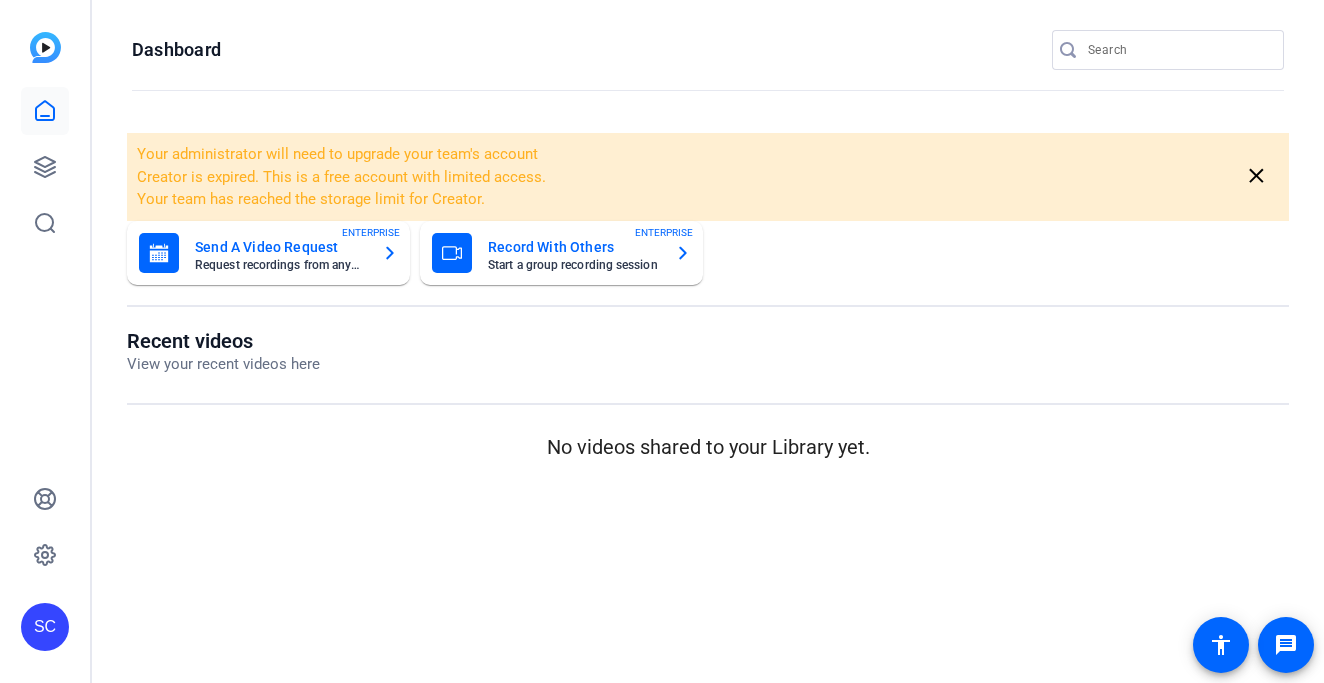 scroll, scrollTop: 0, scrollLeft: 0, axis: both 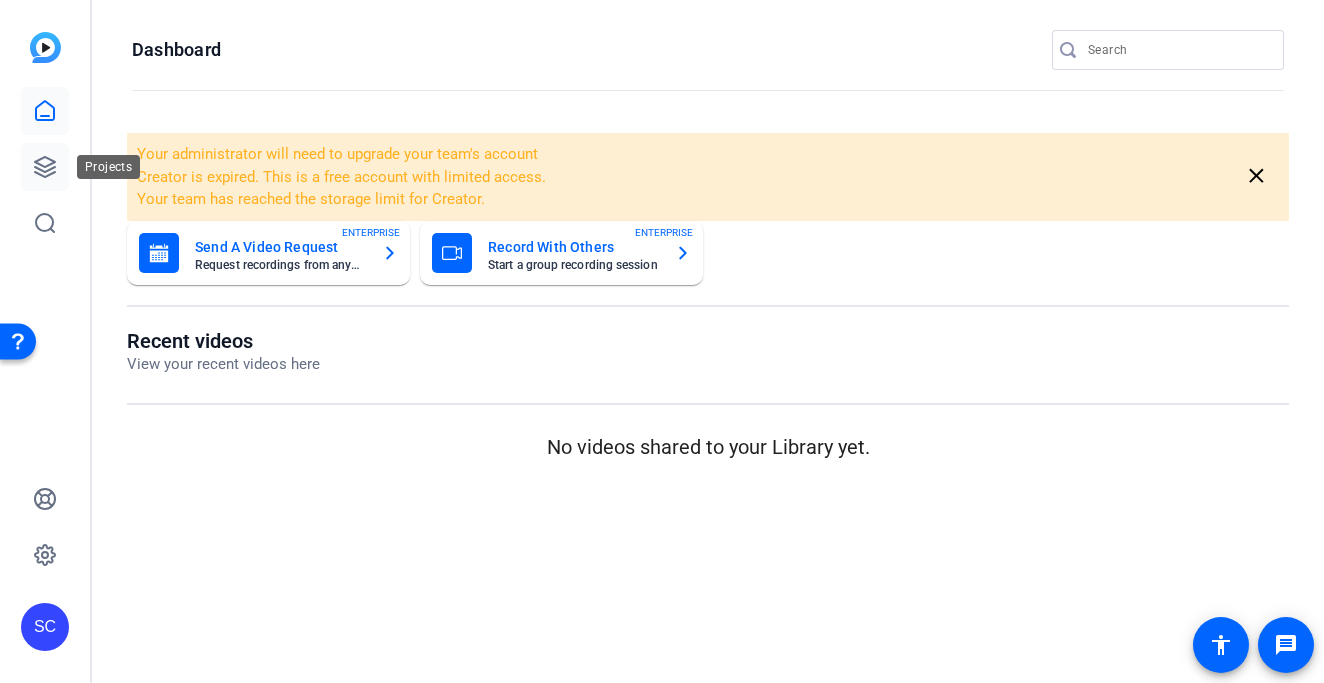 click 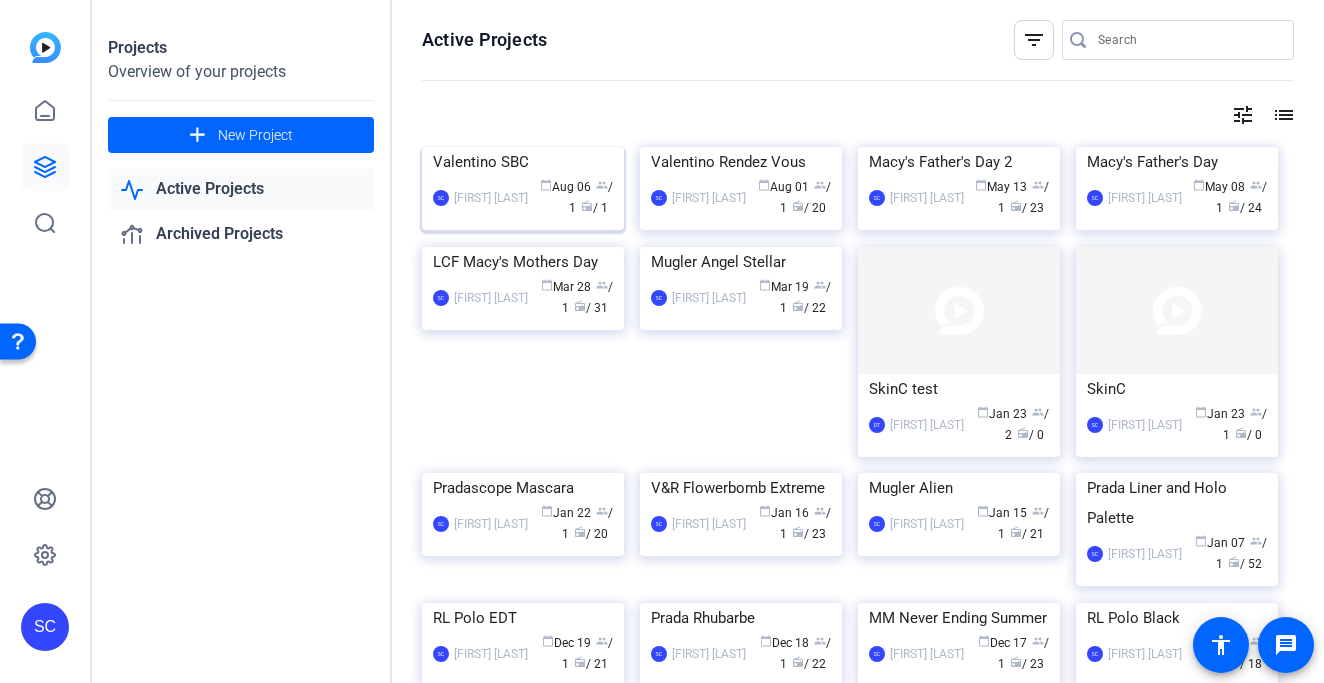 click 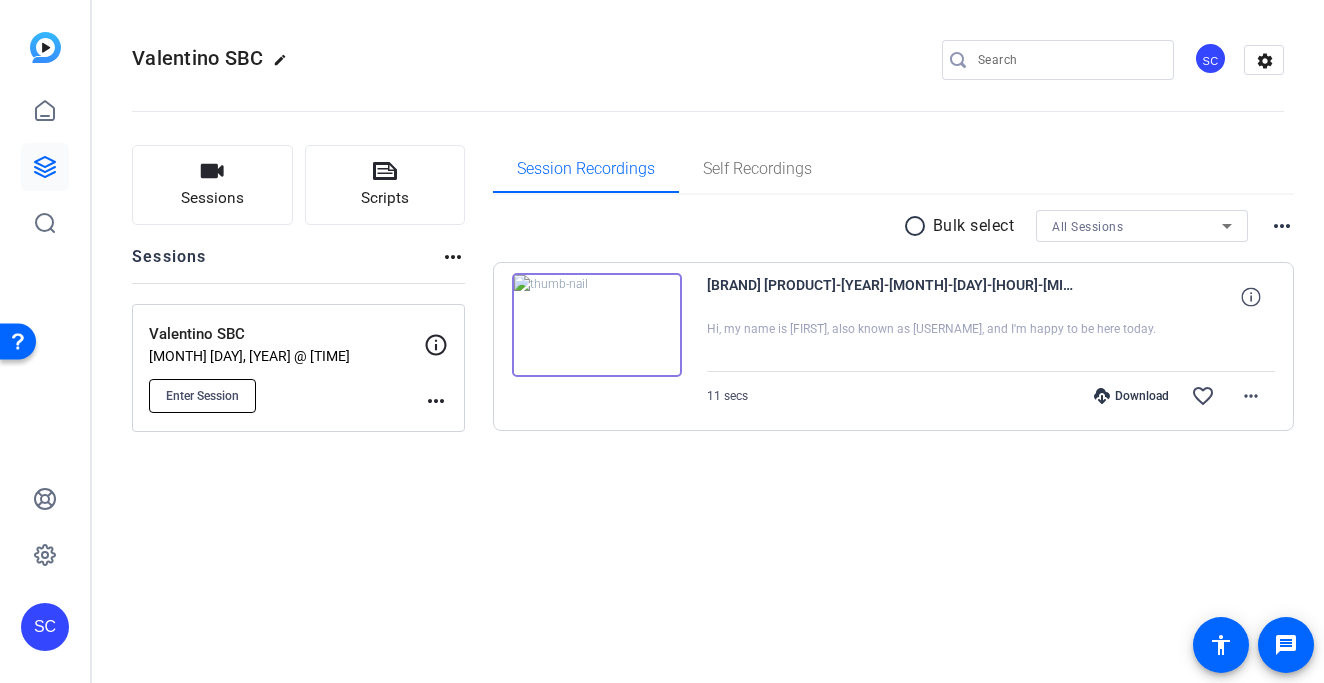 click on "Enter Session" 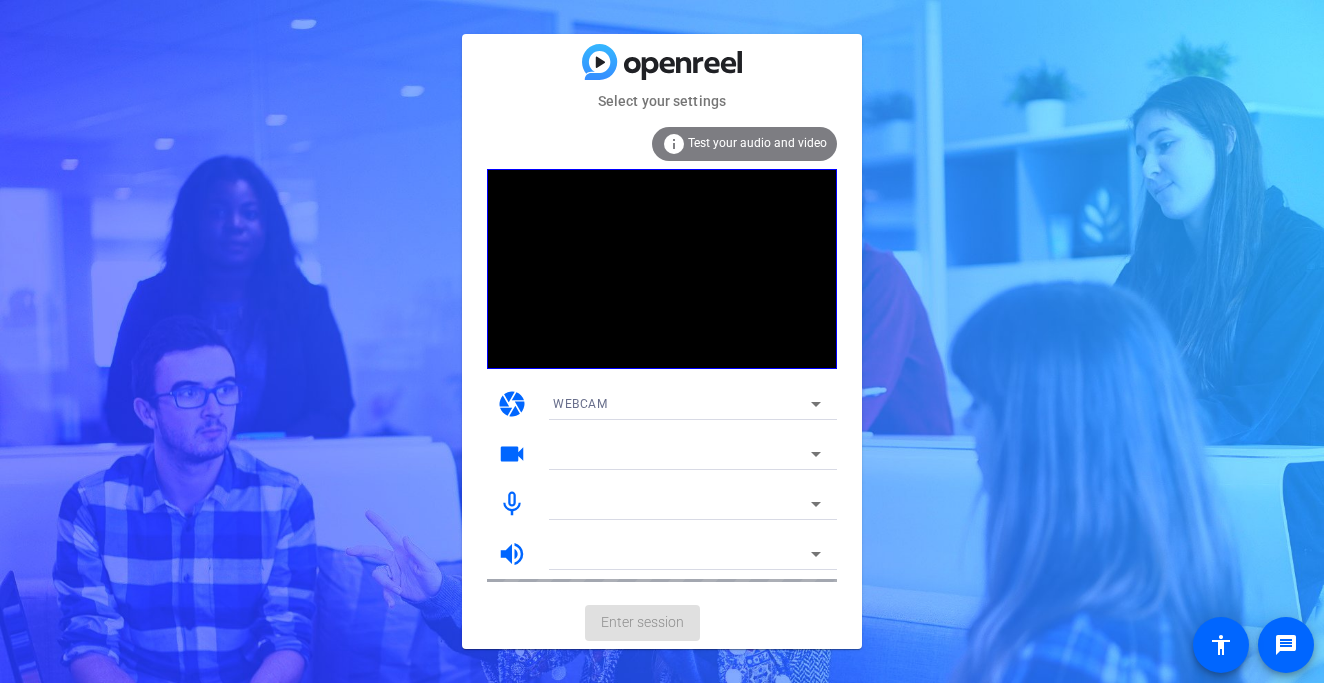 scroll, scrollTop: 0, scrollLeft: 0, axis: both 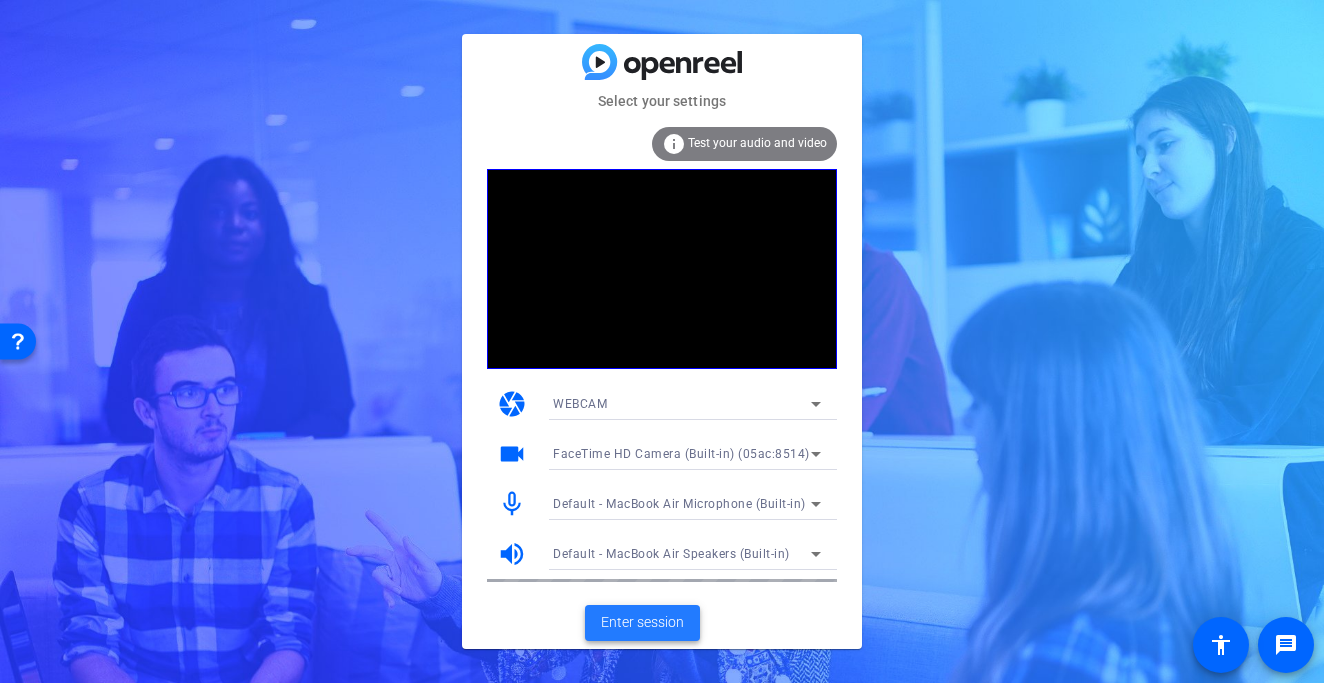 click on "Enter session" 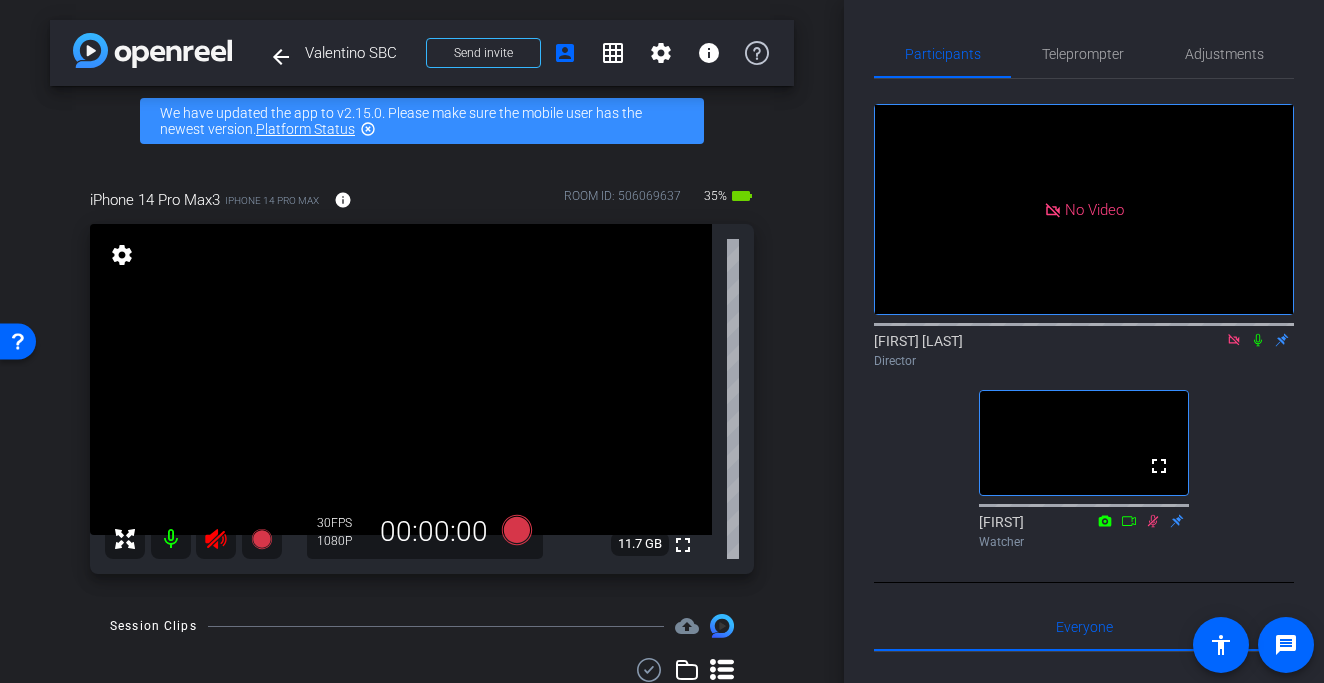 click at bounding box center [216, 539] 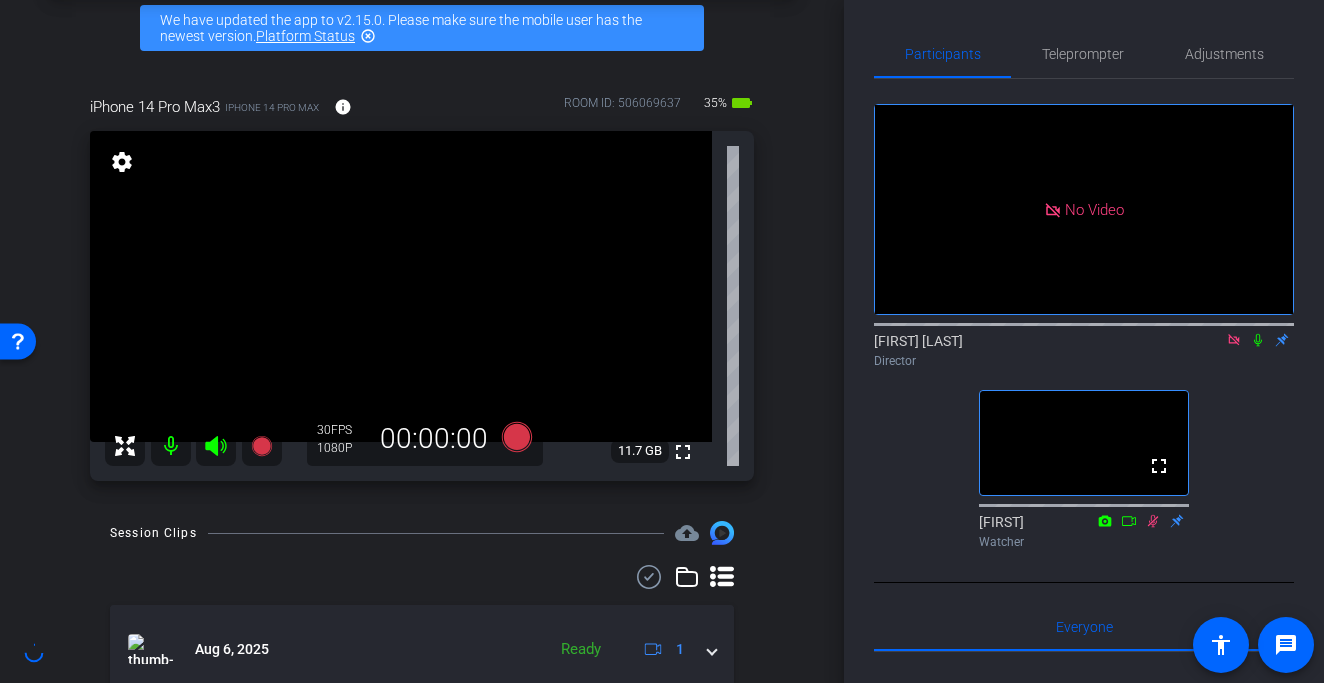 scroll, scrollTop: 0, scrollLeft: 0, axis: both 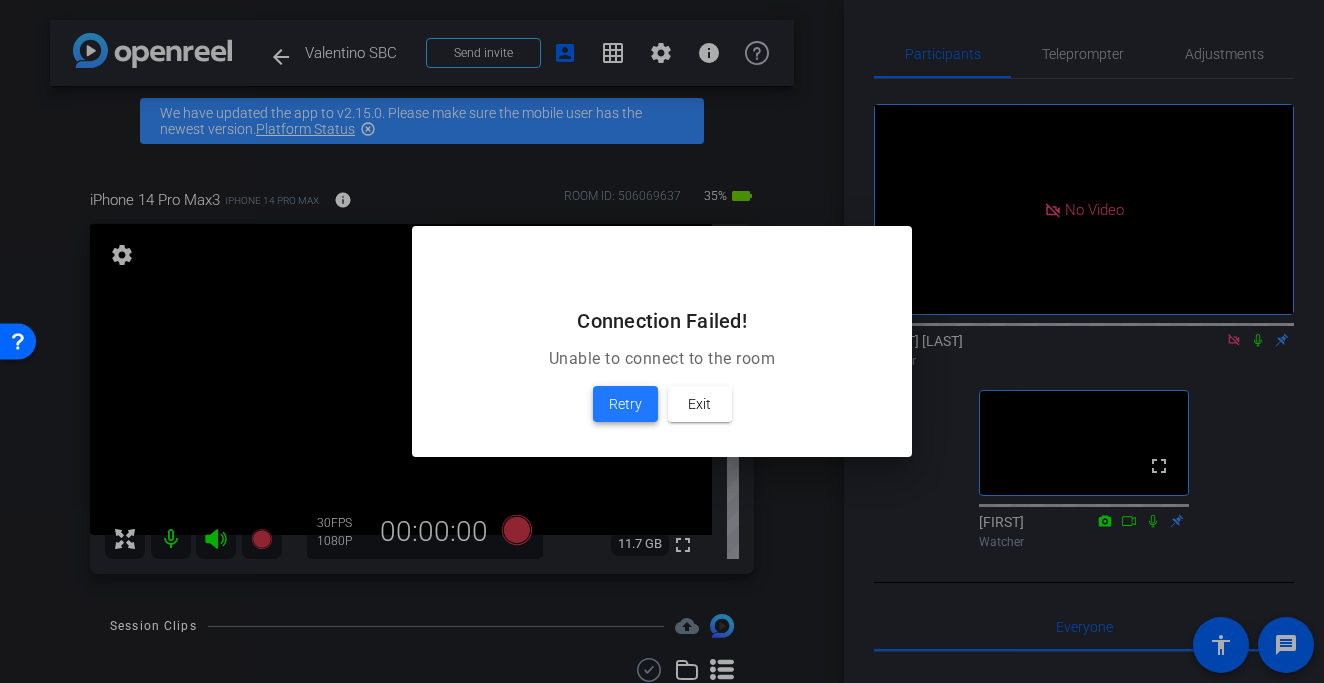 click at bounding box center (625, 404) 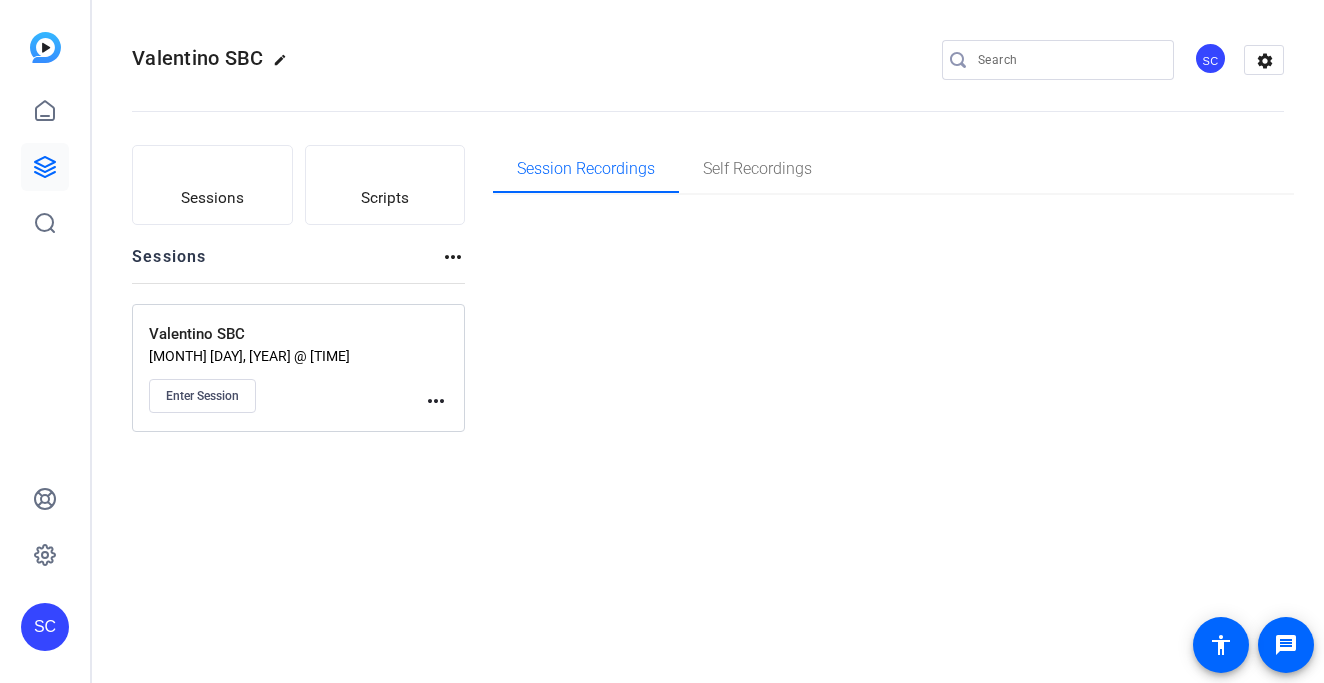 scroll, scrollTop: 0, scrollLeft: 0, axis: both 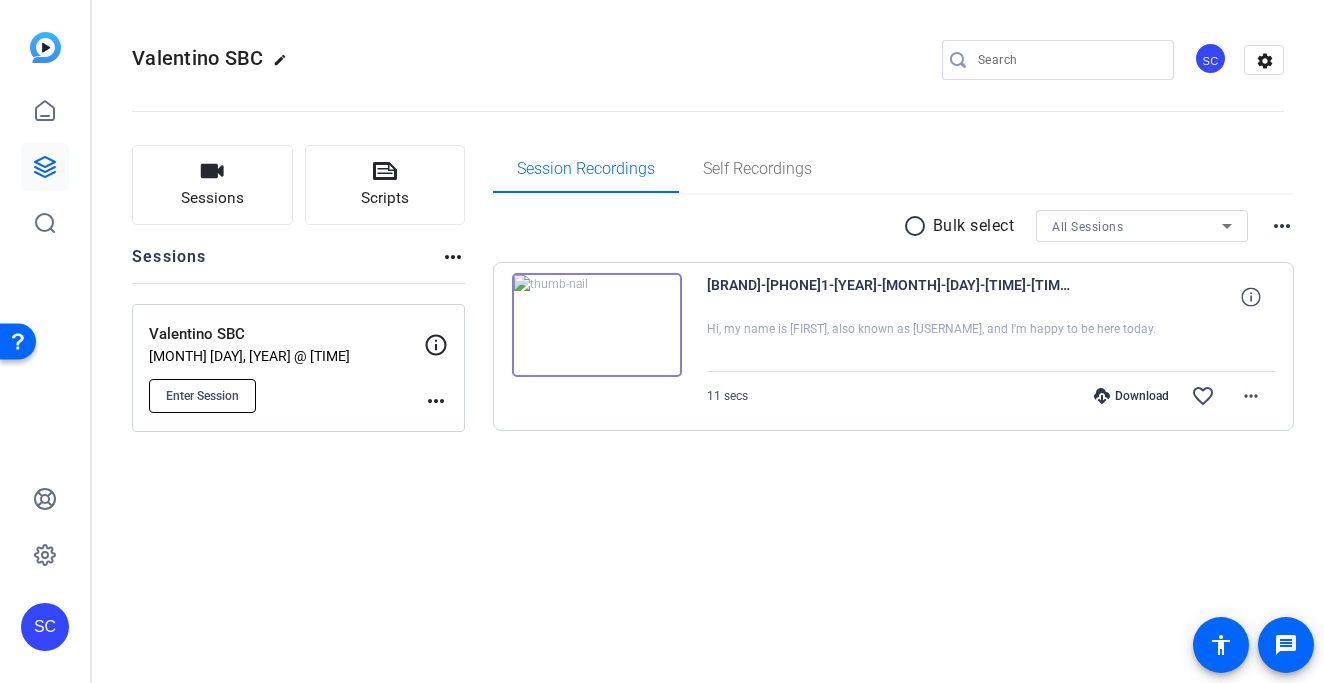 click on "Enter Session" 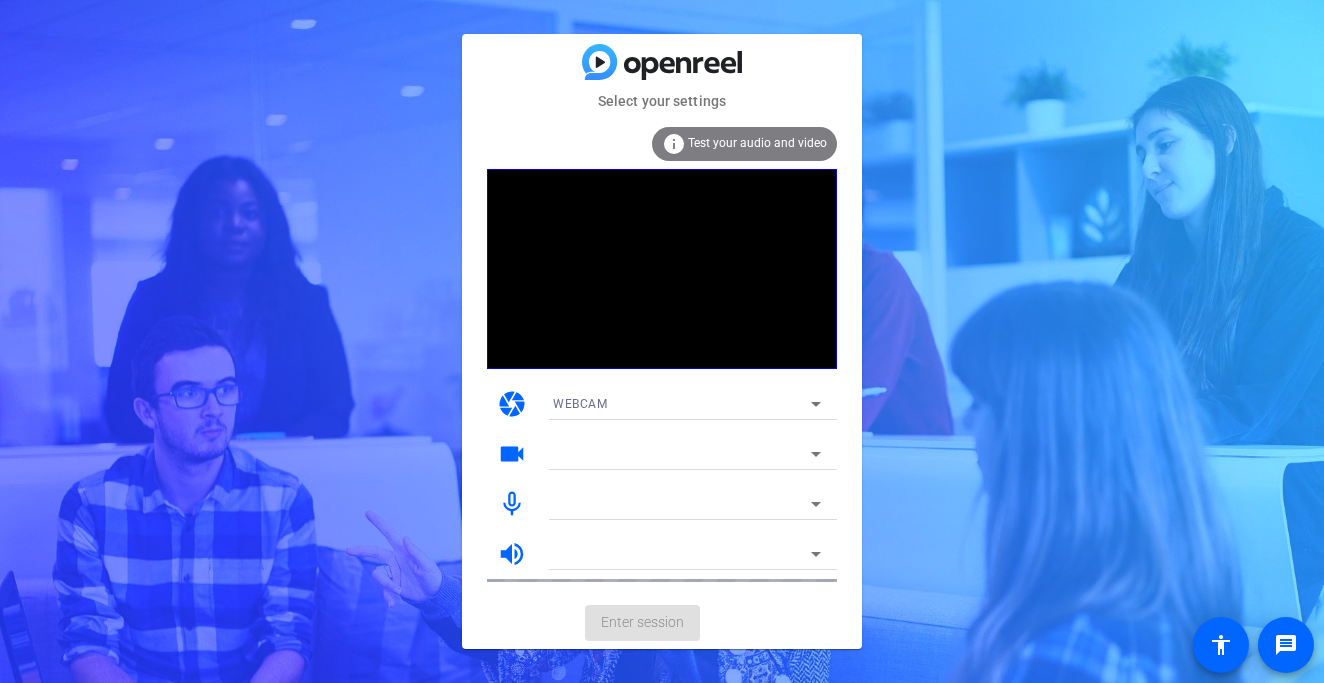 scroll, scrollTop: 0, scrollLeft: 0, axis: both 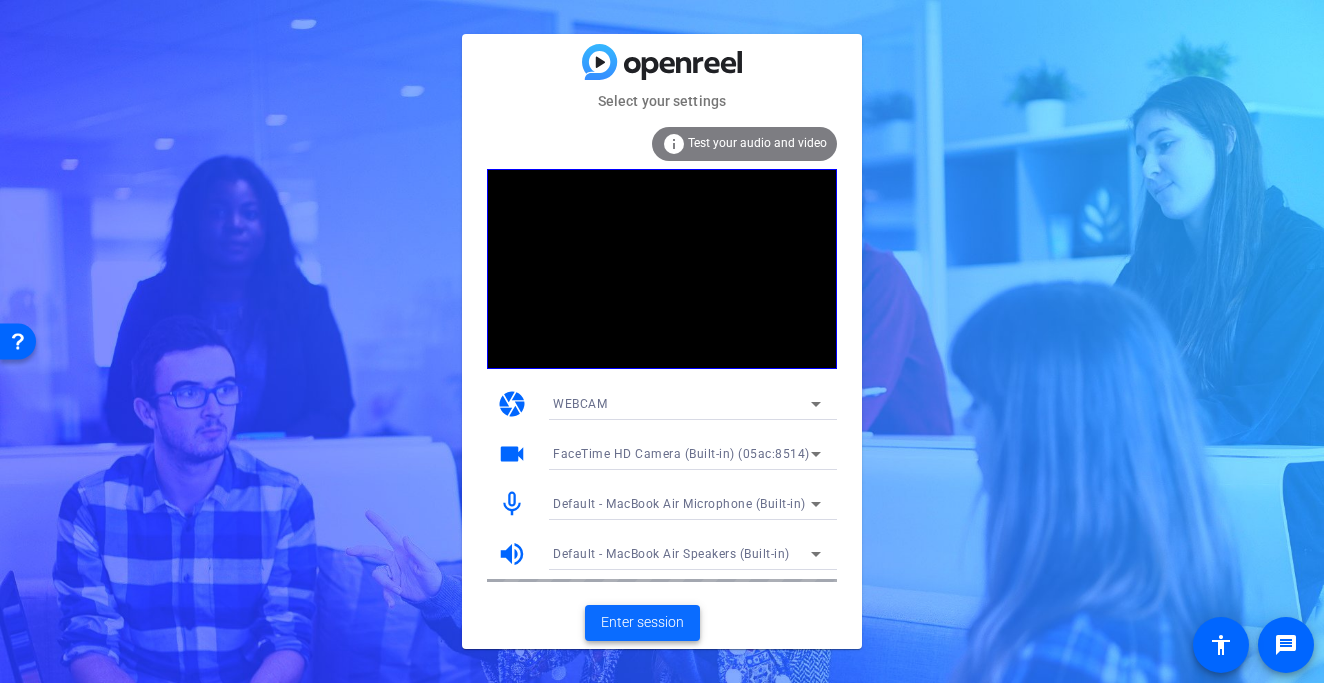 click on "Enter session" 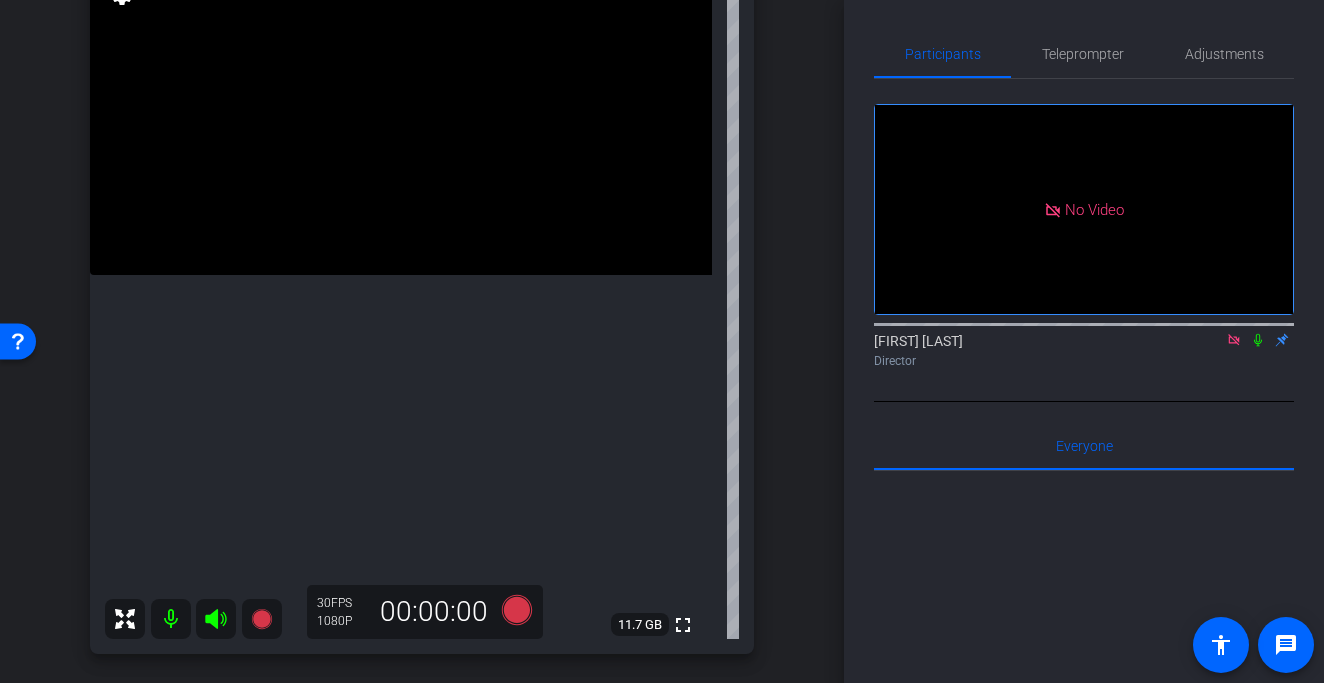 scroll, scrollTop: 257, scrollLeft: 0, axis: vertical 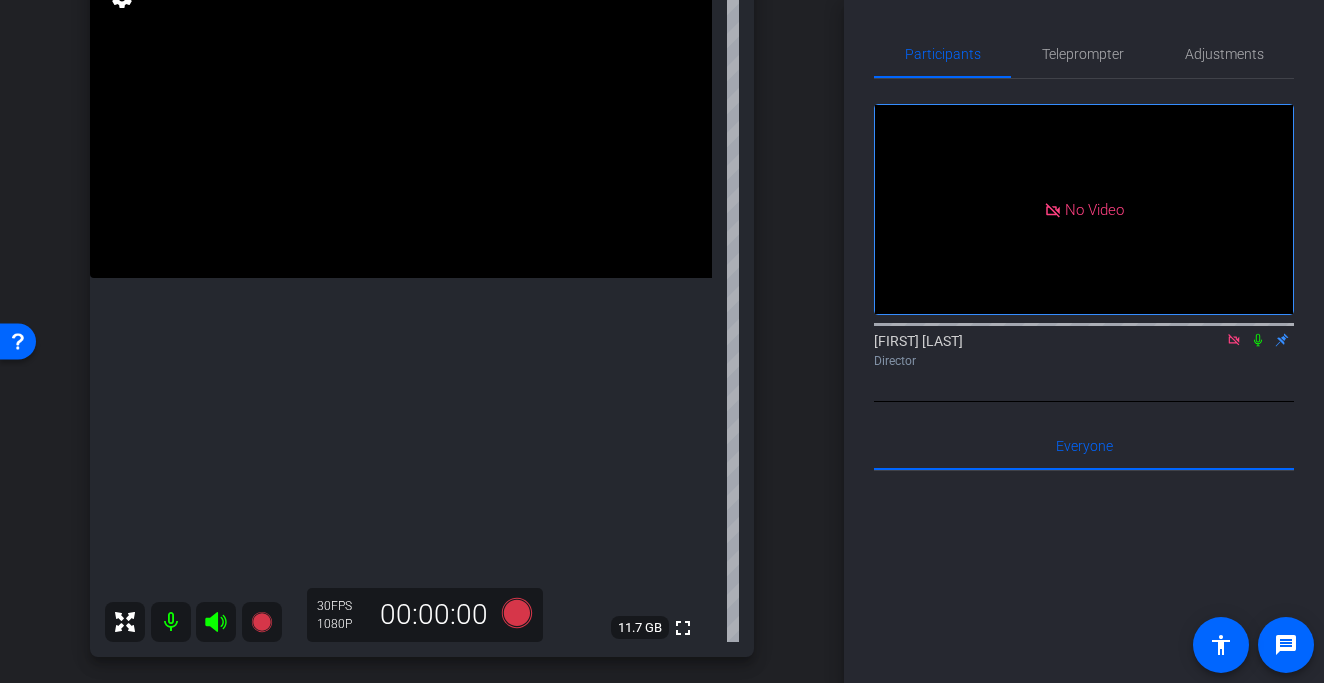 click at bounding box center [401, 122] 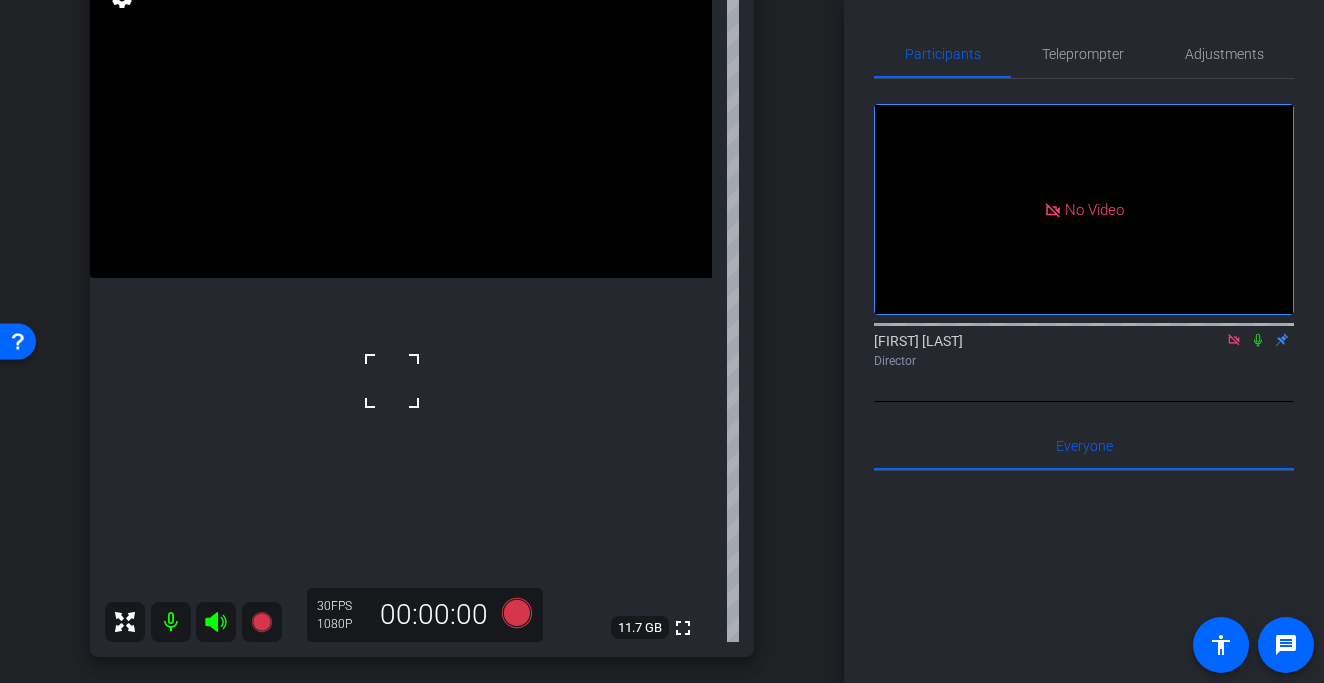 click at bounding box center [401, 122] 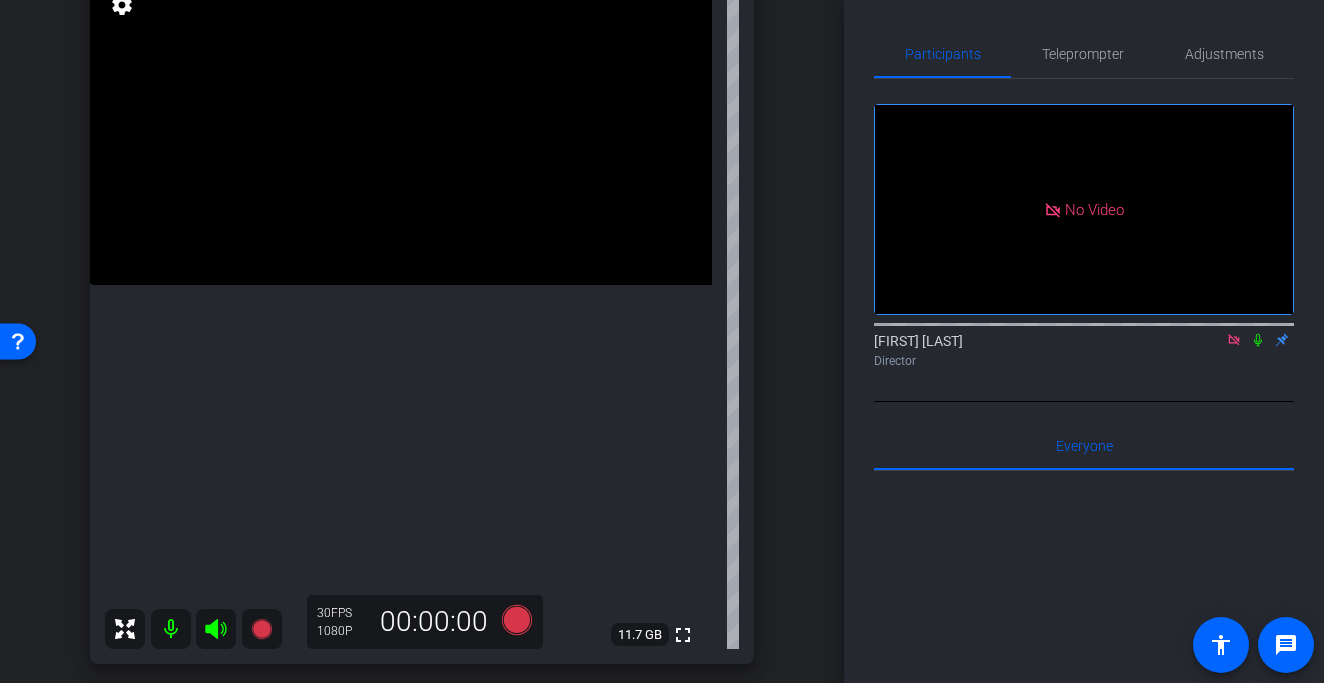 scroll, scrollTop: 233, scrollLeft: 0, axis: vertical 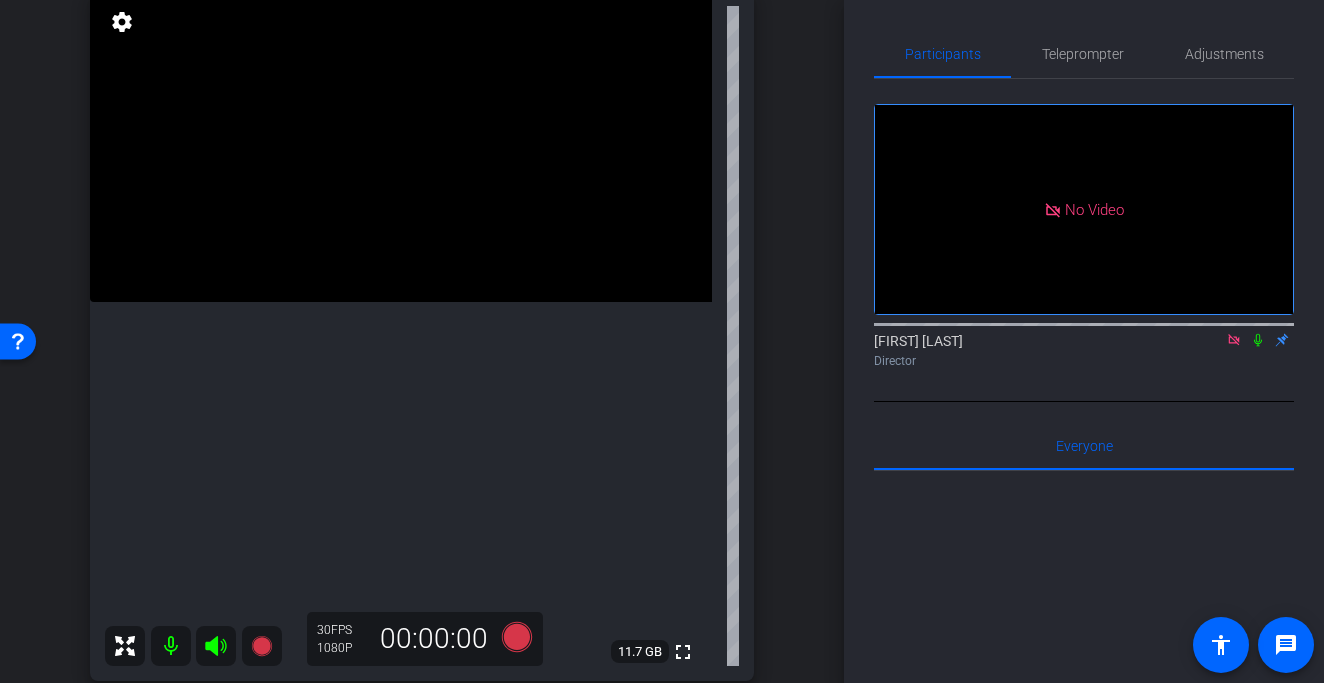 click at bounding box center [401, 146] 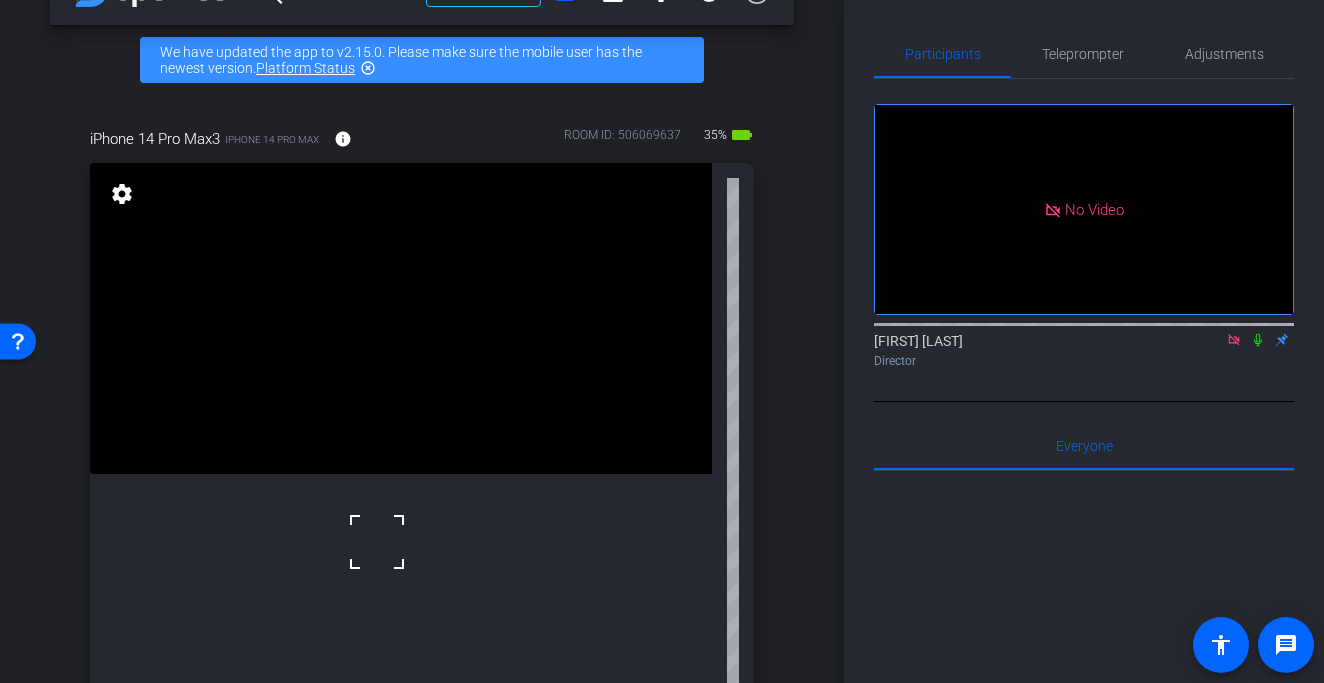 scroll, scrollTop: 16, scrollLeft: 0, axis: vertical 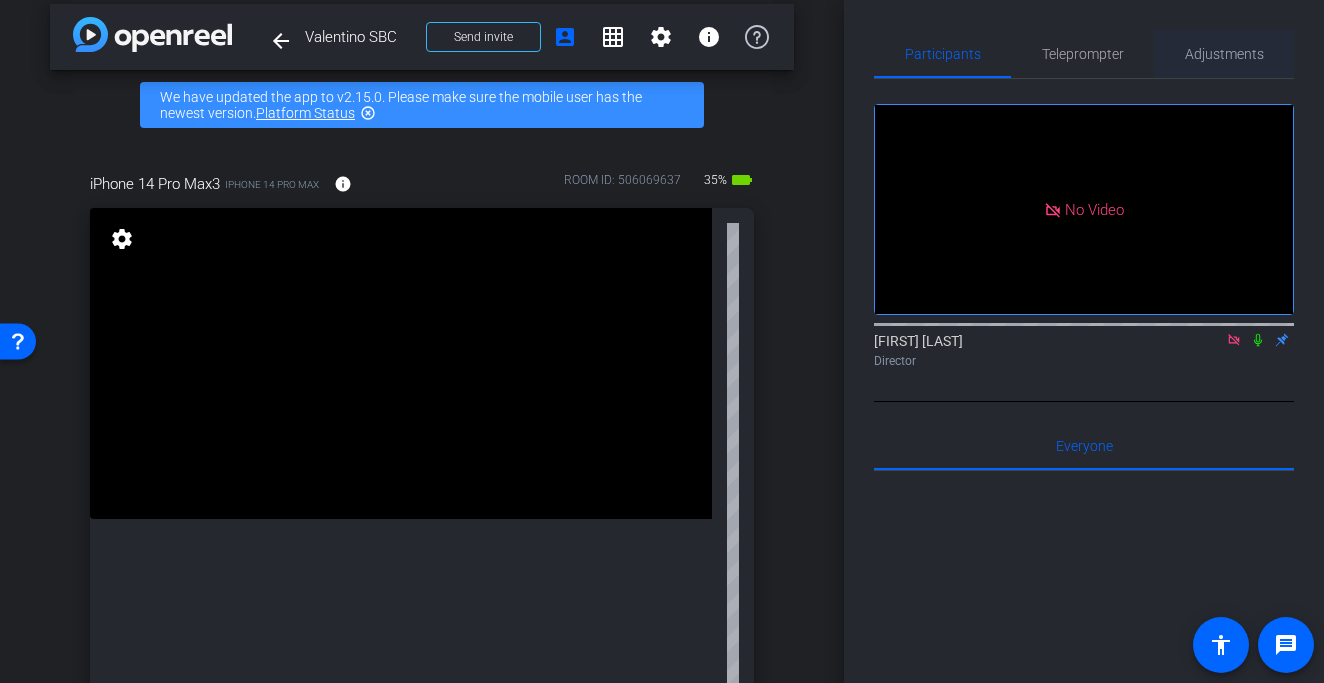 click on "Adjustments" at bounding box center [1224, 54] 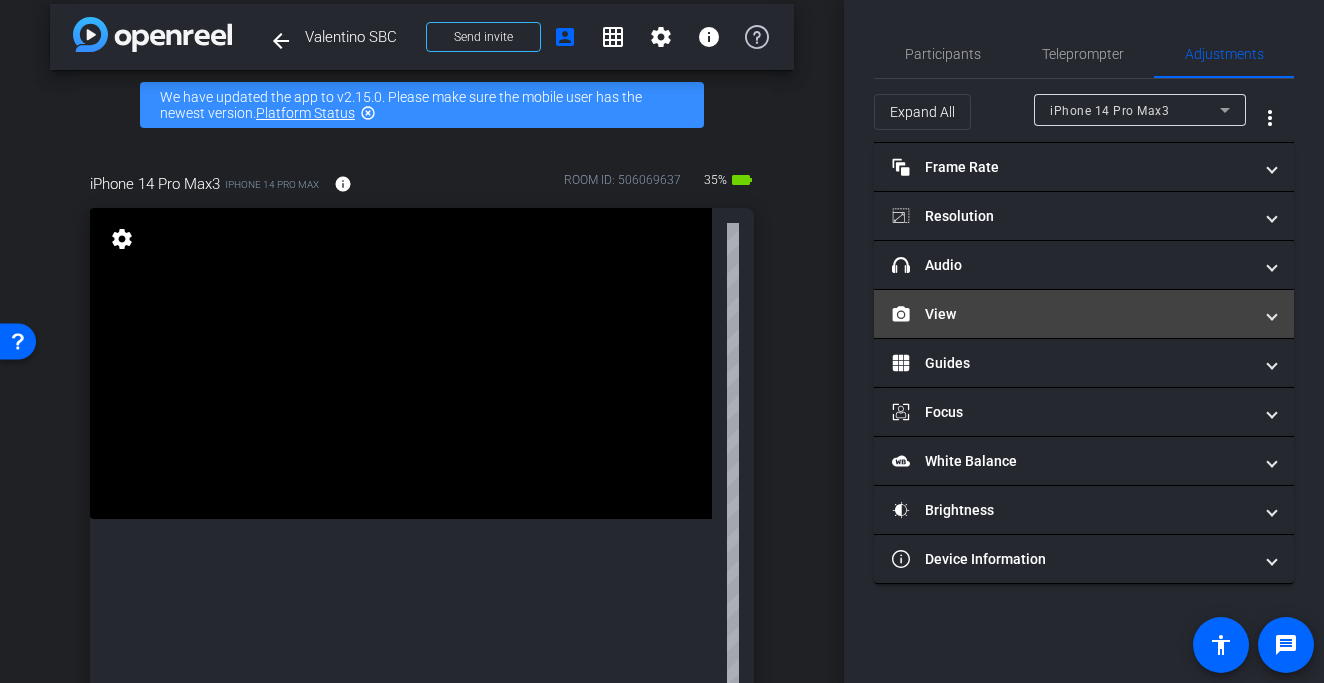click on "View" at bounding box center [1072, 314] 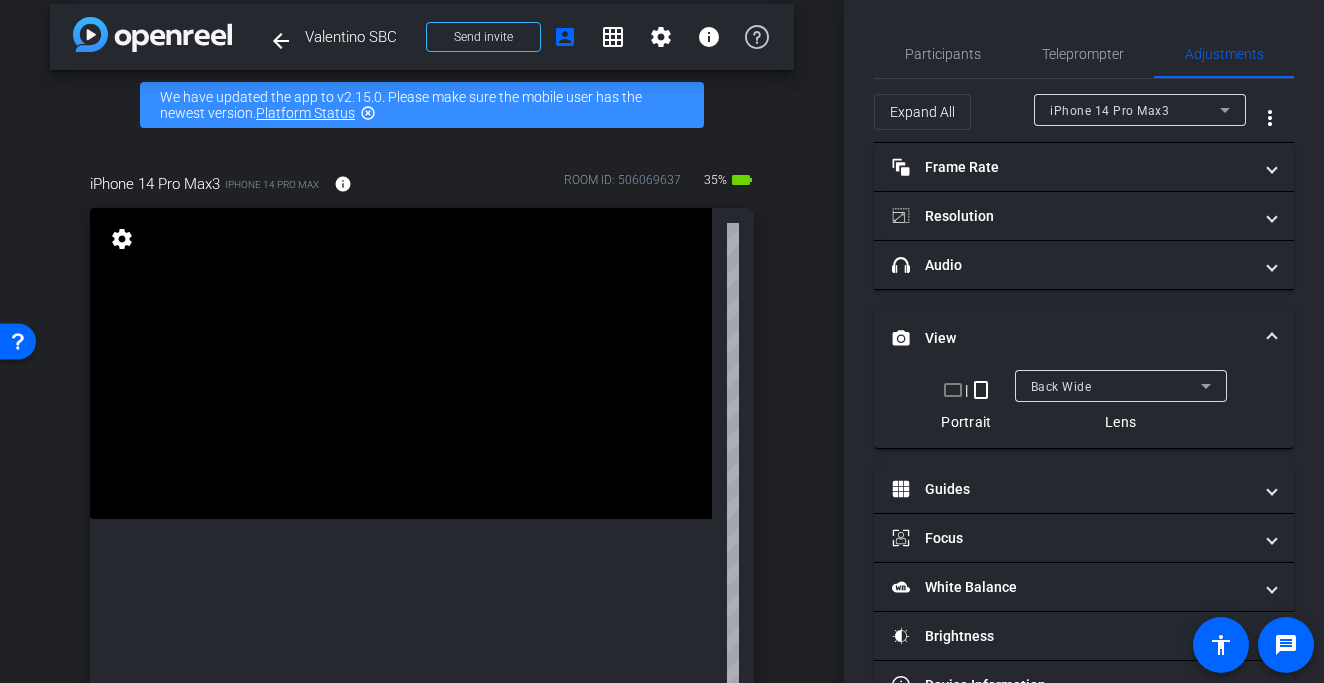 click on "Participants Teleprompter Adjustments  [FIRST] [LAST]
Director   Everyone  0 Mark all read To: Everyone Mark all read Select Source Teleprompter Speed 3X (130 words/minute) Font Size 30px Screen Setup Teleprompter Top Background White - text in black  Script  0 Words
Create new script               Play        Play from this location               Play Selected        Play and display the selected text only Bold Italic Enter script here...
Play
Restart
Stop" 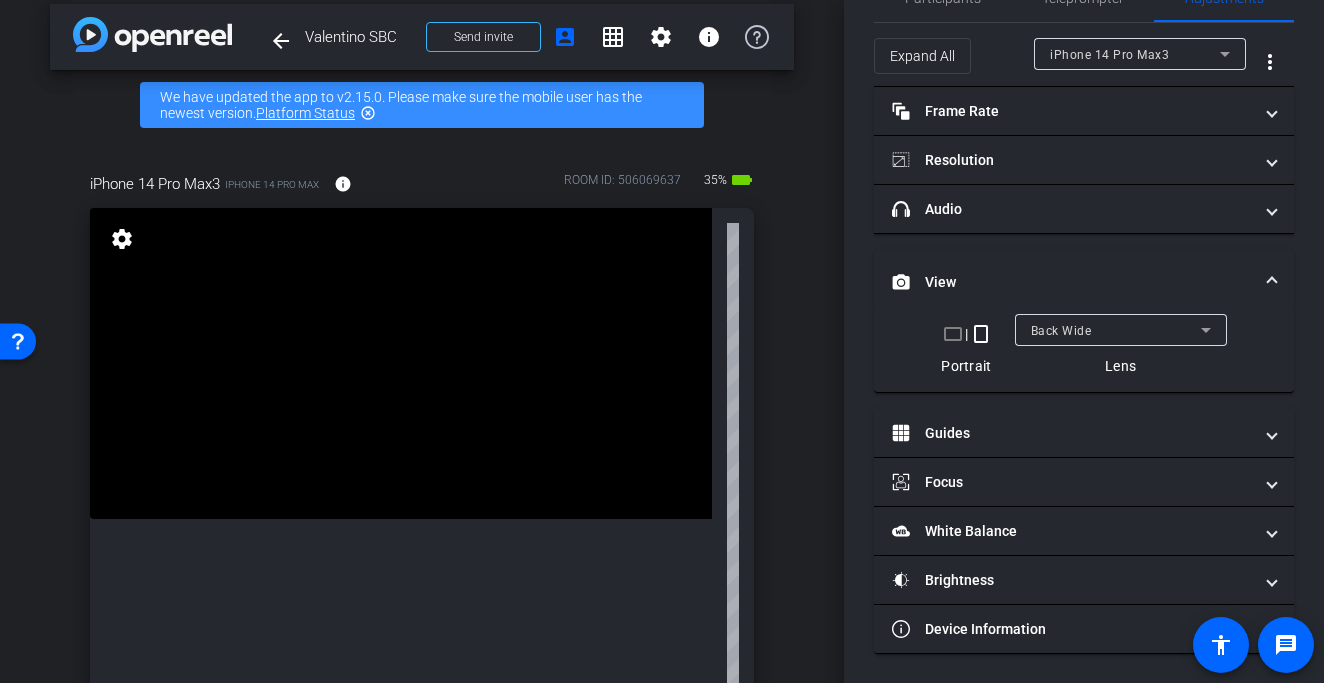 scroll, scrollTop: 0, scrollLeft: 0, axis: both 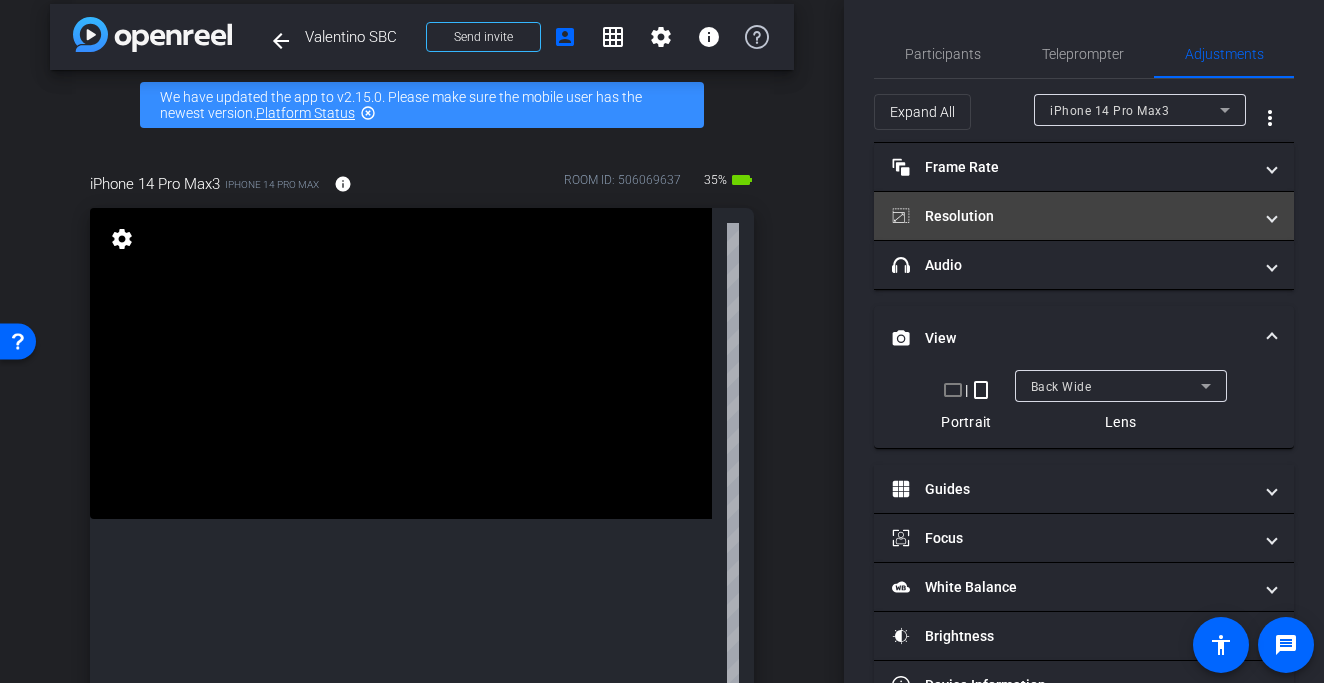 click on "Resolution" at bounding box center (1072, 216) 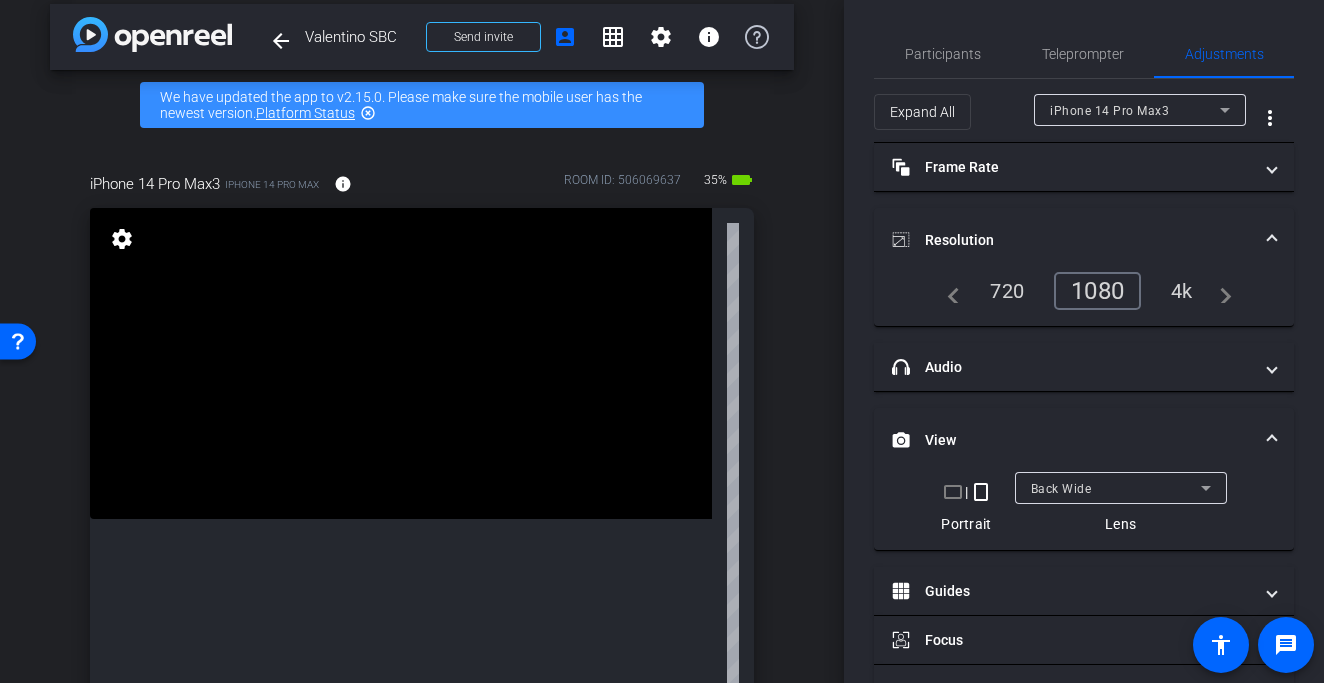 click on "4k" at bounding box center [1182, 291] 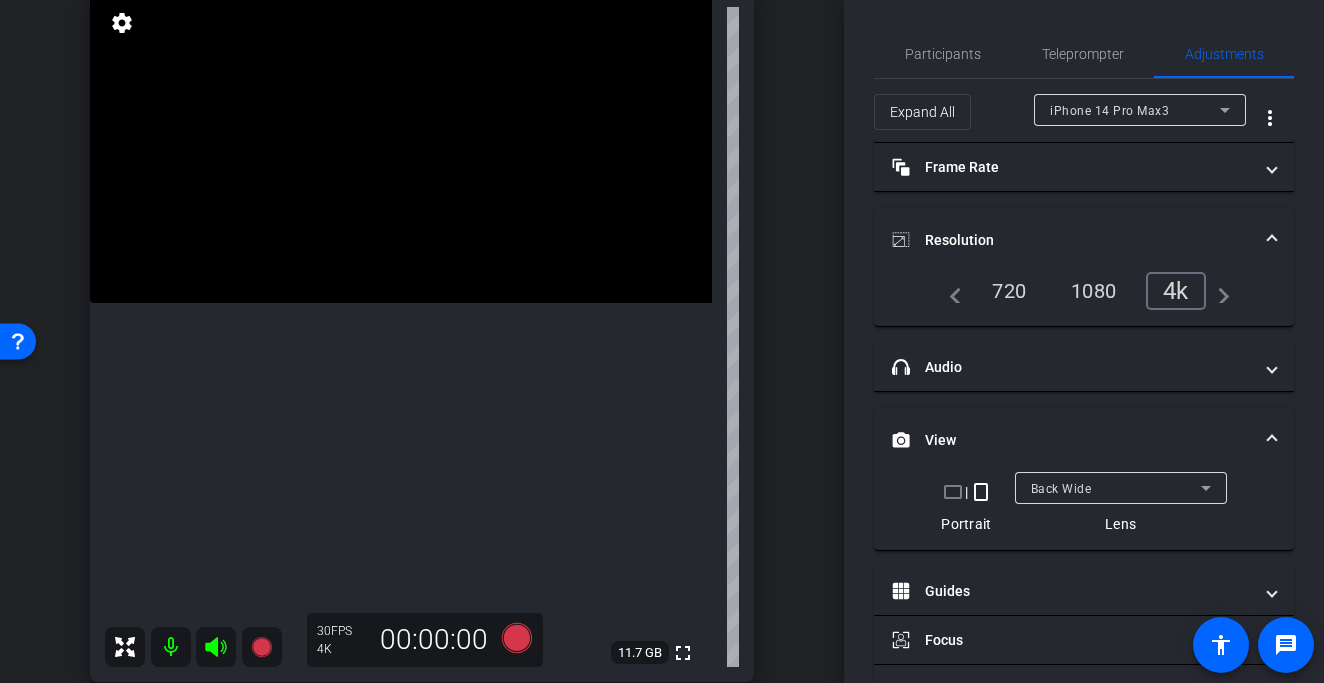 scroll, scrollTop: 276, scrollLeft: 0, axis: vertical 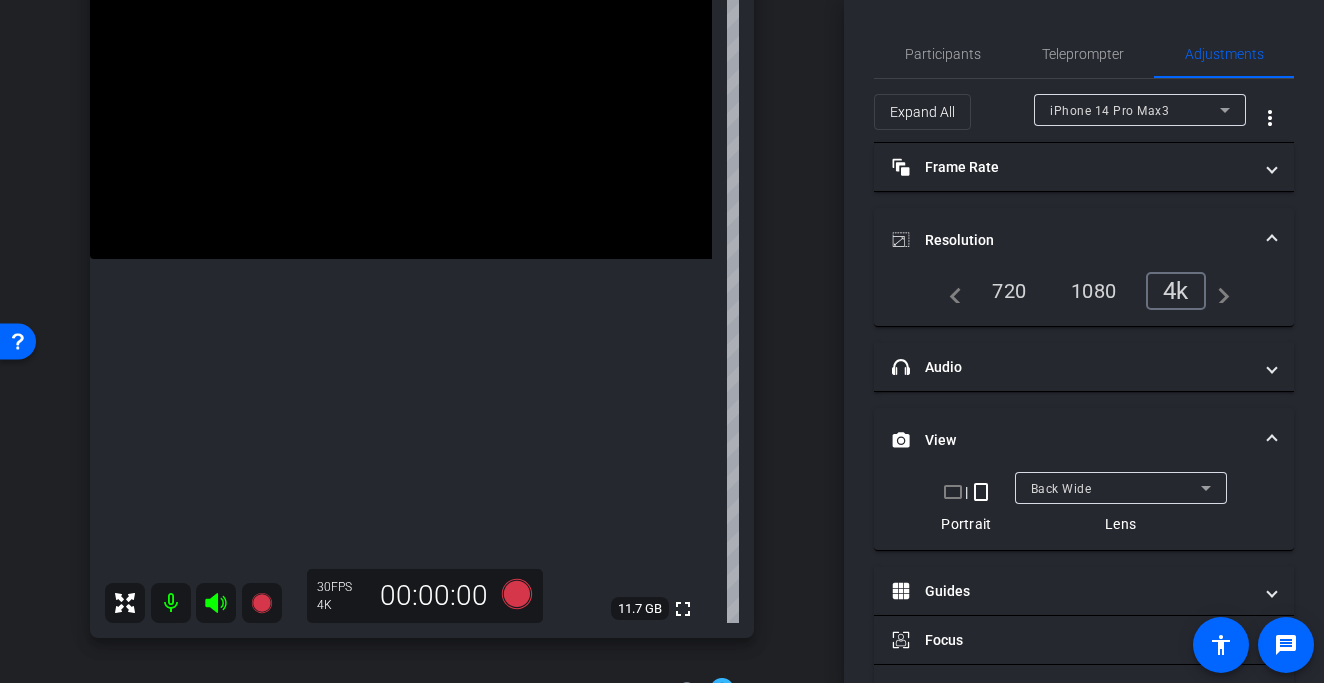 click at bounding box center (401, 103) 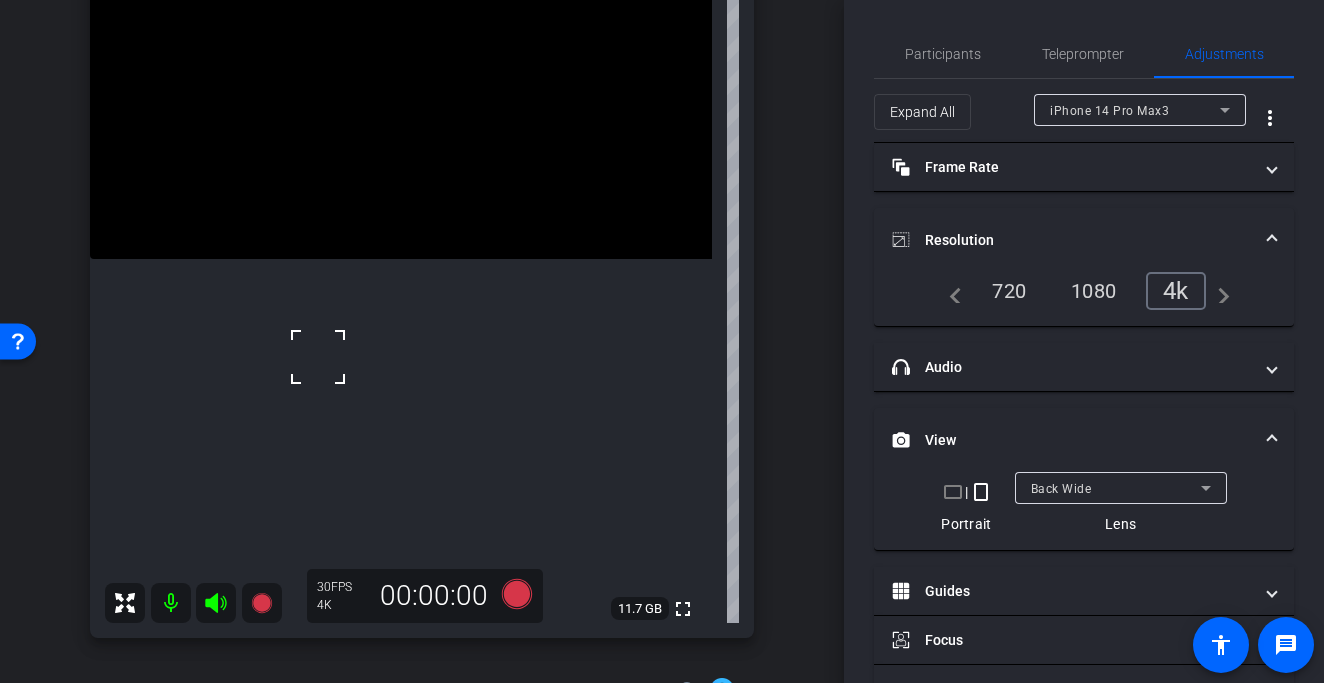 click at bounding box center (318, 357) 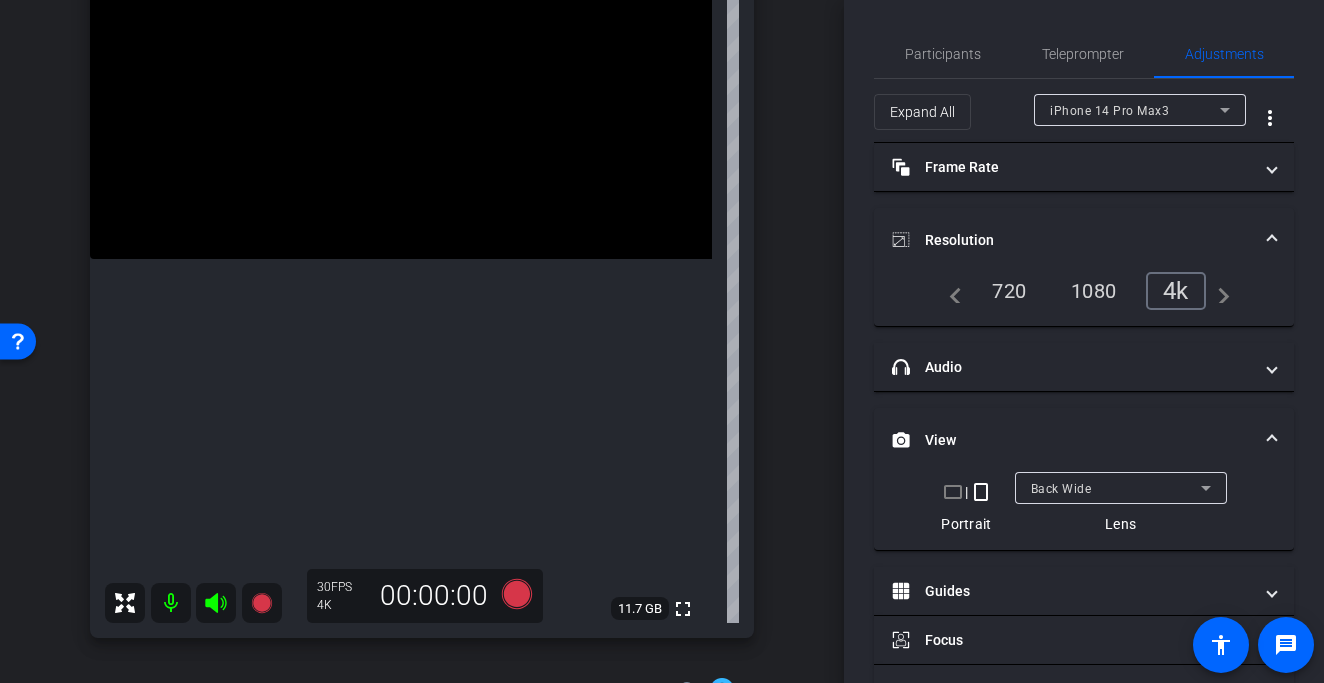 click at bounding box center (401, 103) 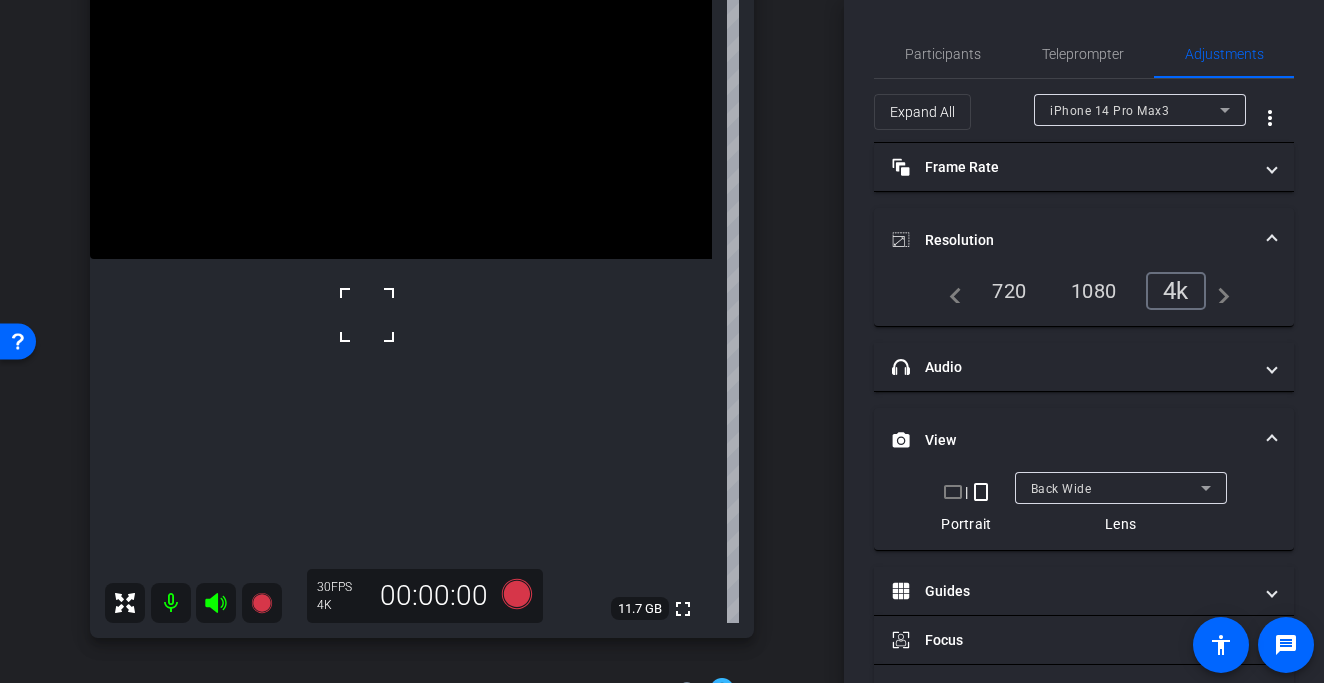 click at bounding box center [367, 315] 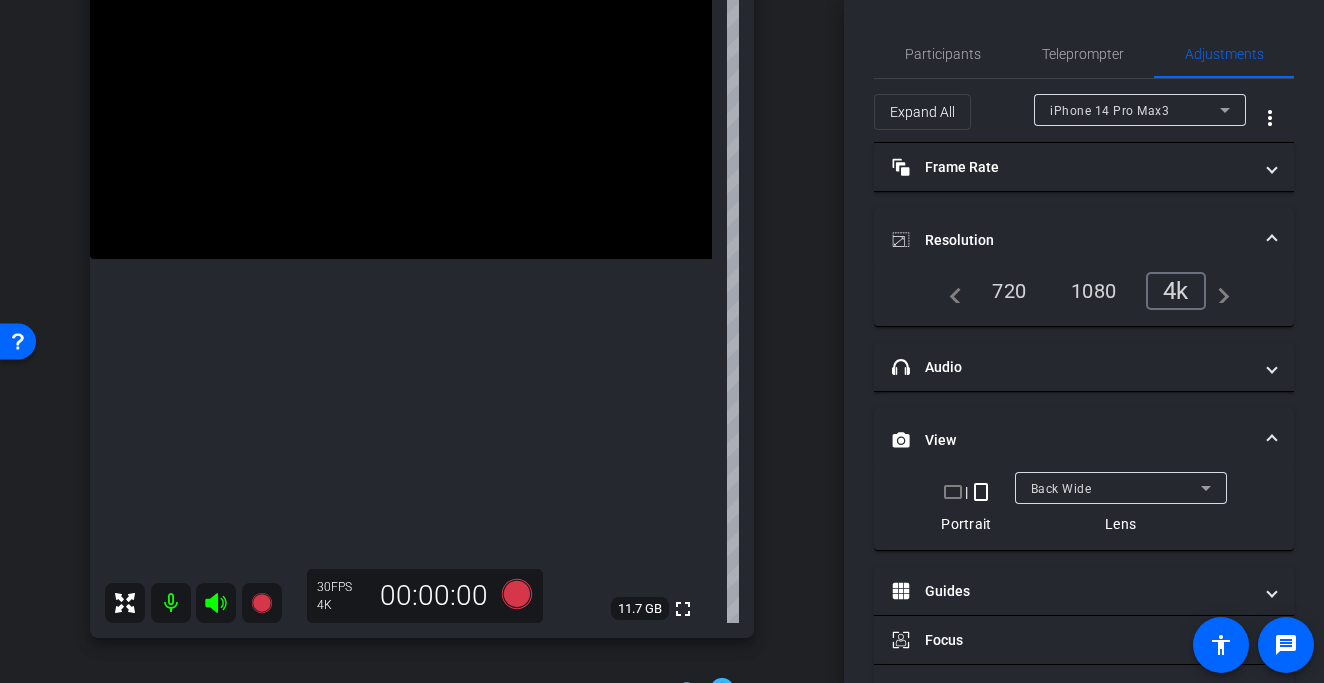 click at bounding box center [401, 103] 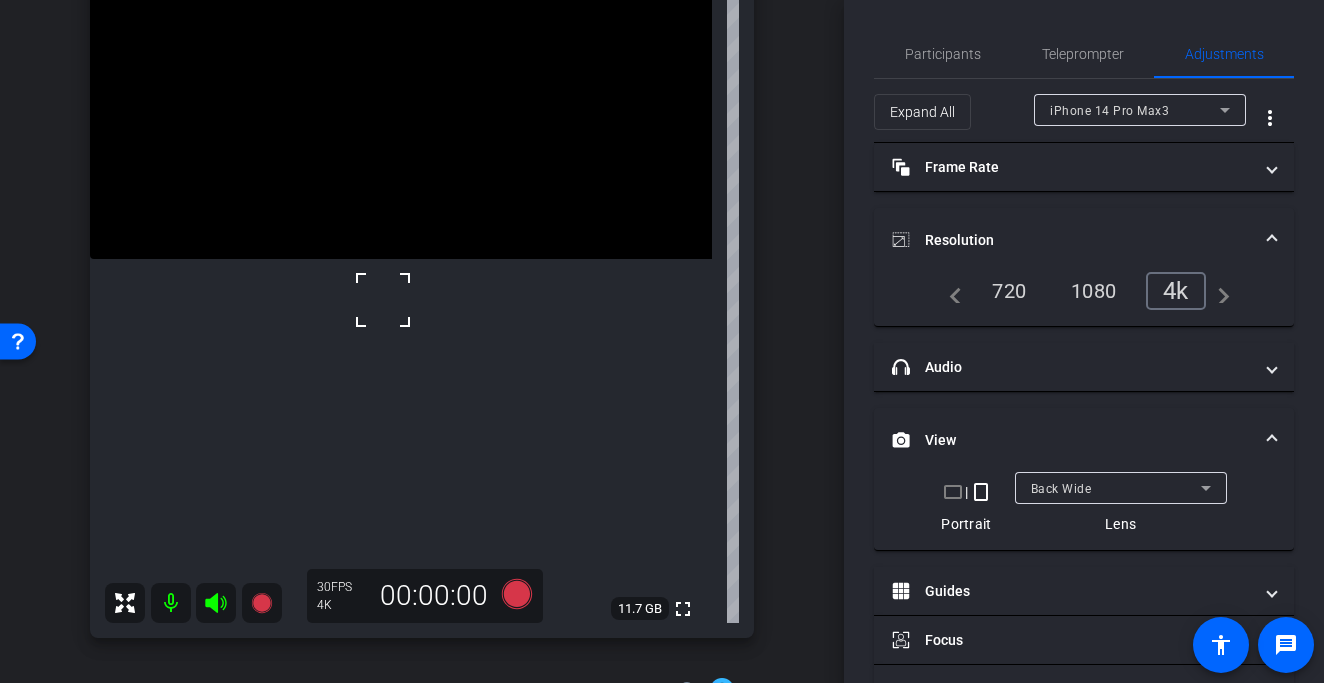 click at bounding box center [401, 103] 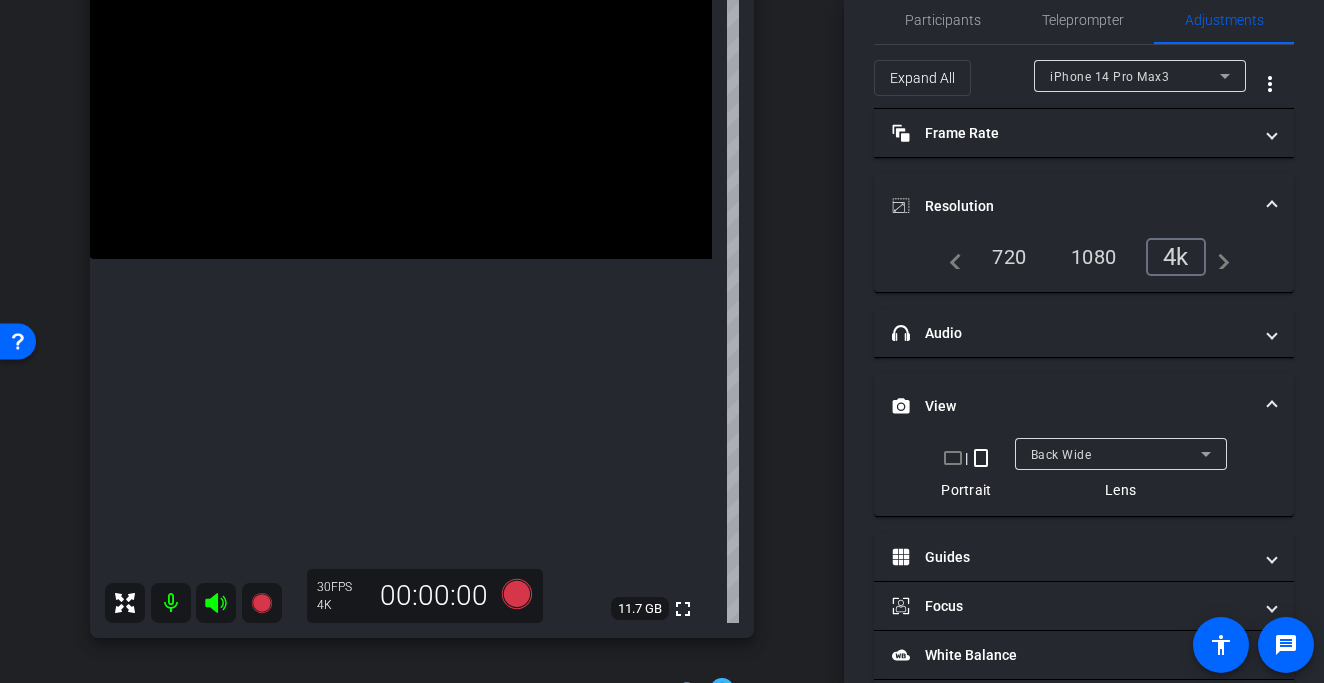 scroll, scrollTop: 0, scrollLeft: 0, axis: both 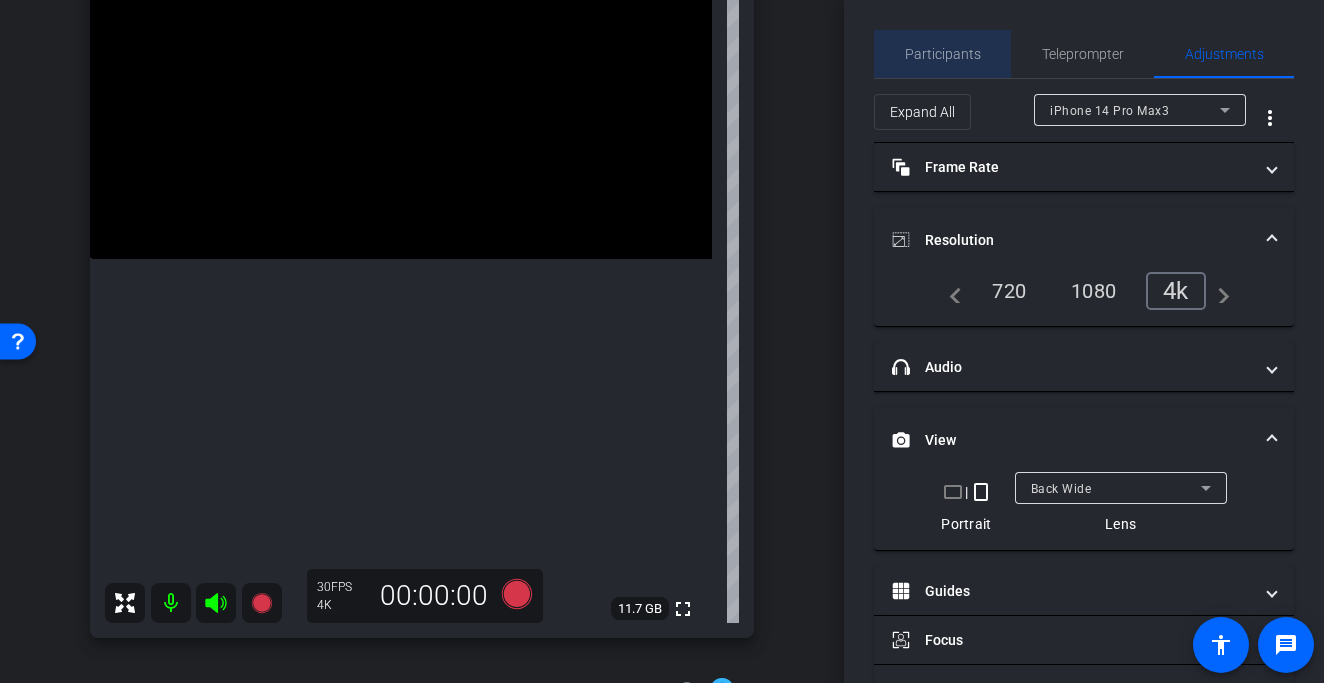 click on "Participants" at bounding box center (943, 54) 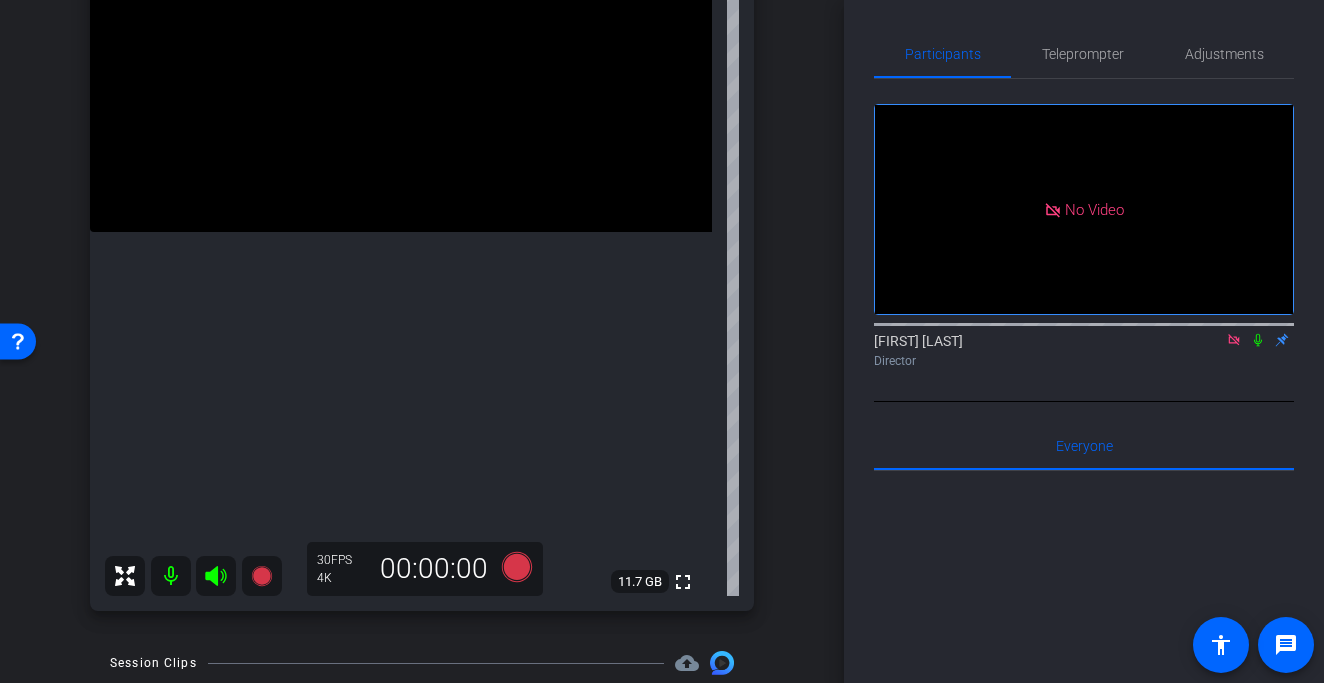 scroll, scrollTop: 289, scrollLeft: 0, axis: vertical 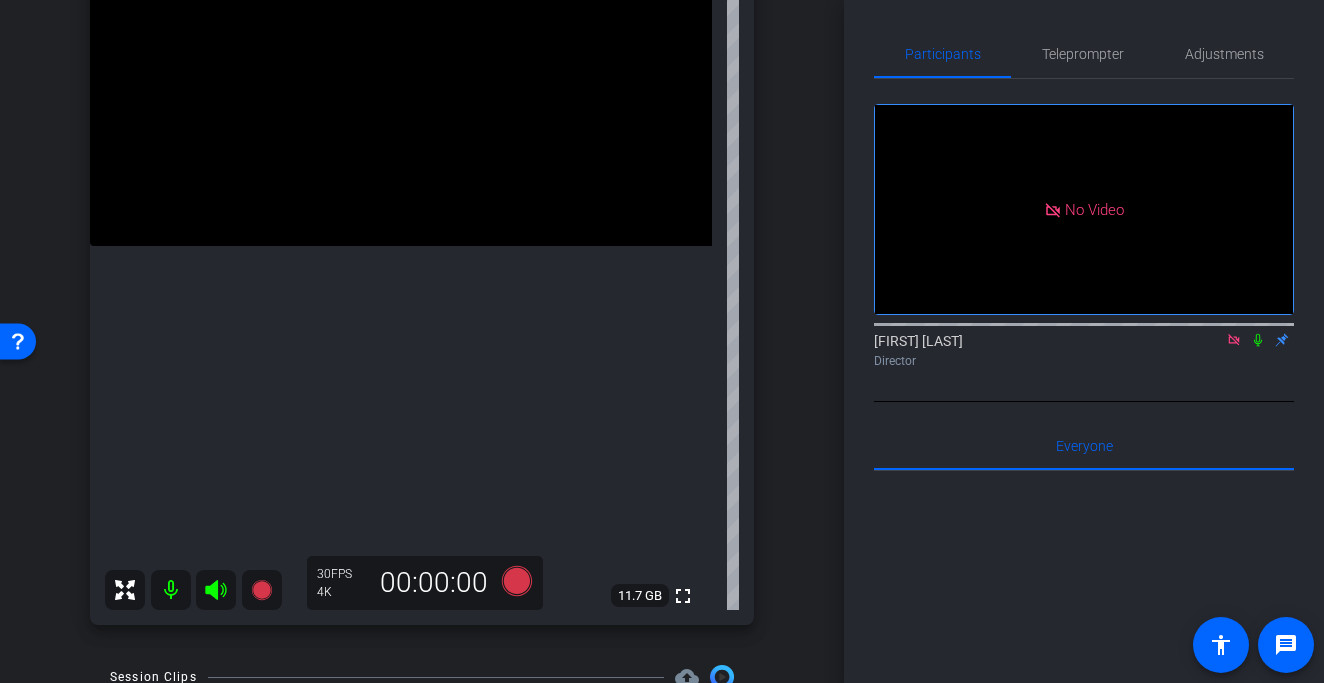 click at bounding box center (401, 90) 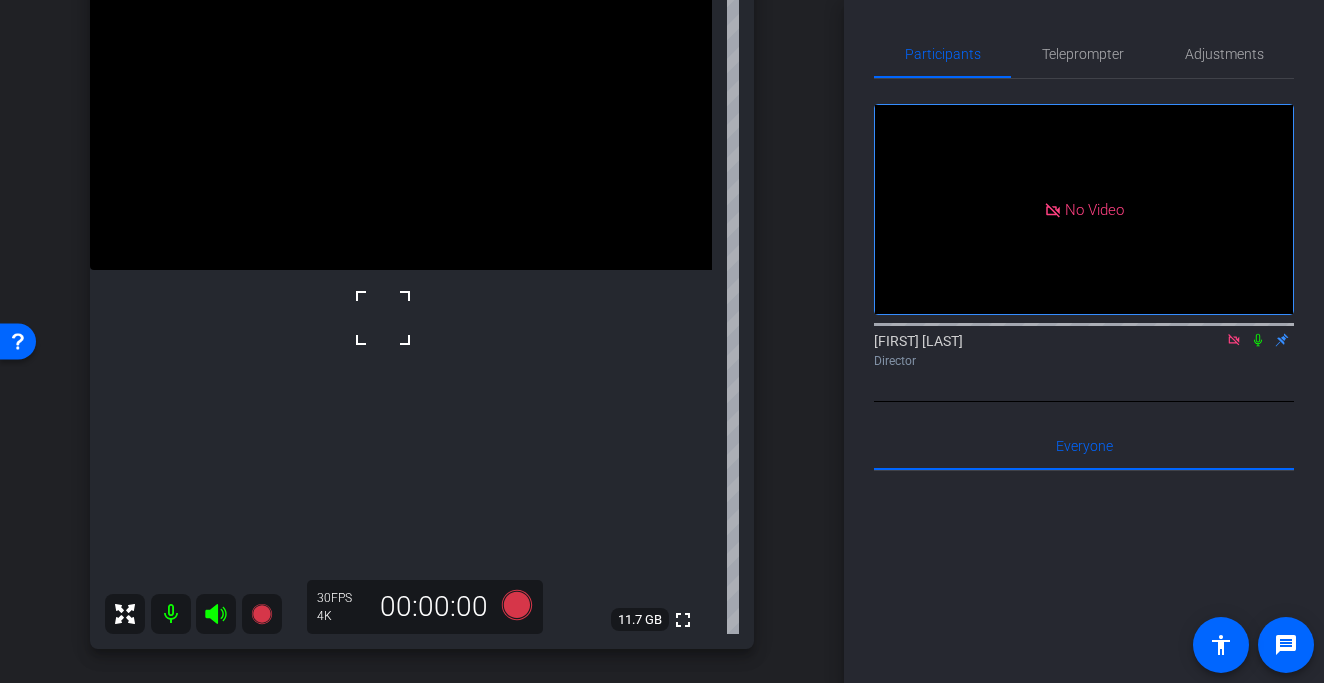 scroll, scrollTop: 274, scrollLeft: 0, axis: vertical 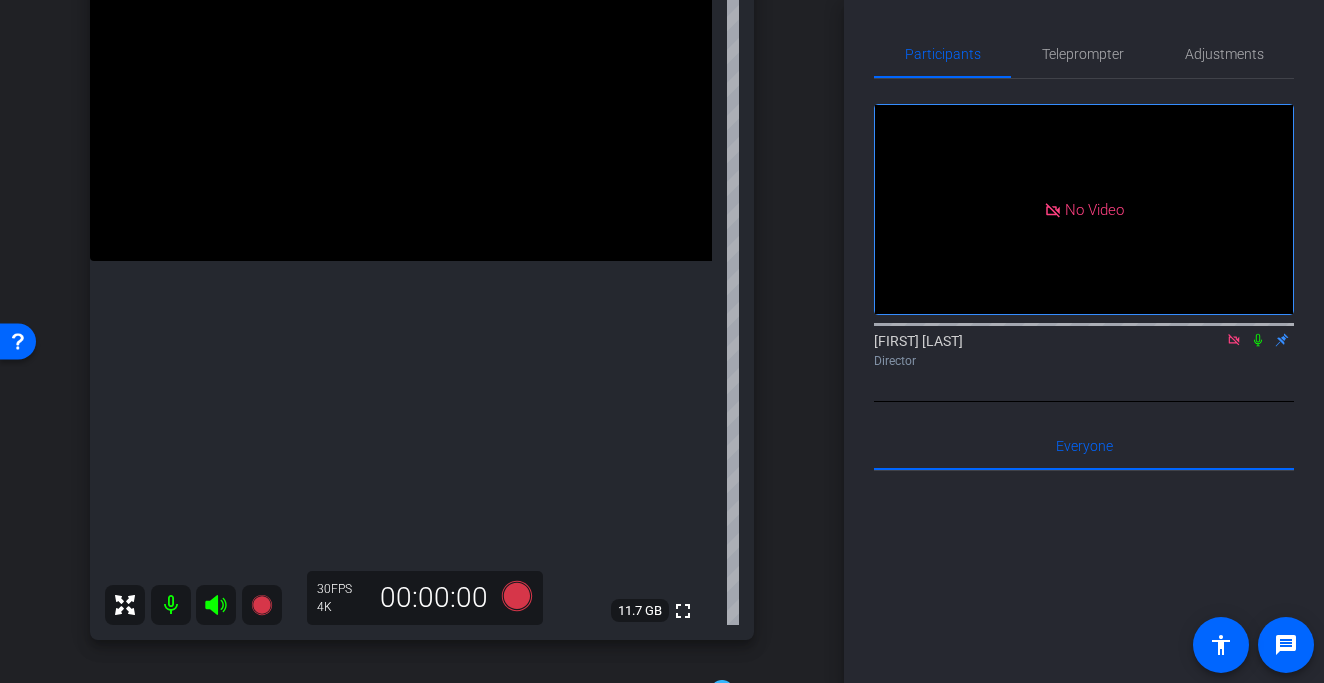 click at bounding box center [401, 105] 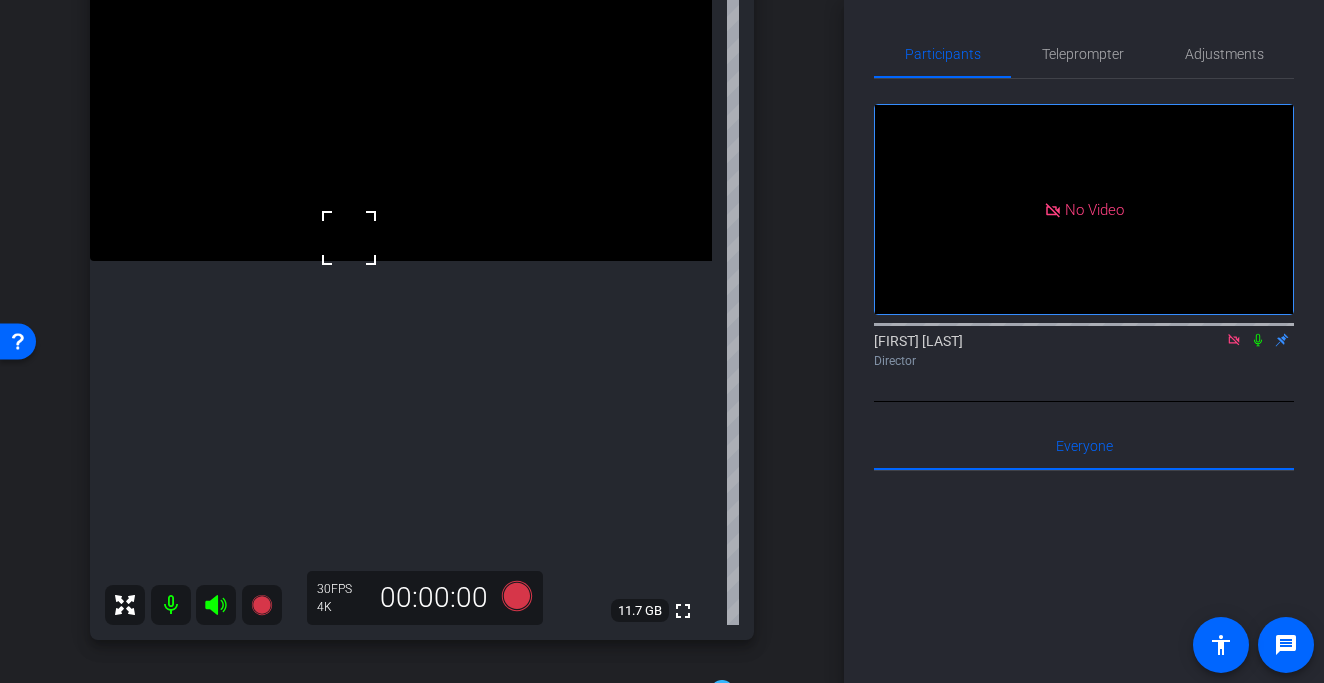 click at bounding box center [401, 105] 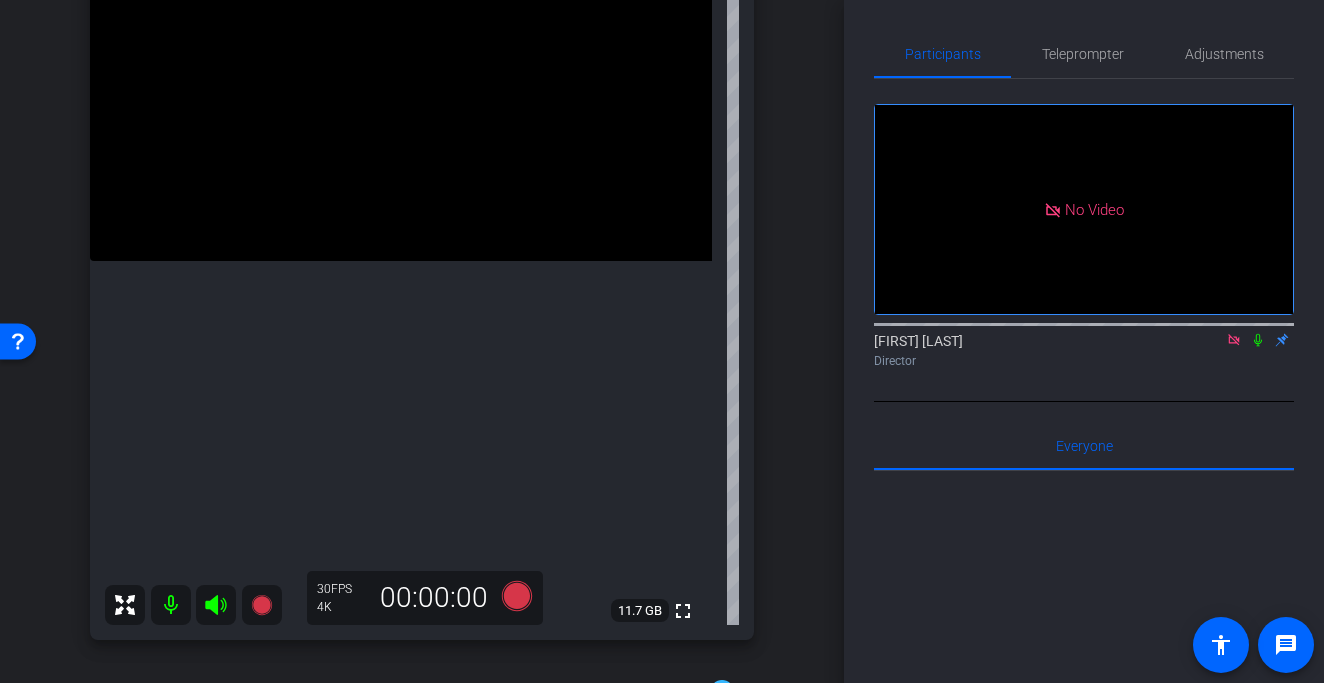 click at bounding box center [401, 105] 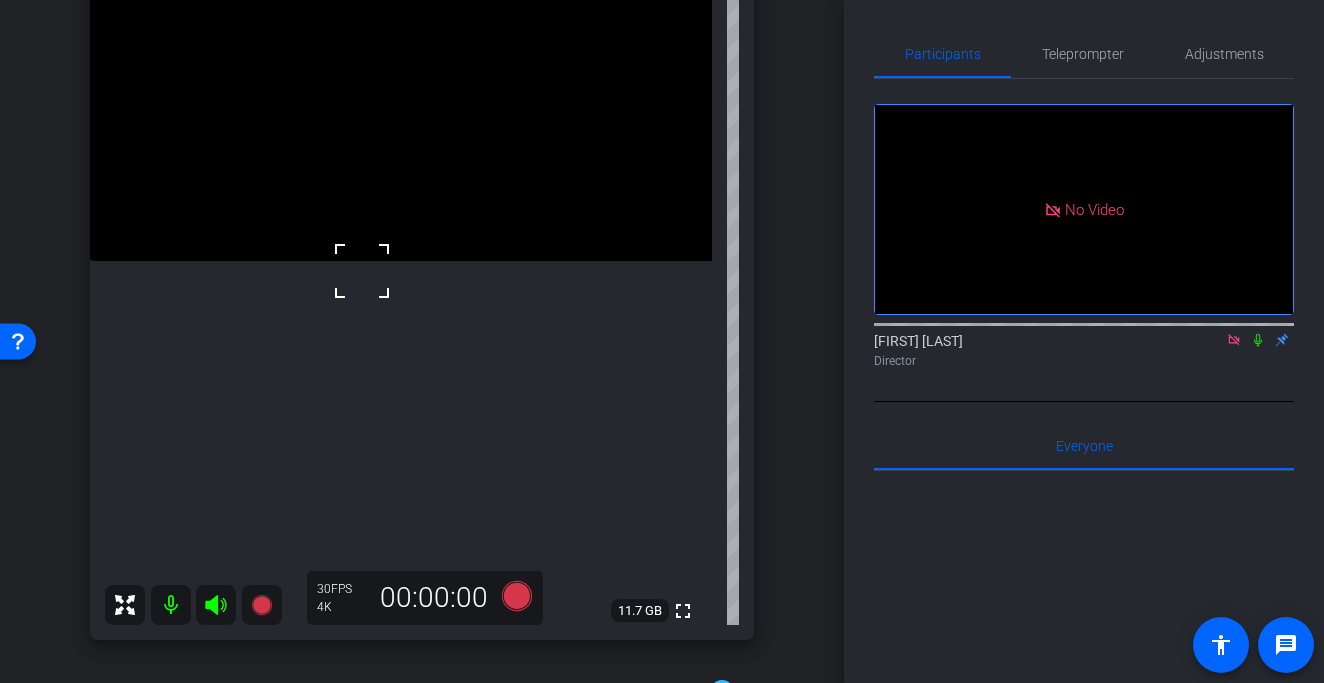 click at bounding box center (362, 271) 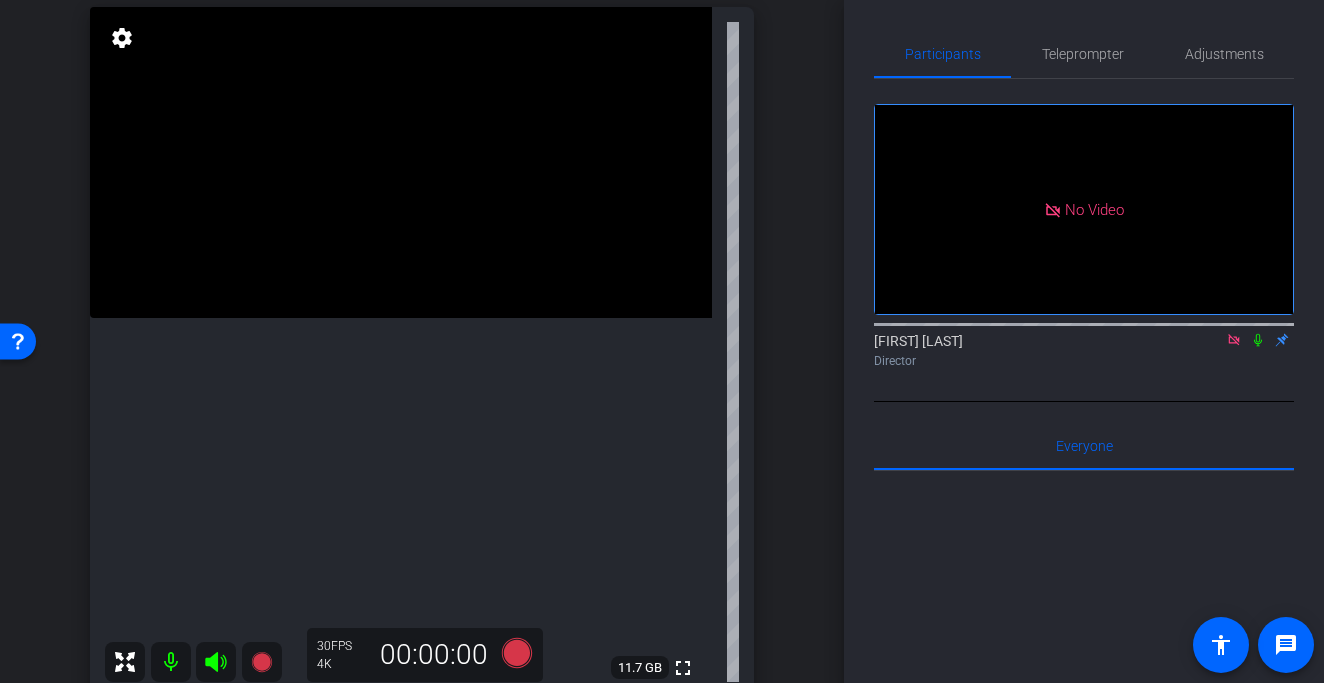 scroll, scrollTop: 277, scrollLeft: 0, axis: vertical 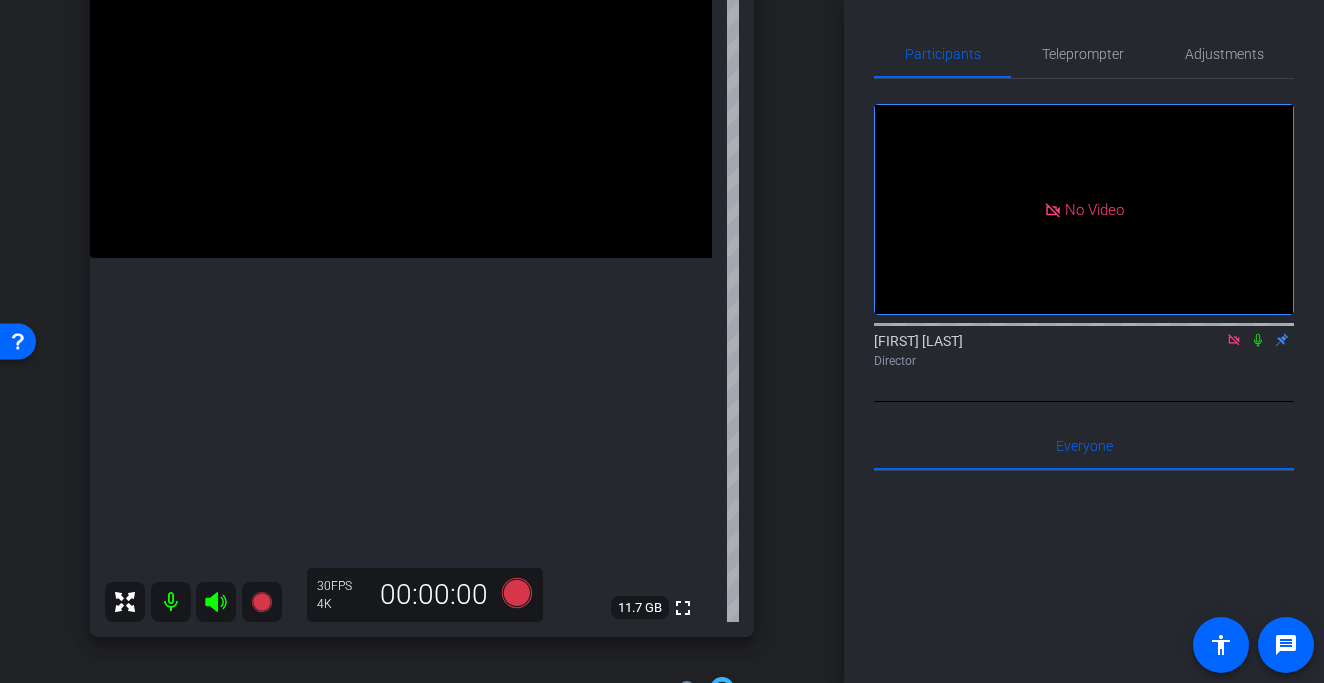 click at bounding box center [401, 102] 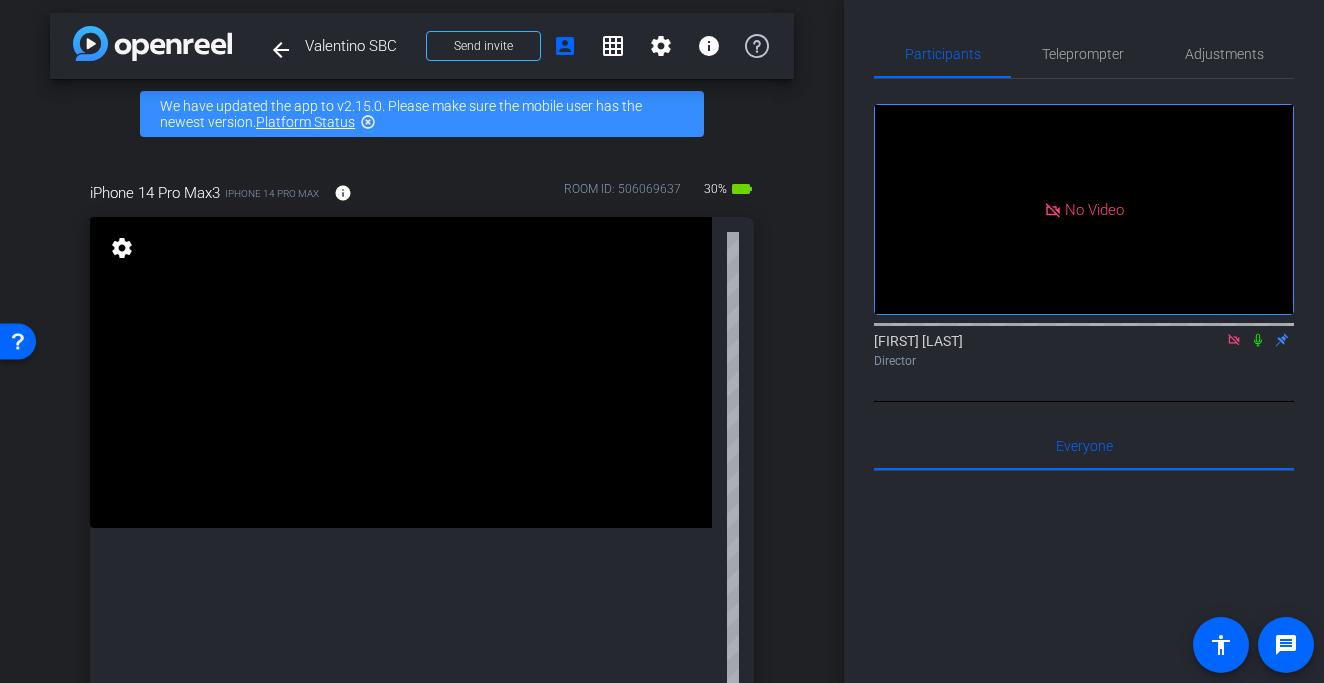 scroll, scrollTop: 1, scrollLeft: 0, axis: vertical 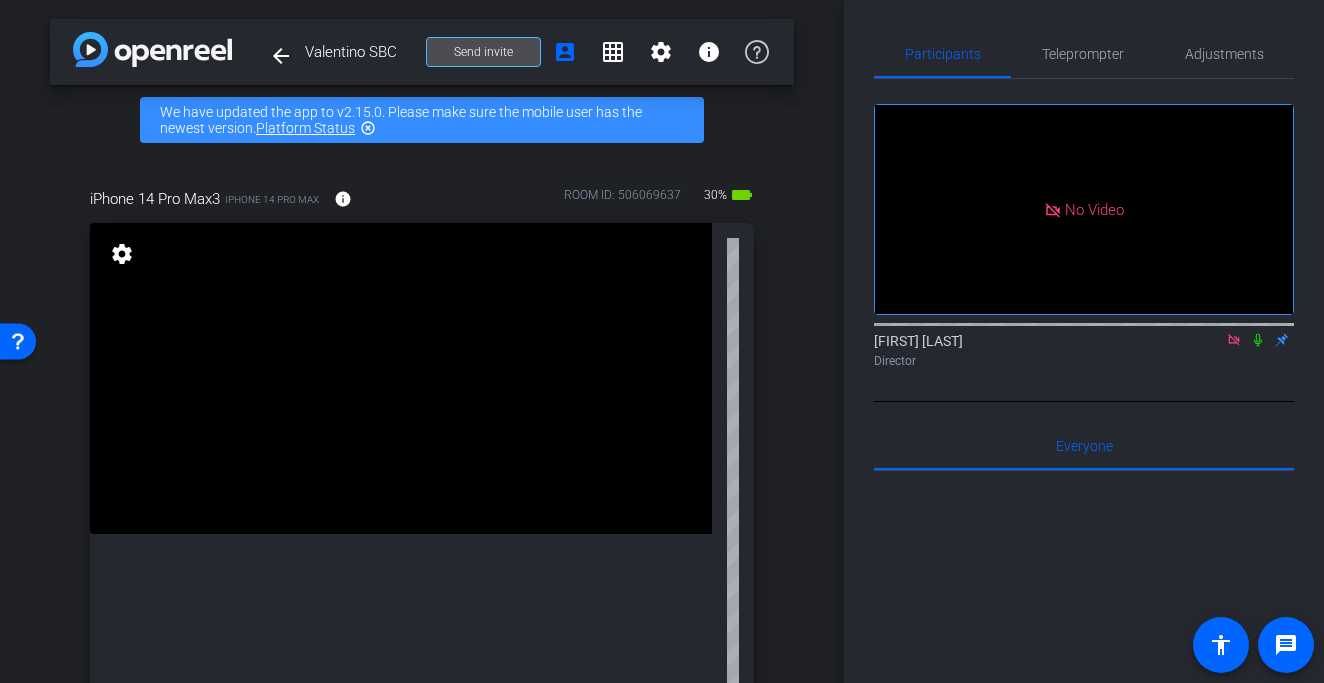 click on "Send invite" at bounding box center [483, 52] 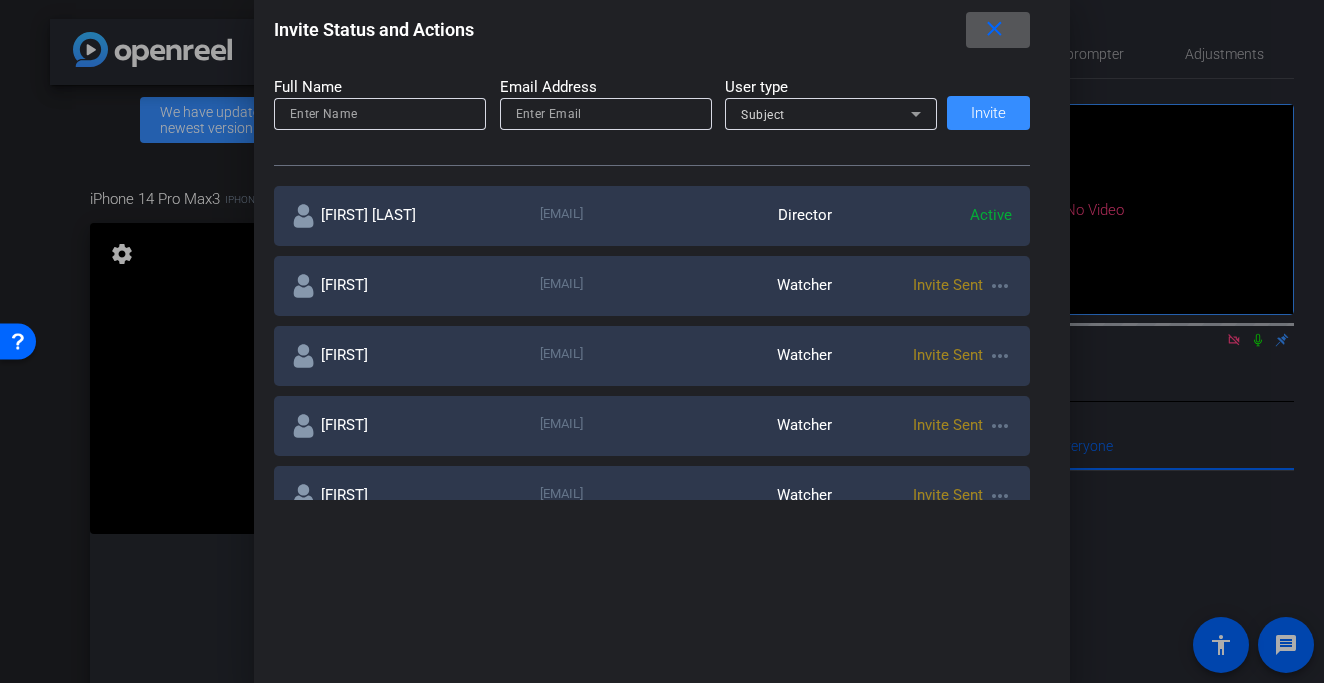 scroll, scrollTop: 245, scrollLeft: 0, axis: vertical 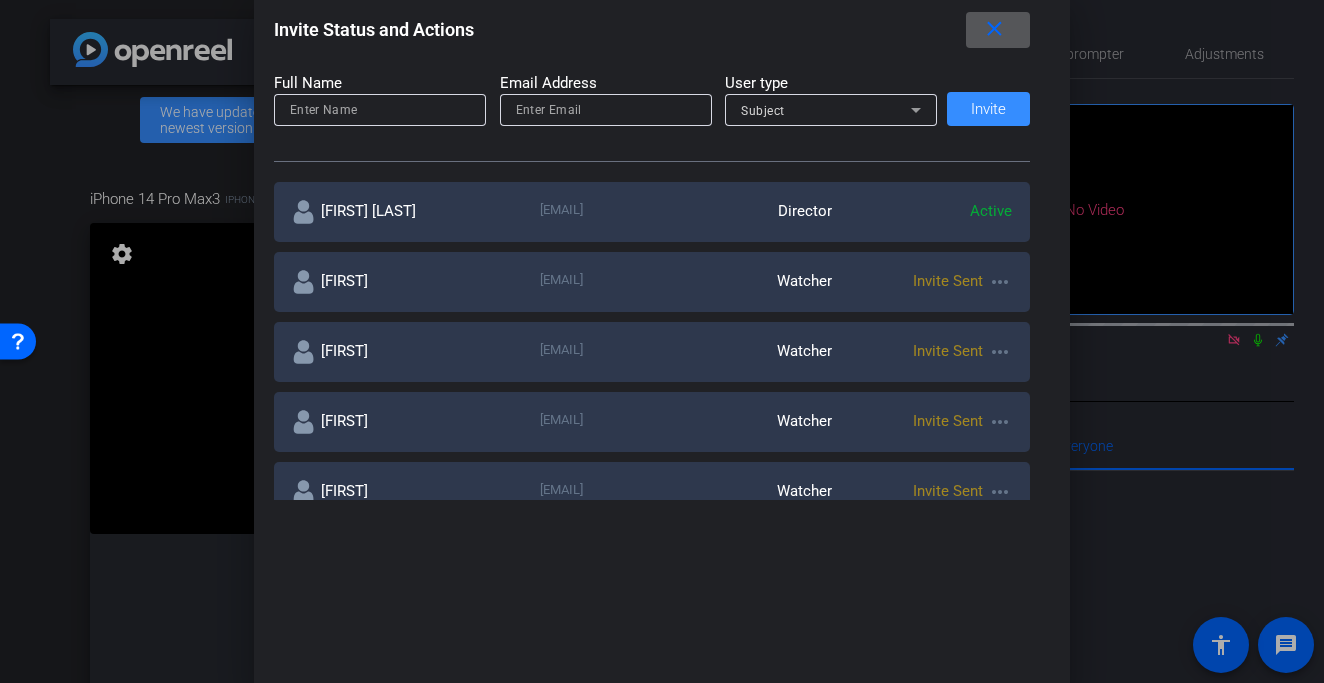 click on "more_horiz" at bounding box center [1000, 352] 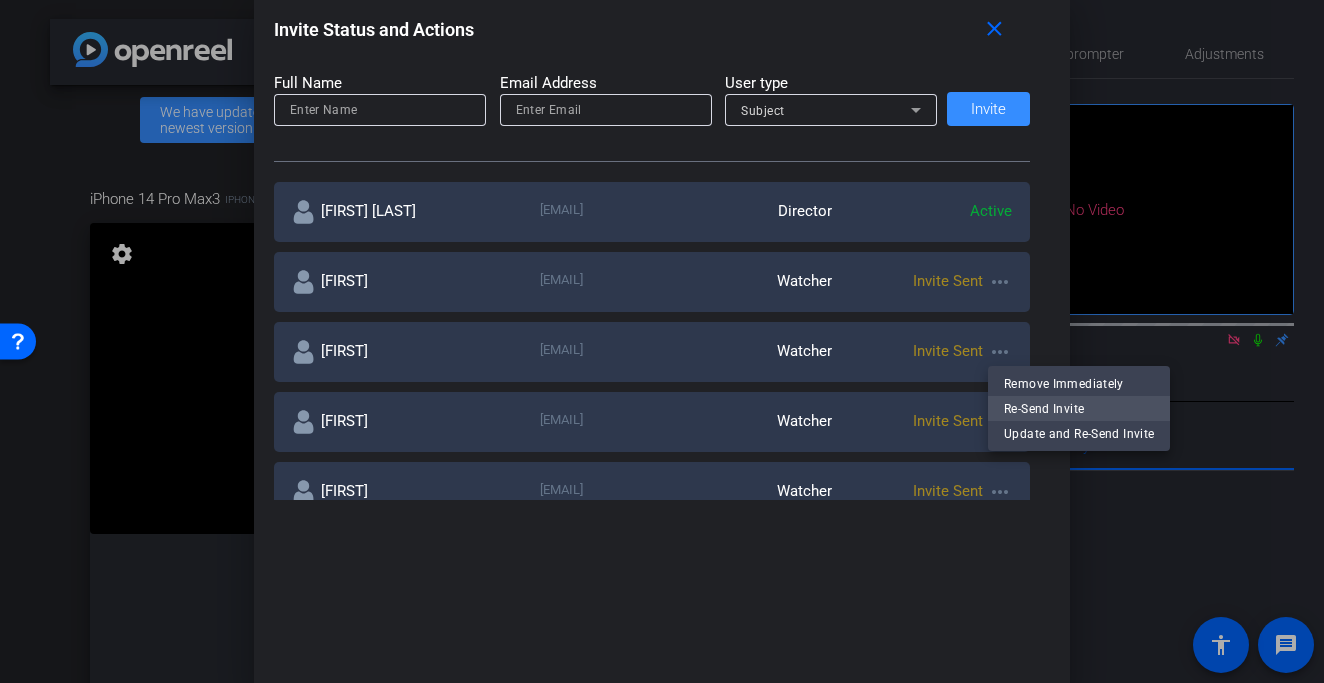 click on "Re-Send Invite" at bounding box center [1079, 408] 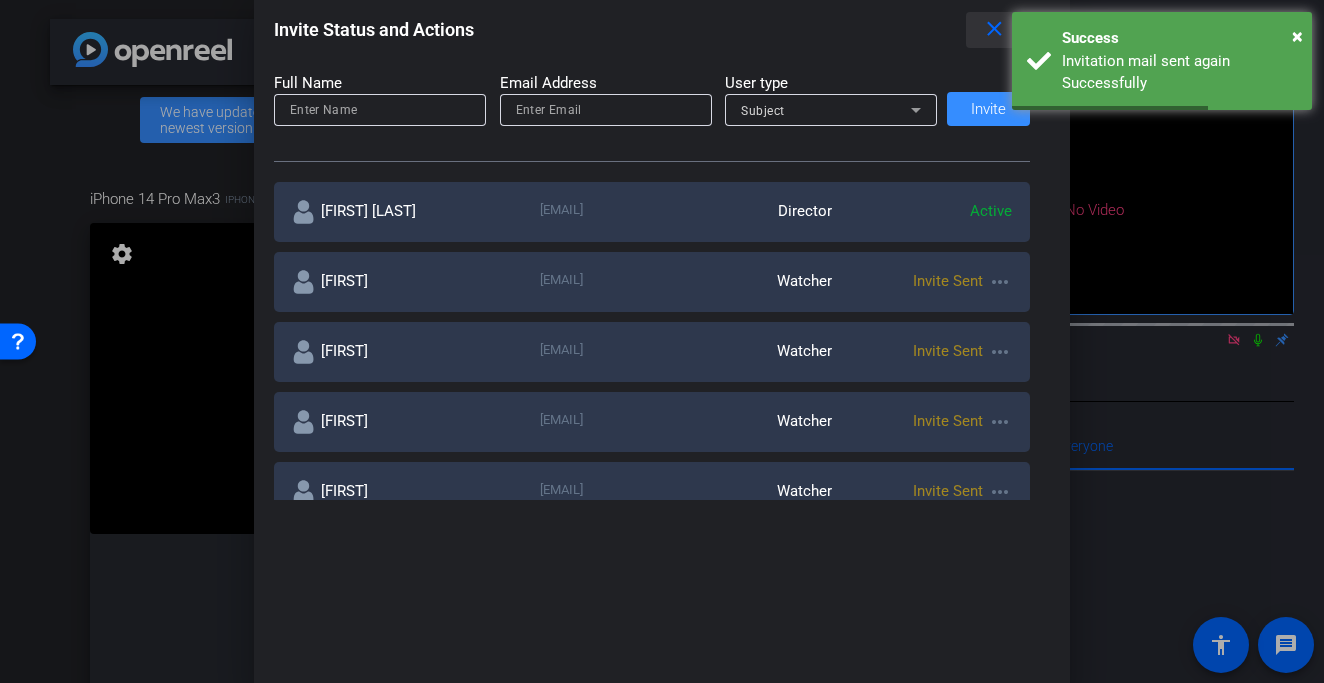 click on "close" at bounding box center [994, 29] 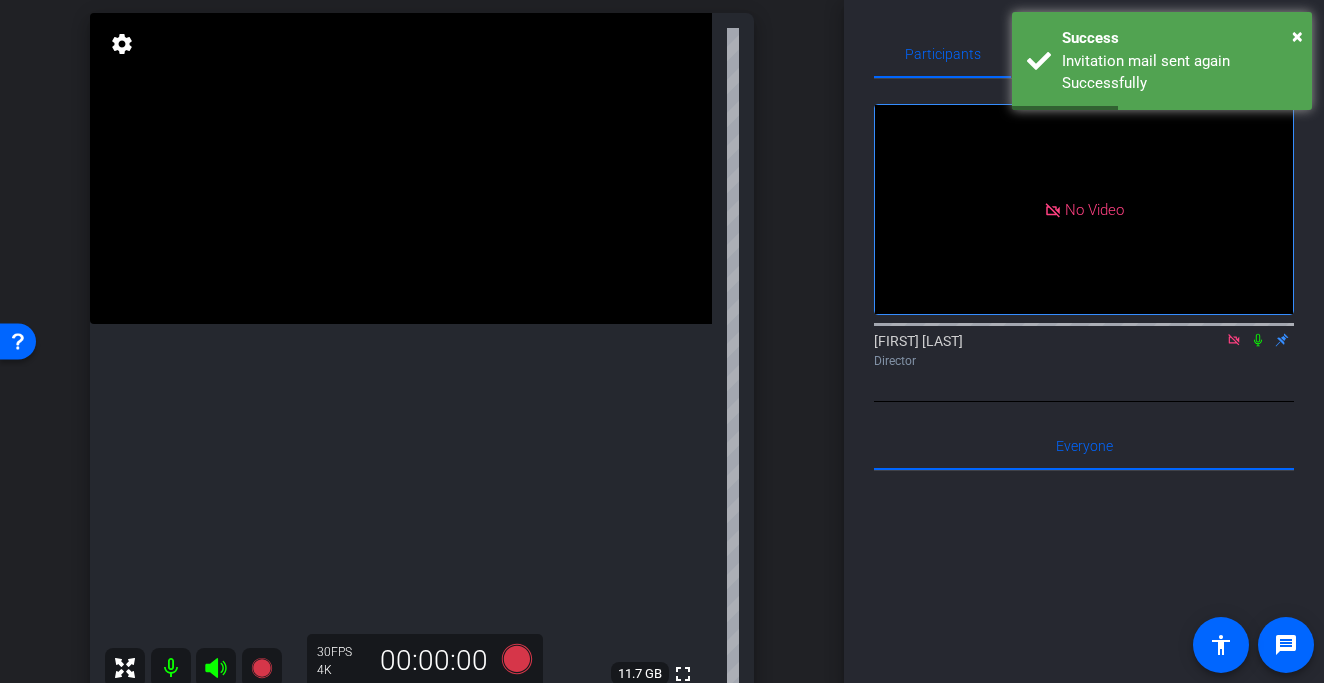 scroll, scrollTop: 224, scrollLeft: 0, axis: vertical 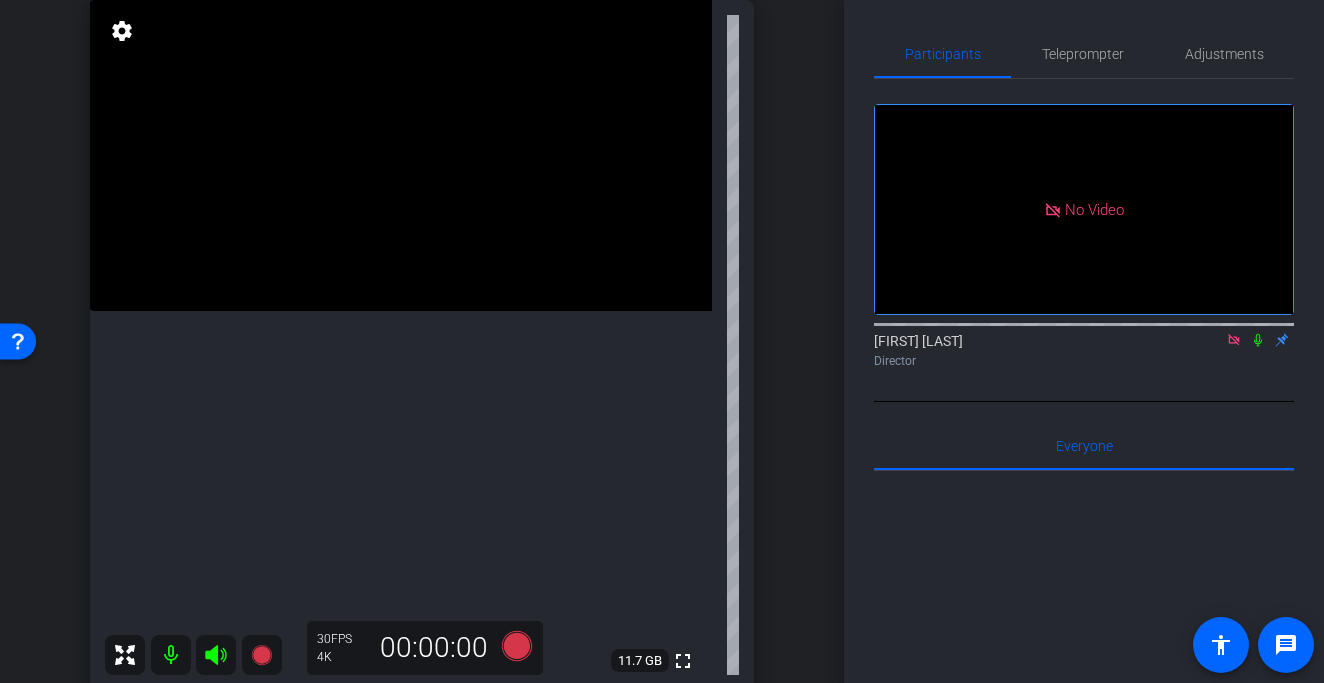 click at bounding box center (401, 155) 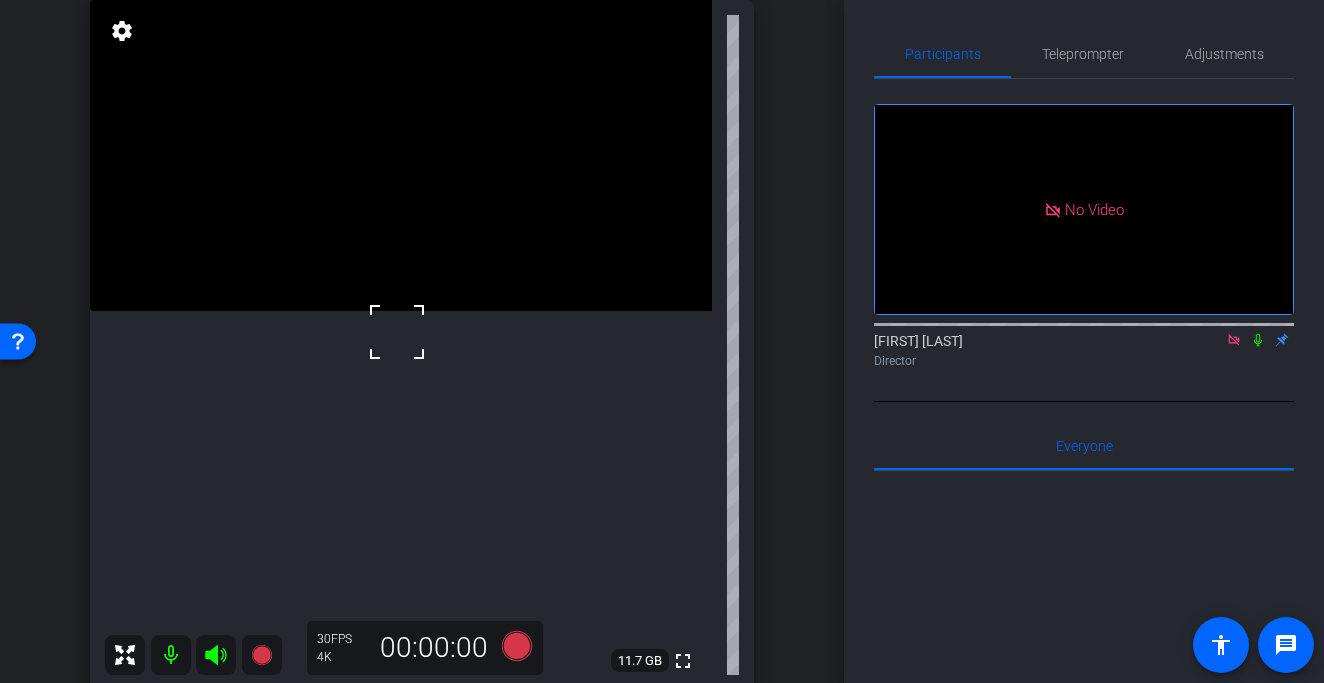 click at bounding box center (397, 332) 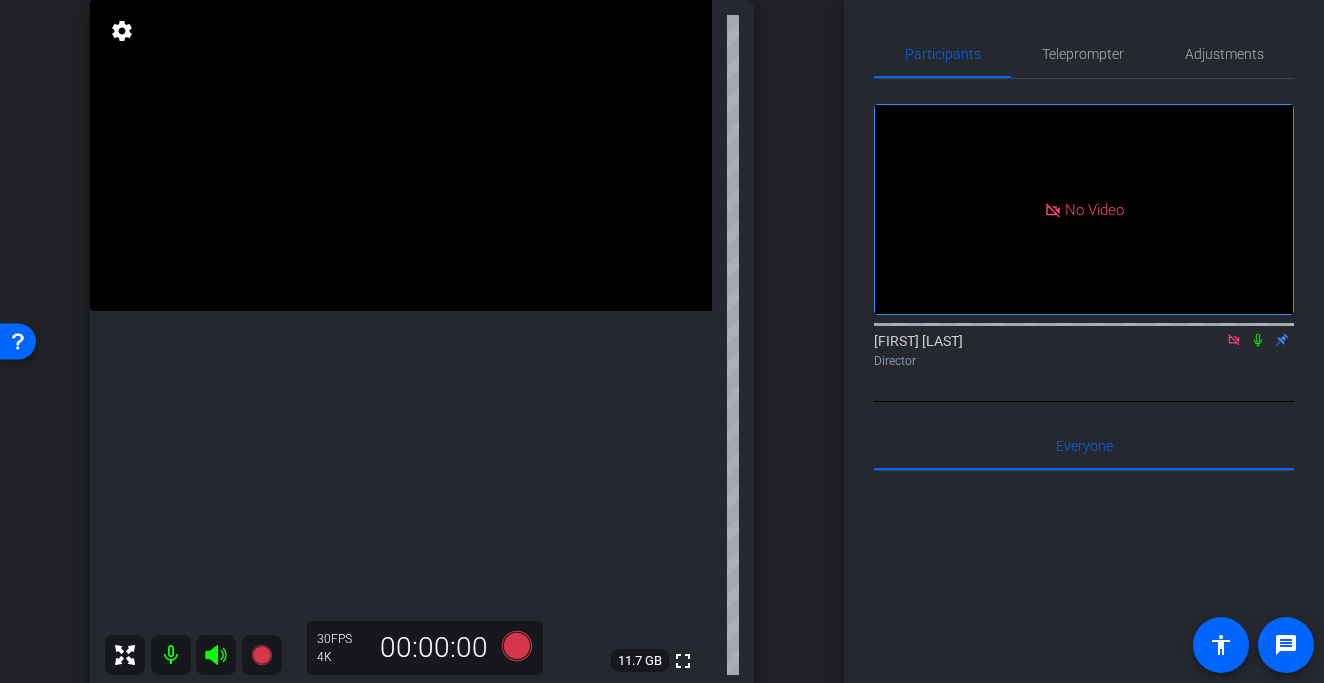 click at bounding box center [401, 155] 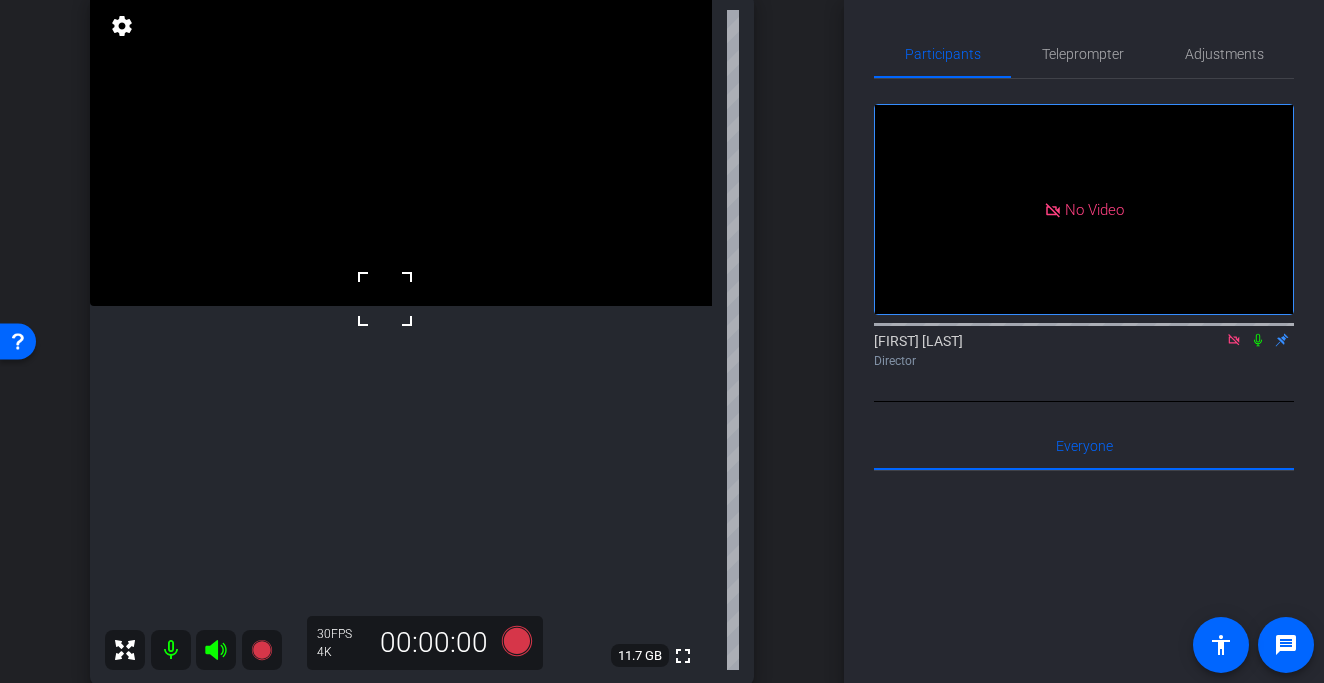 scroll, scrollTop: 231, scrollLeft: 0, axis: vertical 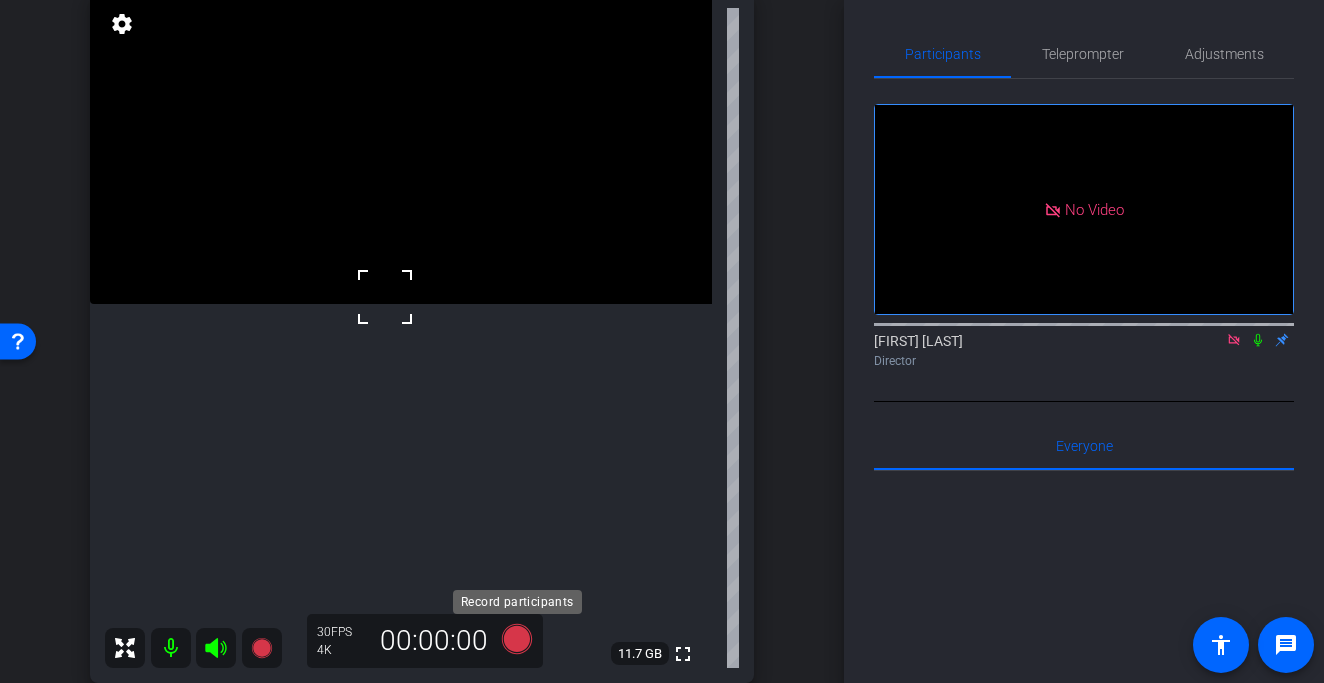 click 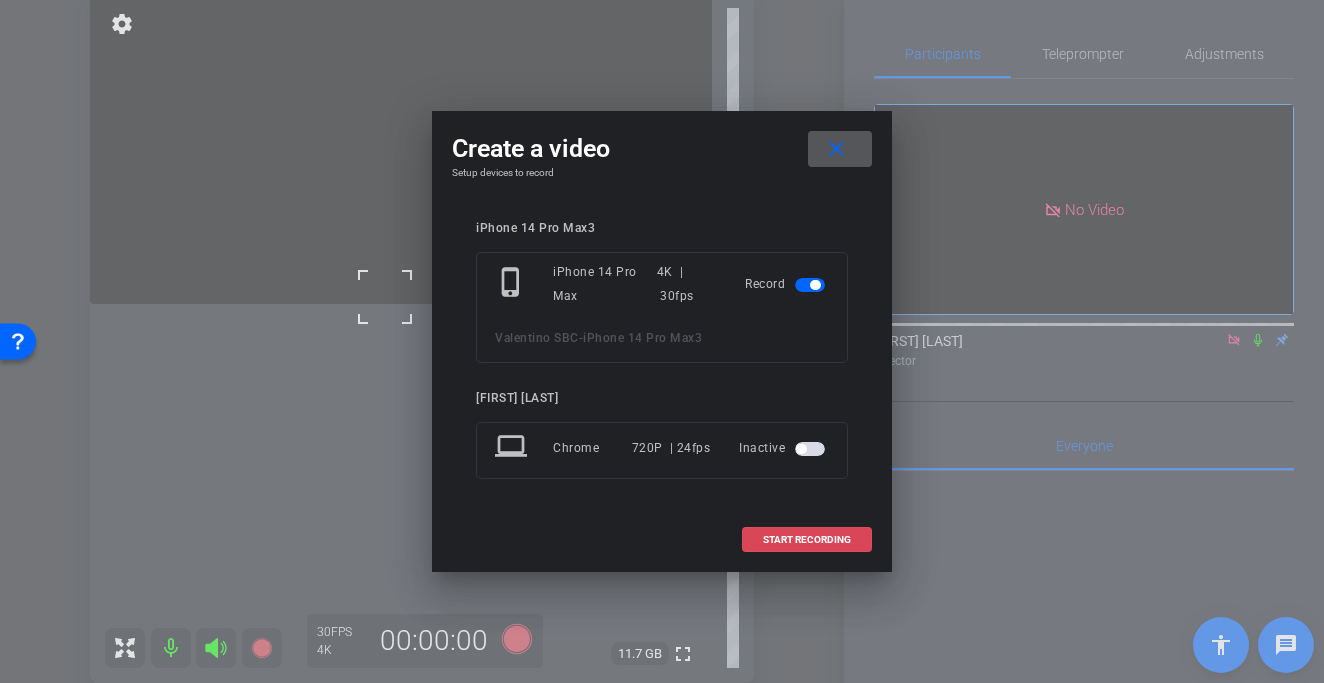 click on "START RECORDING" at bounding box center (807, 540) 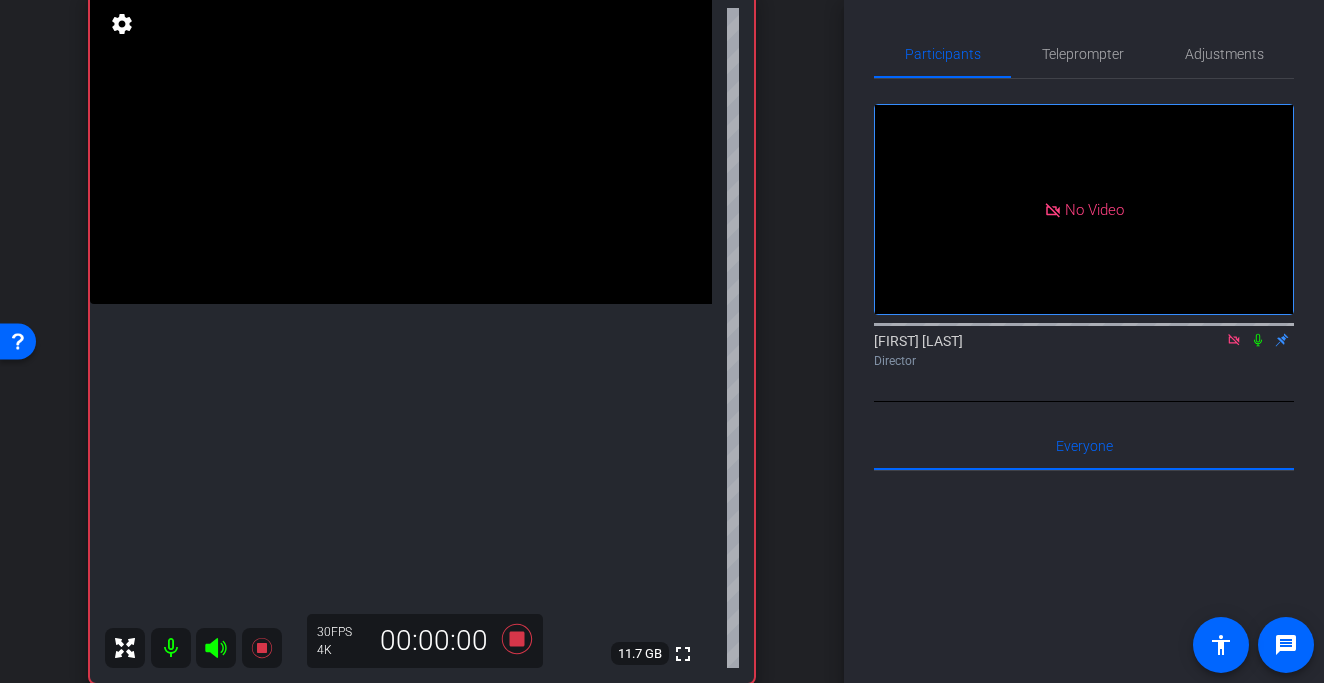 click at bounding box center (401, 148) 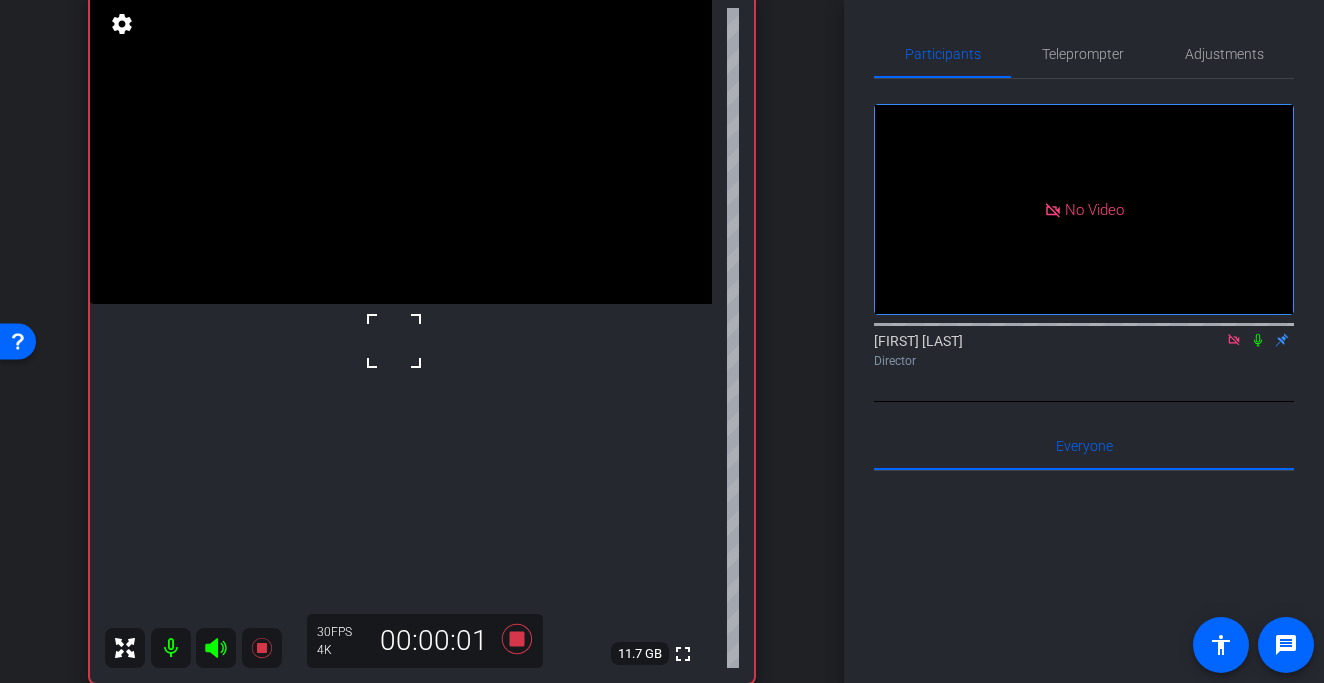 click at bounding box center [394, 341] 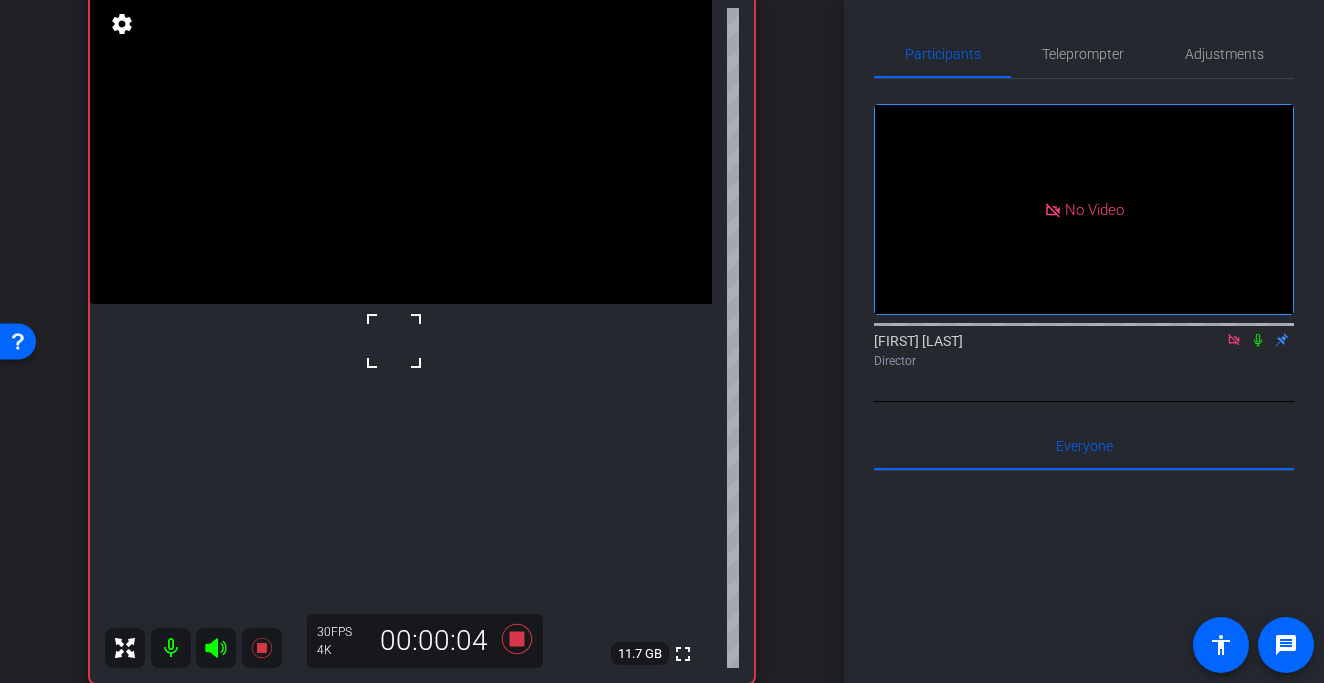 click at bounding box center [394, 341] 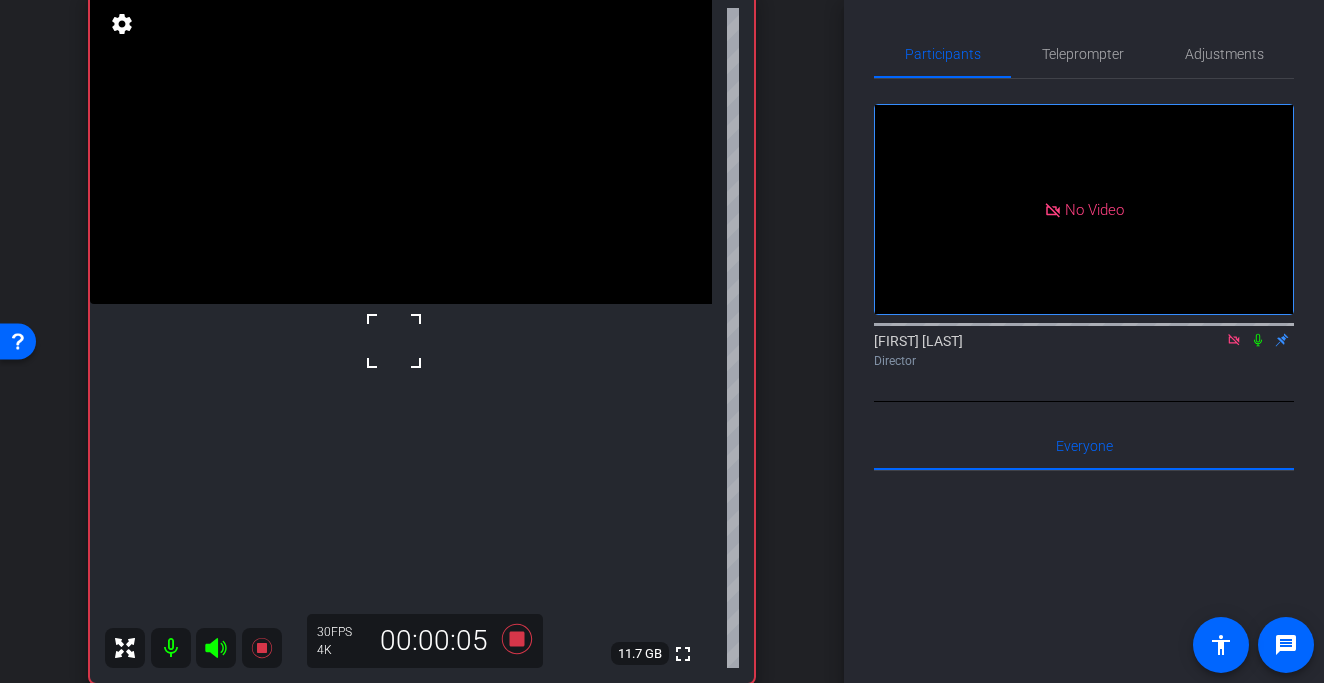 click at bounding box center [394, 341] 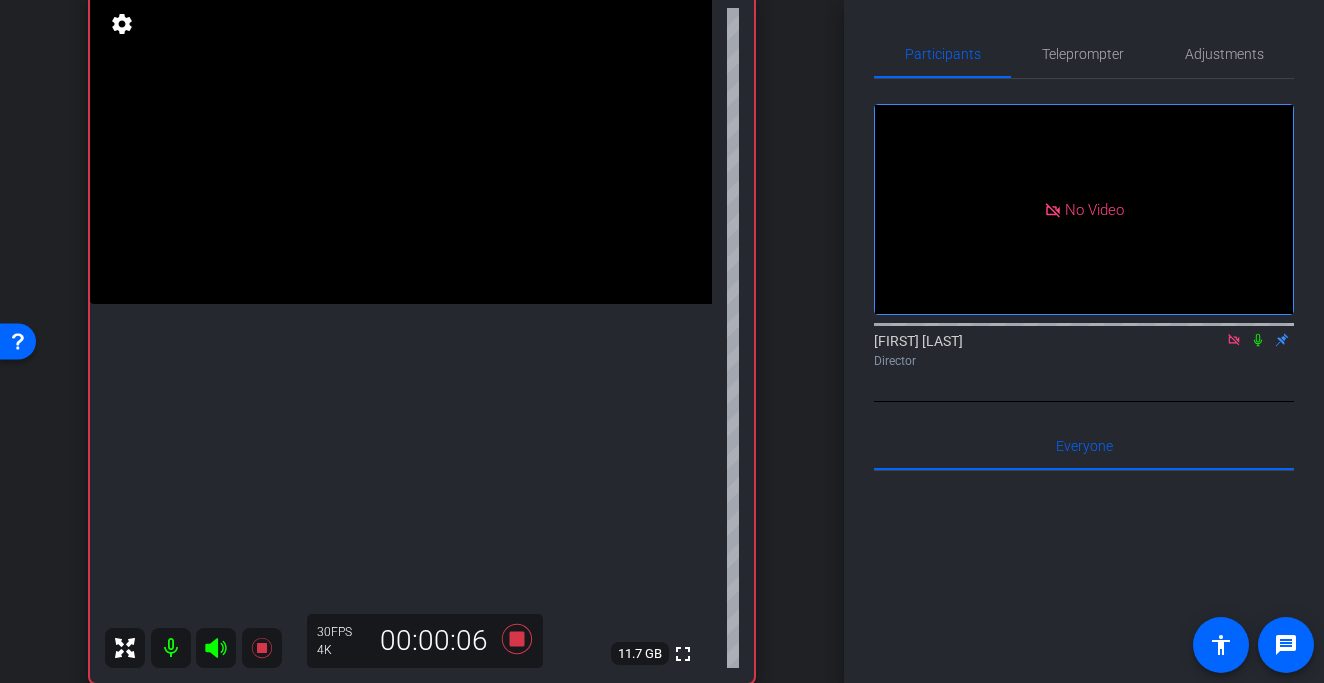 click at bounding box center (401, 148) 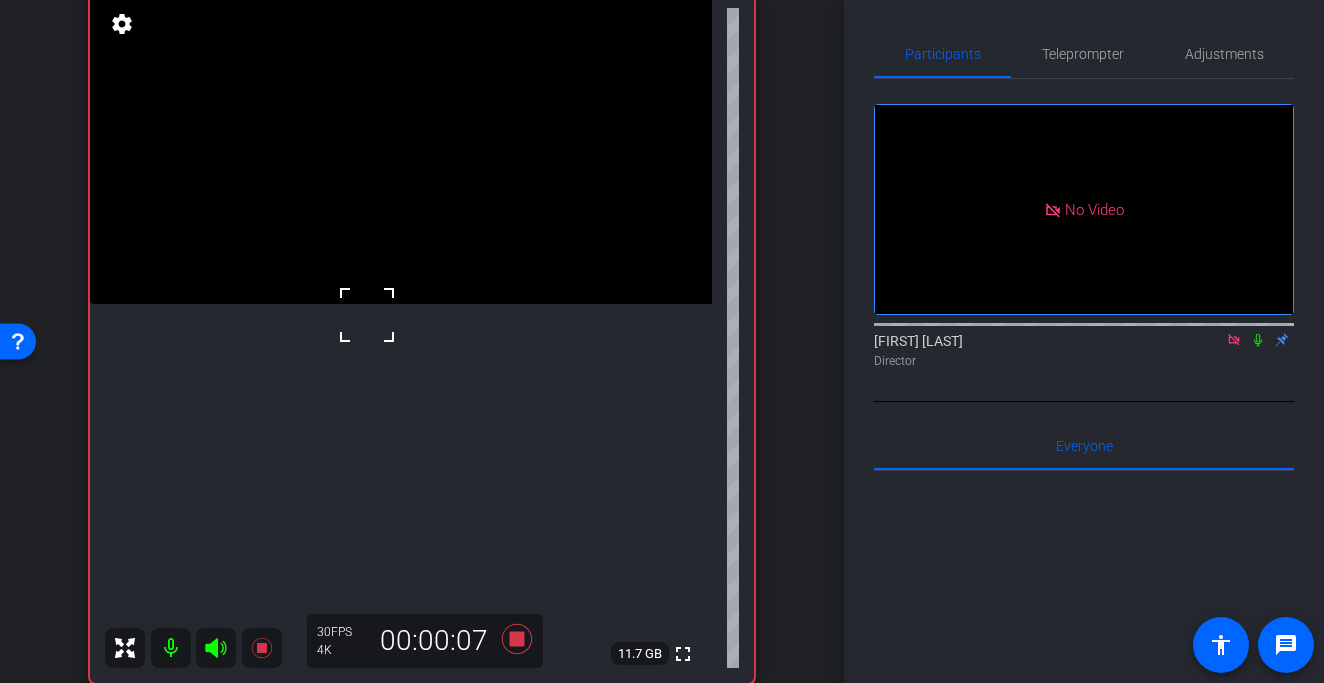 click at bounding box center [367, 315] 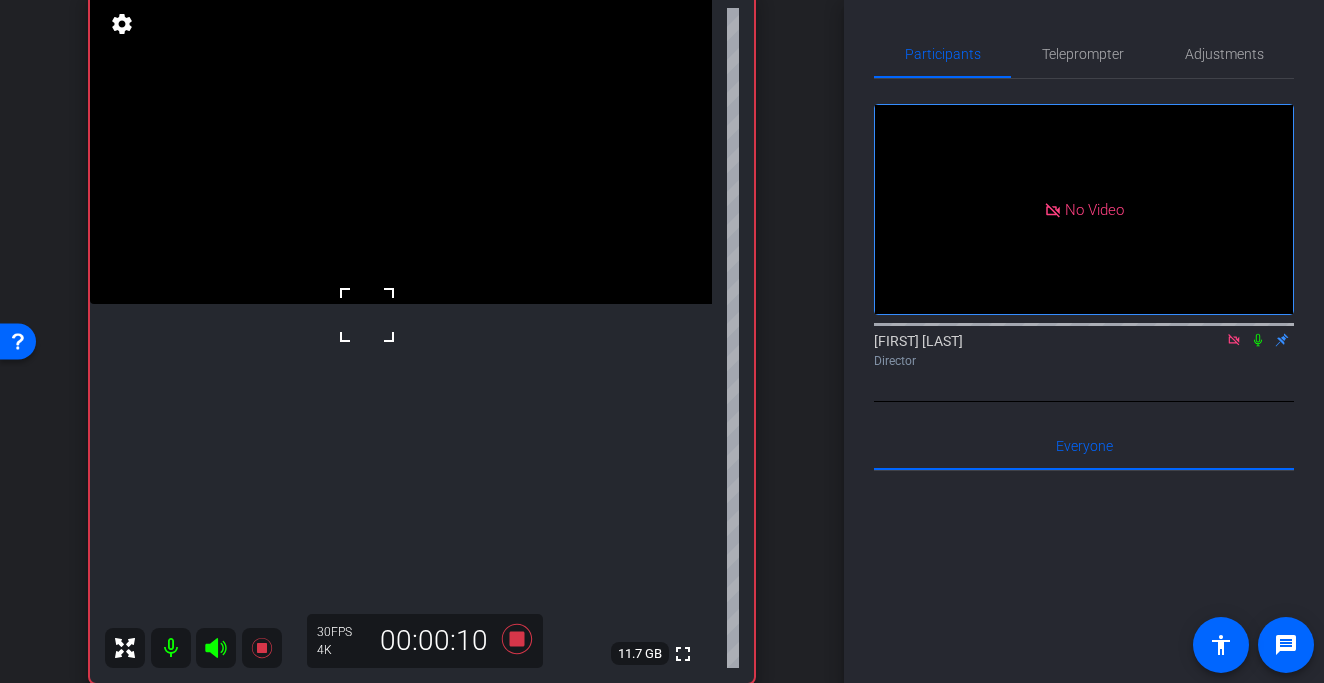 click at bounding box center (367, 315) 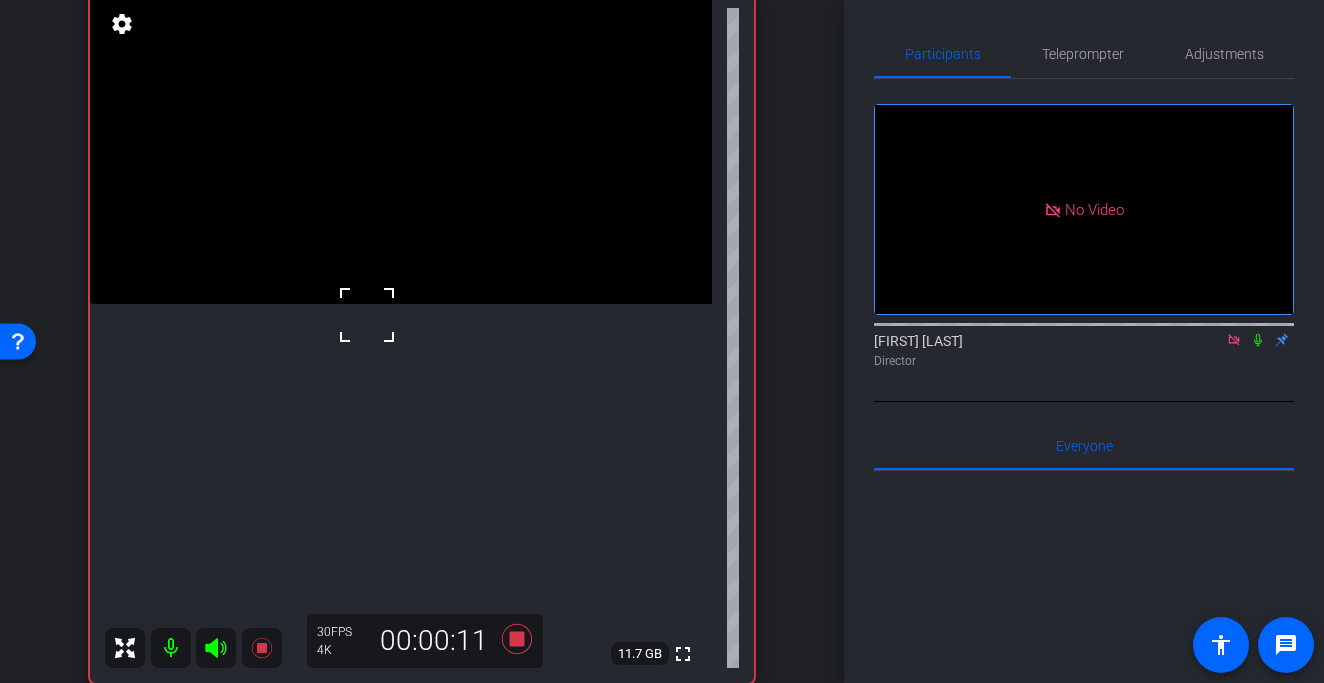 click at bounding box center [367, 315] 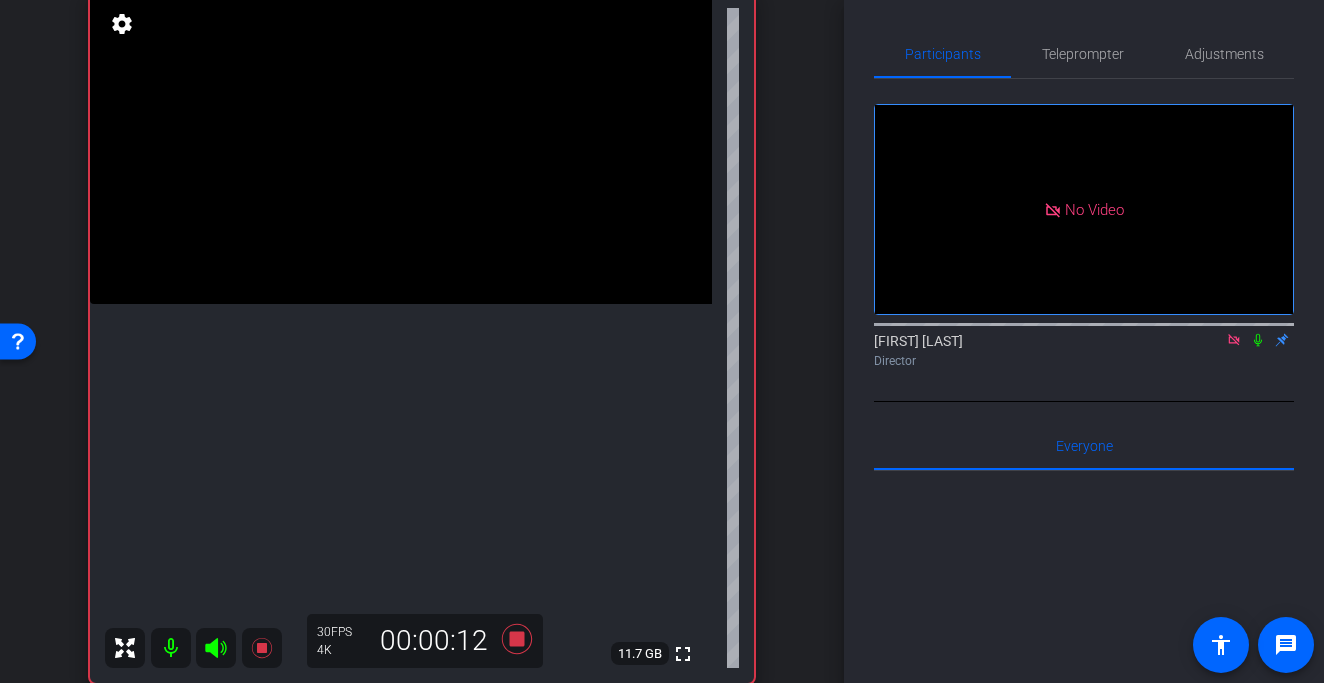 click at bounding box center (401, 148) 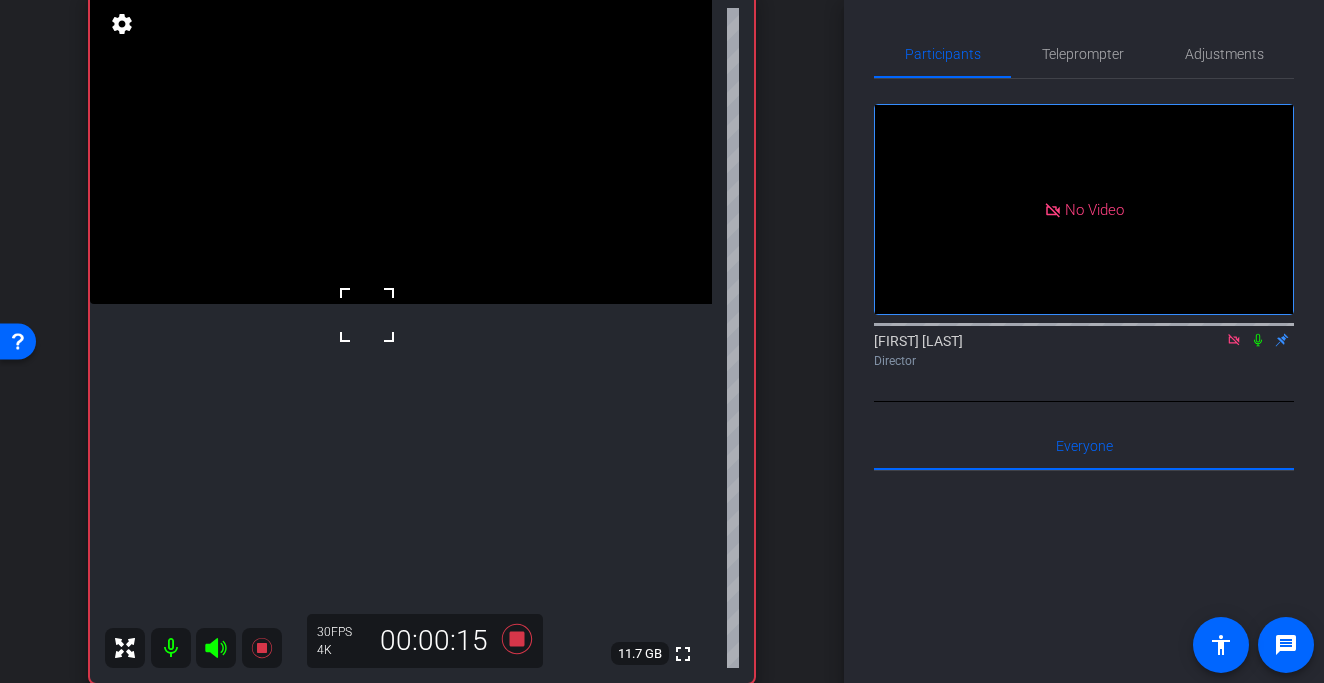 click at bounding box center [367, 315] 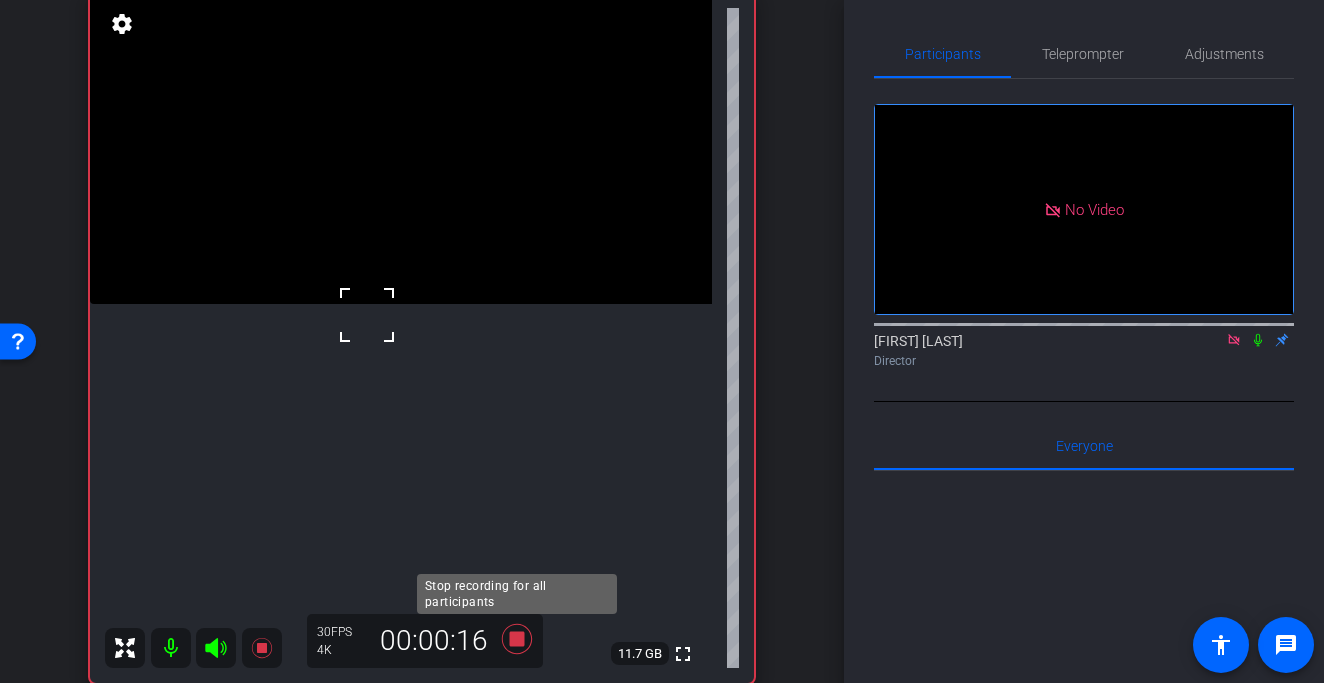 click 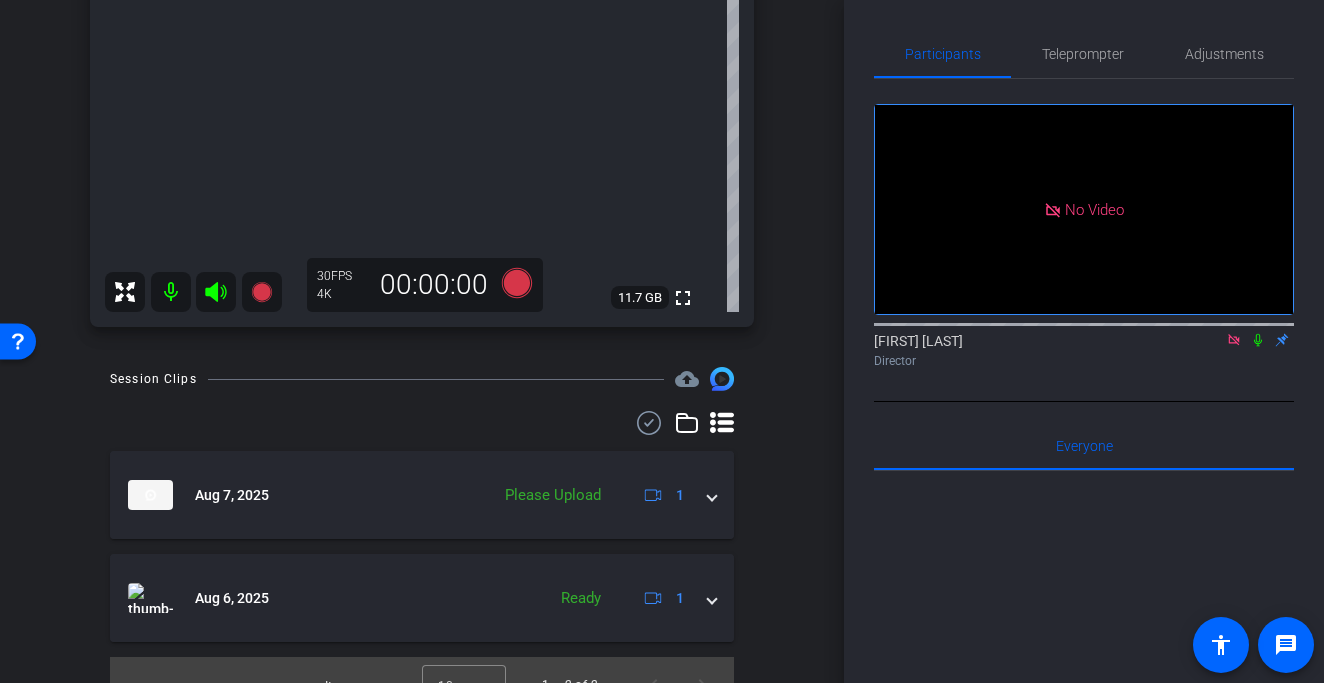 scroll, scrollTop: 594, scrollLeft: 0, axis: vertical 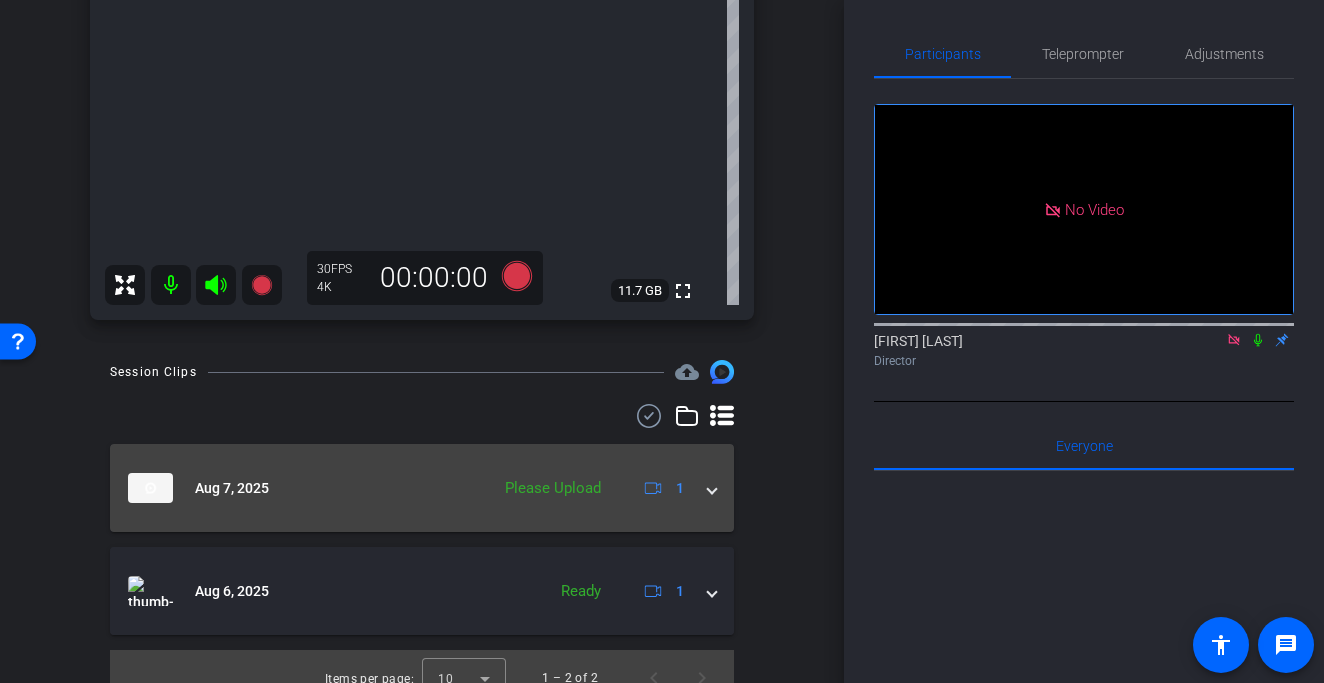 click at bounding box center [712, 488] 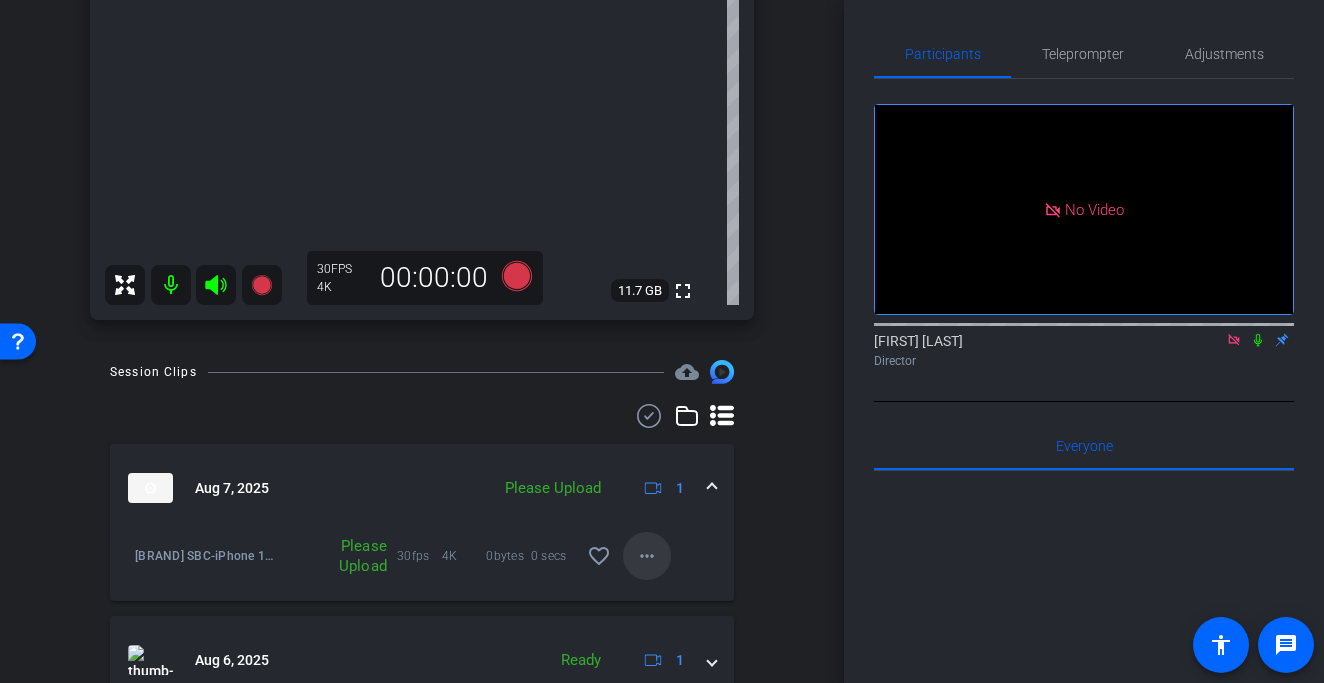 click on "more_horiz" at bounding box center (647, 556) 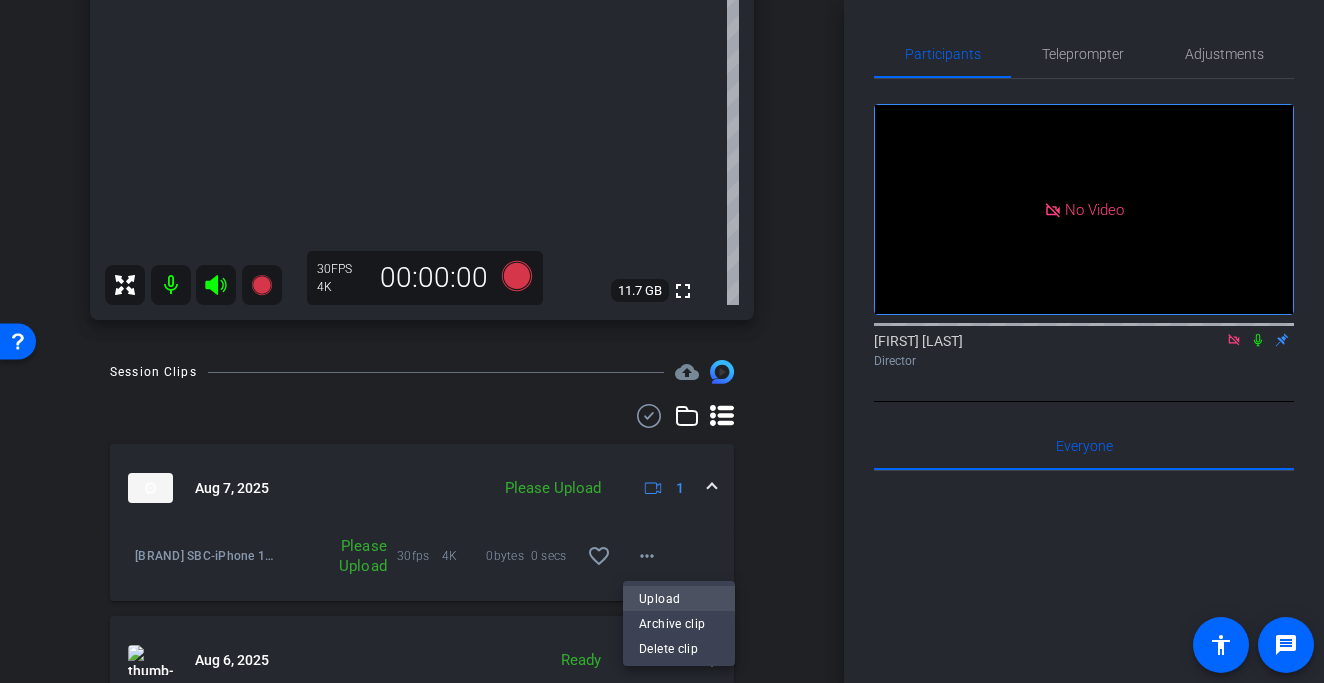 click on "Upload" at bounding box center (679, 598) 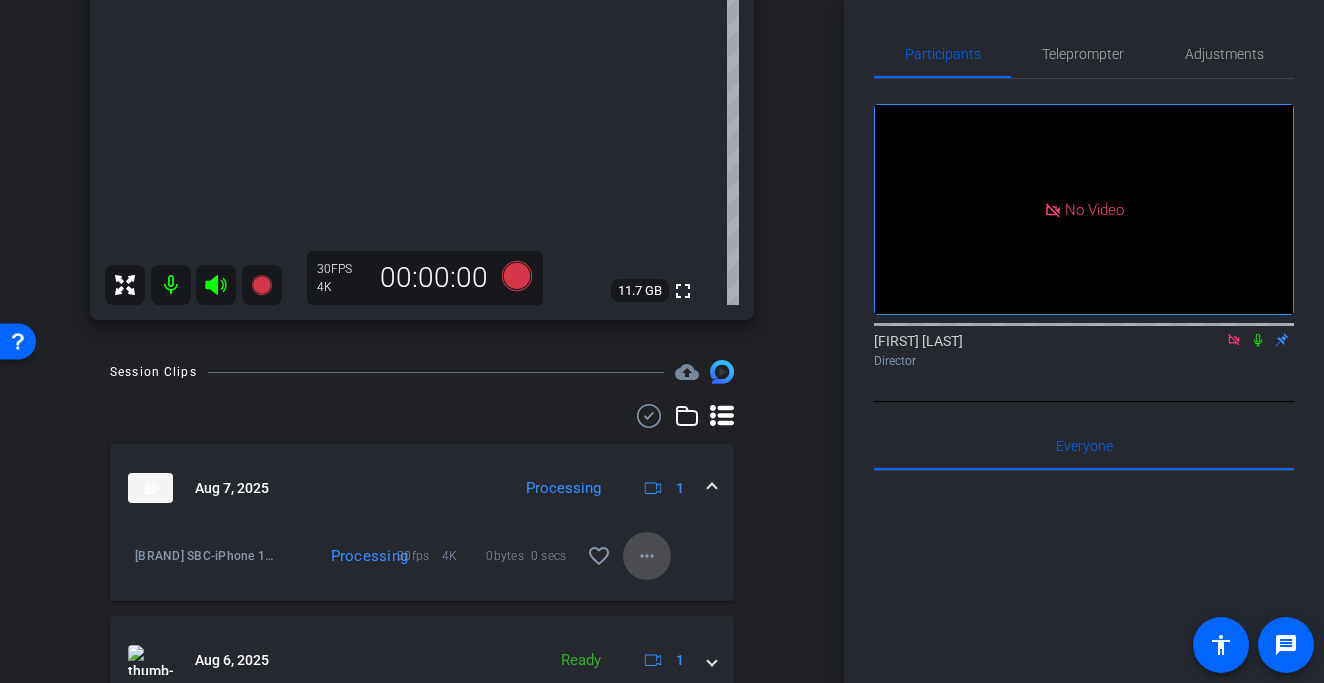 click on "more_horiz" at bounding box center [647, 556] 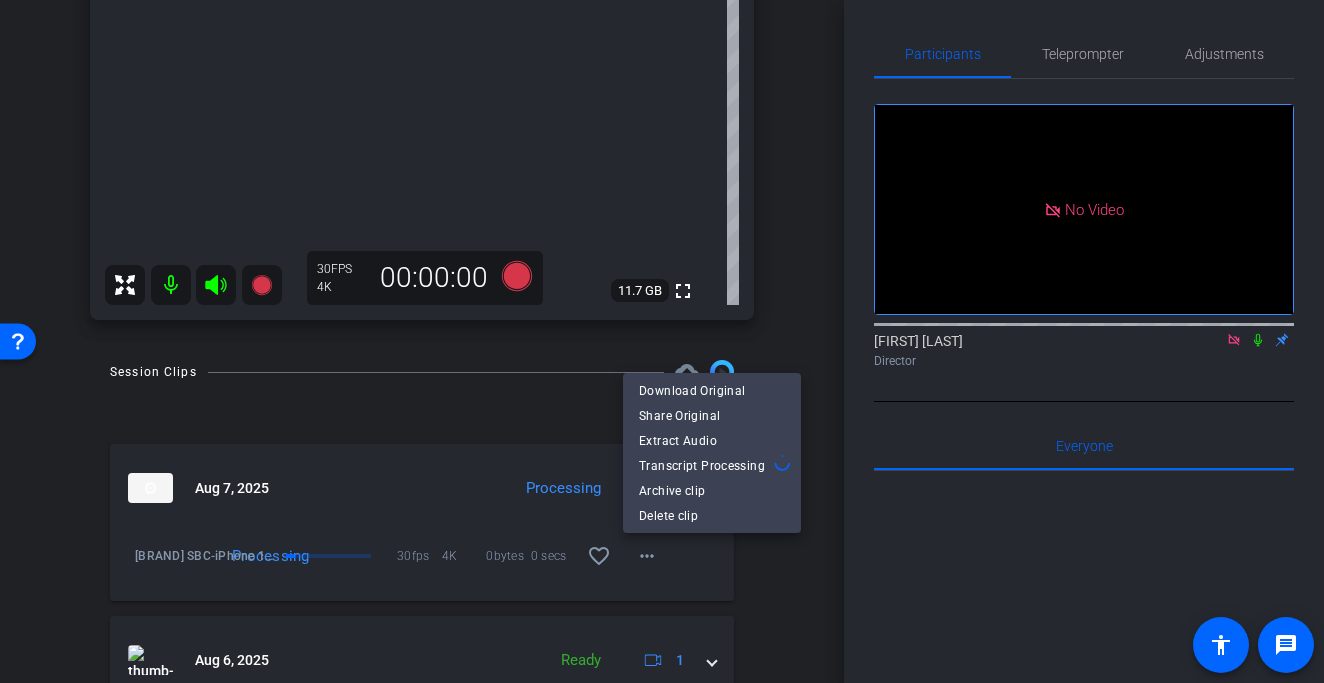 click at bounding box center (662, 341) 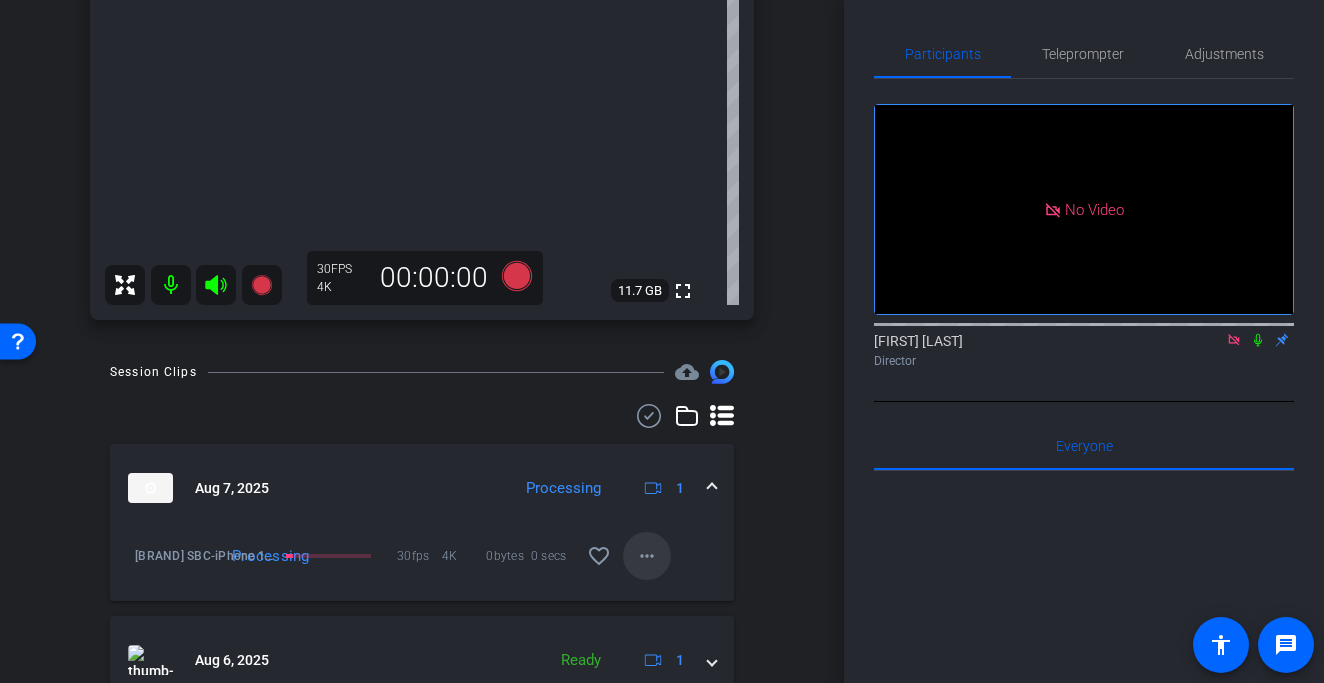 click on "more_horiz" at bounding box center (647, 556) 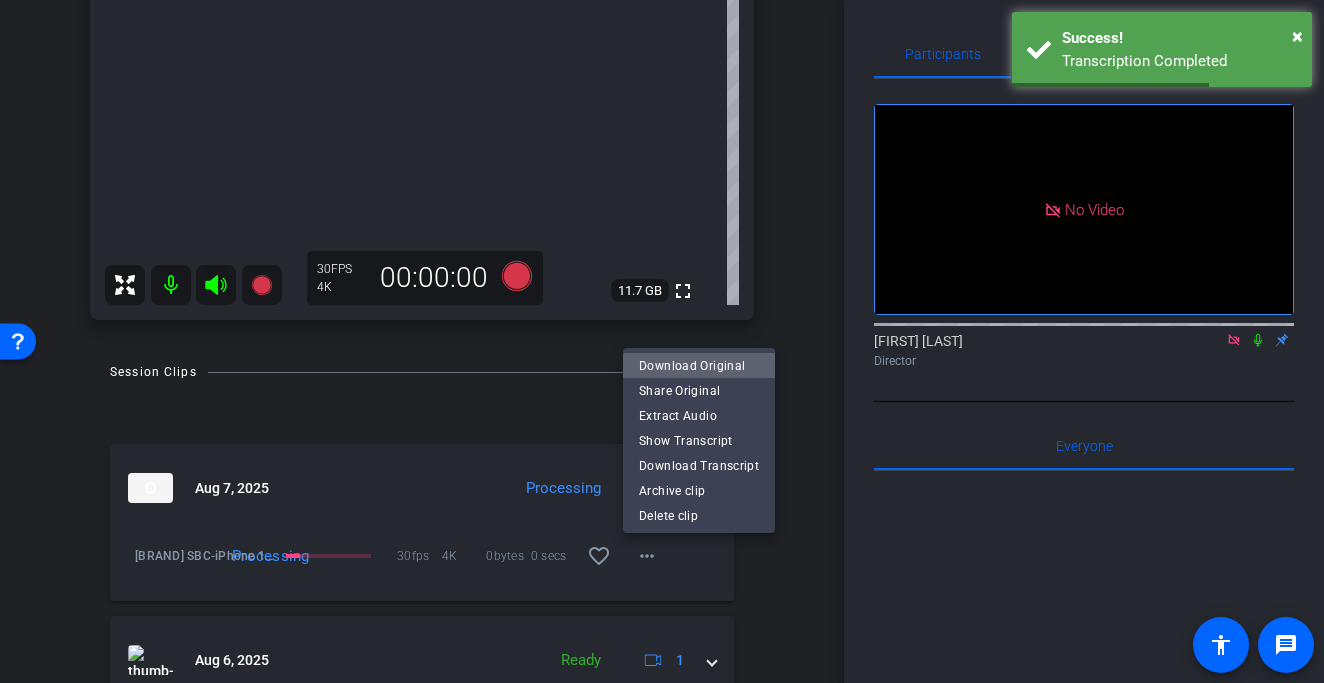 click on "Download Original" at bounding box center [699, 365] 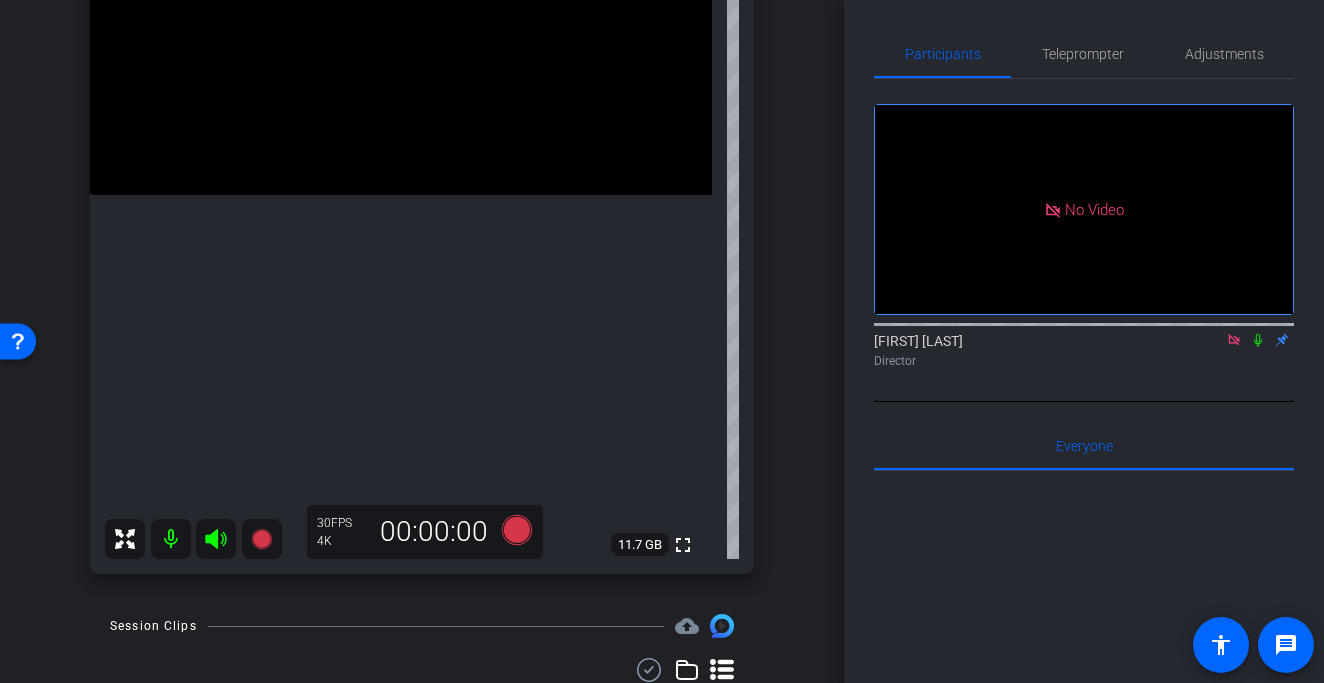 scroll, scrollTop: 290, scrollLeft: 0, axis: vertical 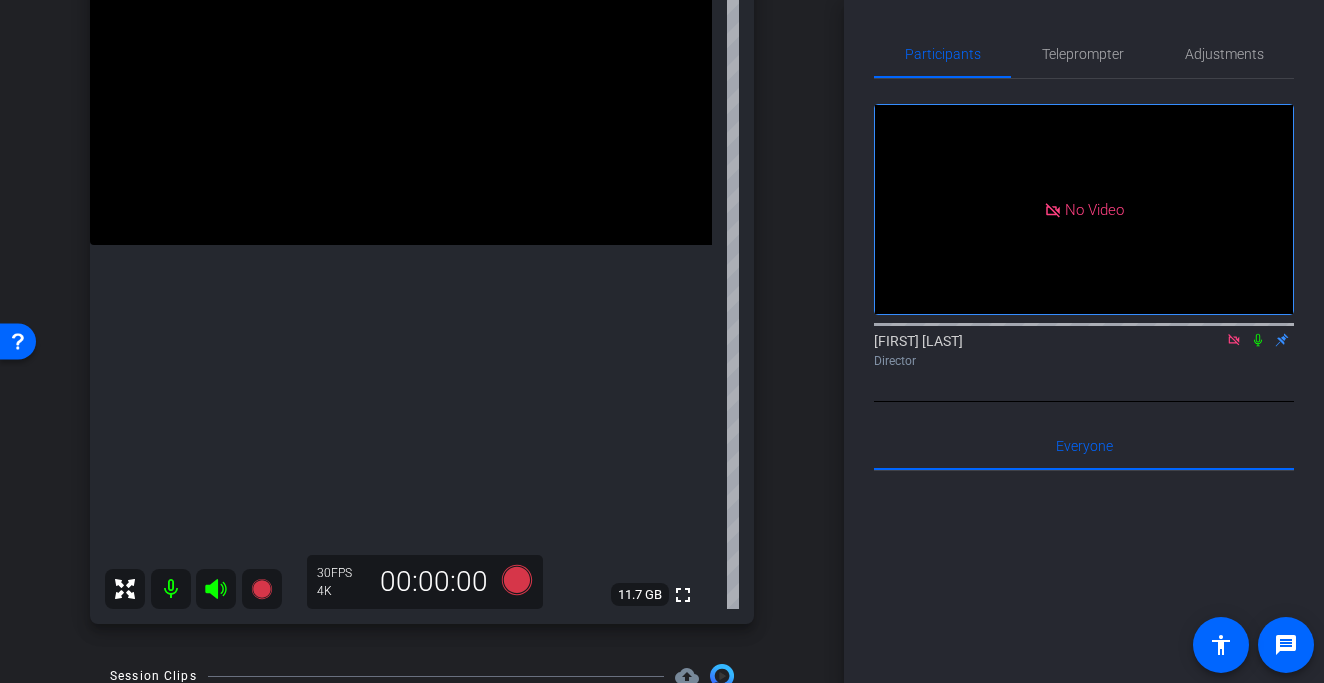 click at bounding box center [401, 89] 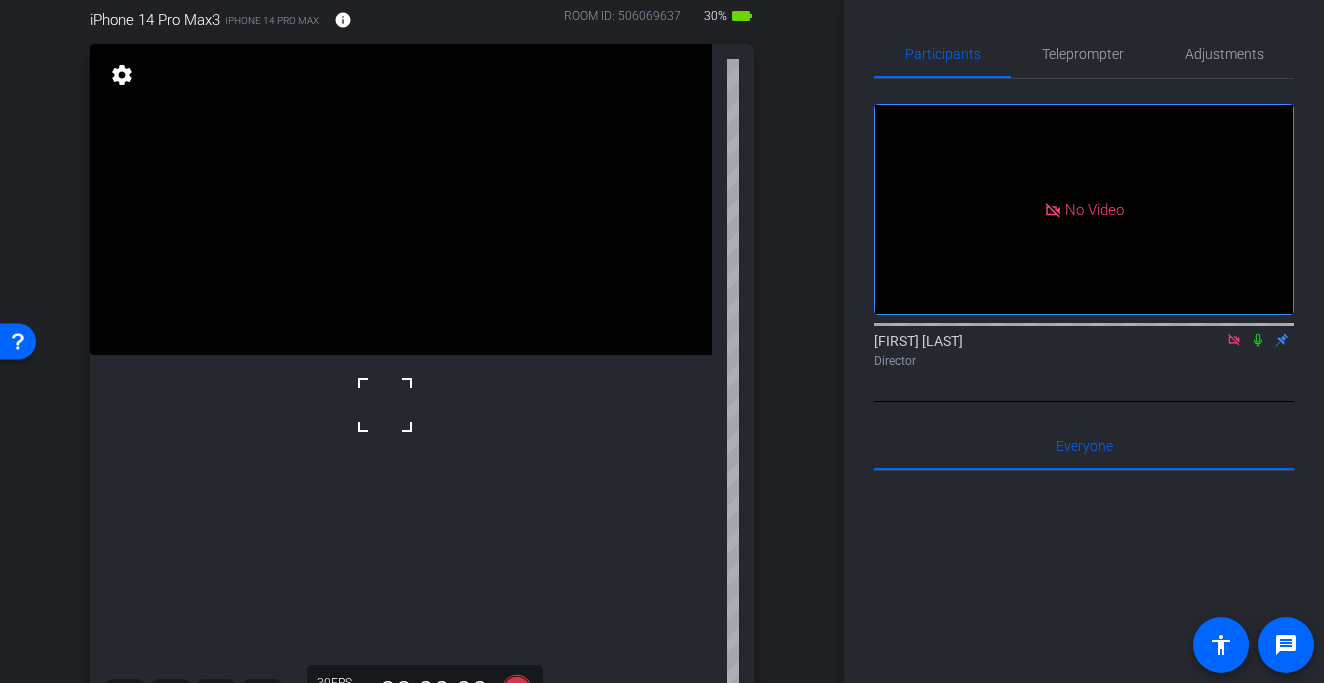 scroll, scrollTop: 178, scrollLeft: 0, axis: vertical 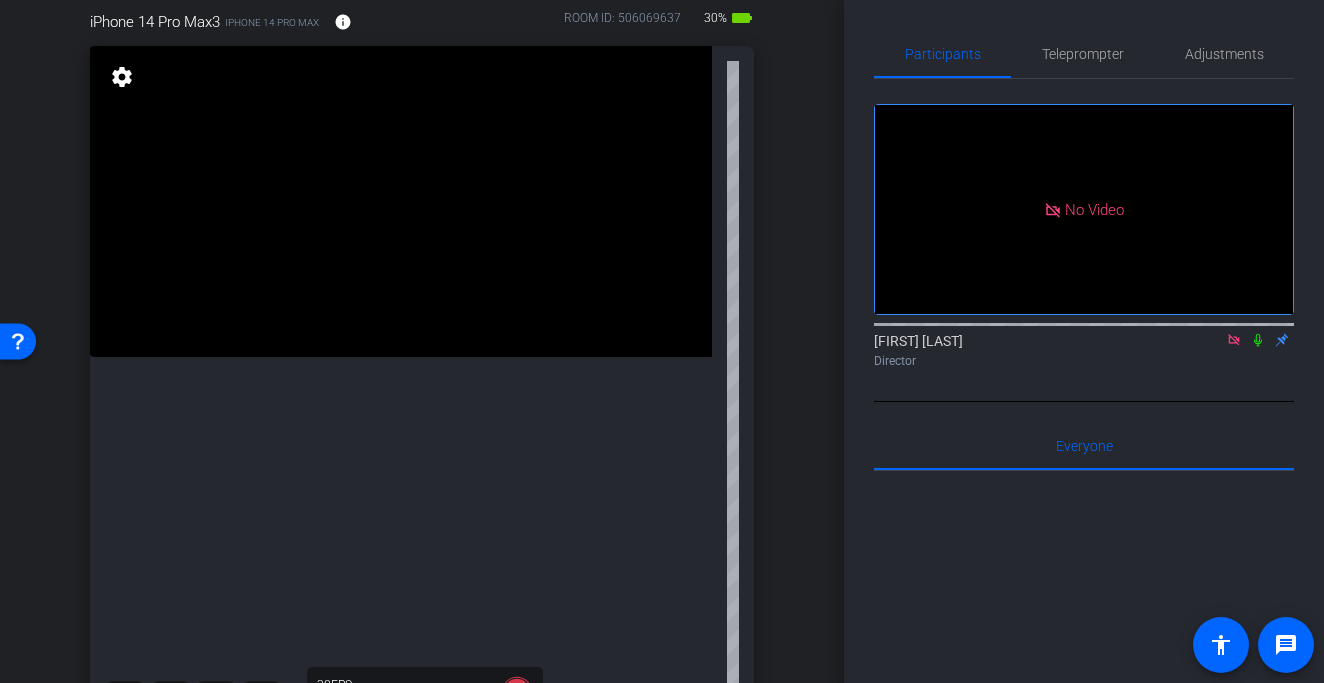 click at bounding box center [401, 201] 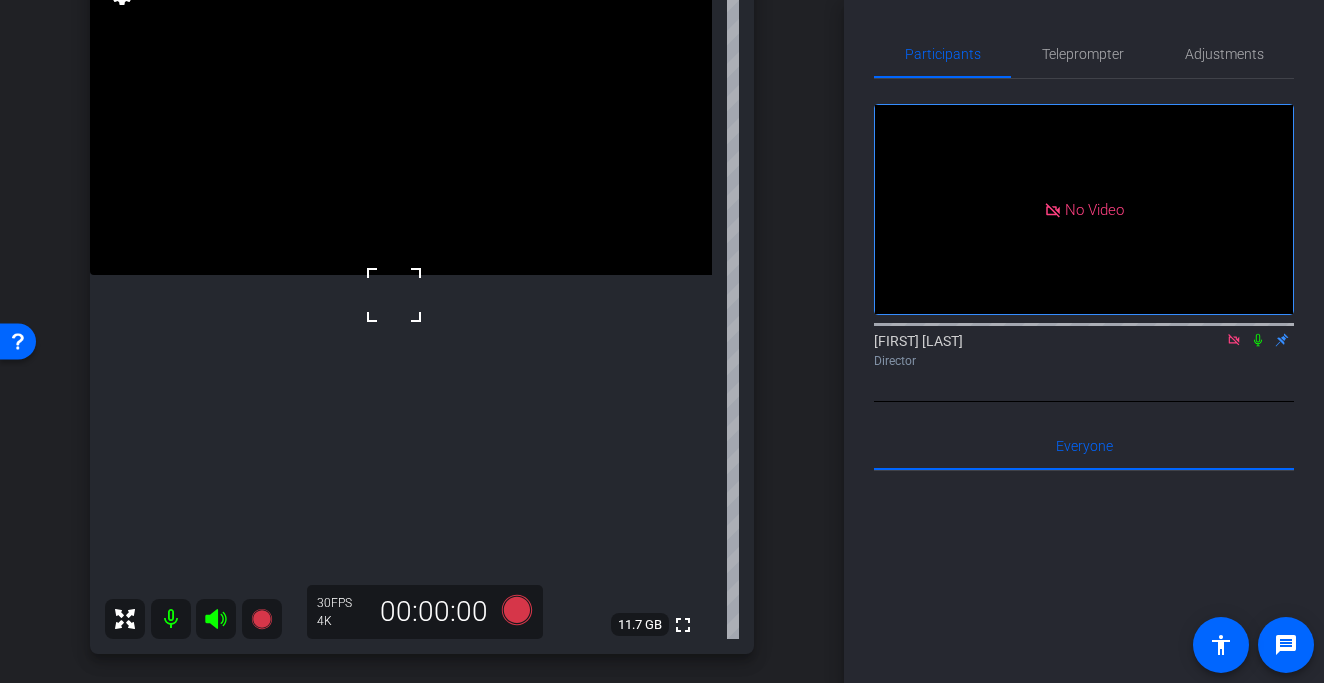scroll, scrollTop: 270, scrollLeft: 0, axis: vertical 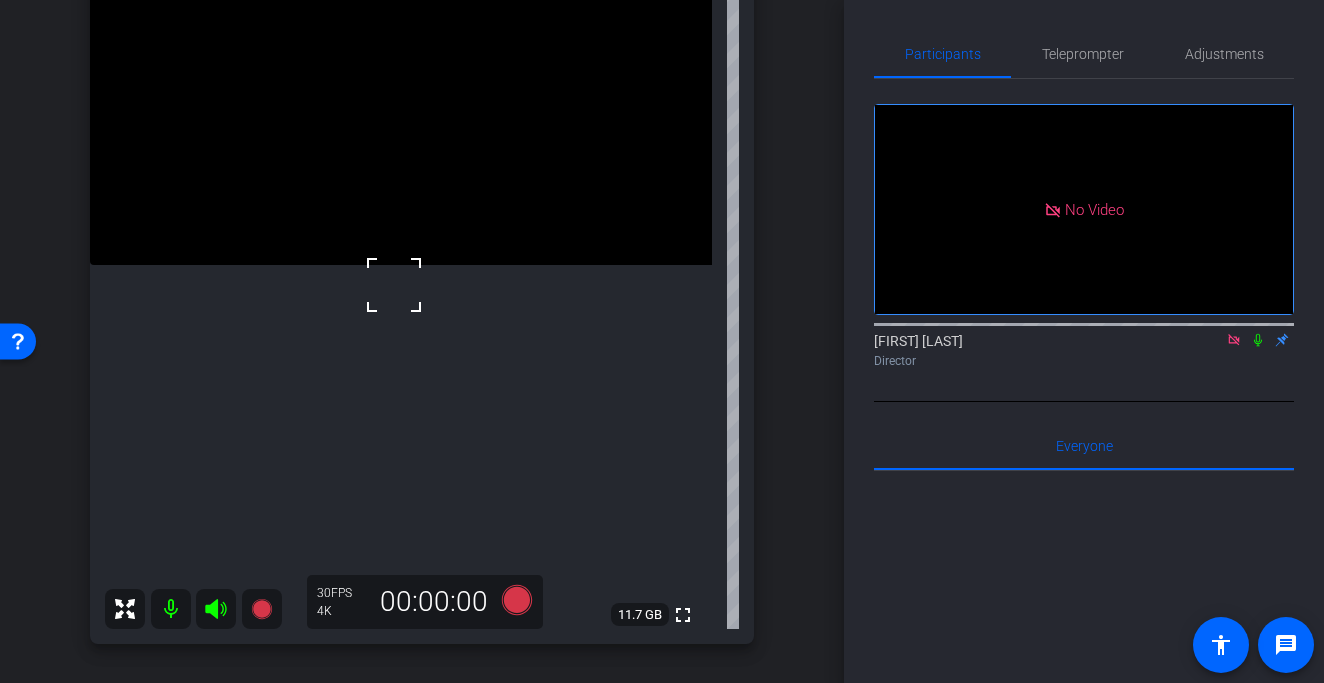 click at bounding box center (401, 109) 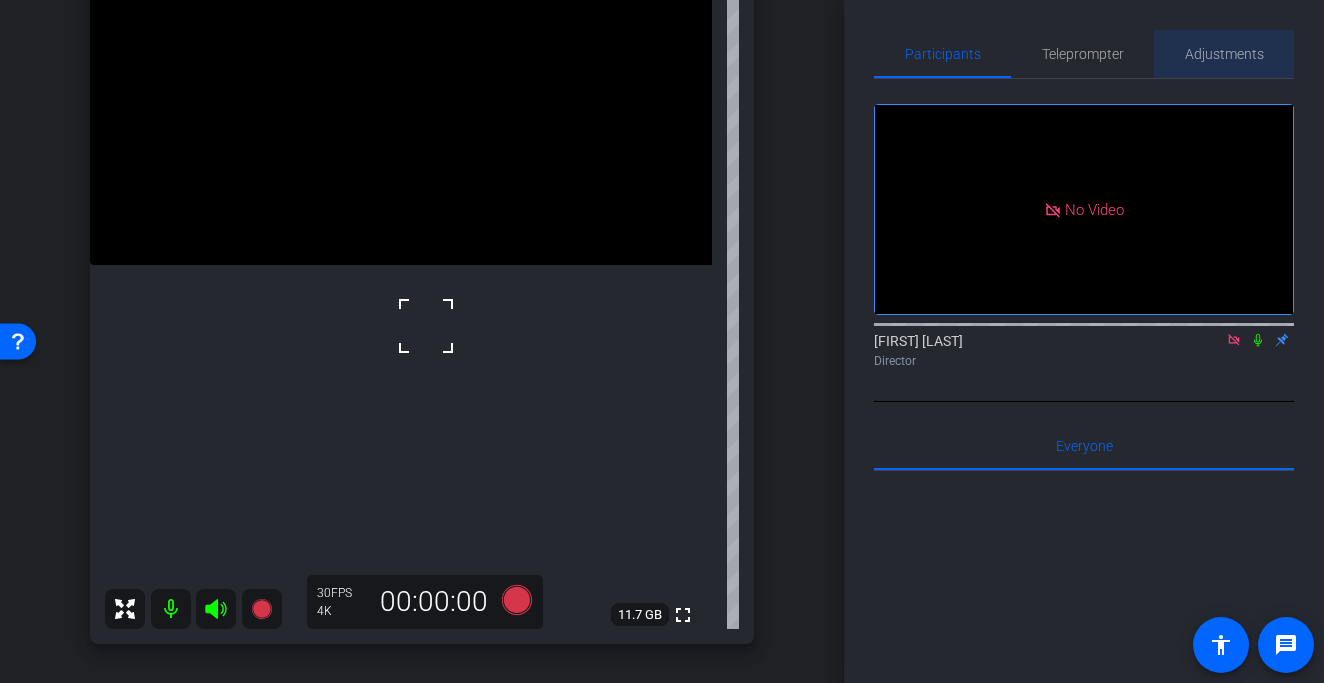 click on "Adjustments" at bounding box center [1224, 54] 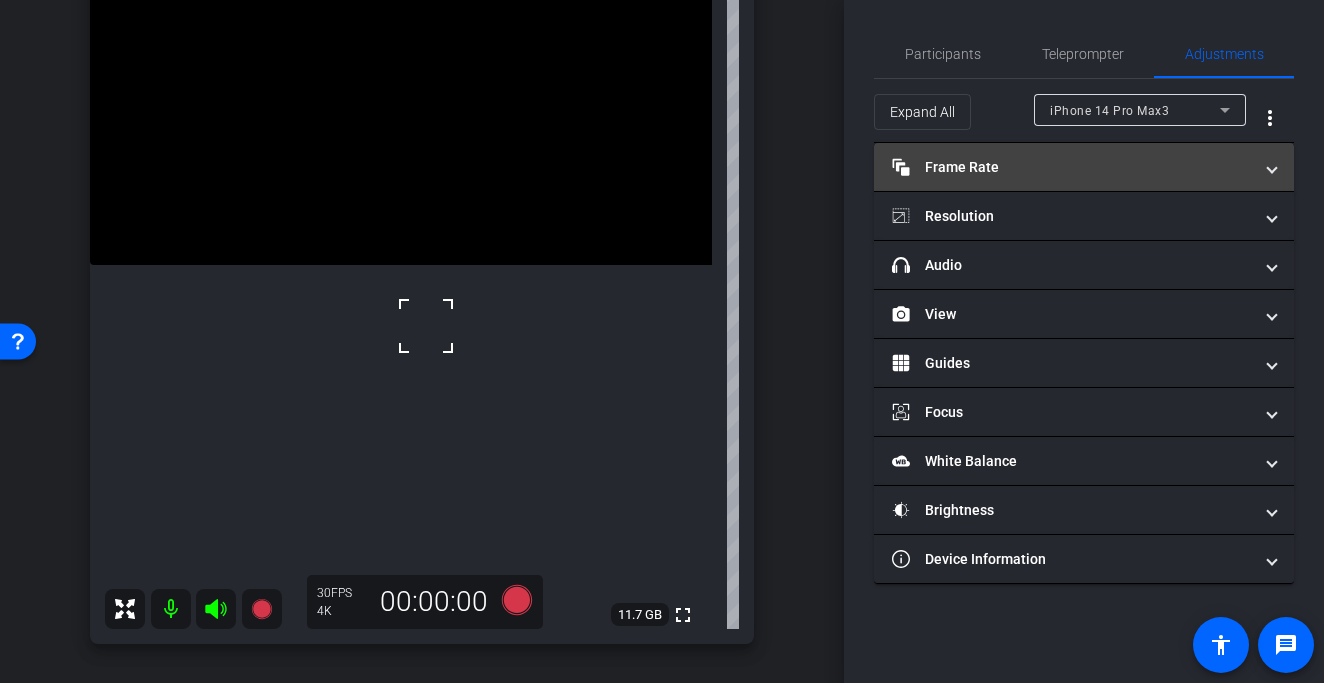 click on "Frame Rate
Frame Rate" at bounding box center [1072, 167] 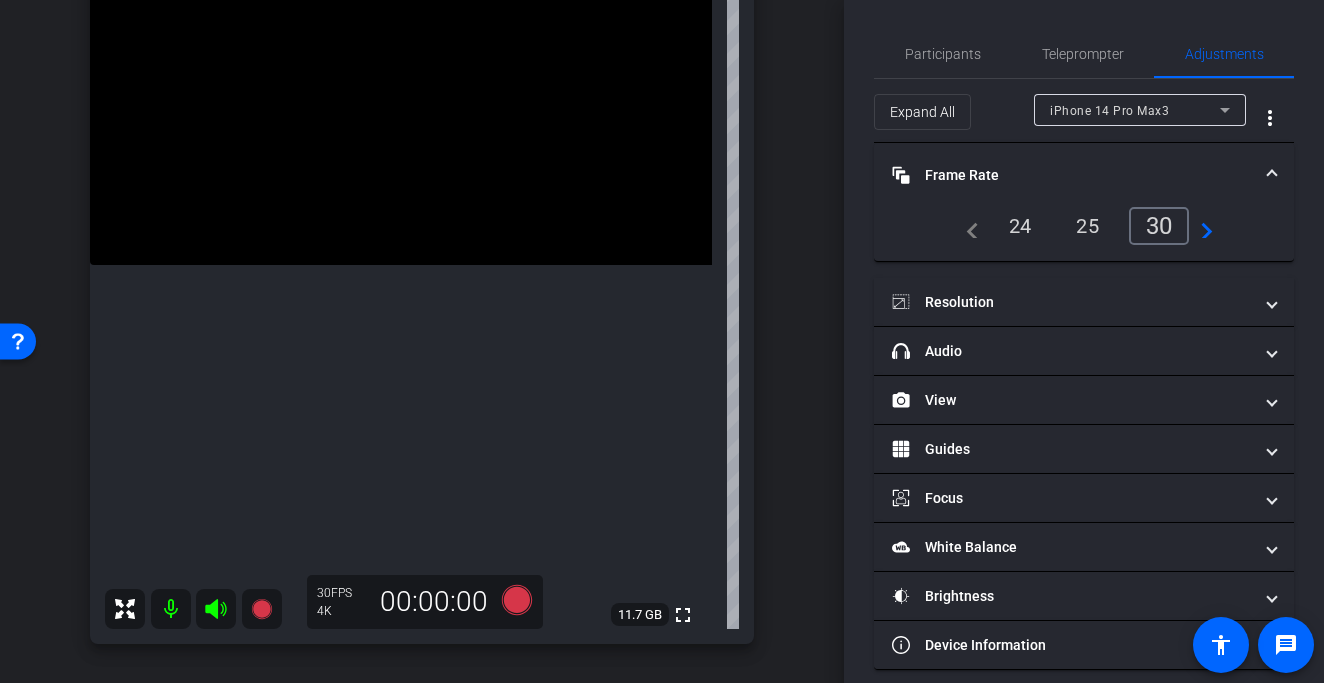 scroll, scrollTop: 17, scrollLeft: 0, axis: vertical 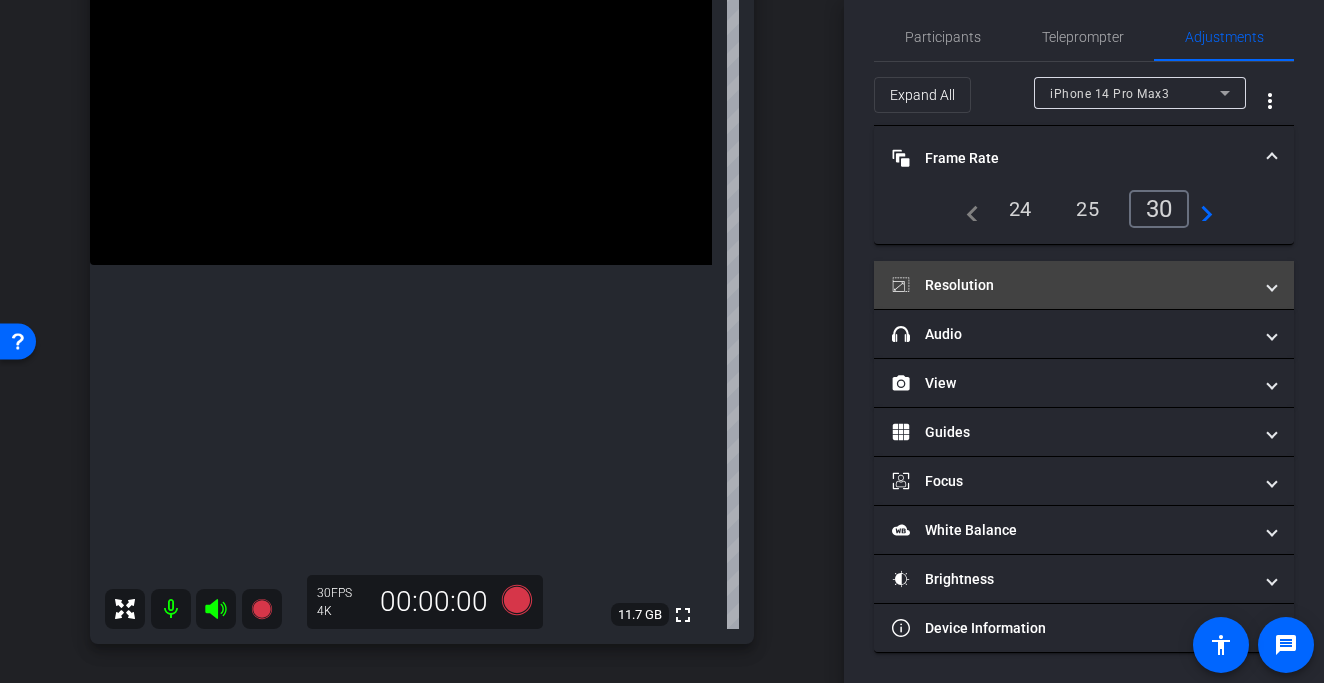 click on "Resolution" at bounding box center (1072, 285) 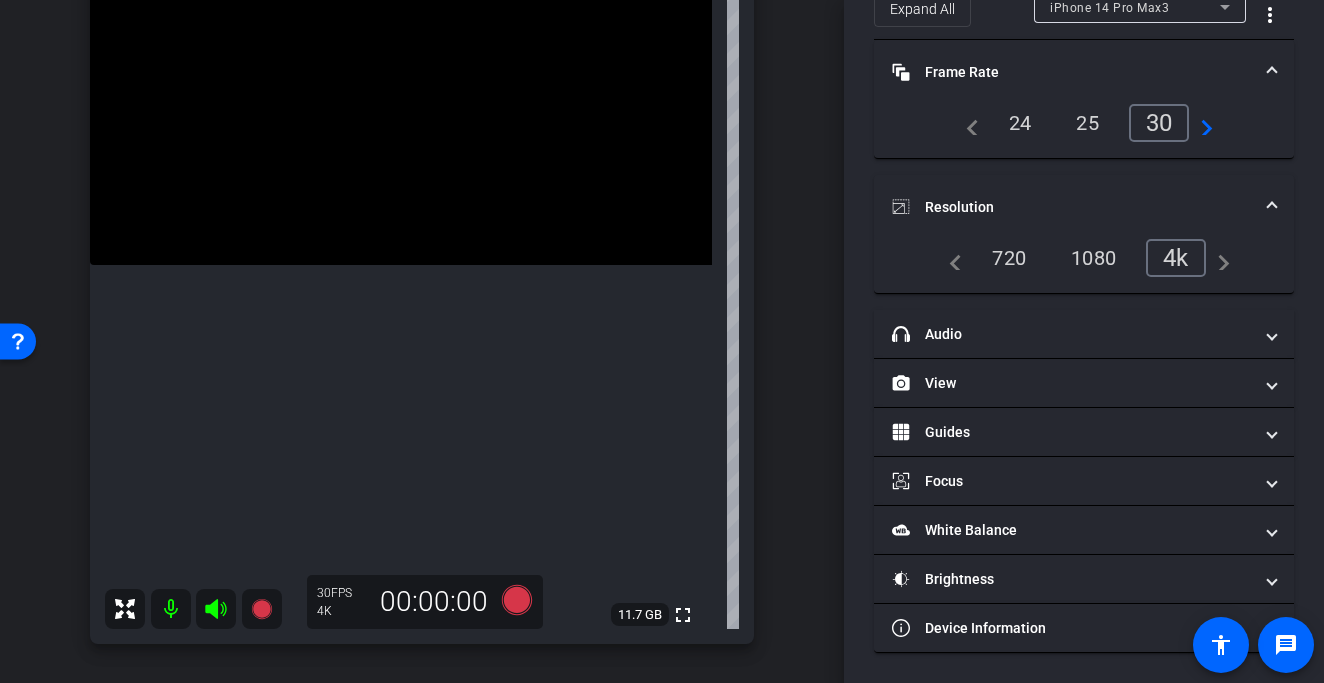 scroll, scrollTop: 0, scrollLeft: 0, axis: both 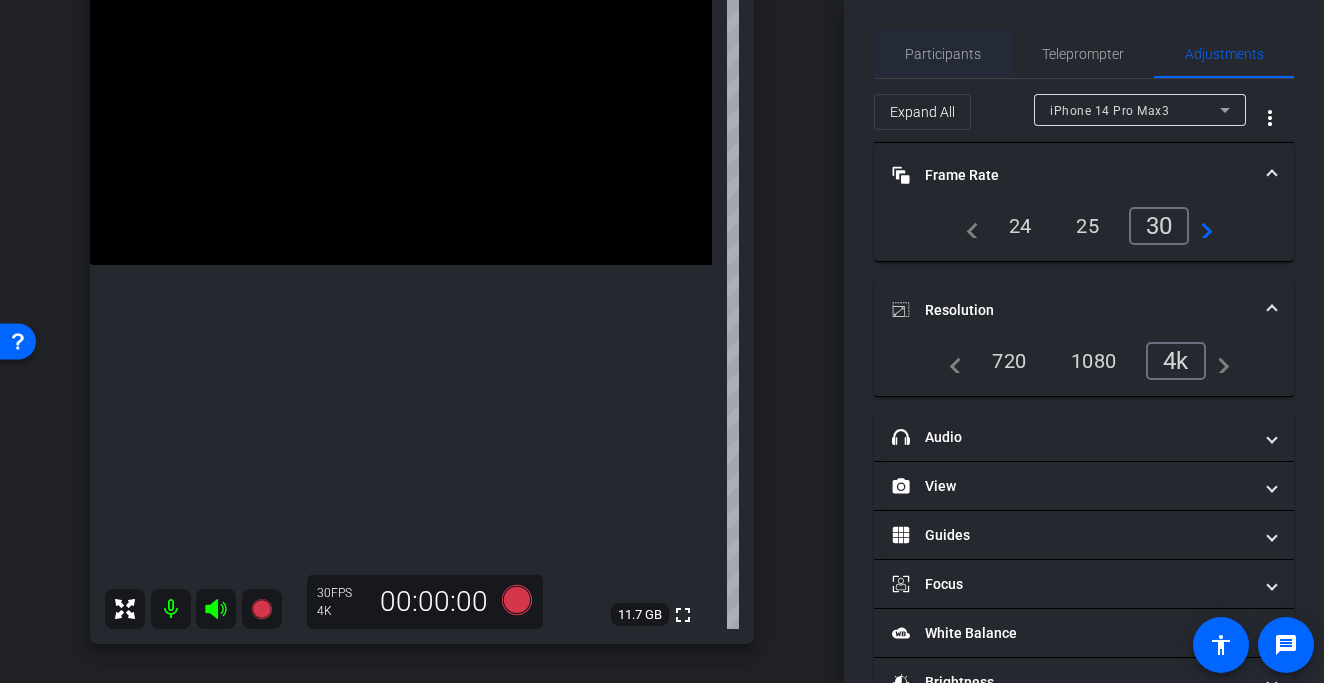click on "Participants" at bounding box center [943, 54] 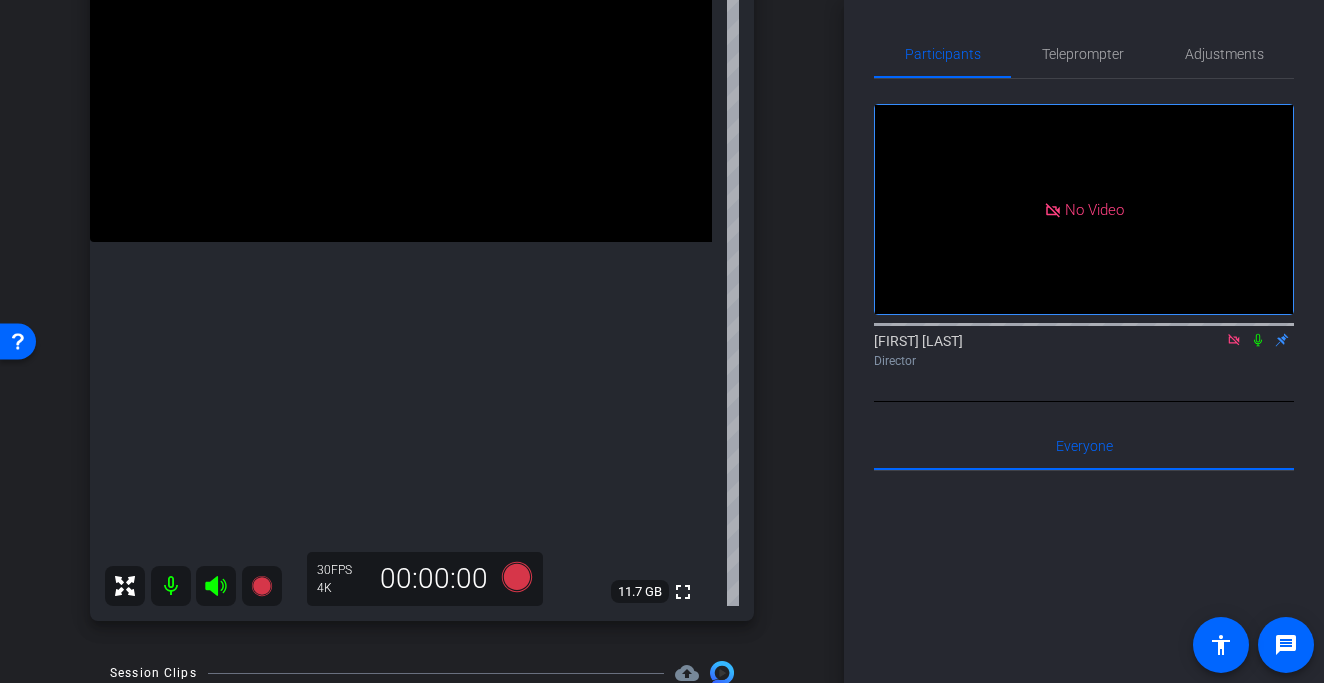 scroll, scrollTop: 294, scrollLeft: 0, axis: vertical 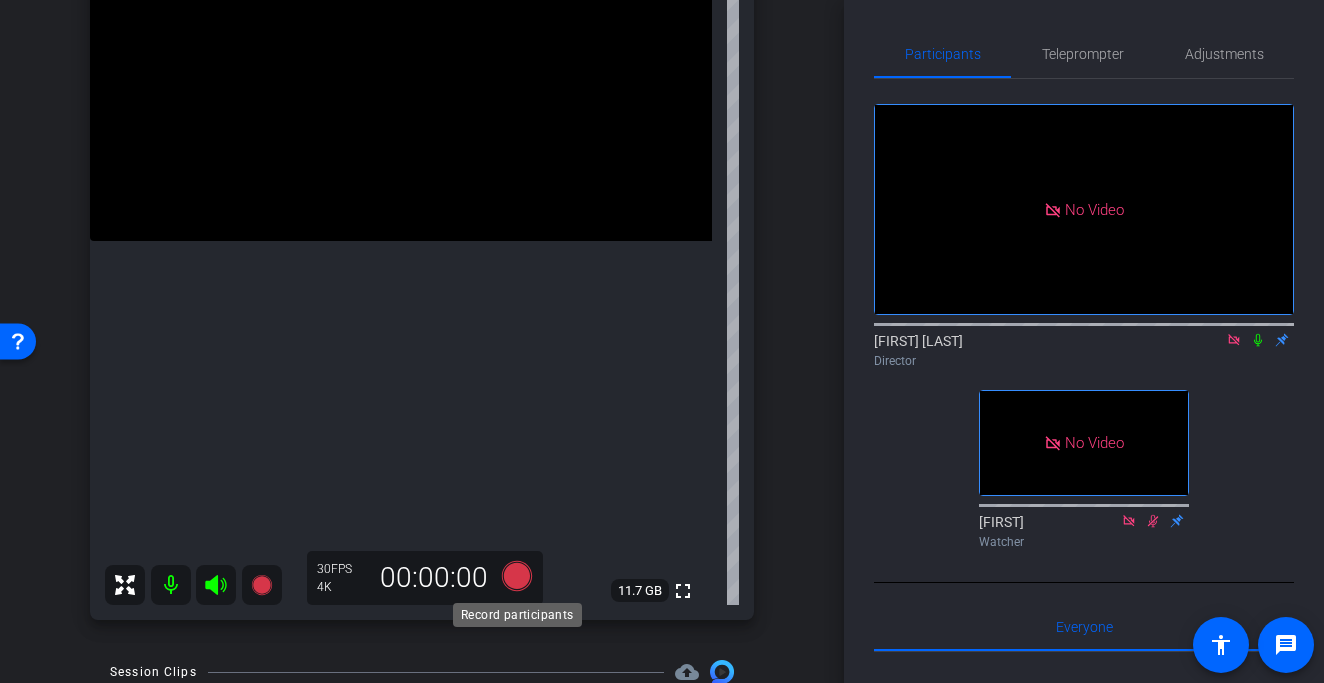 click 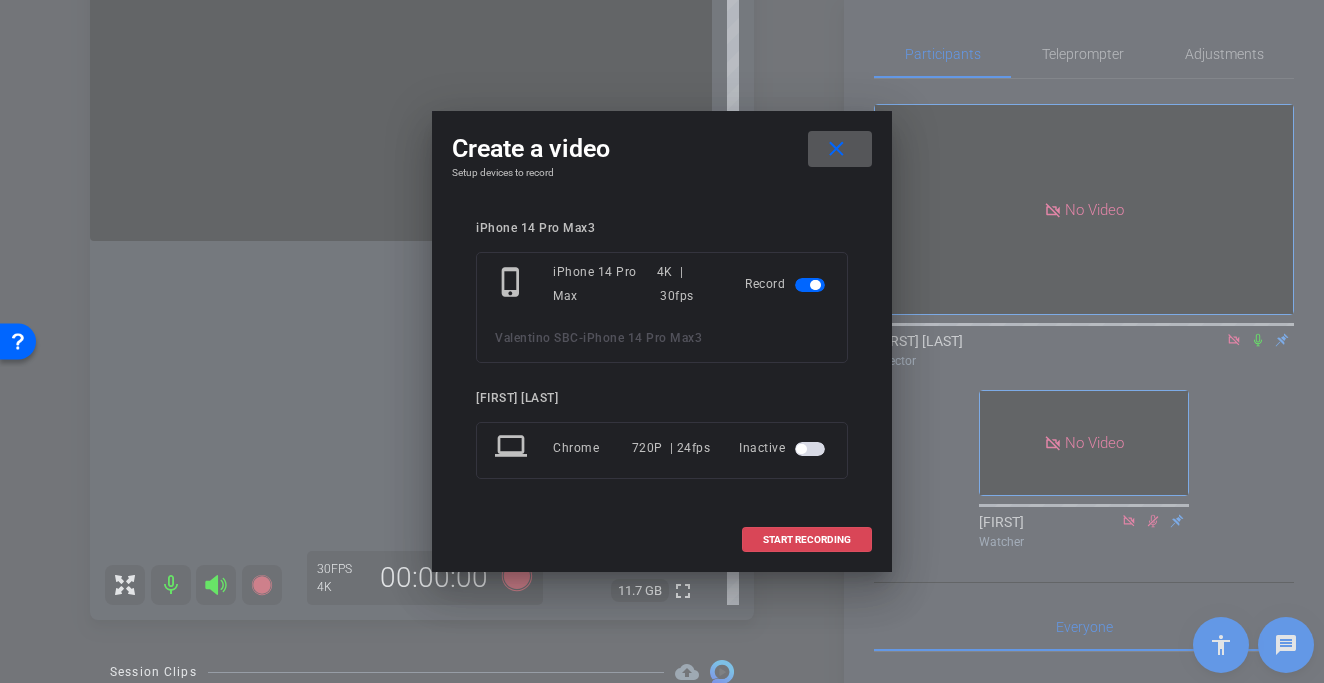 click on "START RECORDING" at bounding box center [807, 540] 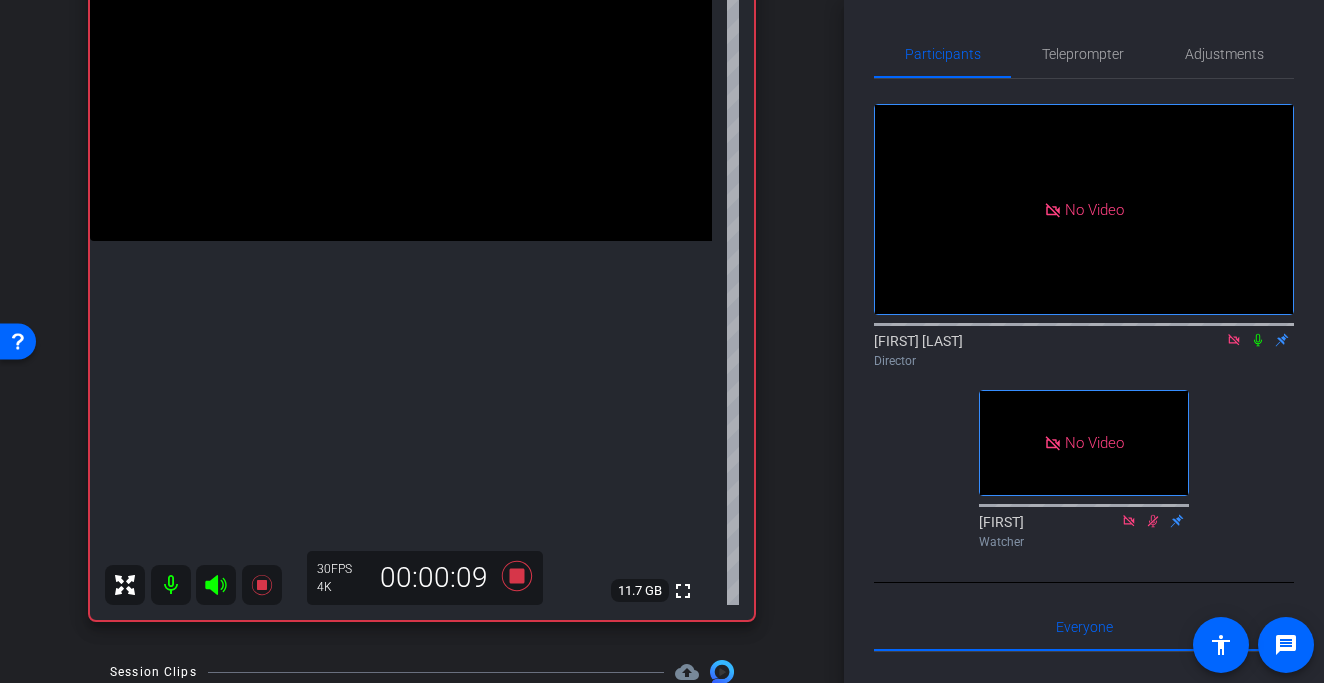 click at bounding box center [401, 85] 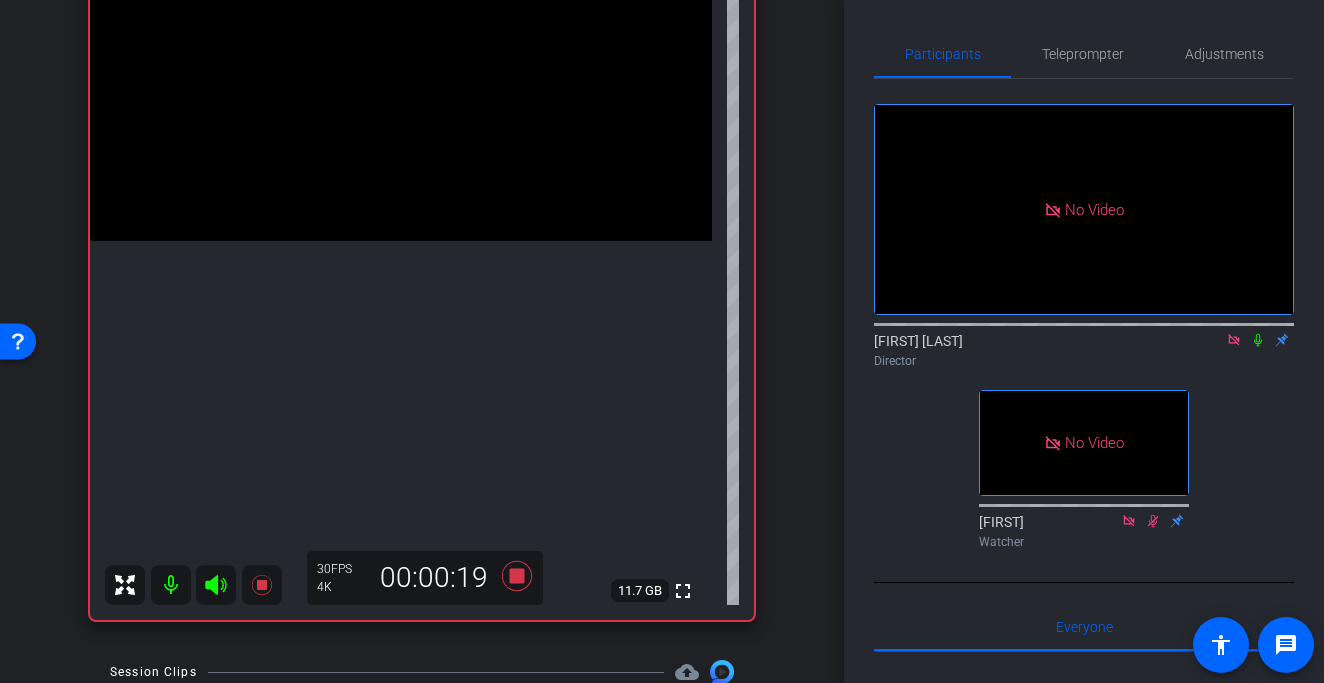 click at bounding box center [401, 85] 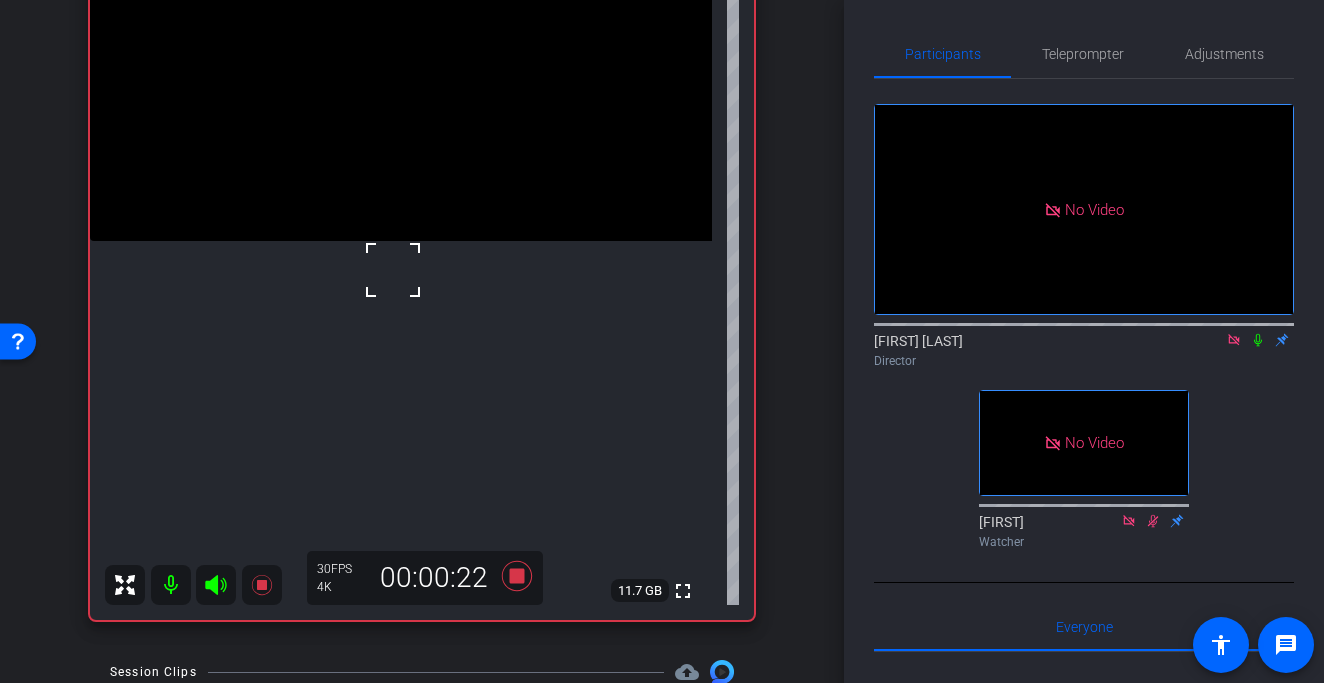 click at bounding box center (401, 85) 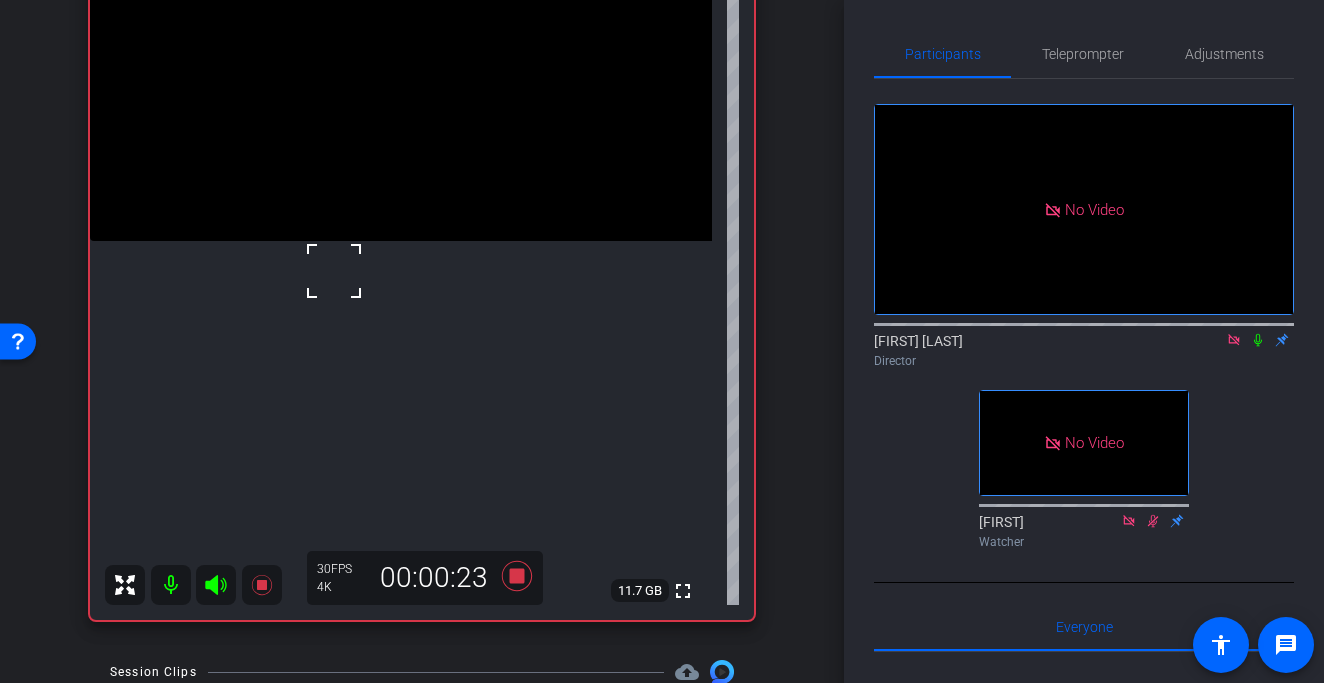 click at bounding box center [334, 271] 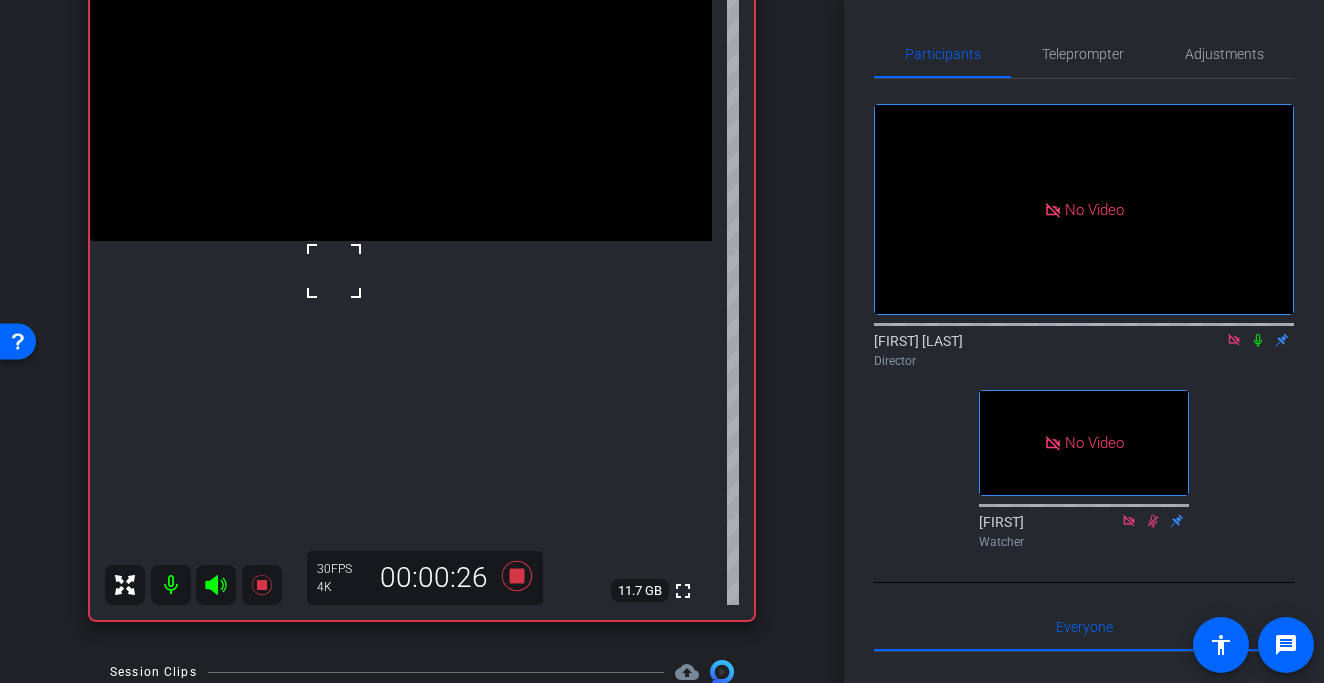 click at bounding box center (401, 85) 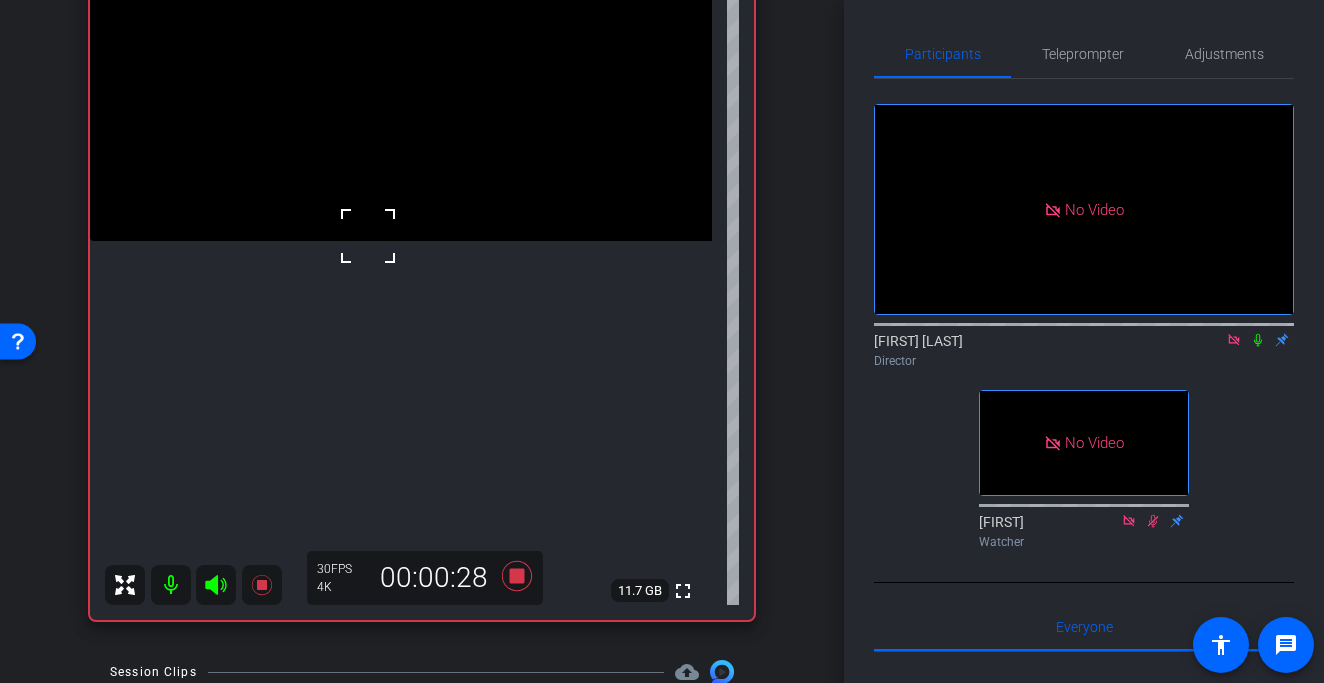 click at bounding box center (401, 85) 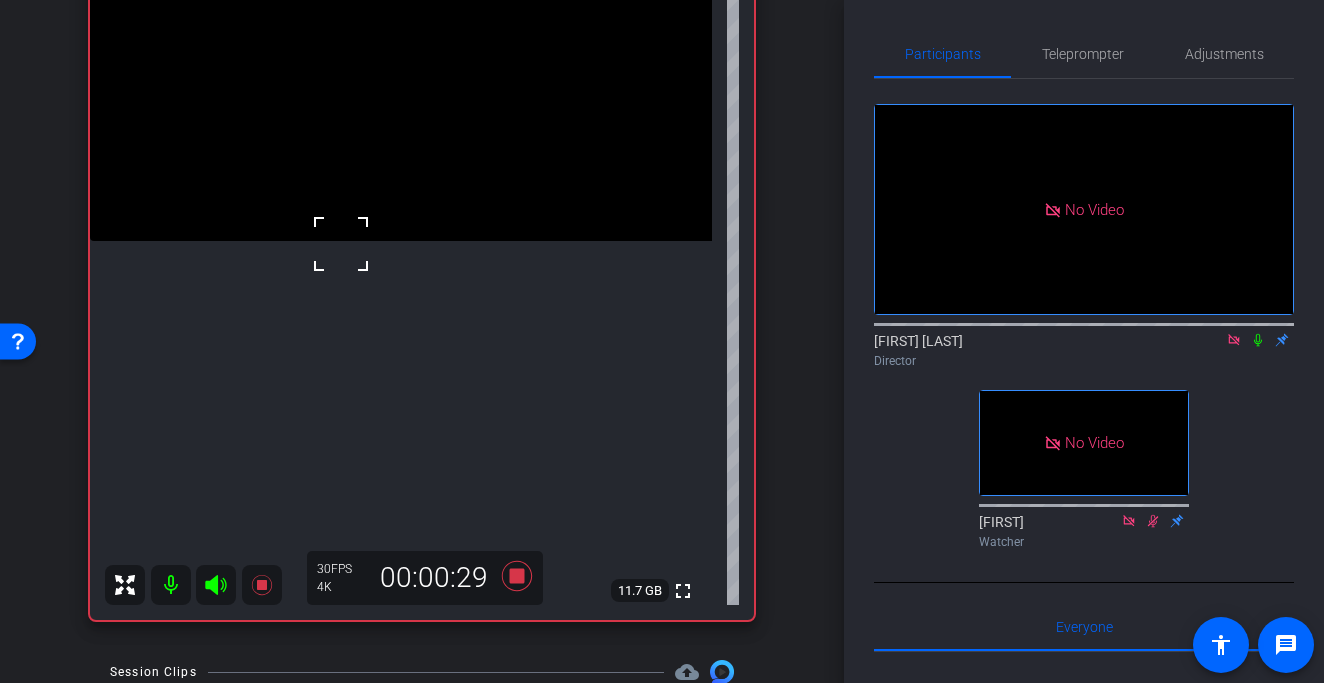 click at bounding box center (401, 85) 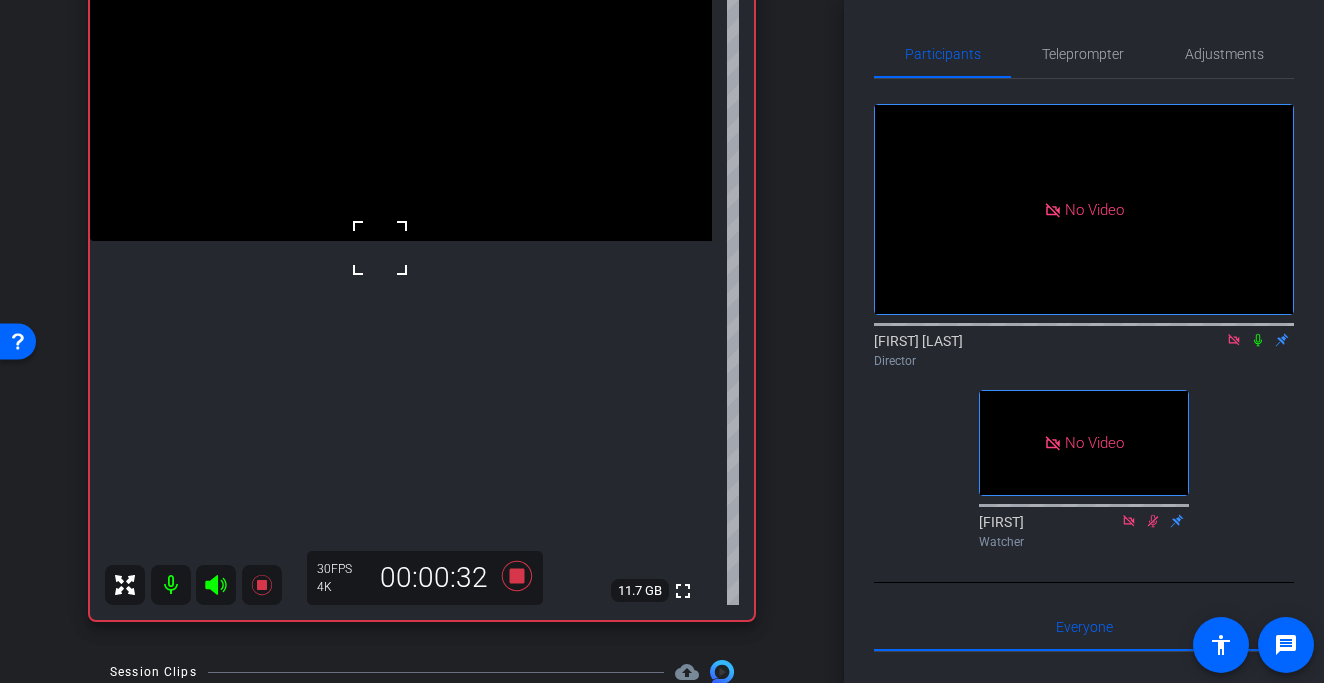 click at bounding box center (380, 248) 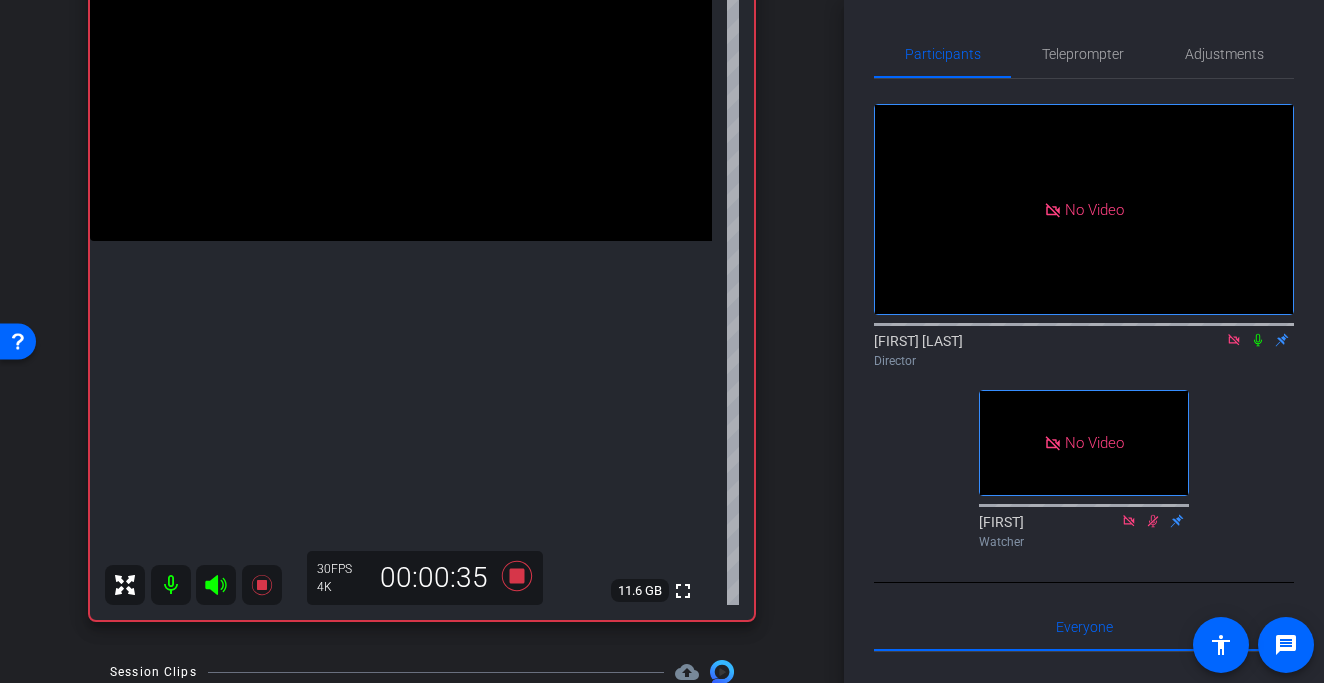 click at bounding box center [401, 85] 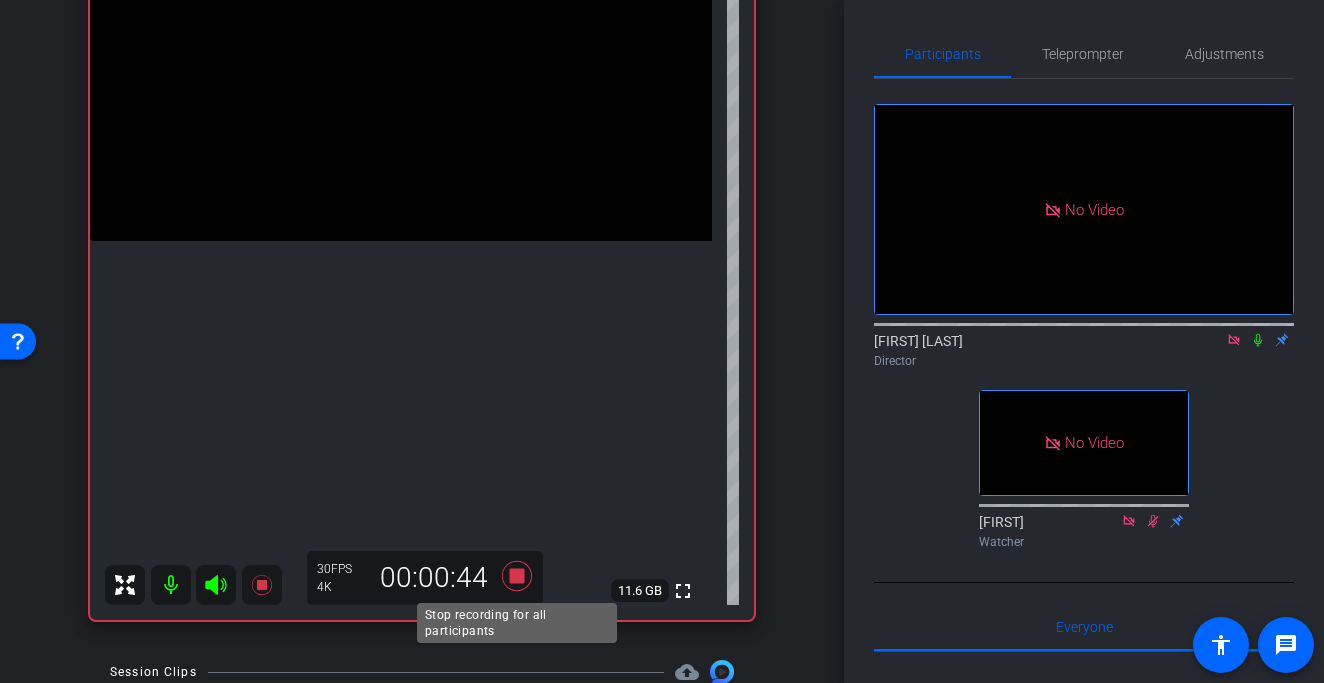 click 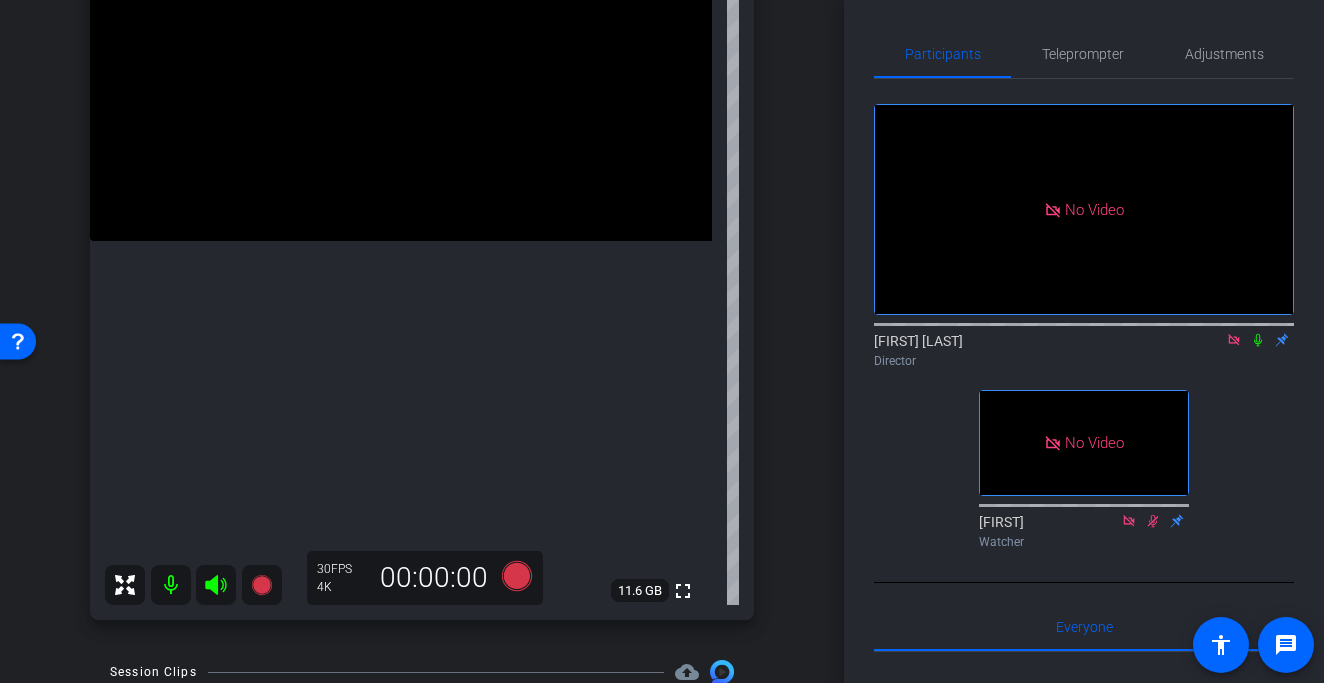 click at bounding box center (401, 85) 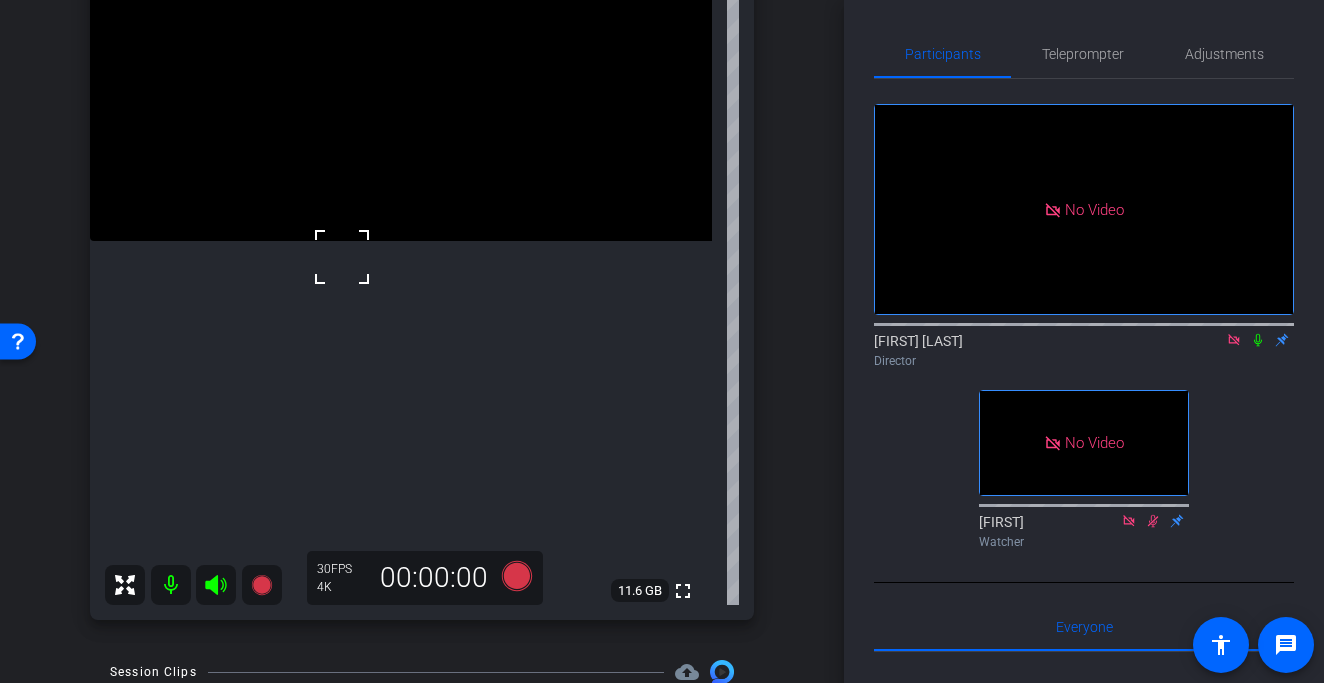 click at bounding box center [401, 85] 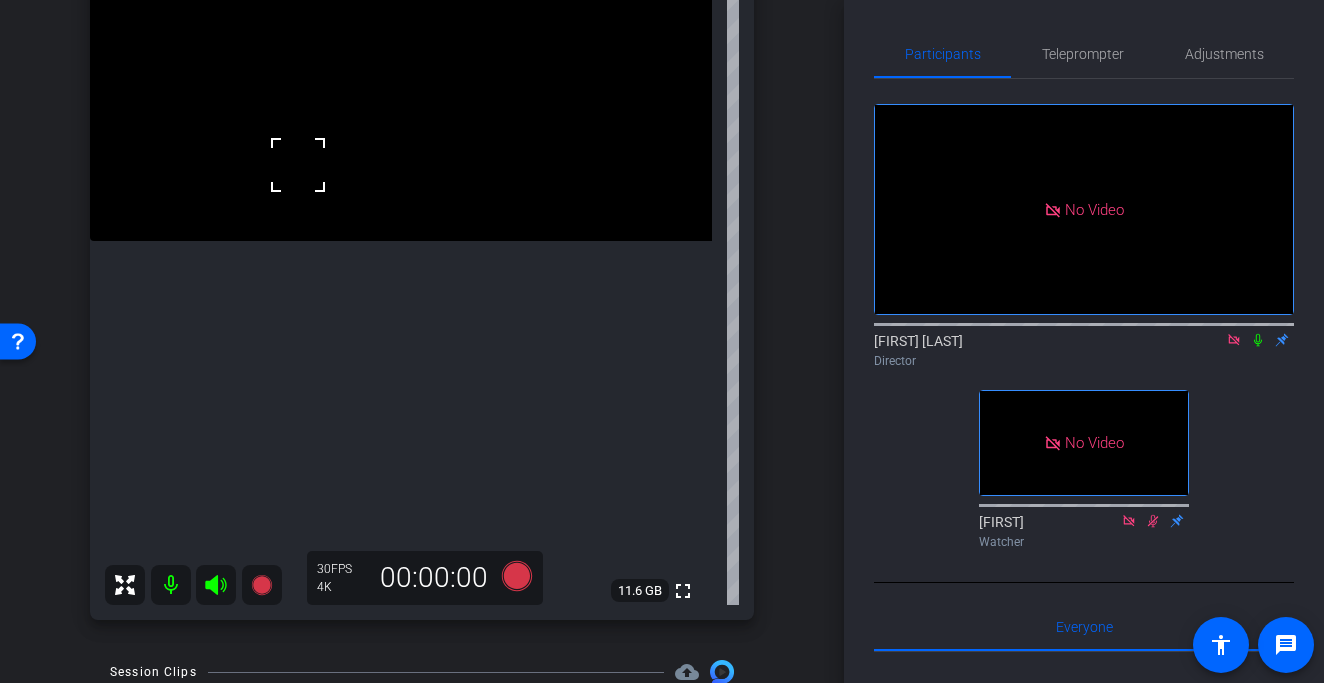 click at bounding box center (401, 85) 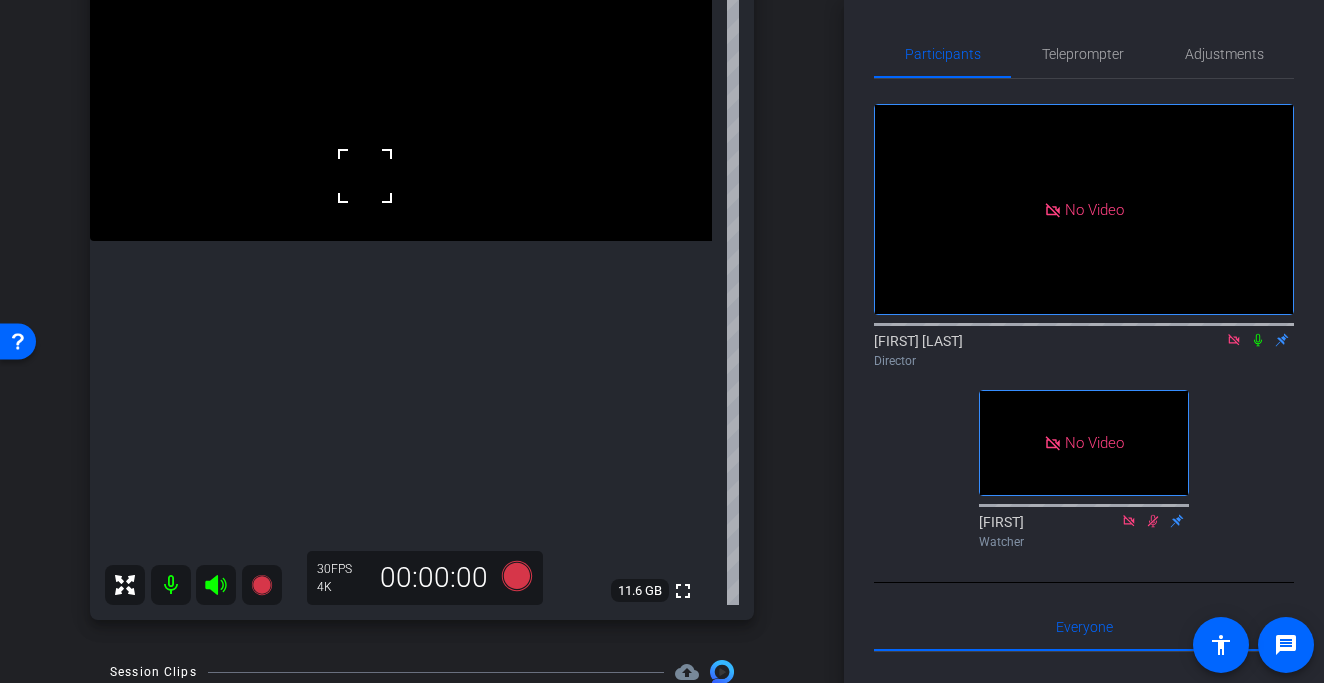 click at bounding box center [401, 85] 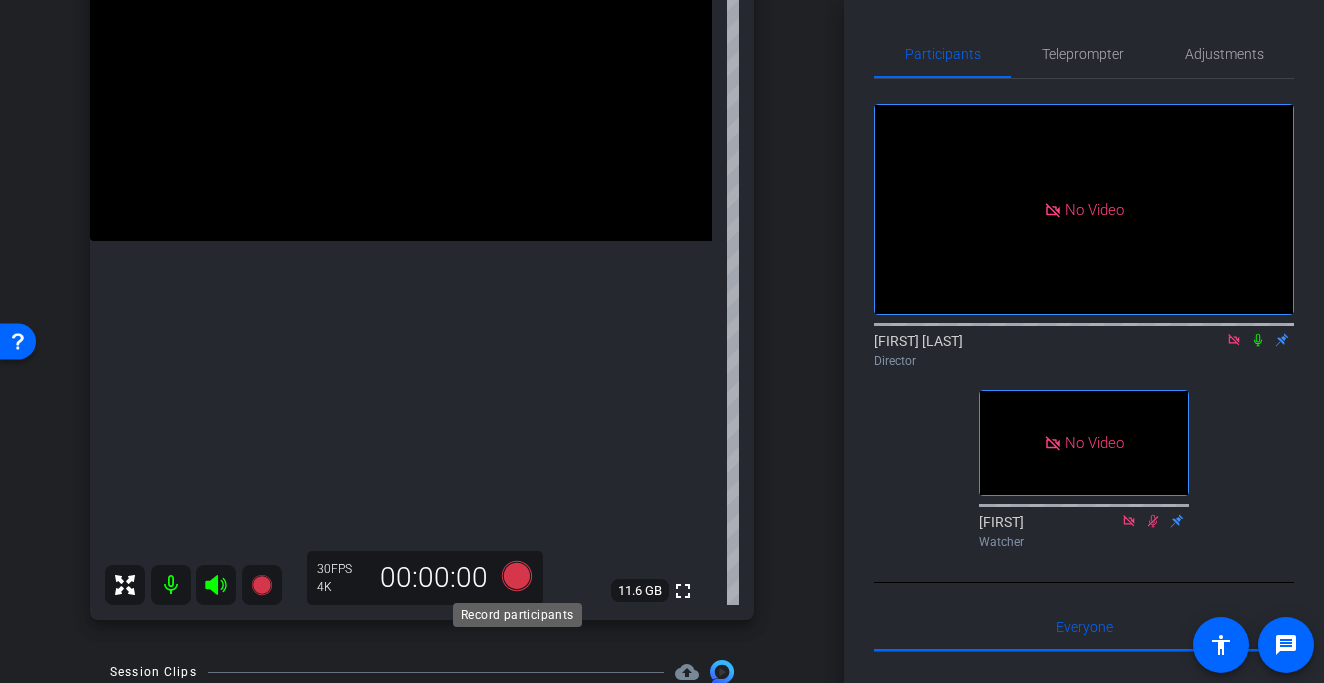 click 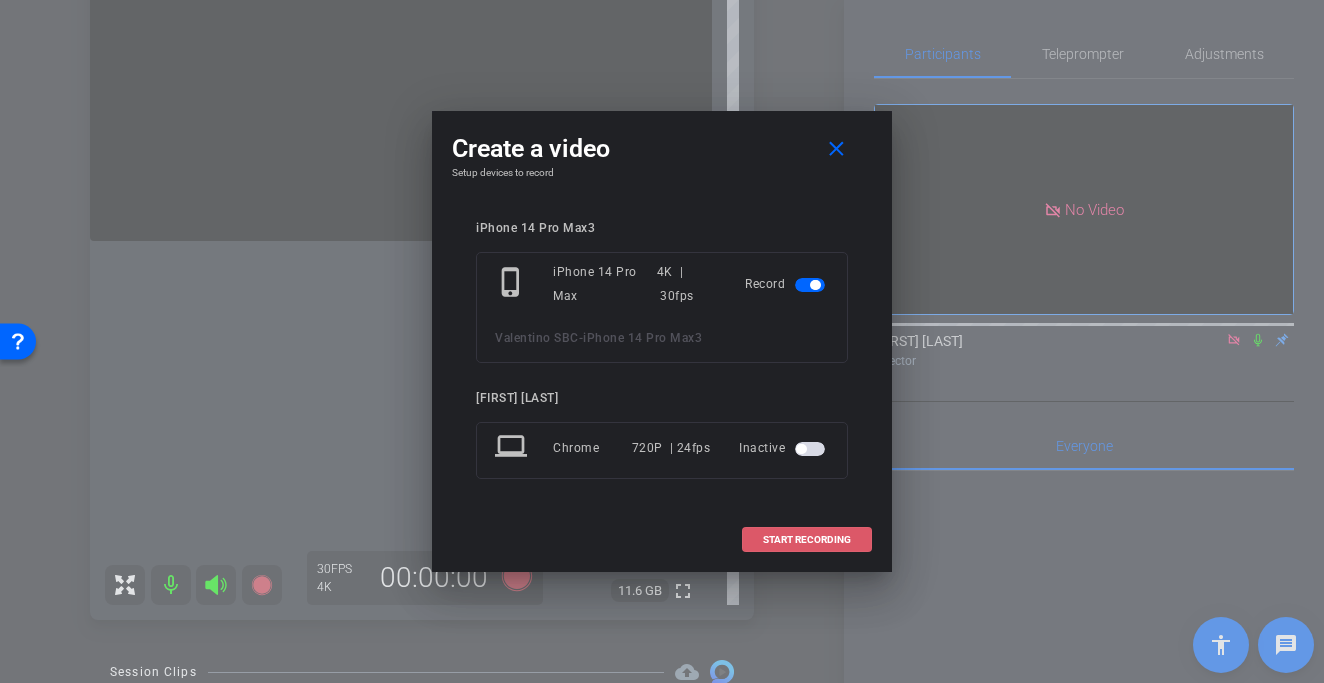 click at bounding box center (807, 540) 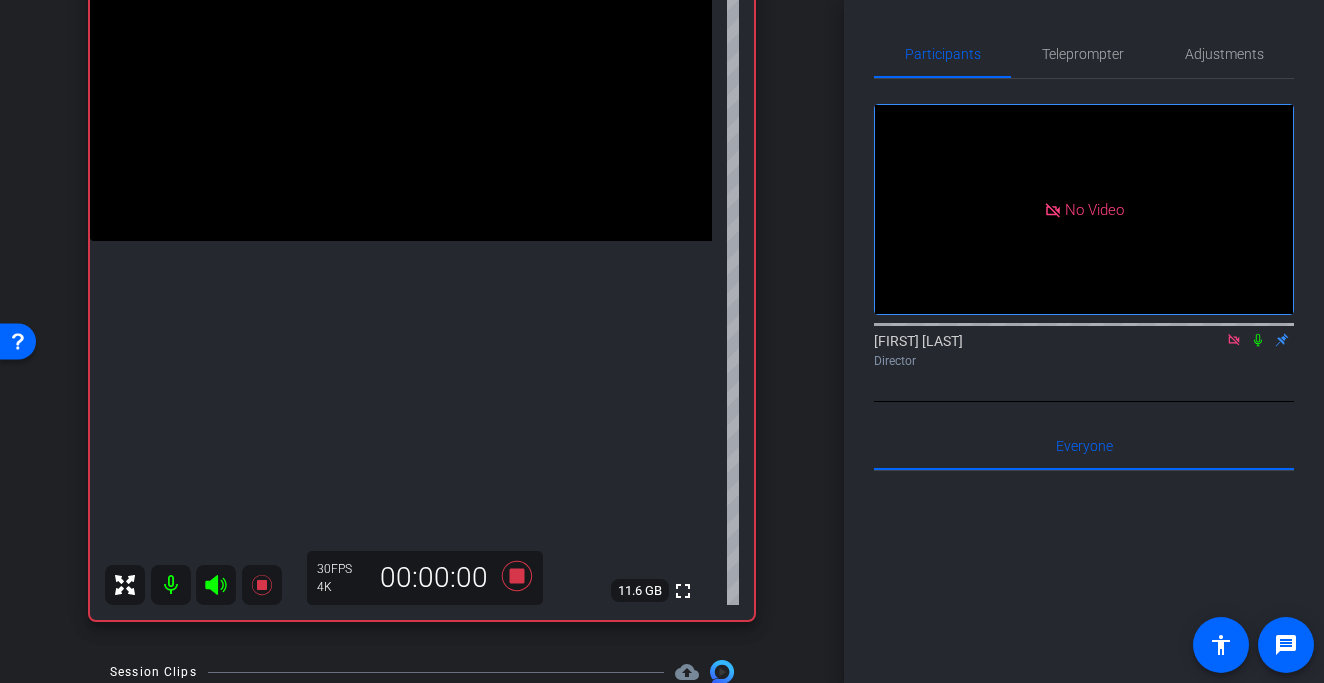 click at bounding box center (401, 85) 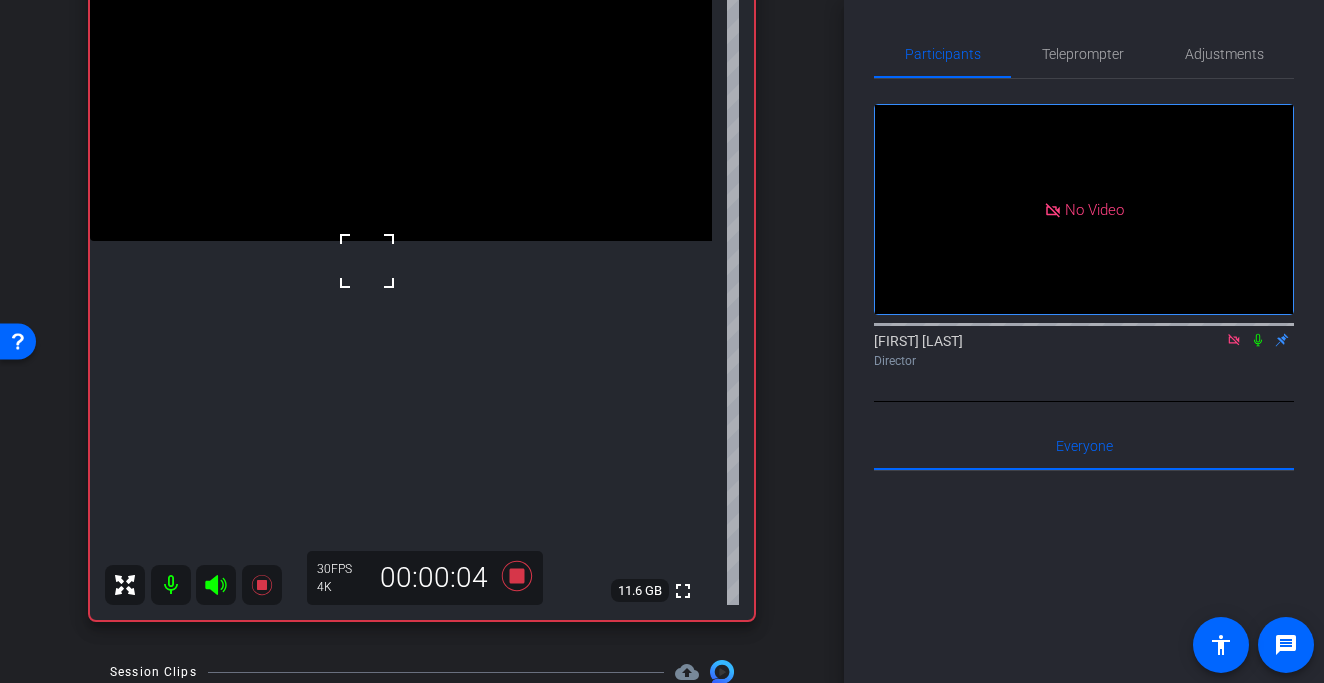 click at bounding box center [367, 261] 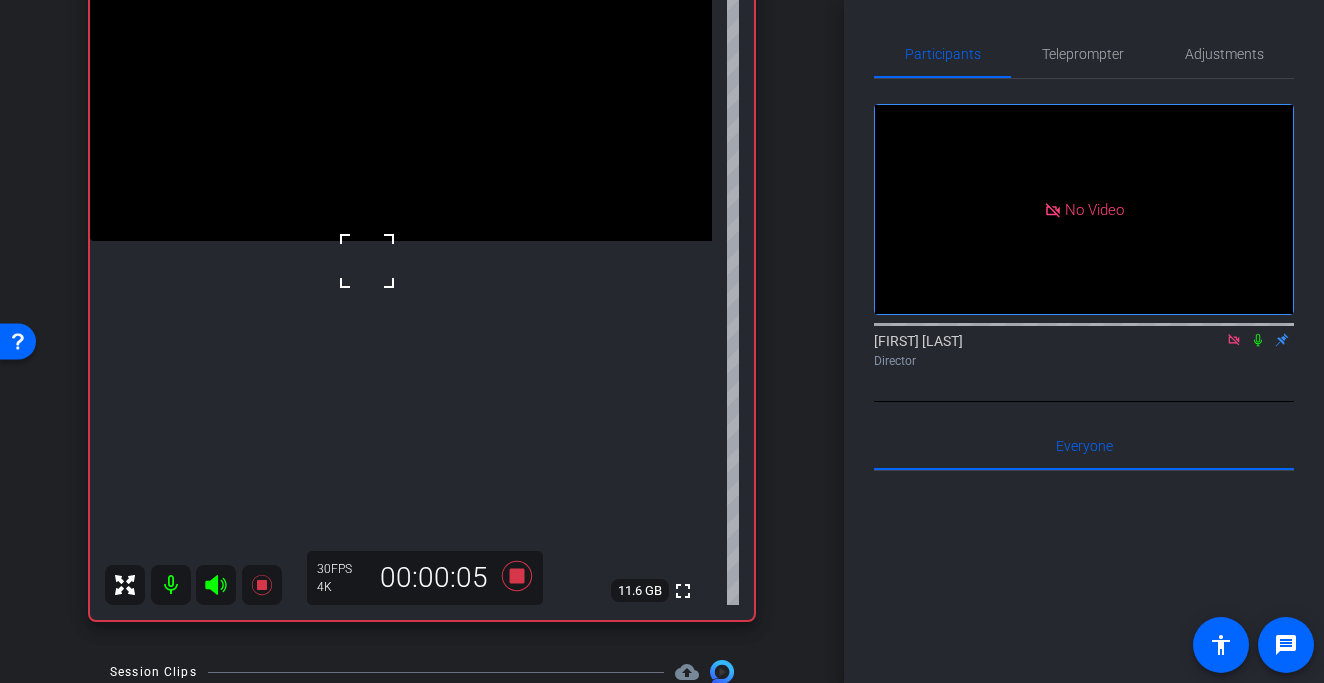 click at bounding box center (367, 261) 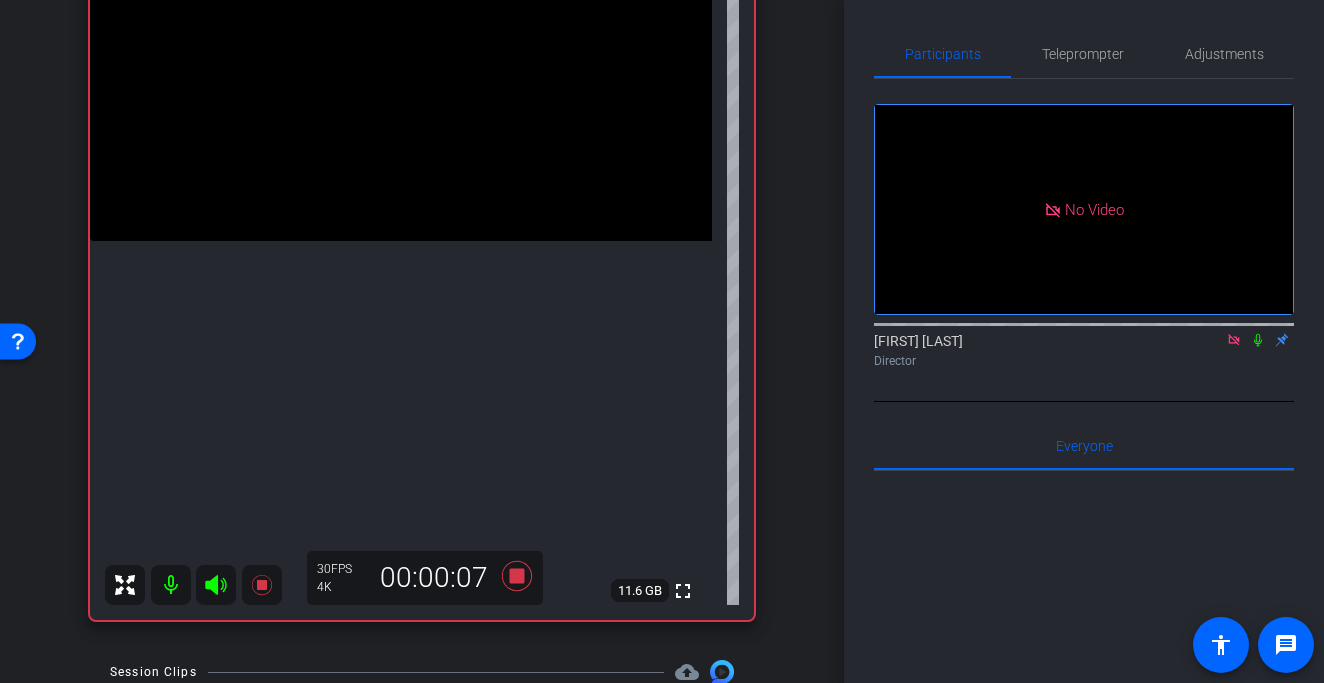 click at bounding box center (401, 85) 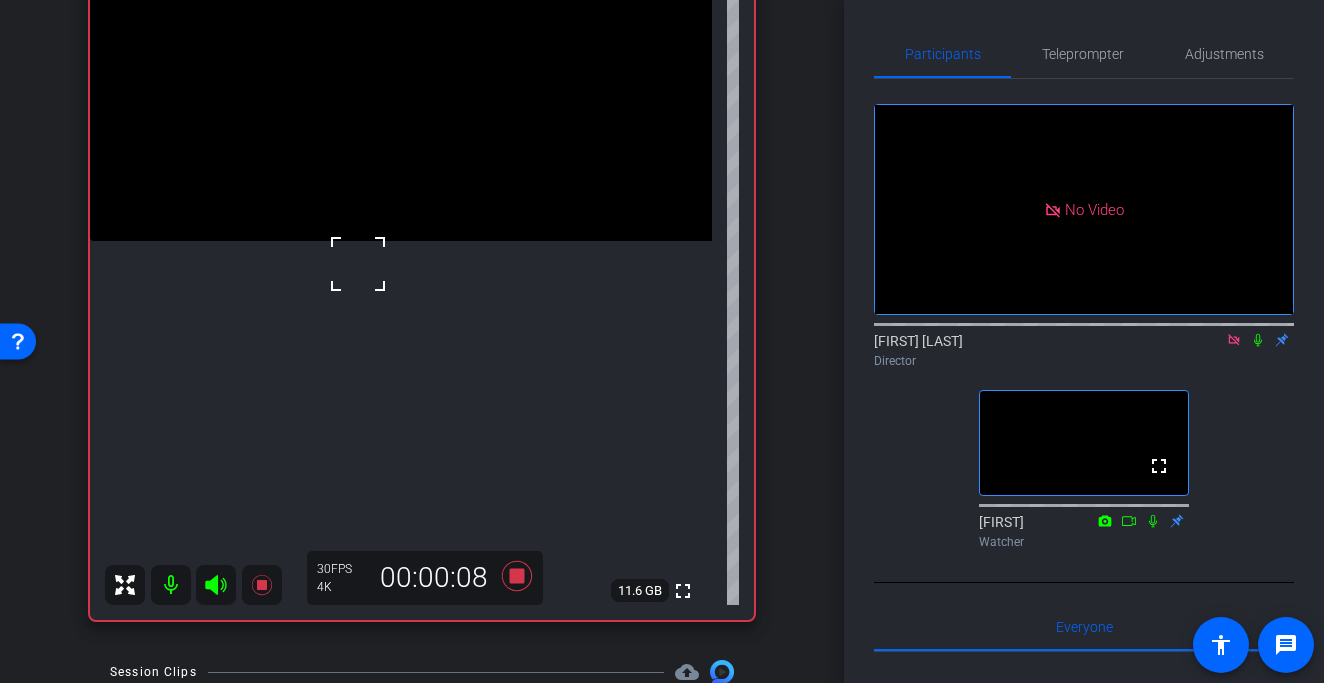 click at bounding box center [358, 264] 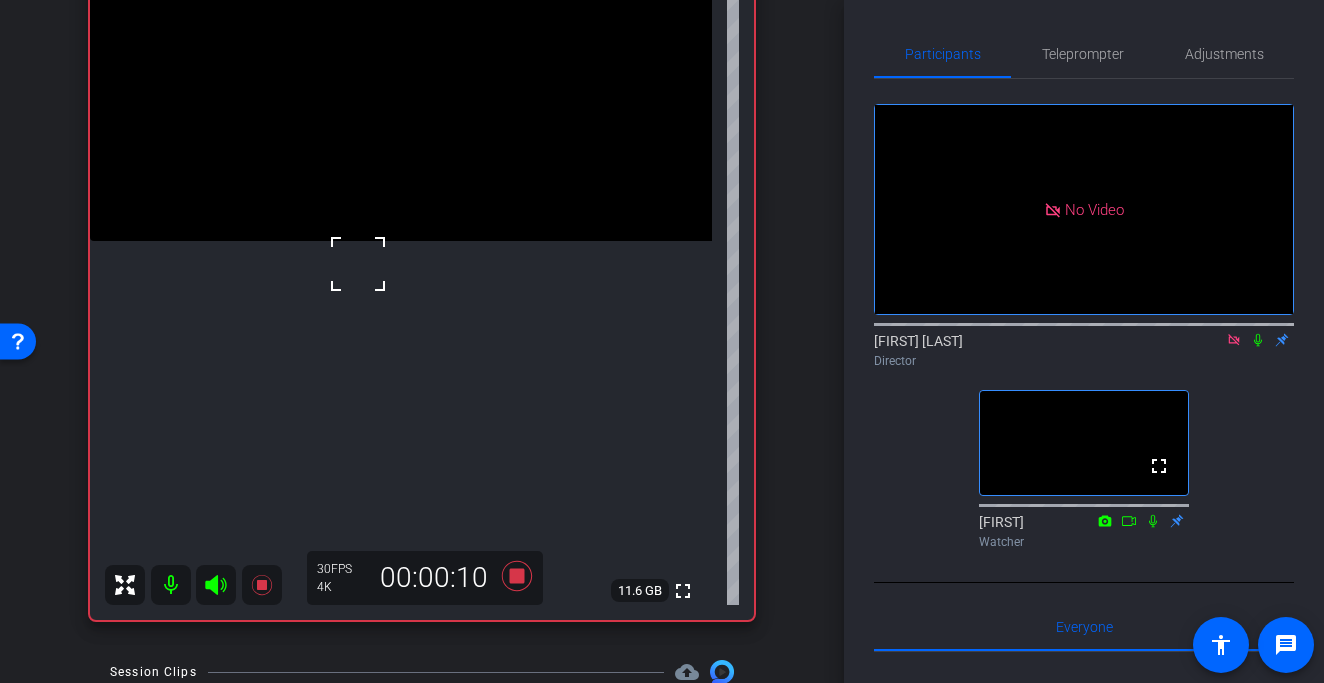 click at bounding box center (358, 264) 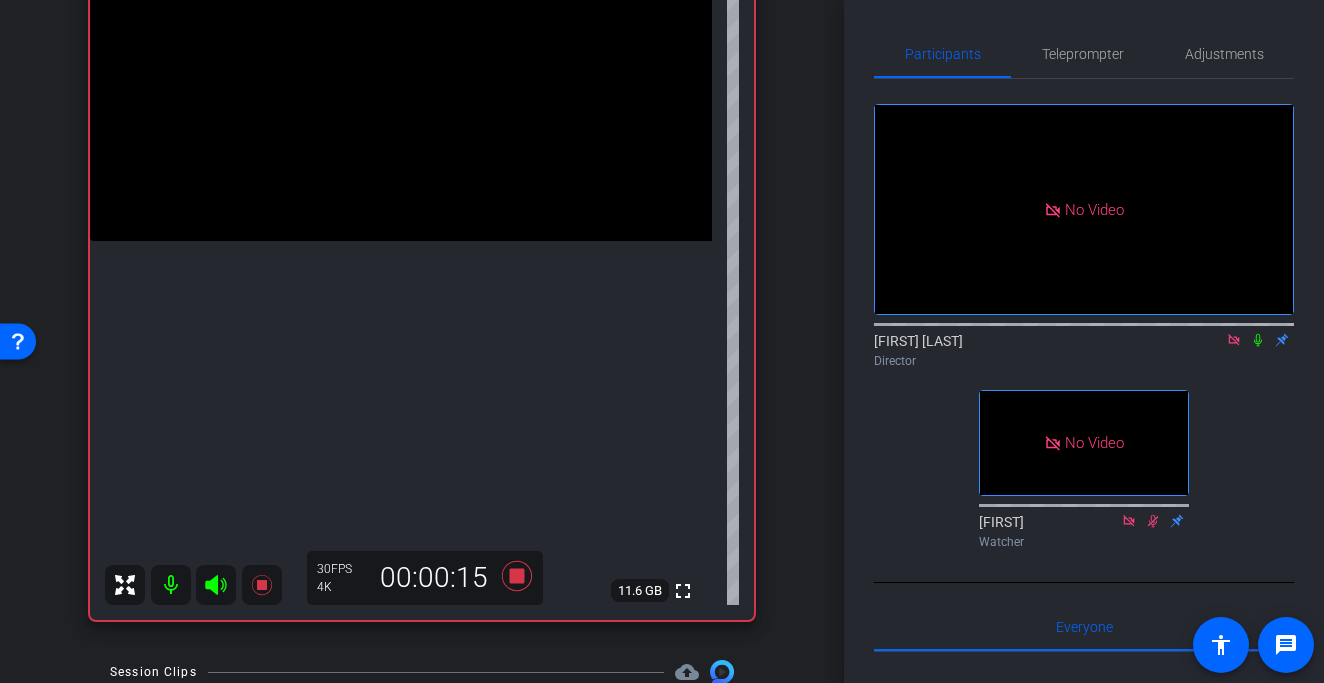 click at bounding box center (401, 85) 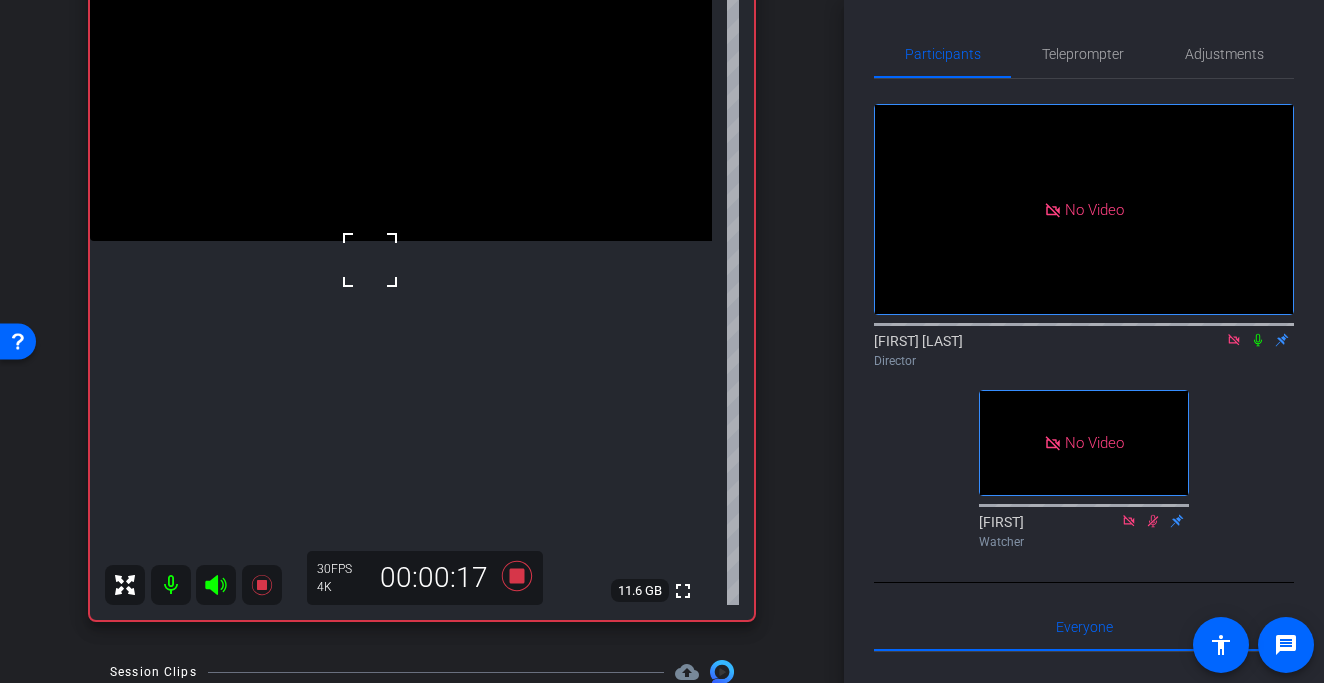 click at bounding box center (370, 260) 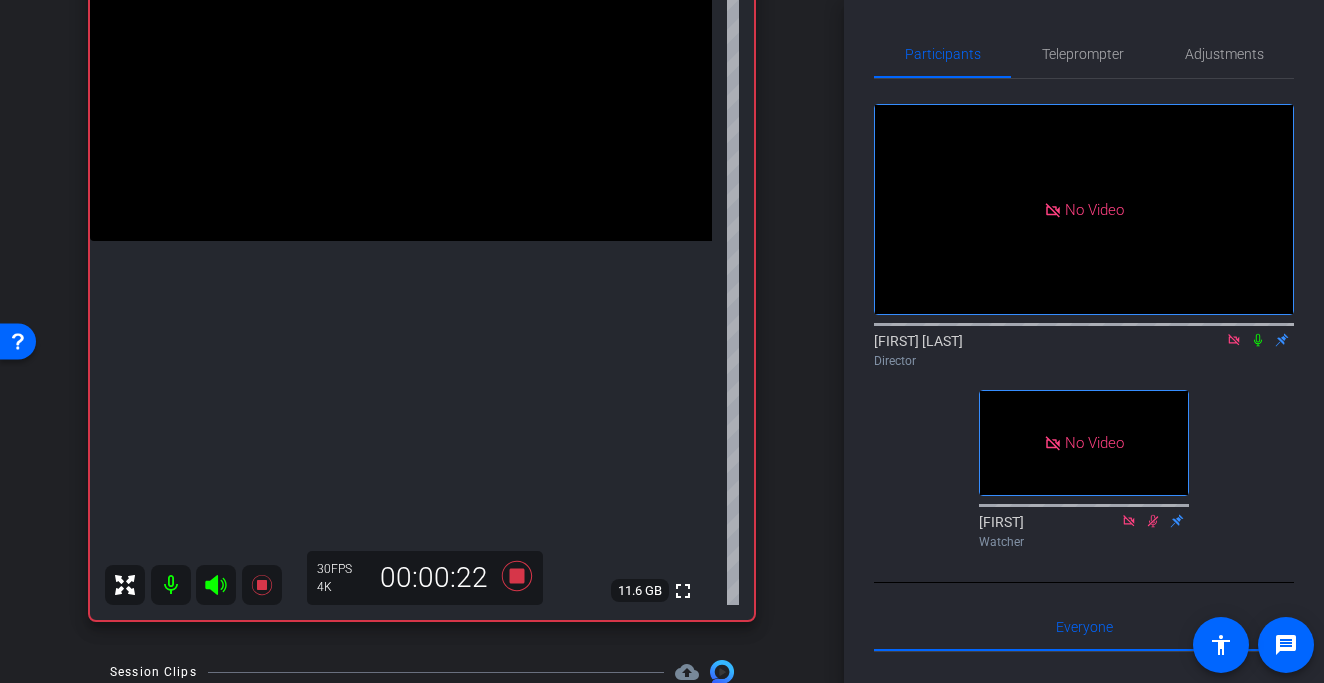 click at bounding box center [401, 85] 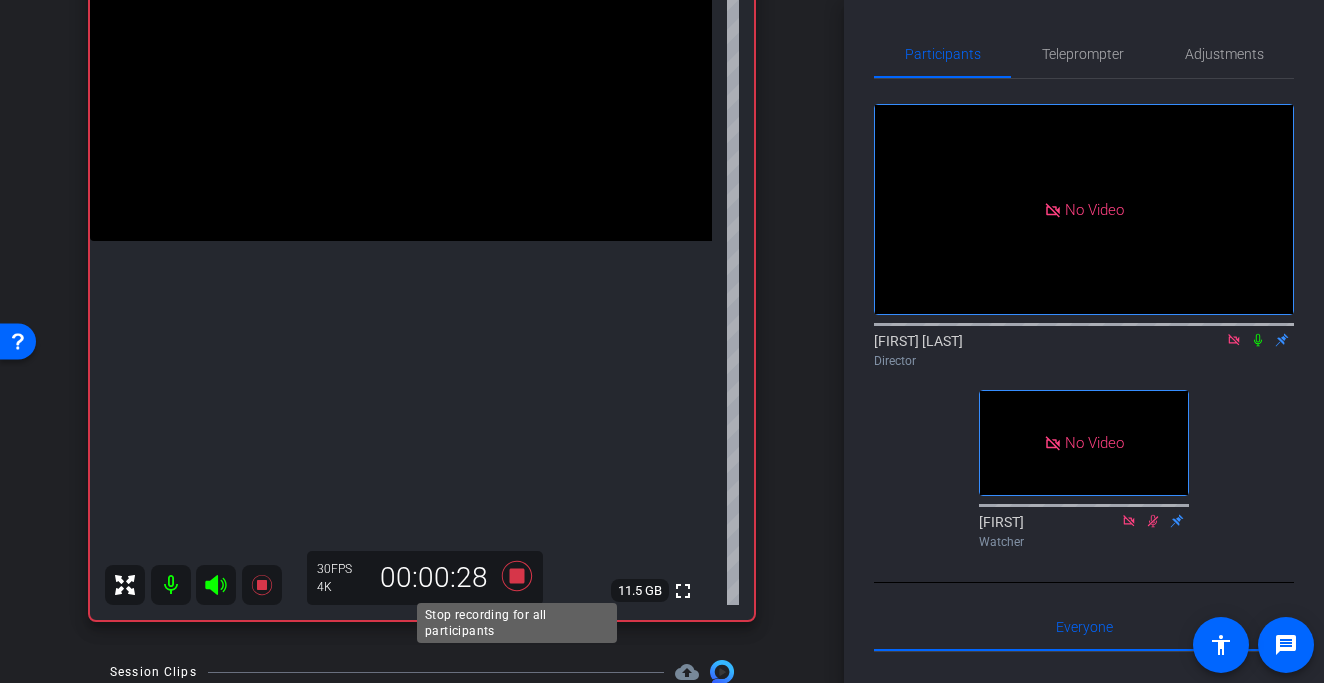click 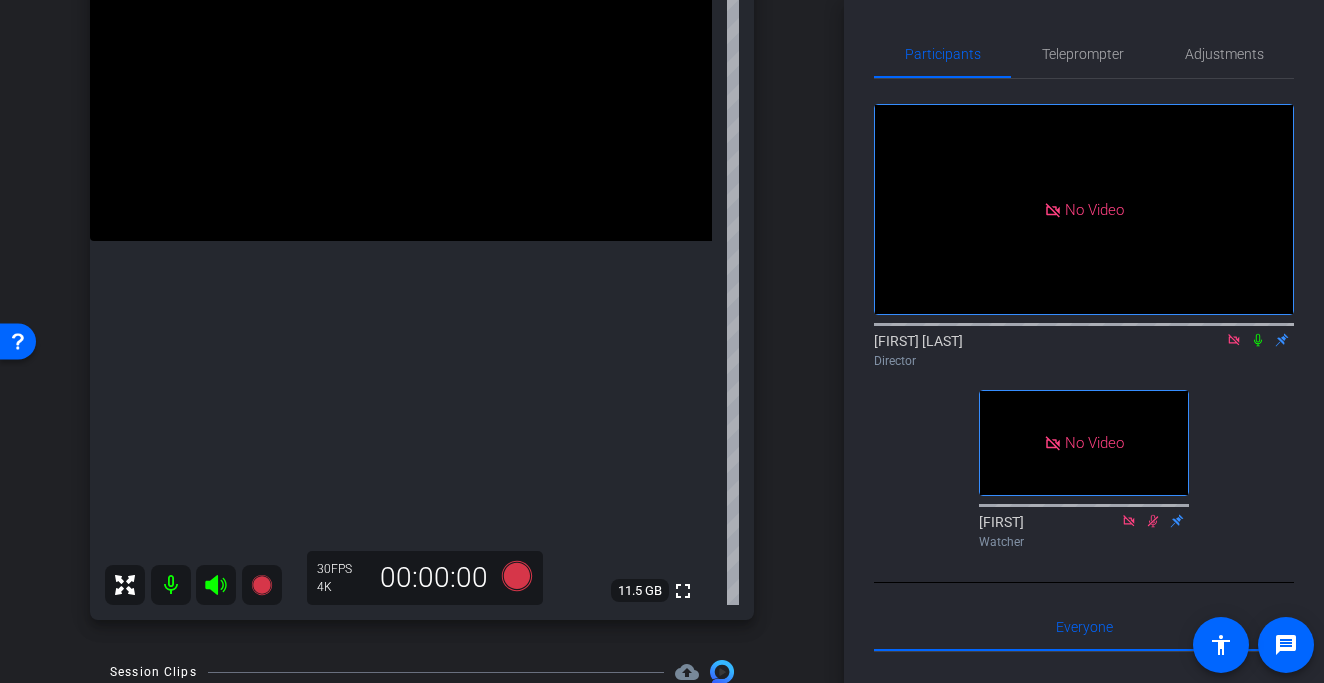 click at bounding box center (401, 85) 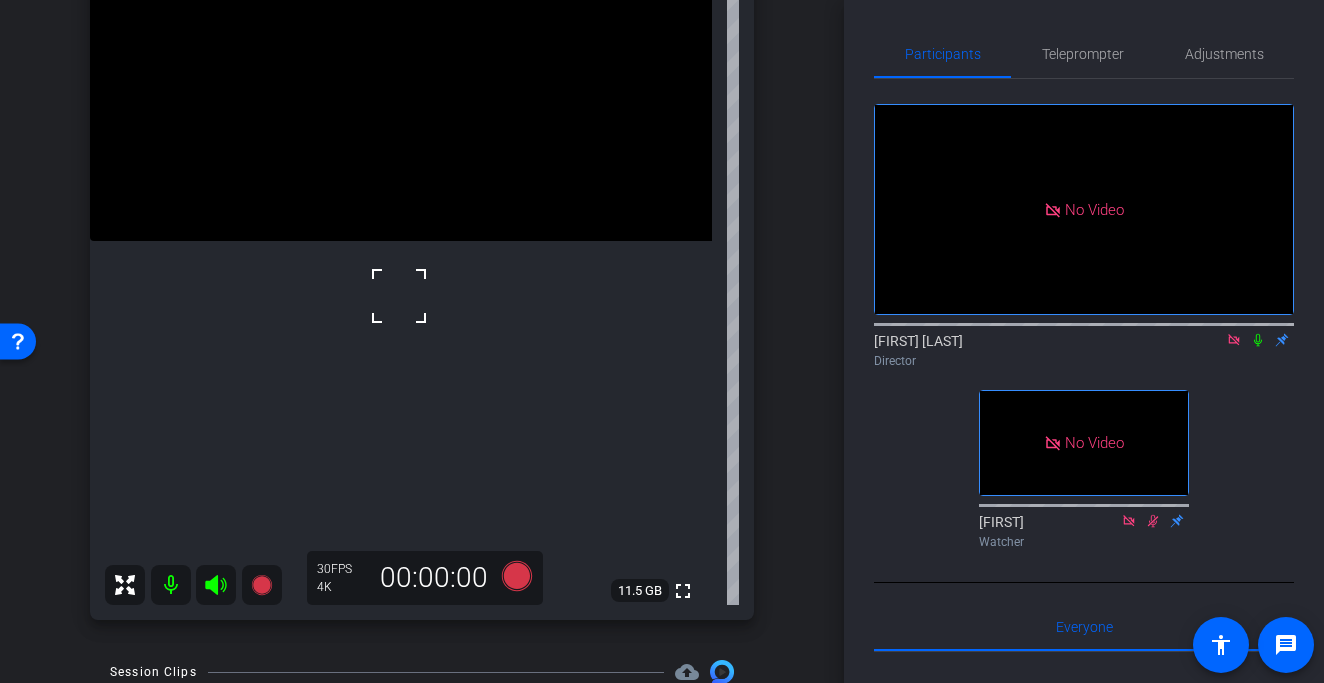 click at bounding box center [401, 85] 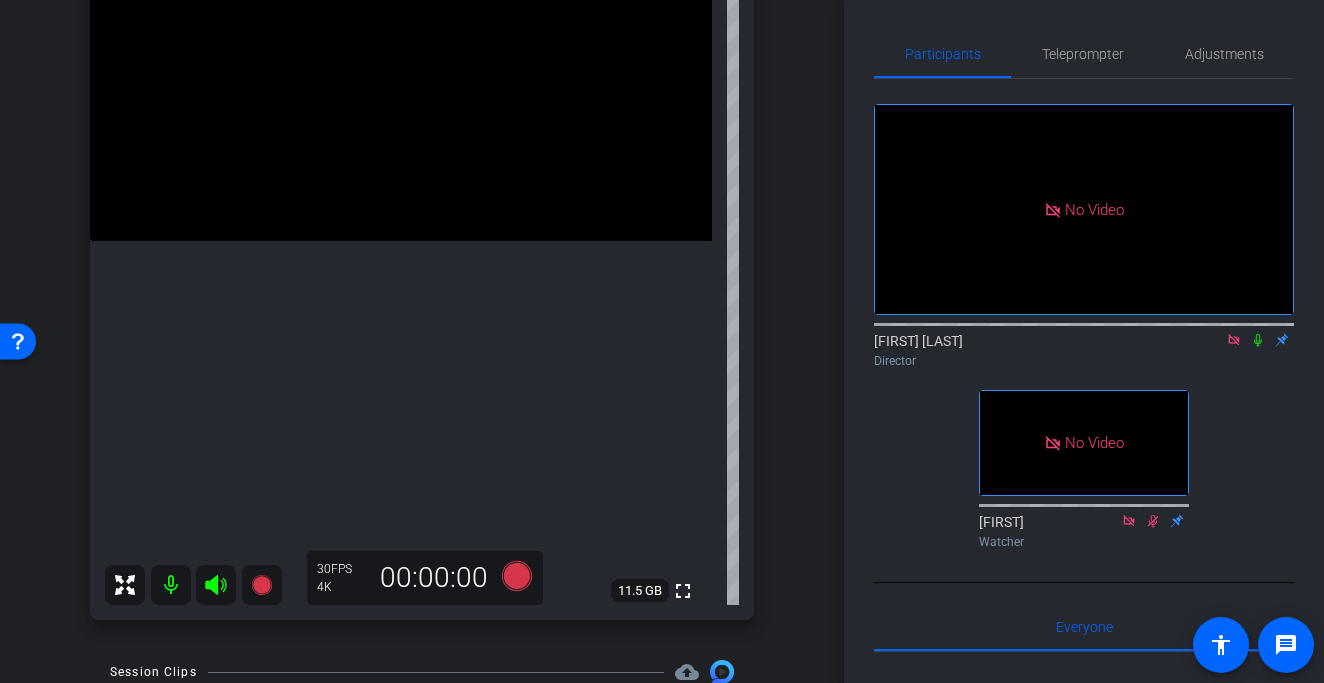 click 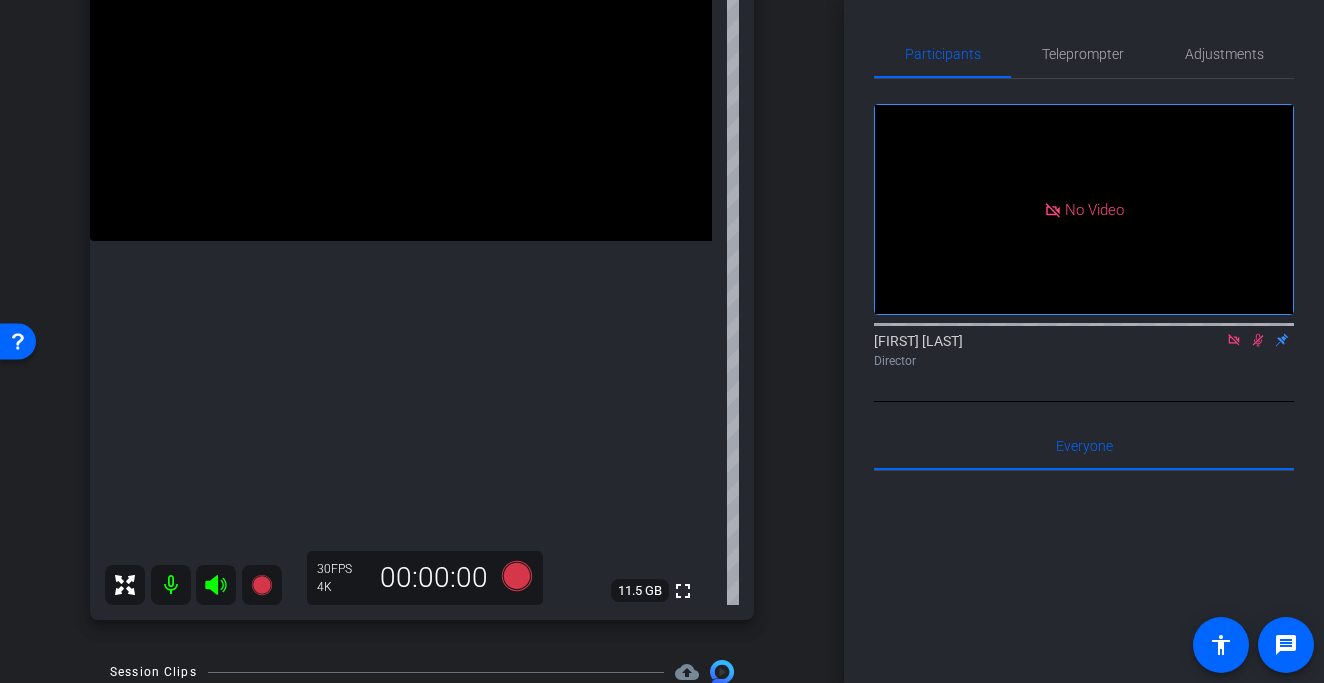 click 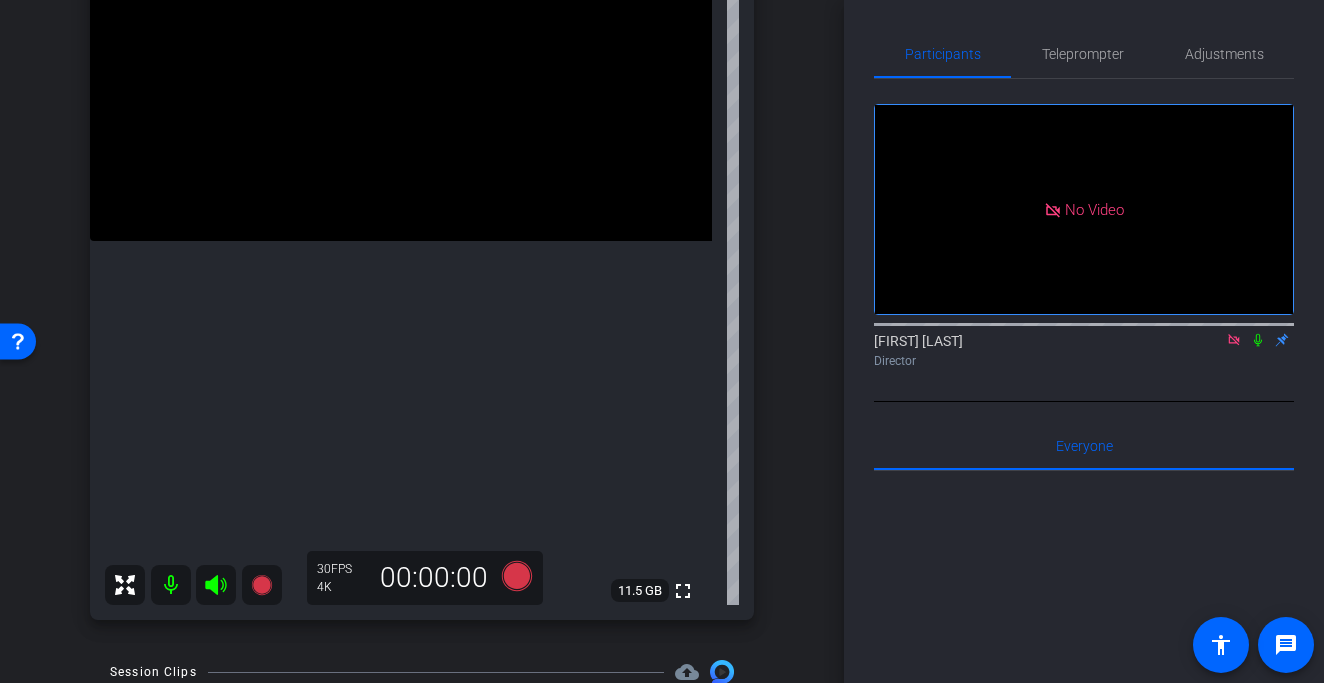 click at bounding box center (401, 85) 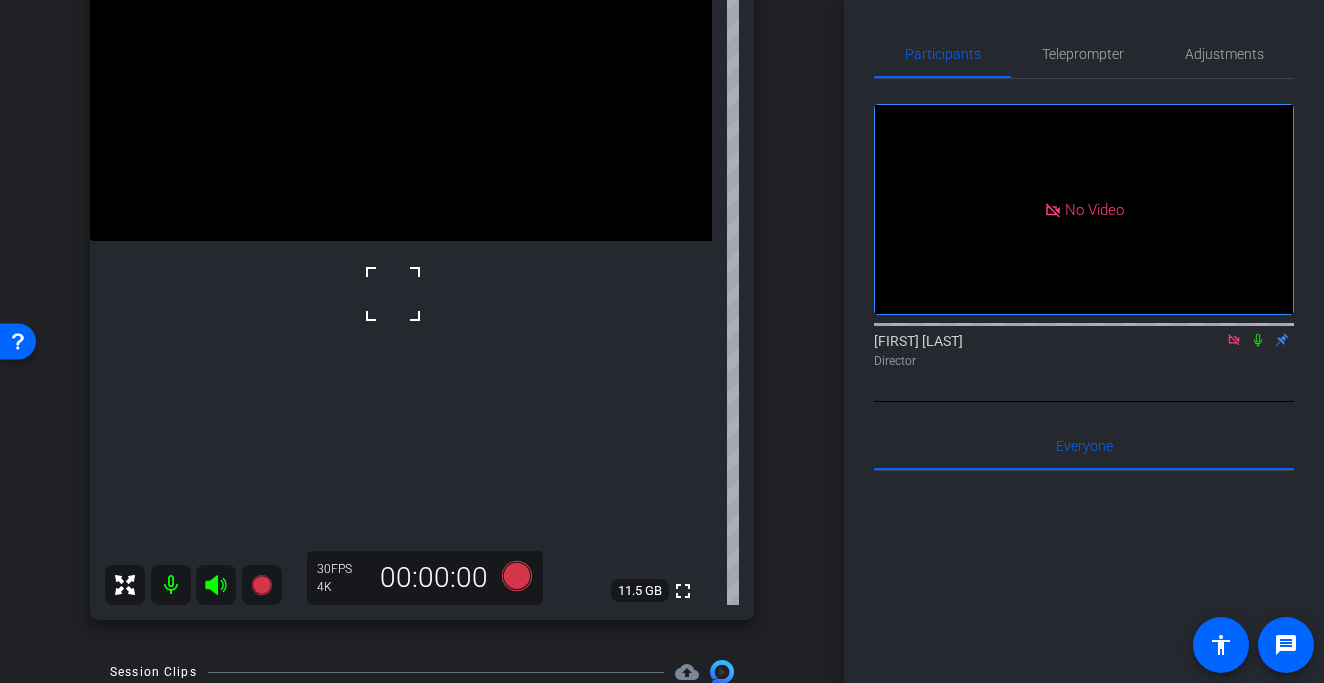 click at bounding box center [401, 85] 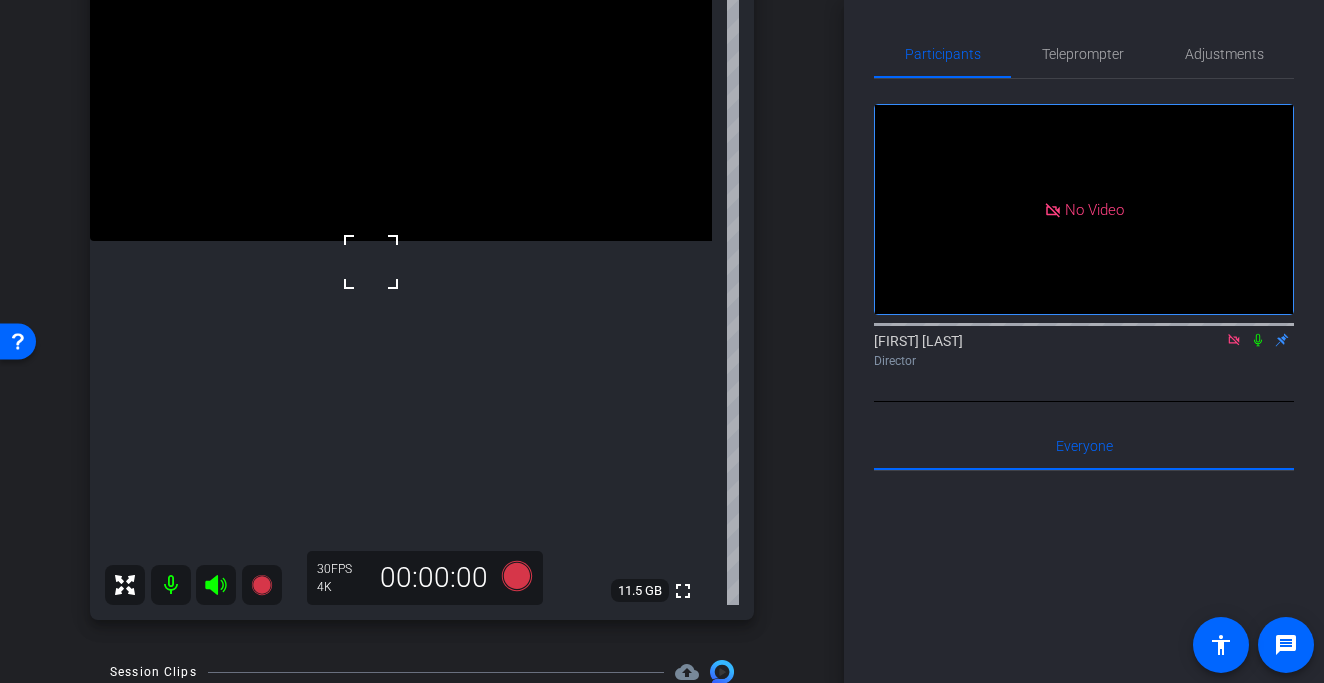 click at bounding box center (401, 85) 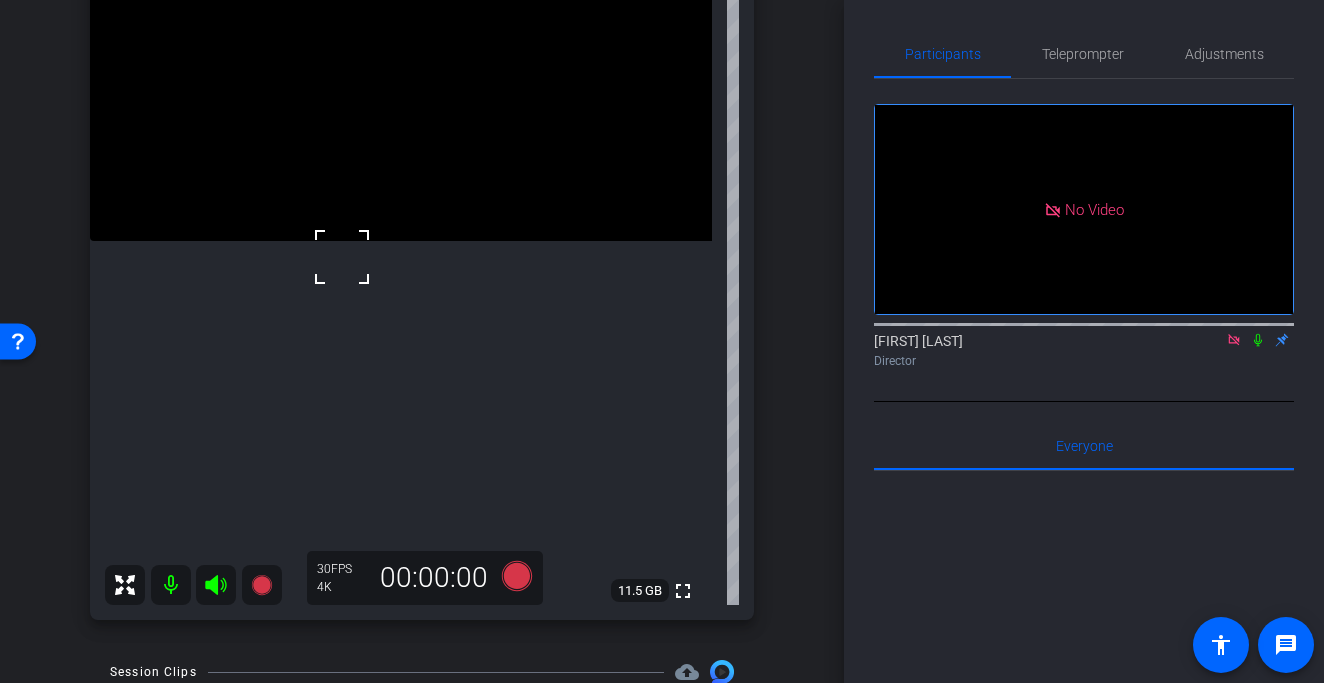 click at bounding box center [401, 85] 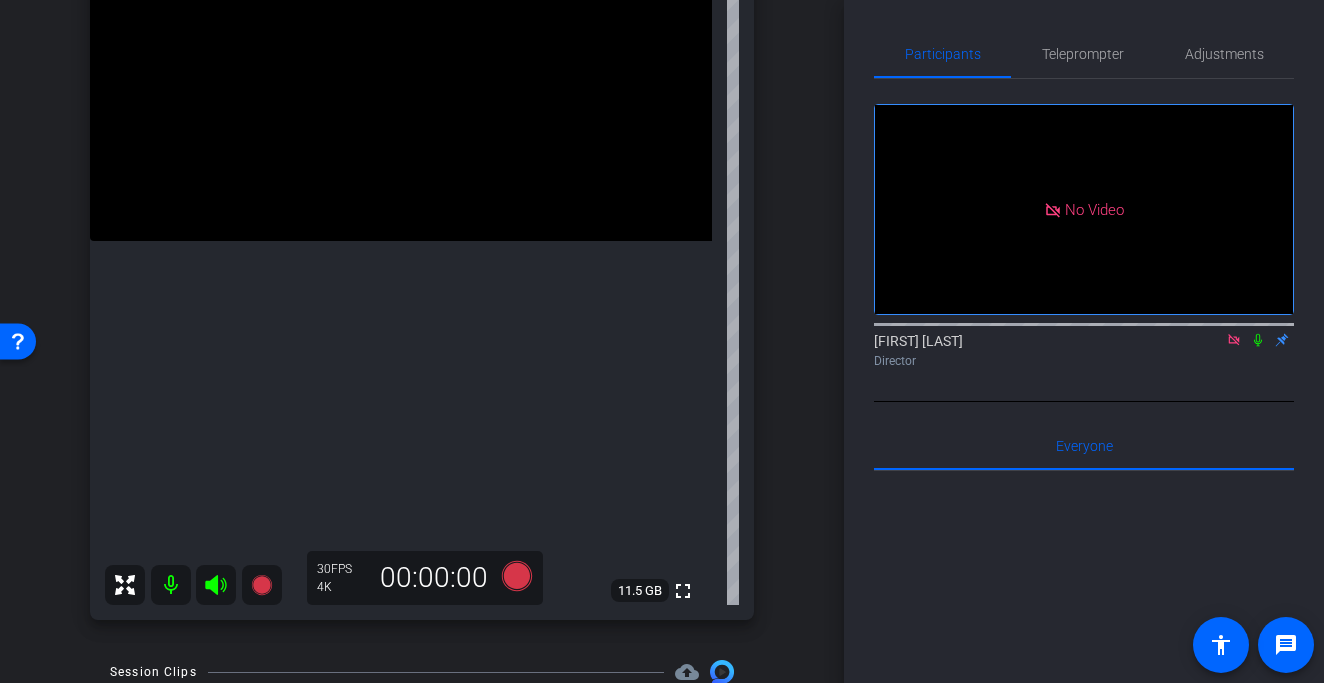 click at bounding box center [401, 85] 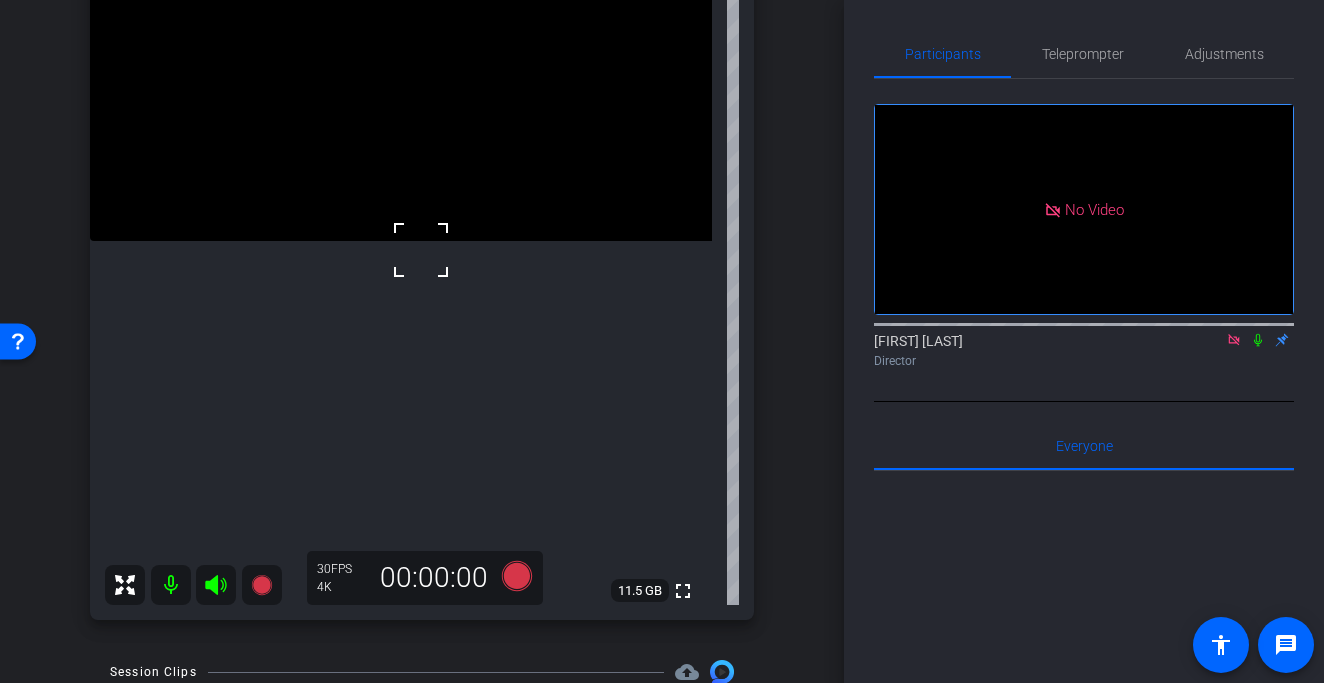 click at bounding box center (421, 250) 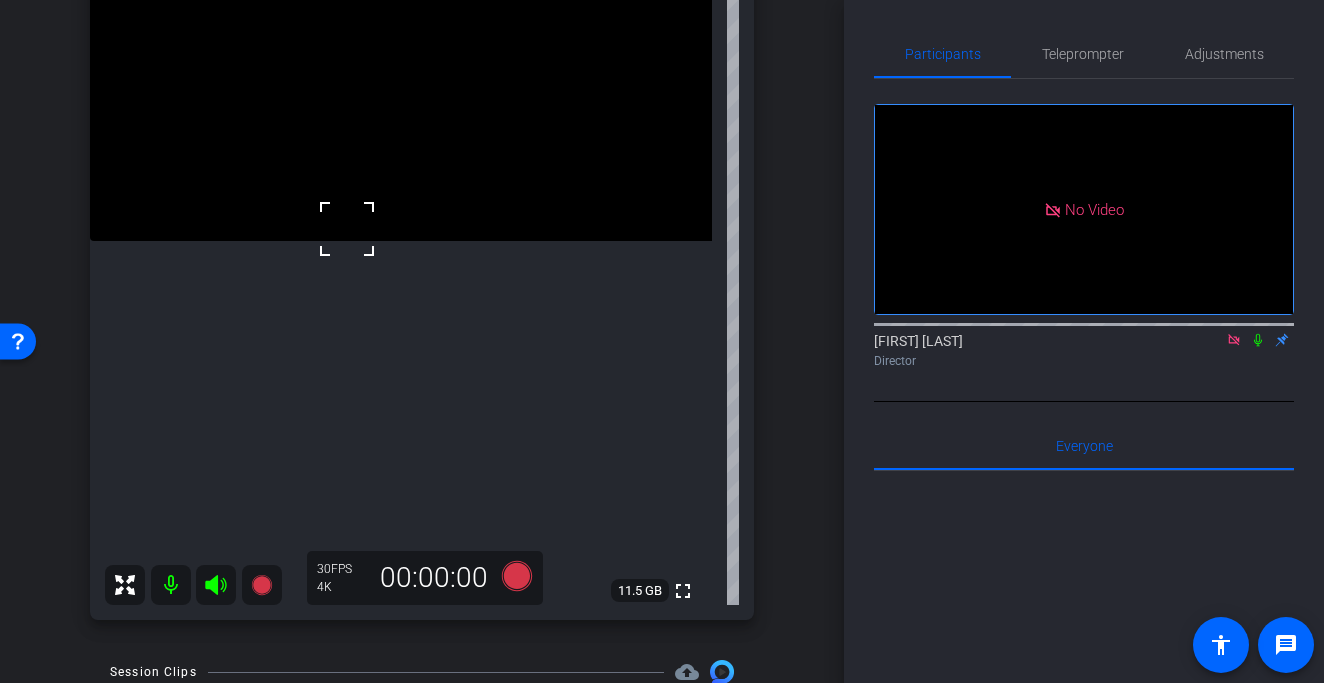 click at bounding box center (401, 85) 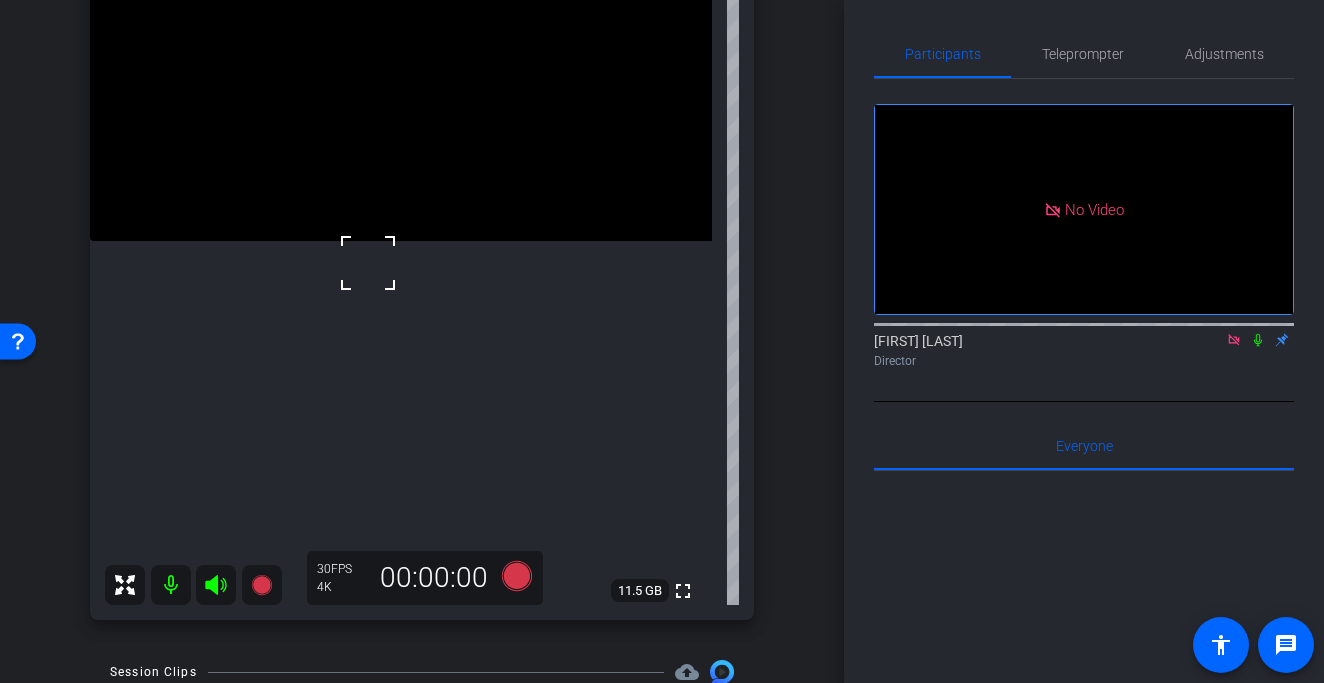 click at bounding box center (368, 263) 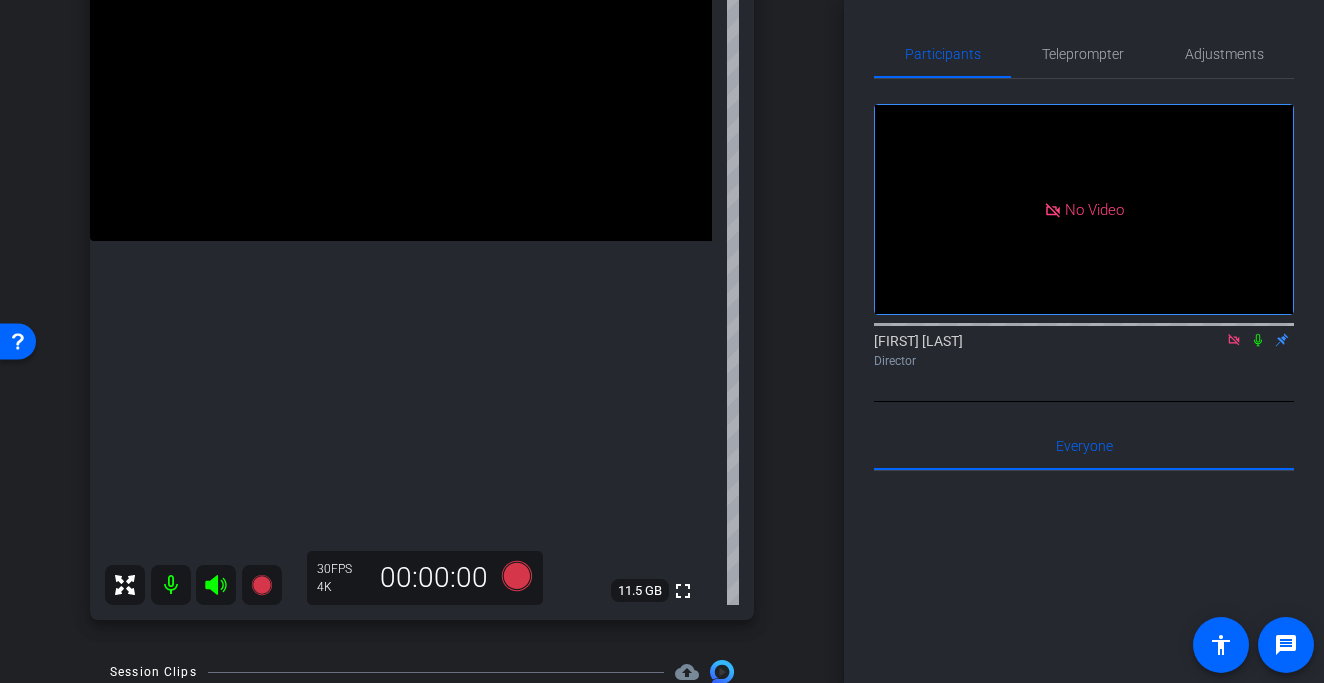 click at bounding box center (401, 85) 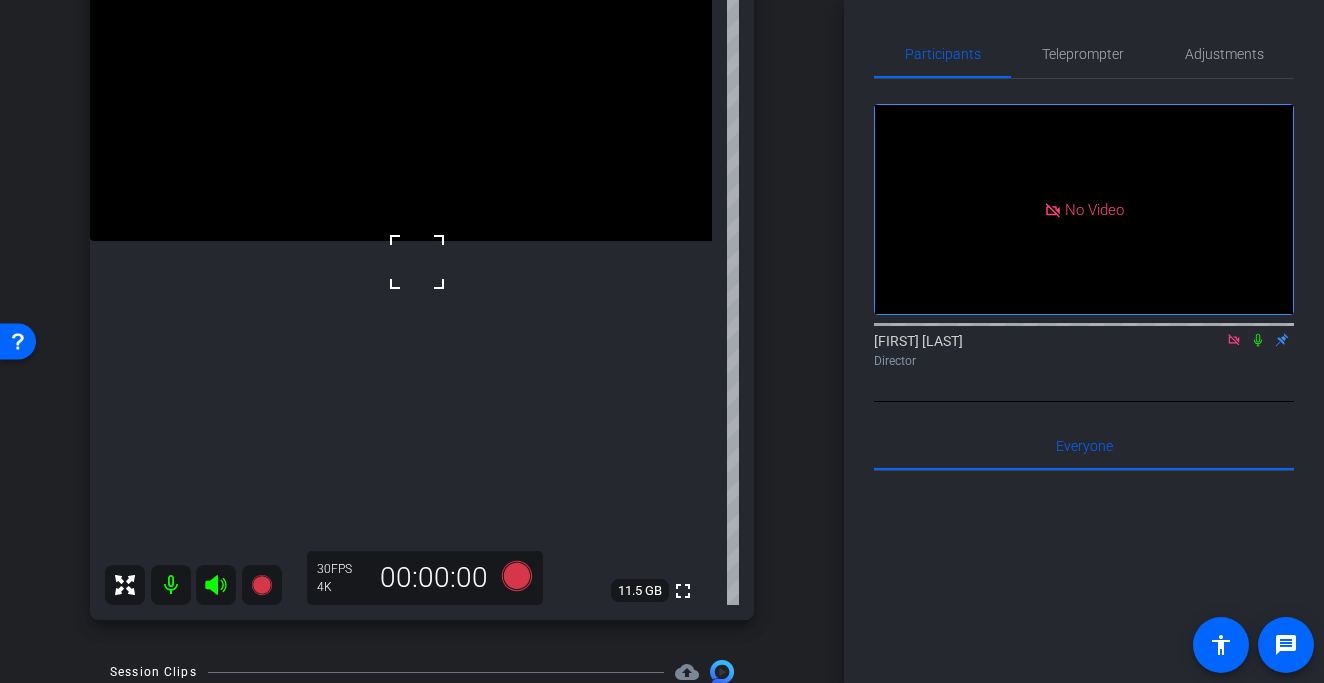 click at bounding box center (401, 85) 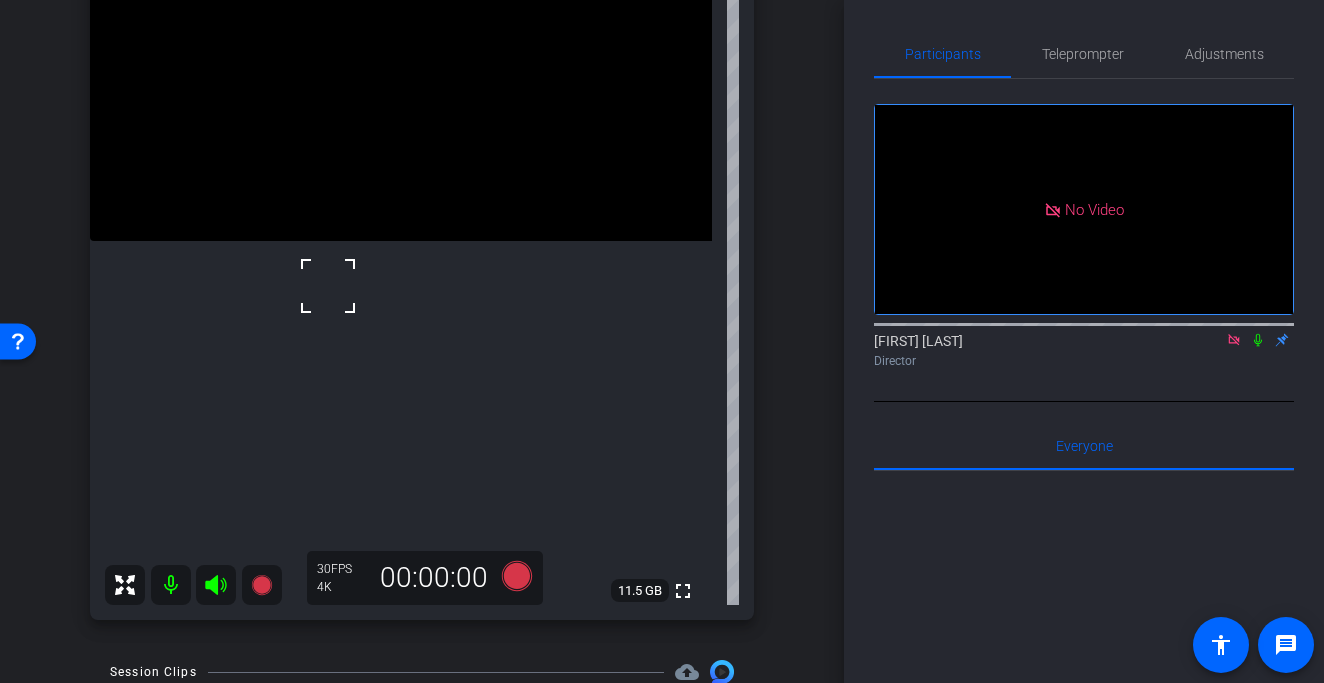 click at bounding box center [328, 286] 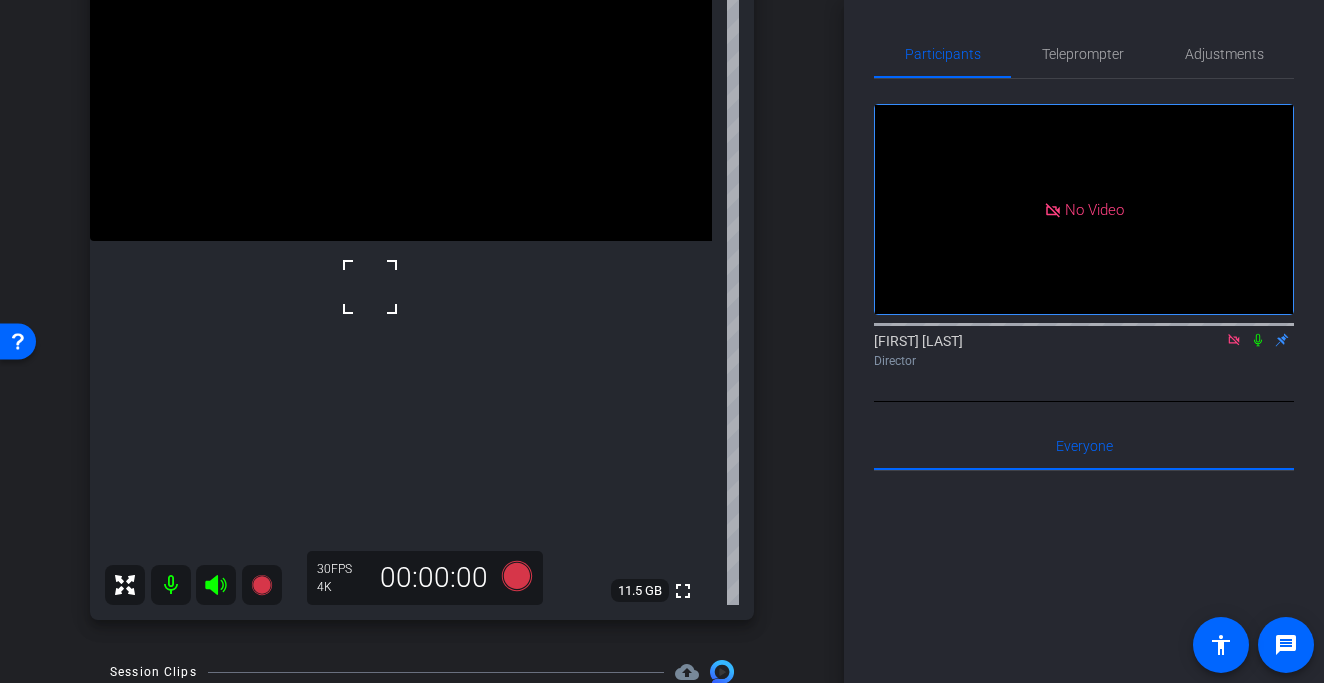 click at bounding box center (401, 85) 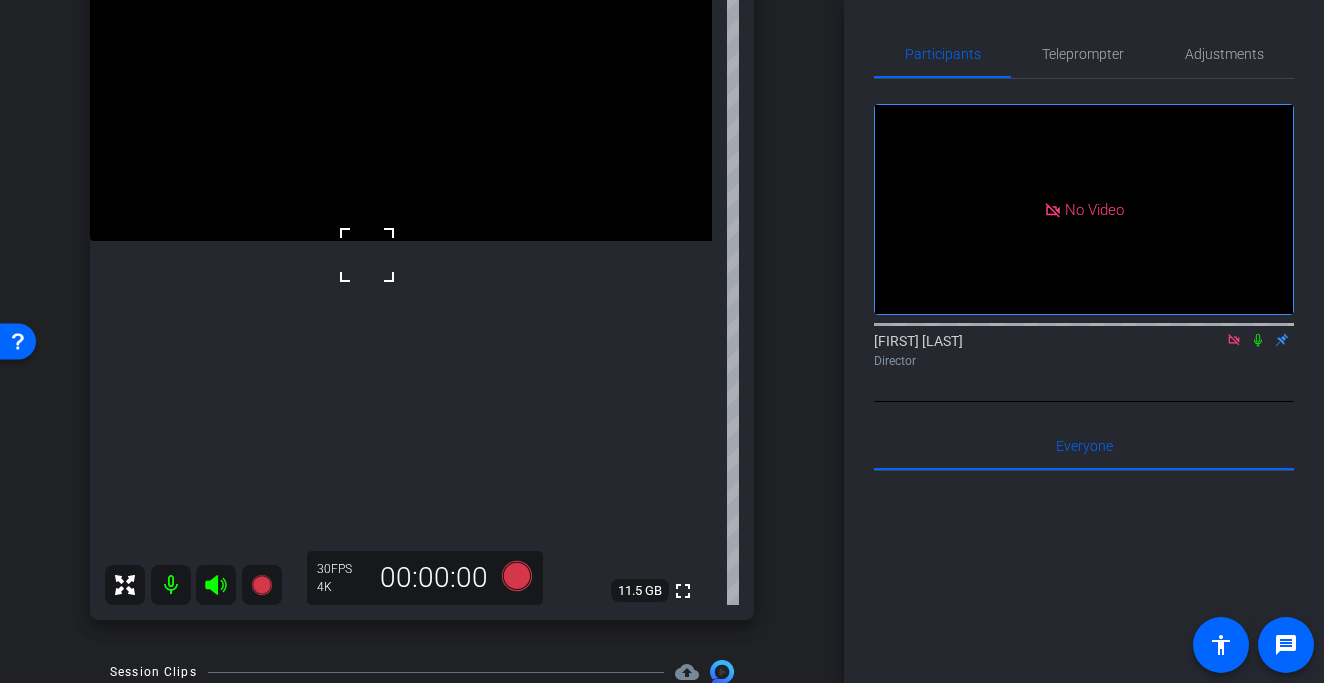 click at bounding box center [401, 85] 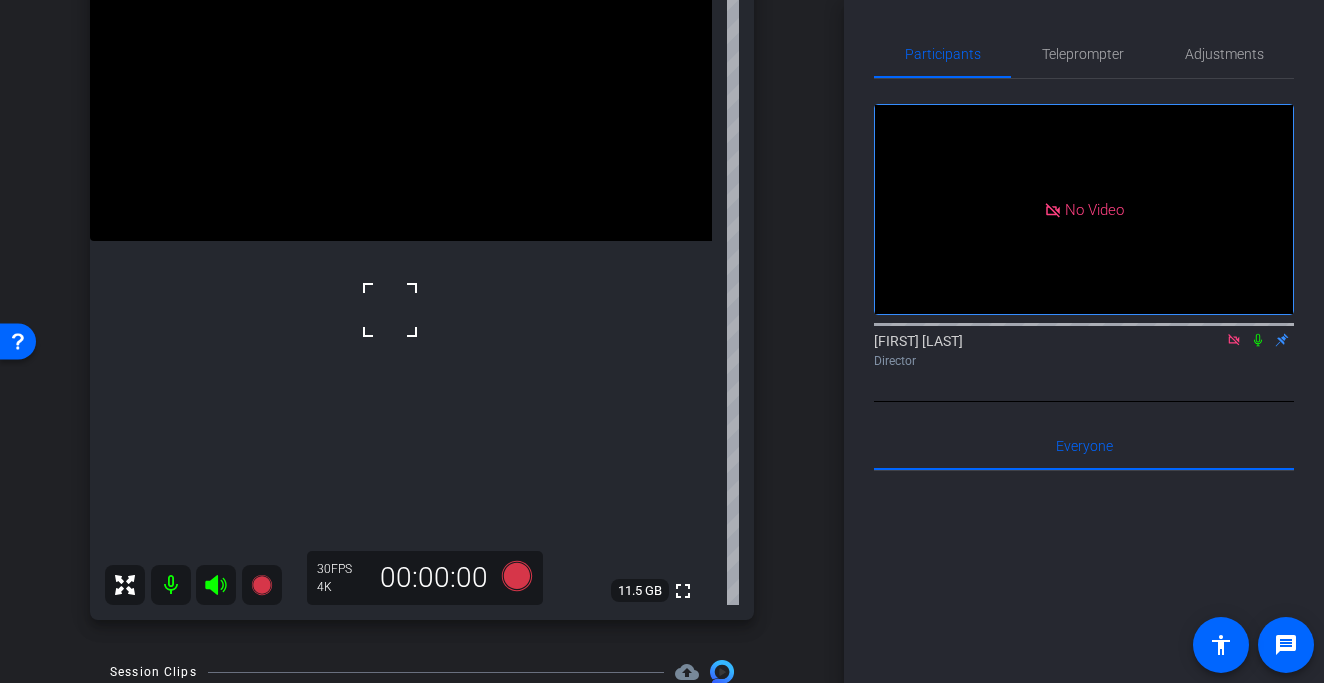 click at bounding box center [390, 310] 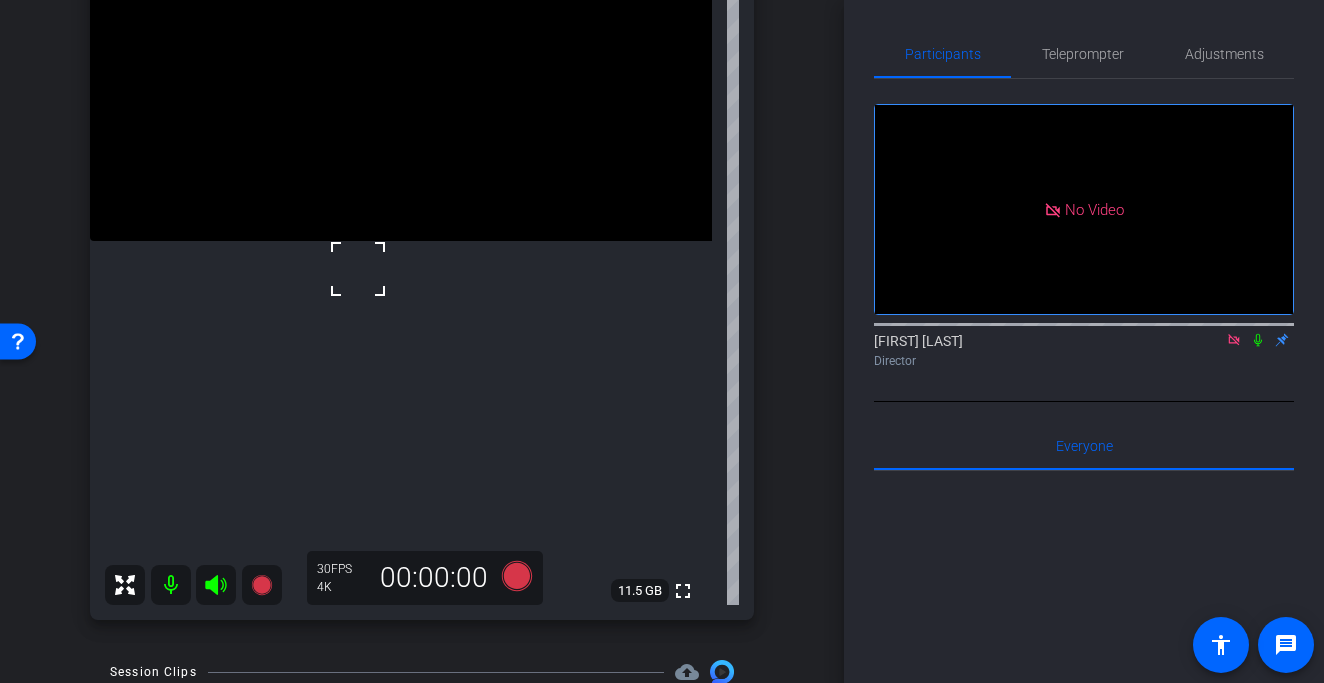 click at bounding box center [358, 269] 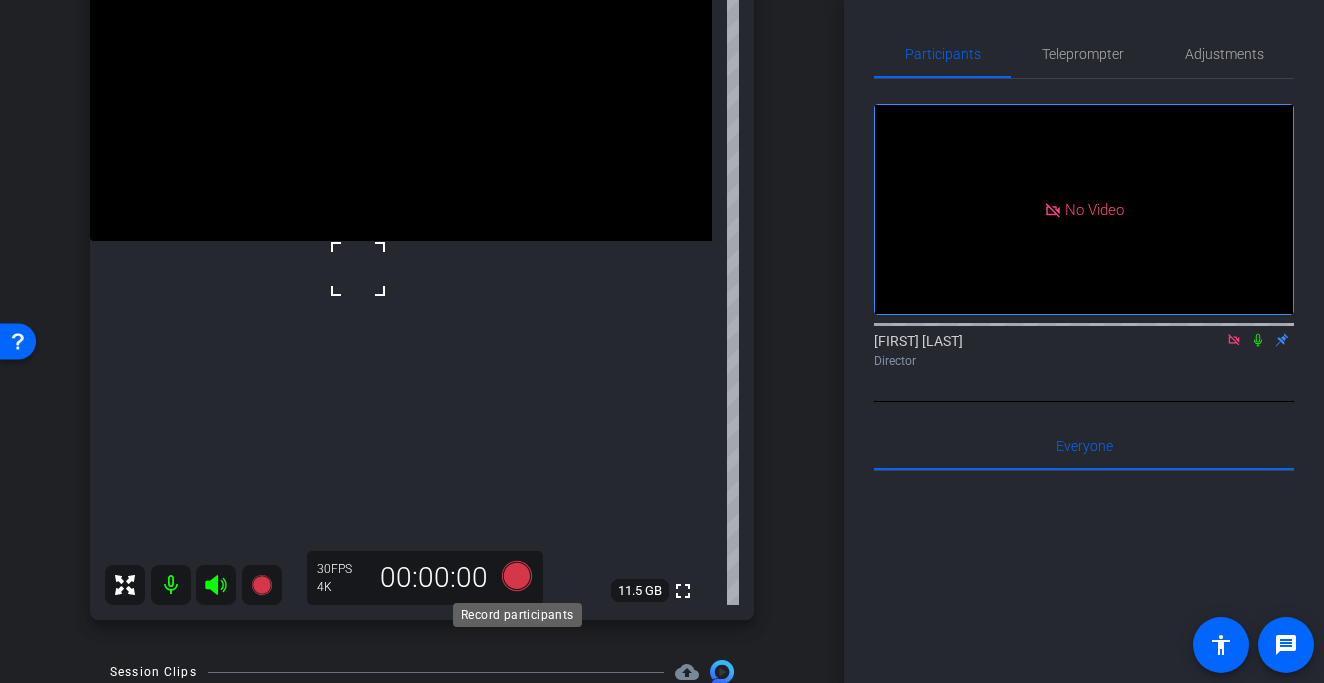 click 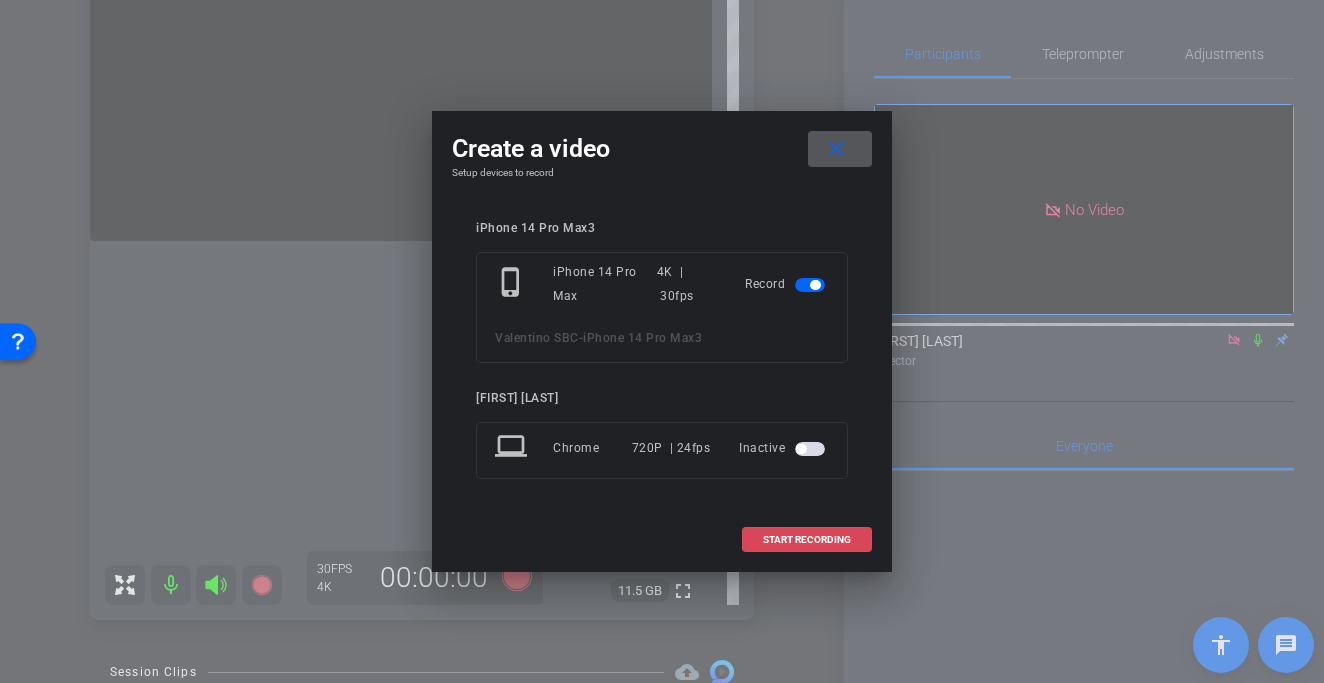 click on "START RECORDING" at bounding box center [807, 540] 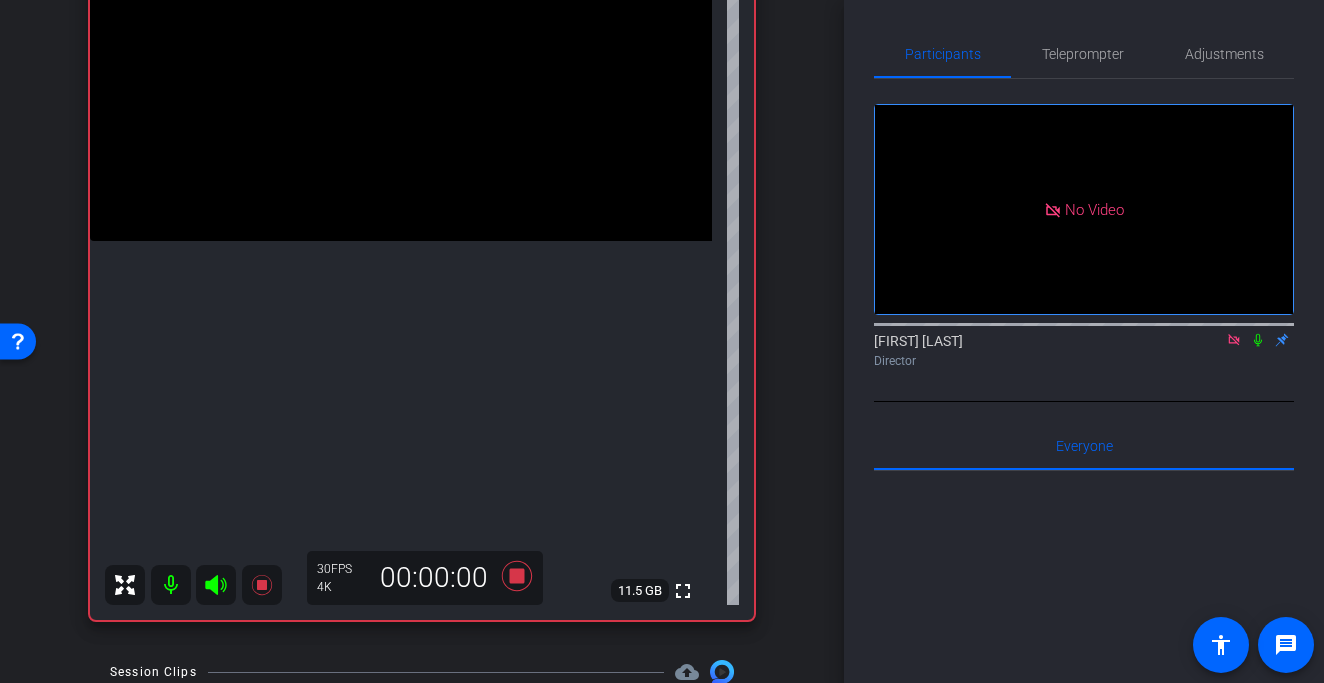 click at bounding box center [401, 85] 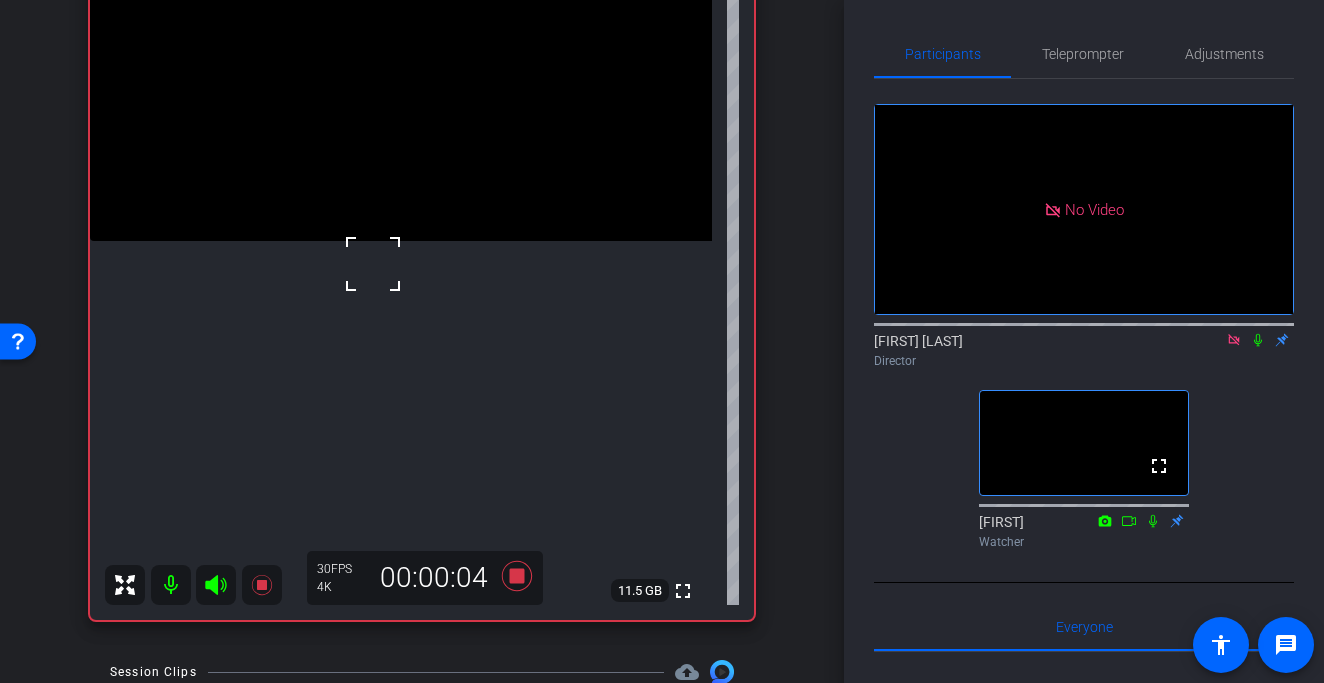 click at bounding box center [373, 264] 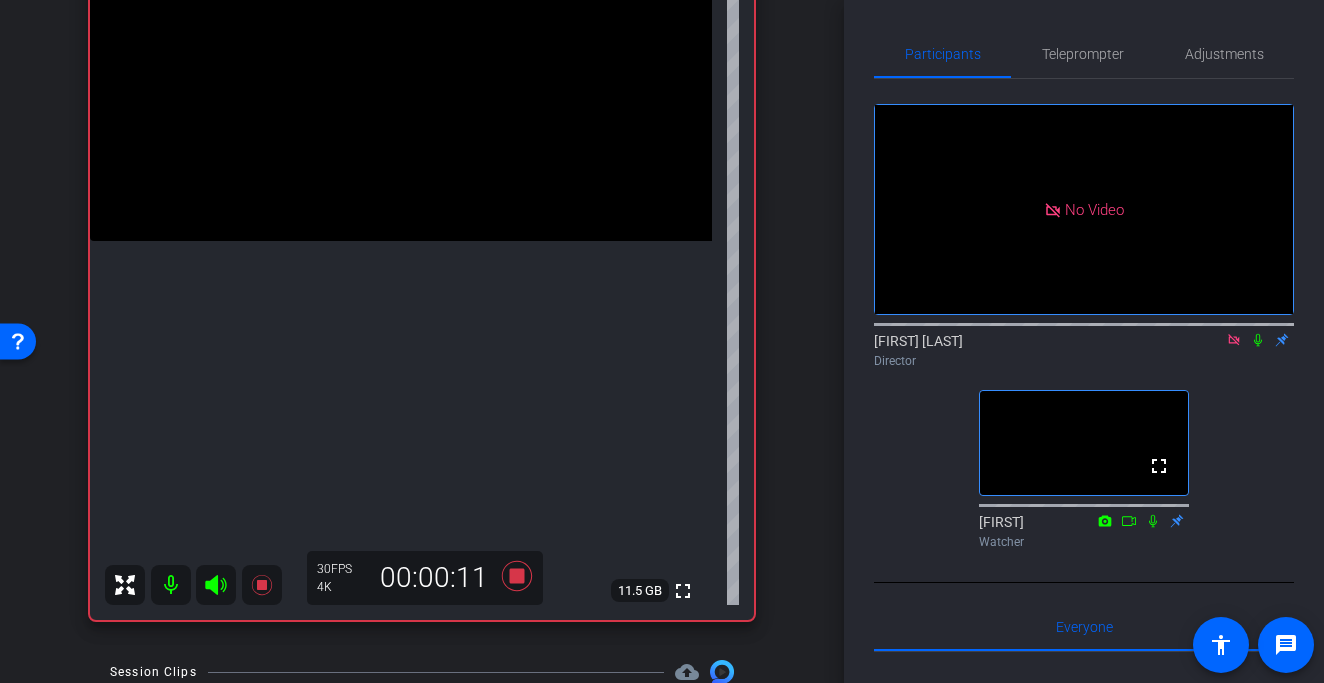 click at bounding box center (401, 85) 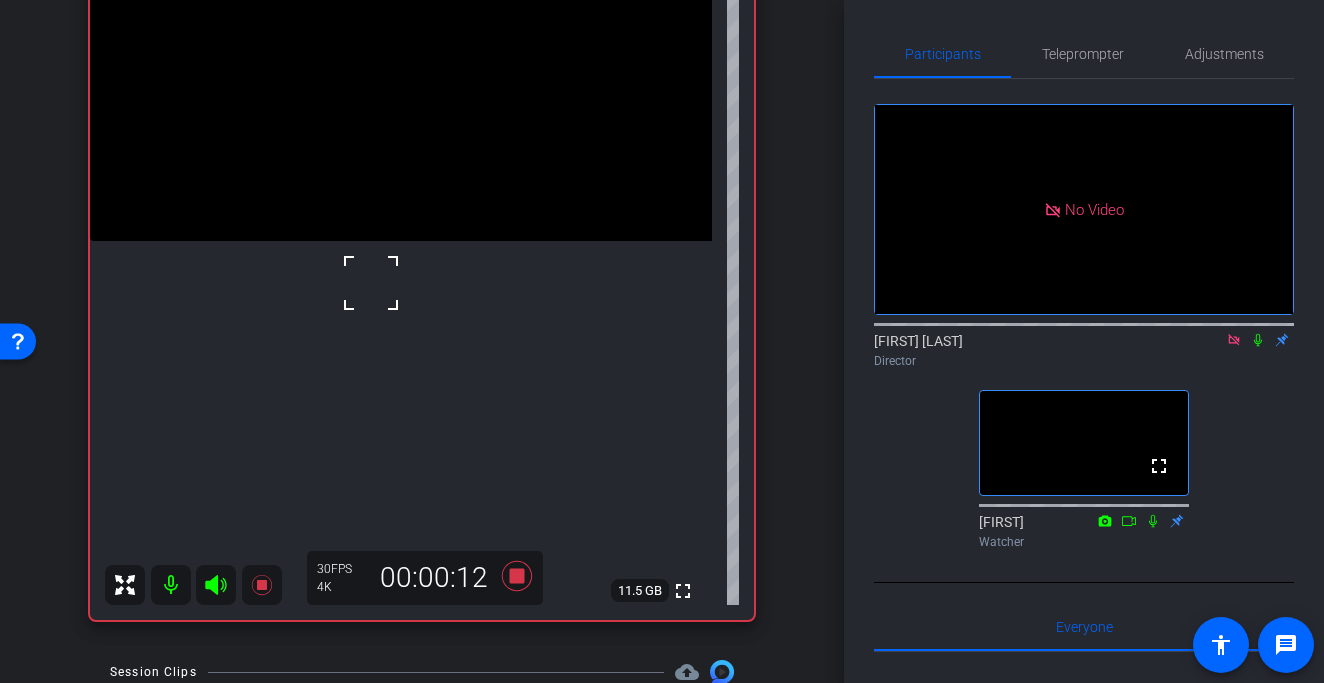 click at bounding box center (371, 283) 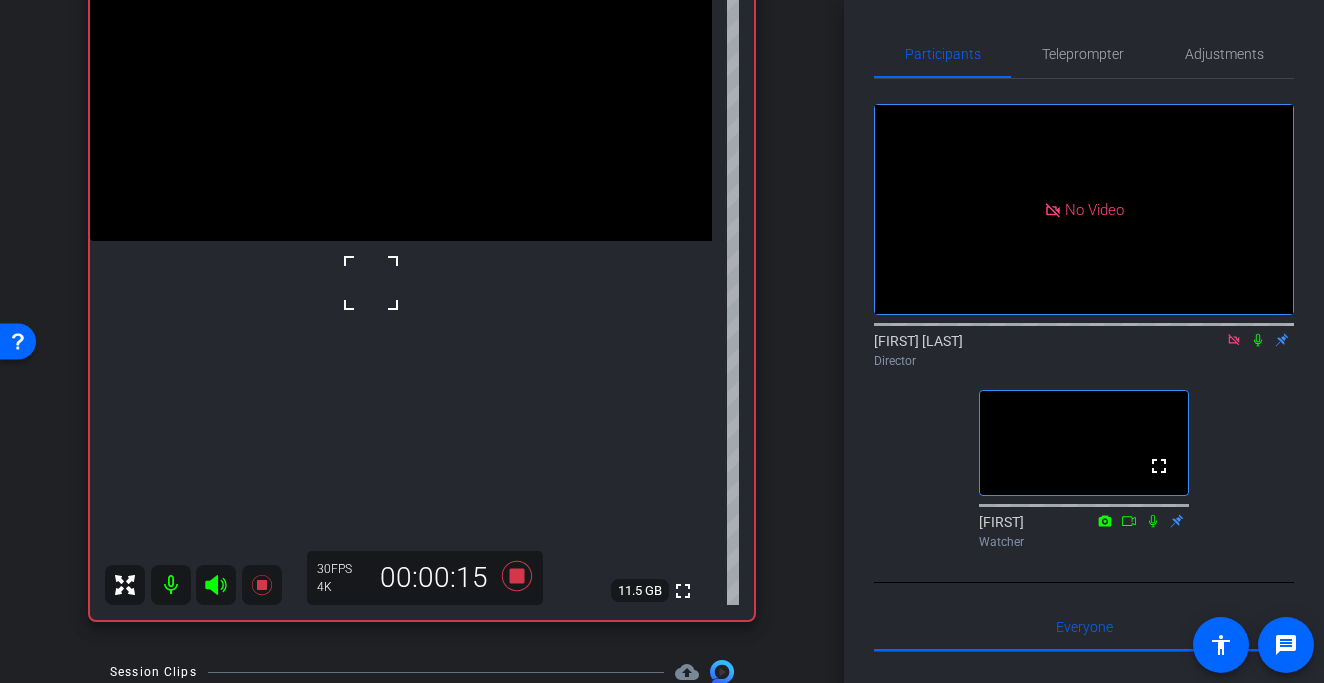 click at bounding box center (401, 85) 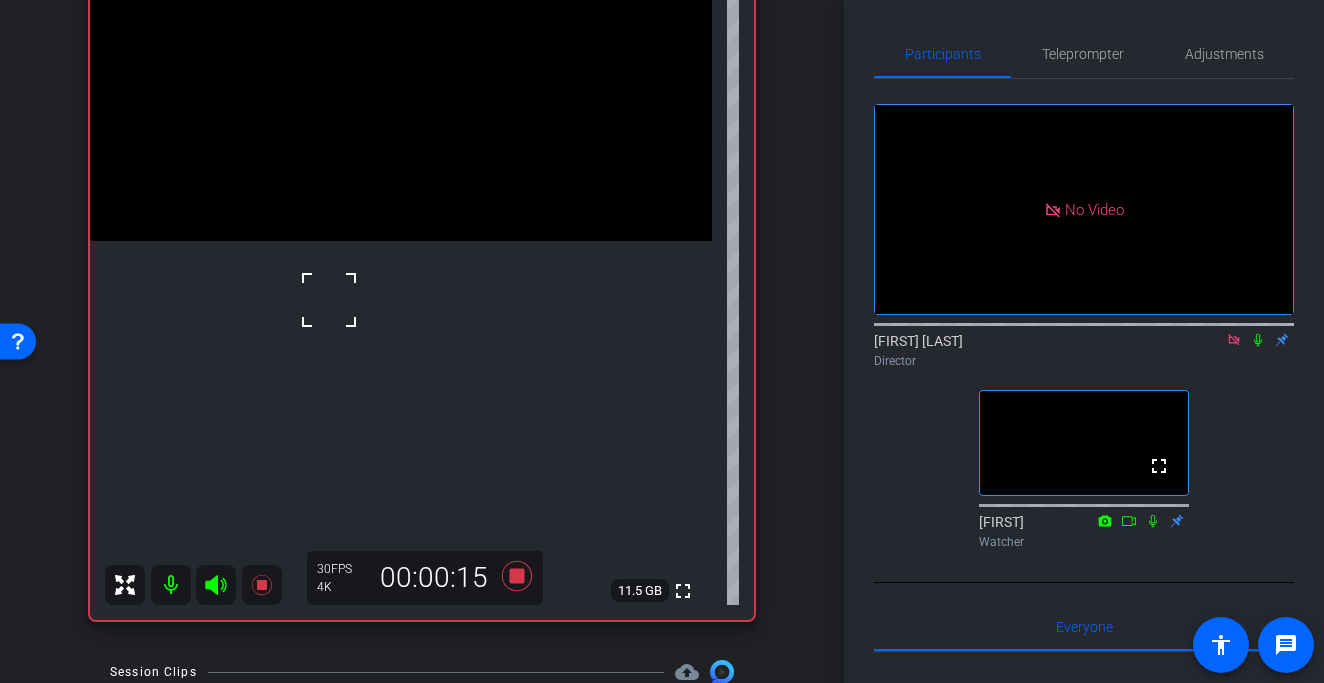 click at bounding box center (329, 300) 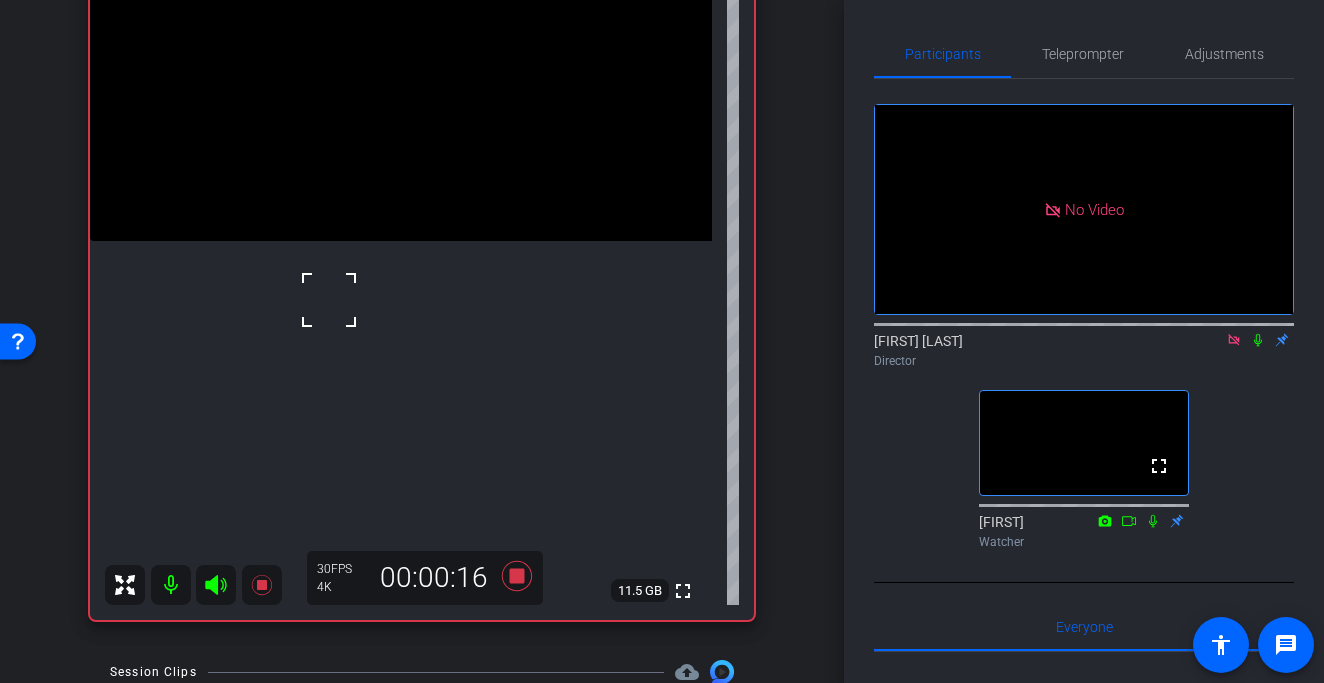 click at bounding box center [329, 300] 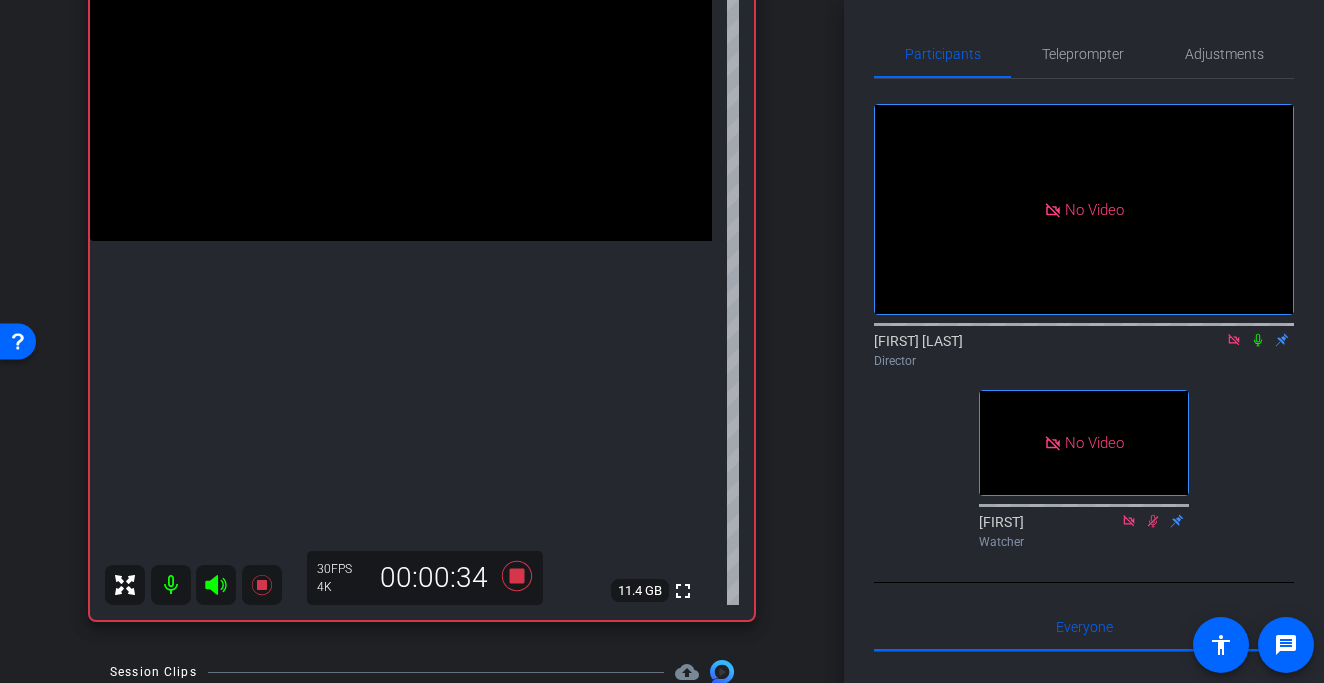 click at bounding box center (401, 85) 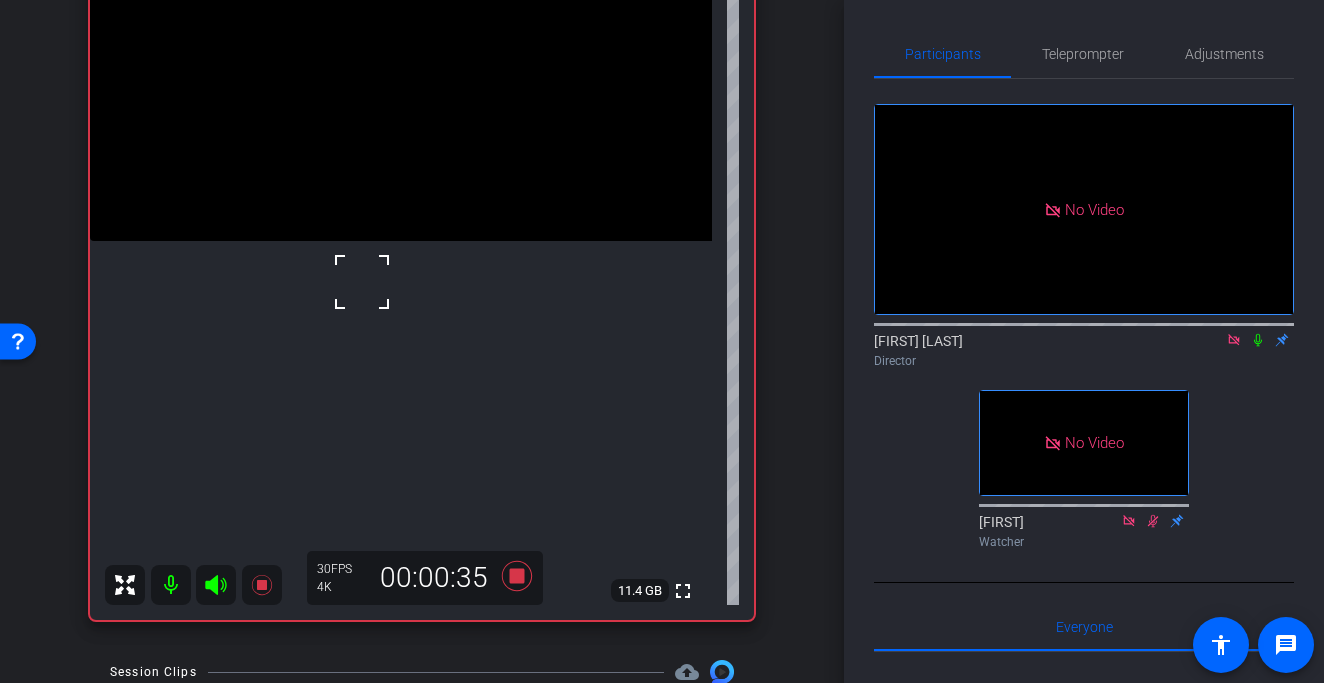 click at bounding box center [401, 85] 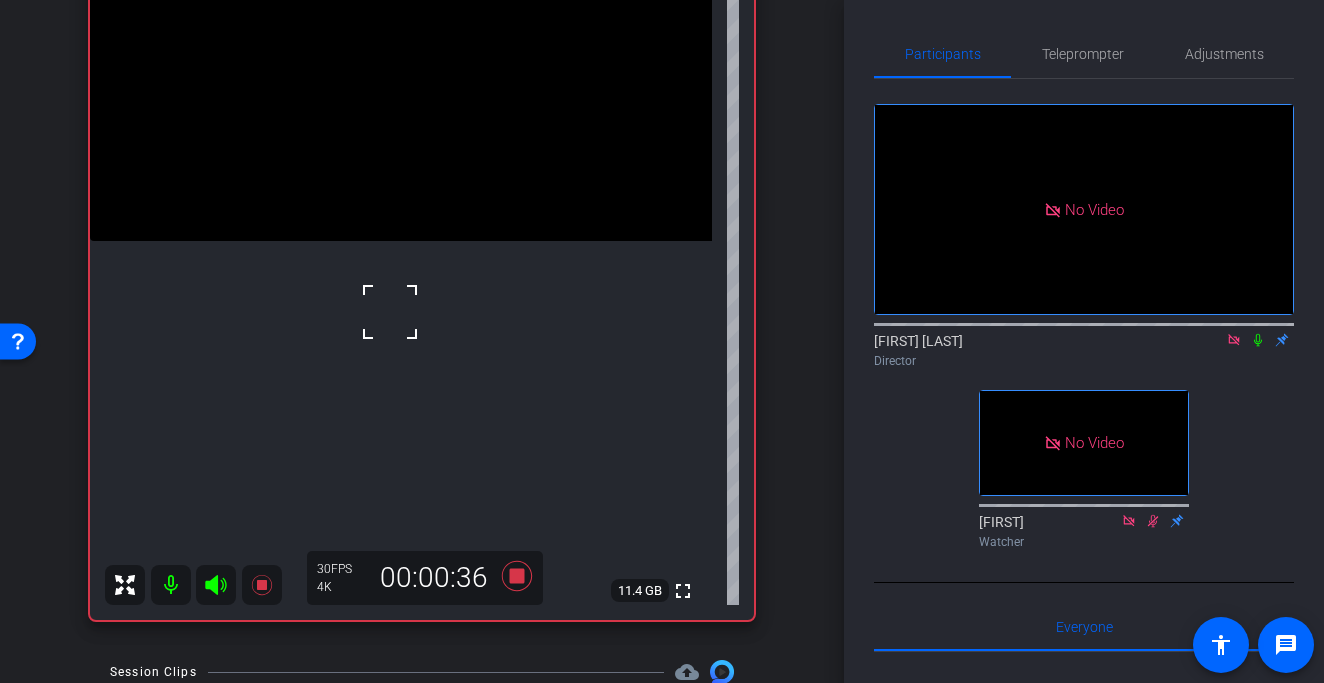 click at bounding box center (401, 85) 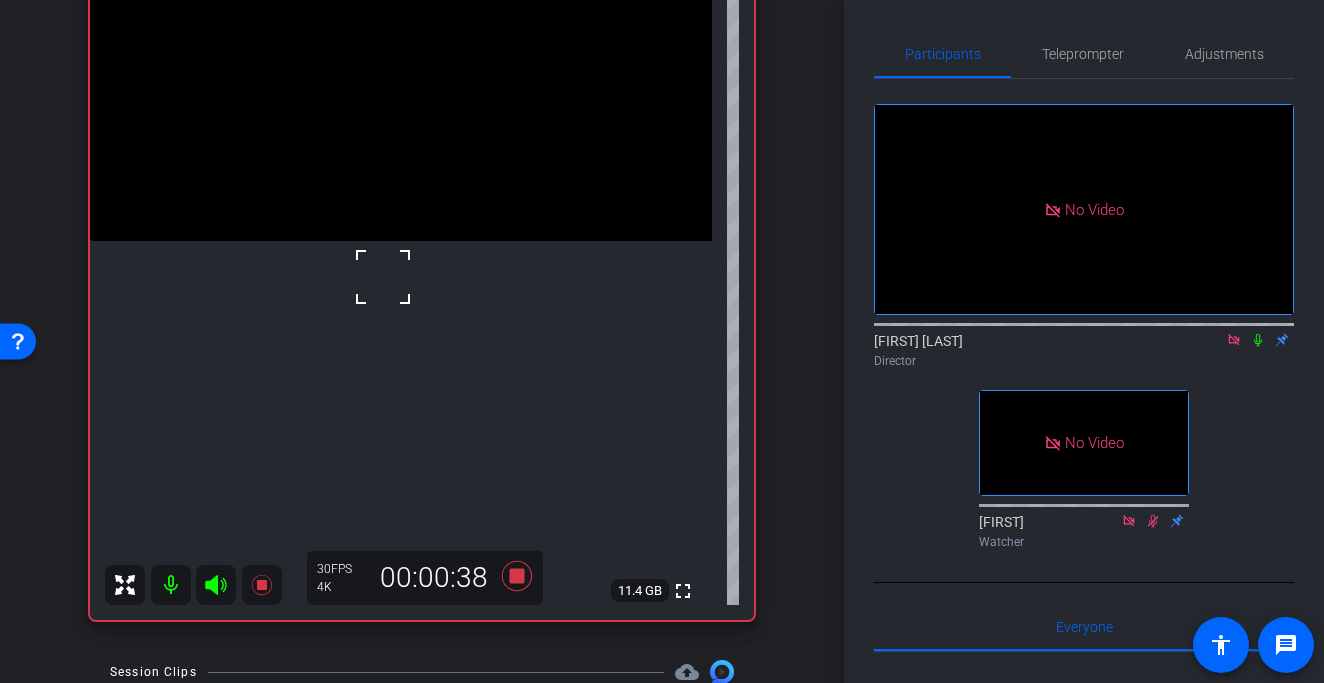 click at bounding box center [401, 85] 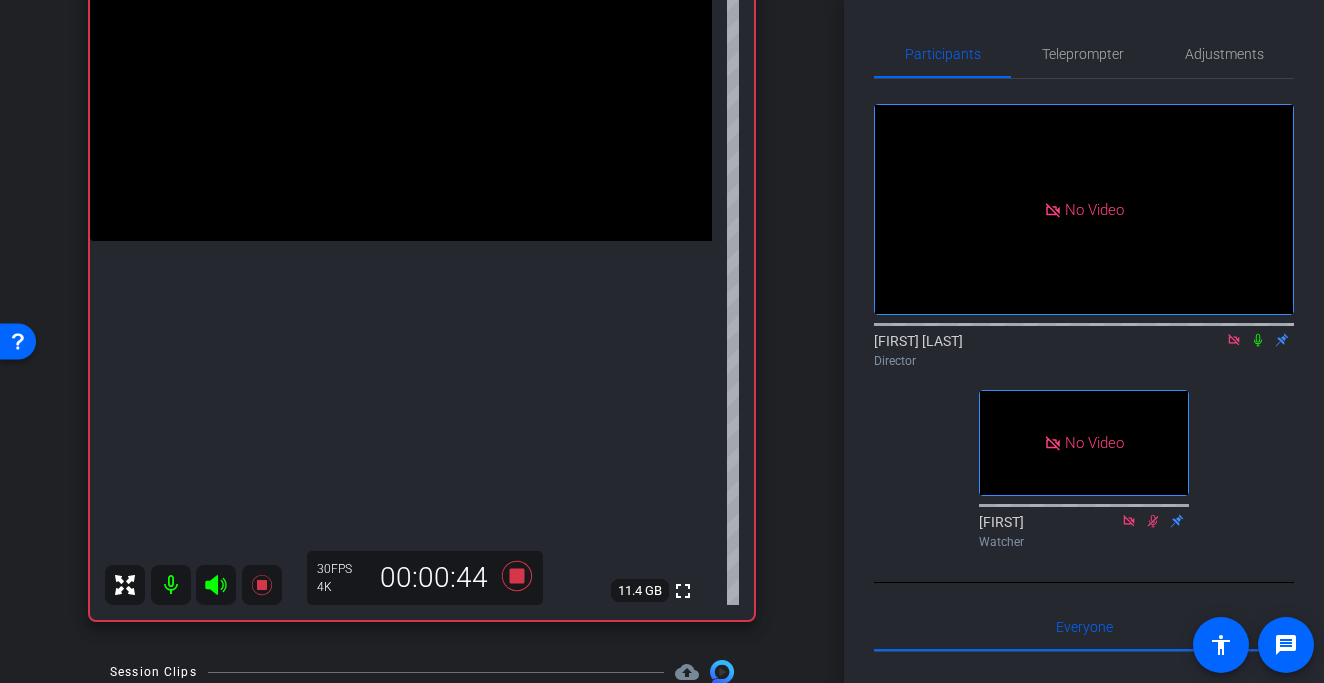 click at bounding box center [401, 85] 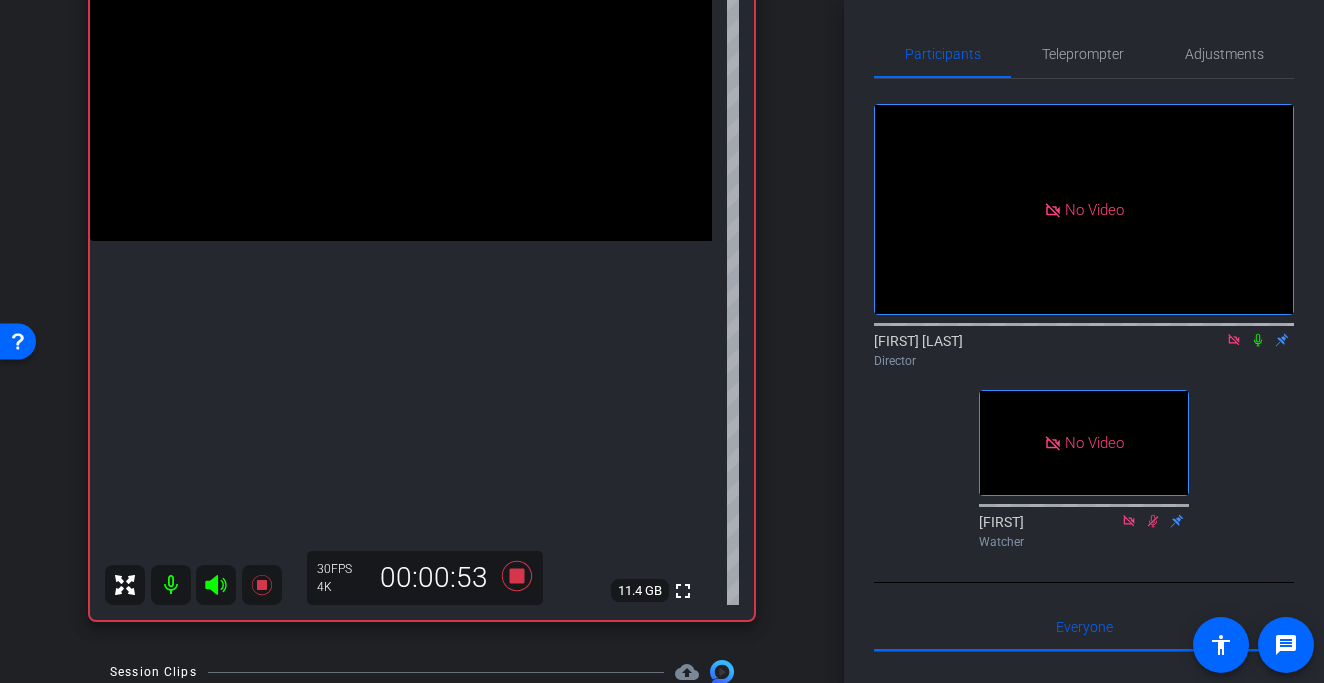 click at bounding box center [401, 85] 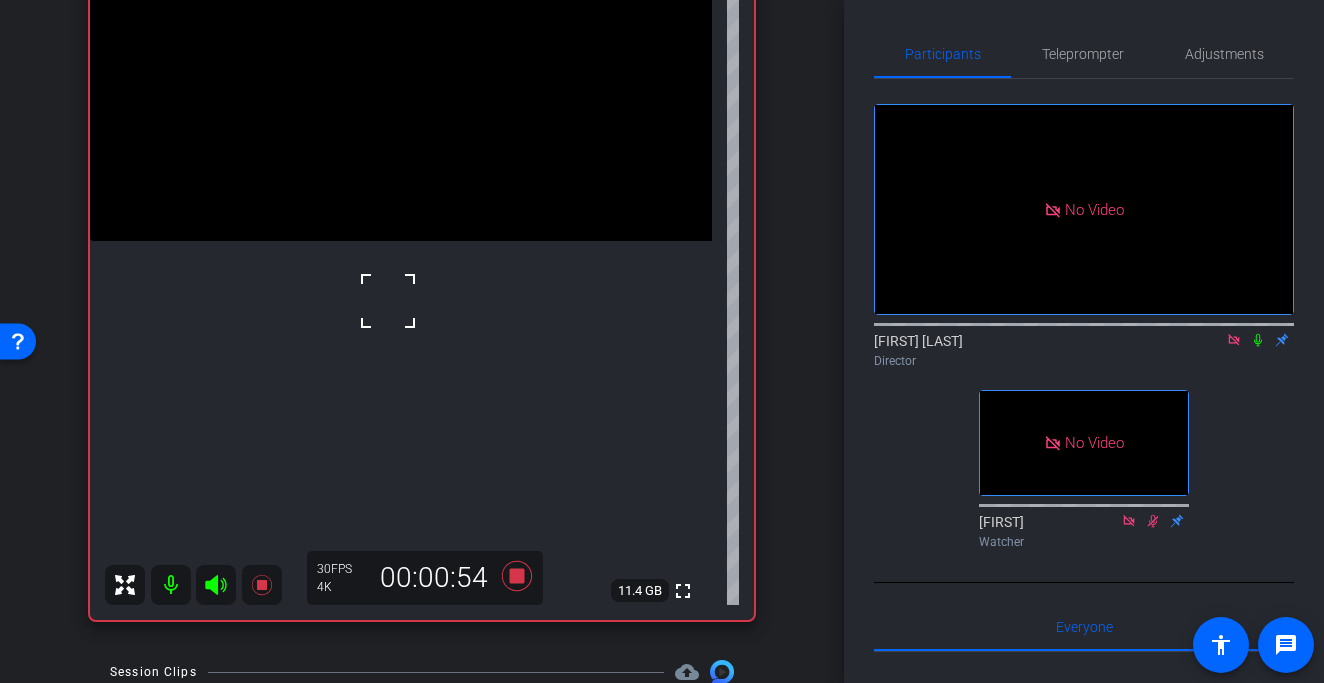 click at bounding box center [388, 301] 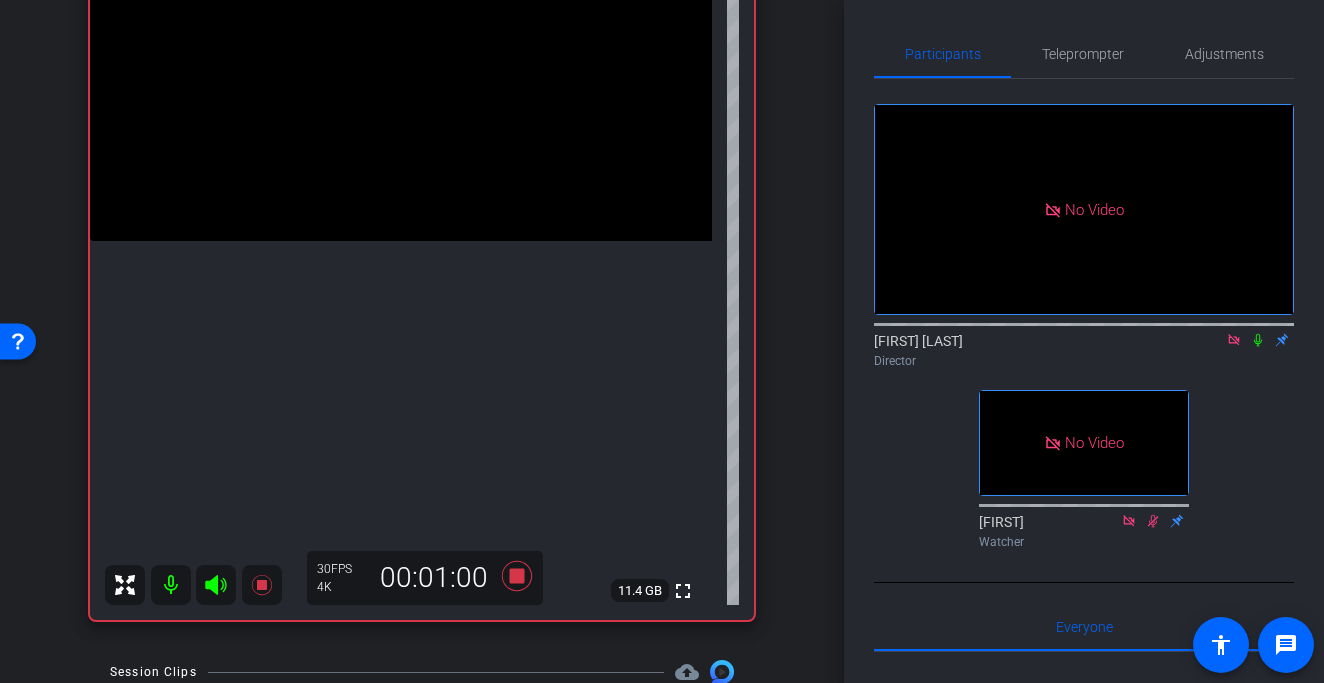 click at bounding box center (401, 85) 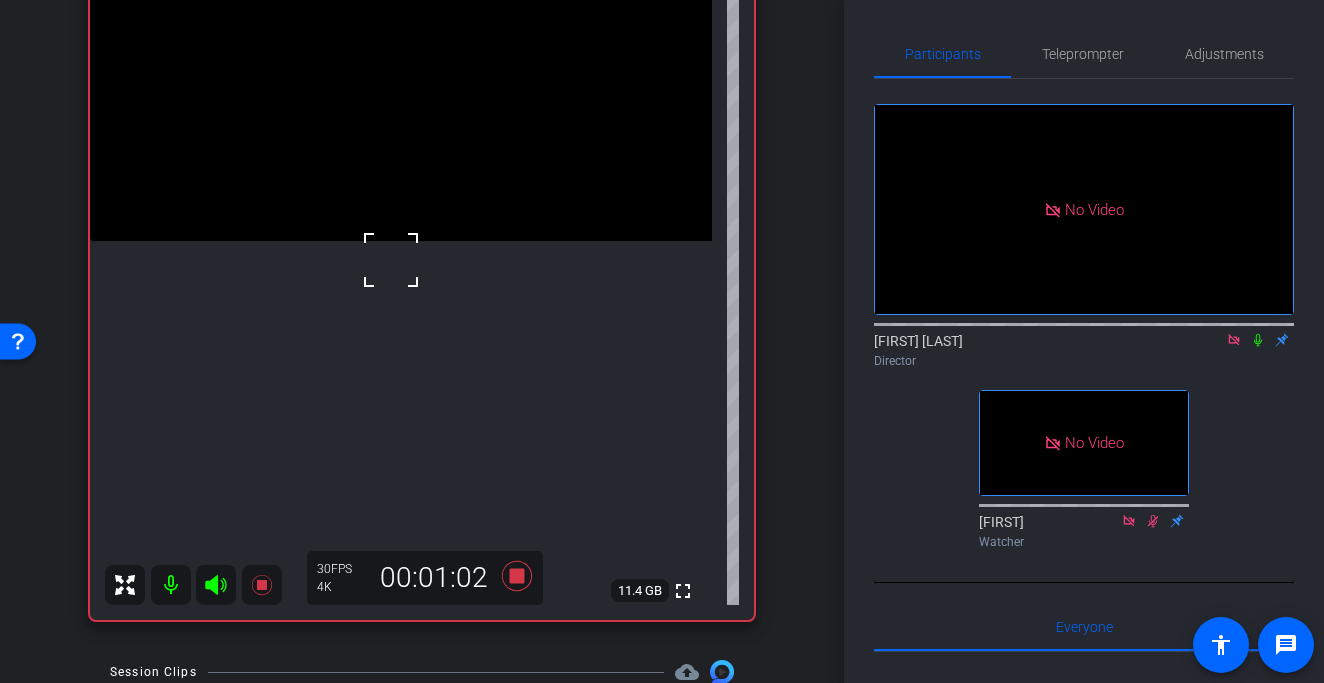 click at bounding box center (401, 85) 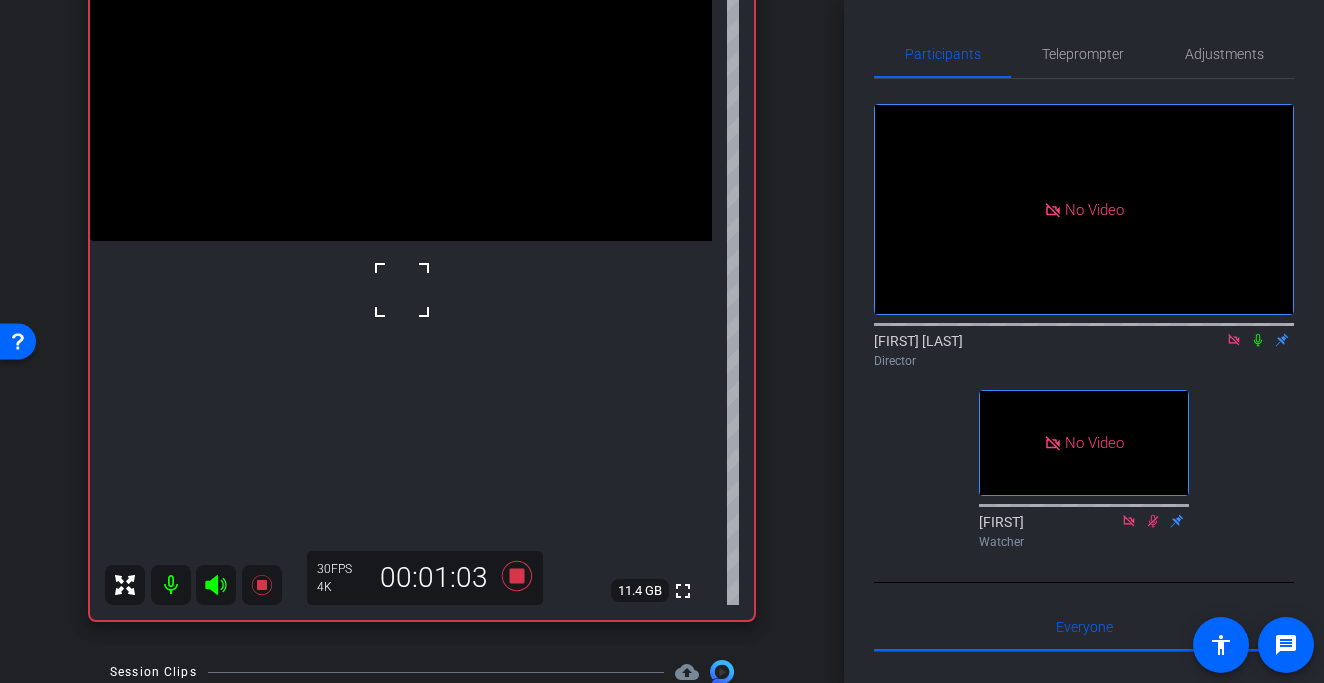 click at bounding box center (402, 290) 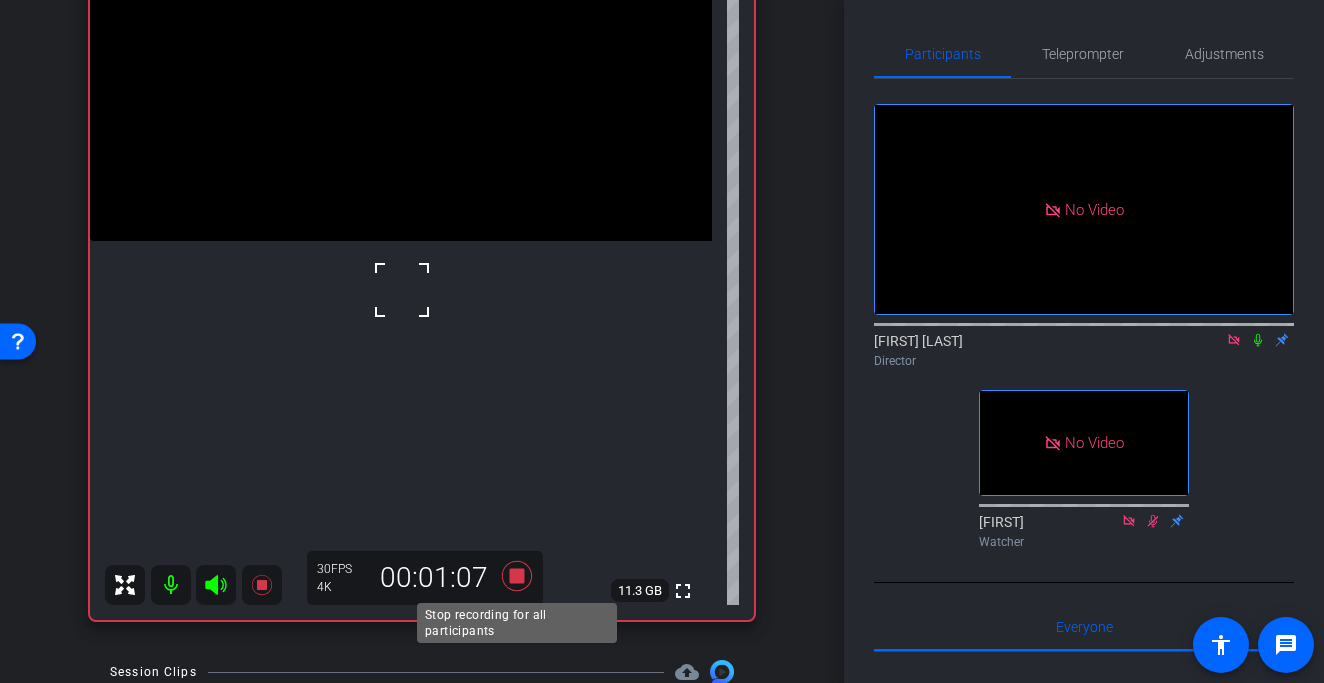 click 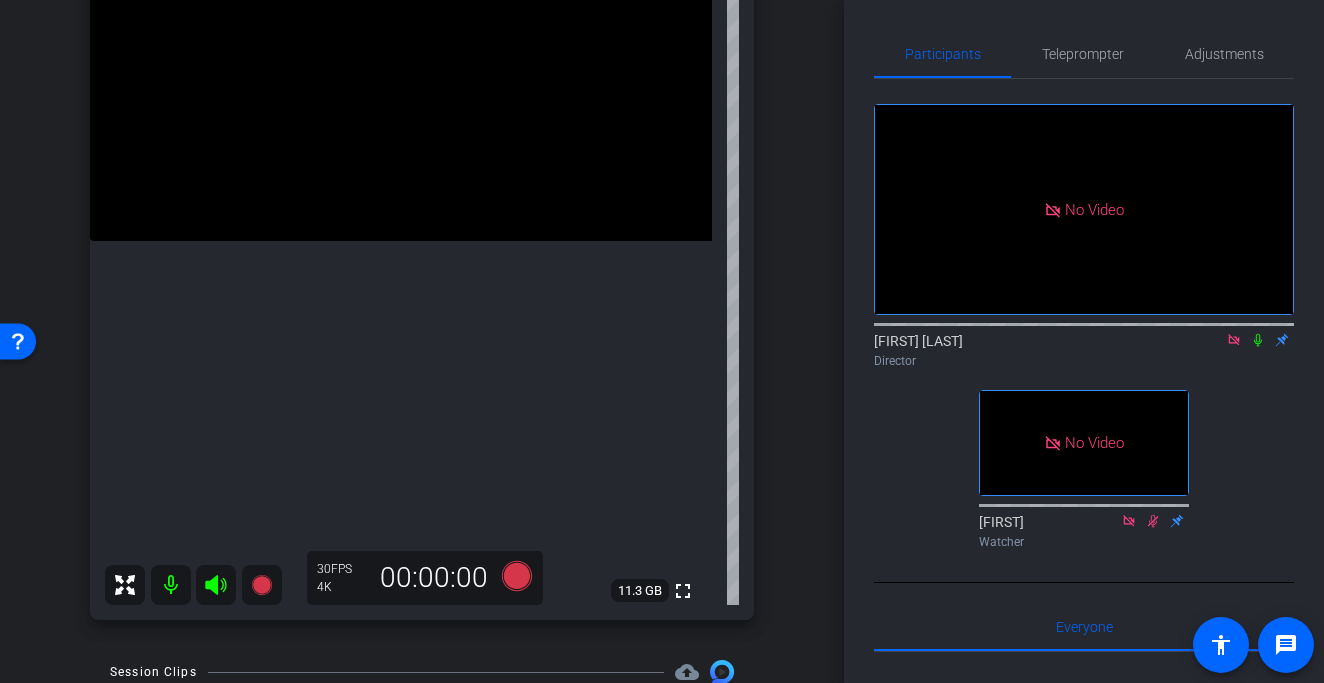 click at bounding box center [401, 85] 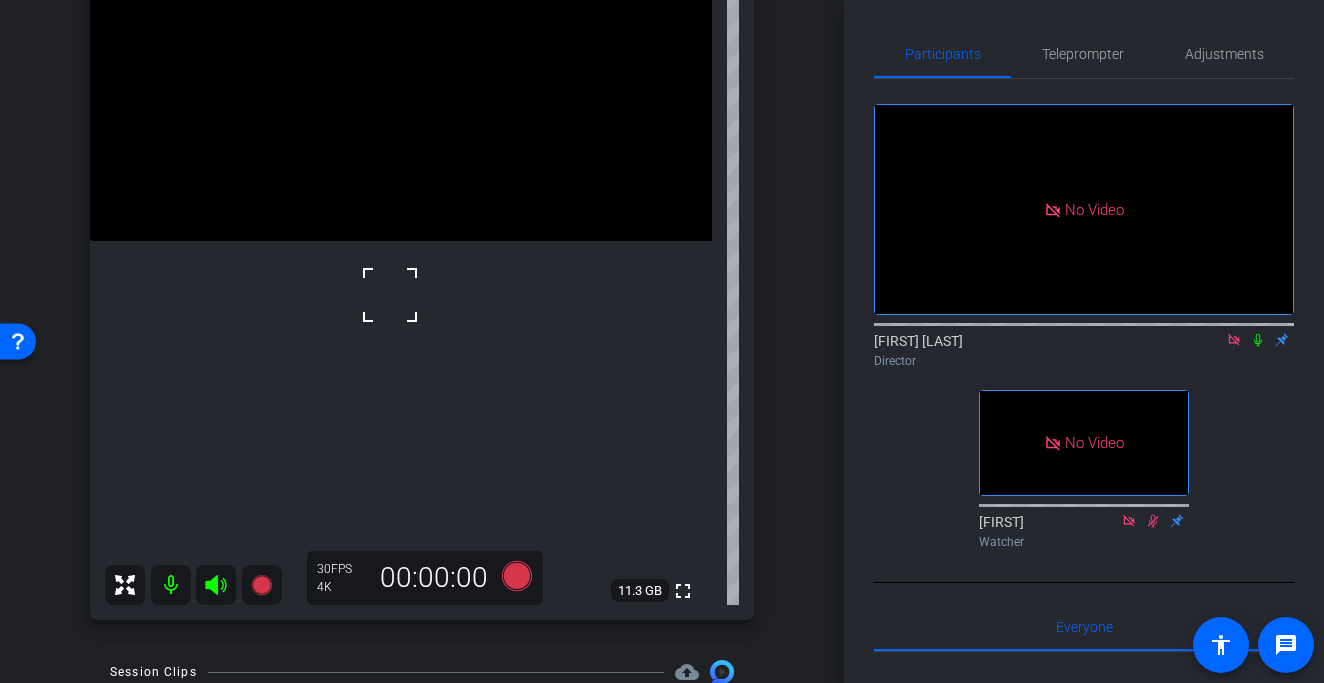 click at bounding box center [401, 85] 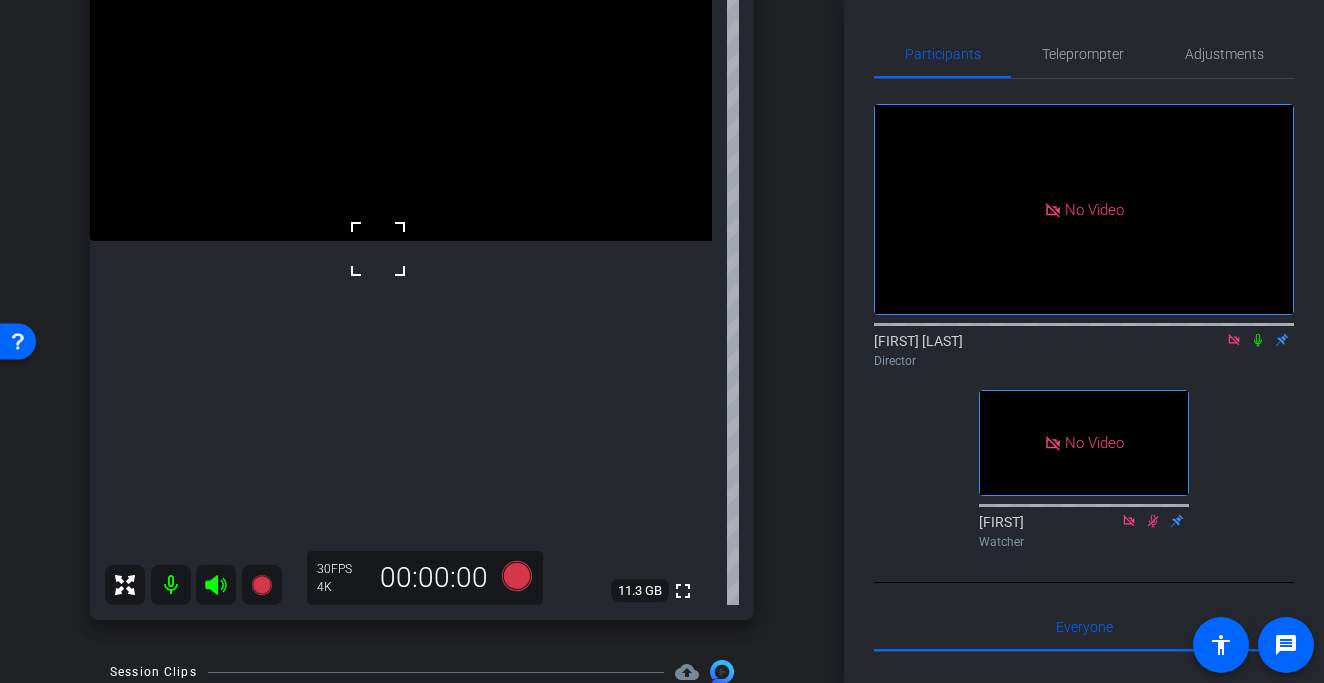click at bounding box center [401, 85] 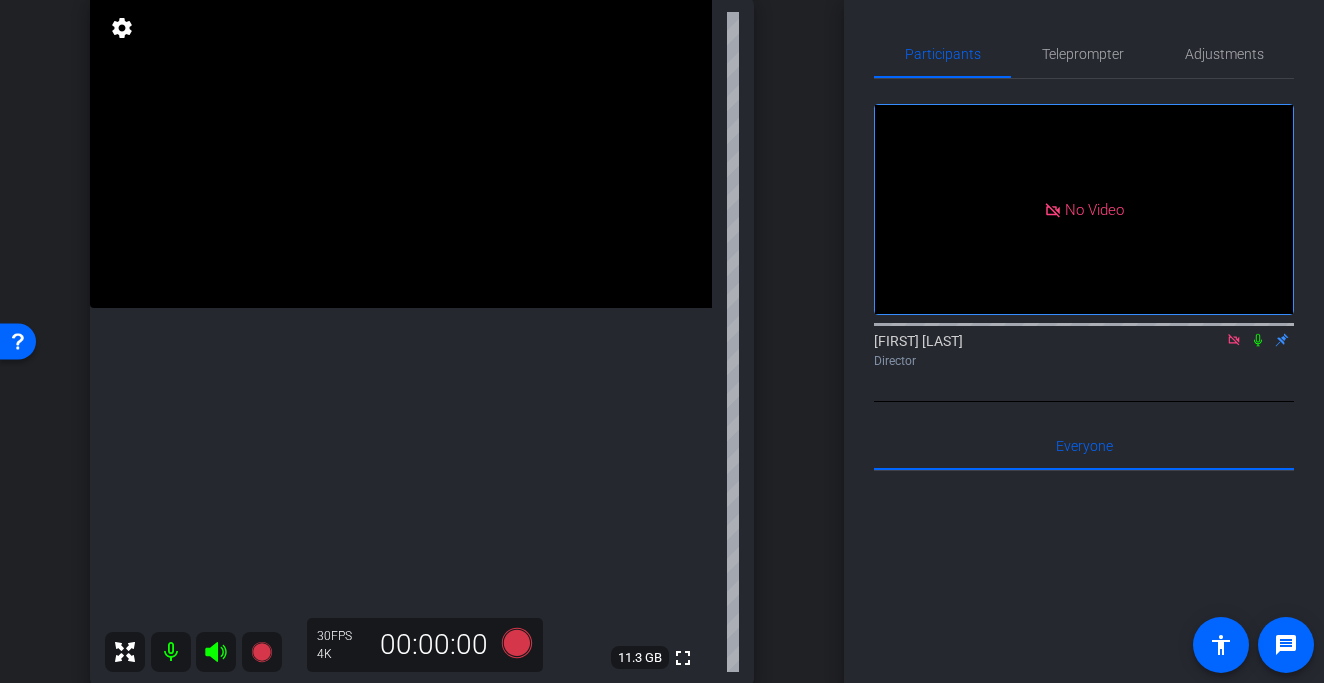 scroll, scrollTop: 226, scrollLeft: 0, axis: vertical 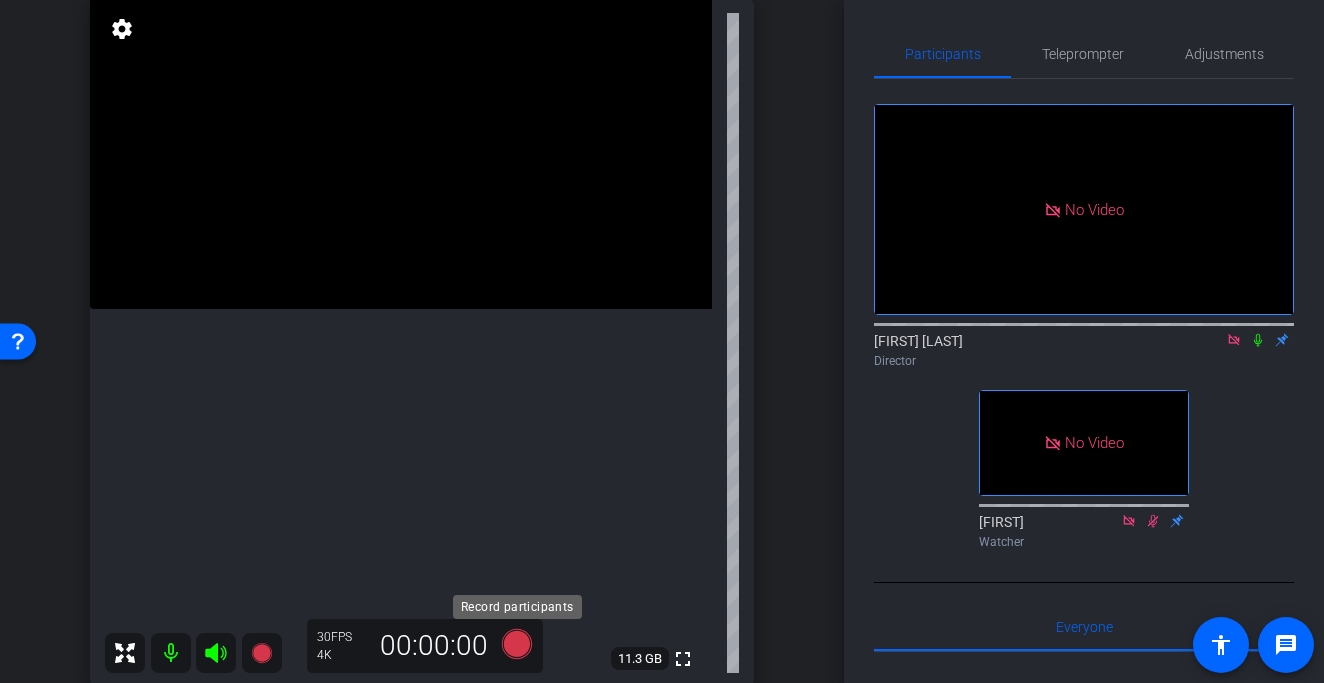 click 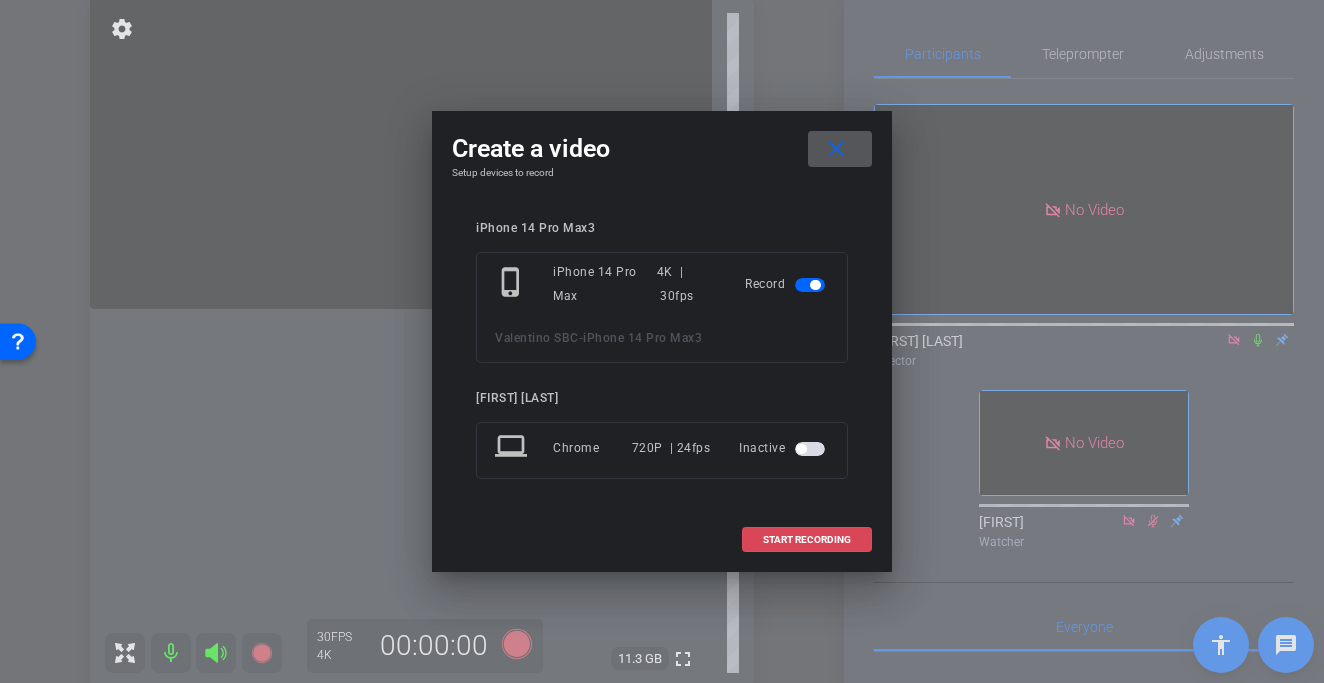 click on "START RECORDING" at bounding box center [807, 540] 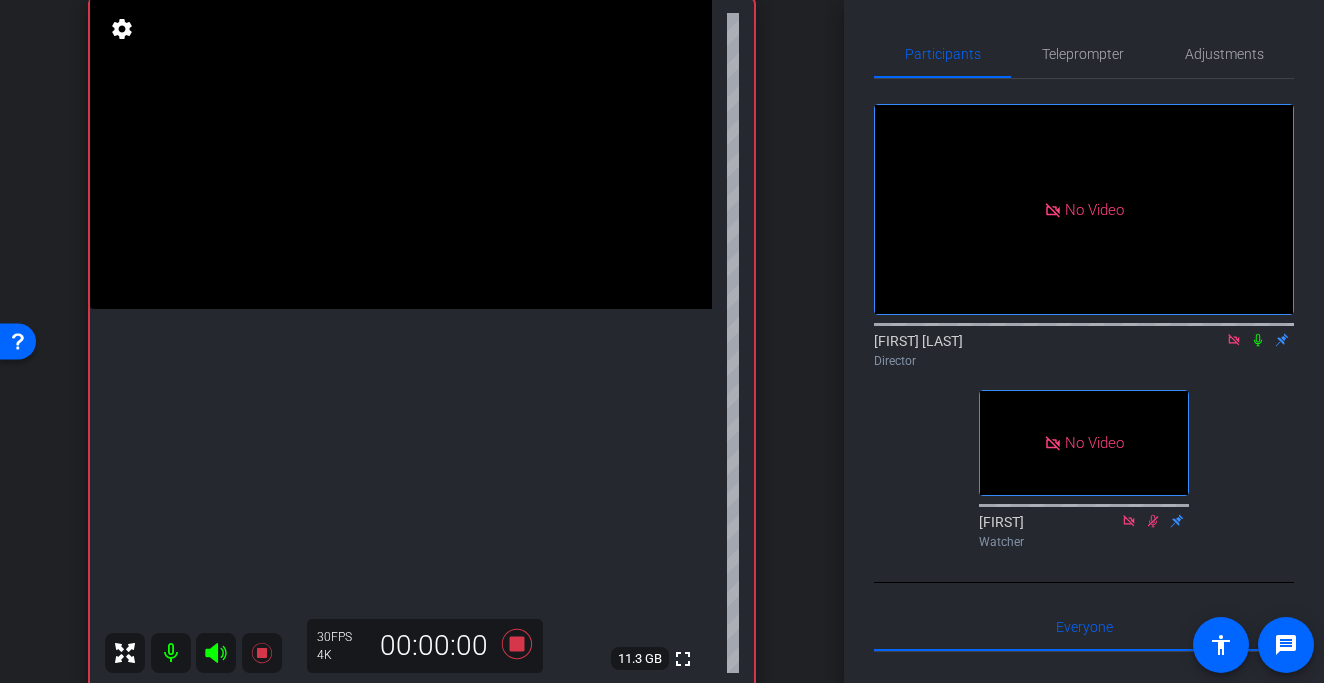 click at bounding box center (401, 153) 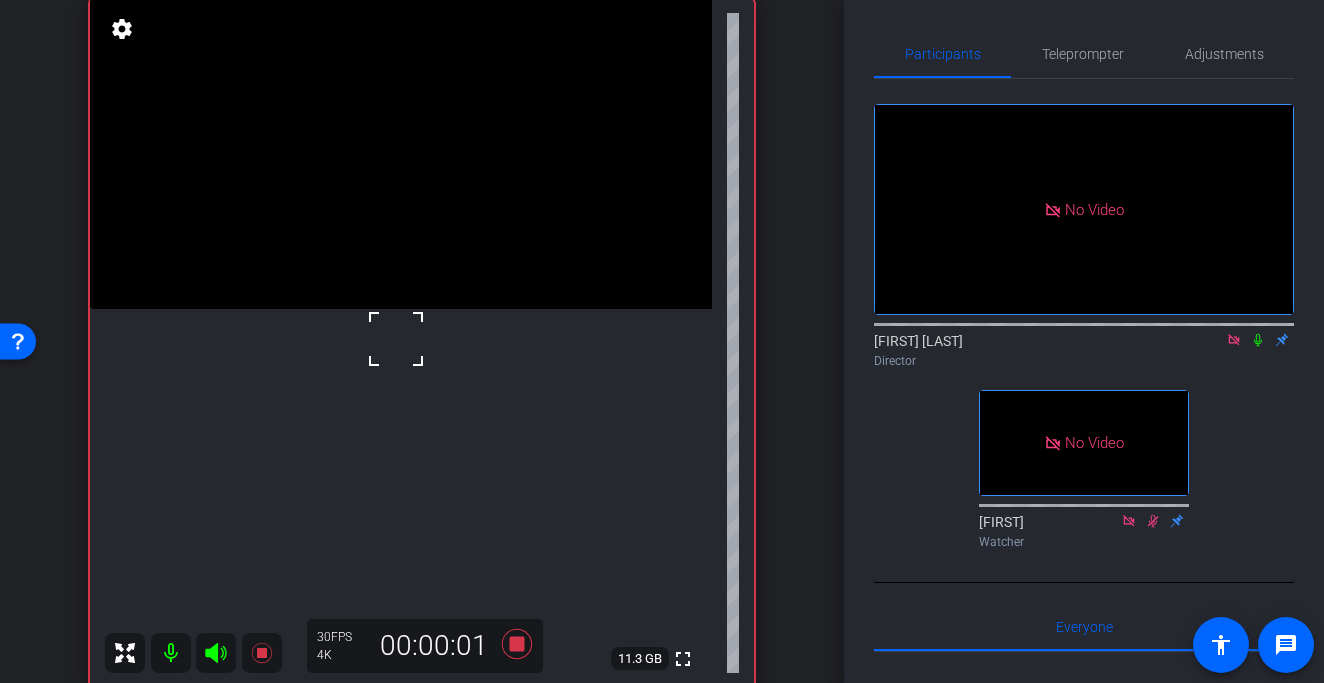 click at bounding box center (396, 339) 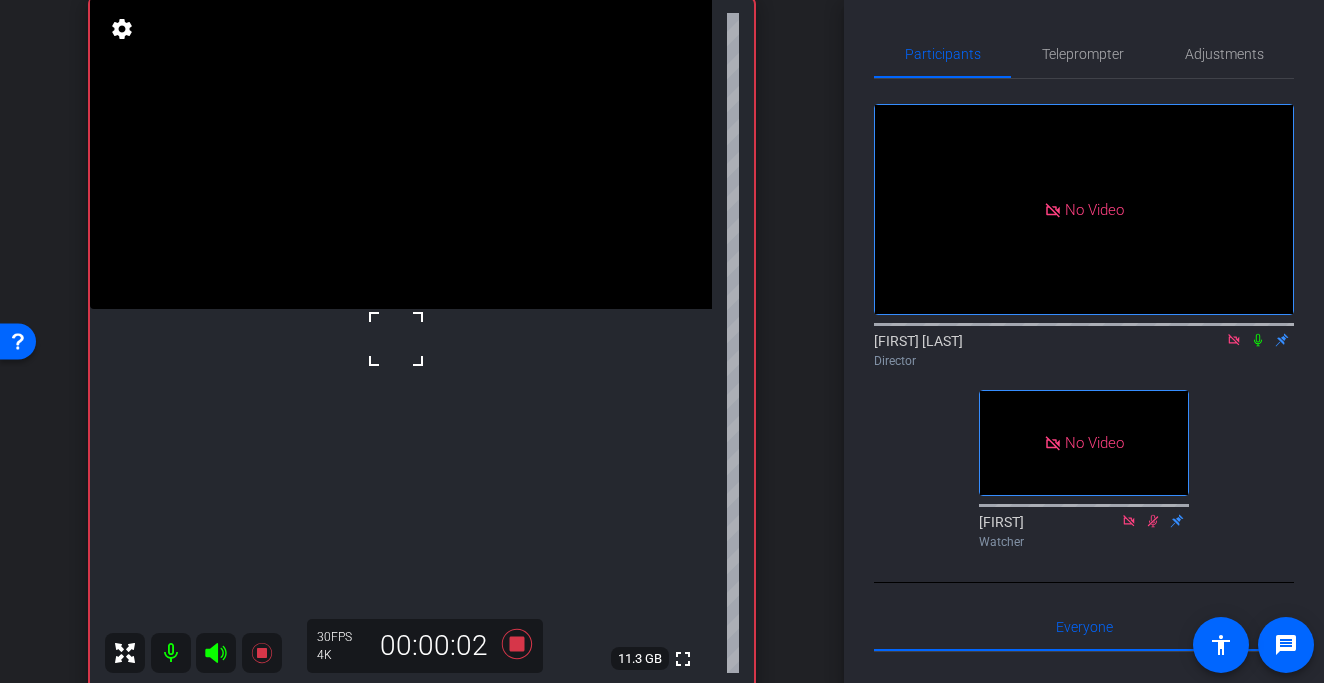 click at bounding box center (396, 339) 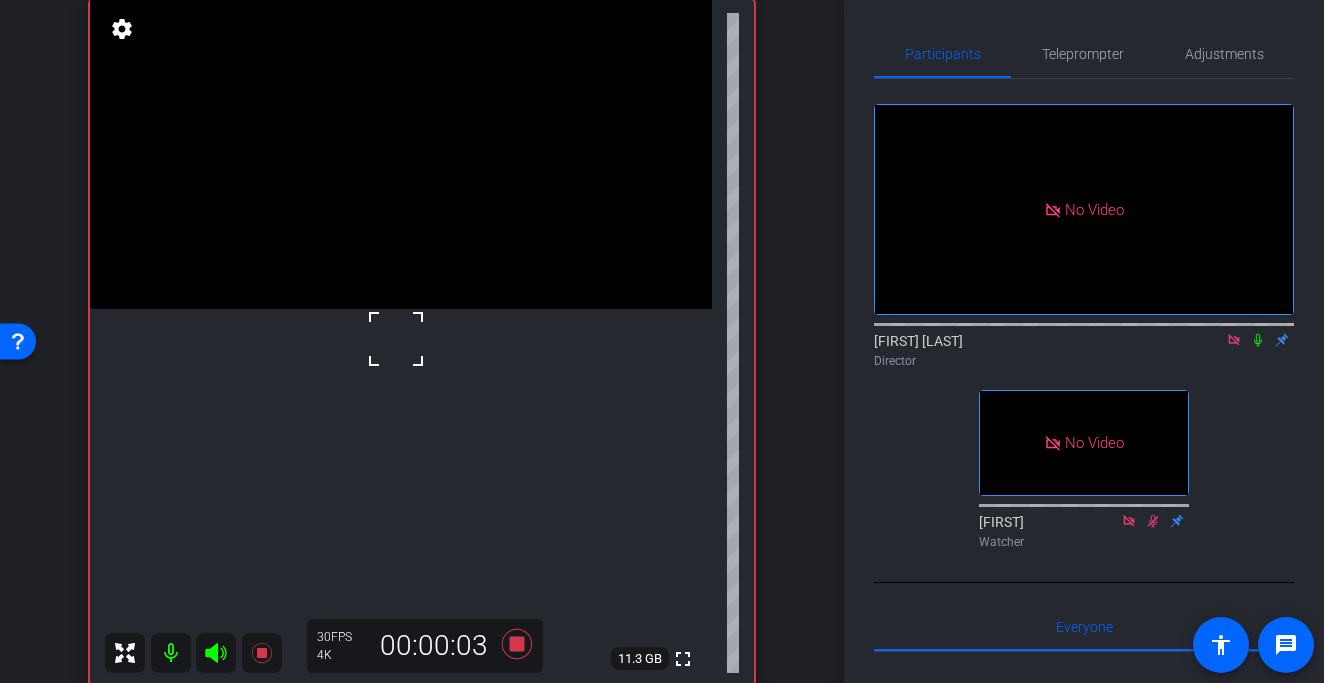 click at bounding box center (396, 339) 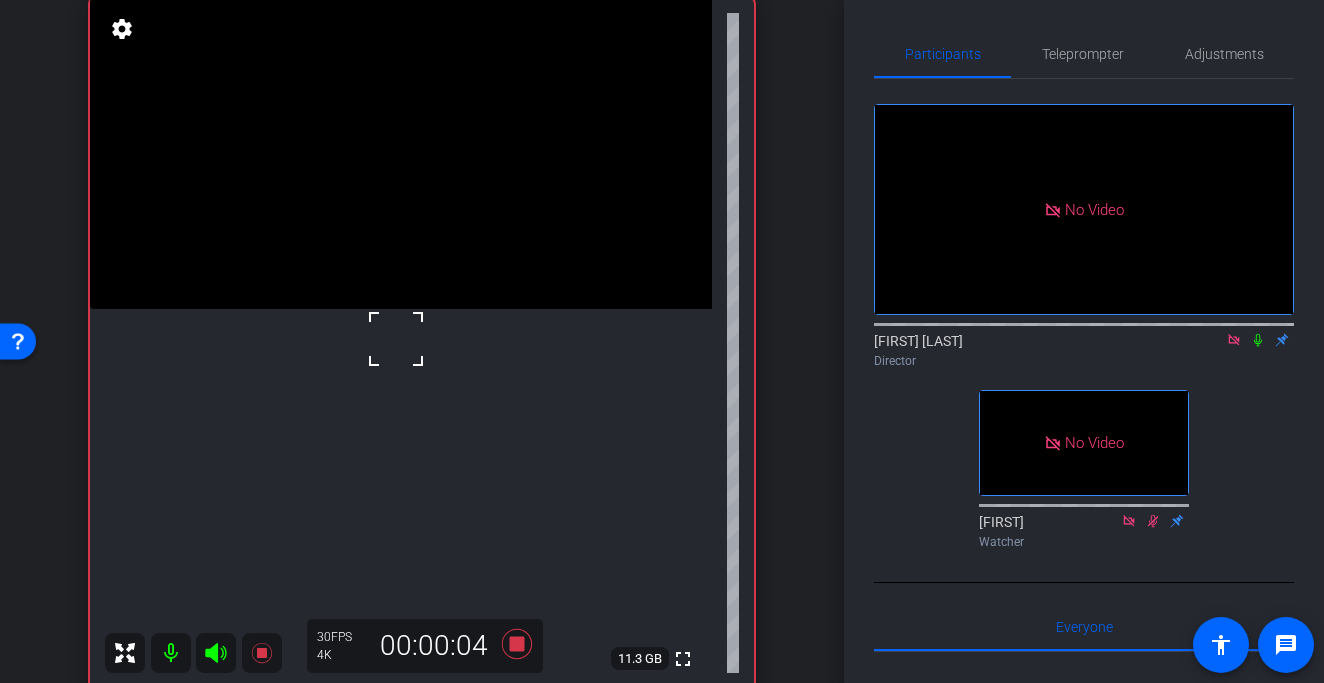 click at bounding box center [396, 339] 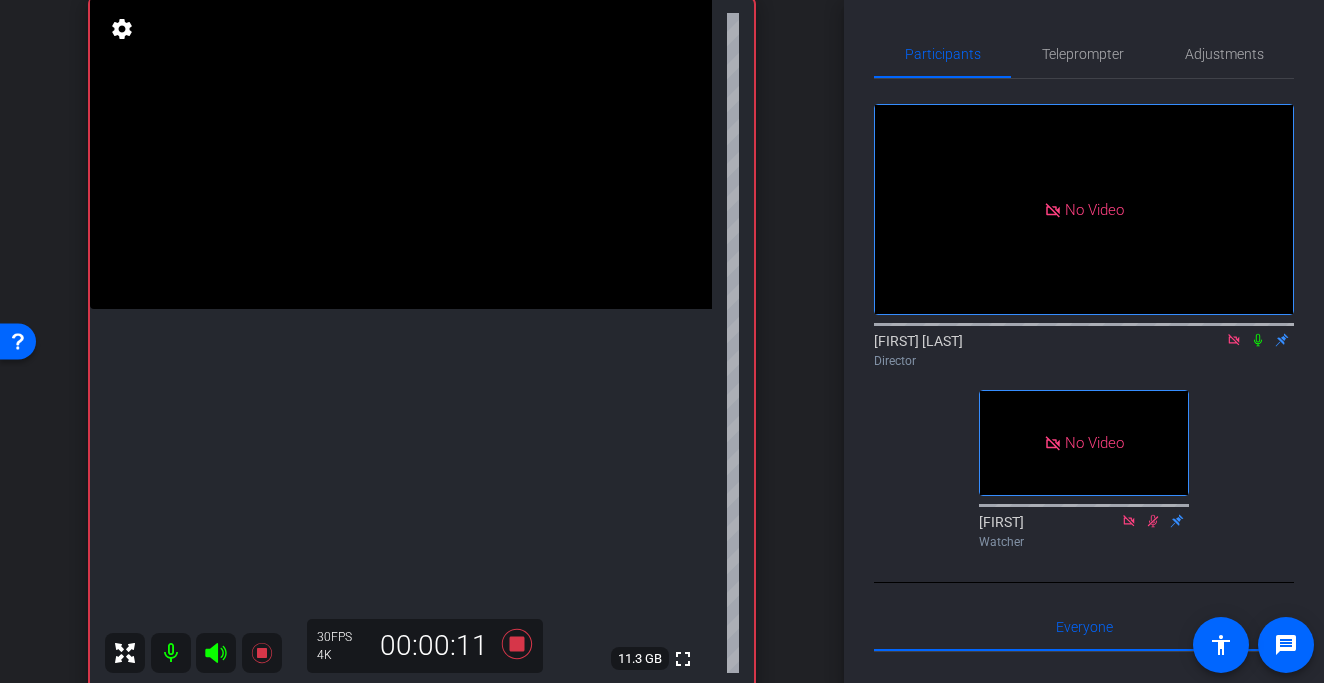 click at bounding box center (401, 153) 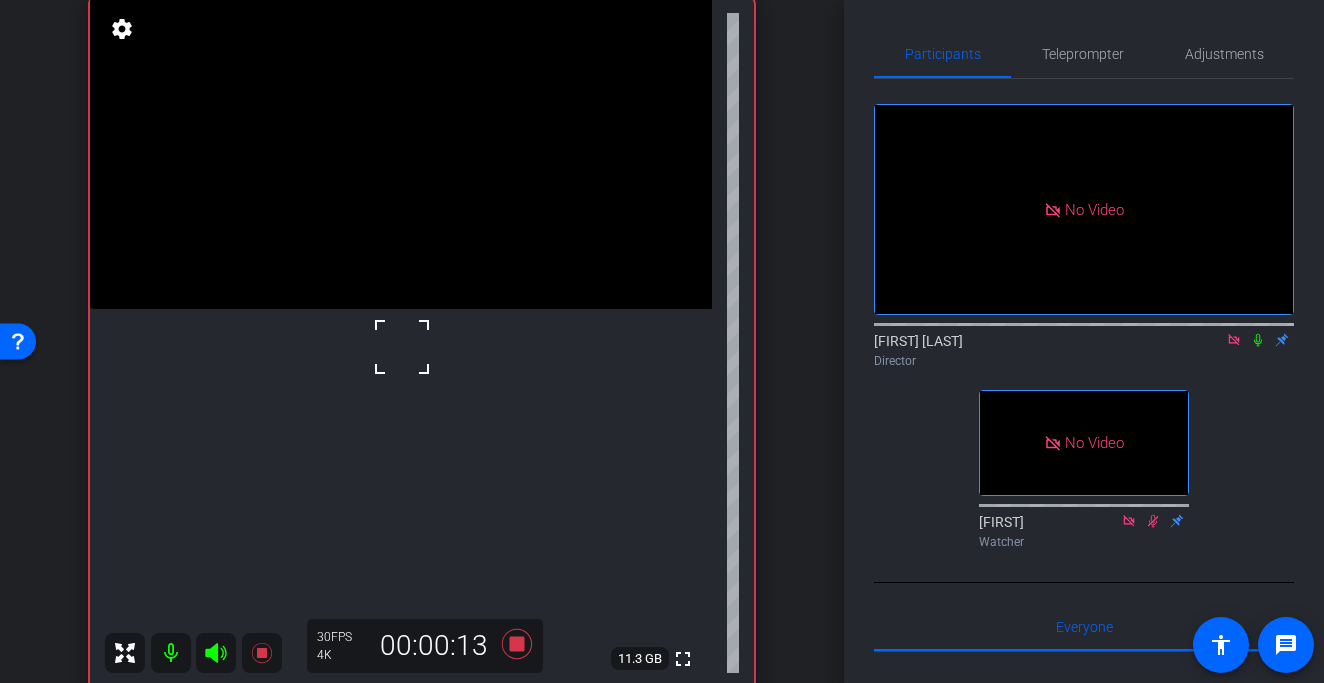 click at bounding box center (402, 347) 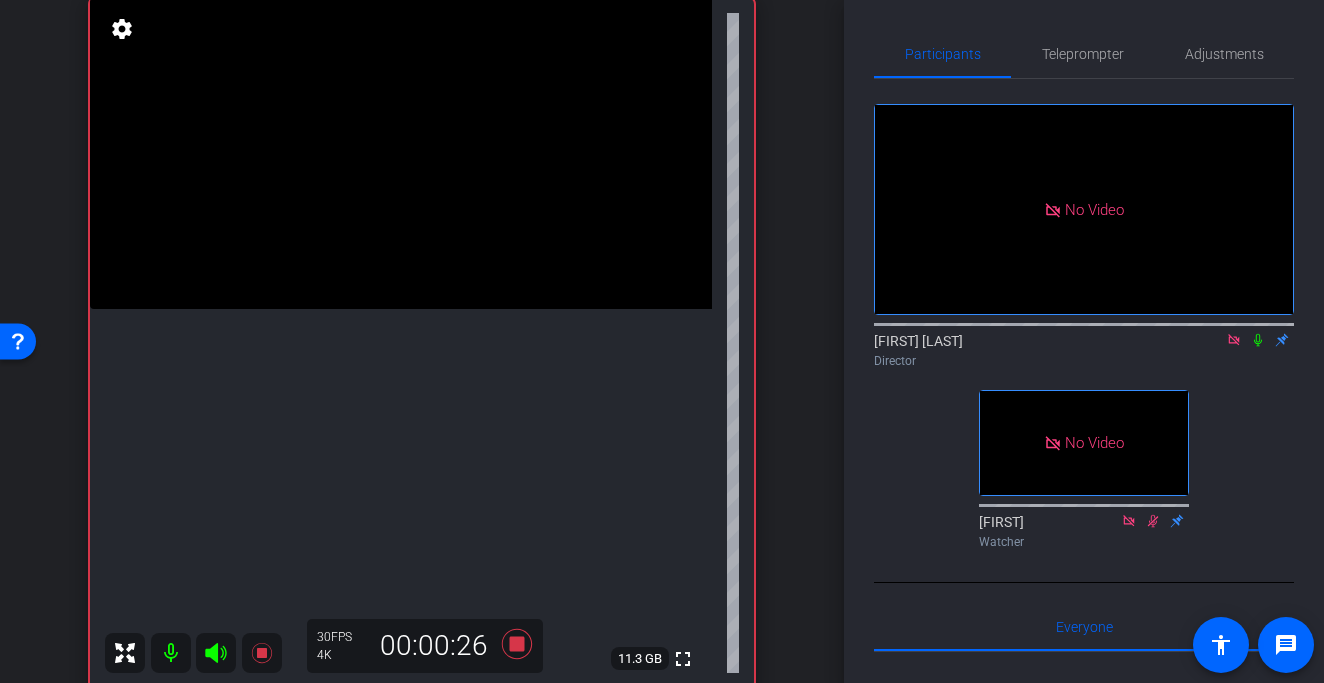 click at bounding box center (401, 153) 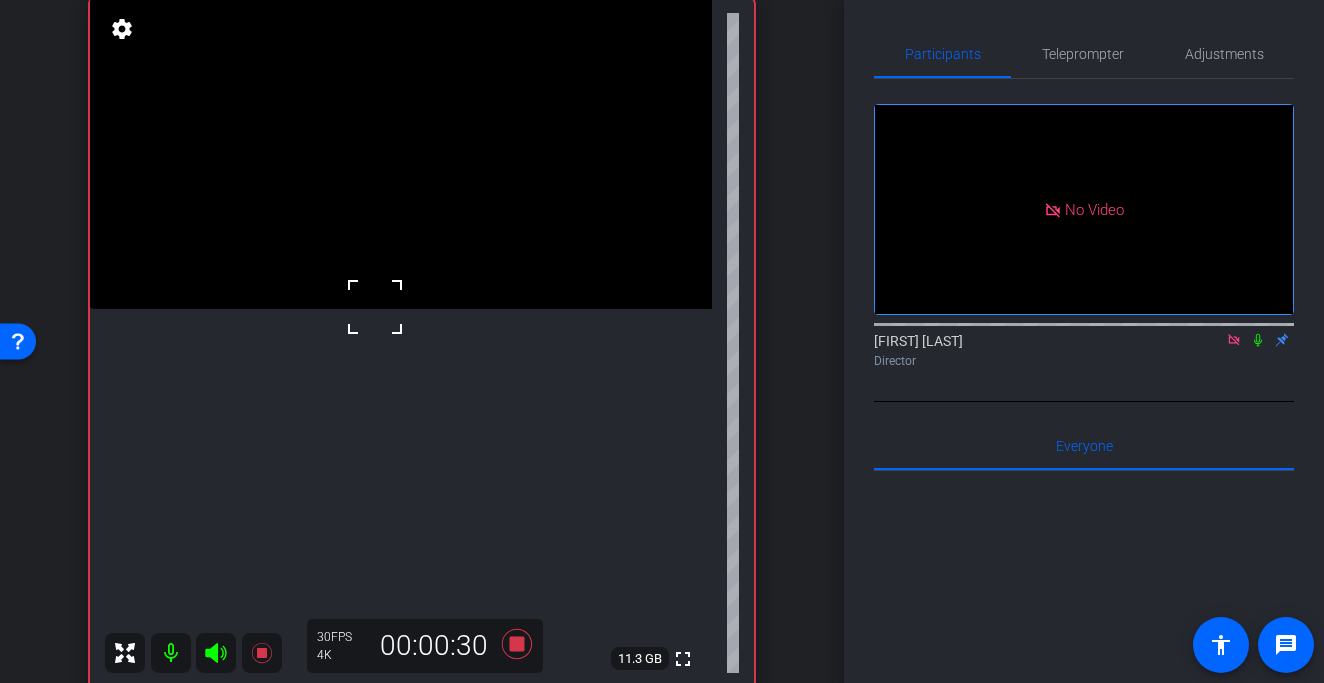 click at bounding box center (401, 153) 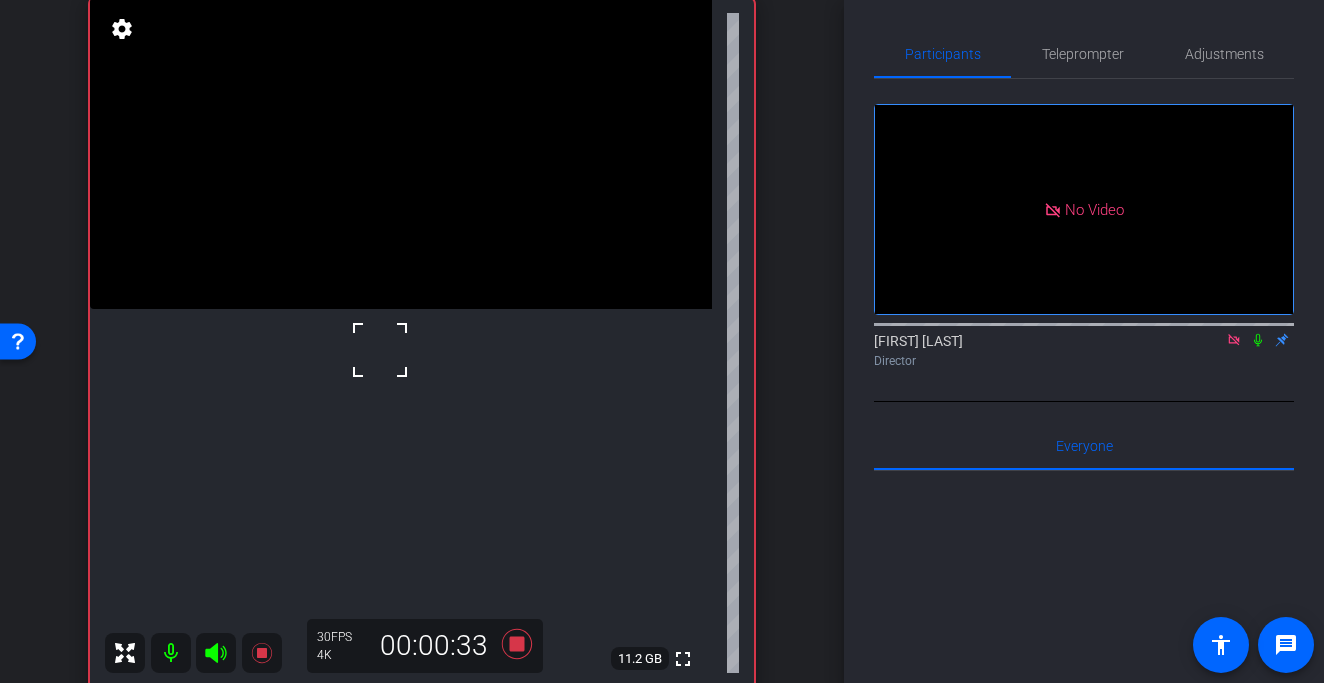 click at bounding box center [401, 153] 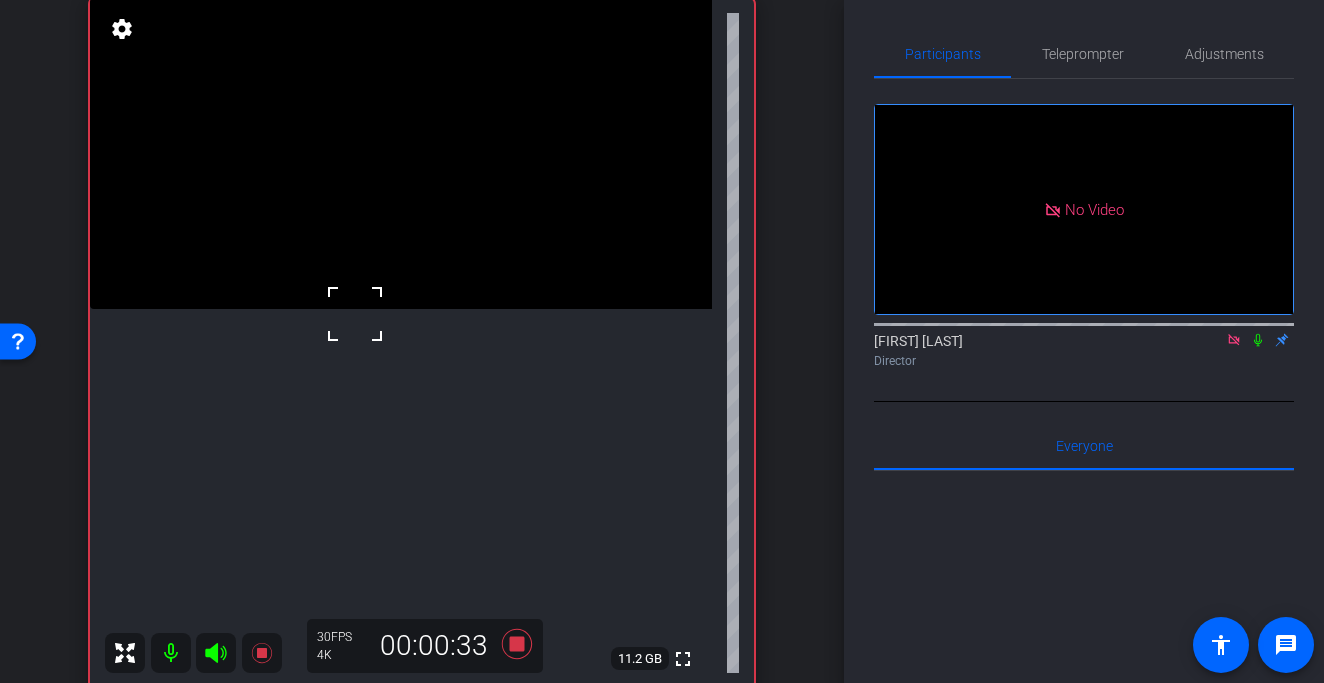 click at bounding box center (355, 314) 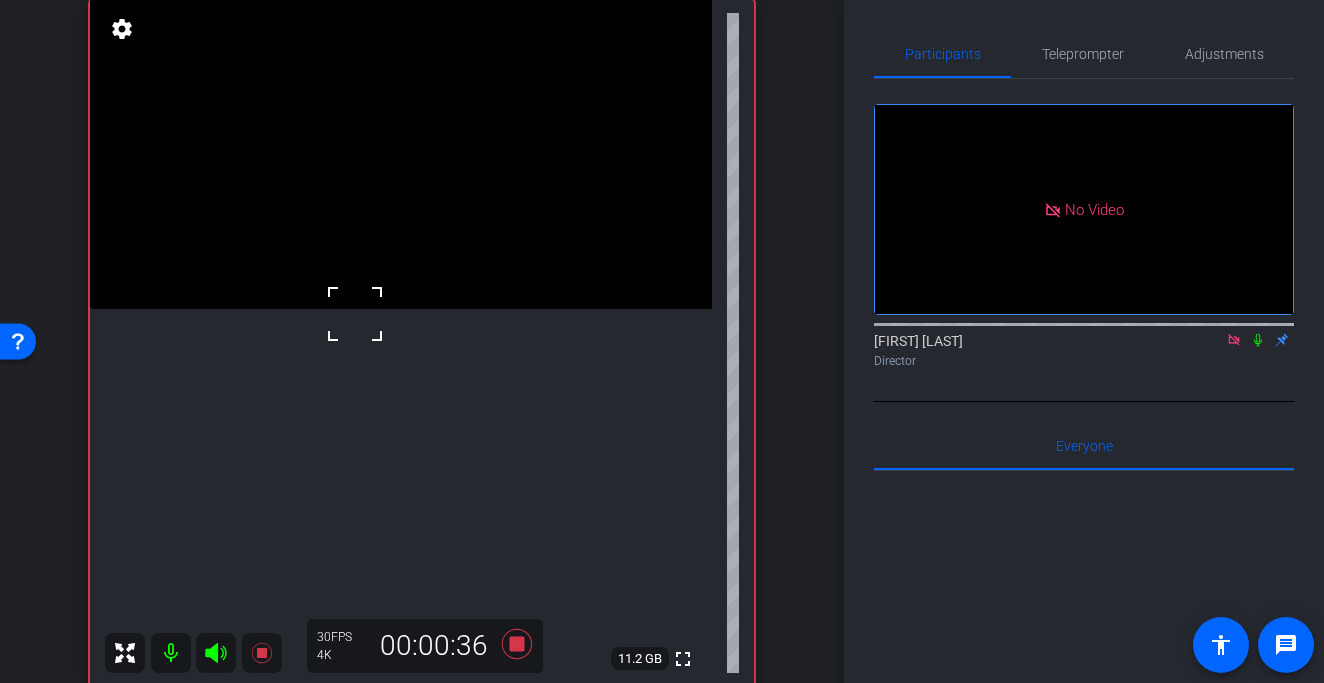 click at bounding box center (355, 314) 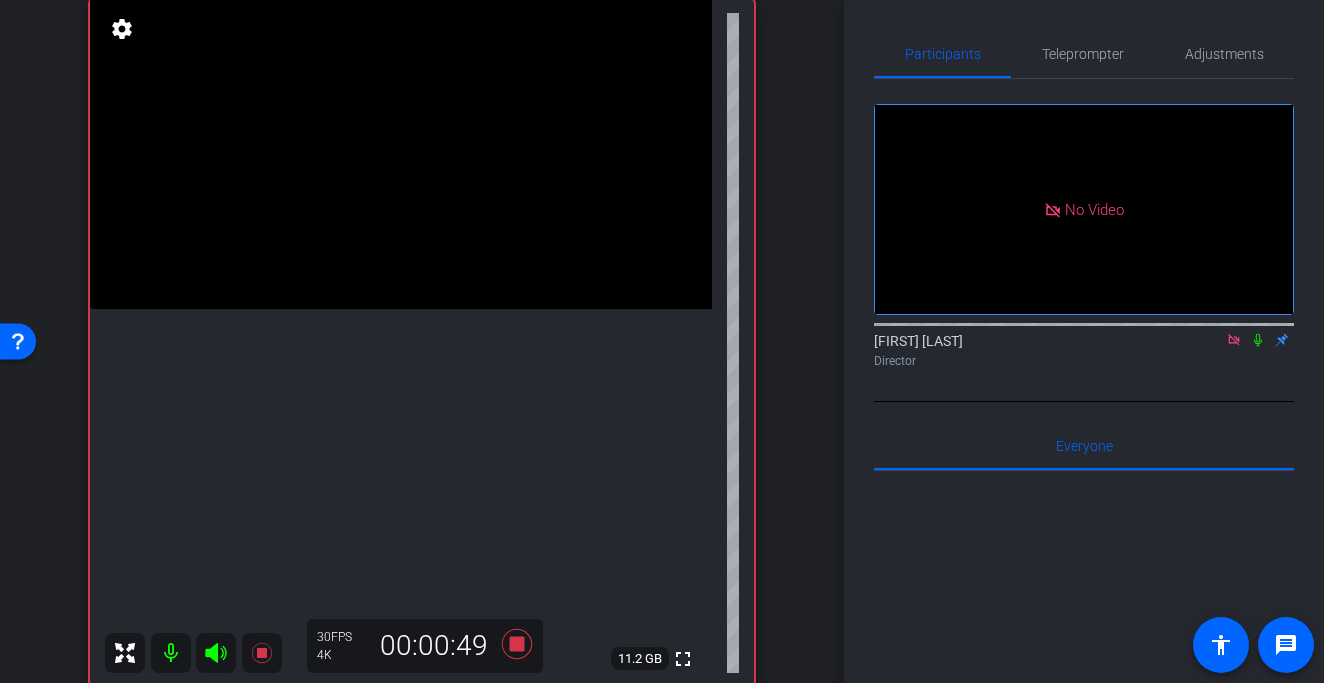 click at bounding box center [401, 153] 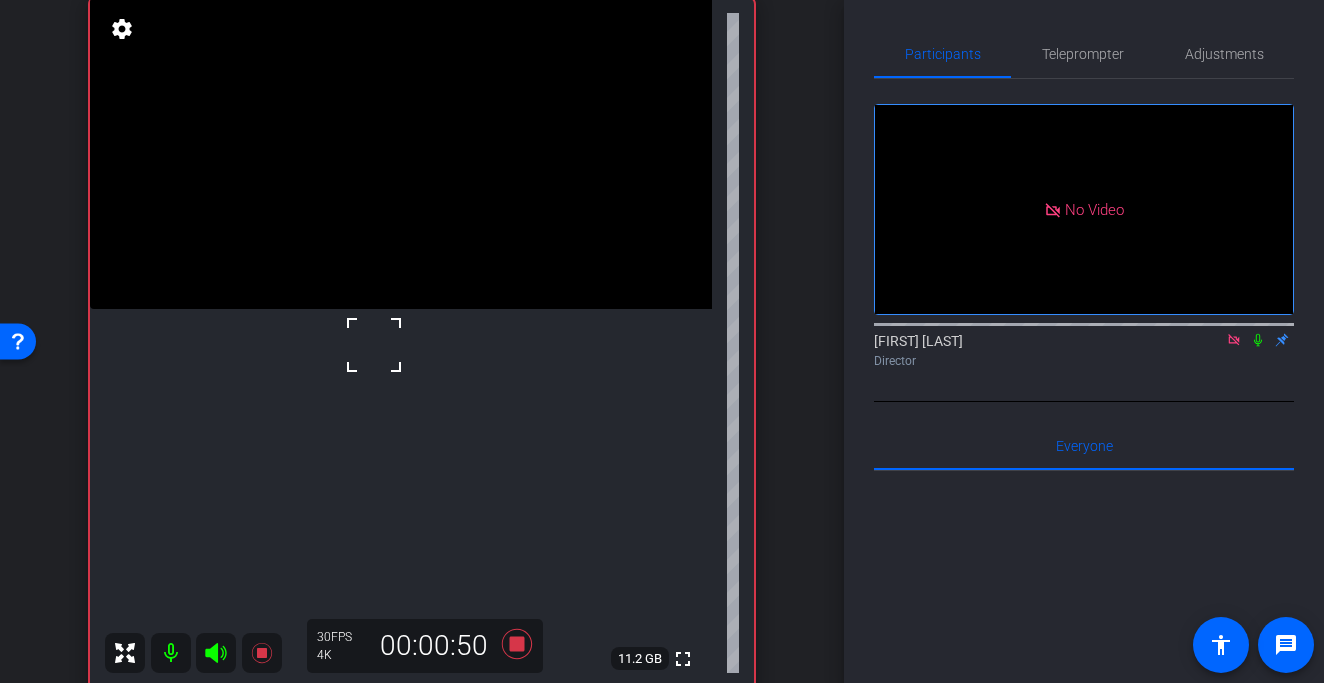 click at bounding box center (374, 345) 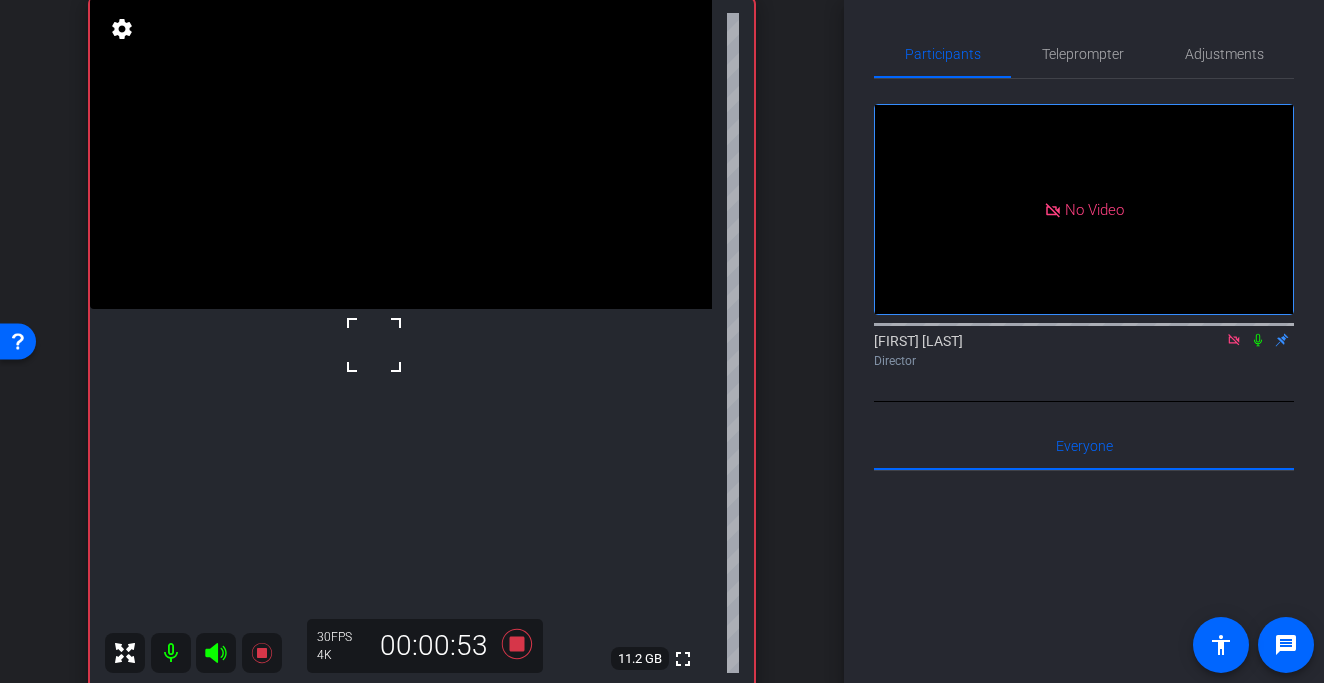 click at bounding box center [401, 153] 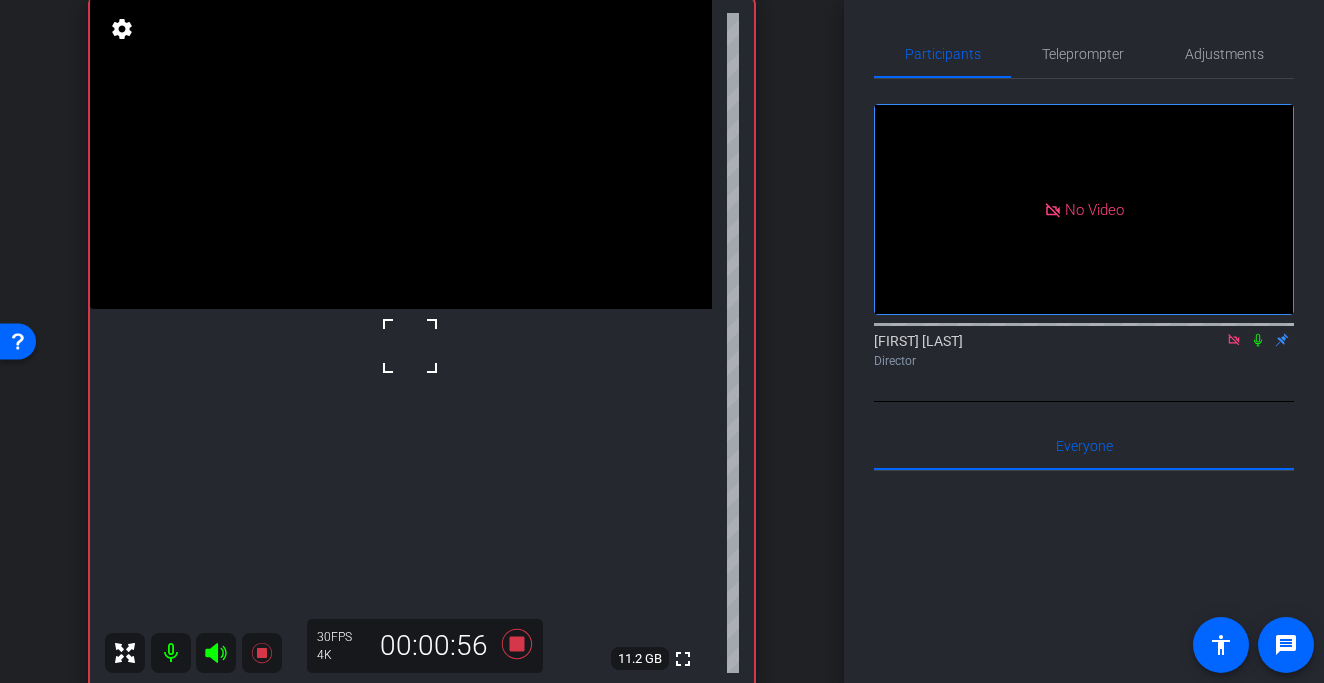 click at bounding box center (410, 346) 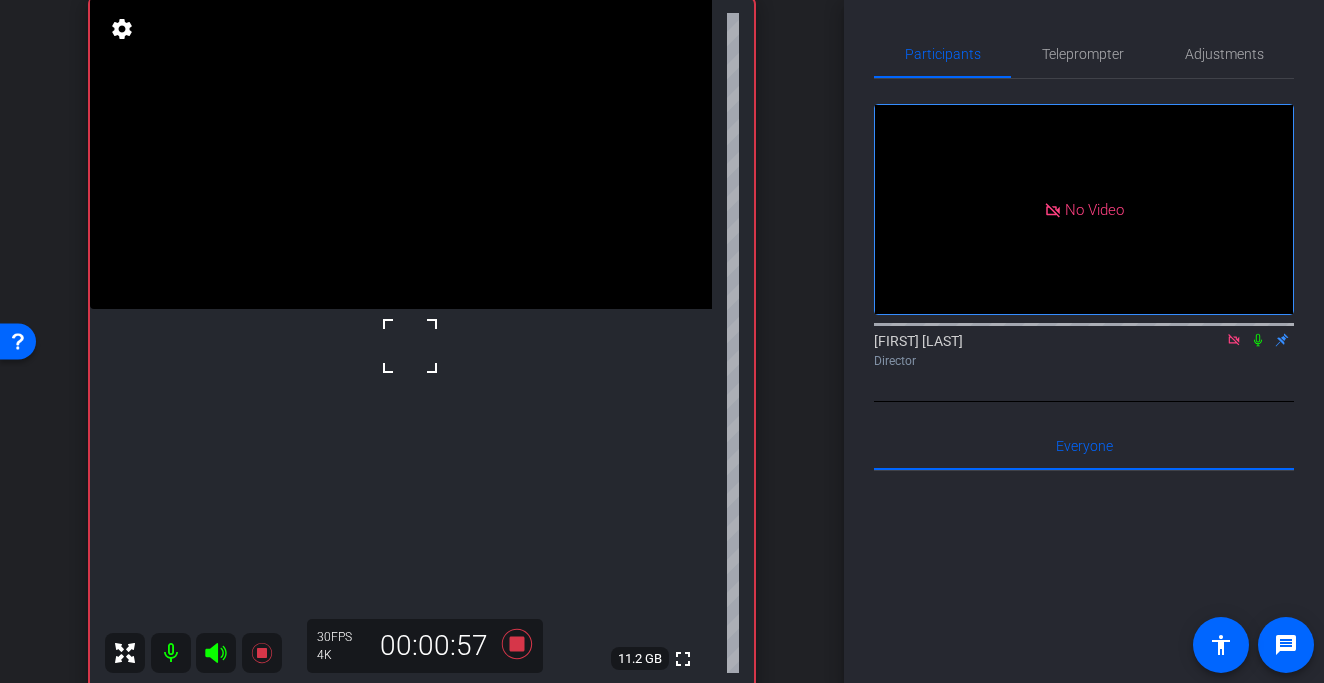 click at bounding box center (410, 346) 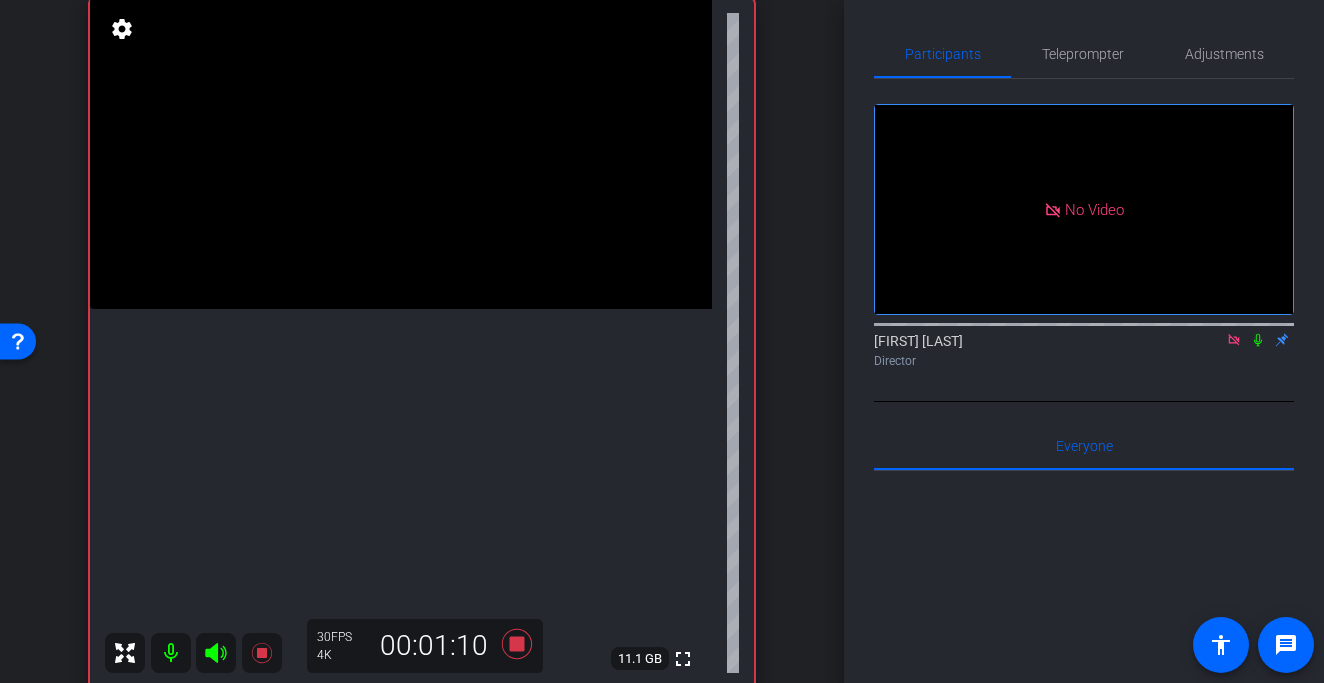 click at bounding box center (401, 153) 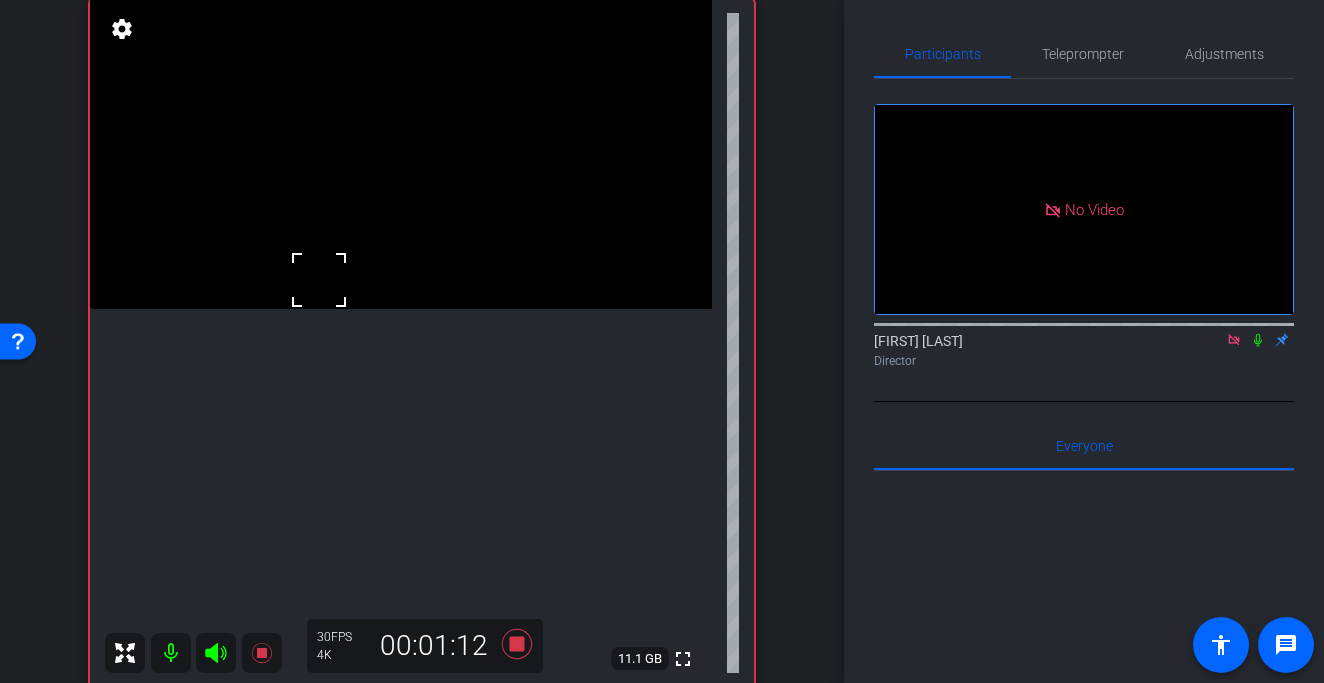 click at bounding box center (319, 280) 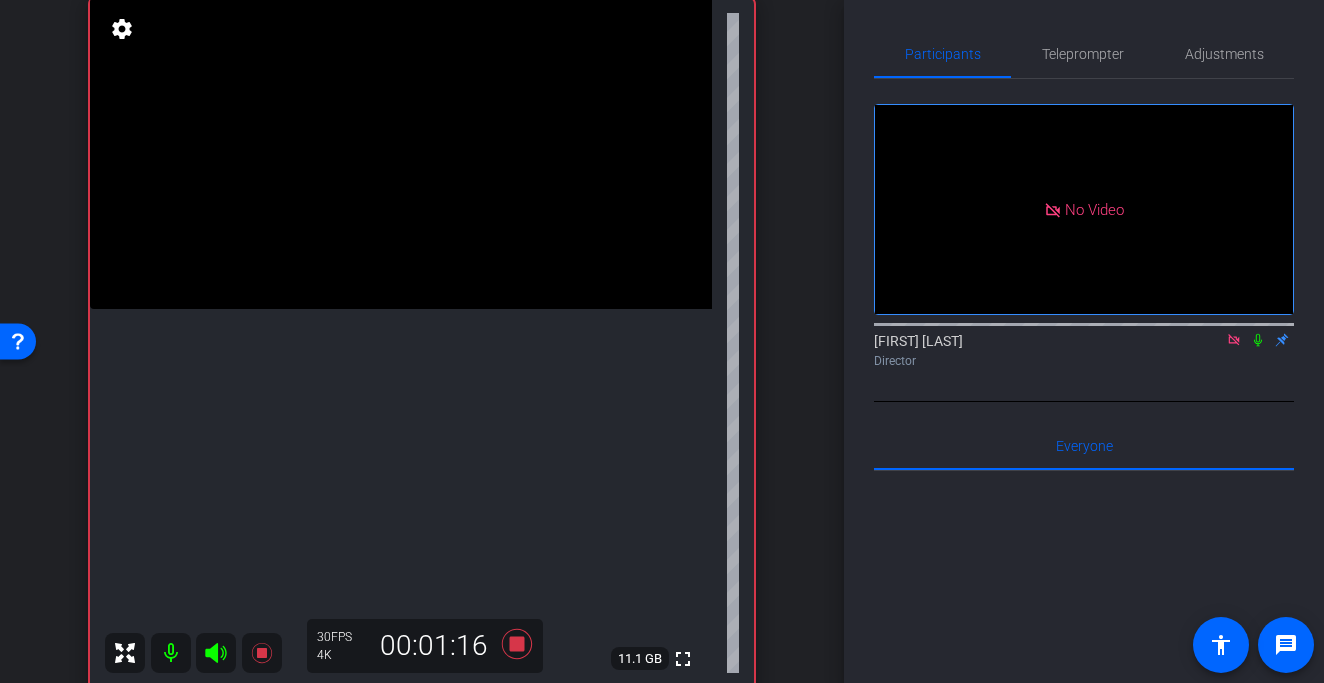 click at bounding box center (401, 153) 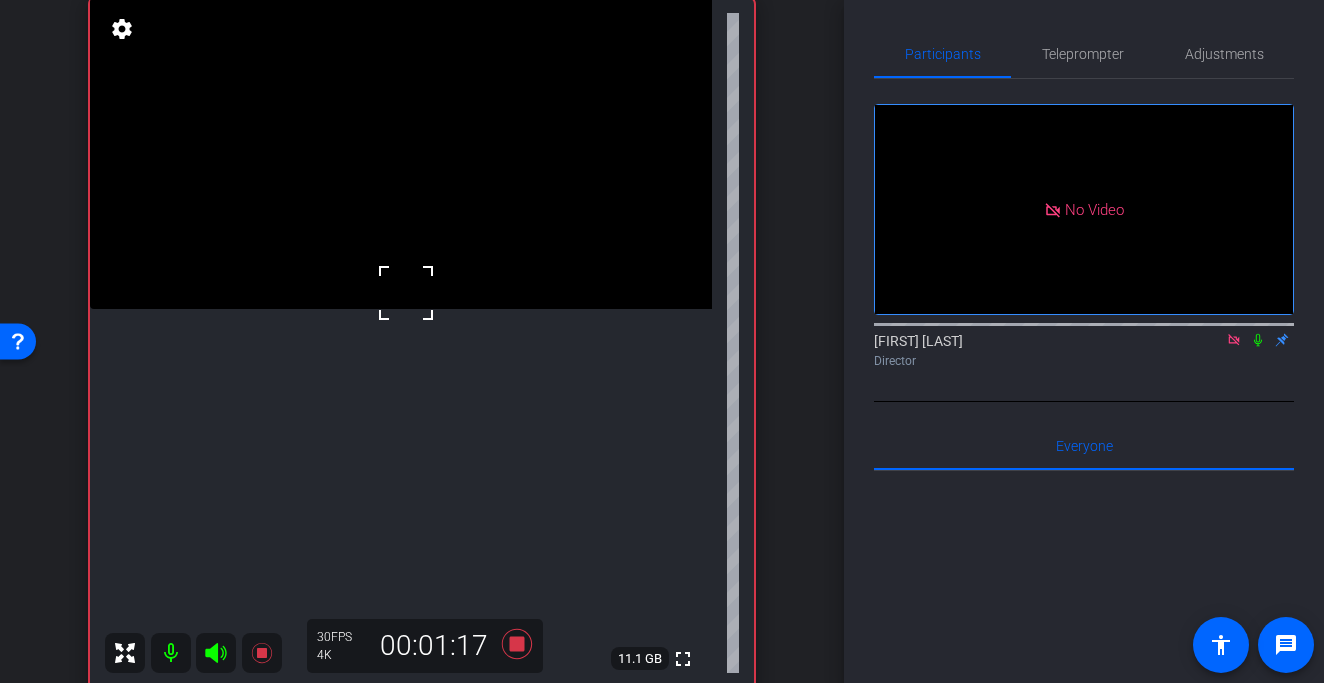 click at bounding box center [401, 153] 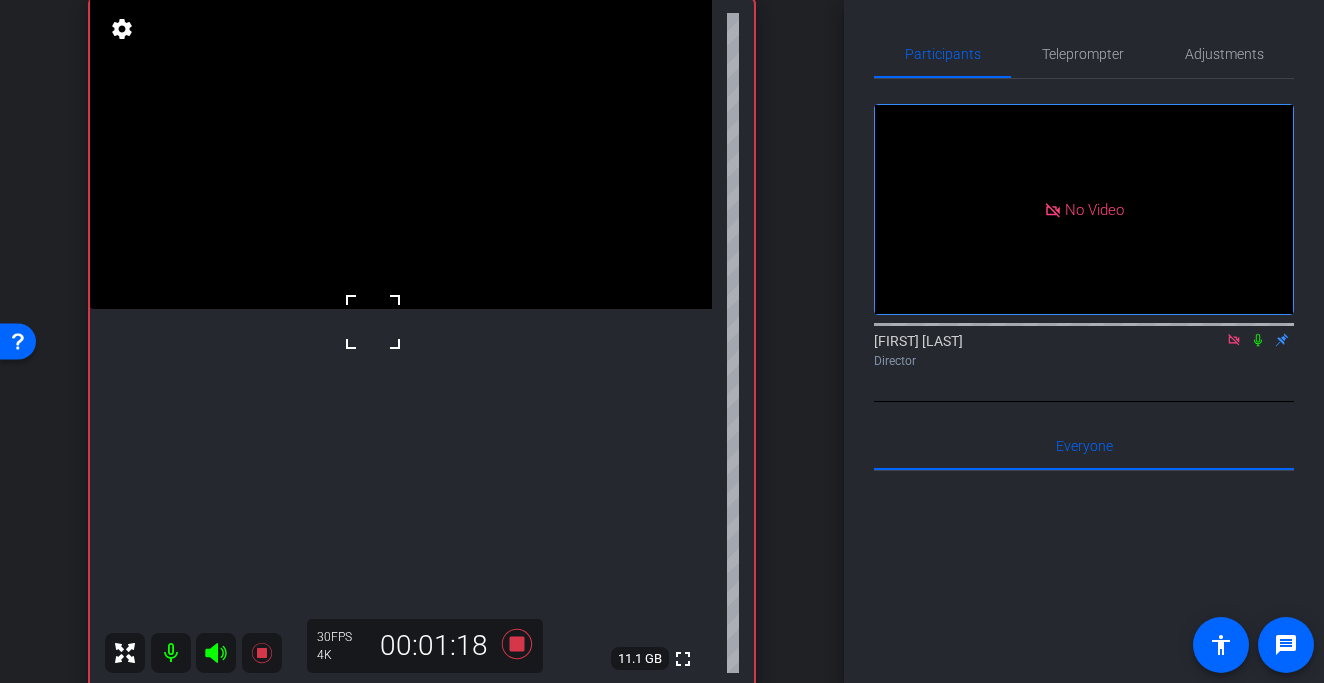 click at bounding box center [373, 322] 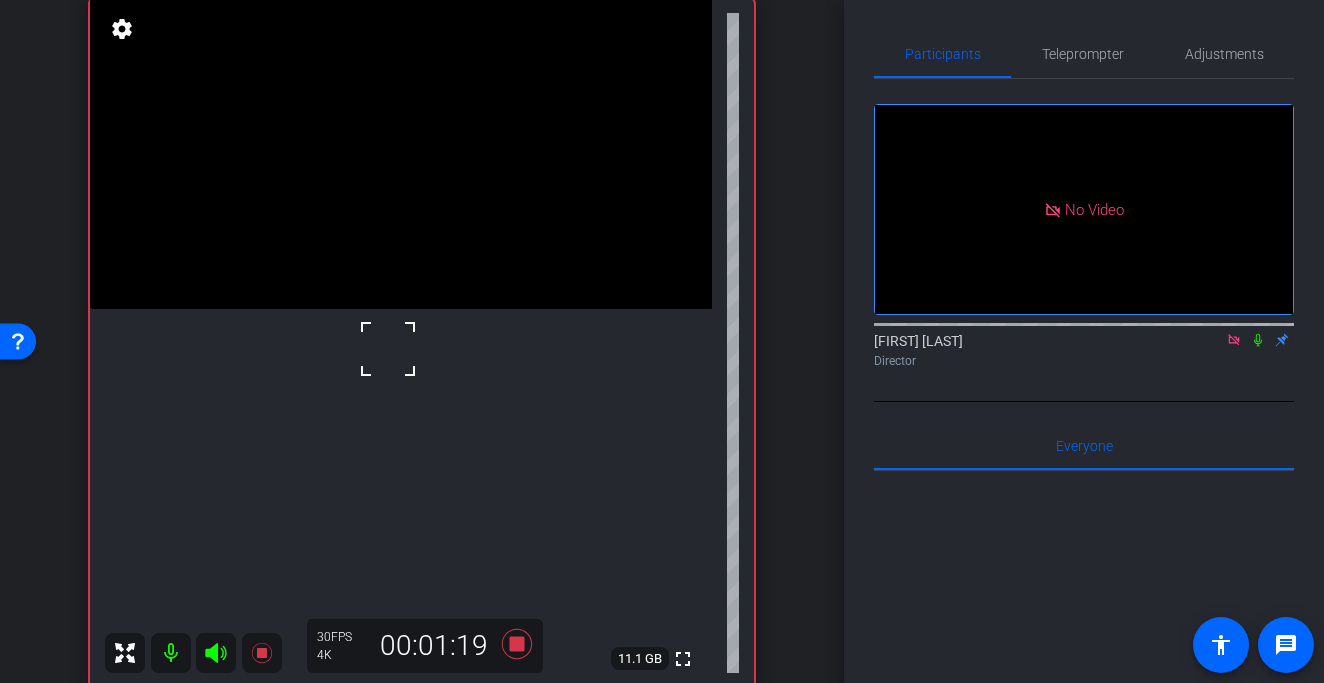 click at bounding box center [388, 349] 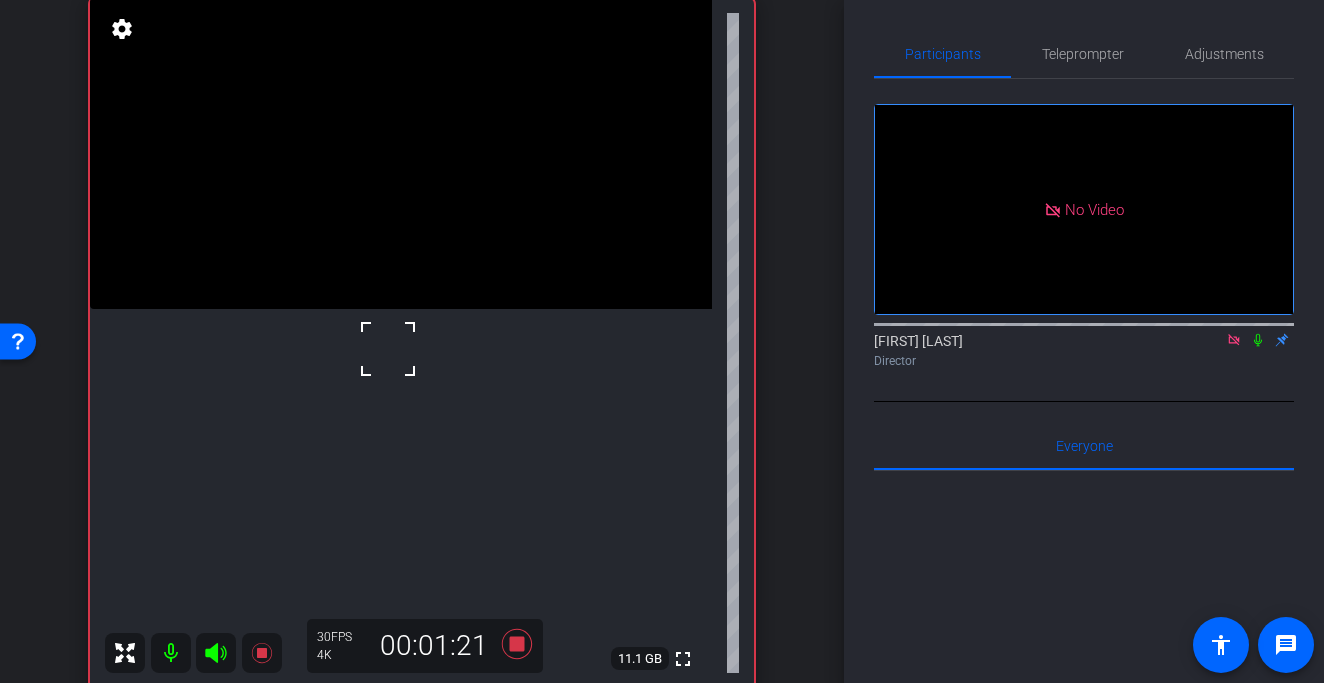 click at bounding box center (388, 349) 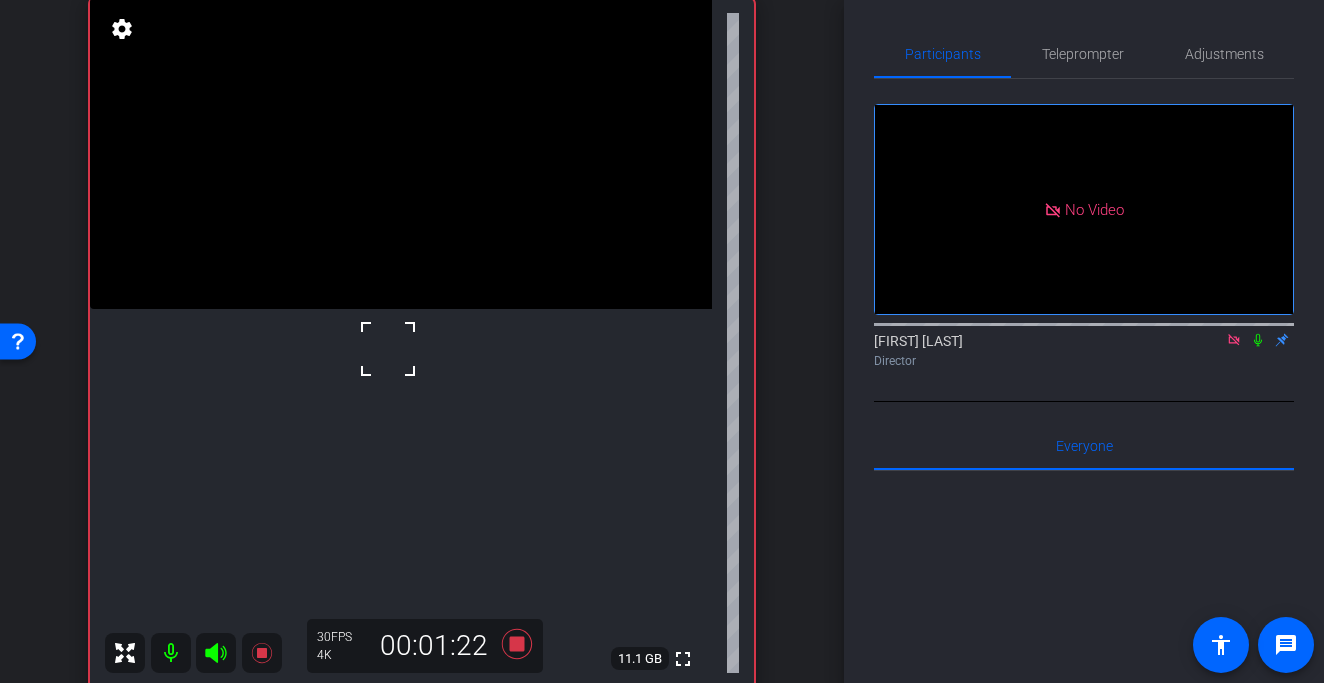 click at bounding box center (388, 349) 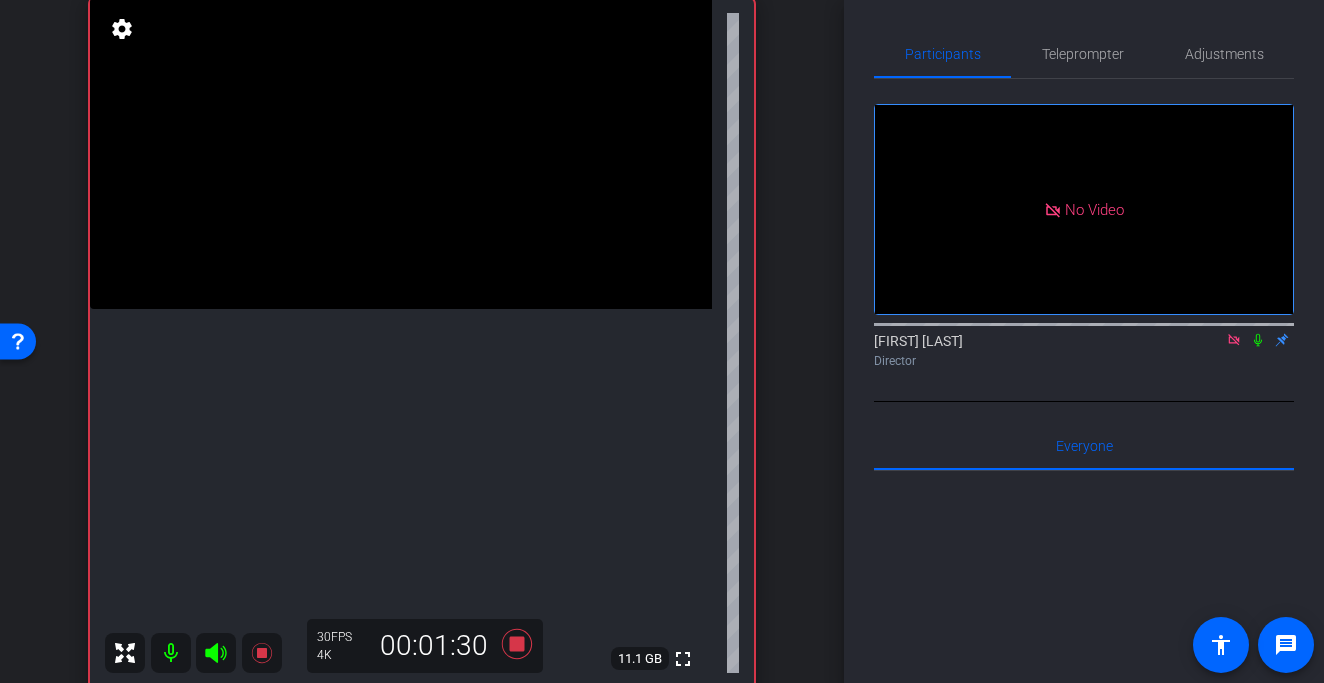 click at bounding box center [401, 153] 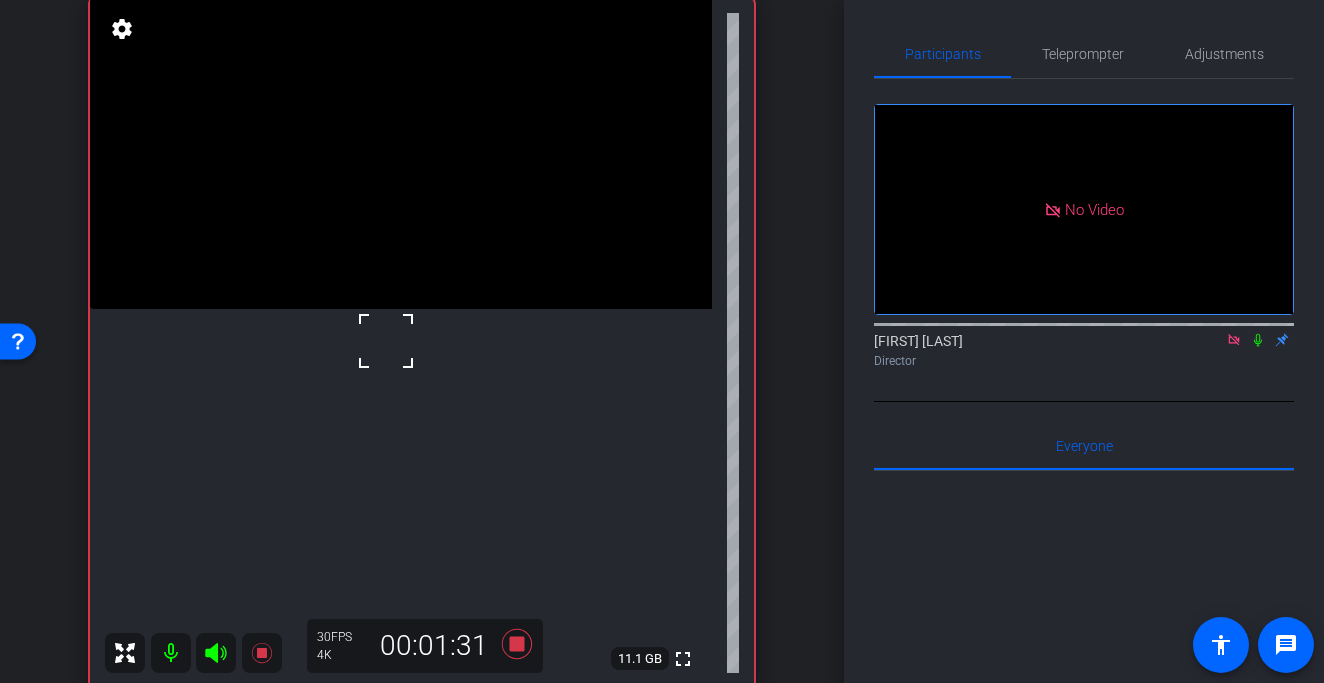 click at bounding box center (401, 153) 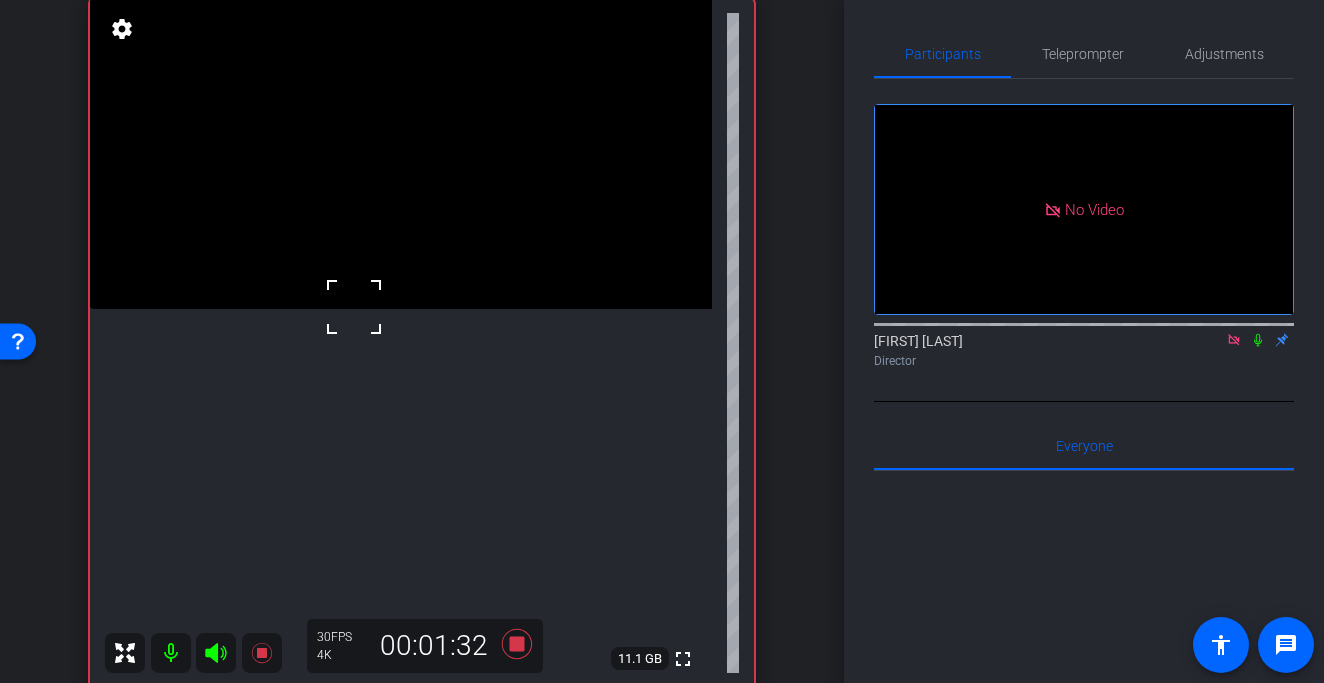 click at bounding box center (354, 307) 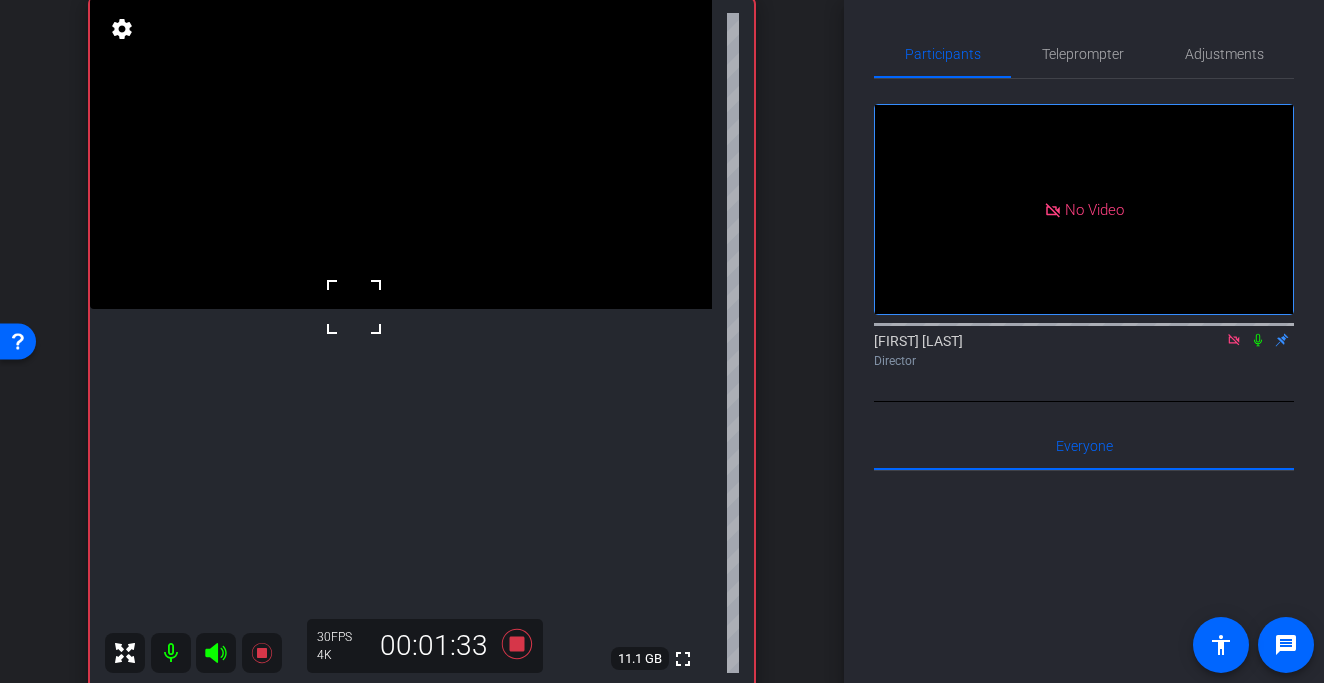 click at bounding box center [354, 307] 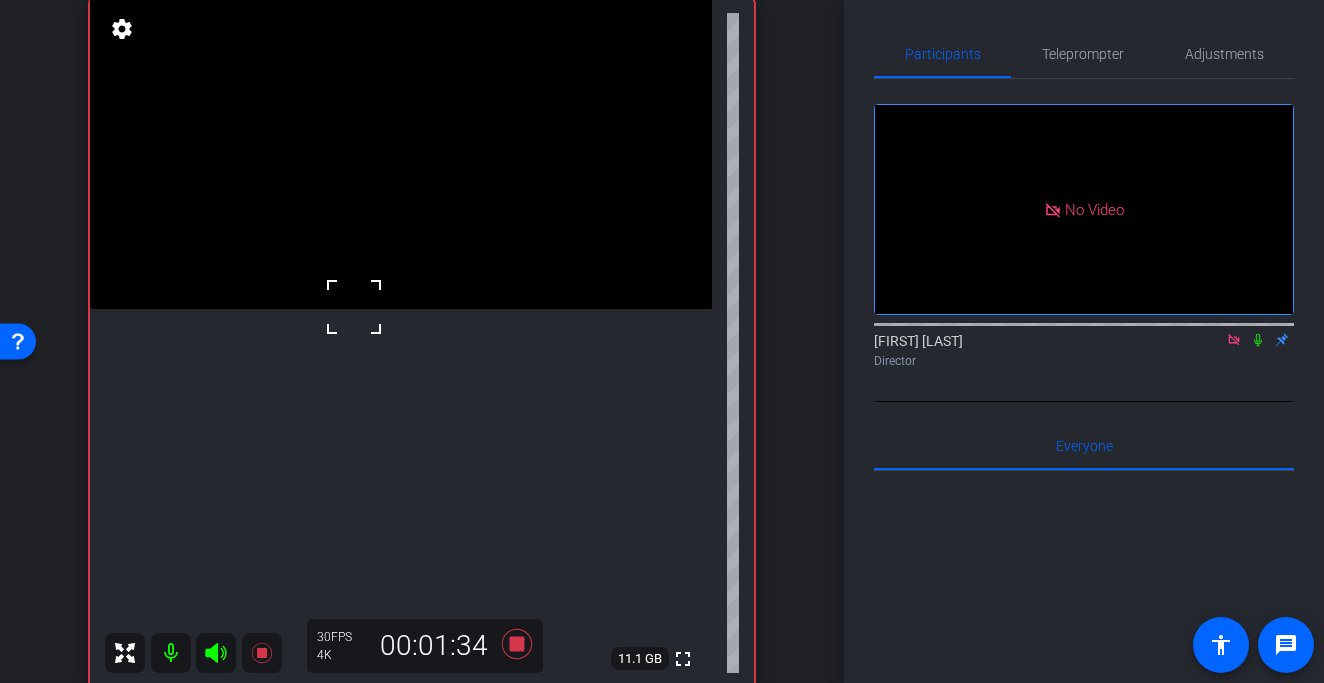 click at bounding box center [401, 153] 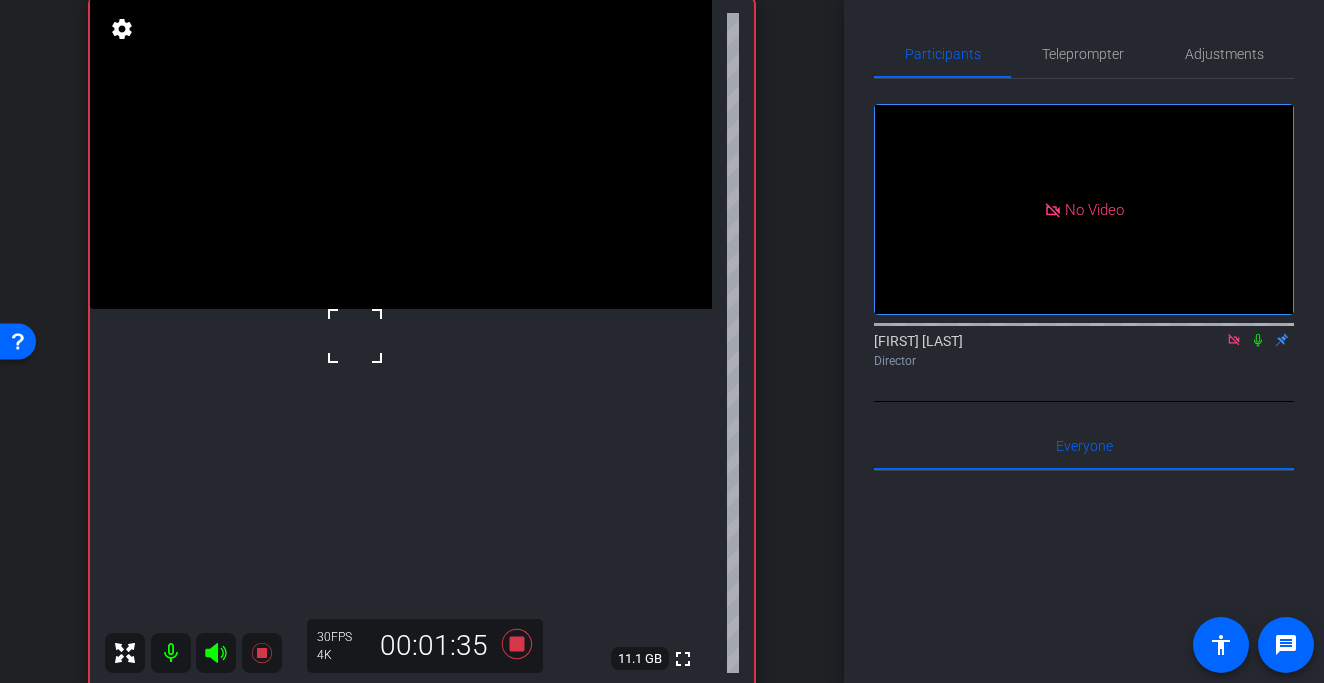 click at bounding box center [355, 336] 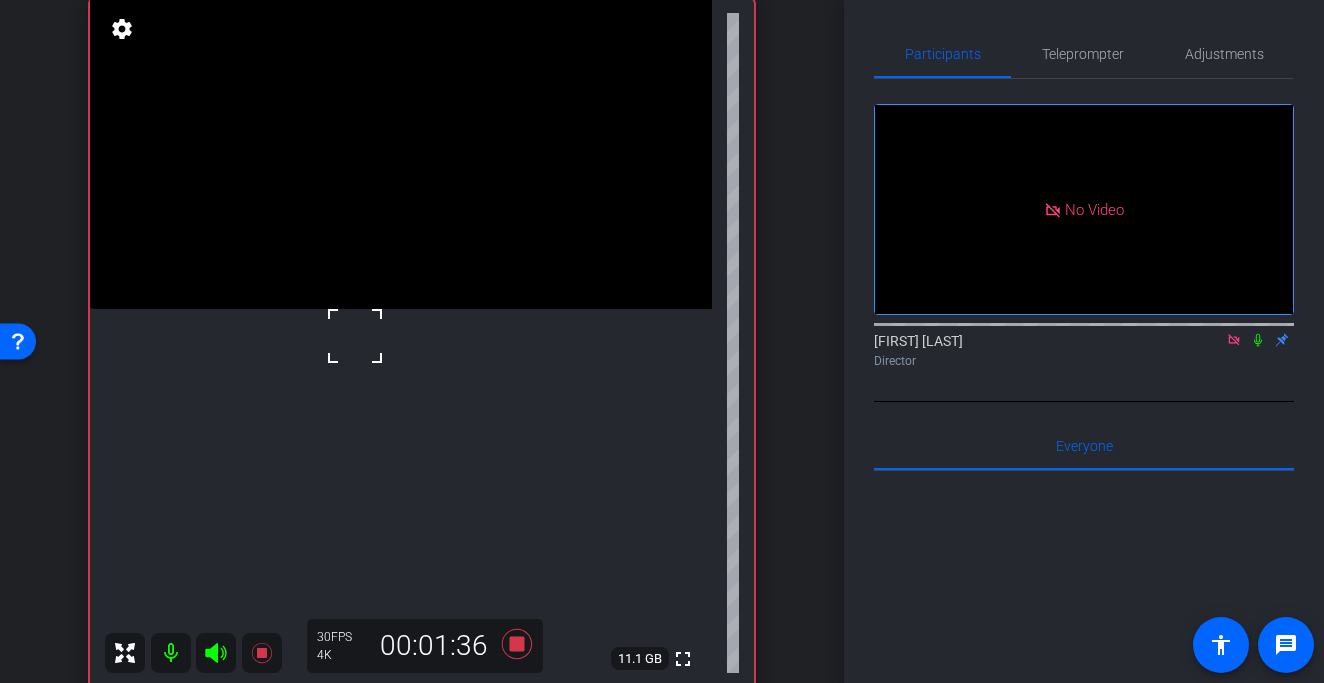 click at bounding box center (355, 336) 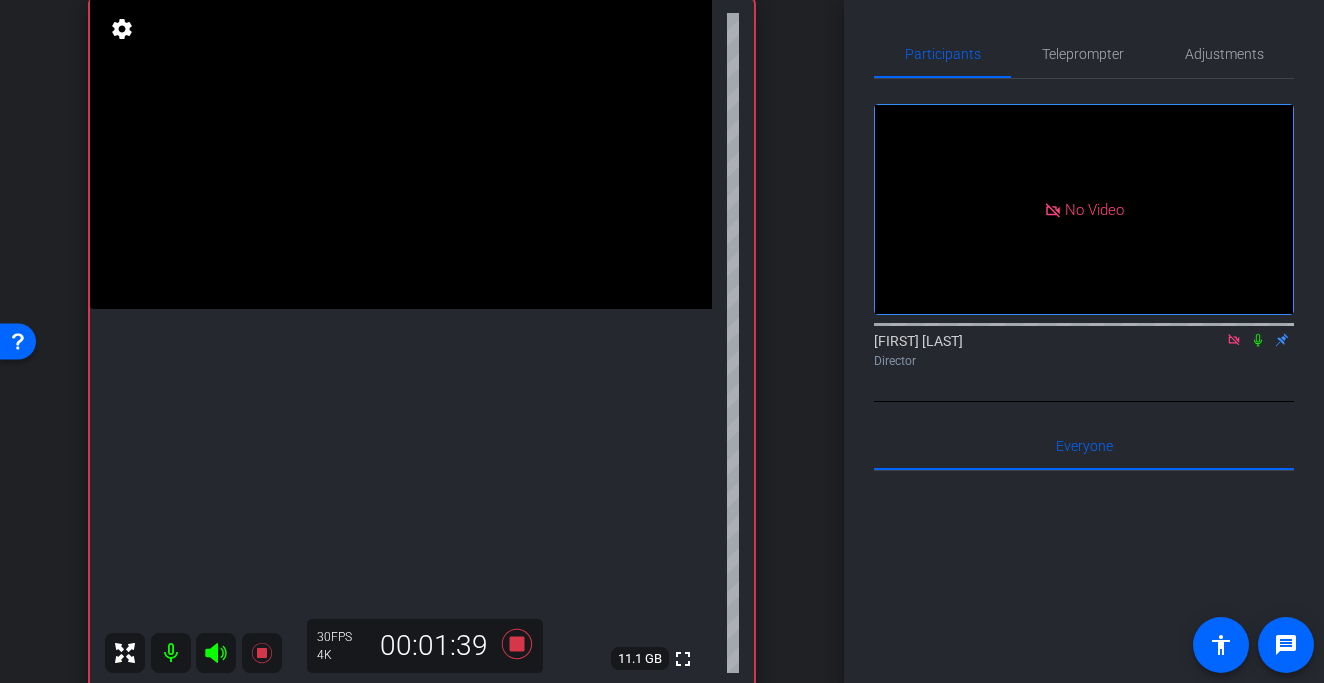 click at bounding box center [401, 153] 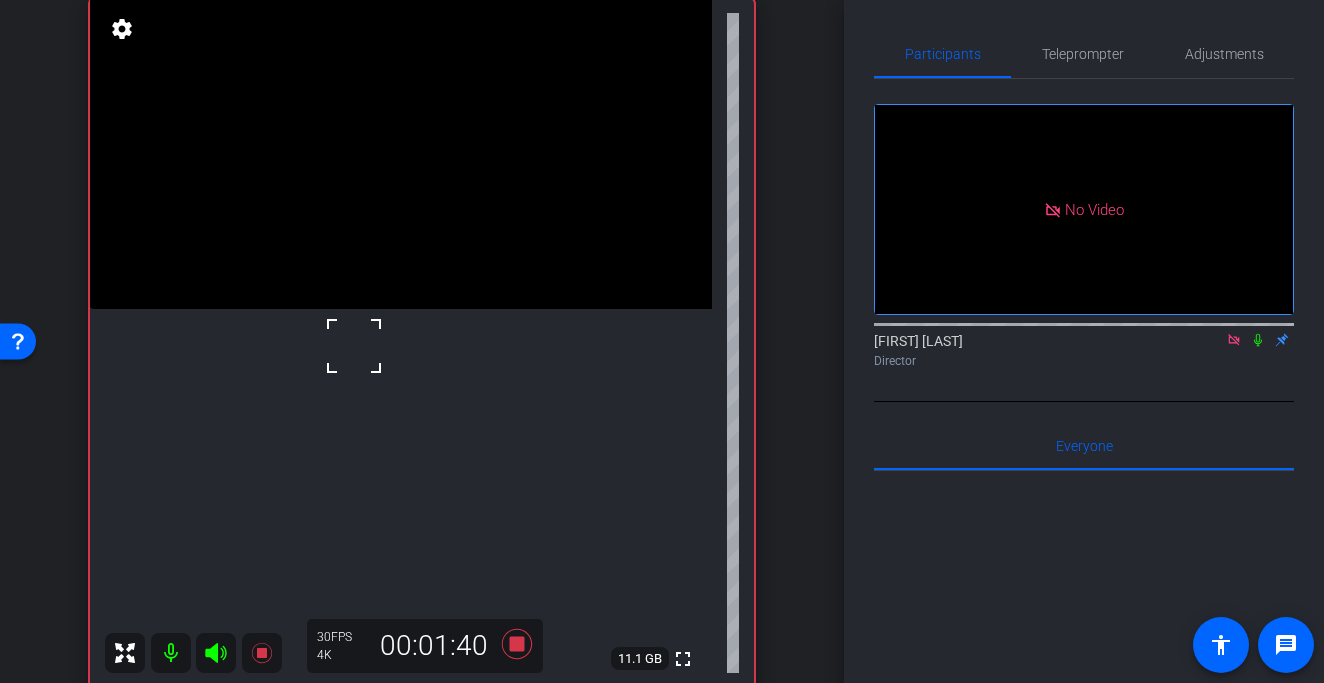 click at bounding box center (354, 346) 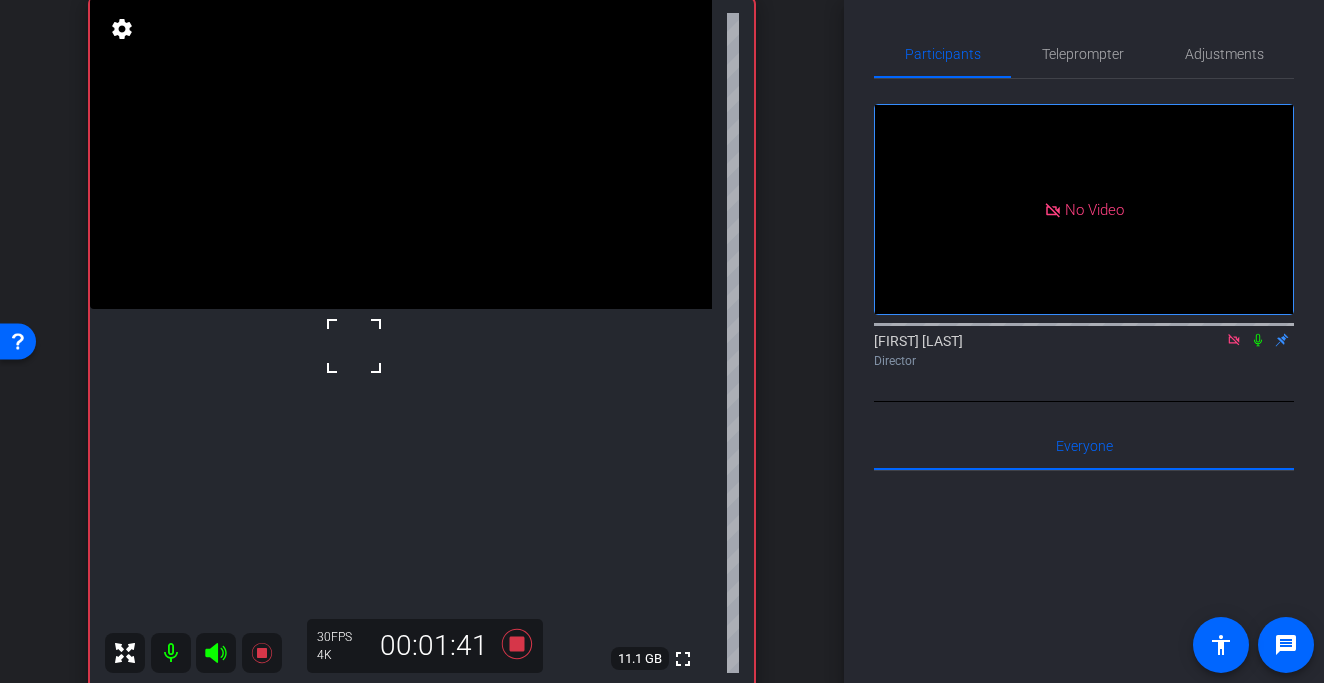 click at bounding box center [354, 346] 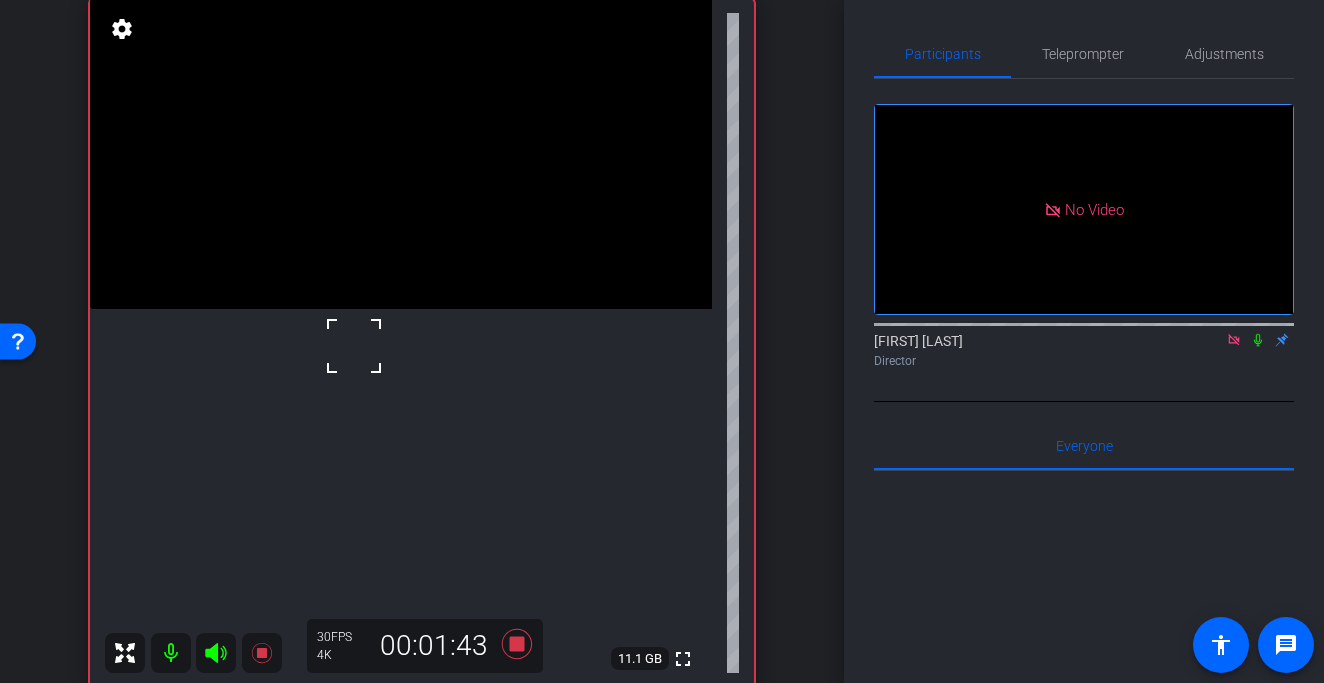 click at bounding box center (354, 346) 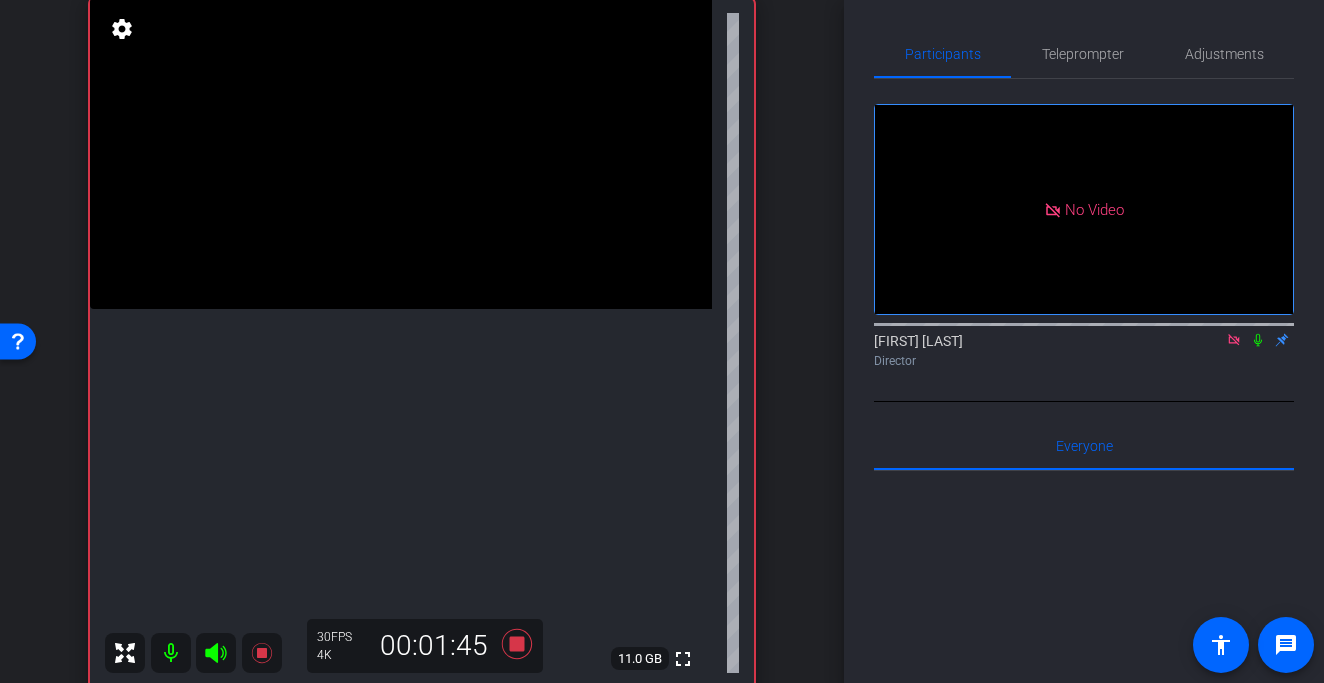 click at bounding box center [401, 153] 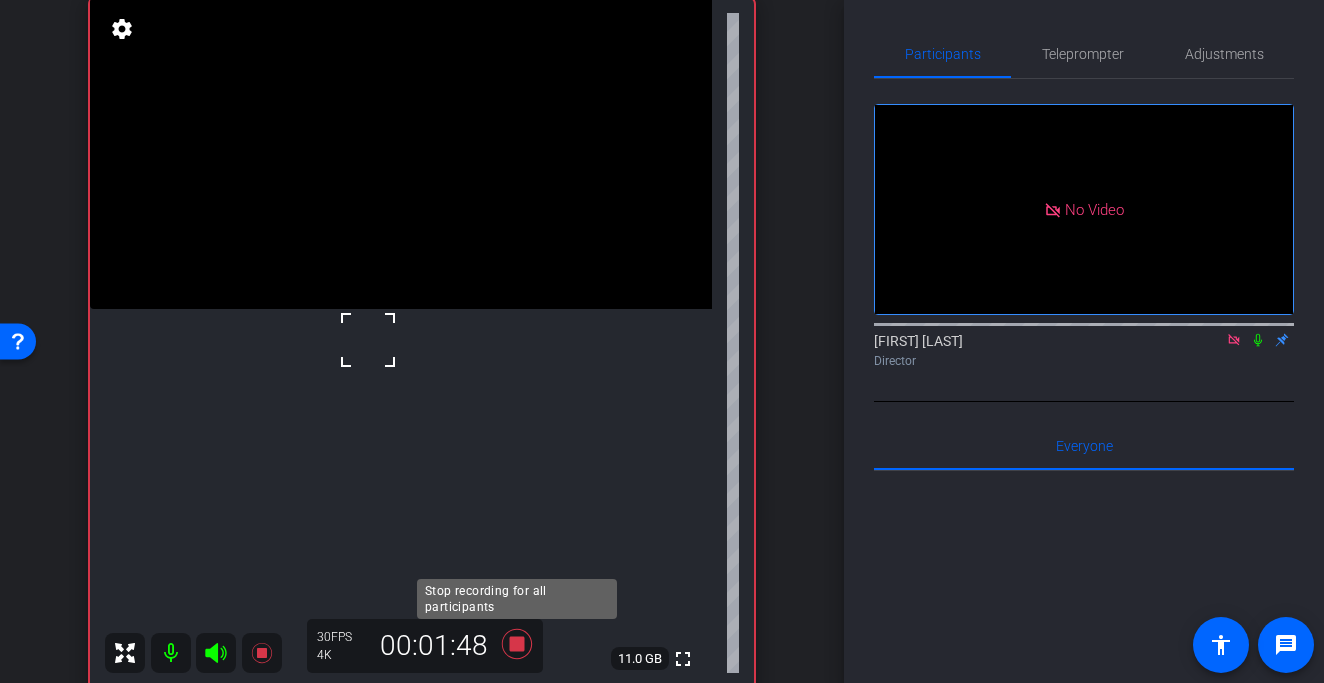 click 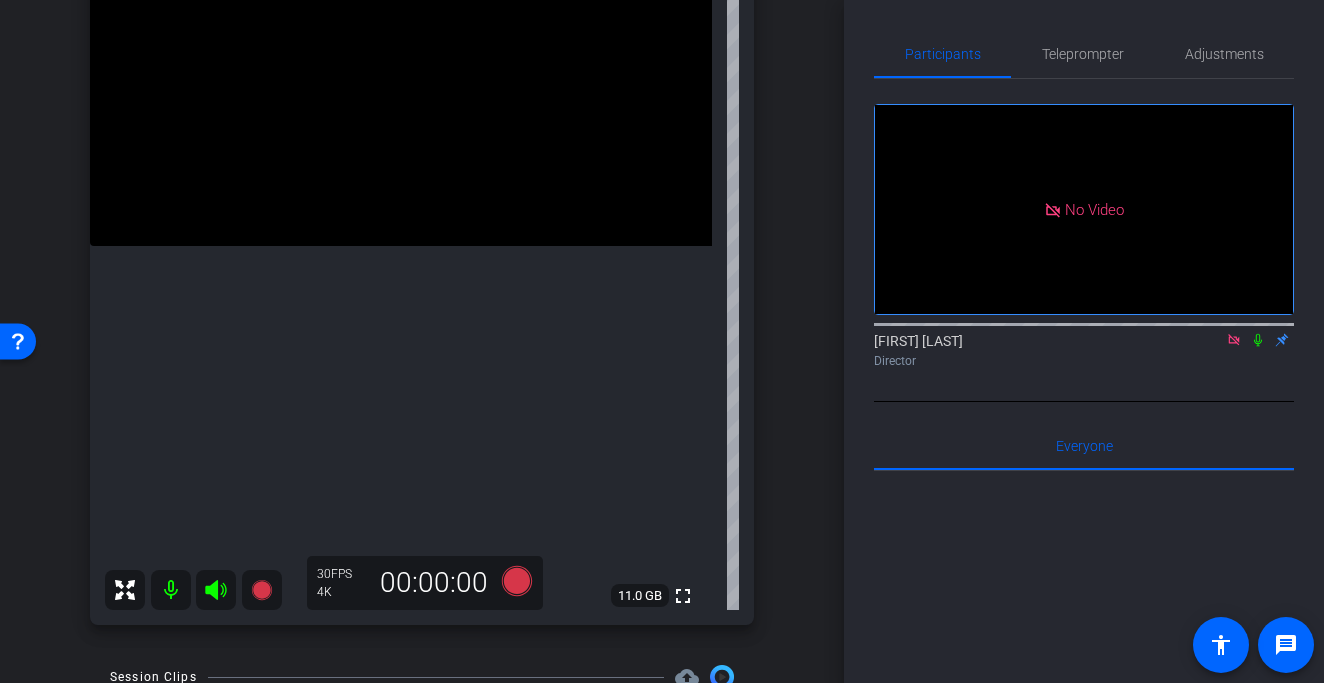 scroll, scrollTop: 295, scrollLeft: 0, axis: vertical 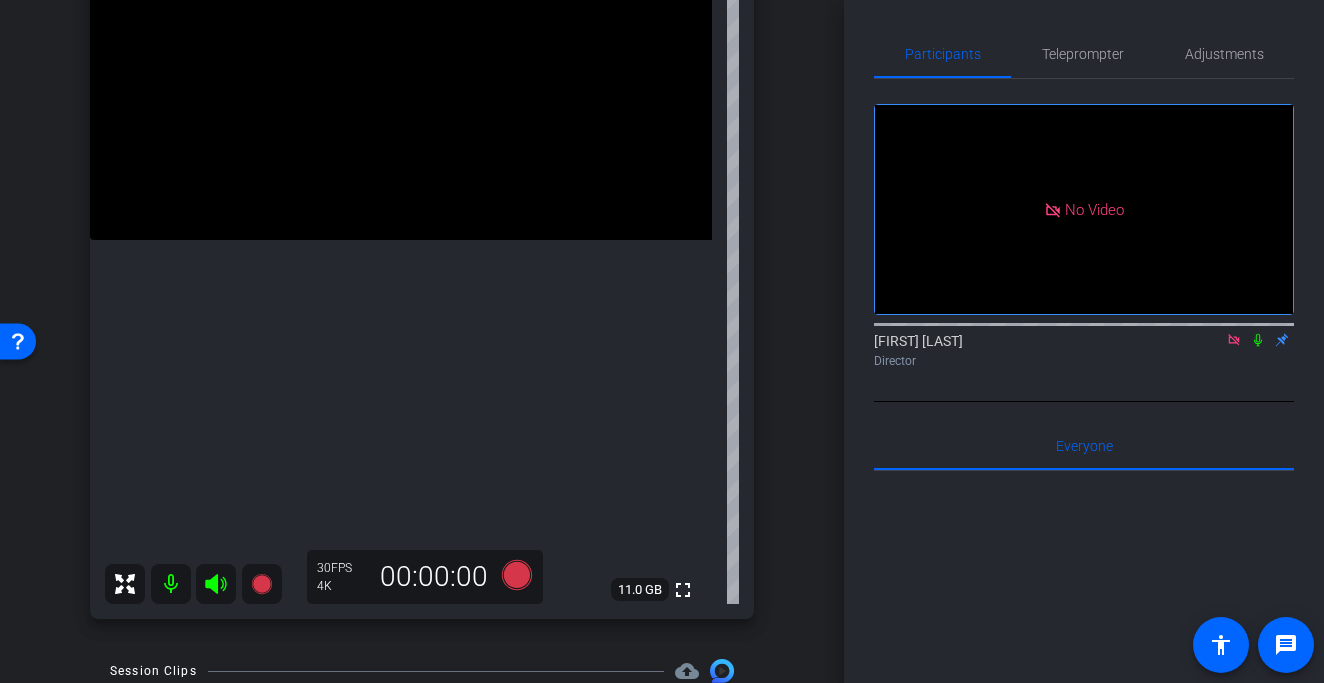 click at bounding box center (401, 84) 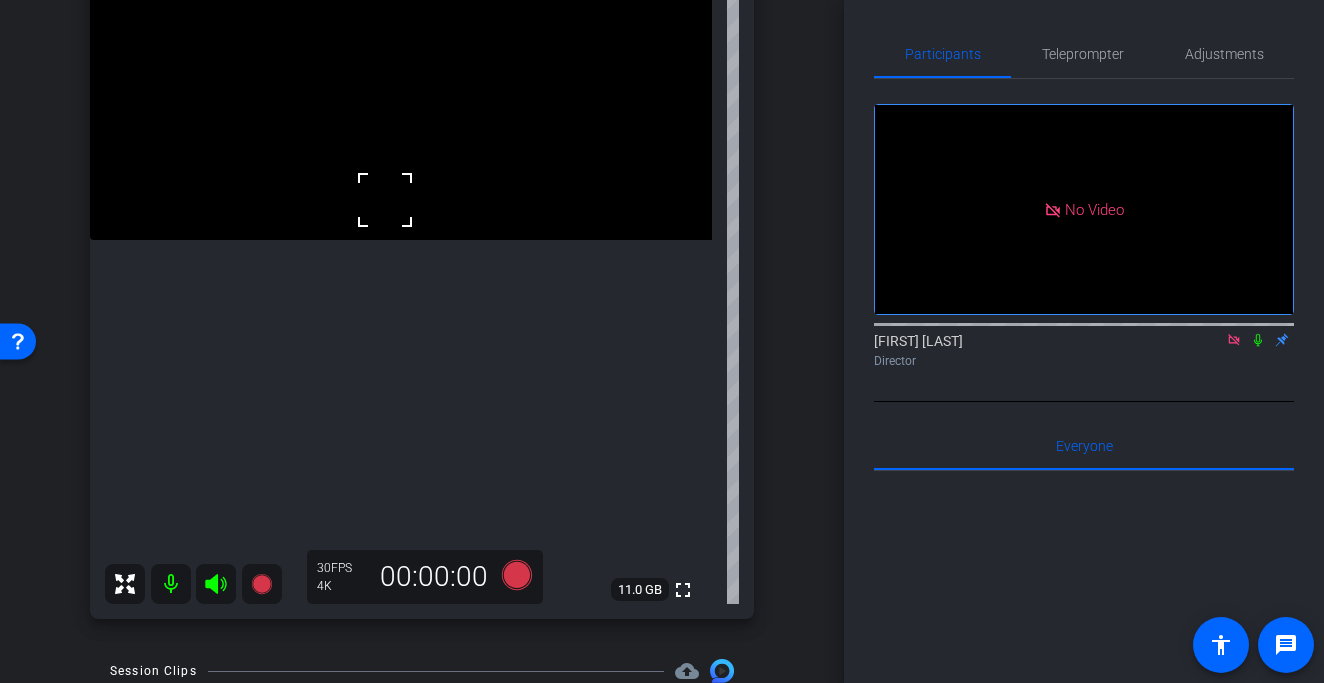 click at bounding box center [401, 84] 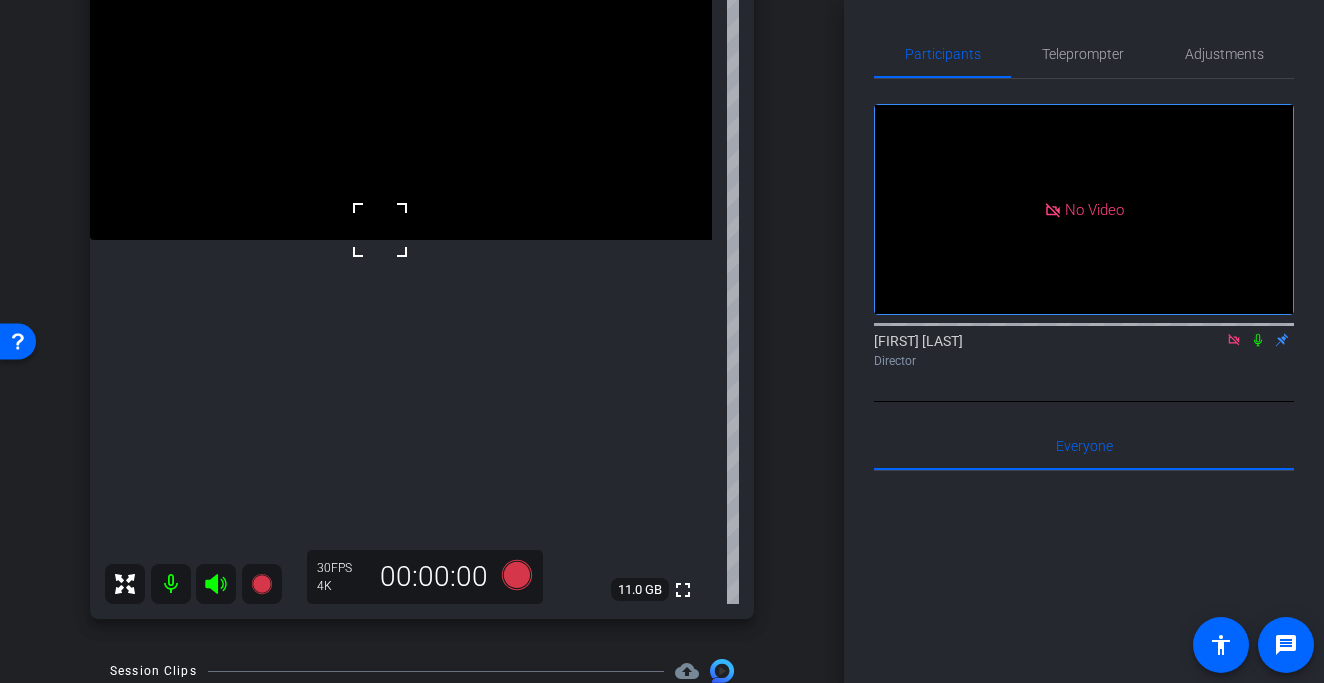 click at bounding box center (355, 205) 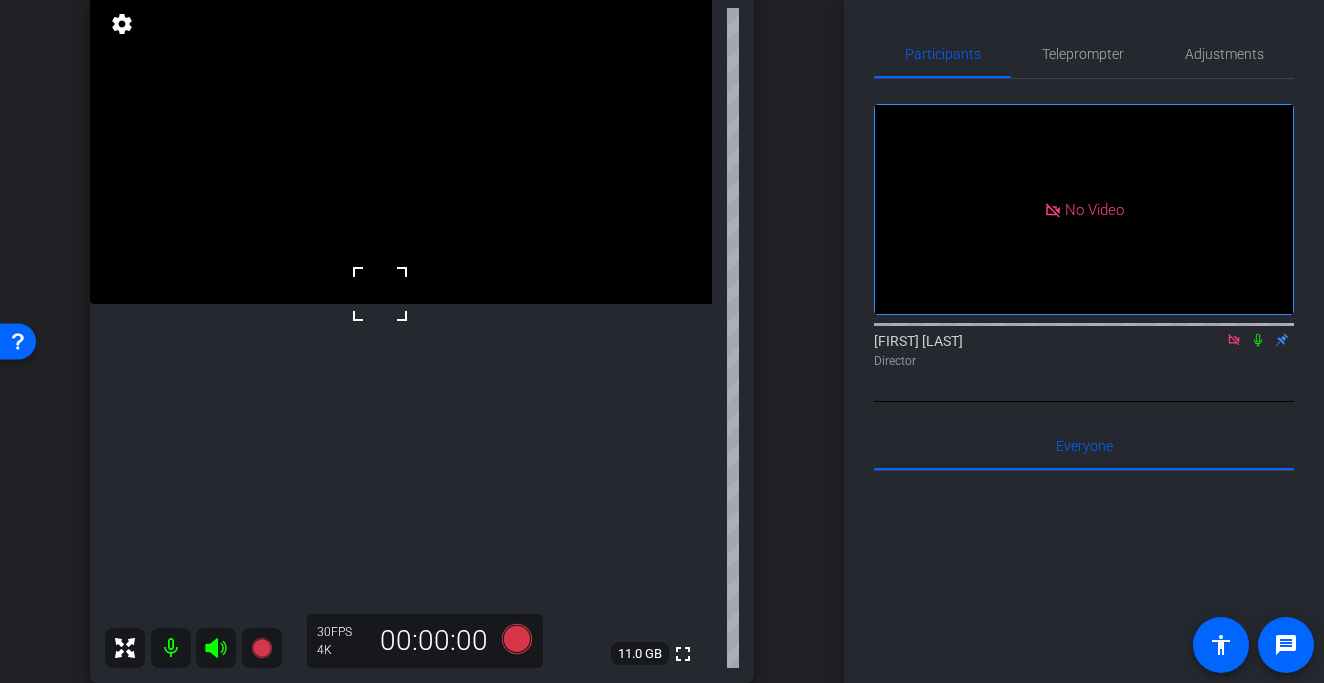scroll, scrollTop: 233, scrollLeft: 0, axis: vertical 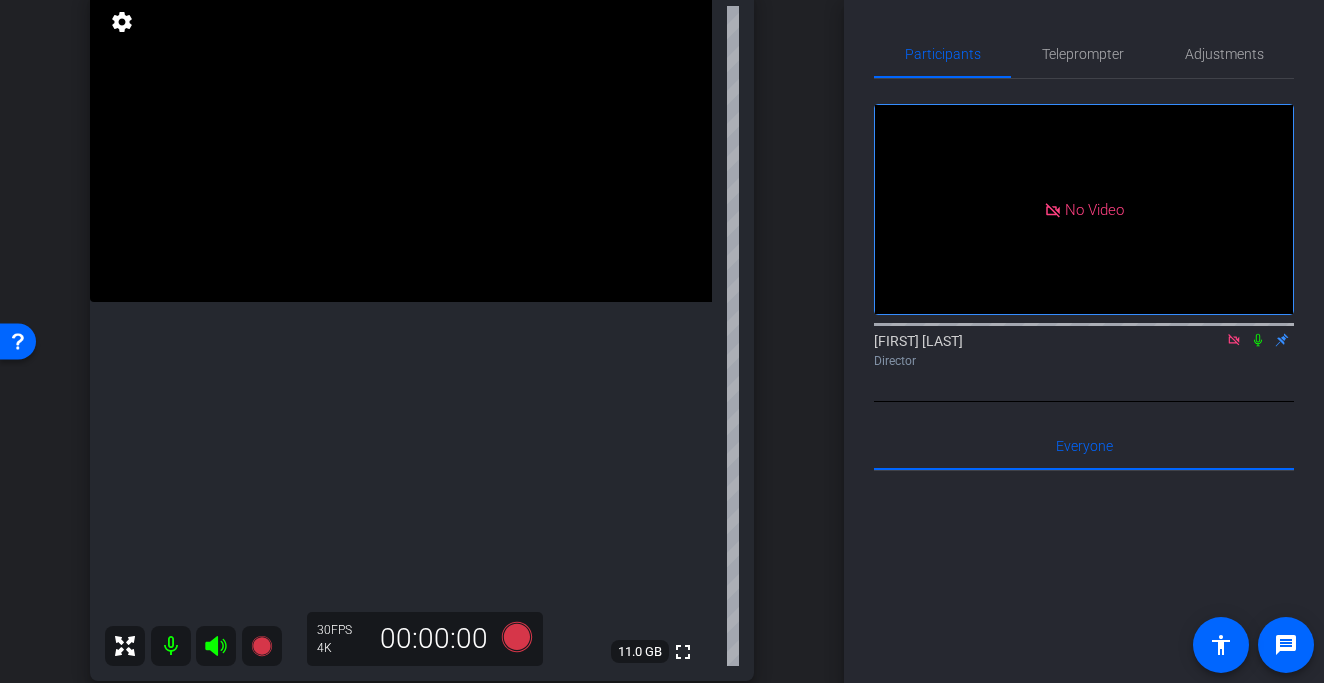 click at bounding box center (401, 146) 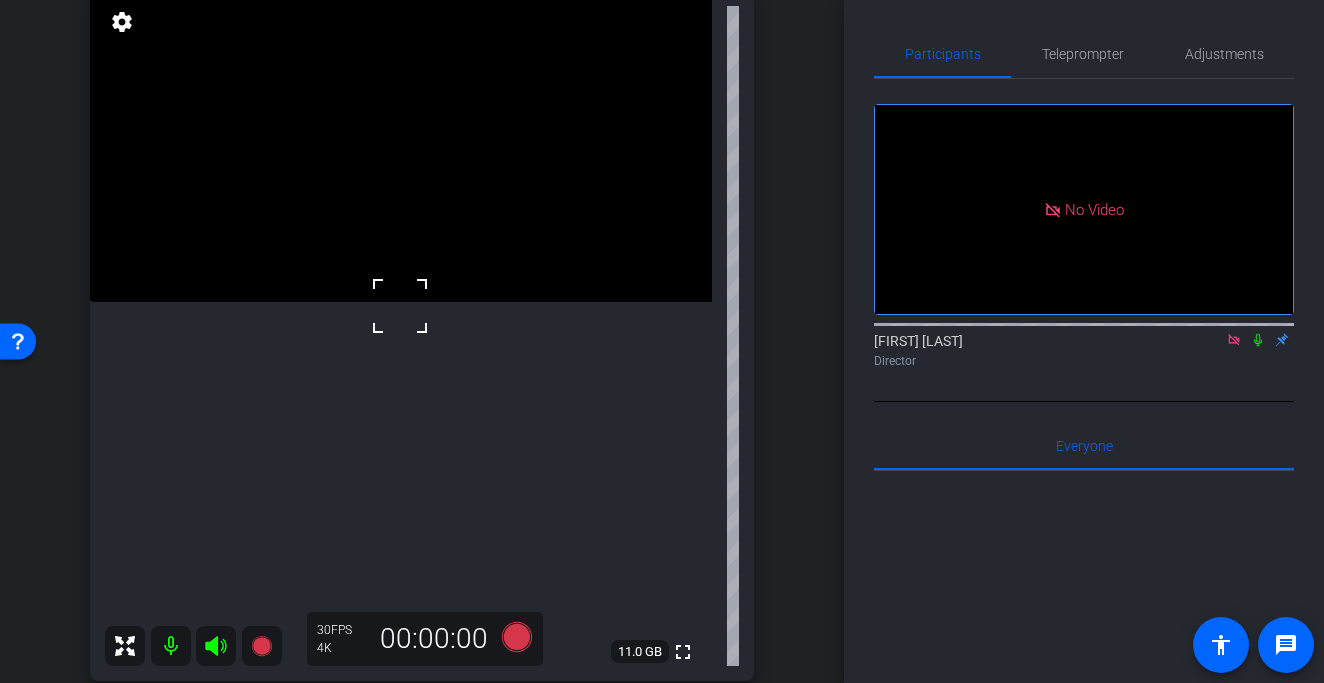 click at bounding box center [400, 306] 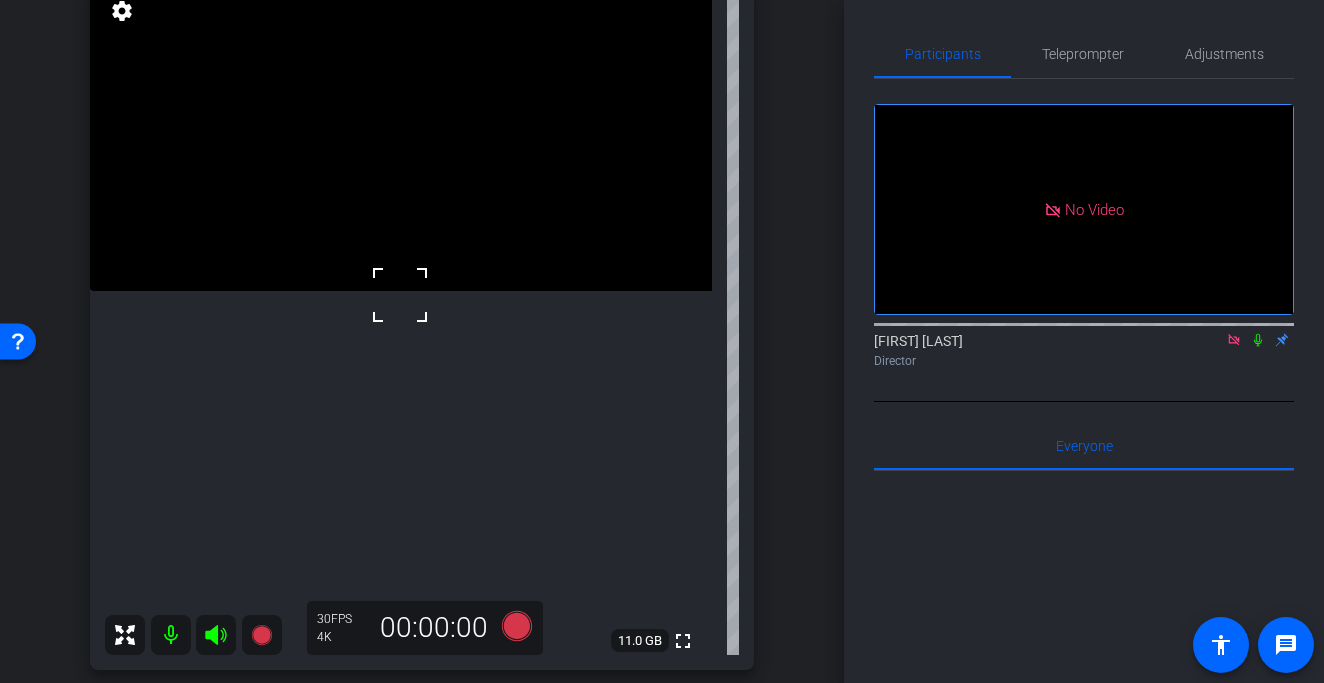 scroll, scrollTop: 255, scrollLeft: 0, axis: vertical 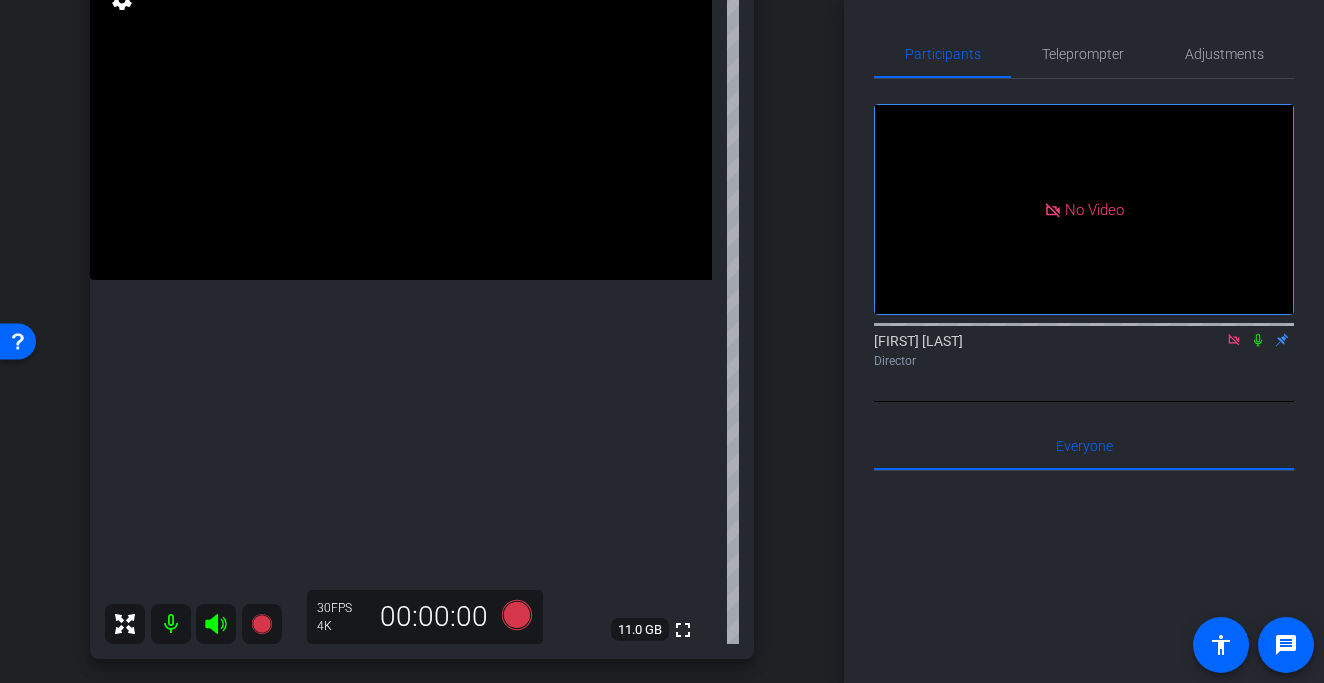 click at bounding box center (401, 124) 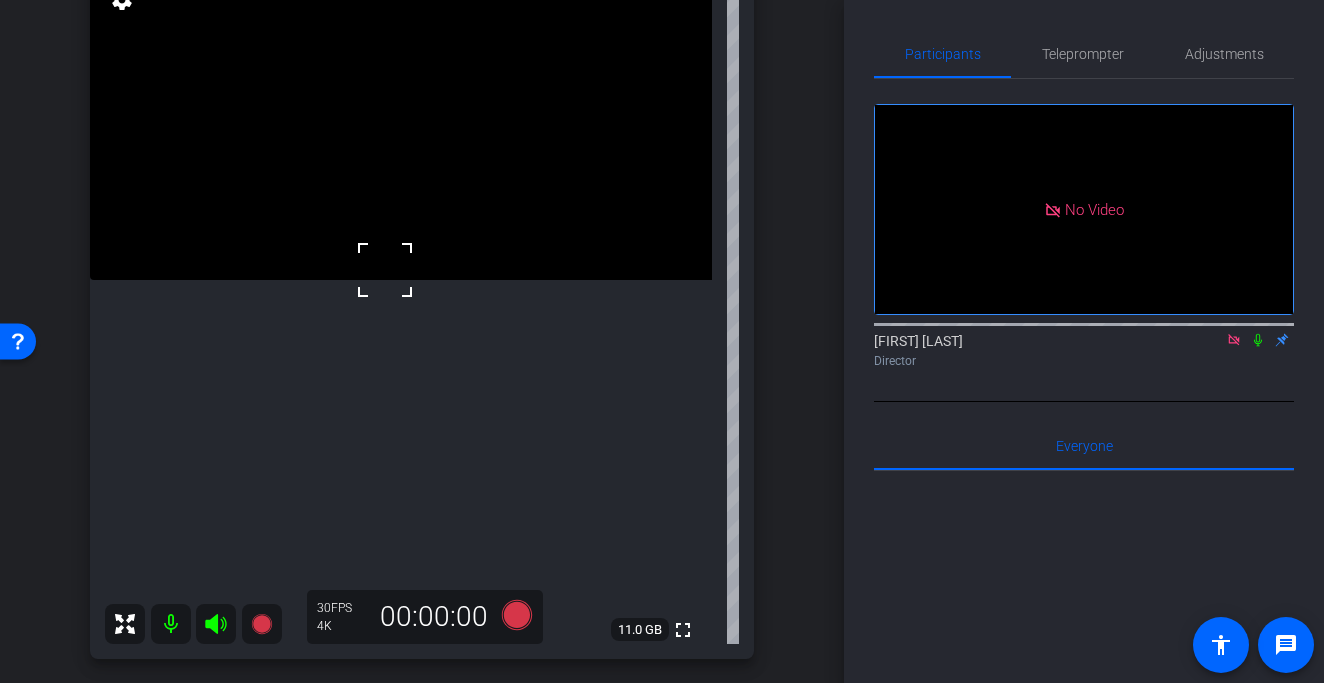 click at bounding box center (401, 124) 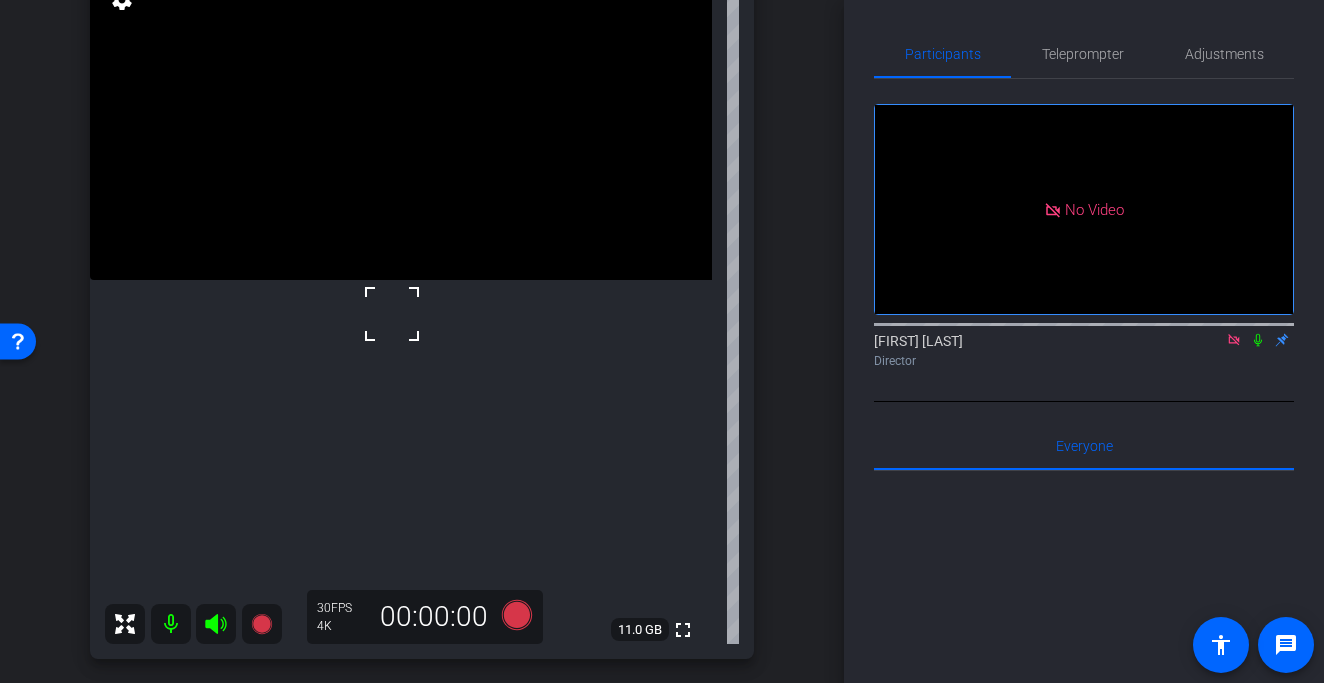 click at bounding box center (392, 314) 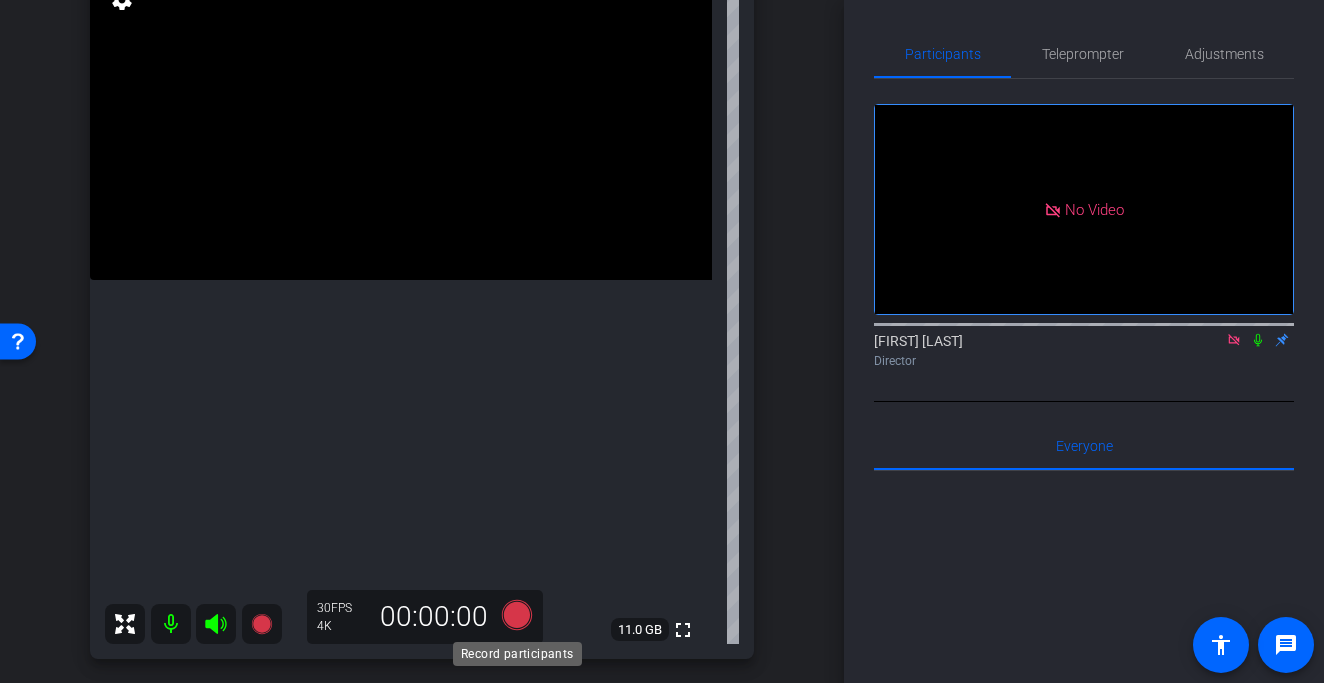 click 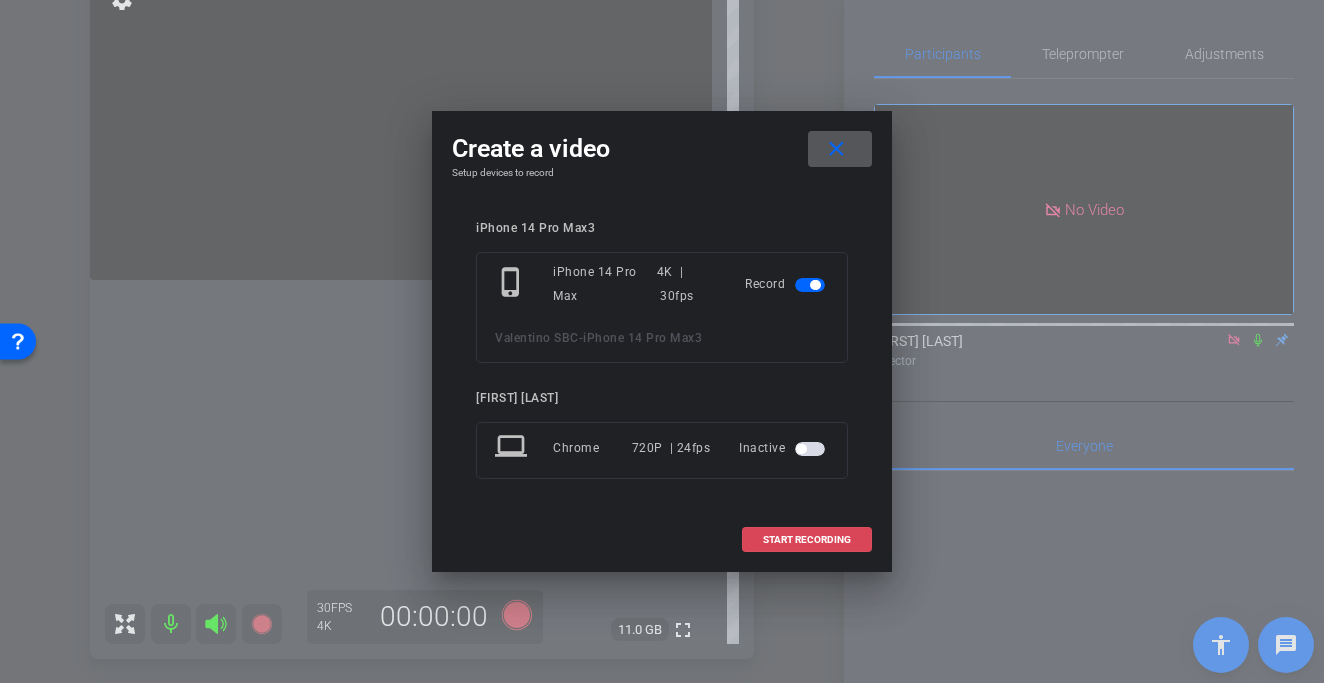 click on "START RECORDING" at bounding box center (807, 540) 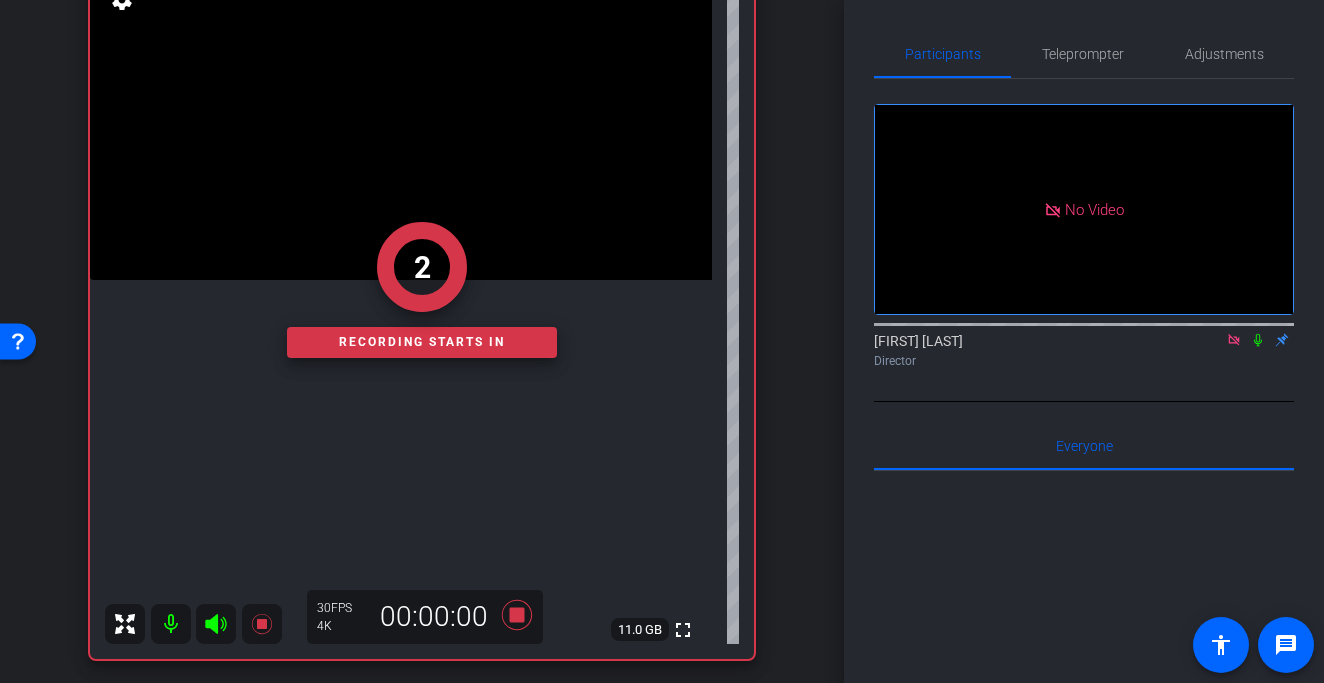 click on "2" 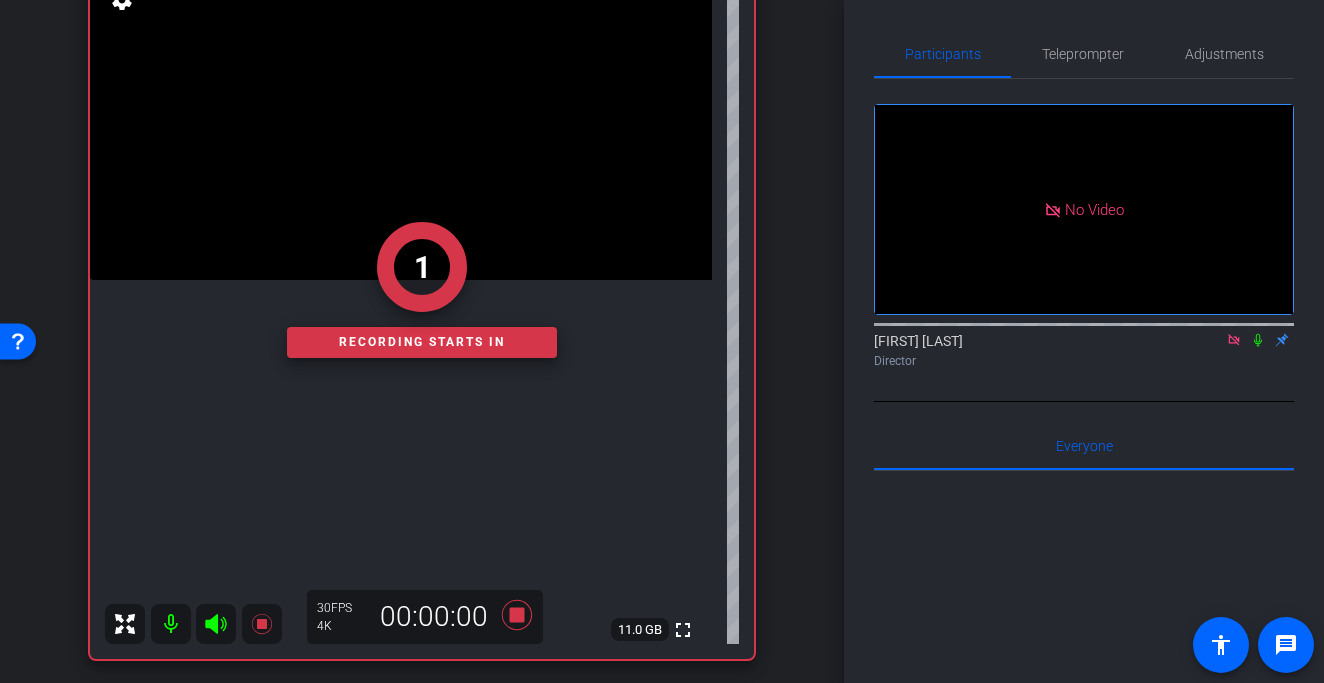 click on "1" 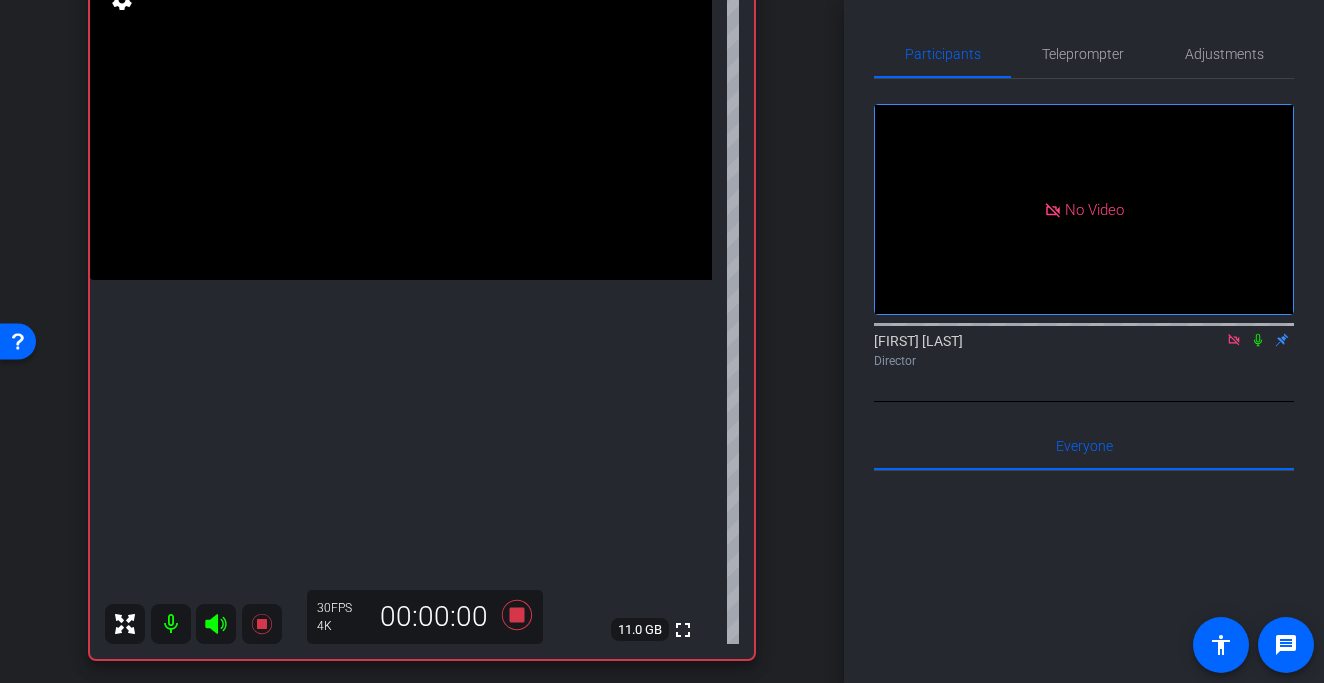 click at bounding box center (401, 124) 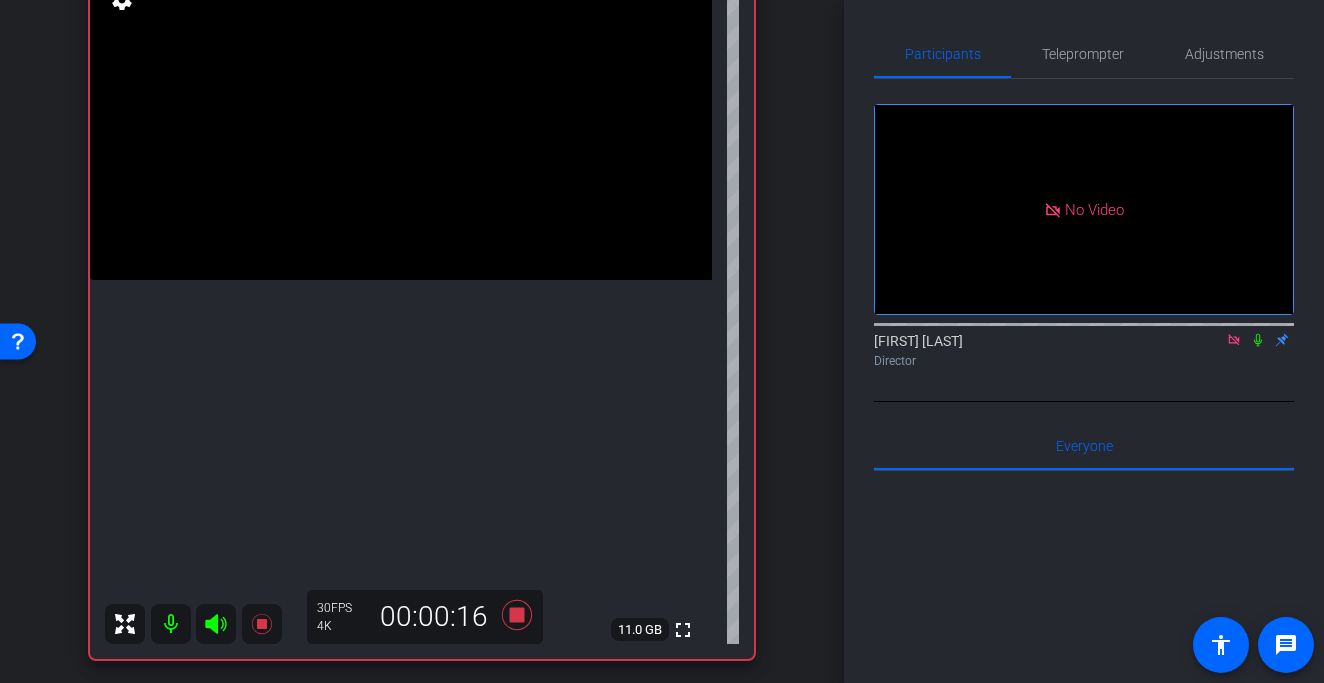 click at bounding box center [401, 124] 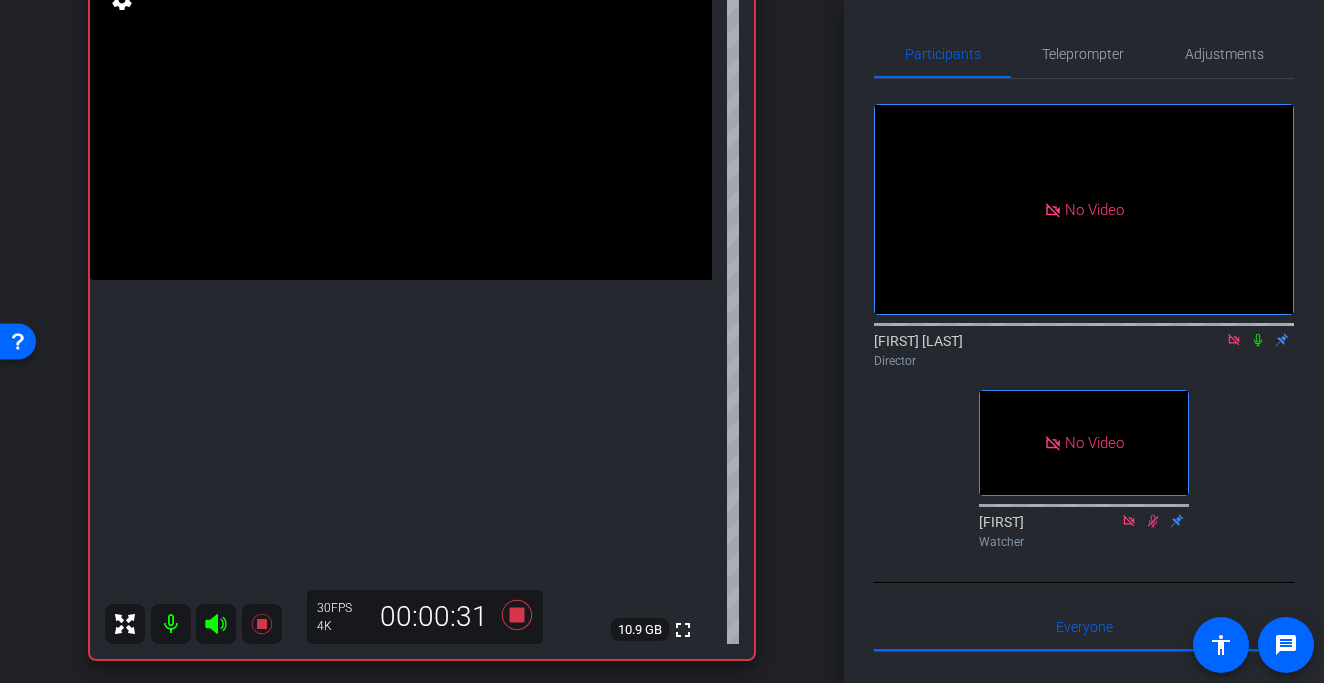 click at bounding box center (401, 124) 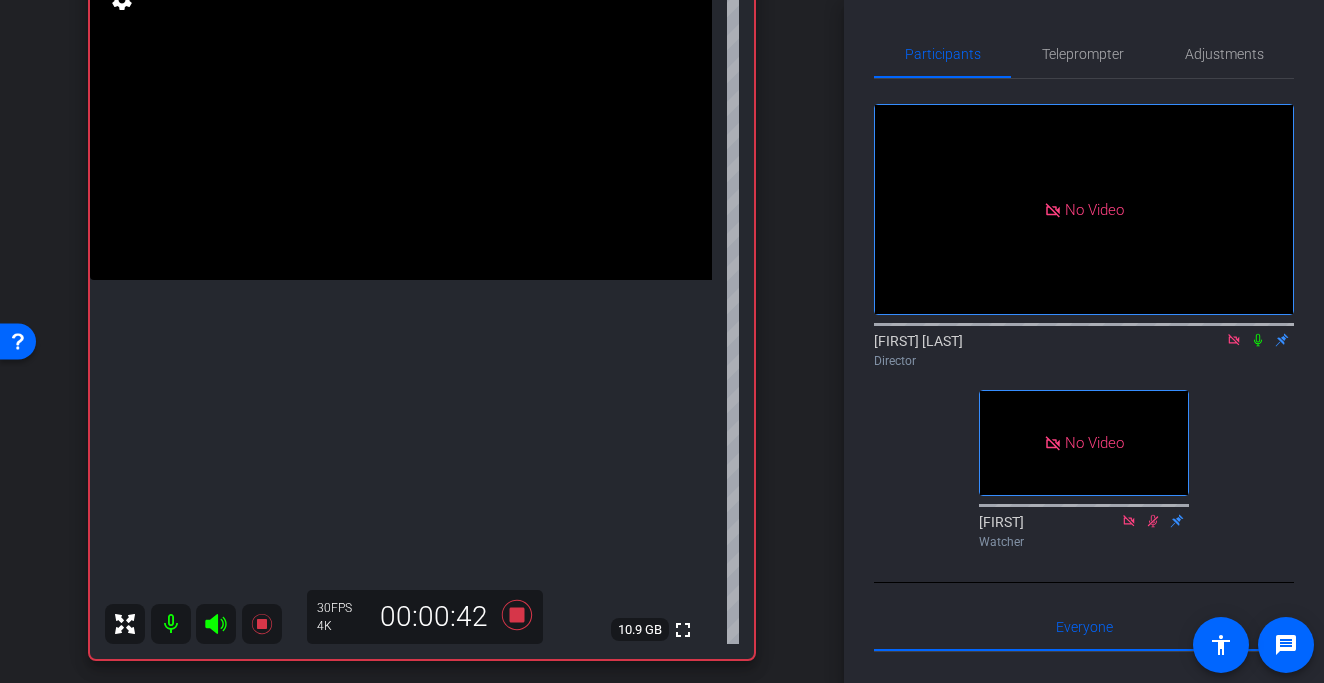 click at bounding box center (401, 124) 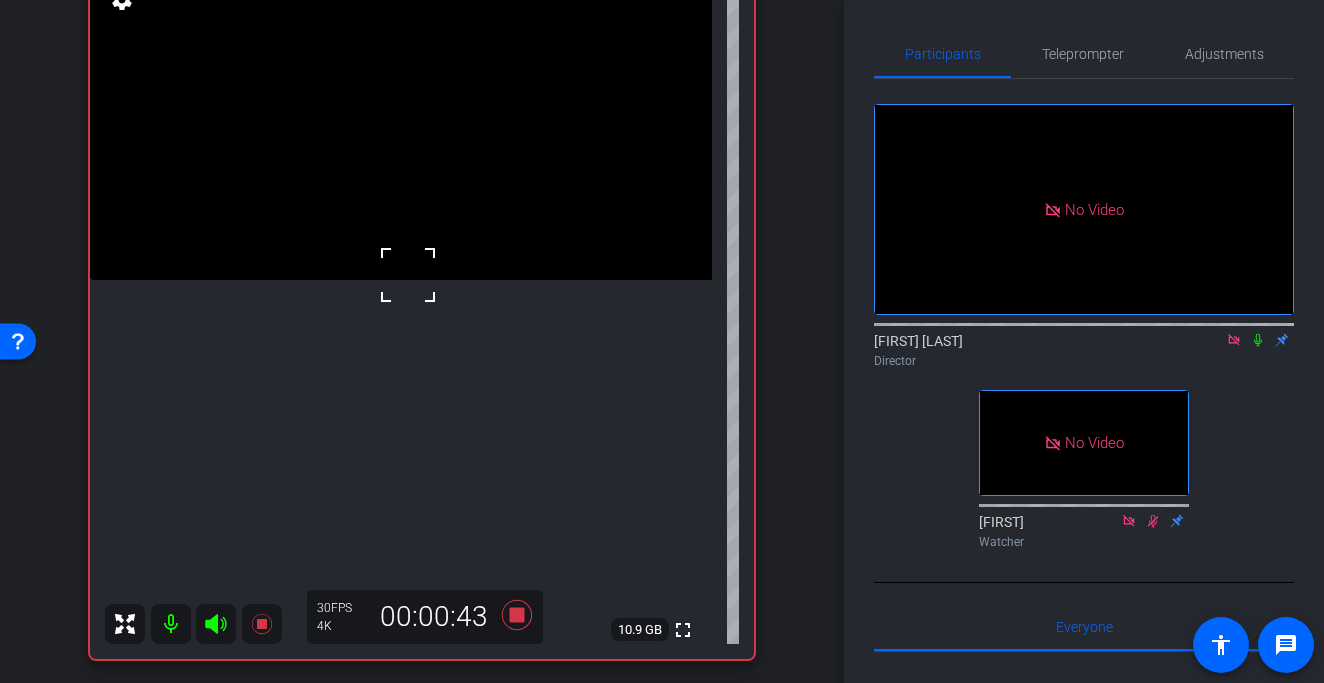 click at bounding box center (401, 124) 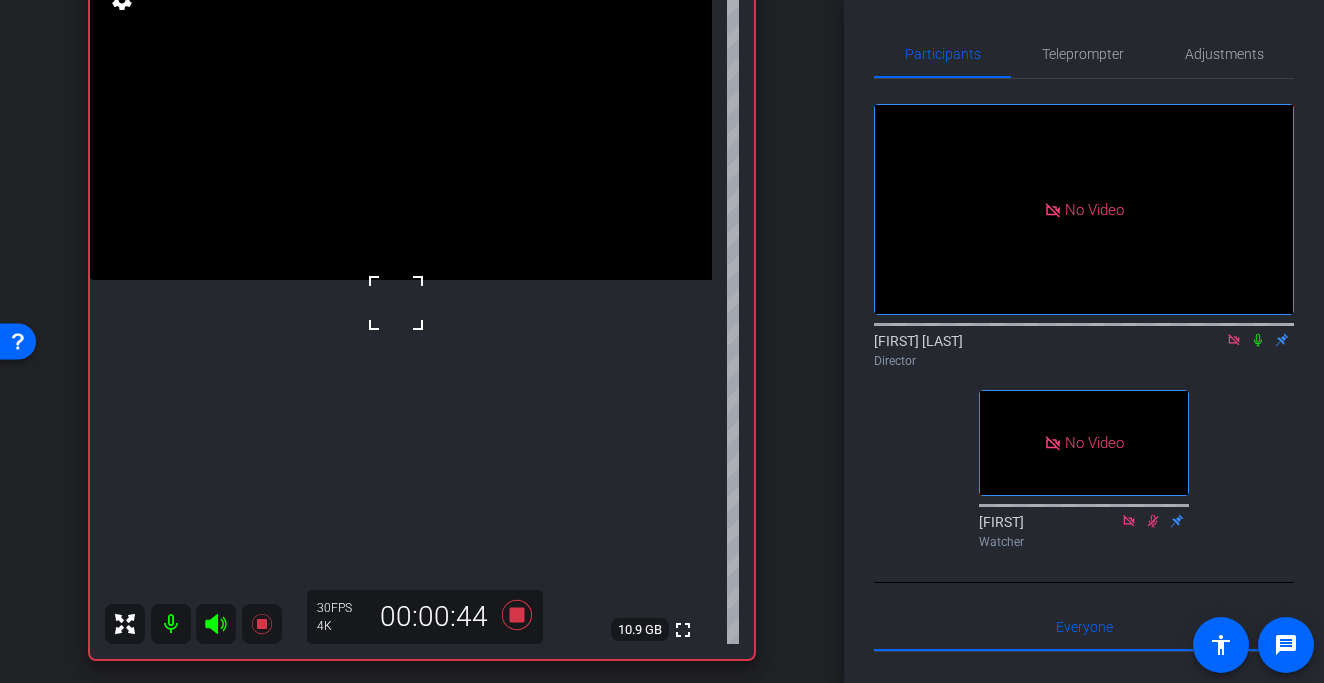 click at bounding box center (396, 303) 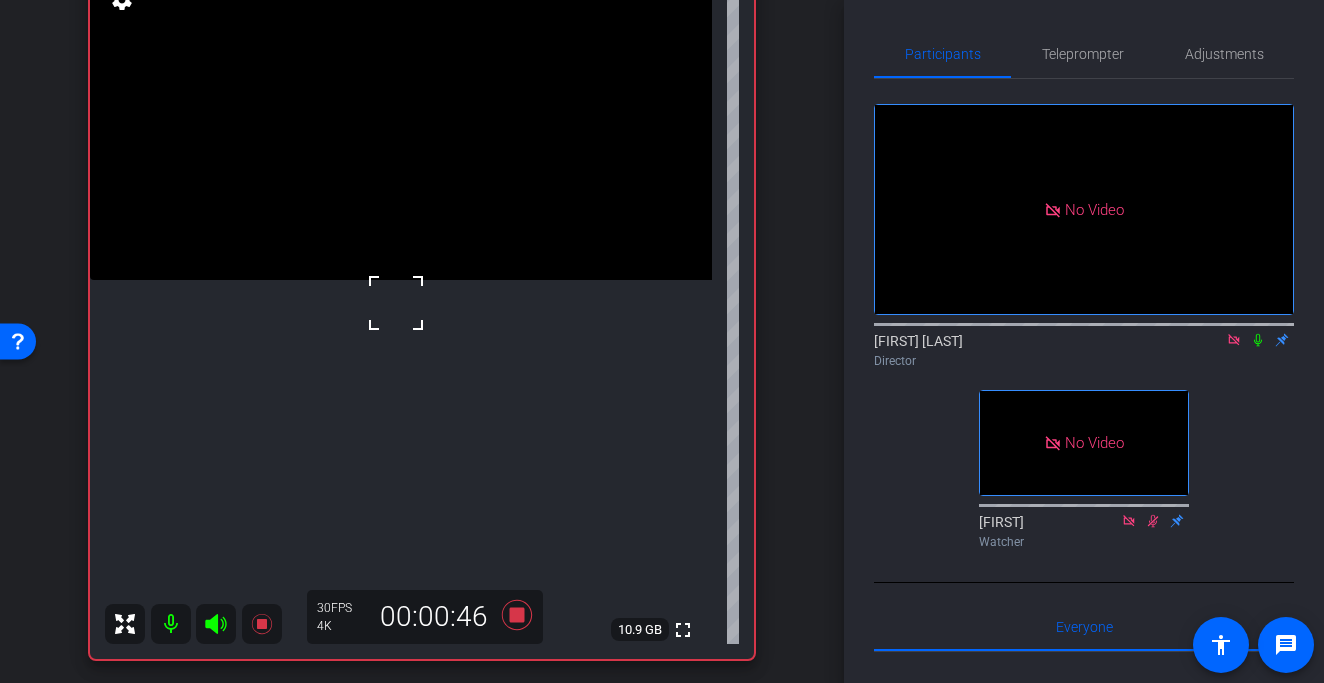 click at bounding box center [396, 303] 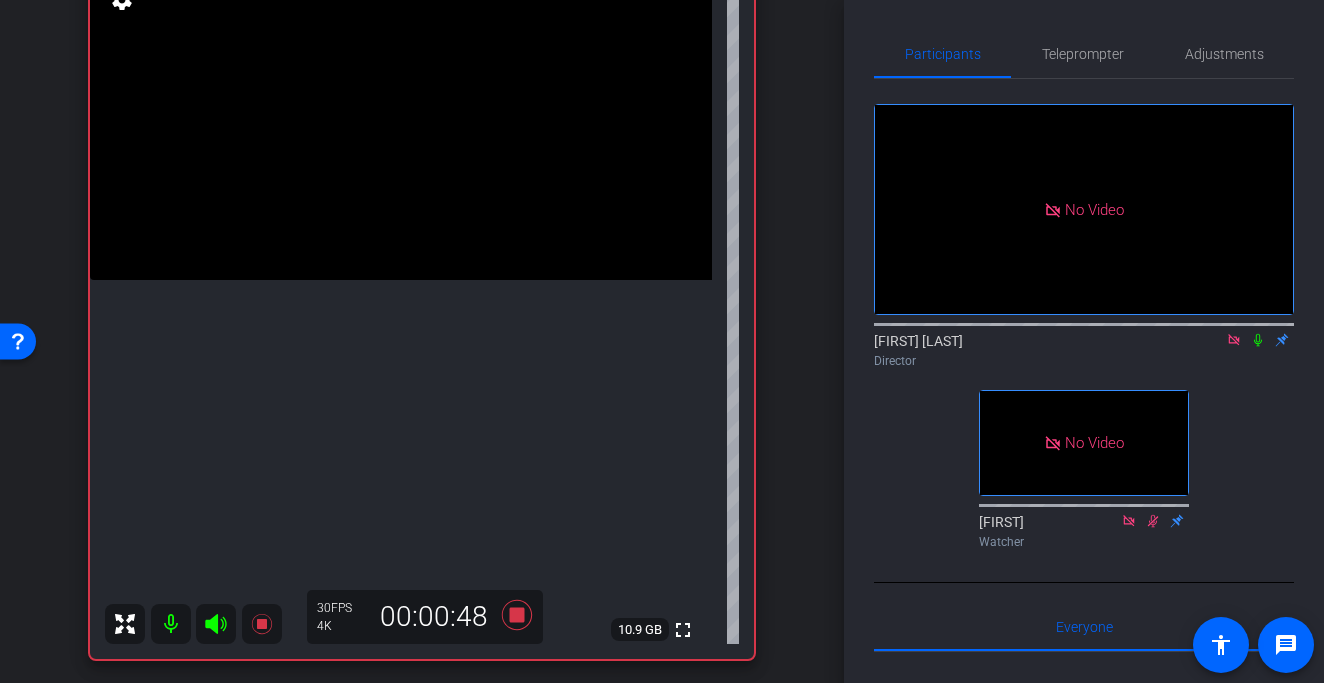 click at bounding box center [401, 124] 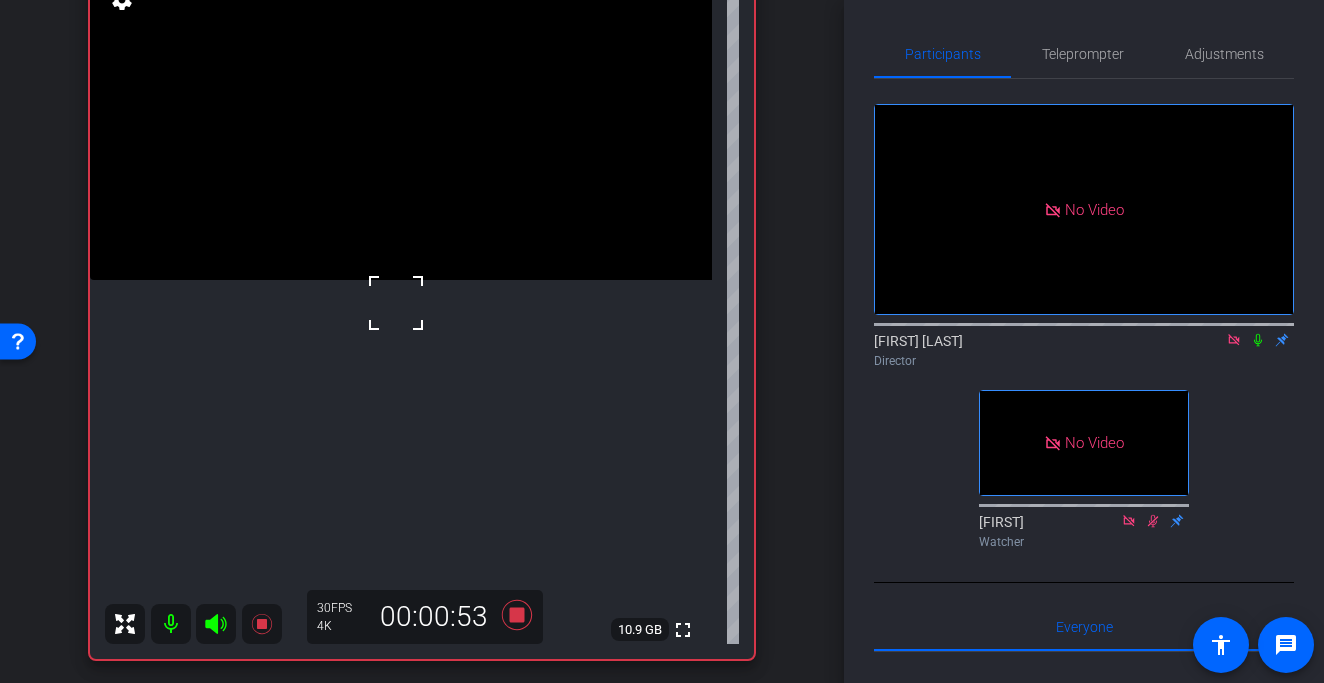 click at bounding box center (401, 124) 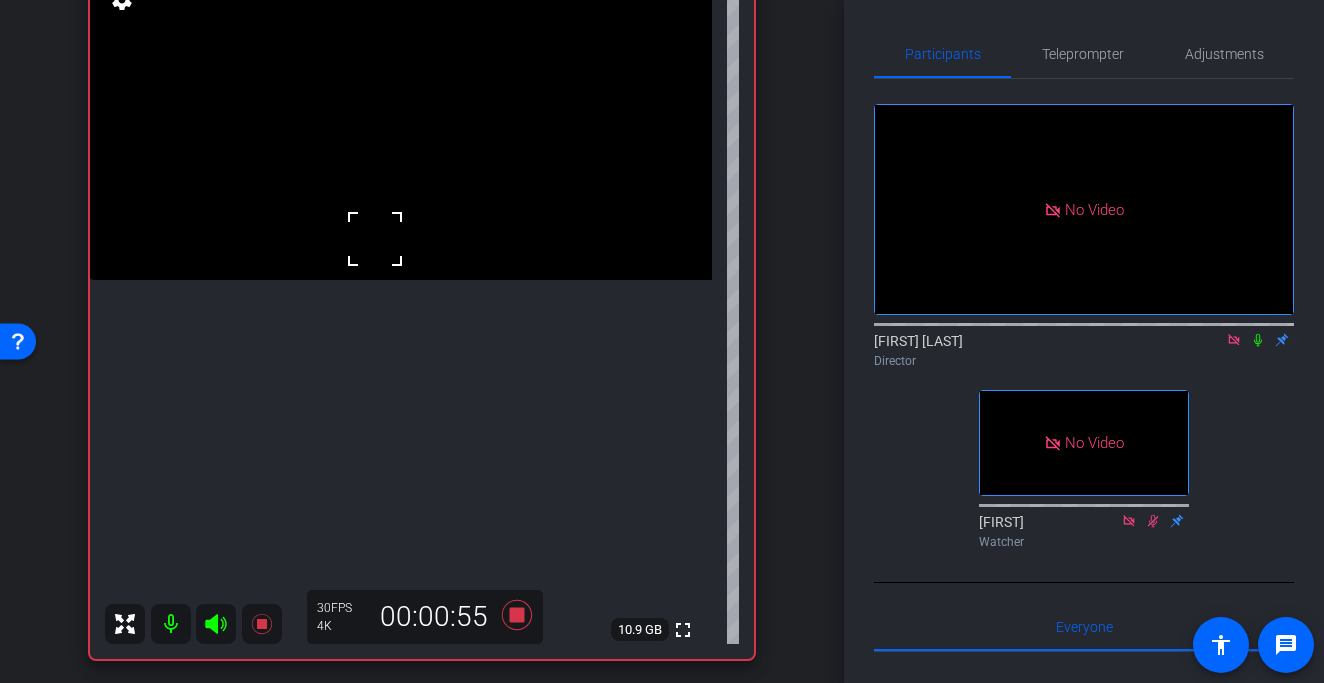 click at bounding box center [375, 239] 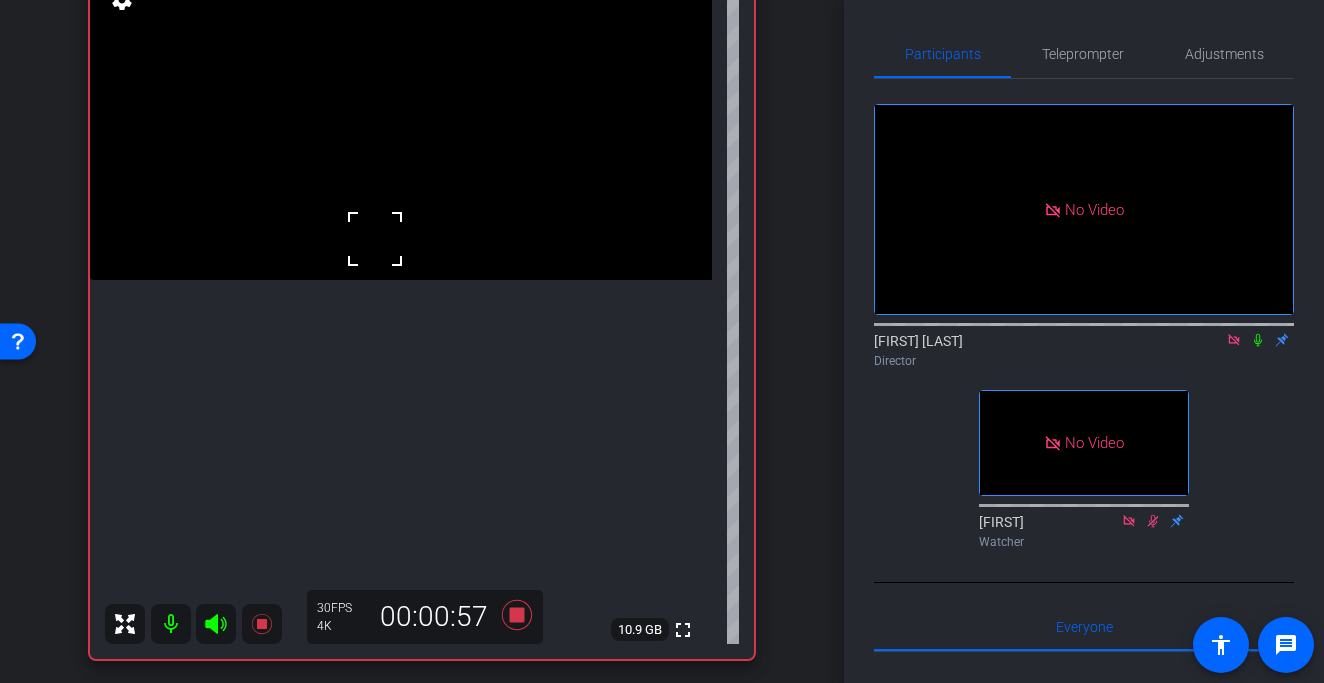 click at bounding box center (375, 239) 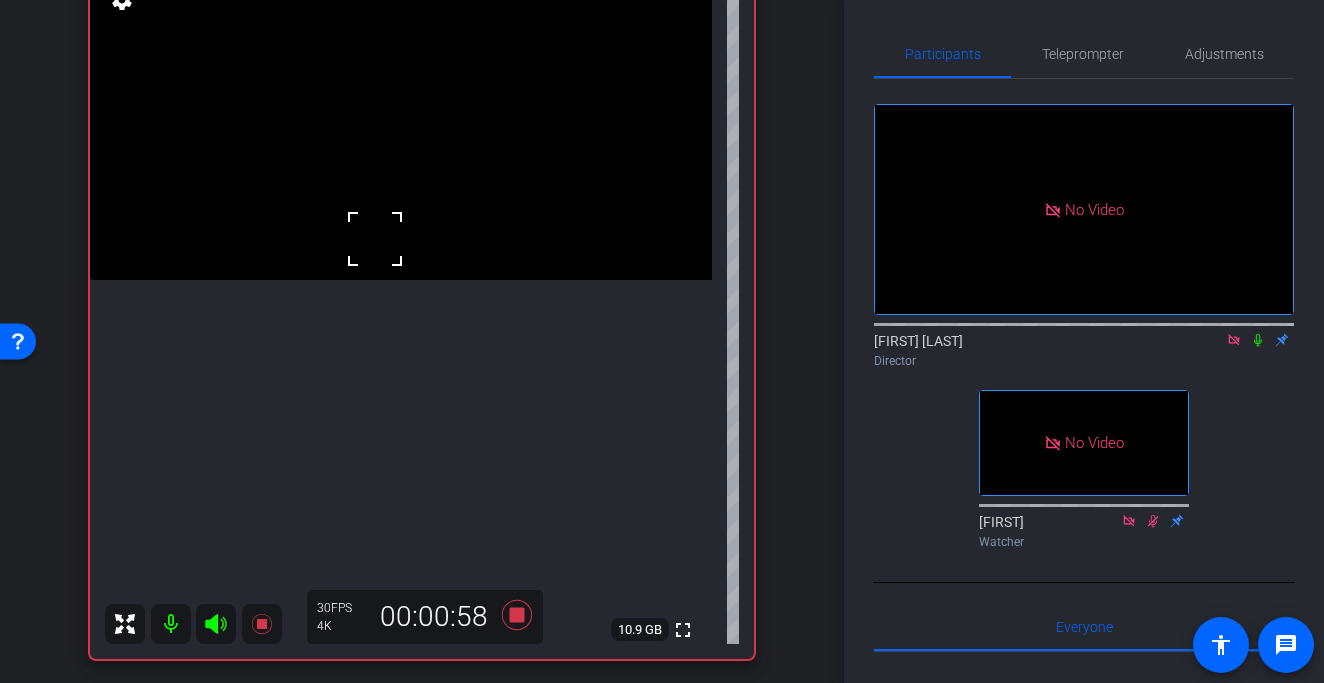 click at bounding box center (401, 124) 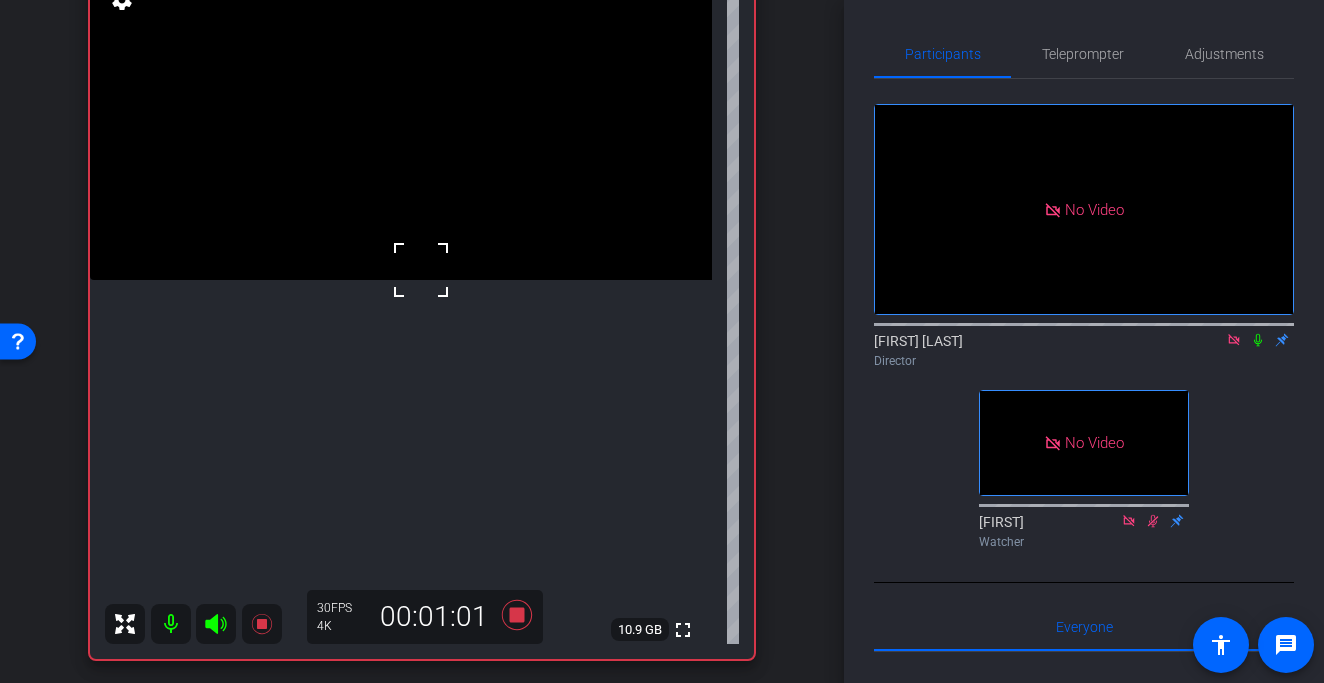 click at bounding box center [421, 270] 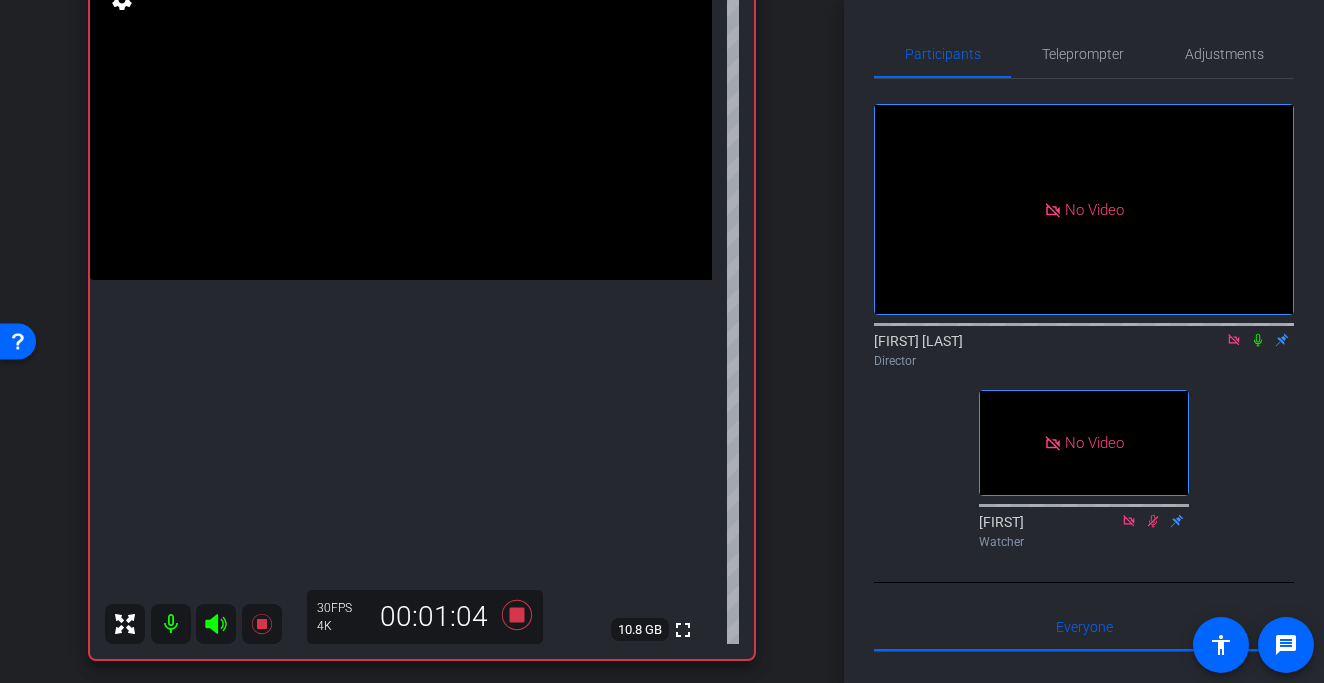 click at bounding box center [401, 124] 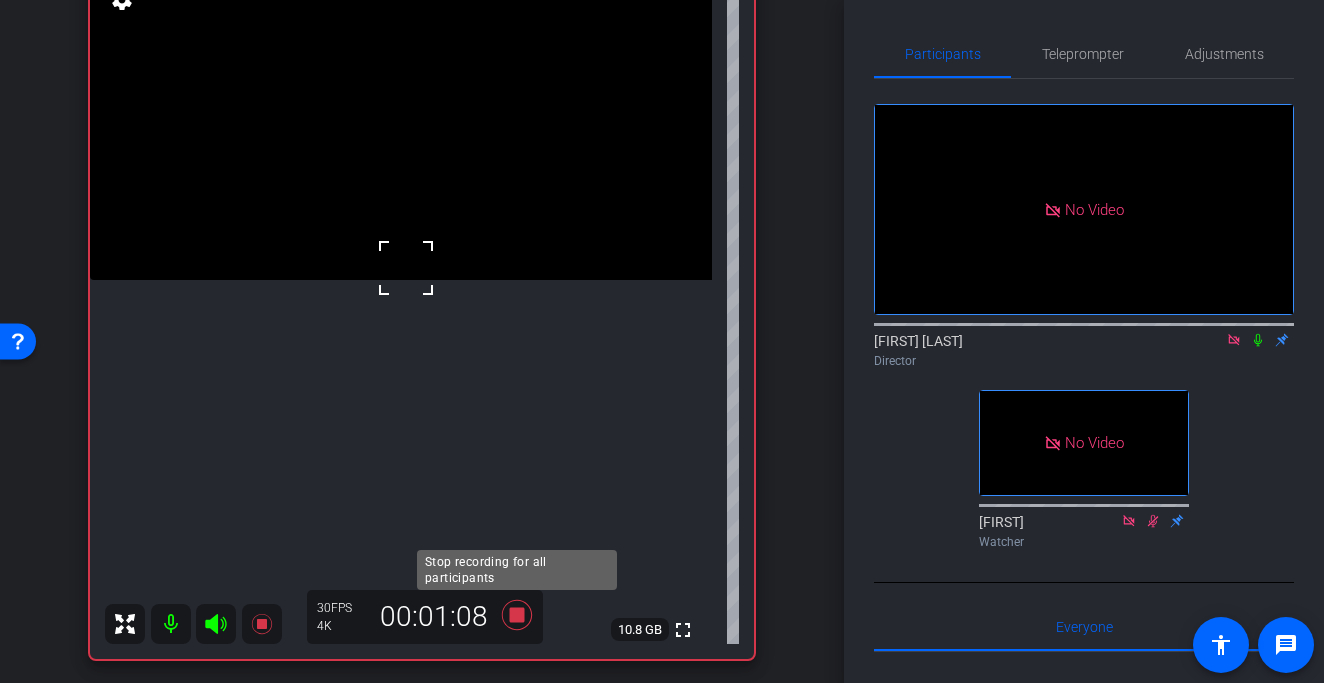 click 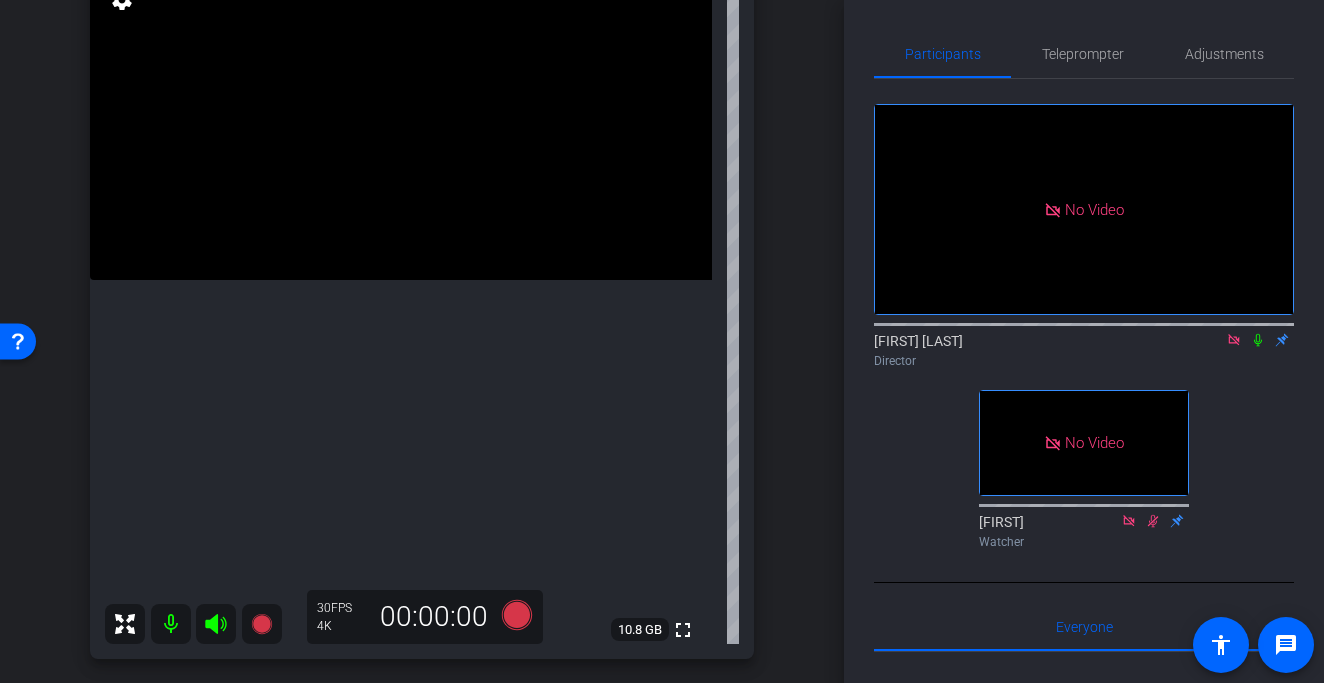 click at bounding box center (401, 124) 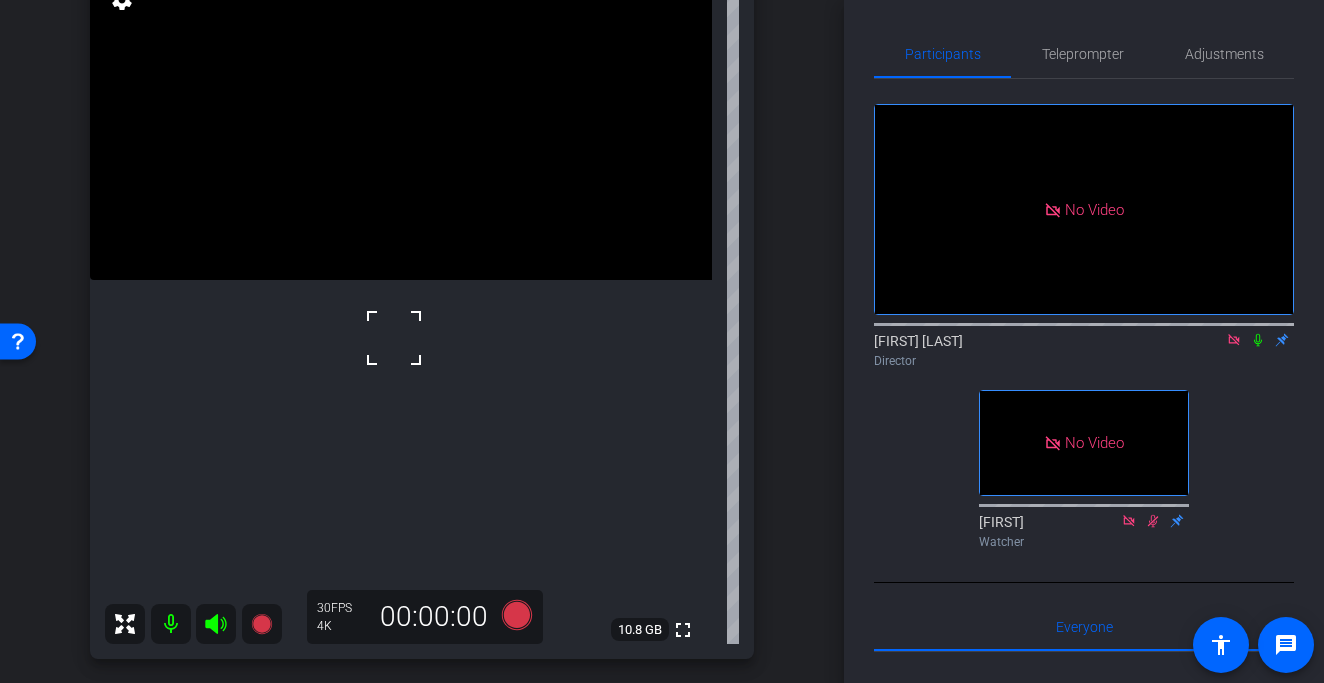 click at bounding box center [401, 124] 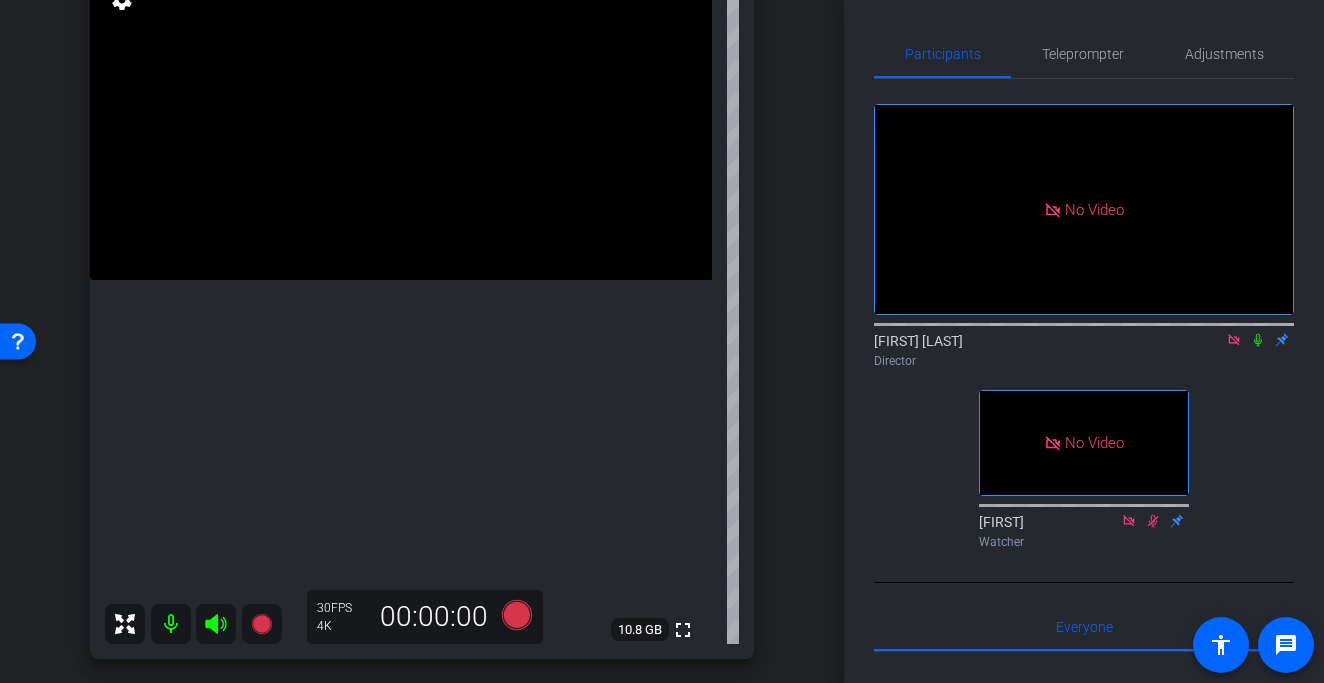 click at bounding box center (401, 124) 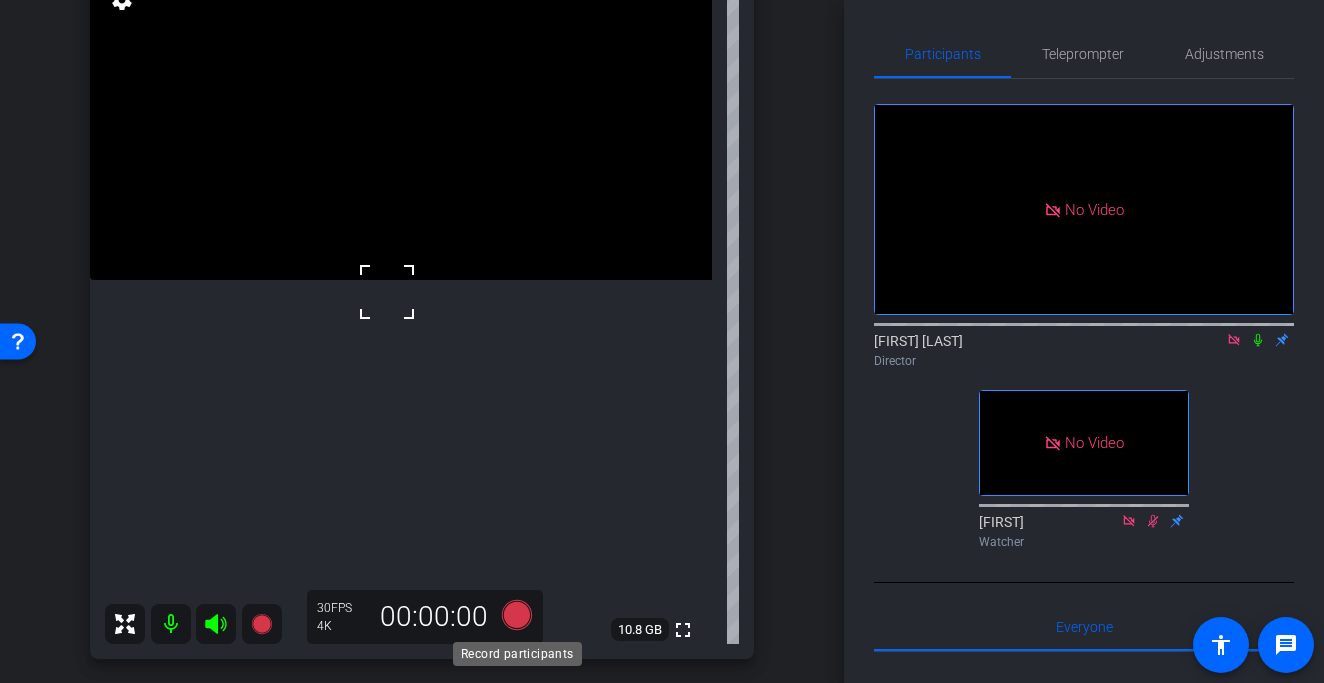 click 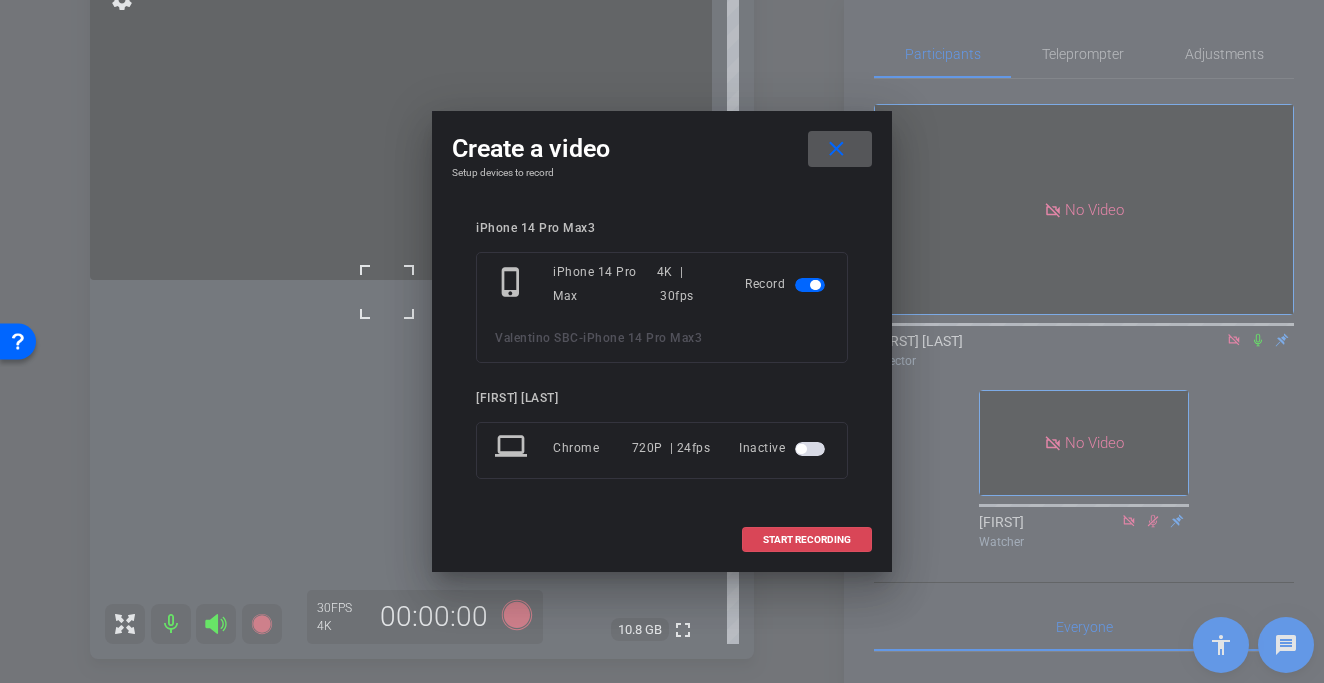 click on "START RECORDING" at bounding box center (807, 540) 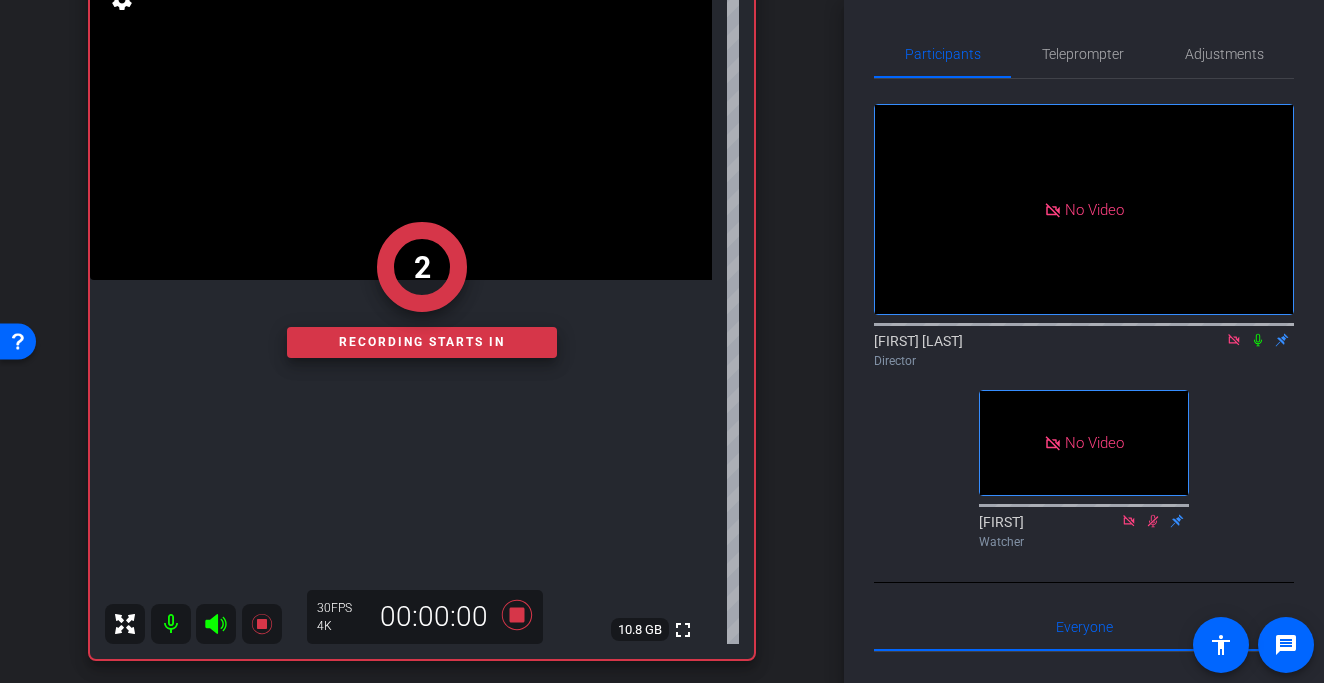 click on "2" 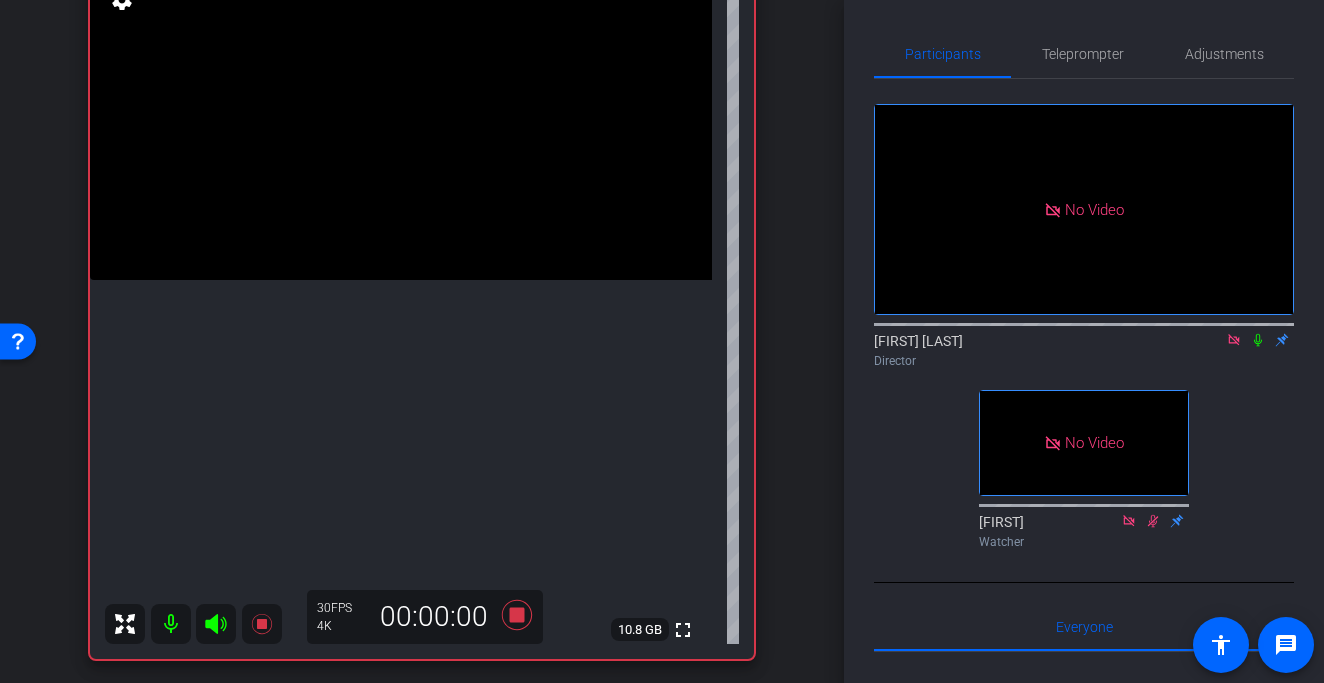 click at bounding box center [401, 124] 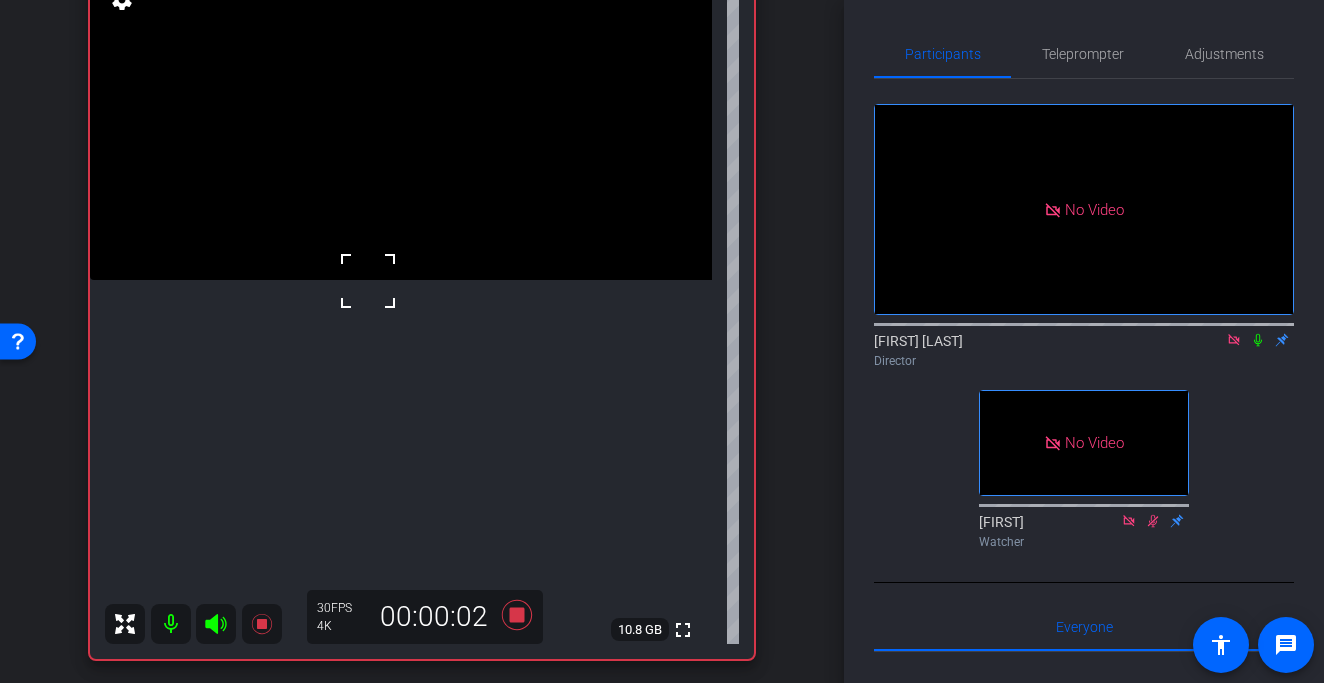 click at bounding box center [368, 281] 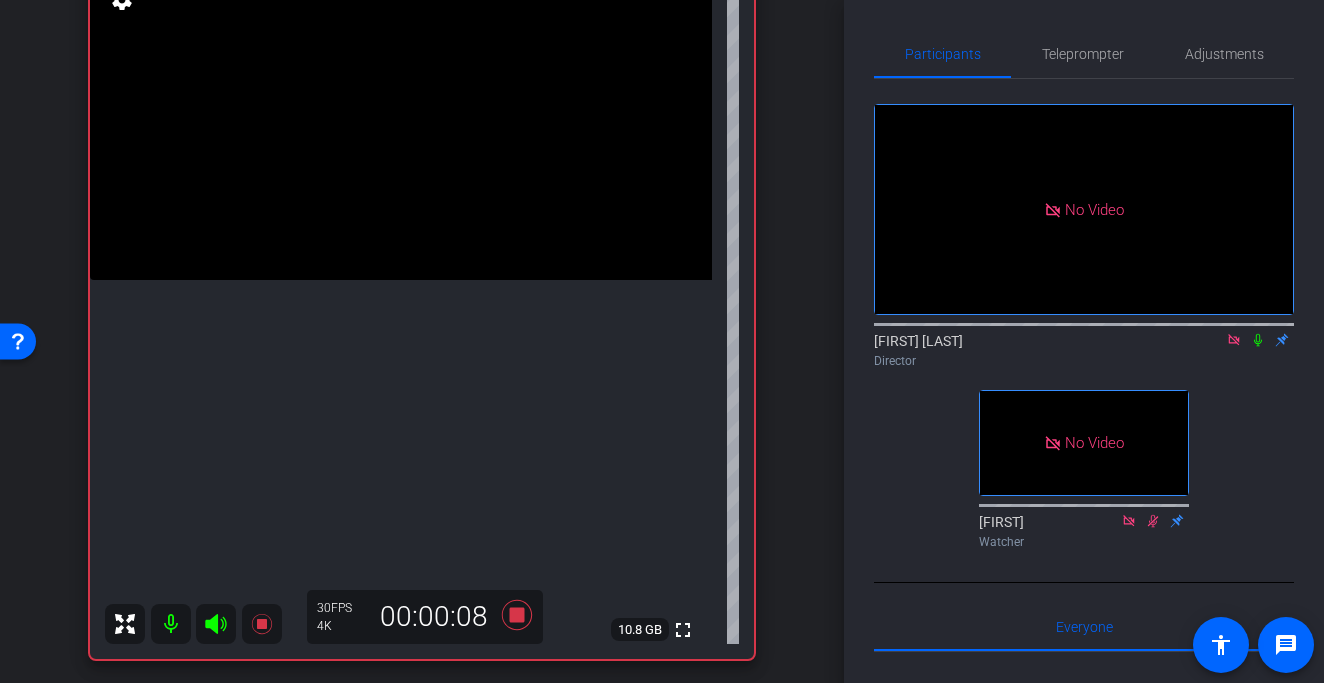 click at bounding box center [401, 124] 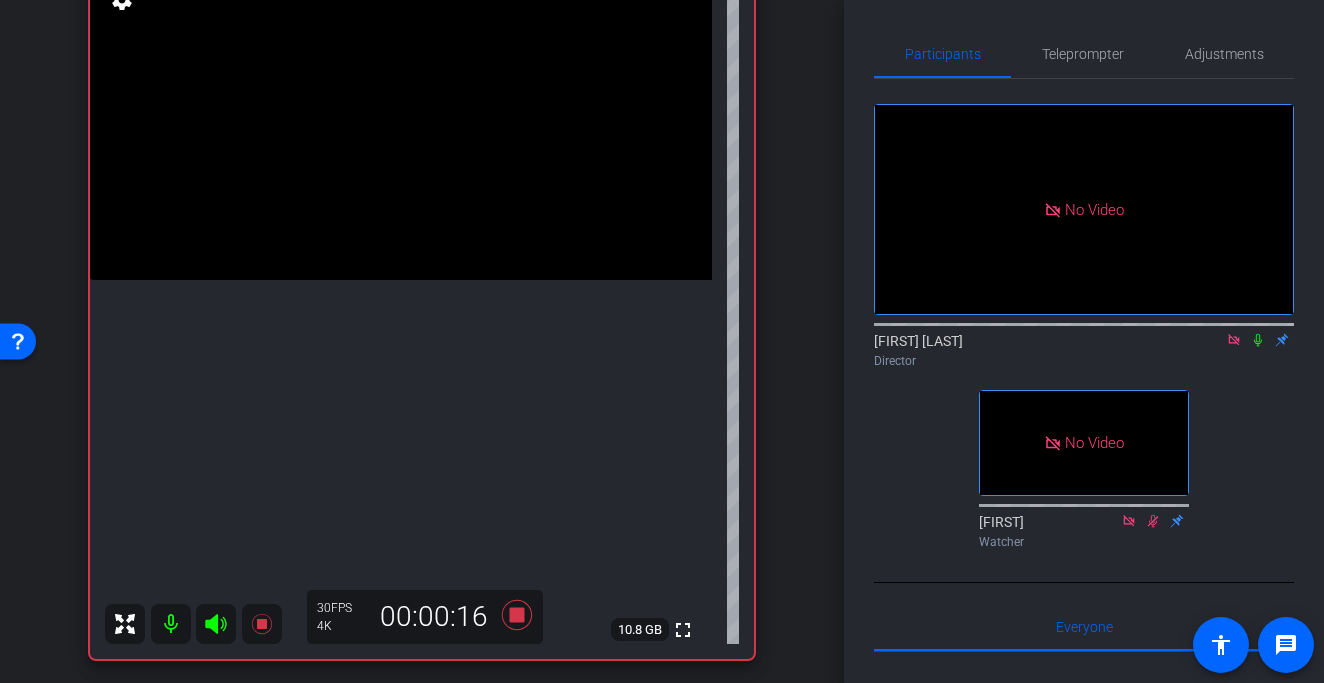 click at bounding box center [401, 124] 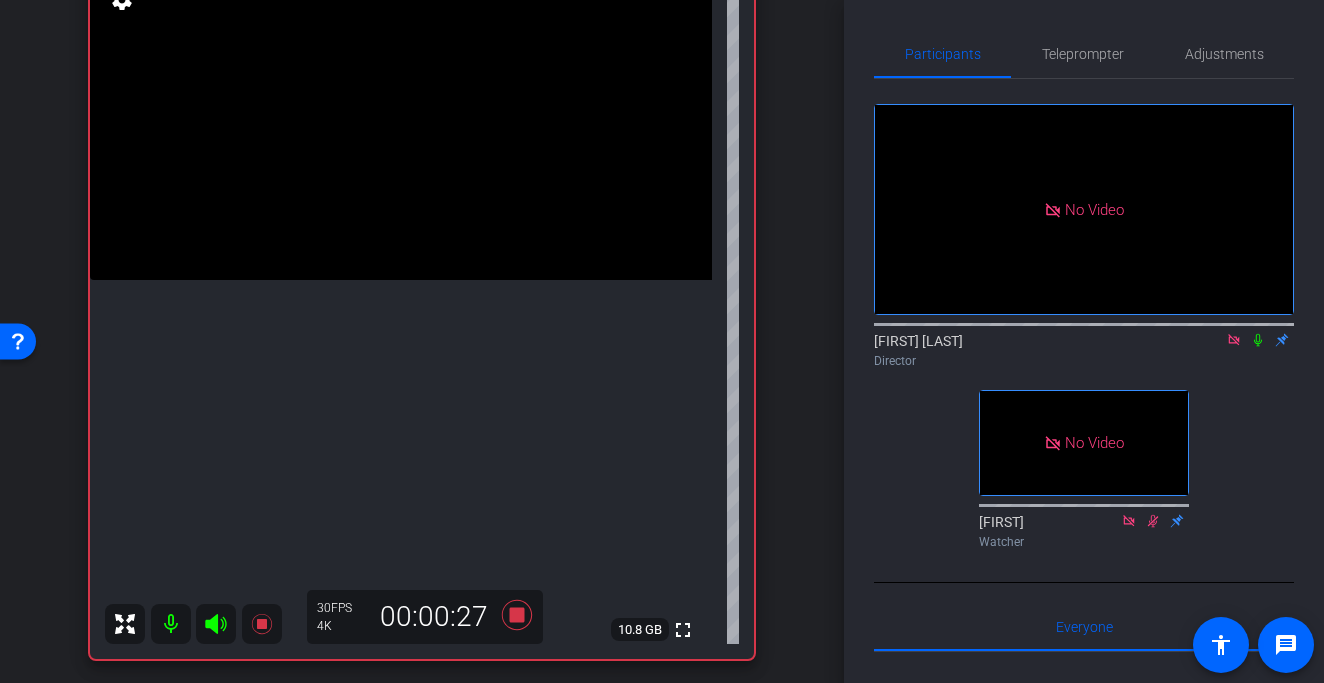 click at bounding box center [401, 124] 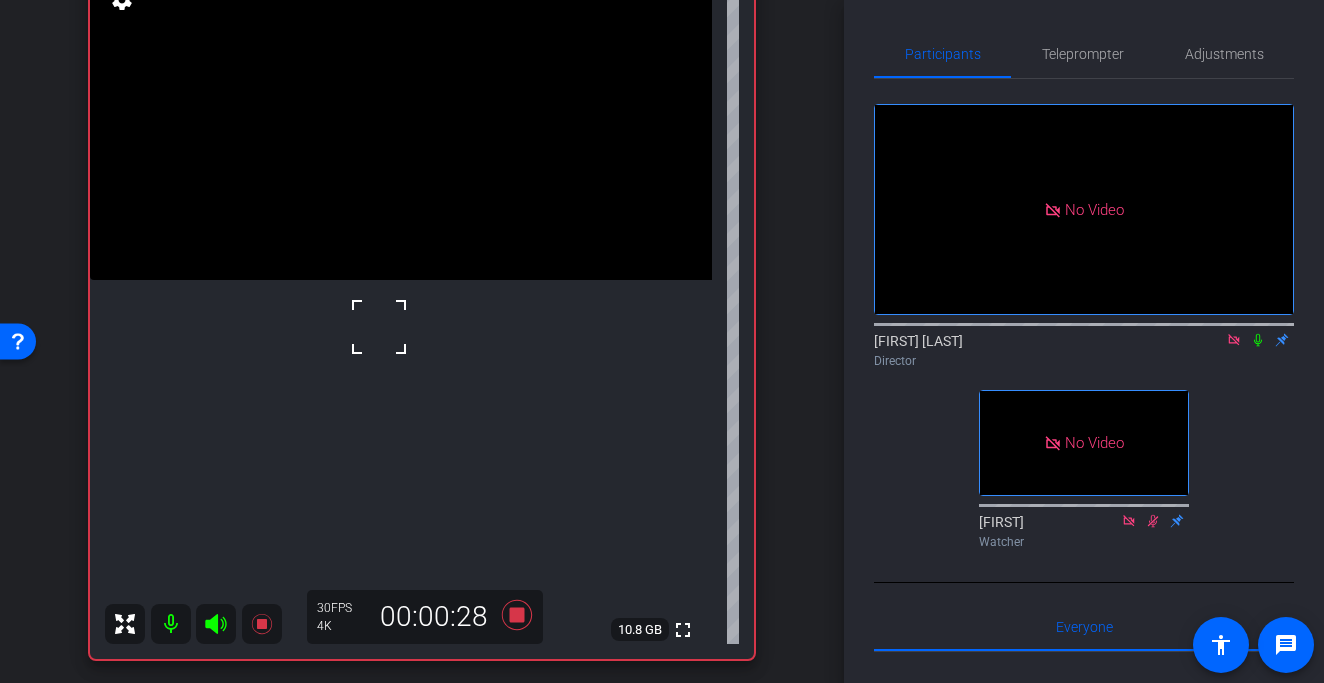 click at bounding box center [379, 327] 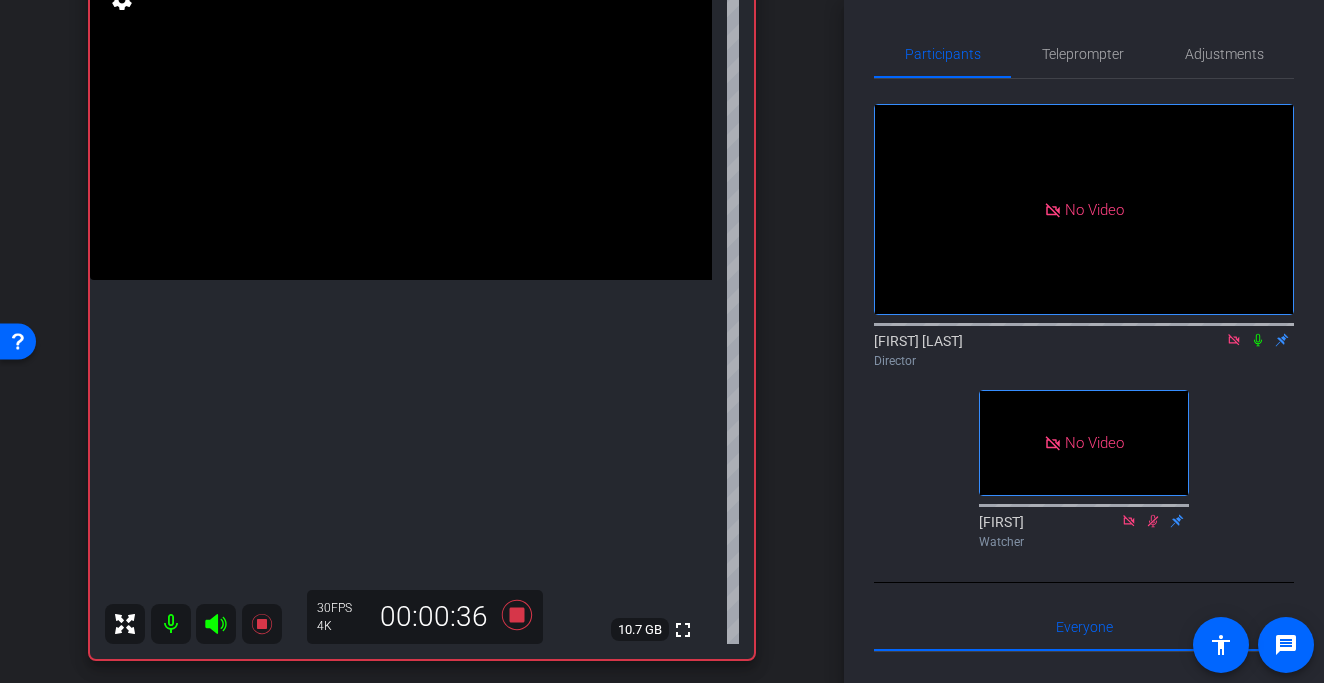 click at bounding box center [401, 124] 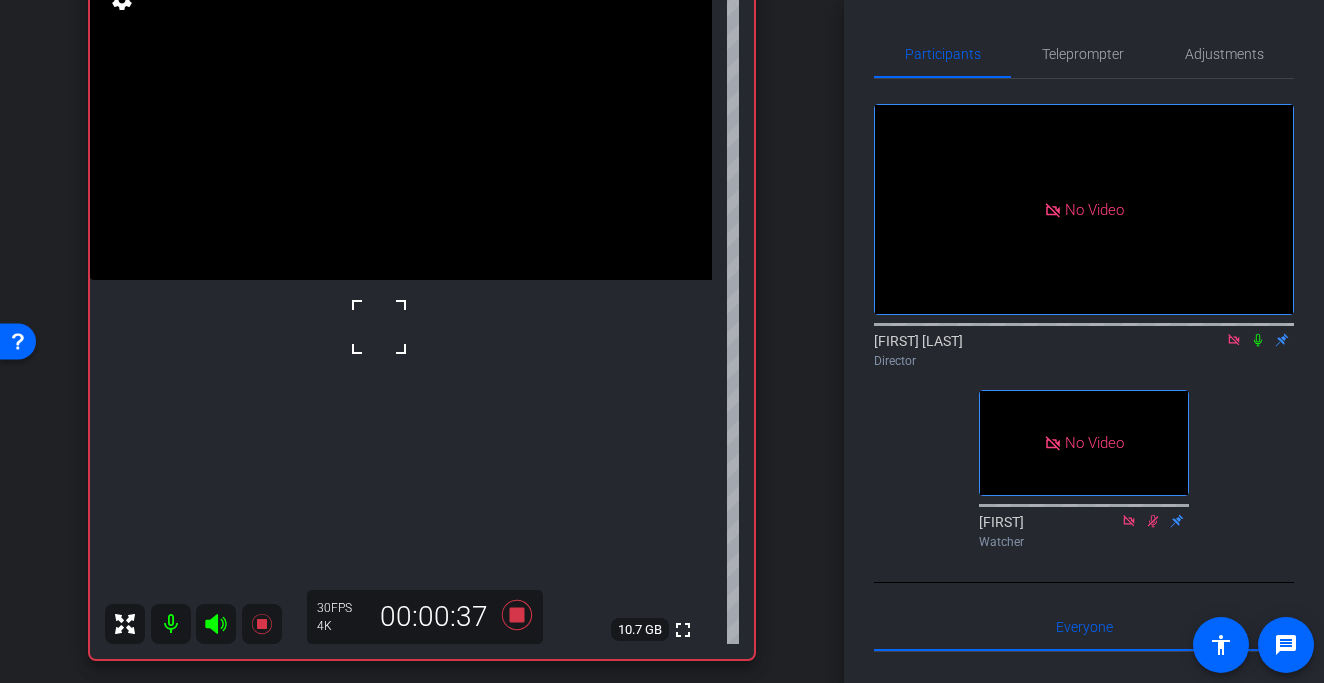 click at bounding box center [401, 124] 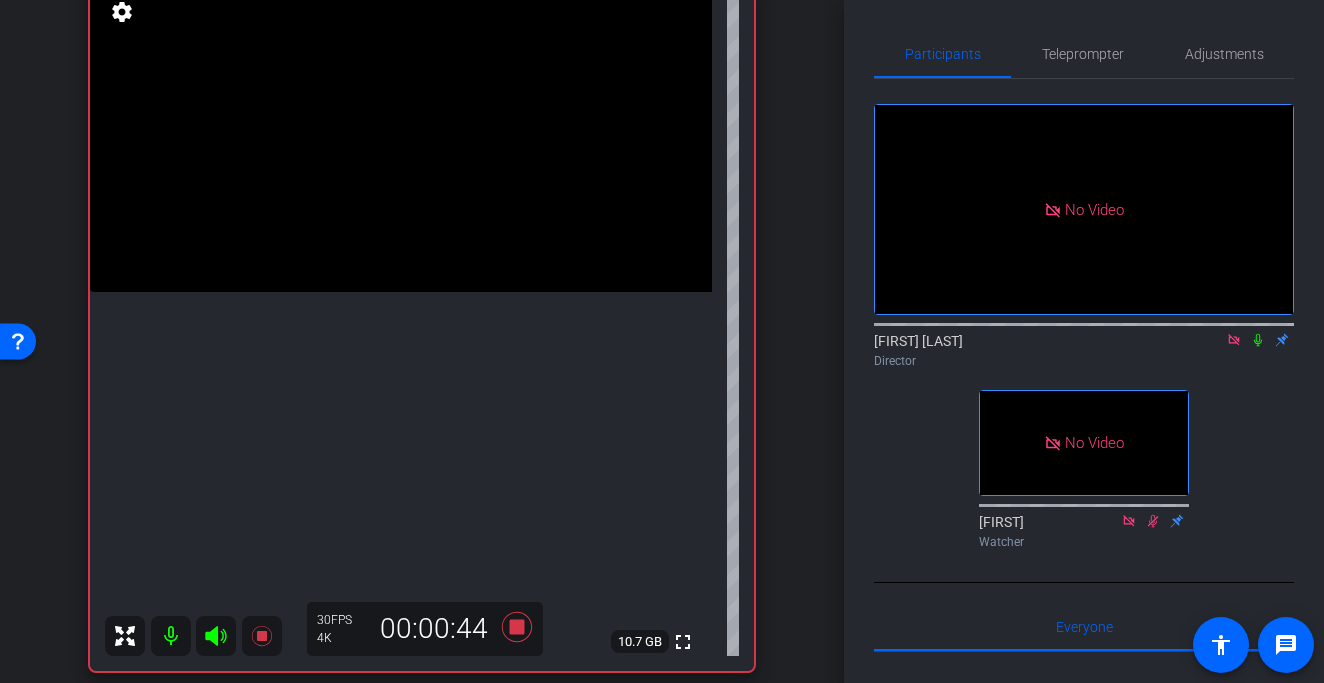 scroll, scrollTop: 242, scrollLeft: 0, axis: vertical 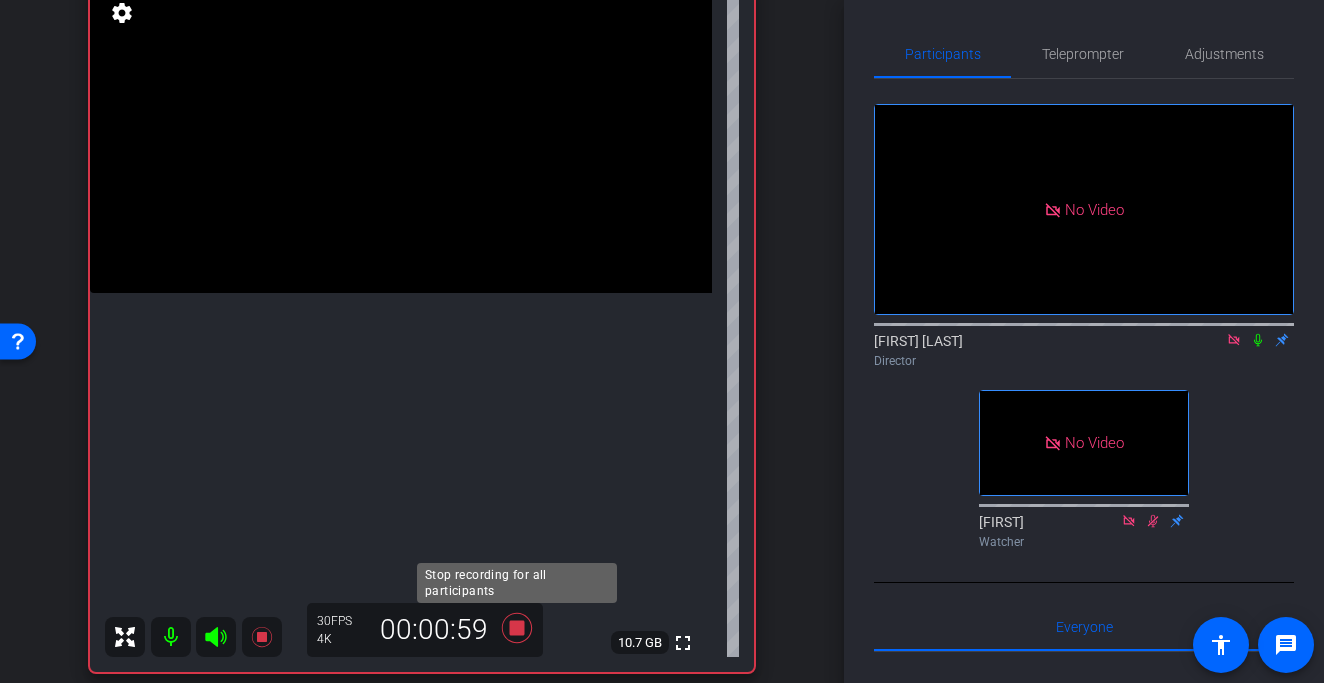 click 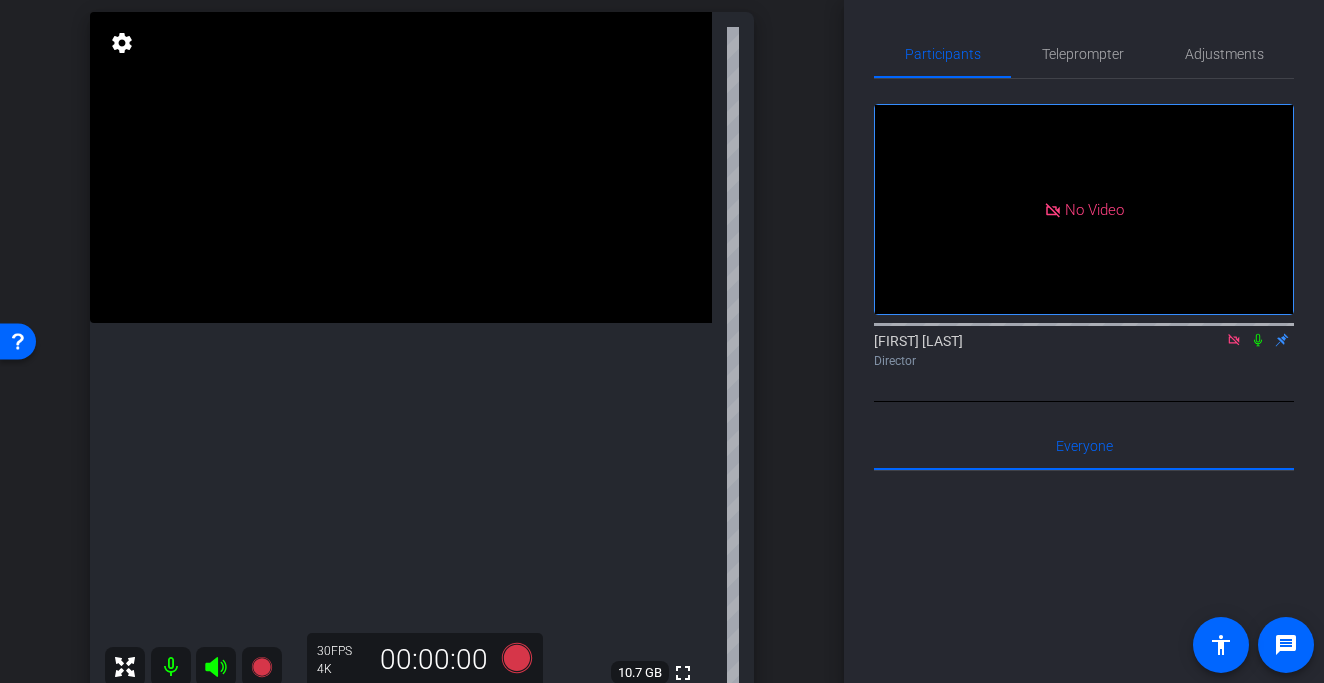 scroll, scrollTop: 202, scrollLeft: 0, axis: vertical 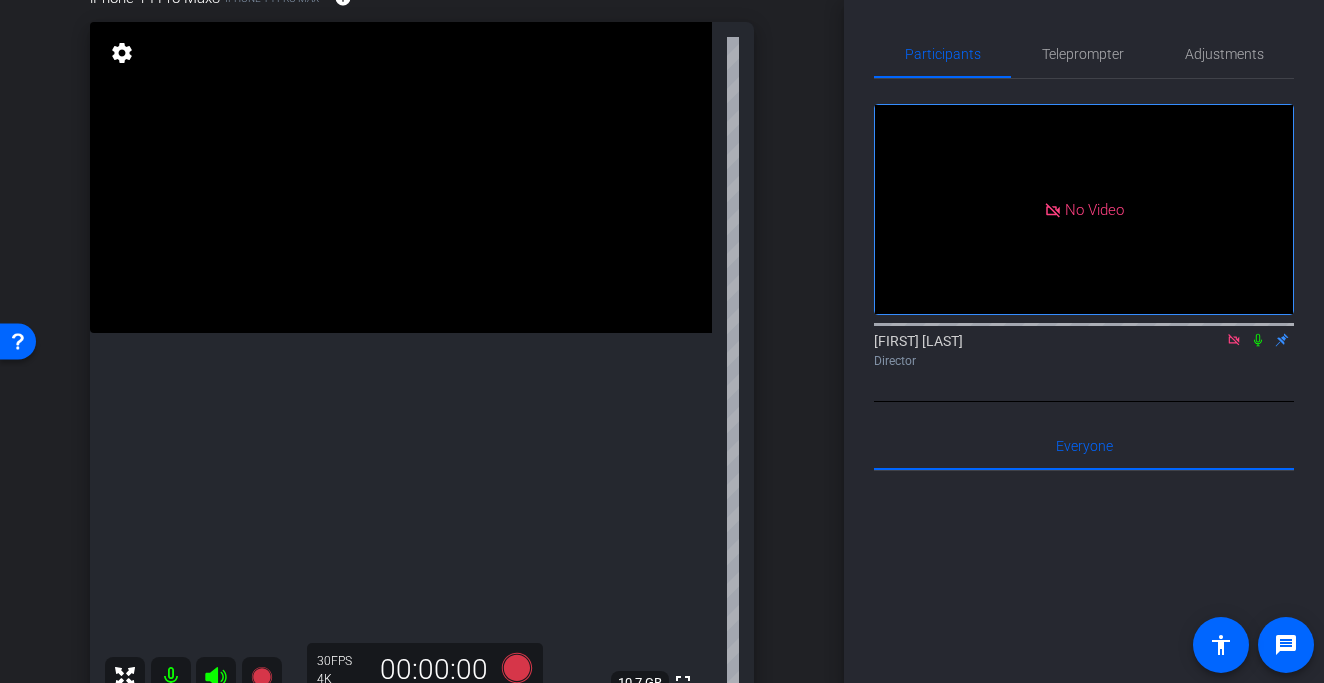click at bounding box center [401, 177] 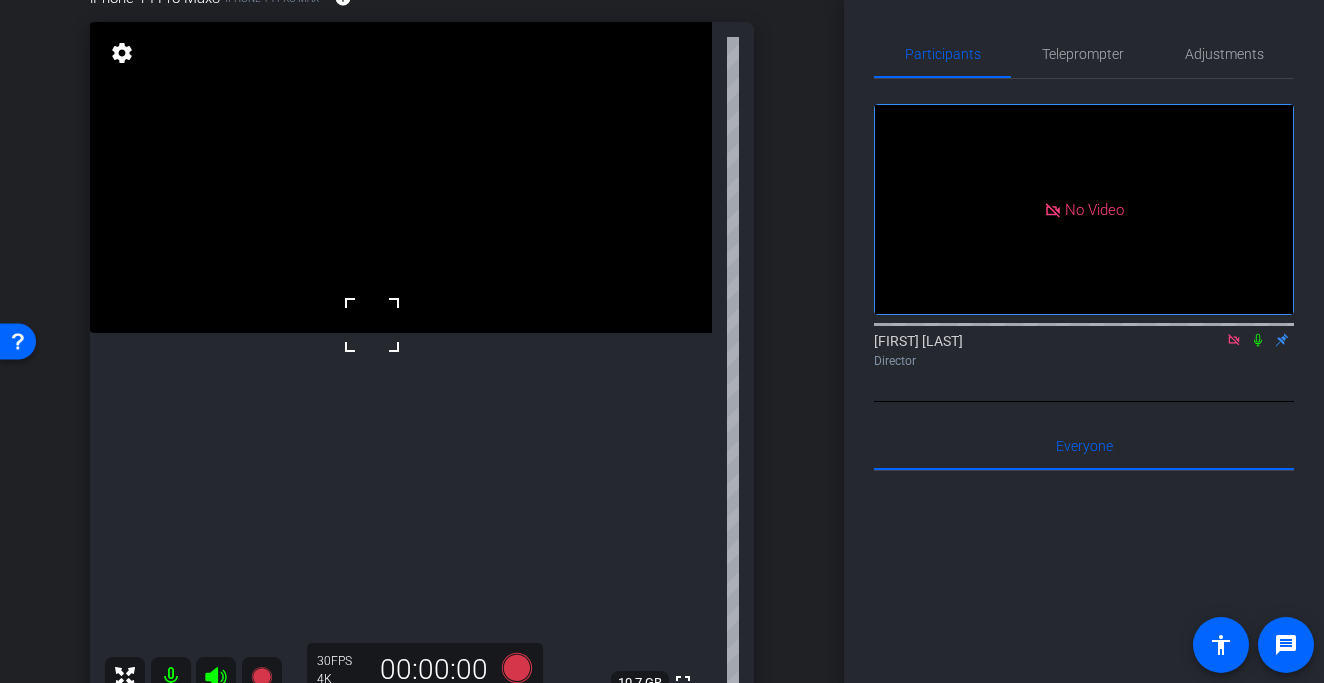 click at bounding box center (372, 325) 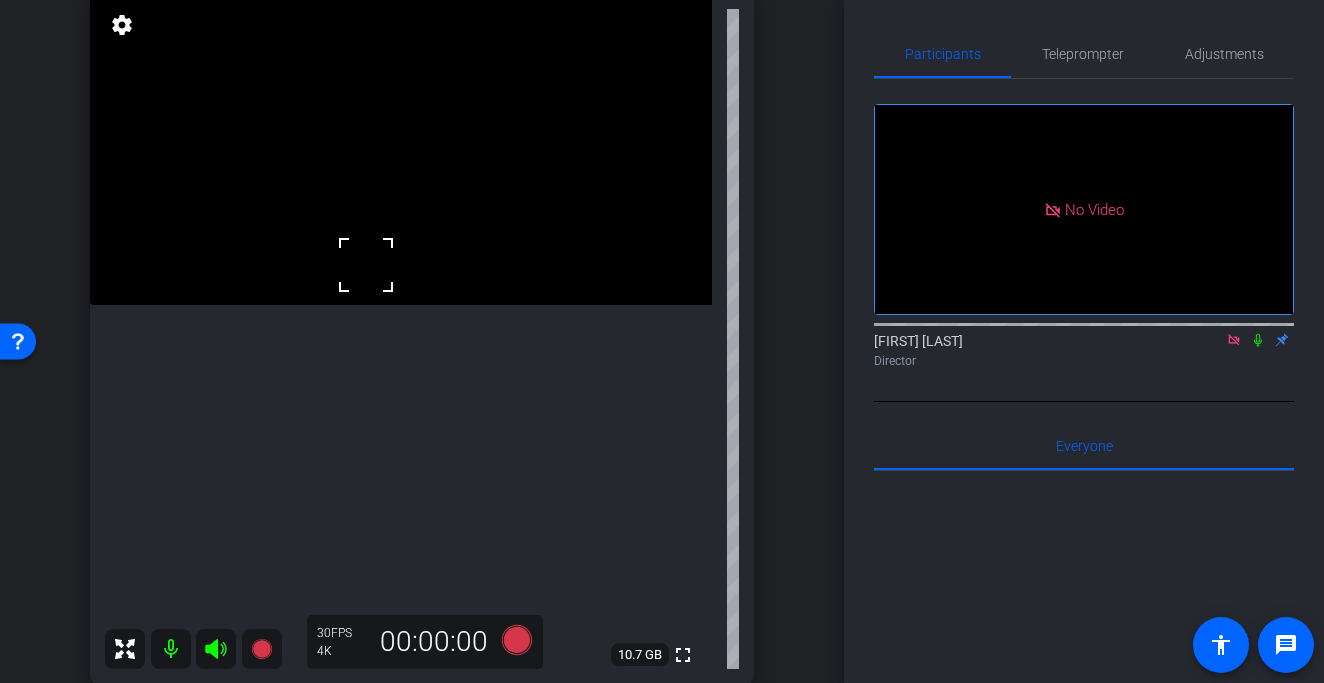 scroll, scrollTop: 229, scrollLeft: 0, axis: vertical 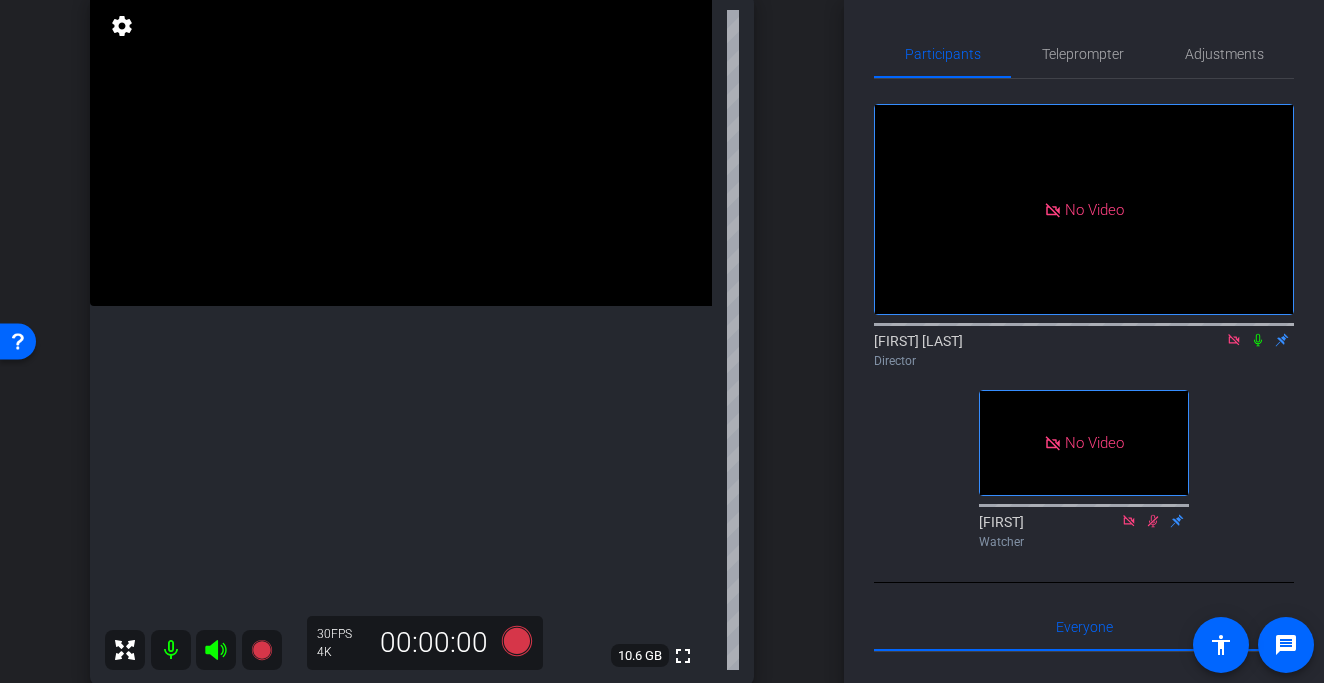 click at bounding box center (401, 150) 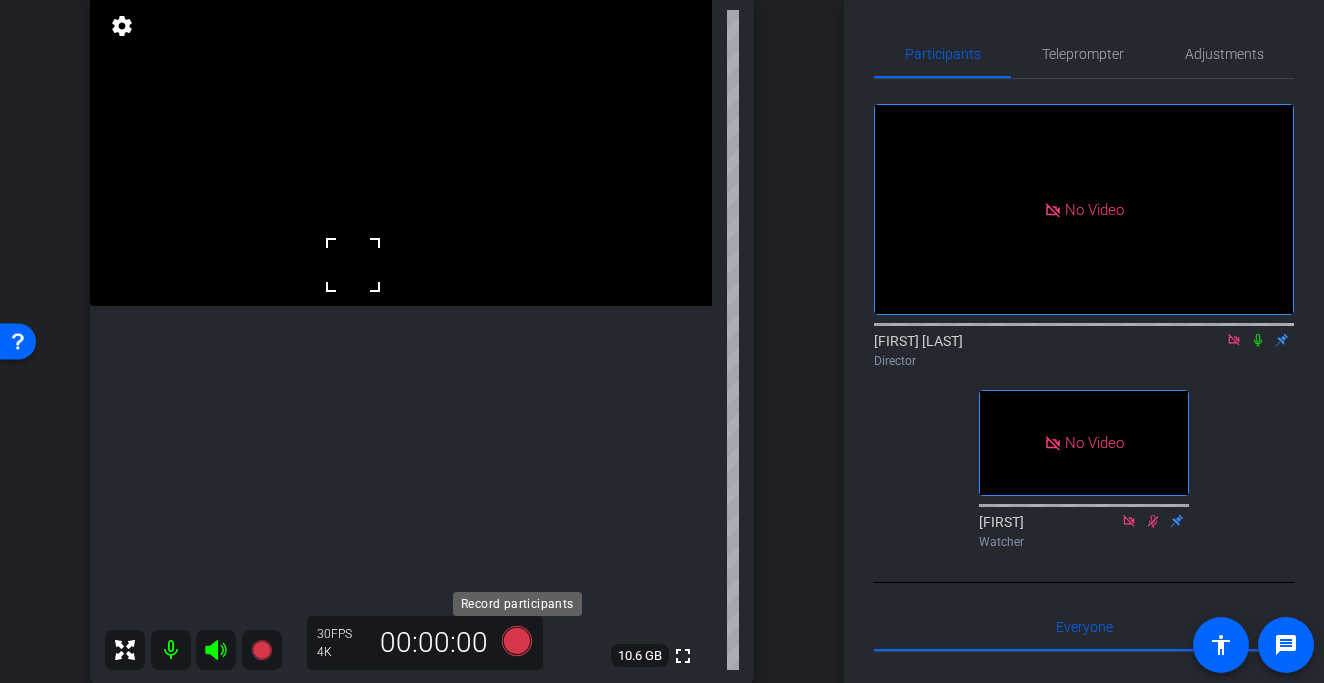 click 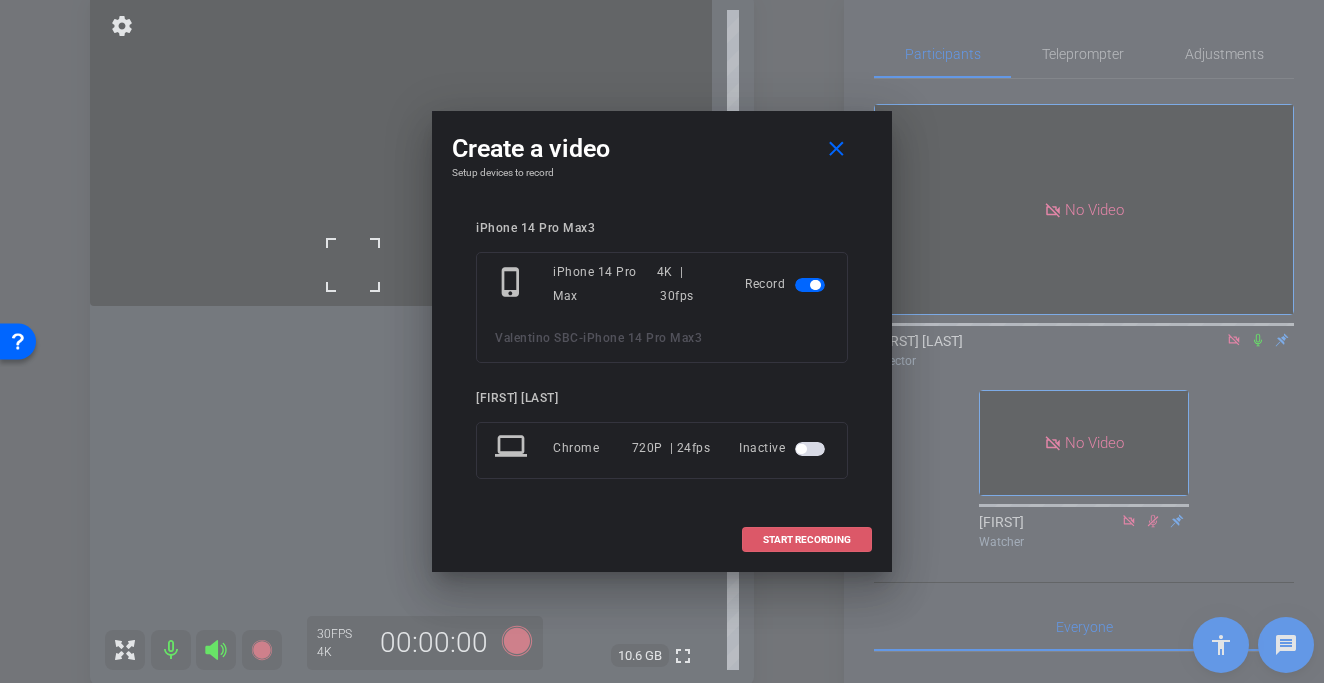 click on "START RECORDING" at bounding box center (807, 540) 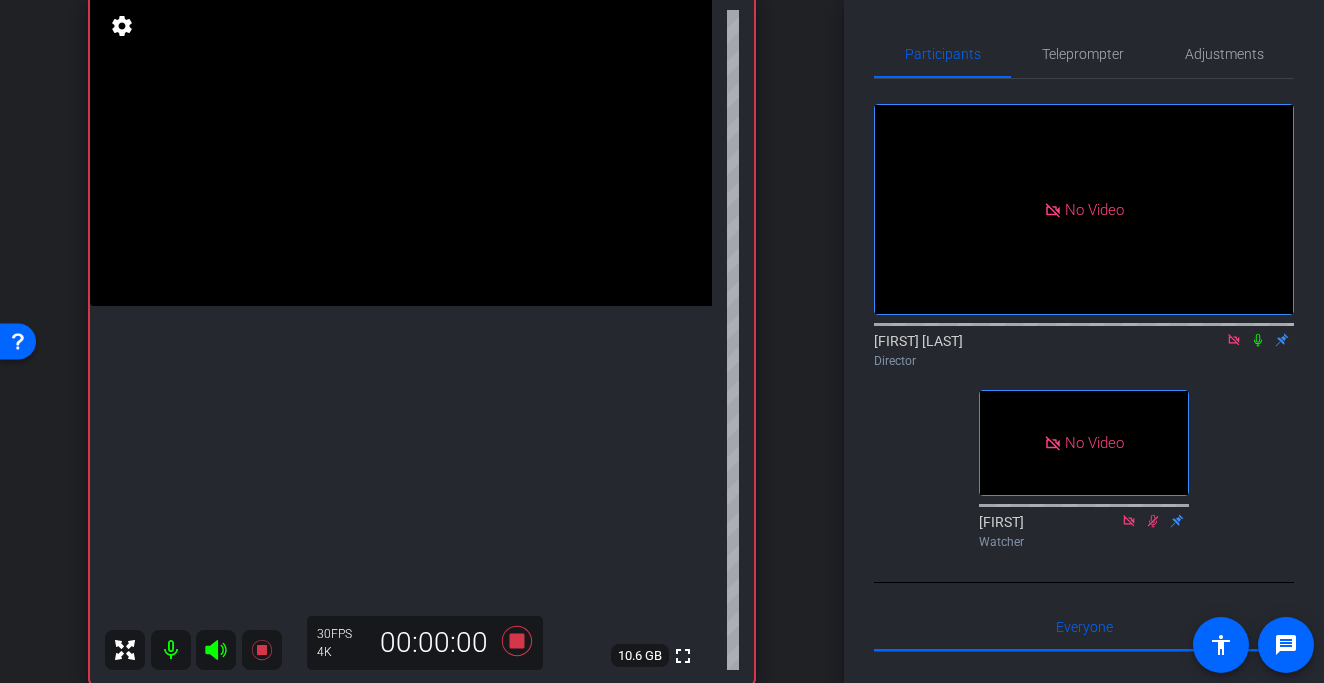 click at bounding box center [401, 150] 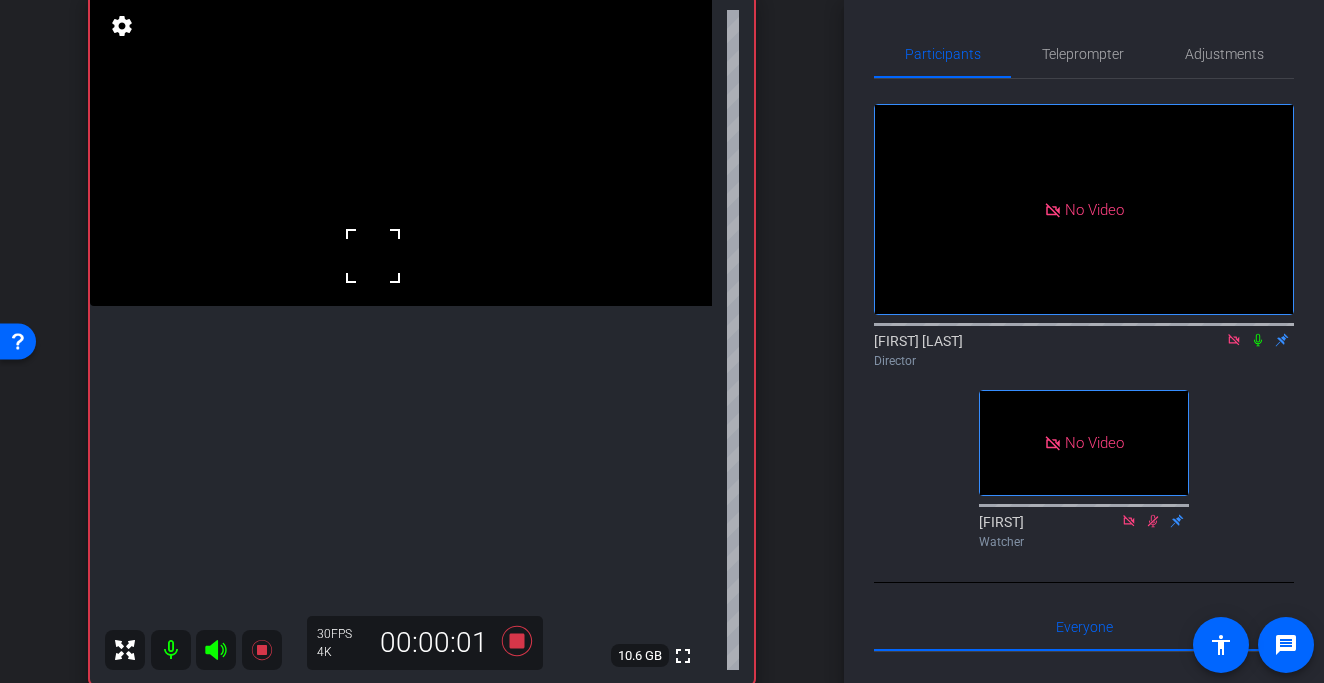 click at bounding box center [373, 256] 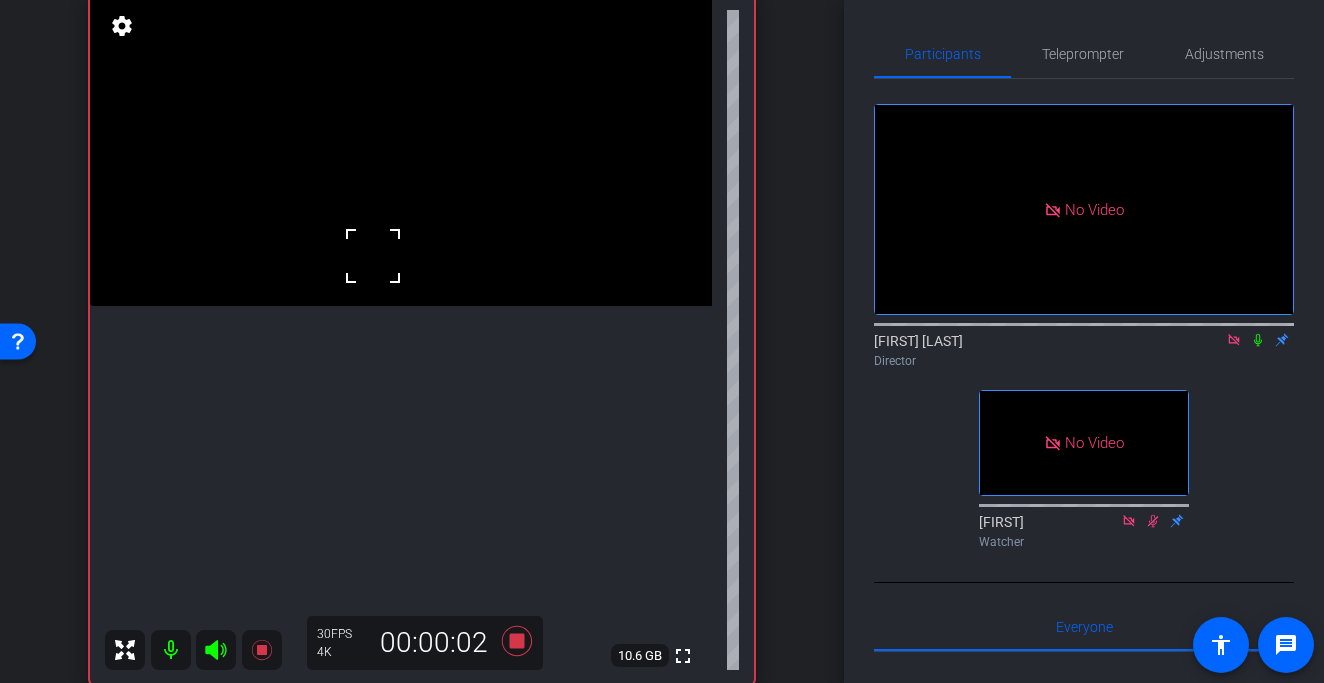 click at bounding box center [373, 256] 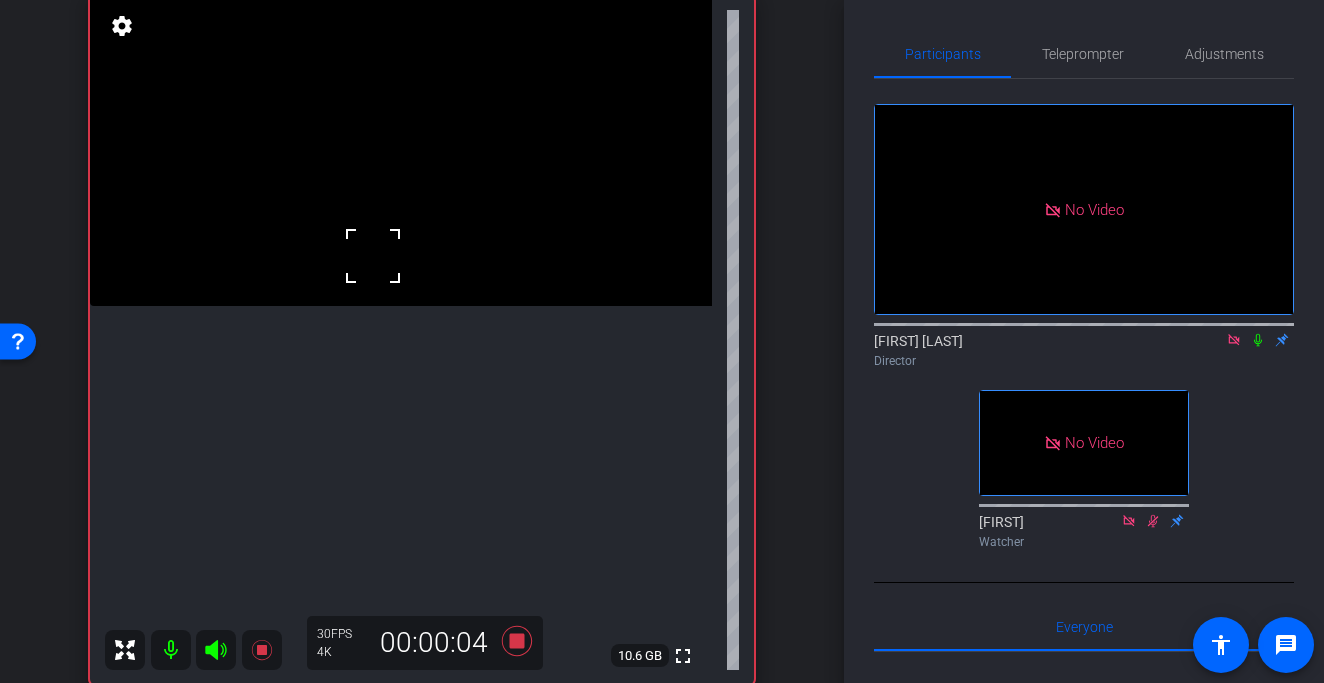 click at bounding box center [373, 256] 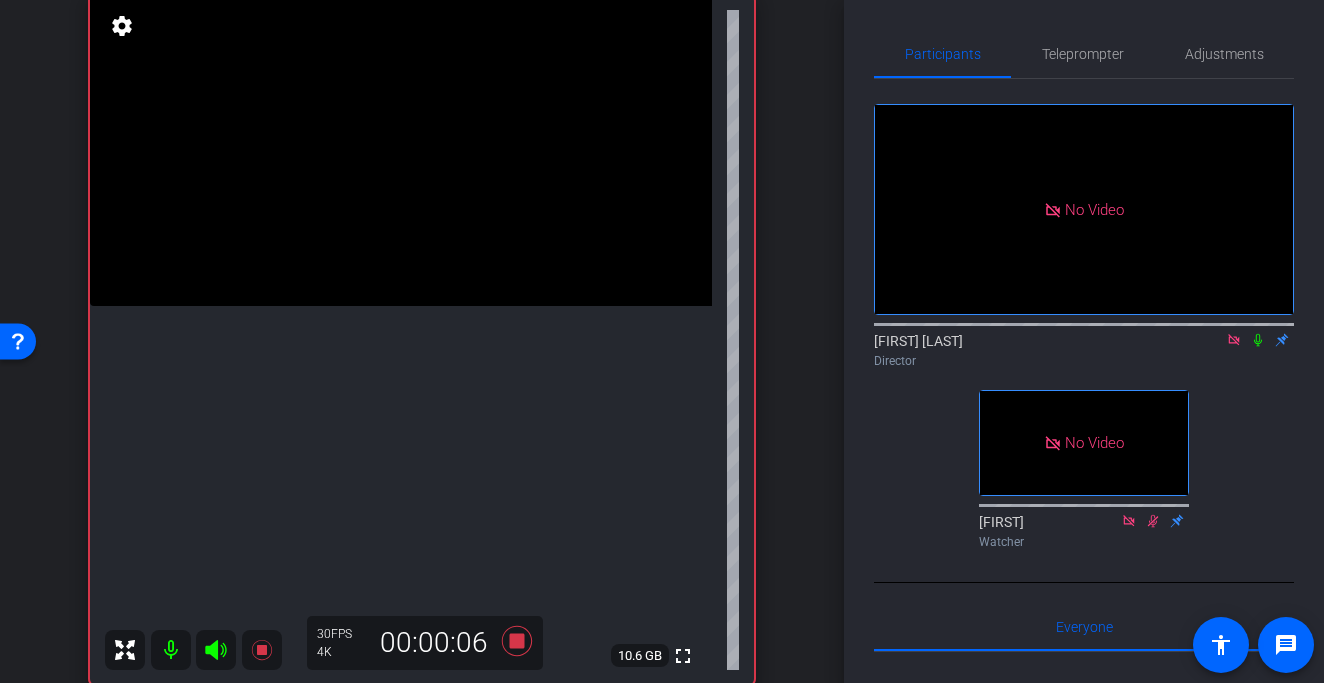 click at bounding box center [401, 150] 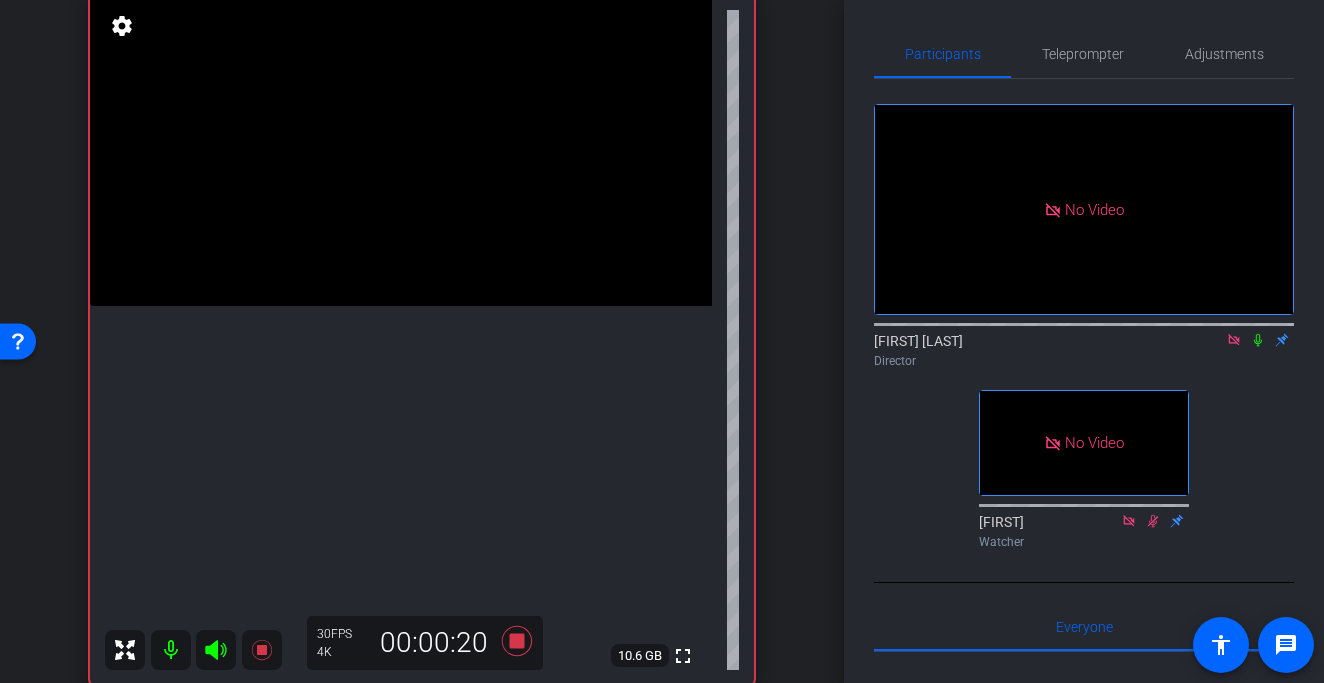 click at bounding box center [401, 150] 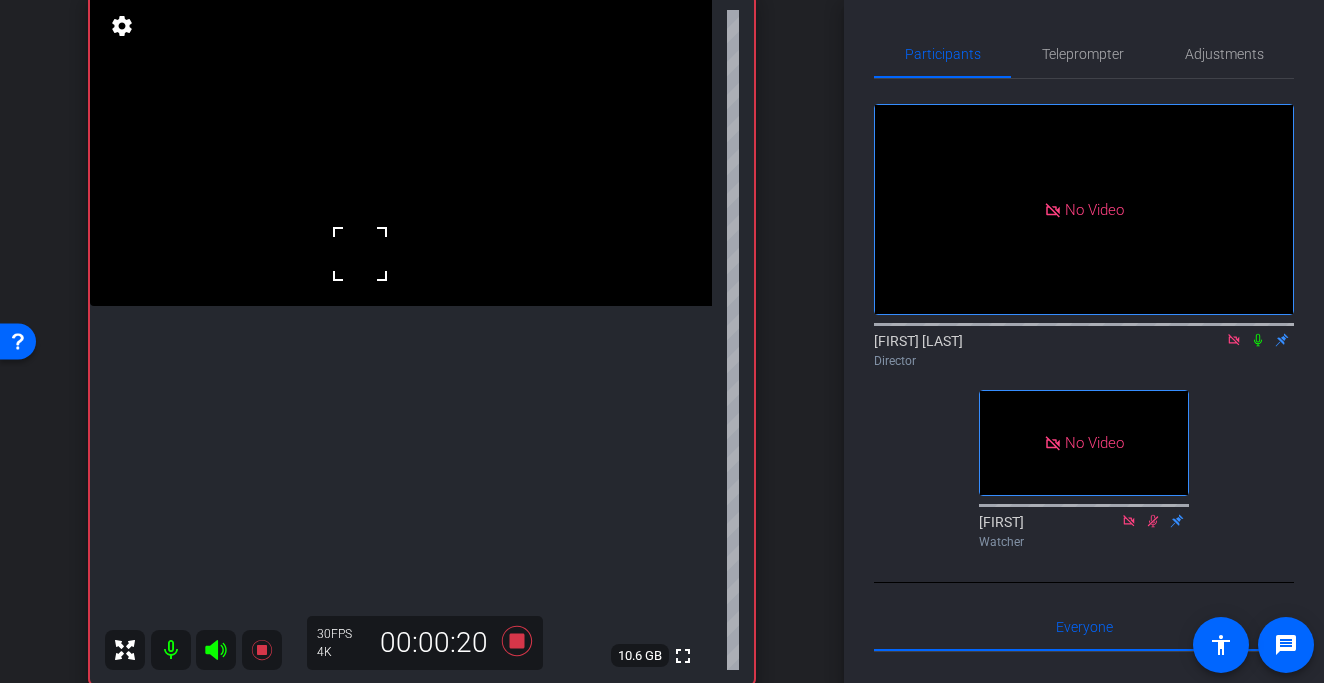 click at bounding box center [401, 150] 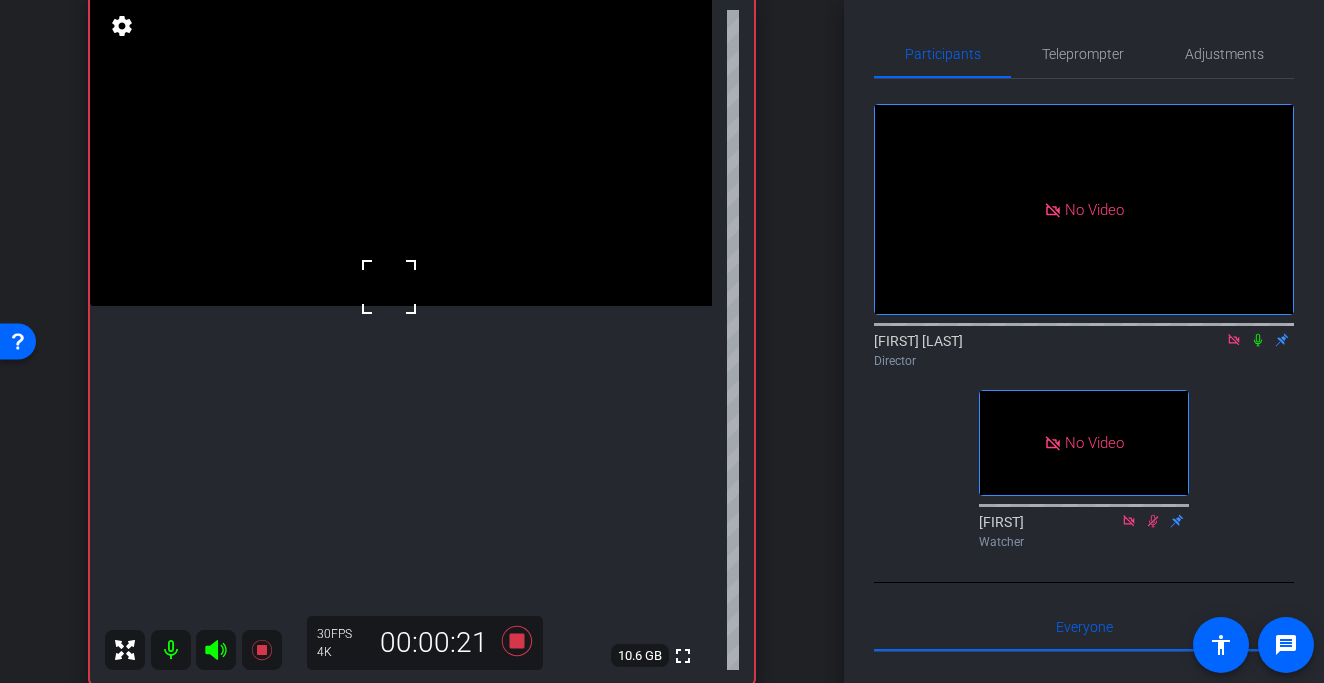 click at bounding box center [389, 287] 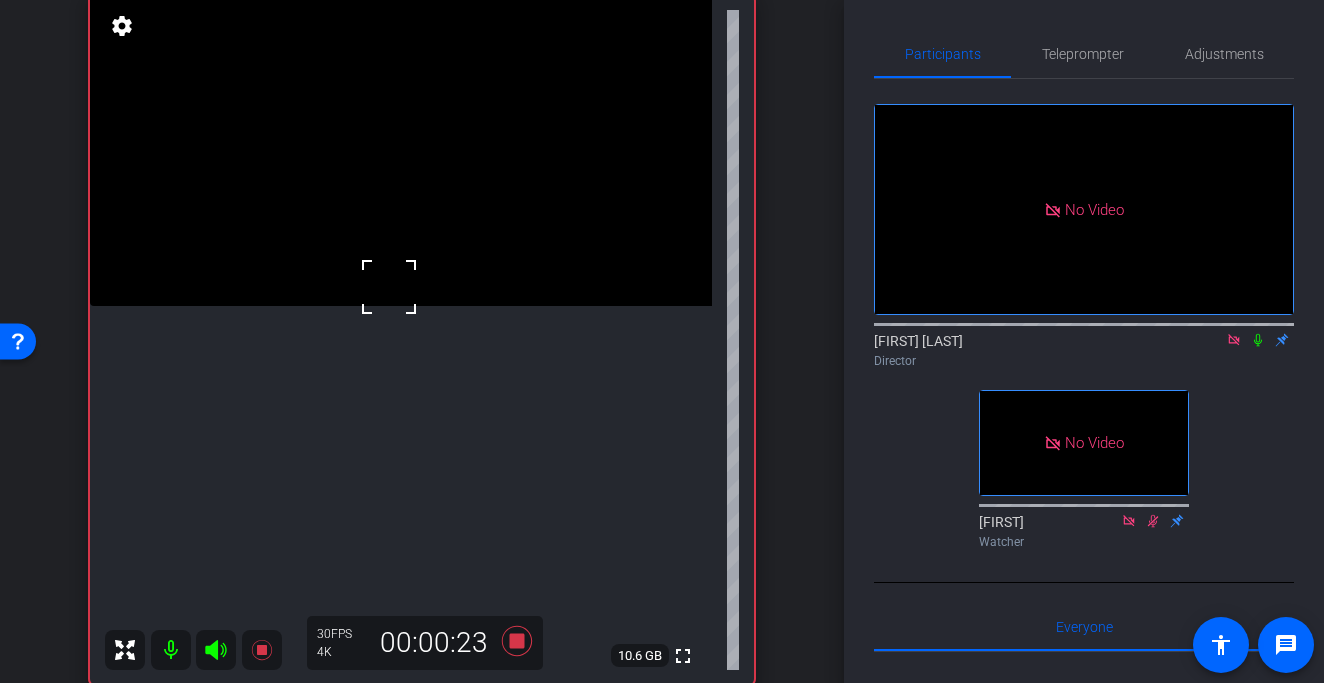 click at bounding box center [389, 287] 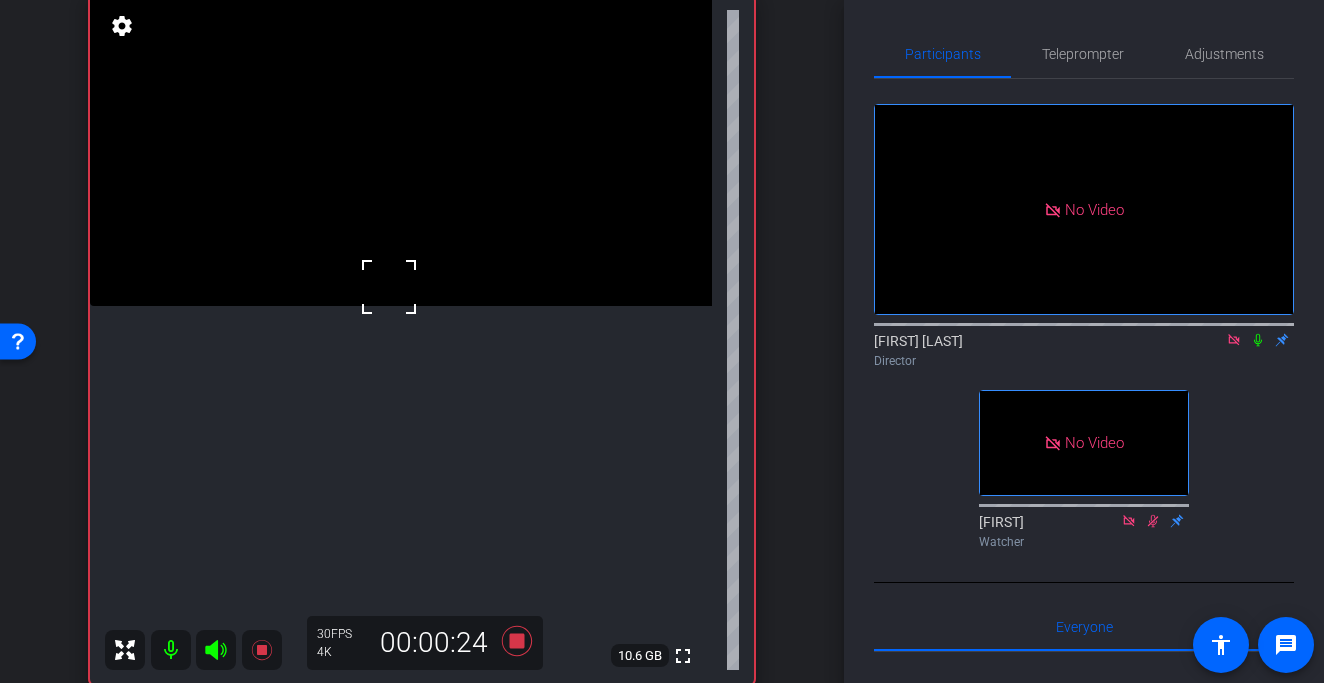 click at bounding box center [389, 287] 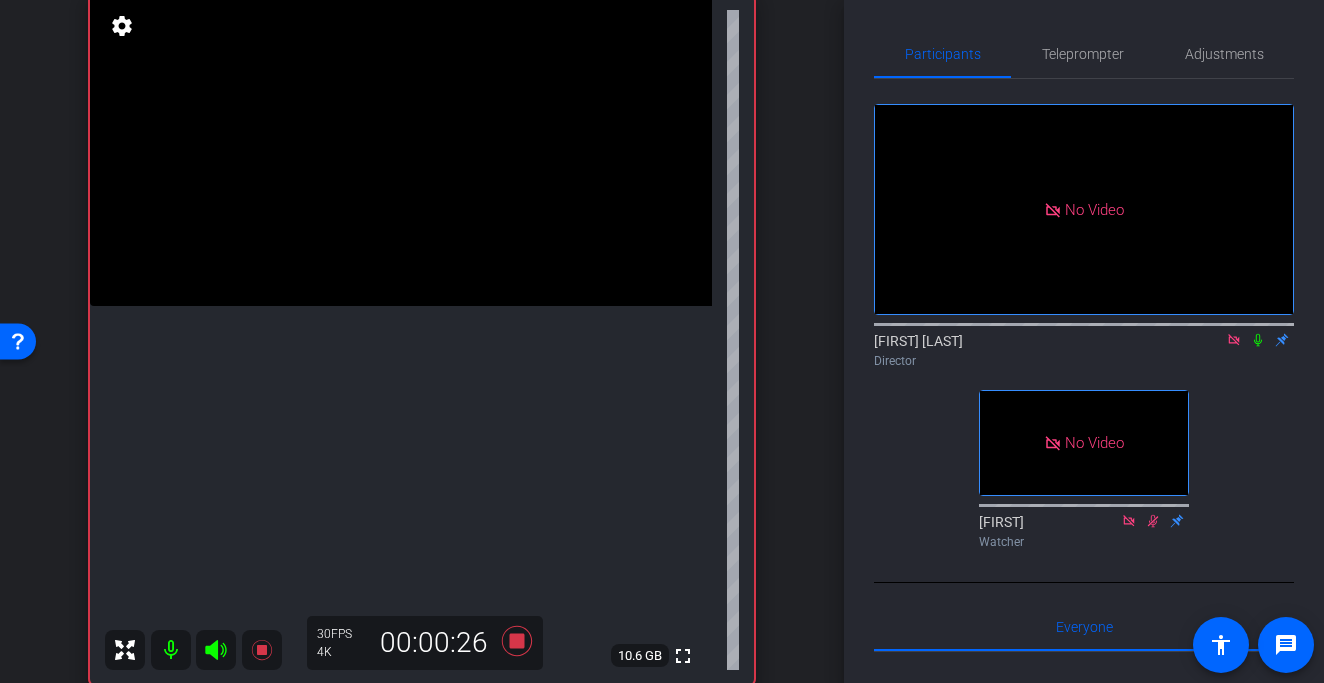 click at bounding box center (401, 150) 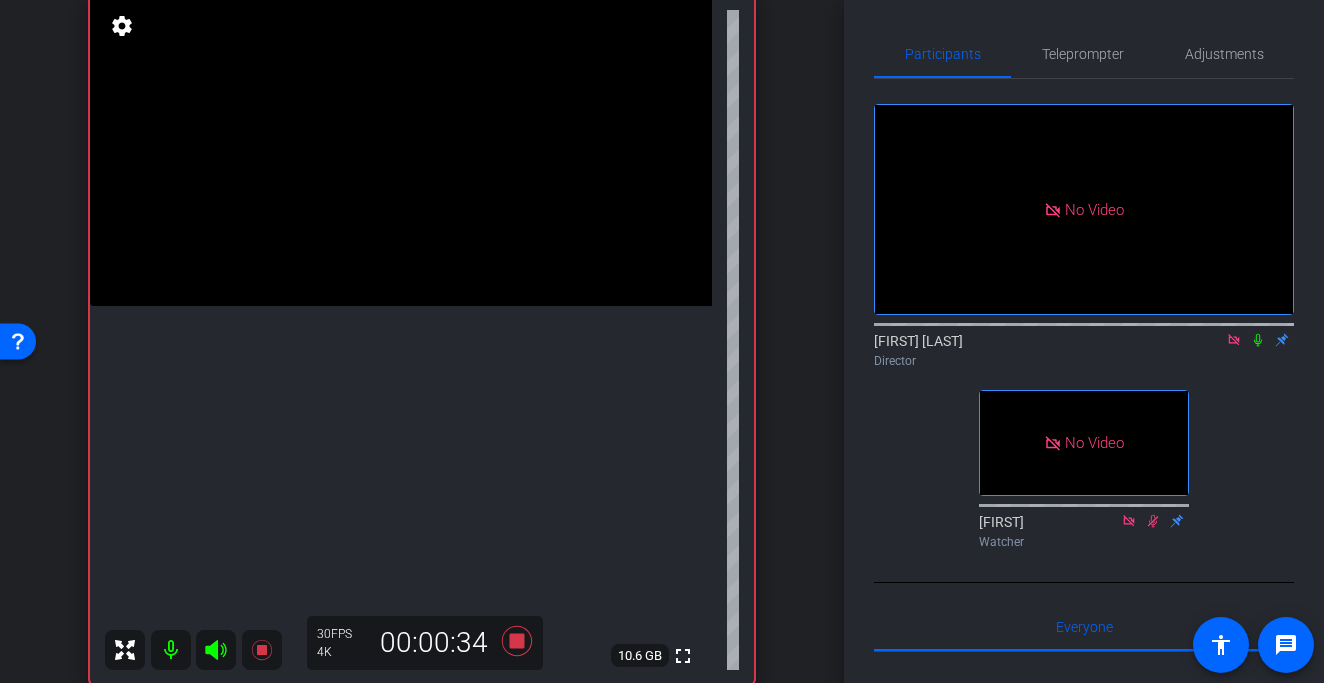 click at bounding box center (401, 150) 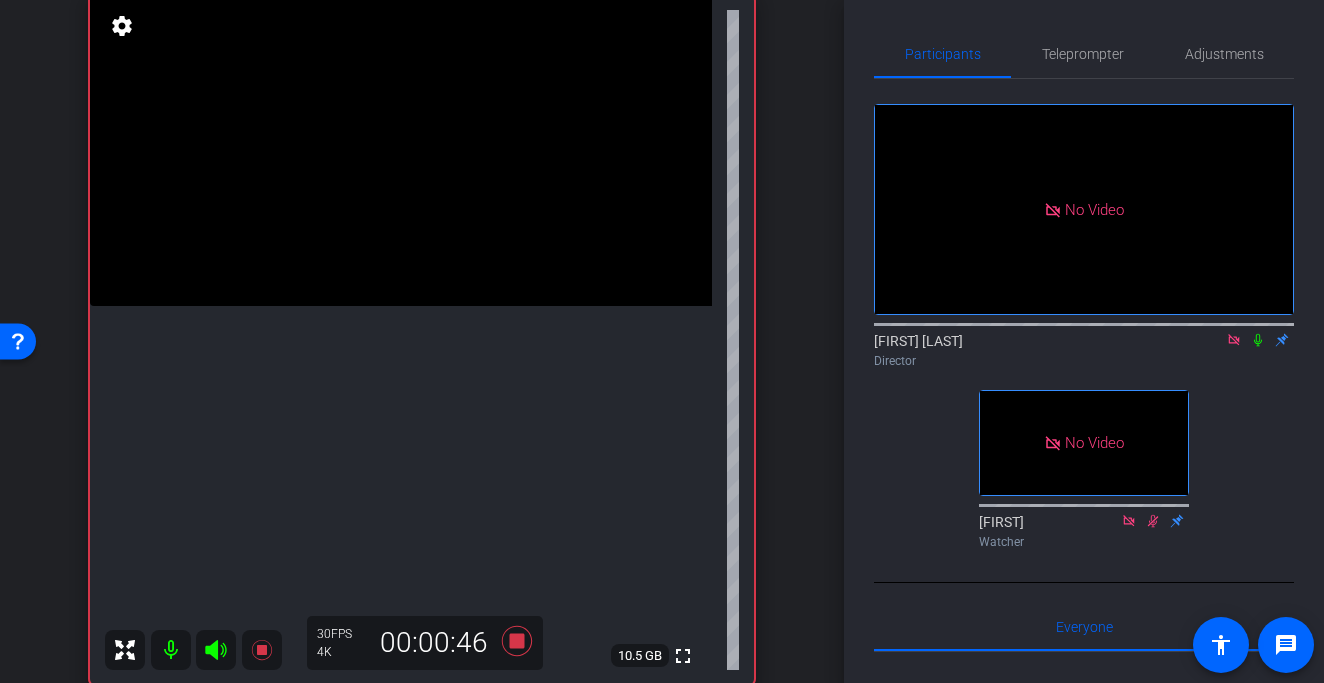 click at bounding box center (401, 150) 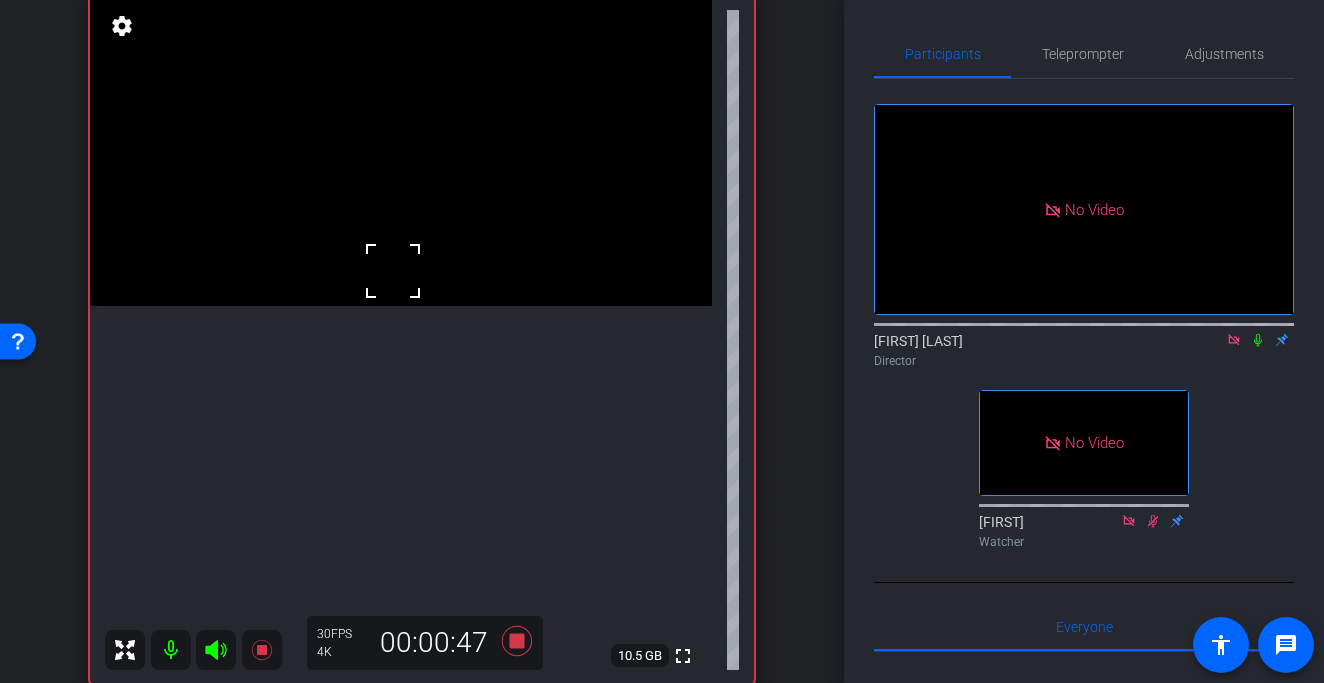 click at bounding box center [393, 271] 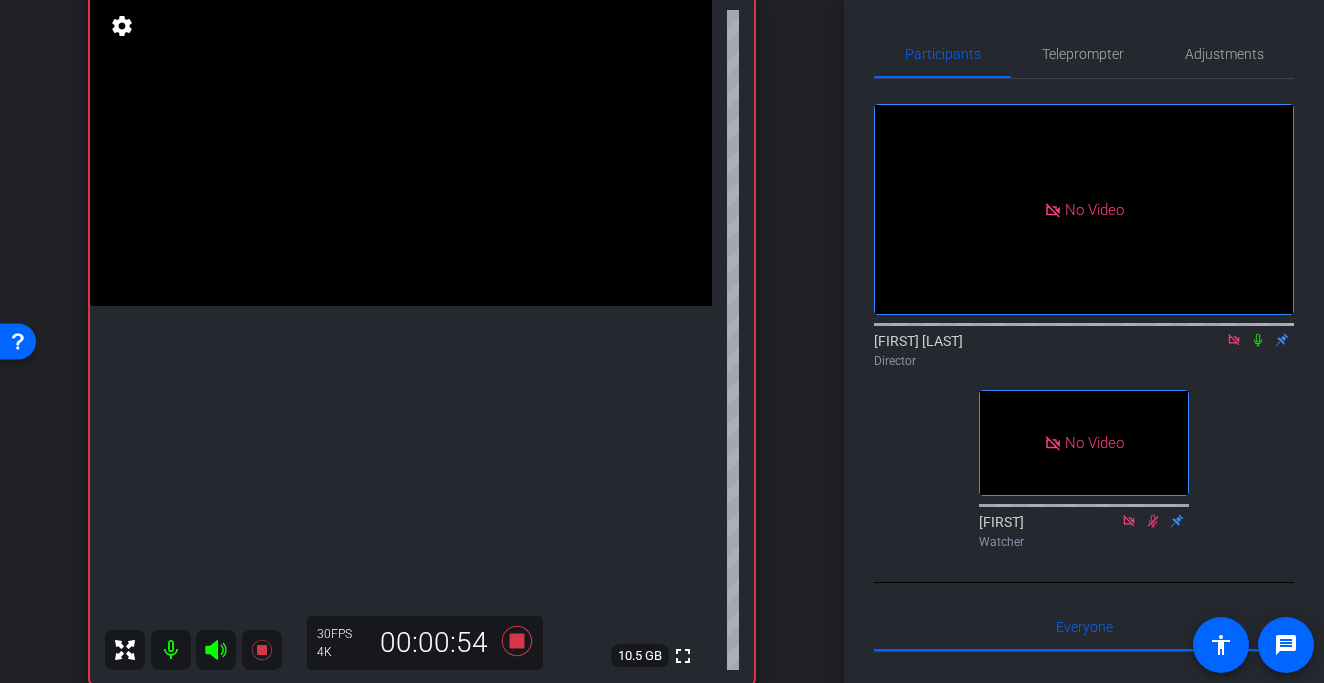 click at bounding box center (401, 150) 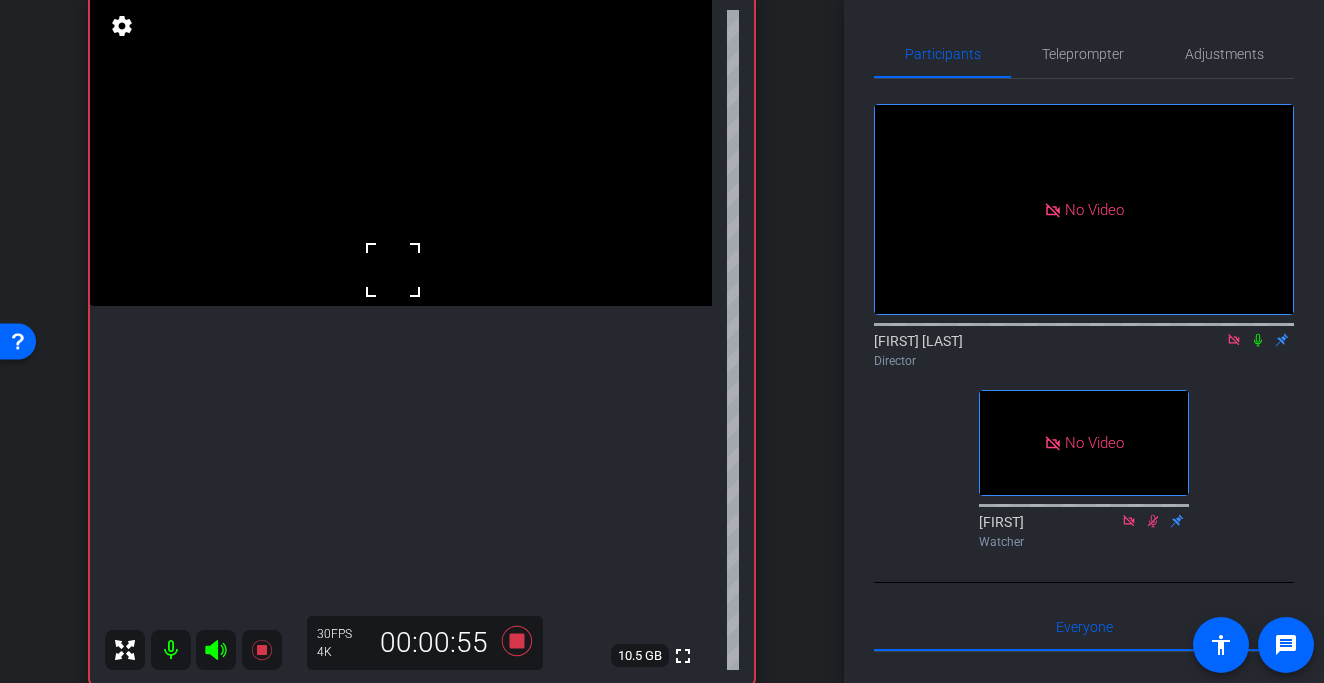 click at bounding box center [393, 270] 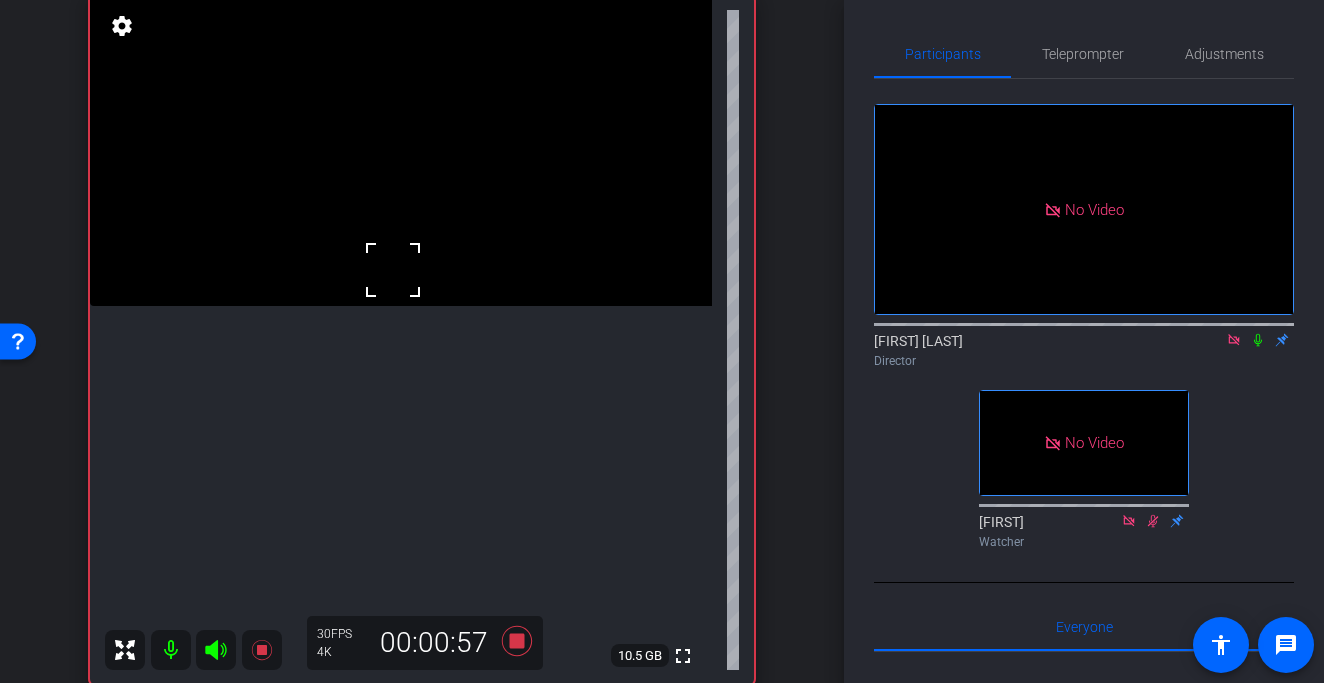 click at bounding box center [393, 270] 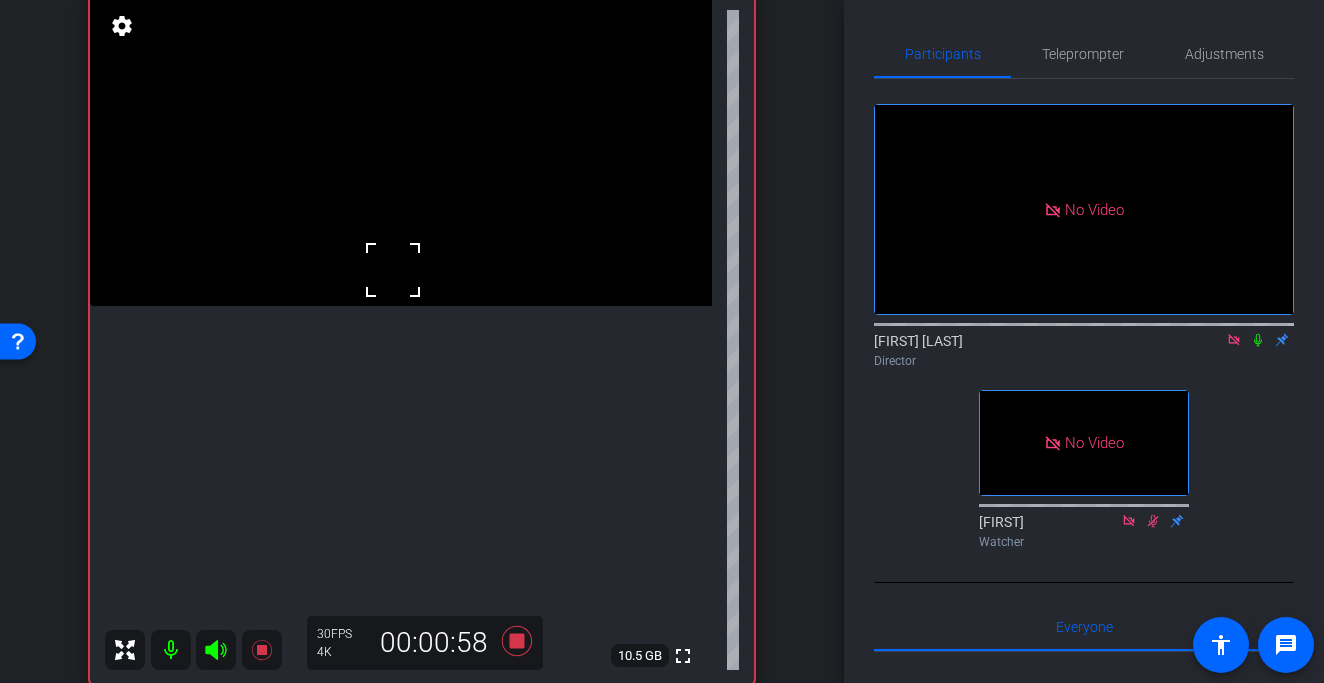 click at bounding box center (393, 270) 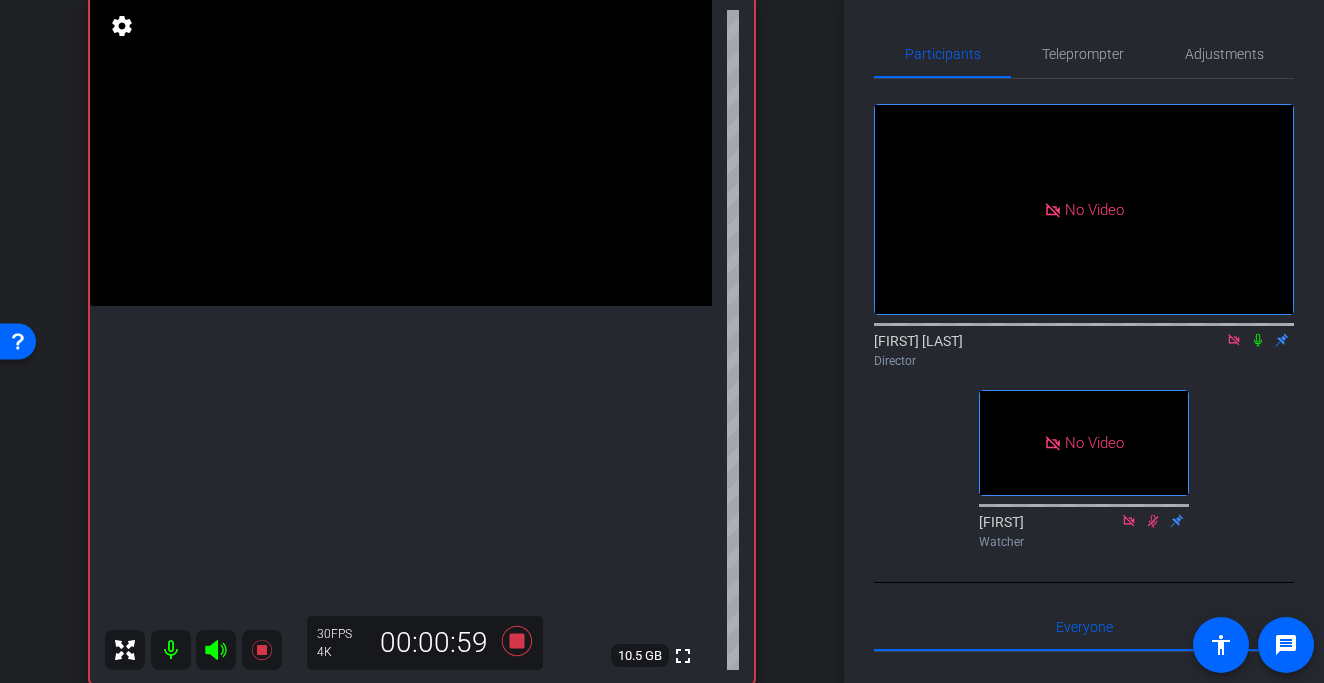 click at bounding box center [401, 150] 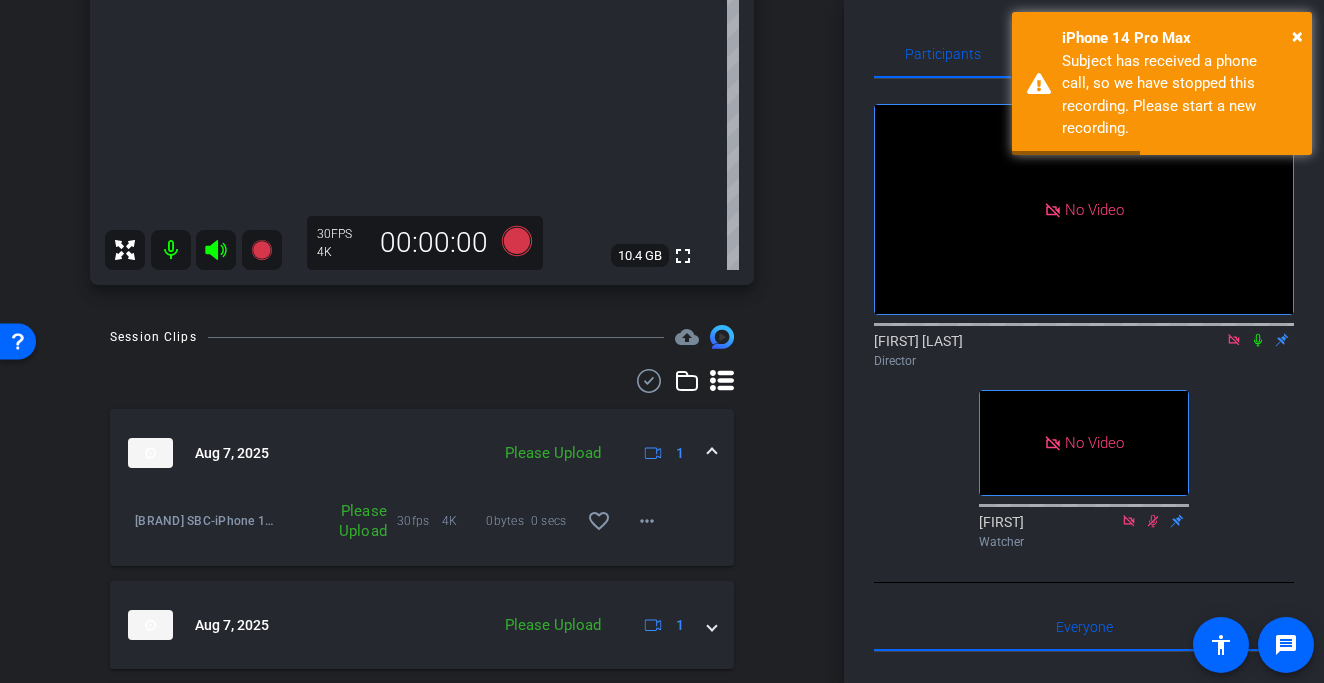 scroll, scrollTop: 721, scrollLeft: 0, axis: vertical 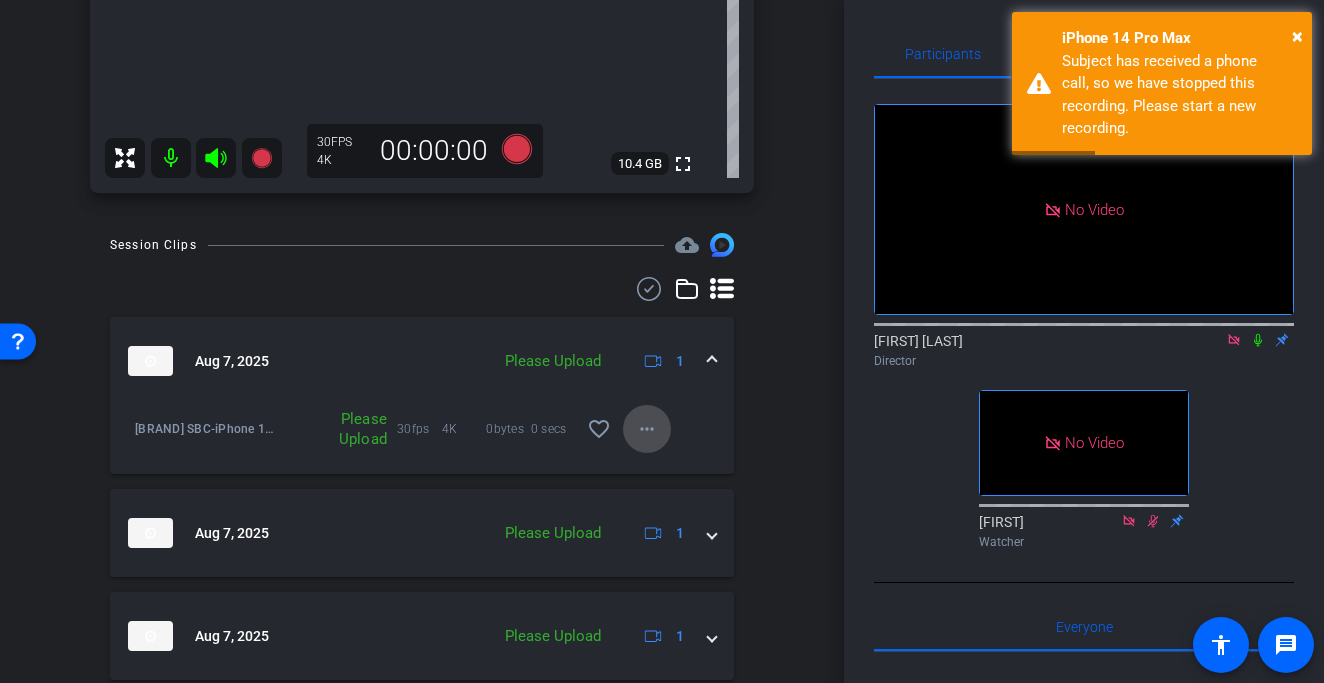 click on "more_horiz" at bounding box center (647, 429) 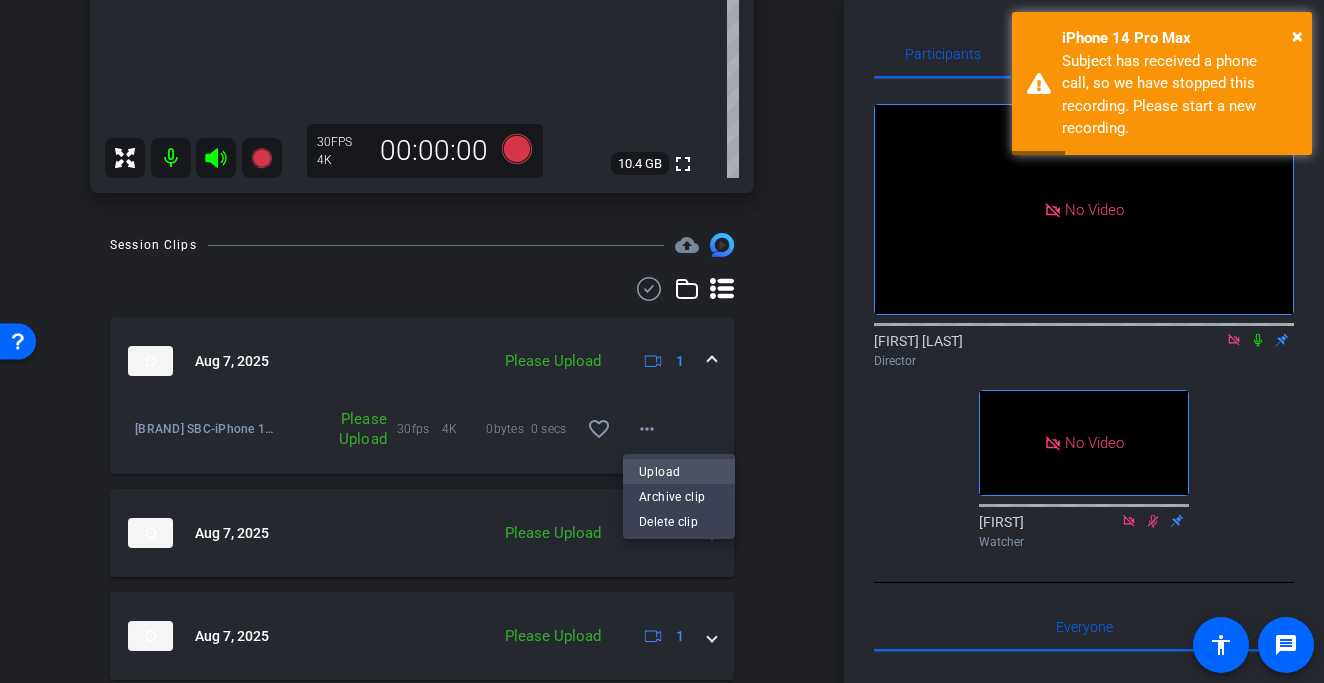 click on "Upload" at bounding box center (679, 471) 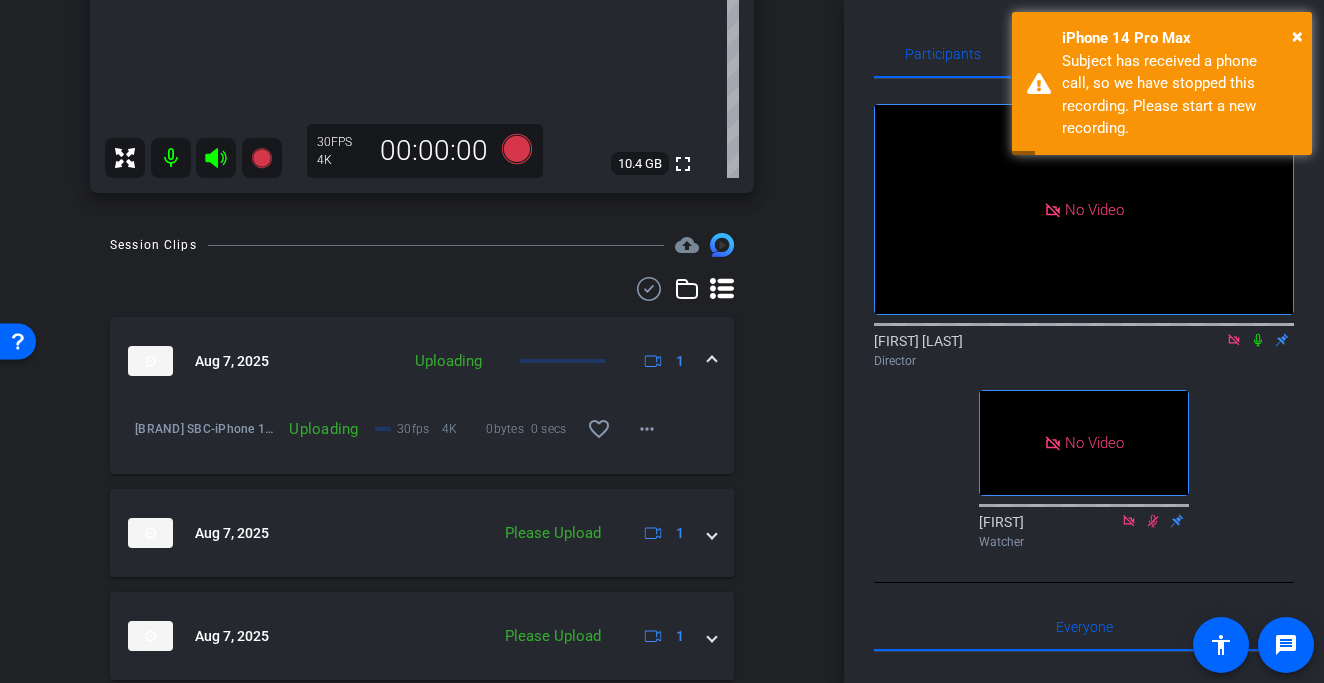 scroll, scrollTop: 855, scrollLeft: 0, axis: vertical 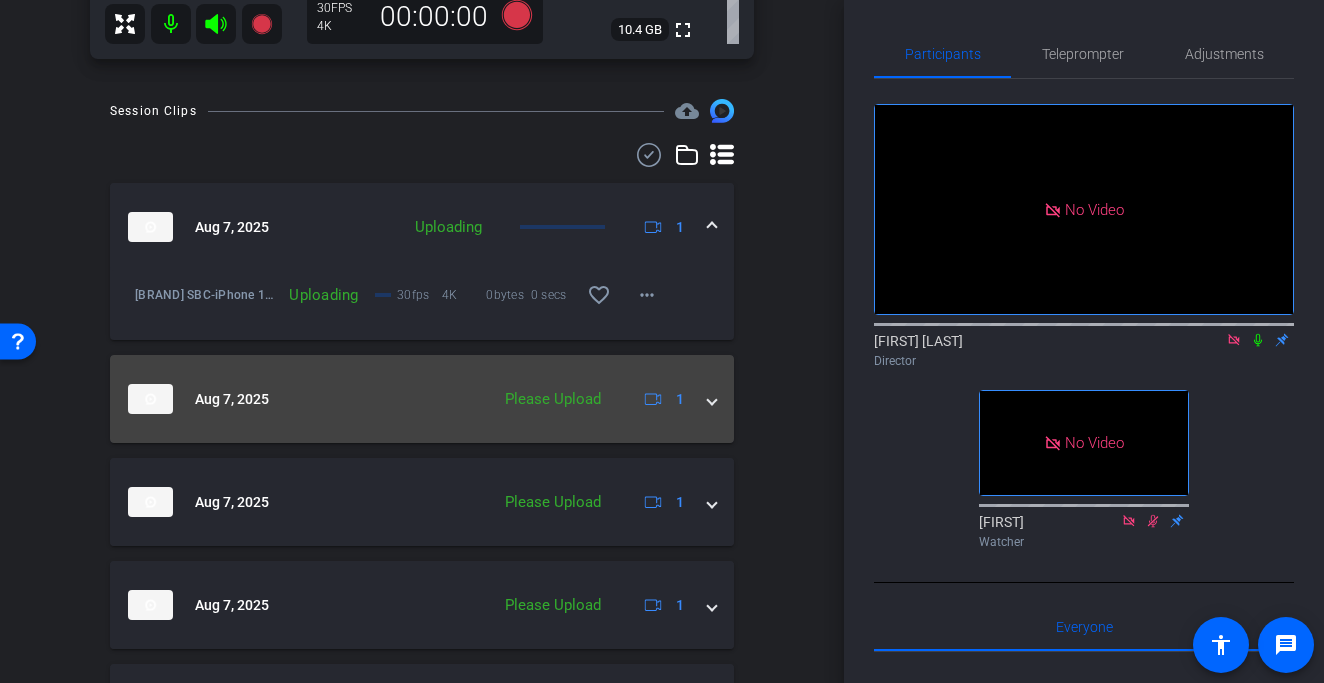 click at bounding box center [712, 399] 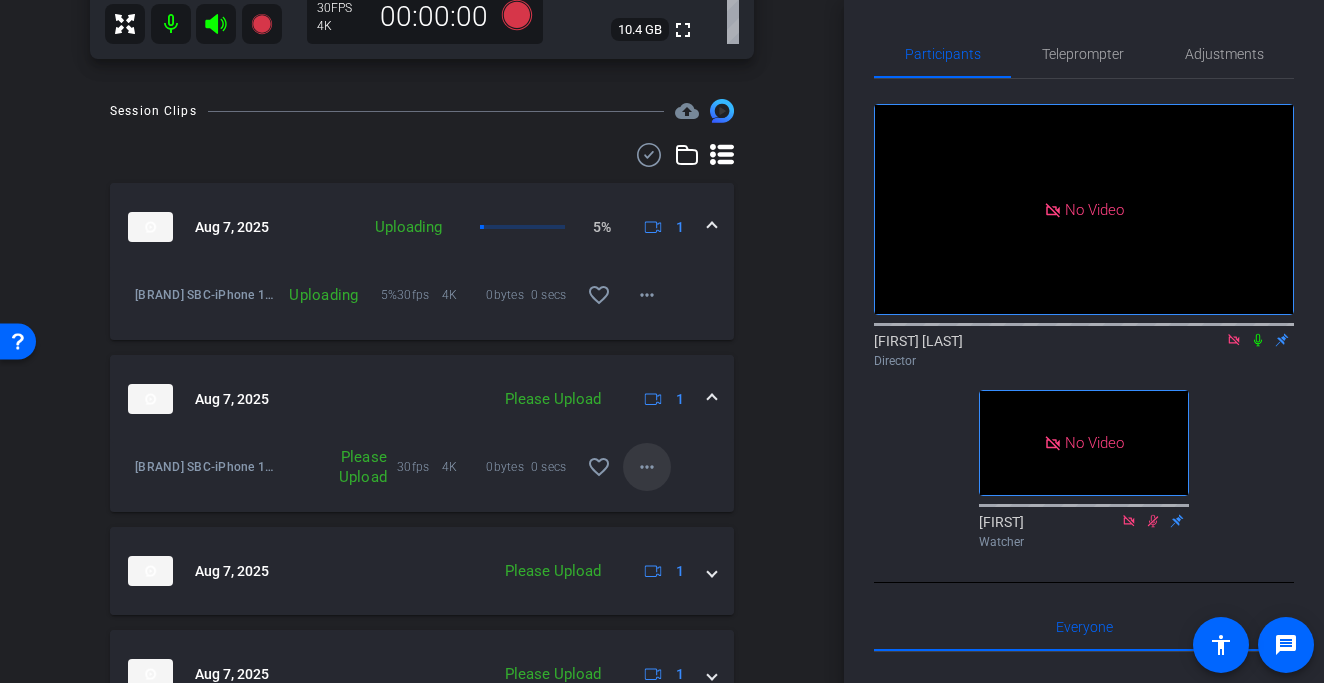 click on "more_horiz" at bounding box center (647, 467) 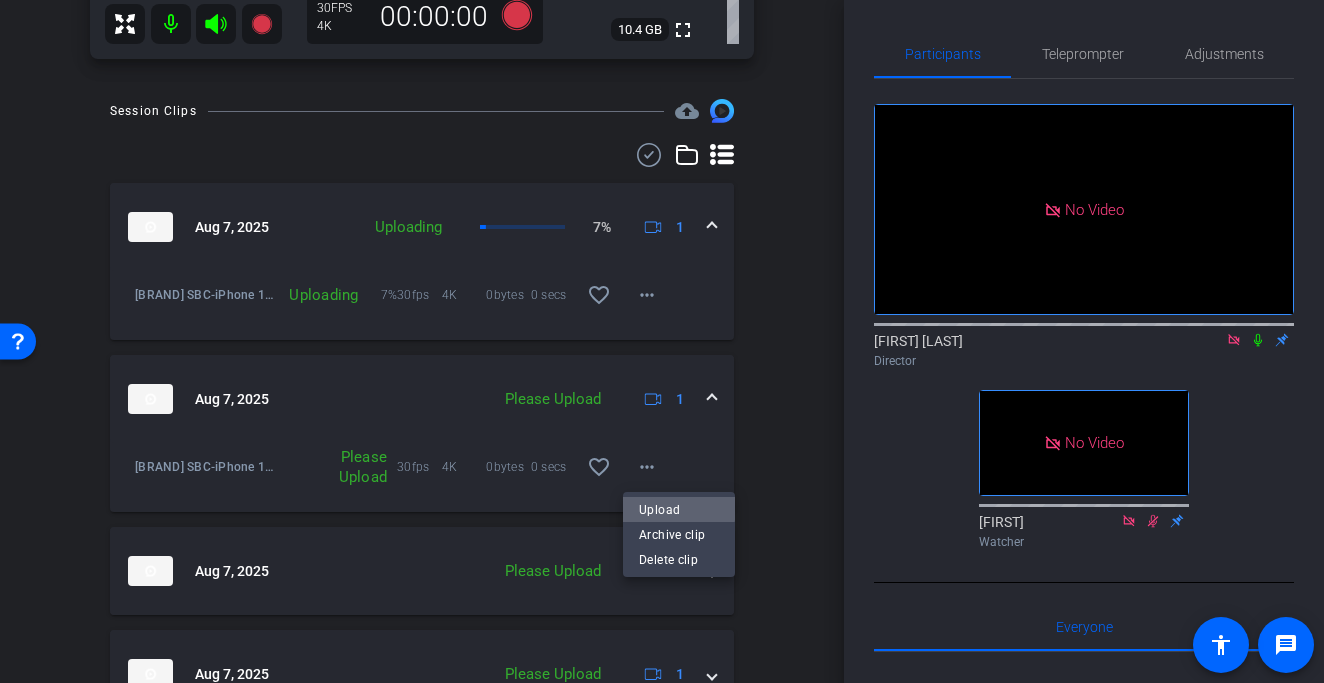 click on "Upload" at bounding box center [679, 509] 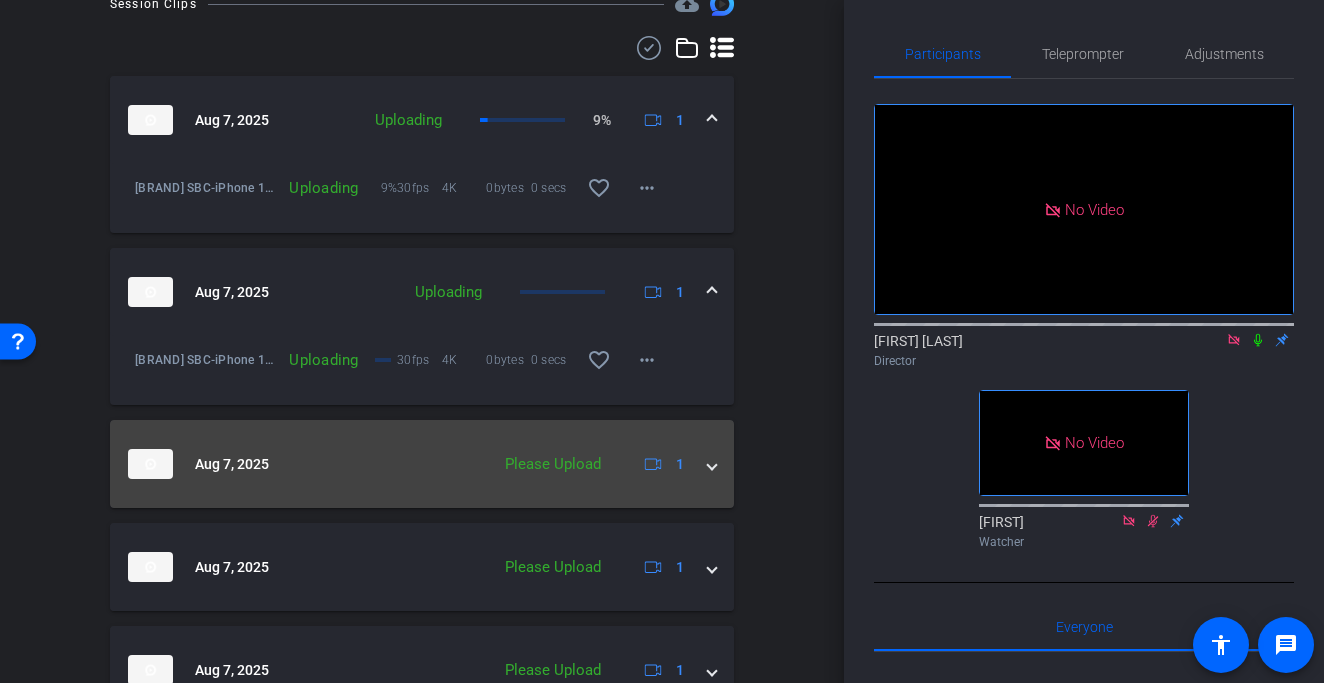scroll, scrollTop: 977, scrollLeft: 0, axis: vertical 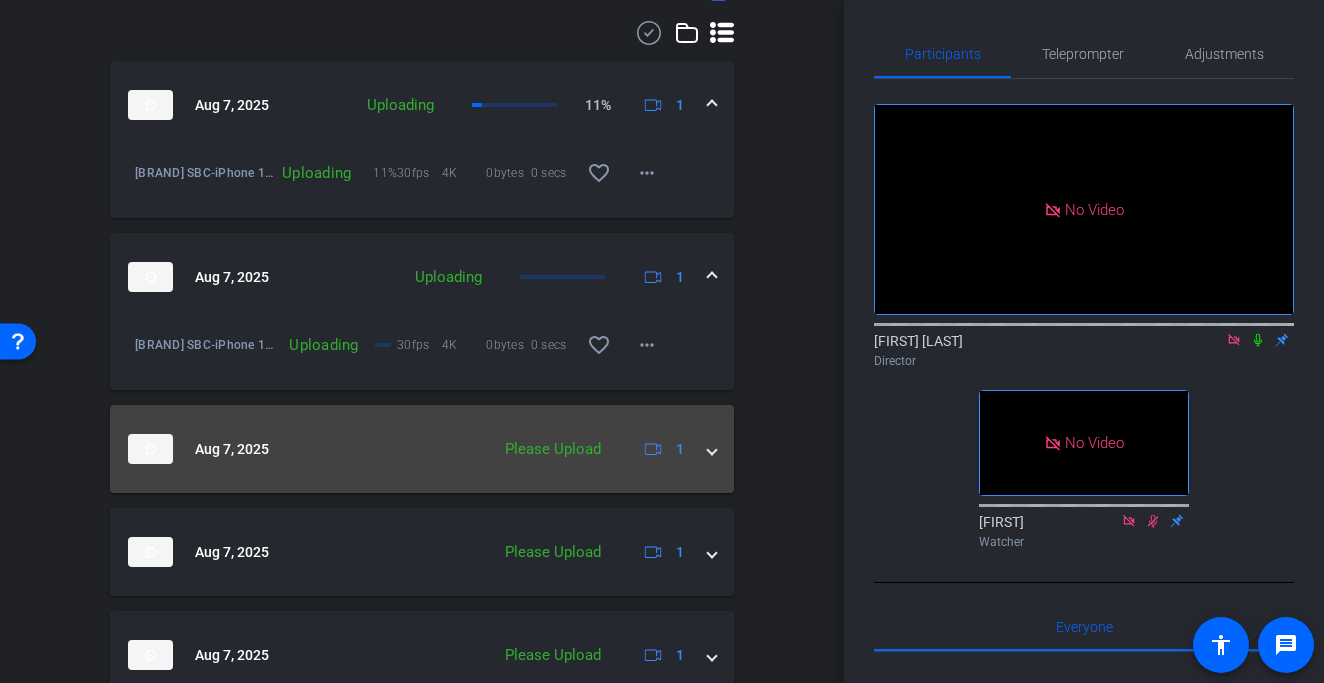 click at bounding box center (712, 449) 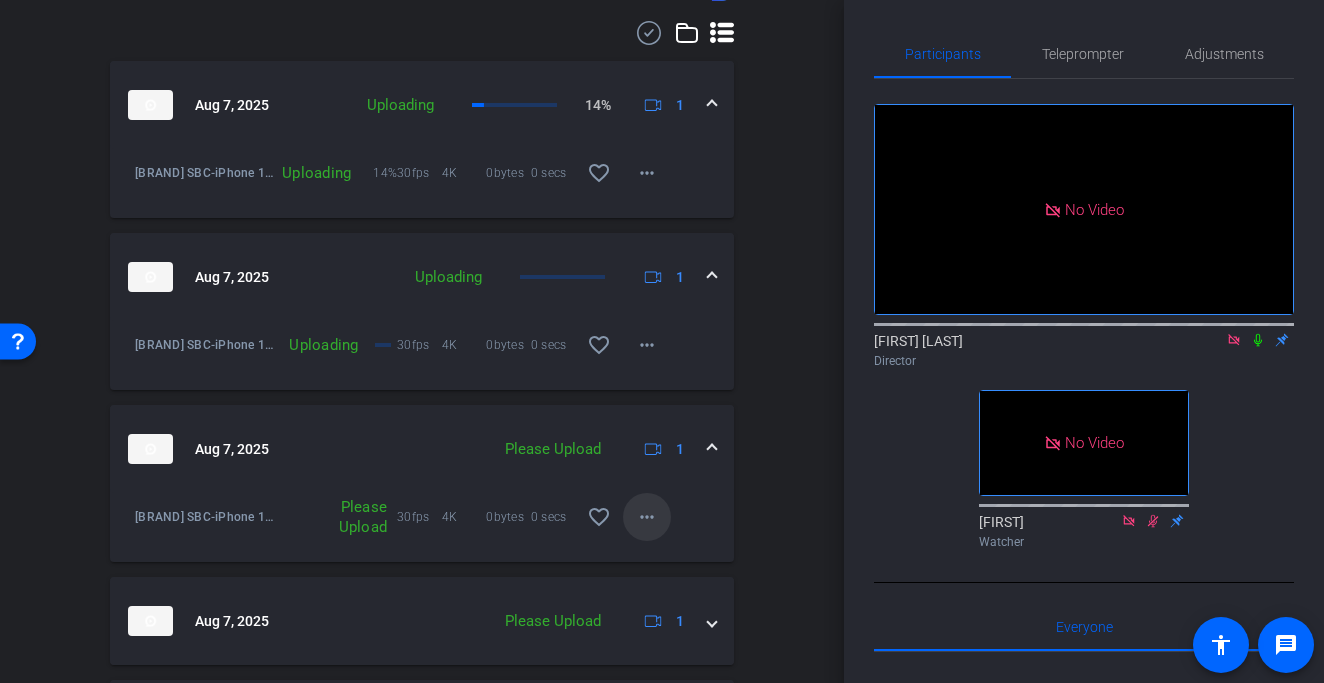 click on "more_horiz" at bounding box center [647, 517] 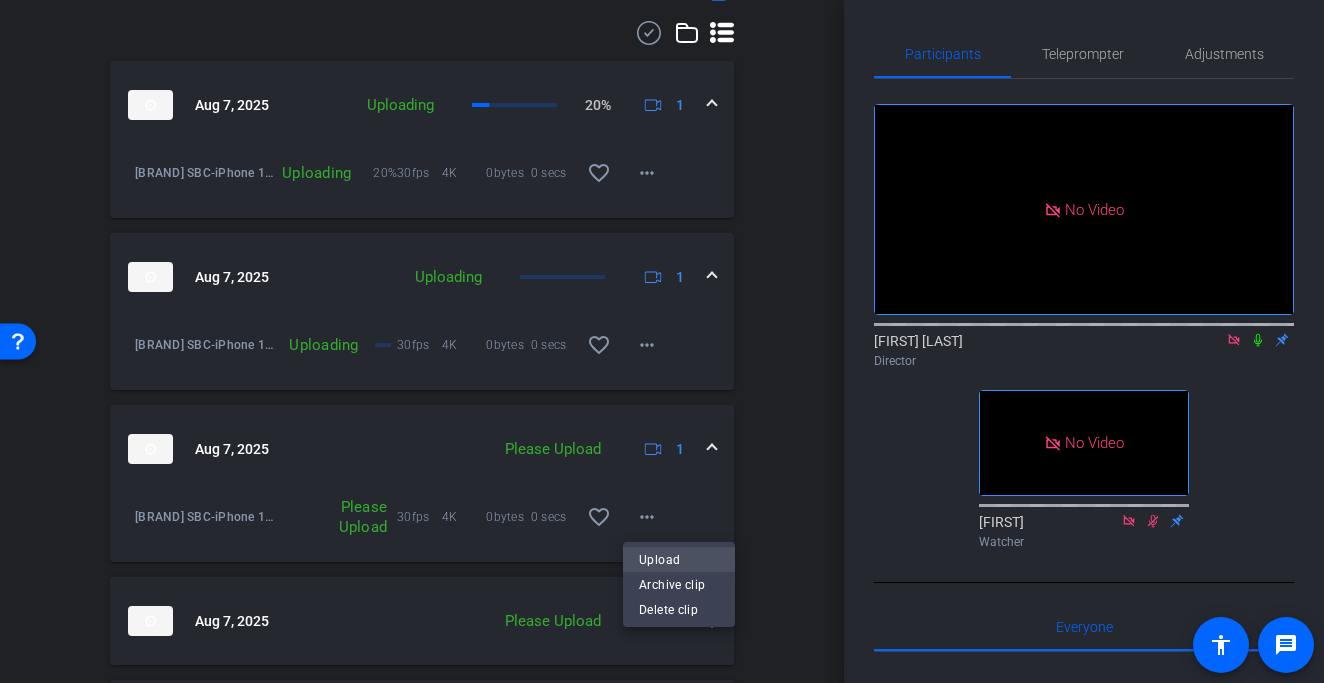 click on "Upload" at bounding box center [679, 559] 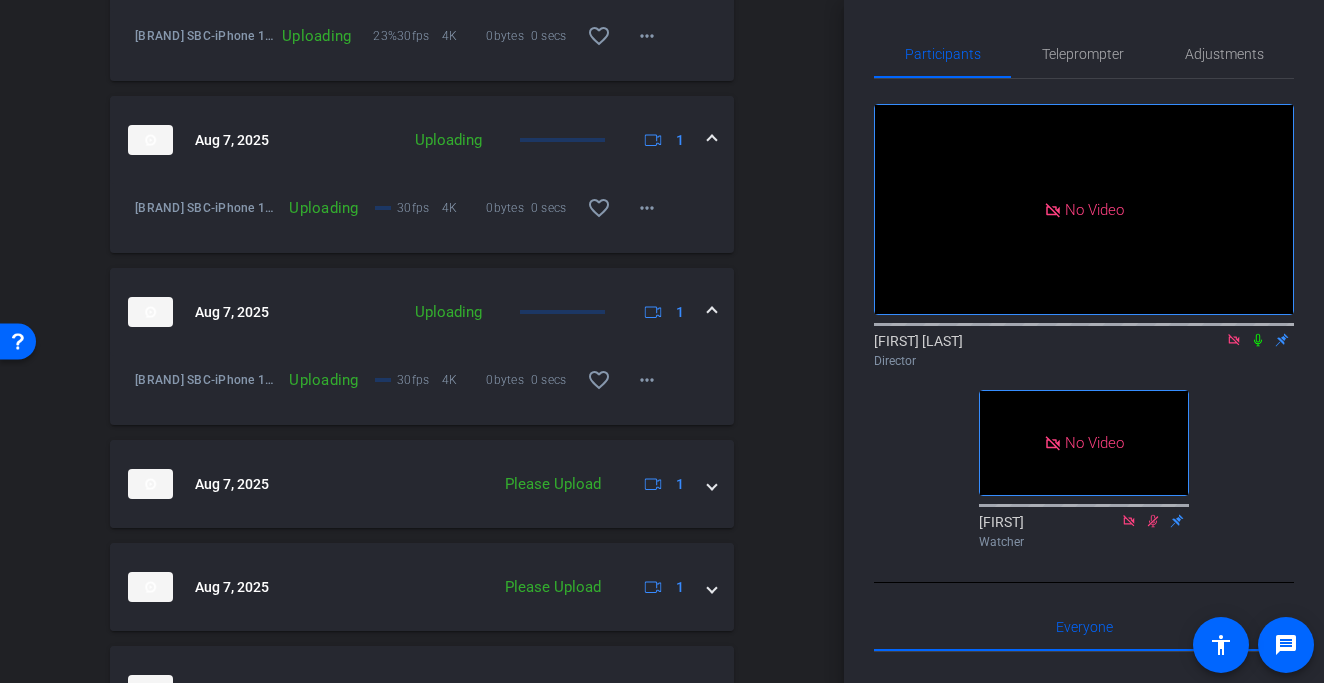 scroll, scrollTop: 1128, scrollLeft: 0, axis: vertical 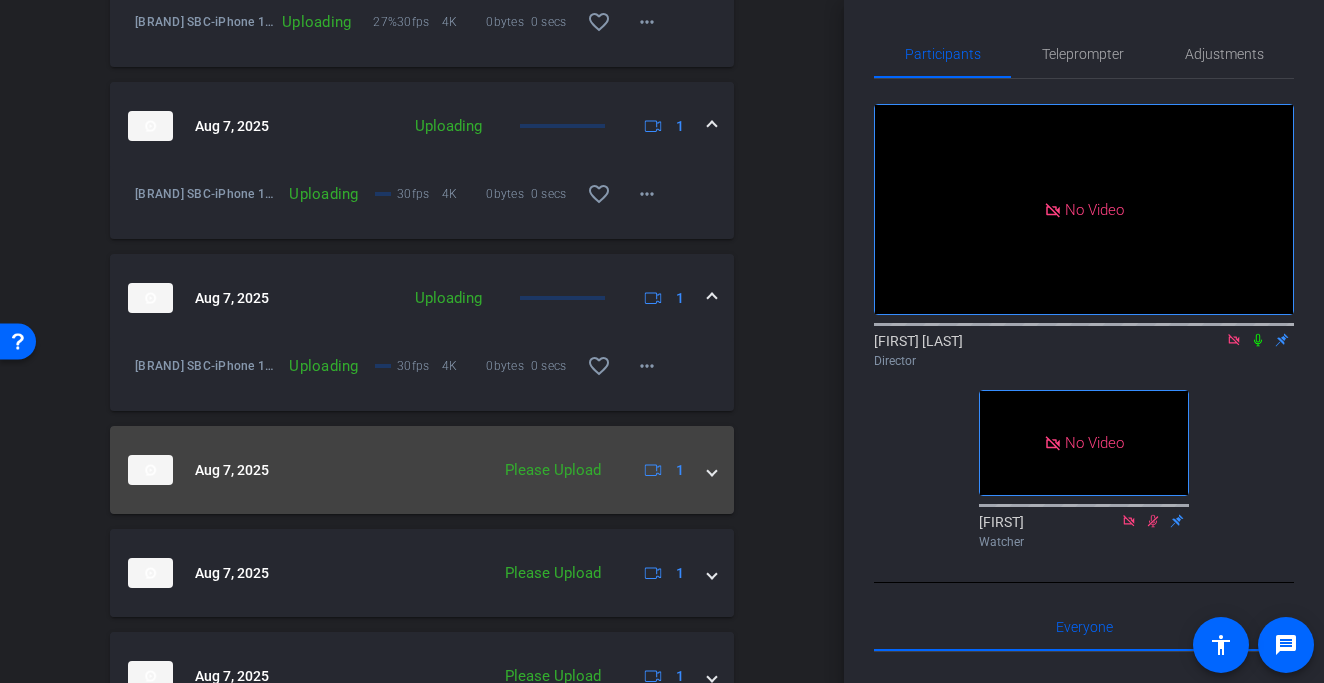 click at bounding box center (712, 470) 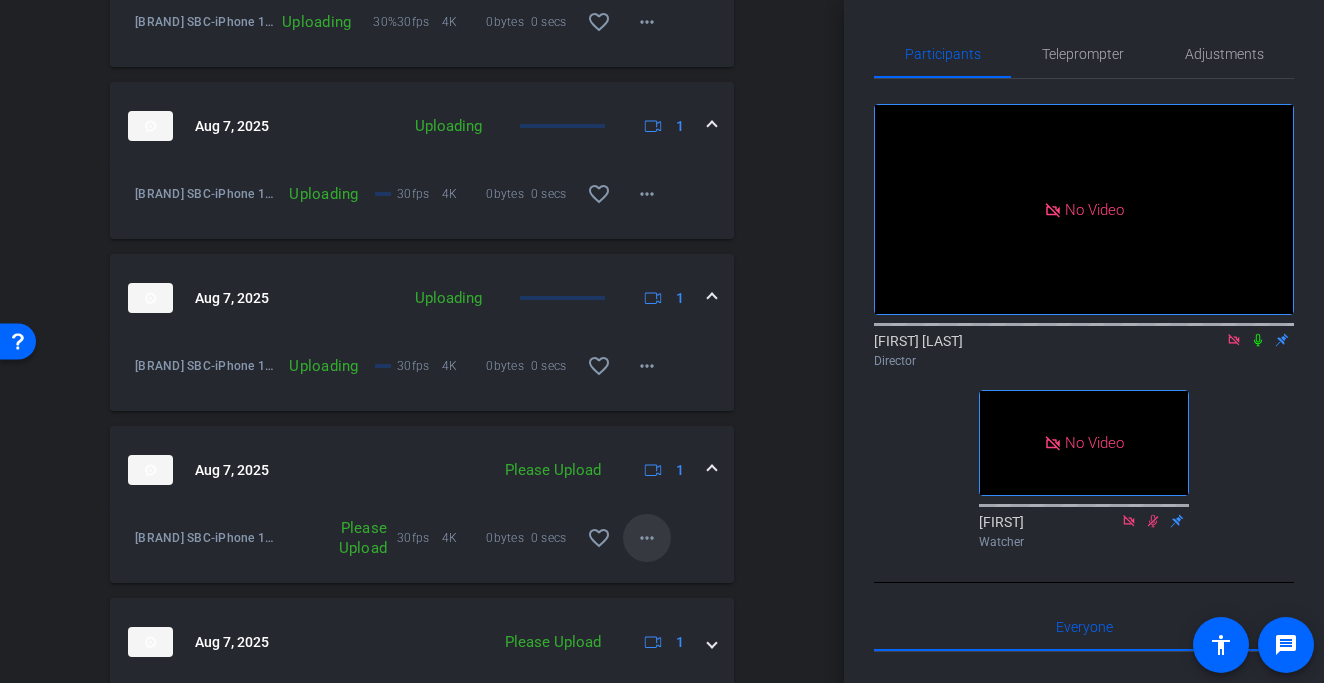 click on "more_horiz" at bounding box center [647, 538] 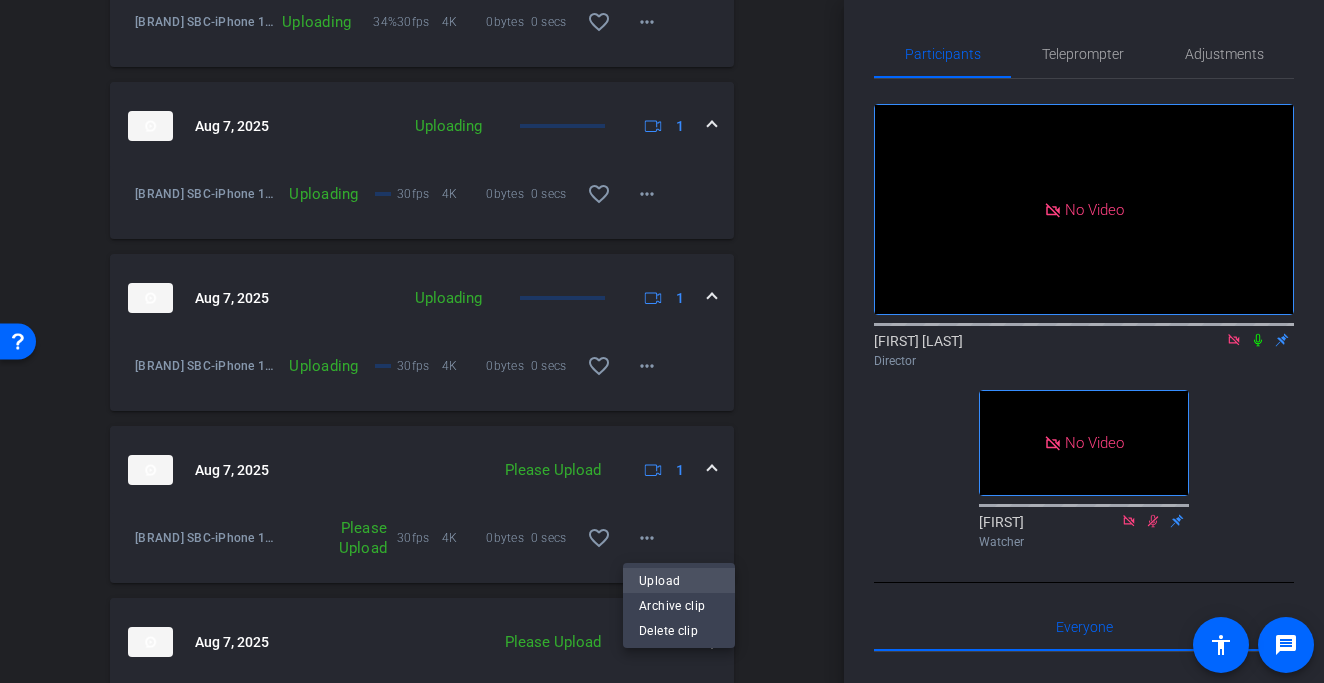 click on "Upload" at bounding box center [679, 580] 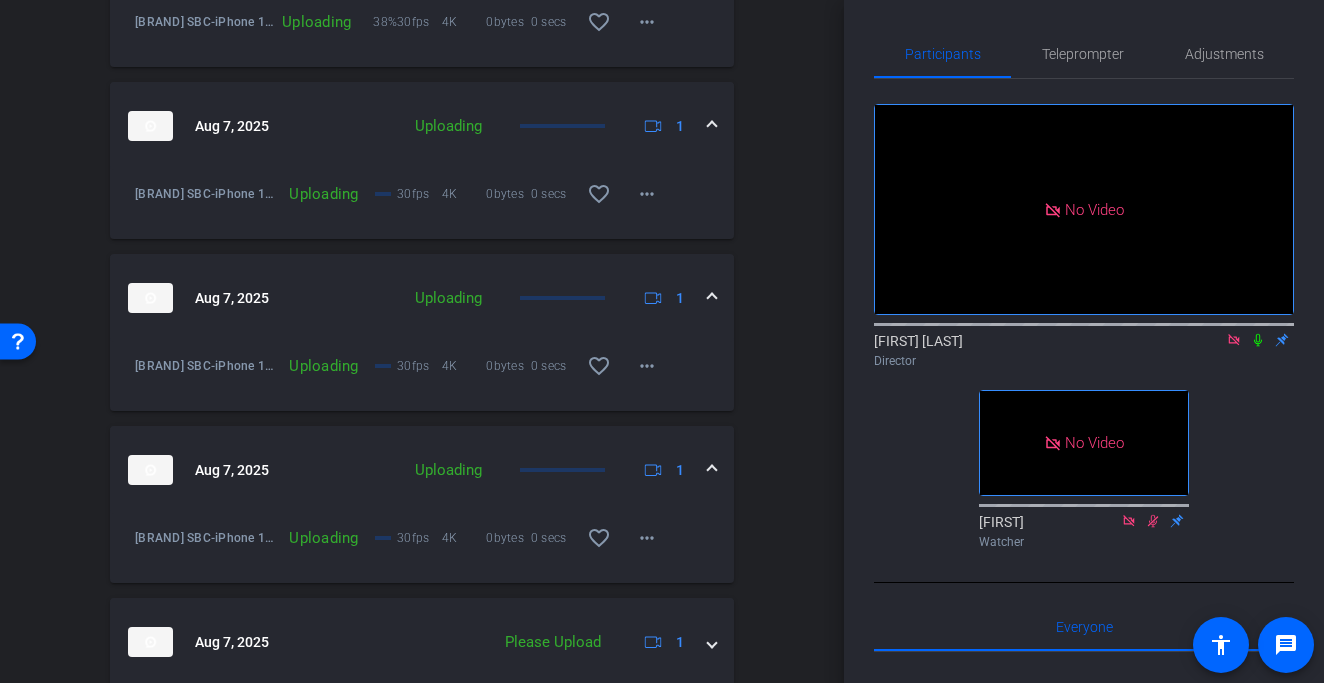 scroll, scrollTop: 1304, scrollLeft: 0, axis: vertical 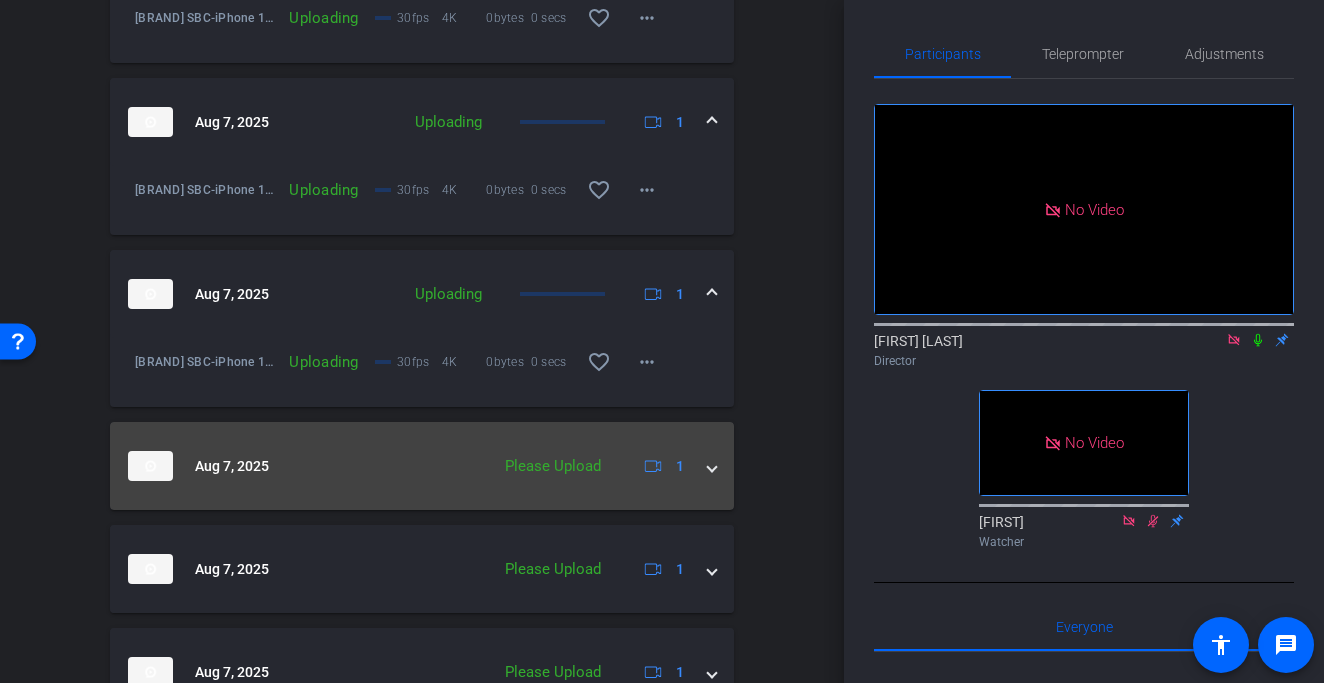 click on "Aug 7, 2025  Please Upload
1" at bounding box center [422, 466] 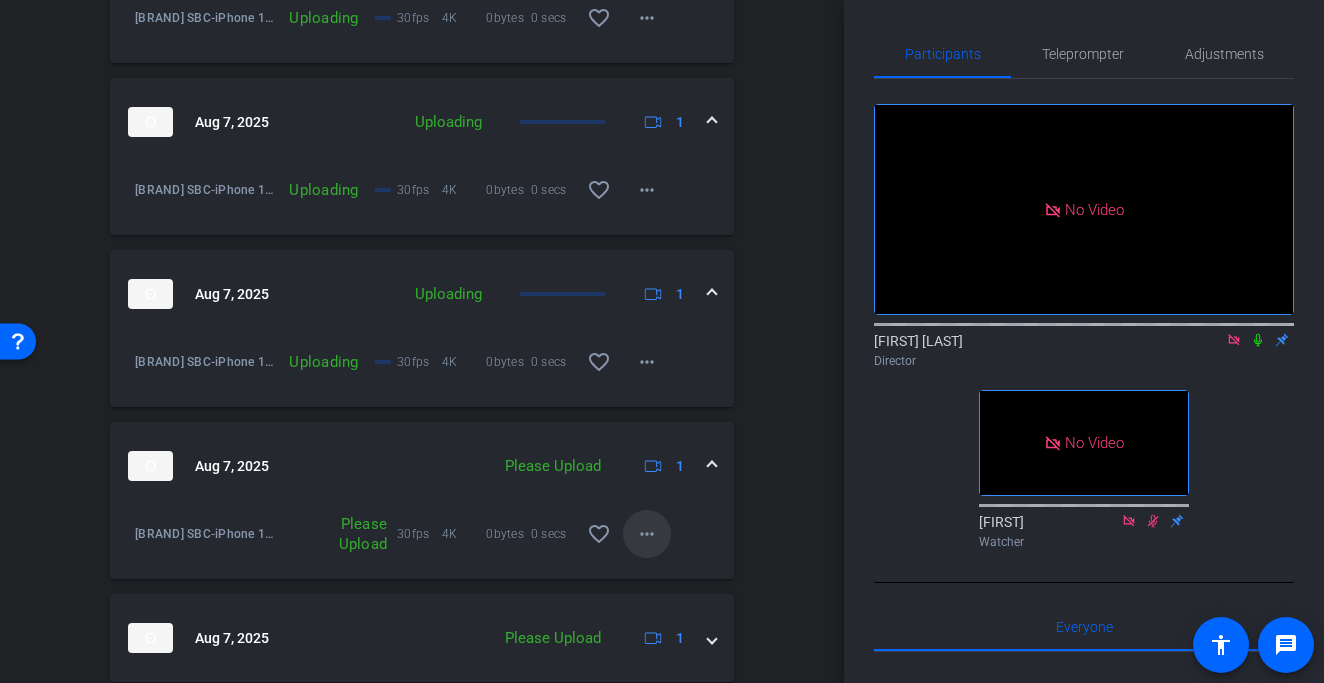 click at bounding box center [647, 534] 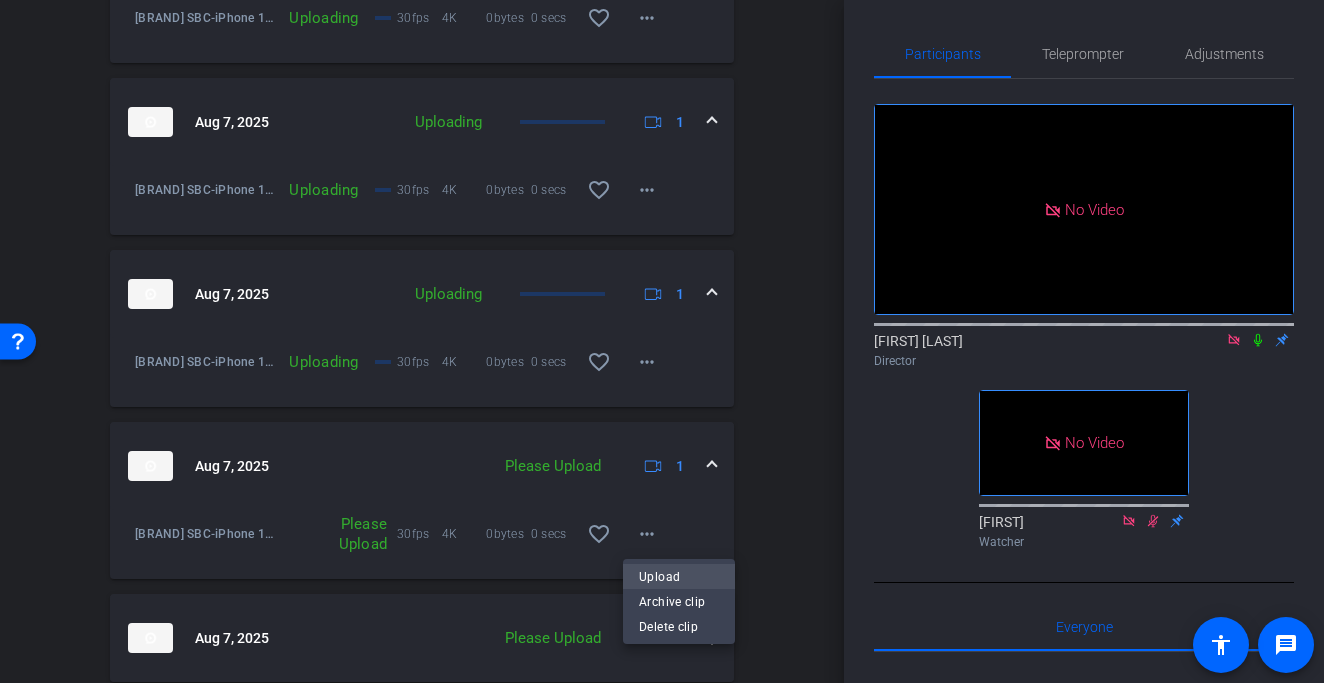 click on "Upload" at bounding box center [679, 576] 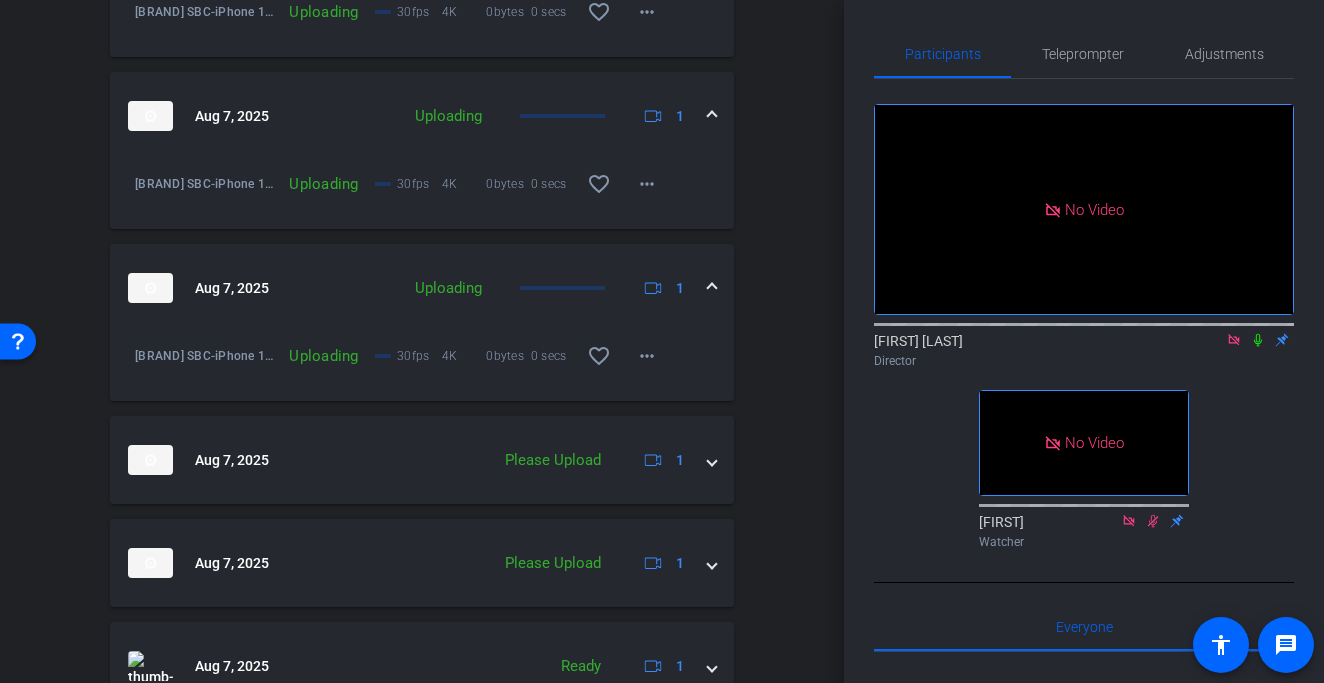 scroll, scrollTop: 1481, scrollLeft: 0, axis: vertical 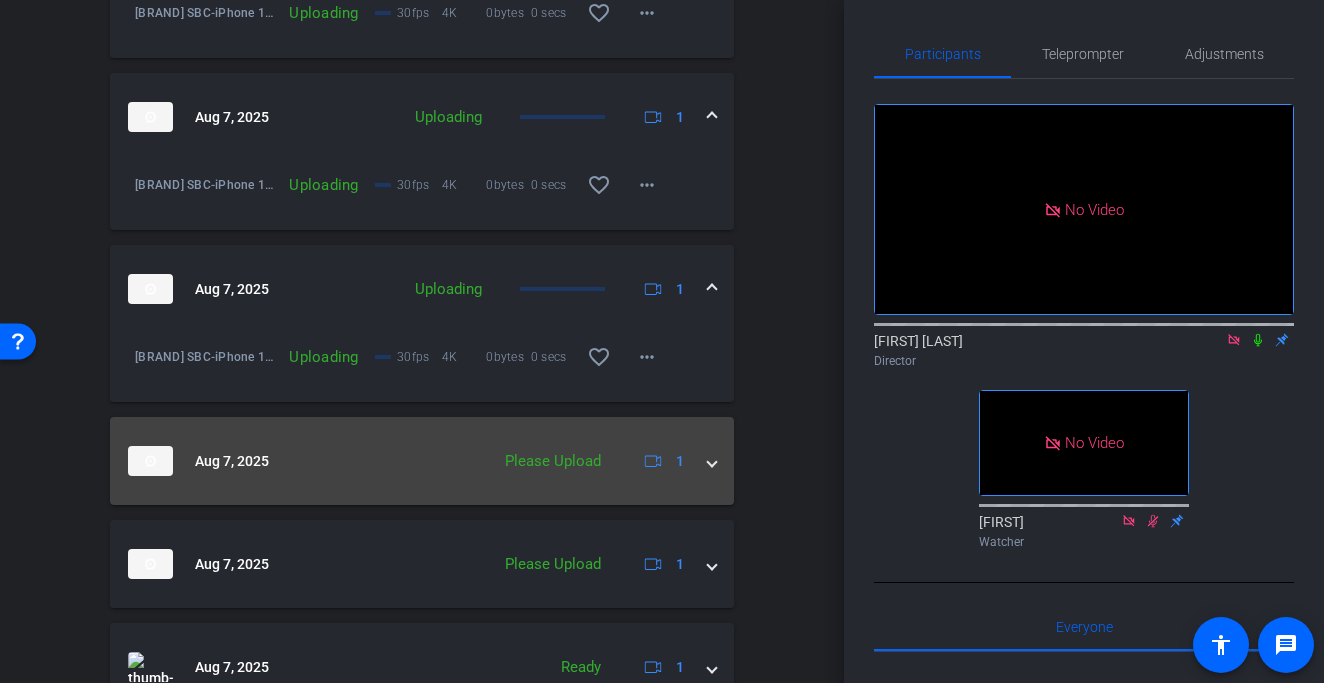 click at bounding box center [712, 461] 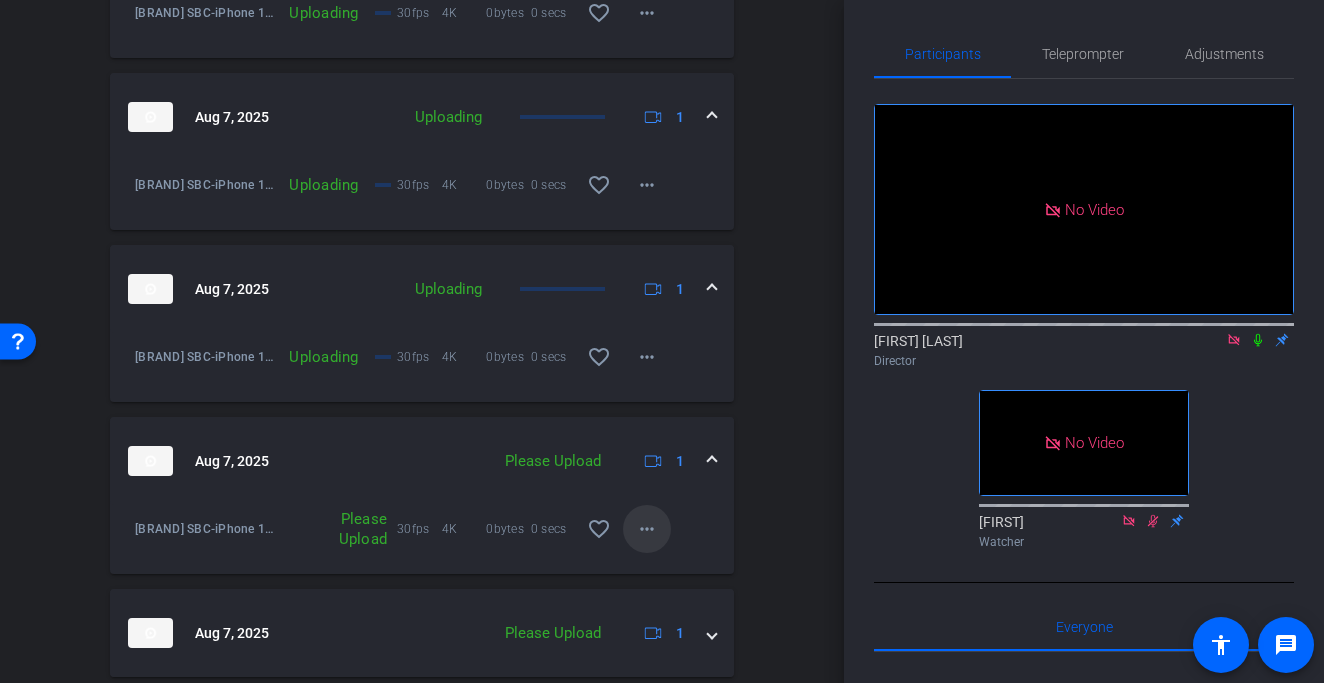 click at bounding box center (647, 529) 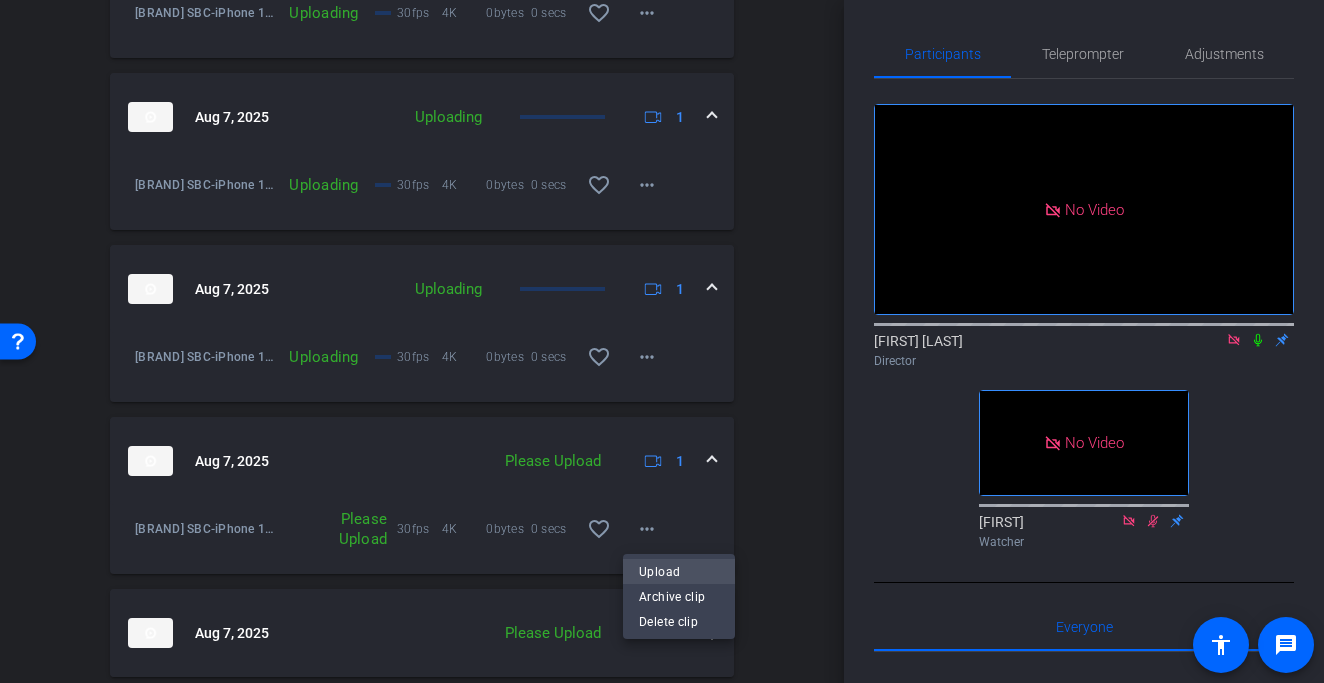 click on "Upload" at bounding box center (679, 571) 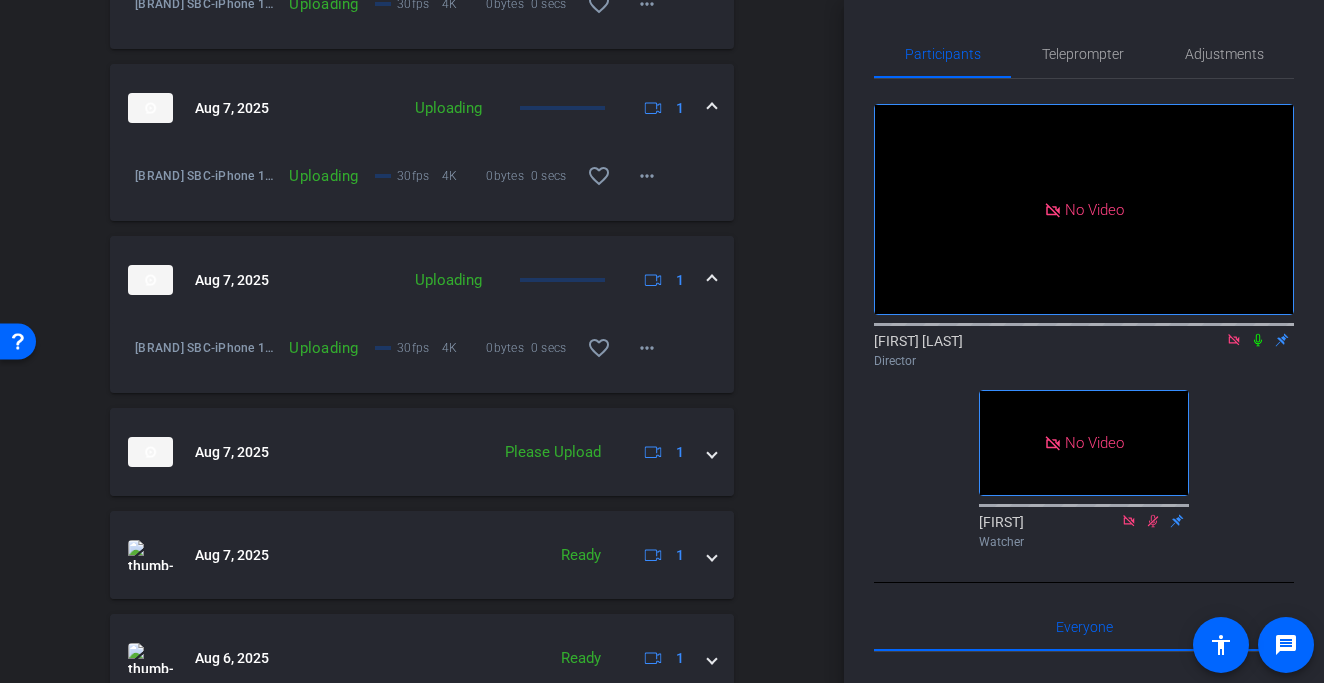 scroll, scrollTop: 1660, scrollLeft: 0, axis: vertical 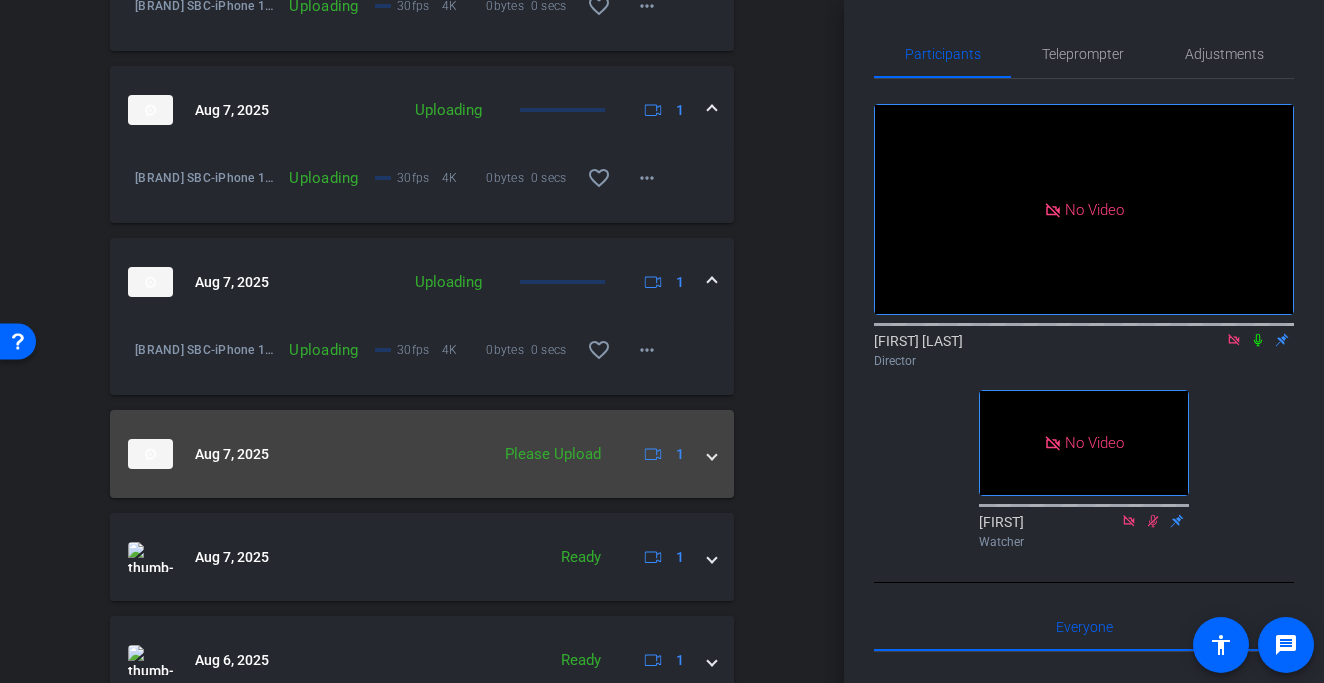 click on "Aug 7, 2025  Please Upload
1" at bounding box center [422, 454] 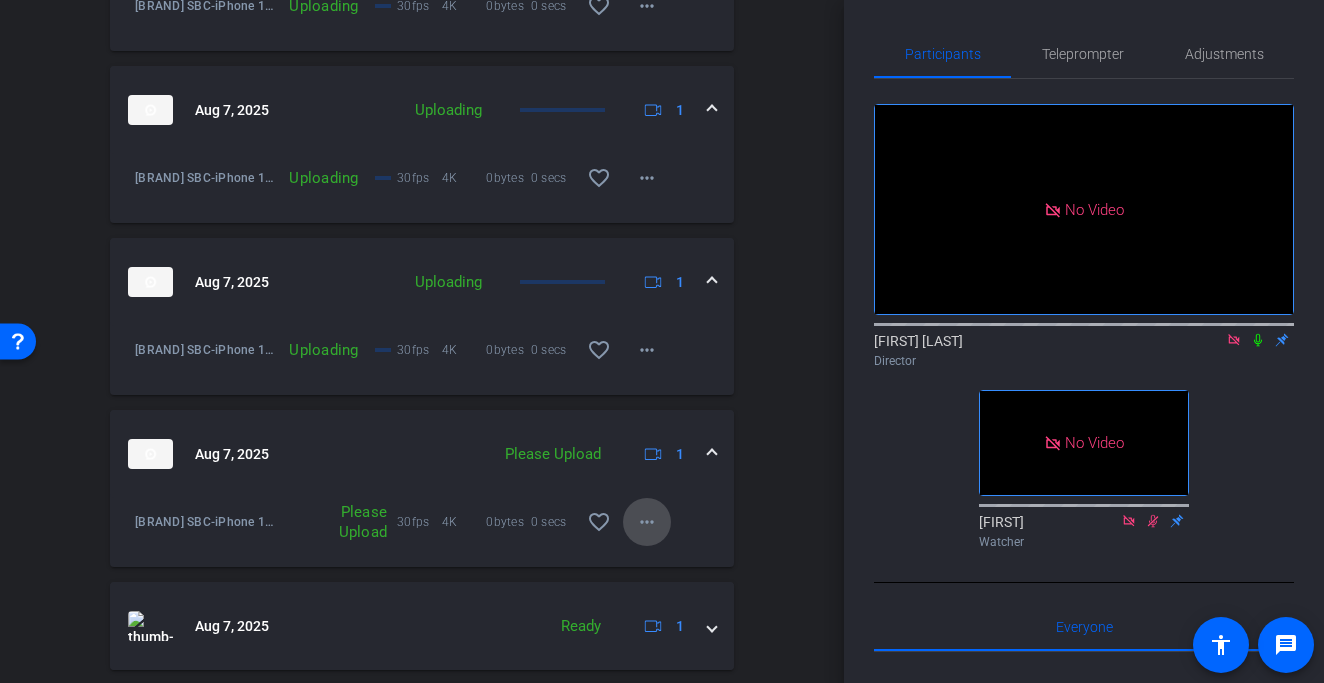 click on "more_horiz" at bounding box center (647, 522) 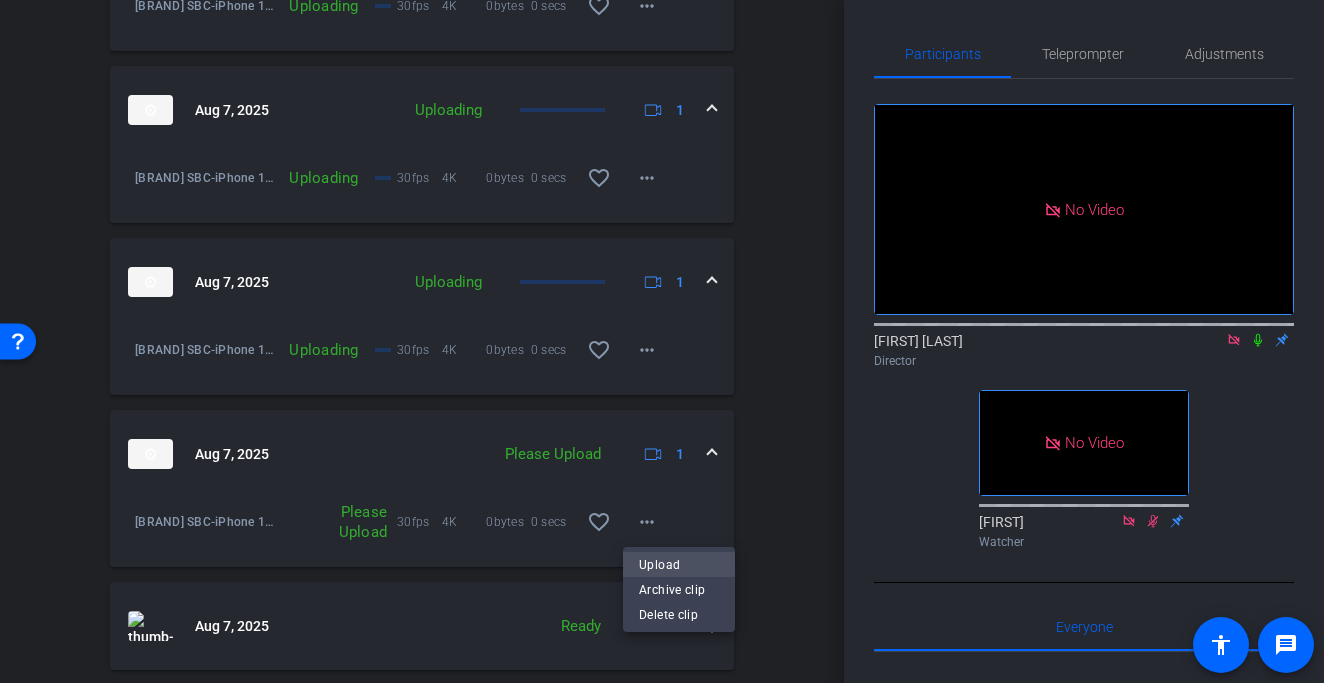 click on "Upload" at bounding box center [679, 564] 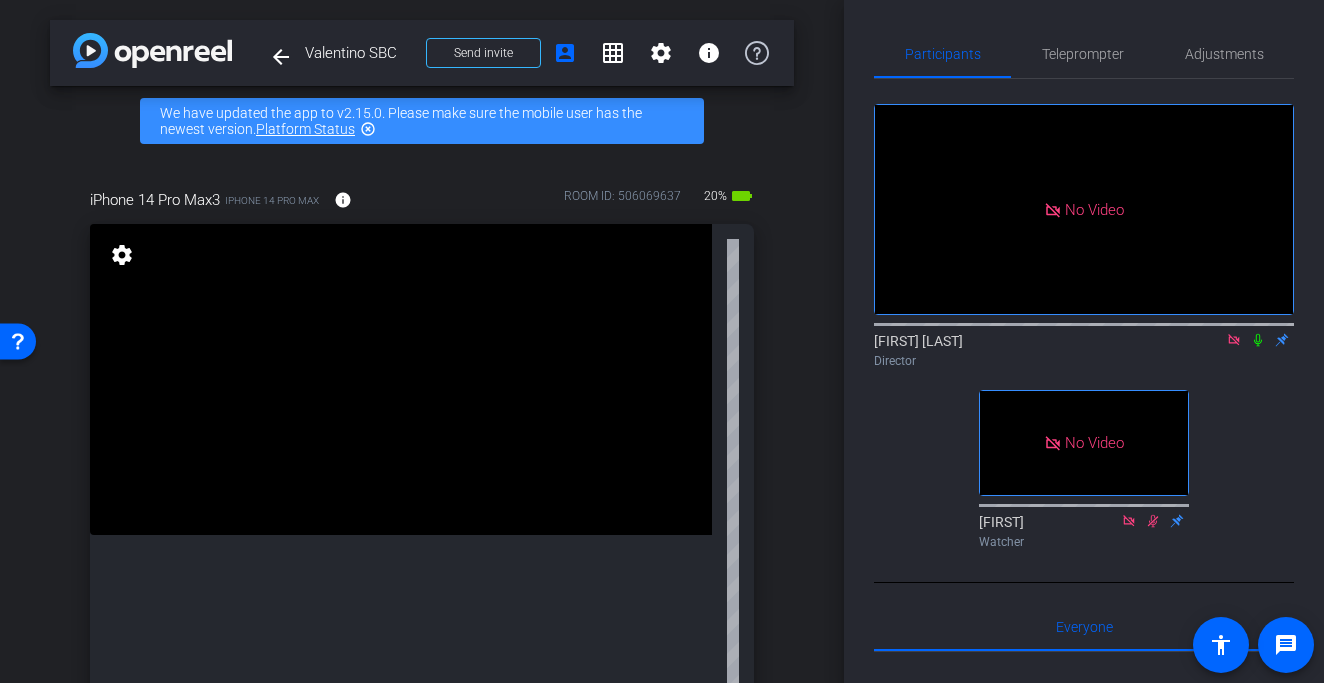 scroll, scrollTop: 308, scrollLeft: 0, axis: vertical 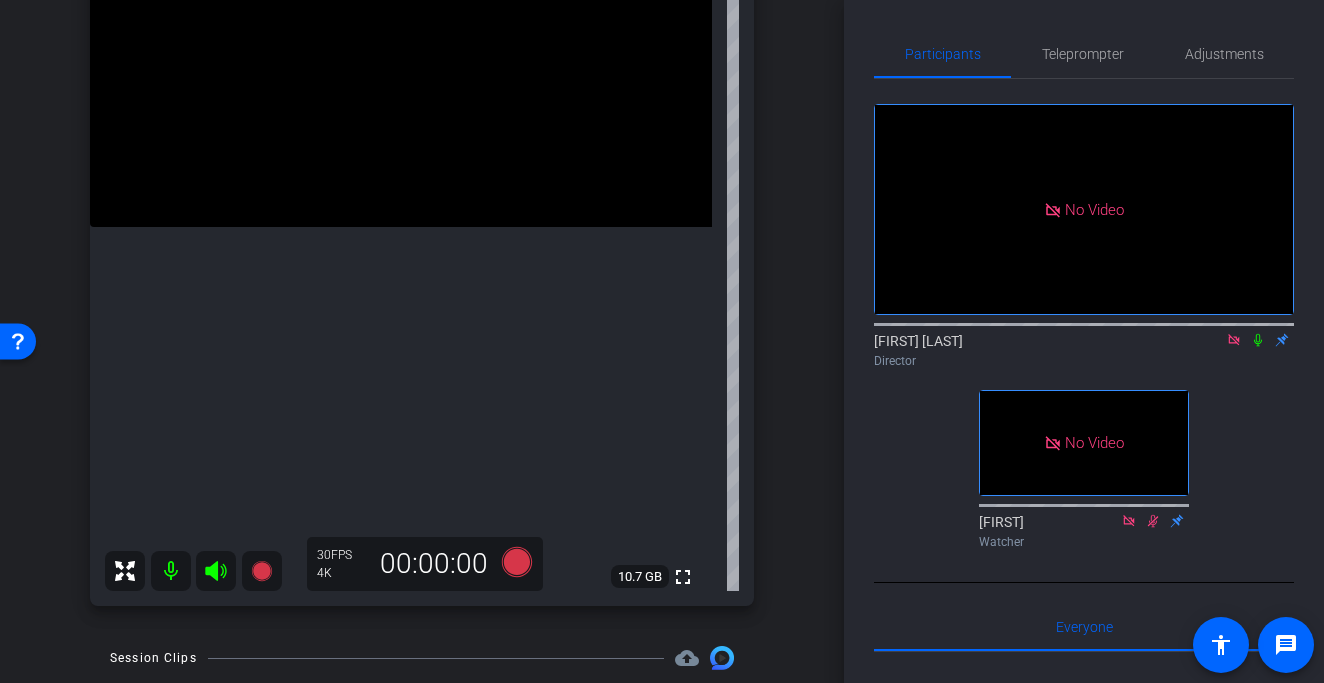 click at bounding box center [401, 71] 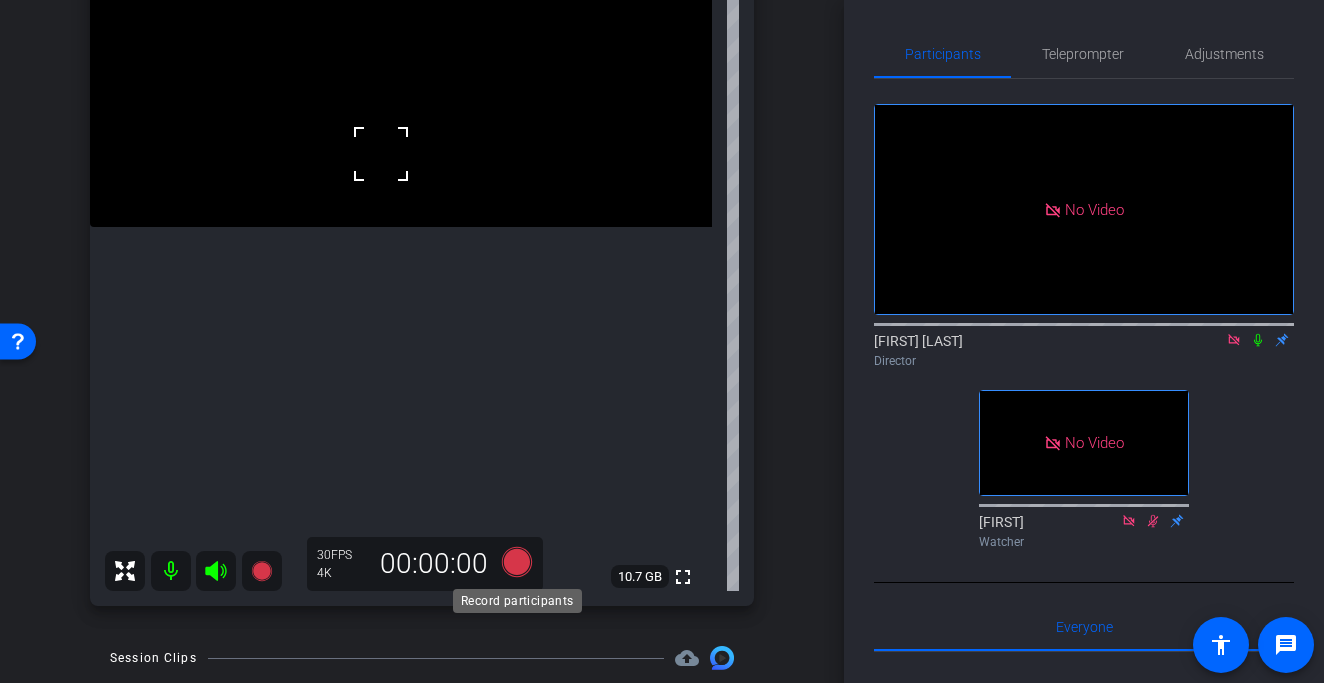 click 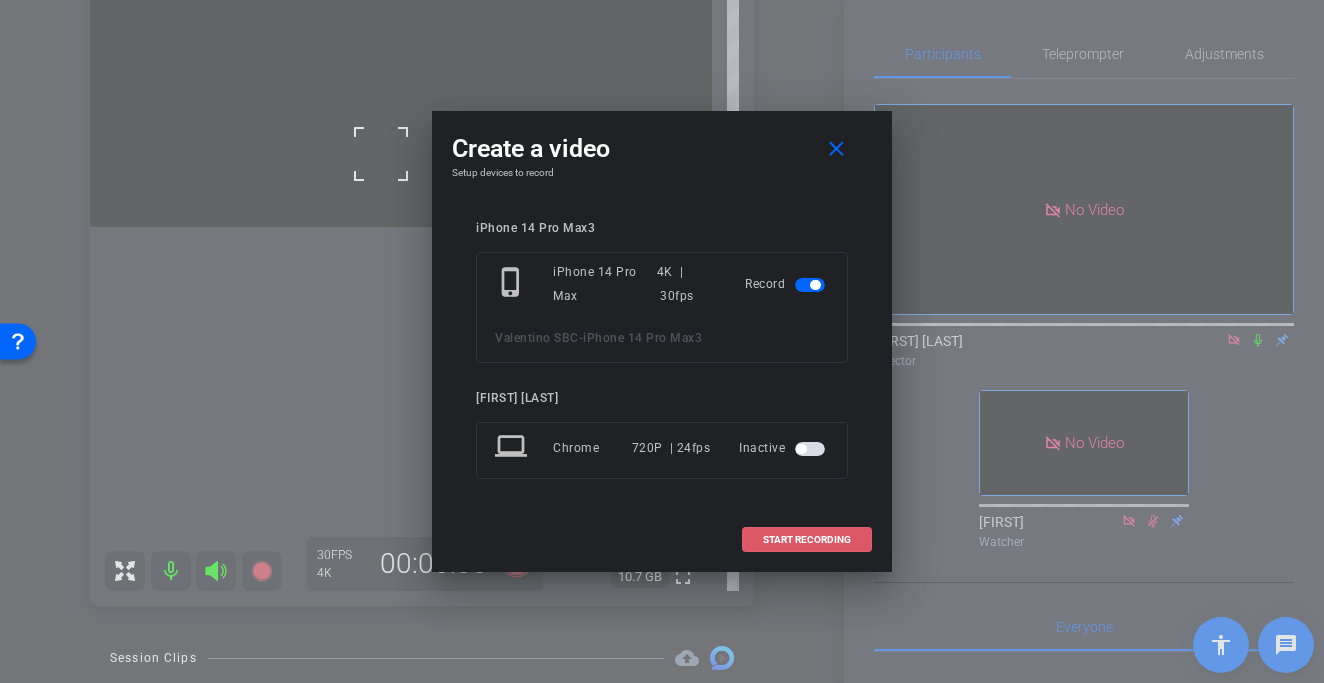 click on "START RECORDING" at bounding box center [807, 540] 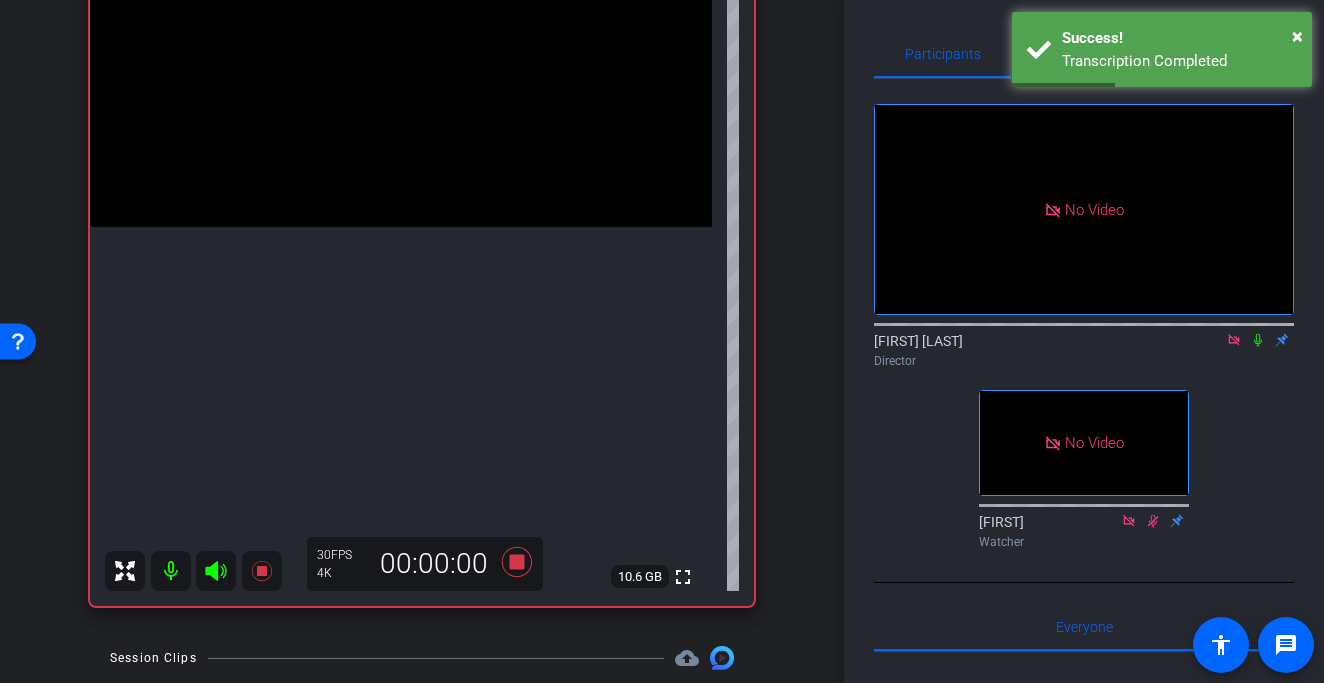 click at bounding box center [401, 71] 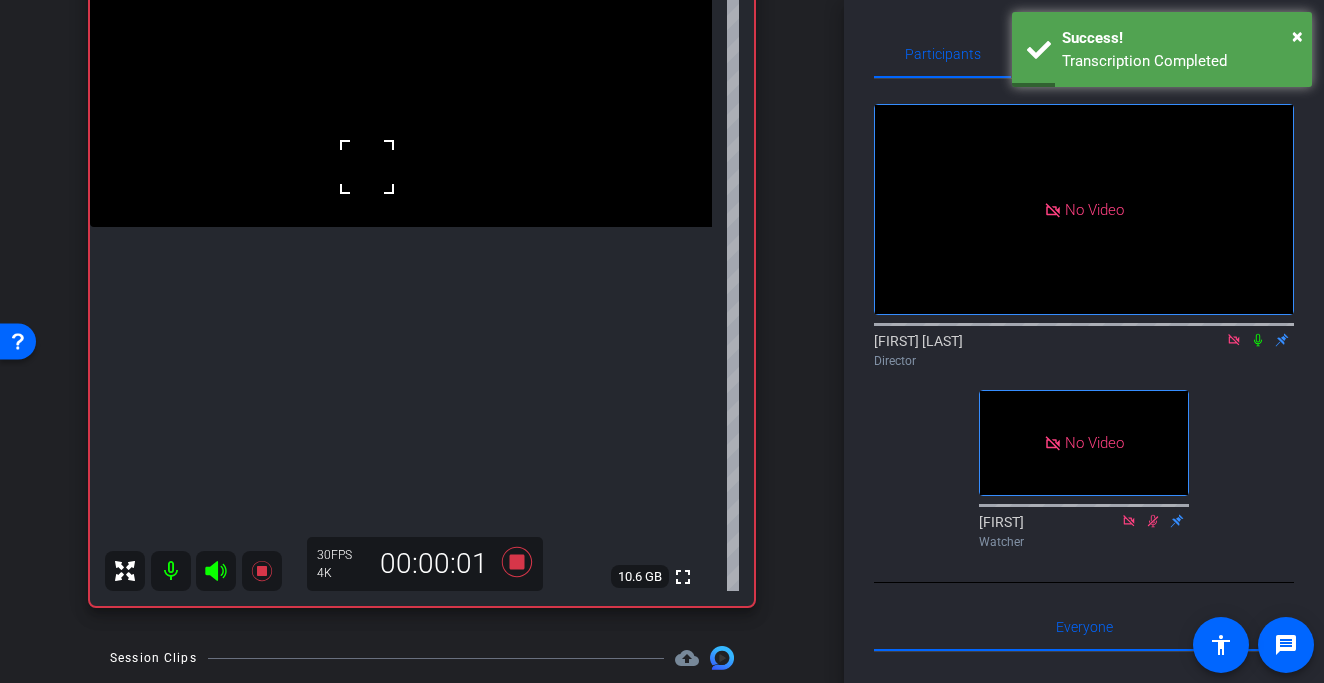 click at bounding box center (367, 167) 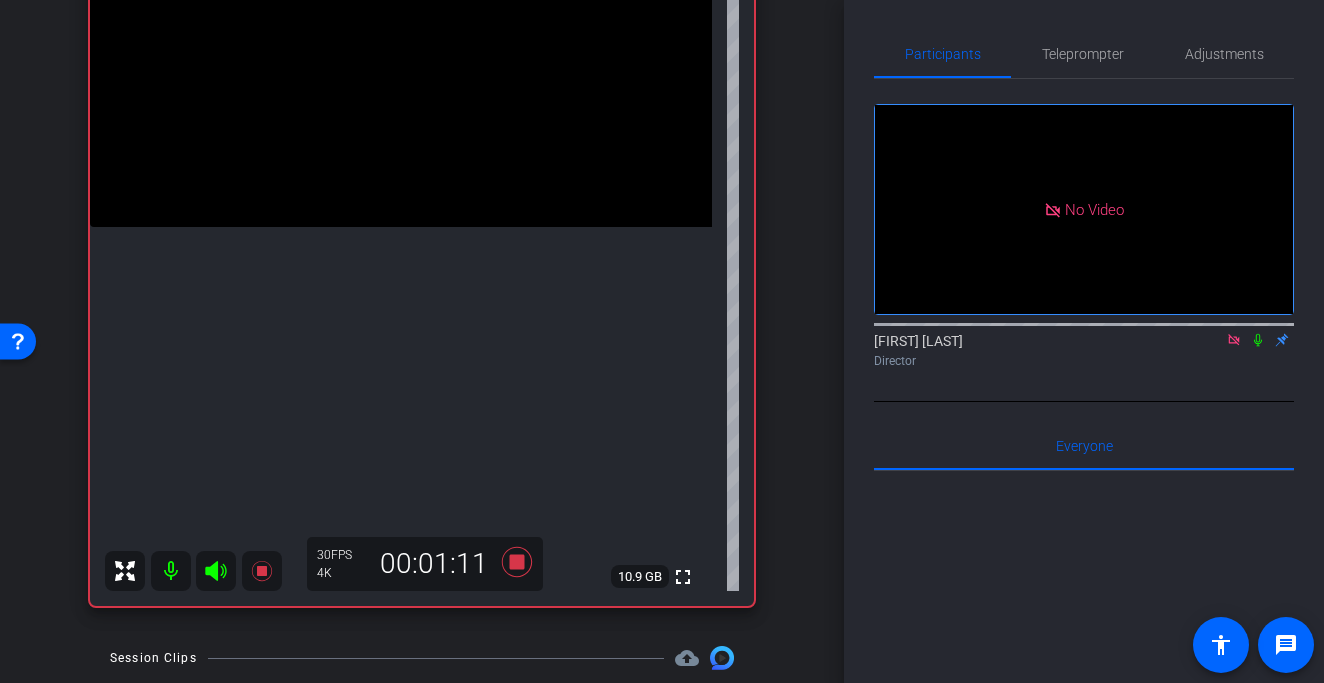 click at bounding box center (401, 71) 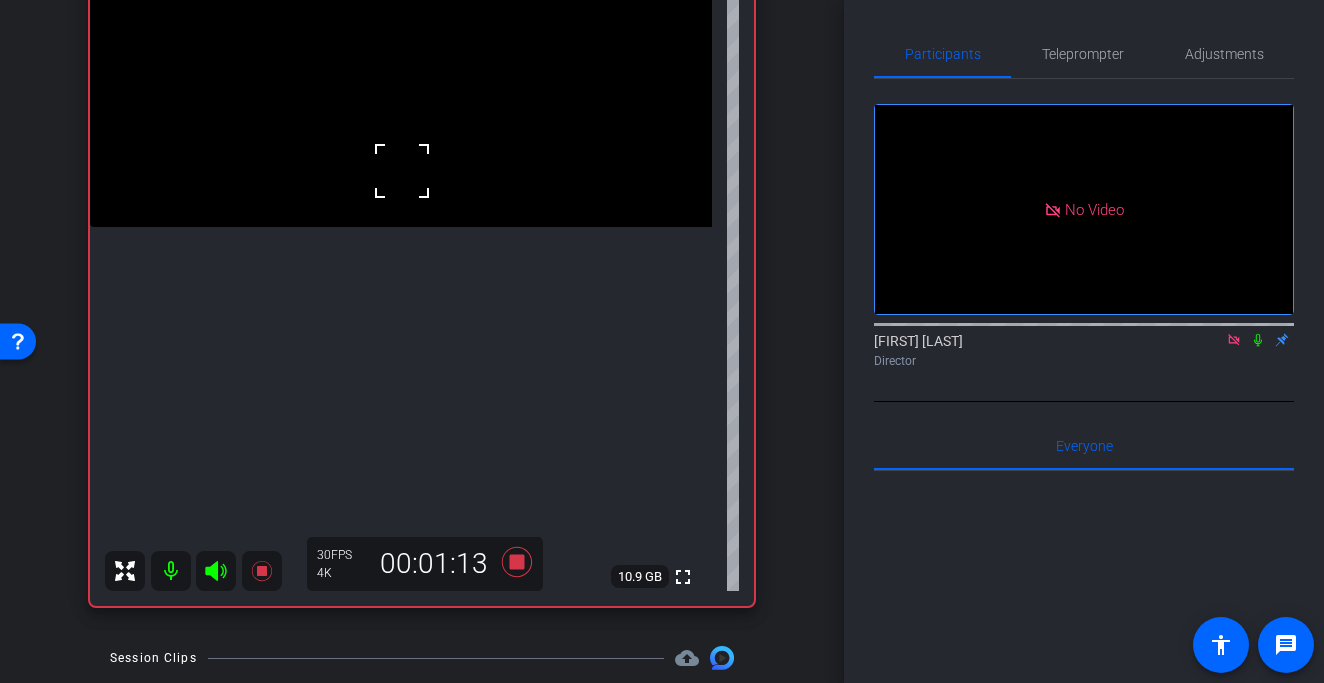 click at bounding box center (401, 71) 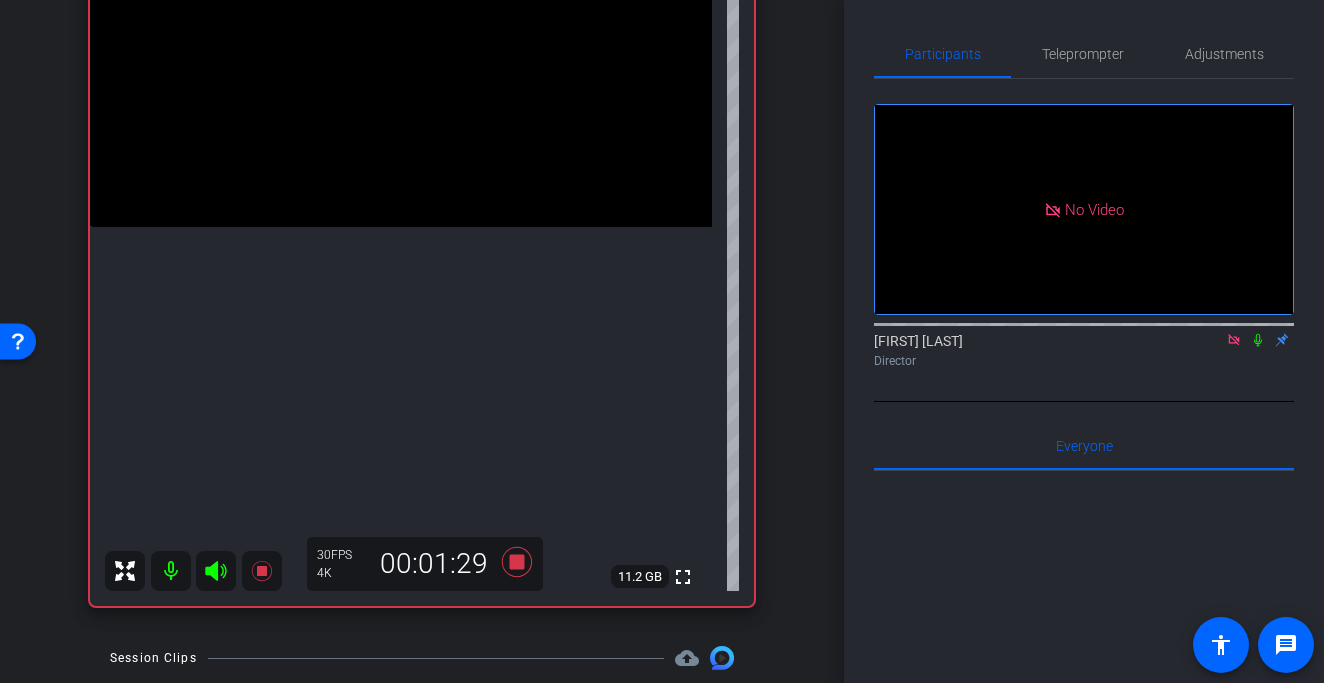 click at bounding box center (401, 71) 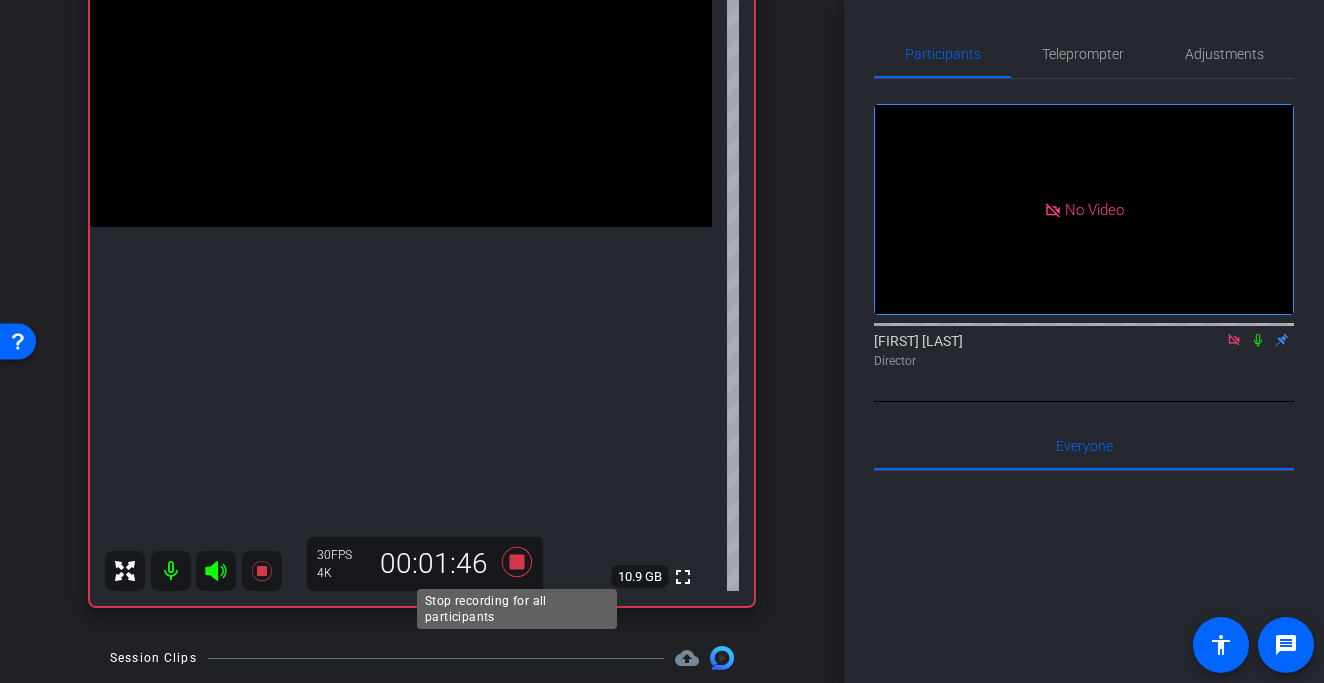 click 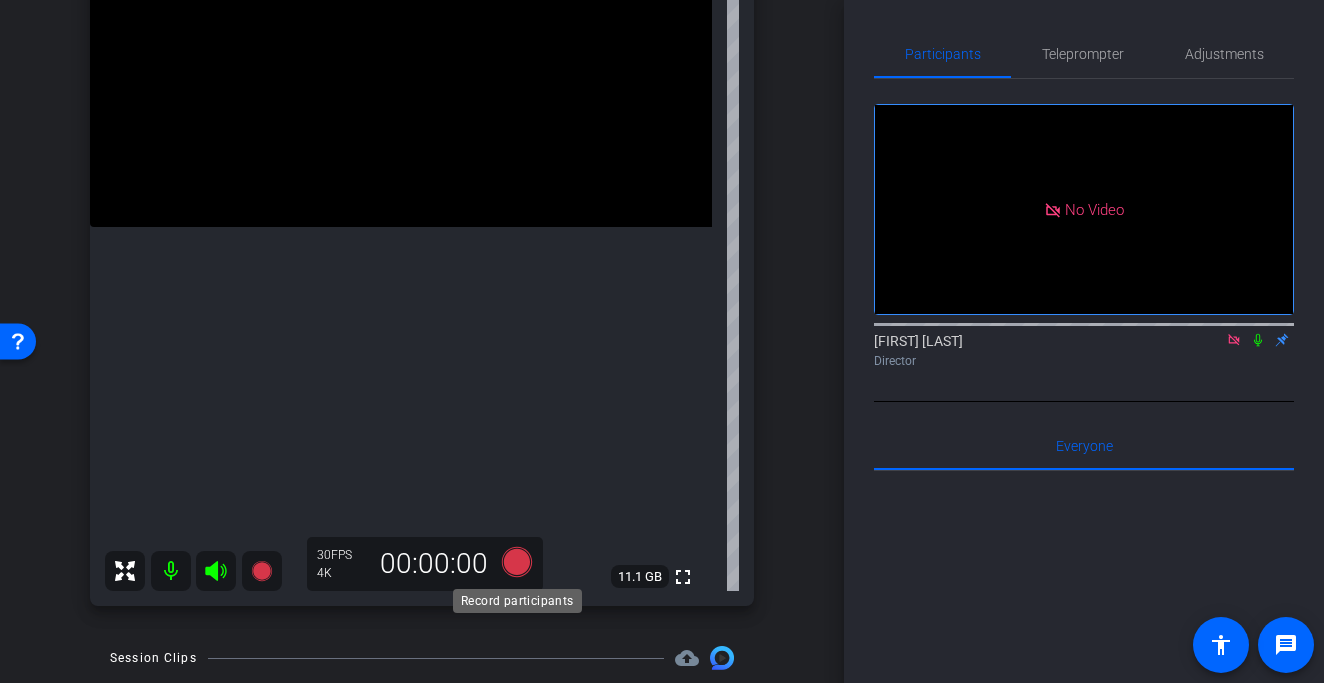 click 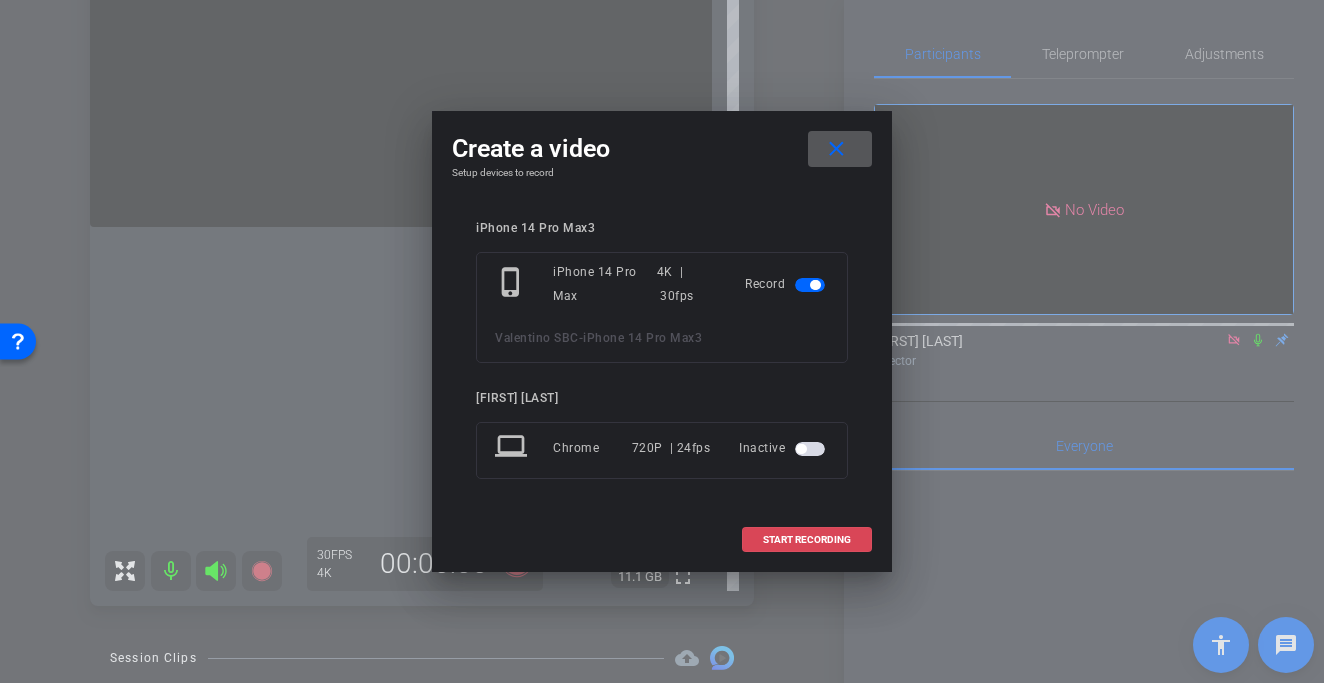 click on "START RECORDING" at bounding box center [807, 540] 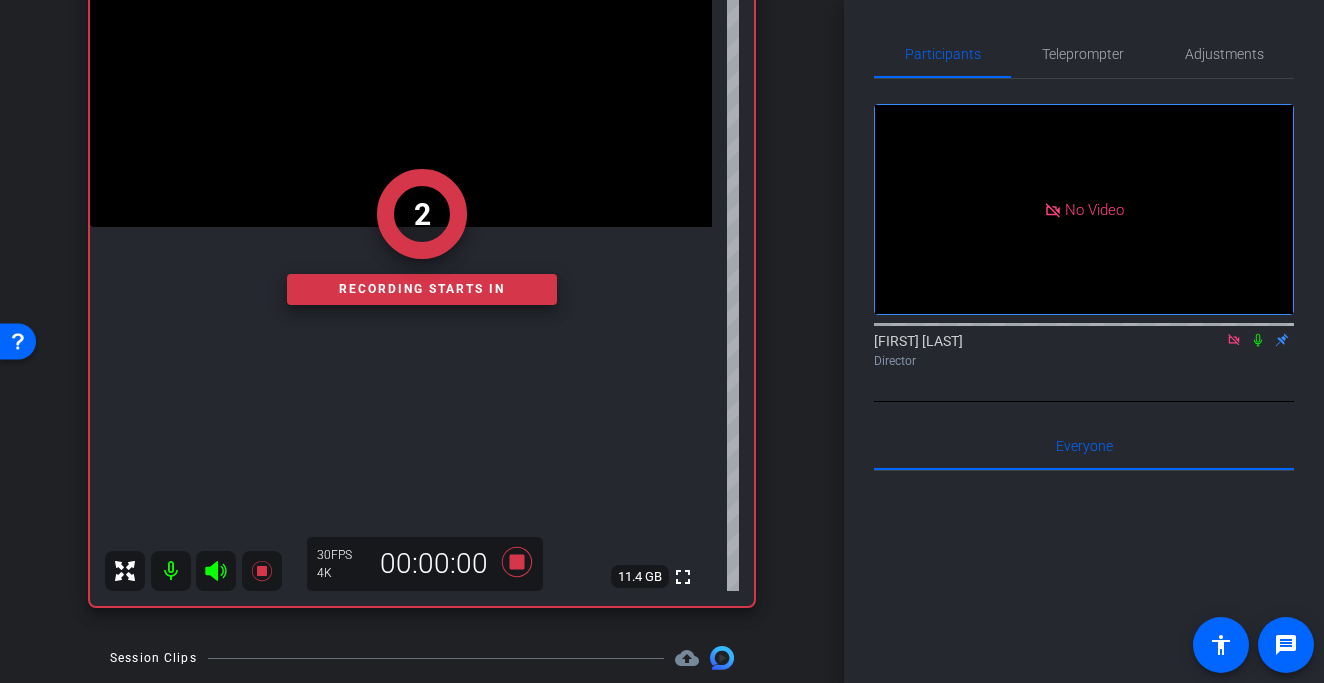 click on "2" 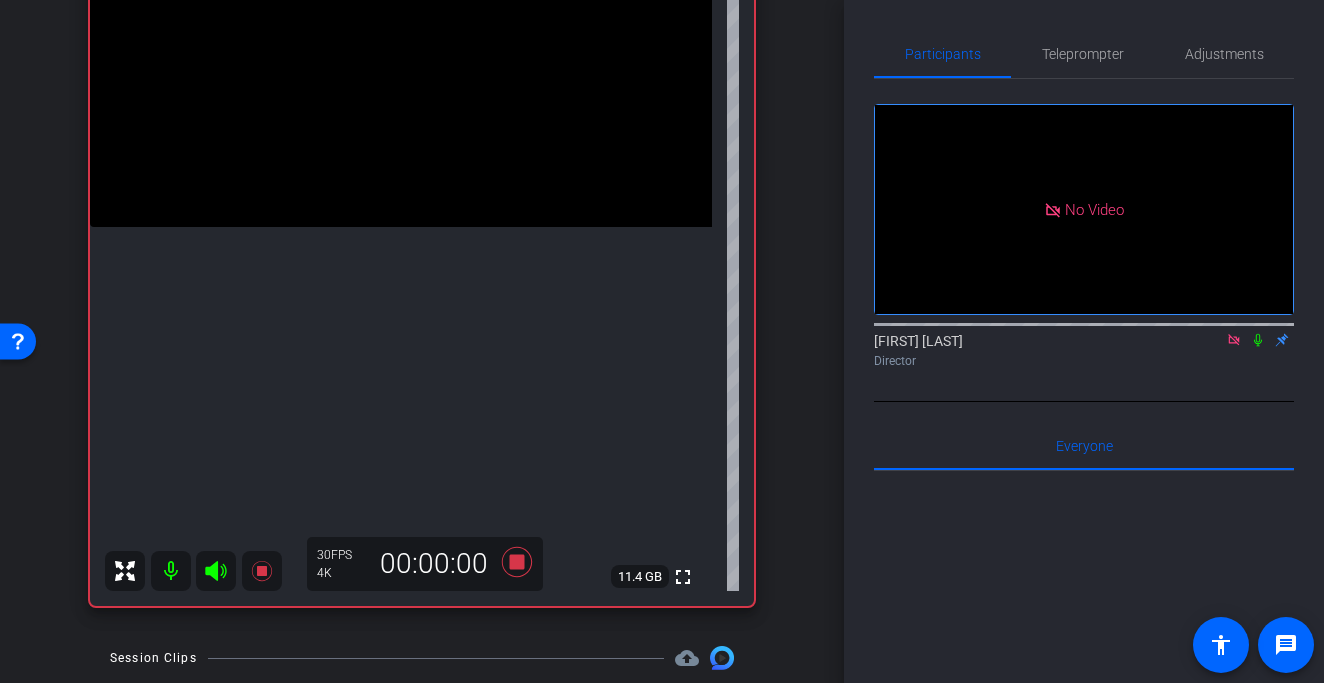 click at bounding box center (401, 71) 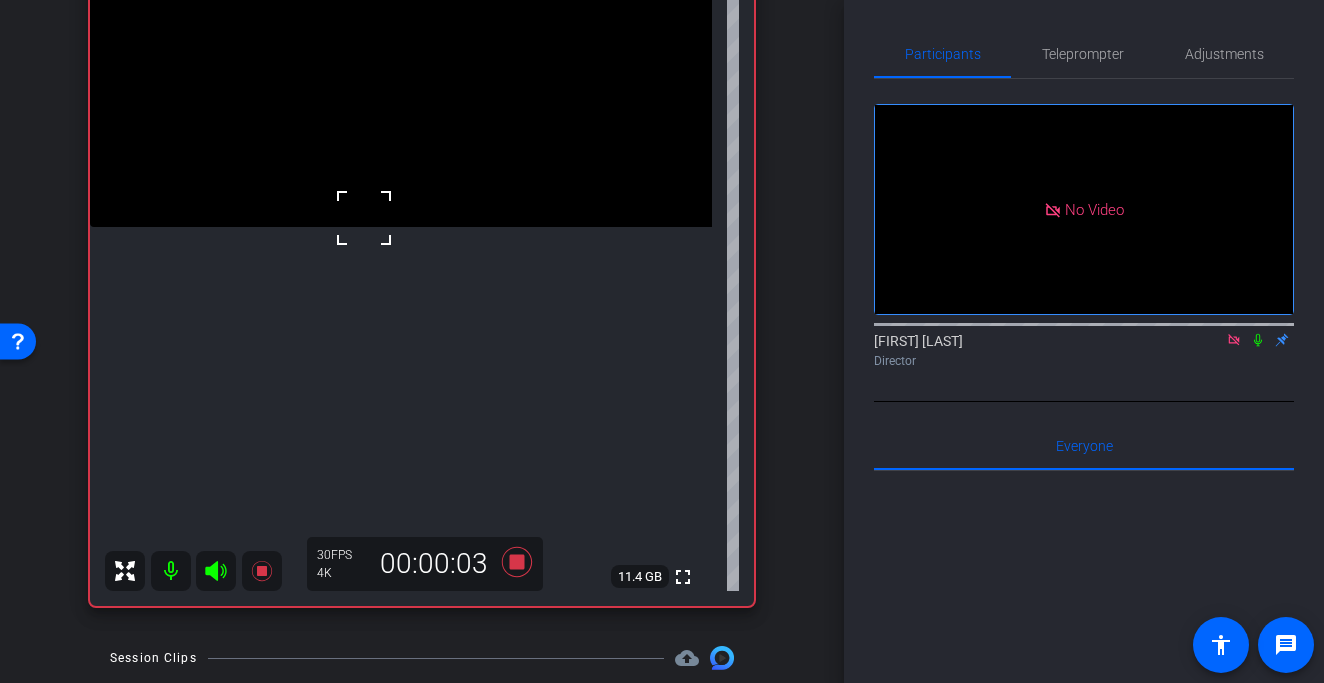 click at bounding box center (364, 218) 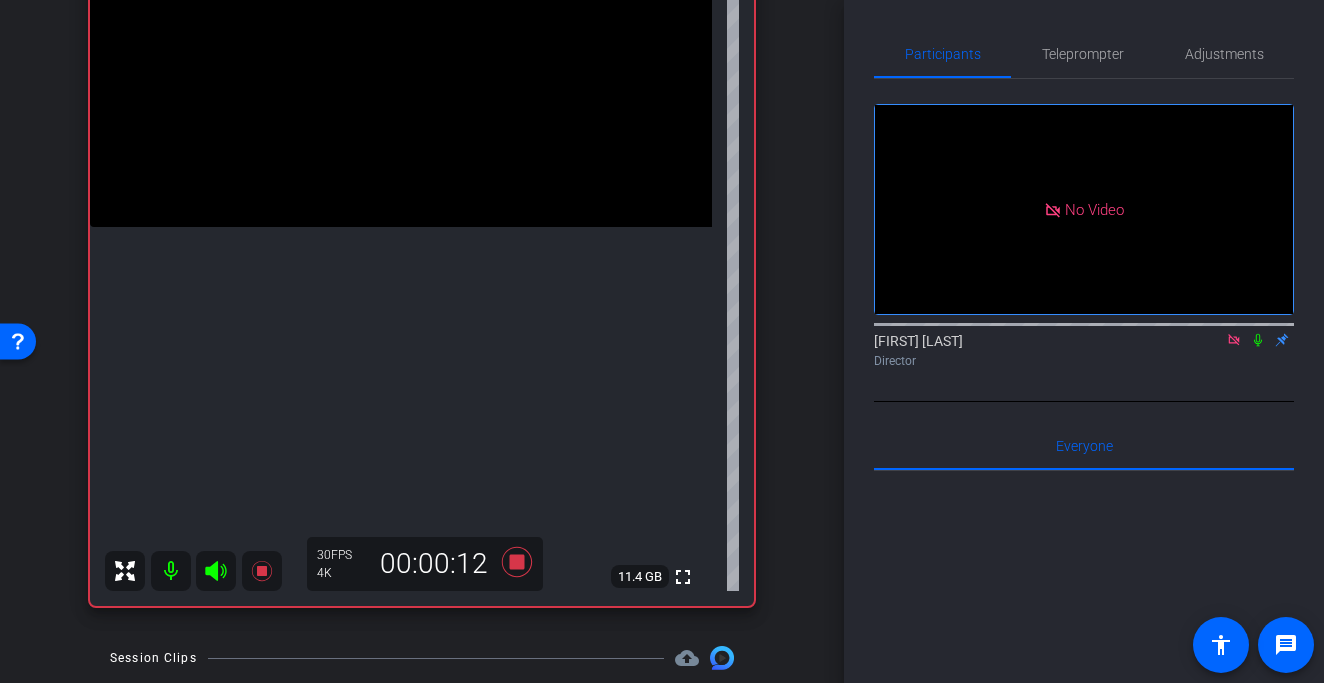click at bounding box center [401, 71] 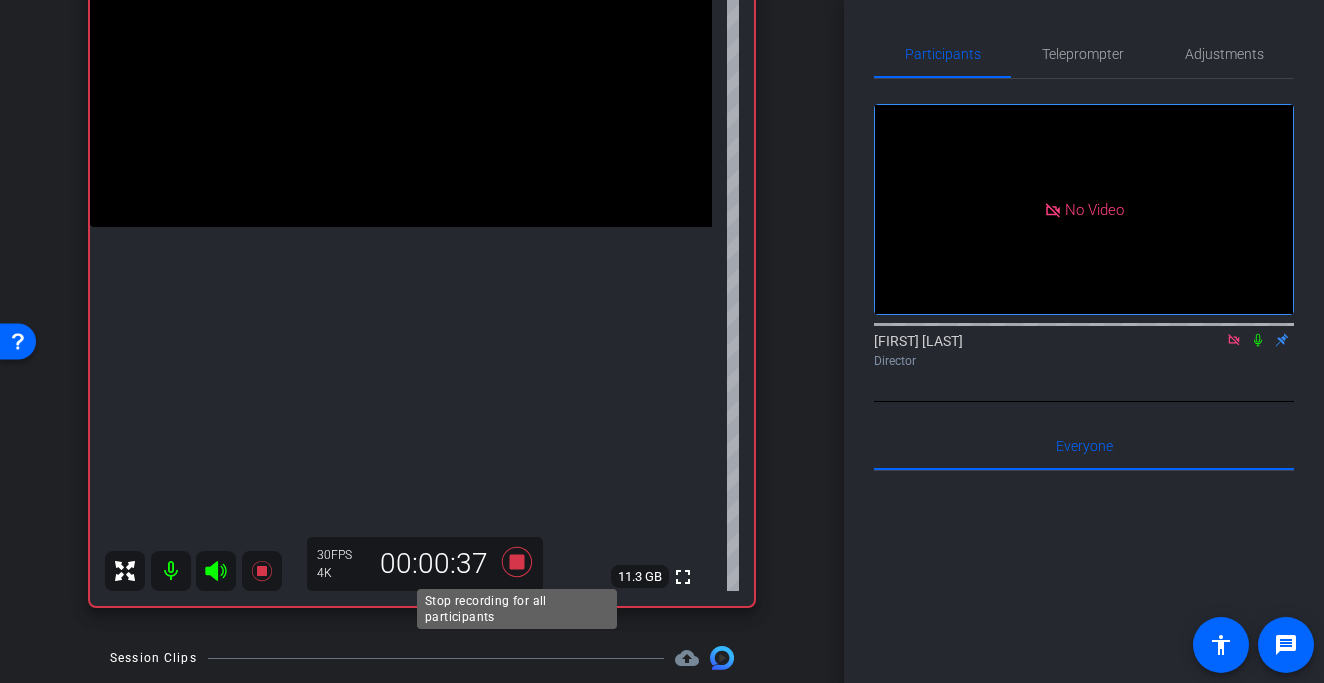 click 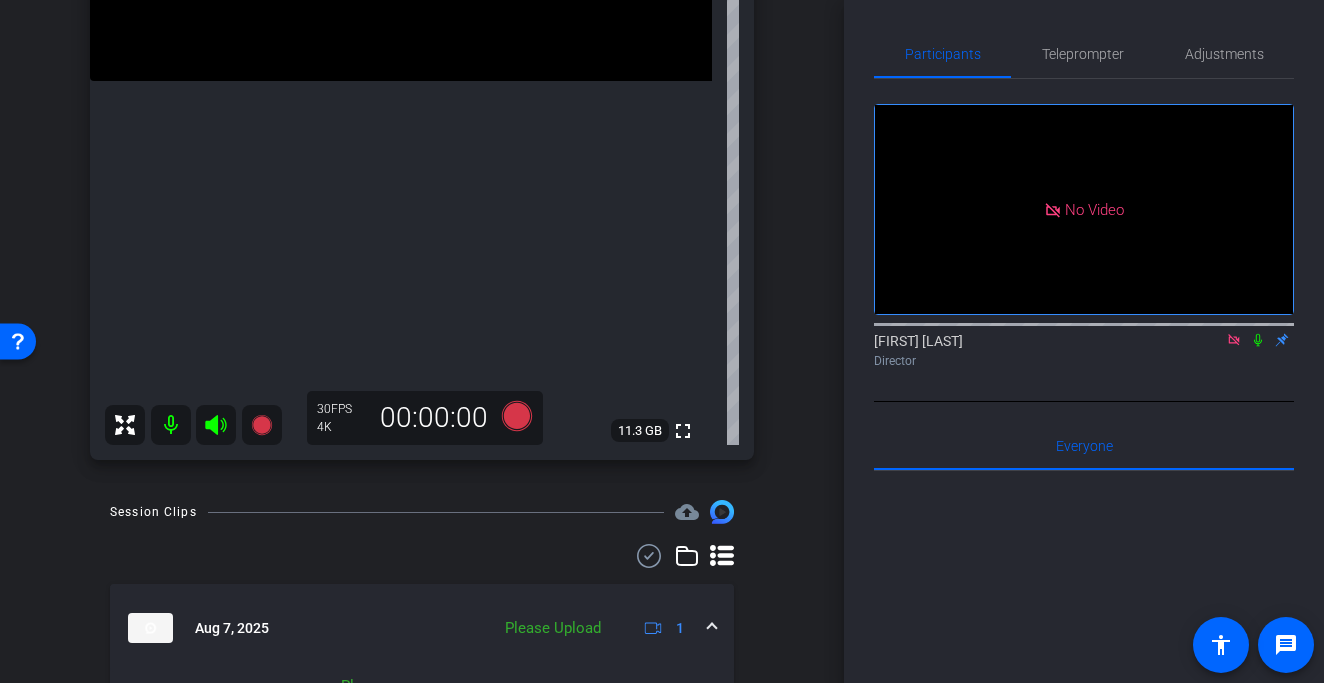 scroll, scrollTop: 396, scrollLeft: 0, axis: vertical 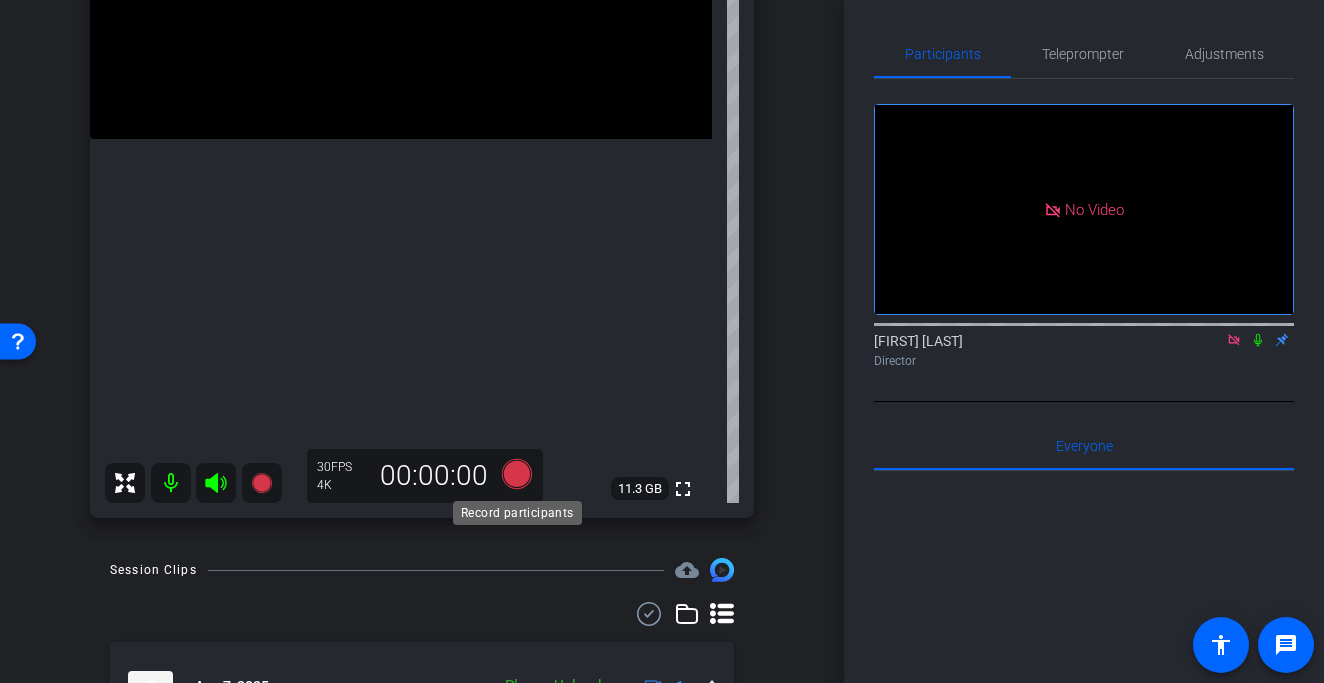 click 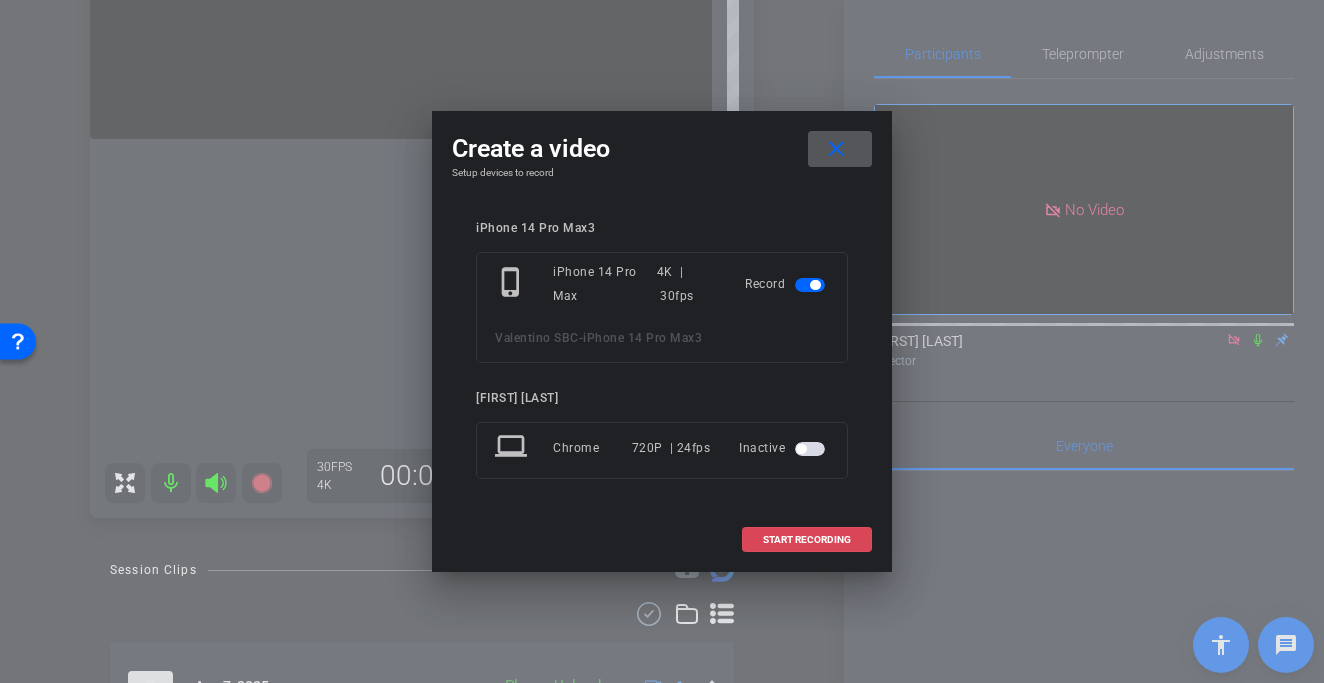 click on "START RECORDING" at bounding box center [807, 540] 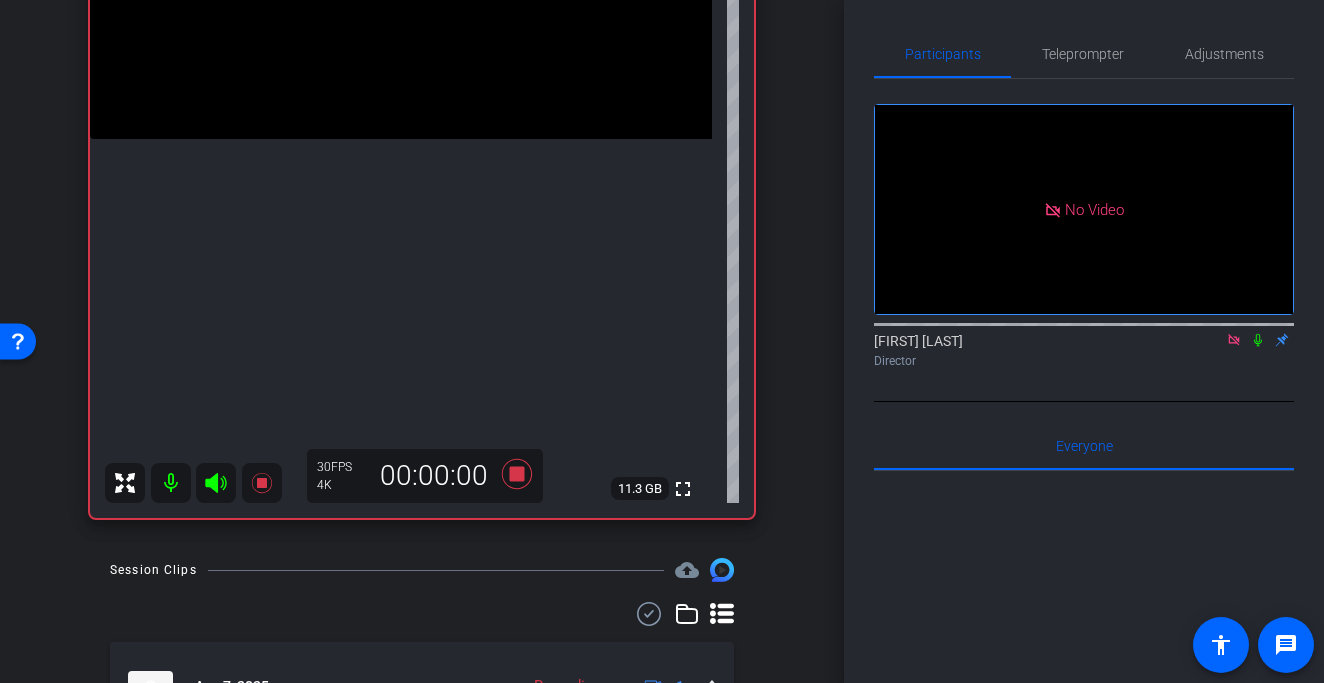 click at bounding box center (401, -17) 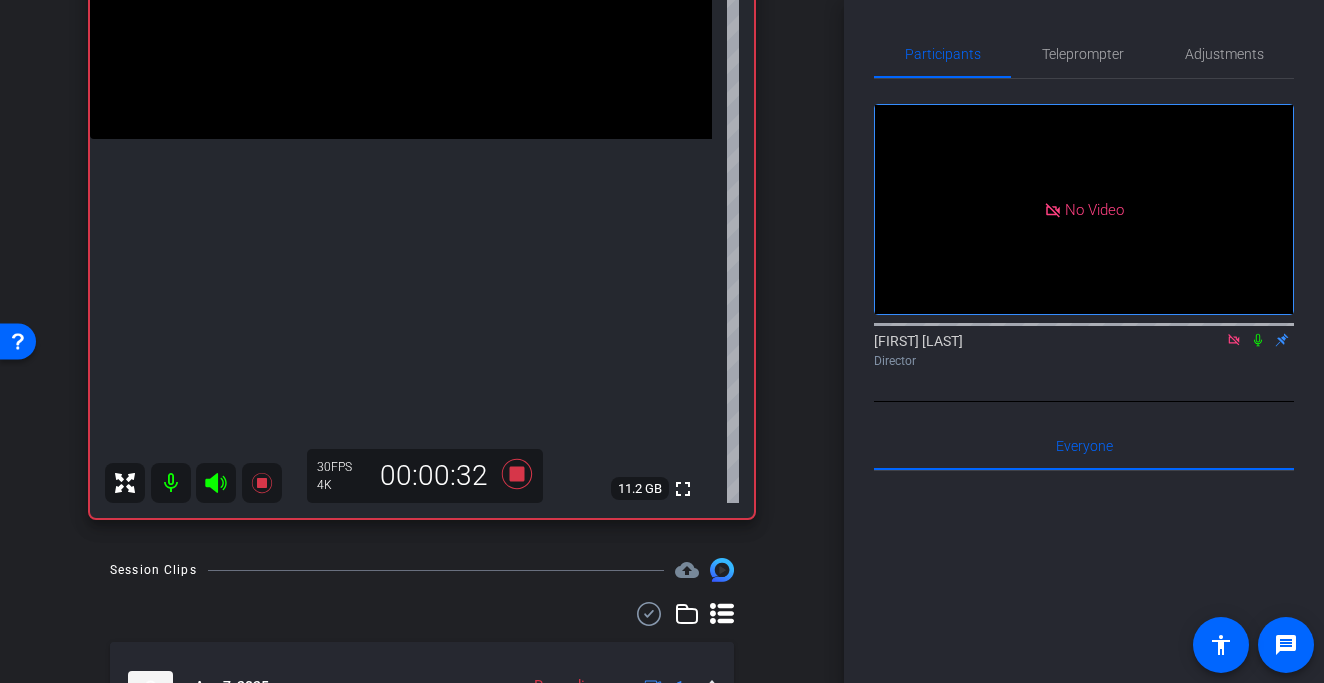 click at bounding box center (401, -17) 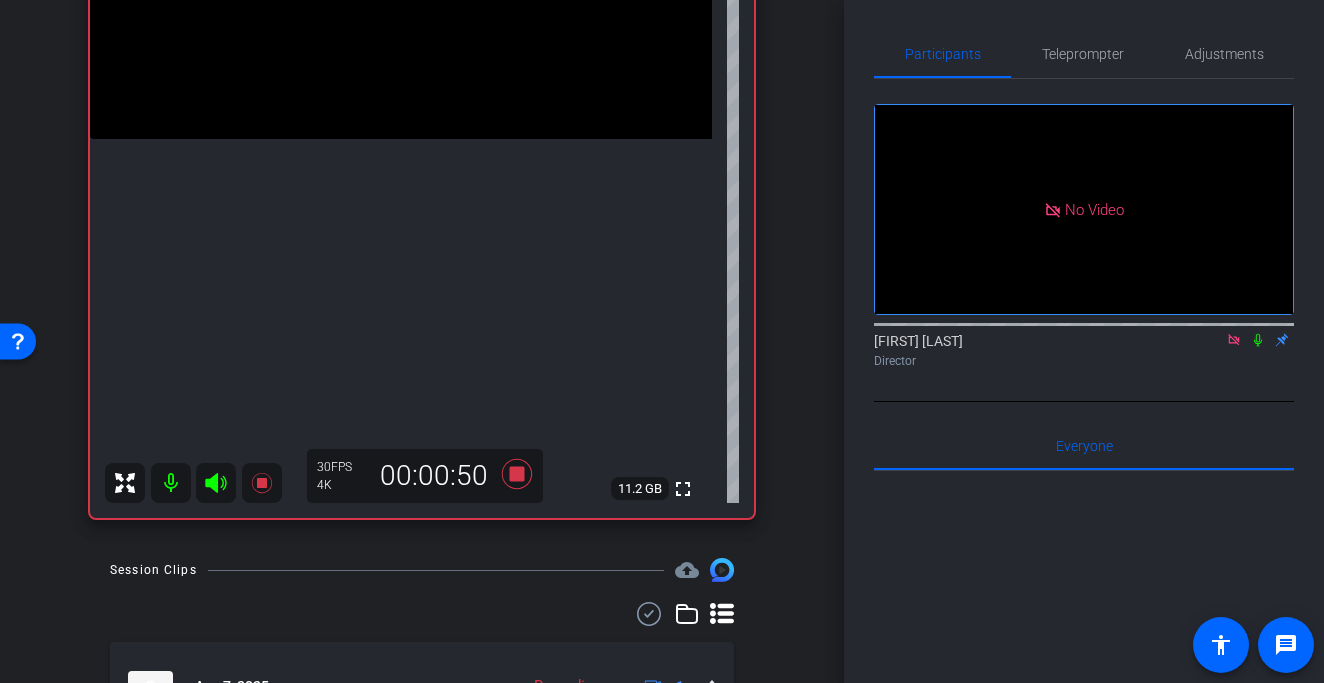 click at bounding box center (401, -17) 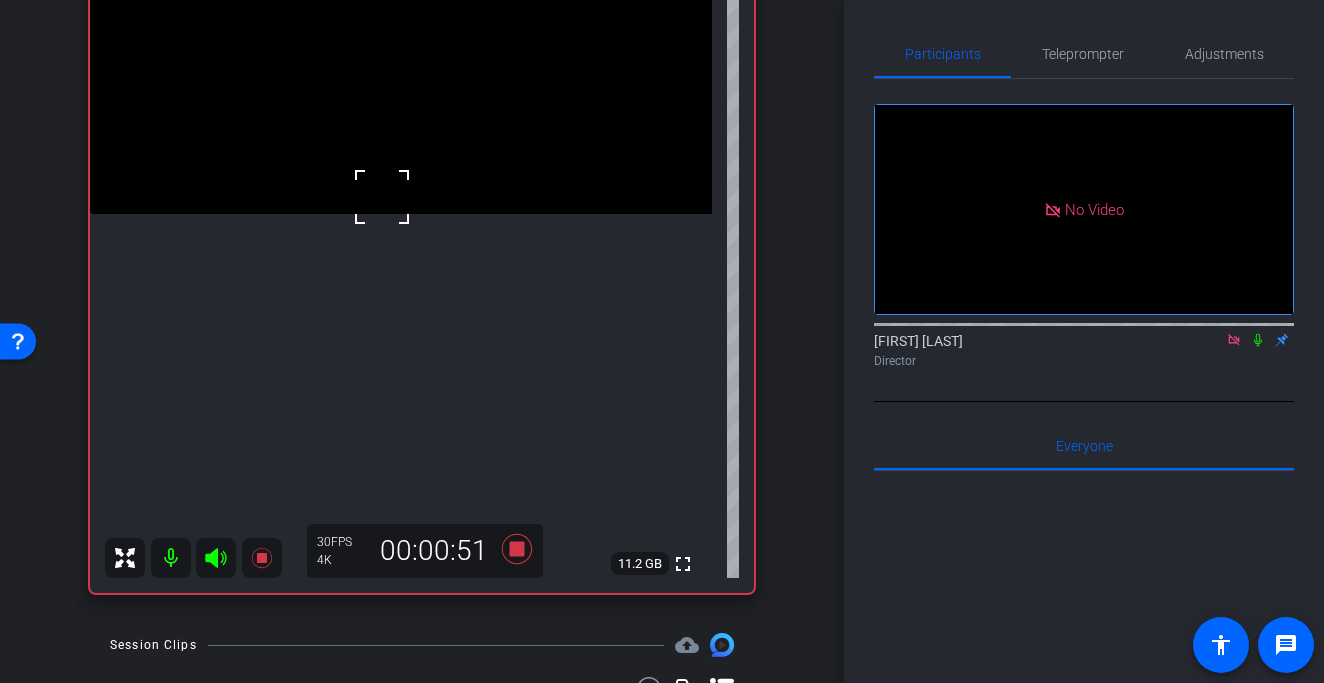 scroll, scrollTop: 314, scrollLeft: 0, axis: vertical 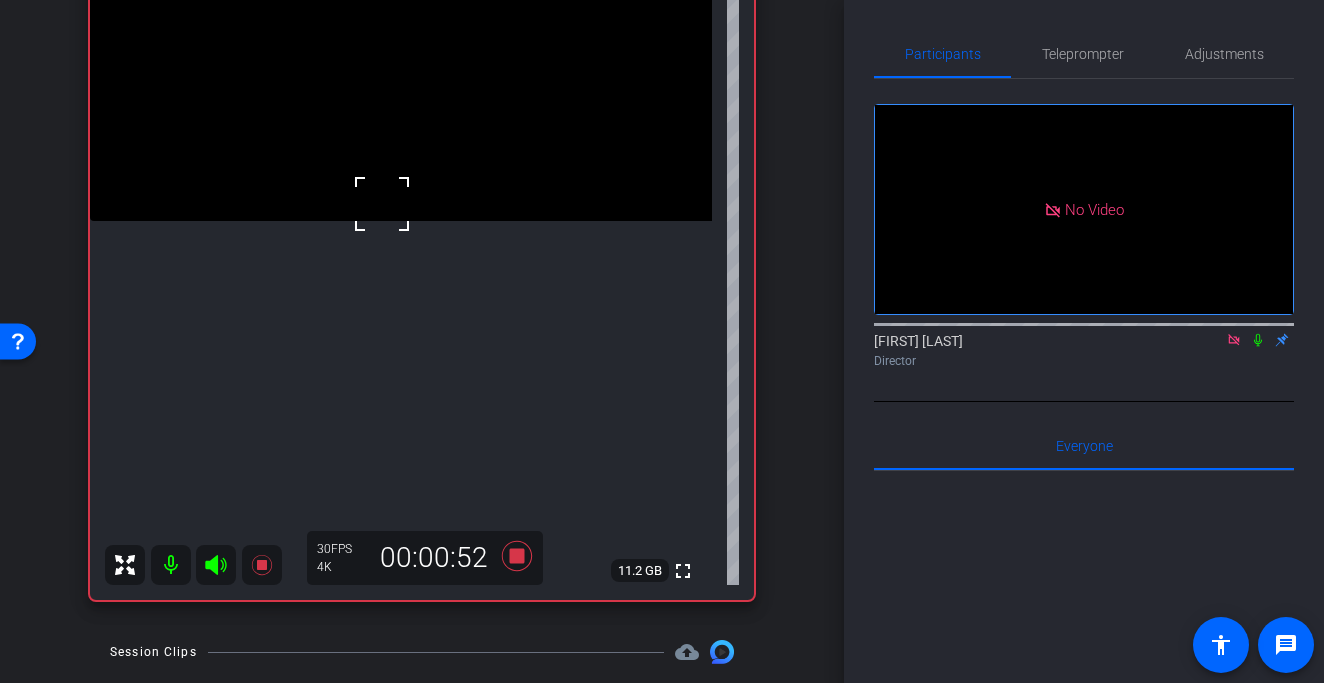 click at bounding box center [382, 204] 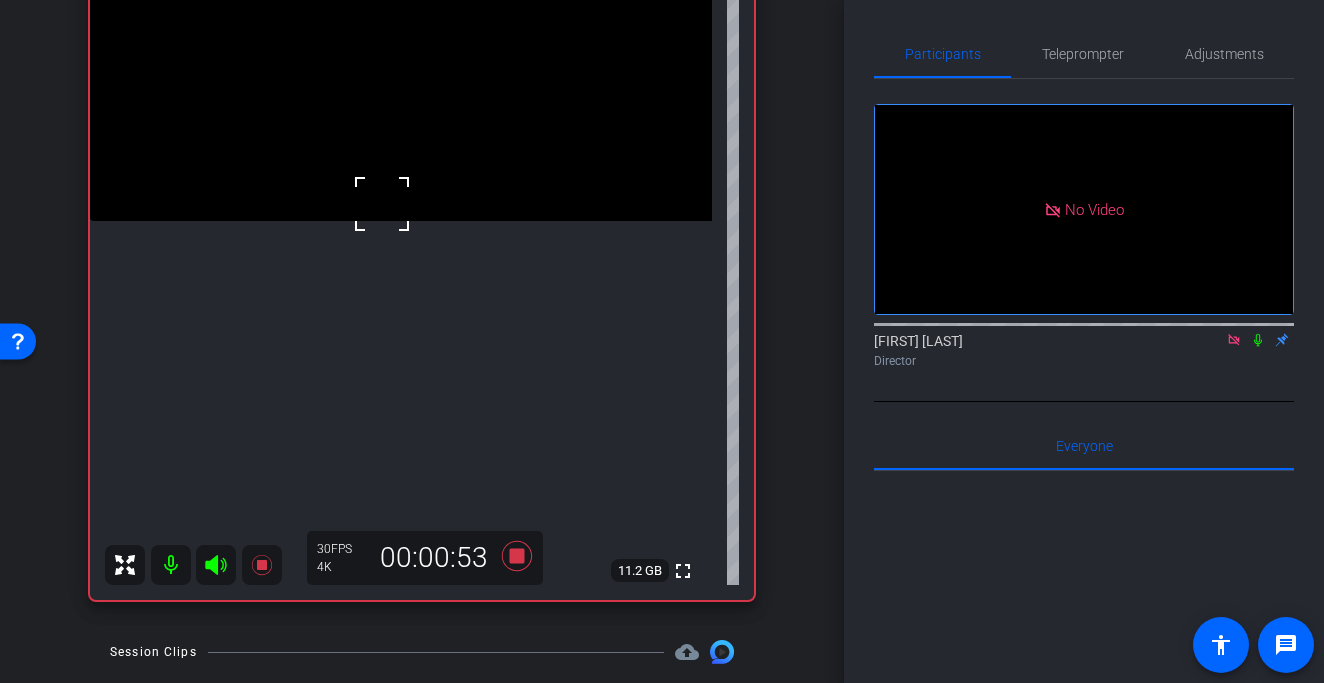 click at bounding box center [401, 65] 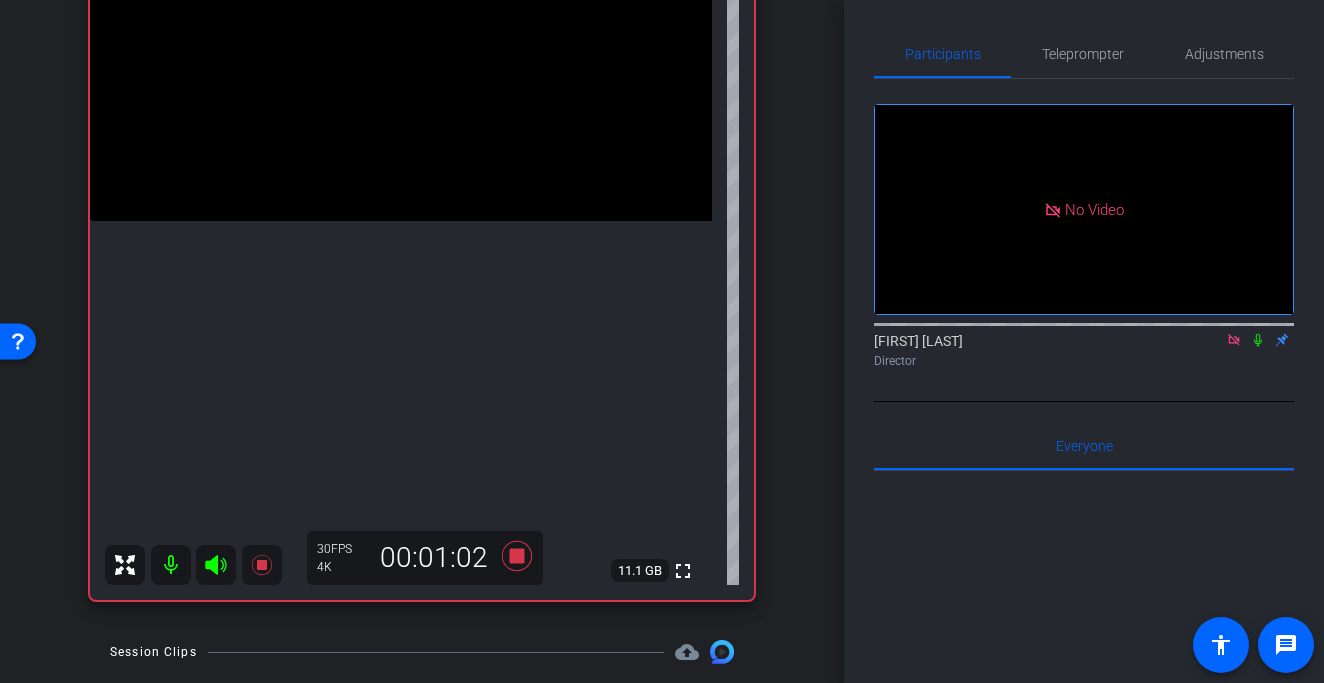 click at bounding box center (401, 65) 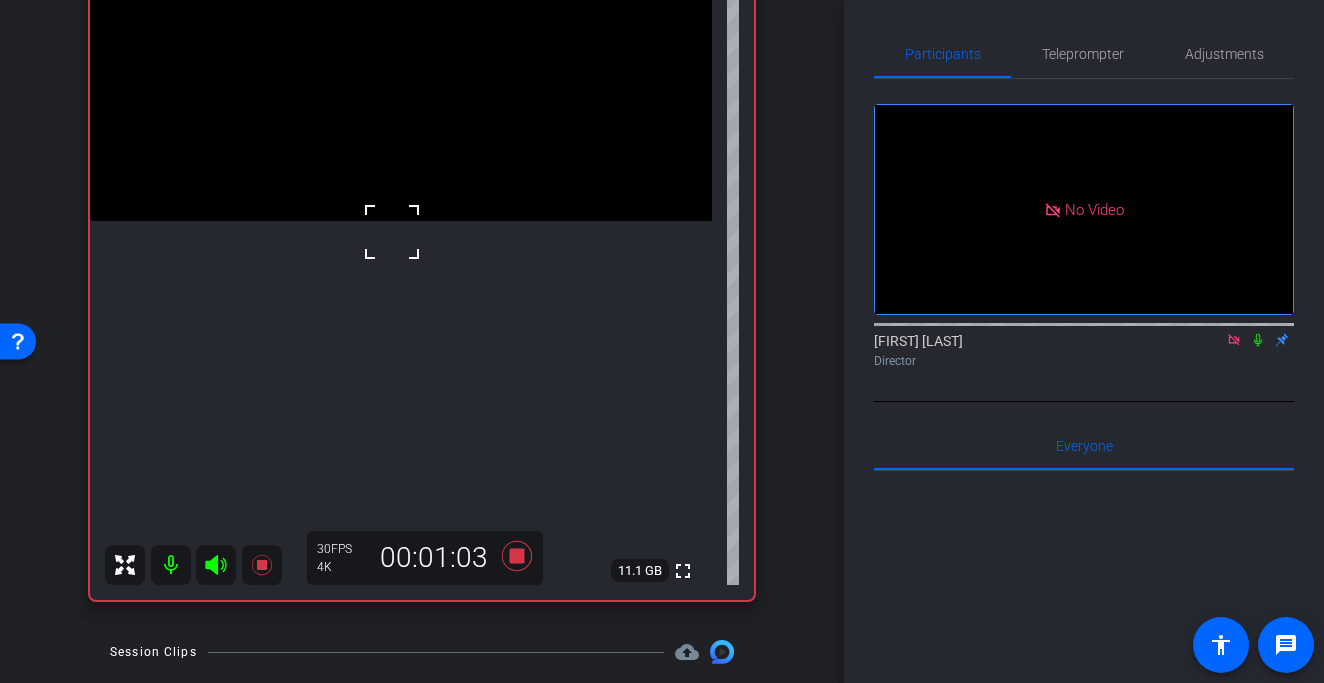 click at bounding box center [392, 232] 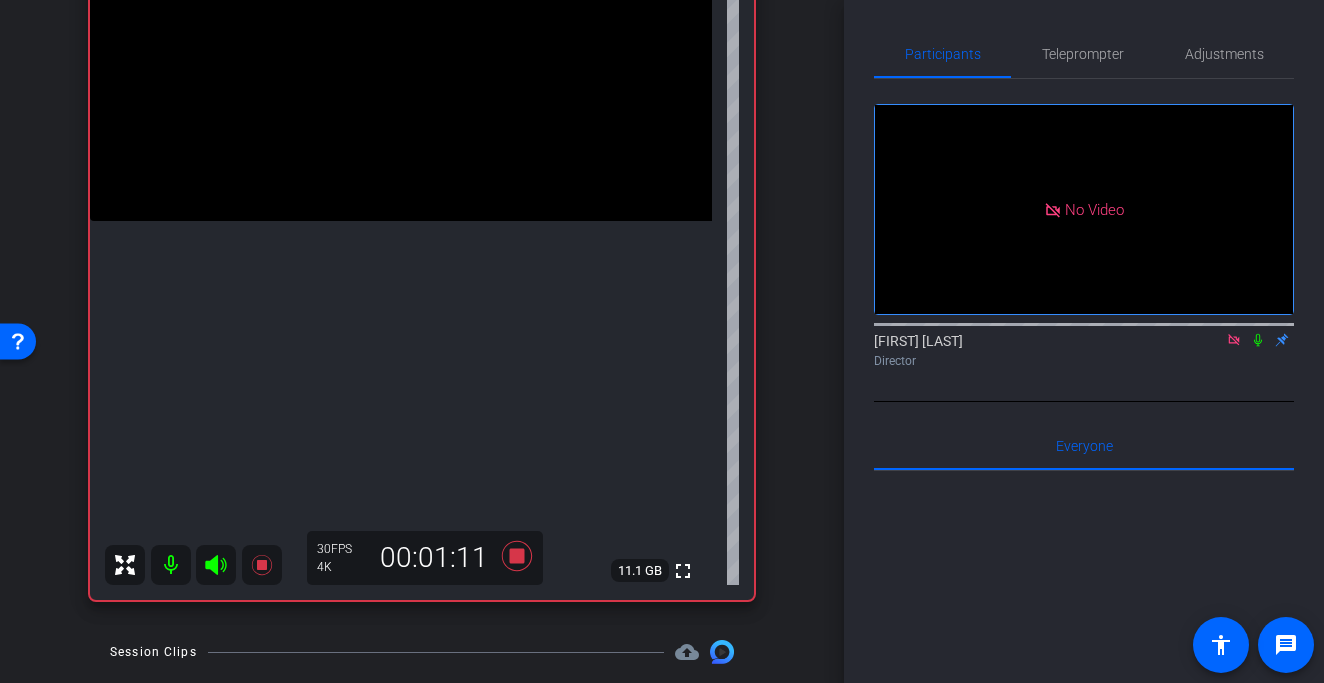 click at bounding box center (401, 65) 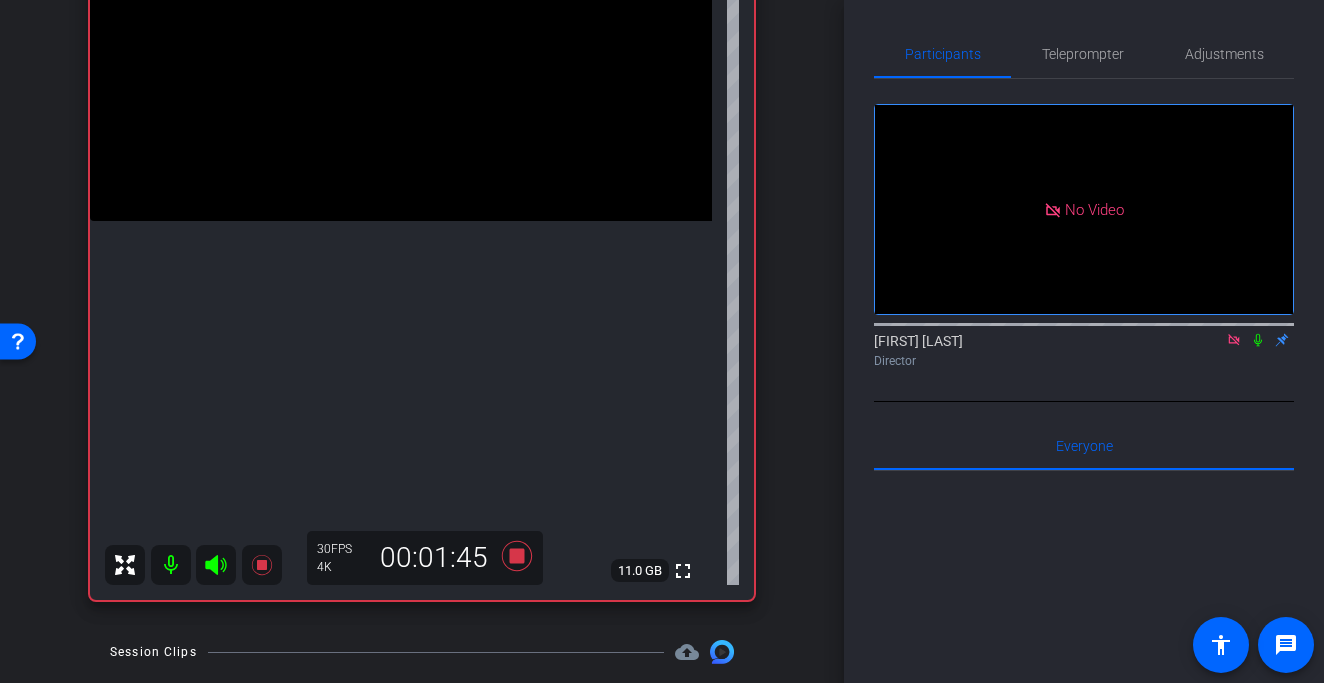 click at bounding box center (401, 65) 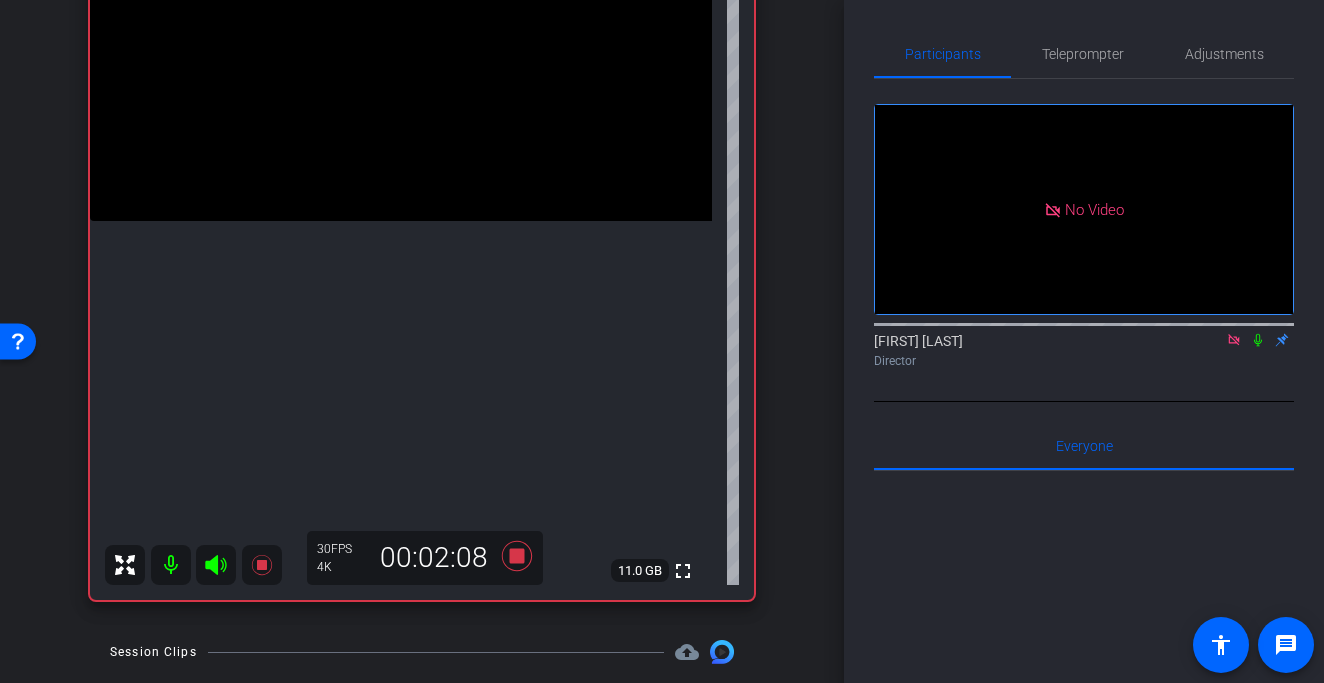 click at bounding box center (401, 65) 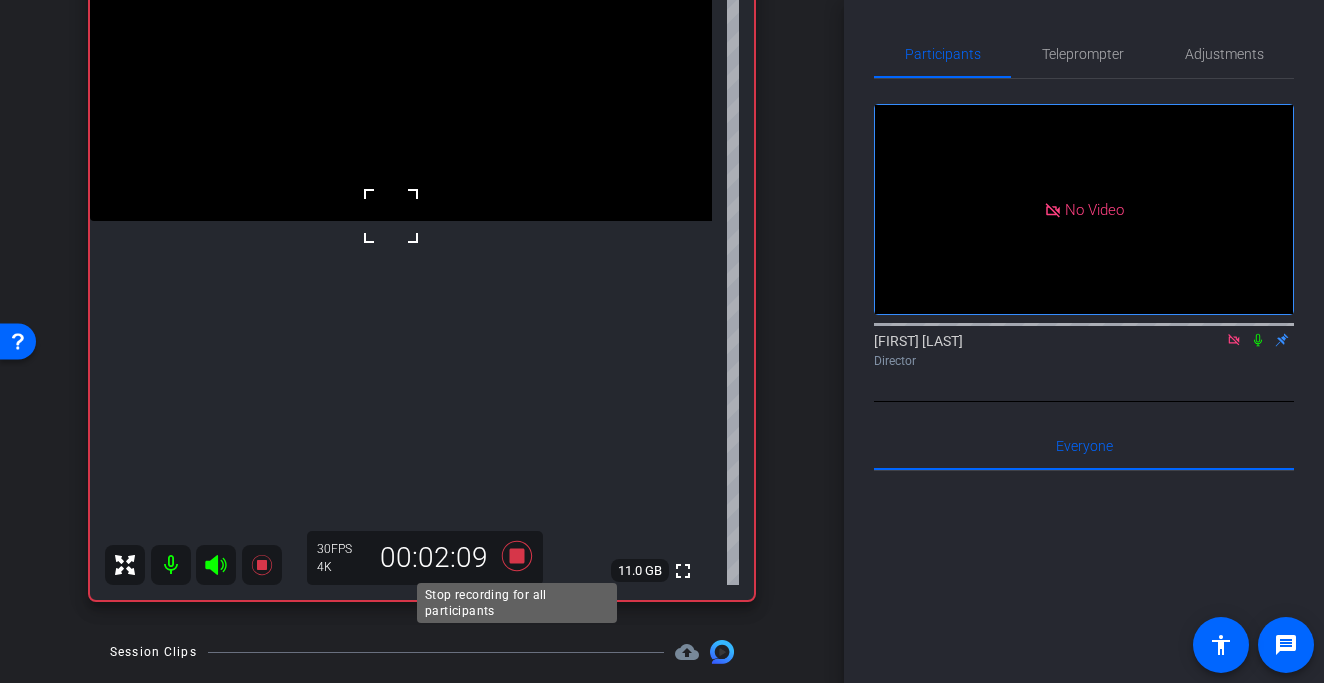 click 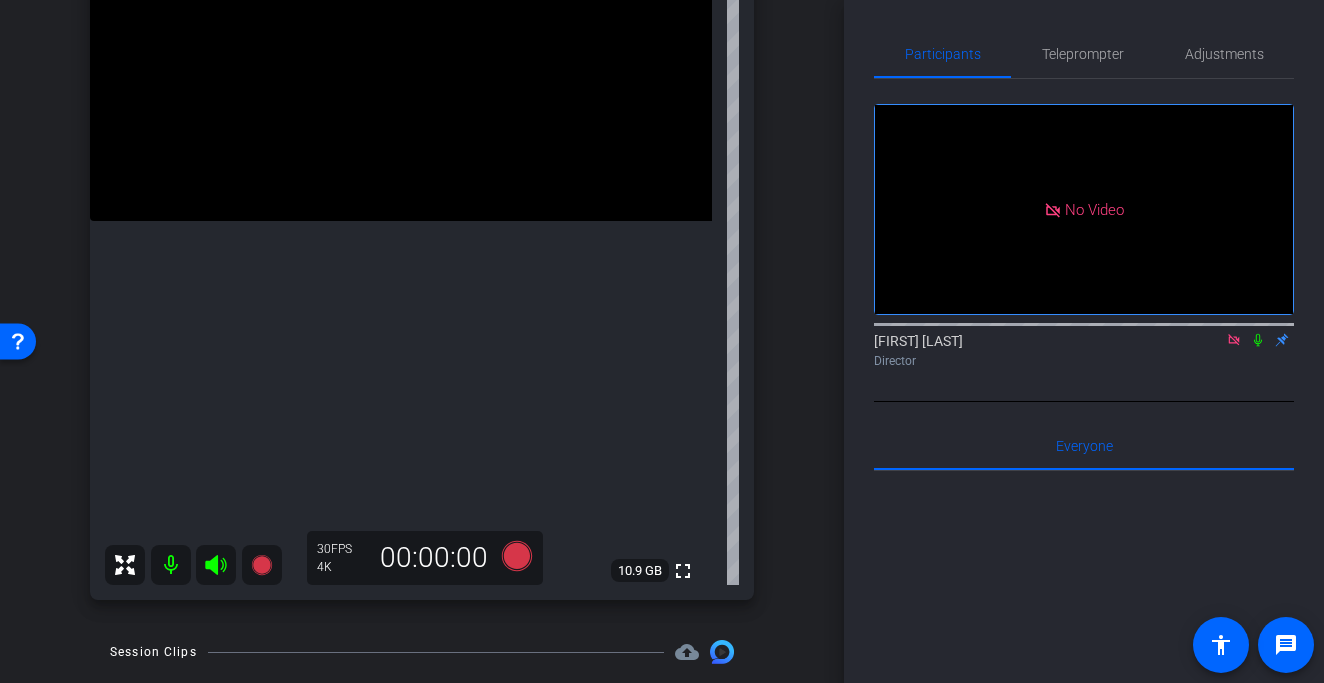 click at bounding box center [401, 65] 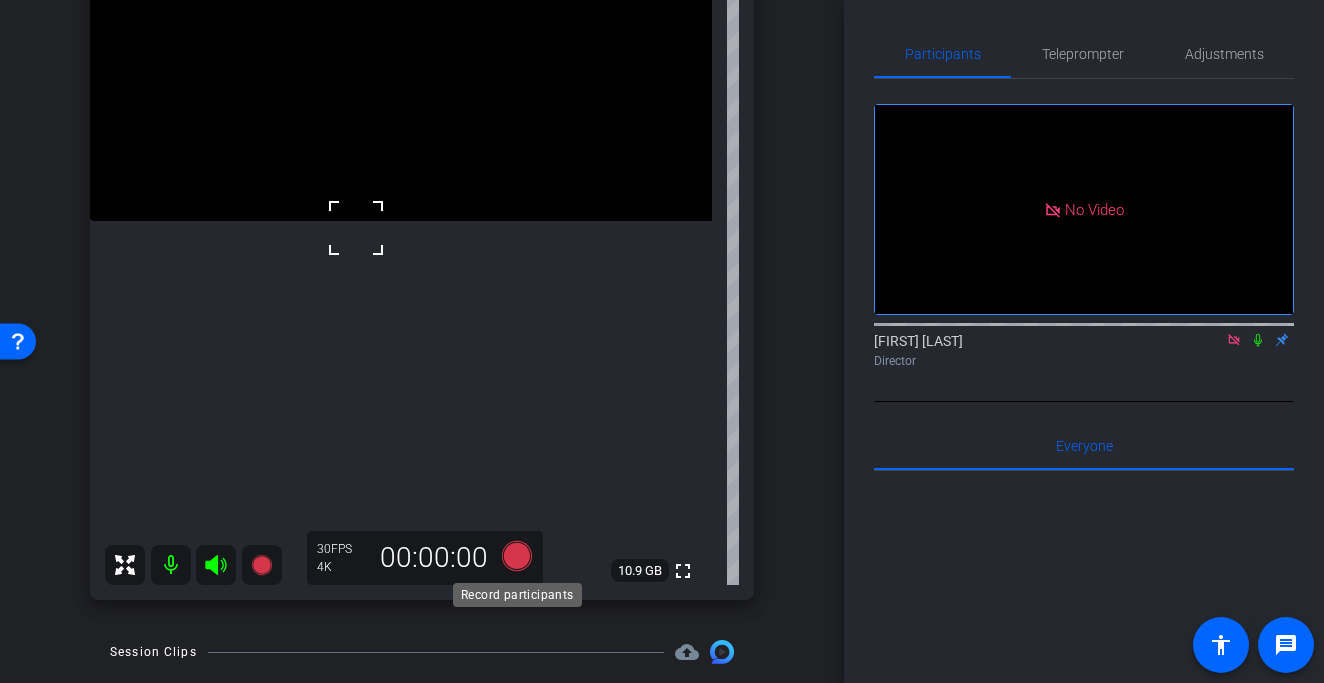 click 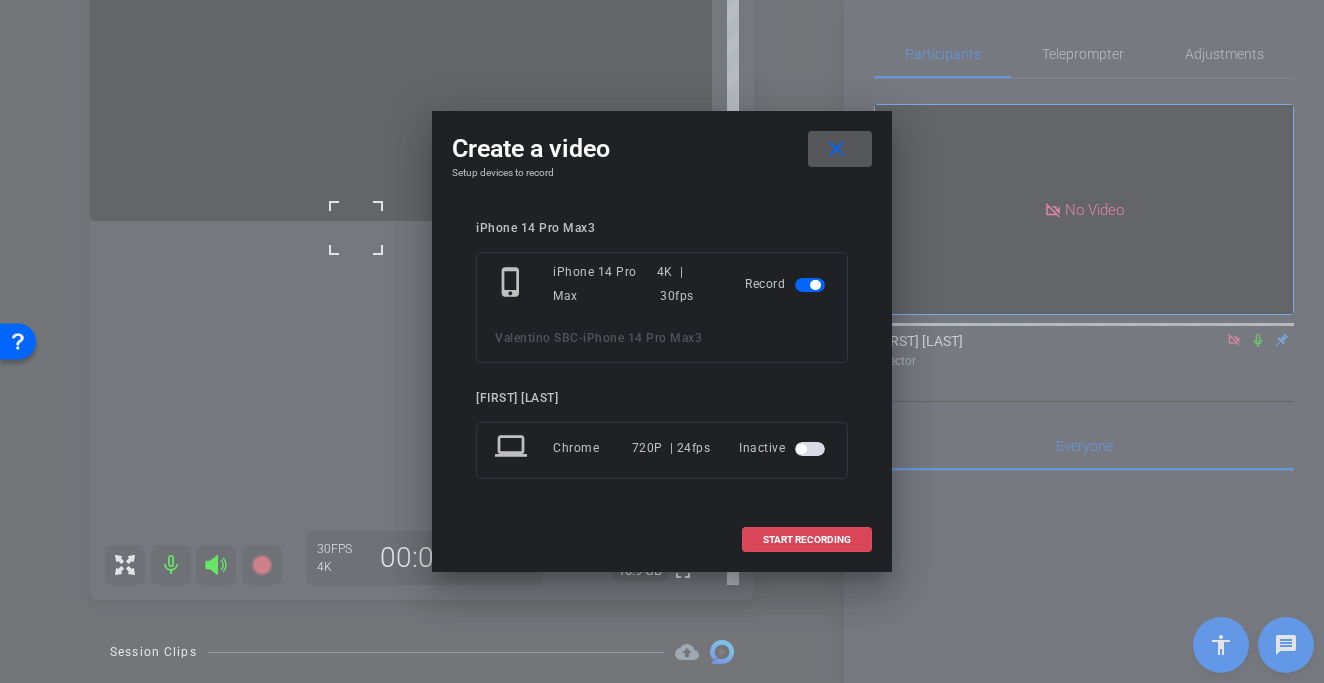 click on "START RECORDING" at bounding box center (807, 540) 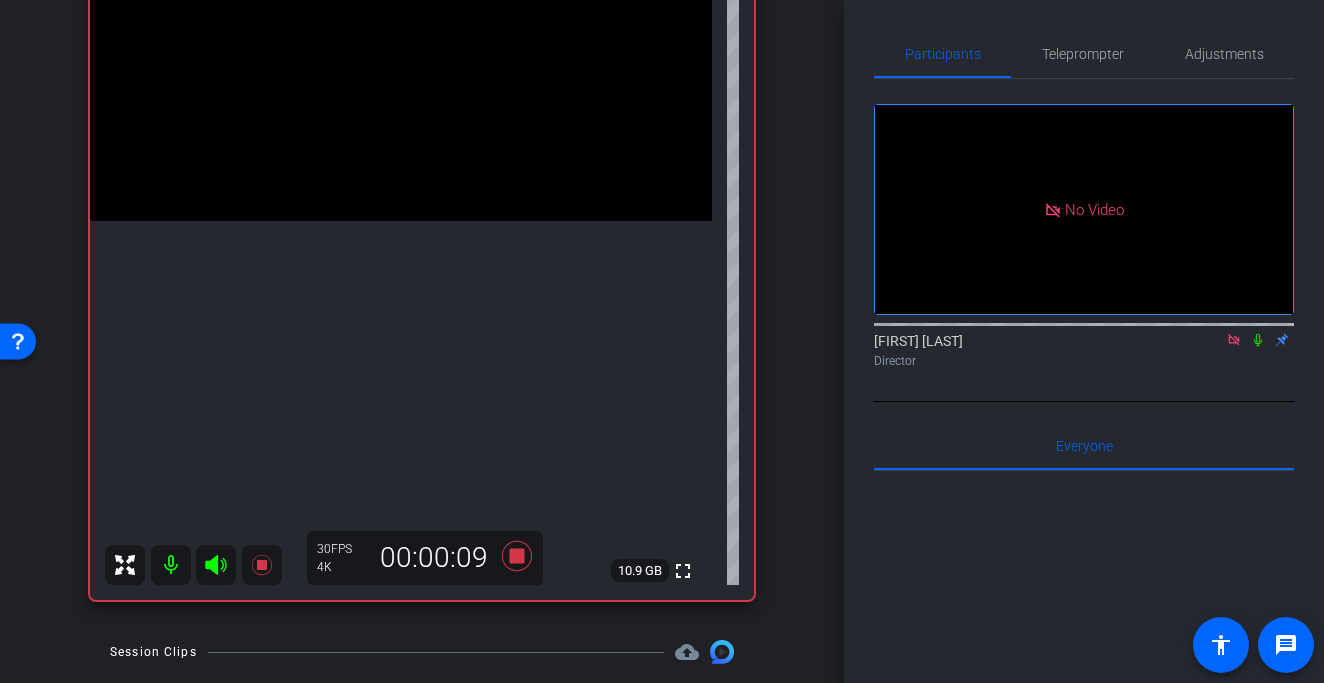 click at bounding box center (401, 65) 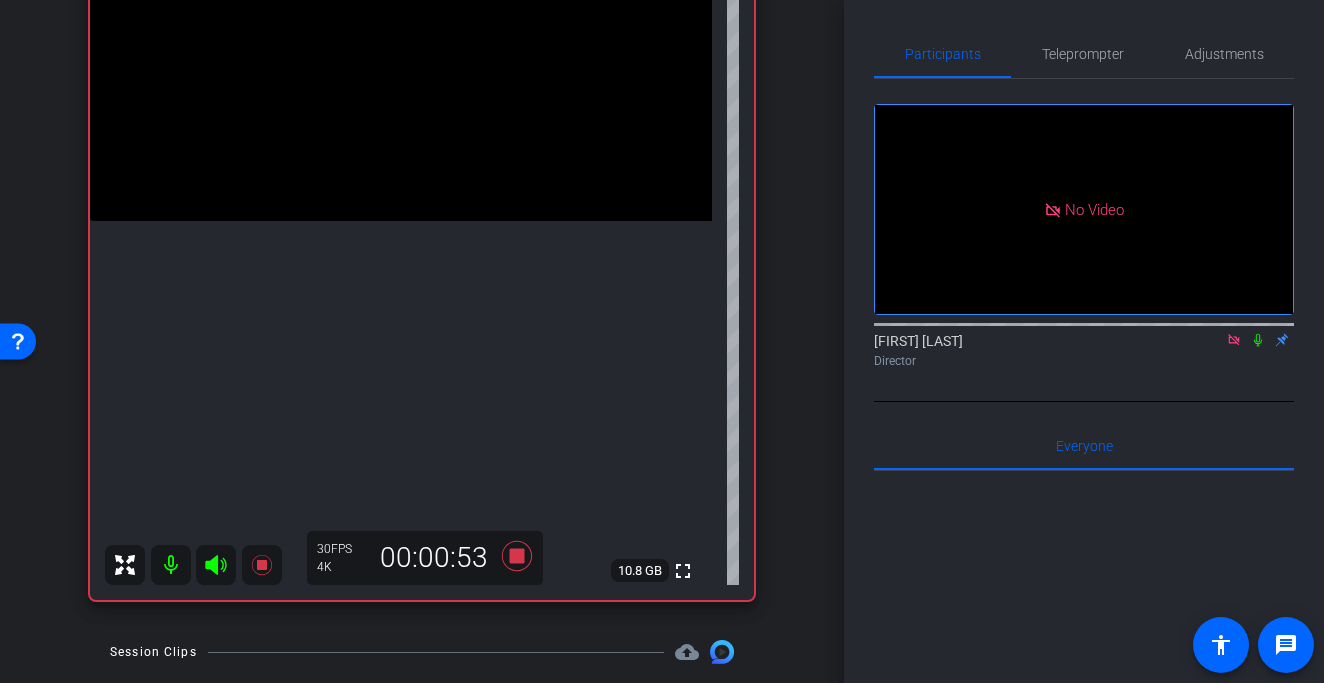 click at bounding box center (401, 65) 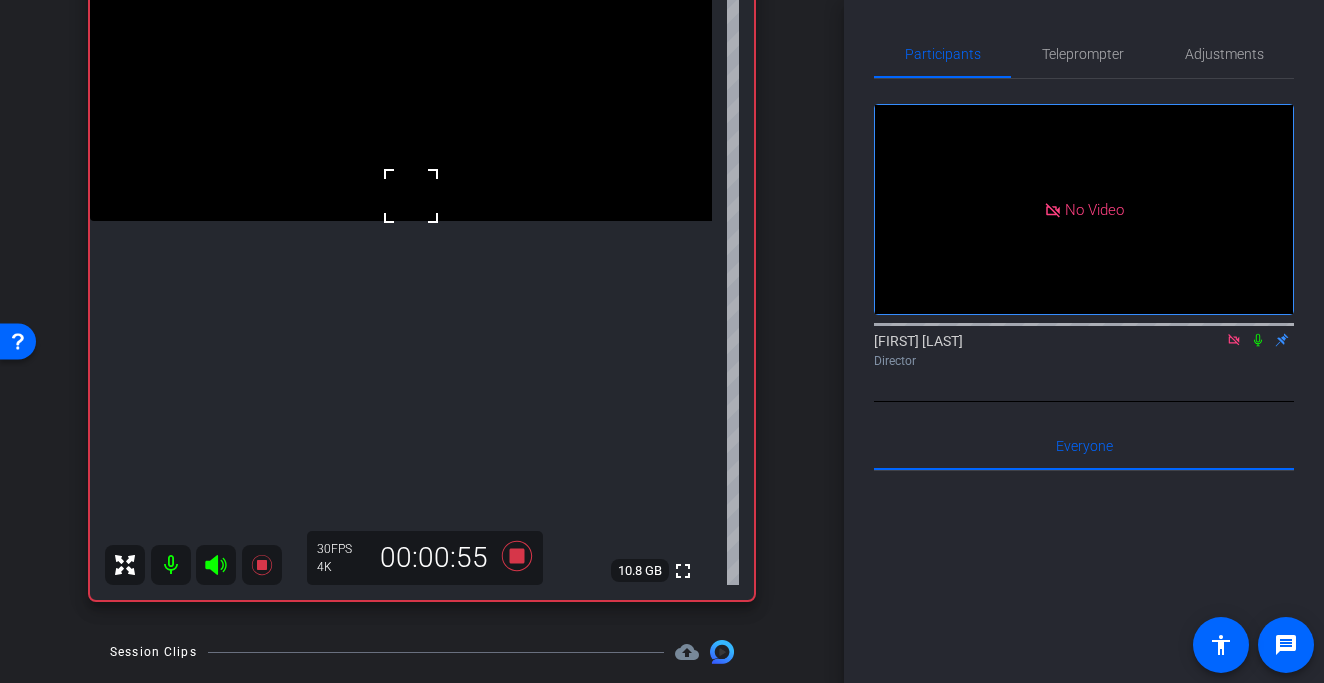 click at bounding box center [411, 196] 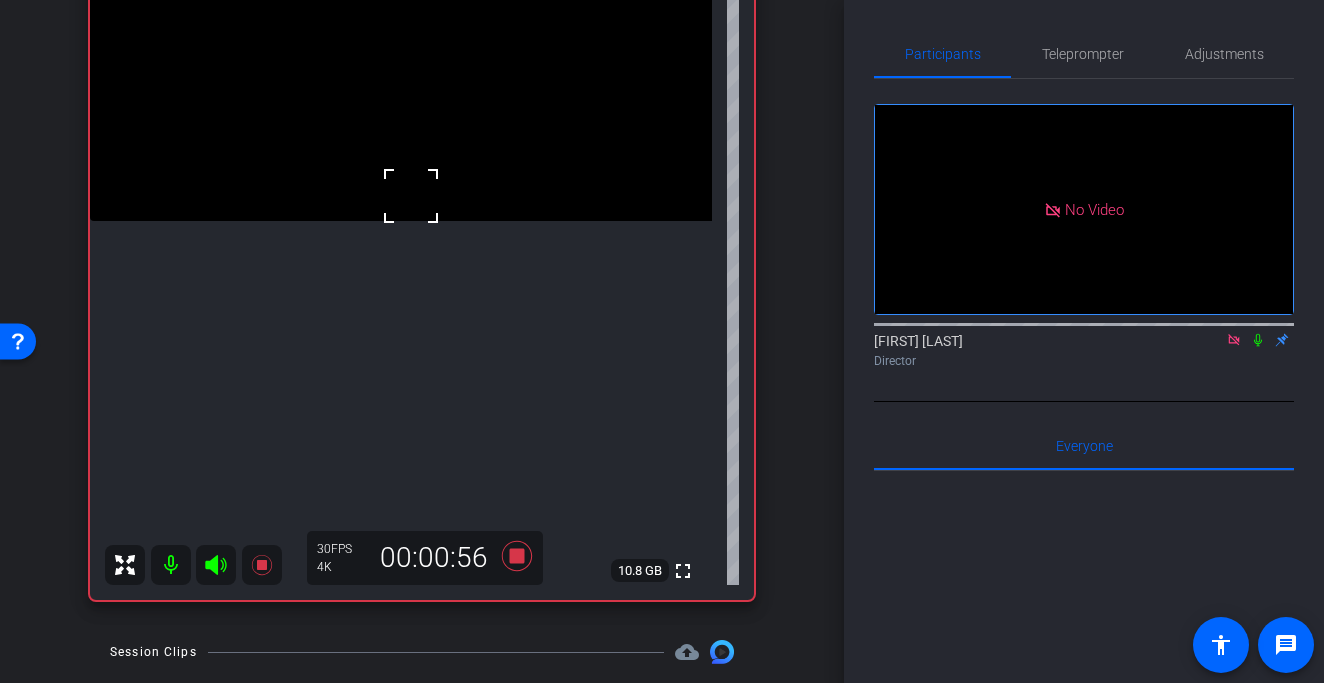 click at bounding box center [411, 196] 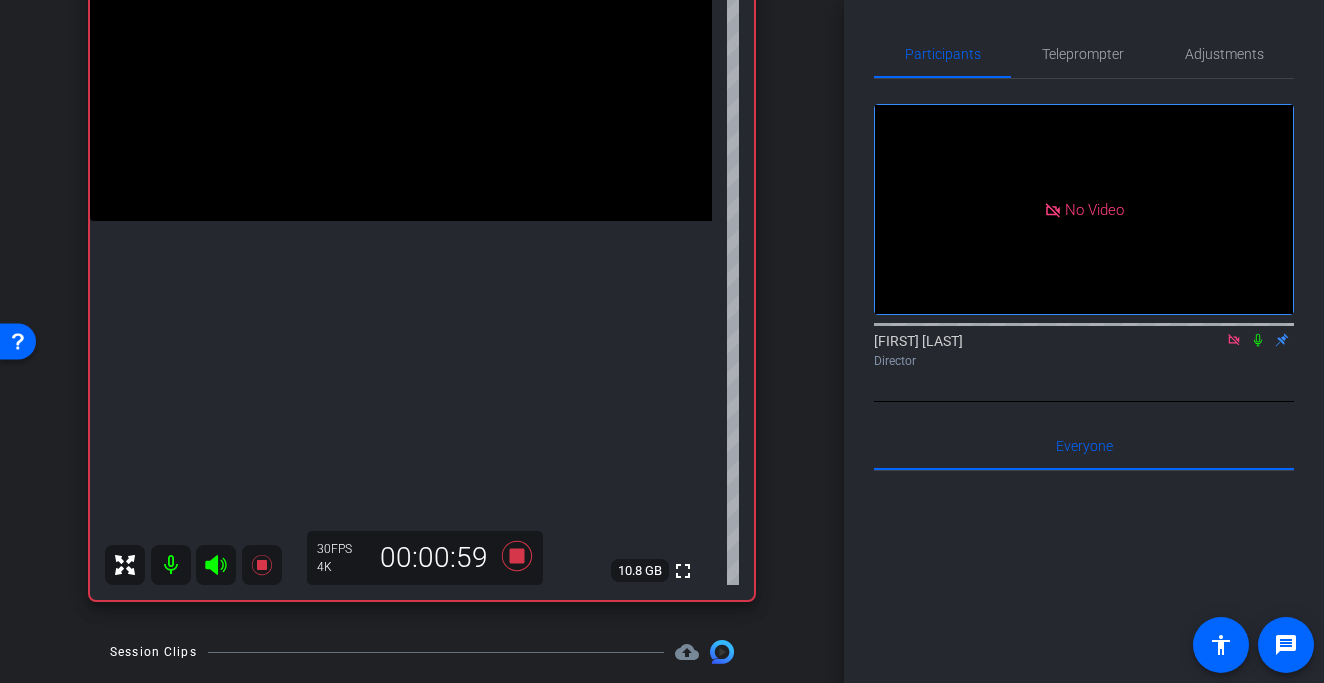 click at bounding box center [401, 65] 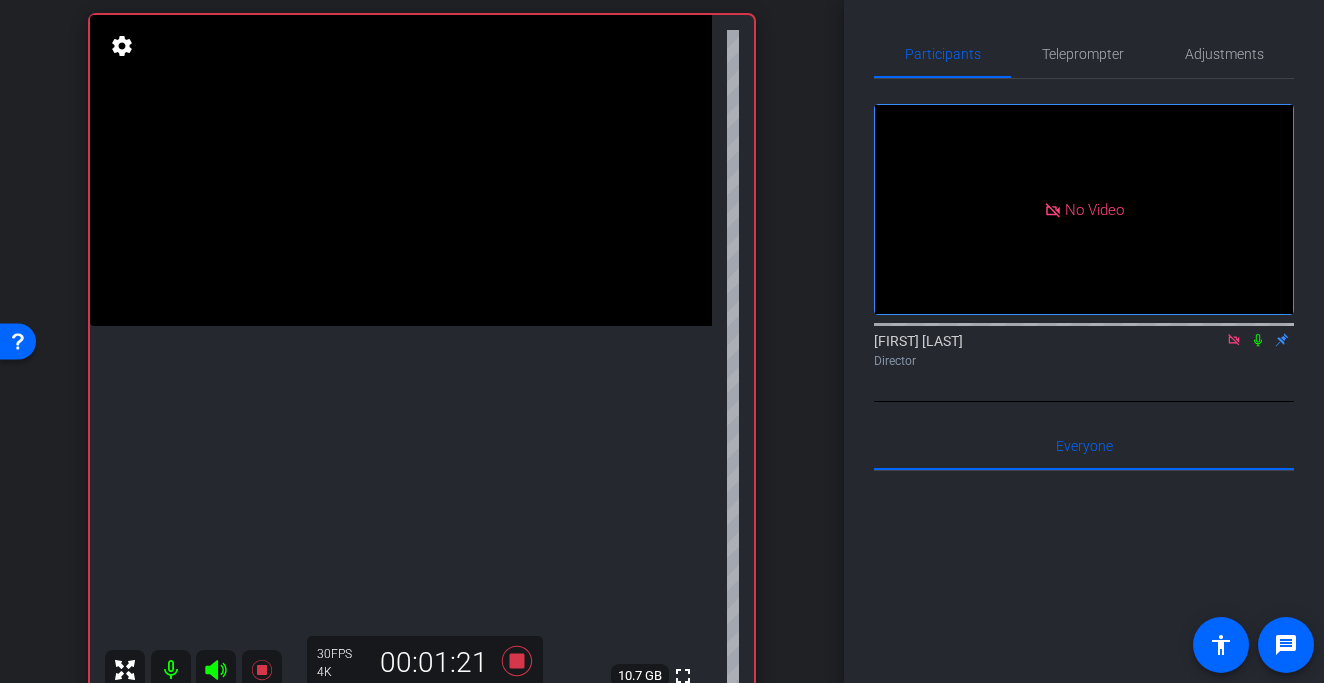 scroll, scrollTop: 208, scrollLeft: 0, axis: vertical 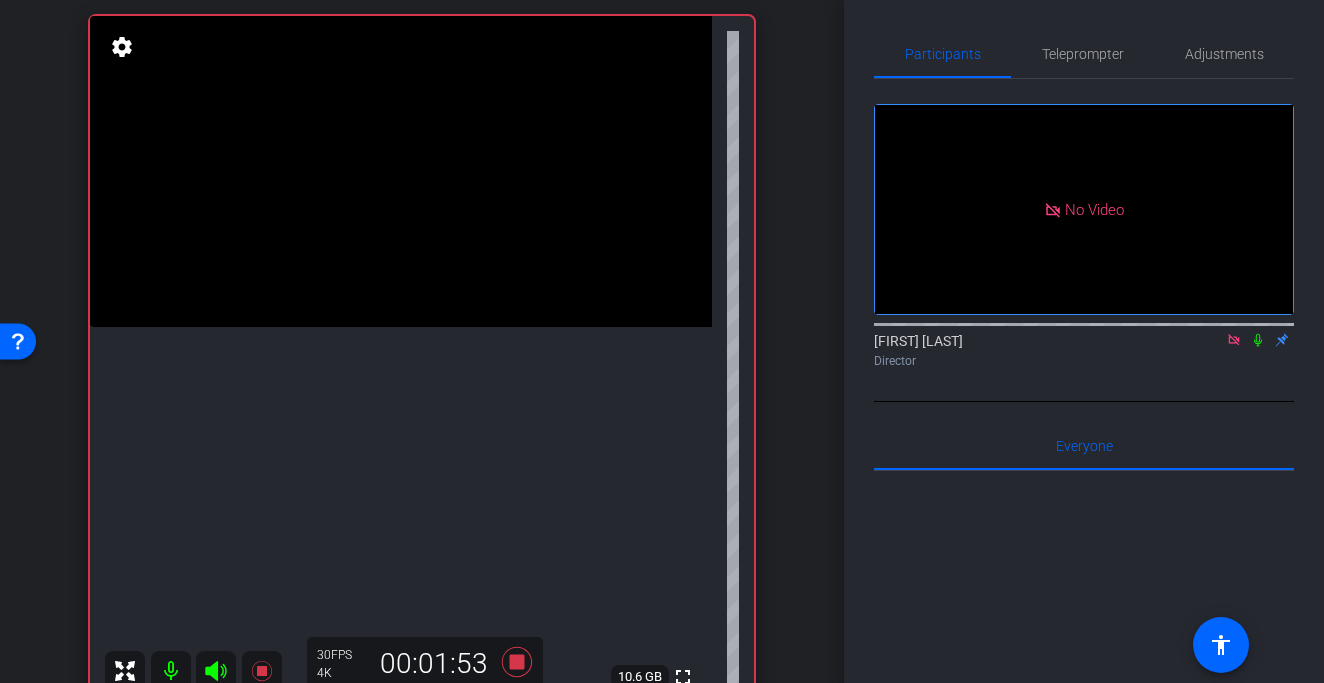 click at bounding box center [401, 171] 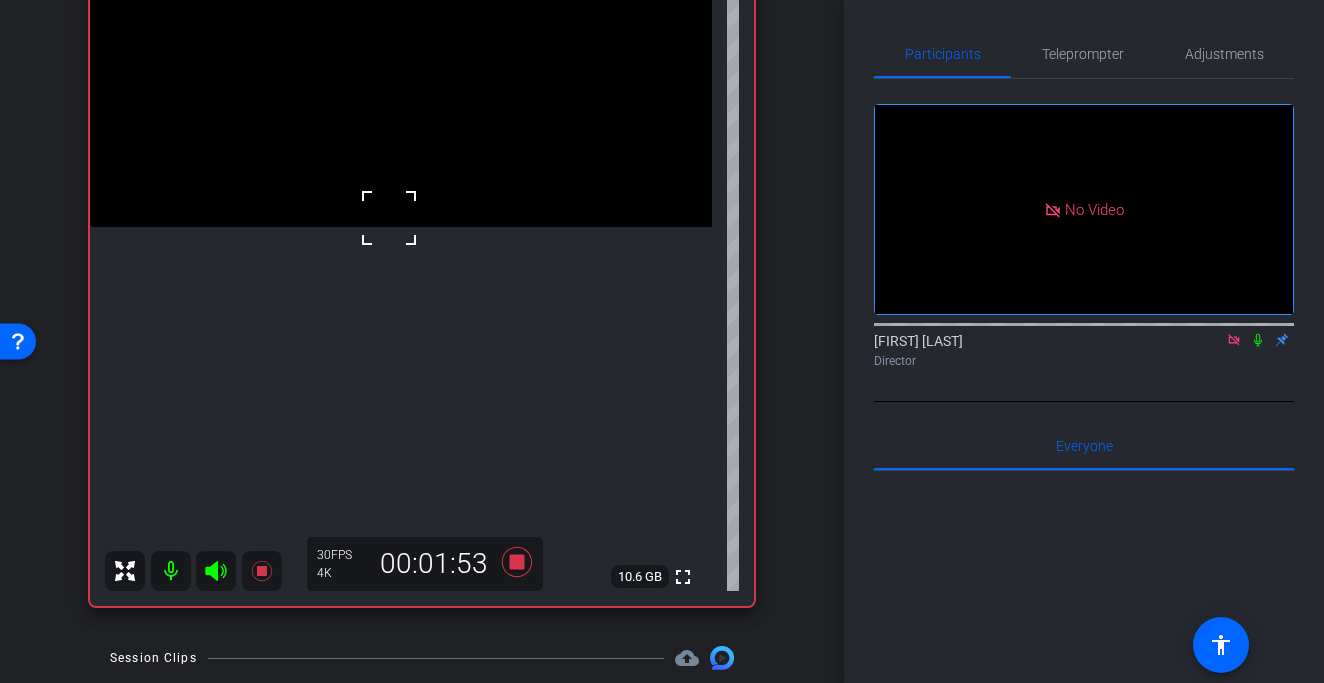 scroll, scrollTop: 305, scrollLeft: 0, axis: vertical 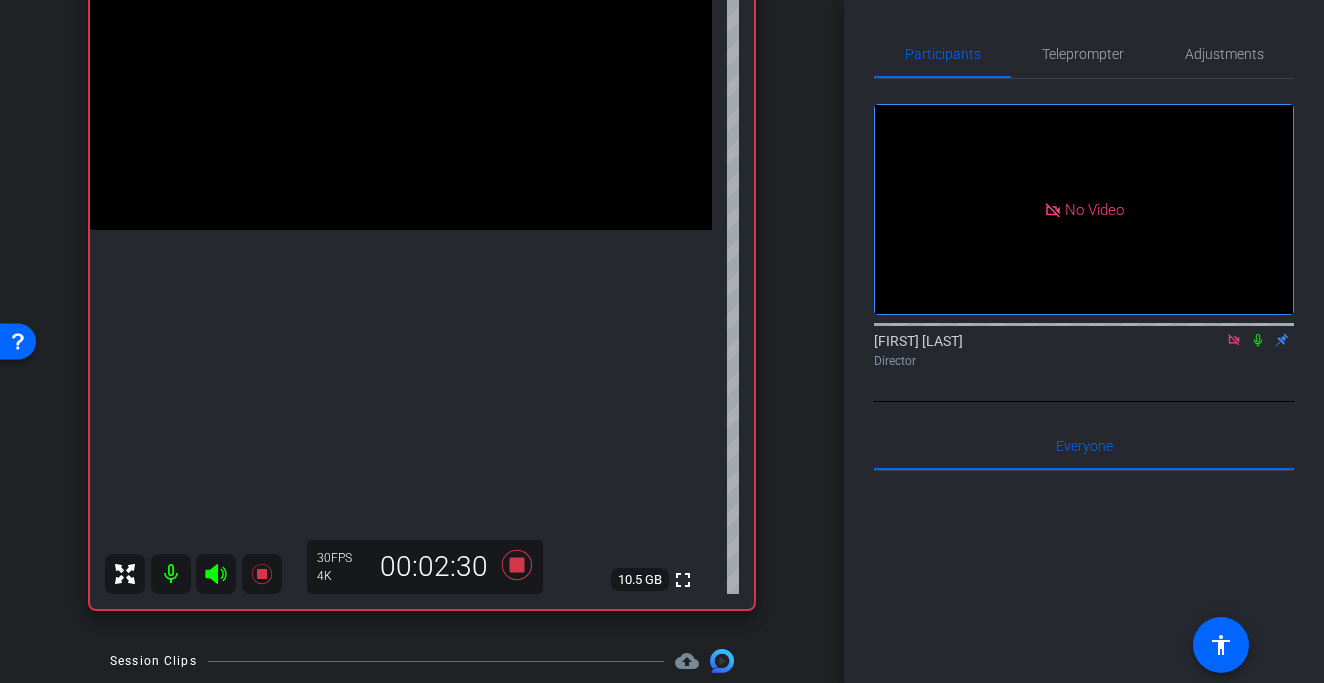 click at bounding box center [401, 74] 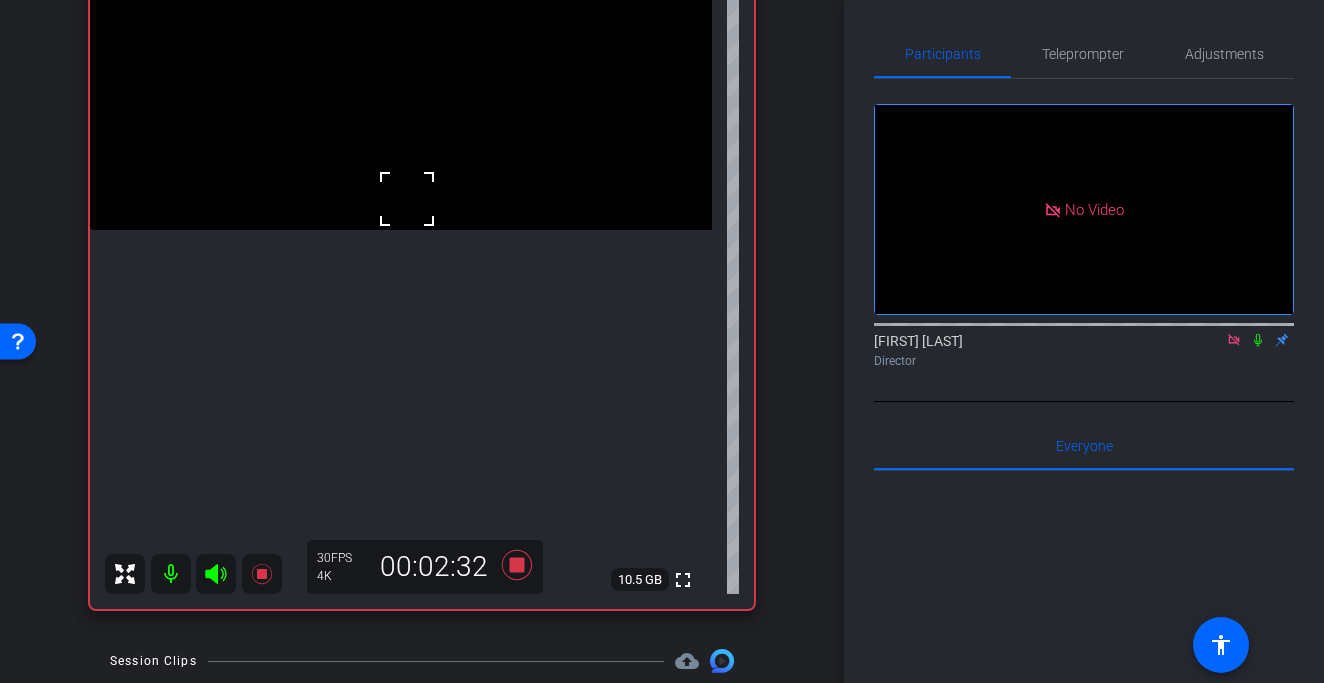 click at bounding box center [407, 199] 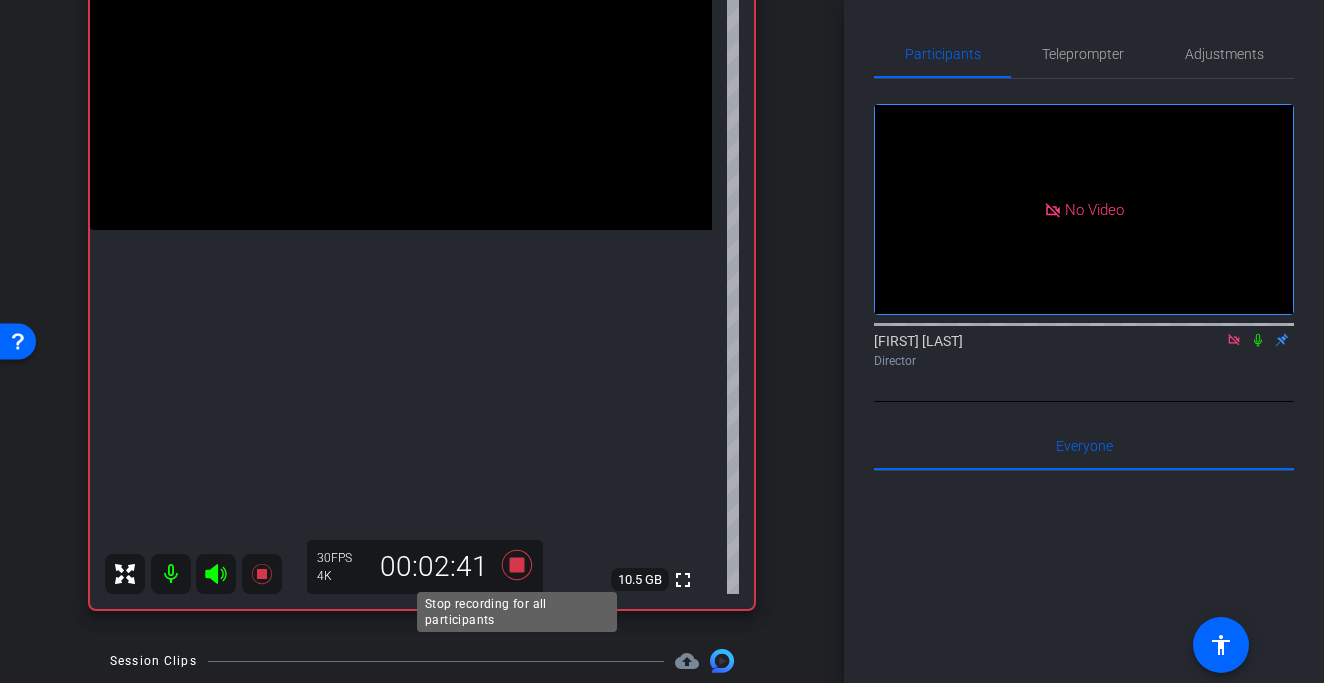 click 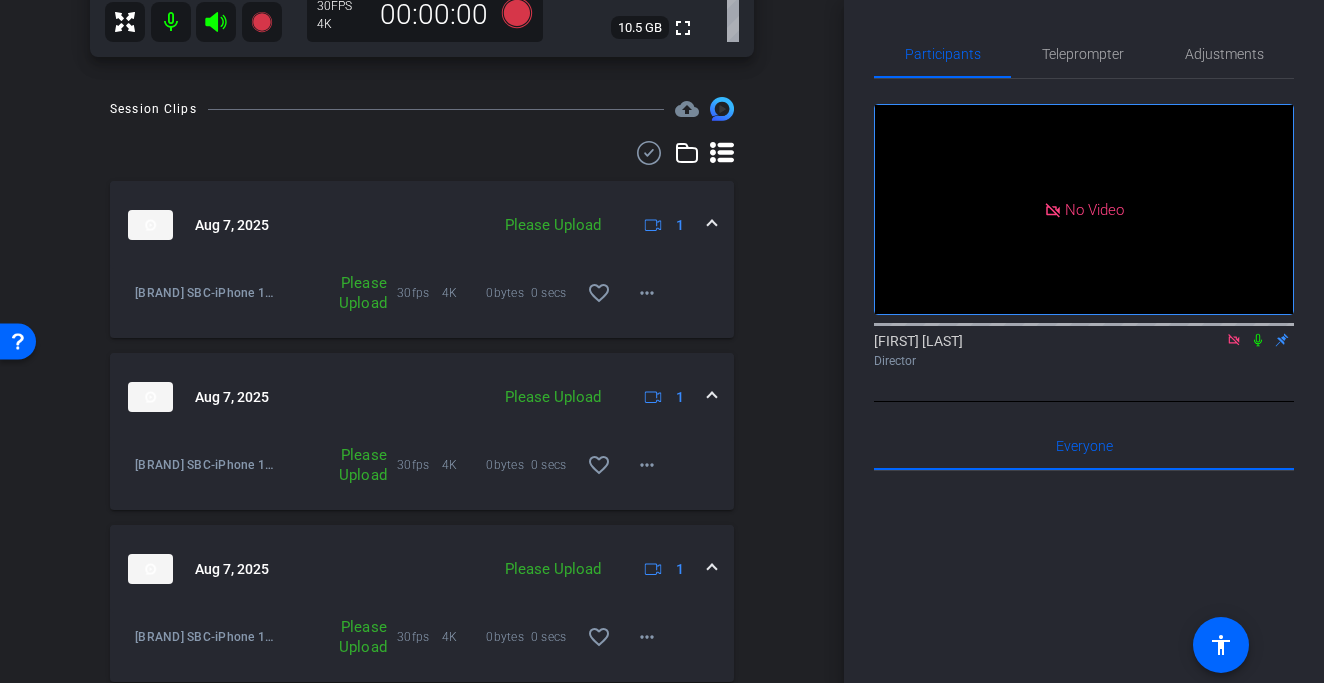 scroll, scrollTop: 862, scrollLeft: 0, axis: vertical 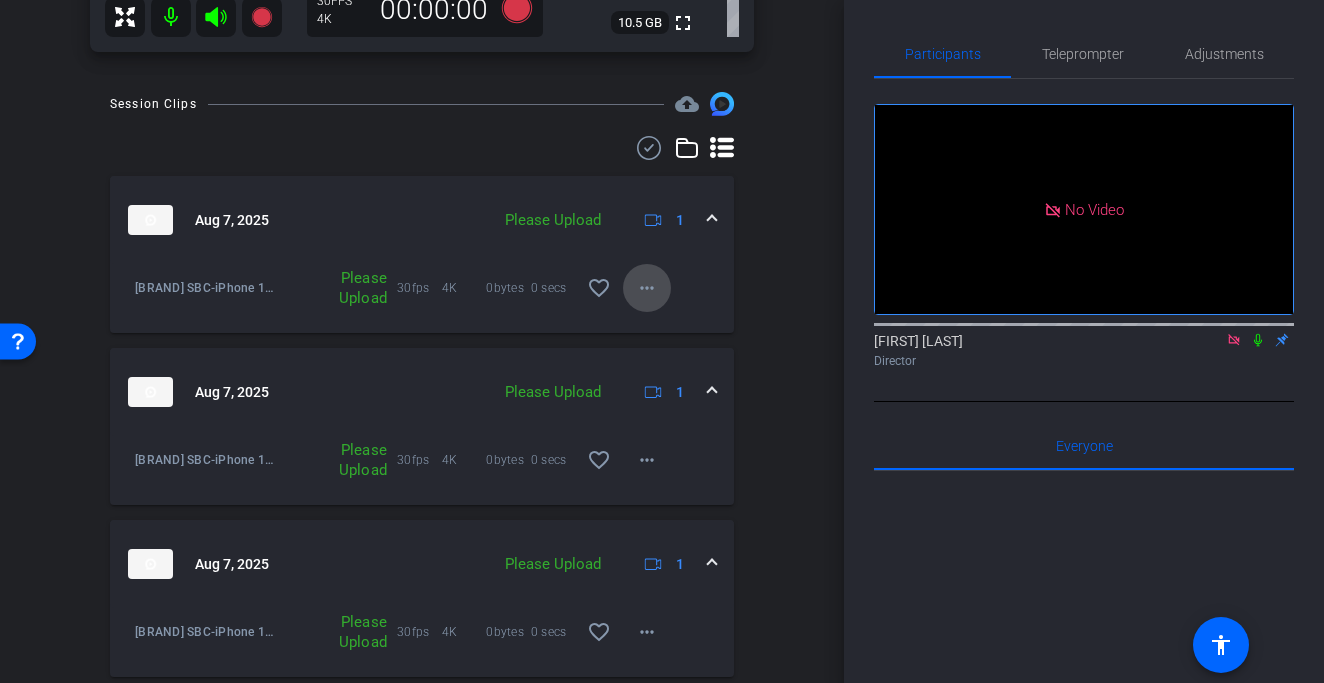 click on "more_horiz" at bounding box center [647, 288] 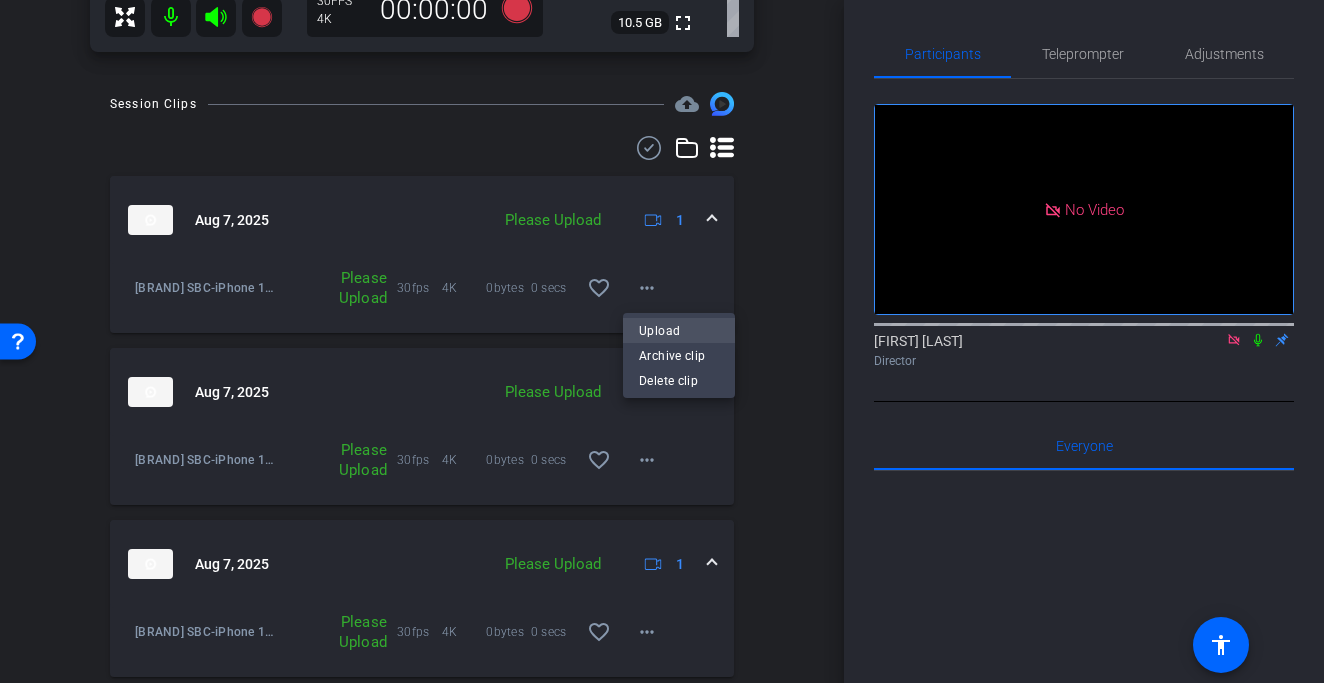 click on "Upload" at bounding box center [679, 330] 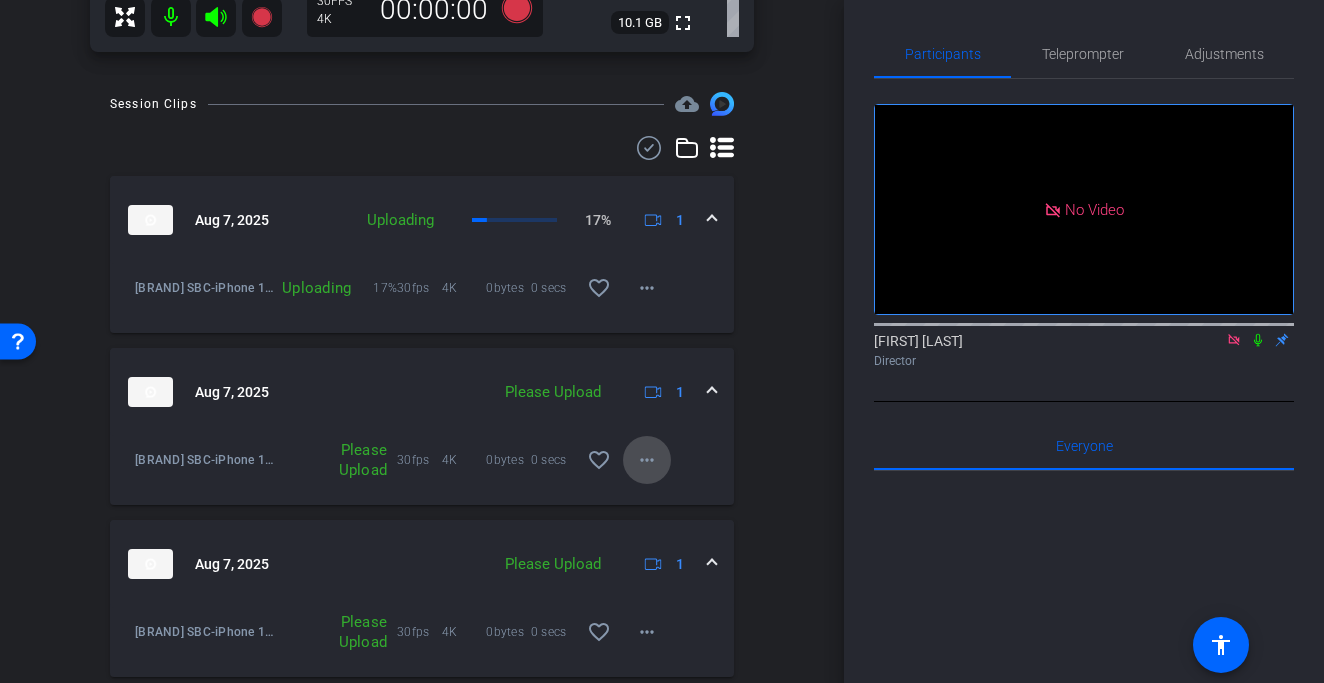 click on "more_horiz" at bounding box center (647, 460) 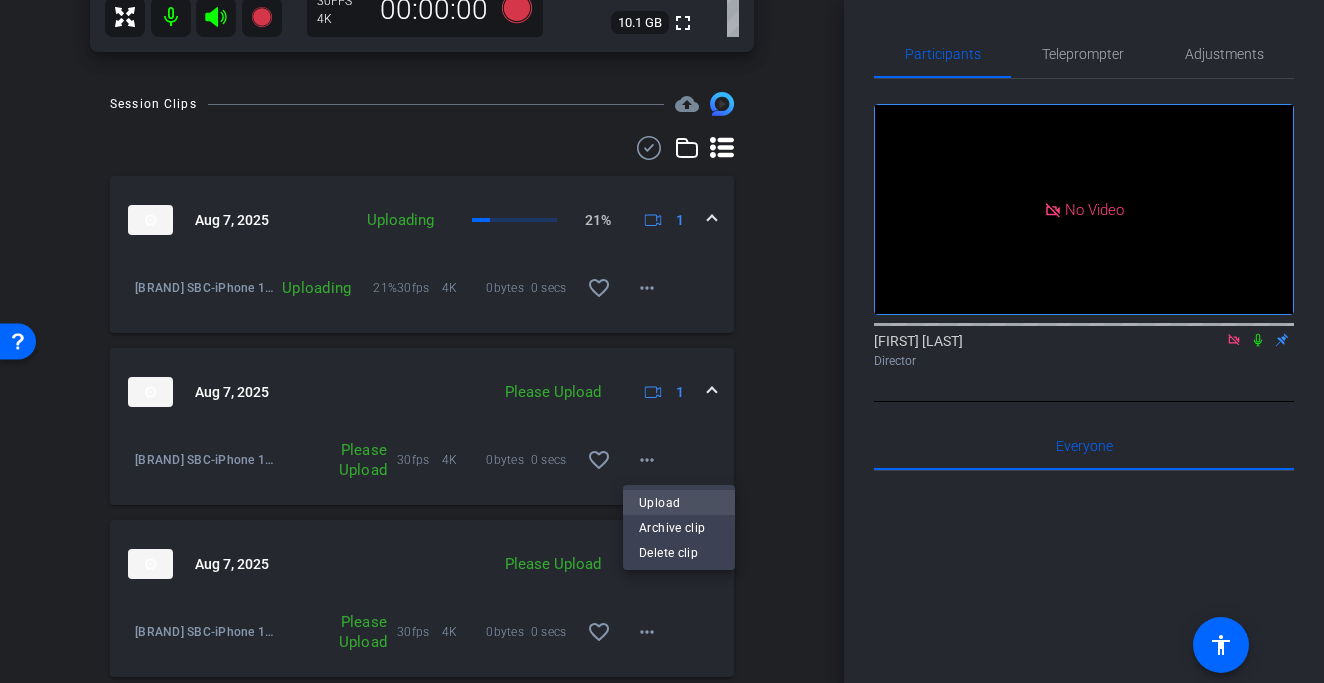 click on "Upload" at bounding box center (679, 502) 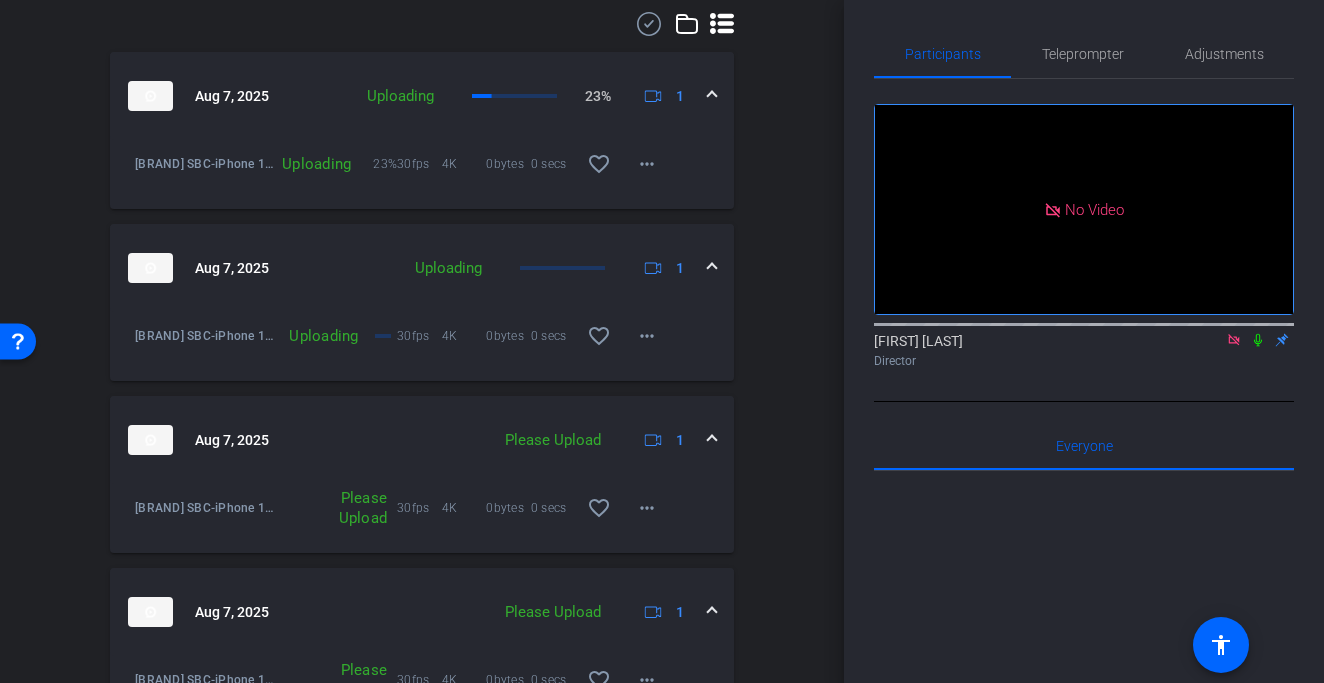 scroll, scrollTop: 987, scrollLeft: 0, axis: vertical 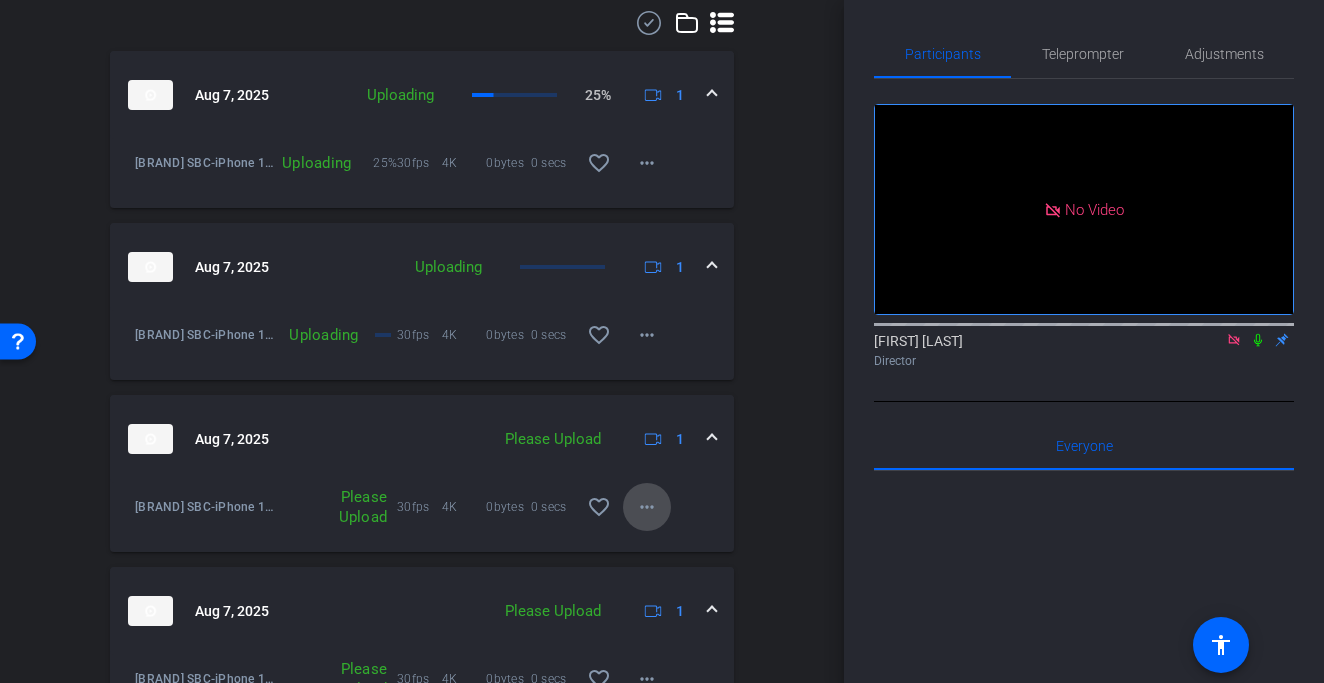 click on "more_horiz" at bounding box center [647, 507] 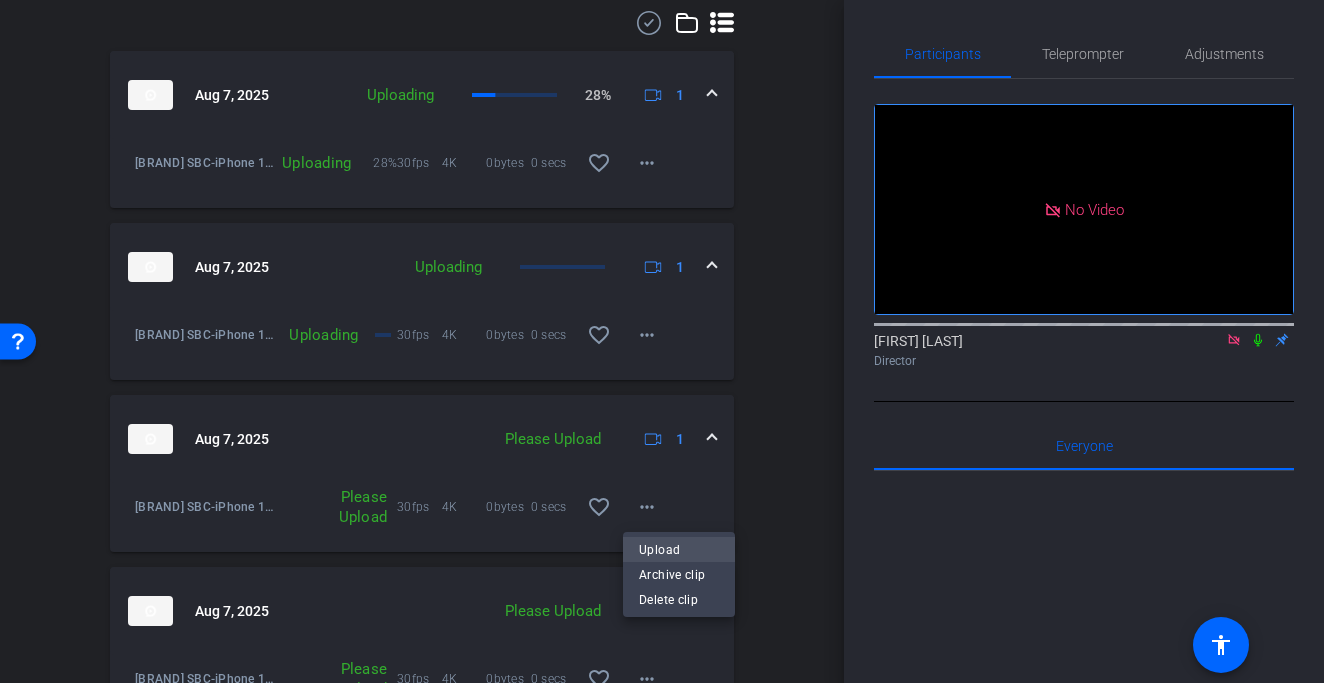 click on "Upload" at bounding box center [679, 549] 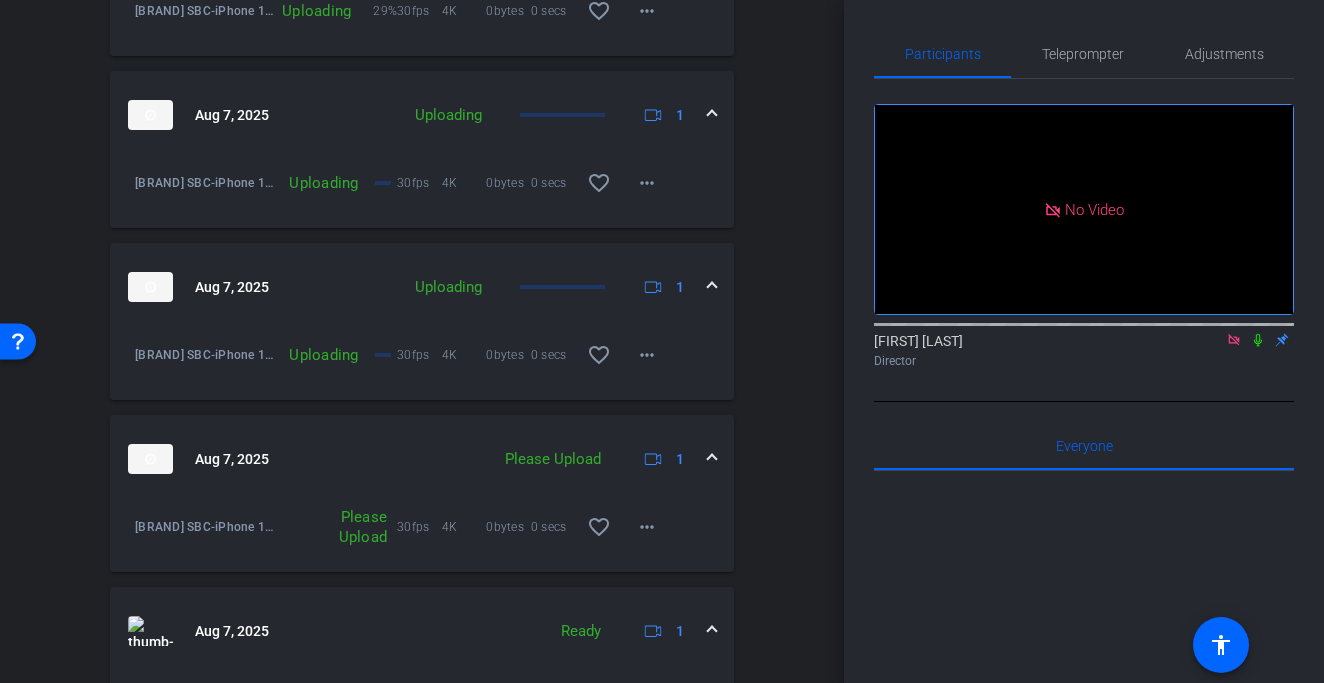 scroll, scrollTop: 1140, scrollLeft: 0, axis: vertical 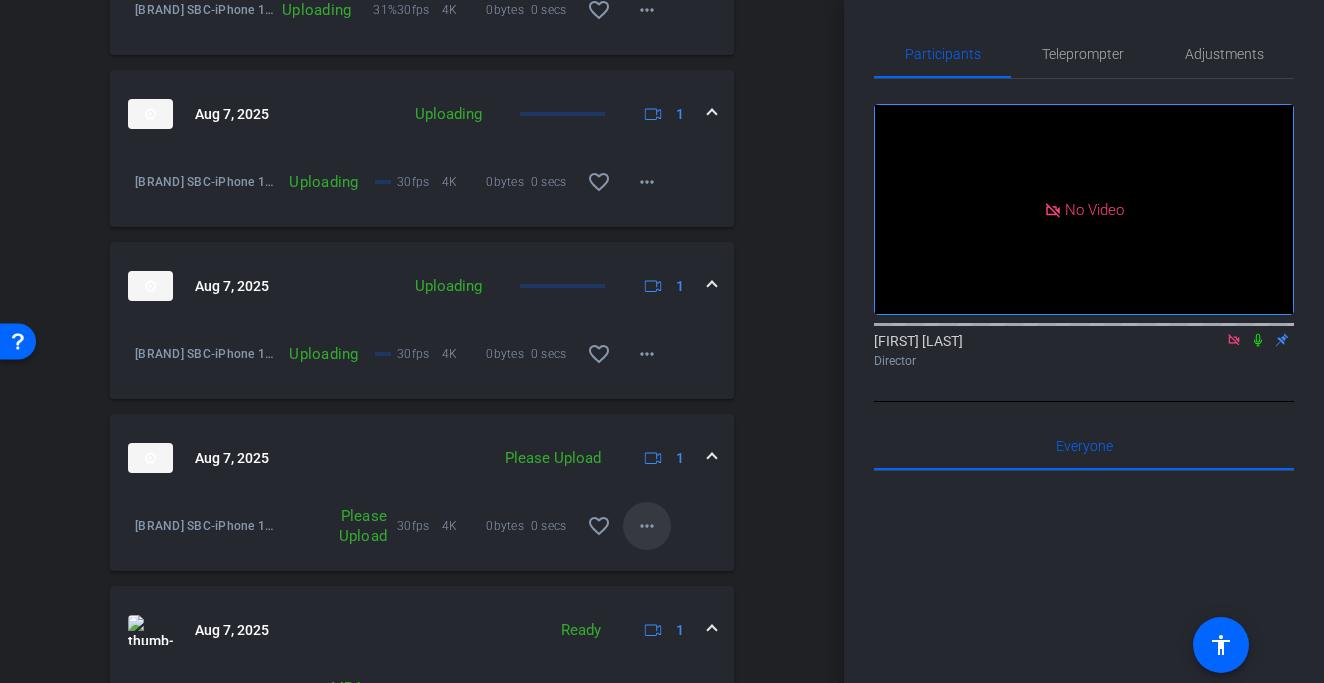 click at bounding box center (647, 526) 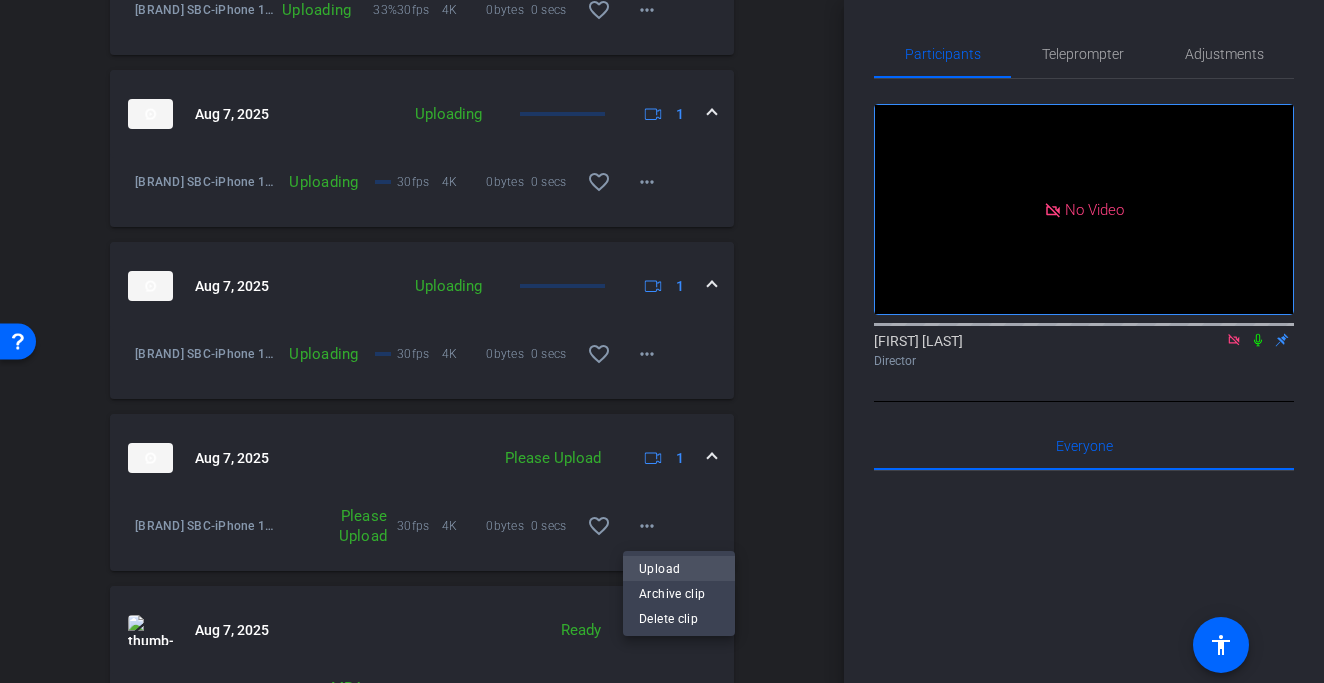 click on "Upload" at bounding box center [679, 568] 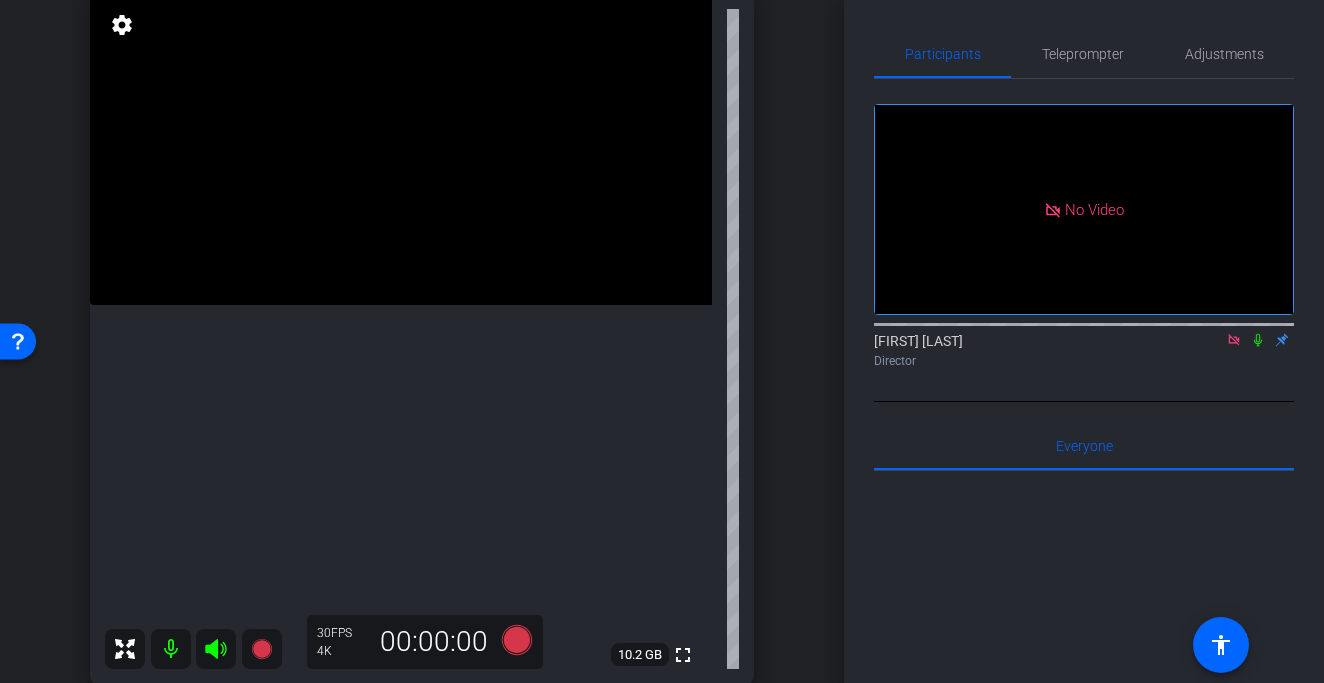 scroll, scrollTop: 327, scrollLeft: 0, axis: vertical 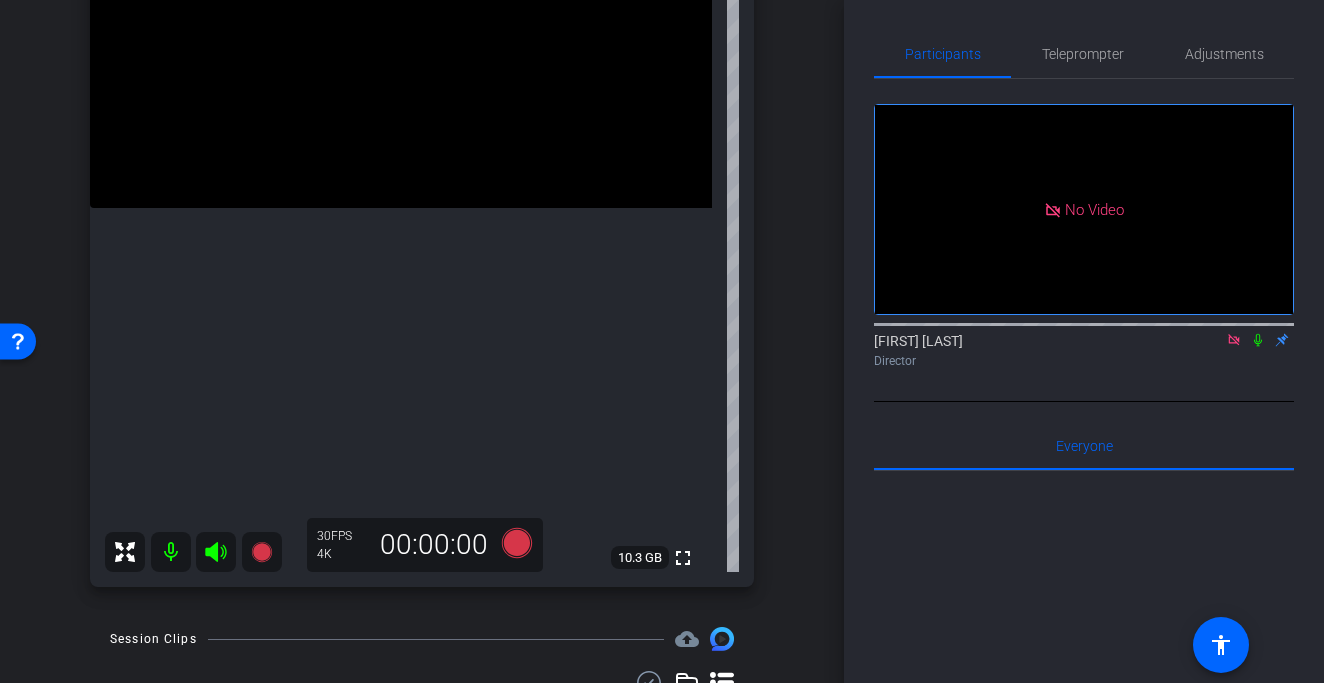 click at bounding box center [401, 52] 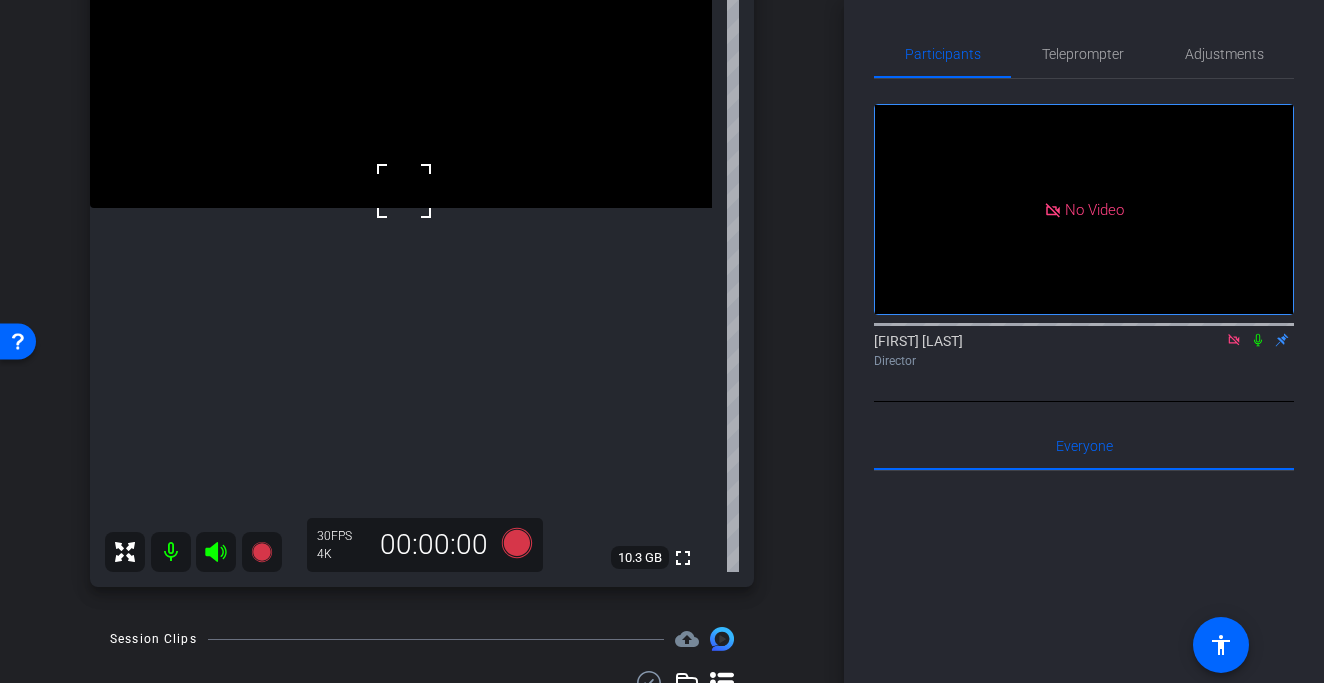 click at bounding box center (404, 191) 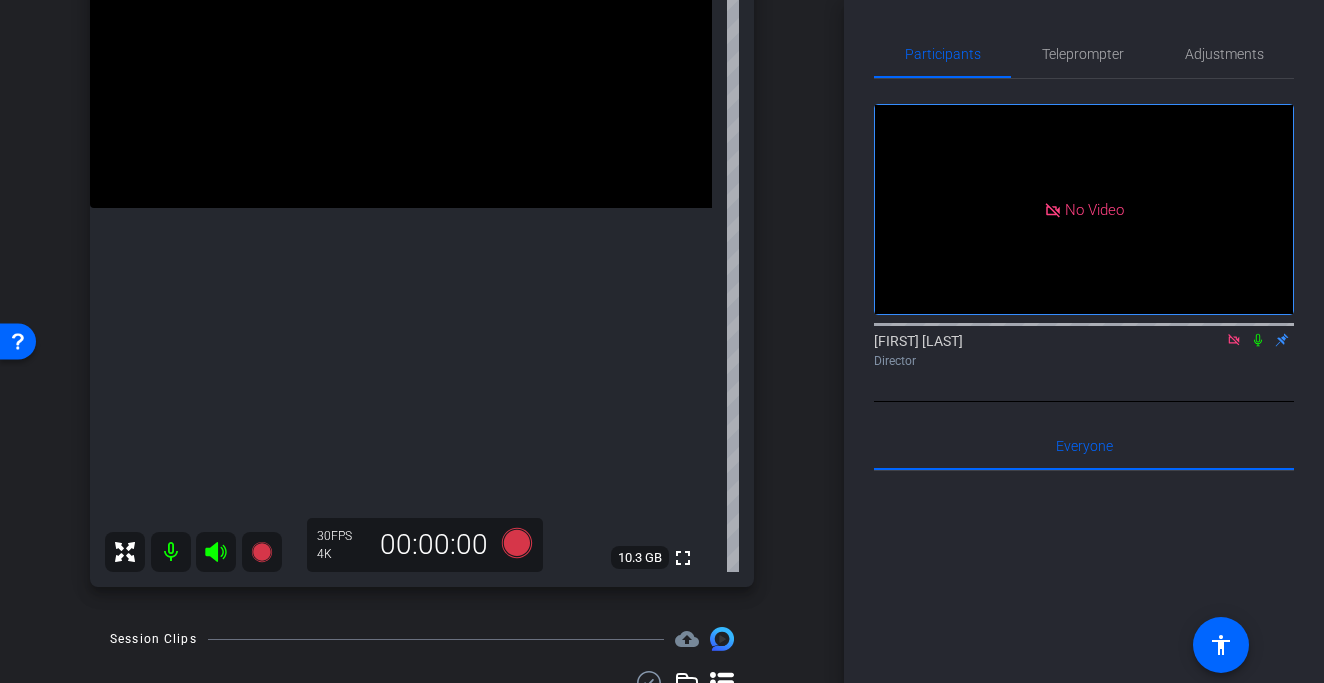 click at bounding box center [401, 52] 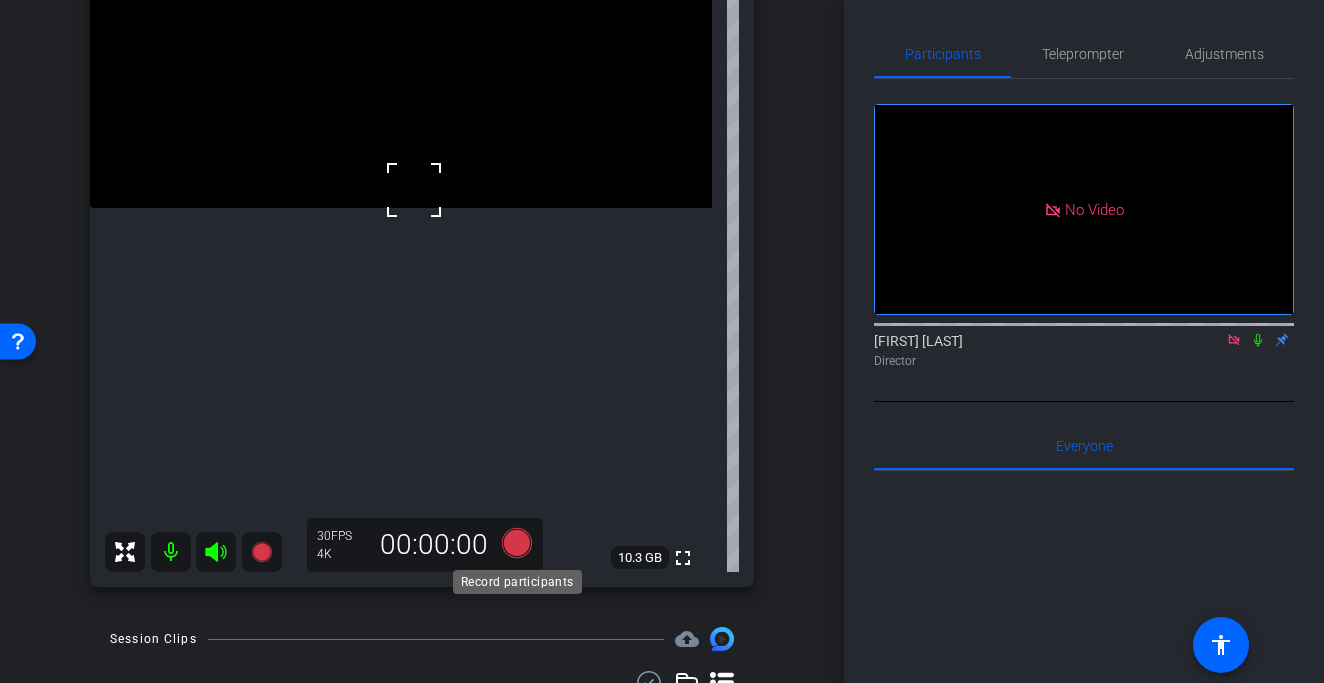click 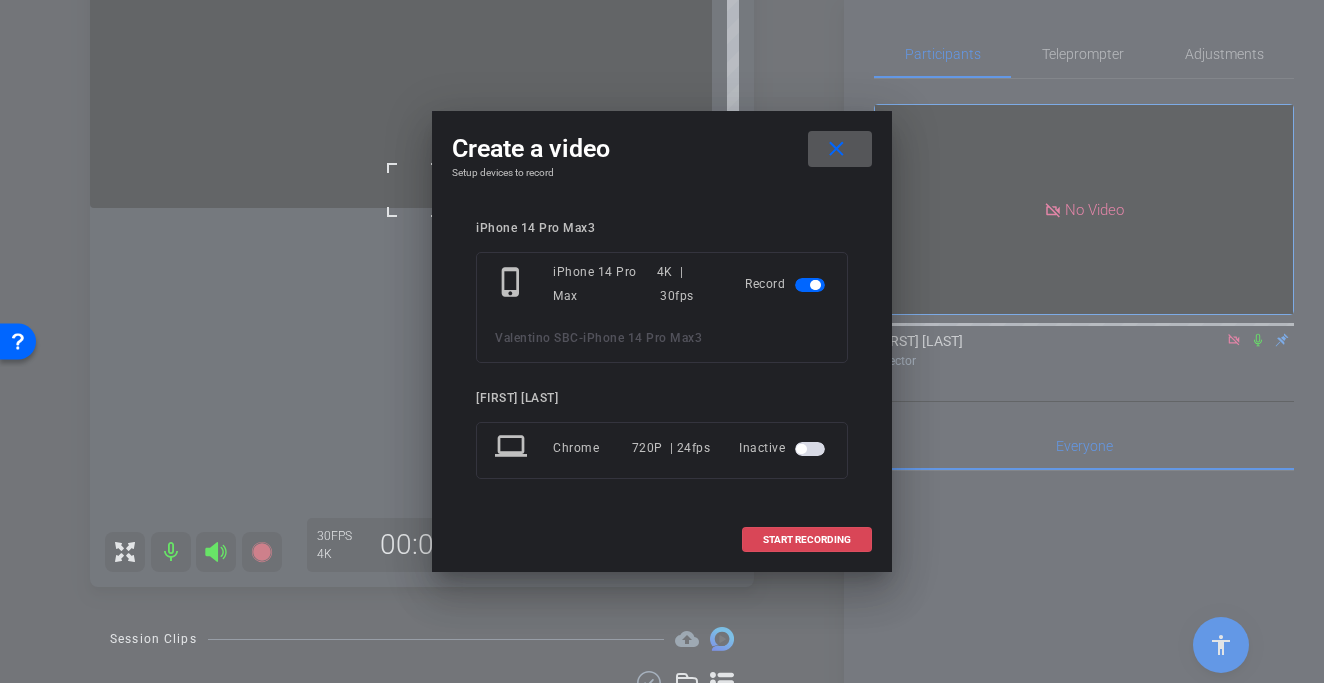 click on "START RECORDING" at bounding box center (807, 540) 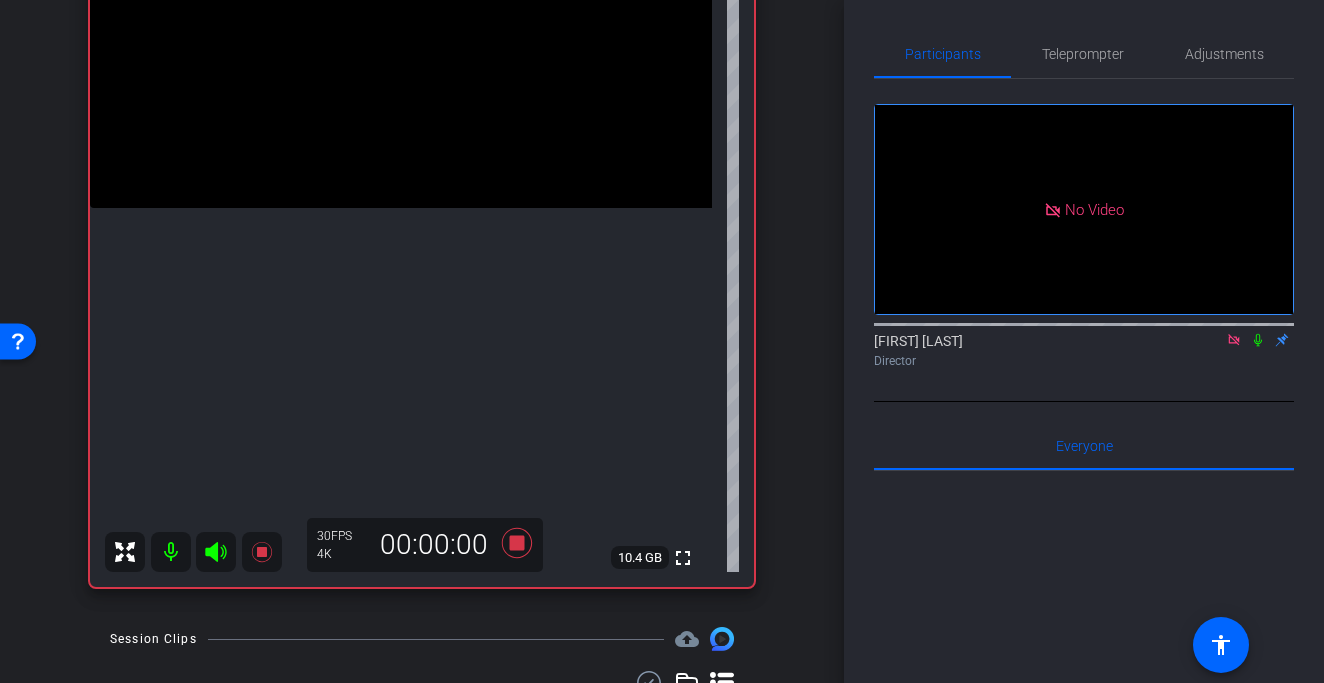click at bounding box center (401, 52) 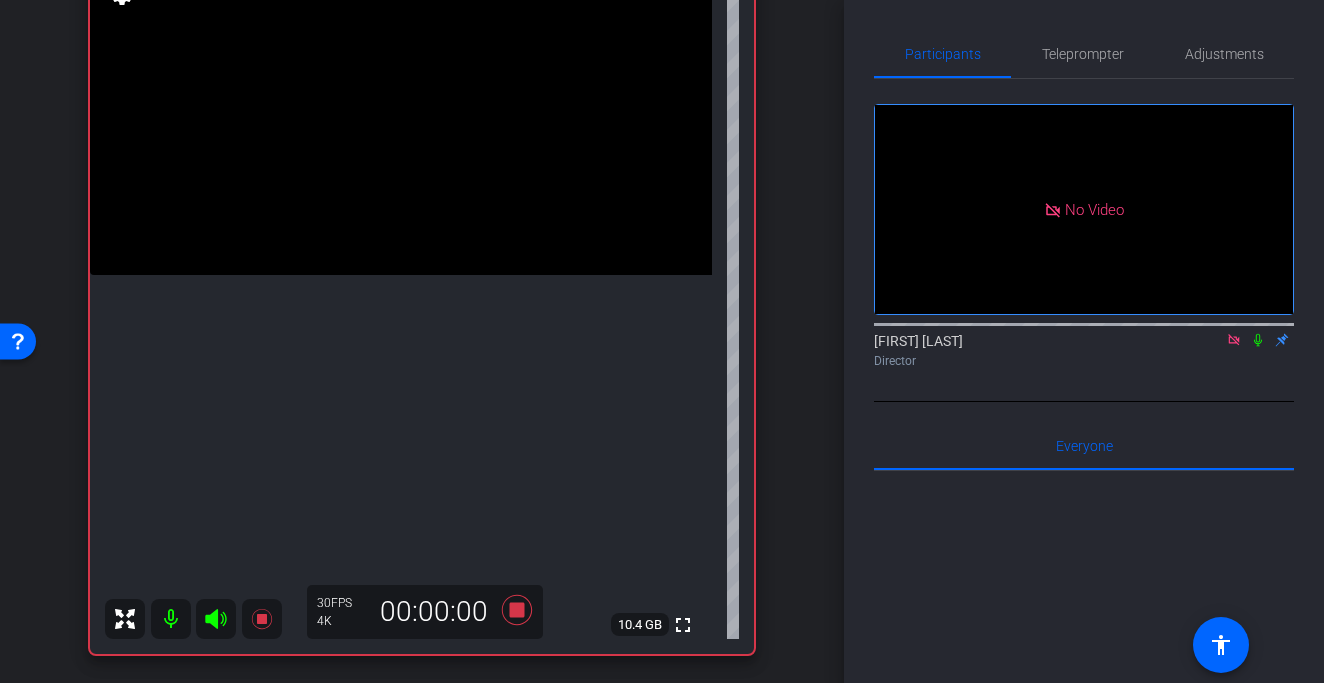 scroll, scrollTop: 273, scrollLeft: 0, axis: vertical 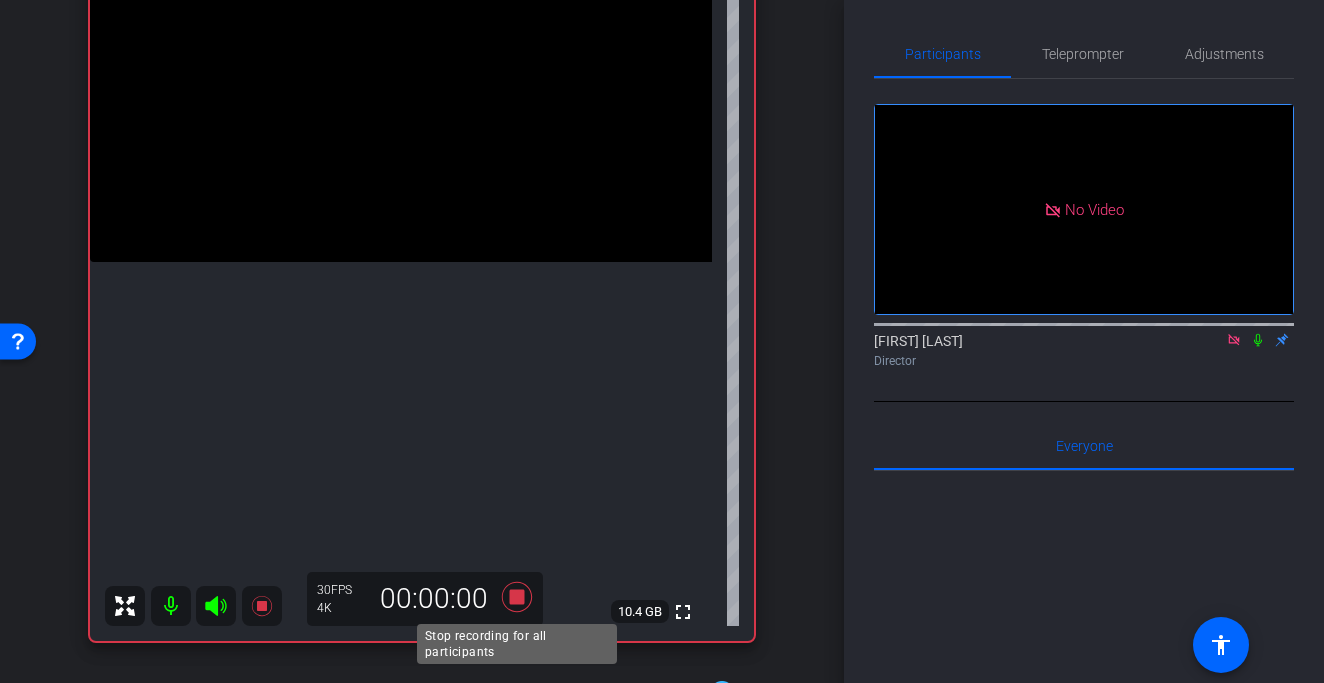 click 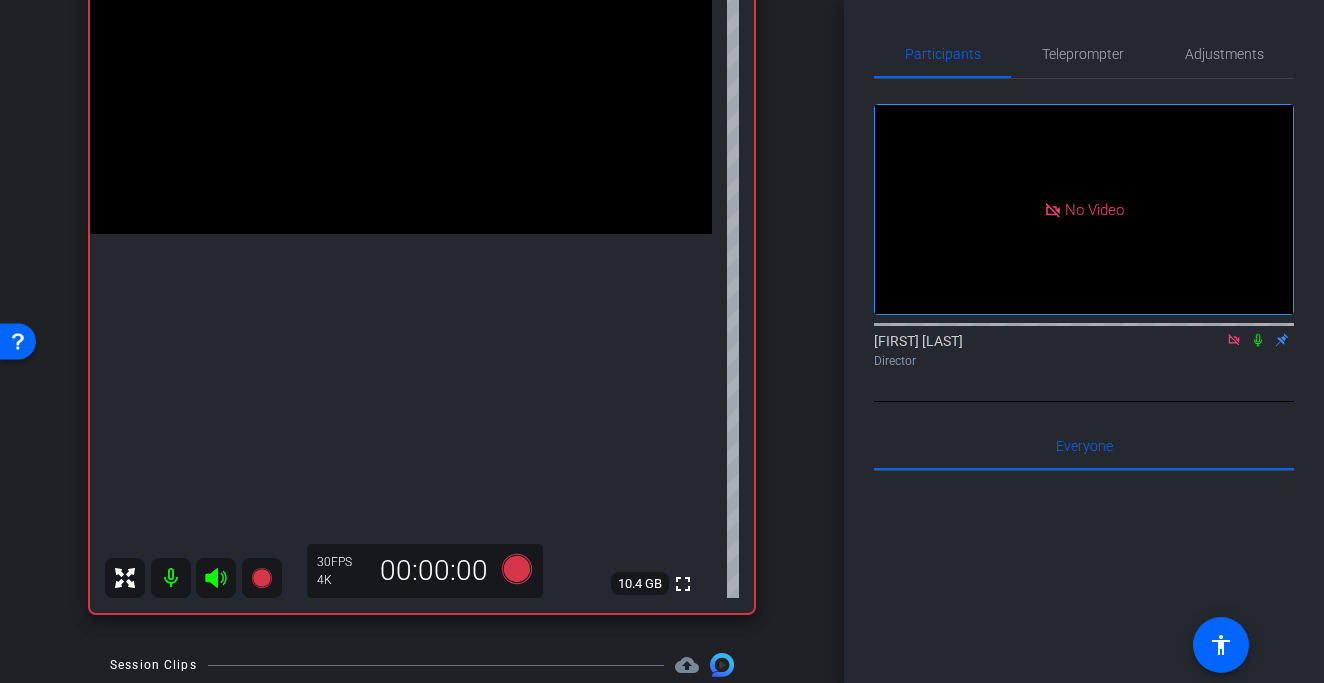 scroll, scrollTop: 300, scrollLeft: 0, axis: vertical 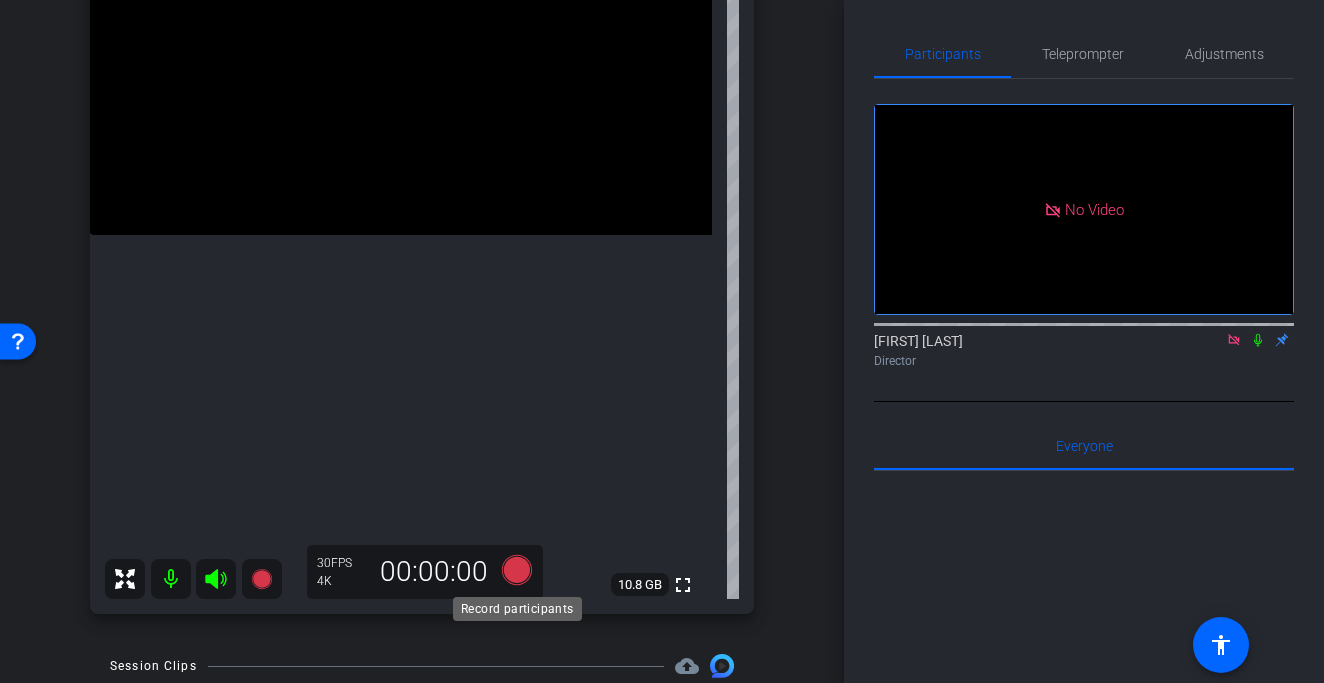 click 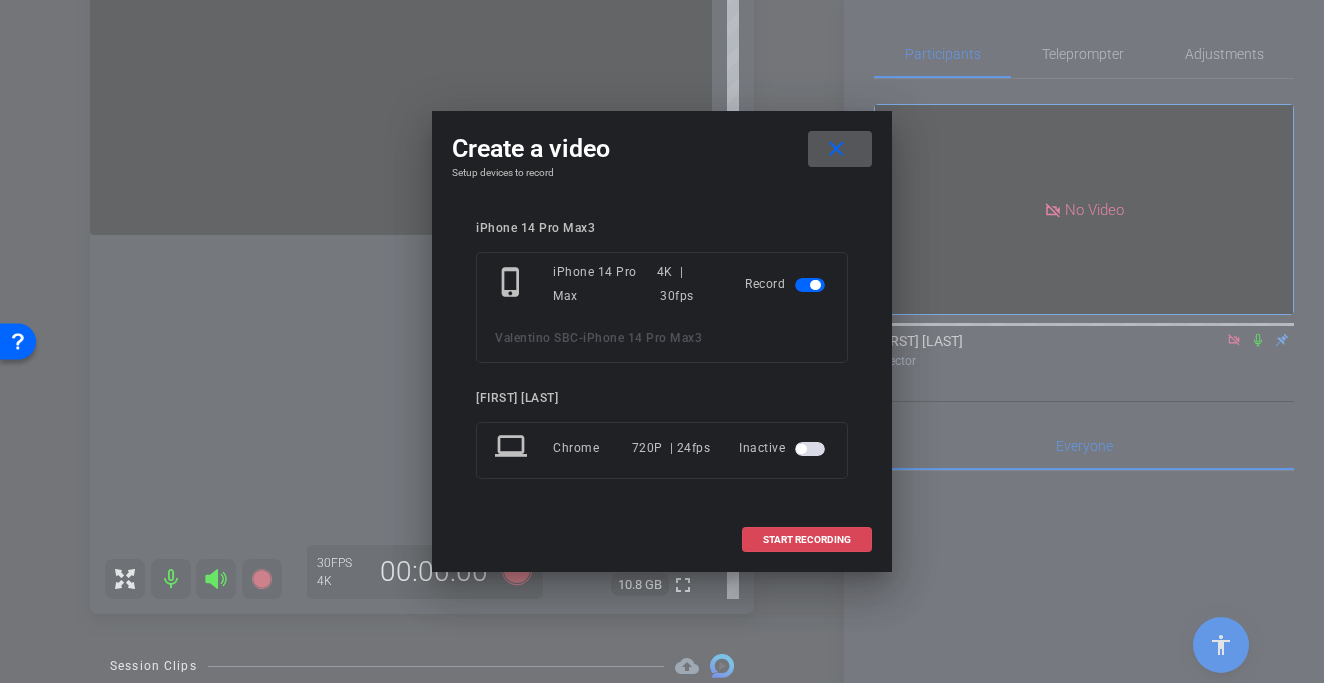 click on "START RECORDING" at bounding box center (807, 540) 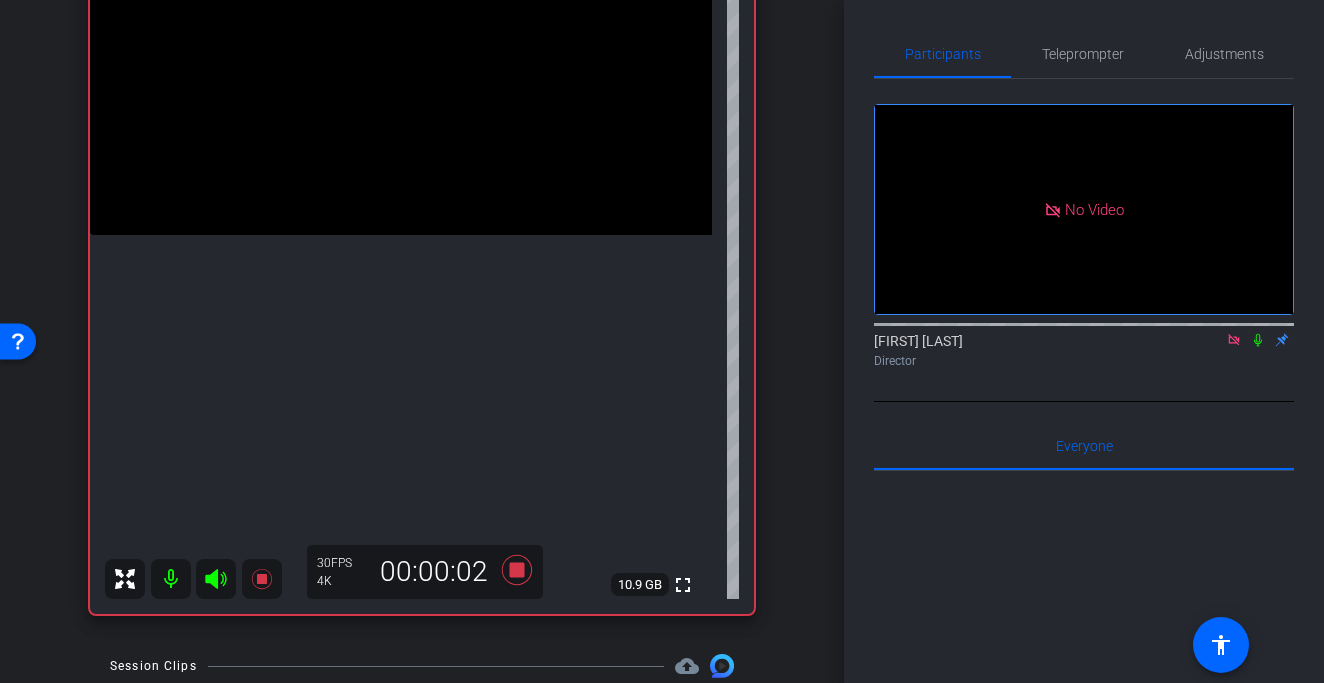 click at bounding box center (401, 79) 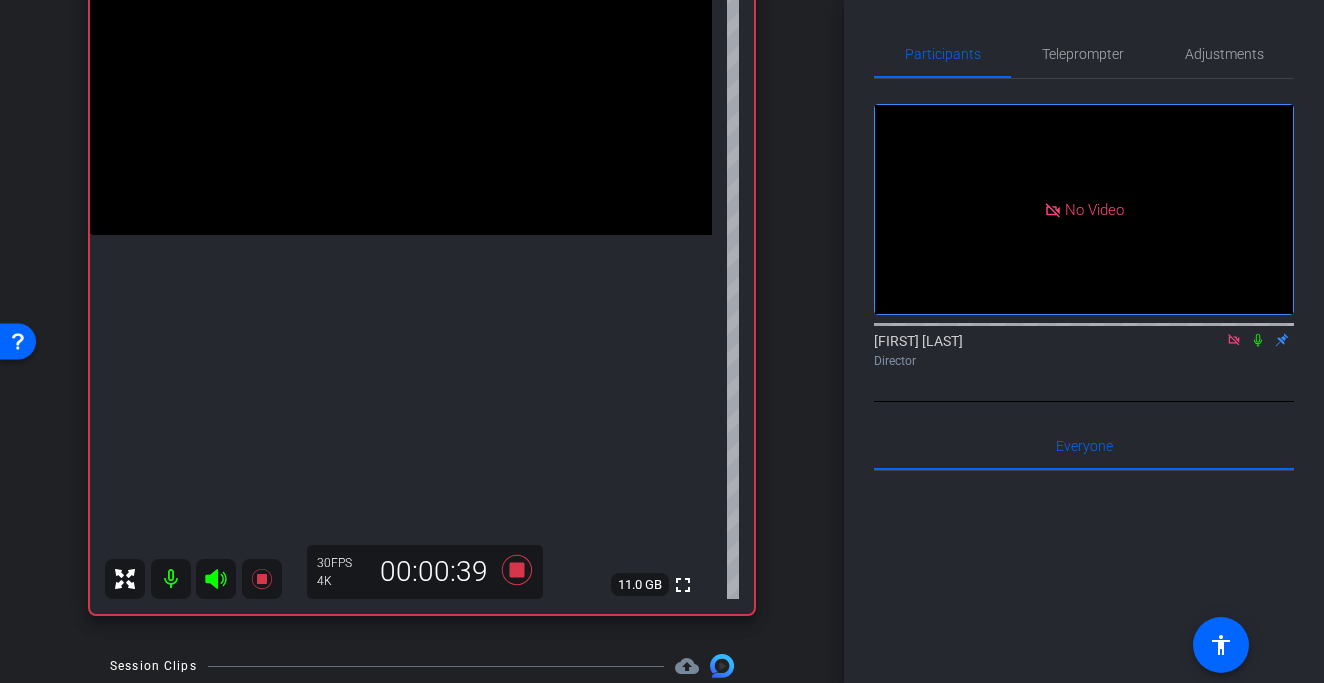 click at bounding box center (401, 79) 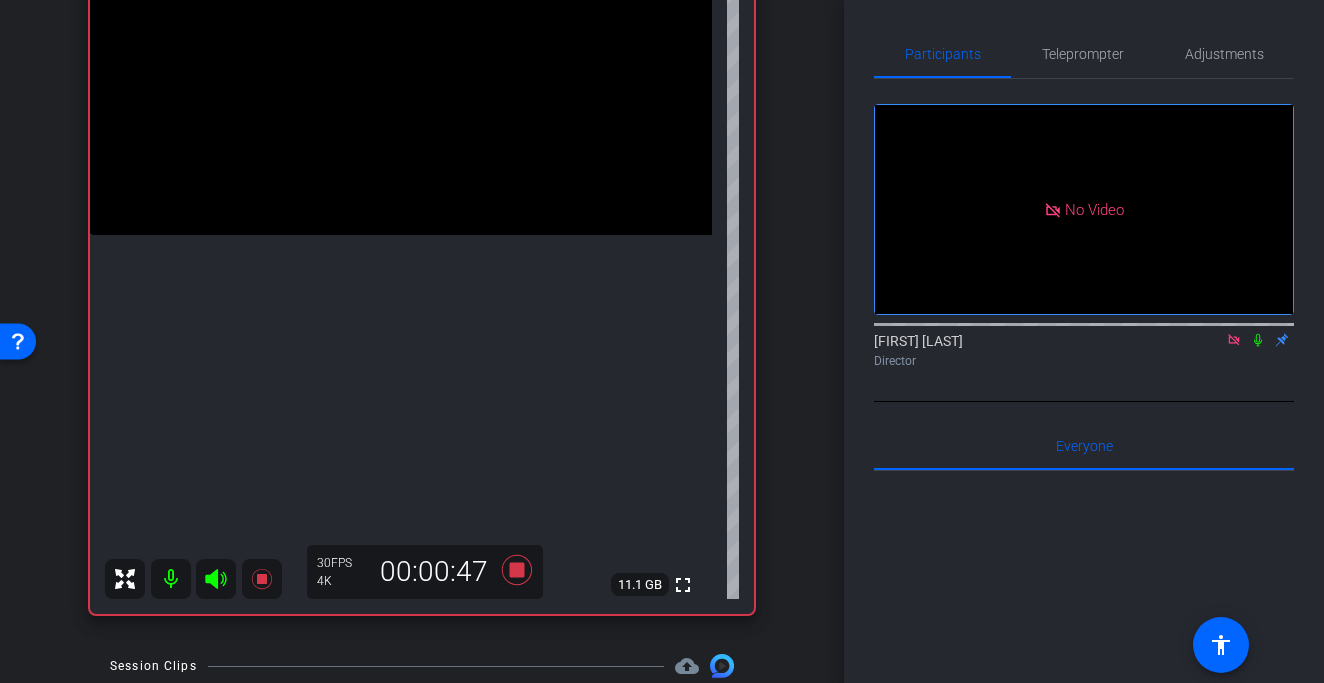 click at bounding box center [401, 79] 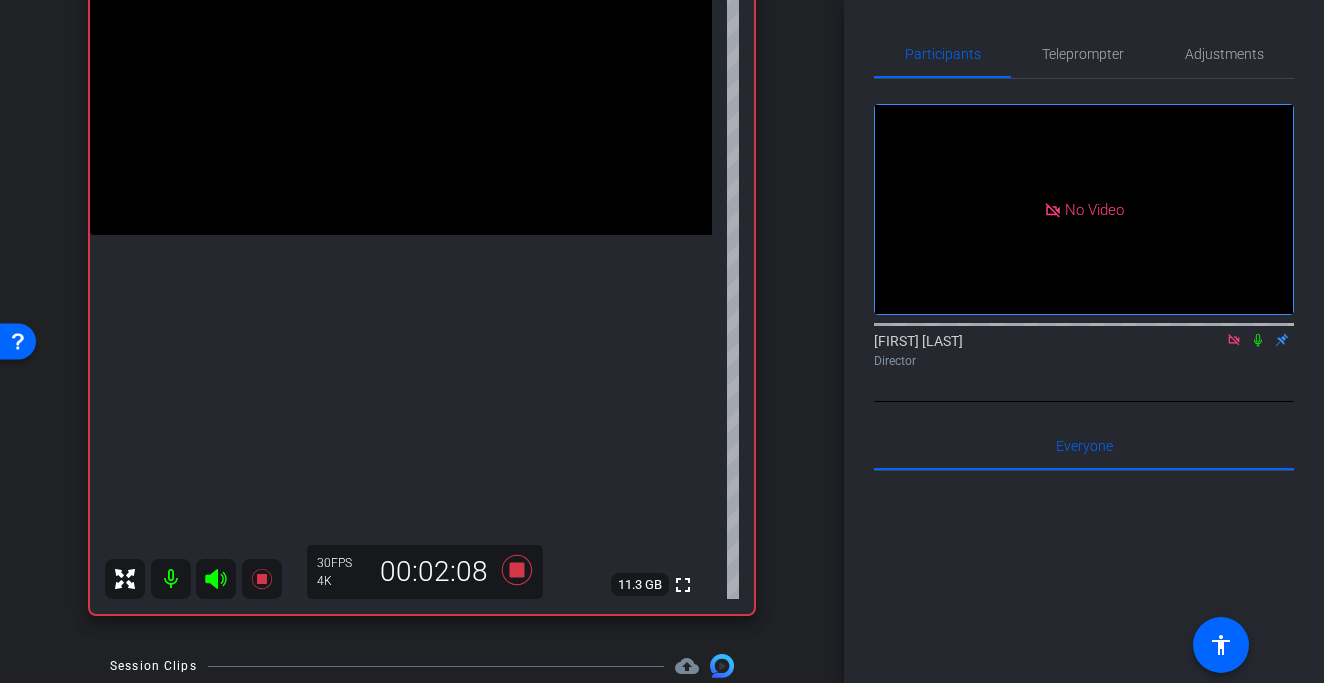 click at bounding box center [401, 79] 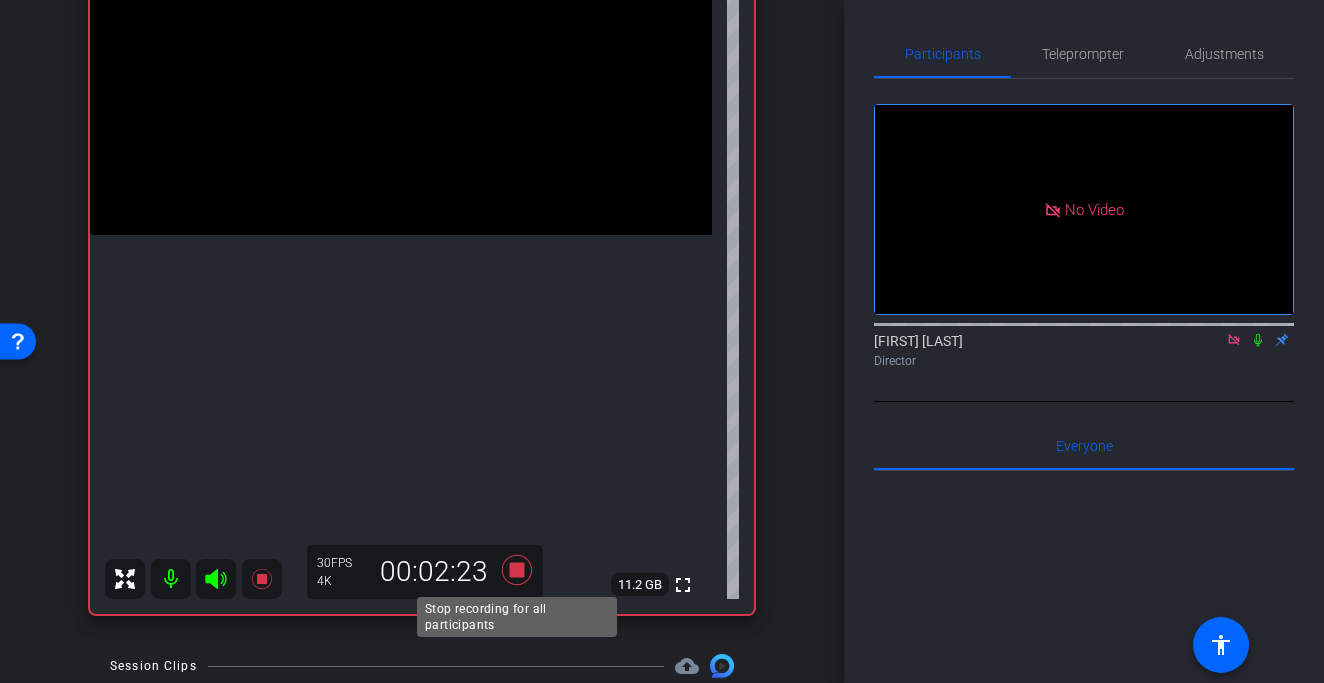 click 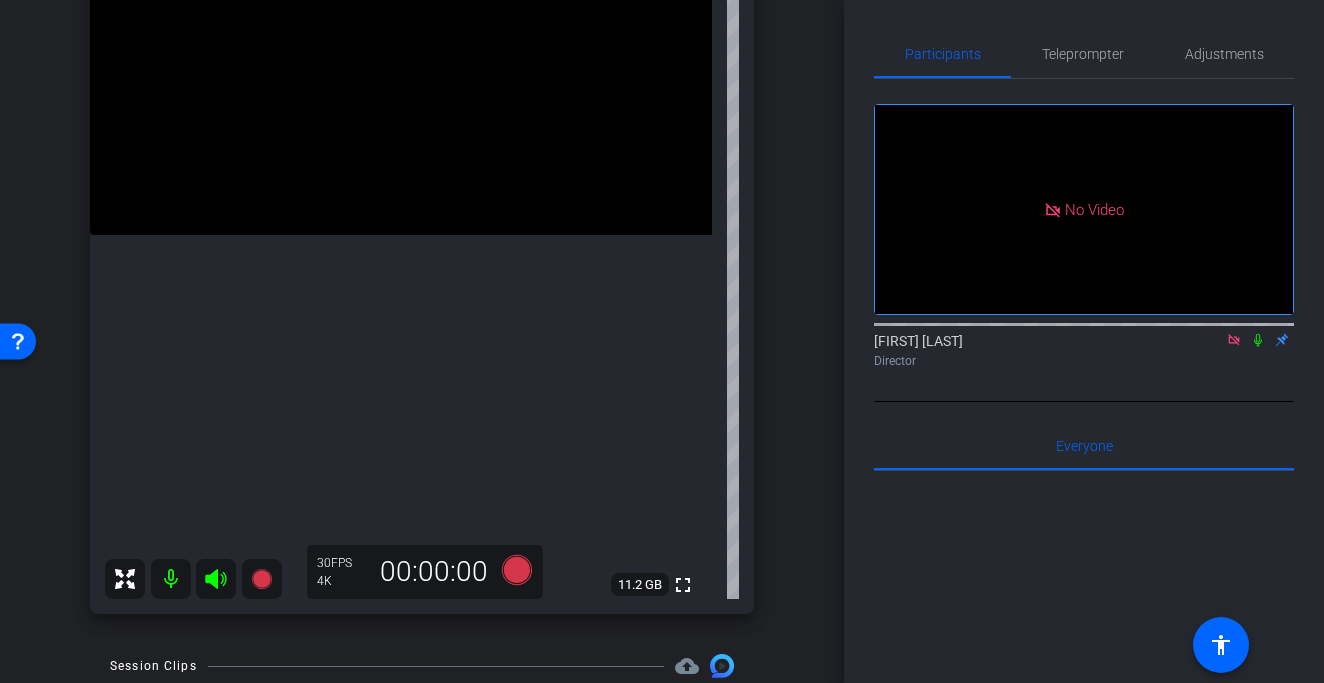 click at bounding box center (401, 79) 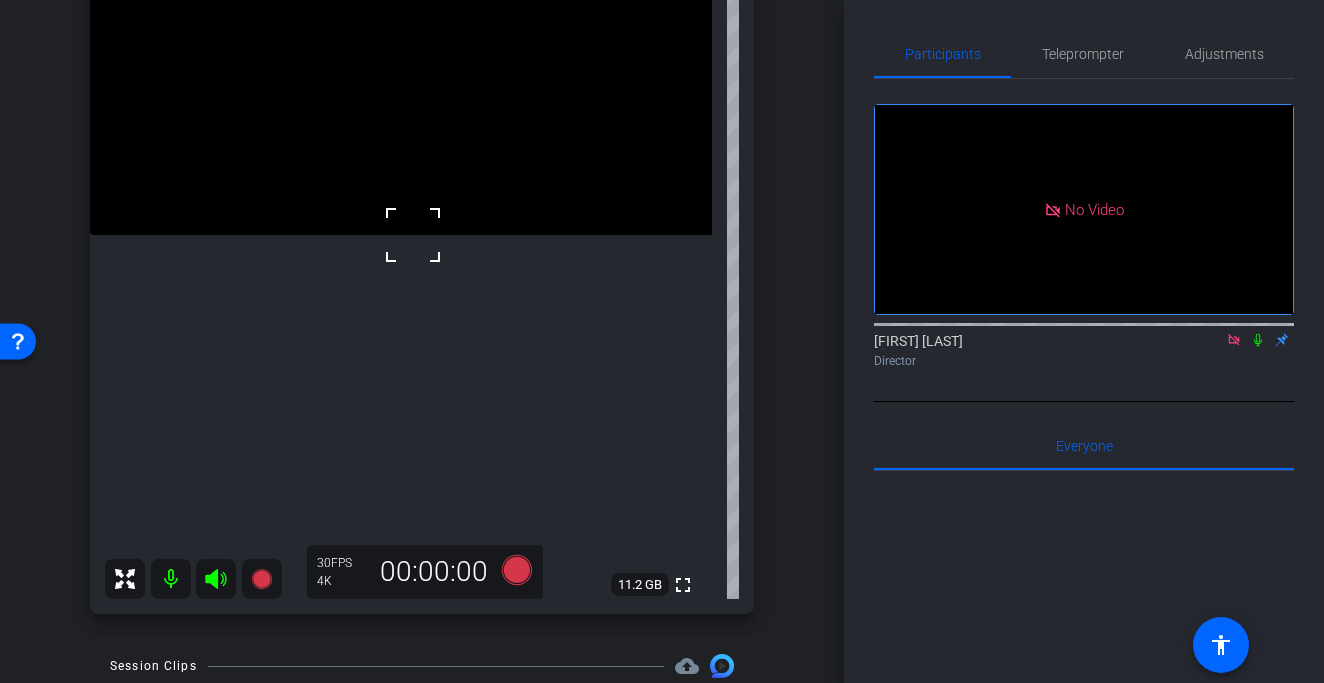 click at bounding box center (401, 79) 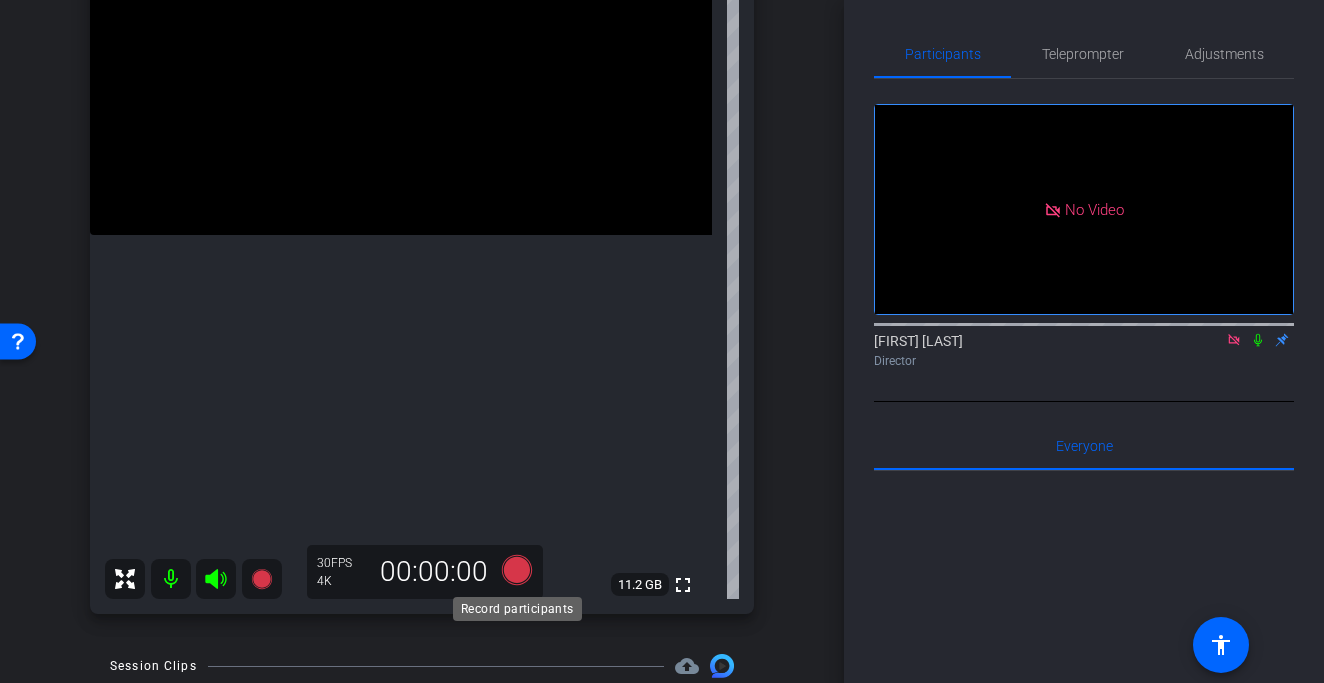 click 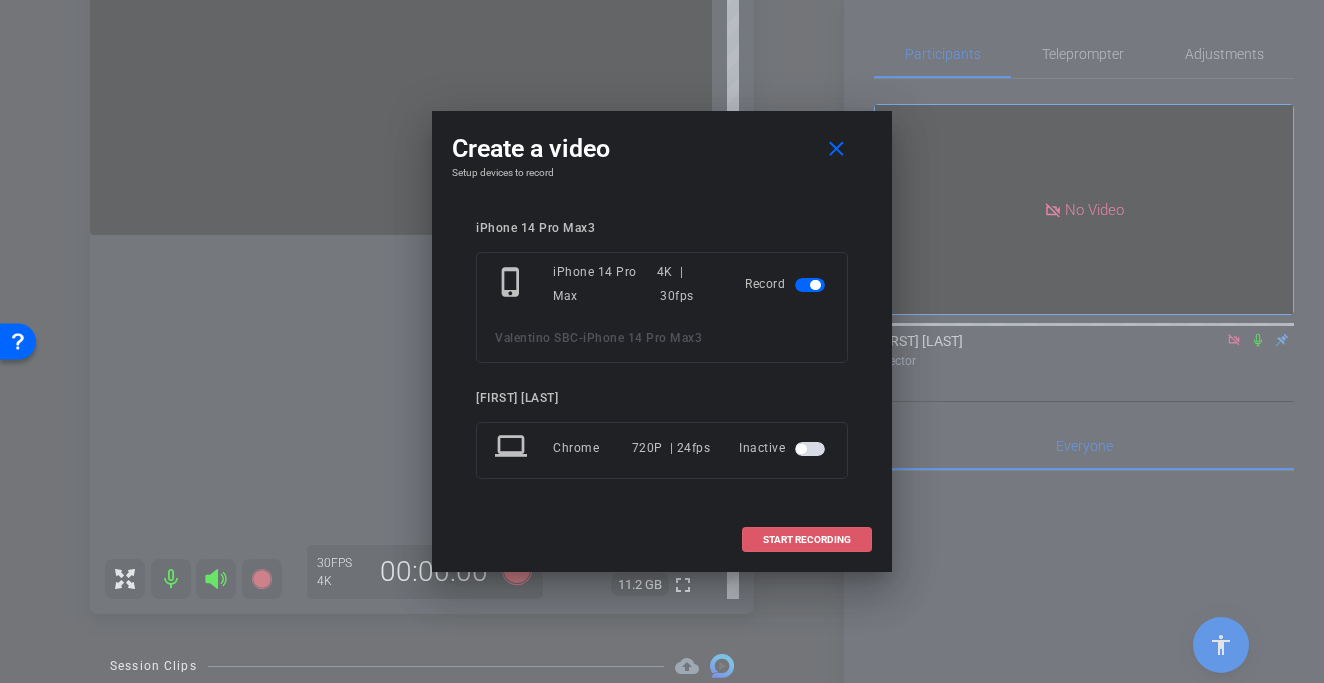 click on "START RECORDING" at bounding box center (807, 540) 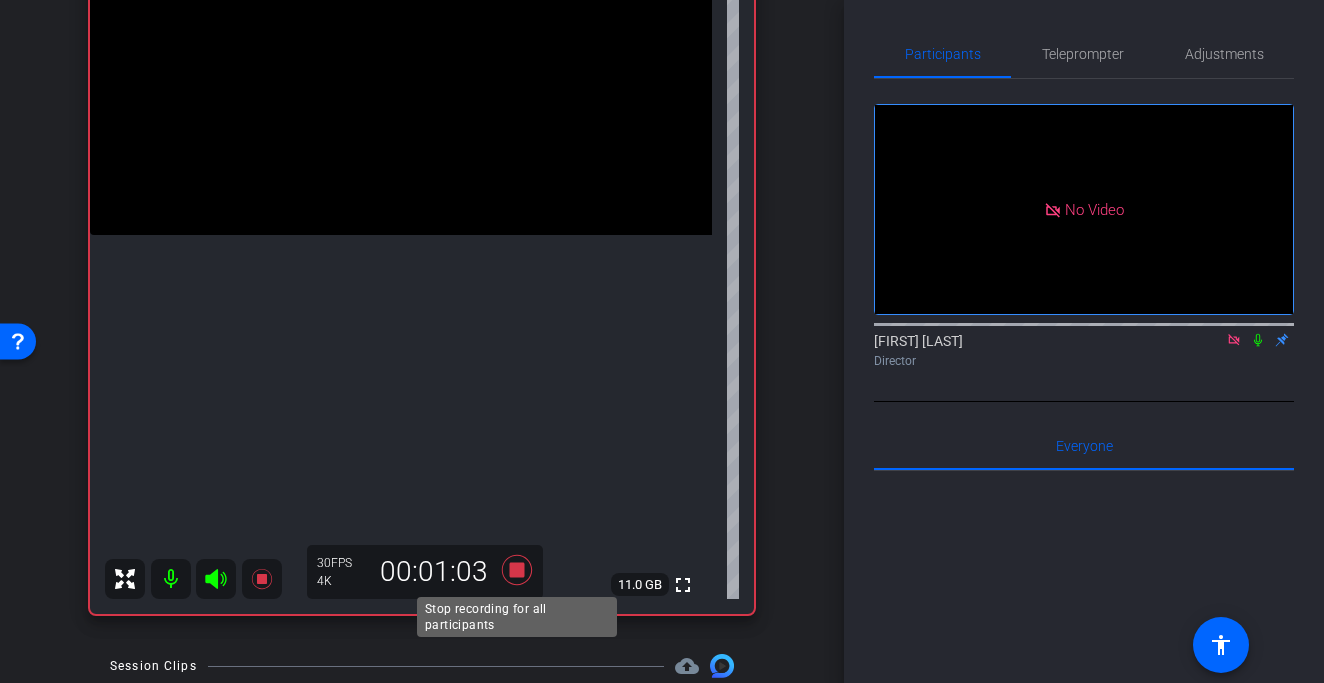 click 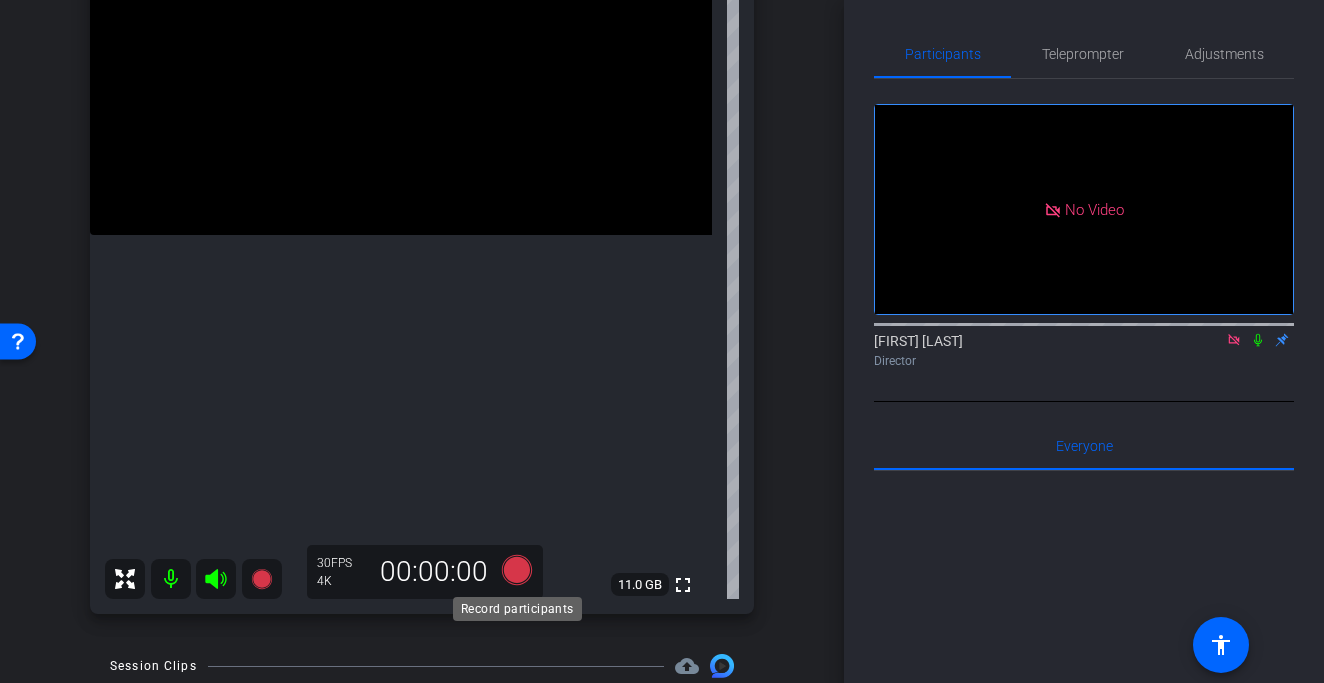 click 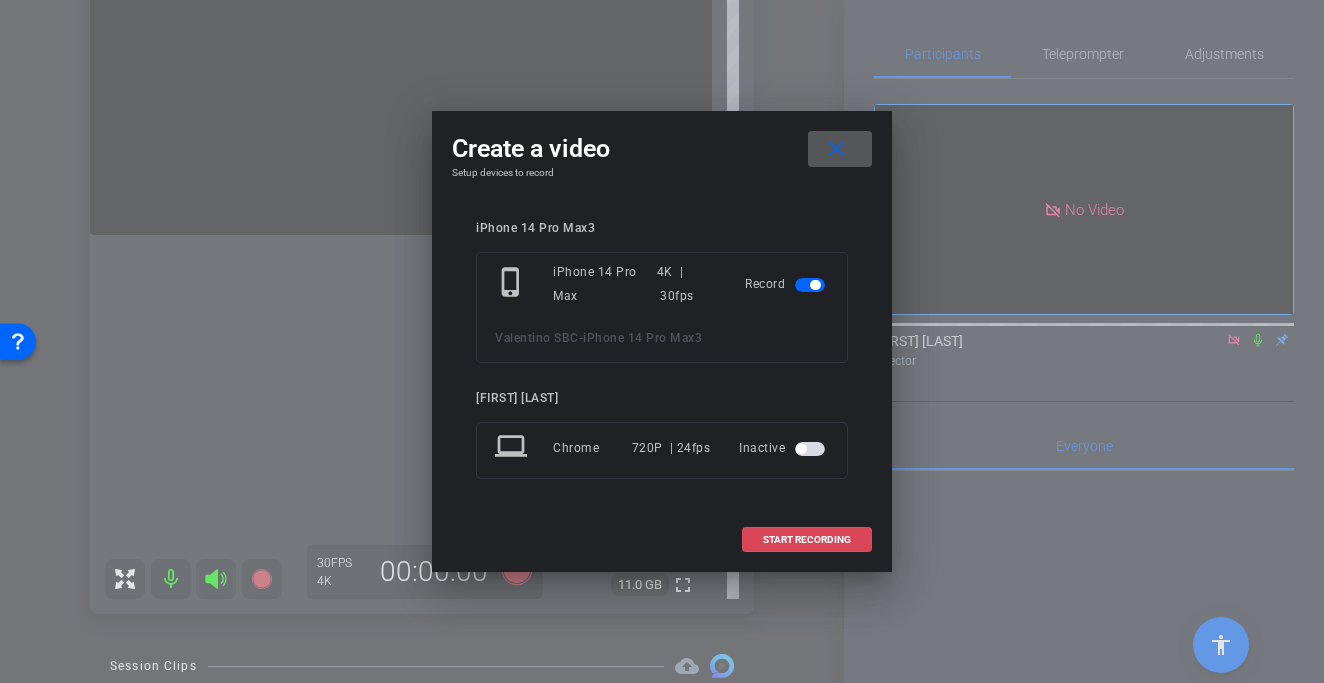 click on "START RECORDING" at bounding box center (807, 540) 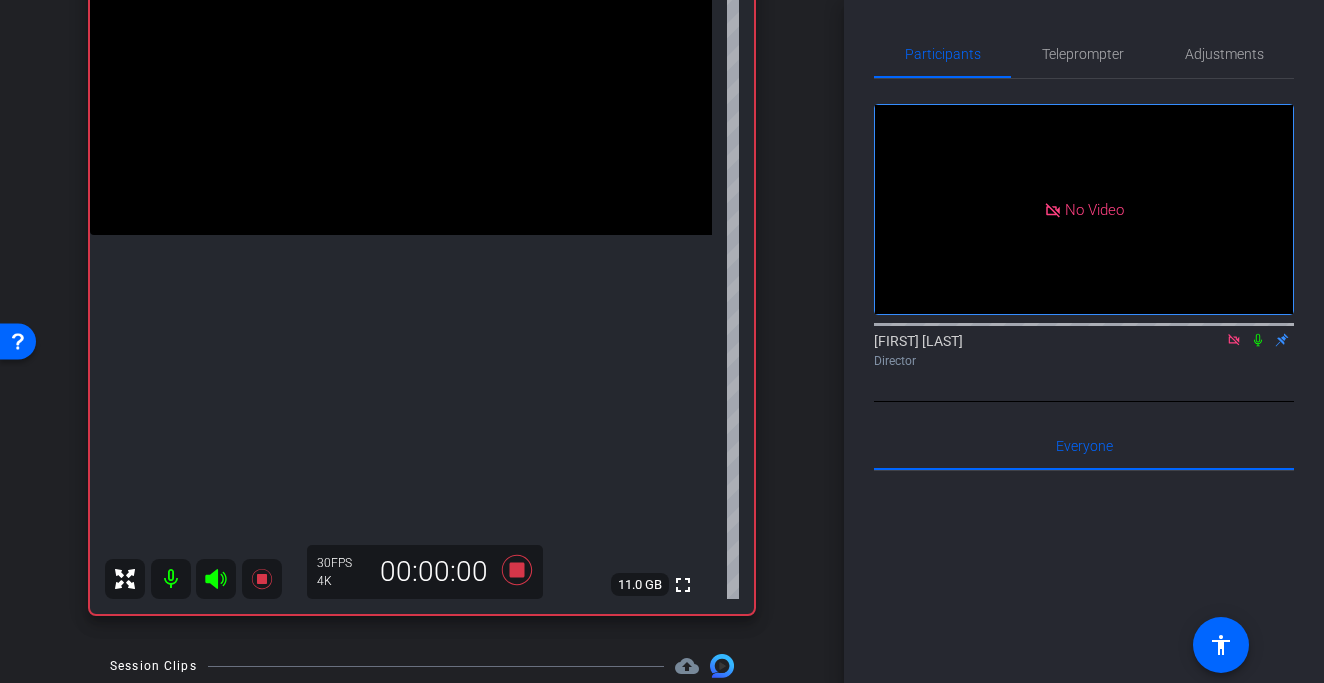 click at bounding box center (401, 79) 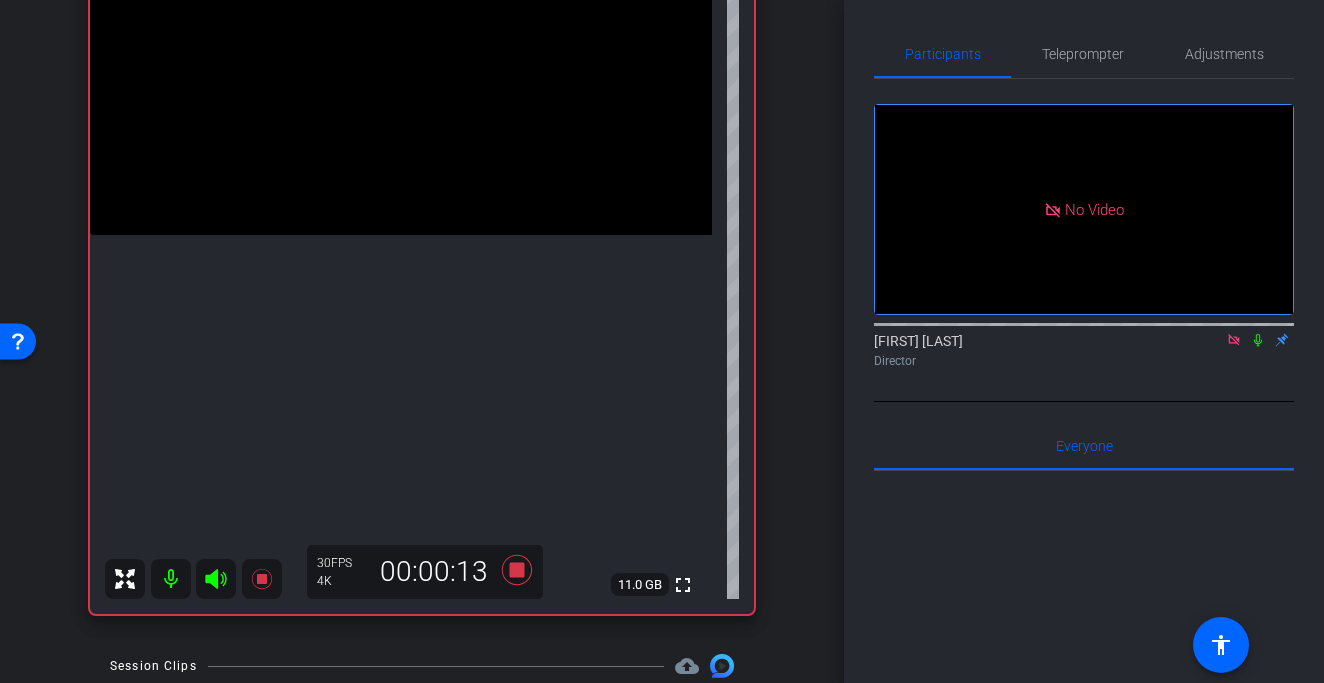 click at bounding box center (401, 79) 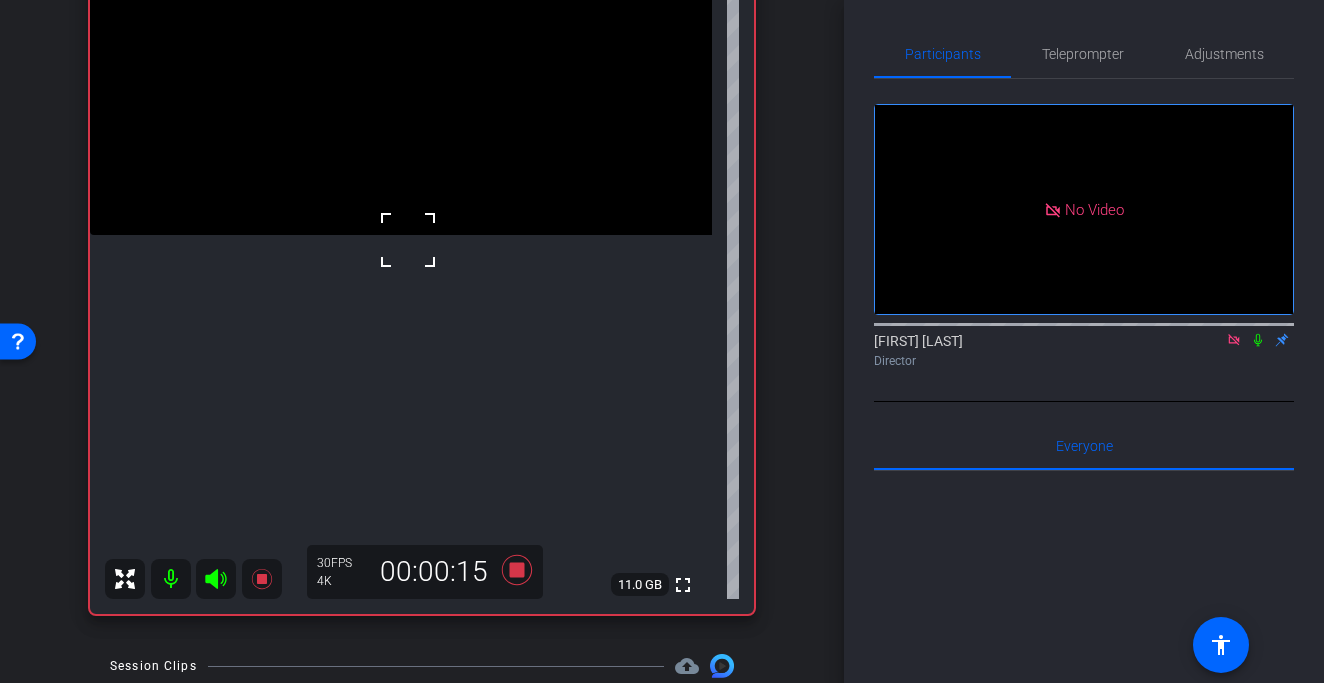 click at bounding box center [401, 79] 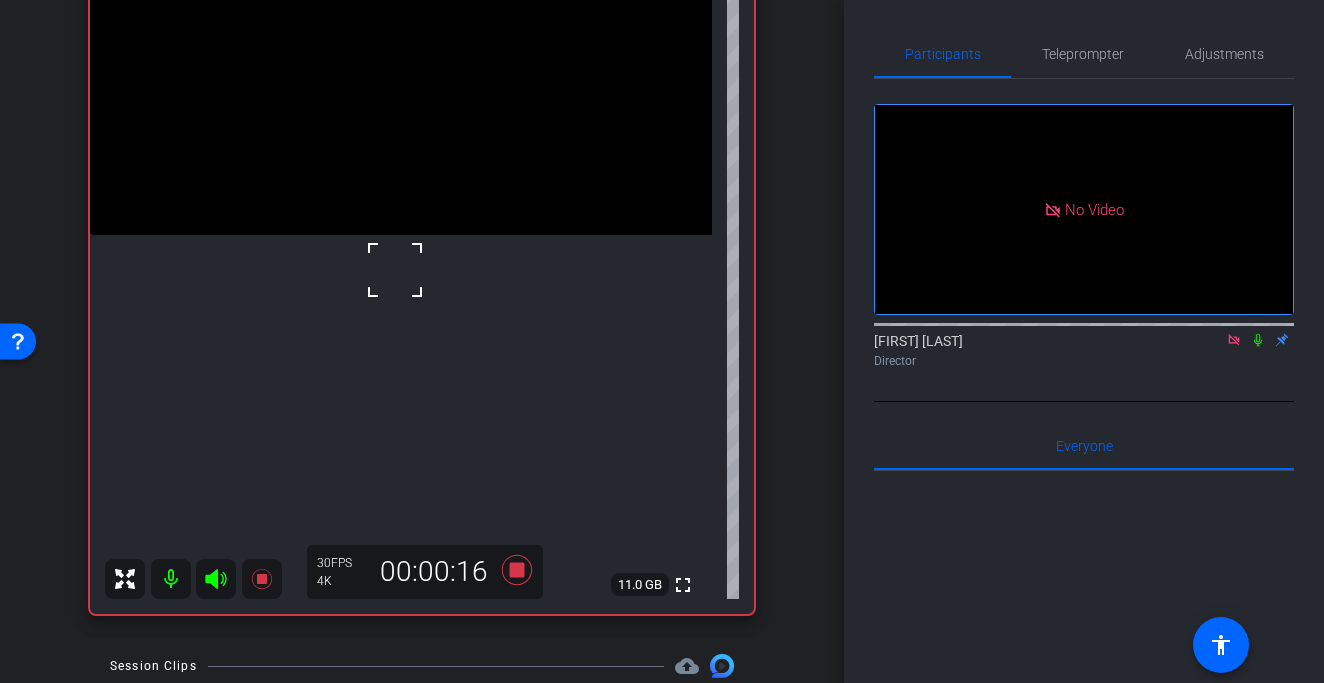 click at bounding box center [401, 79] 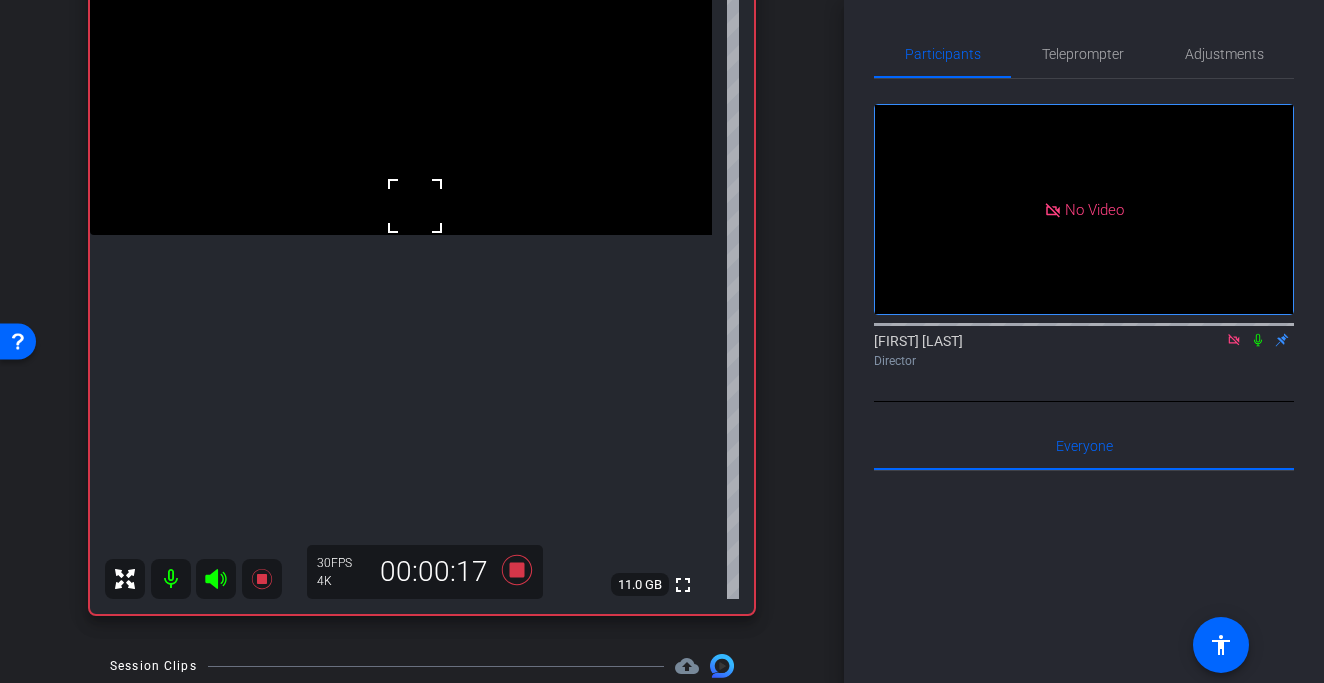 click at bounding box center [415, 206] 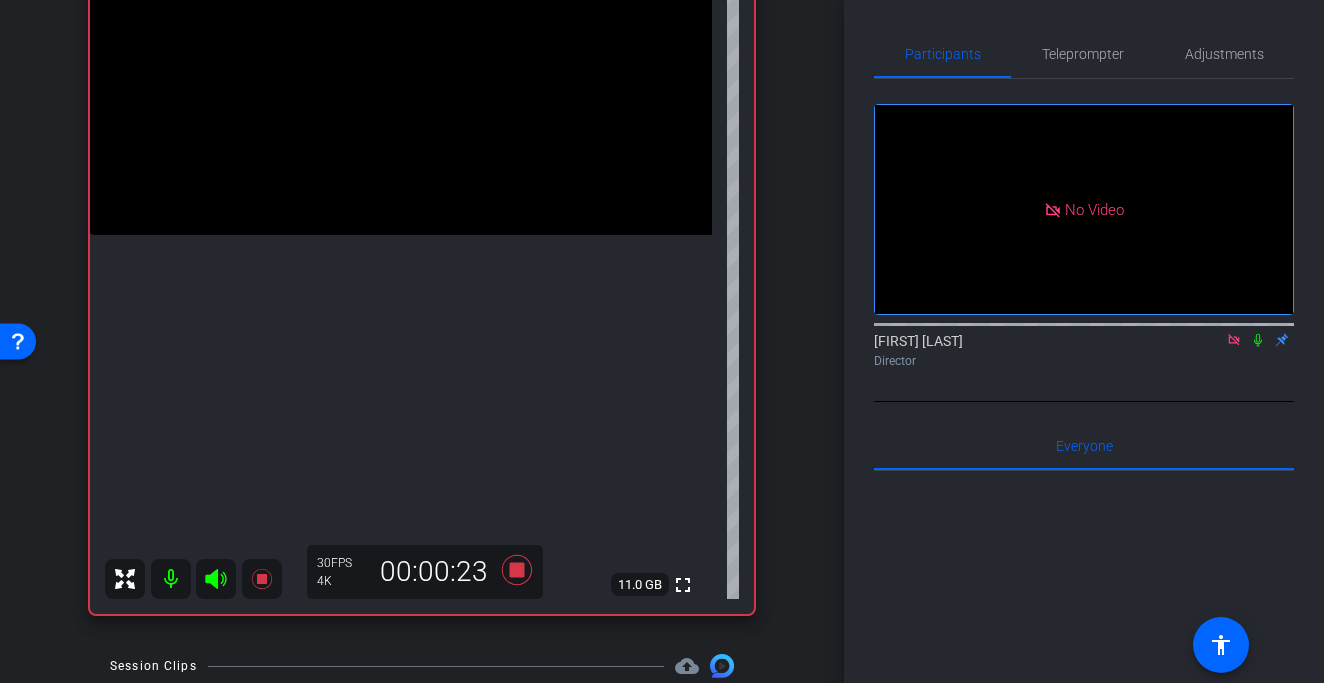click at bounding box center (401, 79) 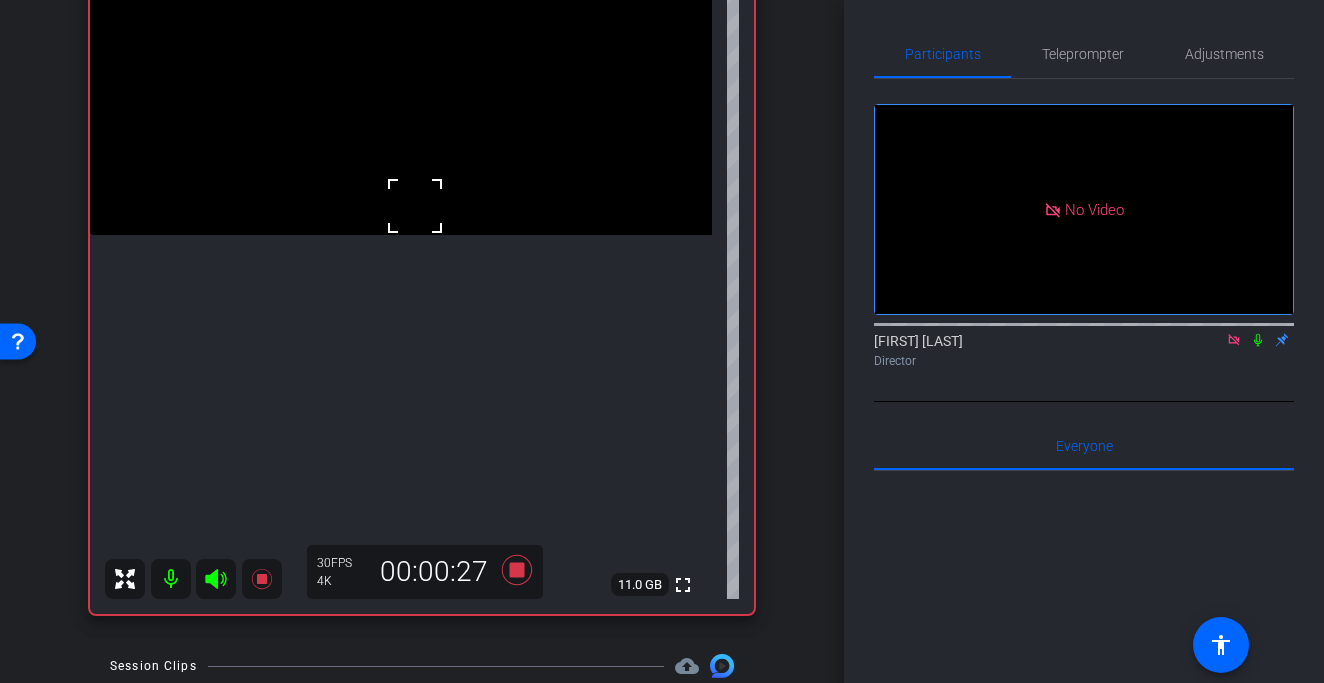 click at bounding box center (401, 79) 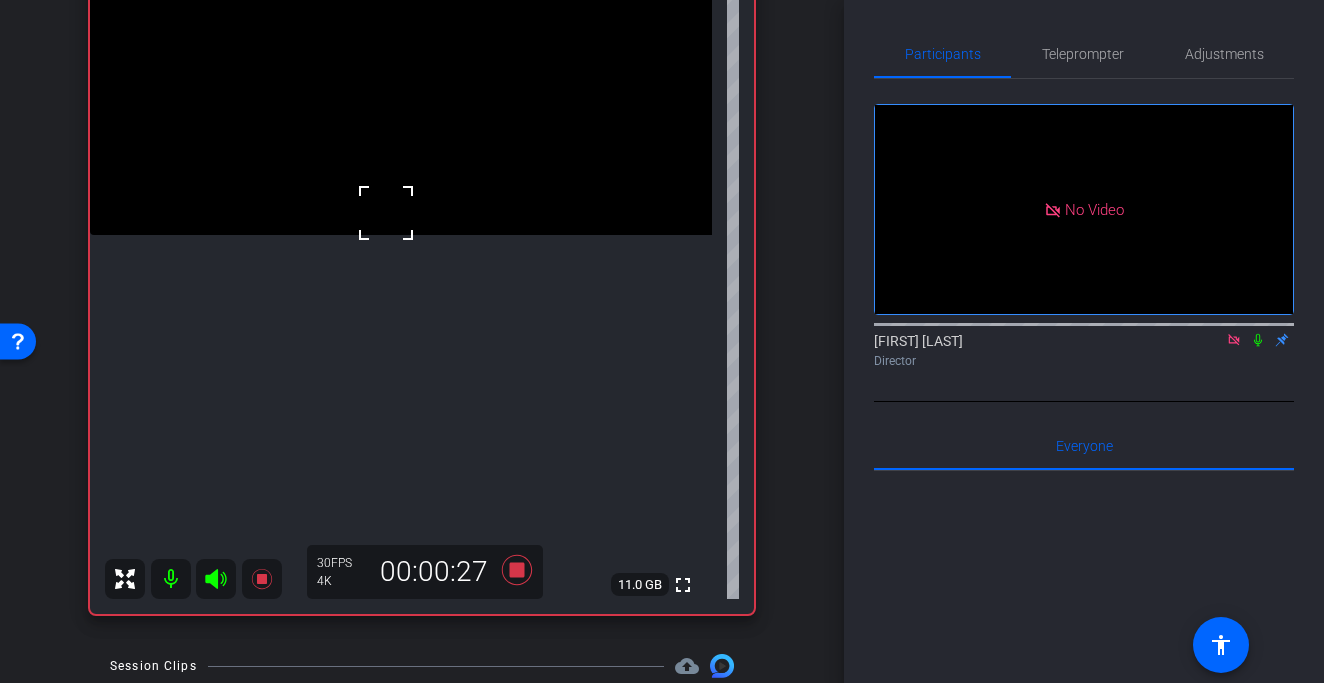 click at bounding box center [386, 213] 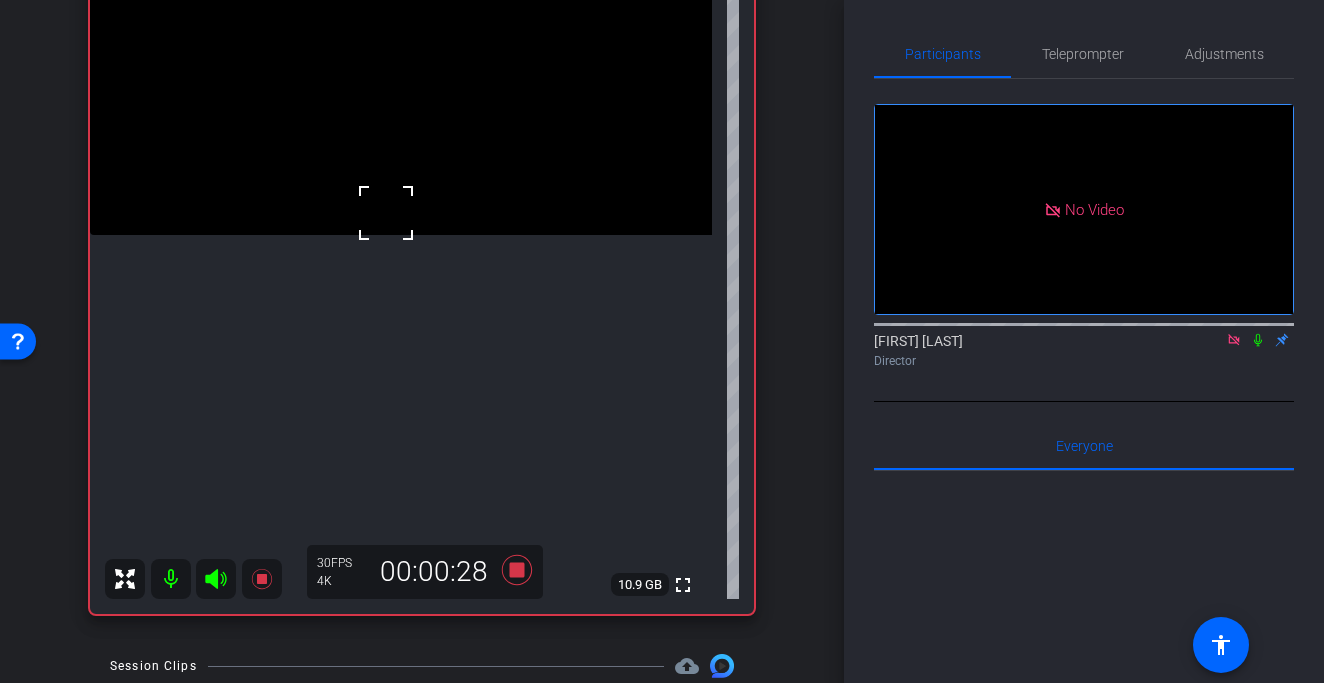 click at bounding box center (386, 213) 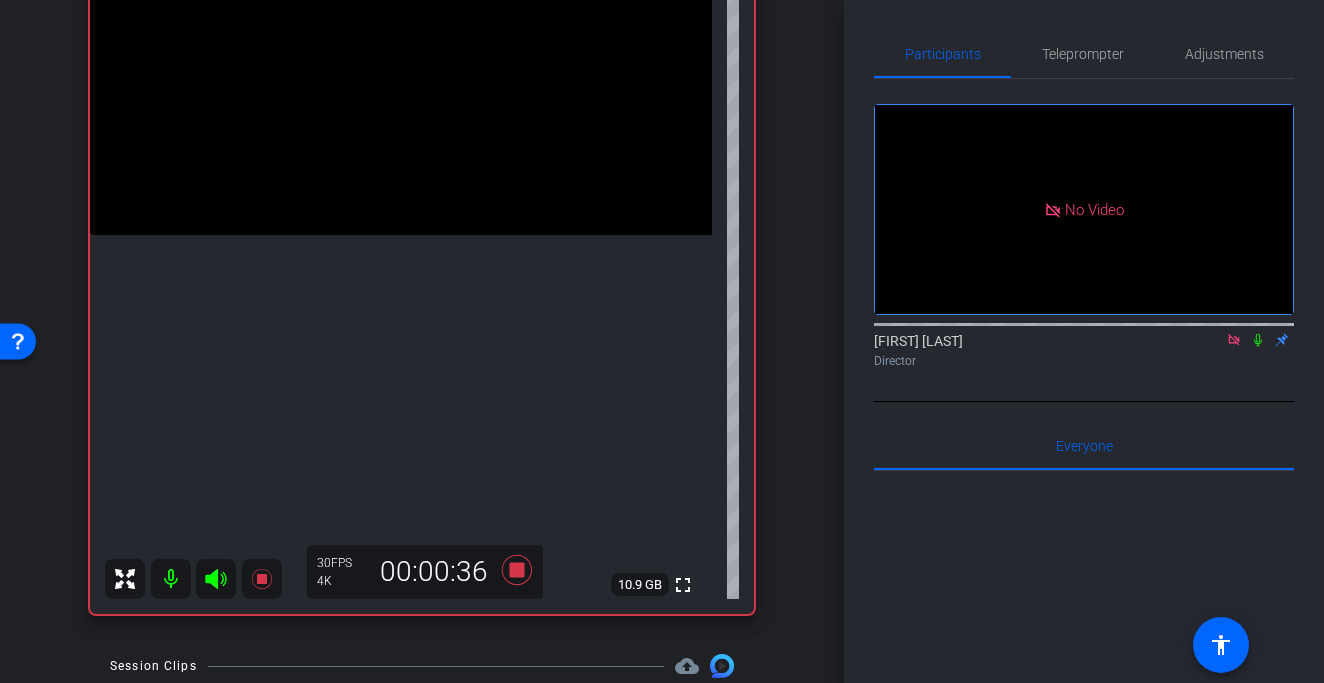 click at bounding box center (401, 79) 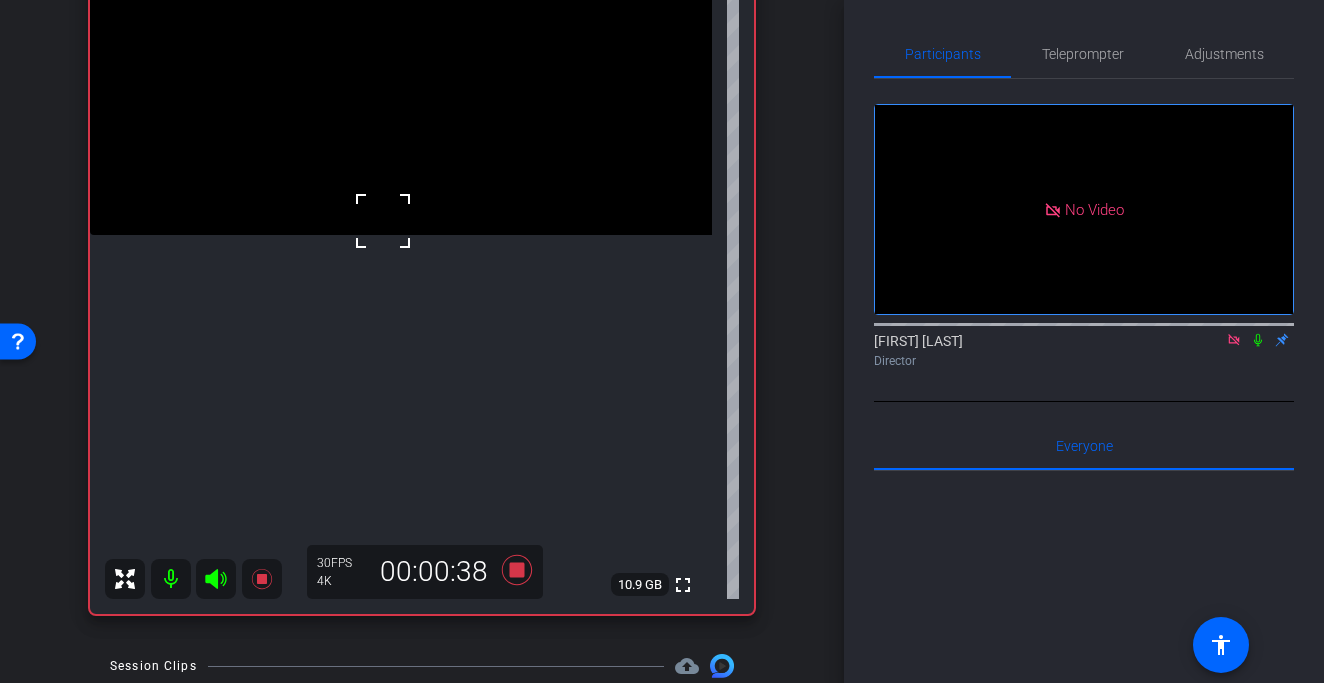 click at bounding box center (383, 221) 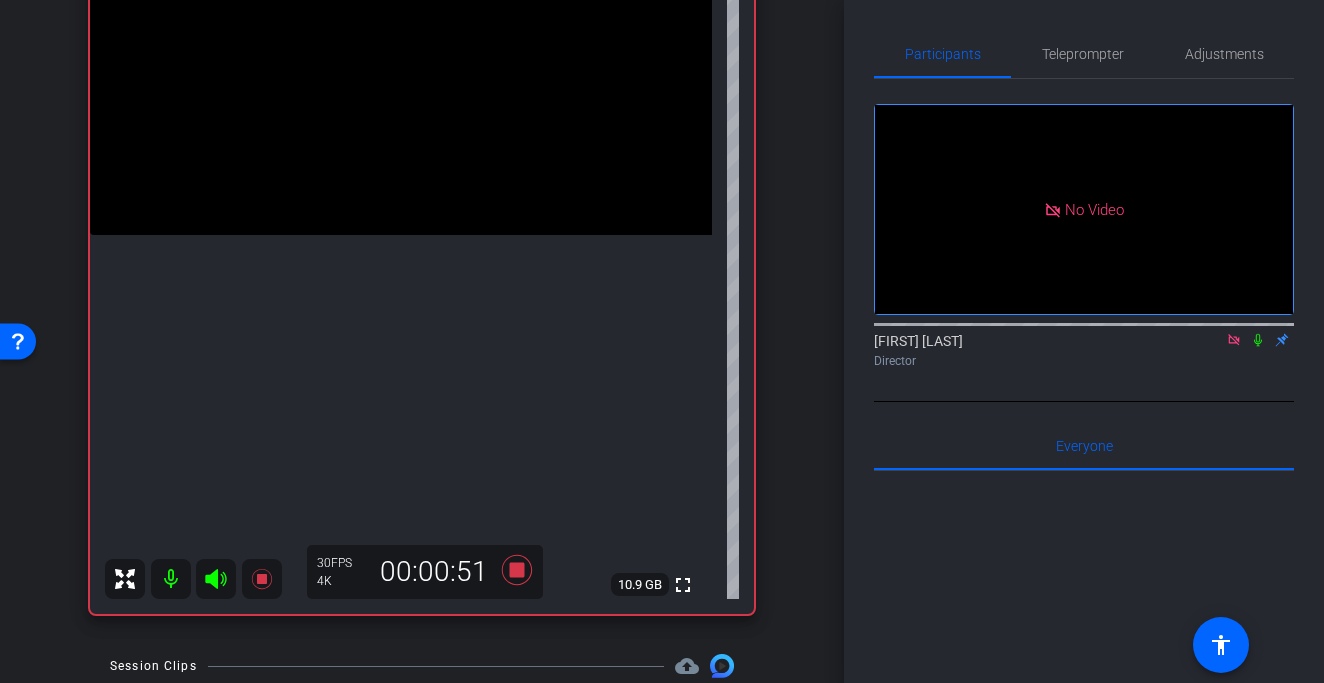 click at bounding box center [401, 79] 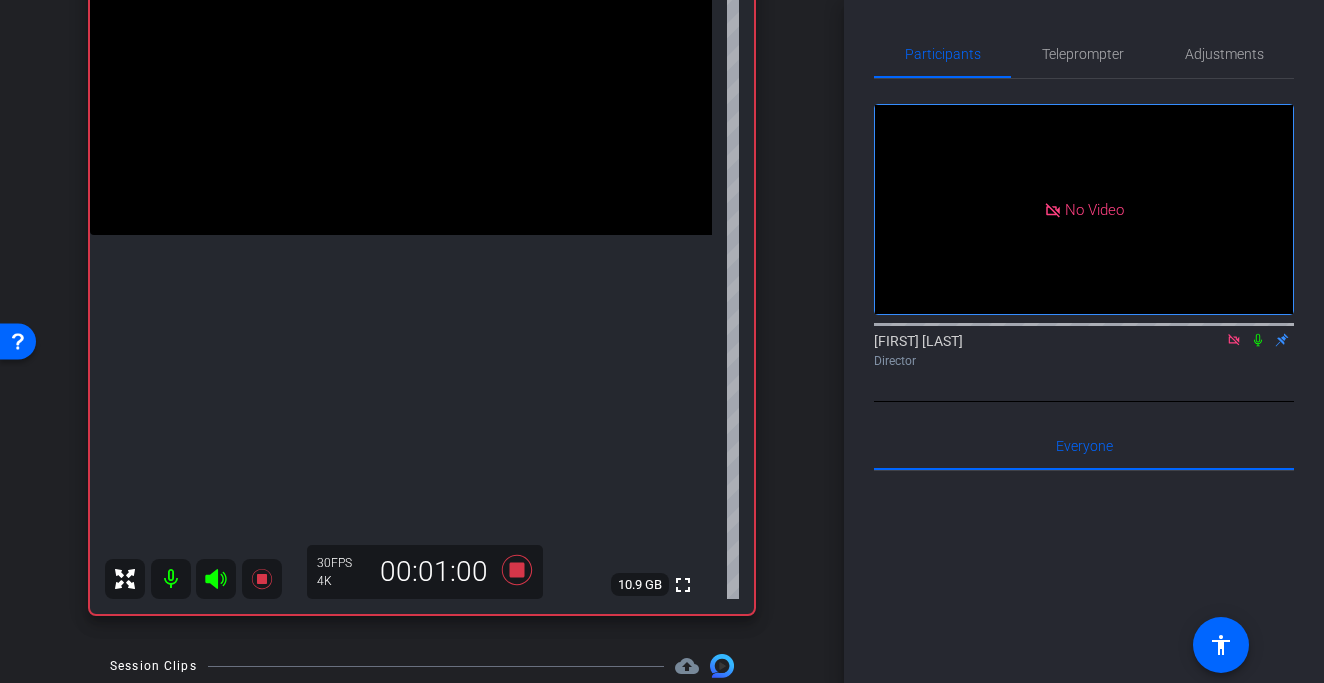 click at bounding box center [401, 79] 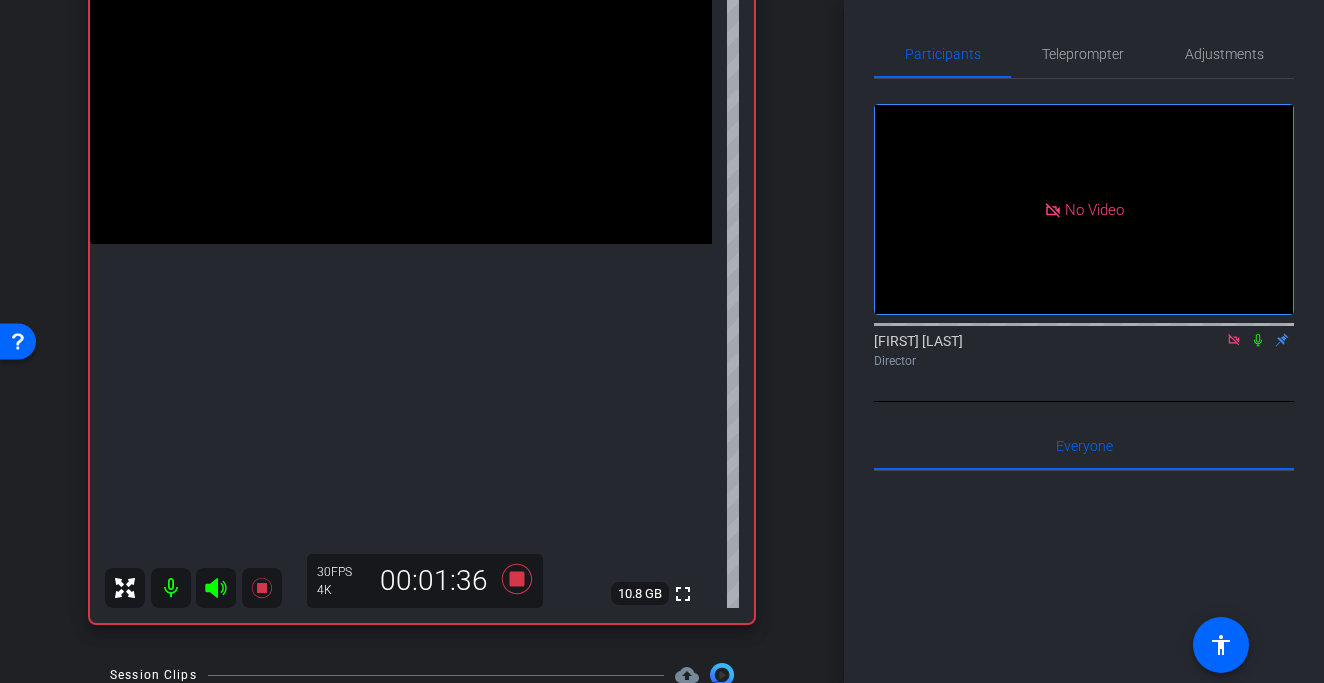 scroll, scrollTop: 291, scrollLeft: 0, axis: vertical 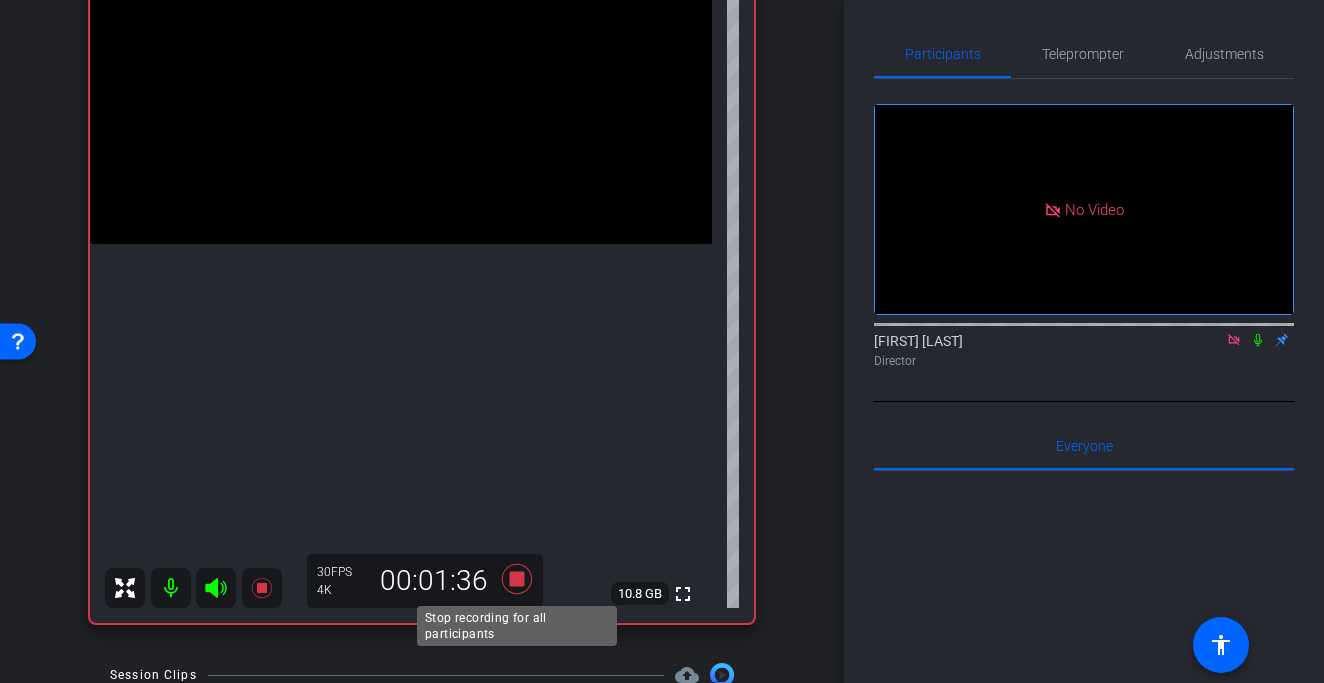 click 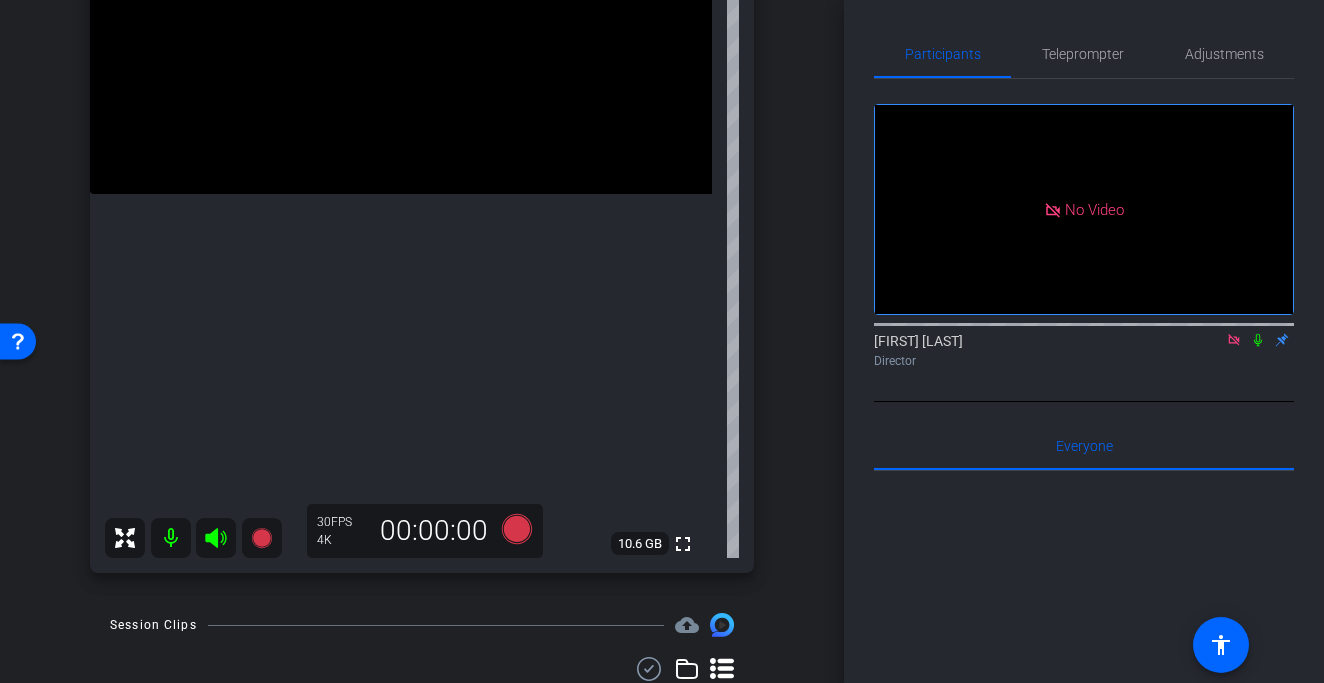 scroll, scrollTop: 341, scrollLeft: 0, axis: vertical 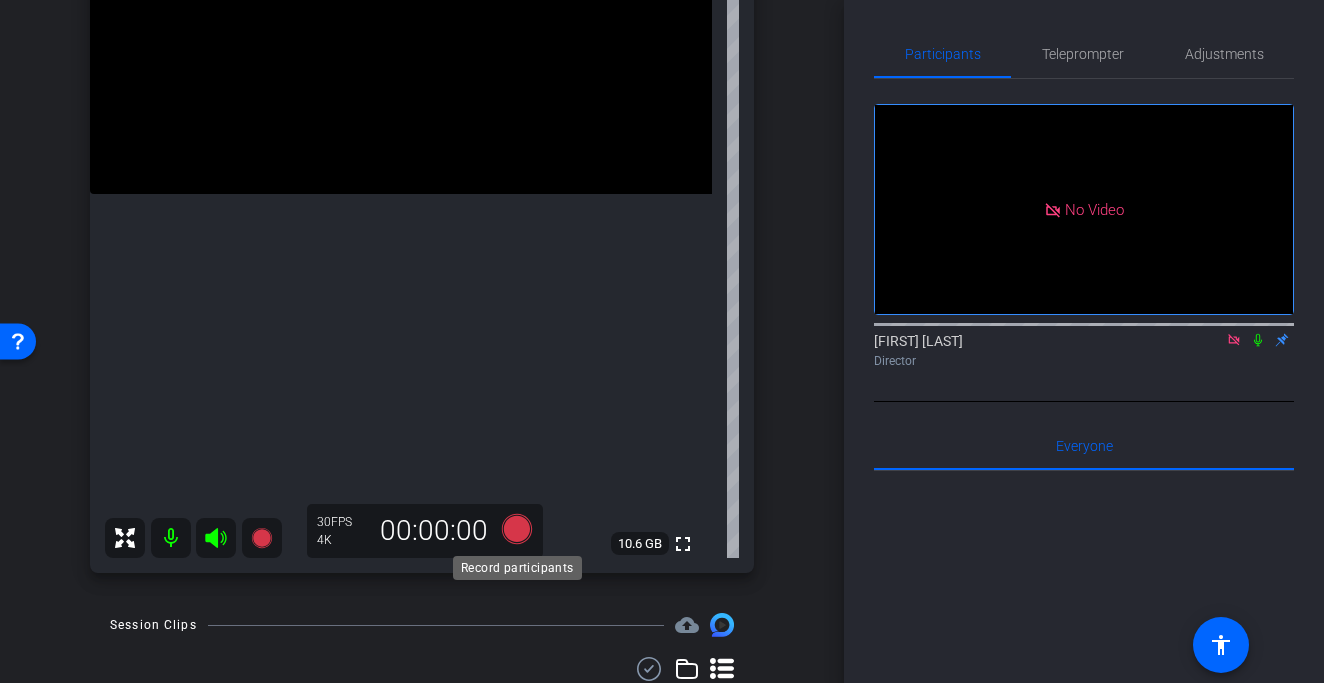 click 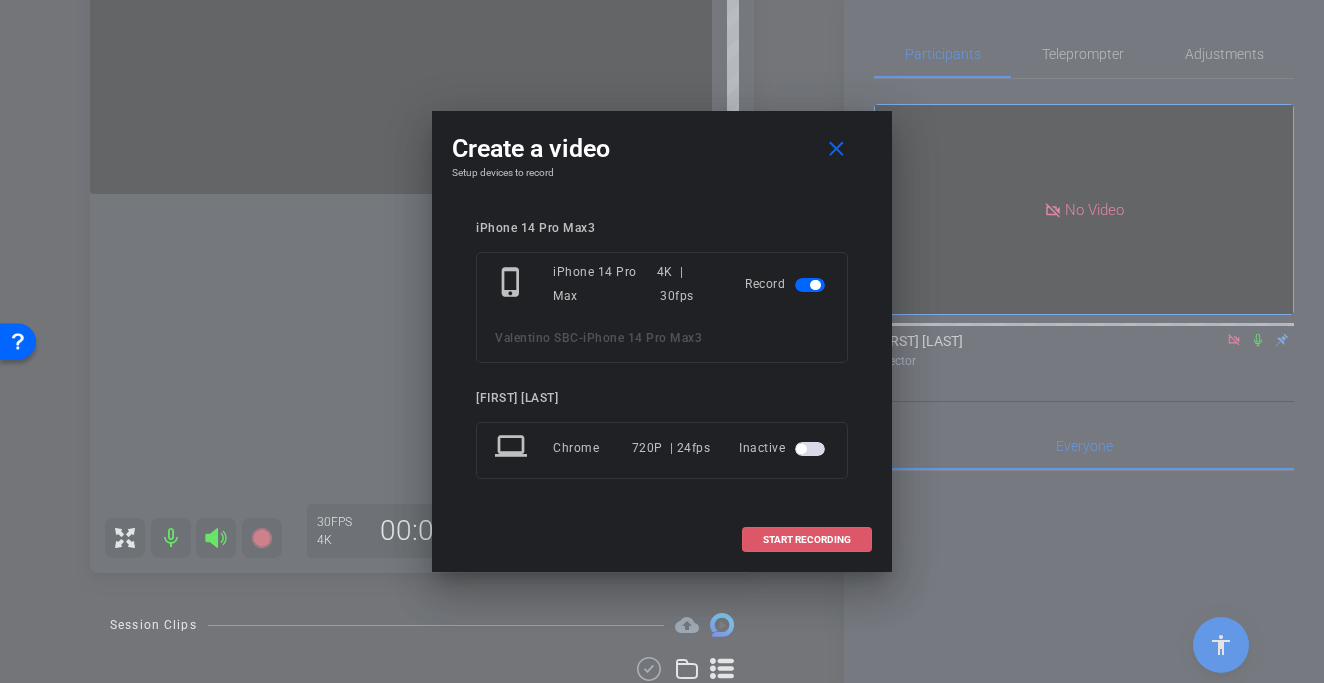 click on "START RECORDING" at bounding box center [807, 540] 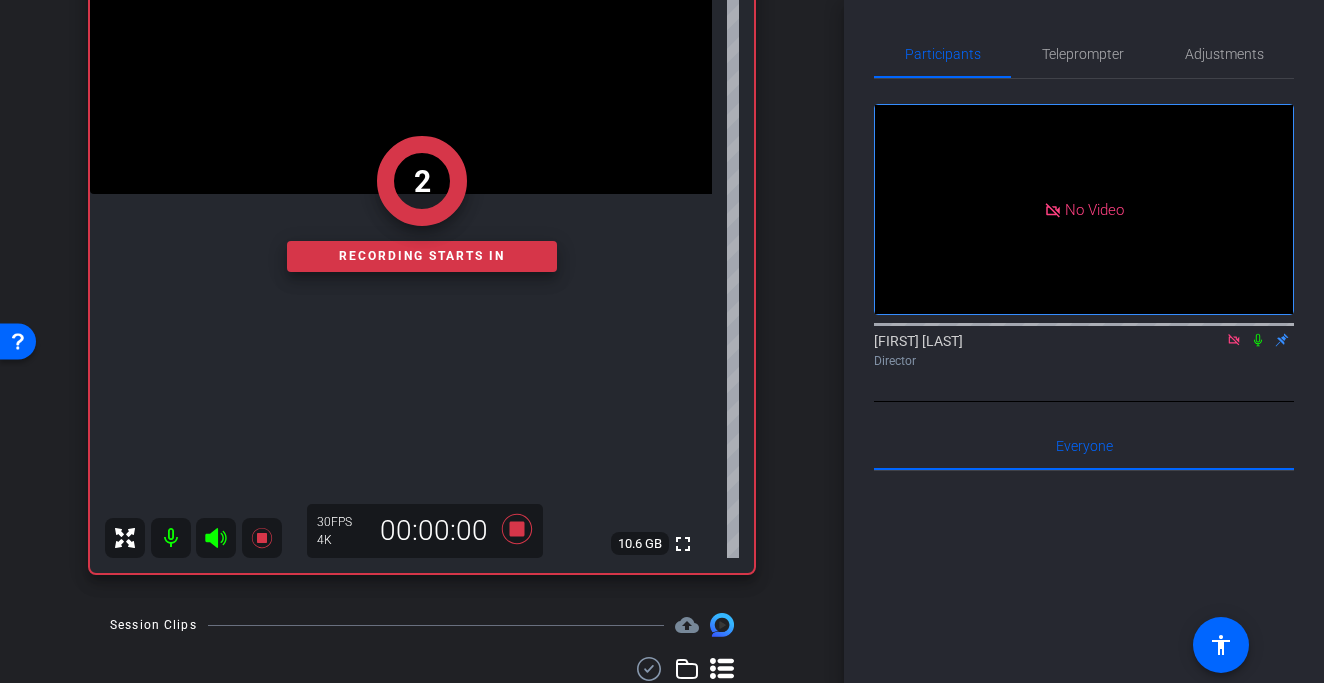 click on "2" 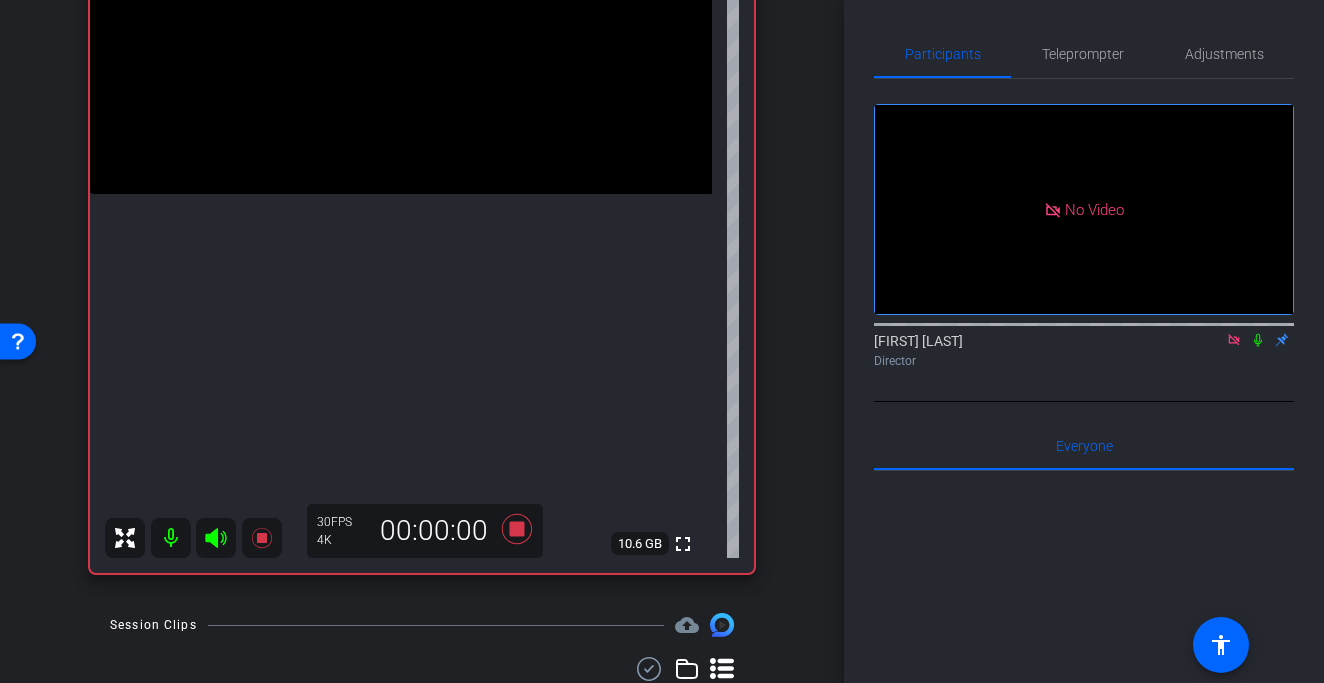 click at bounding box center (401, 38) 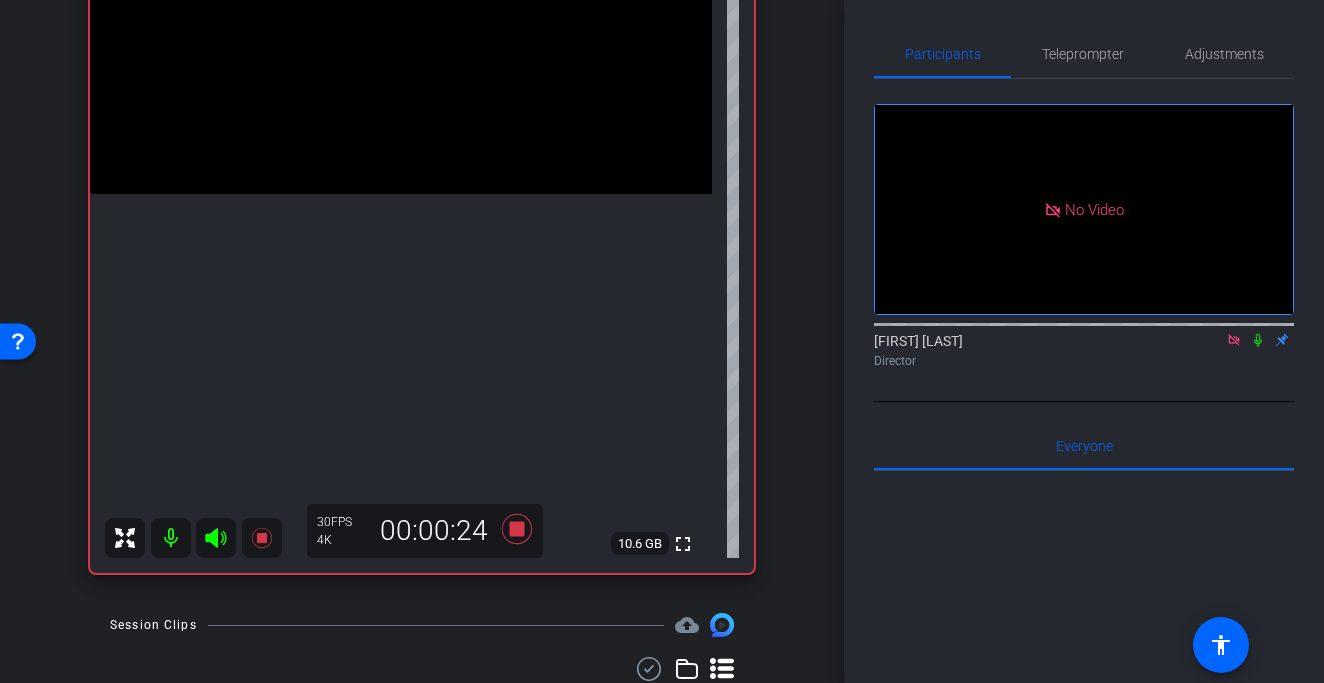 click at bounding box center [401, 38] 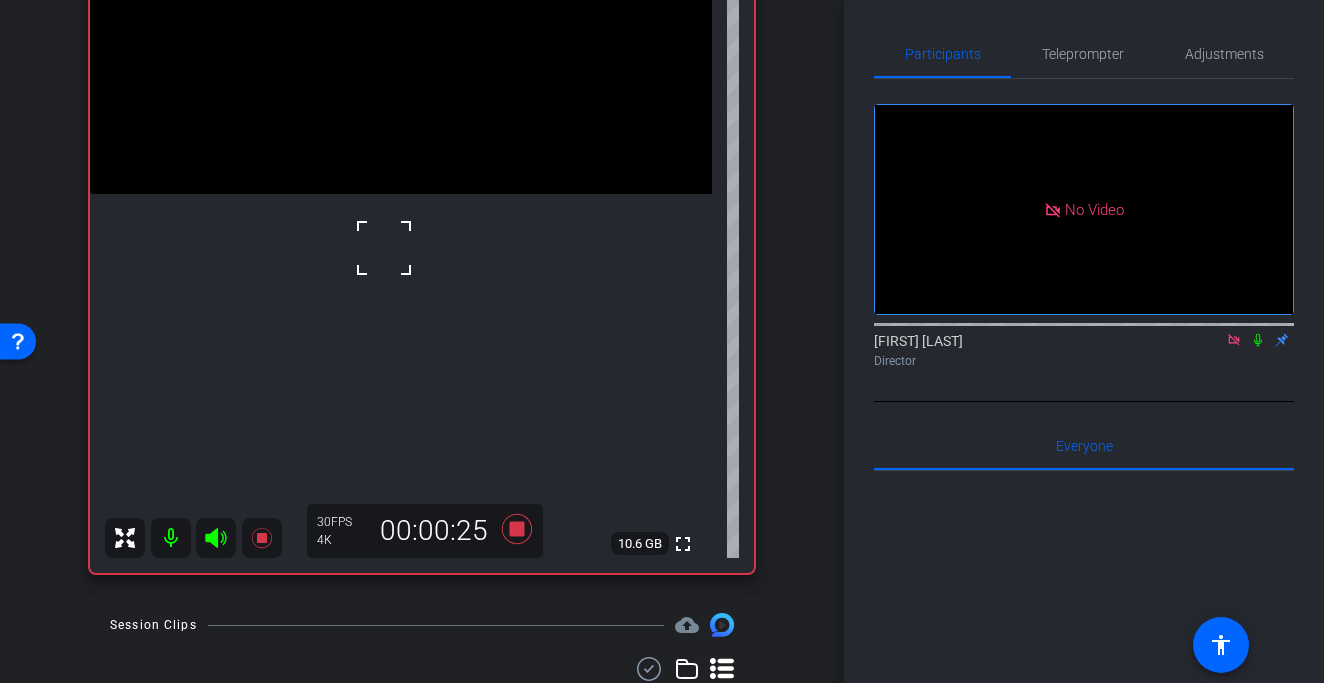 click at bounding box center (384, 248) 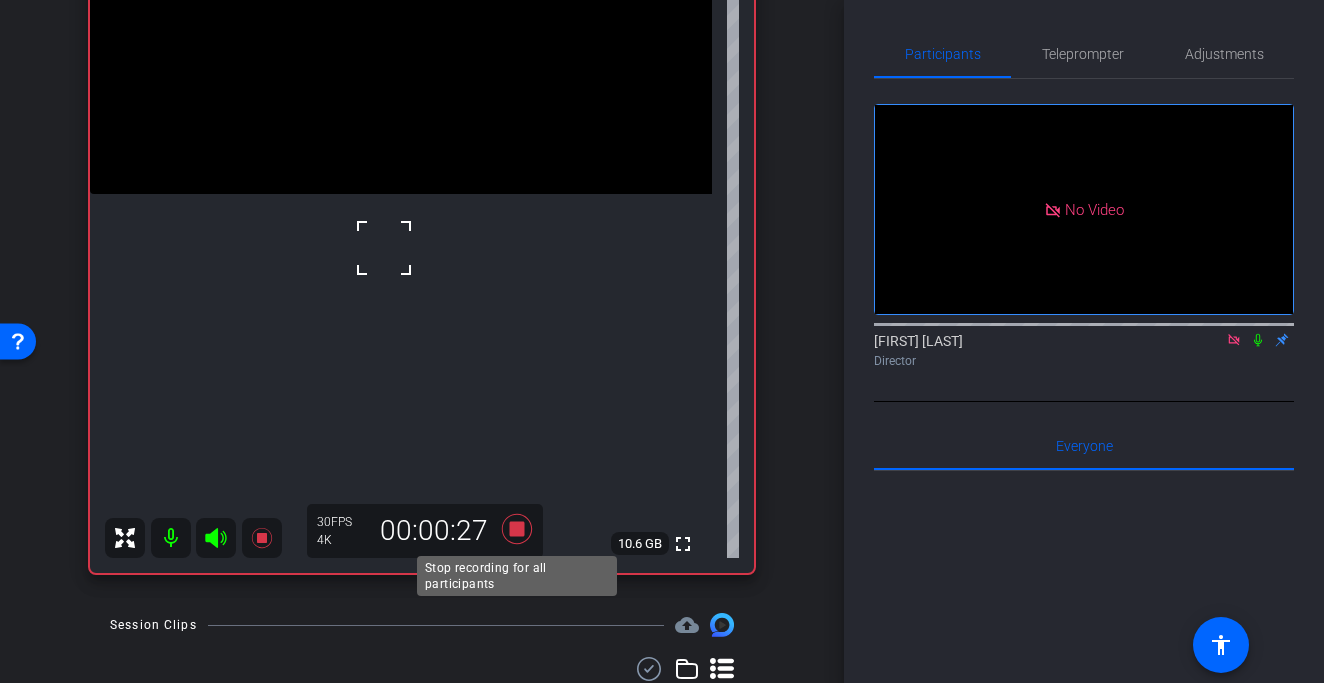 click 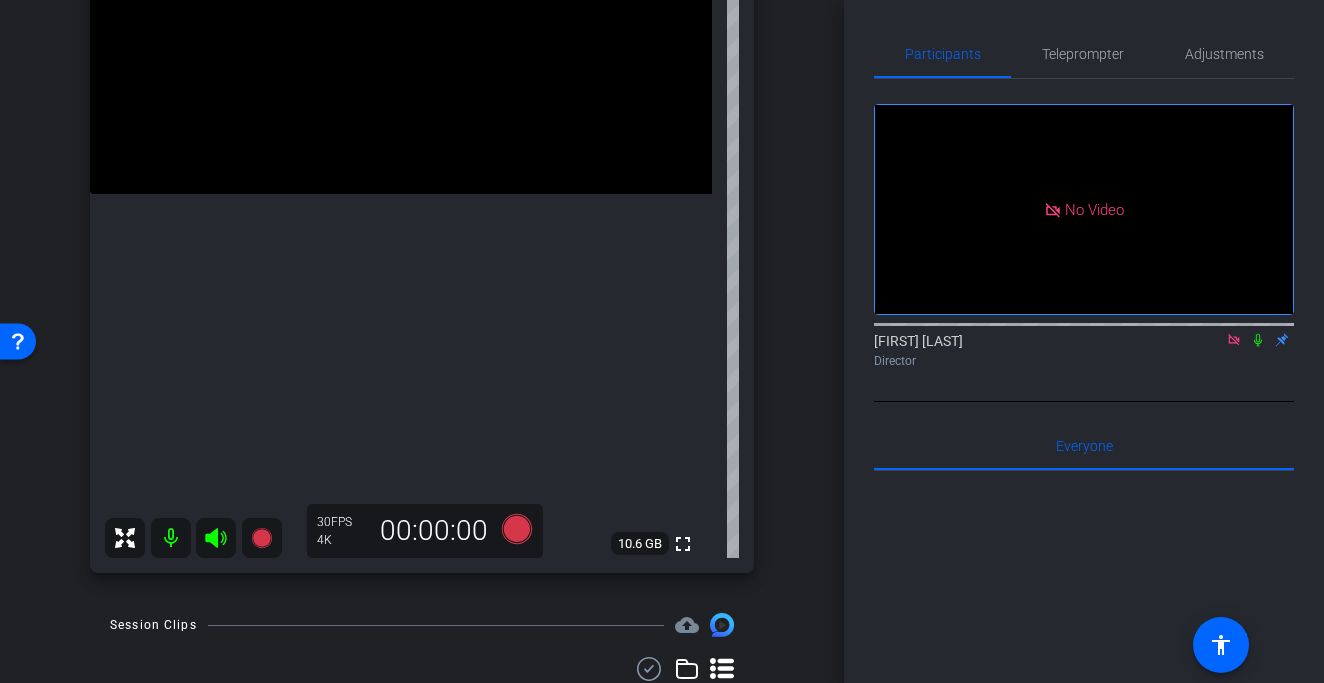 click at bounding box center (401, 38) 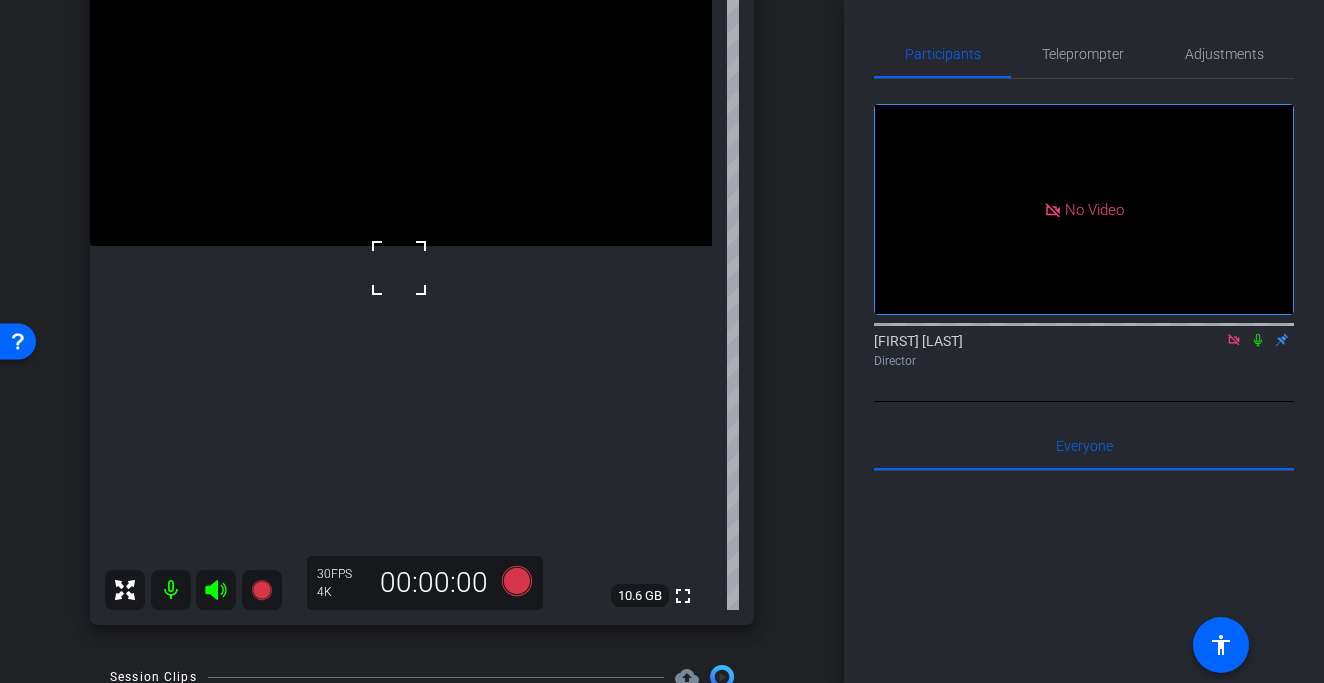 scroll, scrollTop: 271, scrollLeft: 0, axis: vertical 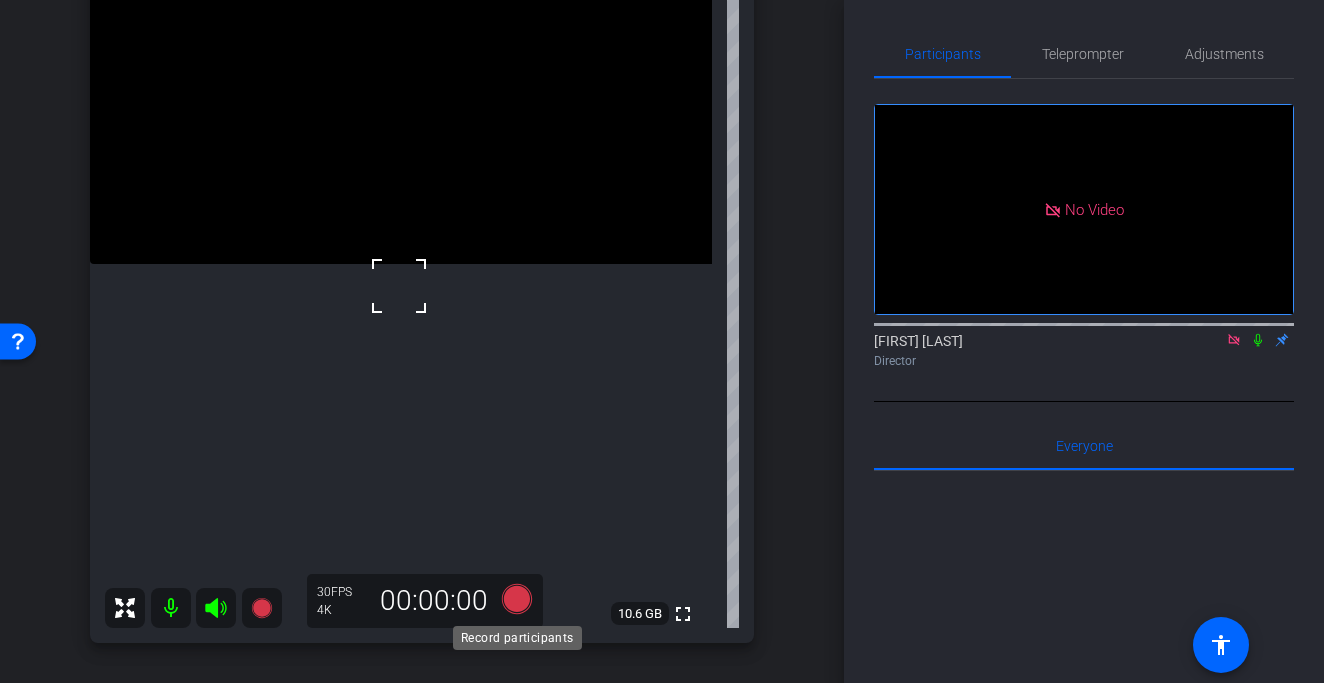 click 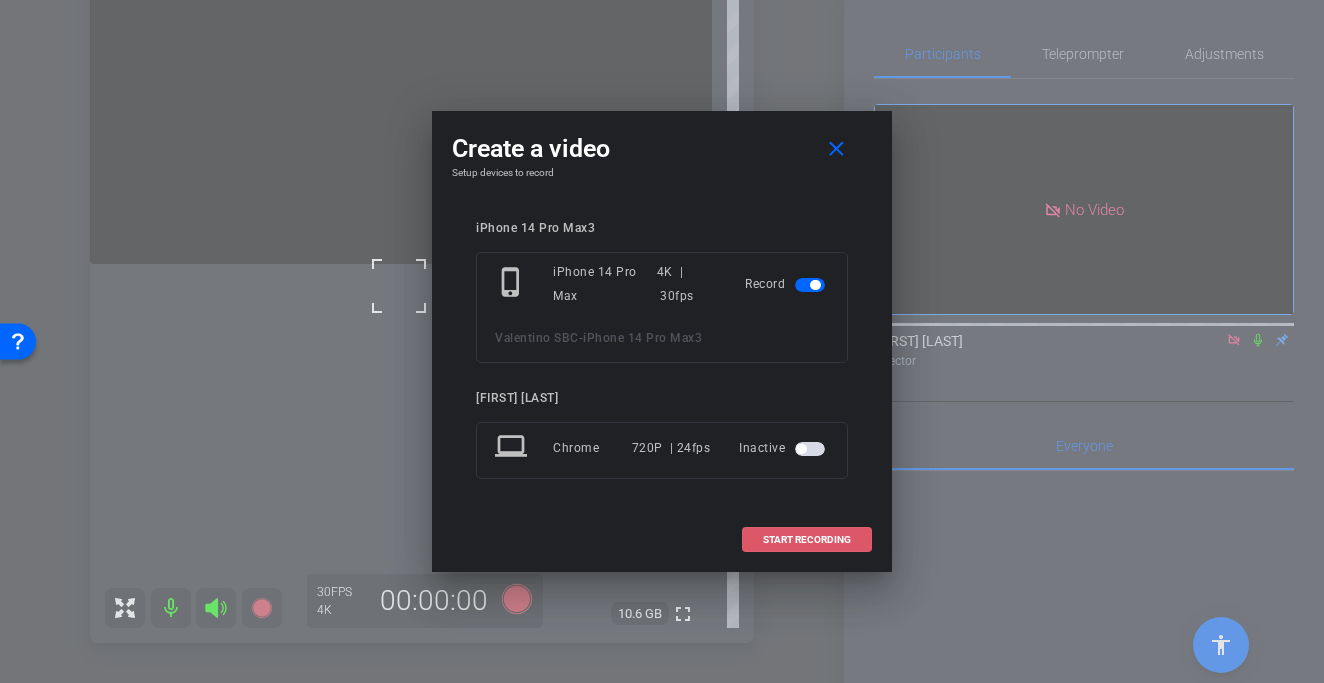 click on "START RECORDING" at bounding box center [807, 540] 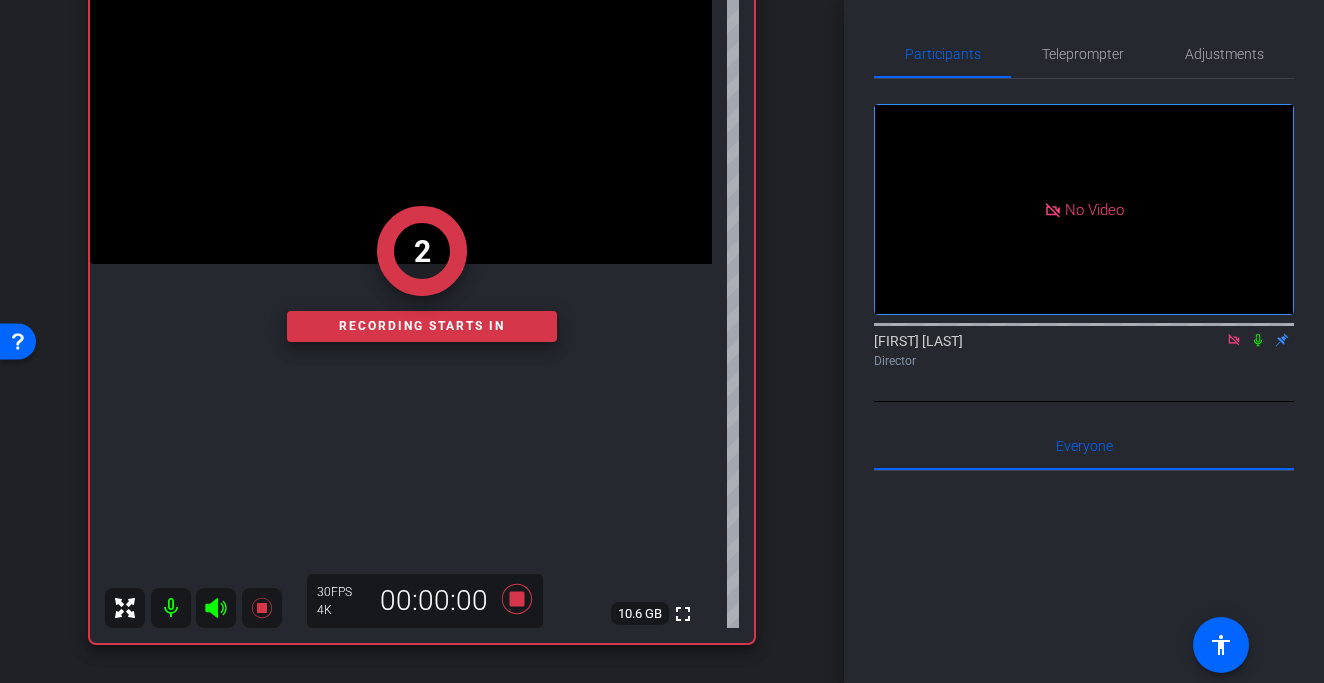 click on "2" 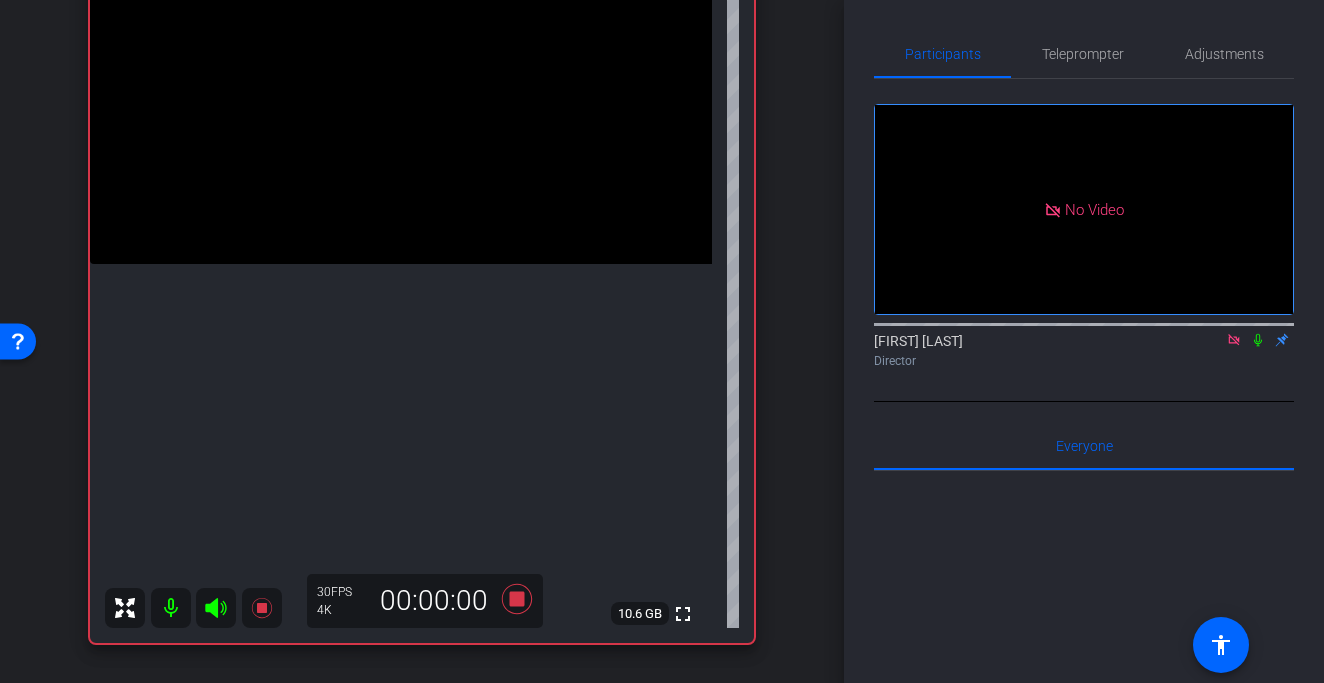 click at bounding box center (401, 108) 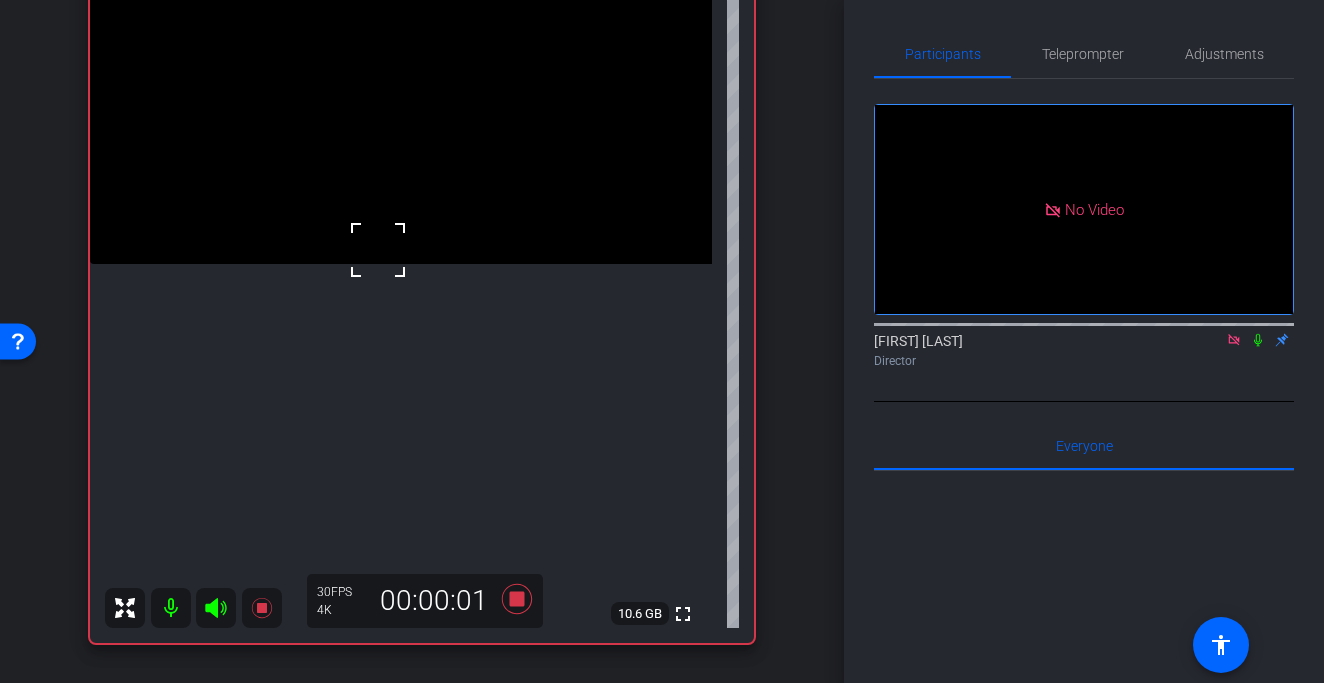click at bounding box center (401, 108) 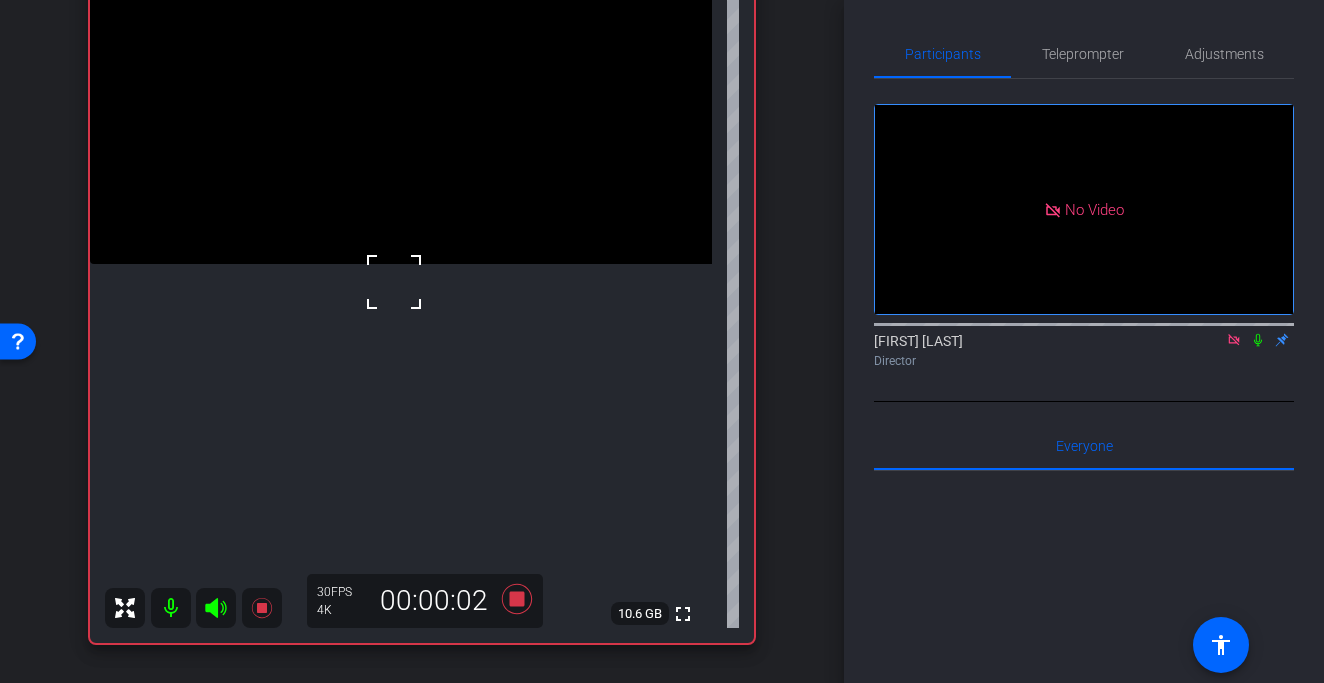 click at bounding box center [394, 282] 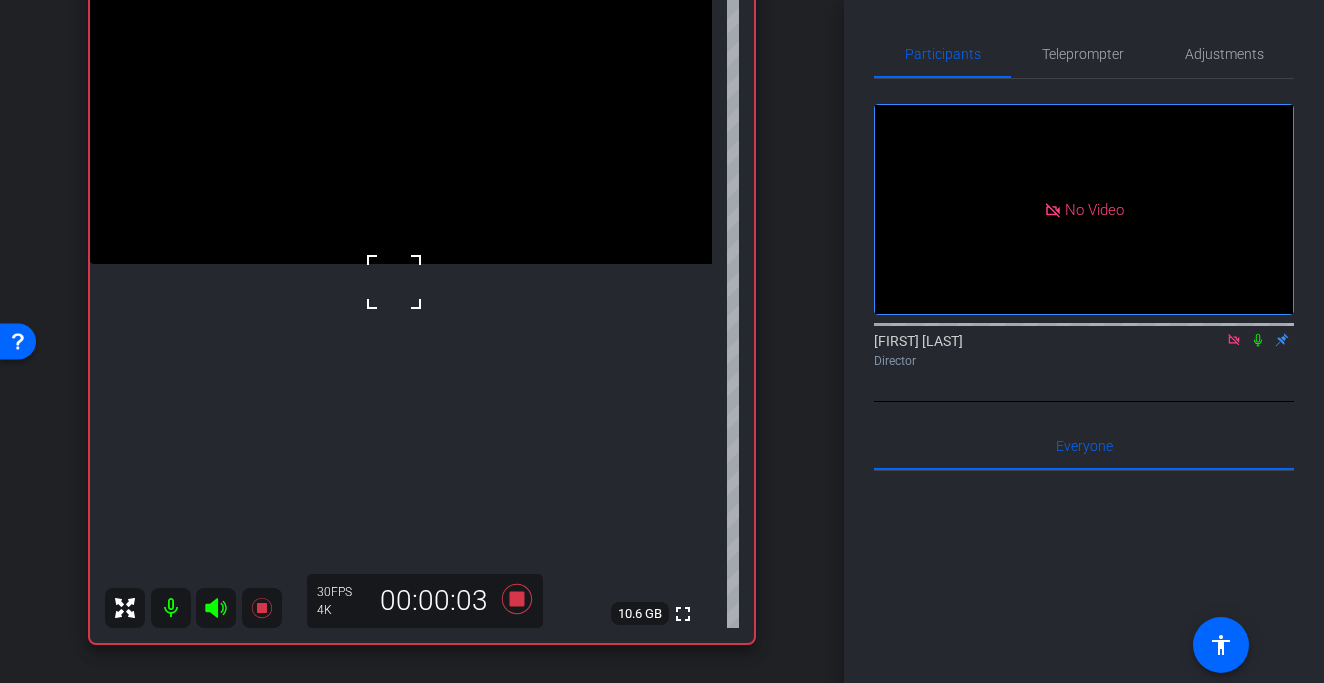 click at bounding box center [394, 282] 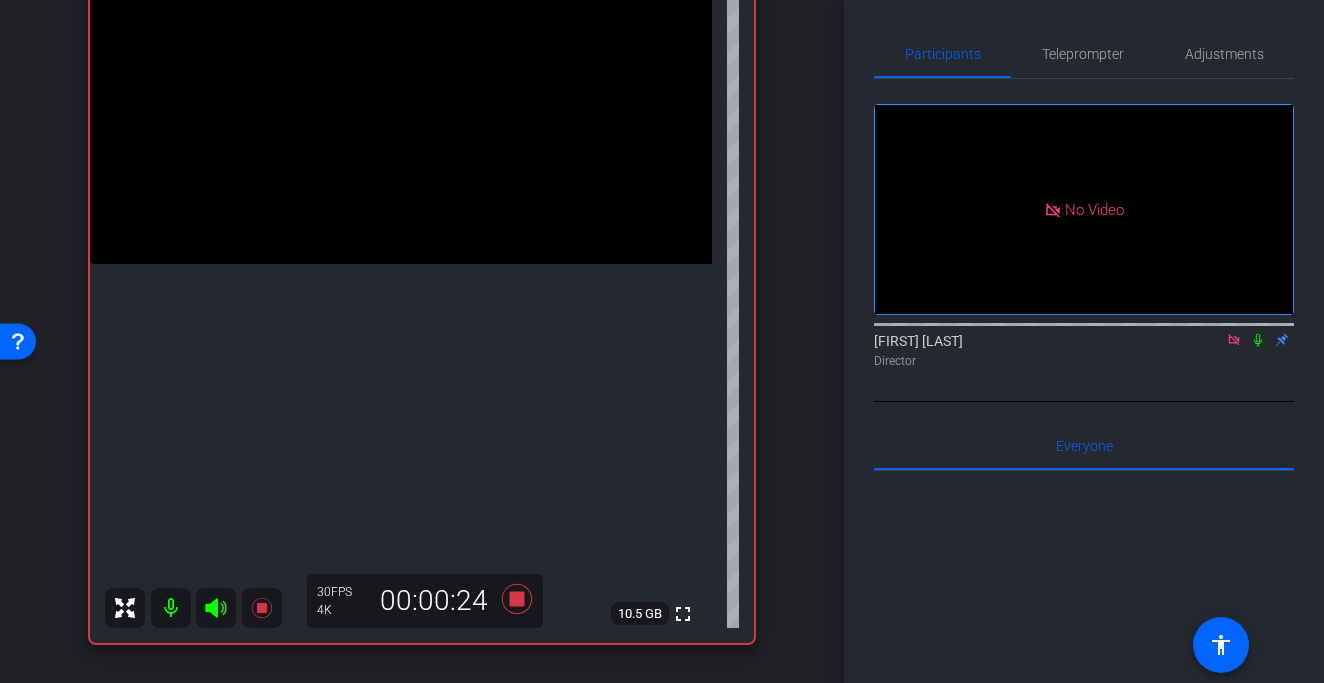 click at bounding box center (401, 108) 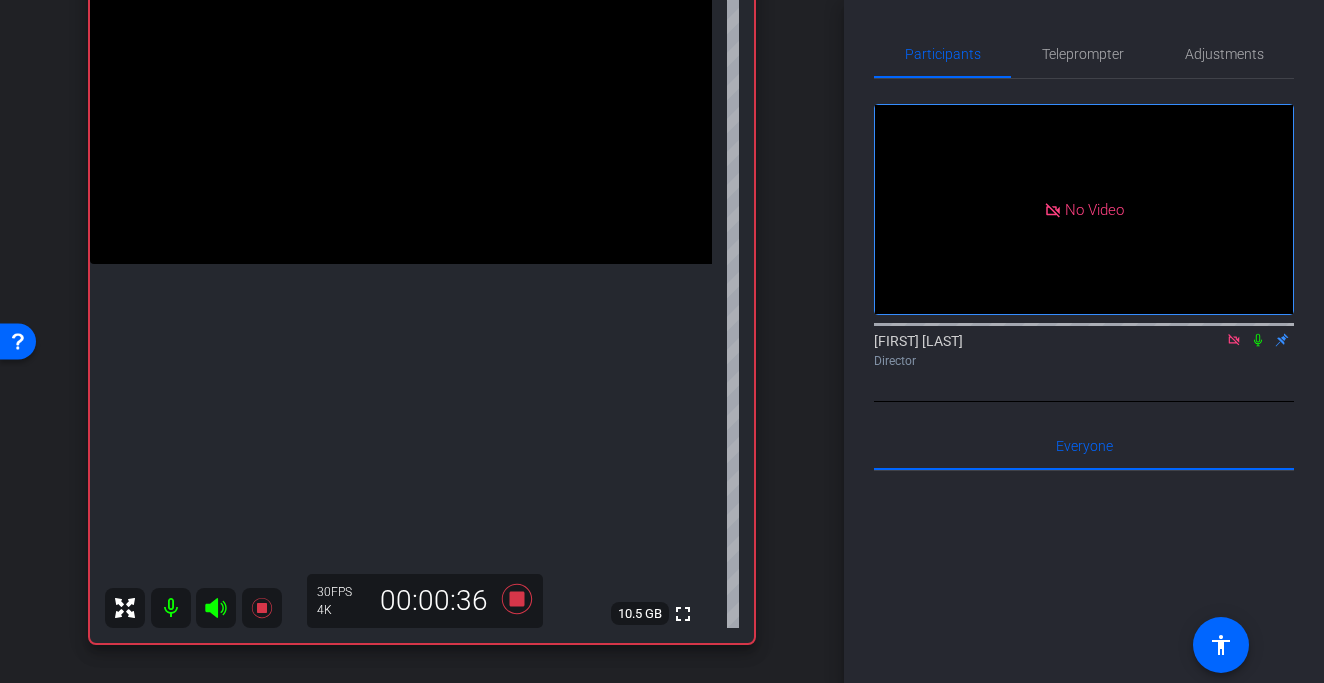 click at bounding box center (401, 108) 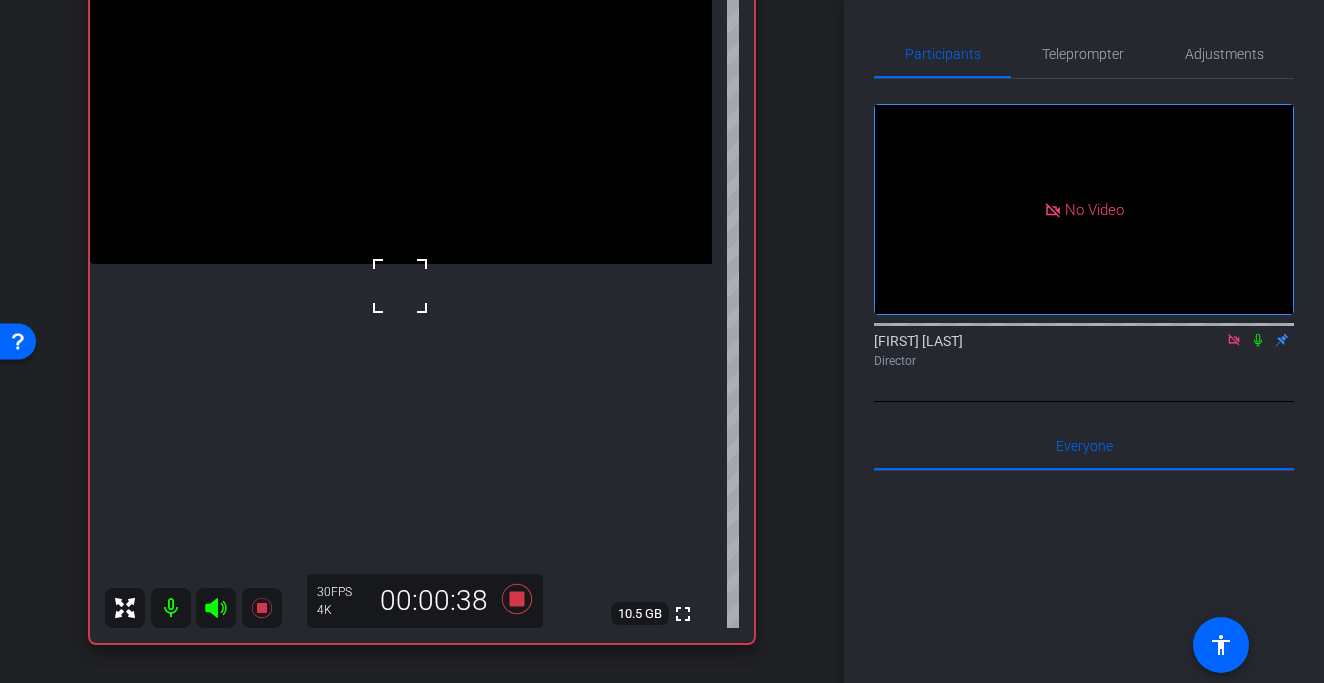 click at bounding box center [400, 286] 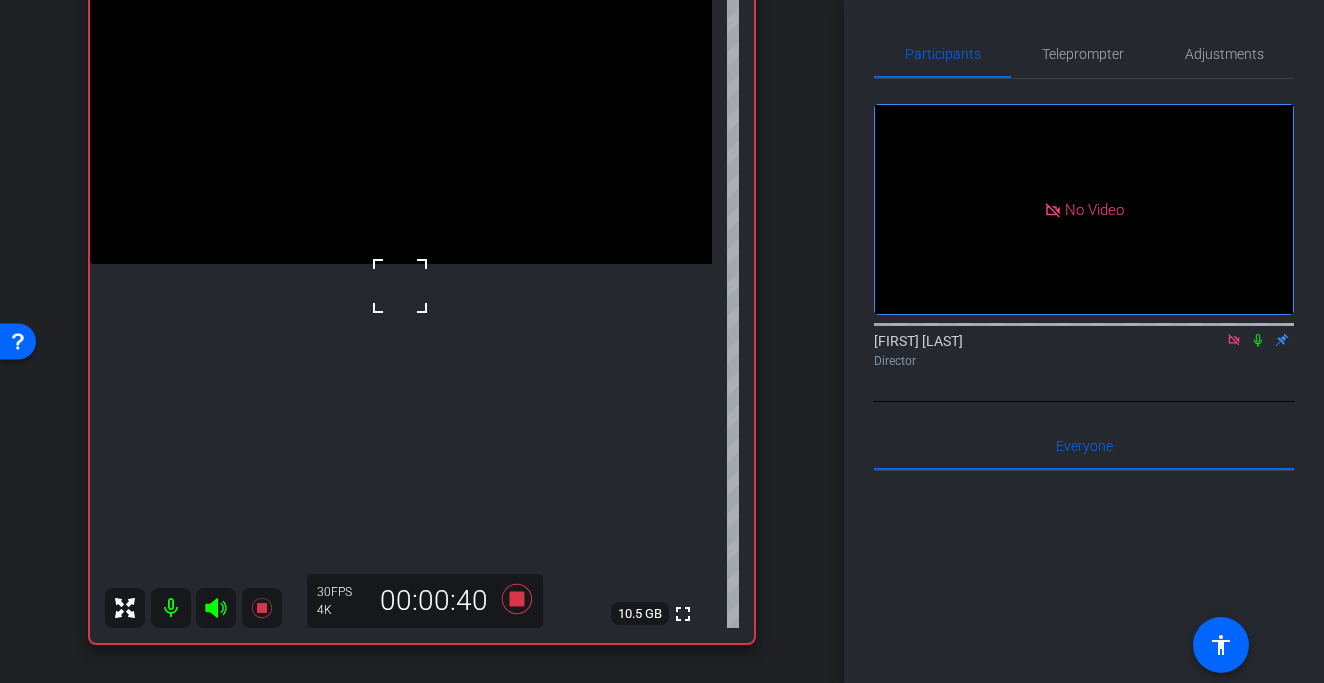 click at bounding box center [400, 286] 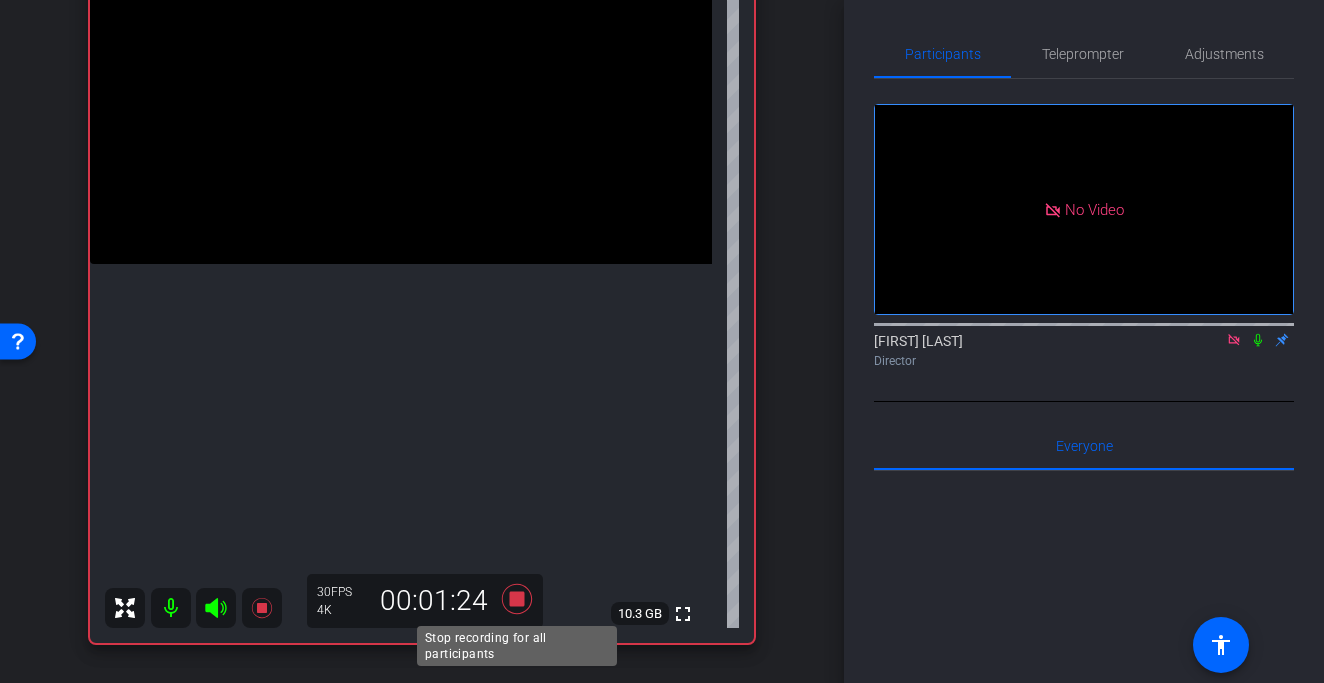 click 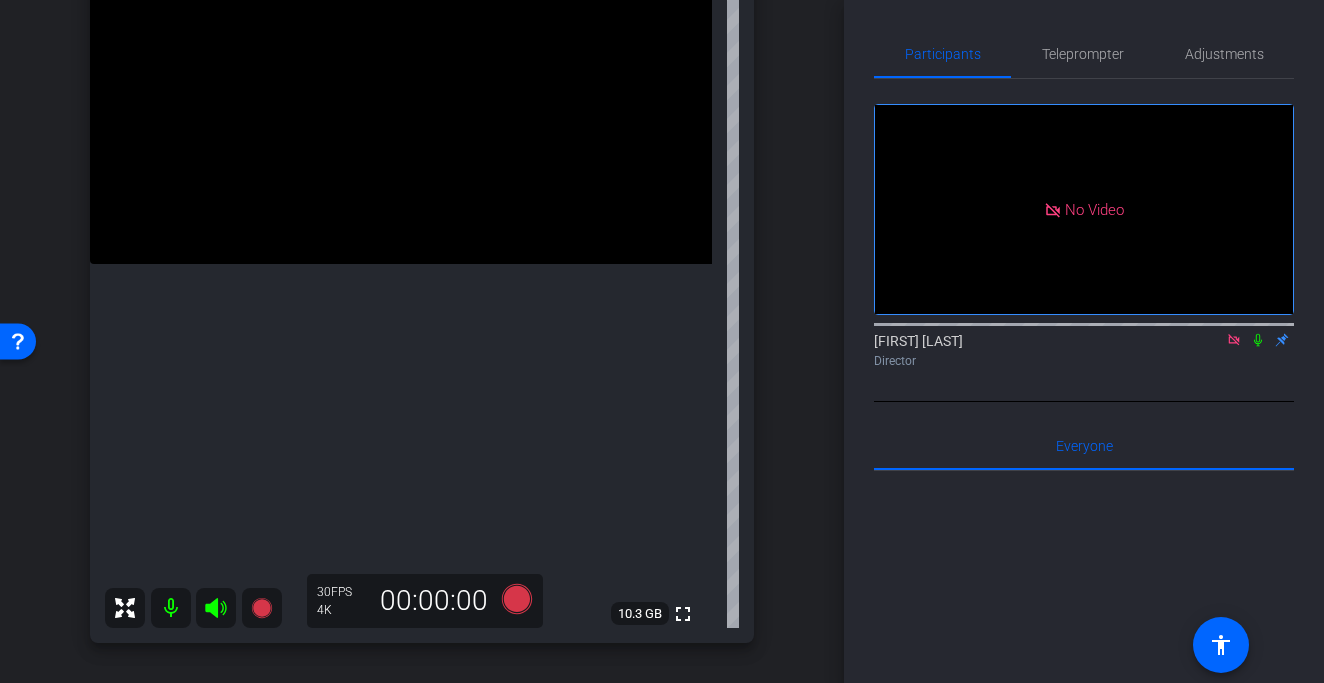 click at bounding box center [401, 108] 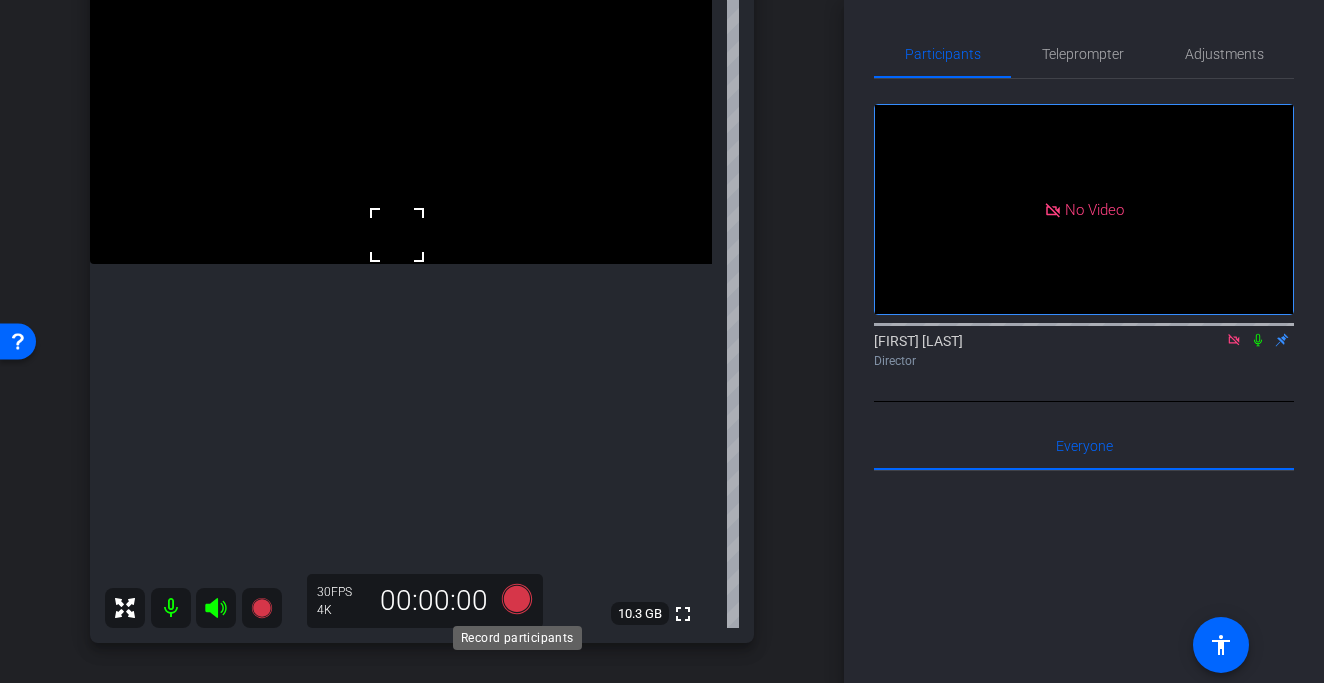 click 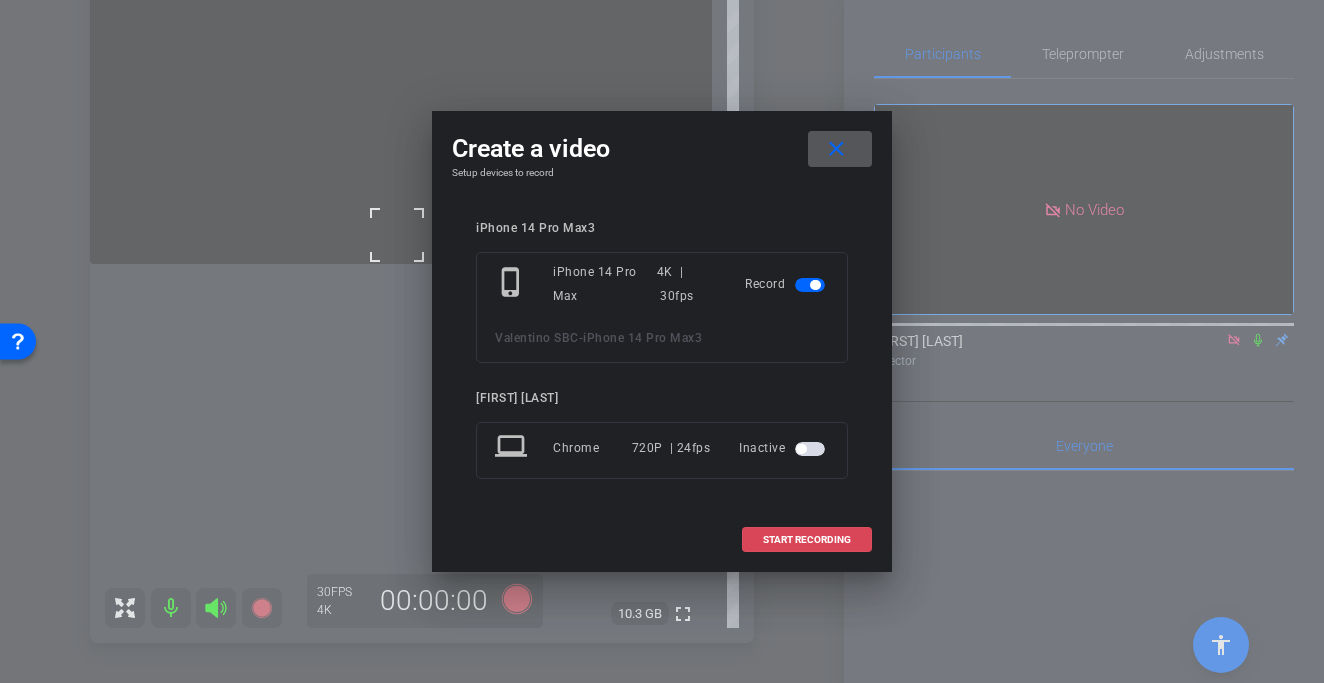click at bounding box center [807, 540] 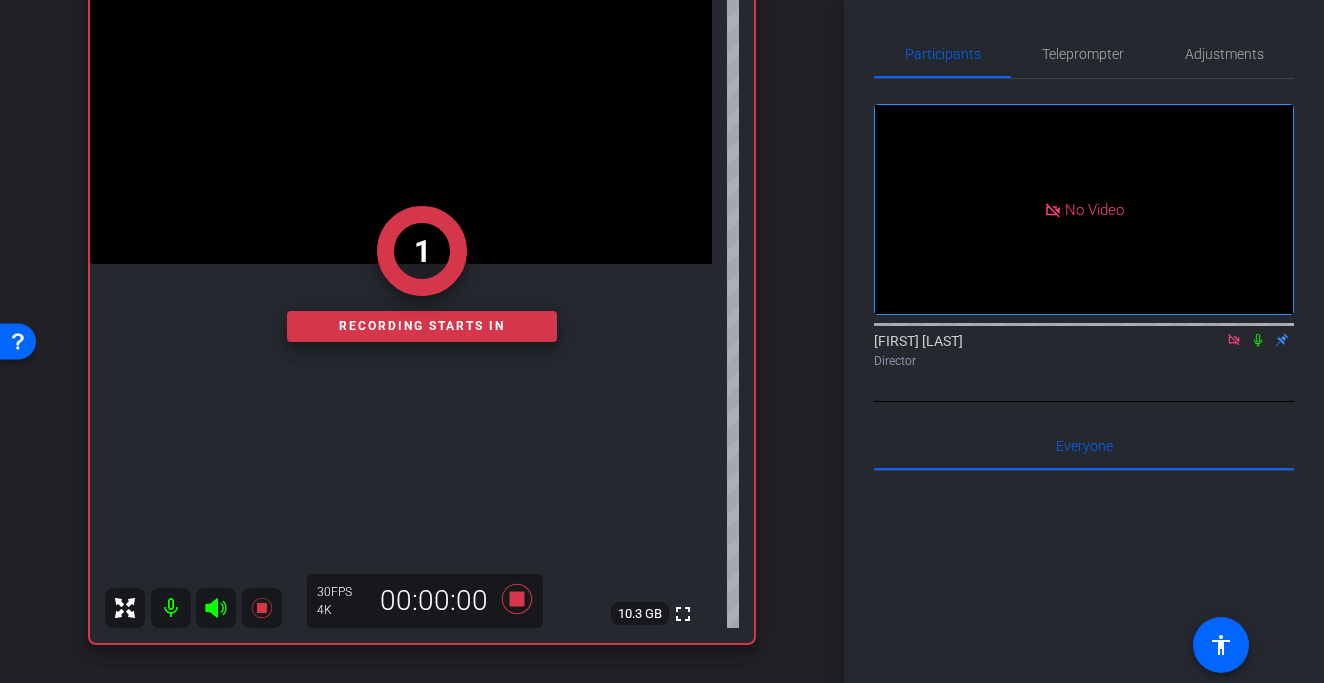 click on "1   Recording starts in" 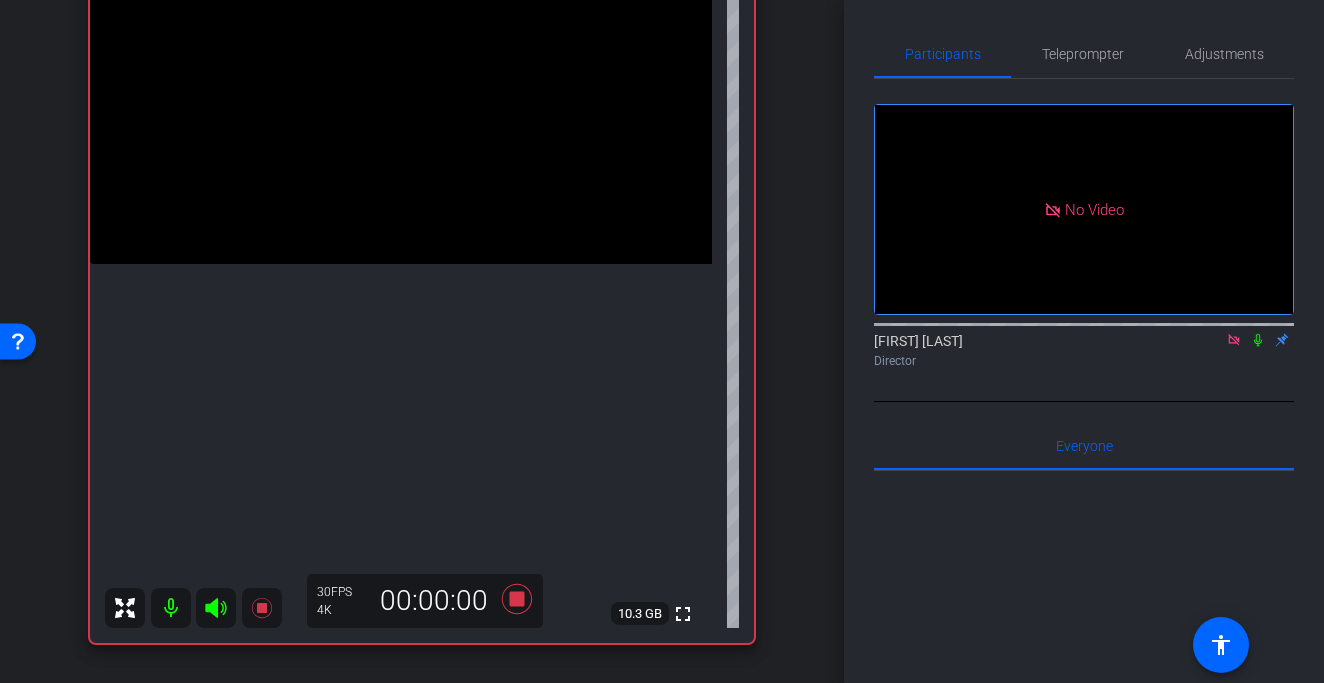 click at bounding box center (401, 108) 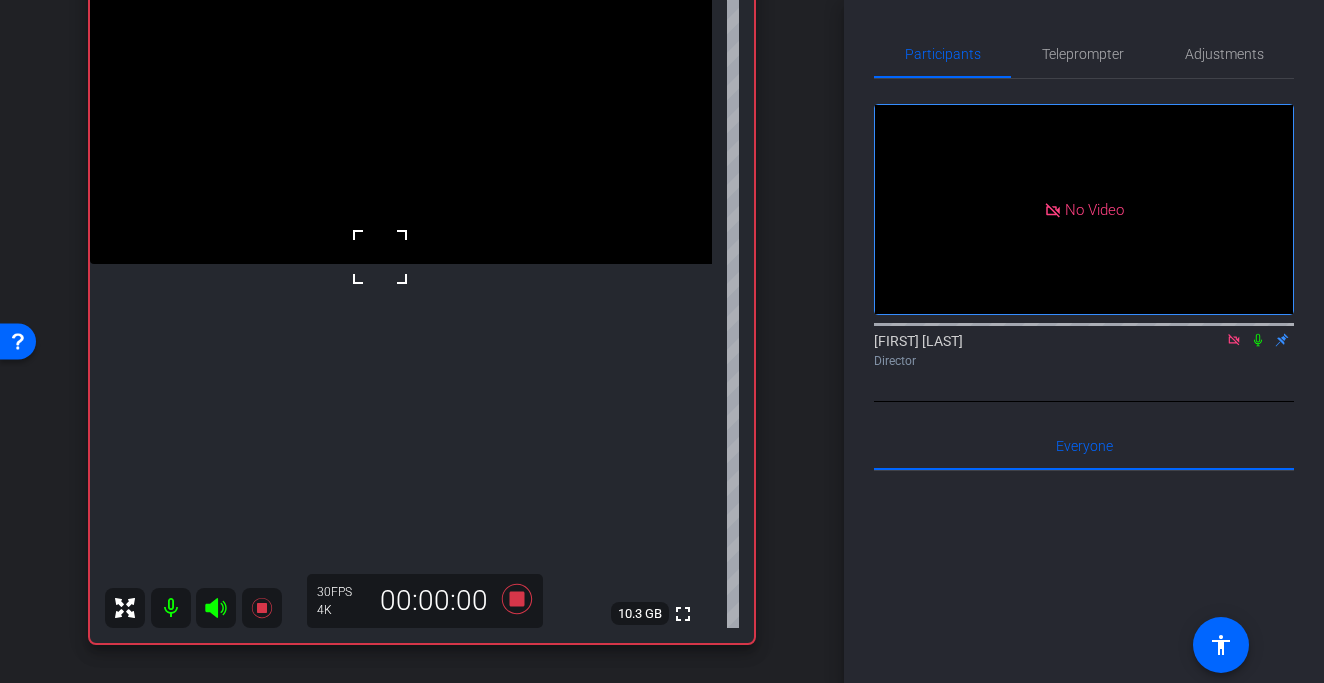 click at bounding box center [380, 257] 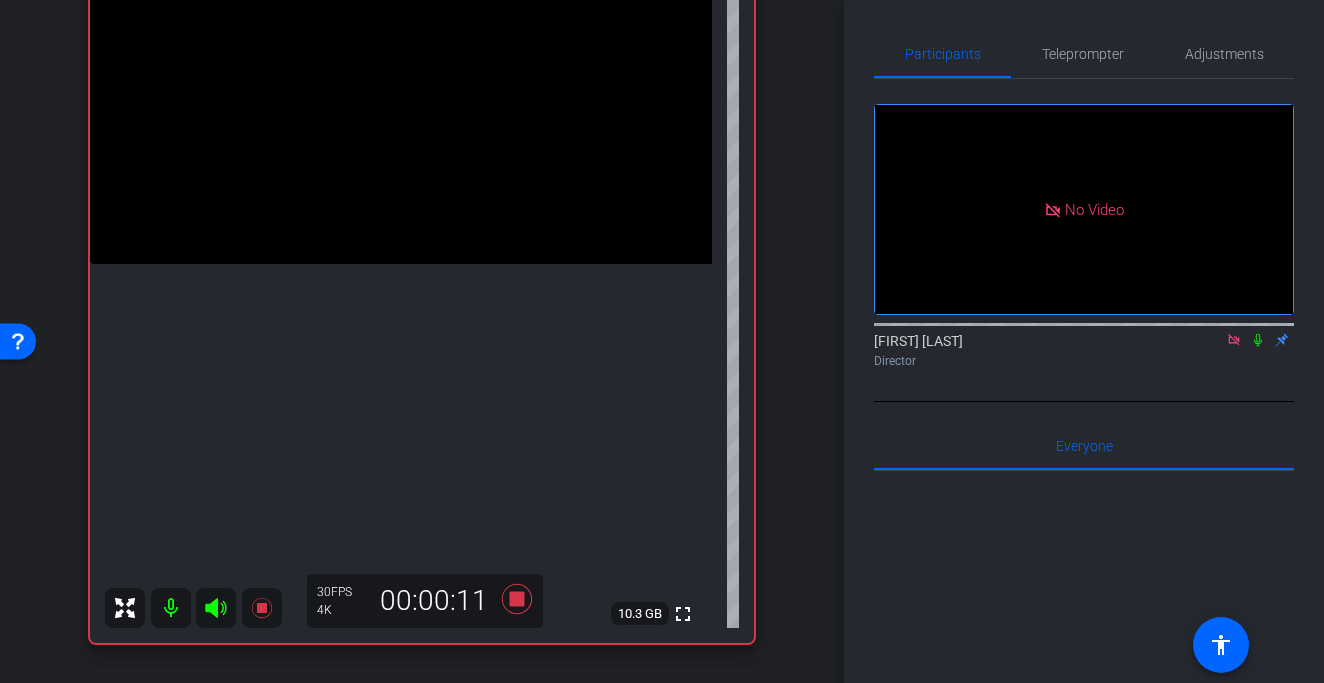 click at bounding box center [401, 108] 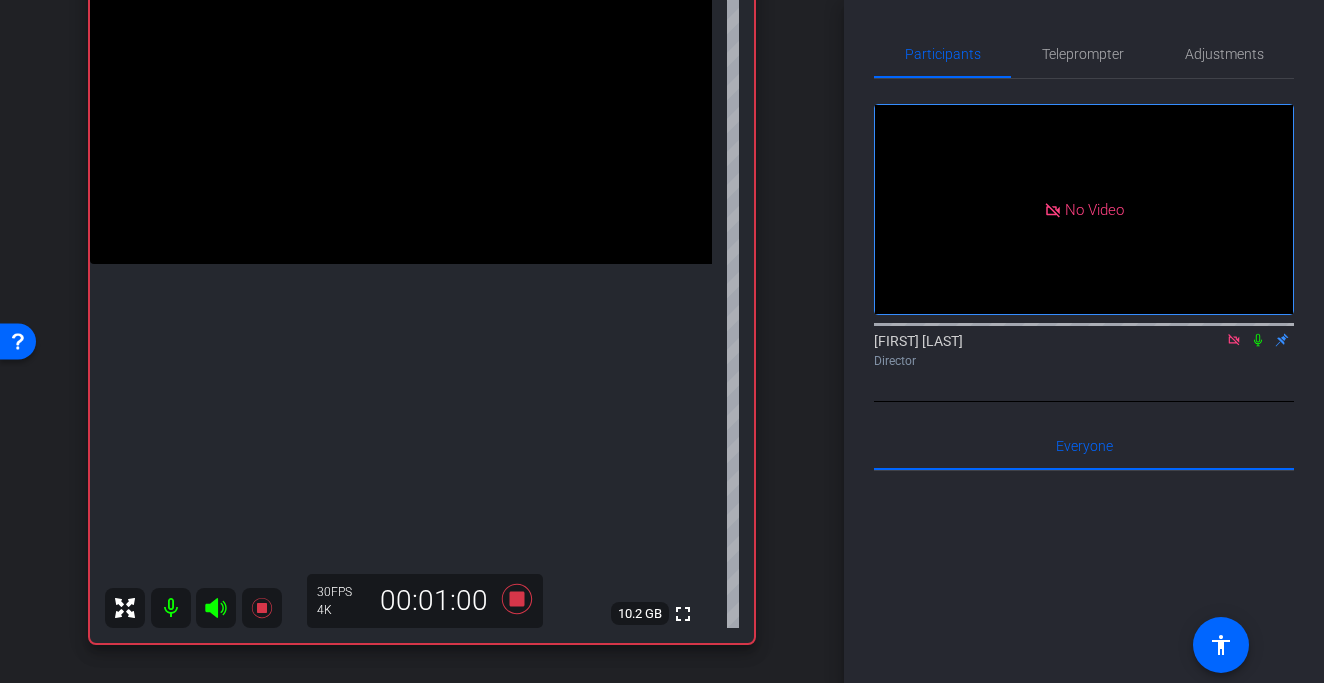 click at bounding box center [401, 108] 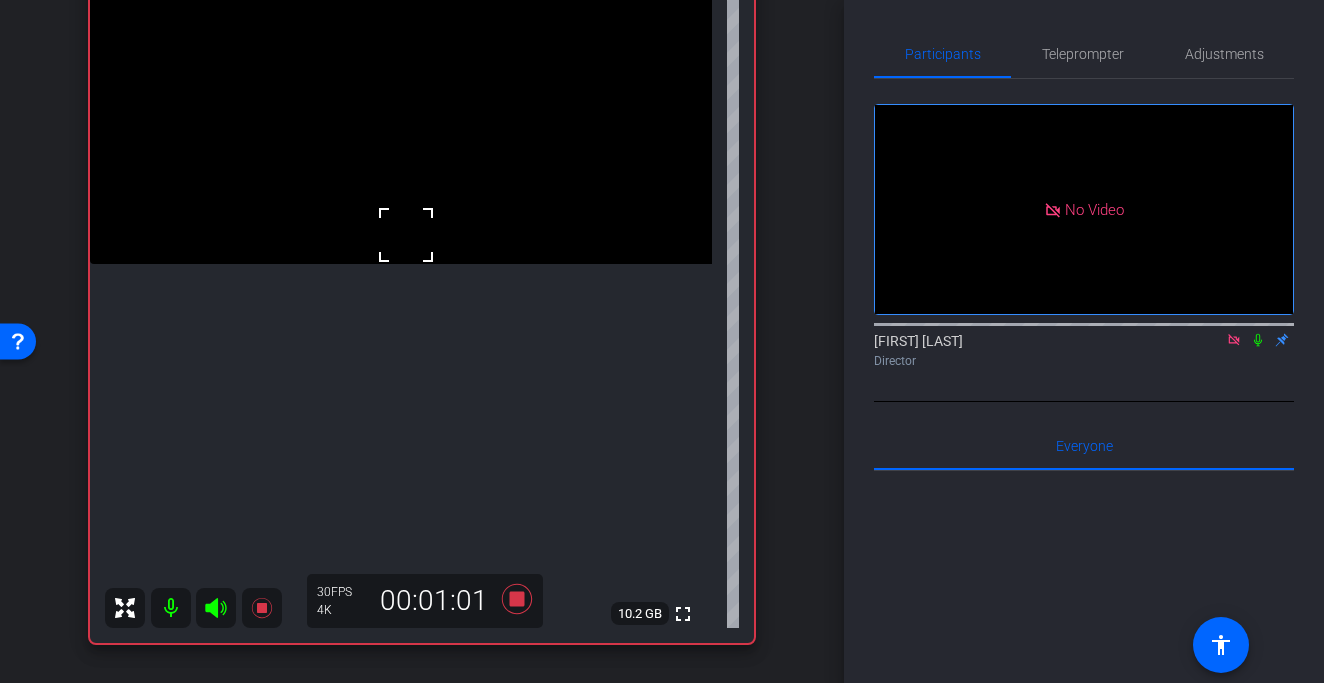 click at bounding box center [406, 235] 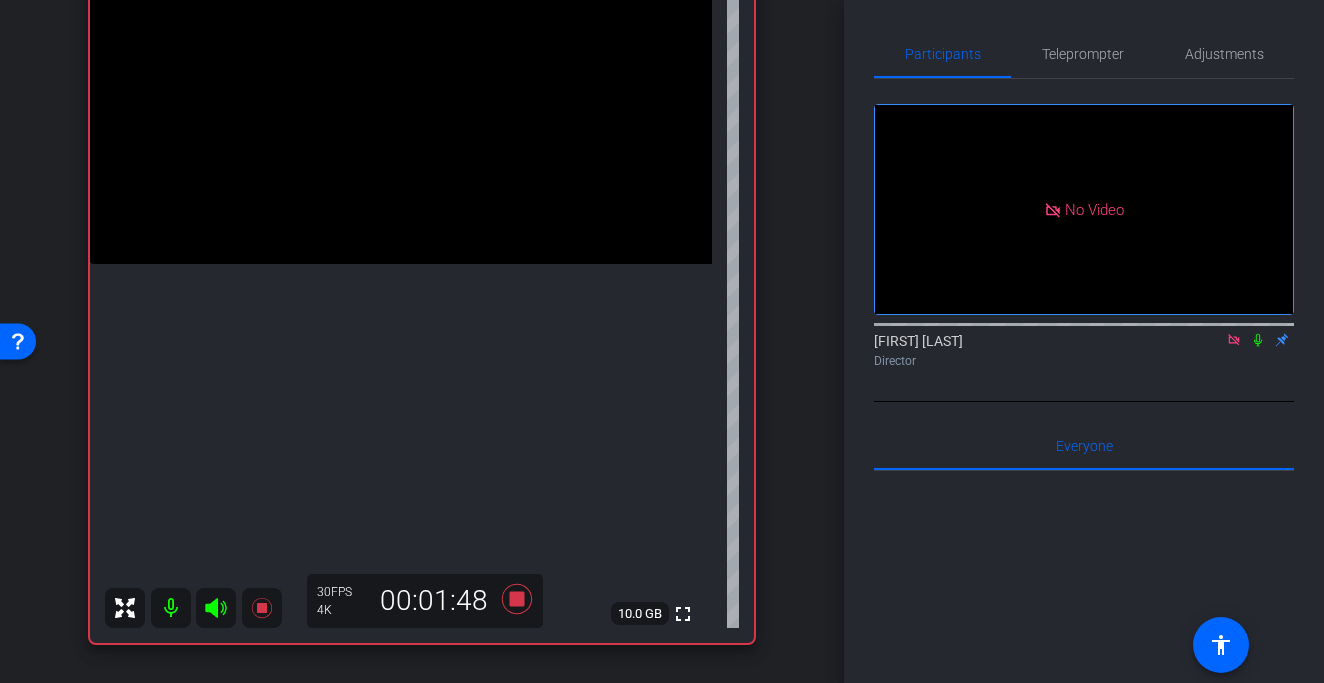 click at bounding box center (401, 108) 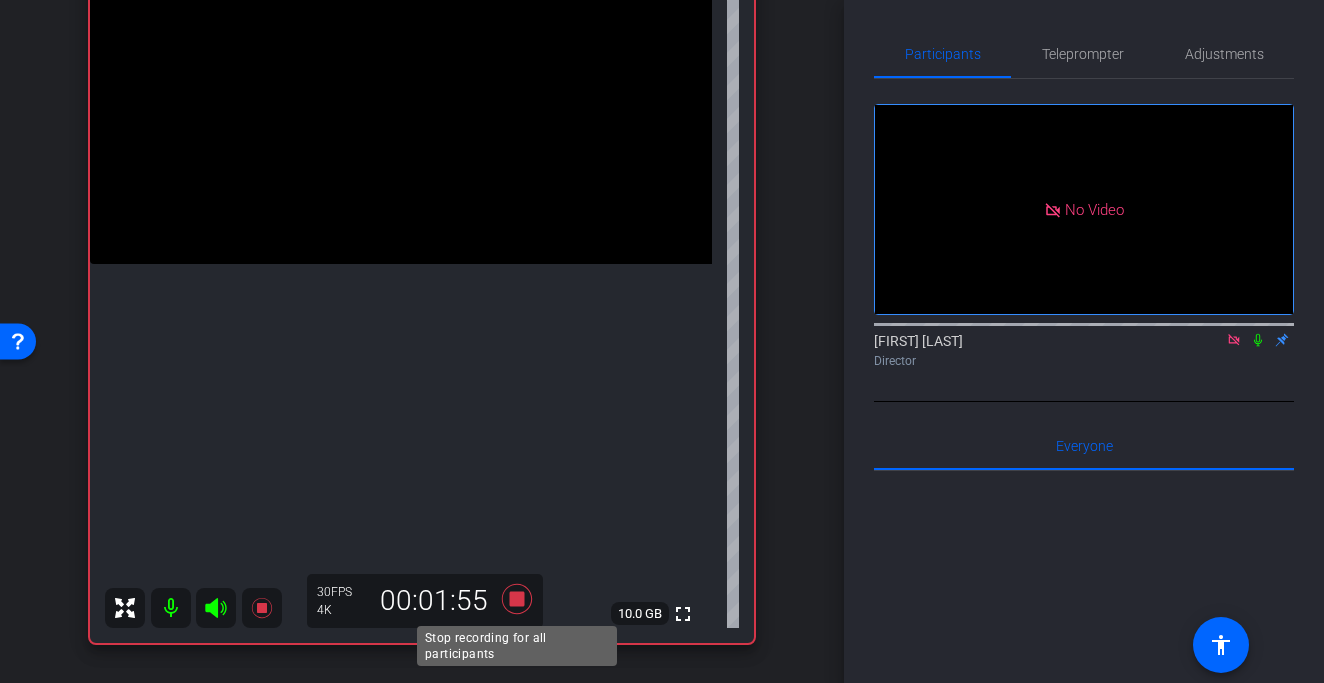 click 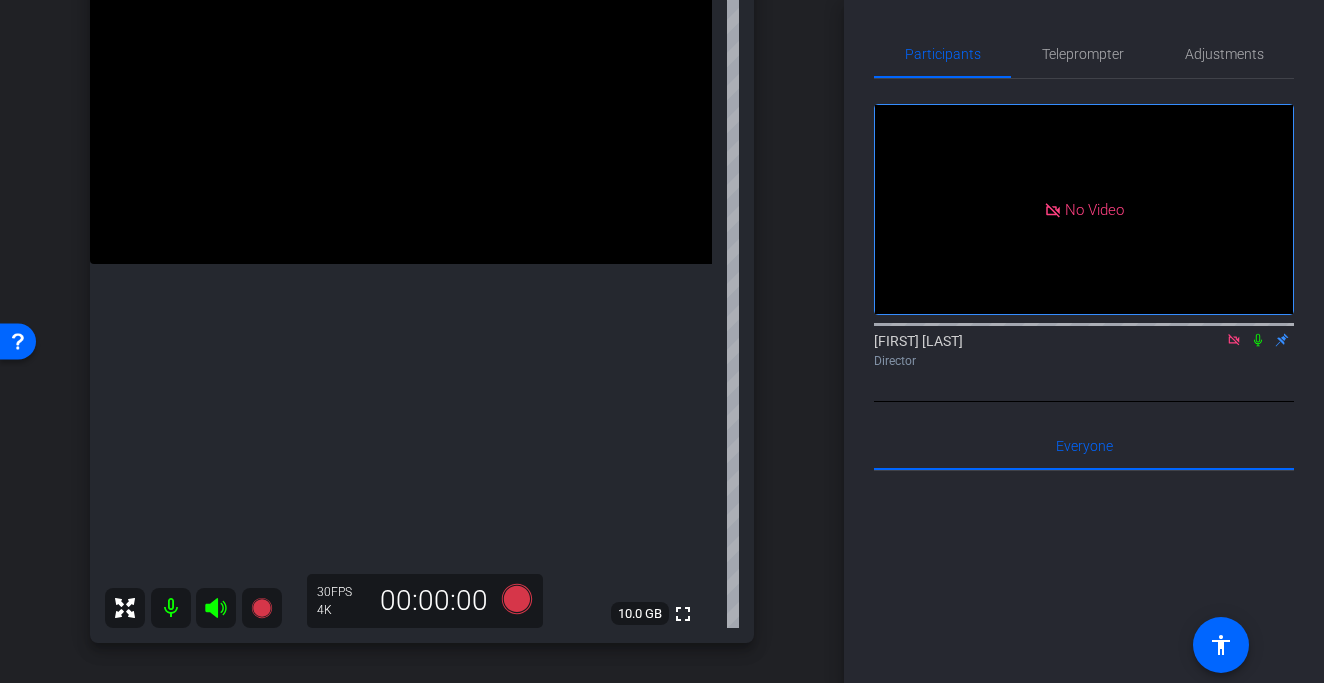click at bounding box center (401, 108) 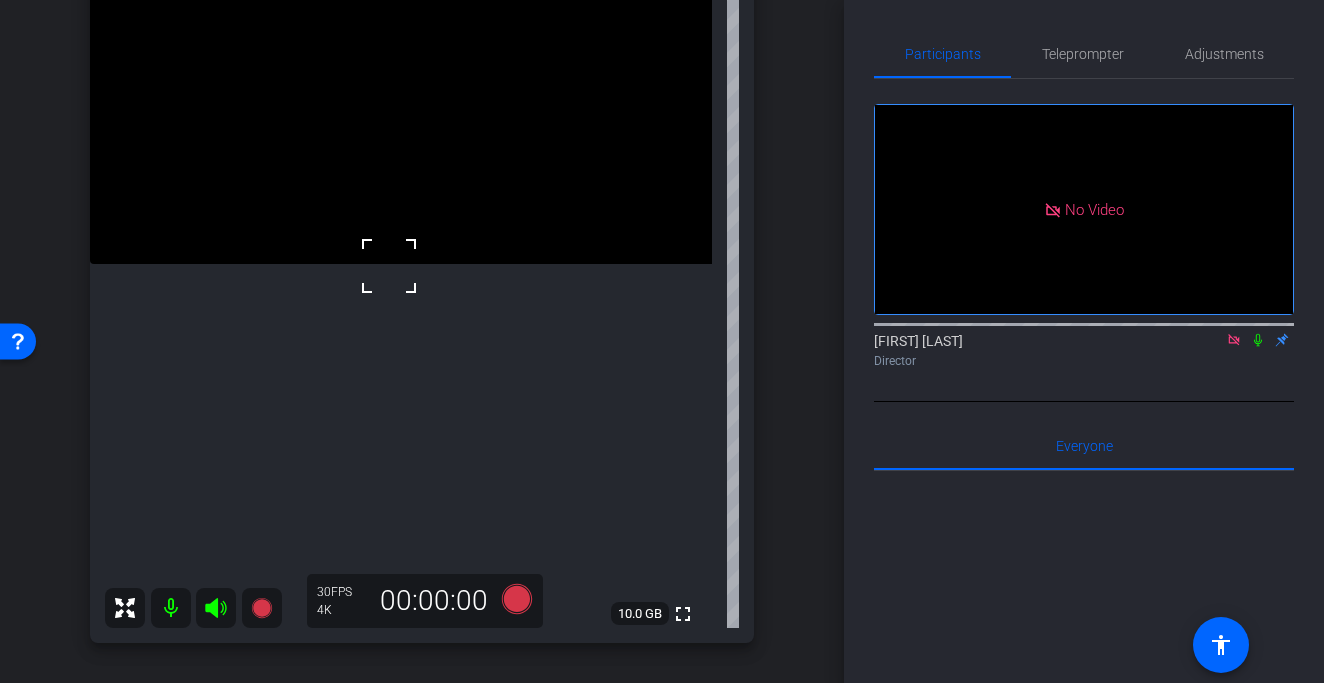 click at bounding box center [401, 108] 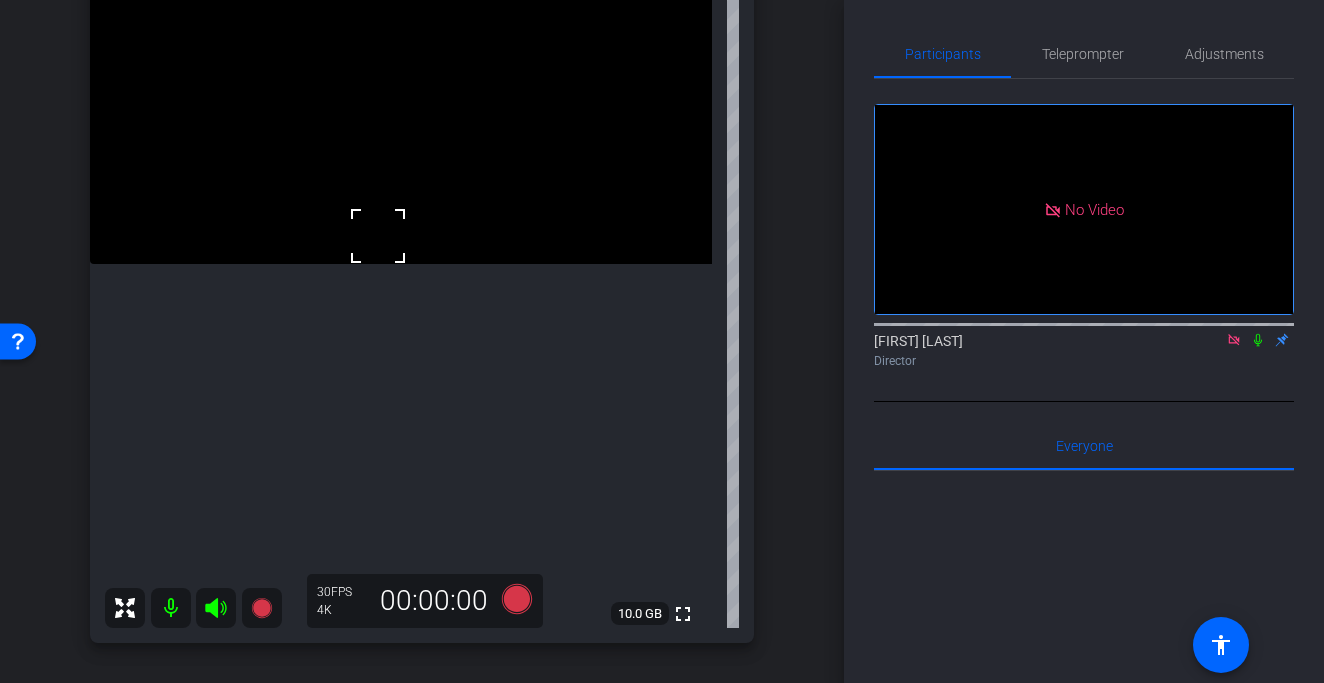 click at bounding box center (378, 236) 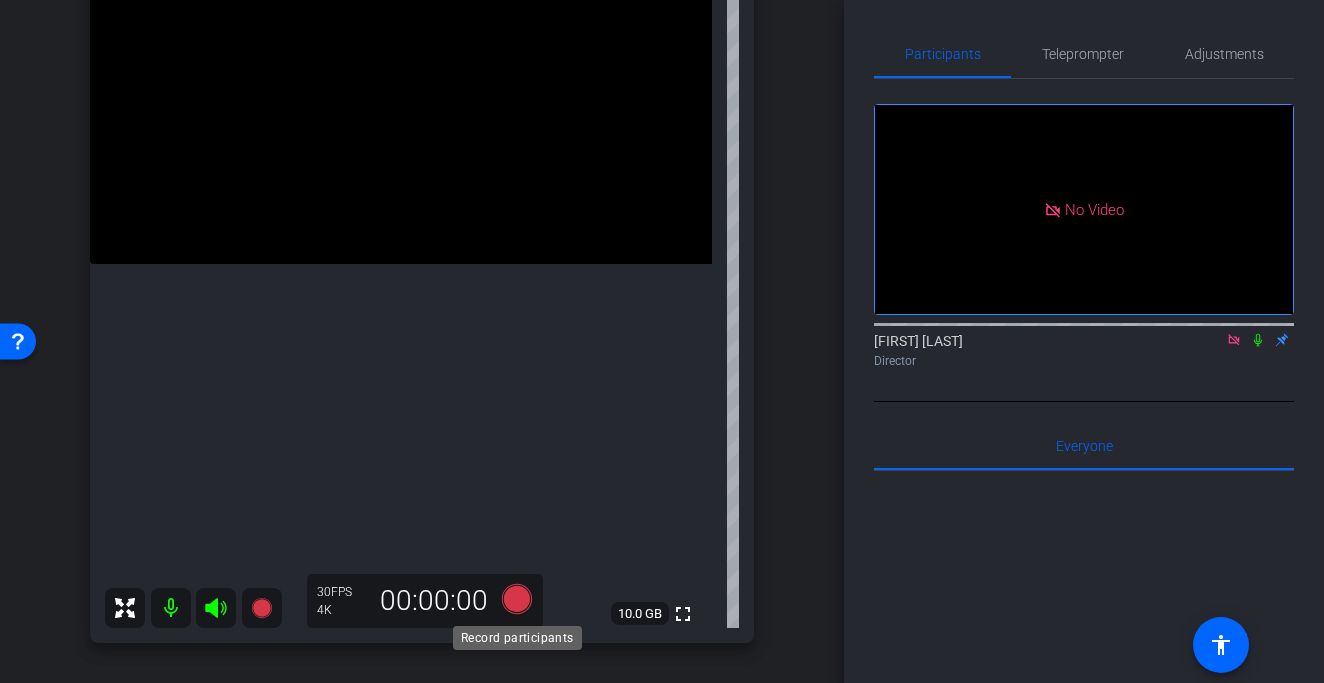 click 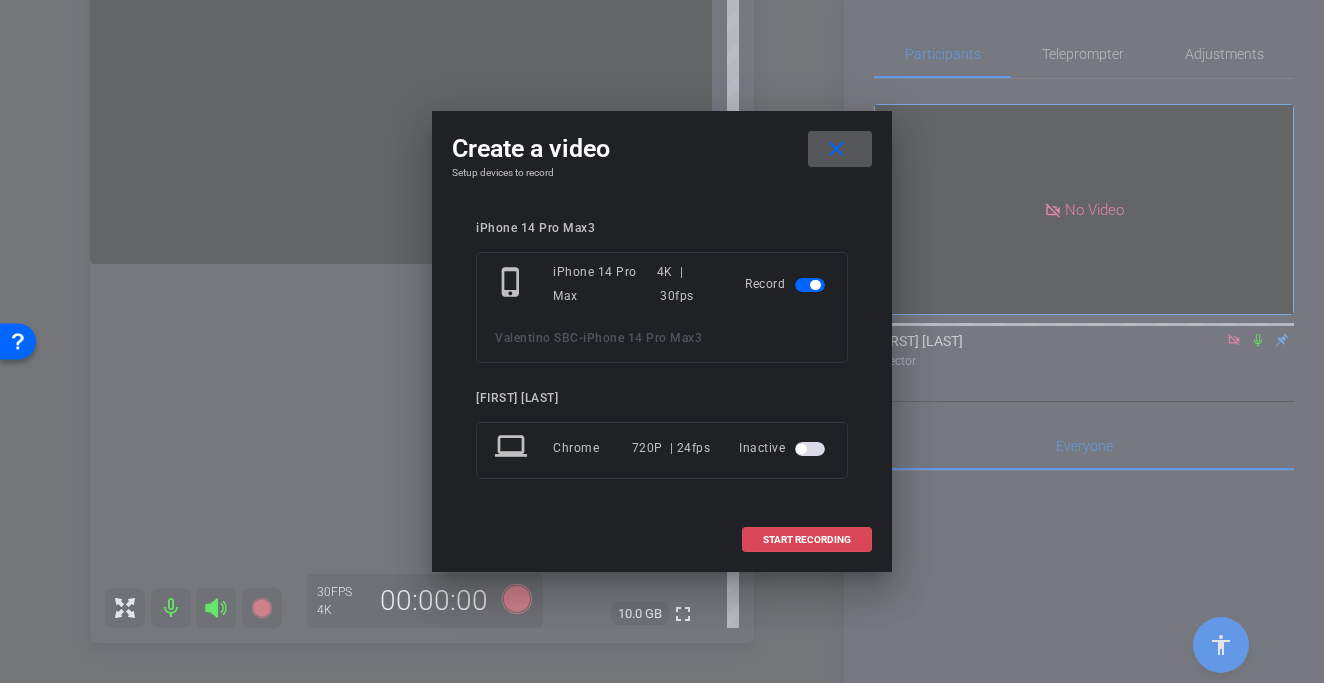 click on "START RECORDING" at bounding box center (807, 540) 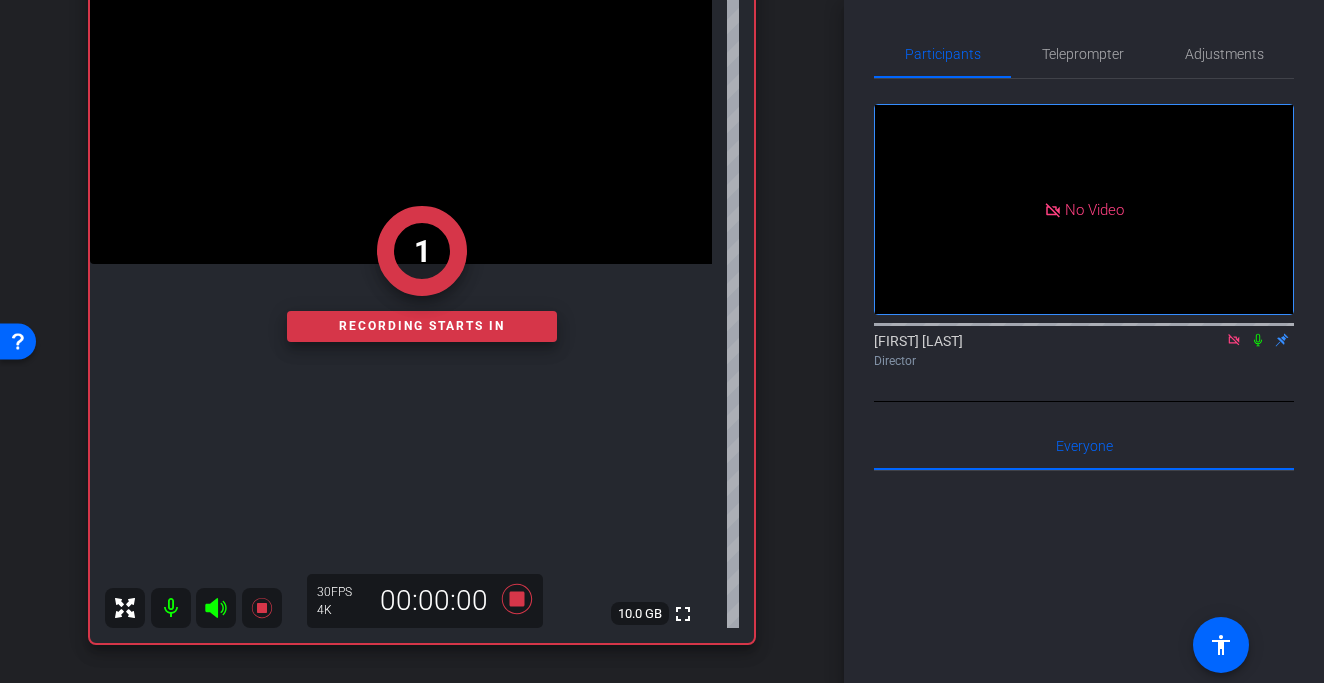 click on "1" 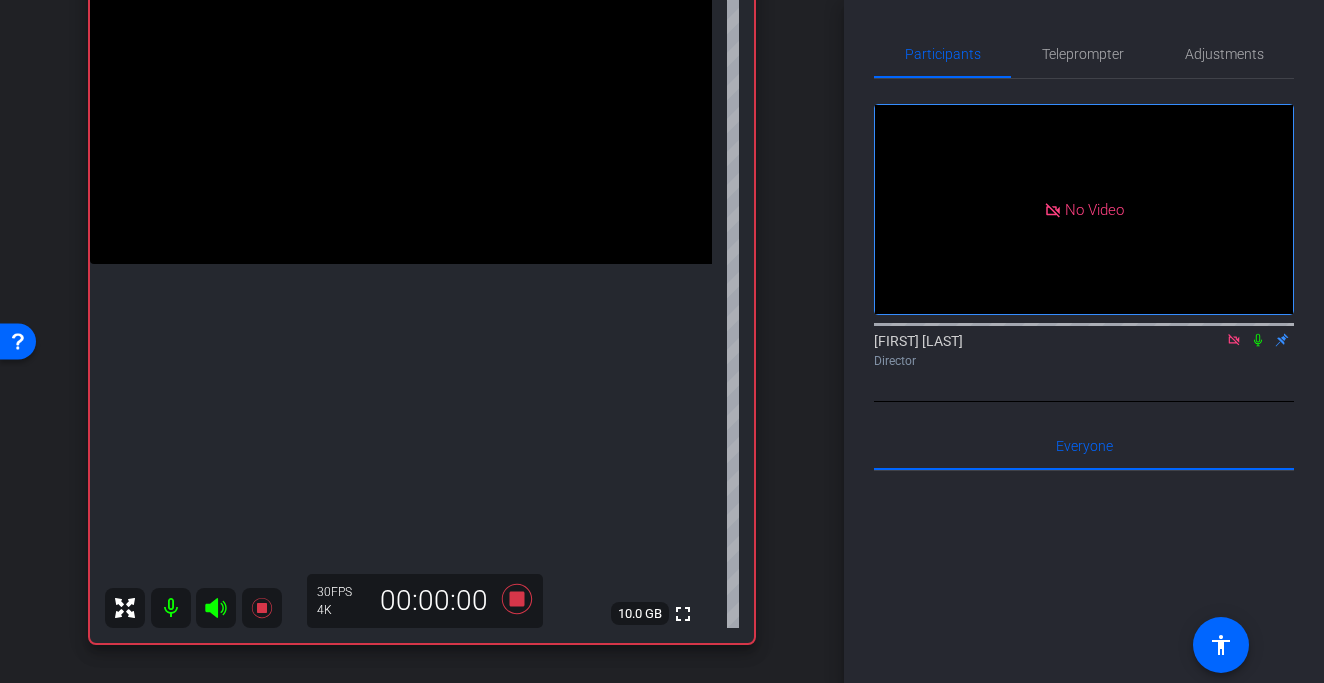 click at bounding box center (401, 108) 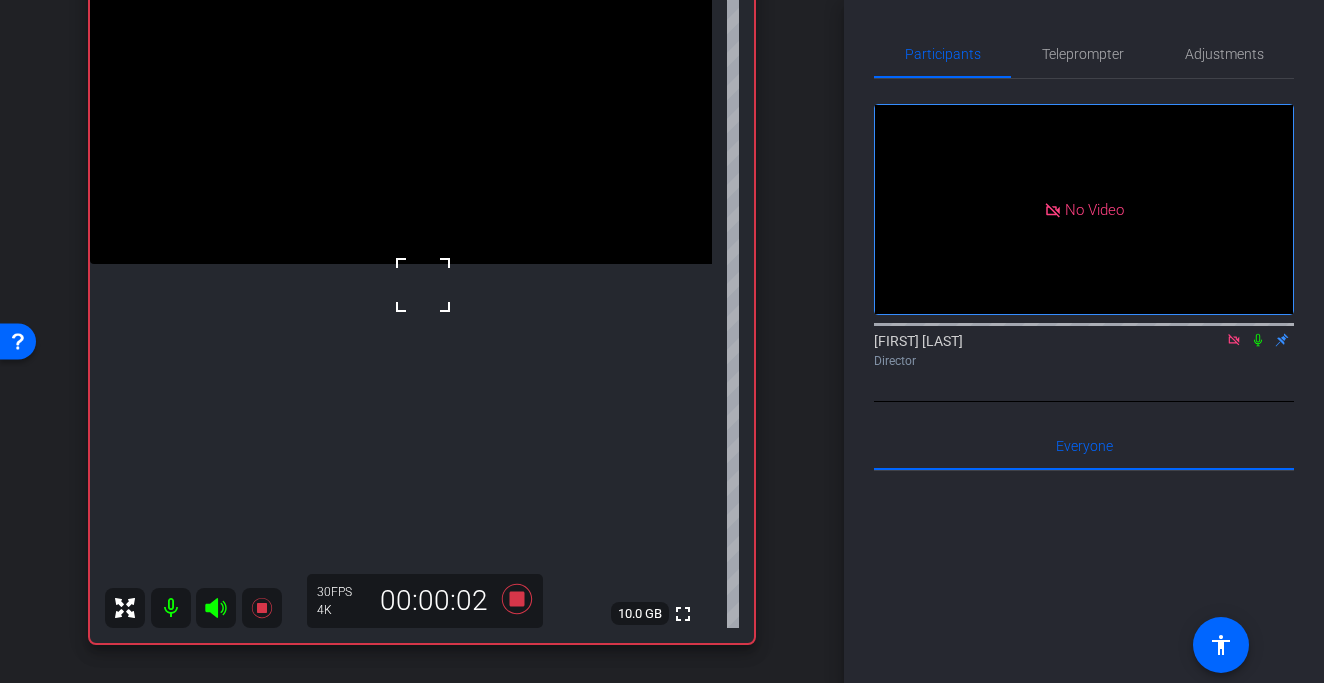 click at bounding box center [423, 285] 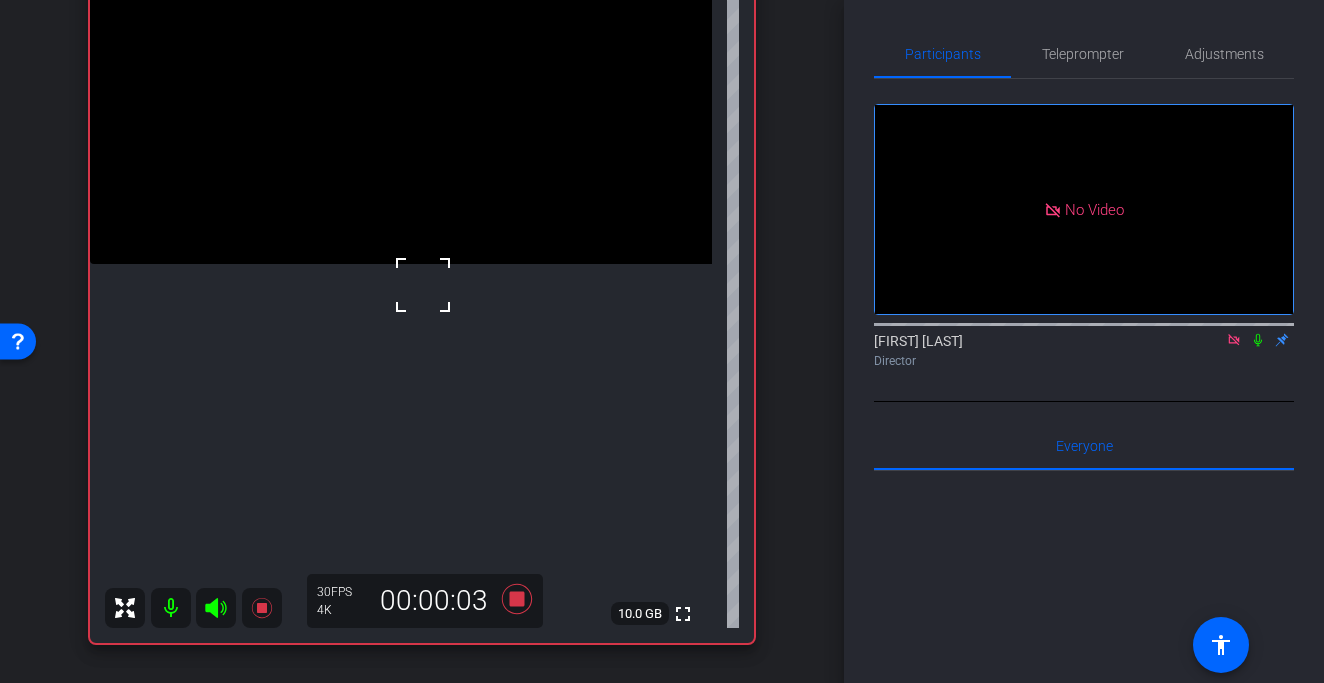 click at bounding box center [423, 285] 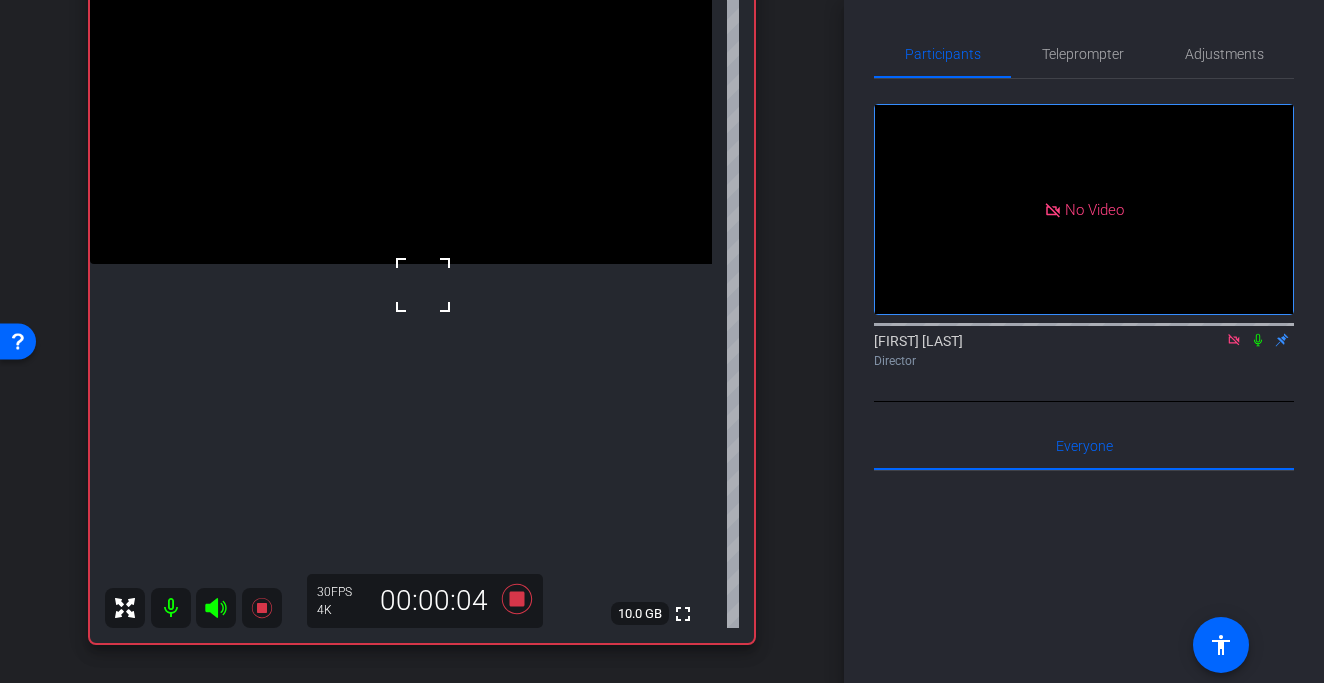 click at bounding box center [401, 108] 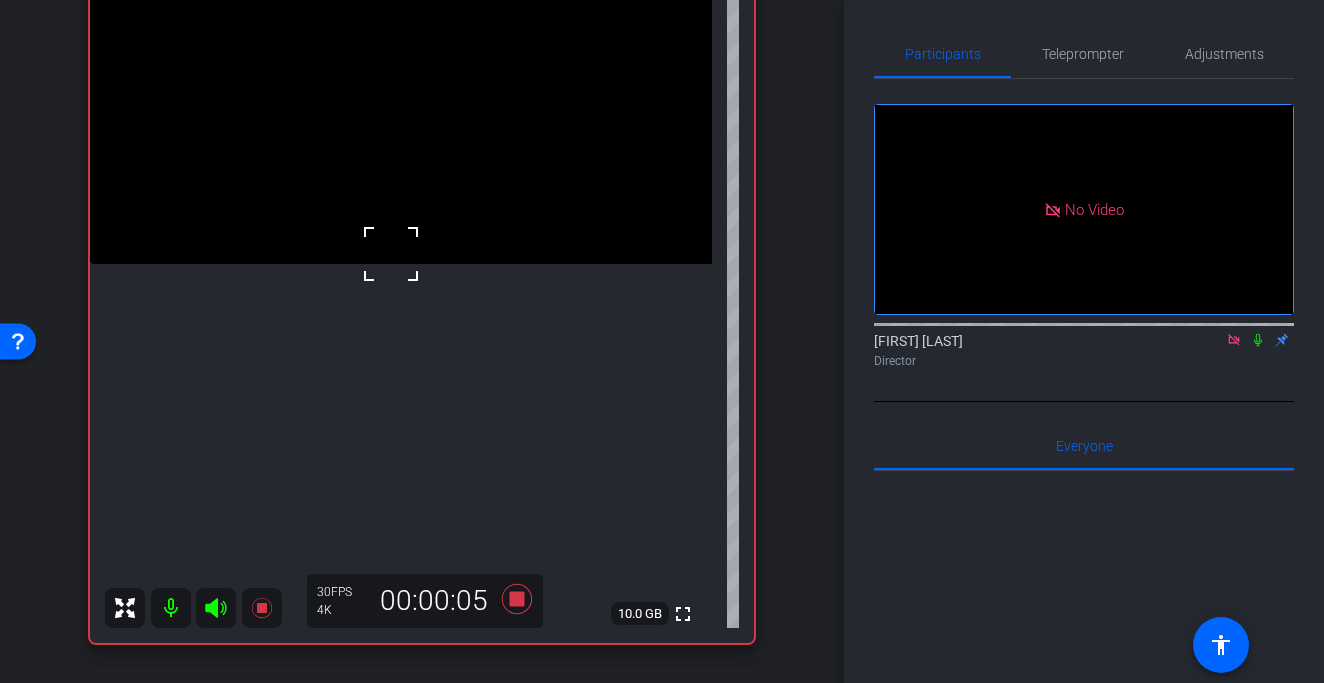 click at bounding box center (391, 254) 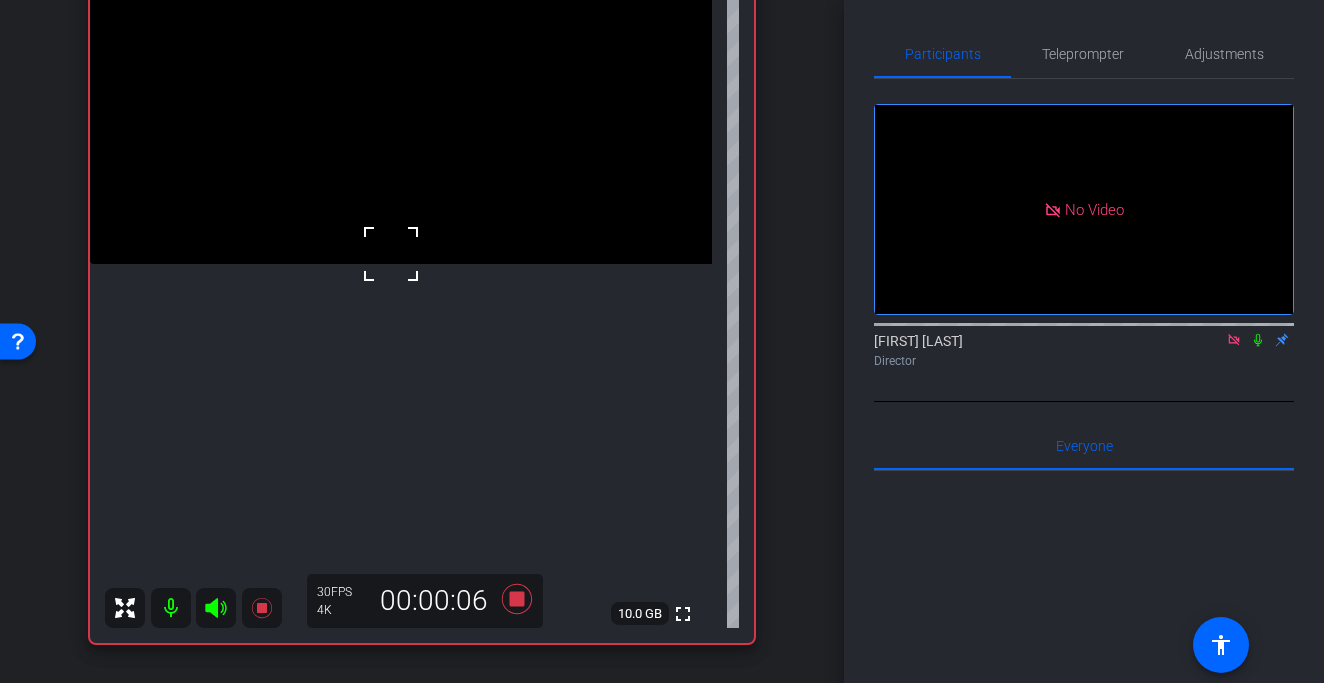 click at bounding box center (391, 254) 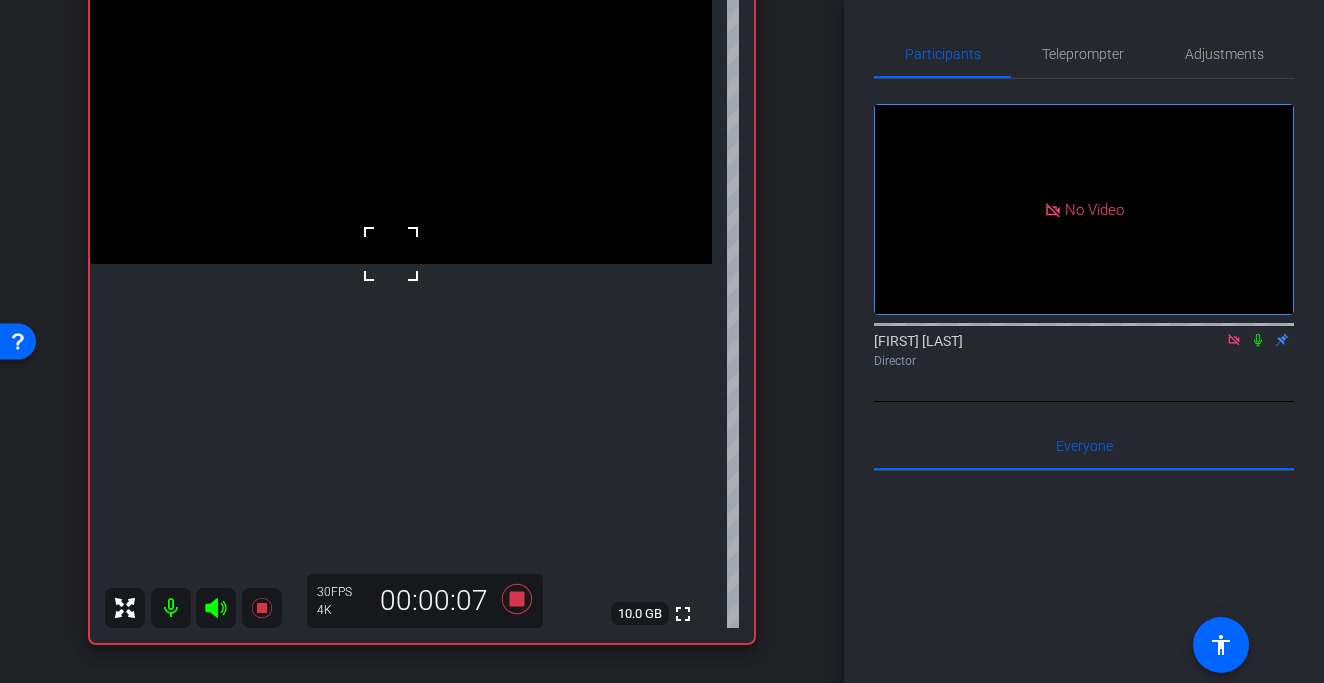 click at bounding box center [391, 254] 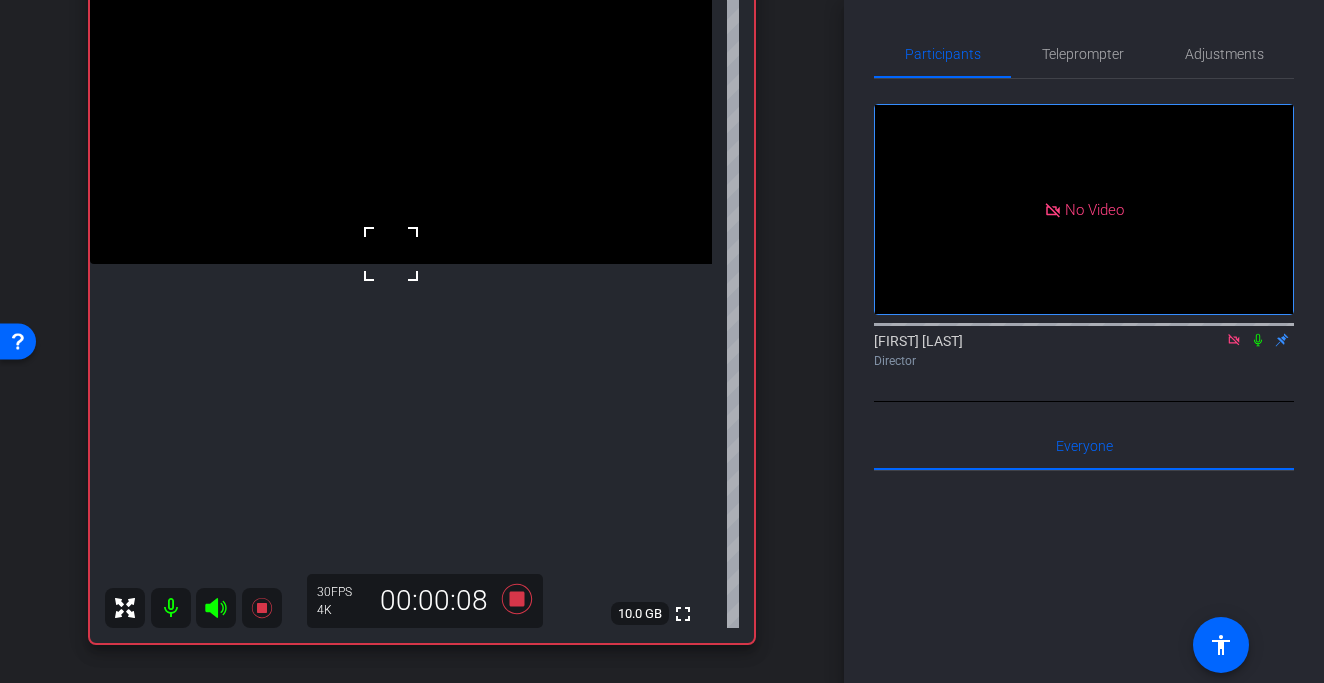 click at bounding box center [391, 254] 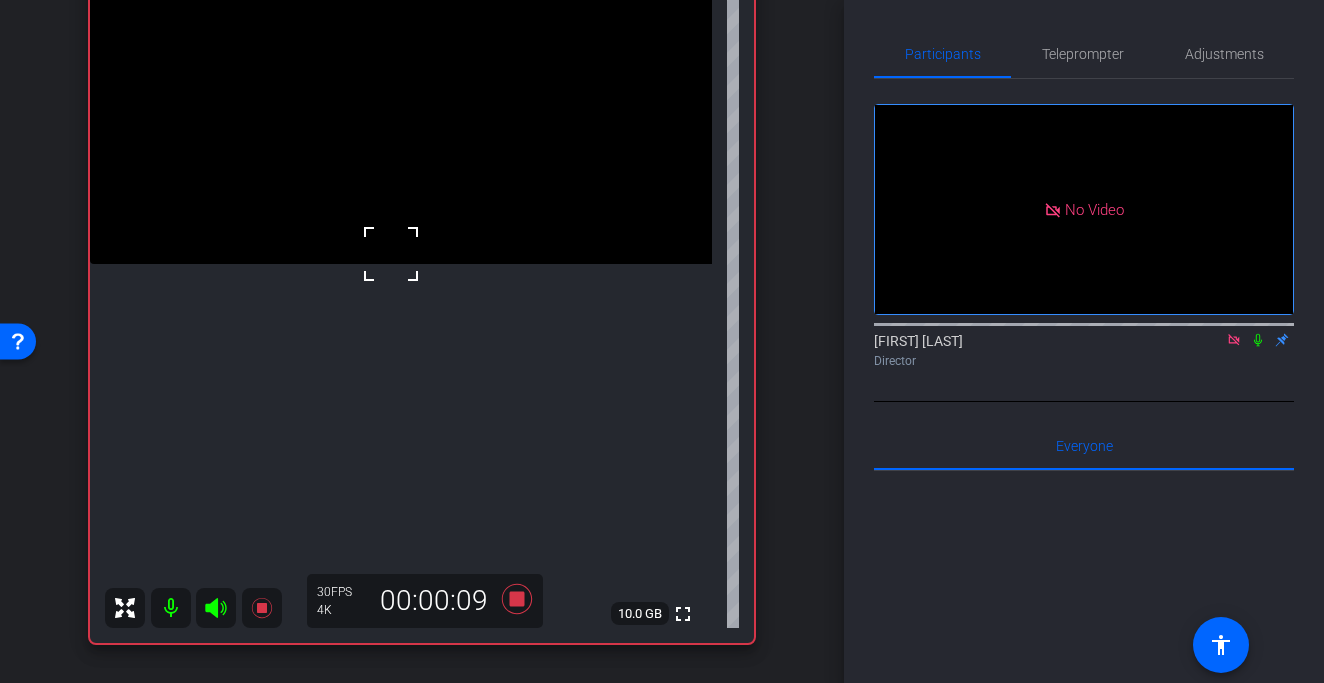 click at bounding box center [391, 254] 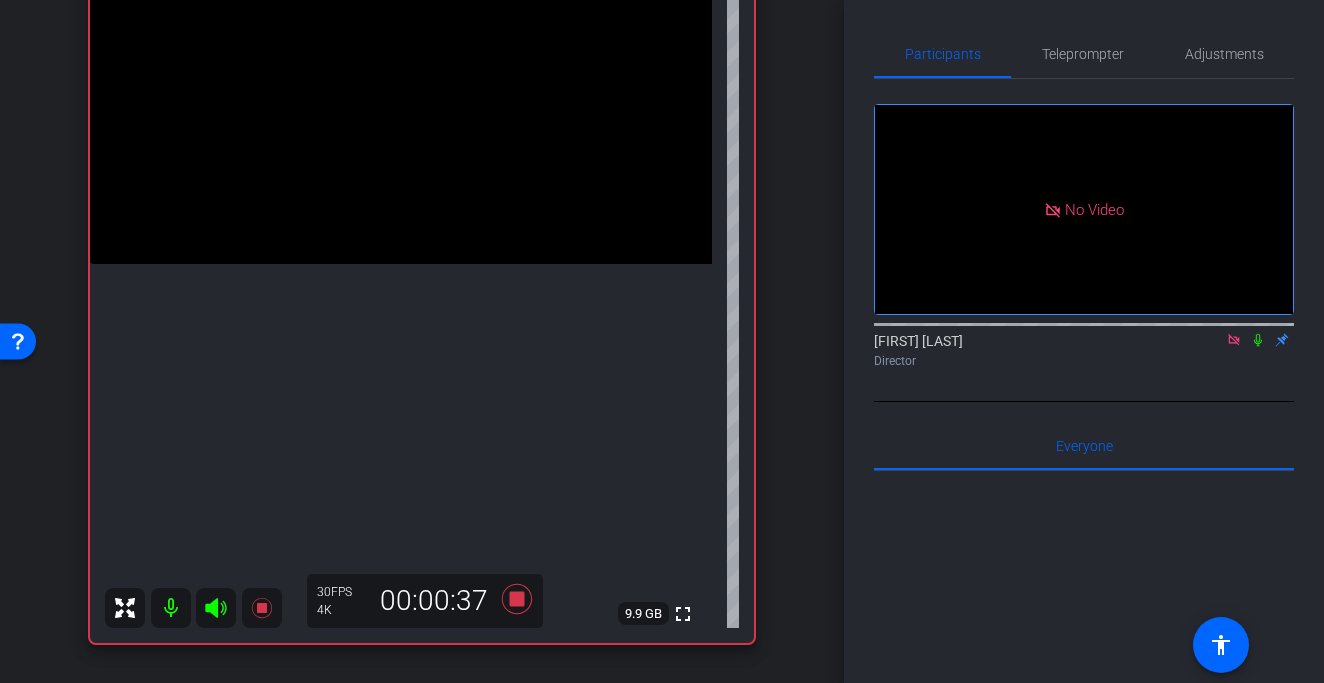 click at bounding box center (401, 108) 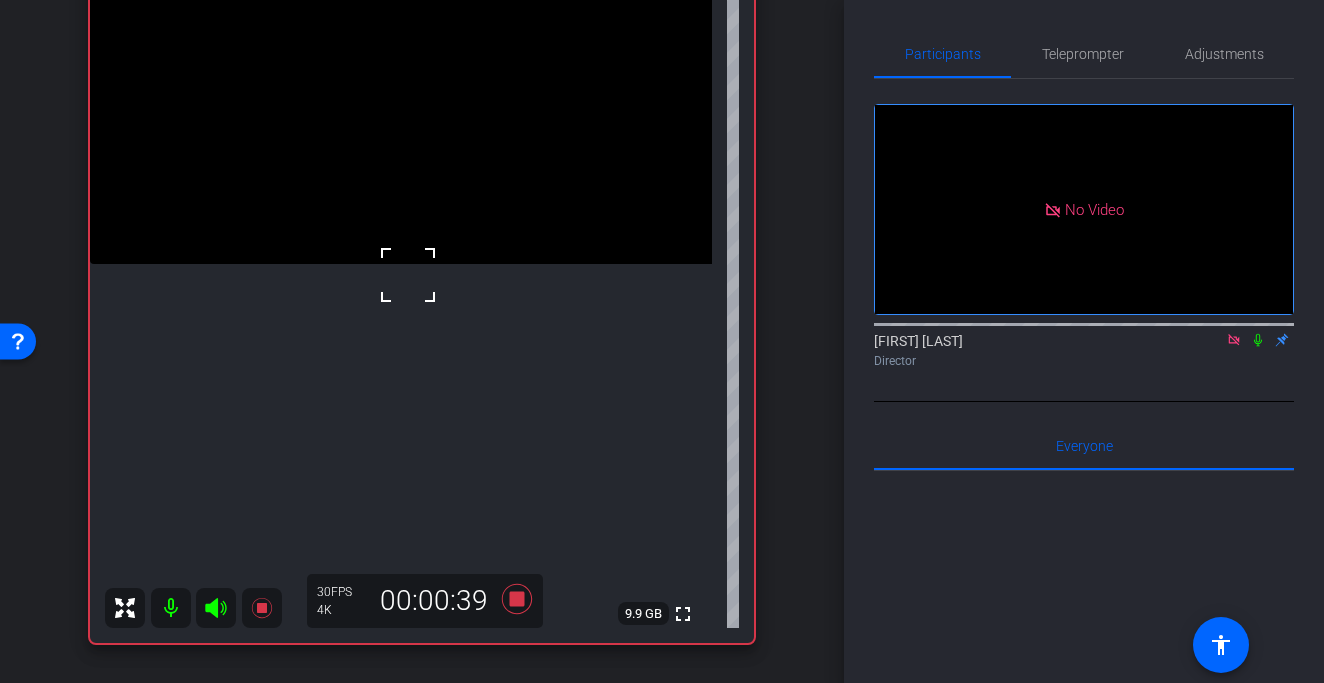 click at bounding box center (408, 275) 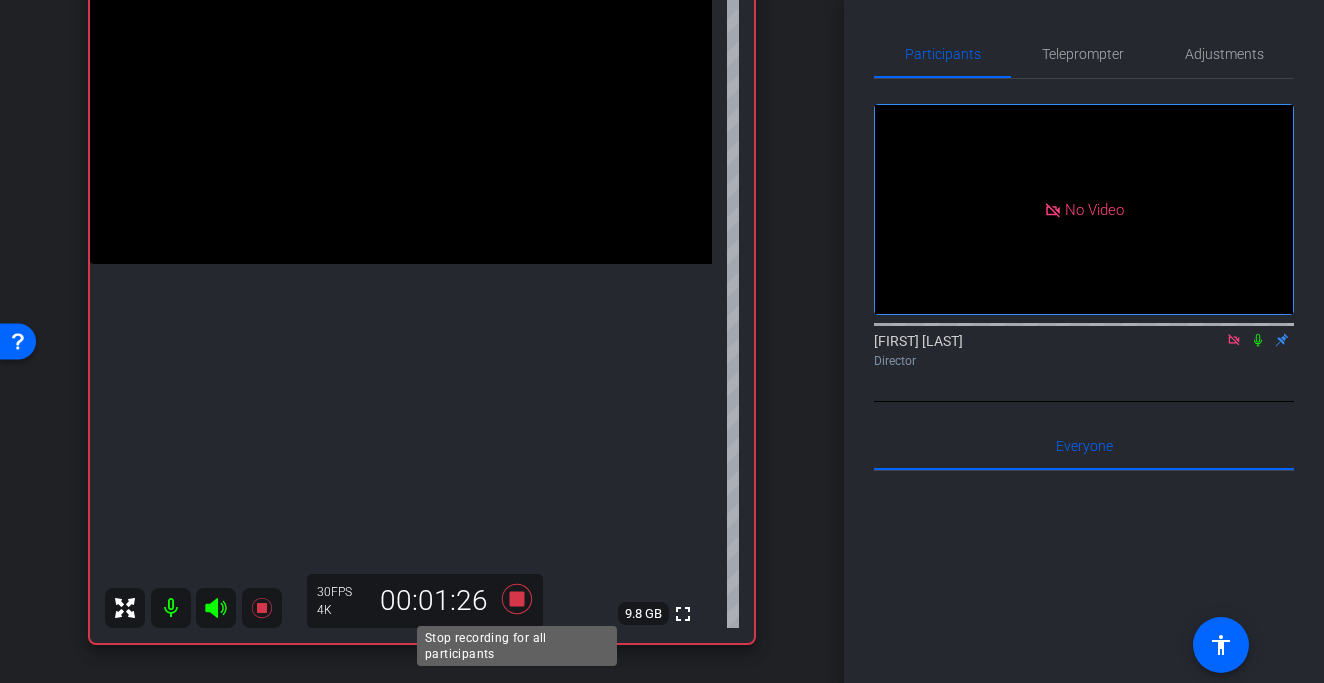 click 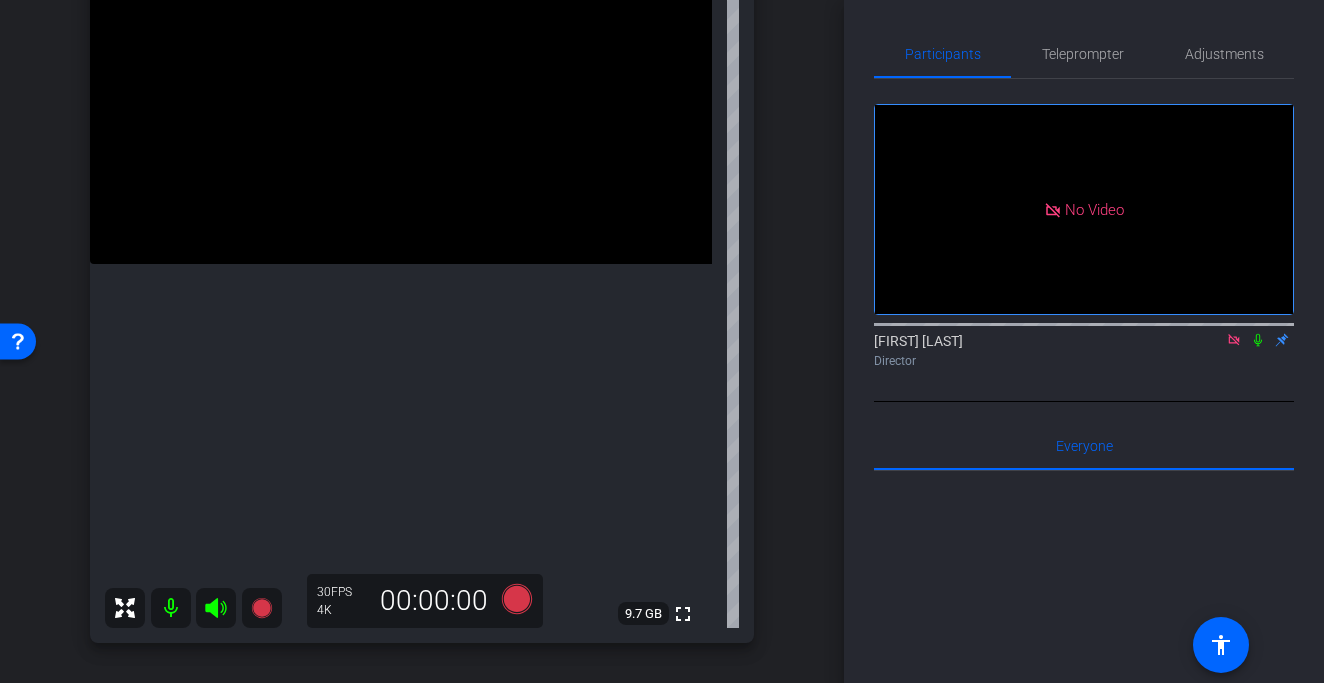 click at bounding box center (401, 108) 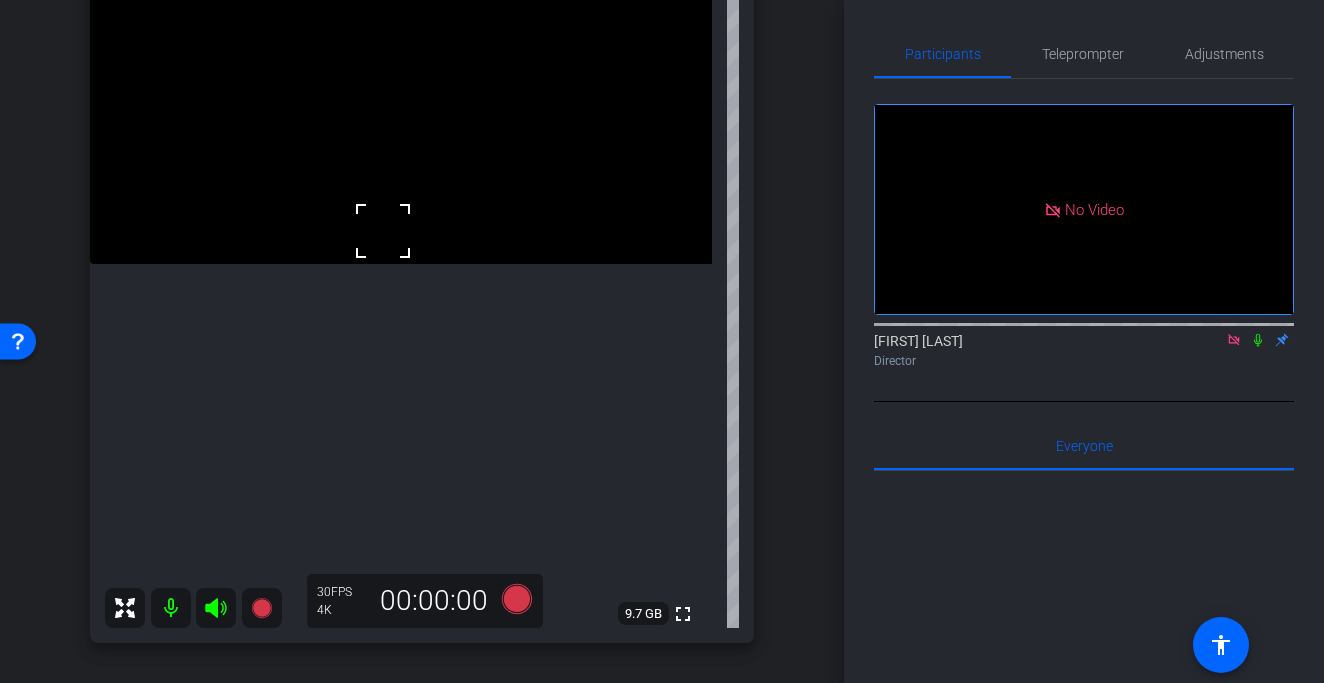 click at bounding box center [383, 231] 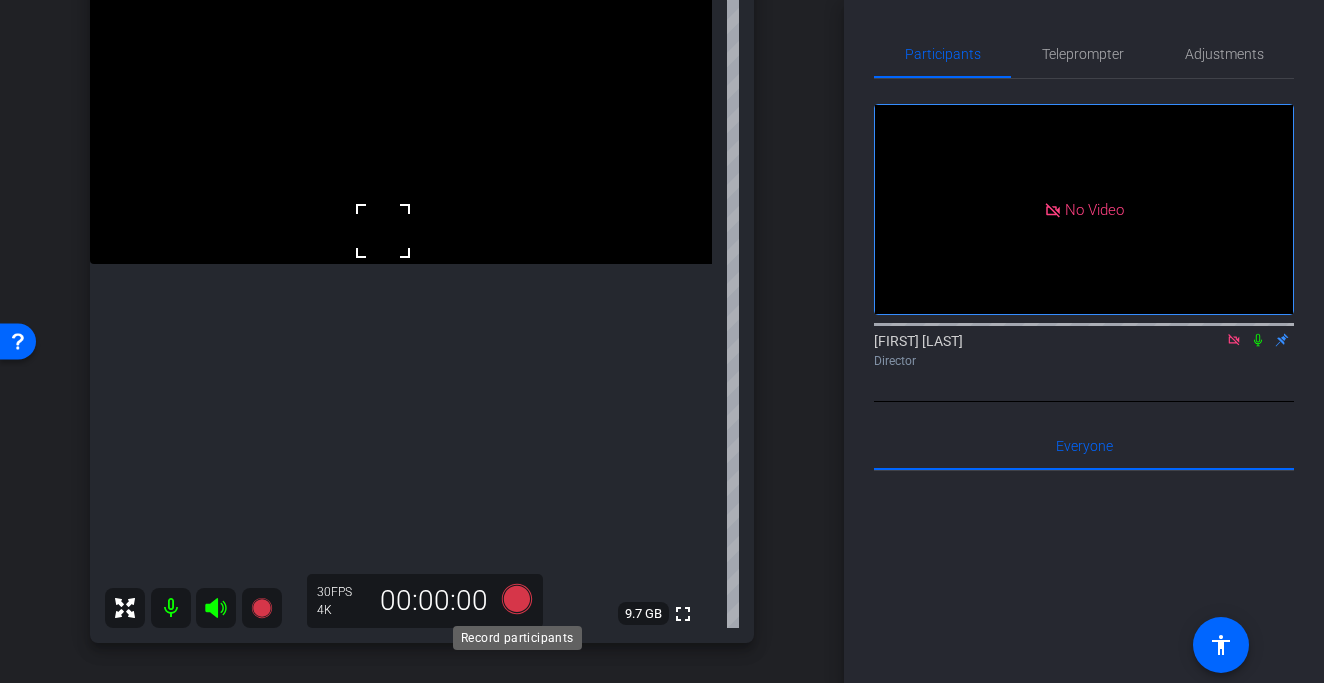click 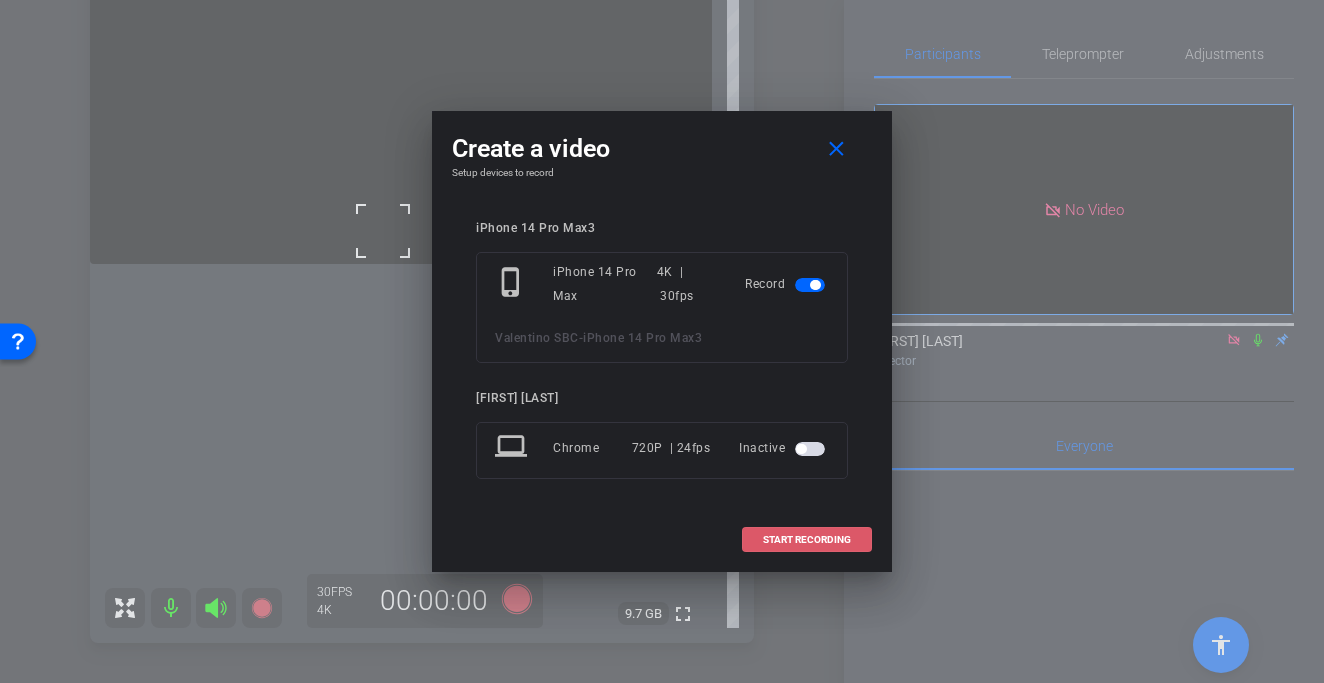click on "START RECORDING" at bounding box center [807, 540] 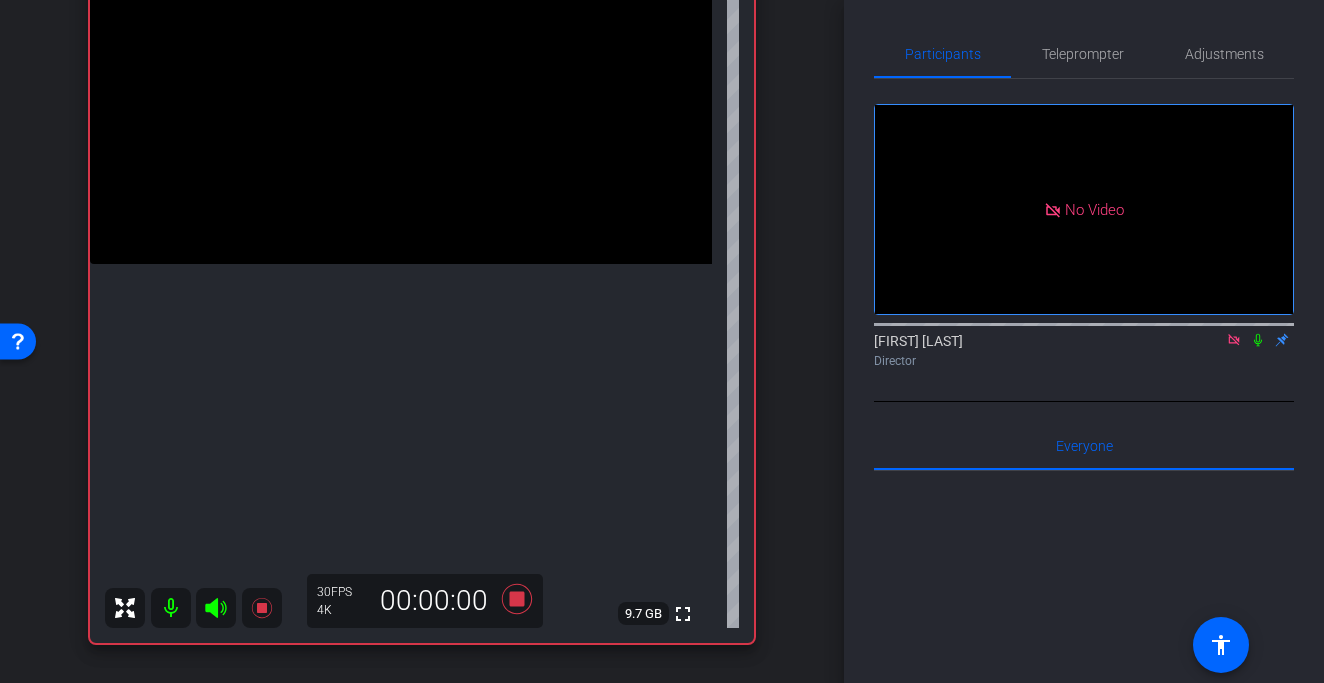 click at bounding box center [401, 108] 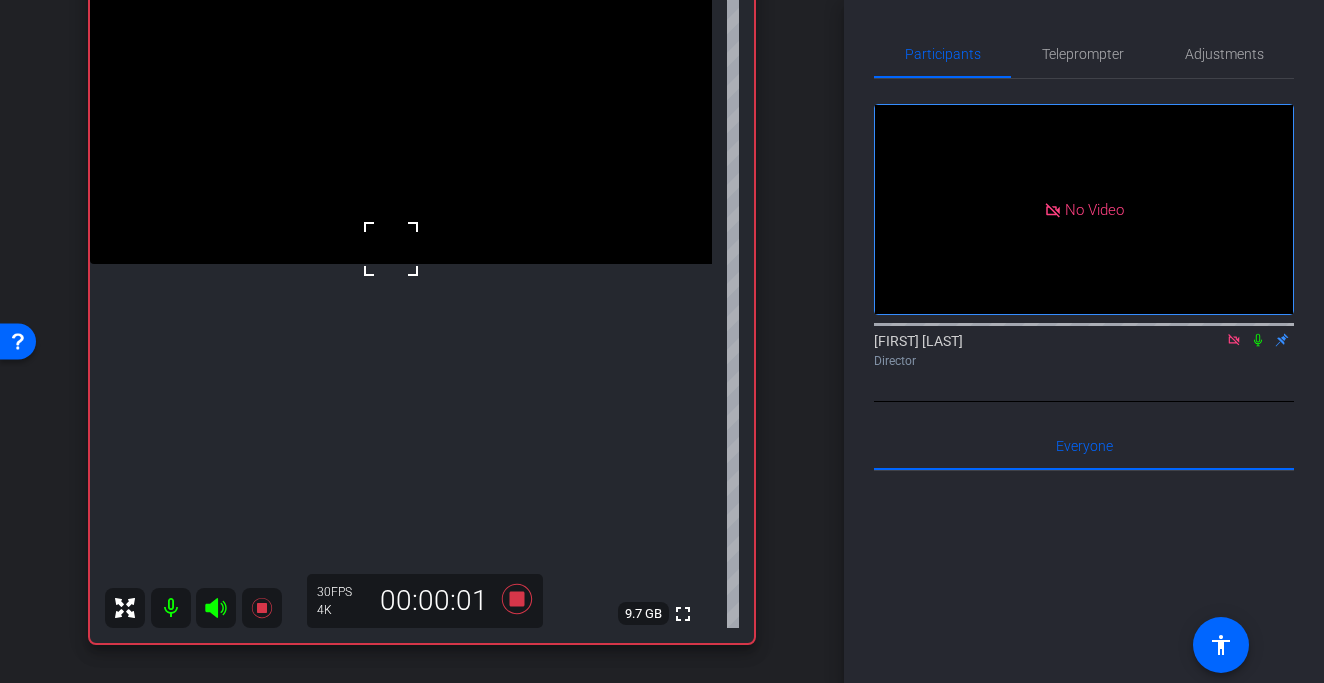 click at bounding box center [401, 108] 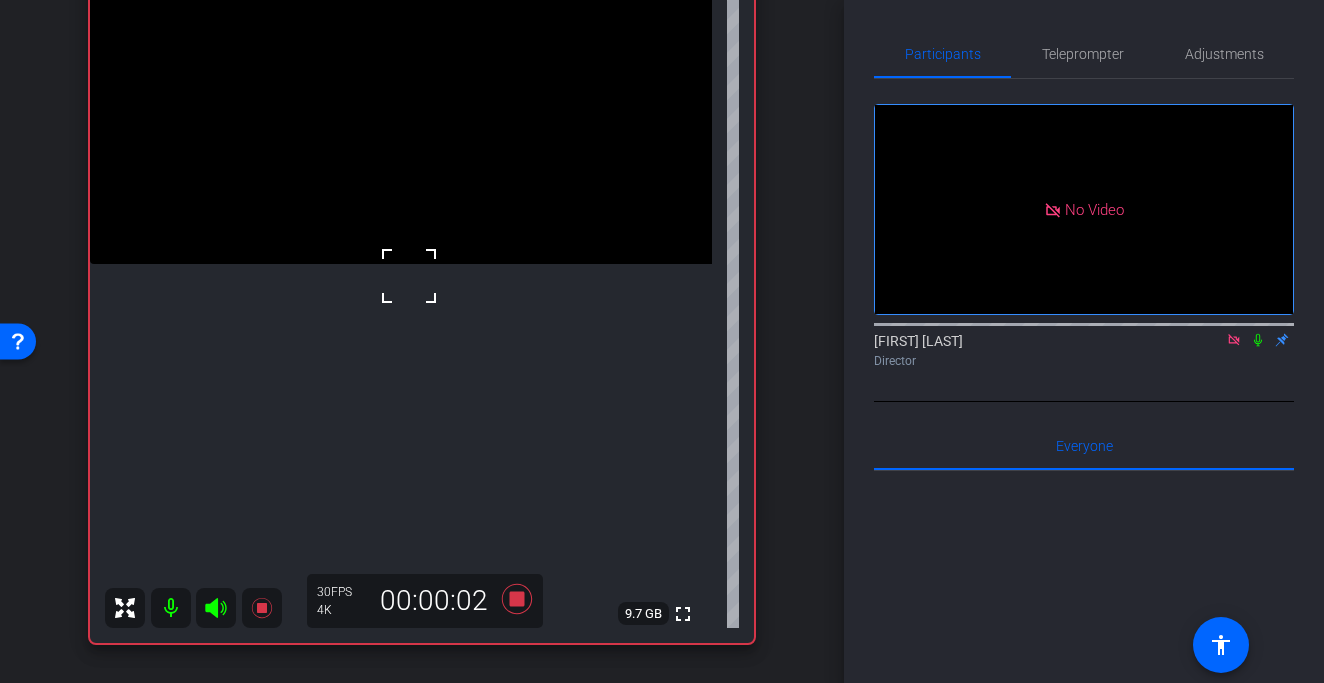 click at bounding box center [409, 276] 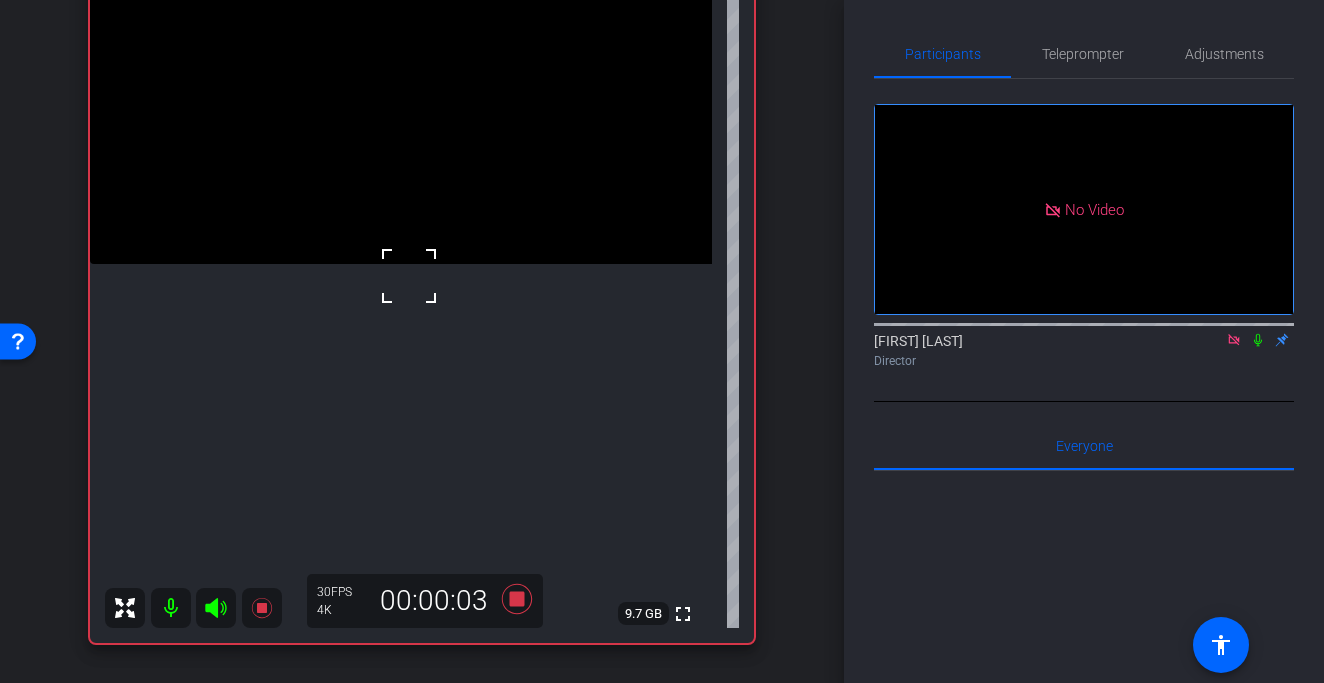 click at bounding box center [409, 276] 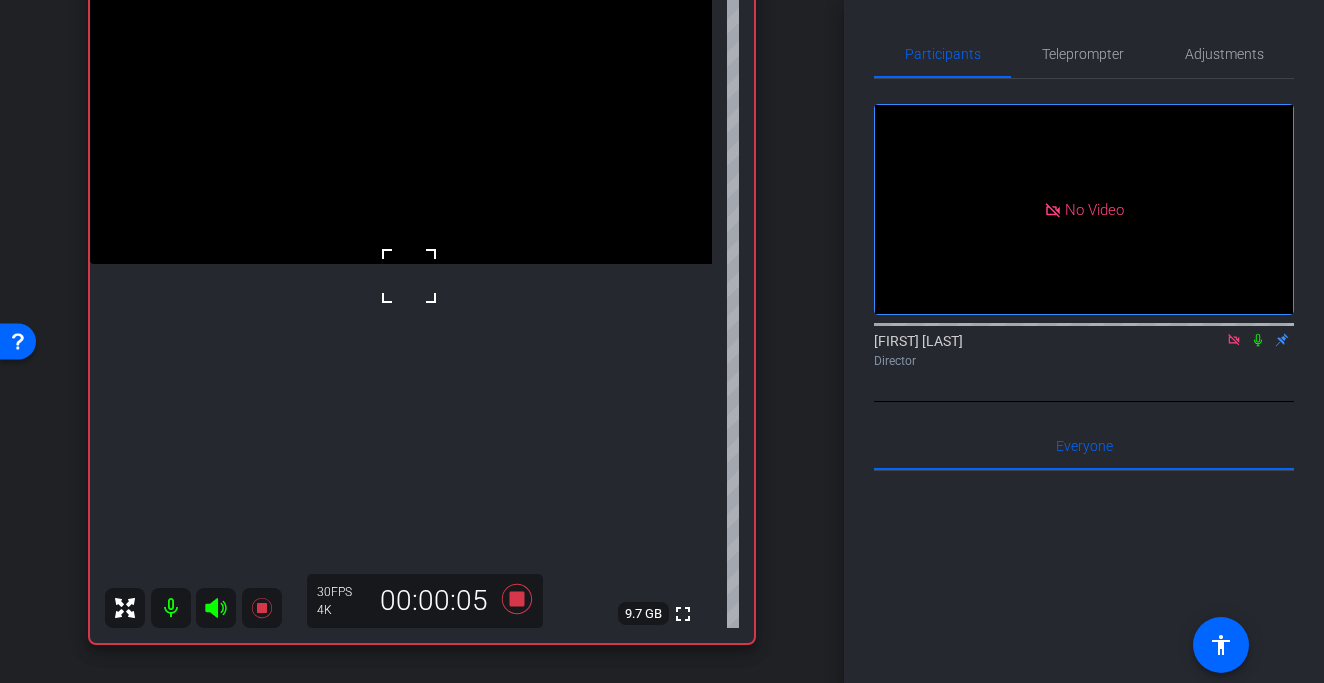 click at bounding box center (401, 108) 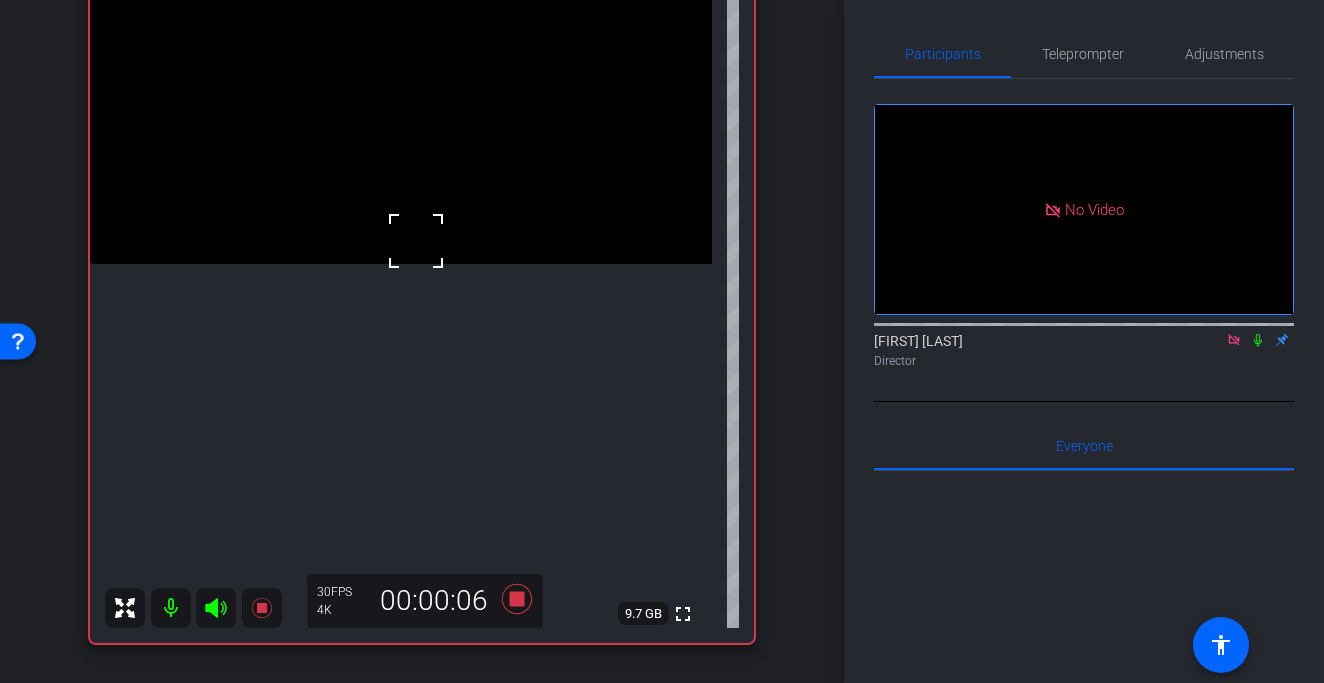 click at bounding box center [416, 241] 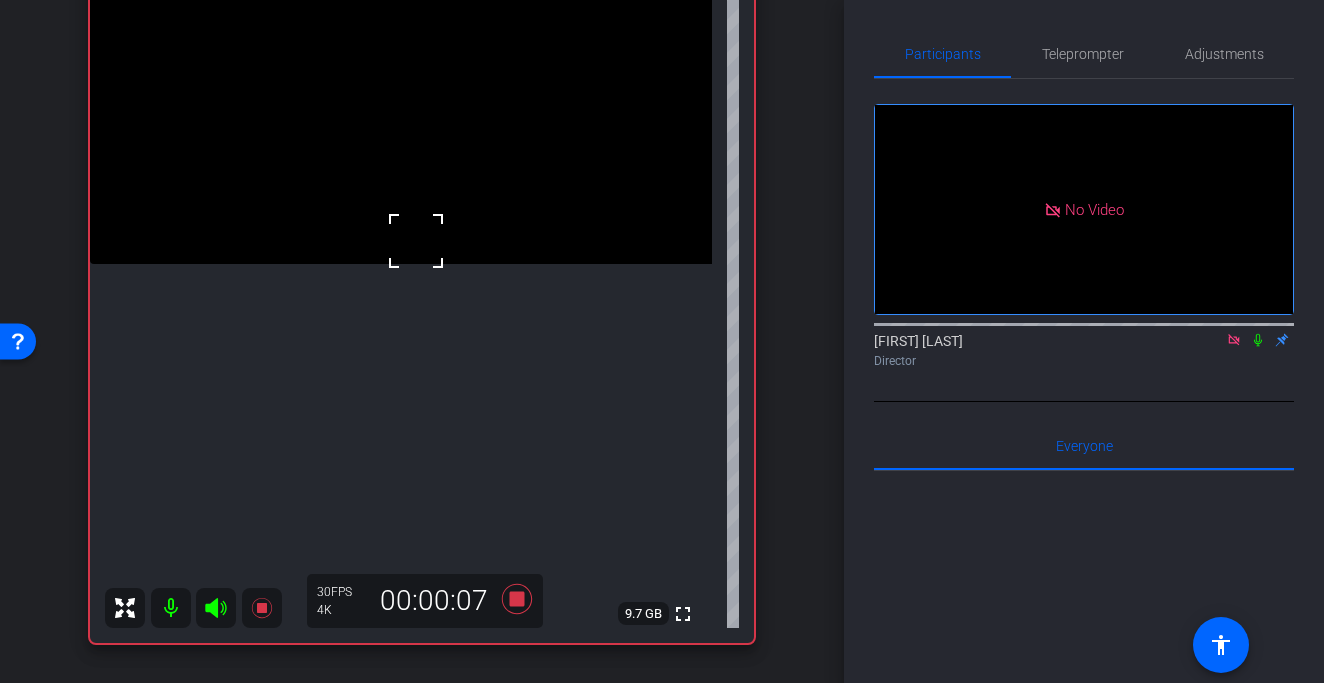 click at bounding box center (416, 241) 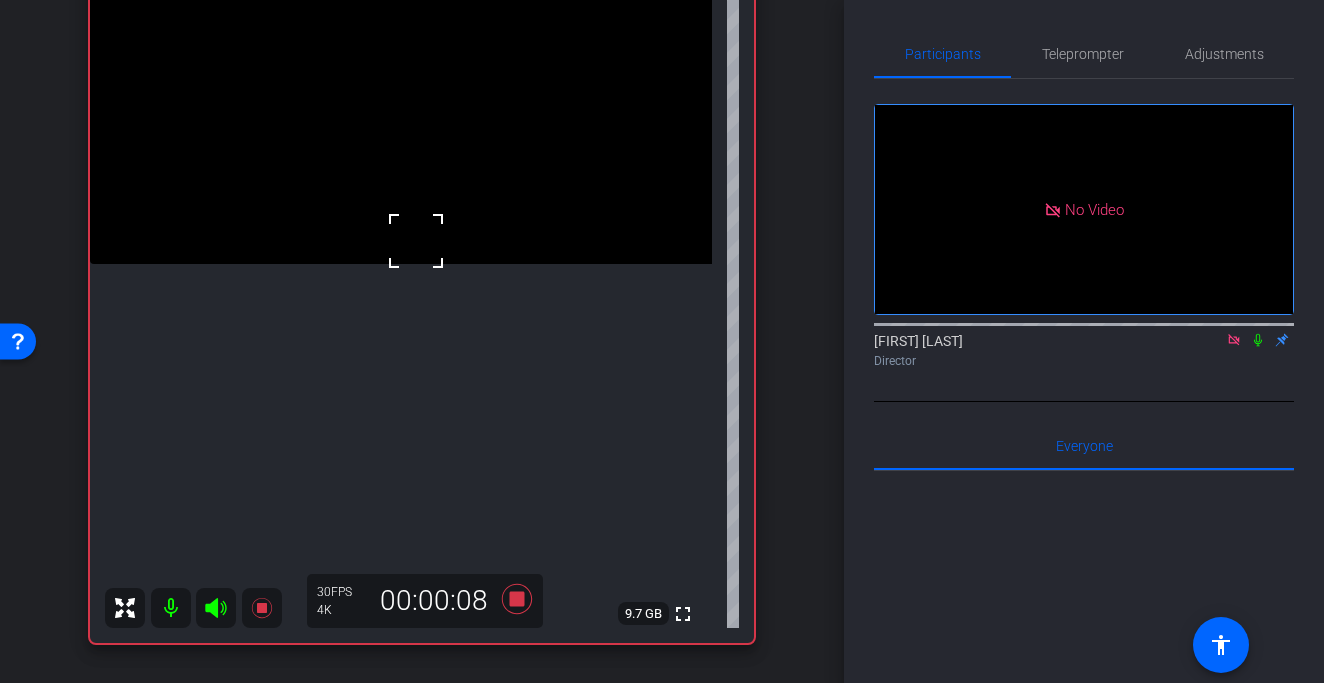 click at bounding box center [416, 241] 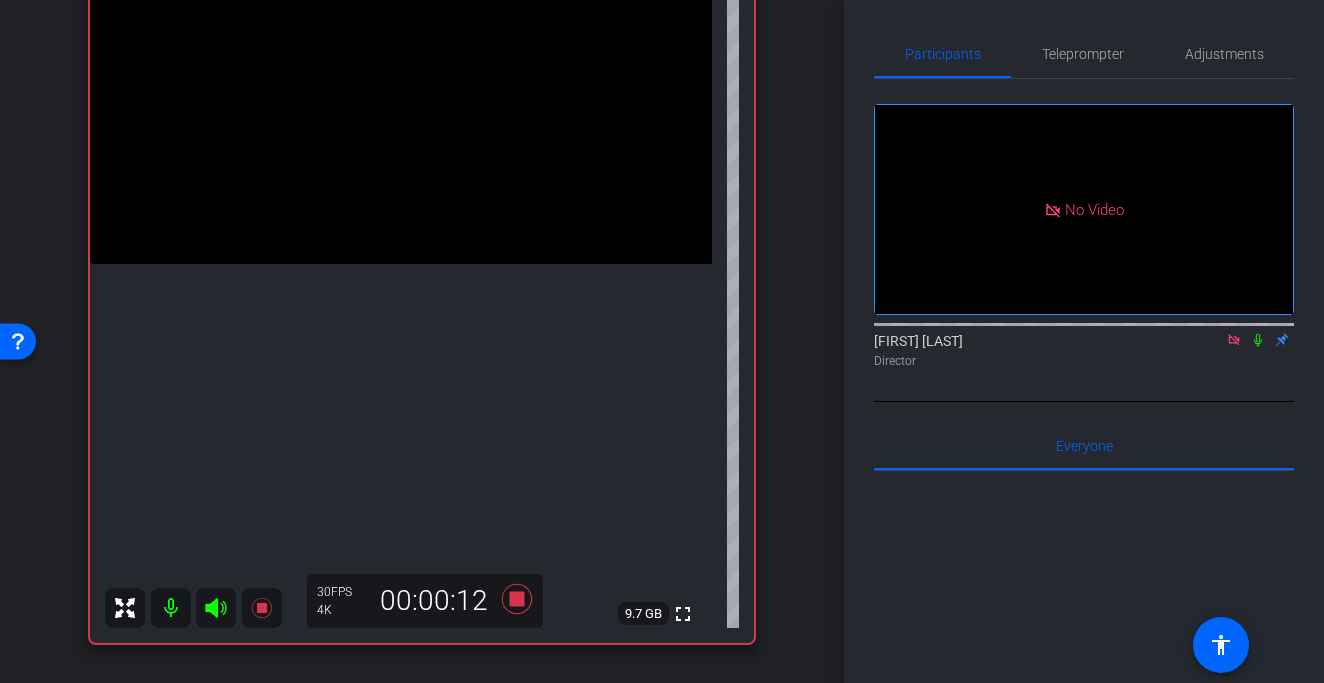 click at bounding box center [401, 108] 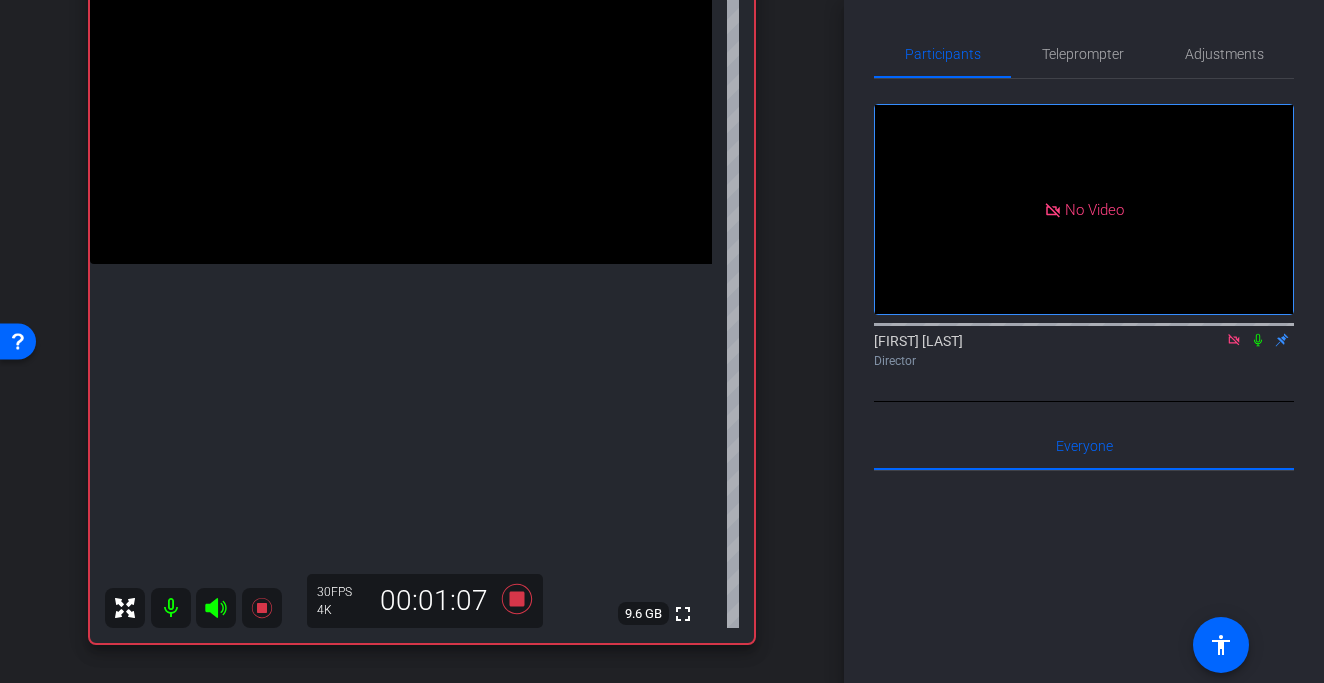 click at bounding box center (401, 108) 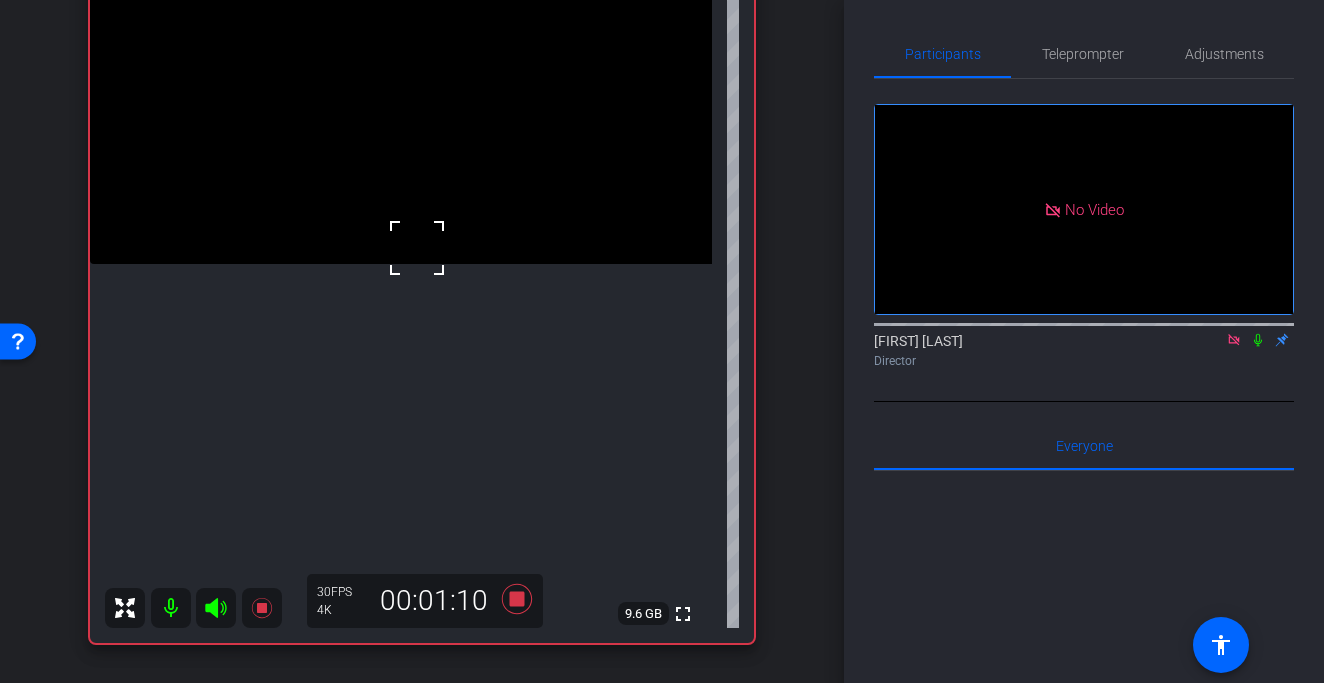 click at bounding box center (417, 248) 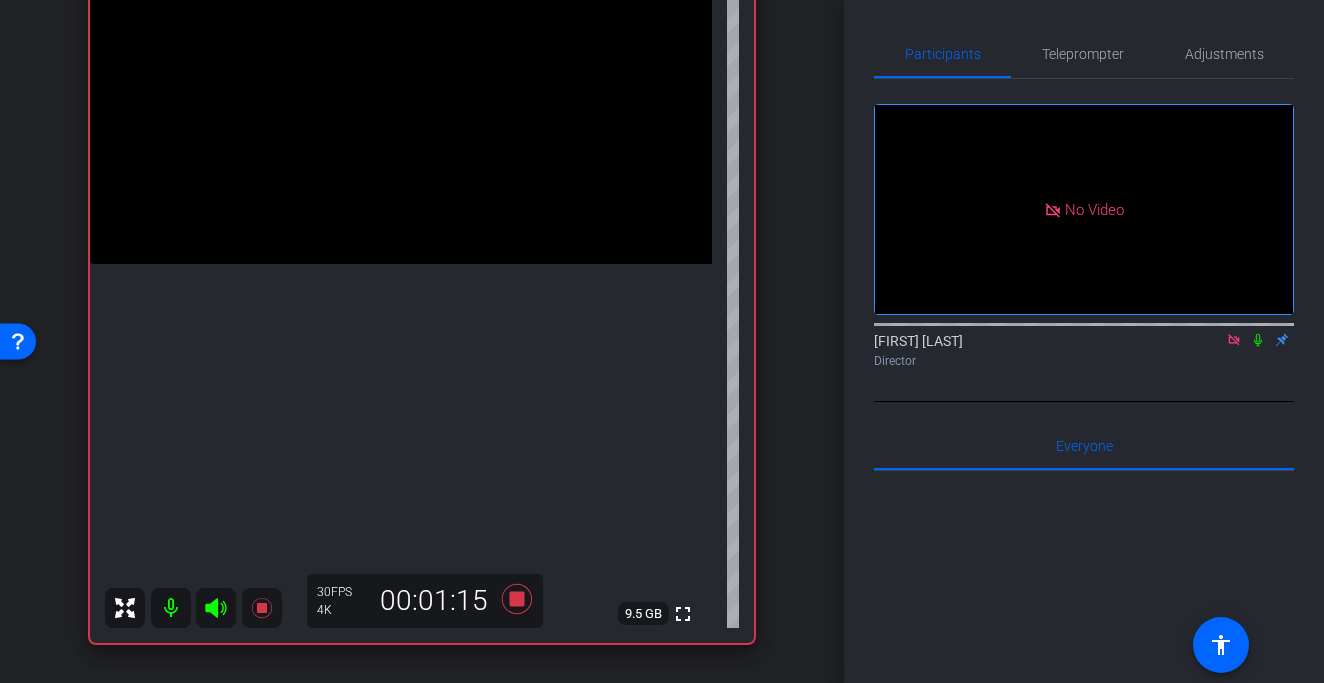 click at bounding box center (401, 108) 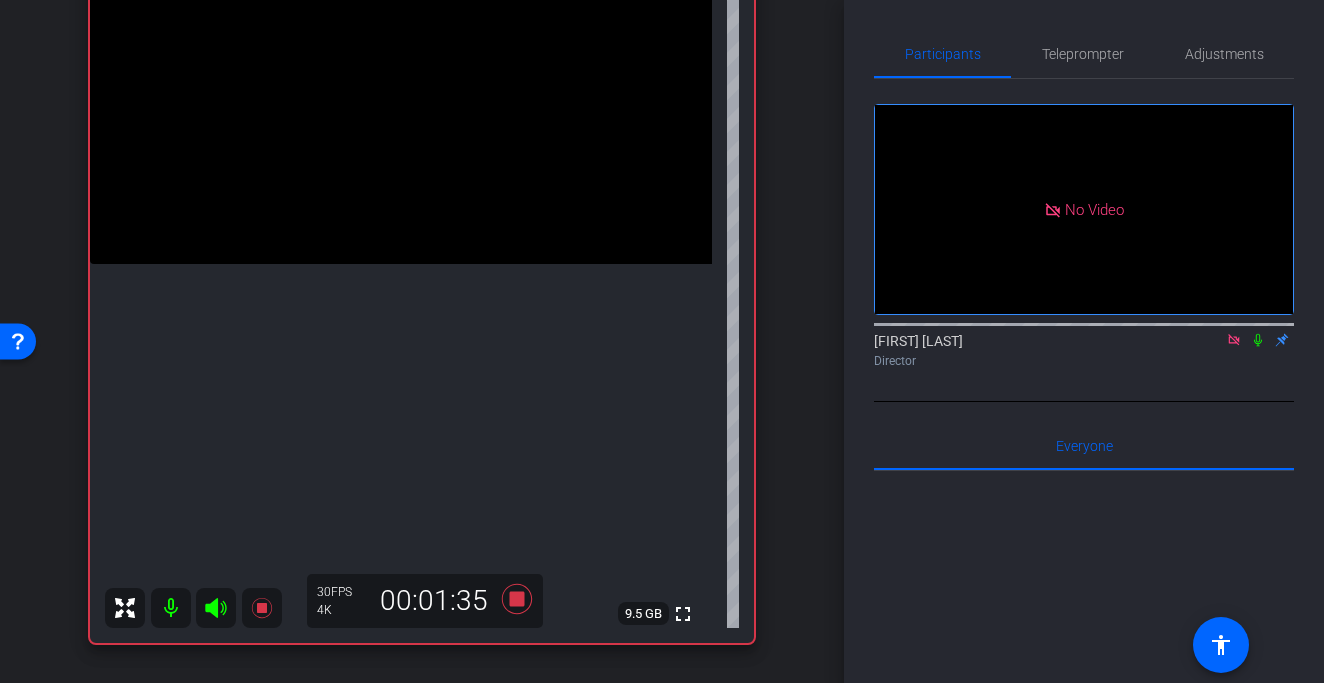 click at bounding box center [401, 108] 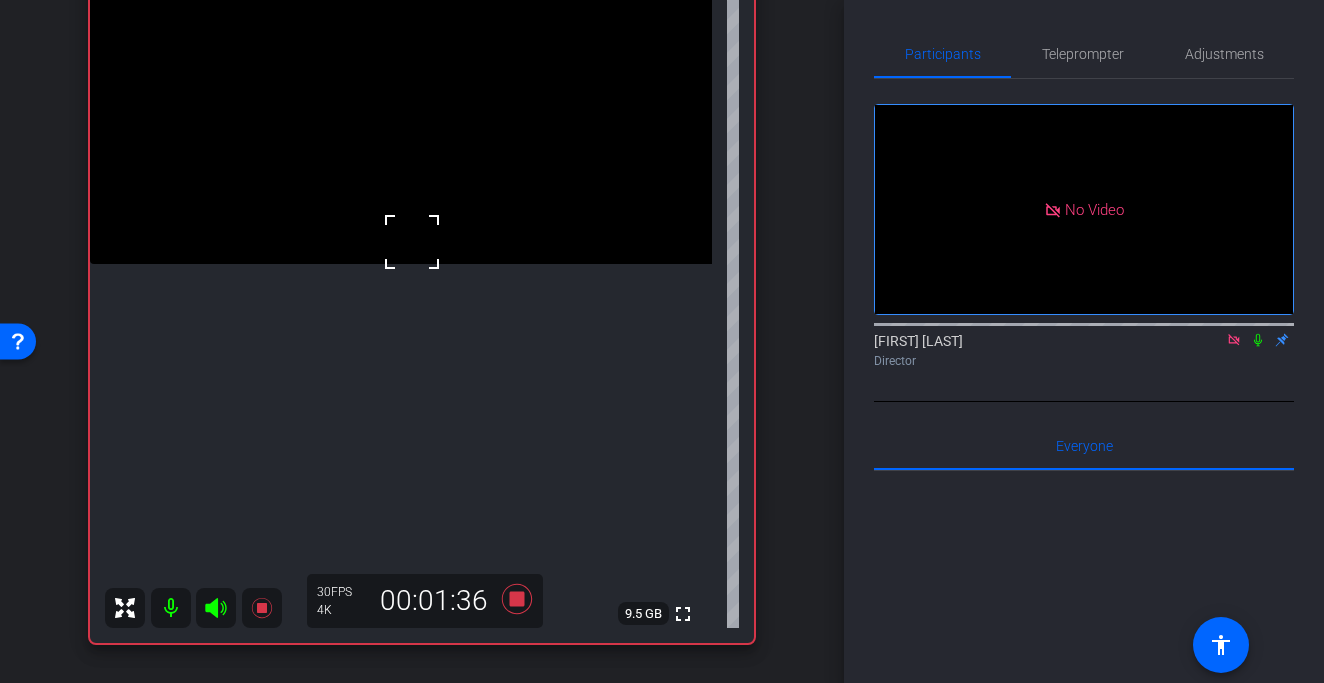 click at bounding box center (412, 242) 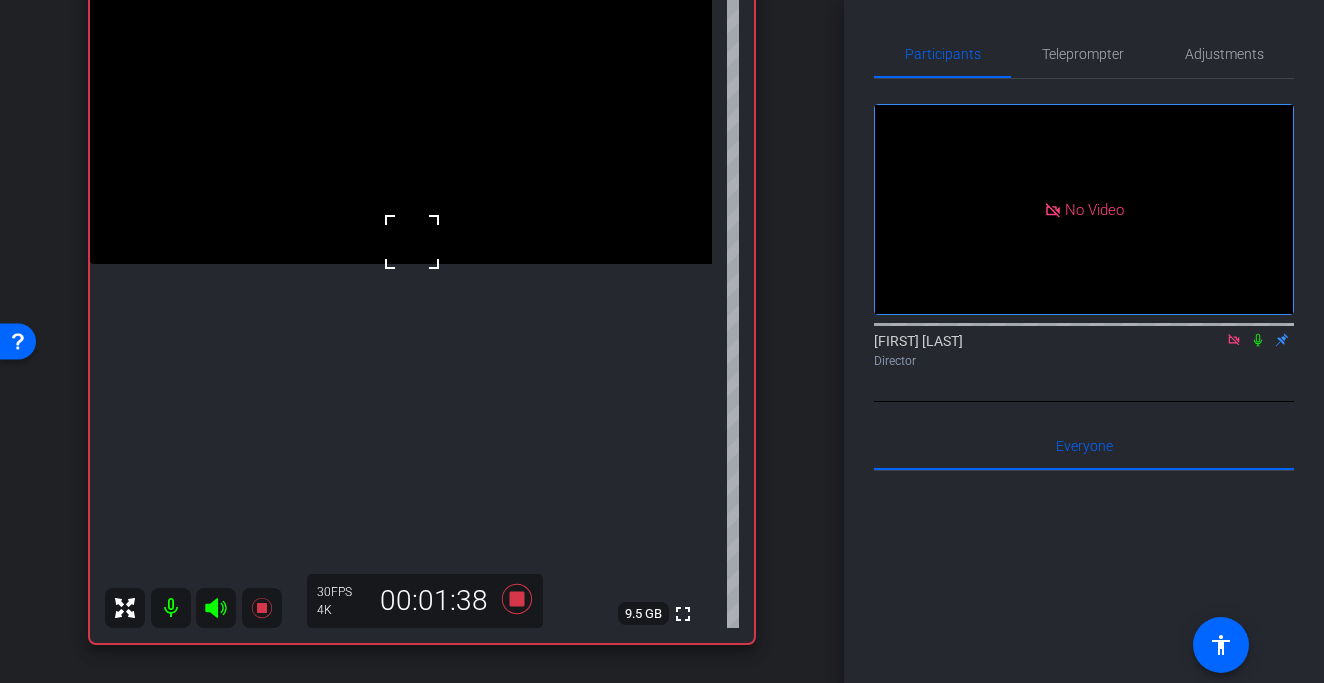 click at bounding box center [412, 242] 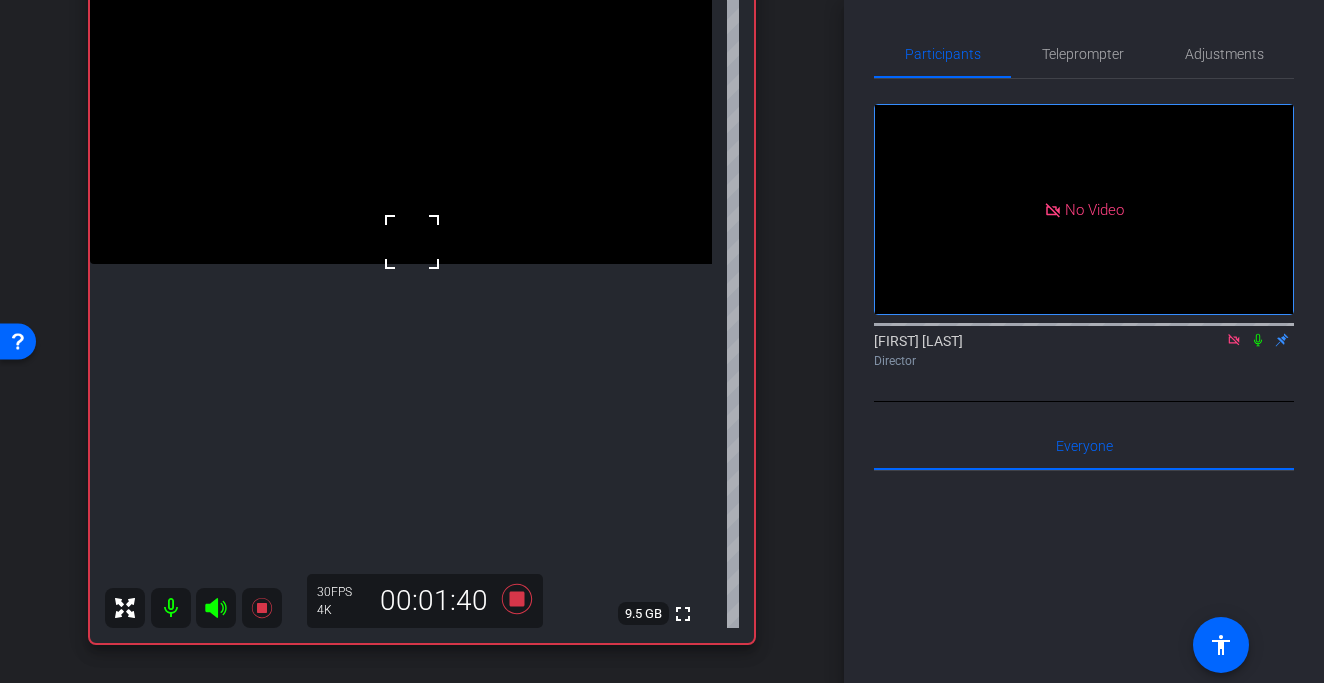 click at bounding box center (412, 242) 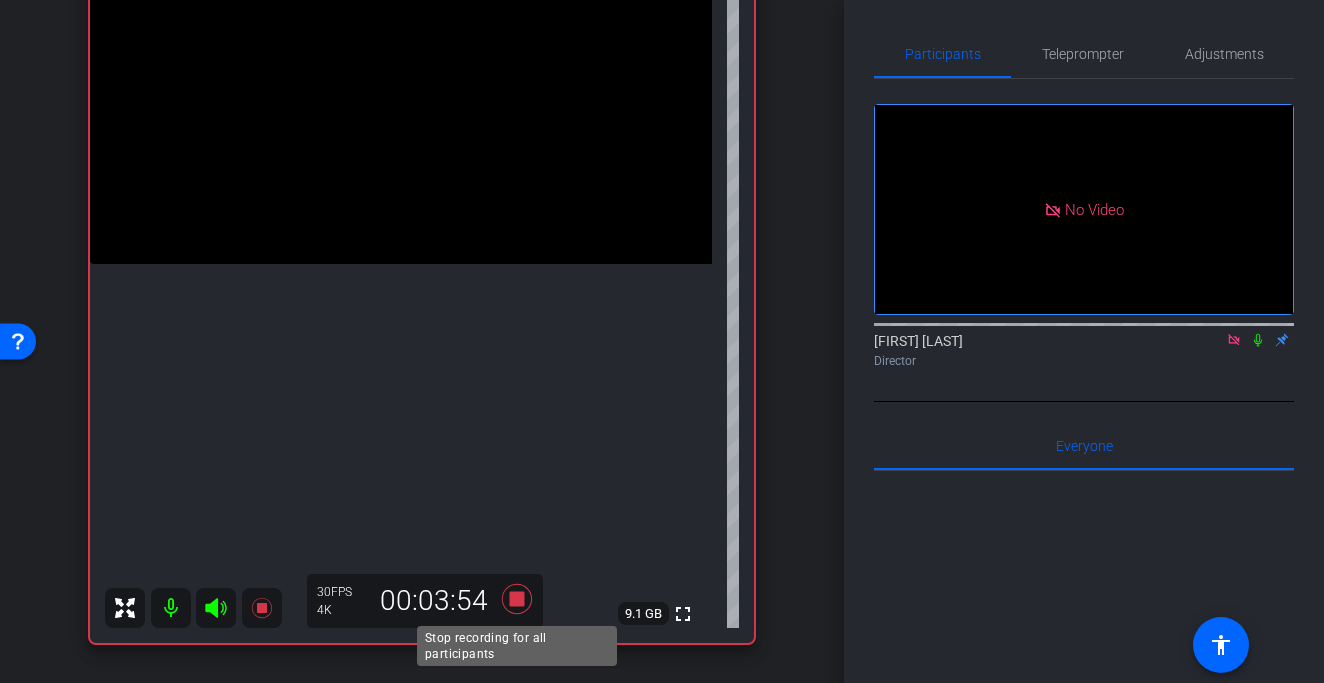click 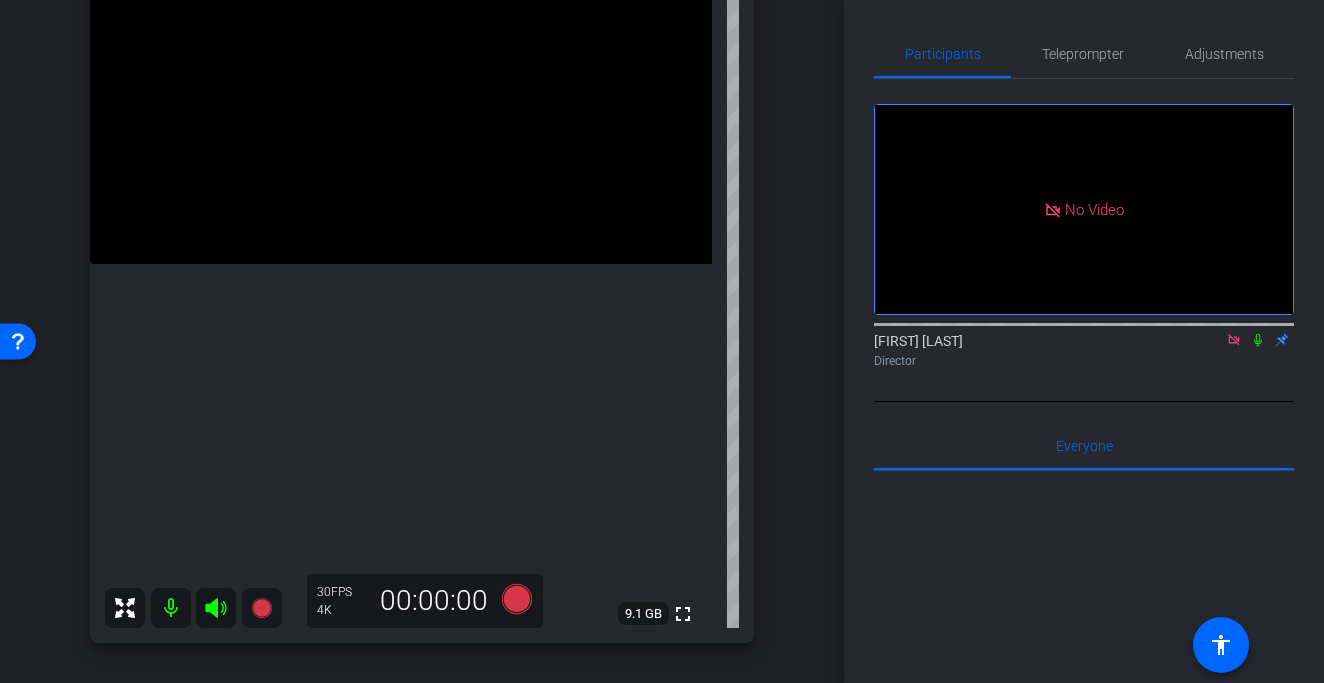 click at bounding box center (401, 108) 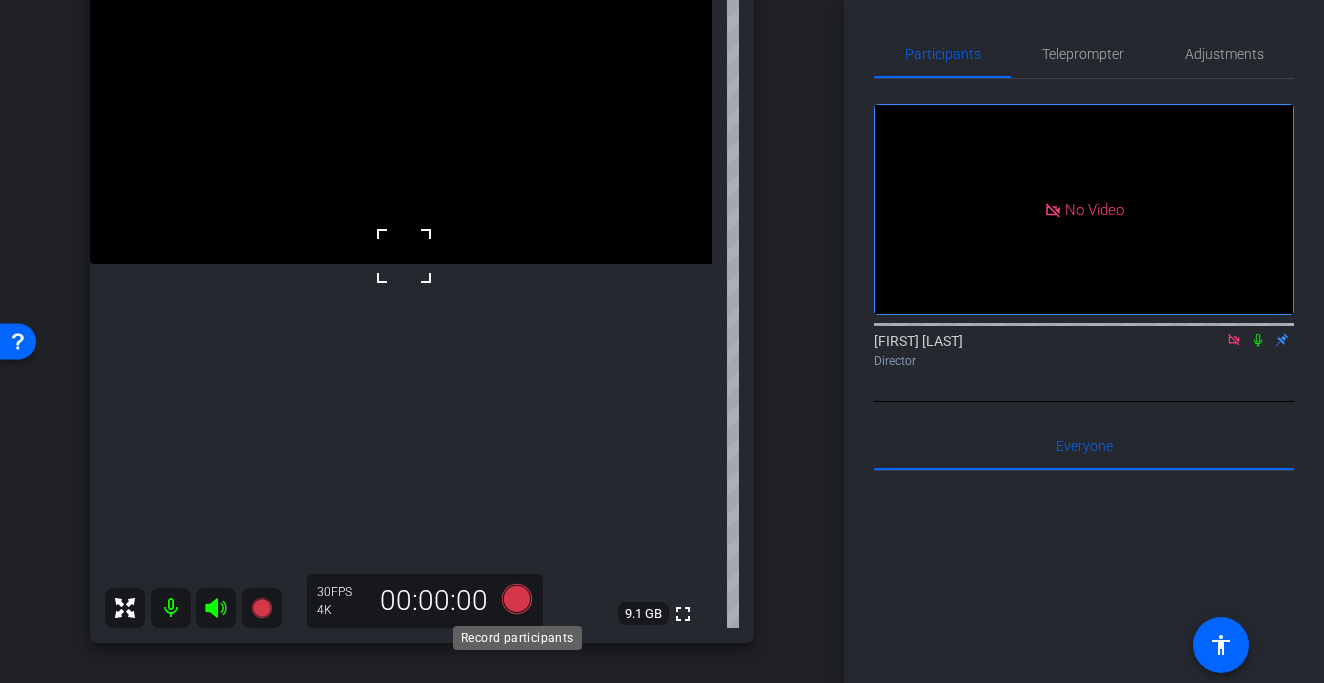 click 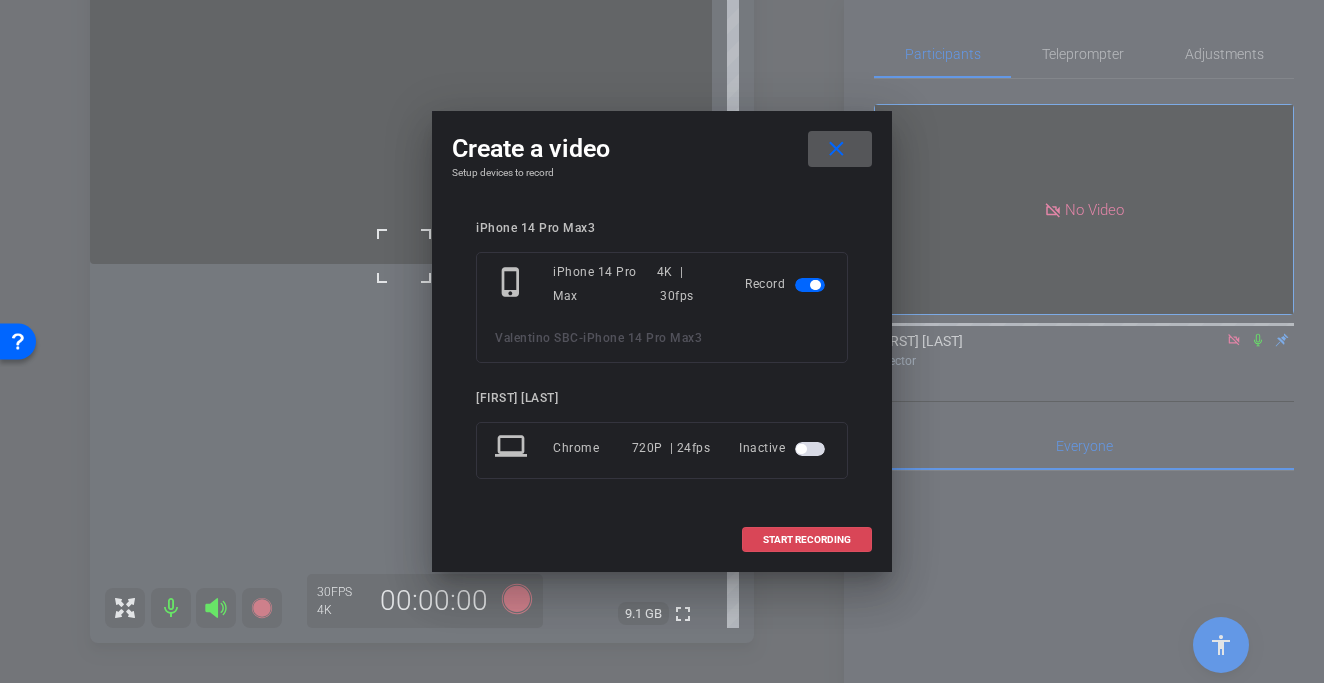 click on "START RECORDING" at bounding box center [807, 540] 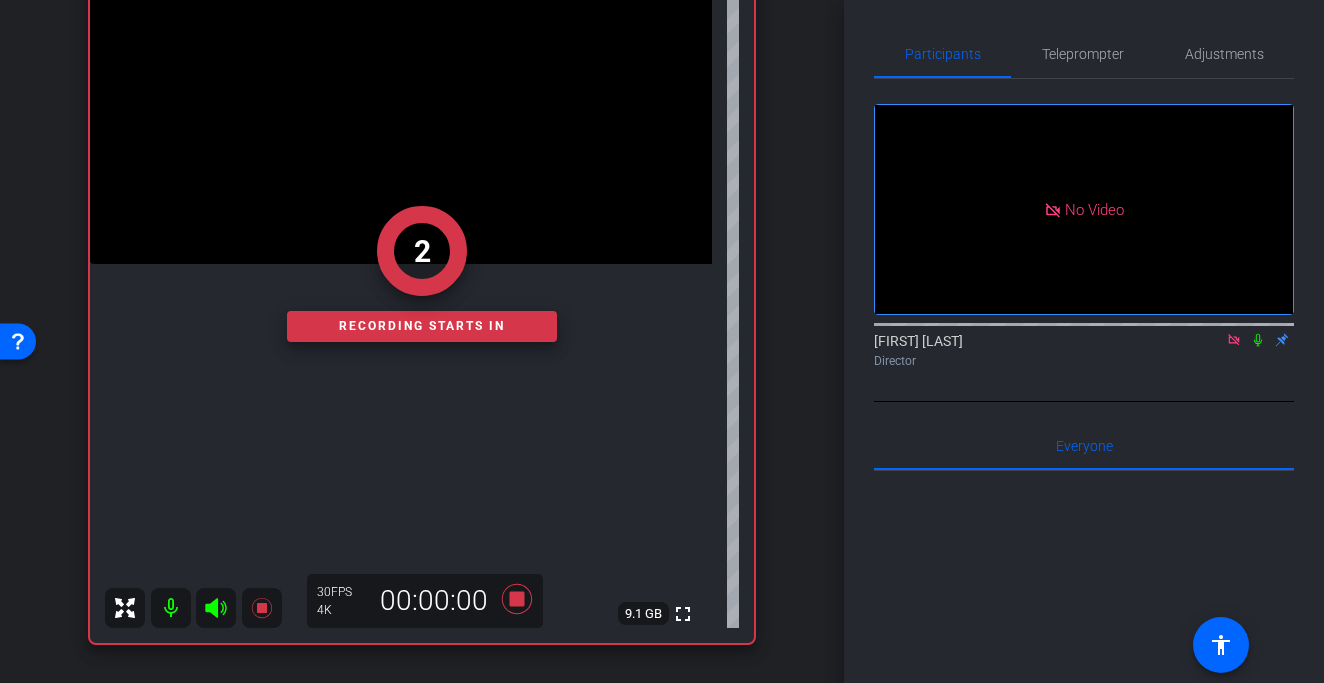 click on "2   Recording starts in" 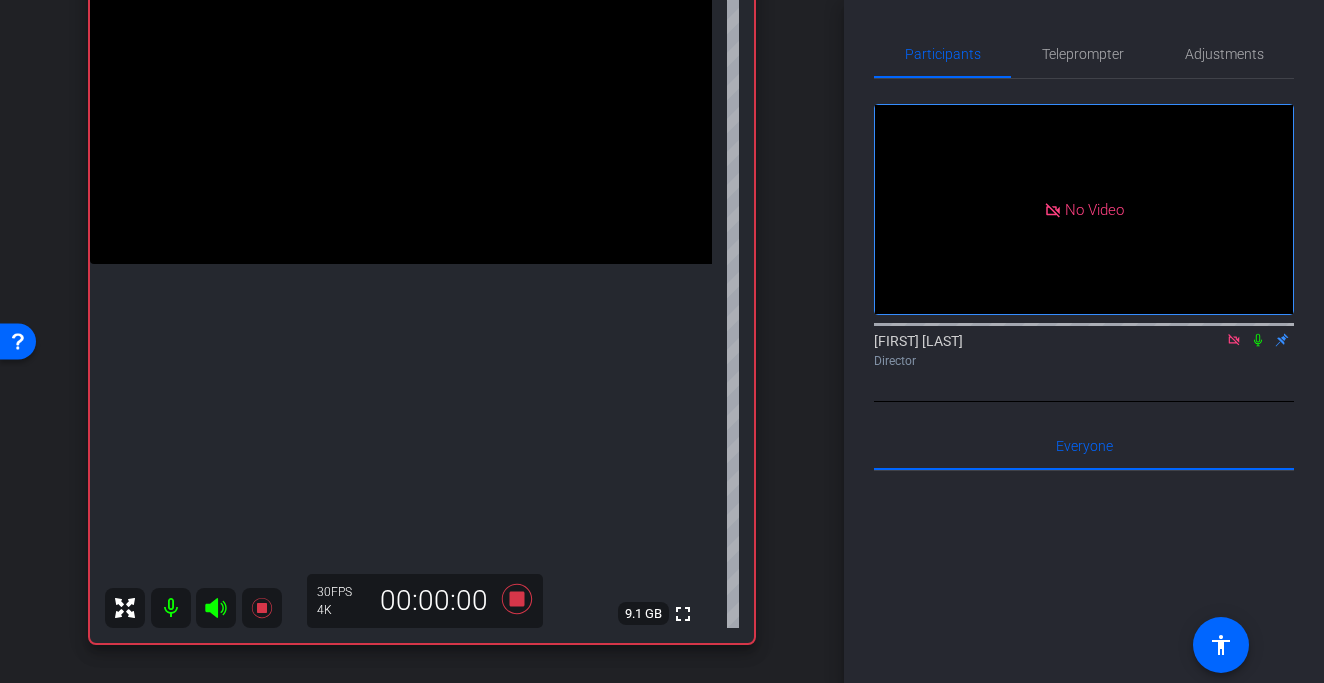 click at bounding box center [401, 108] 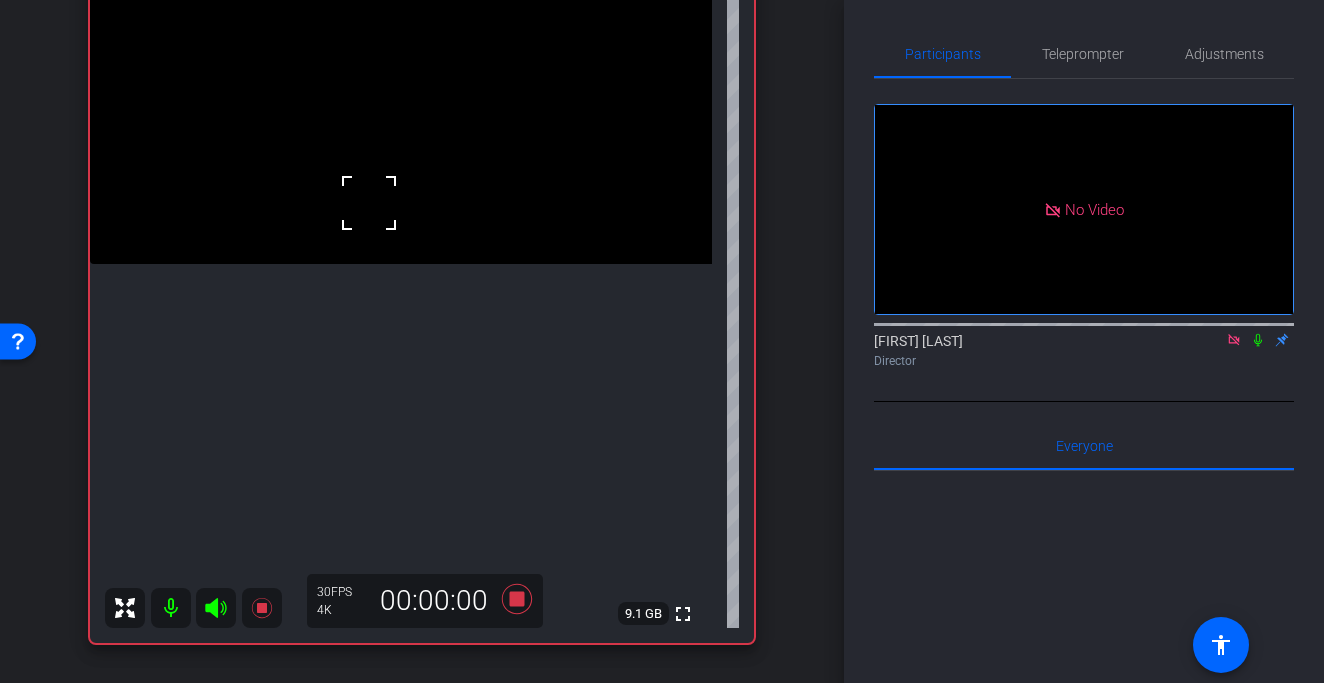click at bounding box center [401, 108] 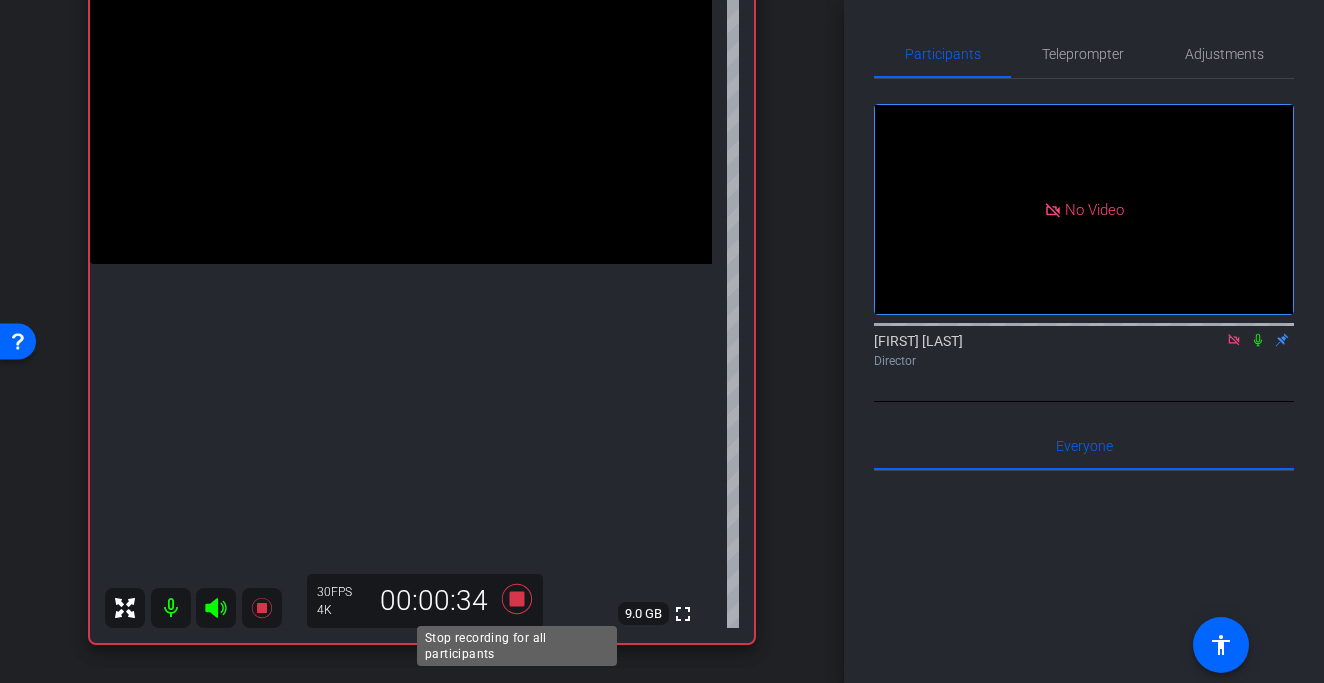 click 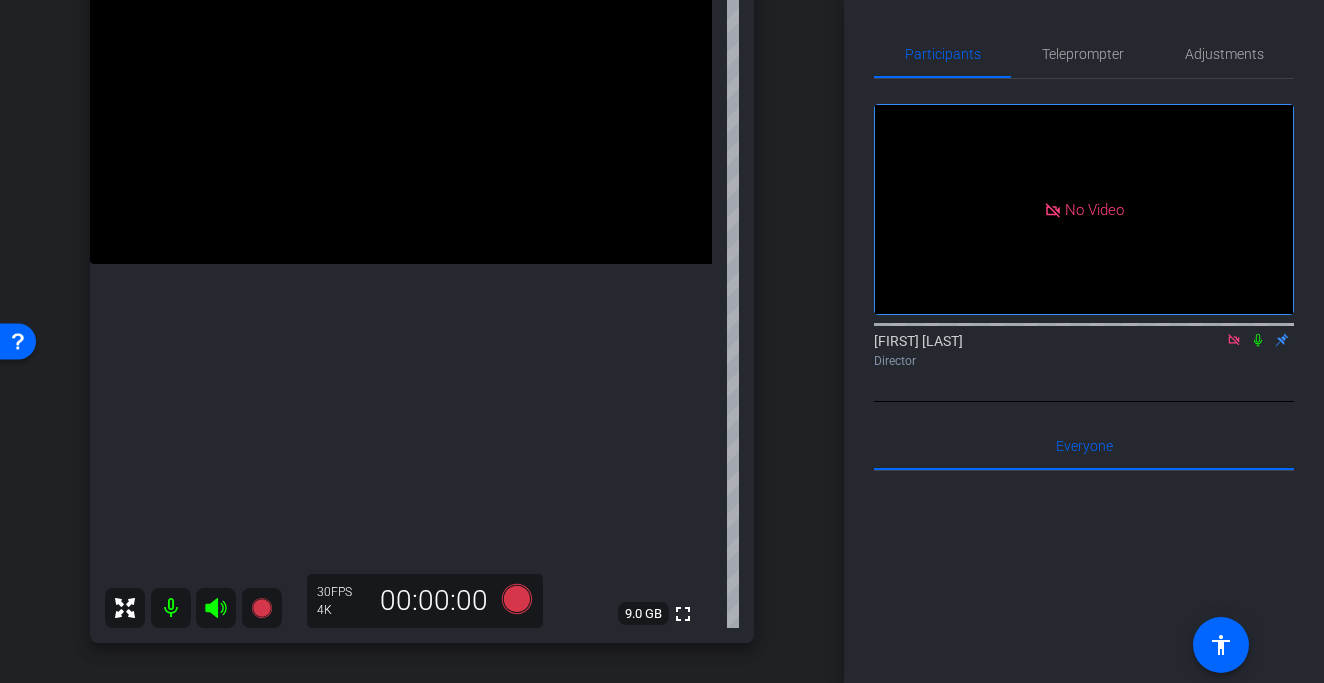 click at bounding box center (401, 108) 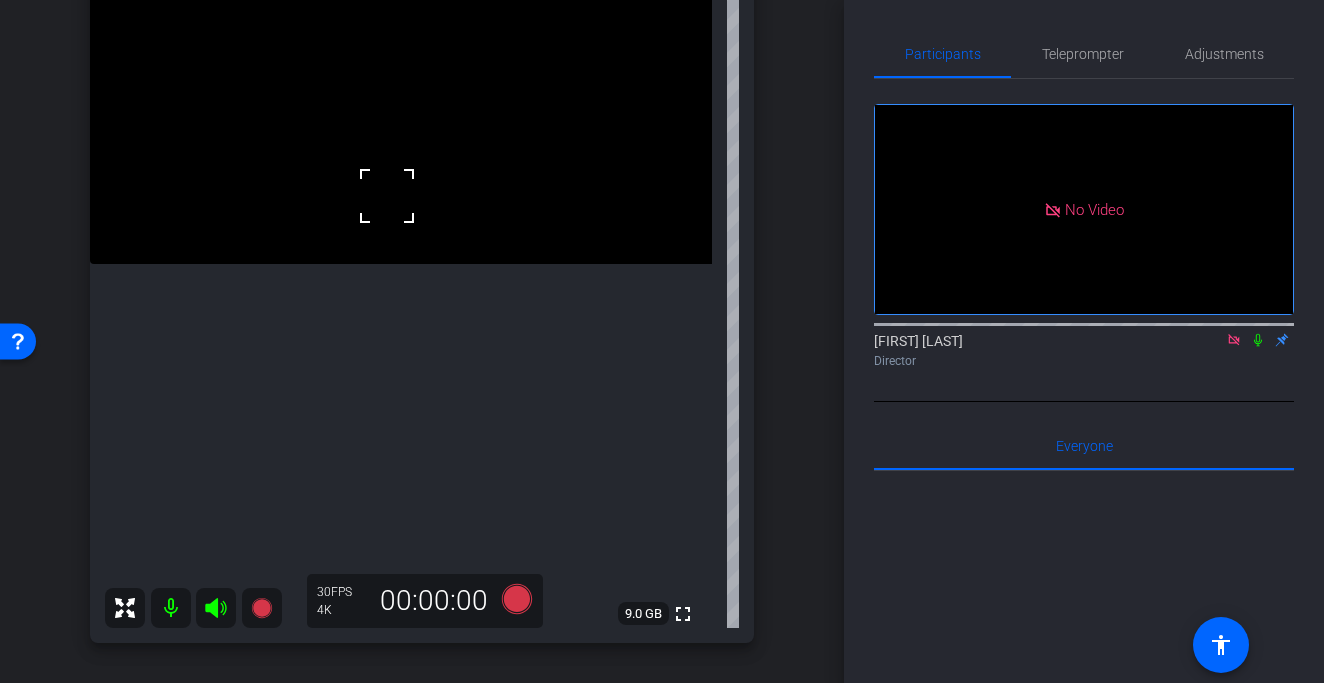 click at bounding box center (401, 108) 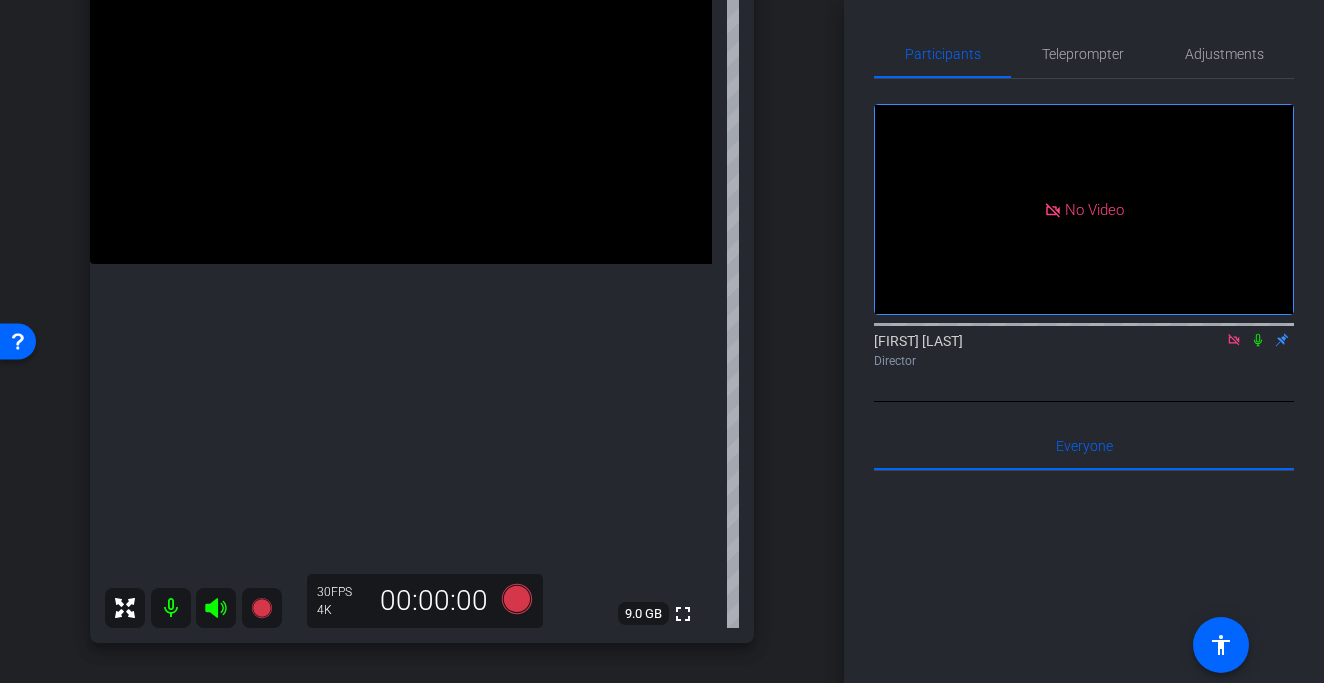 click at bounding box center (401, 108) 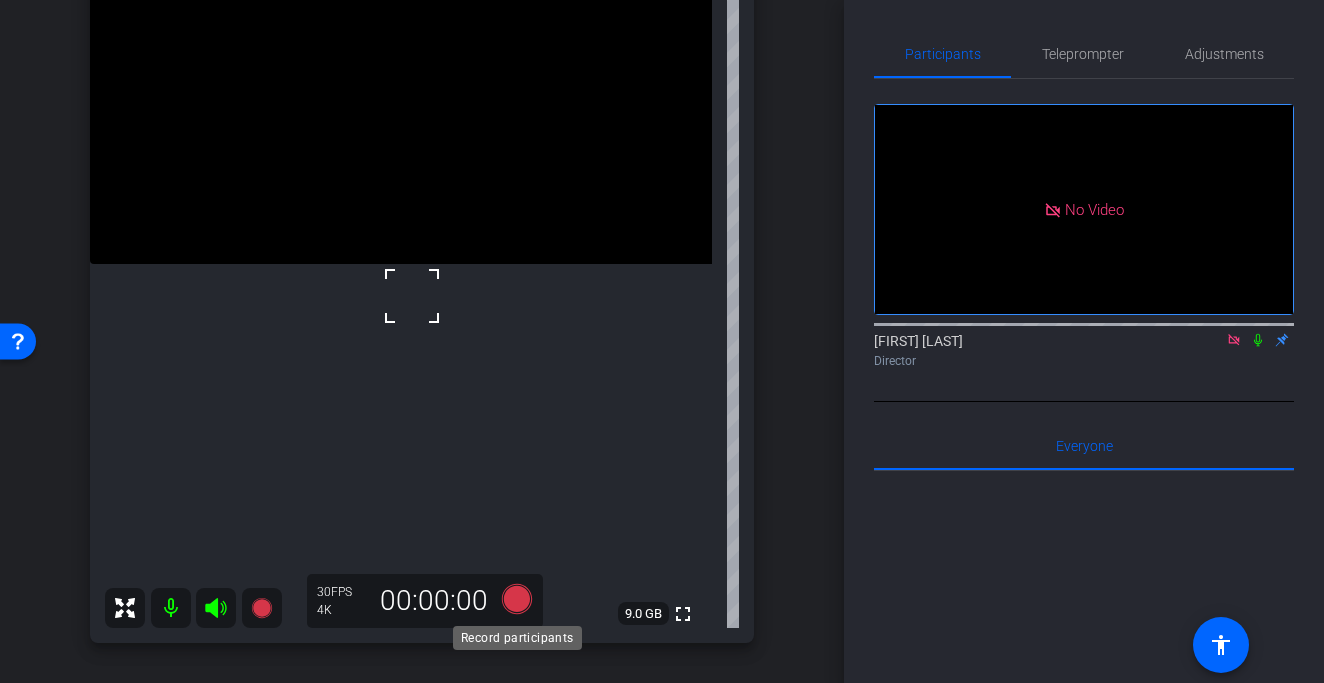 click 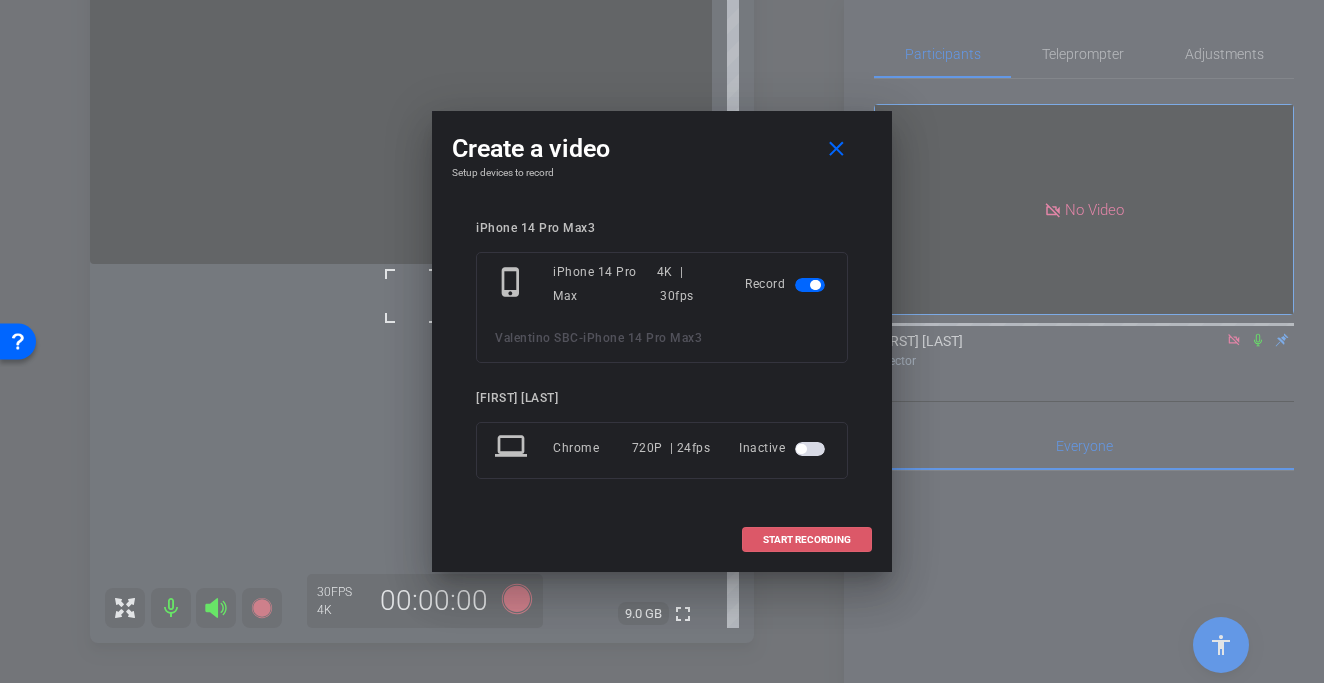 click on "START RECORDING" at bounding box center [807, 540] 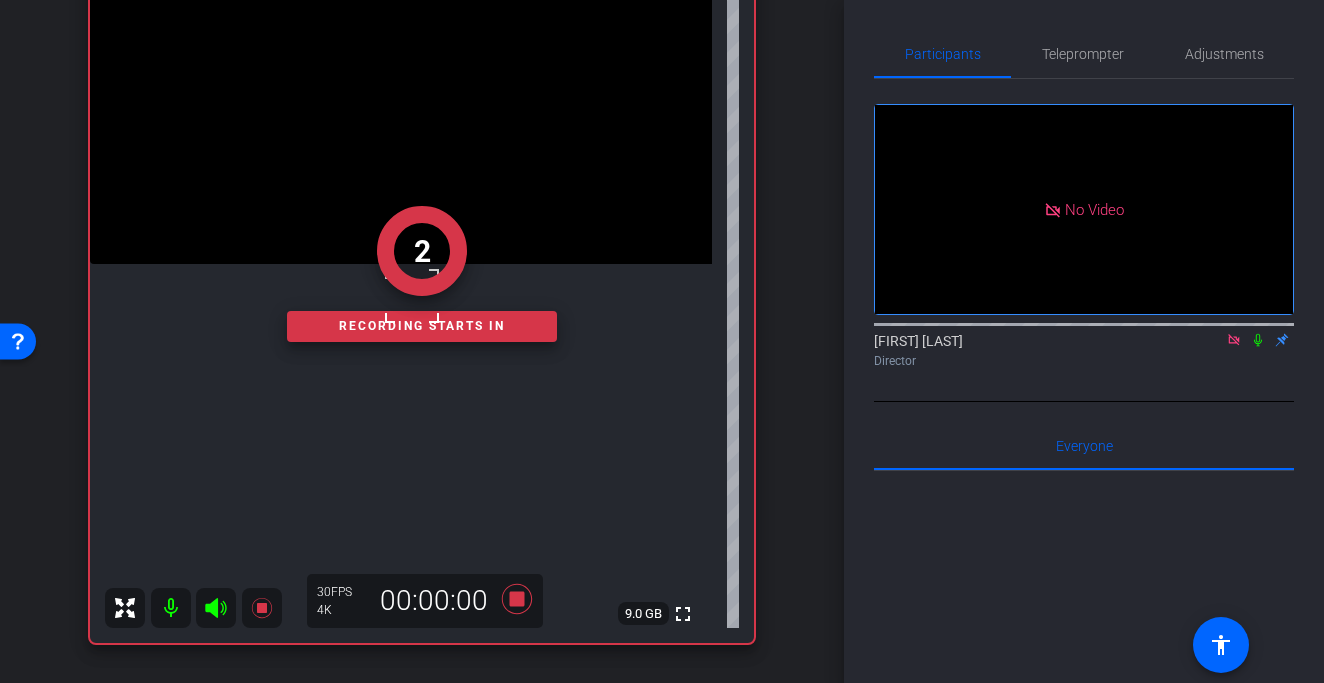click on "2" 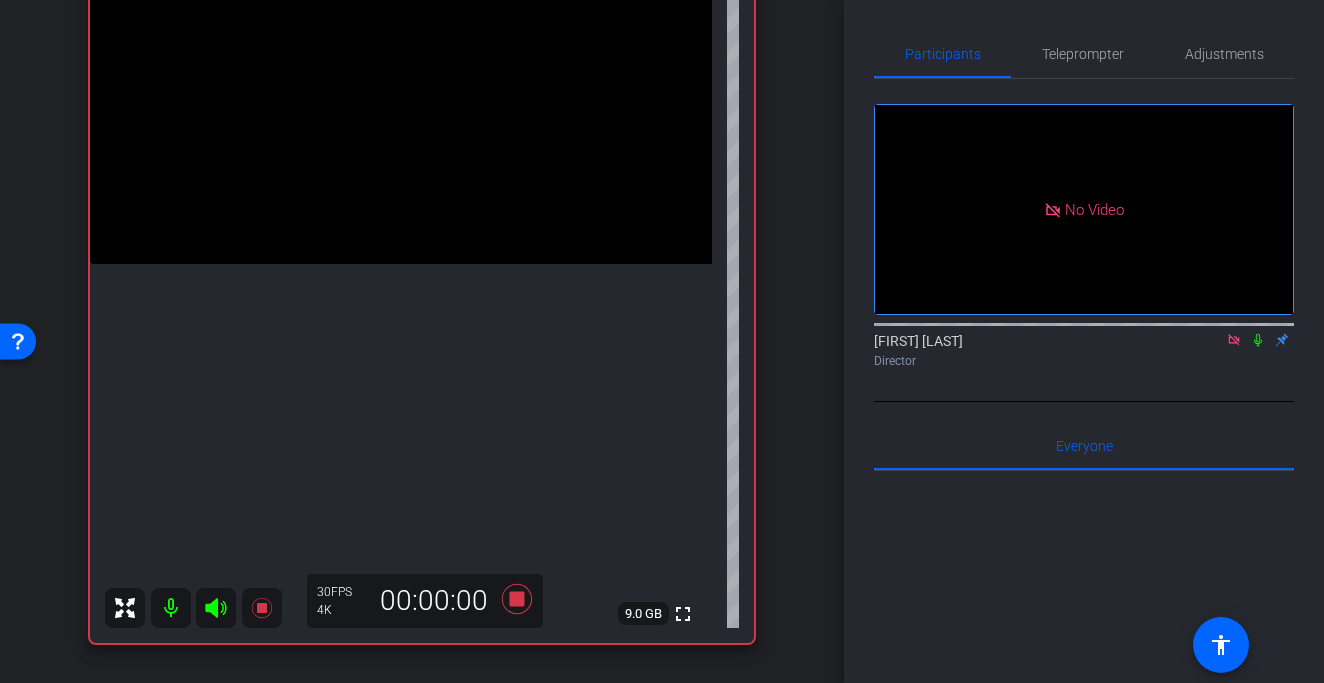 click at bounding box center [401, 108] 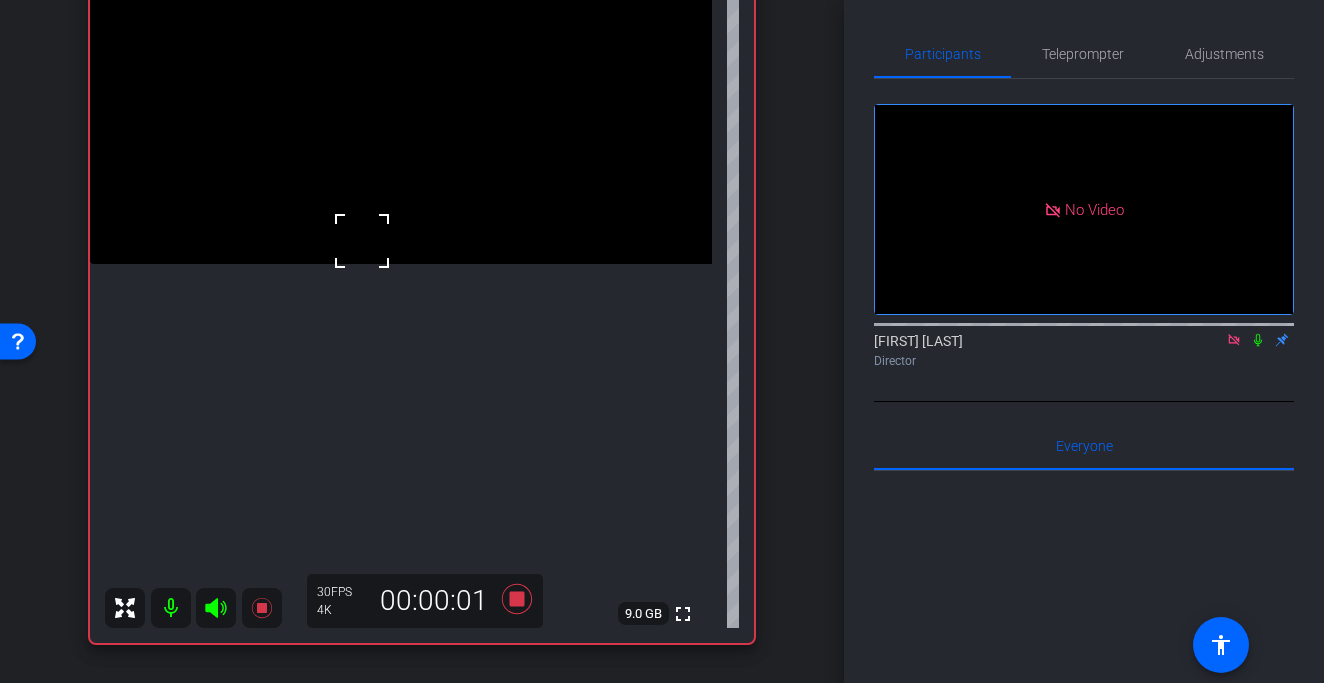 click at bounding box center [362, 241] 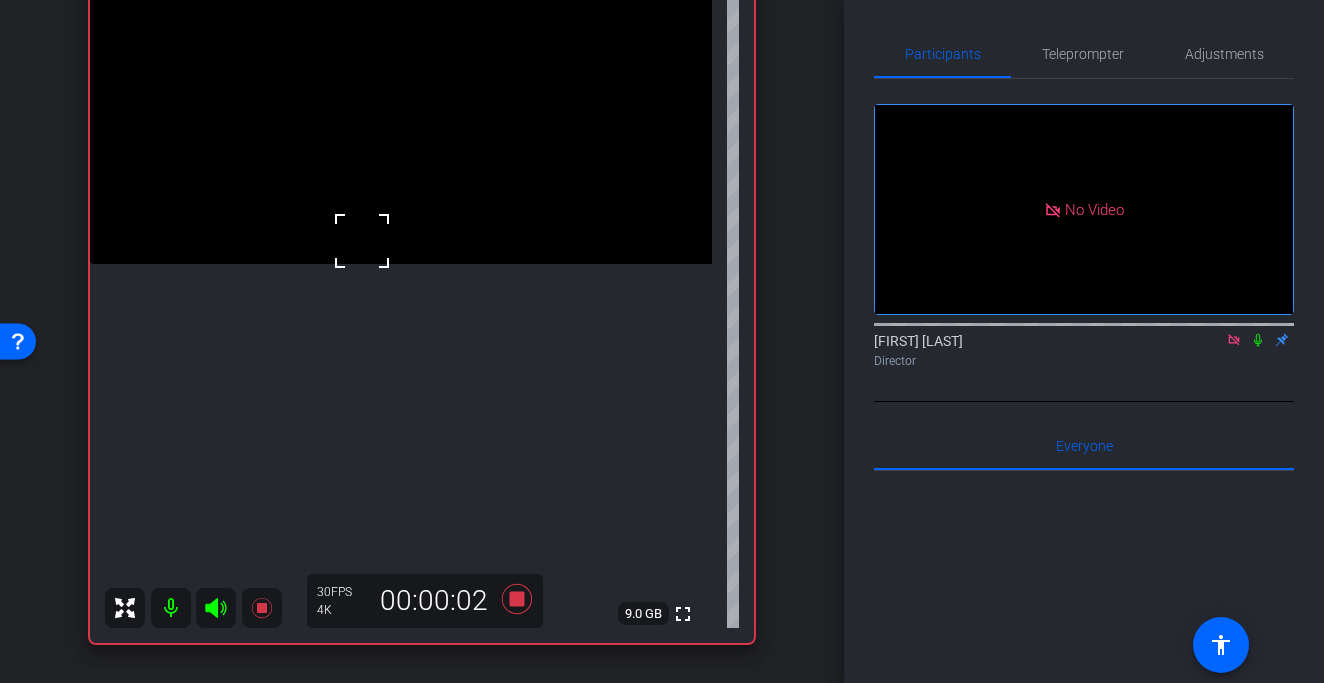 click at bounding box center [362, 241] 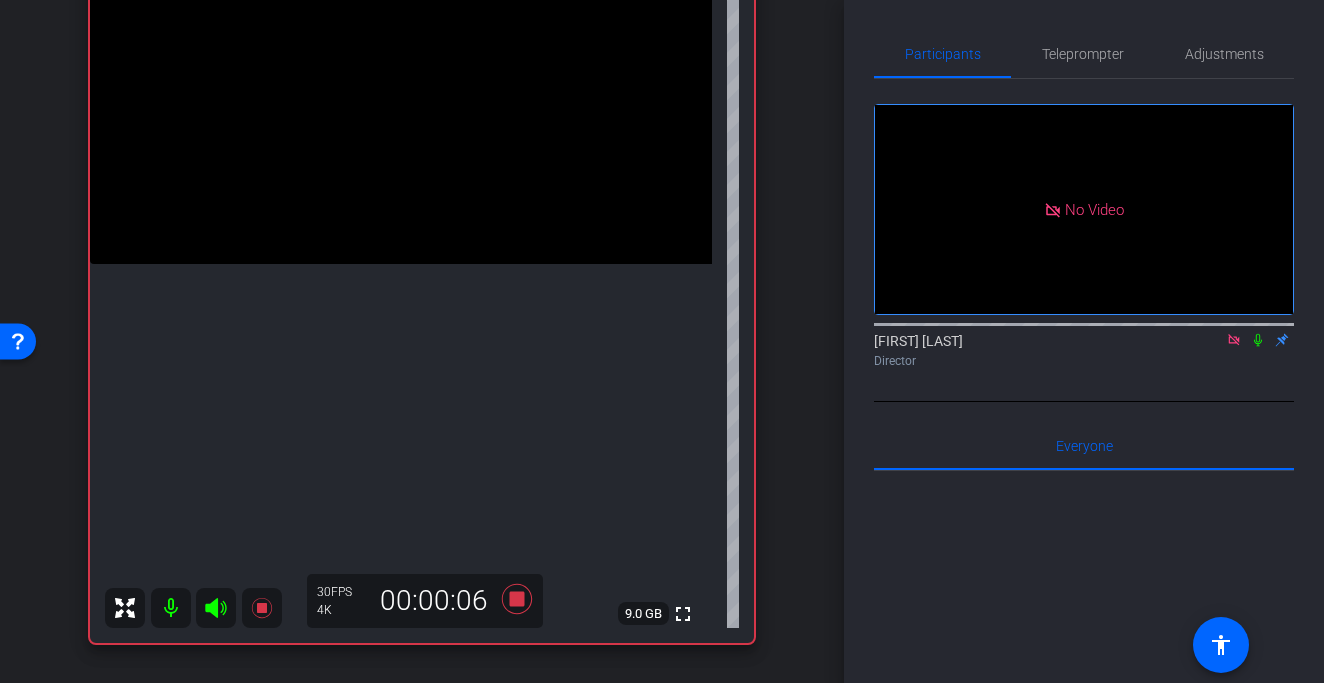 click at bounding box center [401, 108] 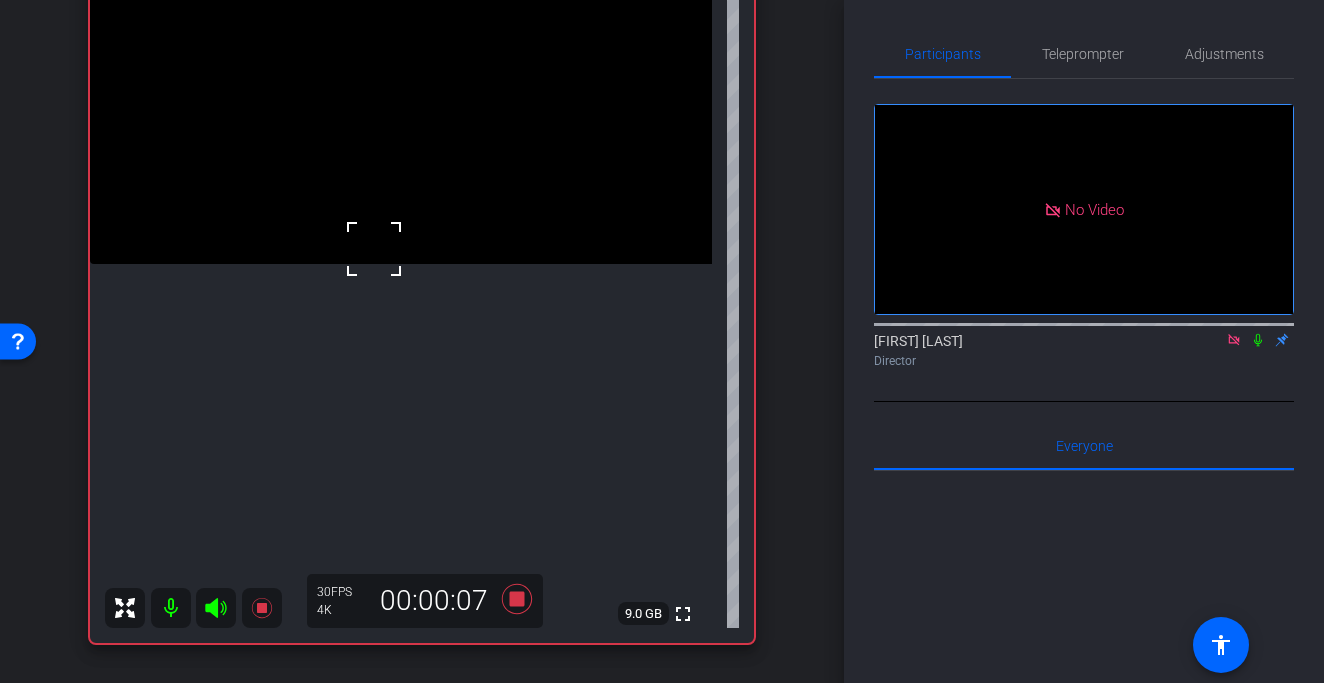 click at bounding box center (374, 249) 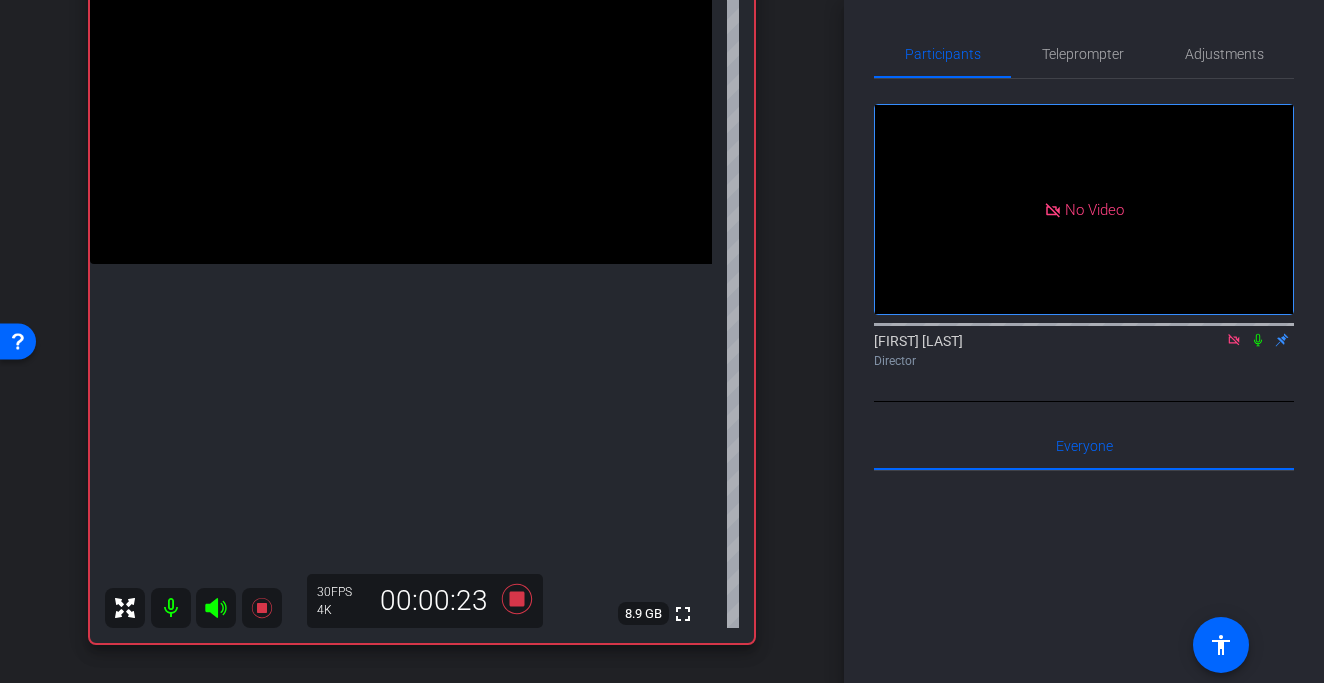 click at bounding box center (401, 108) 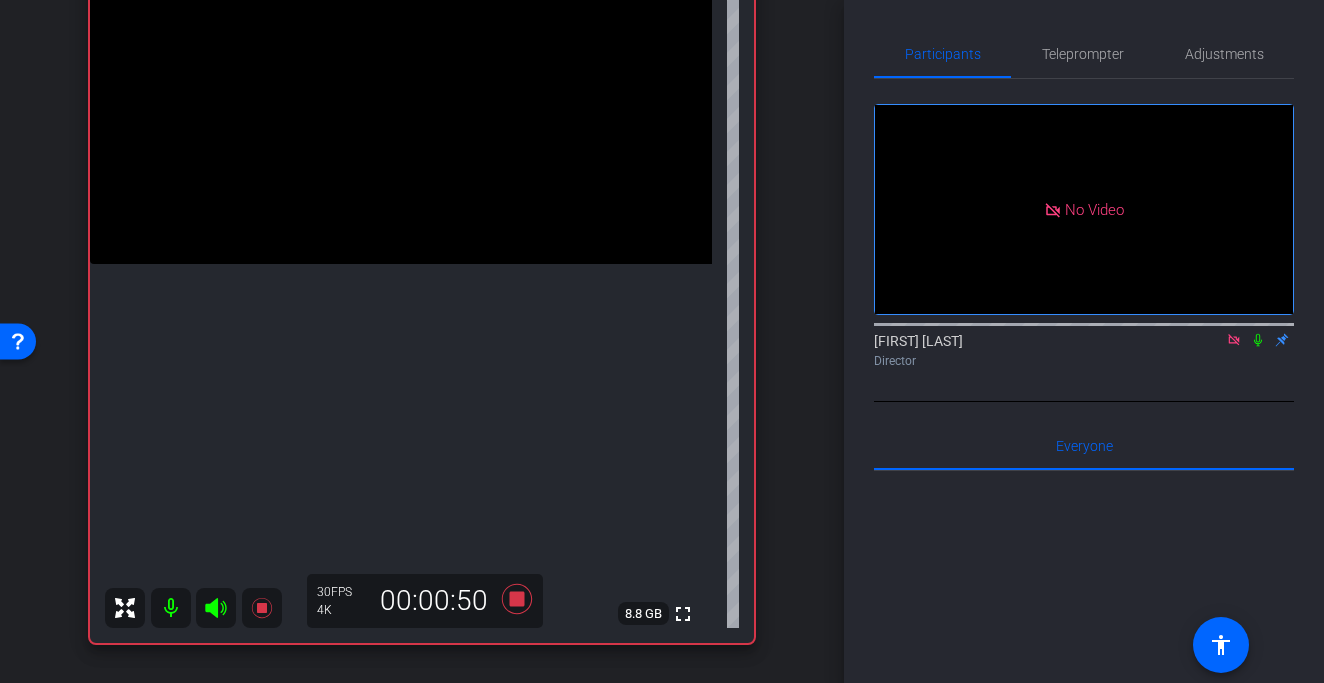 click at bounding box center (401, 108) 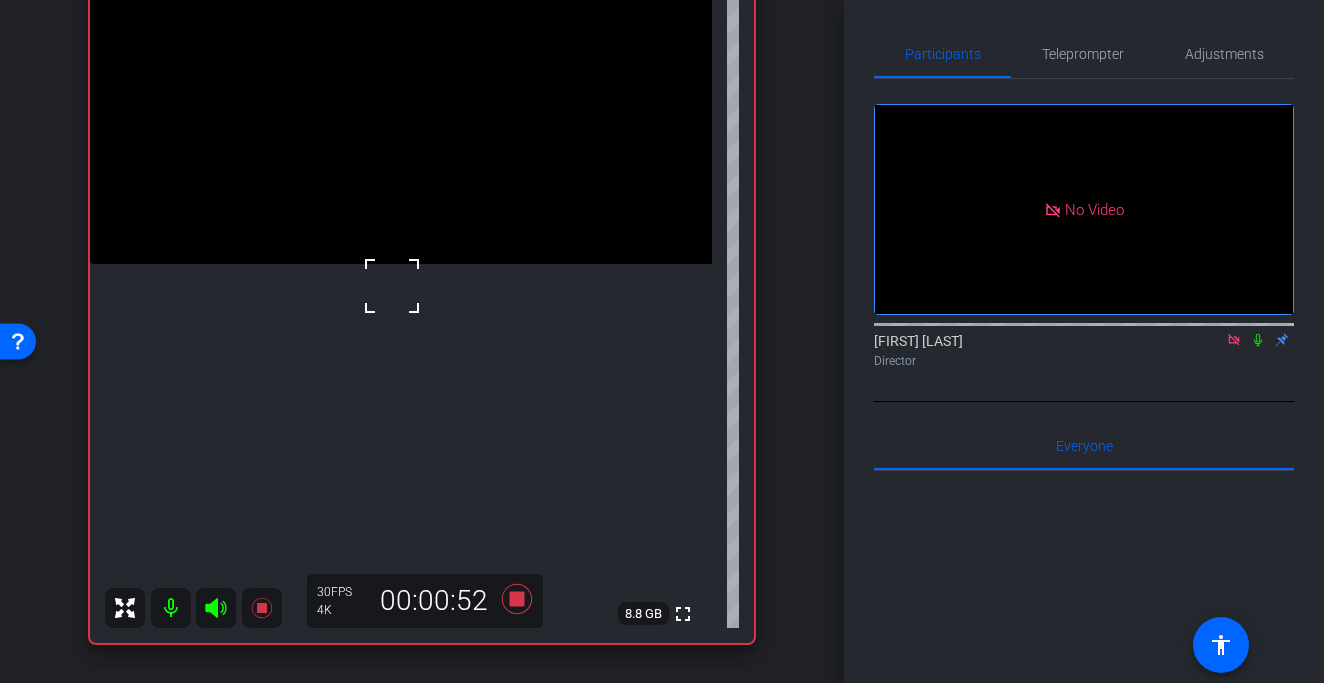 click at bounding box center [392, 286] 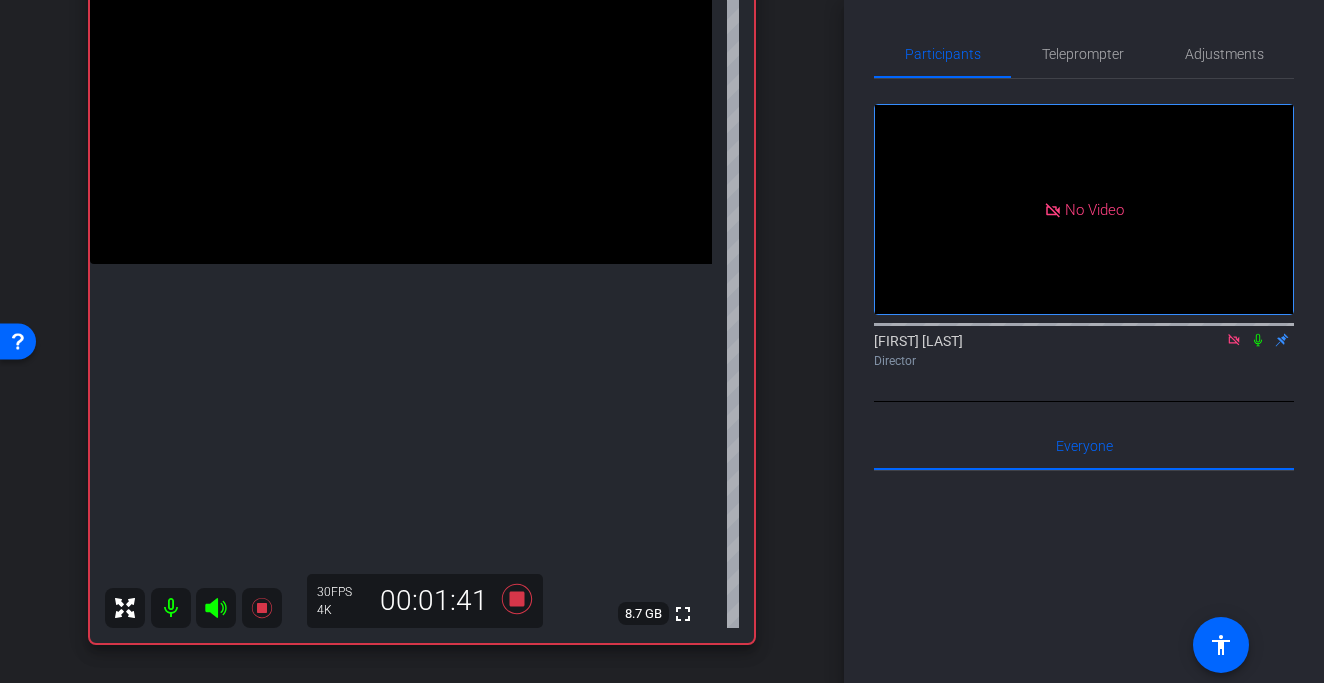 click at bounding box center [401, 108] 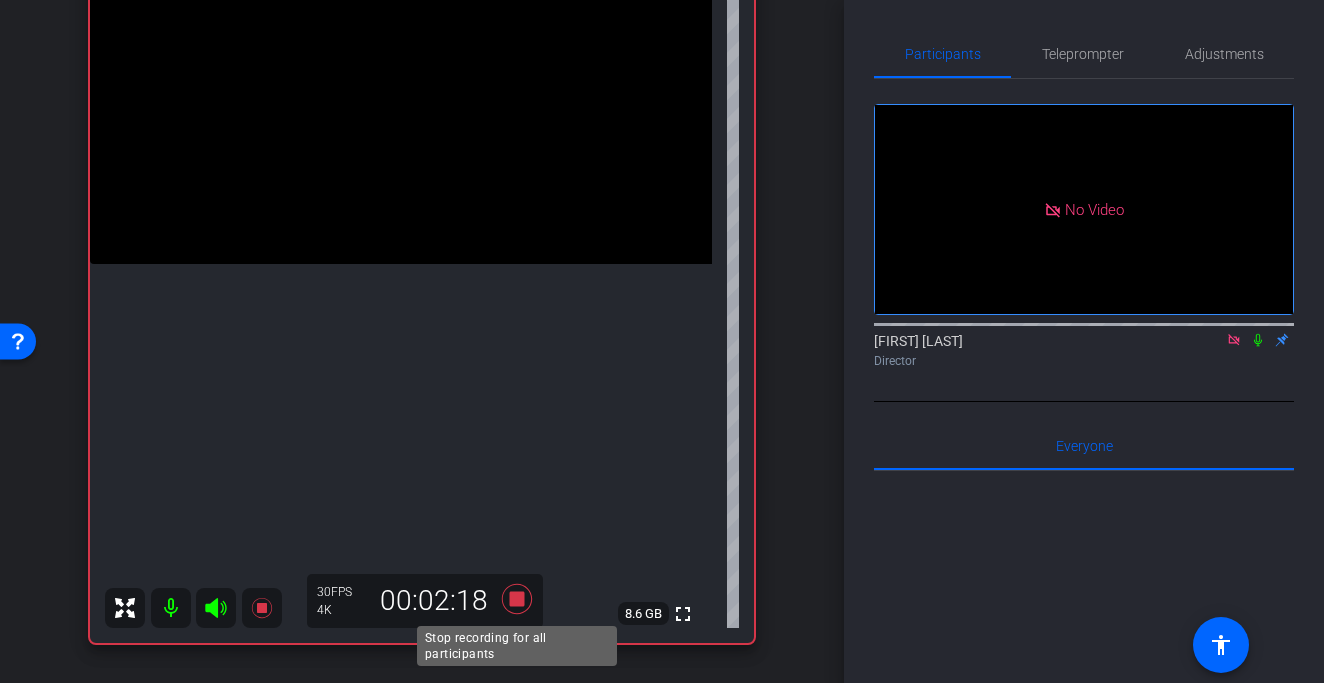 click 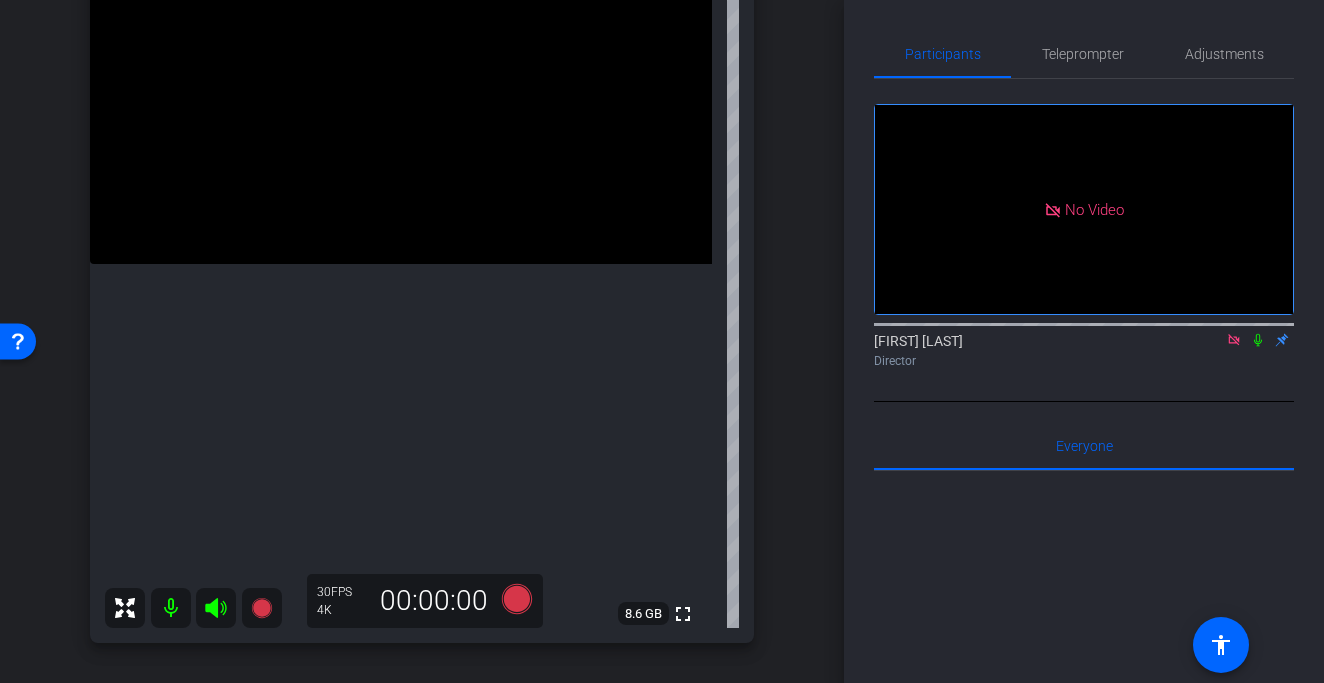 click at bounding box center (401, 108) 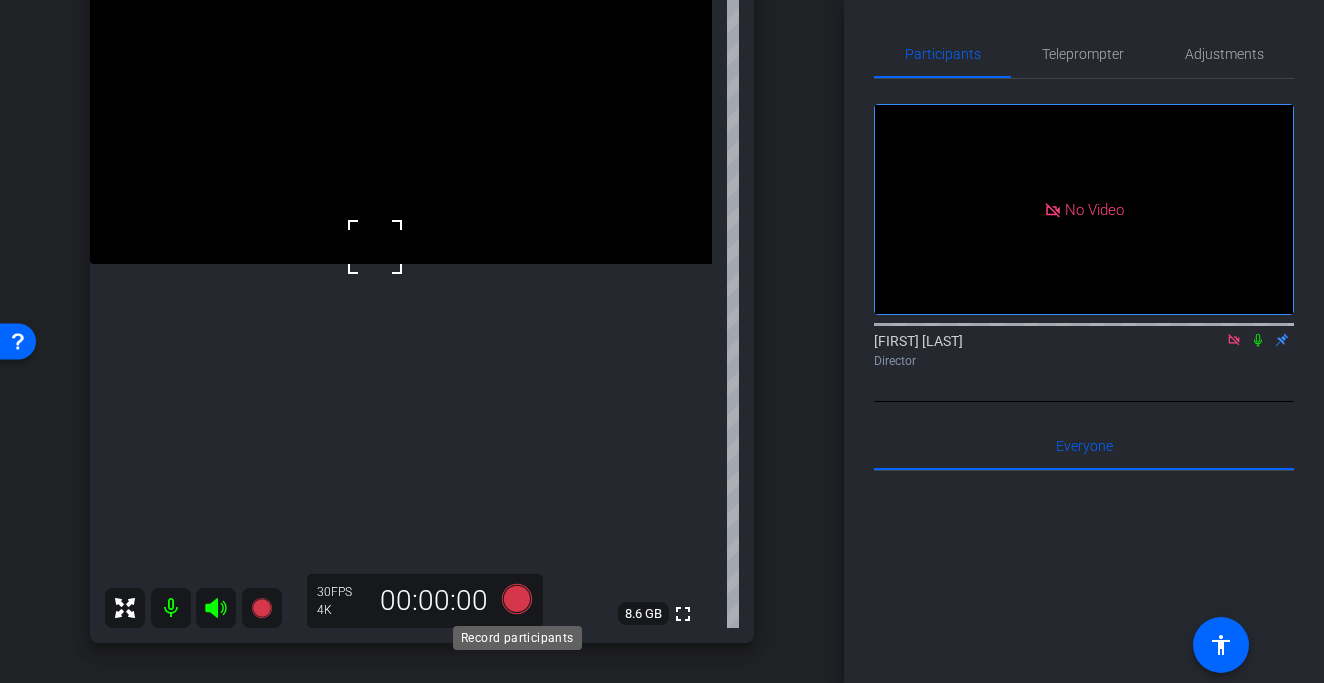 click 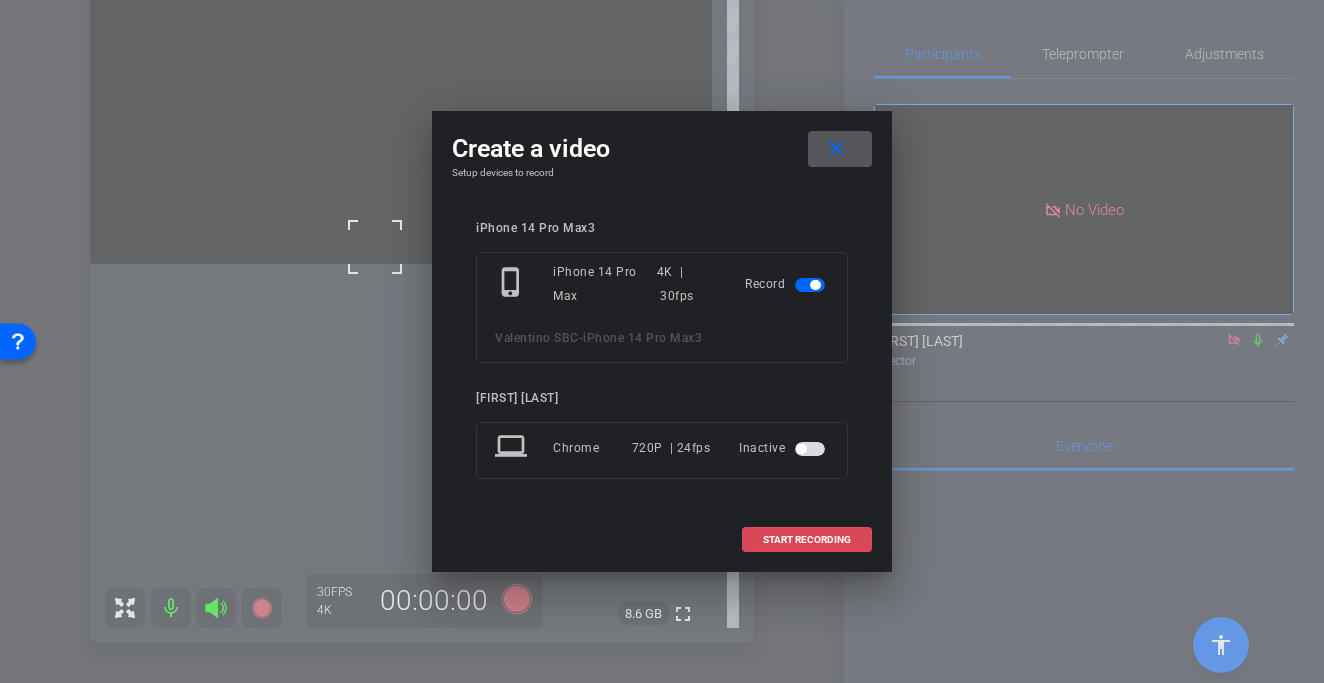 click on "START RECORDING" at bounding box center [807, 540] 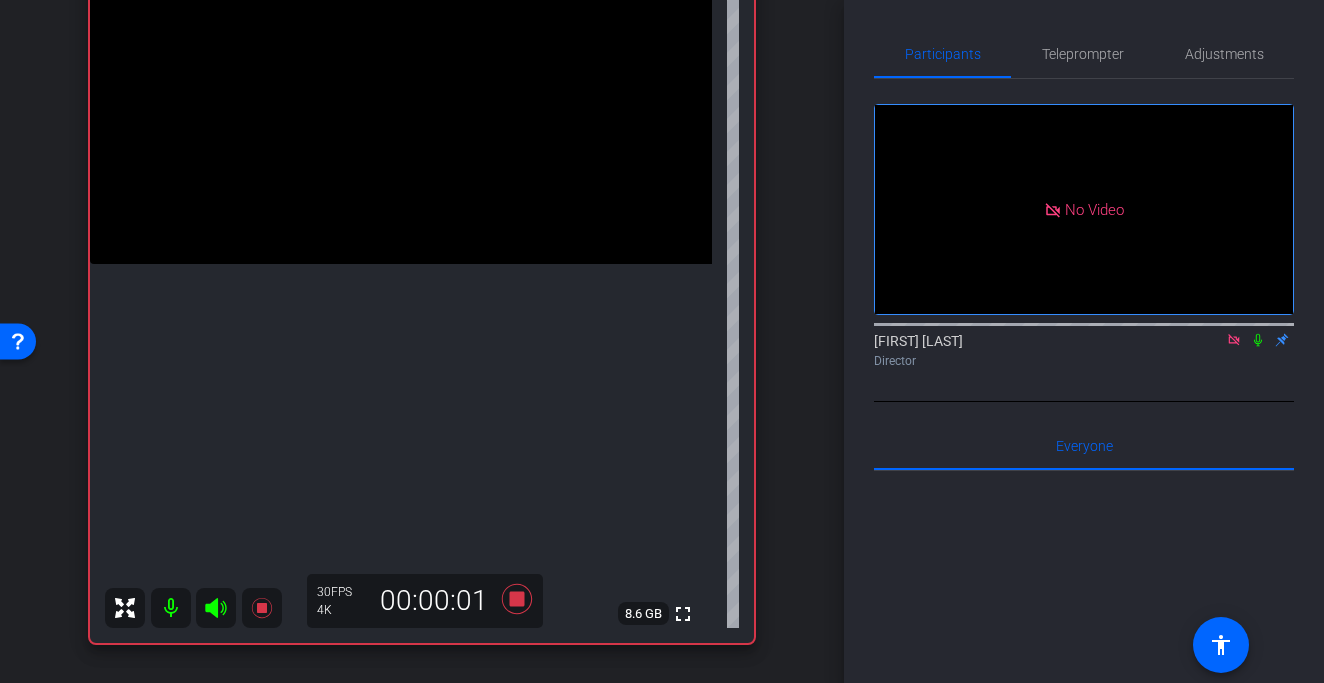 click at bounding box center [401, 108] 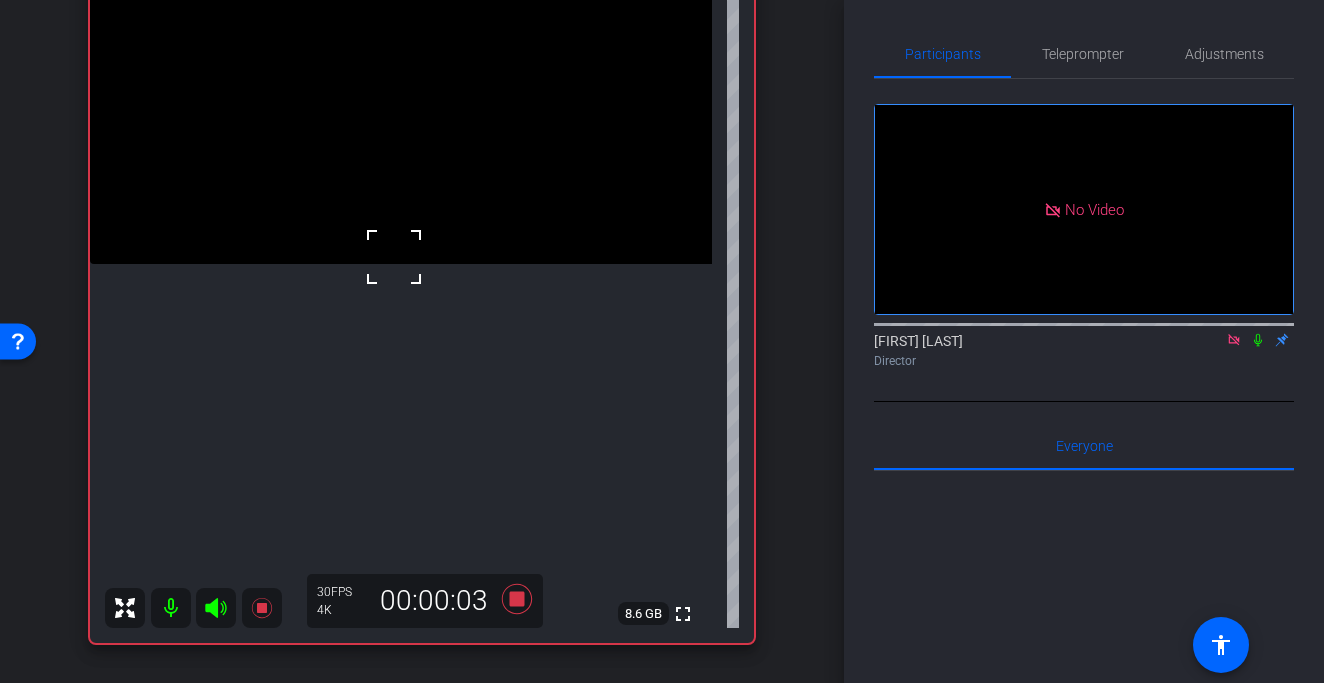click at bounding box center (394, 257) 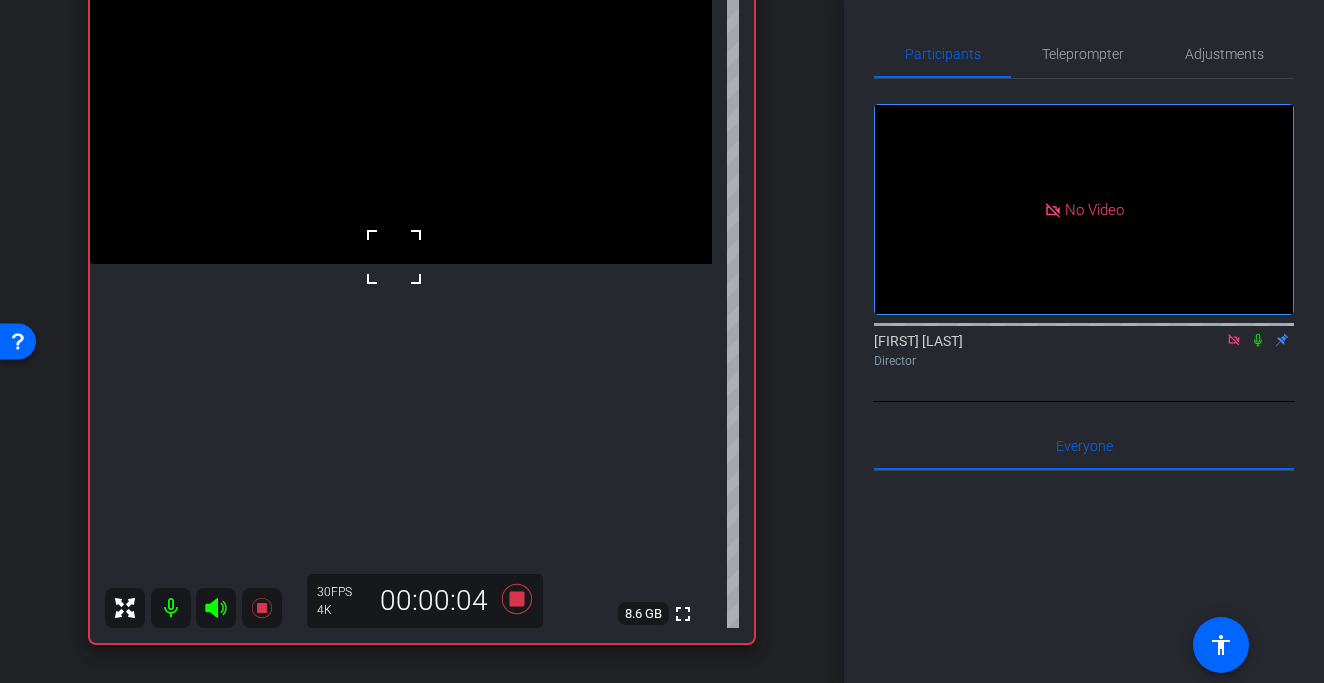 click at bounding box center [394, 257] 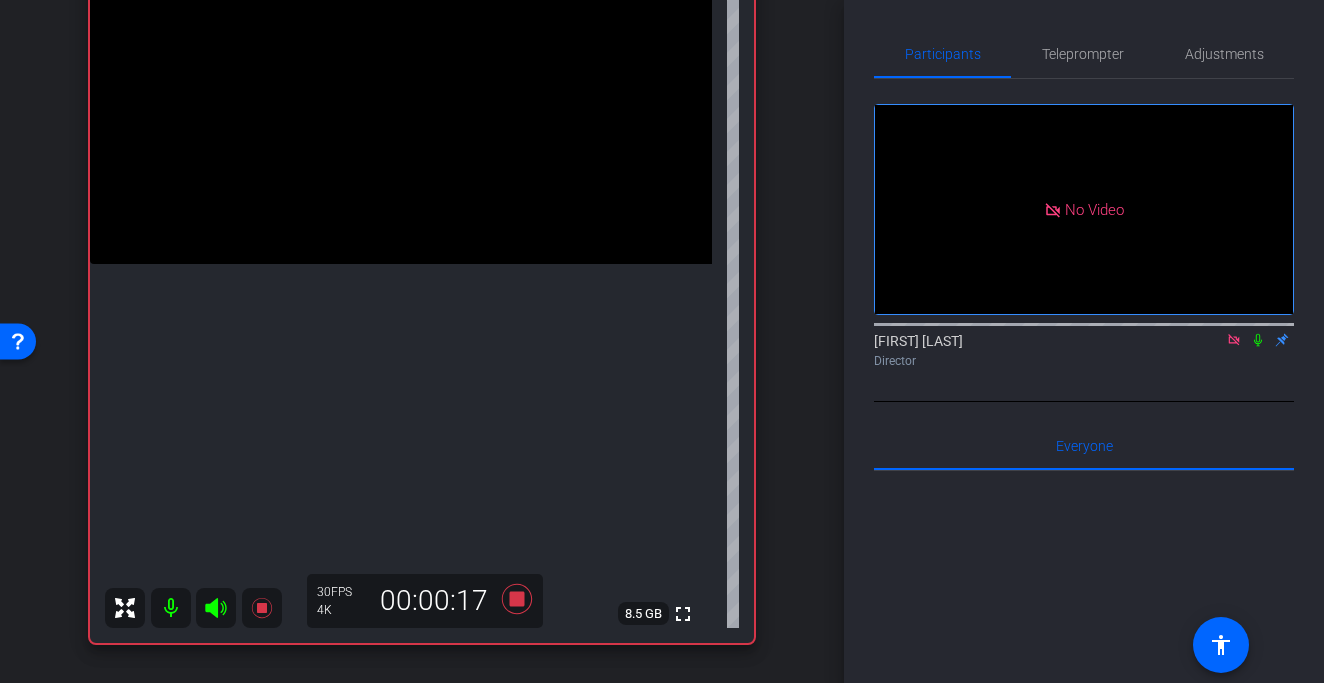click at bounding box center (401, 108) 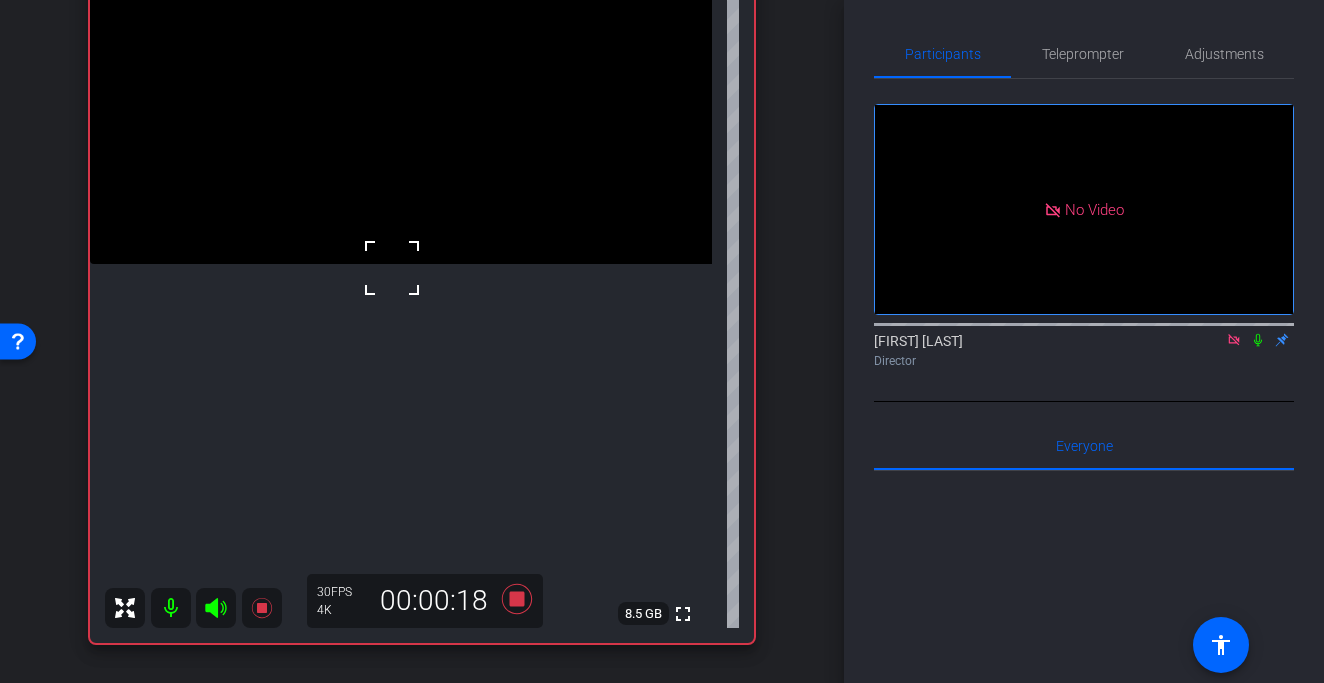 click at bounding box center [392, 268] 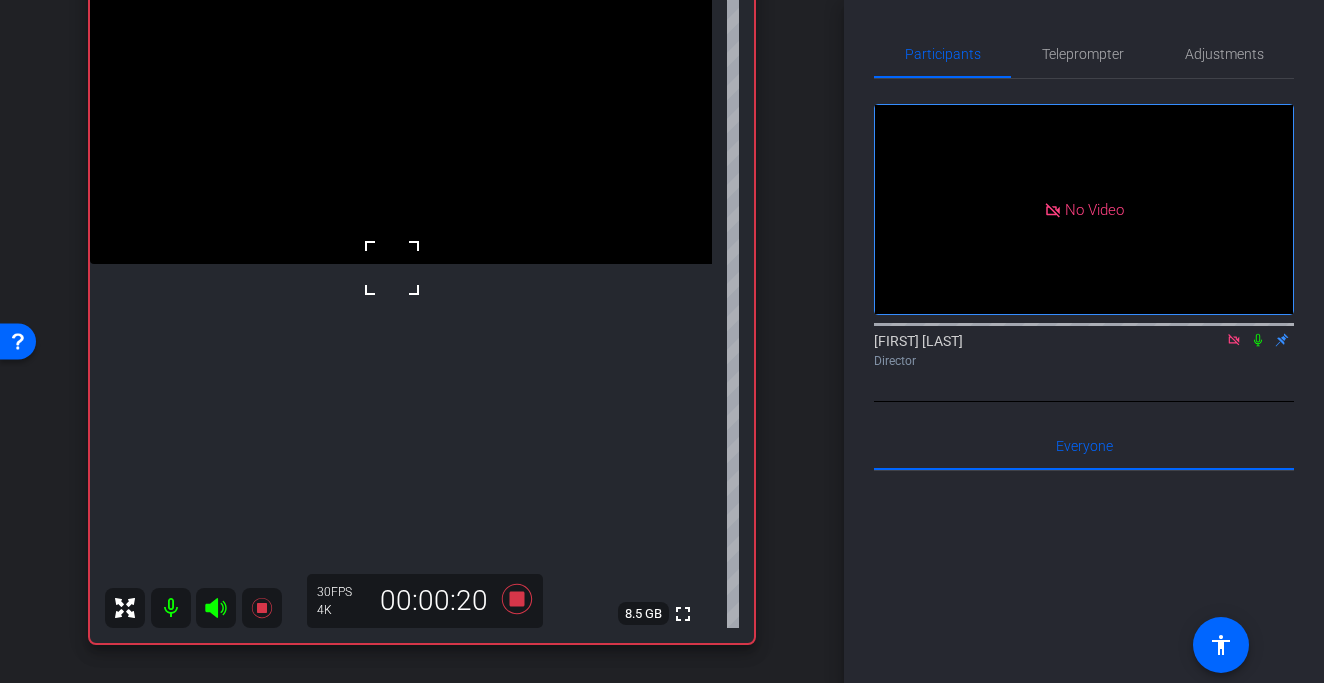 click at bounding box center (392, 268) 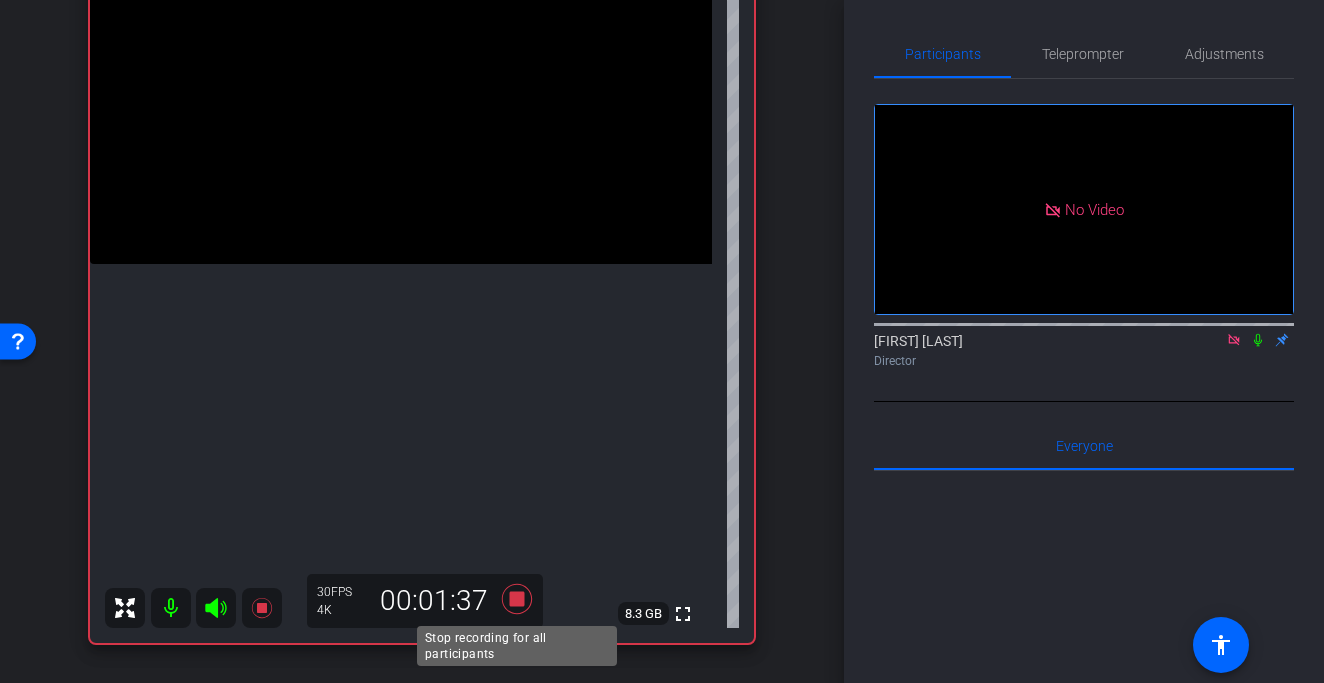 click 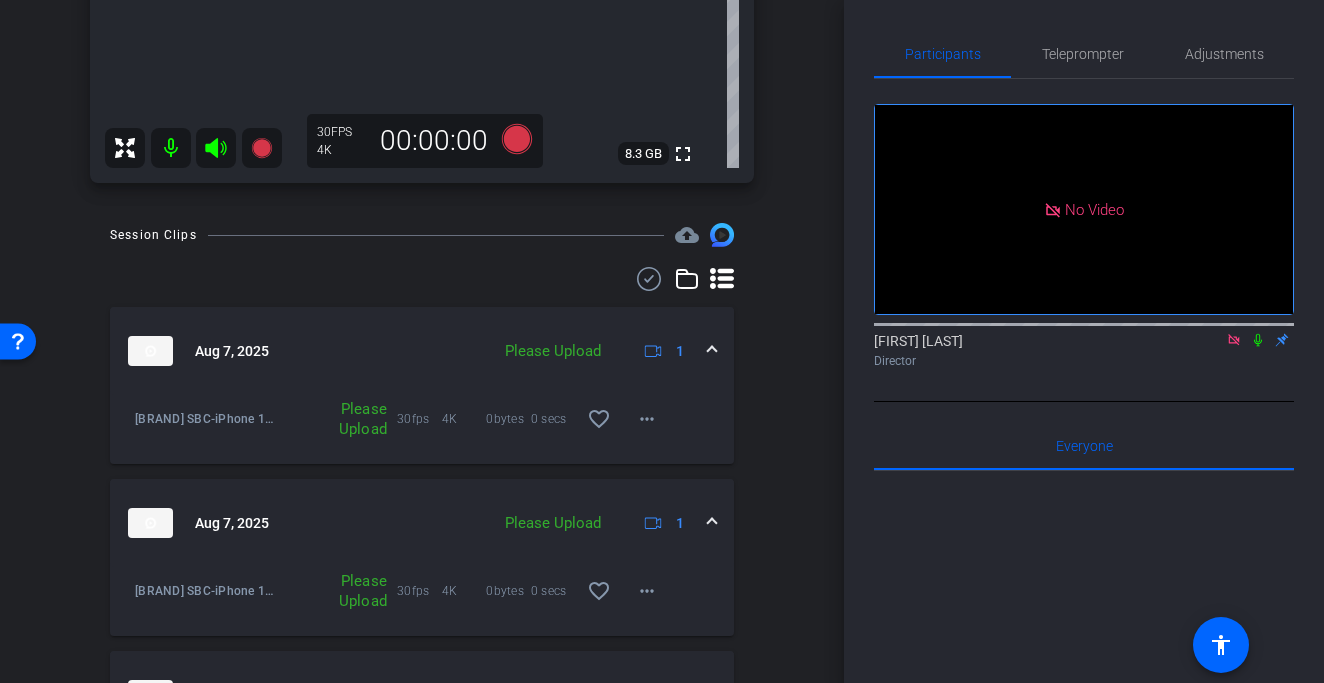 scroll, scrollTop: 969, scrollLeft: 0, axis: vertical 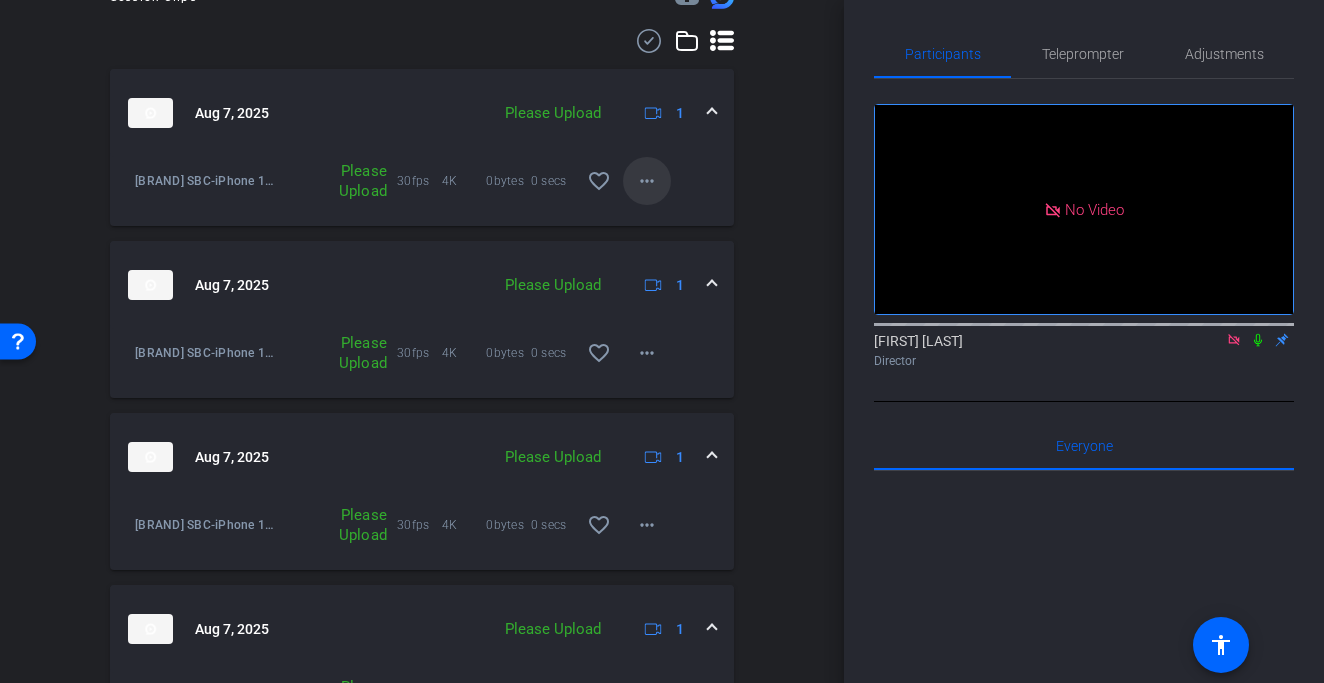 click on "more_horiz" at bounding box center [647, 181] 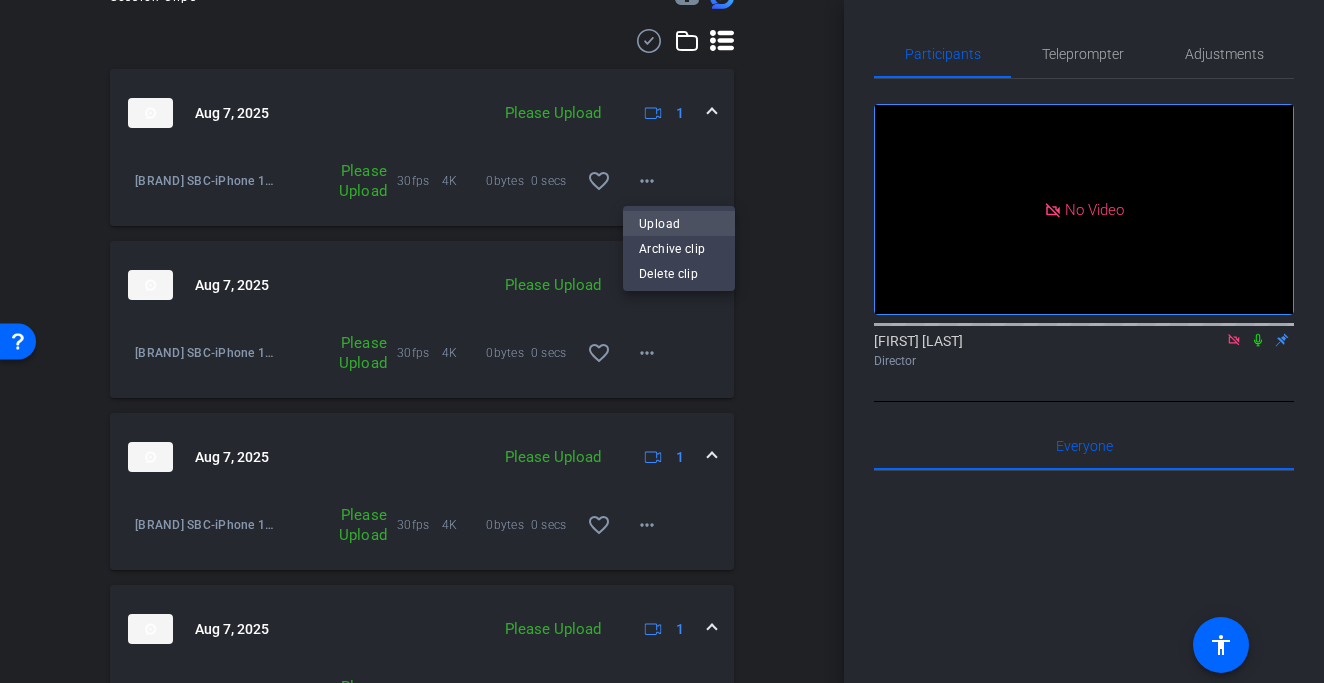 click on "Upload" at bounding box center [679, 223] 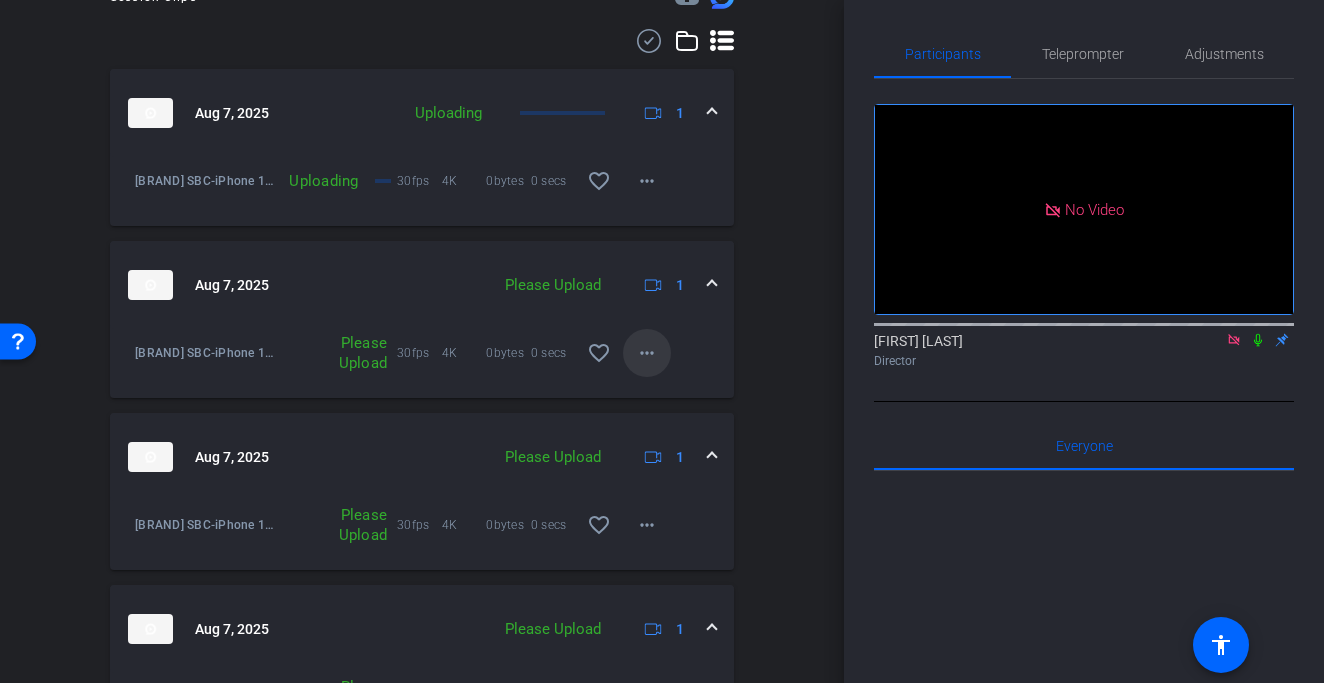 click on "more_horiz" at bounding box center (647, 353) 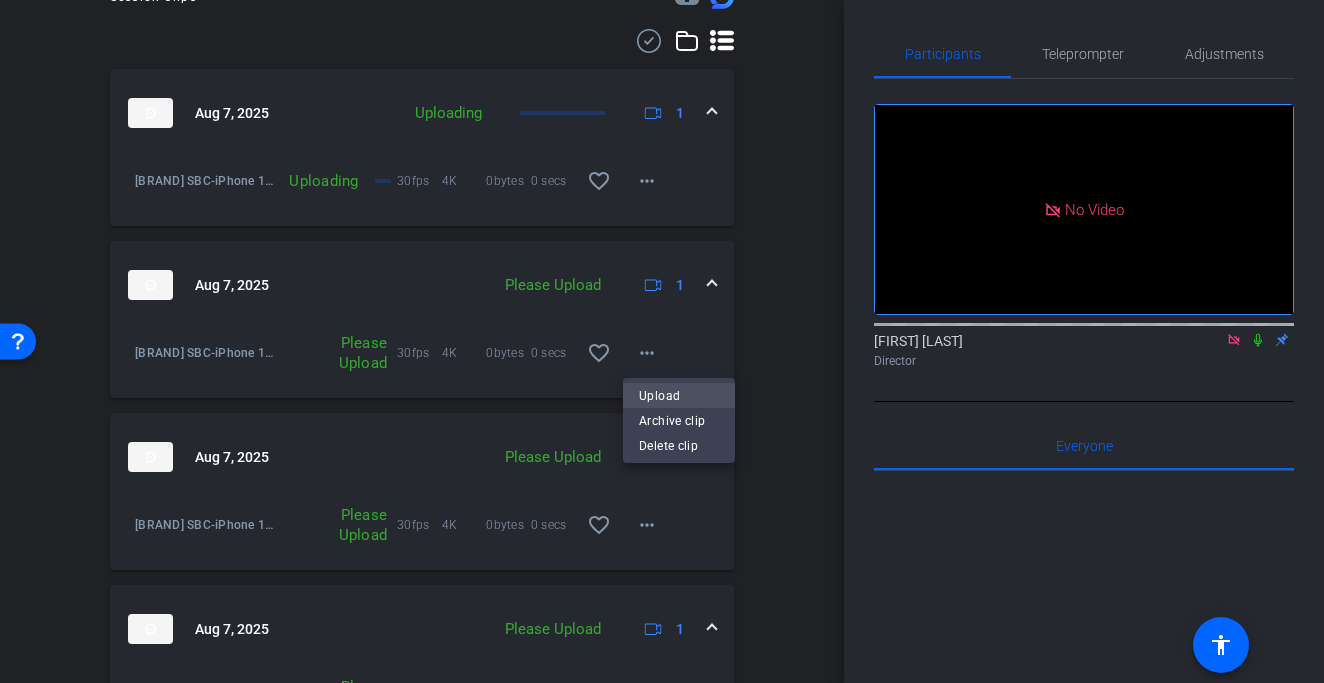 click on "Upload" at bounding box center [679, 395] 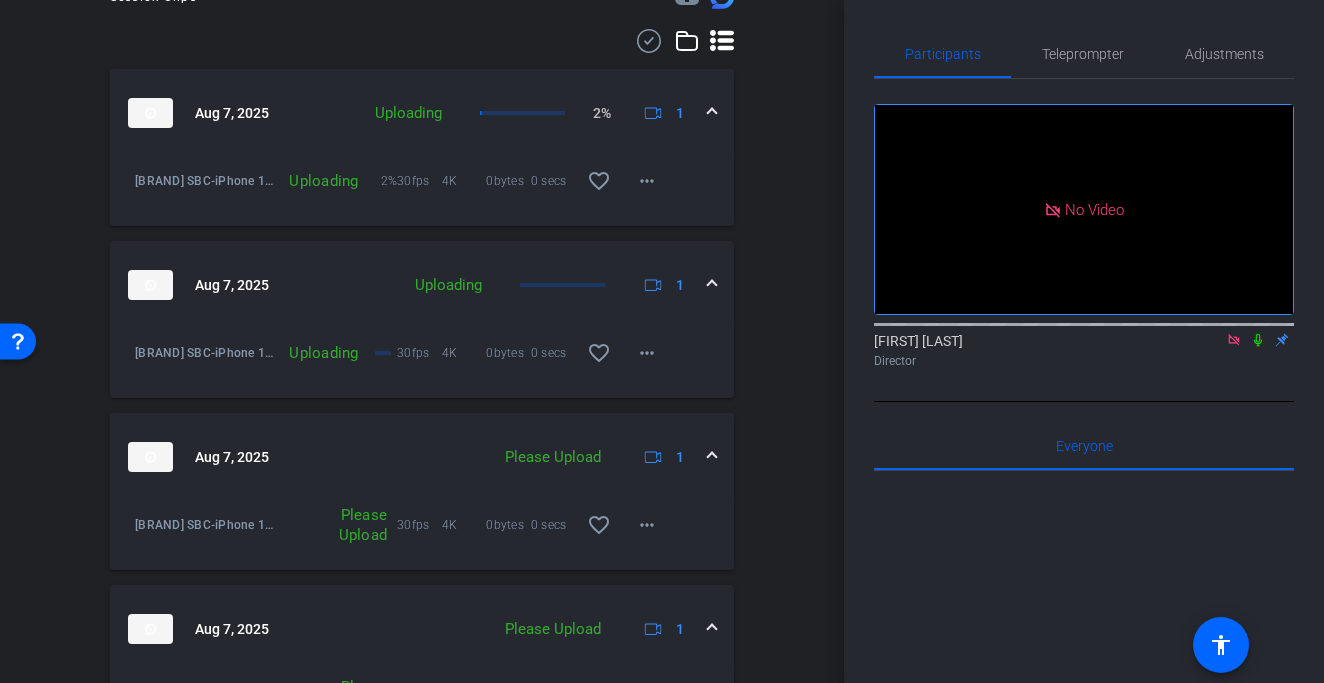 scroll, scrollTop: 1126, scrollLeft: 0, axis: vertical 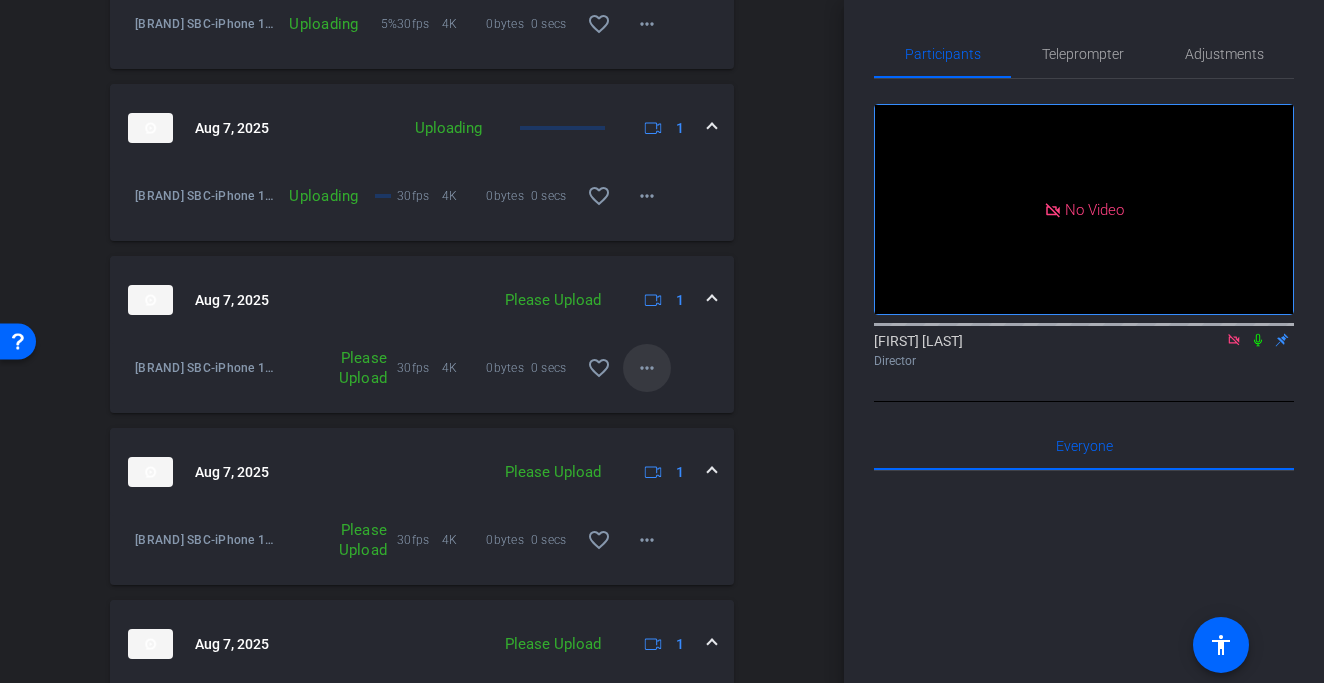 click on "more_horiz" at bounding box center (647, 368) 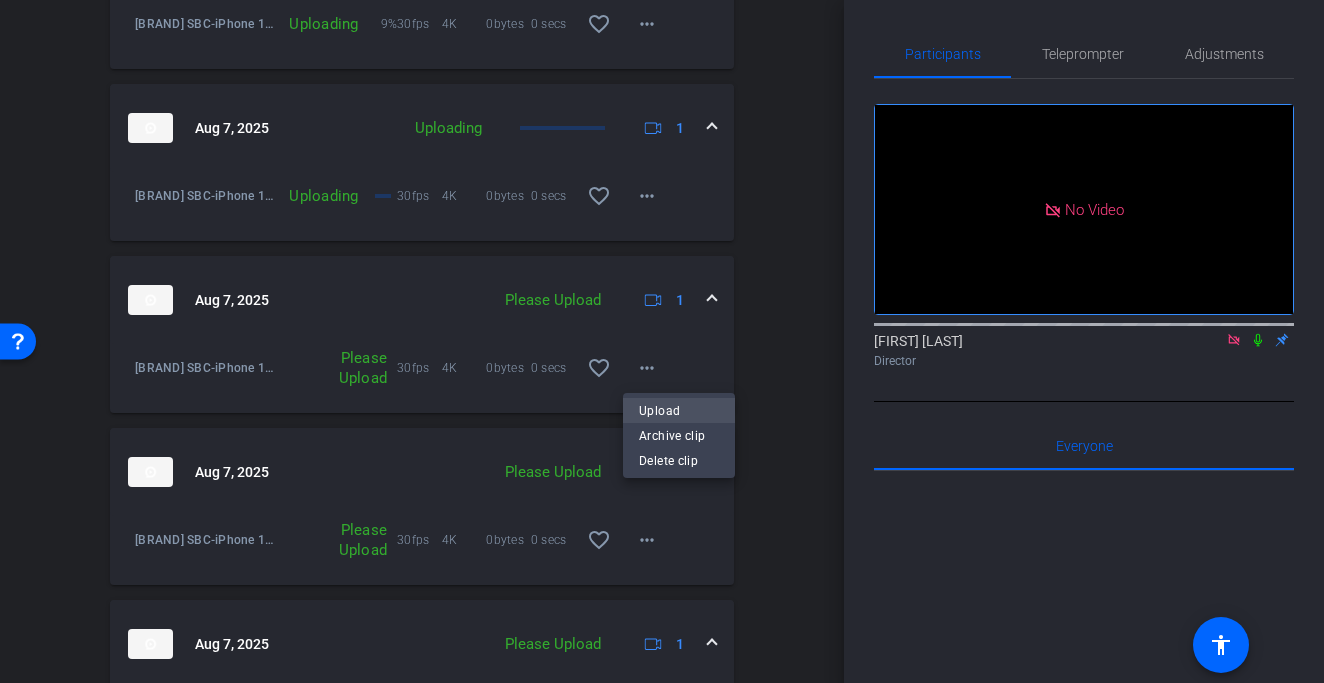 click on "Upload" at bounding box center [679, 410] 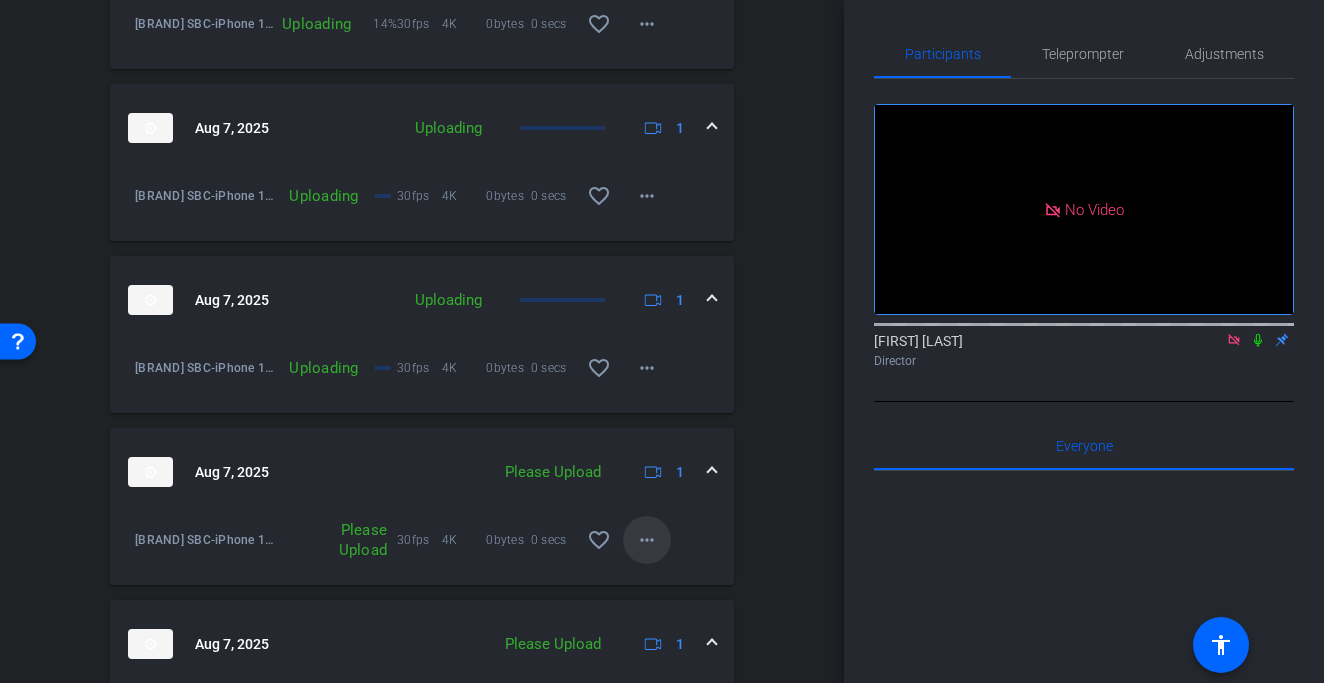click on "more_horiz" at bounding box center [647, 540] 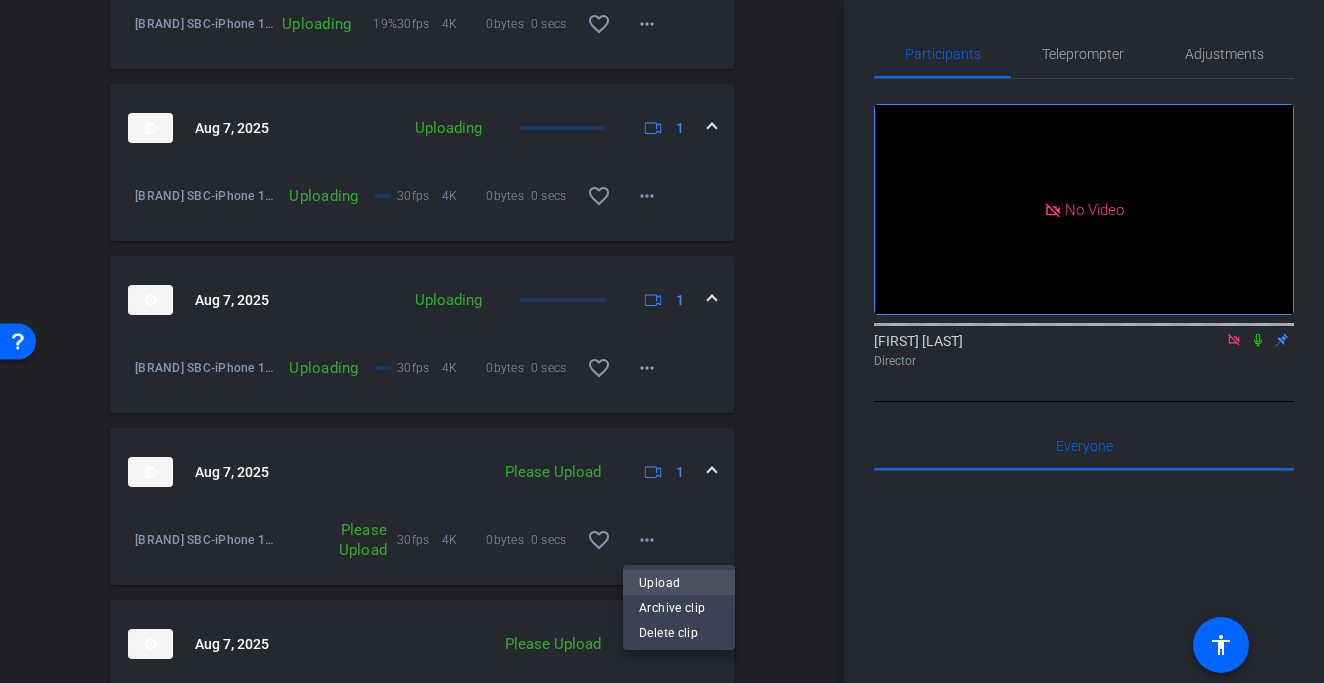 click on "Upload" at bounding box center (679, 582) 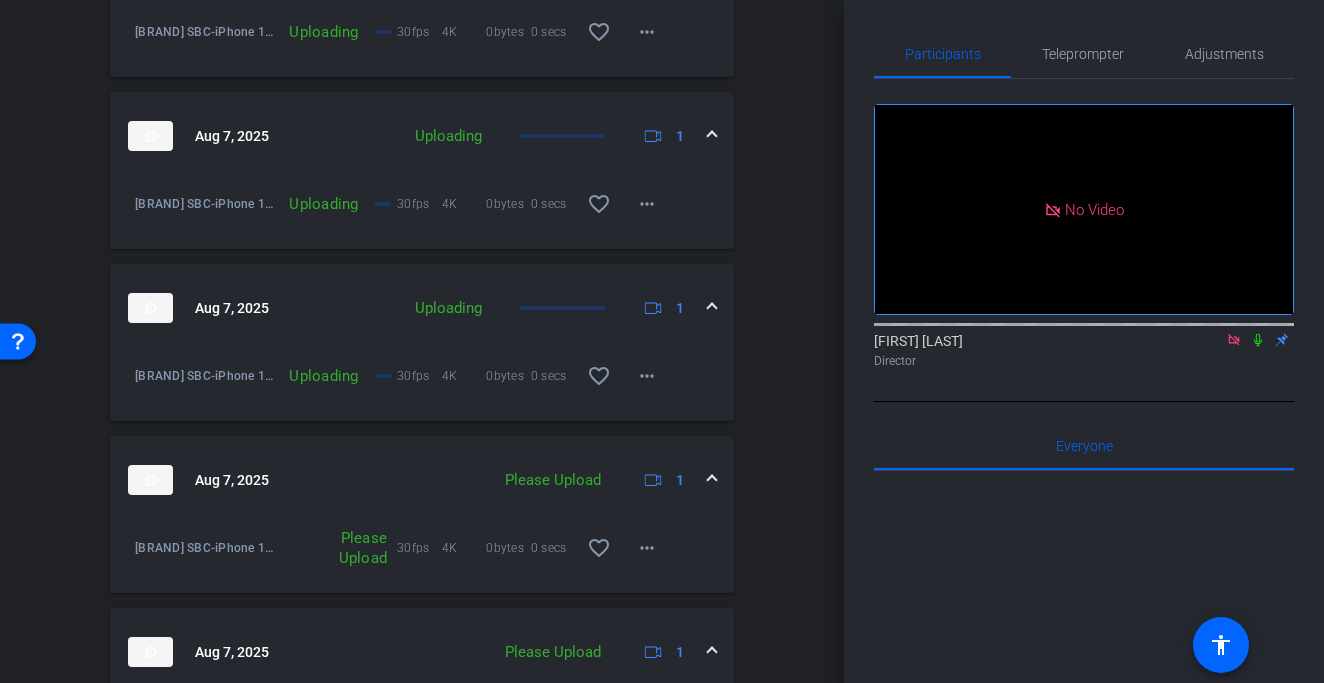 scroll, scrollTop: 1293, scrollLeft: 0, axis: vertical 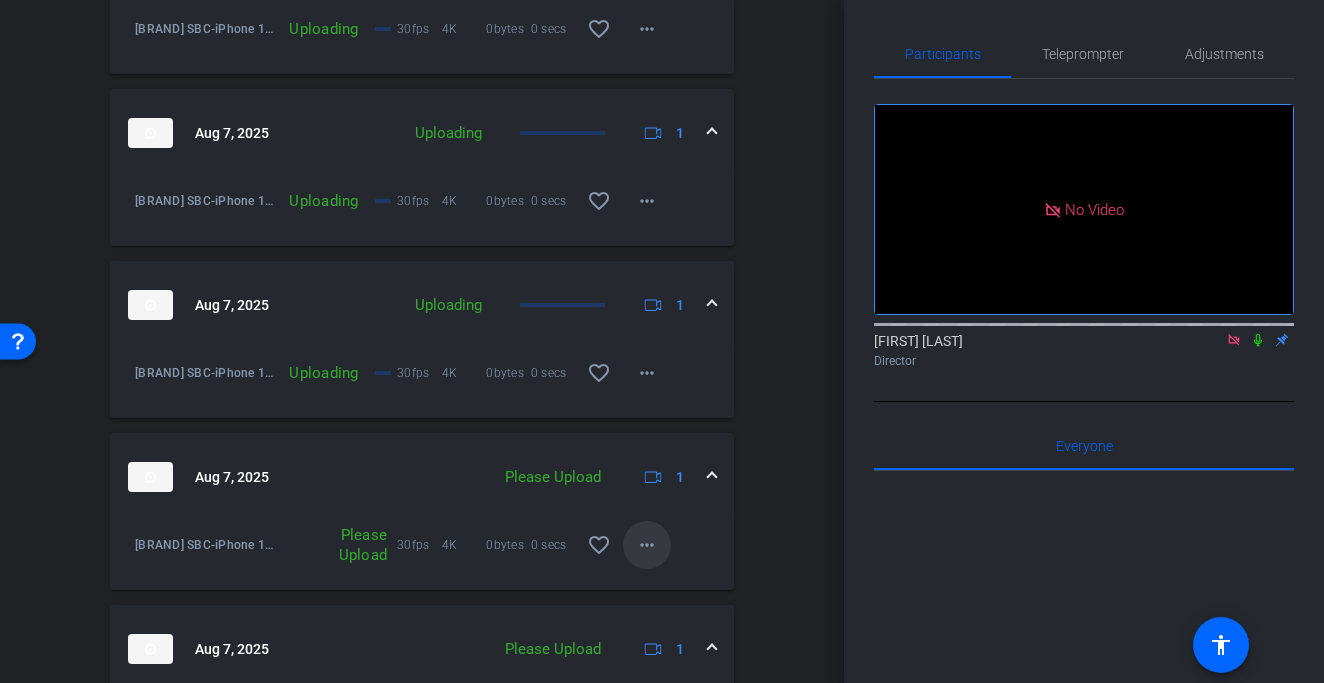 click on "more_horiz" at bounding box center (647, 545) 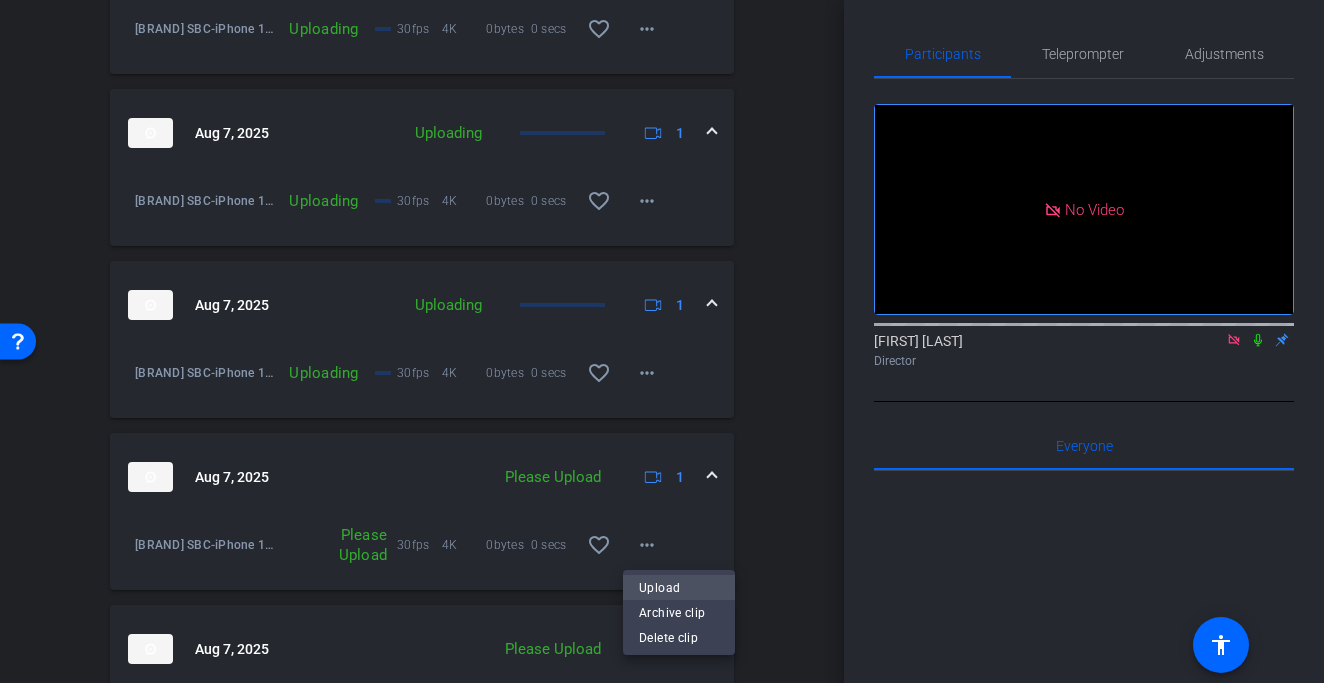 click on "Upload" at bounding box center [679, 587] 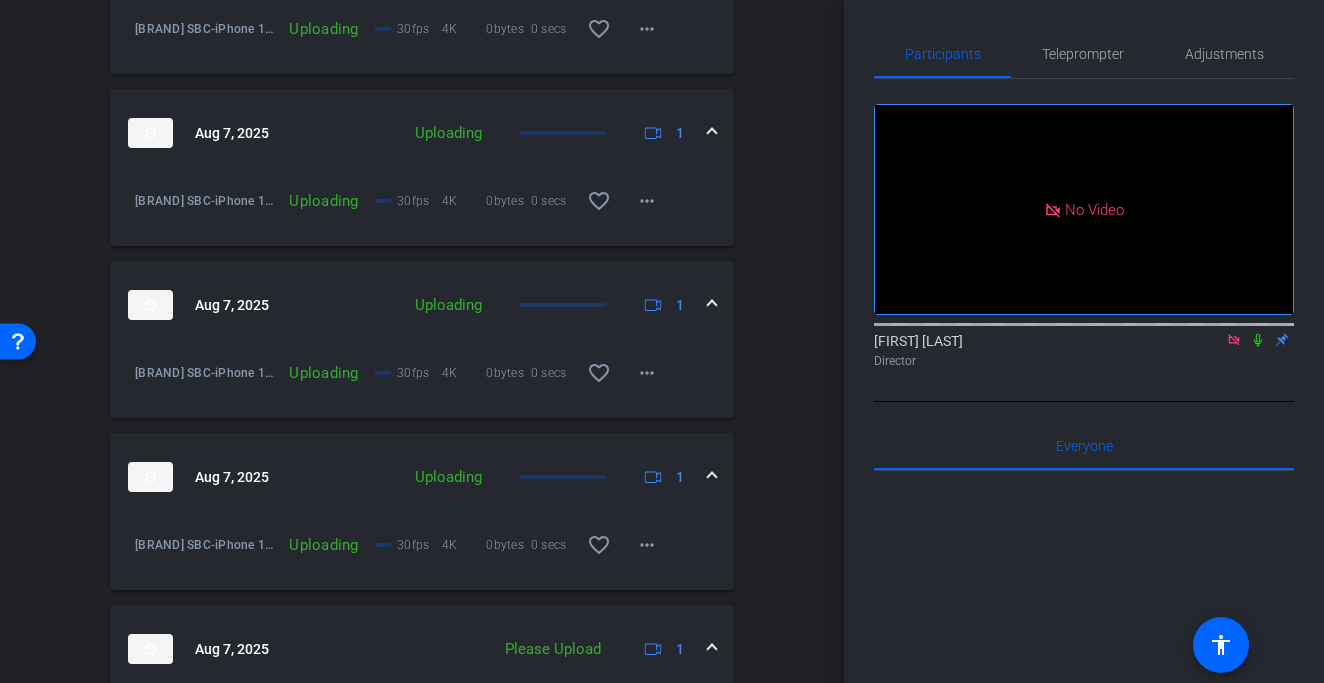 scroll, scrollTop: 1519, scrollLeft: 0, axis: vertical 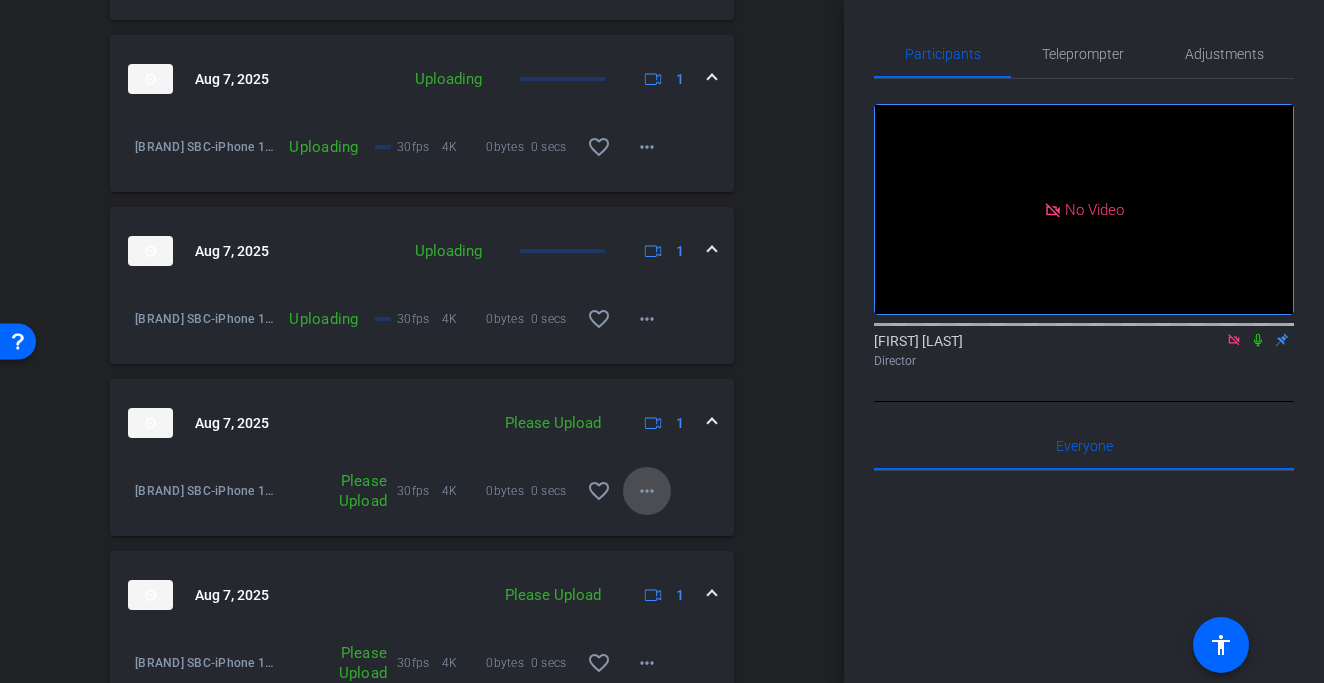 click on "more_horiz" at bounding box center [647, 491] 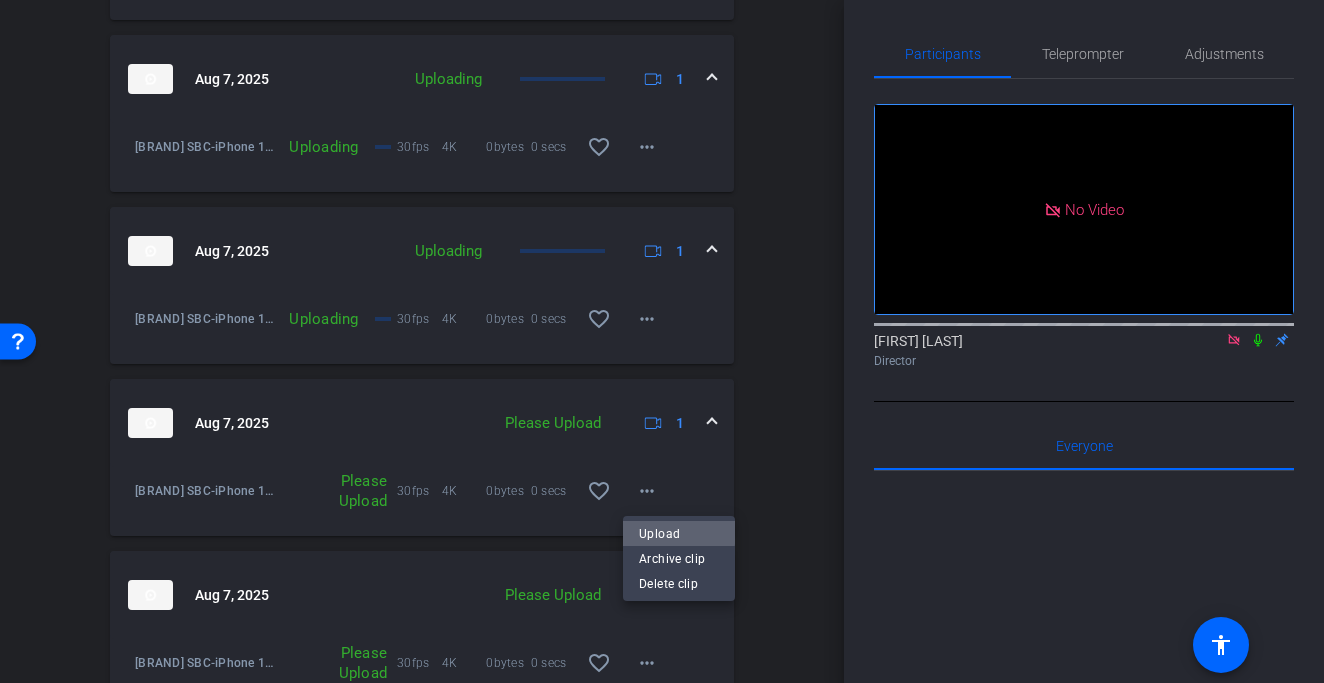 click on "Upload" at bounding box center [679, 533] 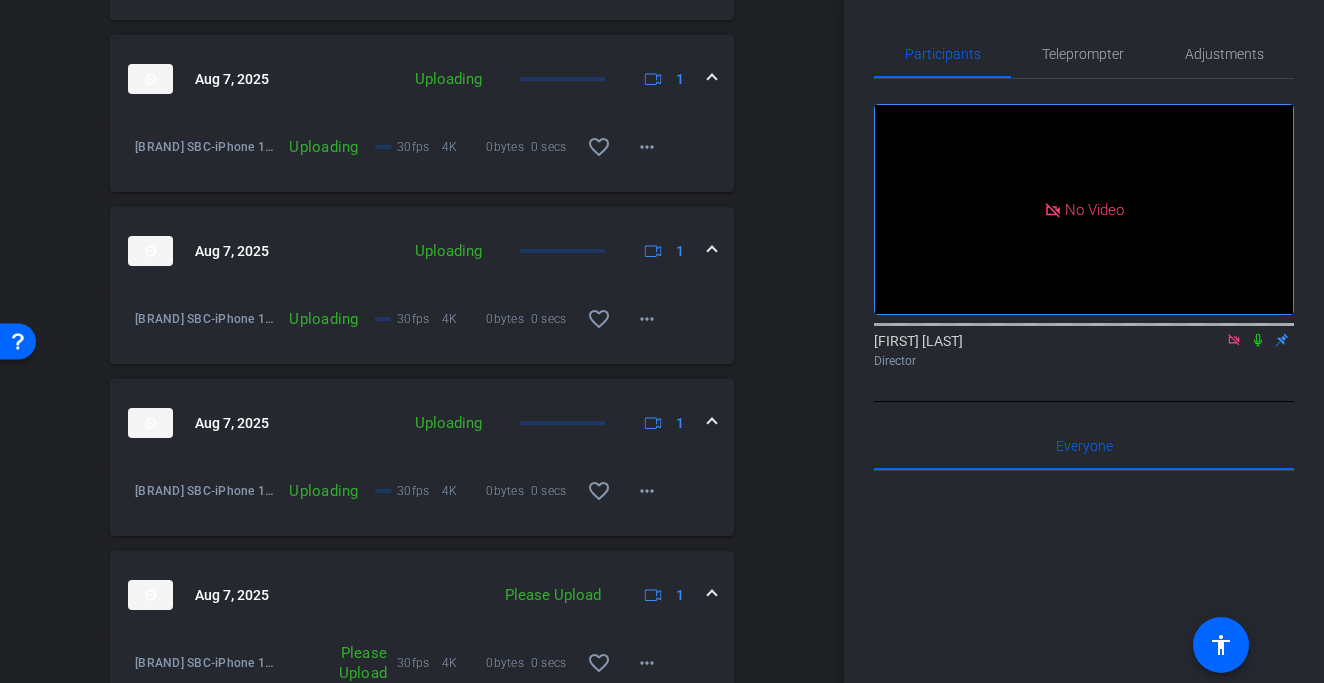 scroll, scrollTop: 1674, scrollLeft: 0, axis: vertical 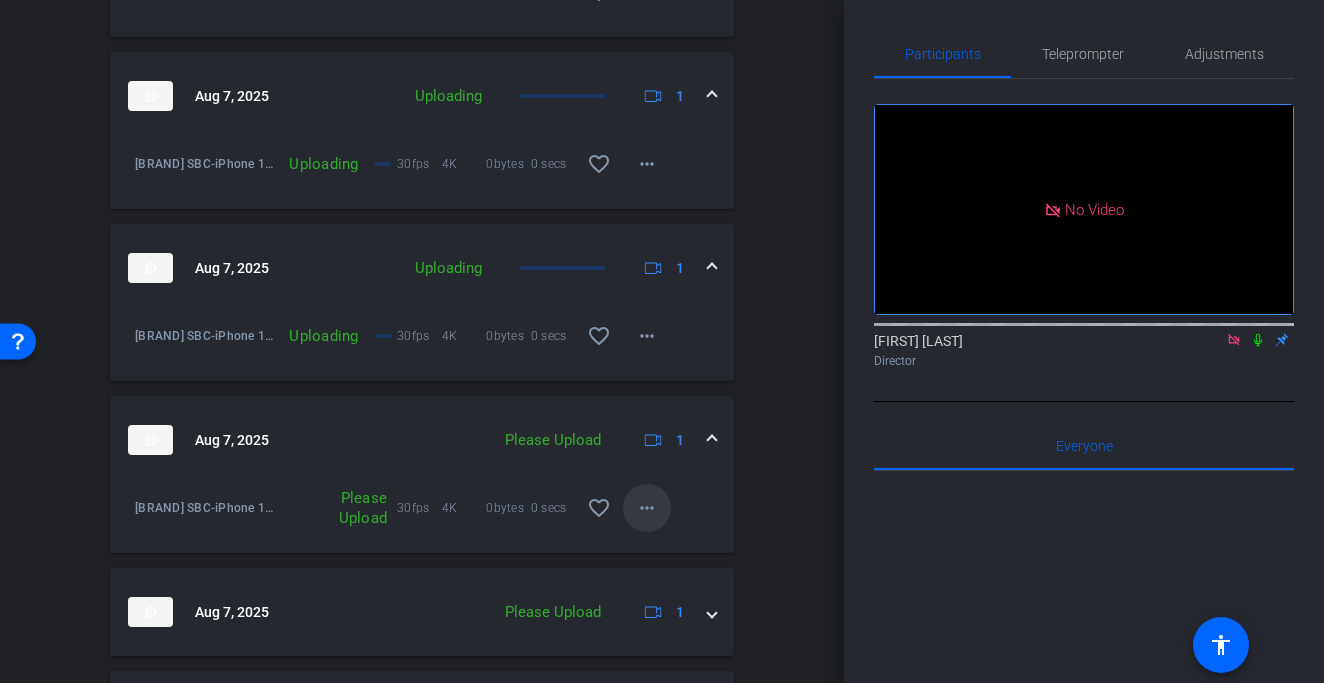 click on "more_horiz" at bounding box center (647, 508) 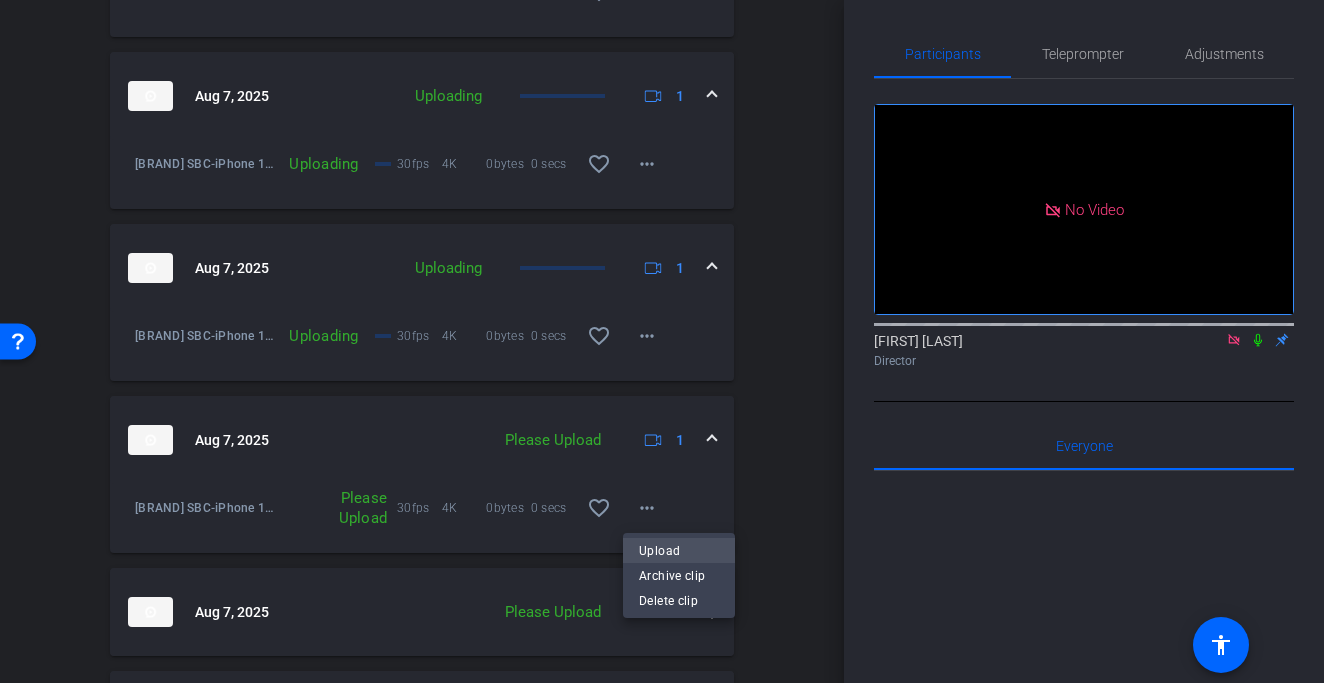 click on "Upload" at bounding box center [679, 550] 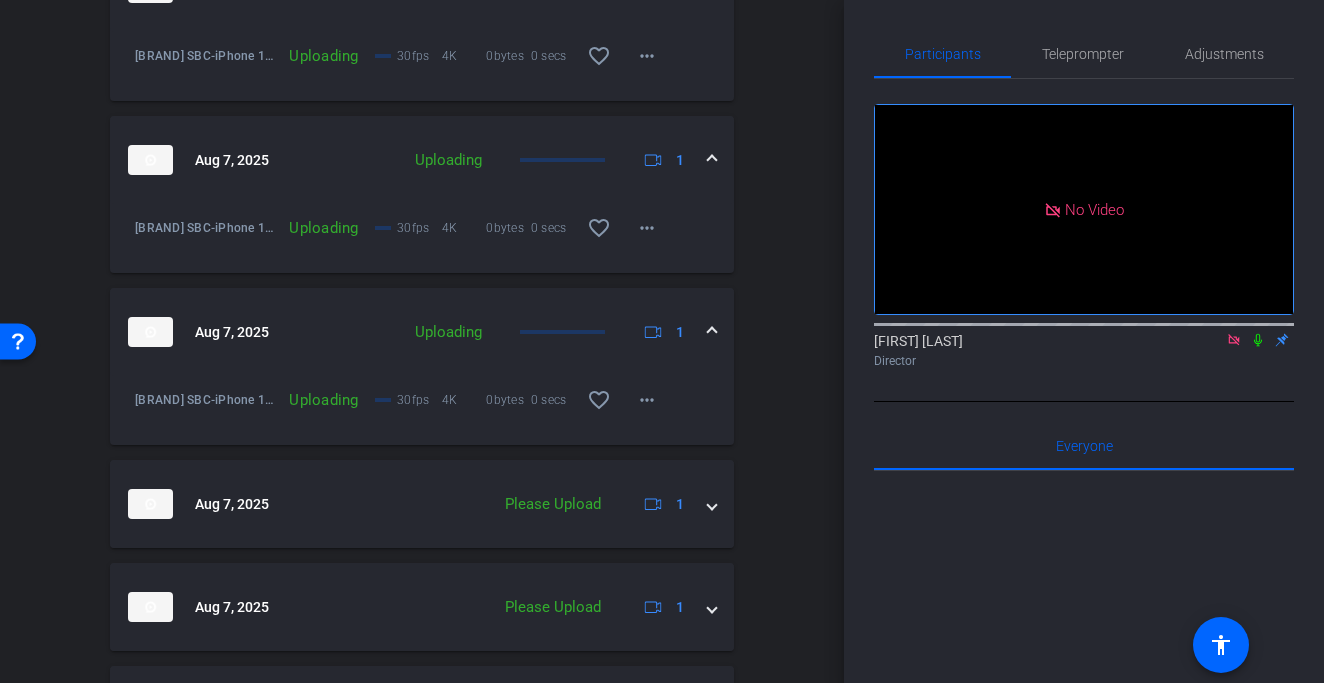 scroll, scrollTop: 1803, scrollLeft: 0, axis: vertical 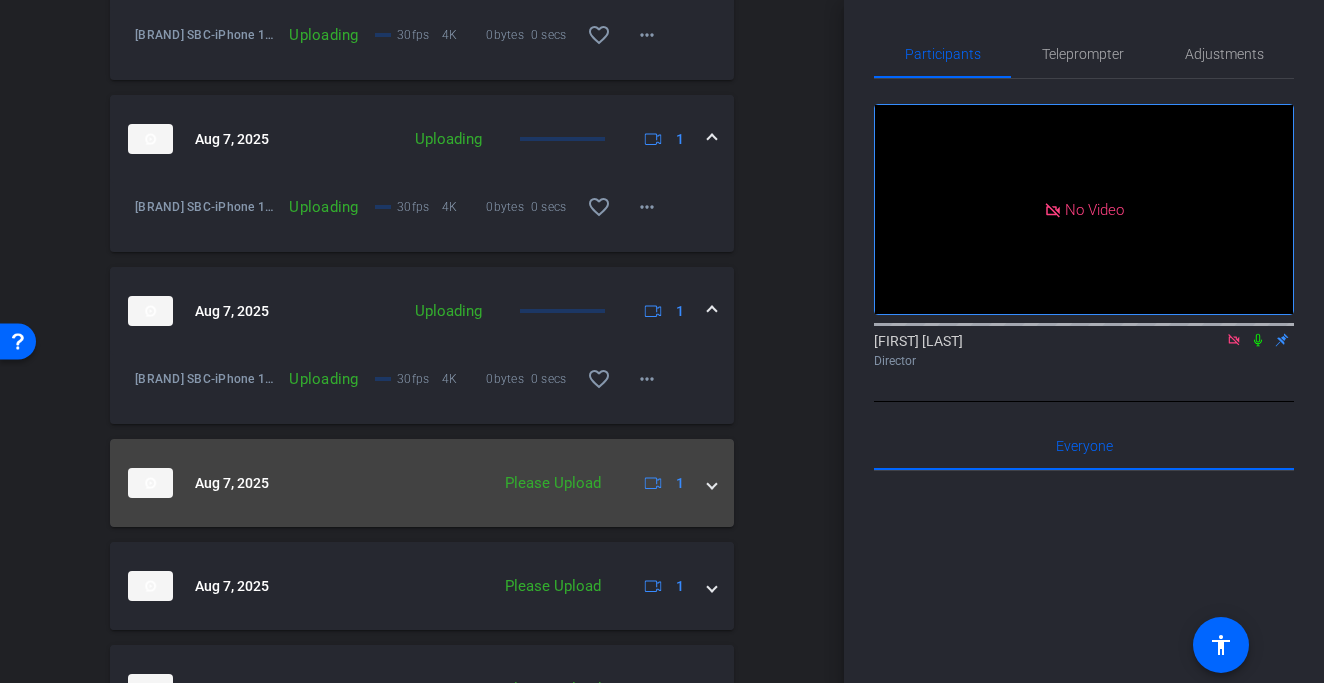 click at bounding box center [712, 483] 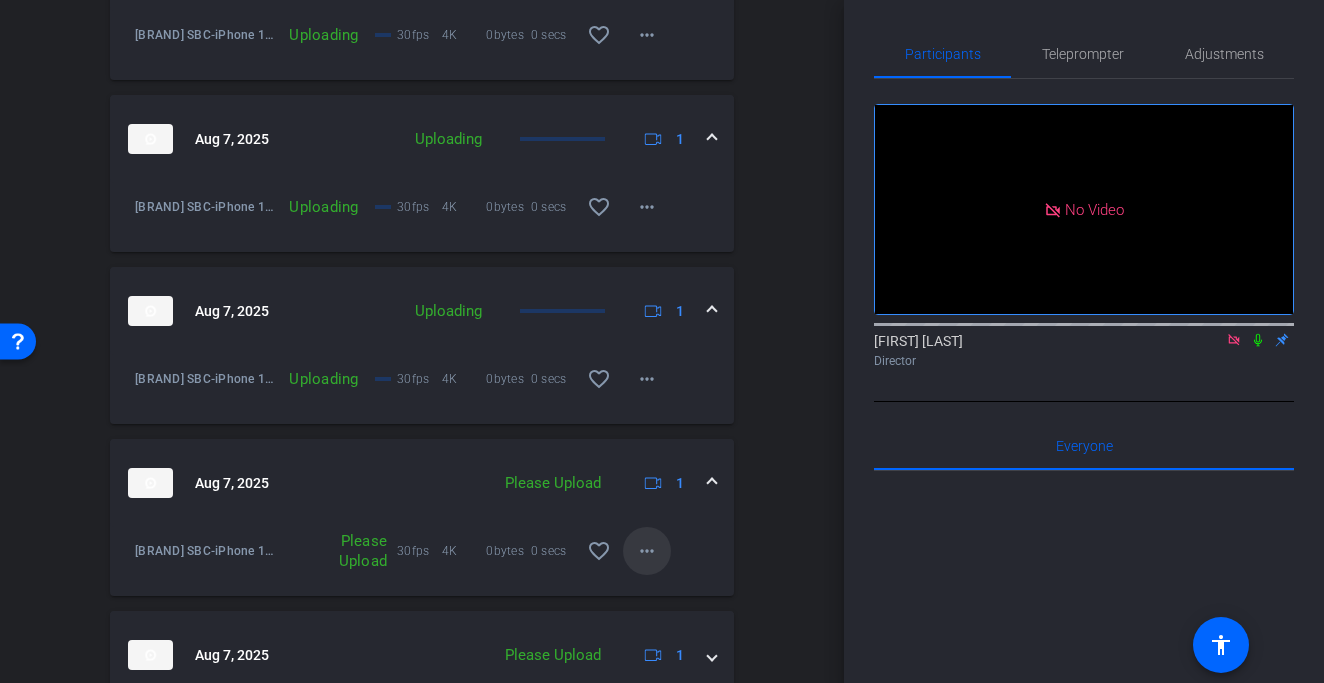click on "more_horiz" at bounding box center [647, 551] 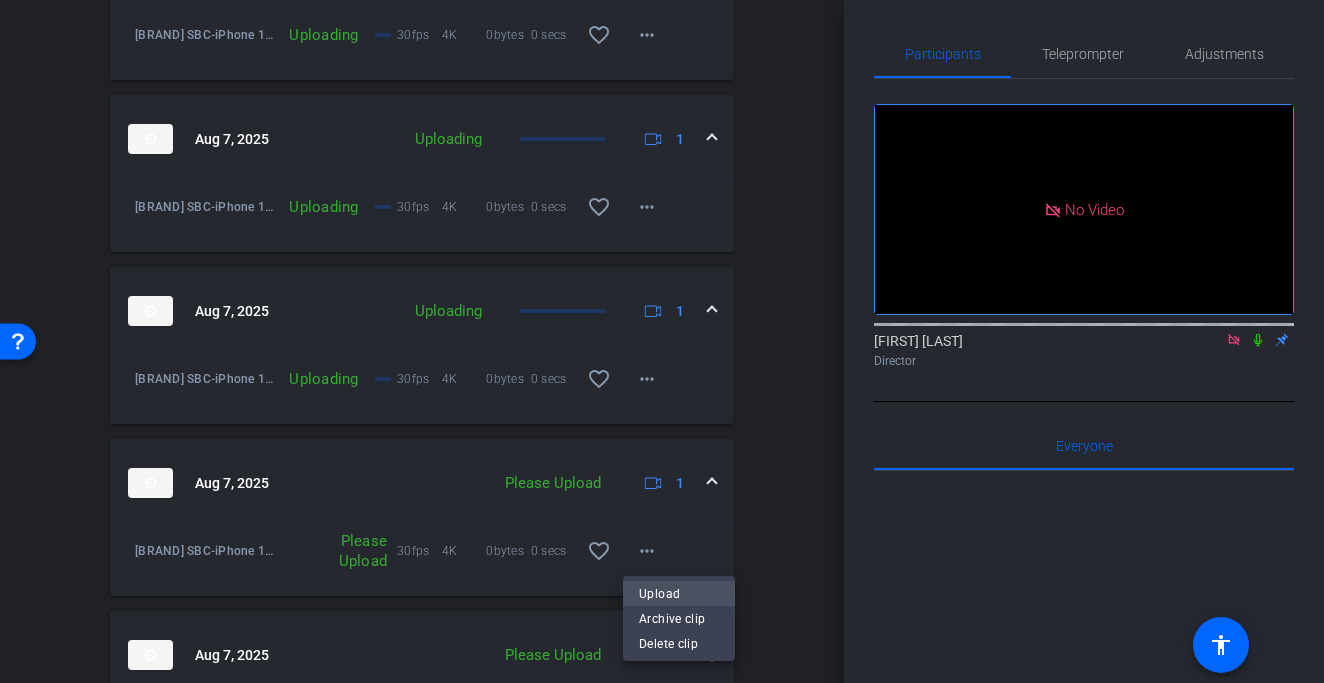 click on "Upload" at bounding box center (679, 593) 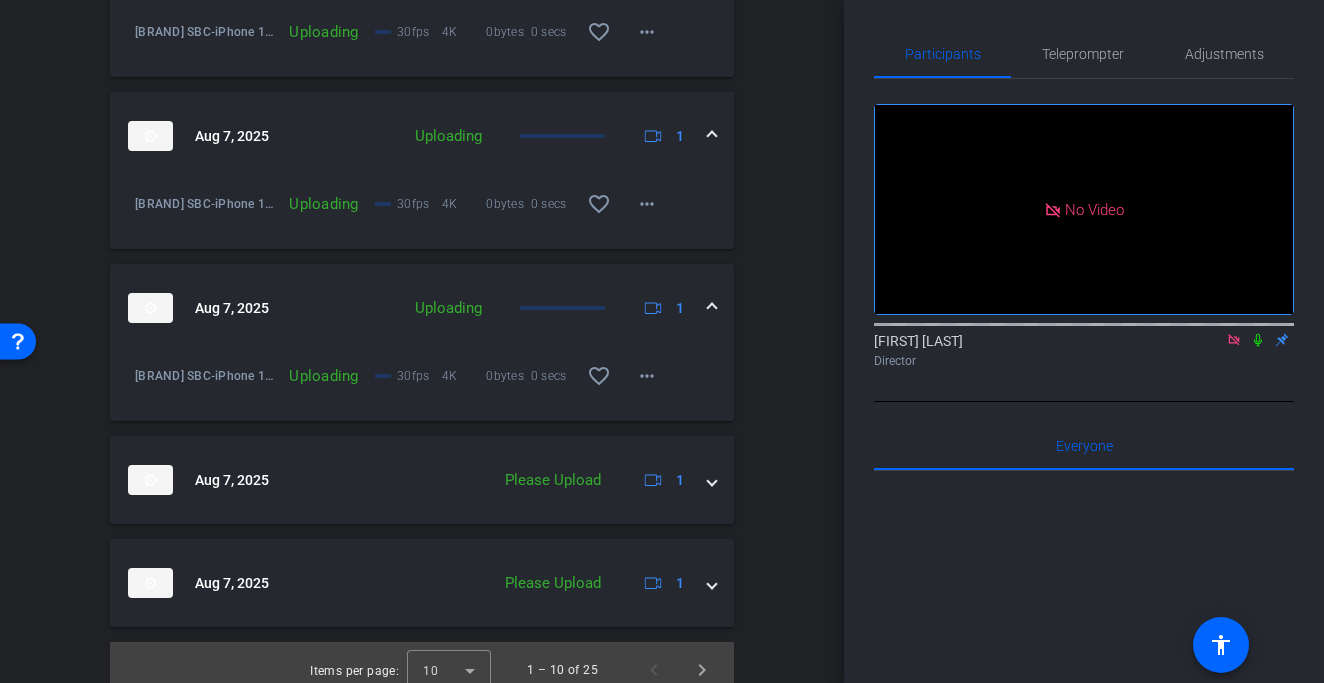 scroll, scrollTop: 1993, scrollLeft: 0, axis: vertical 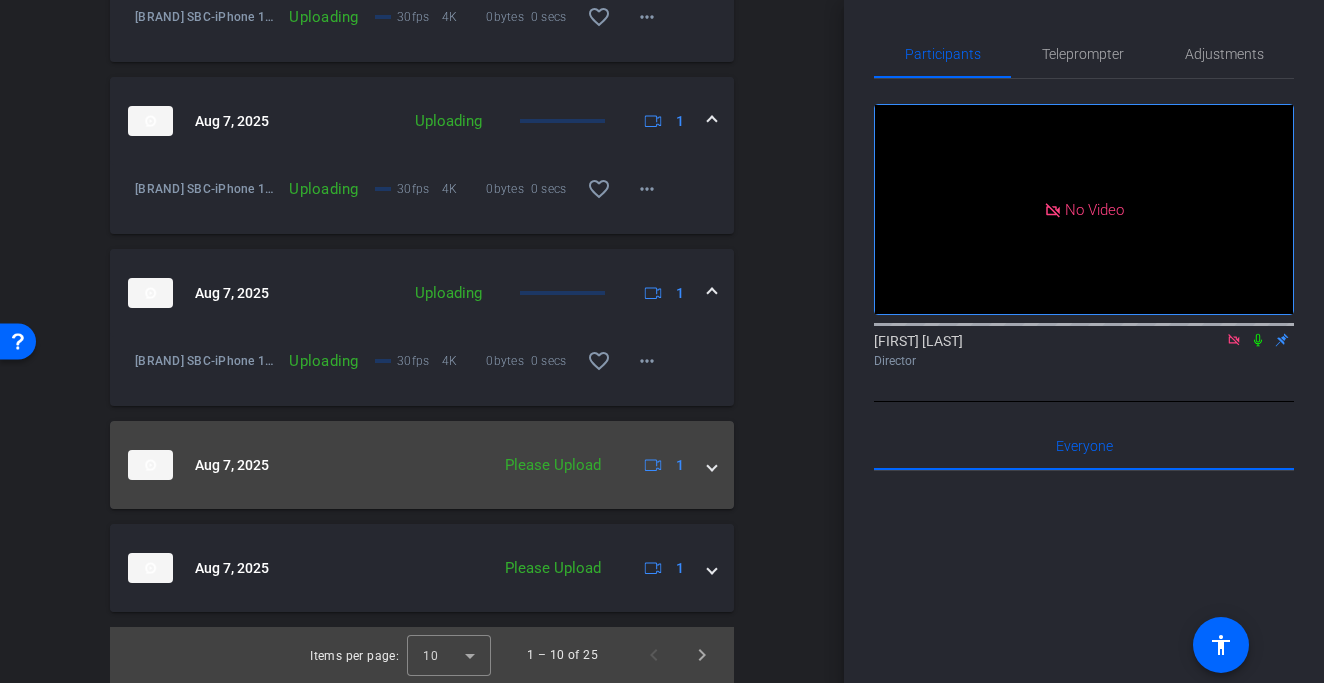click at bounding box center [712, 465] 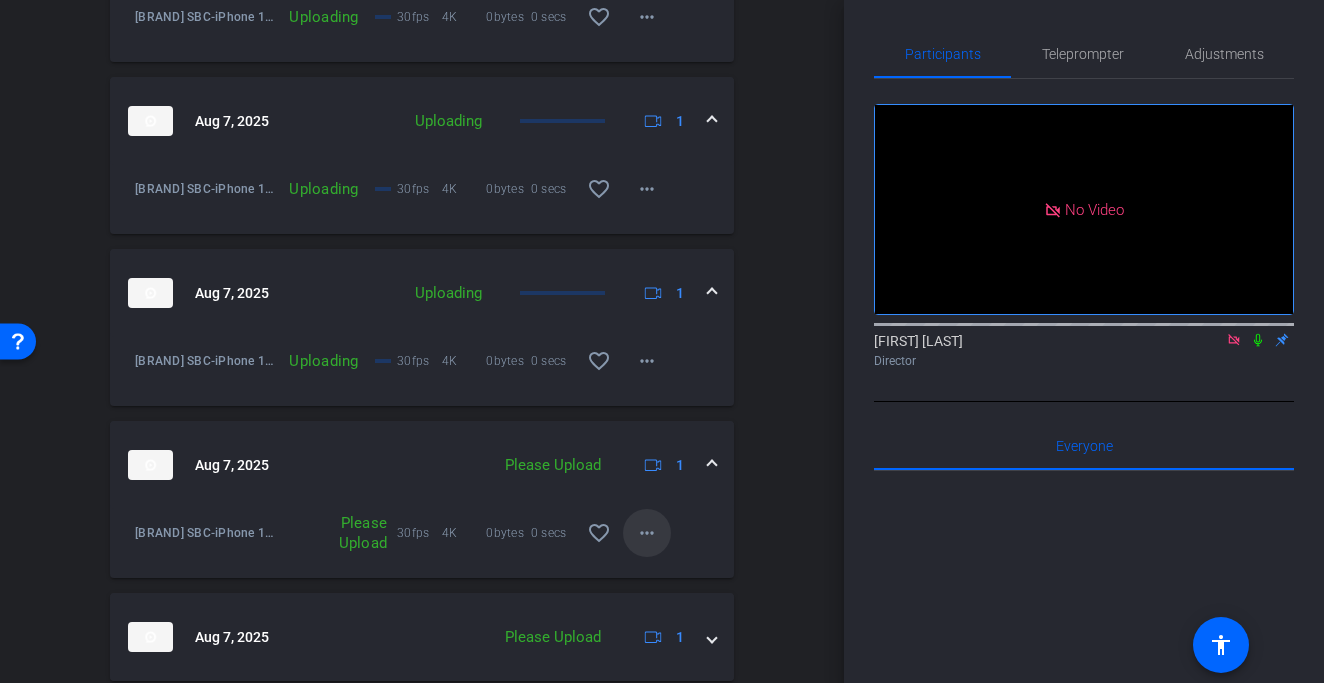 click on "more_horiz" at bounding box center (647, 533) 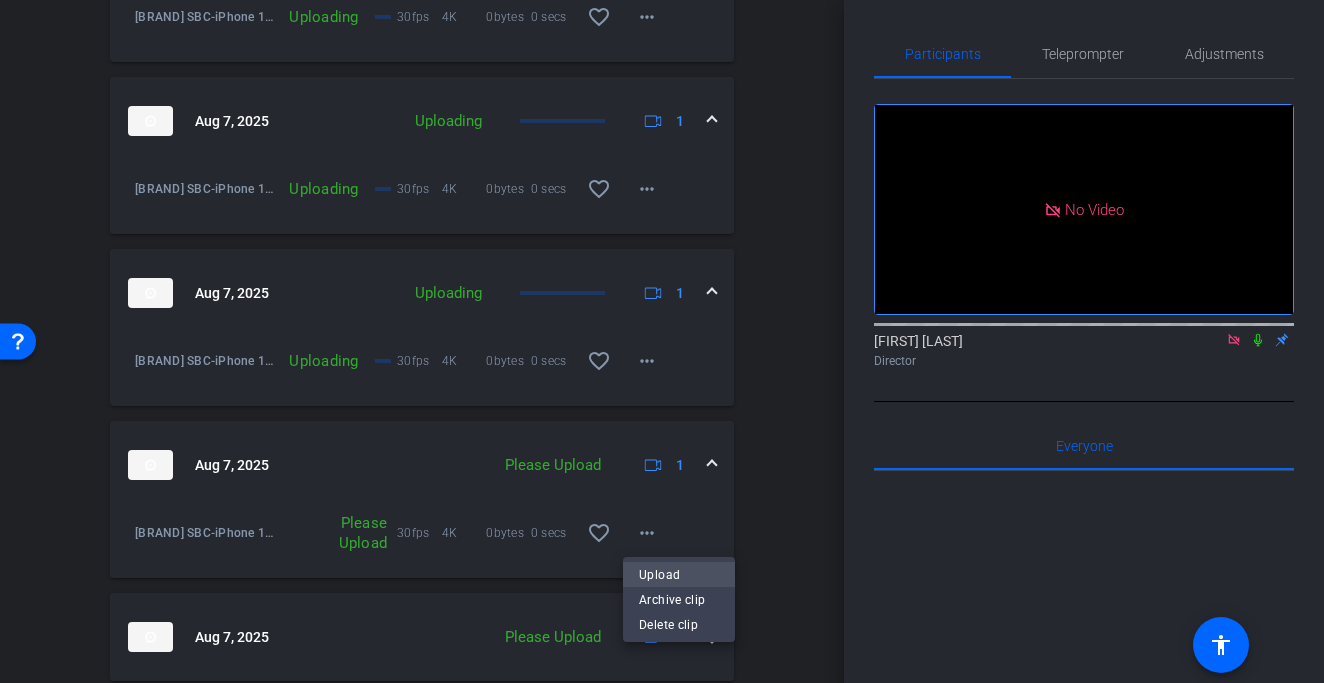 click on "Upload" at bounding box center (679, 575) 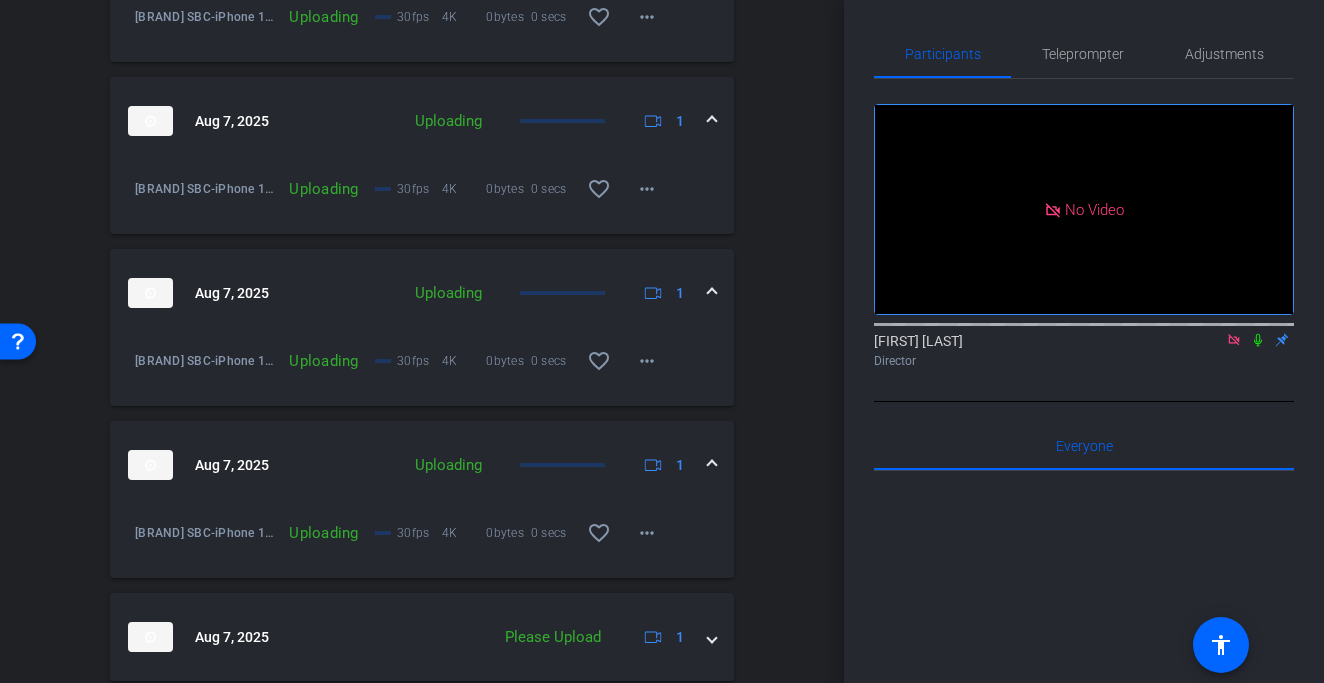scroll, scrollTop: 2062, scrollLeft: 0, axis: vertical 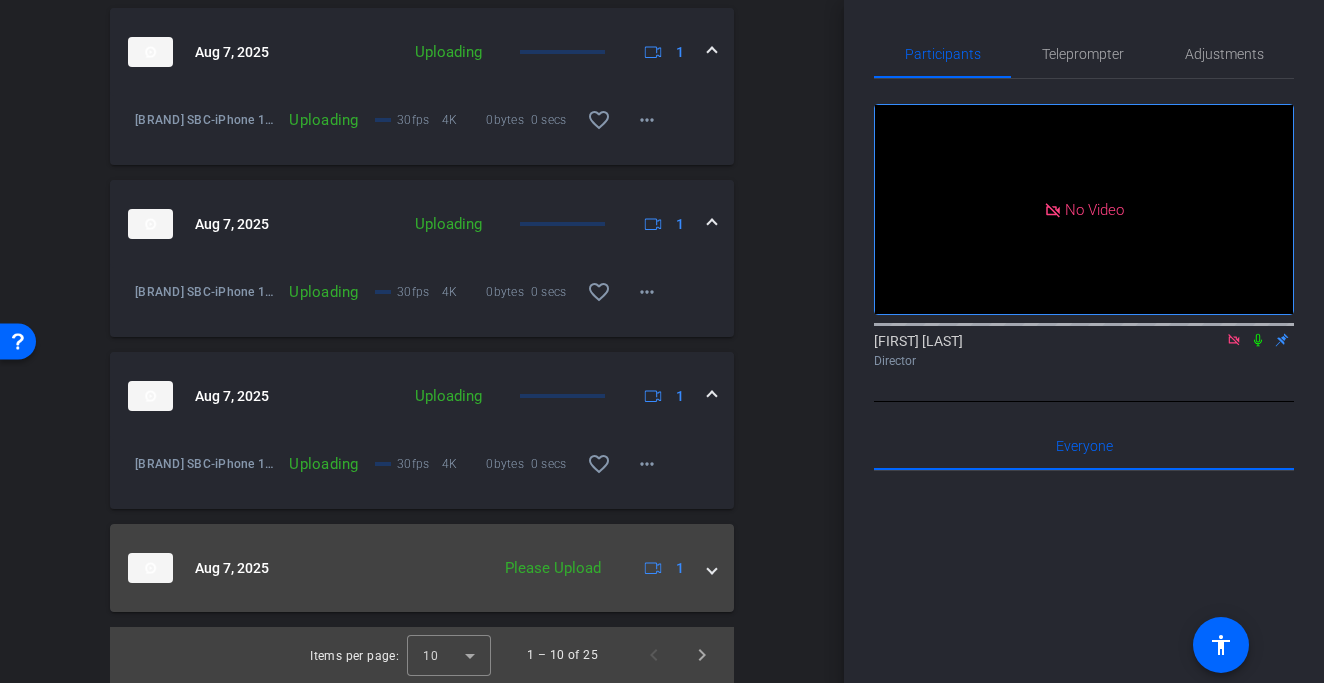 click at bounding box center (712, 568) 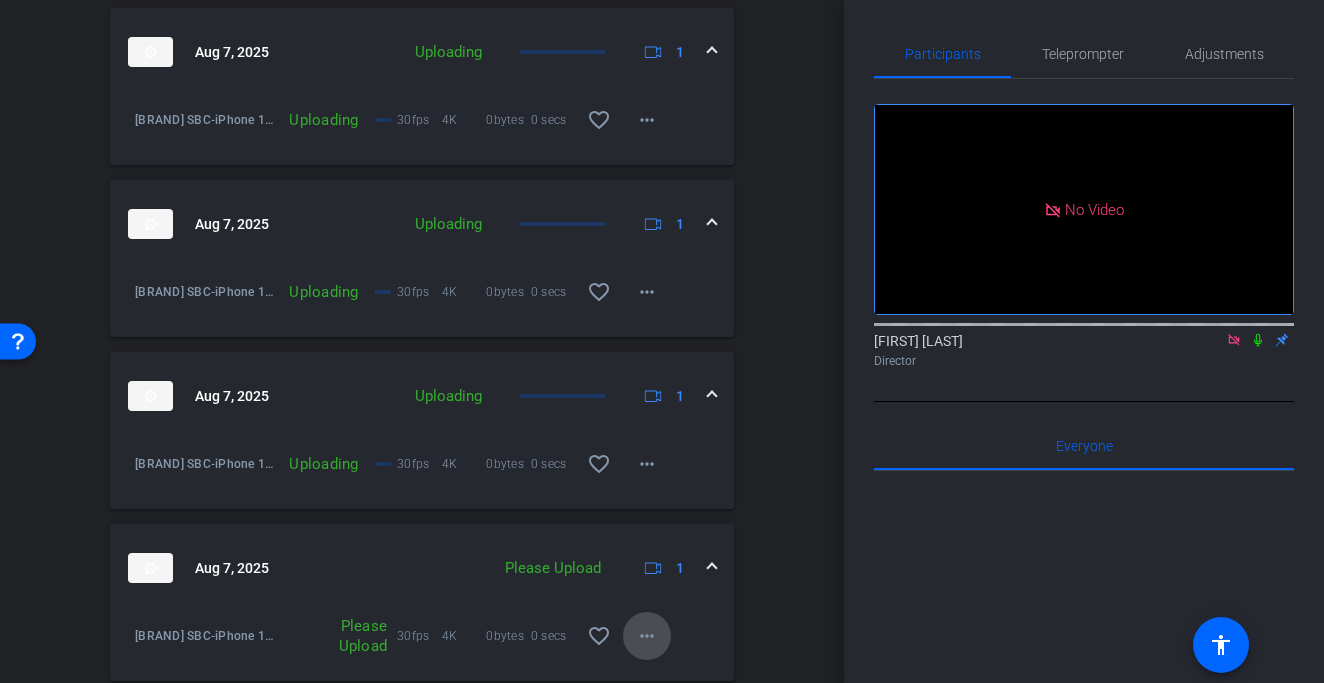 click on "more_horiz" at bounding box center (647, 636) 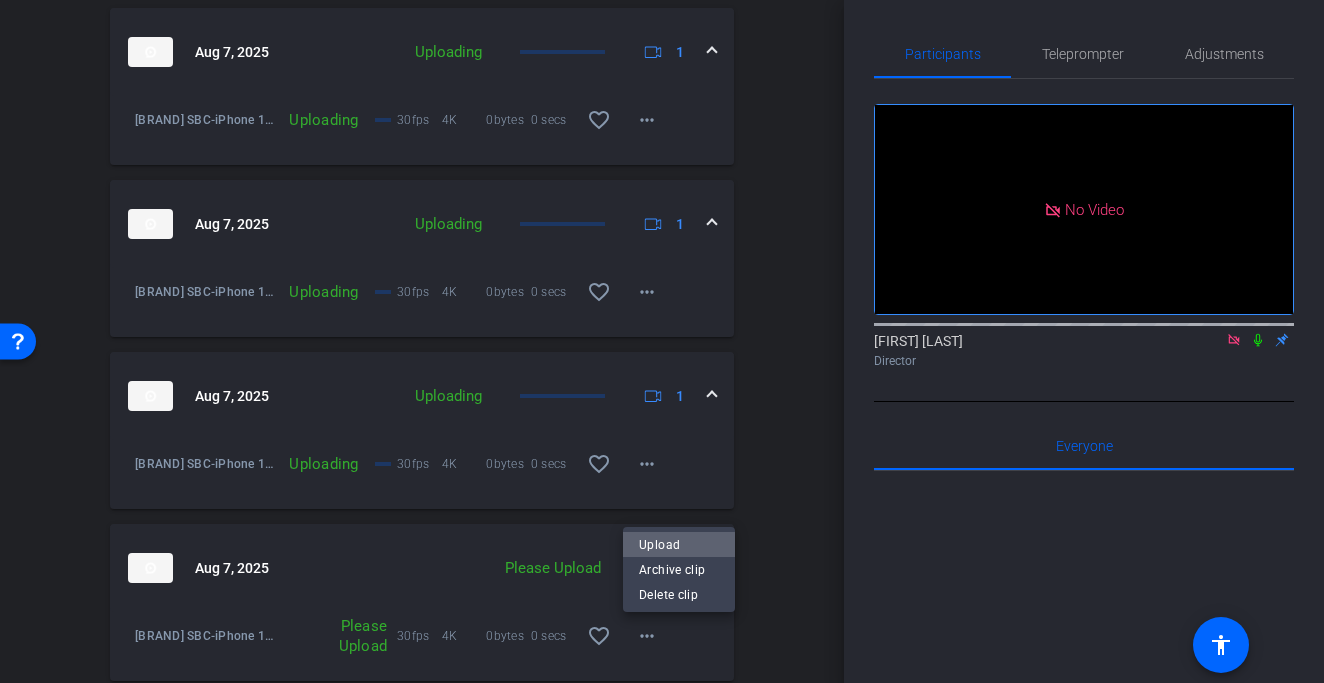 click on "Upload" at bounding box center (679, 545) 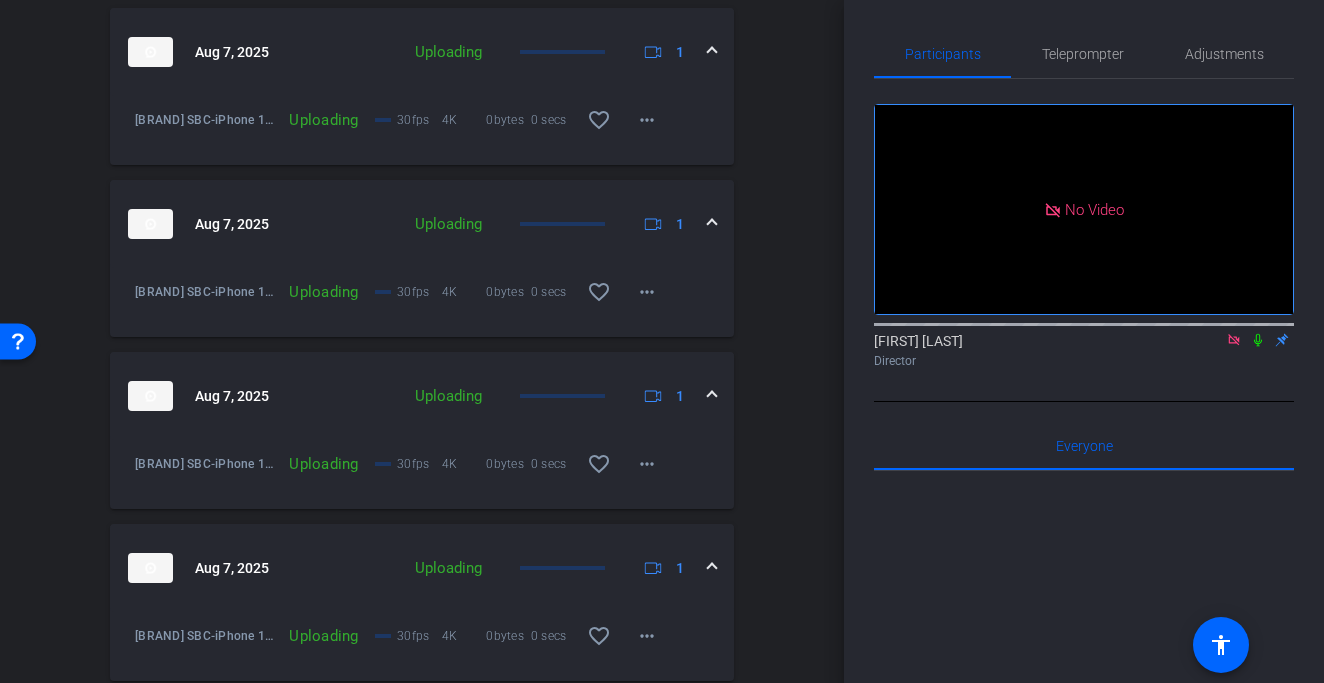 scroll, scrollTop: 2131, scrollLeft: 0, axis: vertical 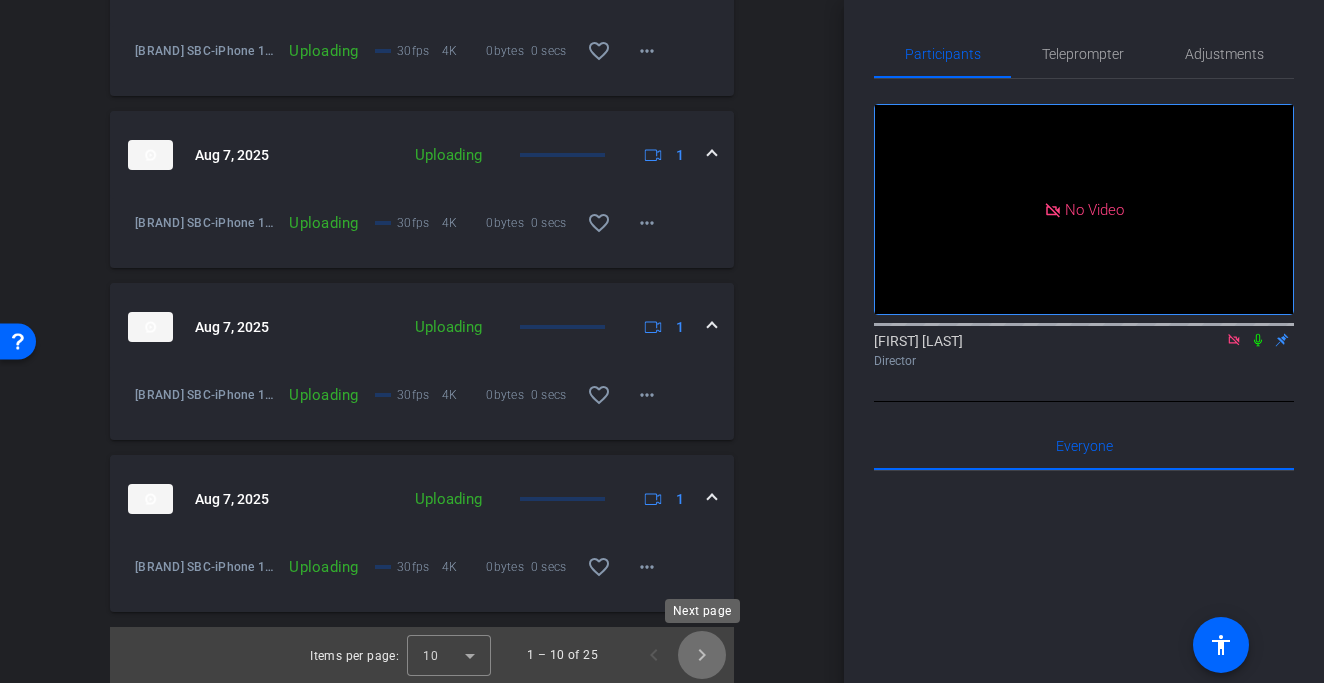 click 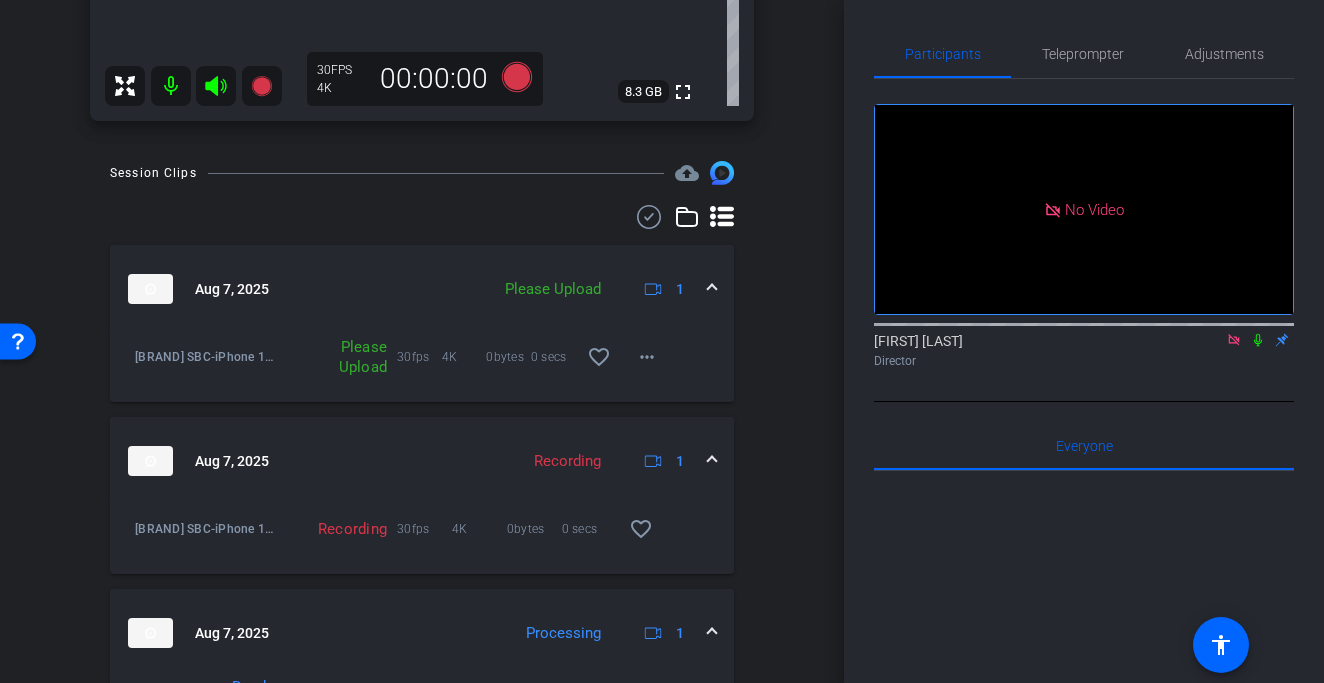 scroll, scrollTop: 796, scrollLeft: 0, axis: vertical 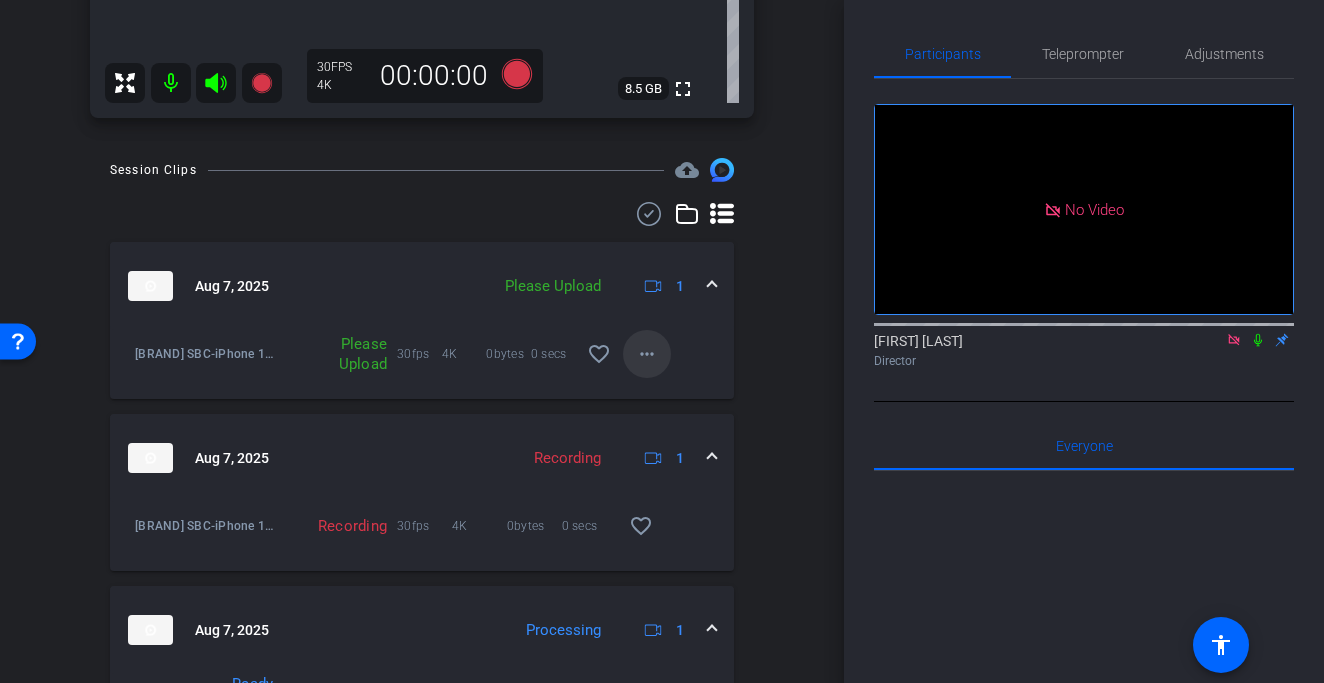 click on "more_horiz" at bounding box center [647, 354] 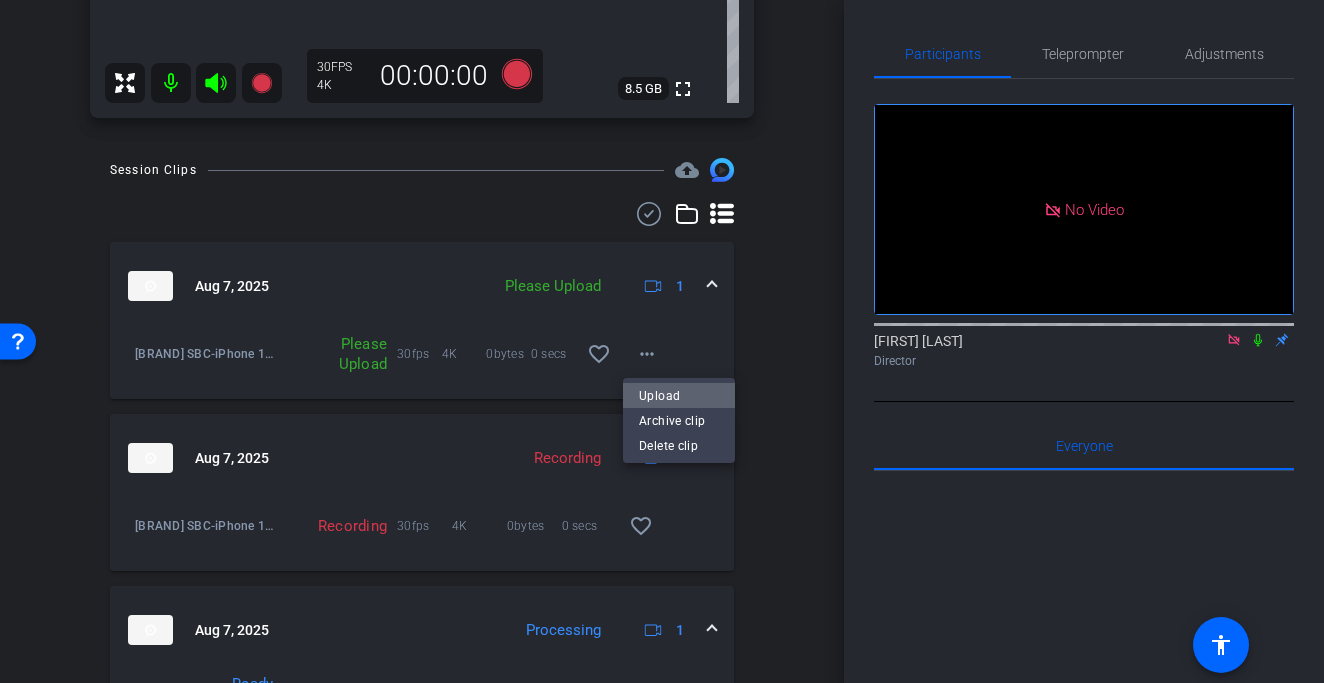 click on "Upload" at bounding box center (679, 396) 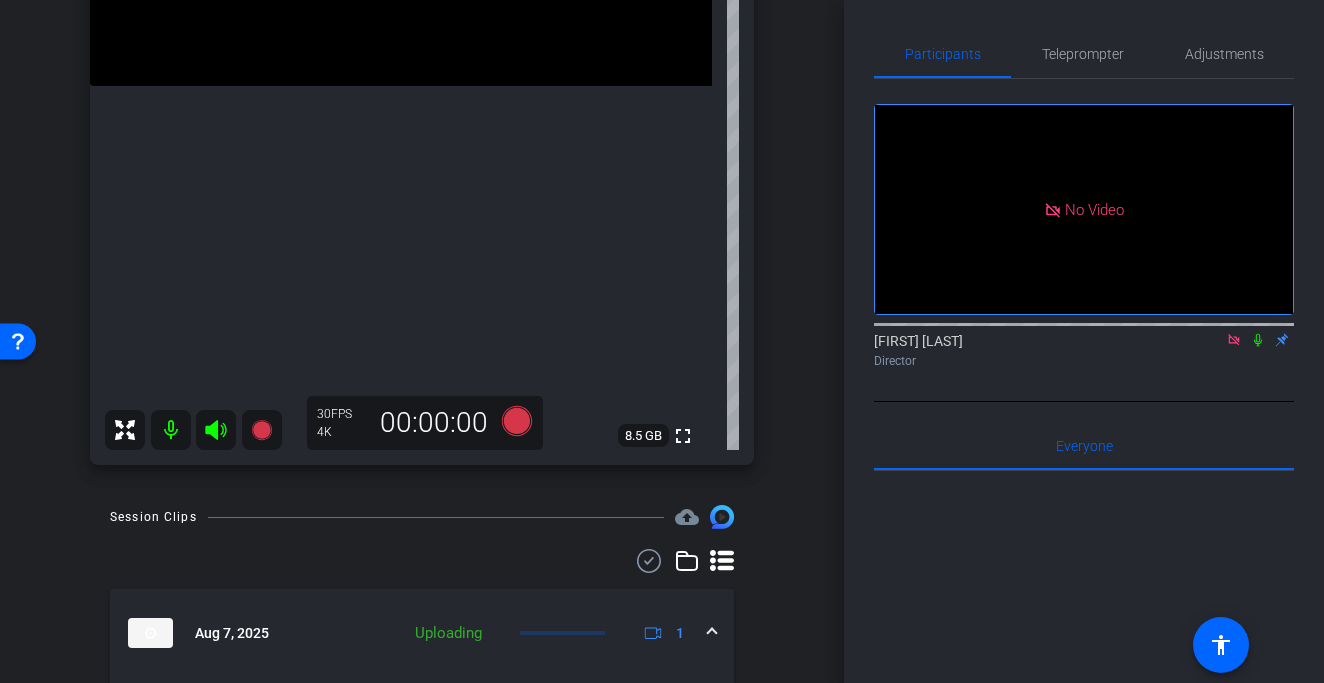 scroll, scrollTop: 301, scrollLeft: 0, axis: vertical 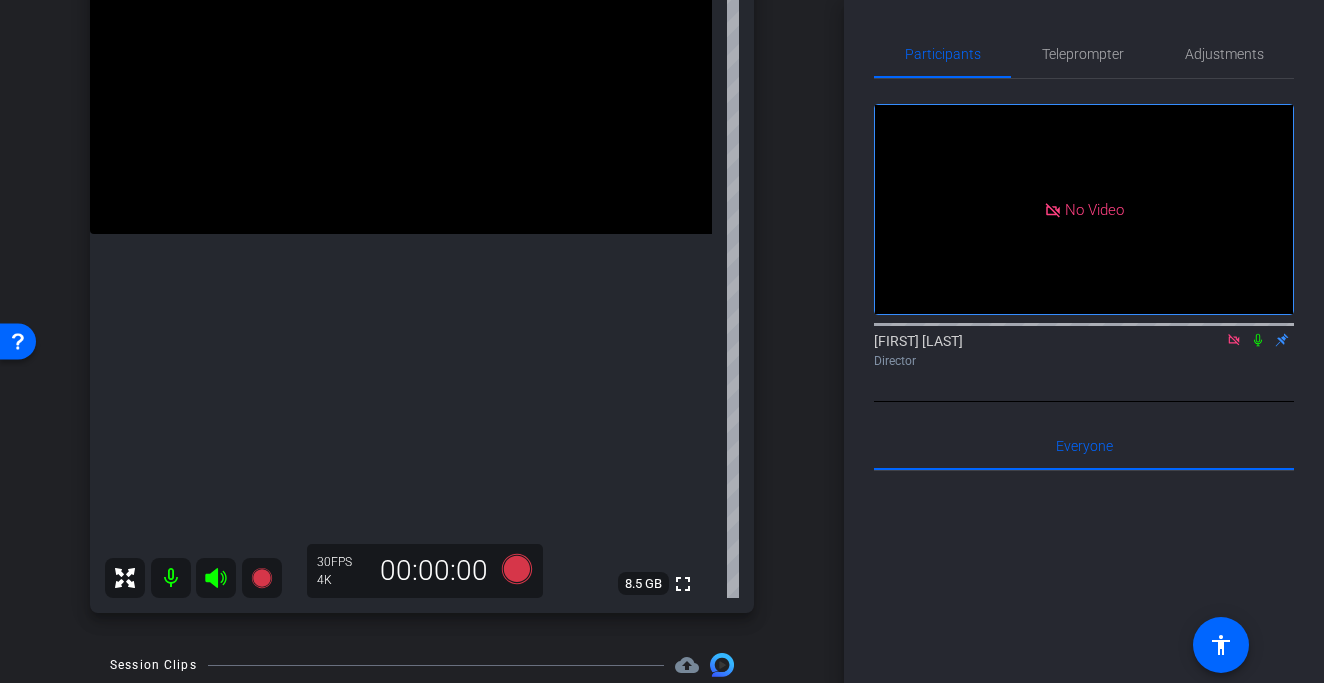 click at bounding box center (401, 78) 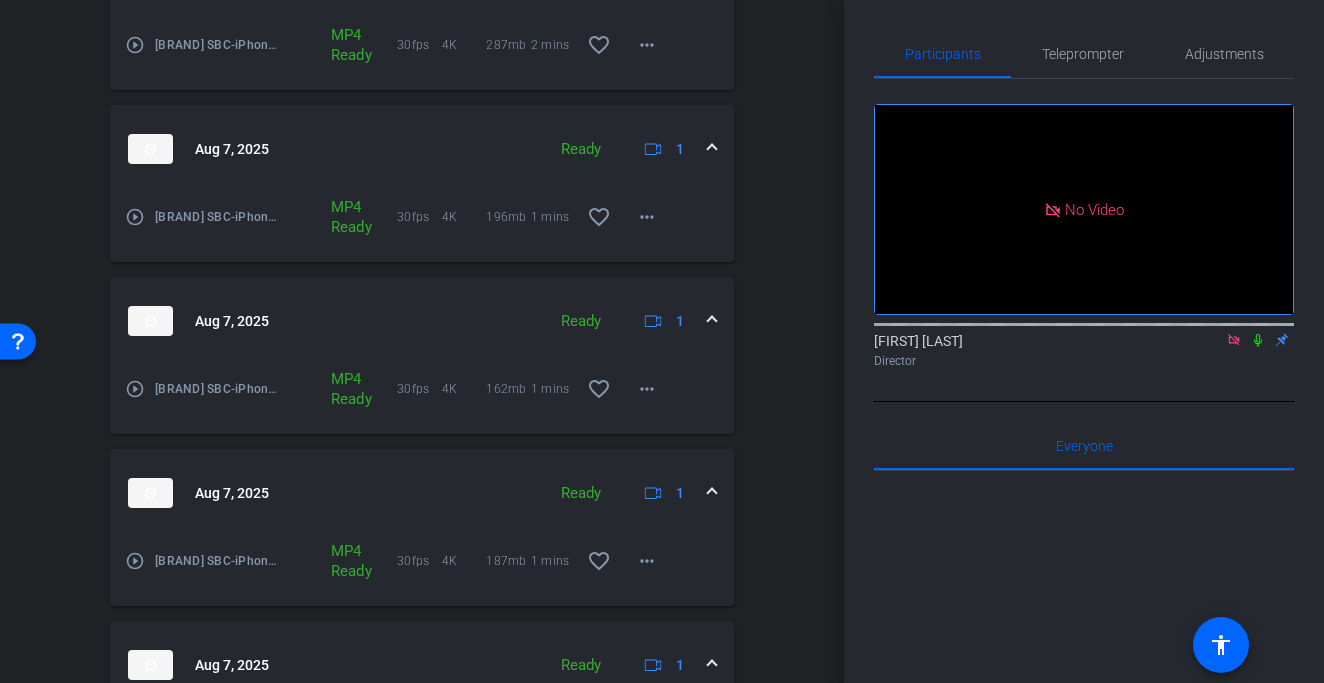 scroll, scrollTop: 2131, scrollLeft: 0, axis: vertical 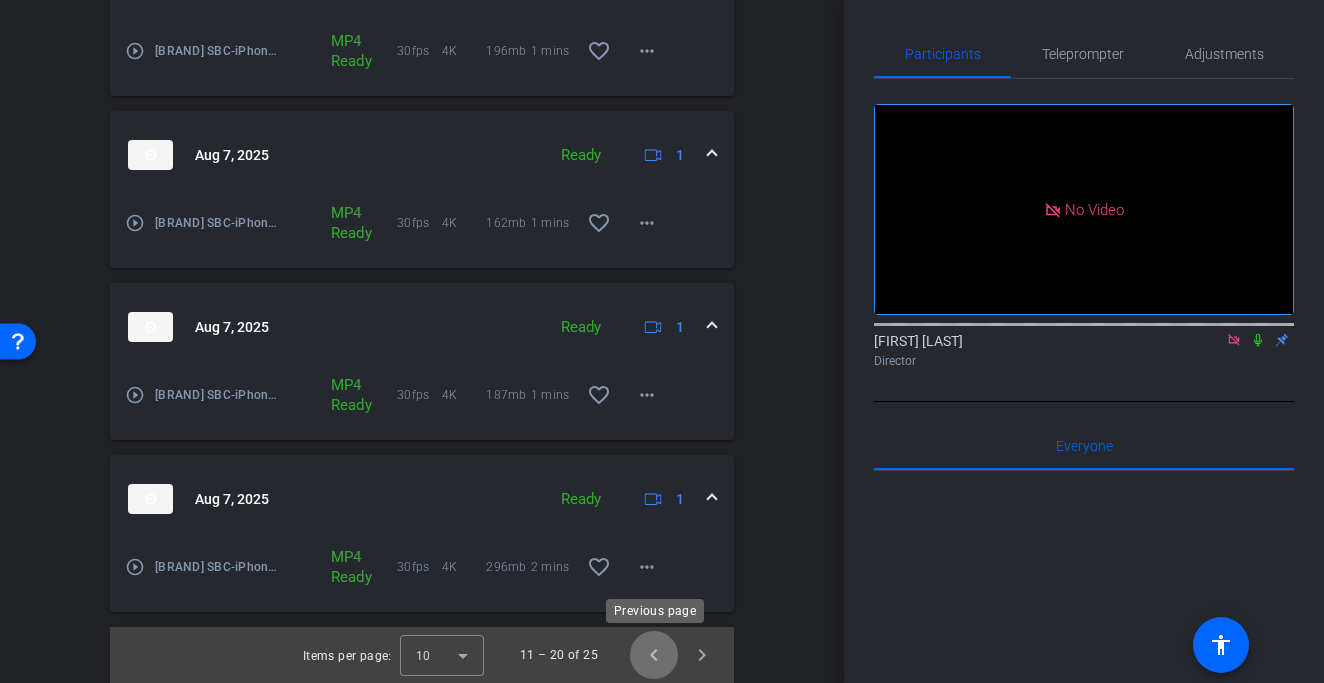 click 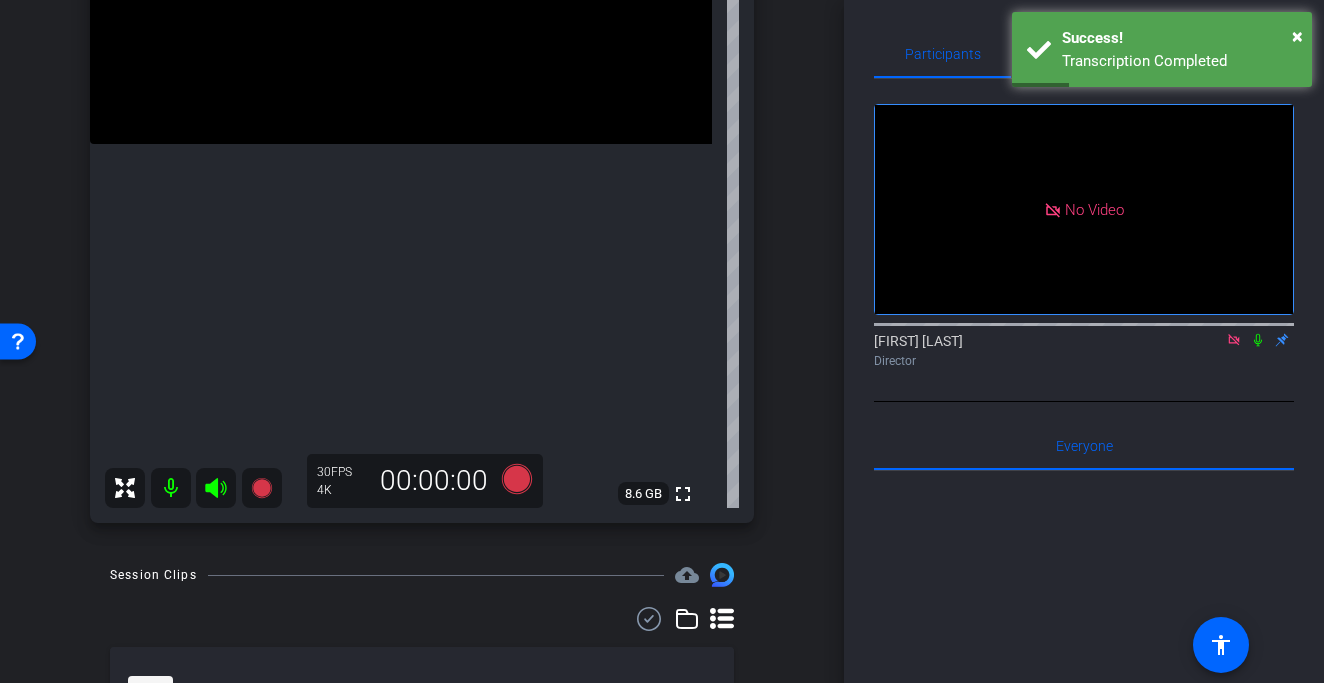 scroll, scrollTop: 314, scrollLeft: 0, axis: vertical 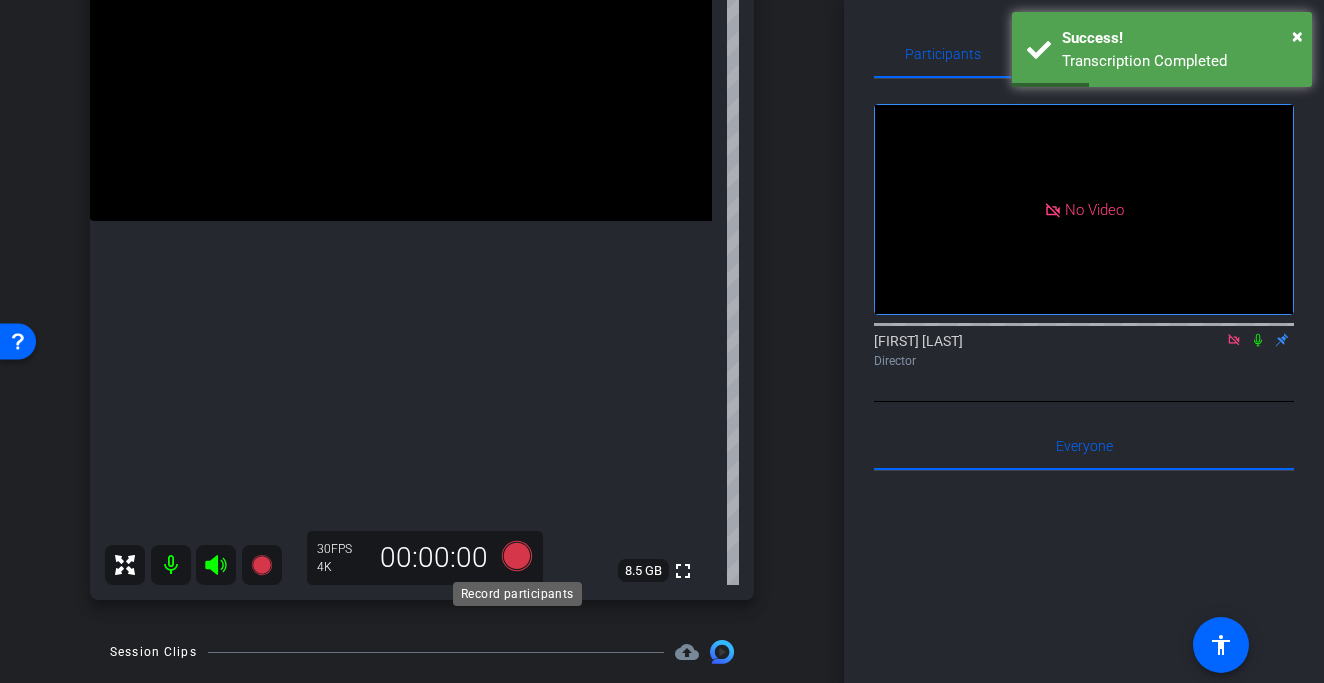 click 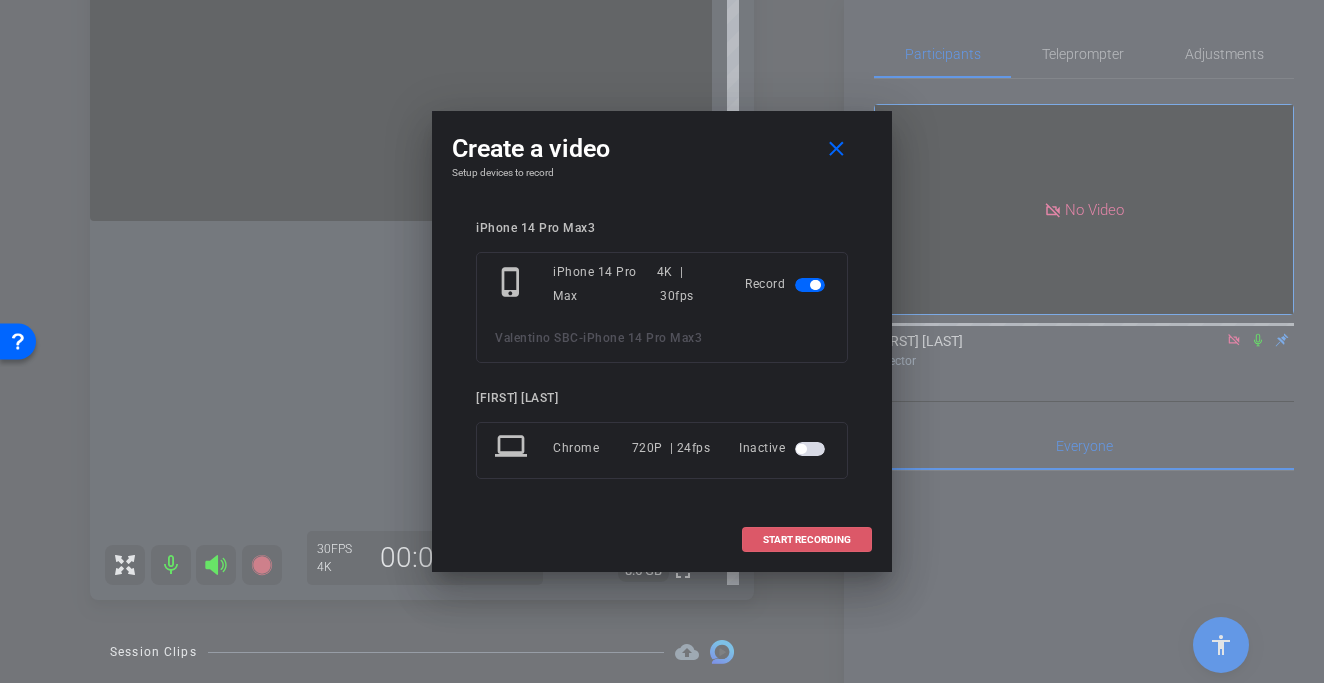 click at bounding box center [807, 540] 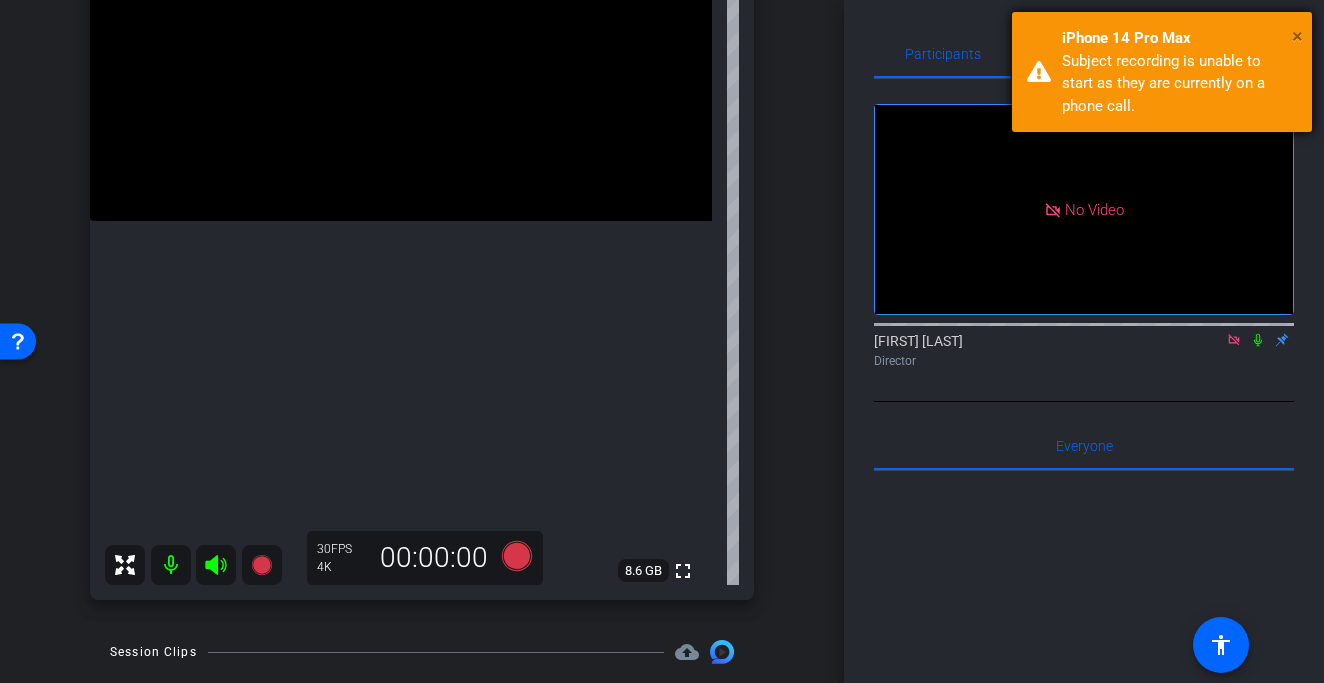 click on "×" at bounding box center (1297, 36) 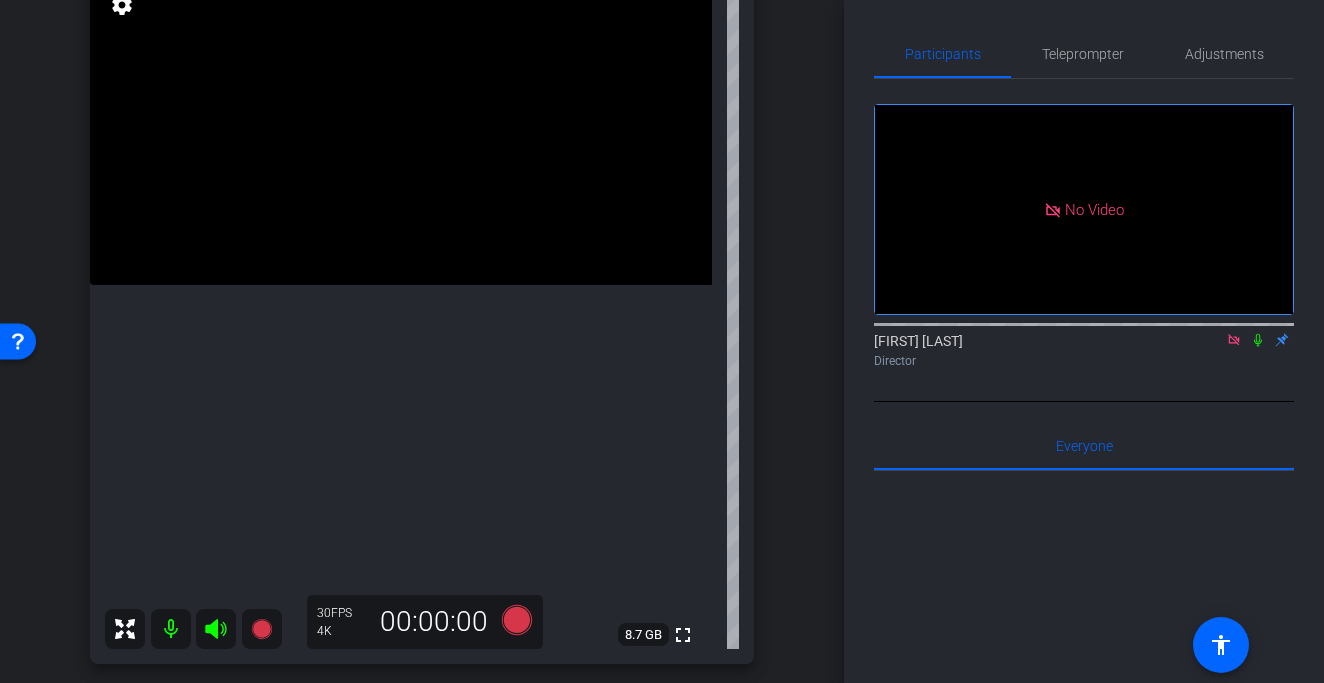 scroll, scrollTop: 248, scrollLeft: 0, axis: vertical 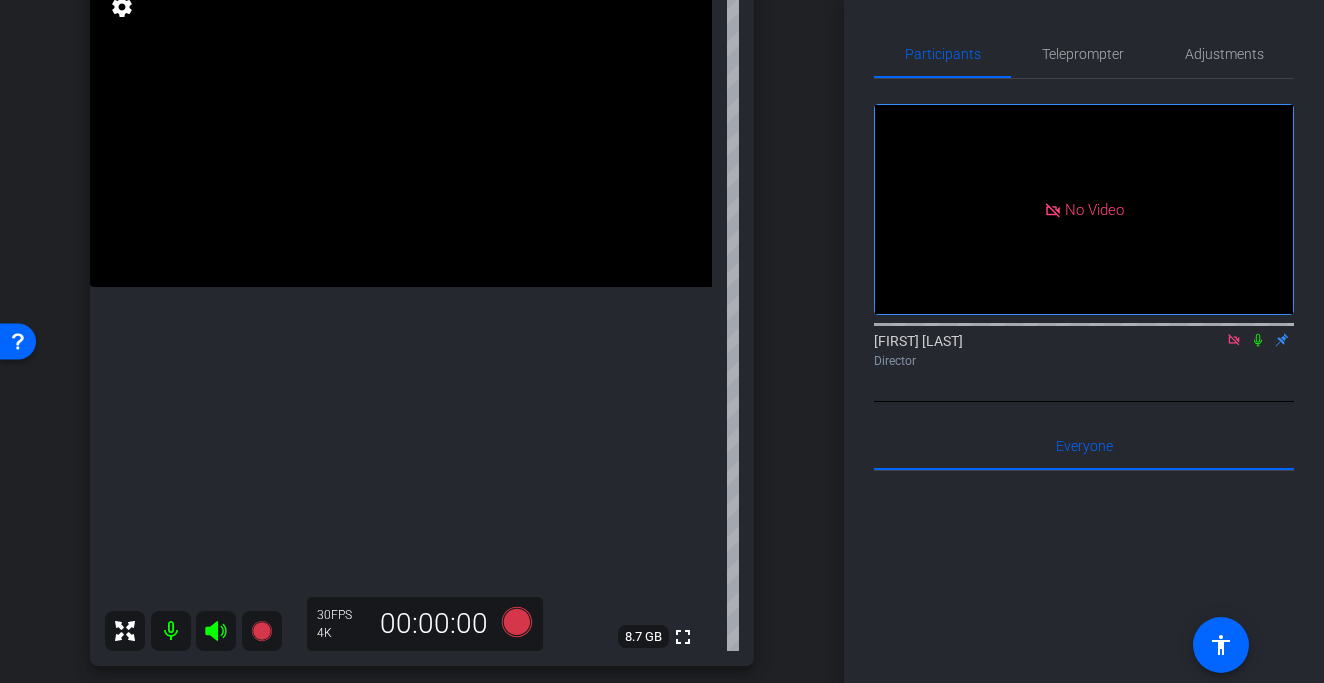 click at bounding box center [401, 131] 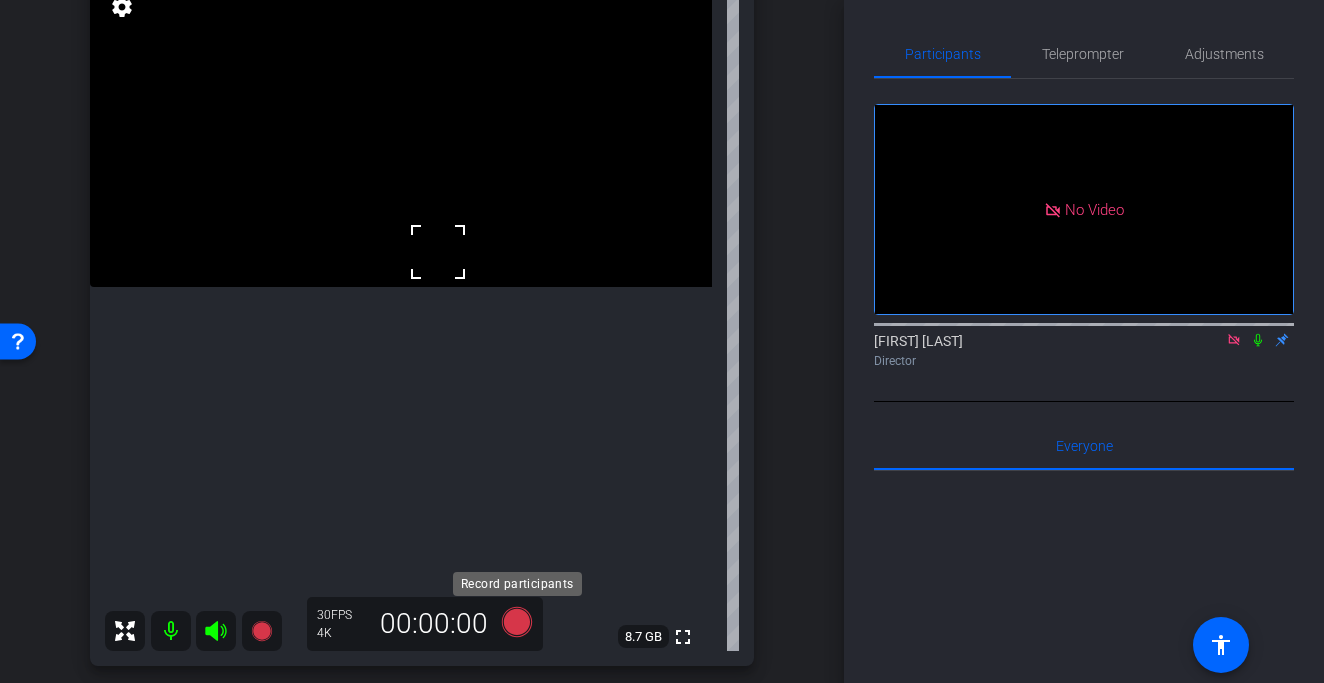 click 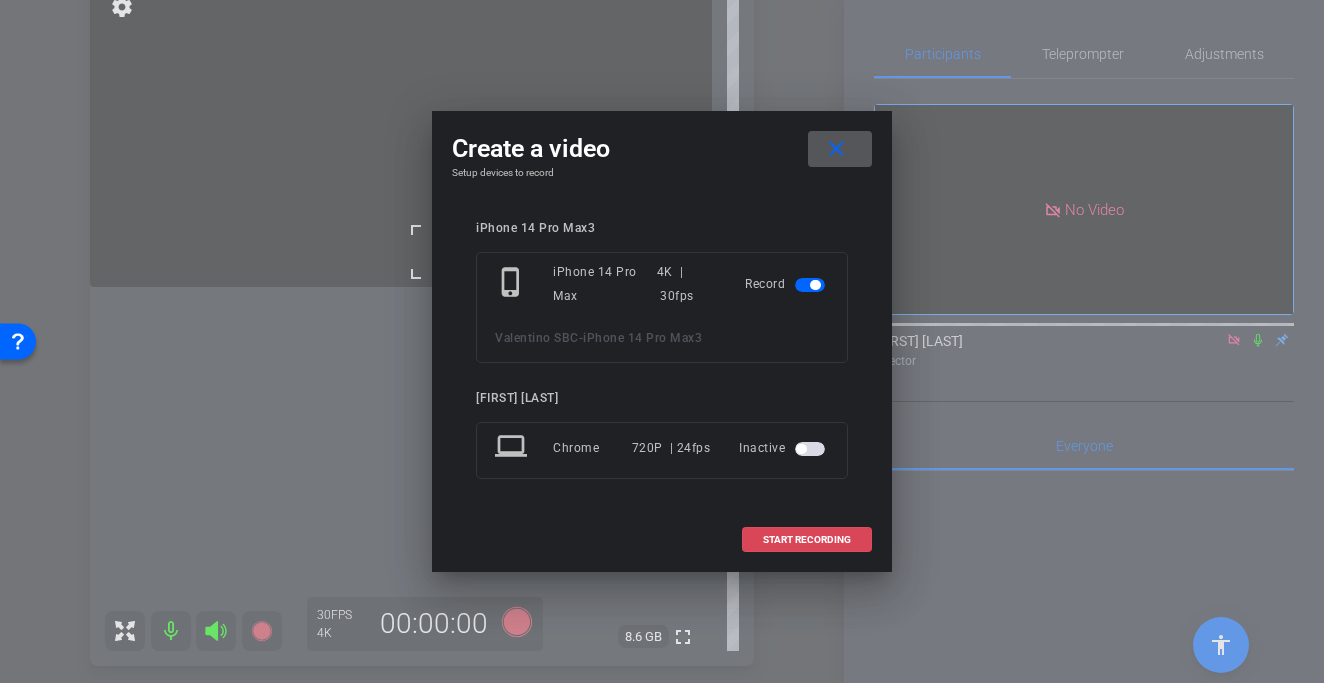 click on "START RECORDING" at bounding box center (807, 540) 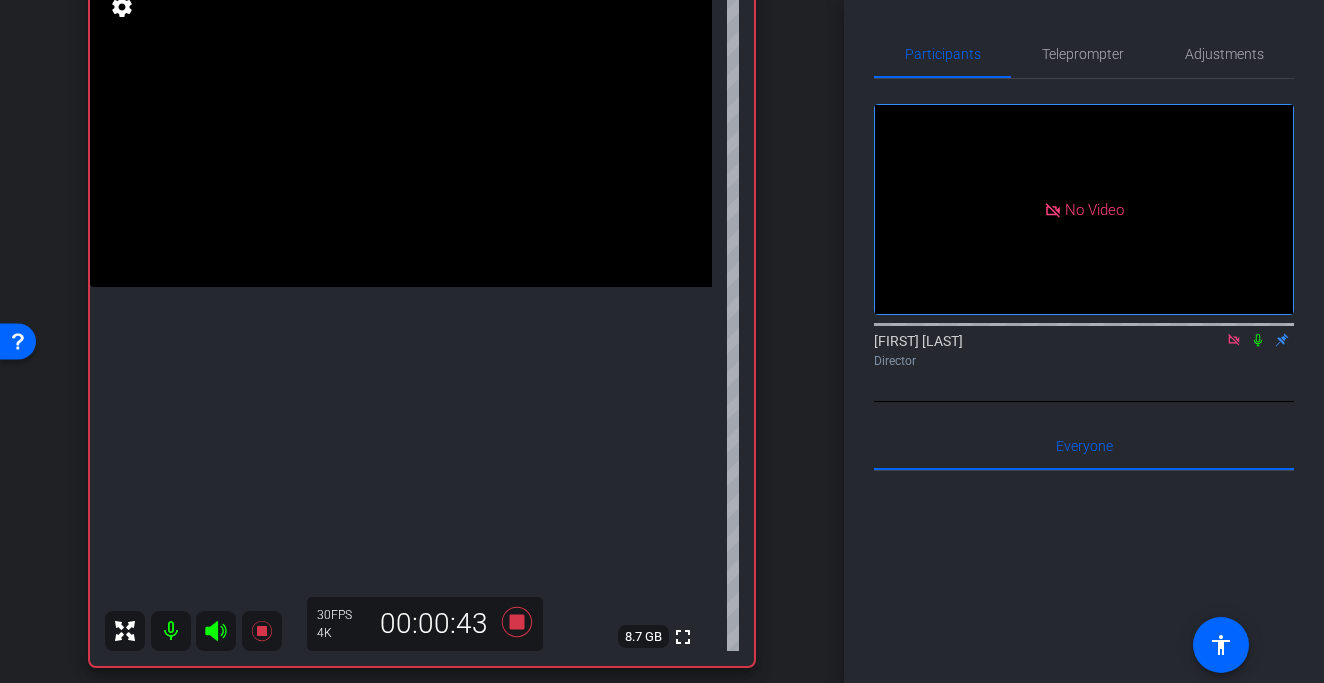 click at bounding box center (401, 131) 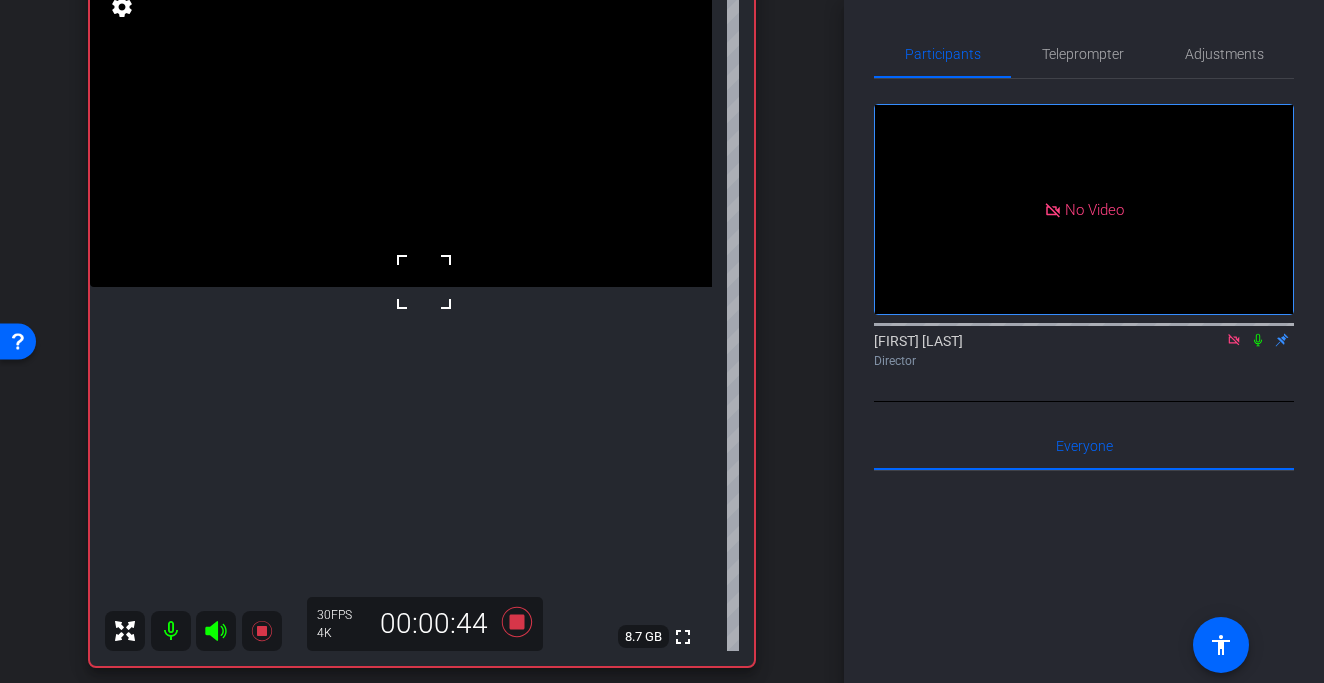 click at bounding box center [424, 282] 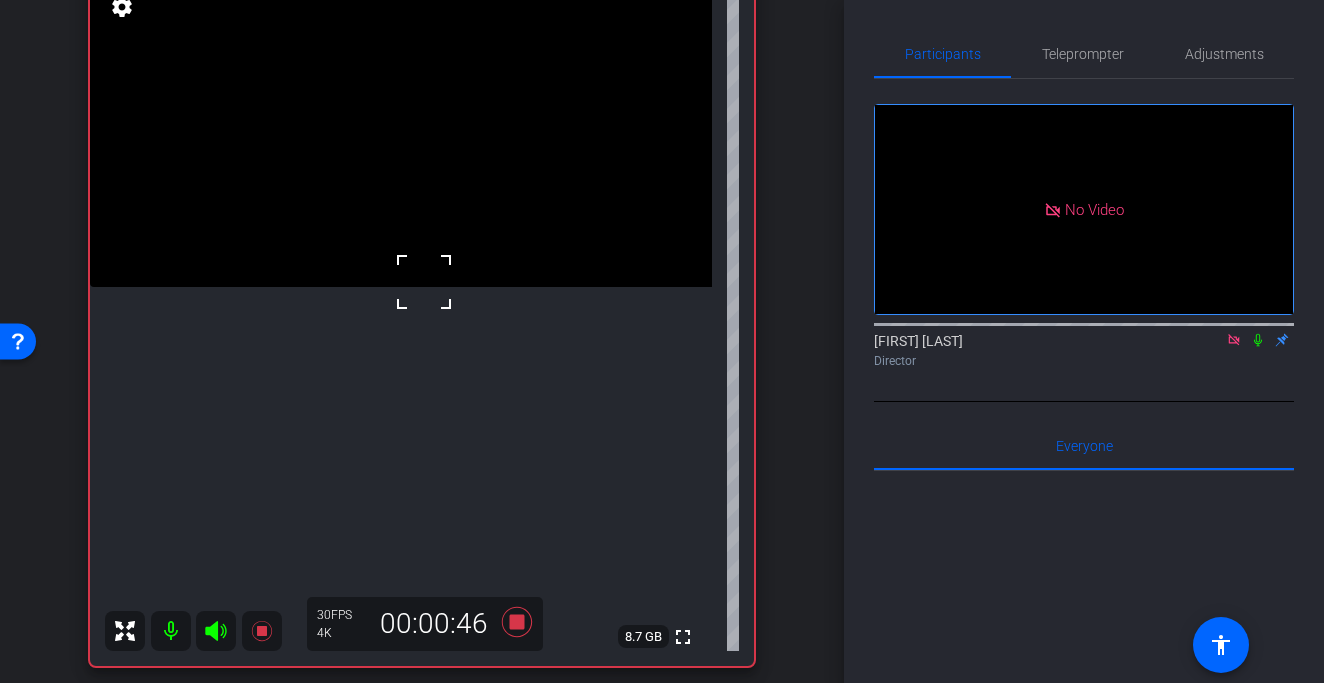 click at bounding box center [401, 131] 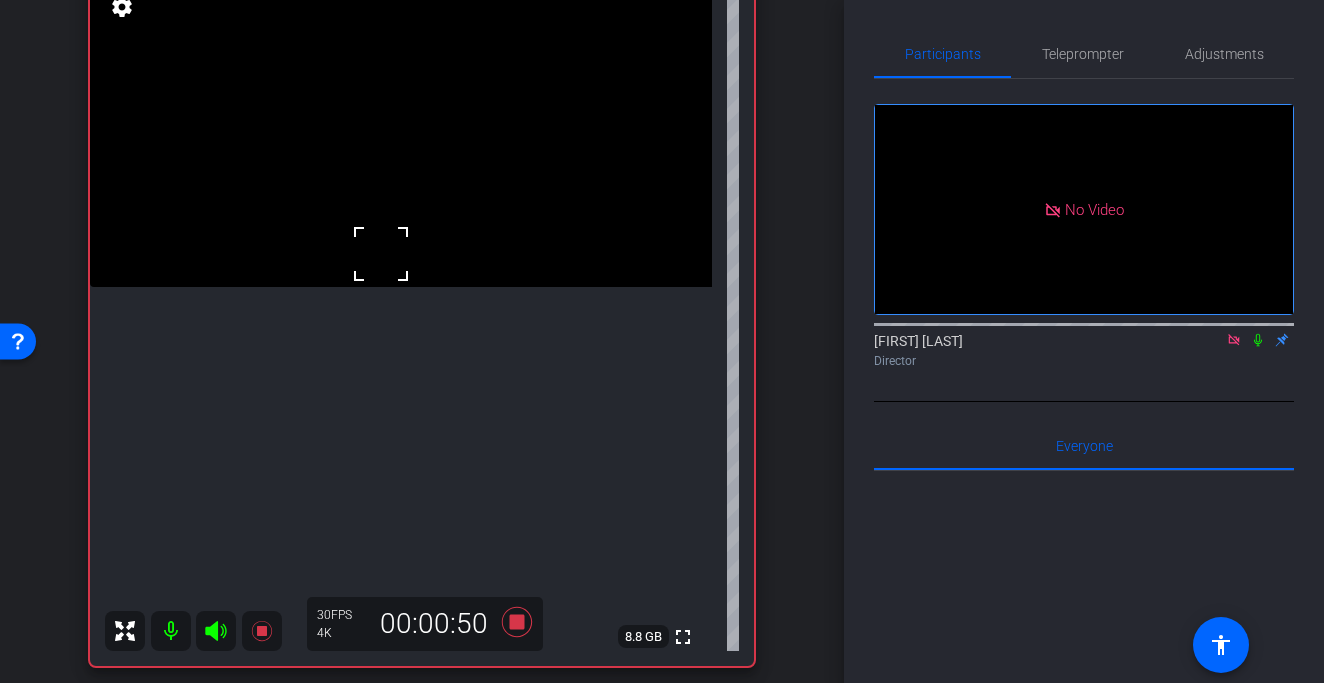 click at bounding box center (401, 131) 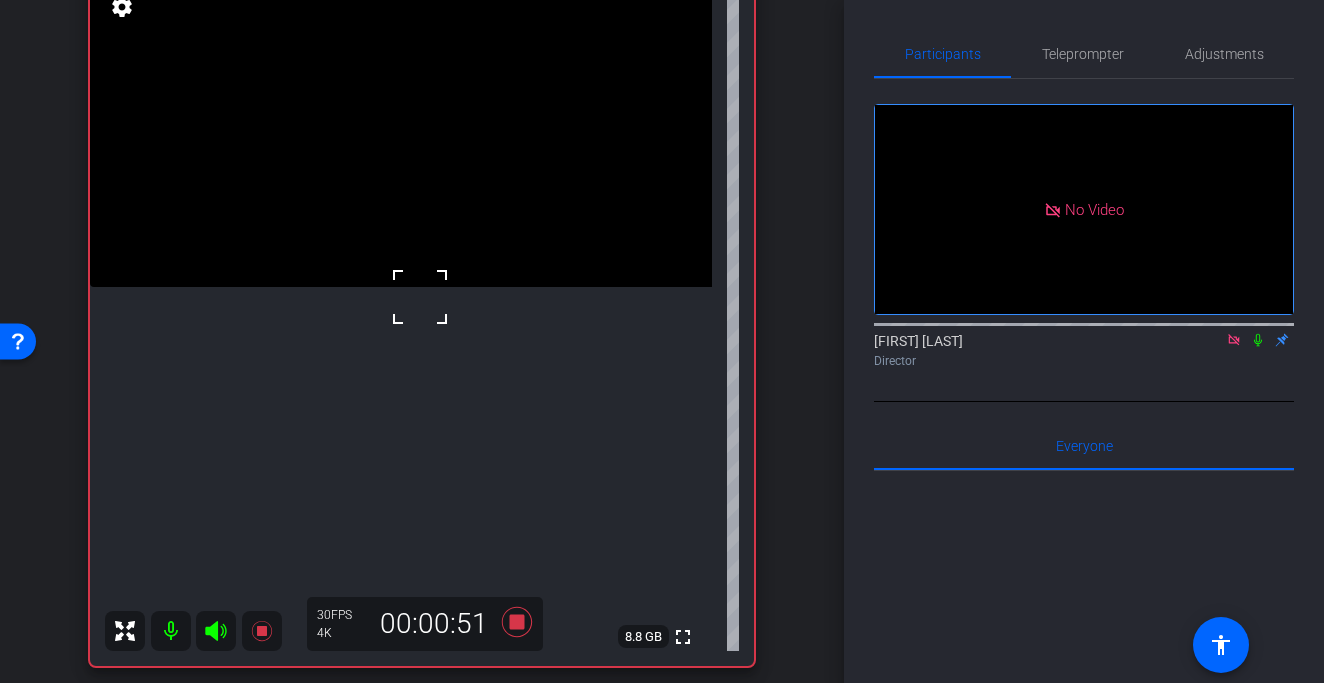 click at bounding box center (401, 131) 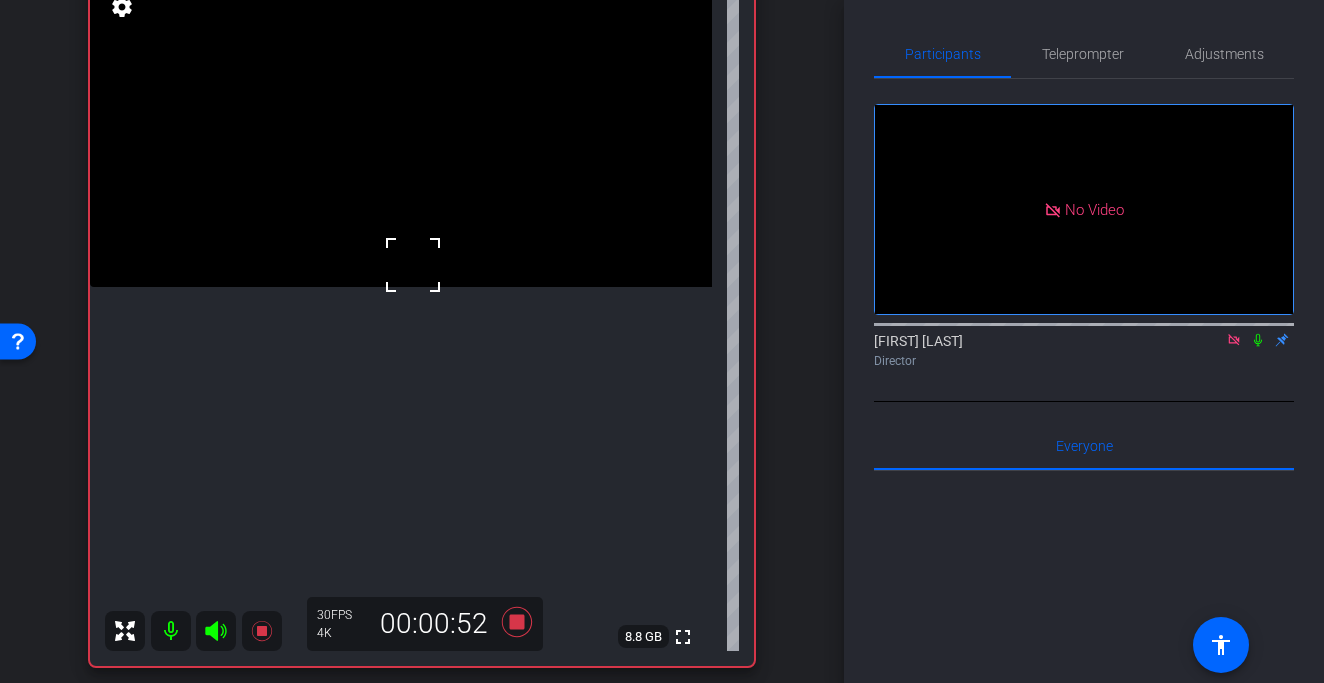 click at bounding box center [413, 265] 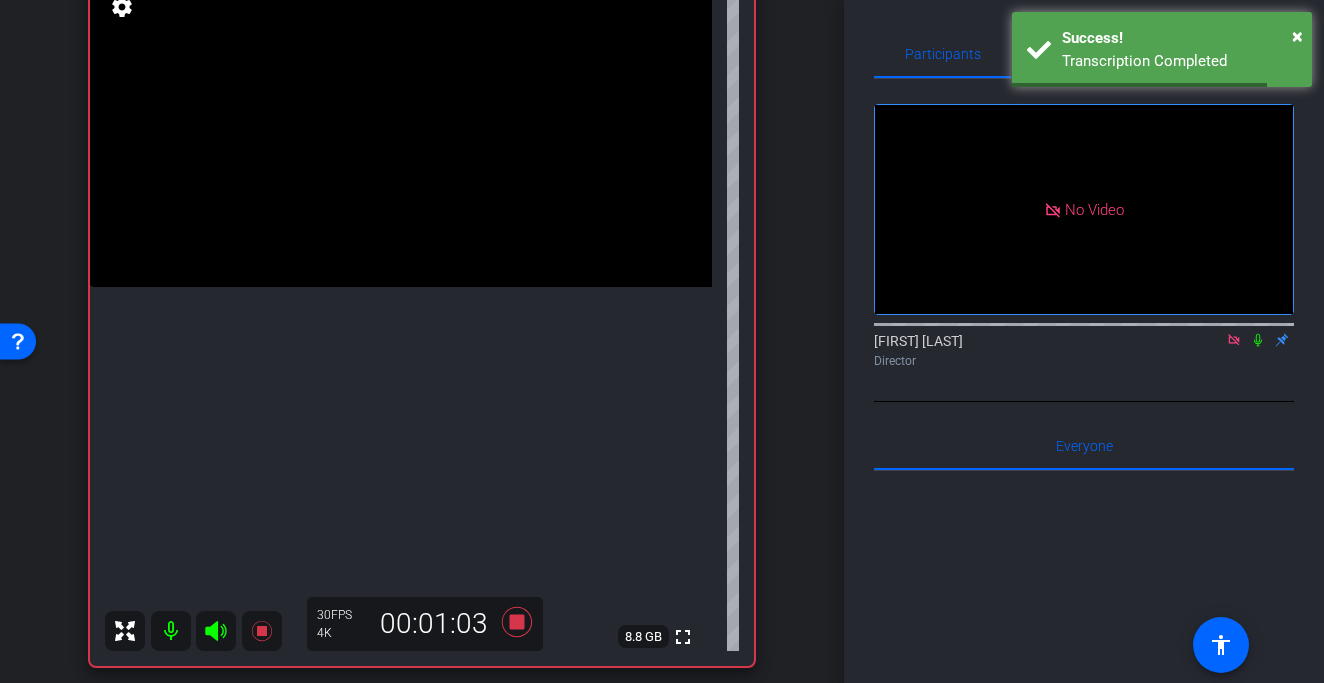 click at bounding box center (401, 131) 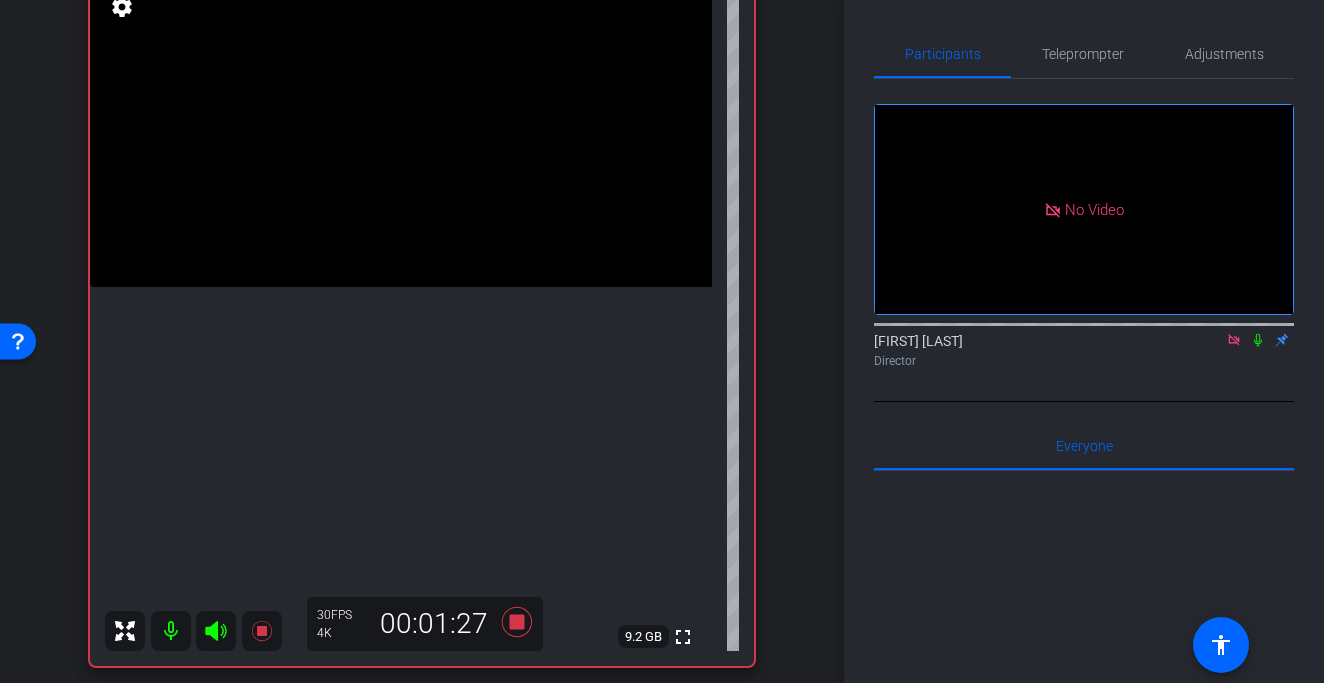 click at bounding box center (401, 131) 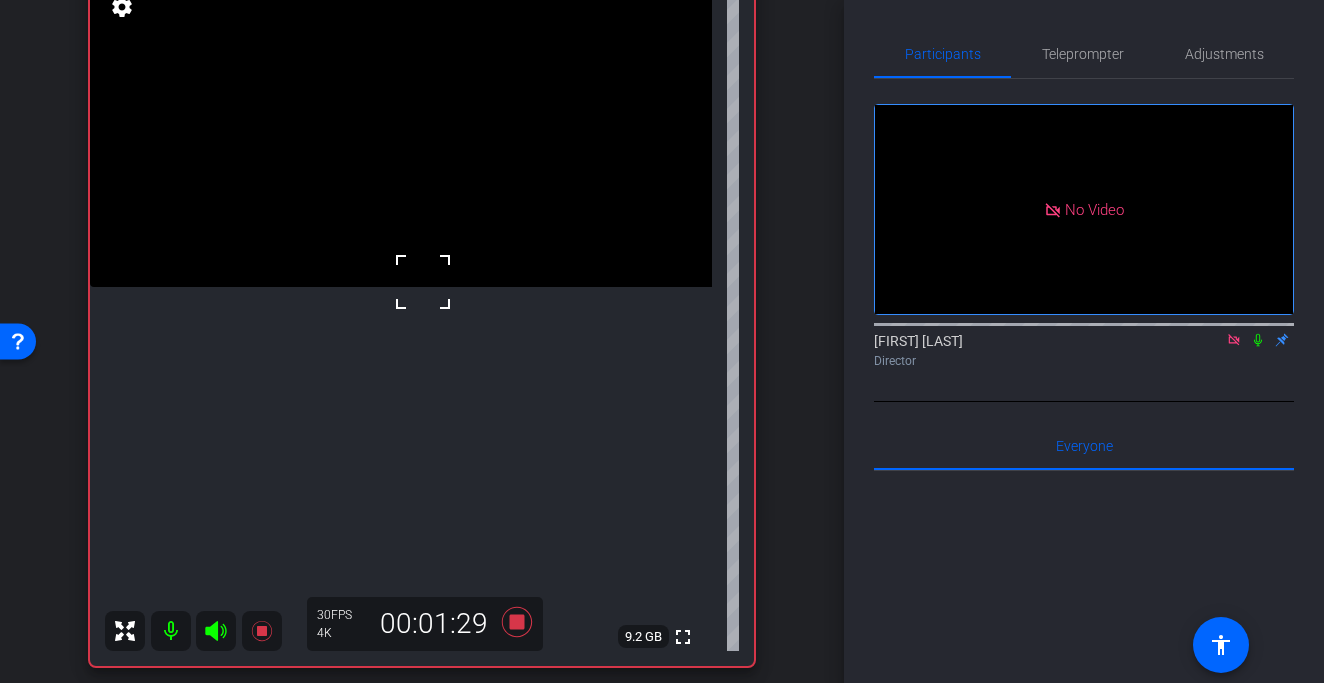 click at bounding box center [423, 282] 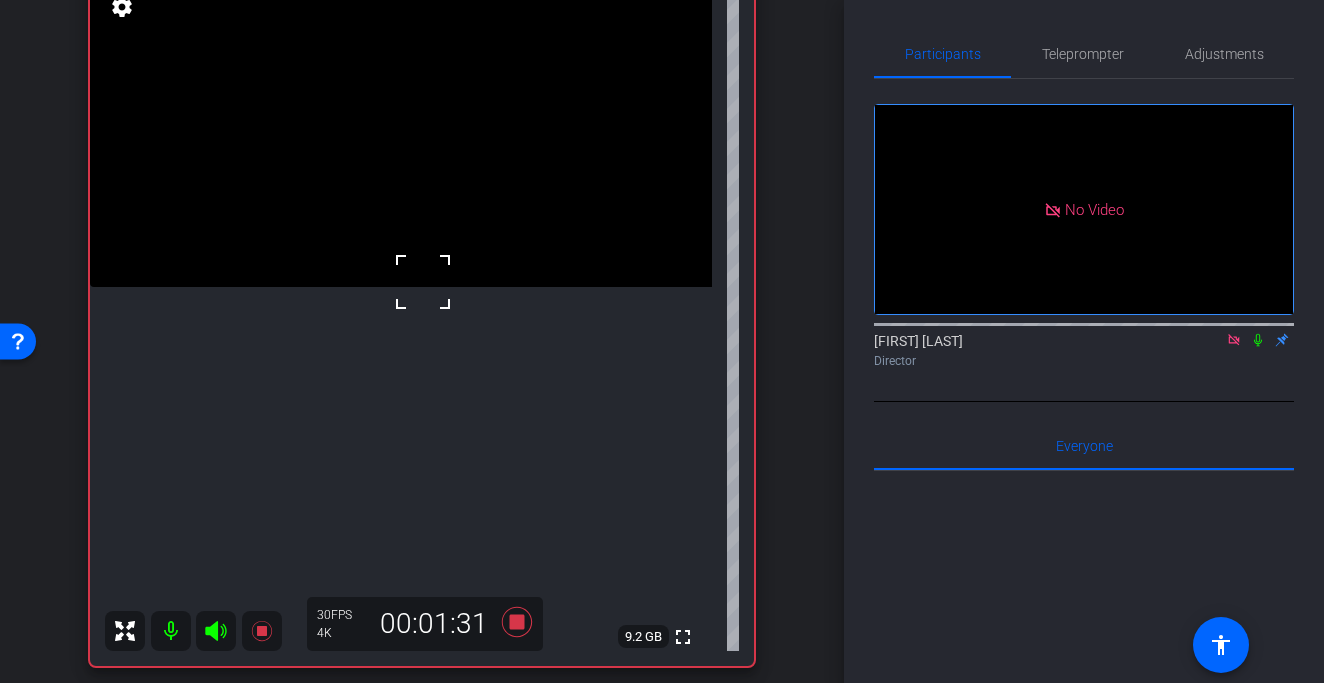 click at bounding box center (401, 131) 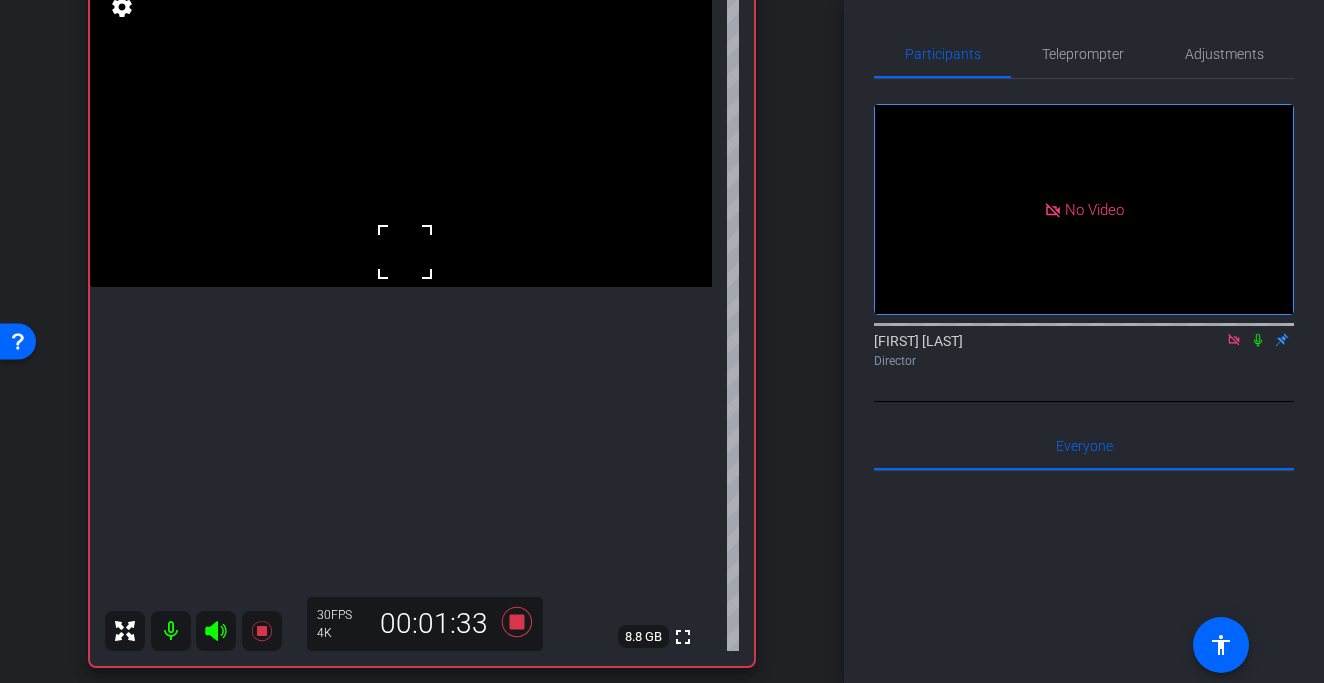 click at bounding box center [405, 252] 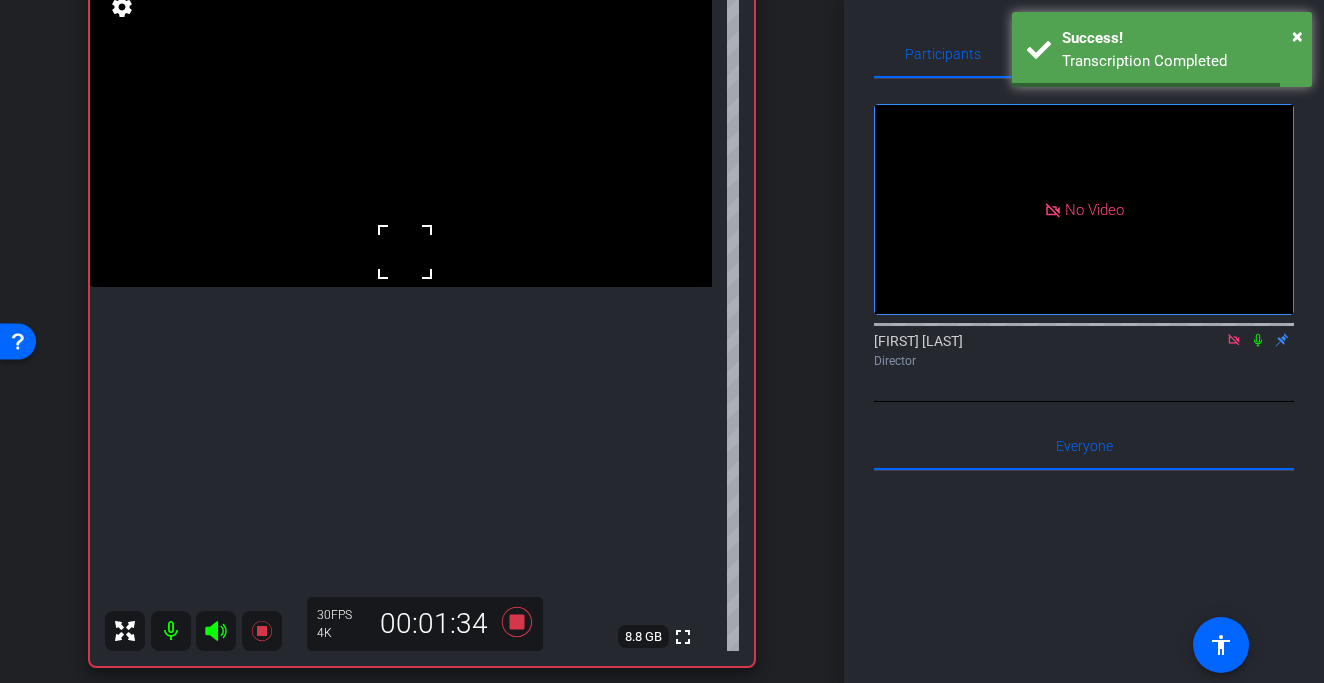 click at bounding box center (405, 252) 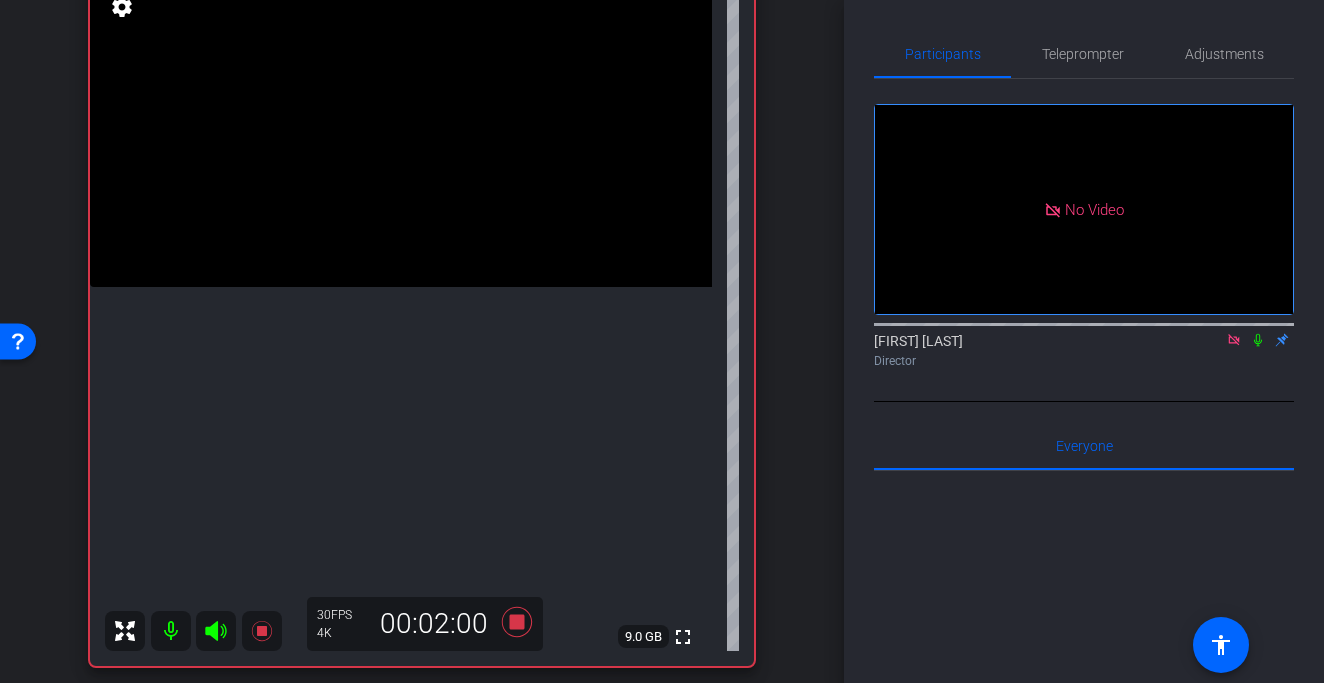 click at bounding box center (401, 131) 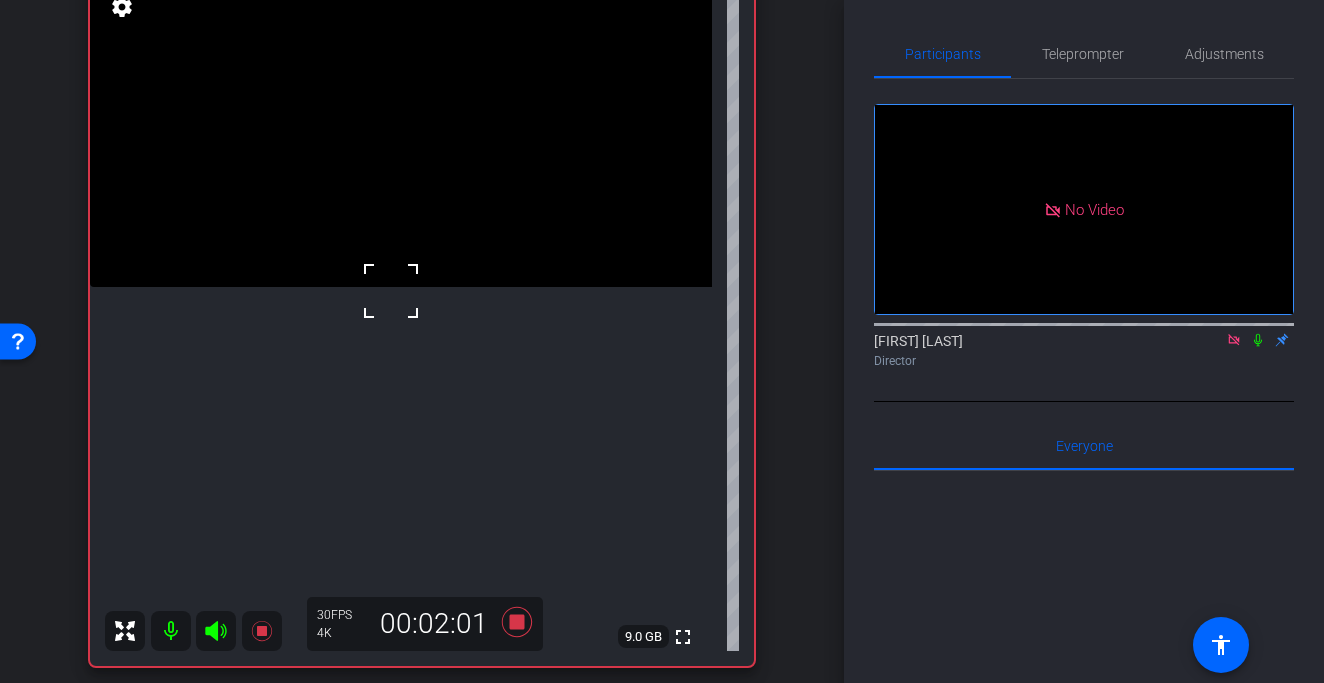 click at bounding box center [391, 291] 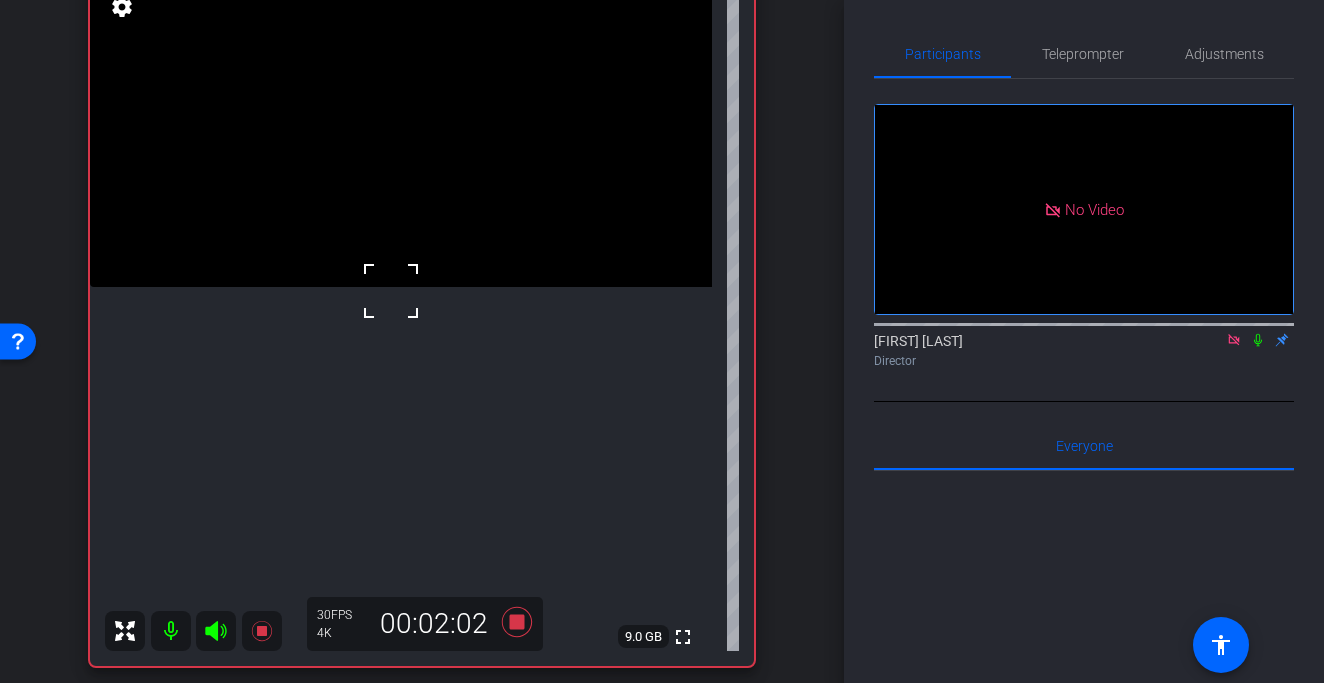 click at bounding box center (391, 291) 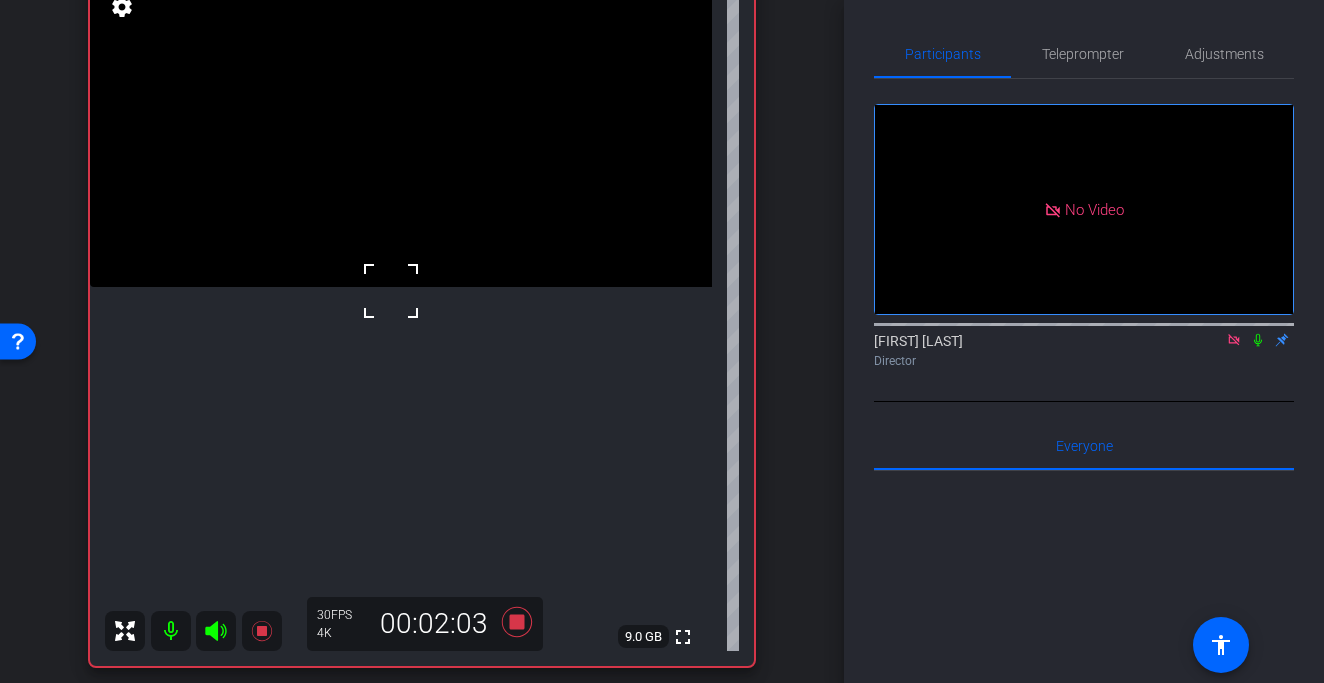 click at bounding box center (391, 291) 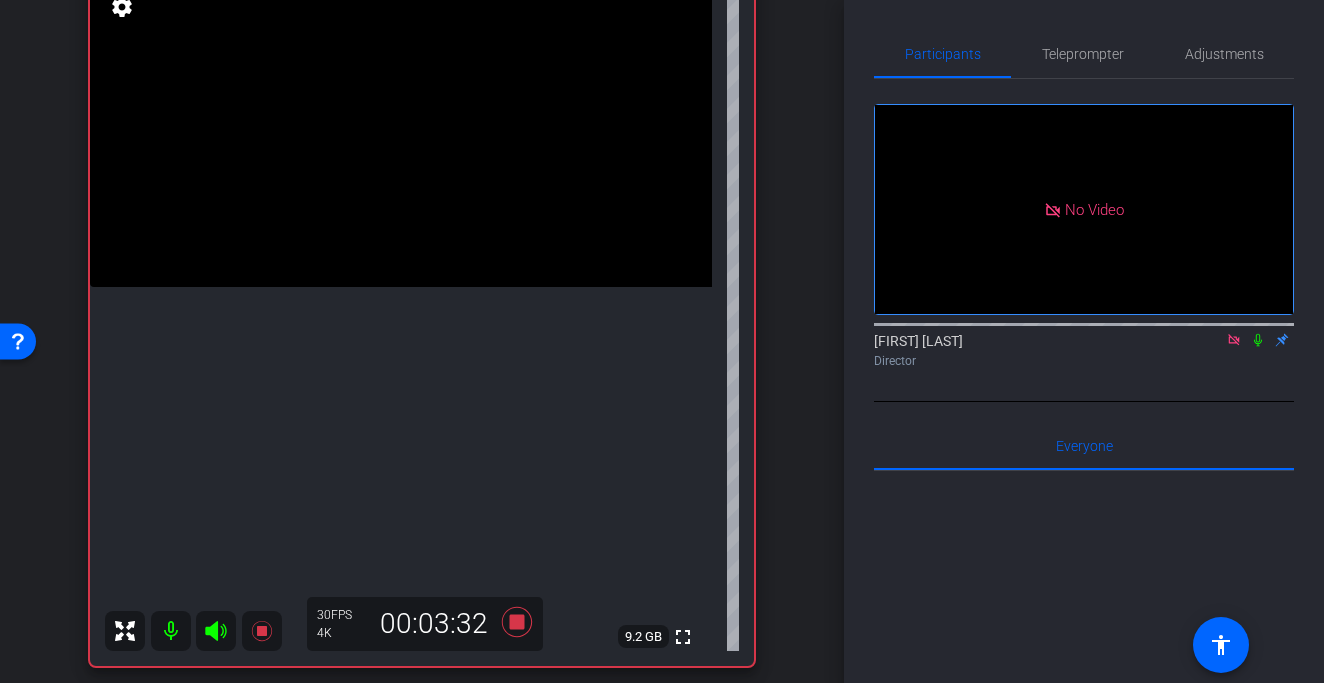 click at bounding box center [401, 131] 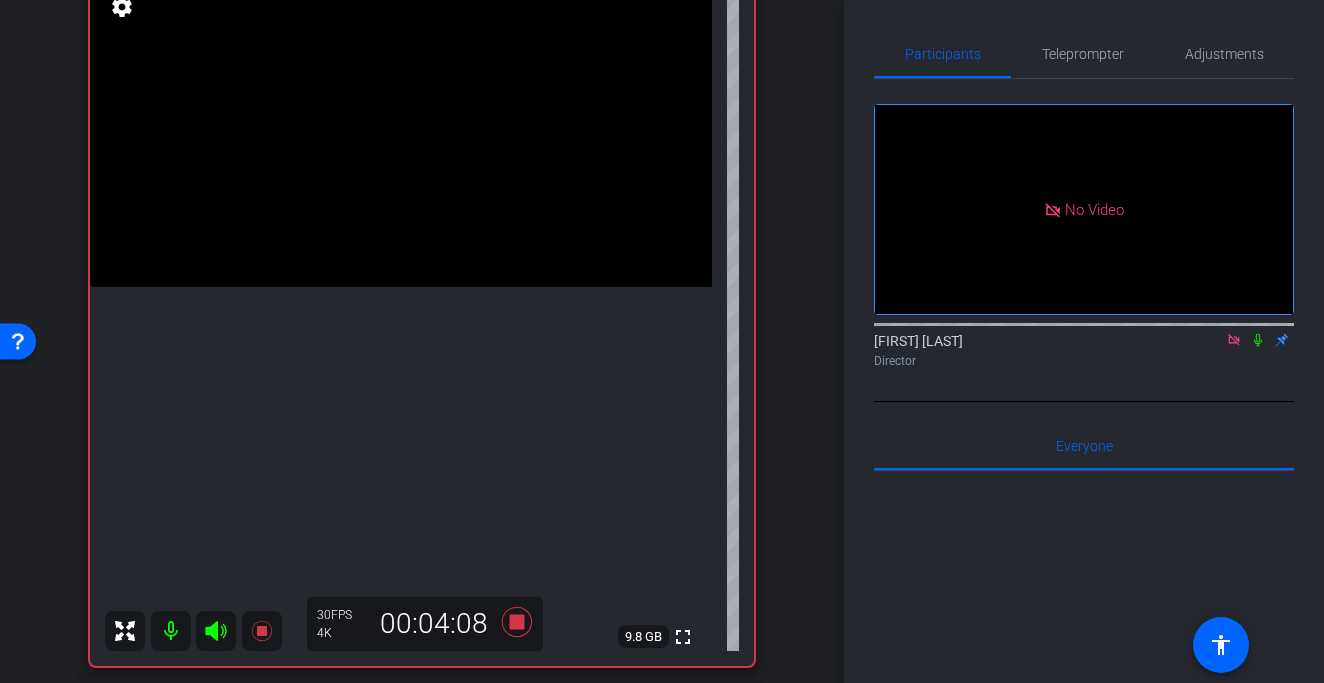 click at bounding box center (401, 131) 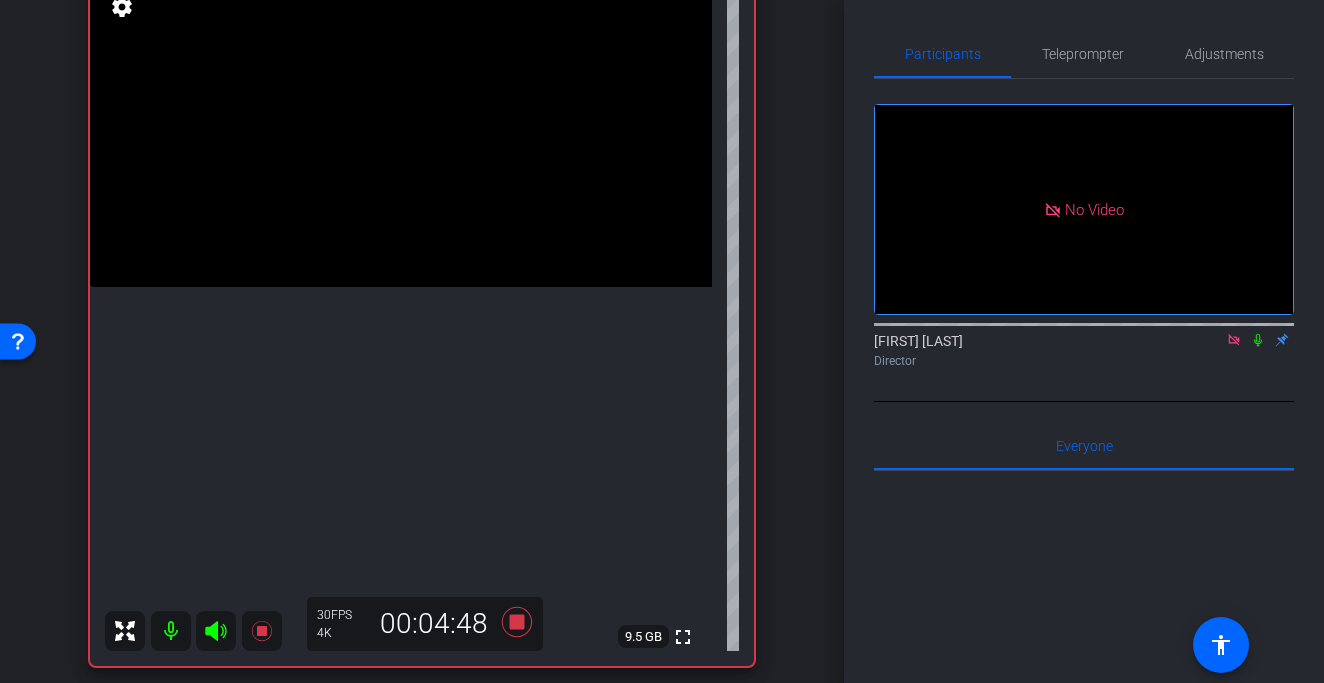 click at bounding box center (401, 131) 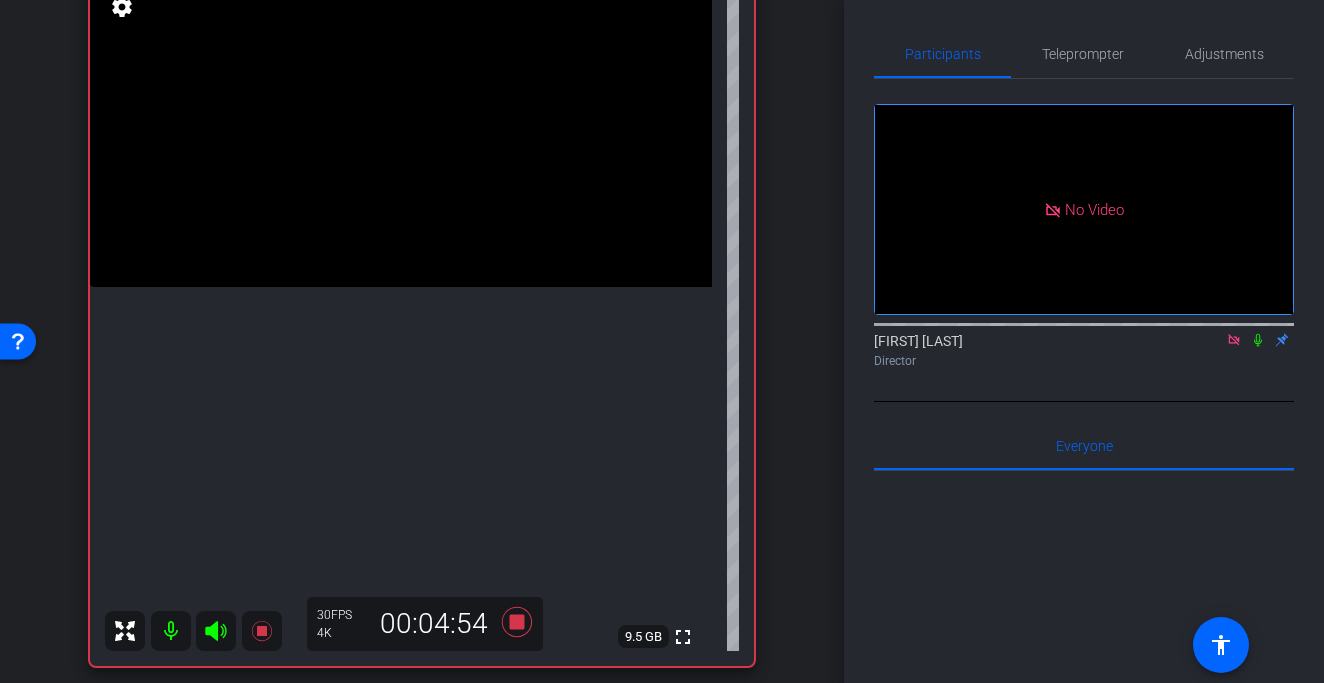 click at bounding box center [401, 131] 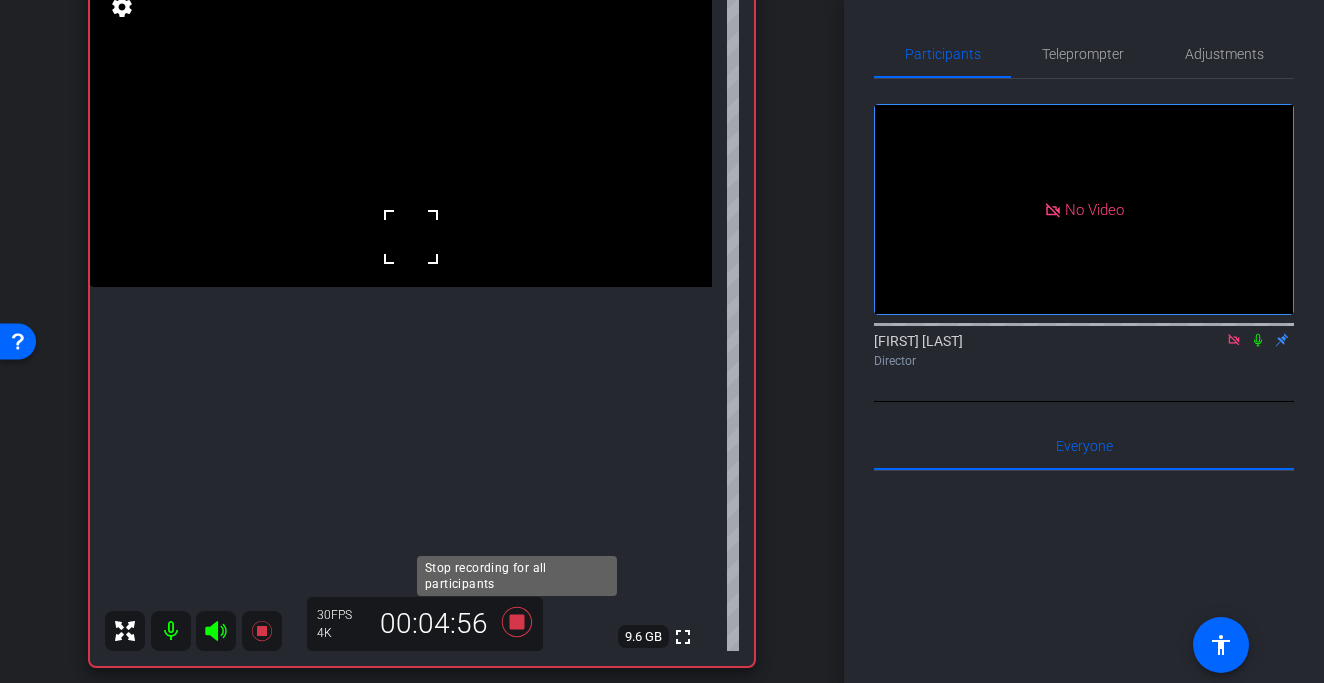 click 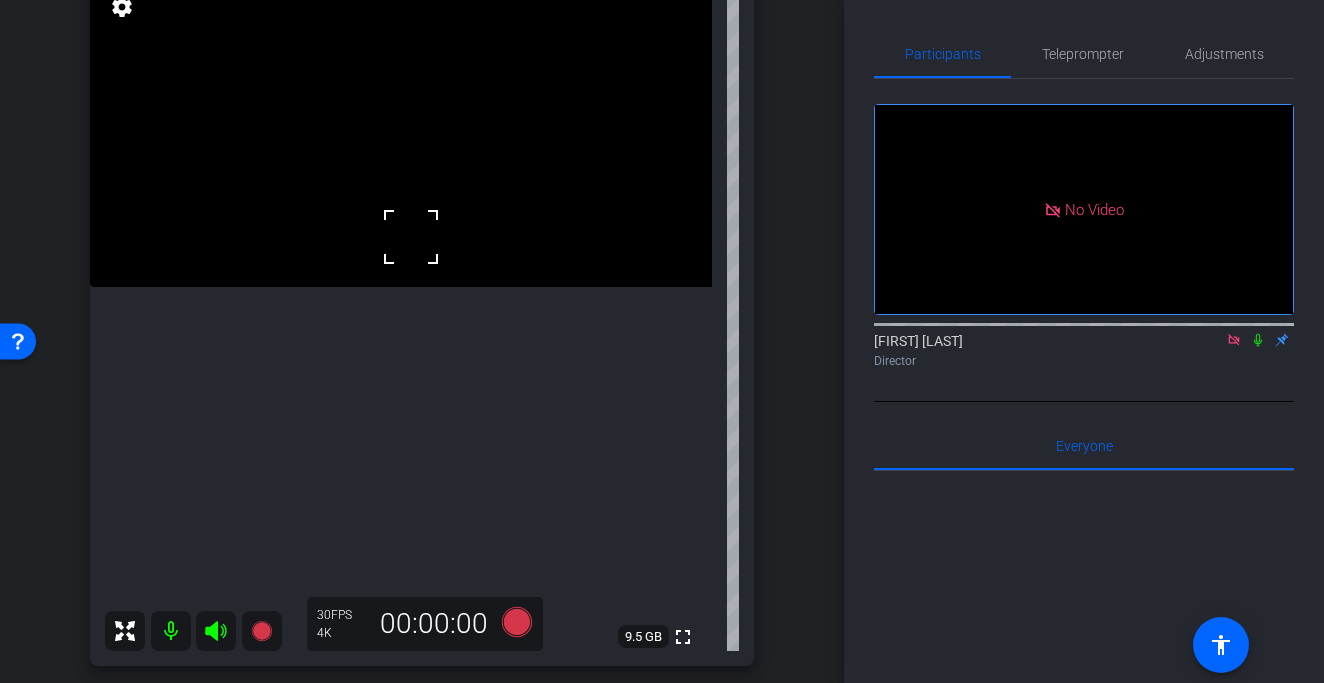 scroll, scrollTop: 361, scrollLeft: 0, axis: vertical 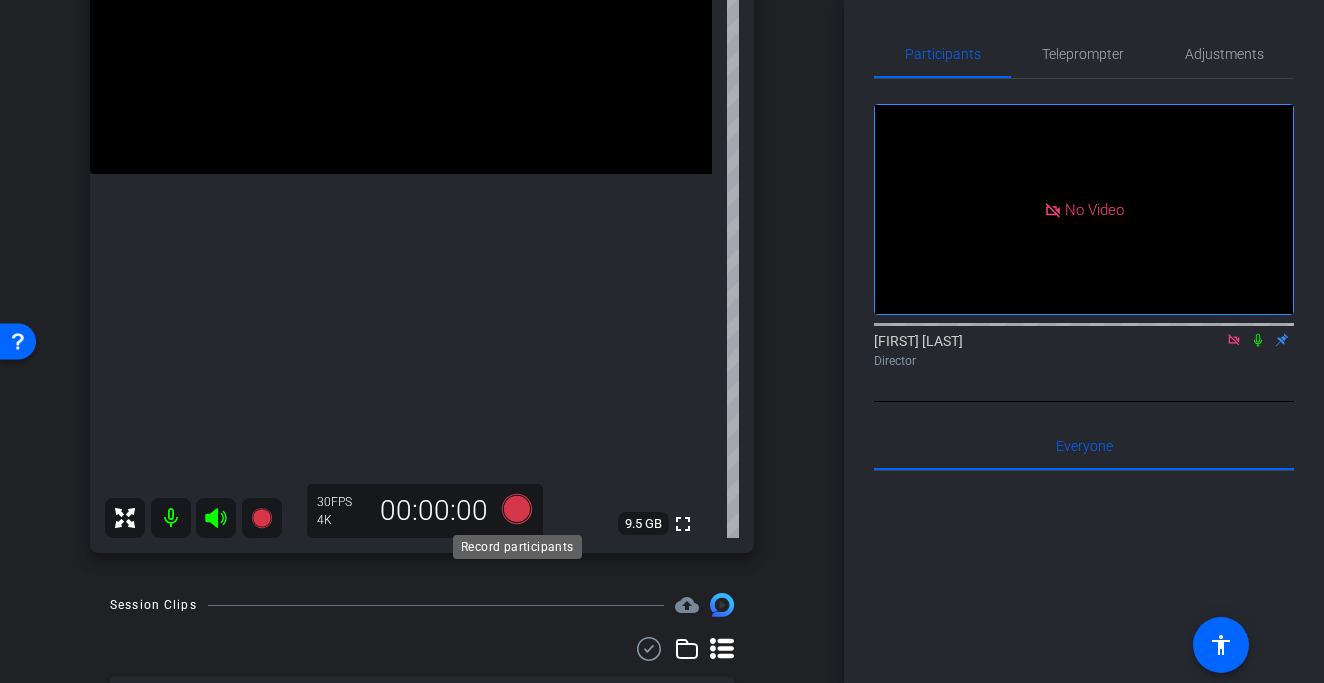 click 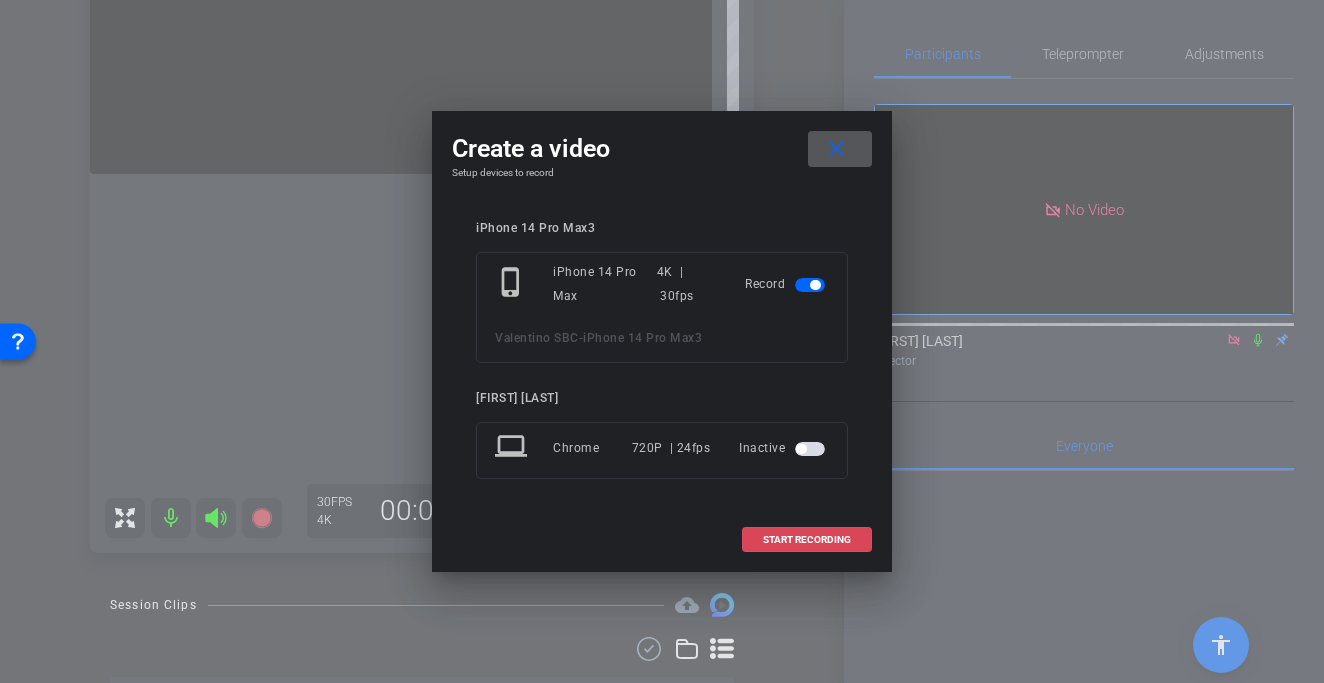 click on "START RECORDING" at bounding box center (807, 540) 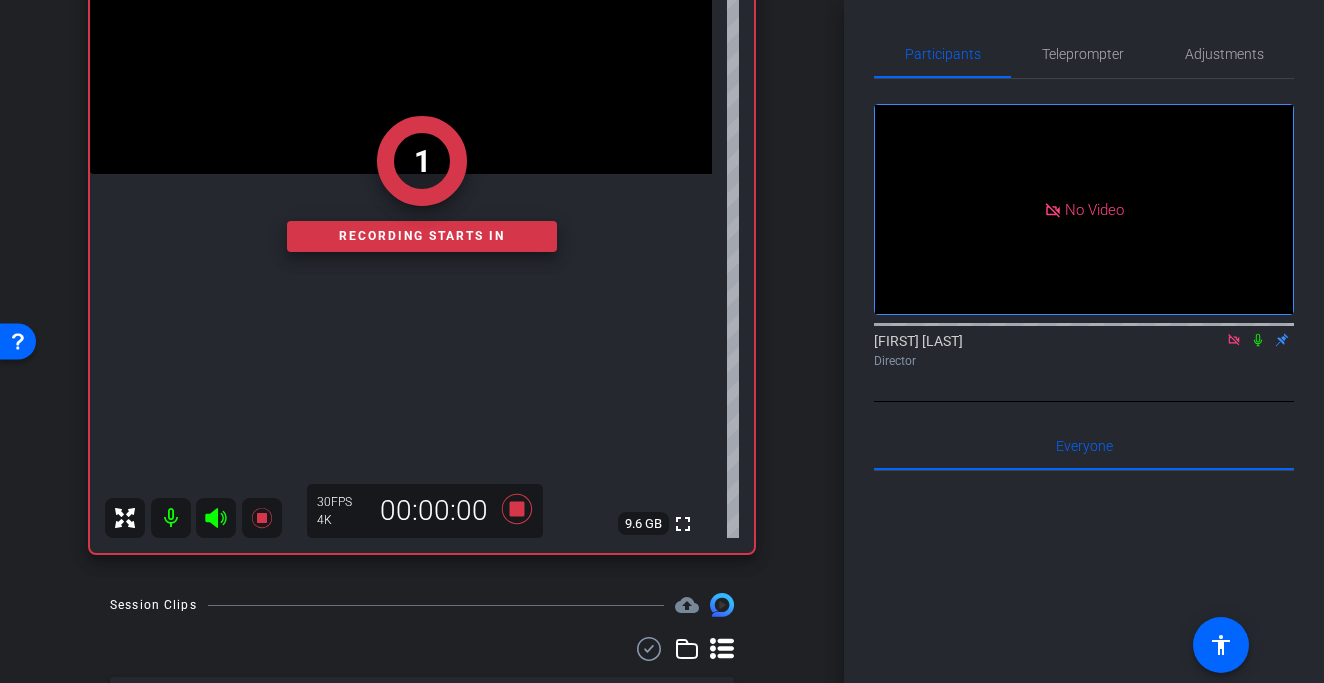 click on "1   Recording starts in" 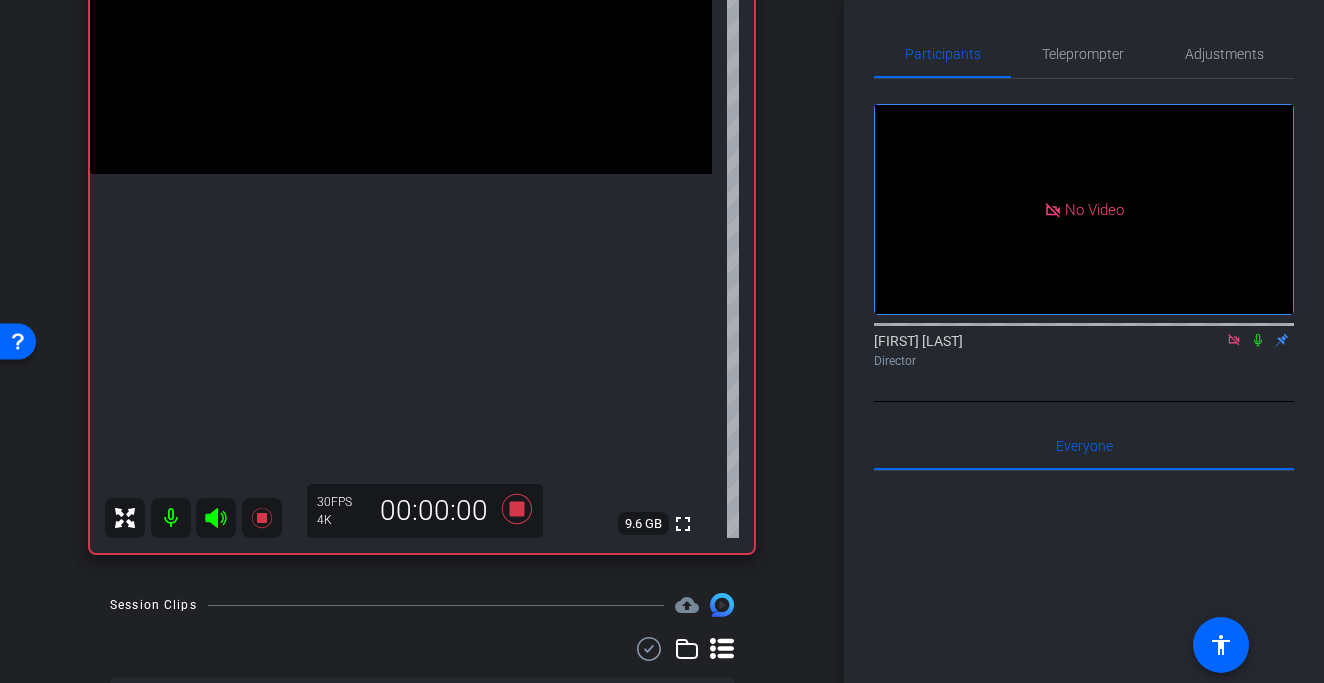 click at bounding box center (401, 18) 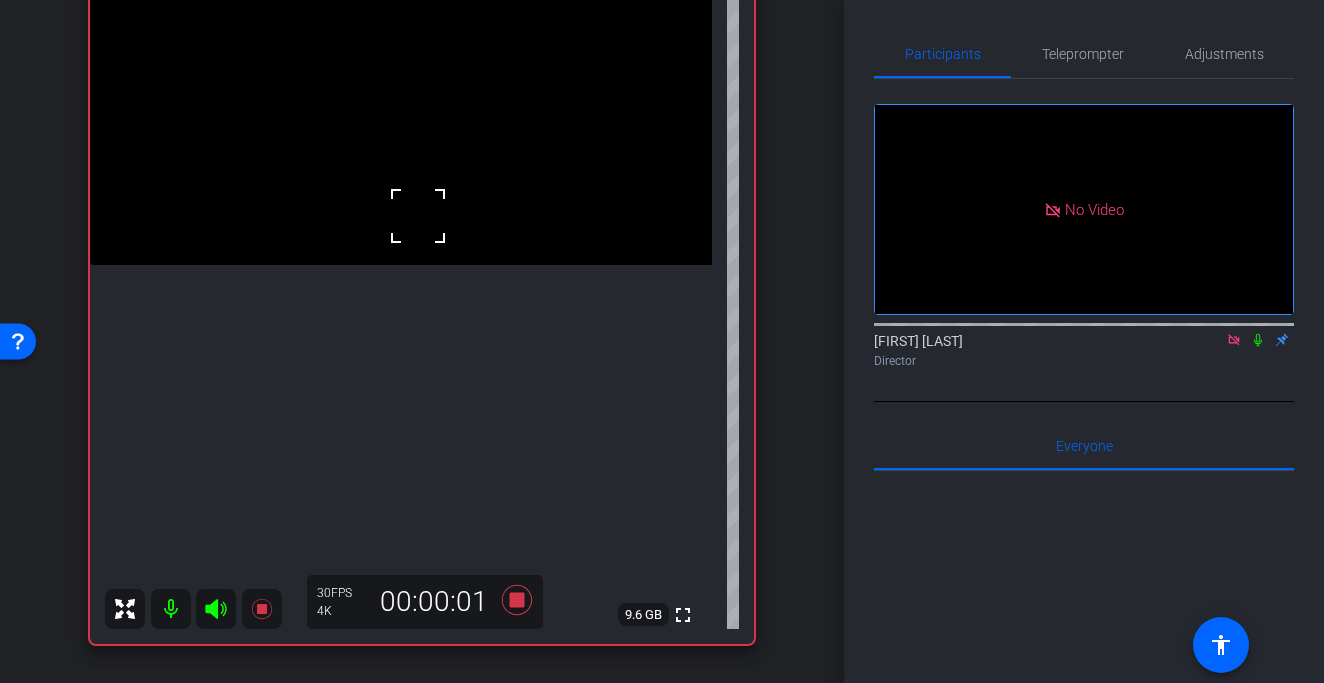 scroll, scrollTop: 234, scrollLeft: 0, axis: vertical 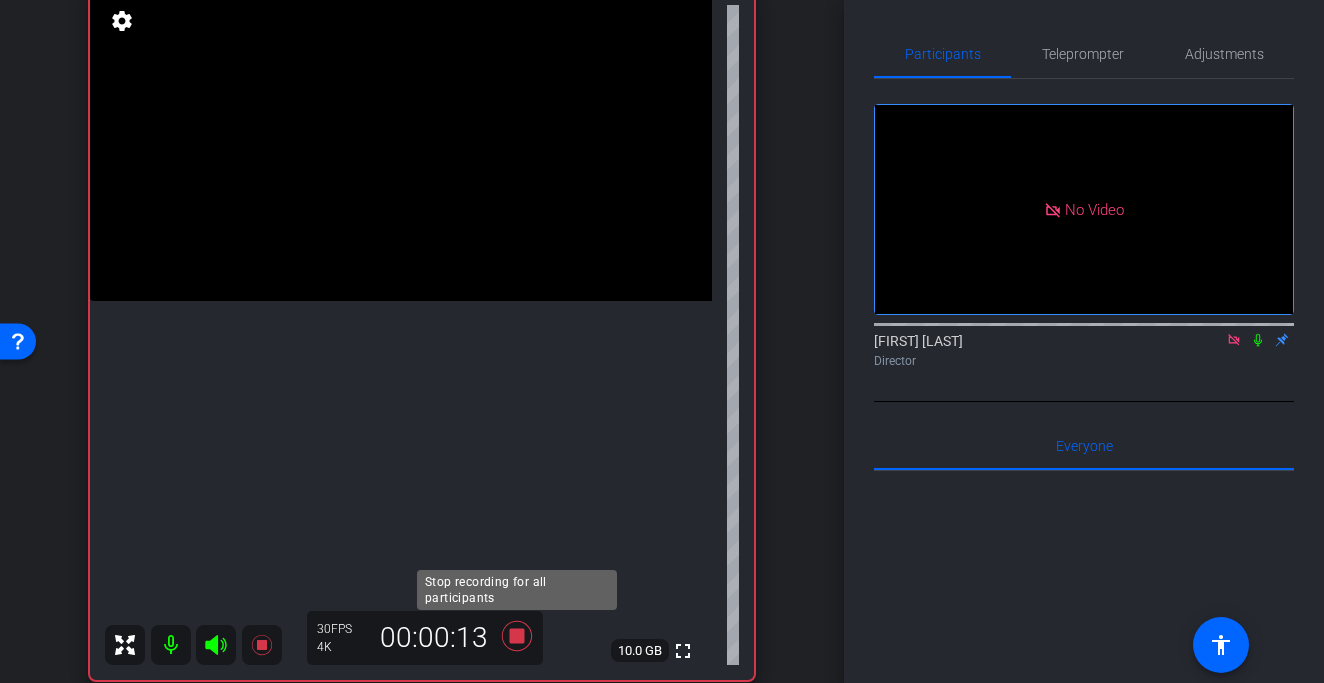 click 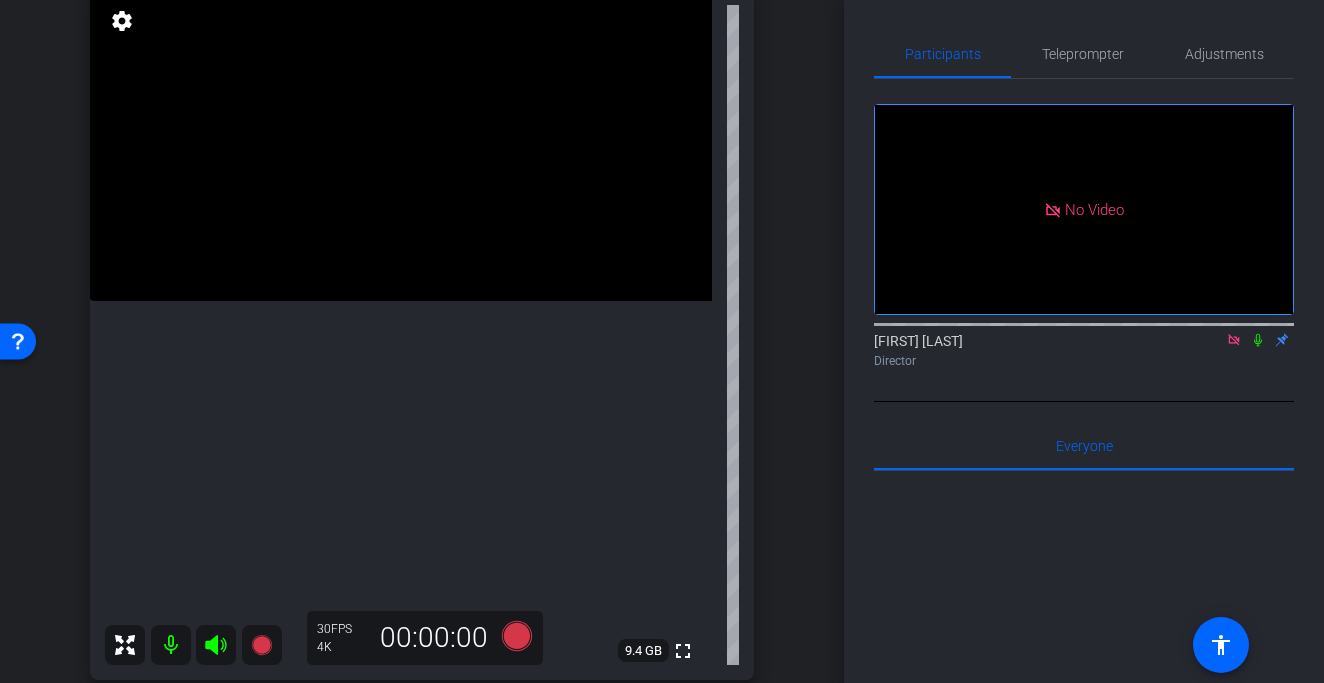 click at bounding box center (401, 145) 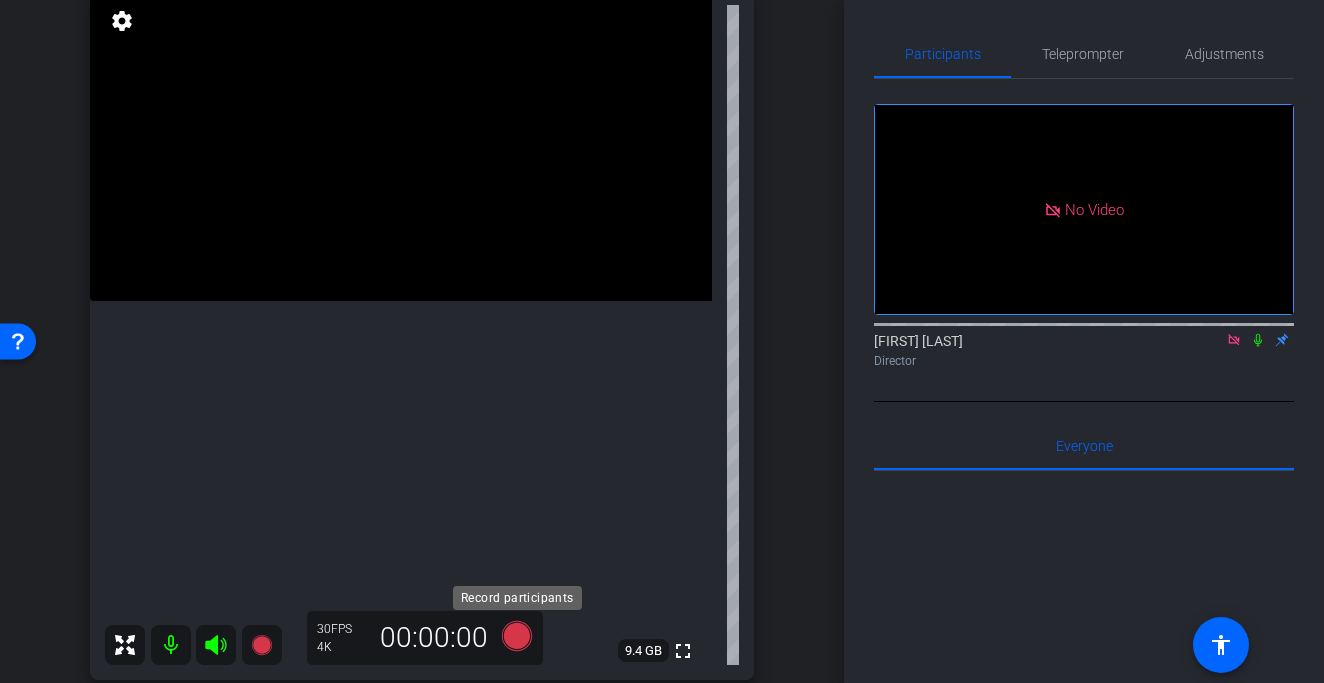 click 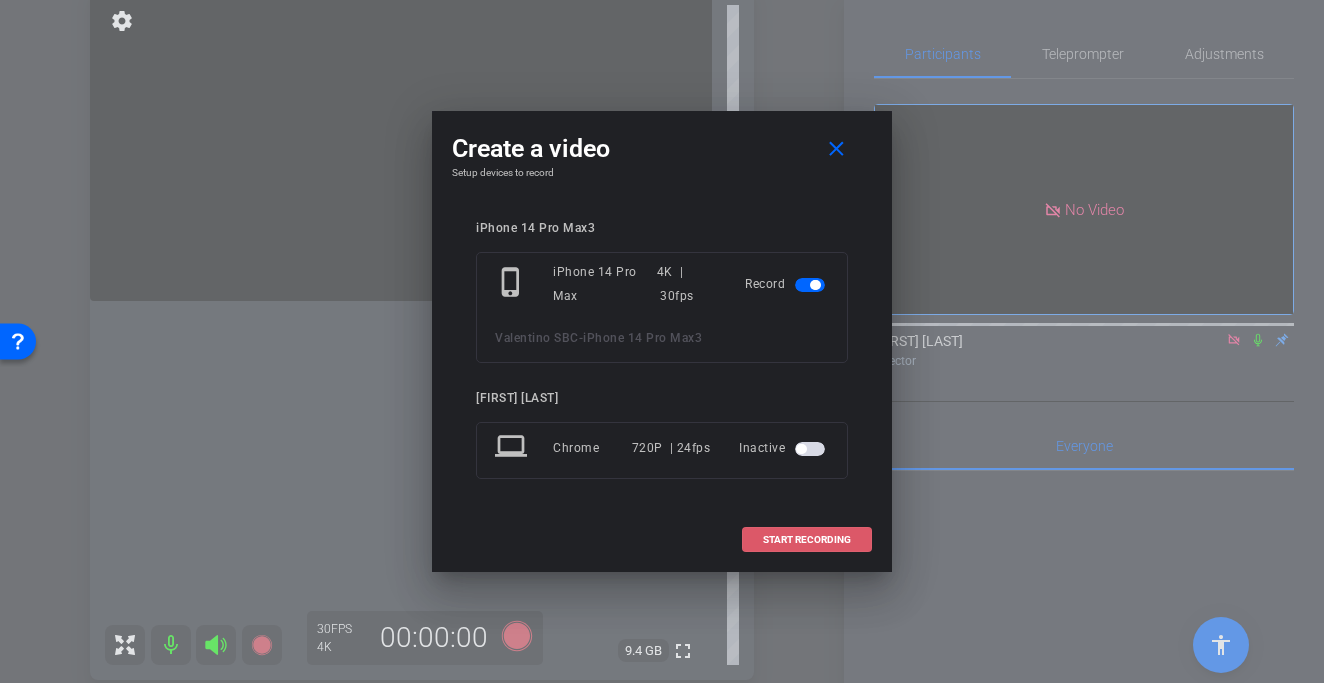 click at bounding box center (807, 540) 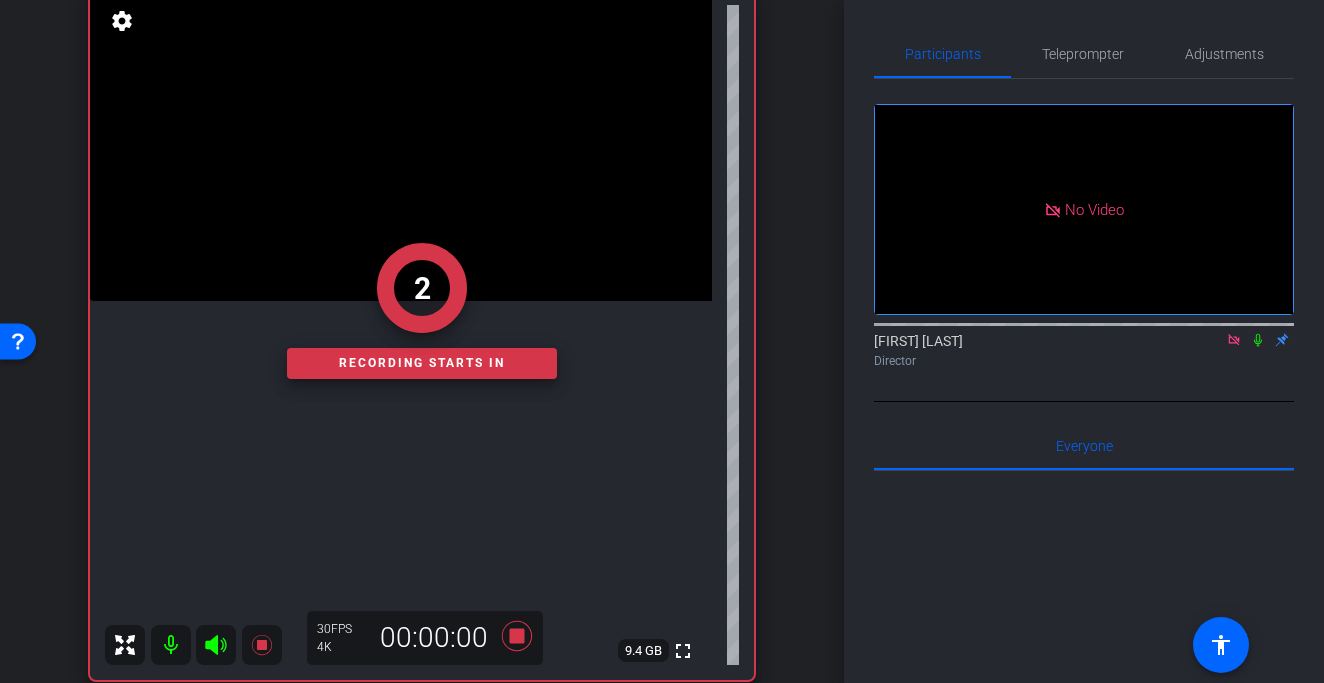click on "2   Recording starts in" 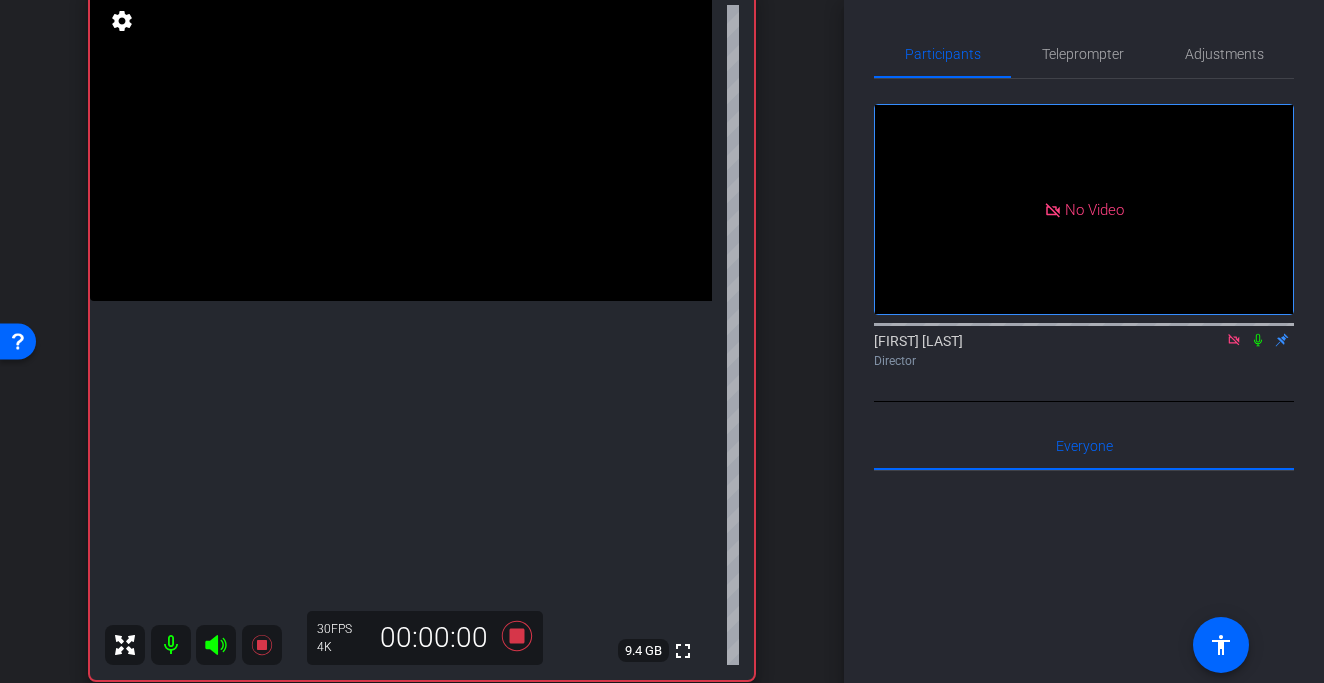 click at bounding box center [401, 145] 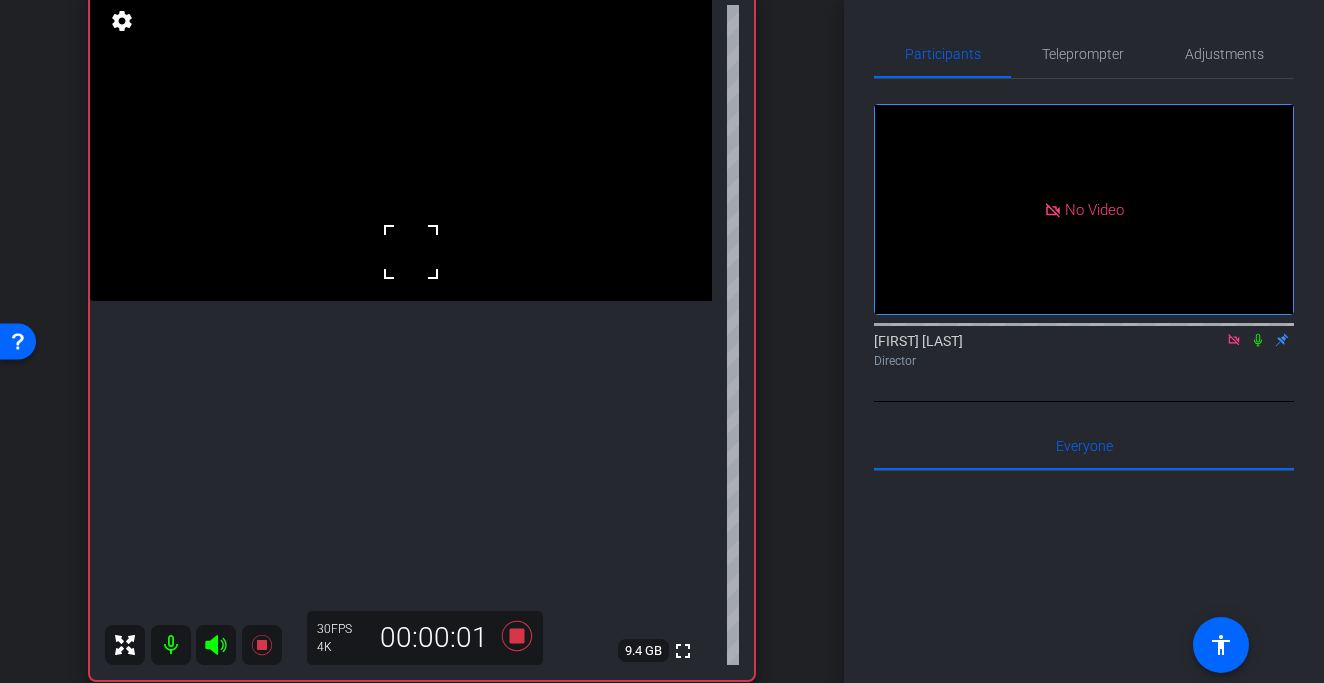 click at bounding box center (401, 145) 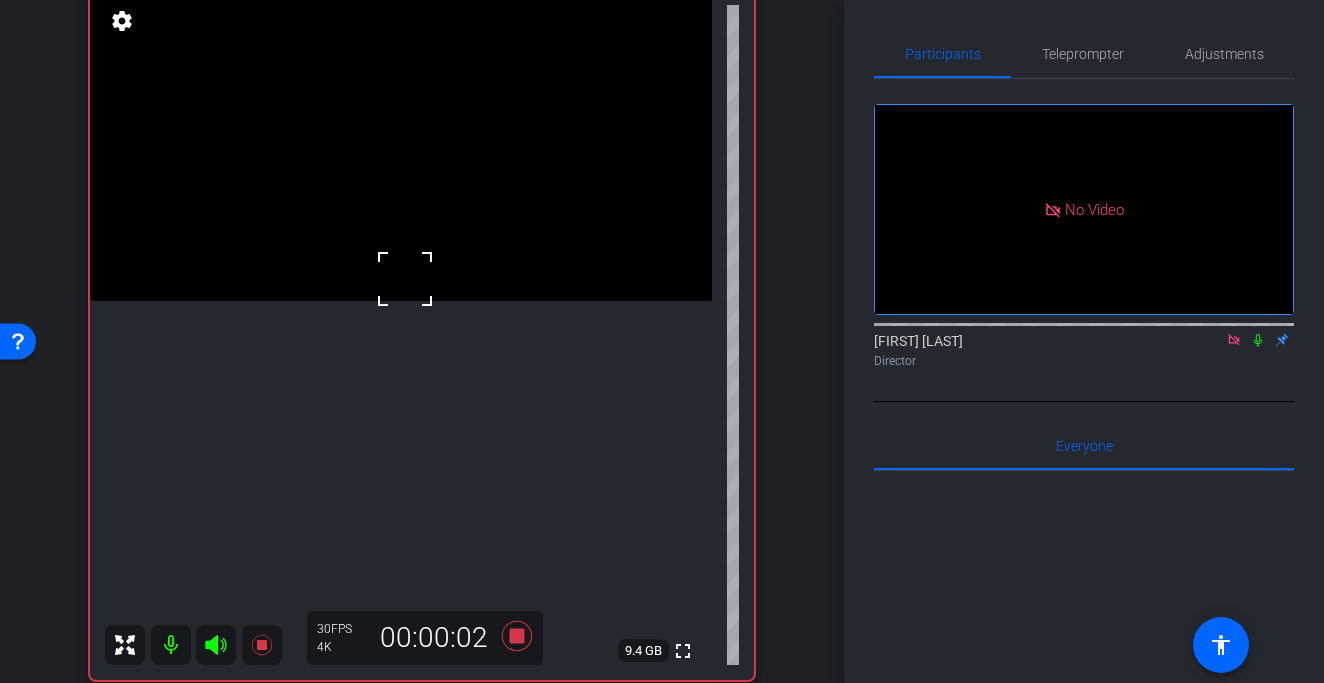 click at bounding box center [405, 279] 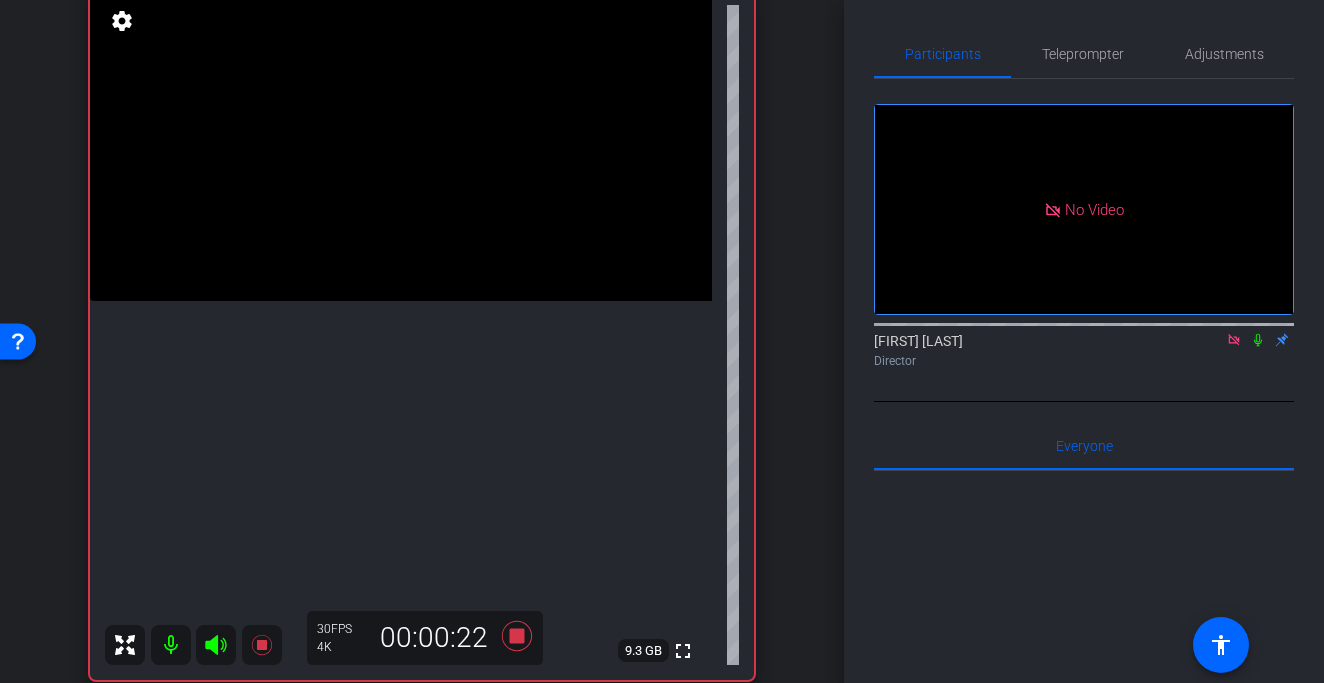 click at bounding box center [401, 145] 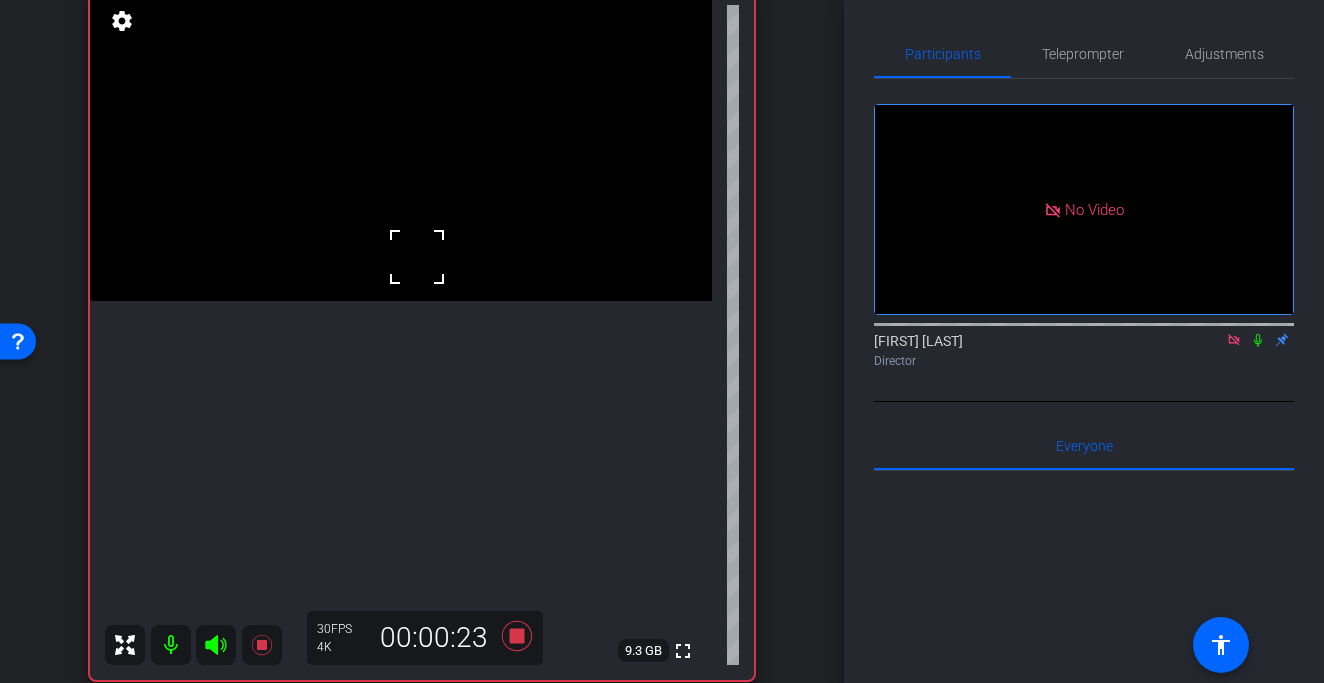 click at bounding box center [417, 257] 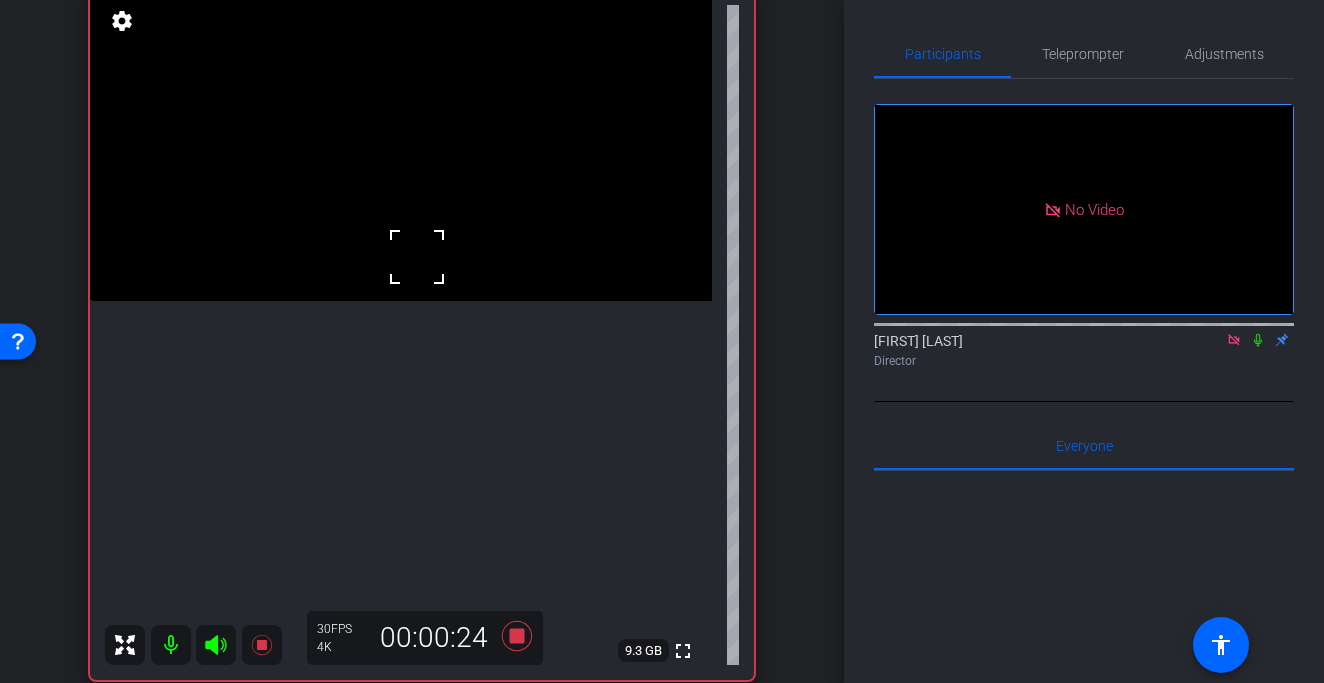 click at bounding box center [417, 257] 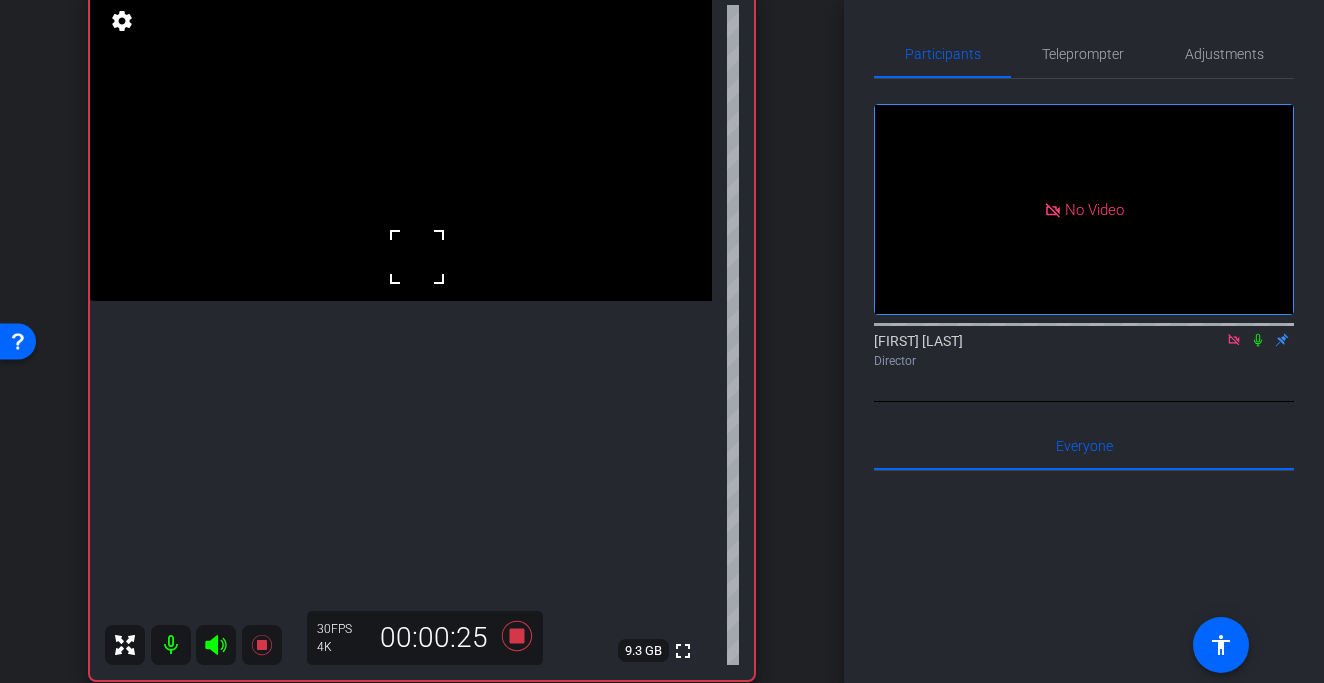 click at bounding box center (417, 257) 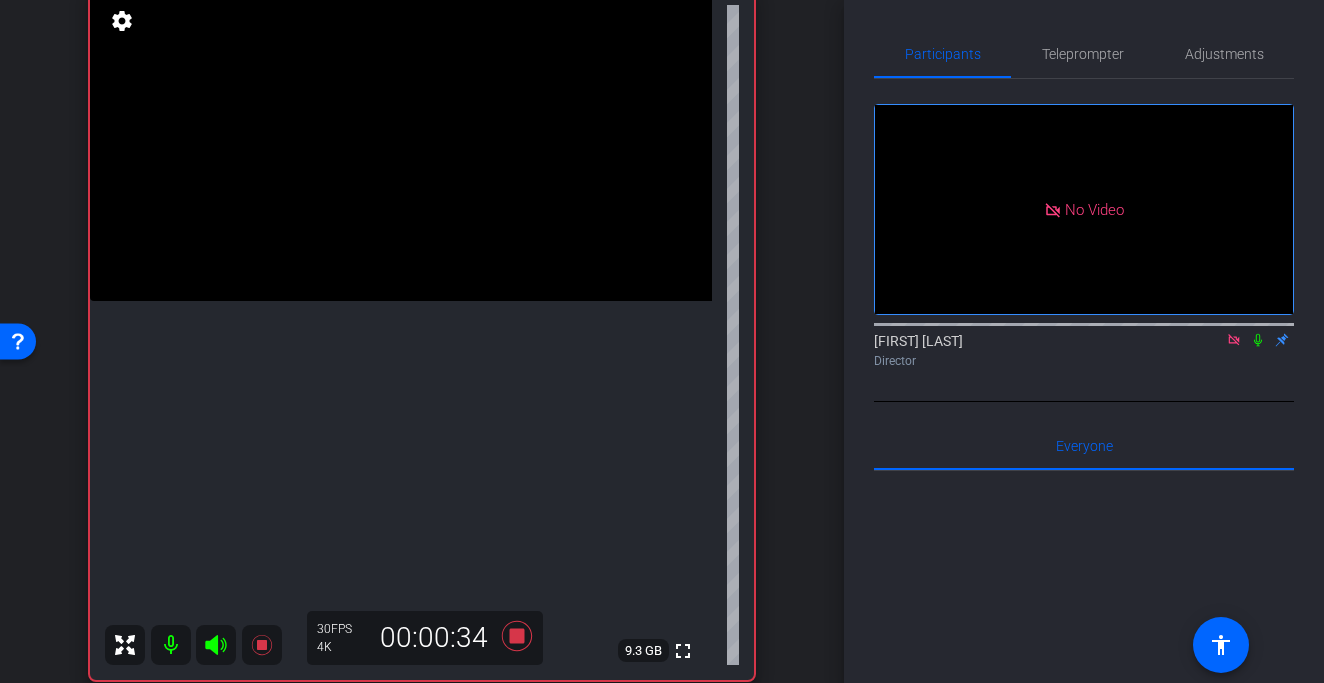 click at bounding box center (401, 145) 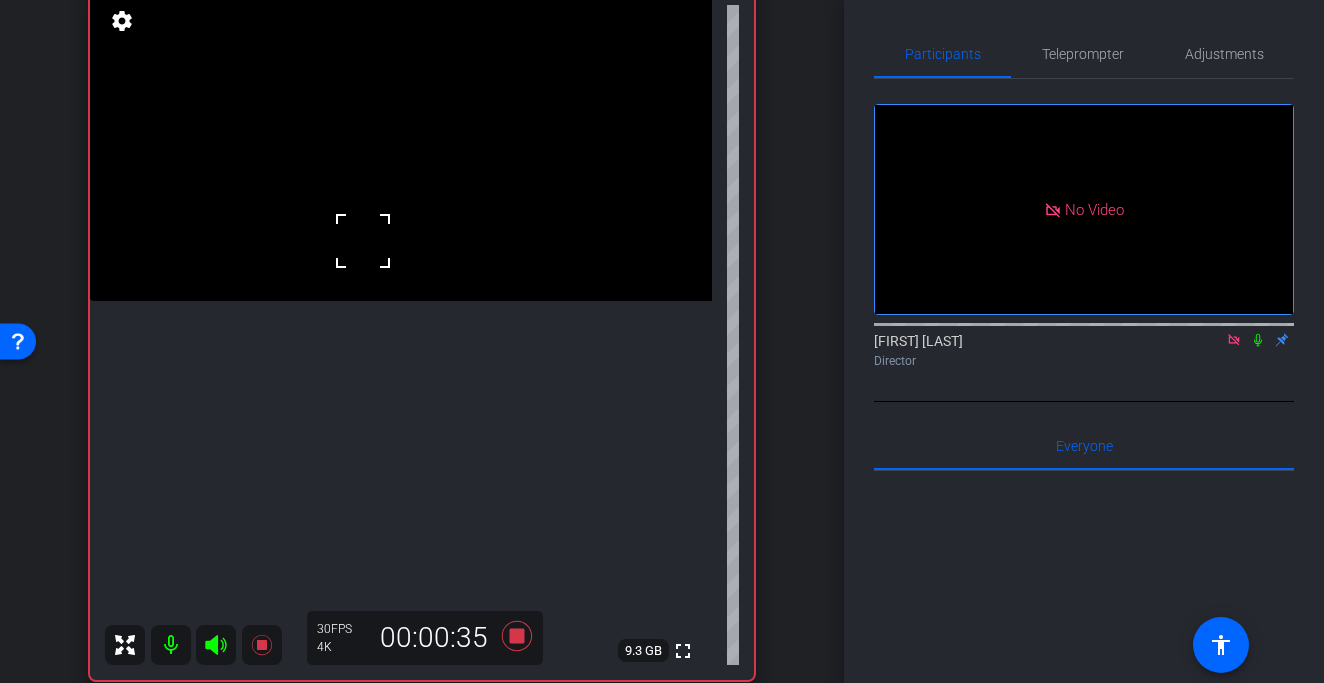 click at bounding box center [401, 145] 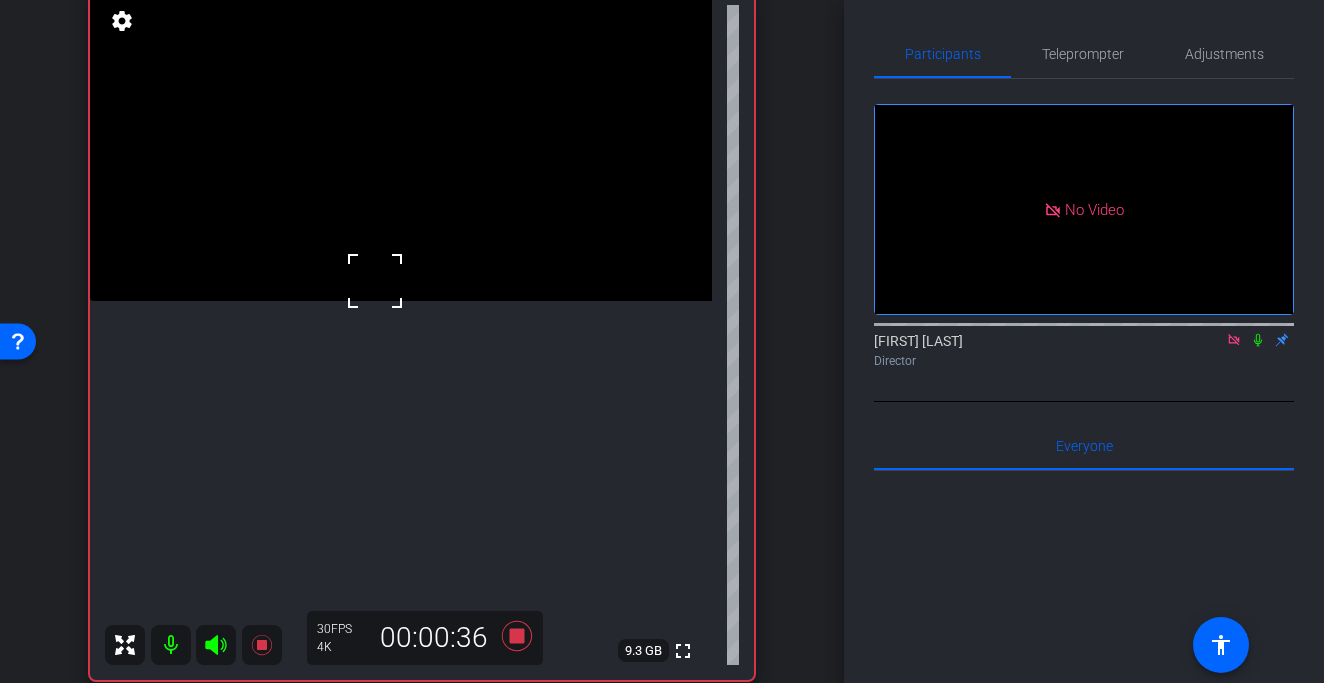 click at bounding box center [375, 281] 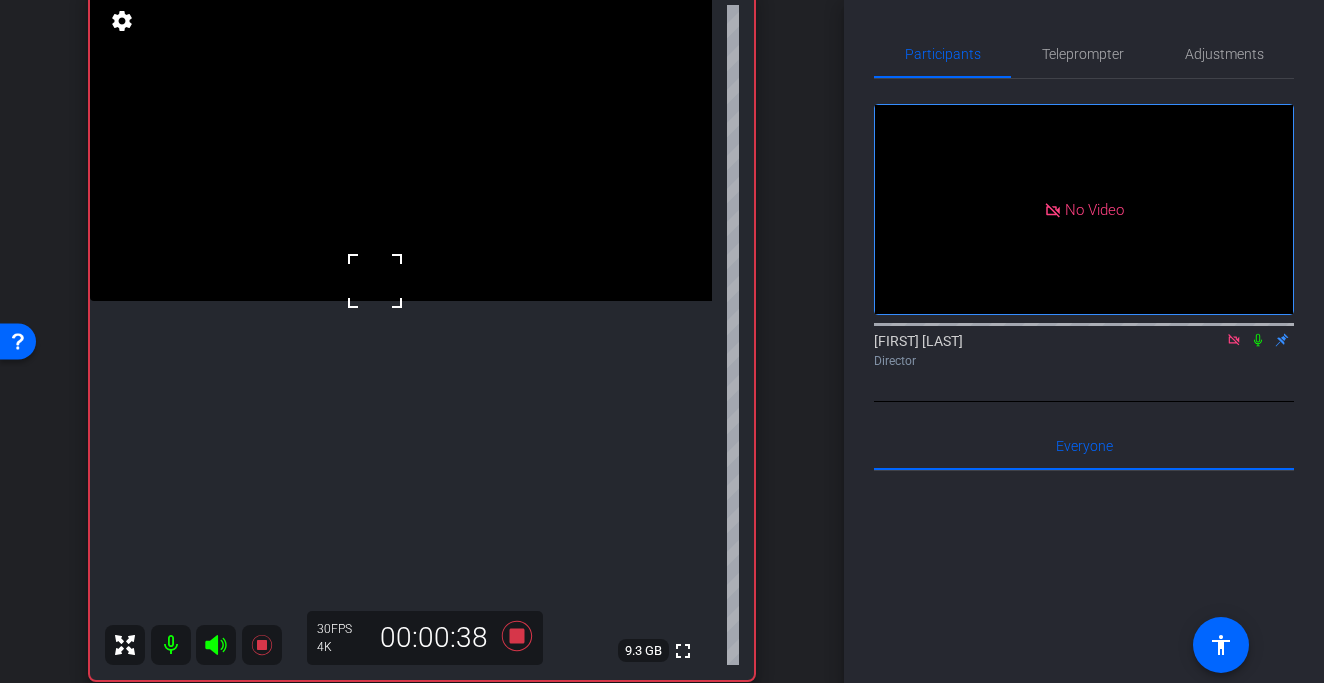 click at bounding box center [375, 281] 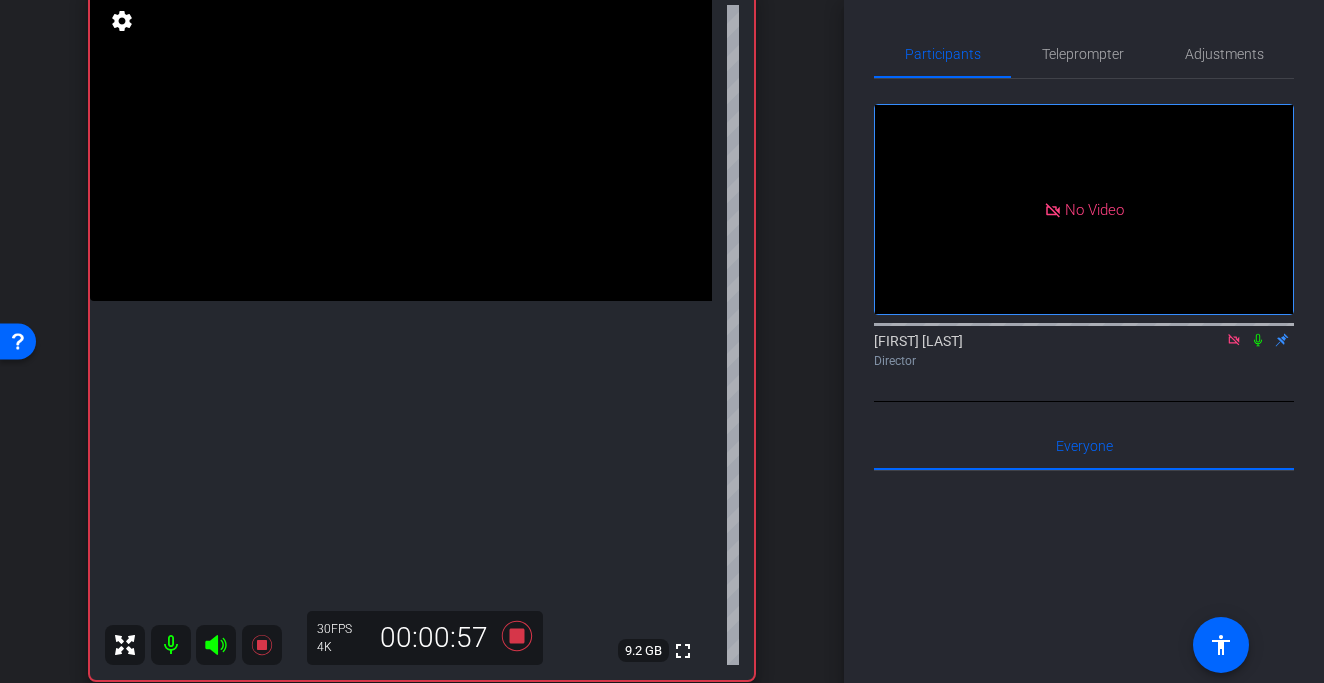 click at bounding box center [401, 145] 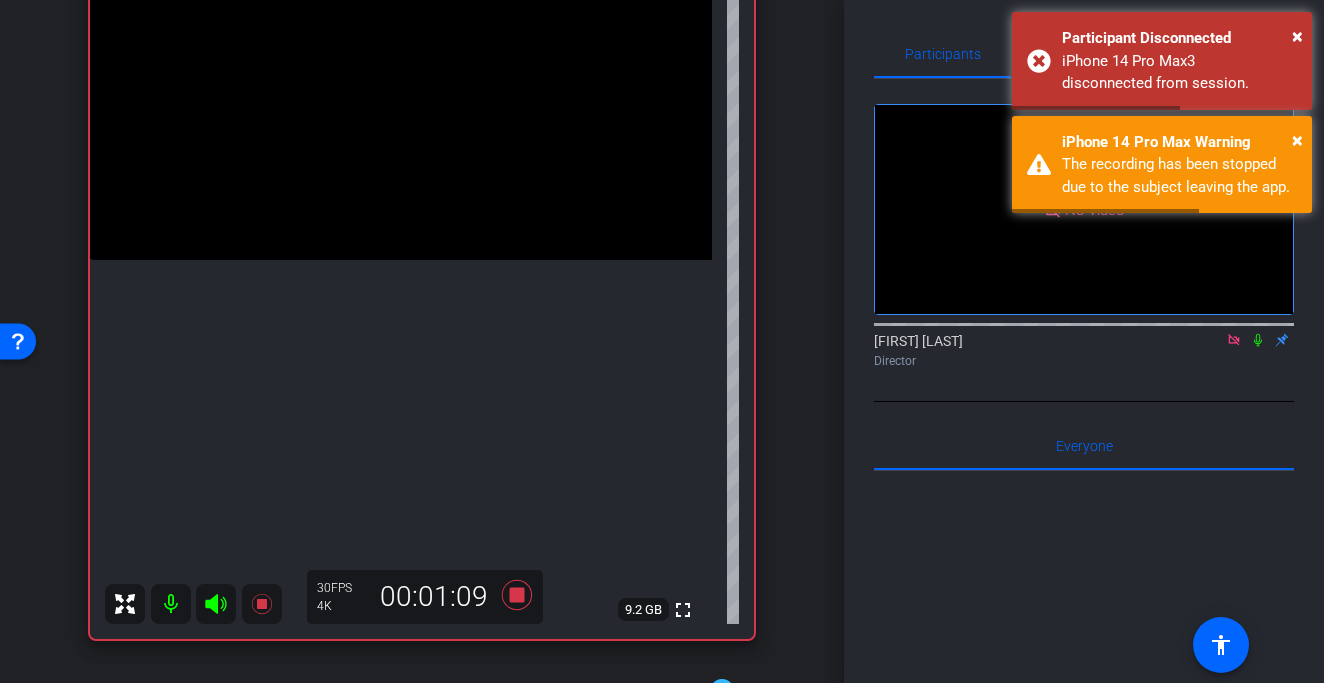scroll, scrollTop: 272, scrollLeft: 0, axis: vertical 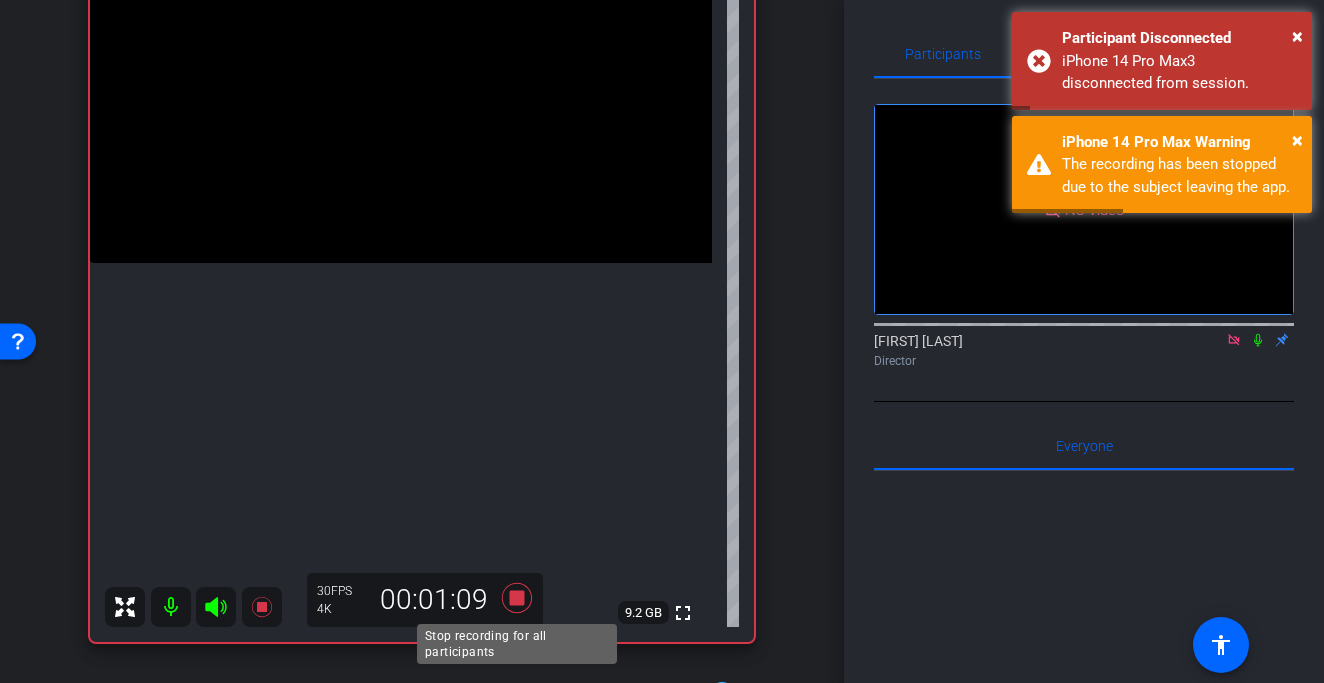 click 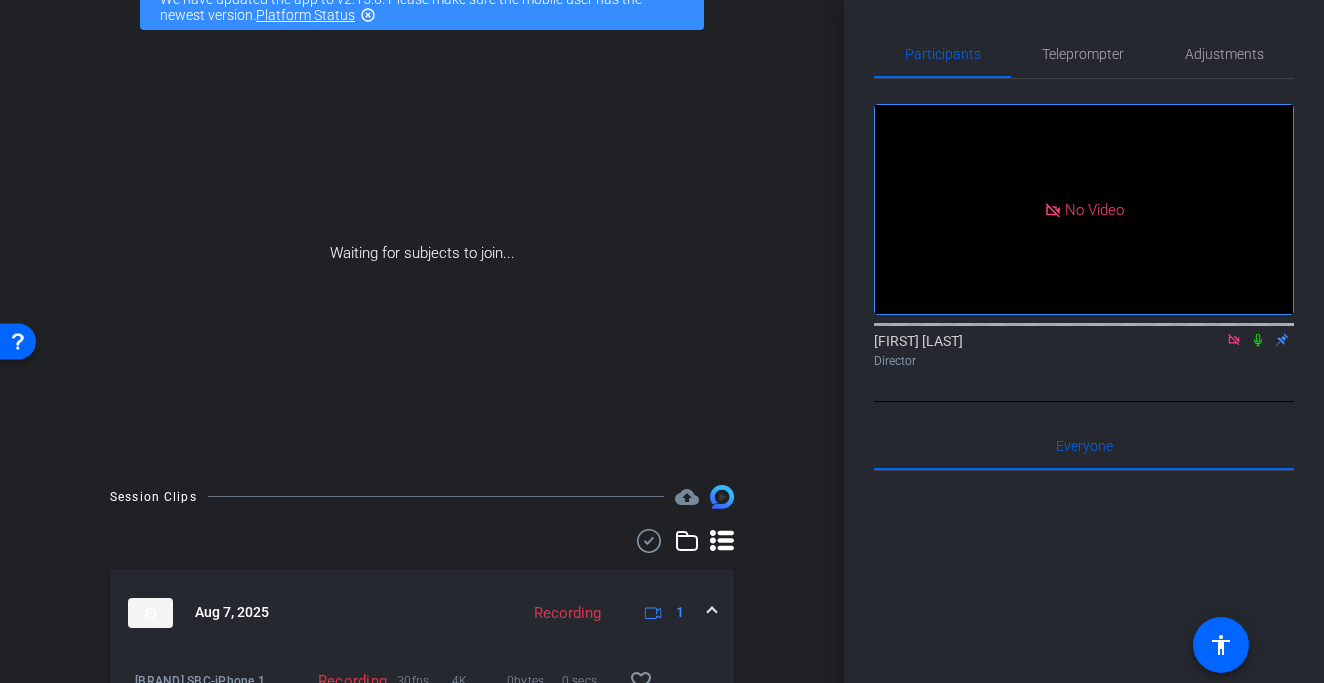 scroll, scrollTop: 83, scrollLeft: 0, axis: vertical 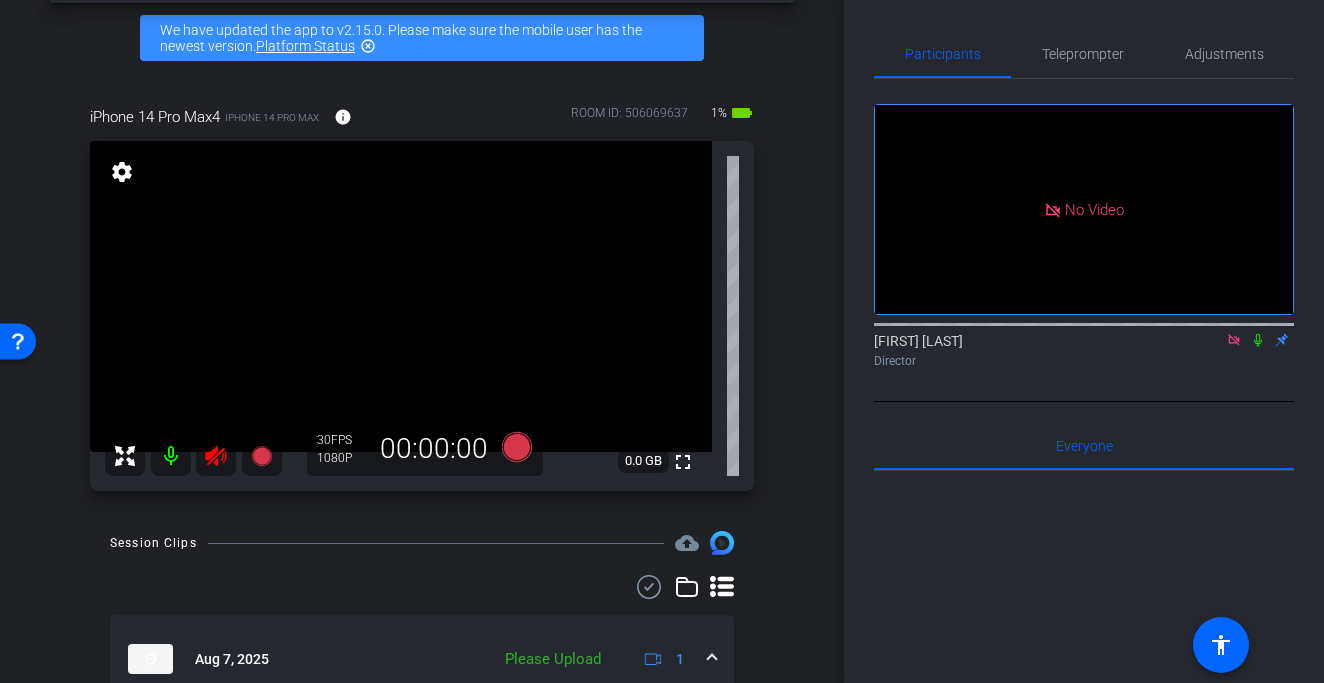 click 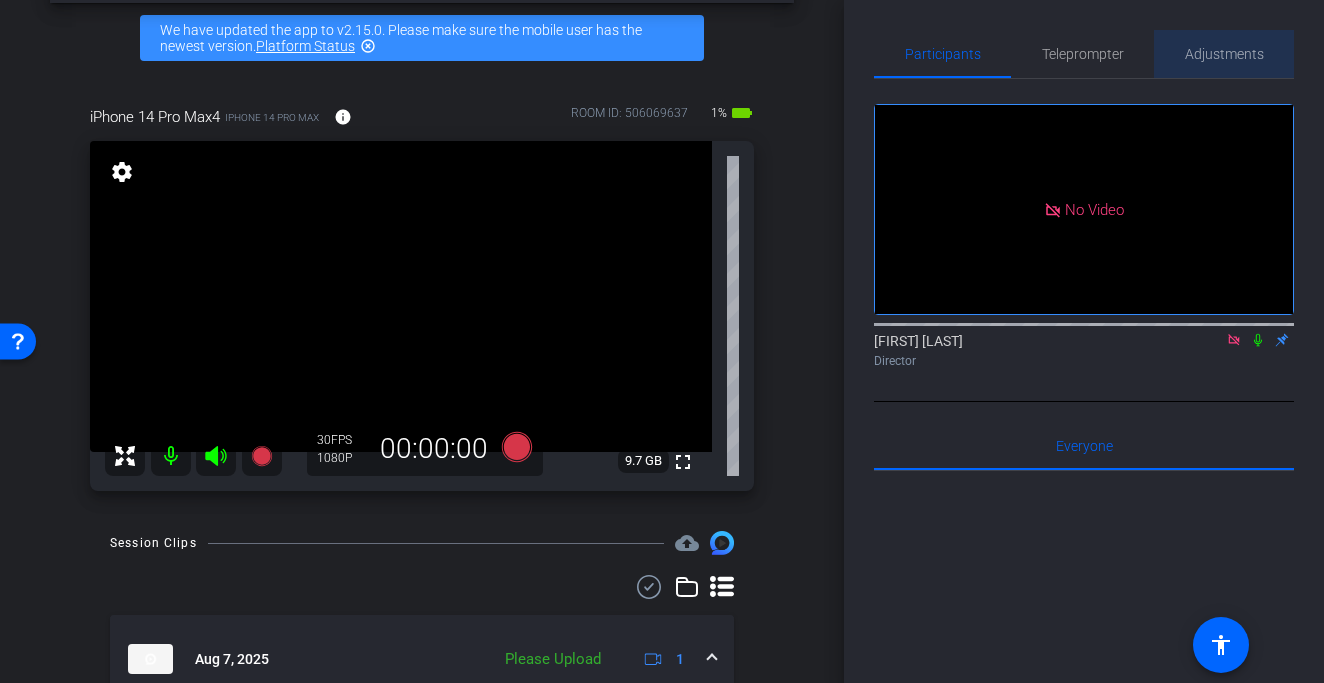 click on "Adjustments" at bounding box center [1224, 54] 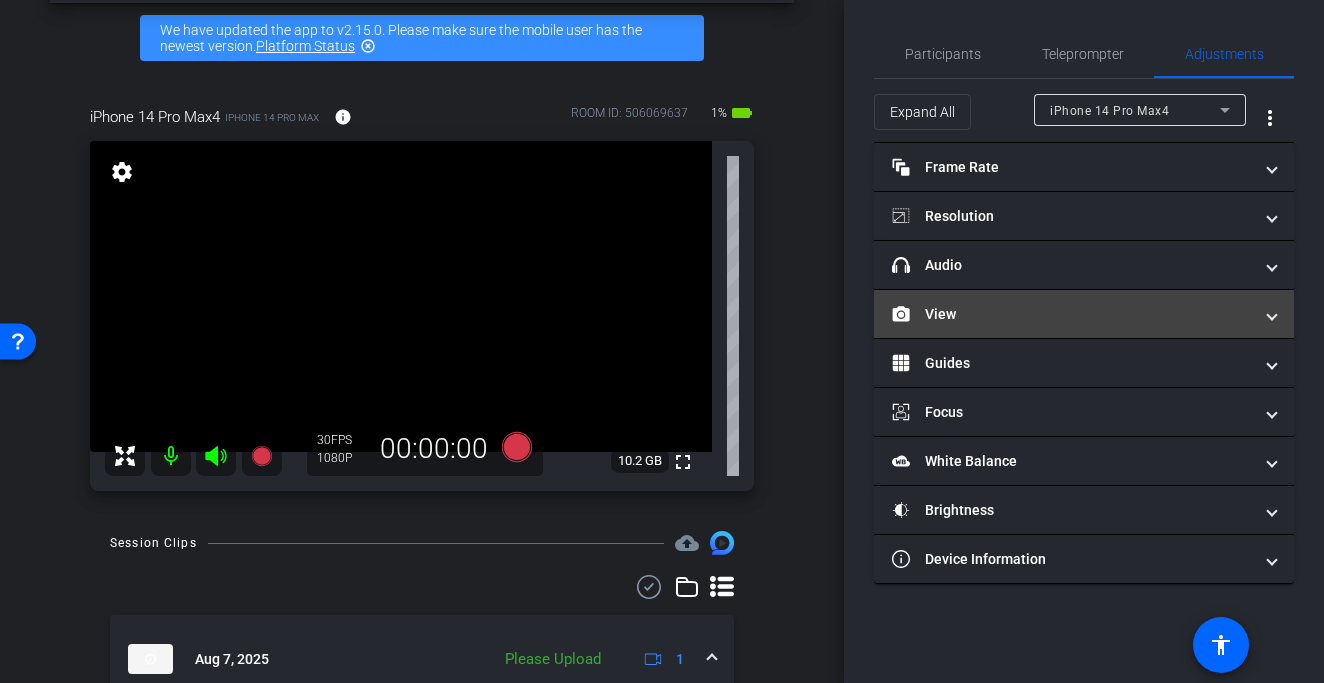 click on "View" at bounding box center [1072, 314] 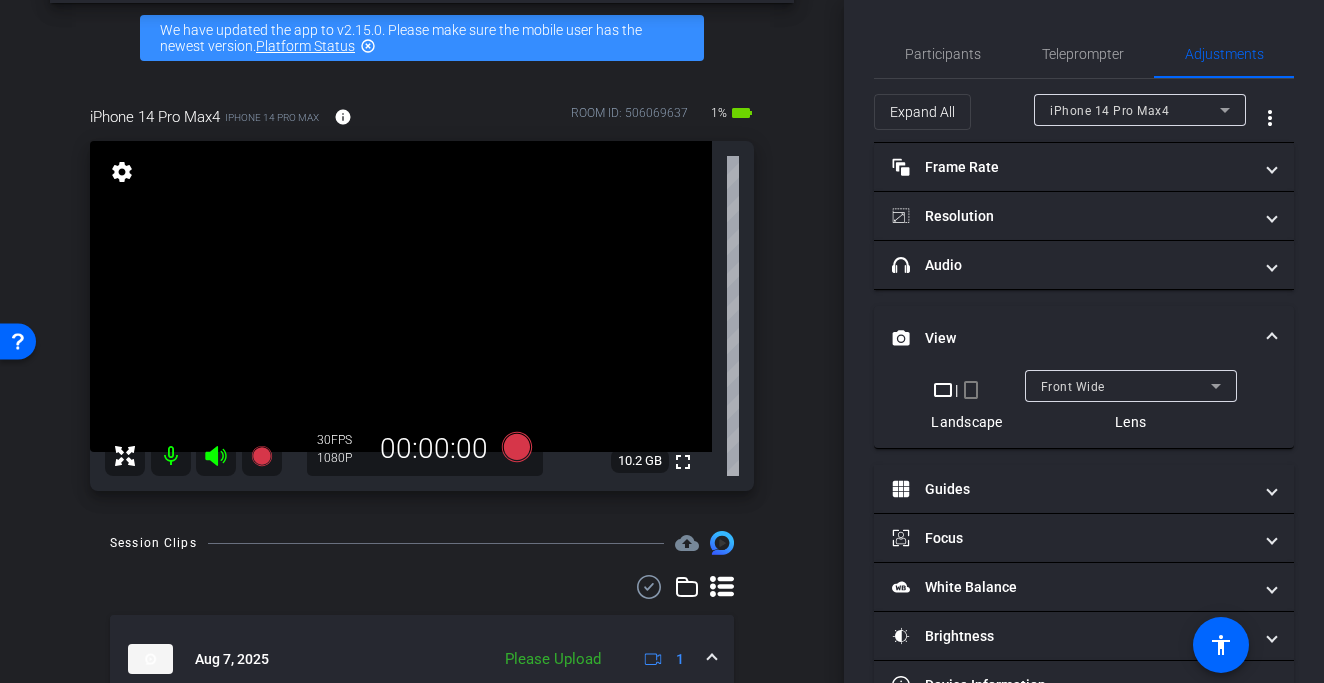 click on "Front Wide" at bounding box center [1073, 387] 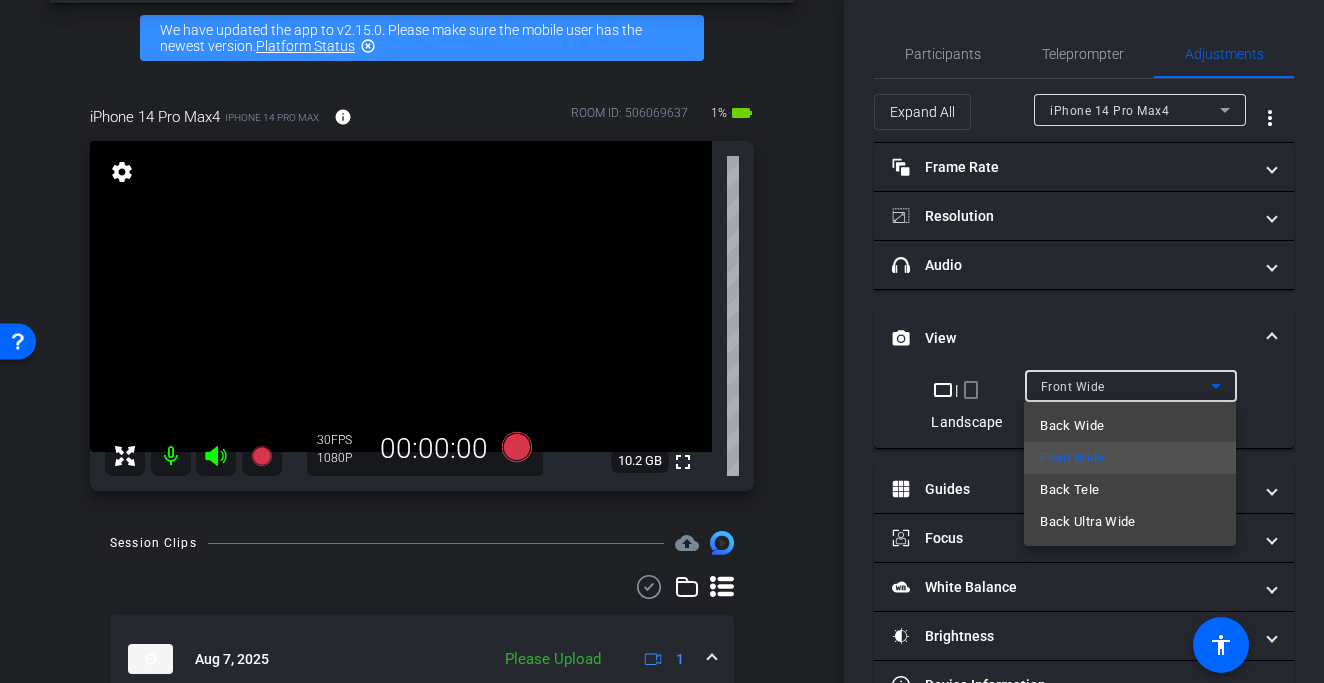 click on "Back Wide" at bounding box center (1072, 426) 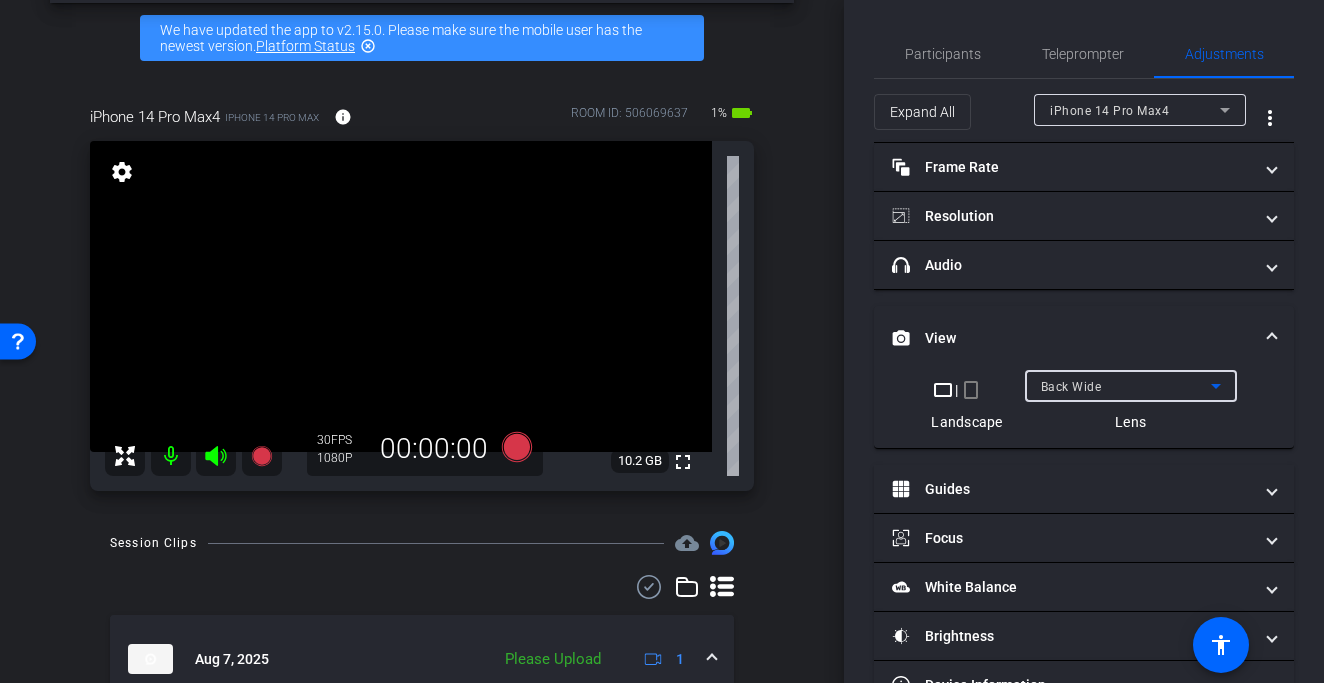 click on "crop_portrait" at bounding box center [971, 390] 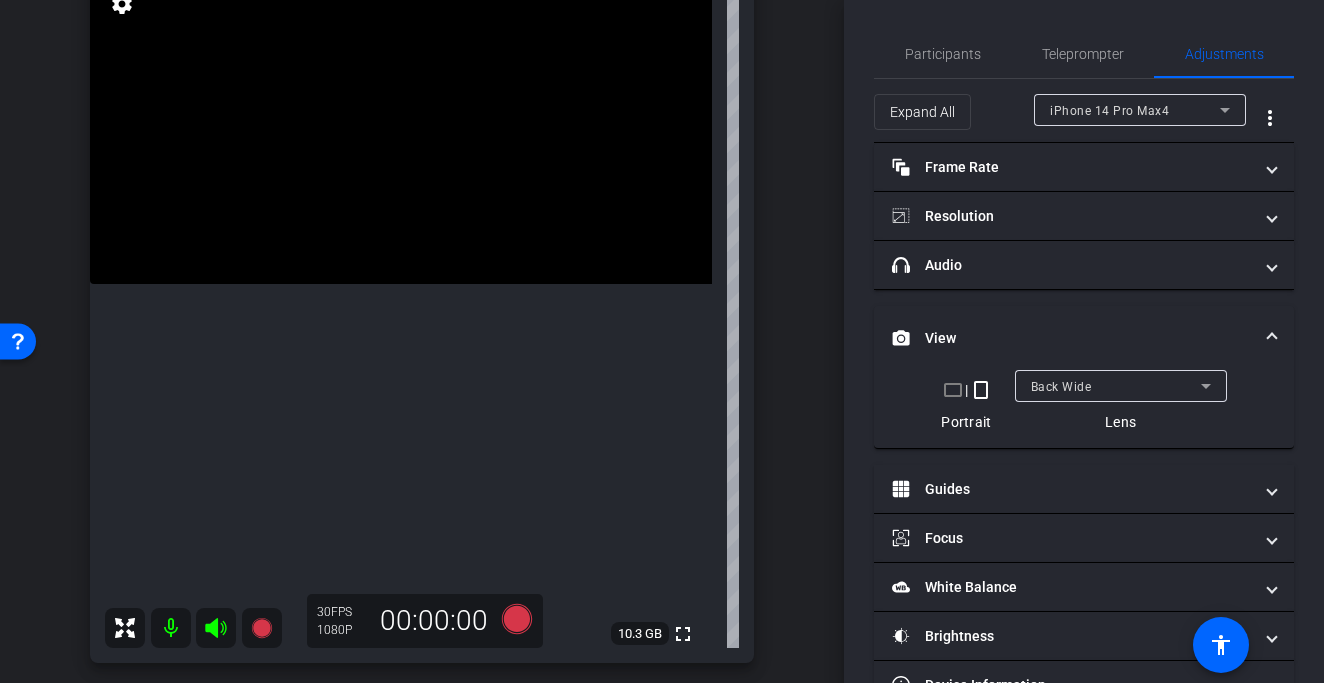 scroll, scrollTop: 250, scrollLeft: 0, axis: vertical 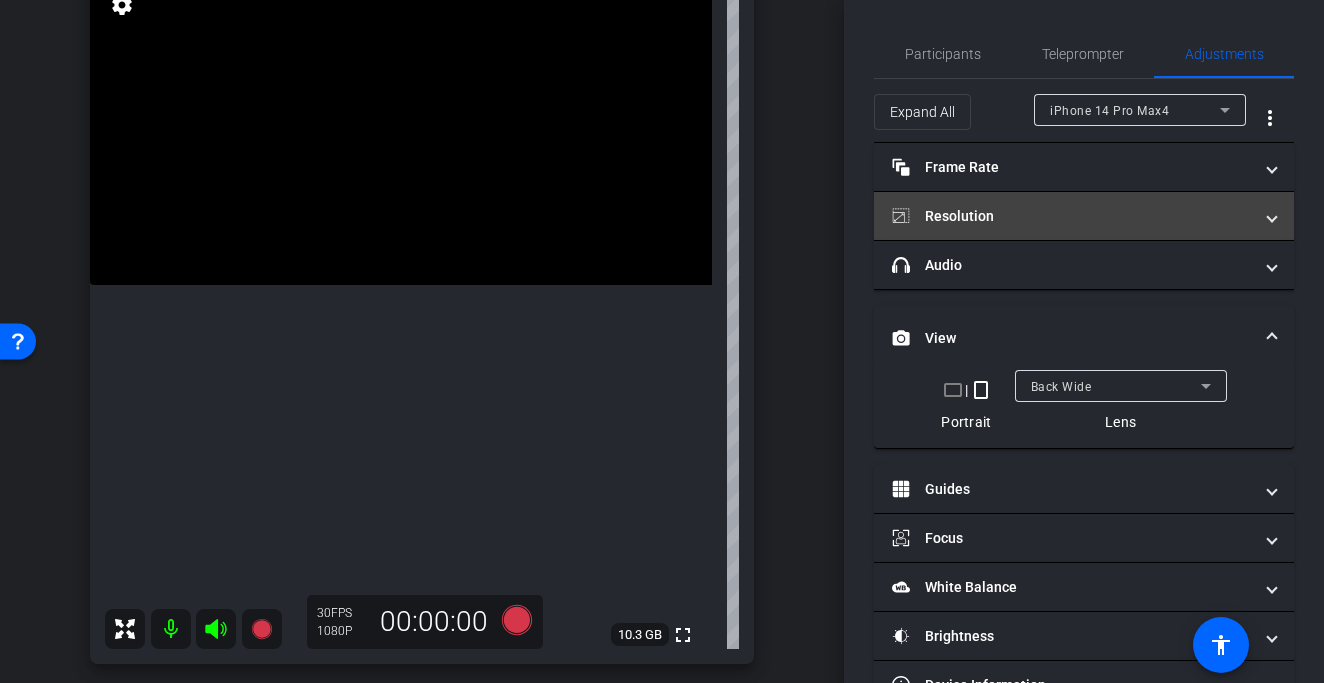 click on "Resolution" at bounding box center [1072, 216] 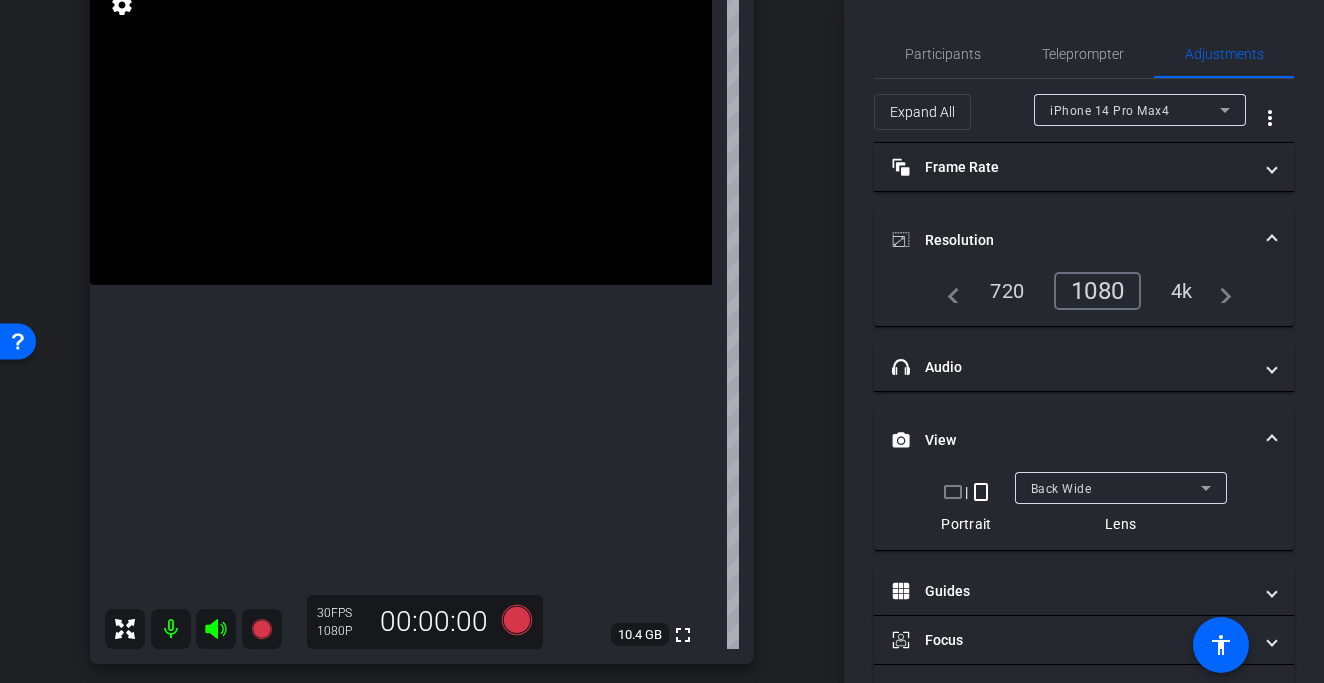 click on "4k" at bounding box center (1182, 291) 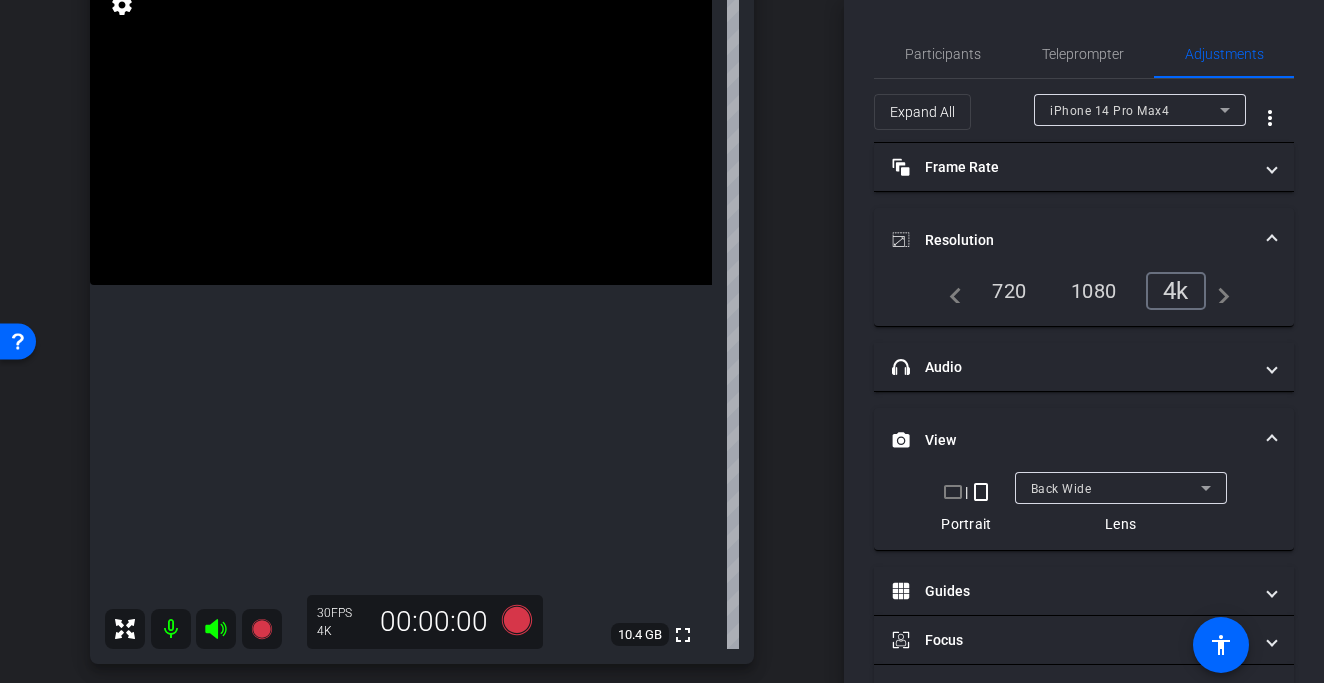 click at bounding box center (401, 129) 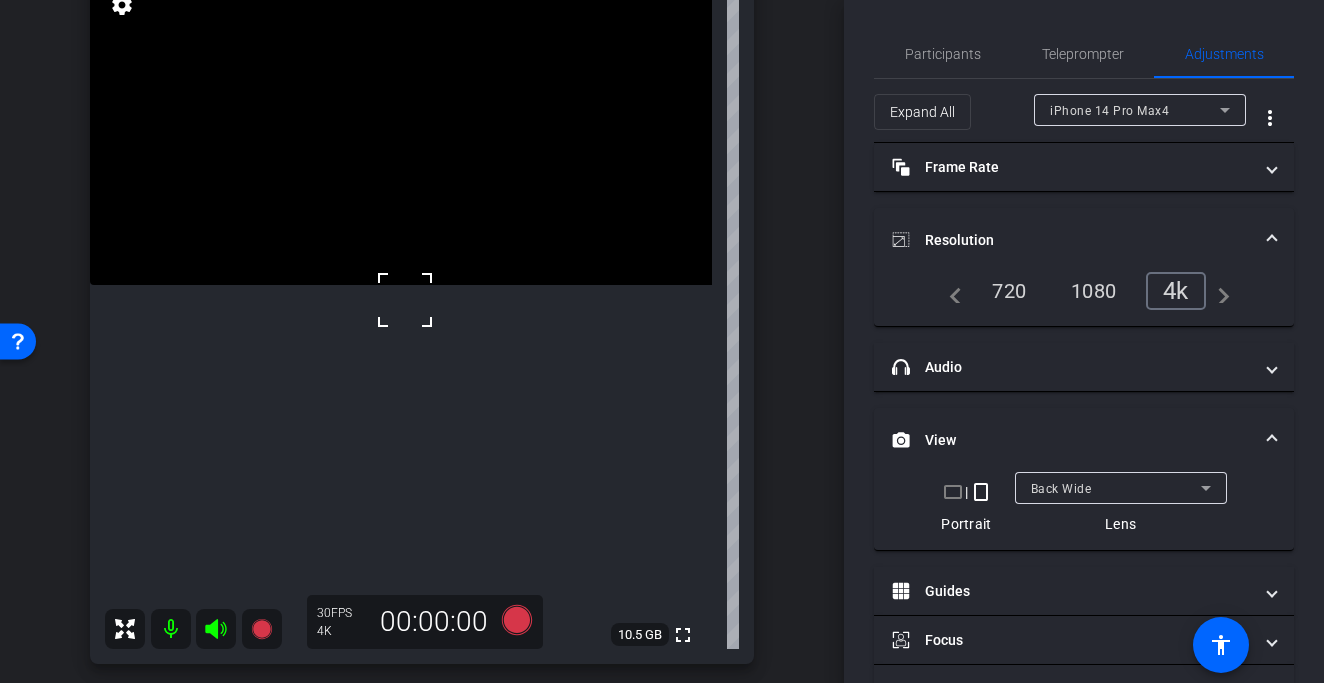 click at bounding box center (401, 129) 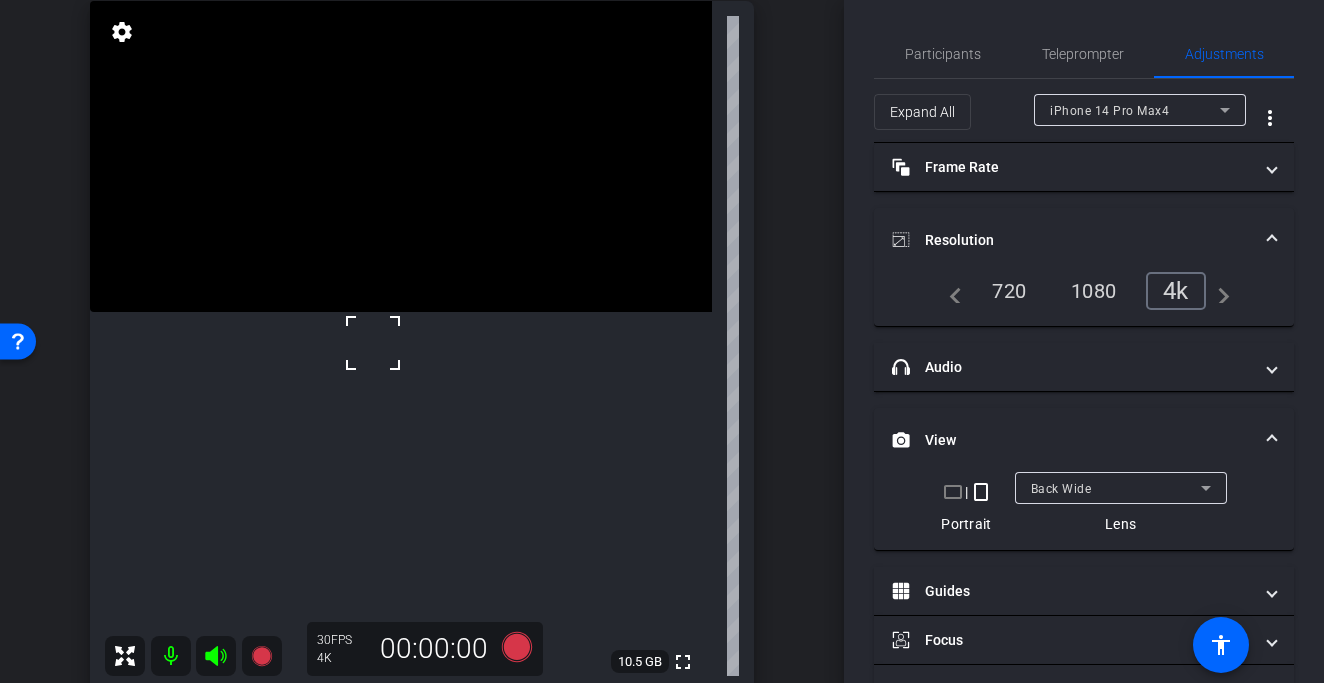 scroll, scrollTop: 219, scrollLeft: 0, axis: vertical 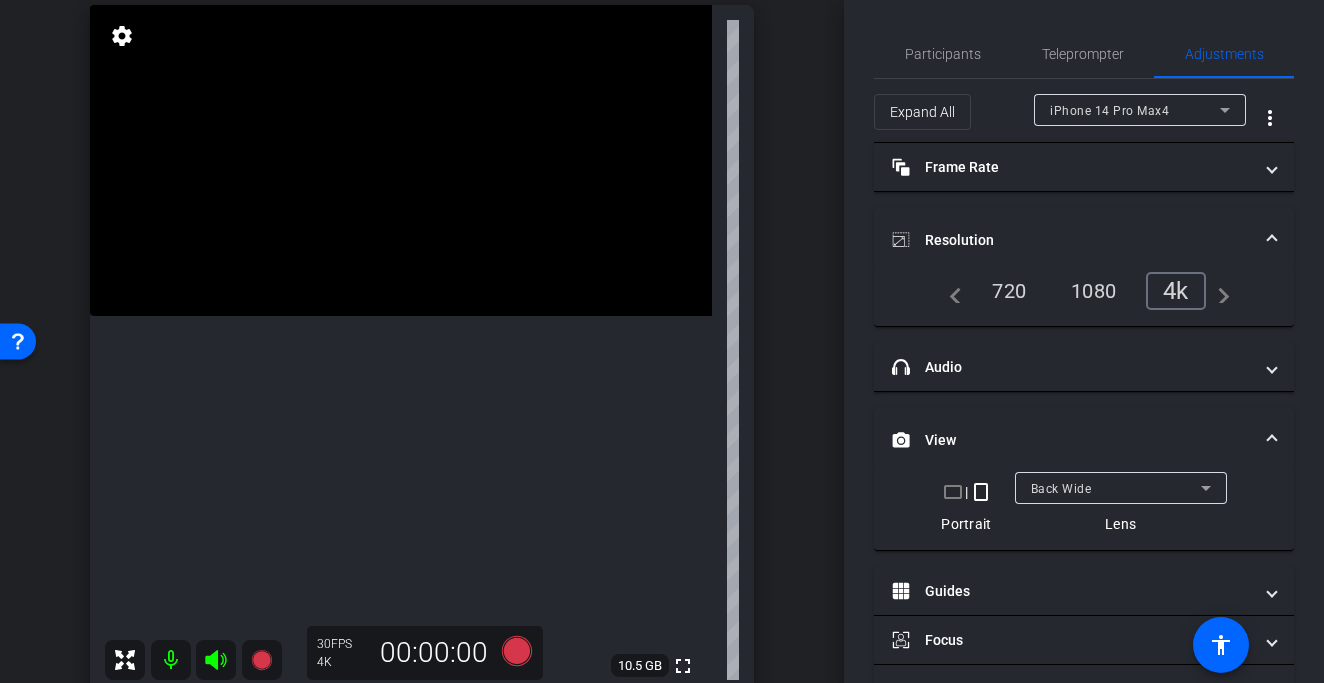 click at bounding box center [401, 160] 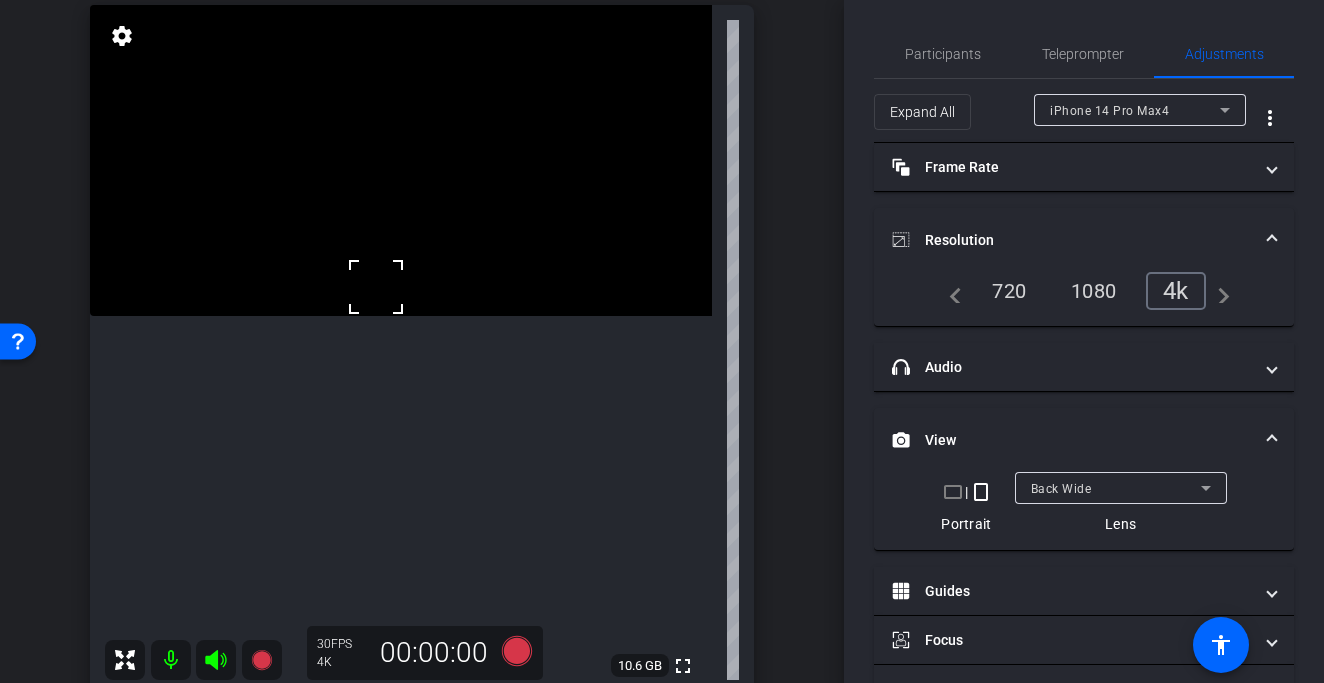 click at bounding box center (401, 160) 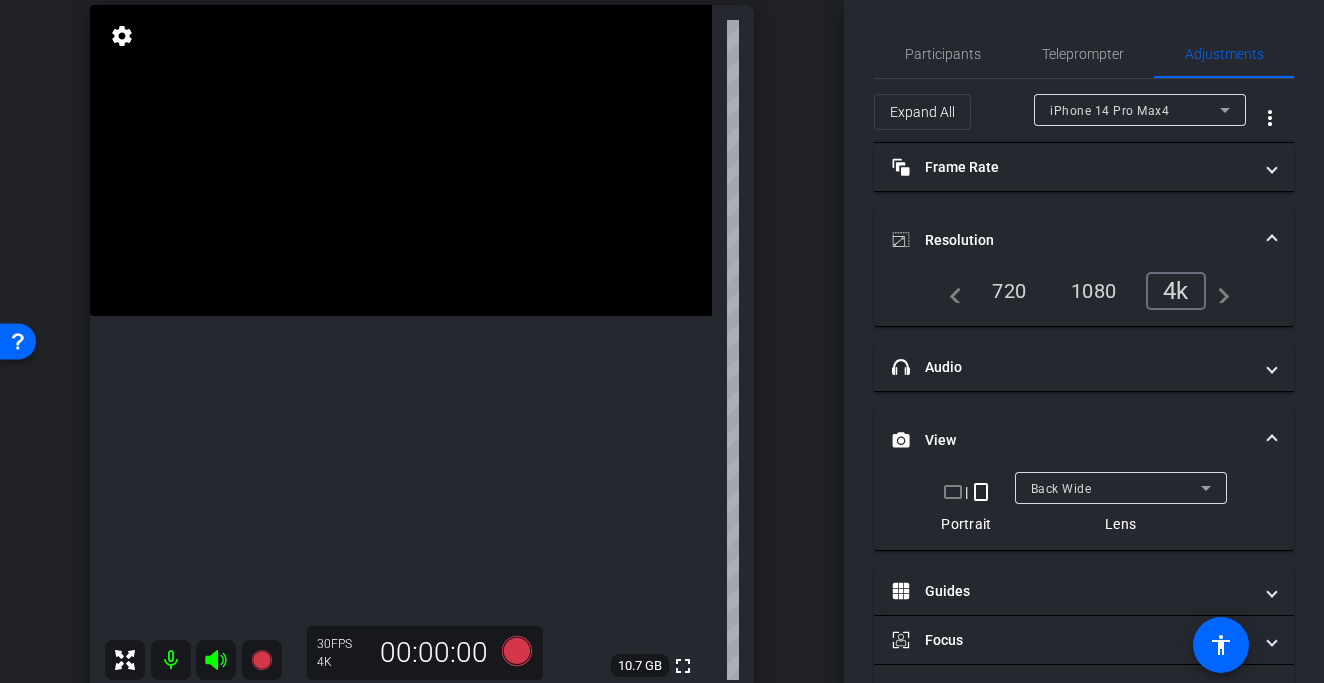 click at bounding box center [401, 160] 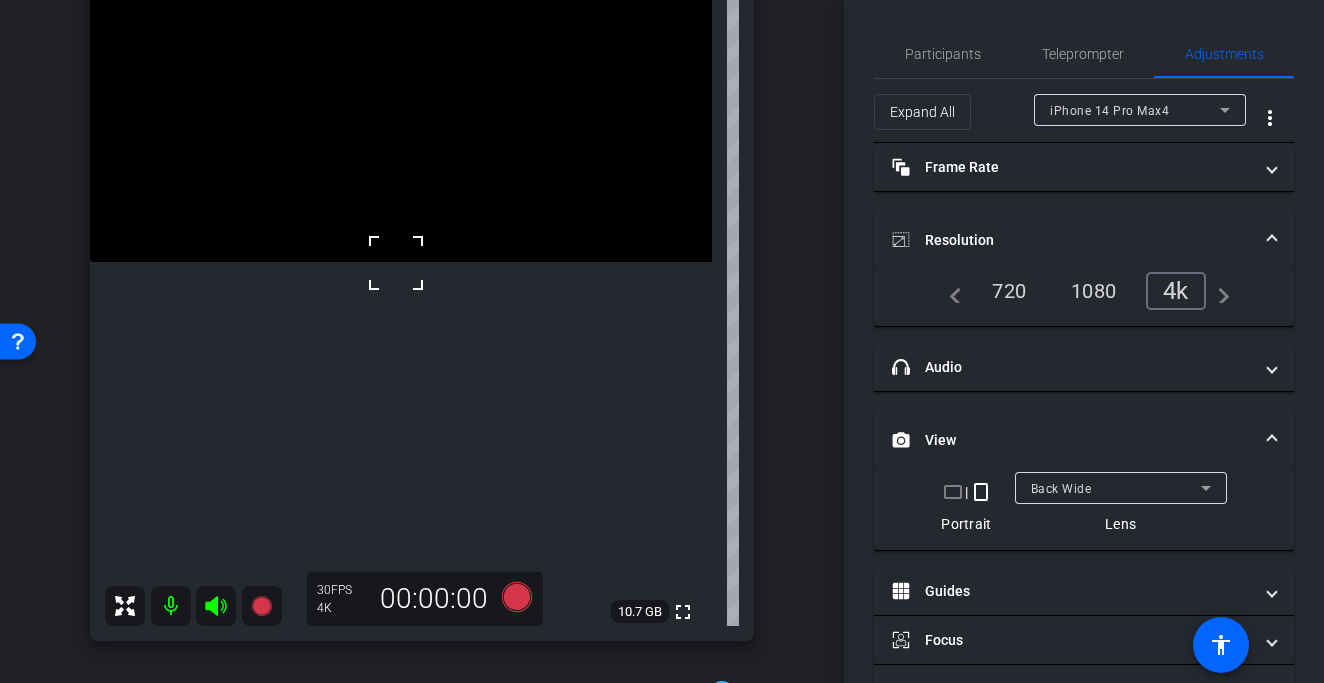 scroll, scrollTop: 287, scrollLeft: 0, axis: vertical 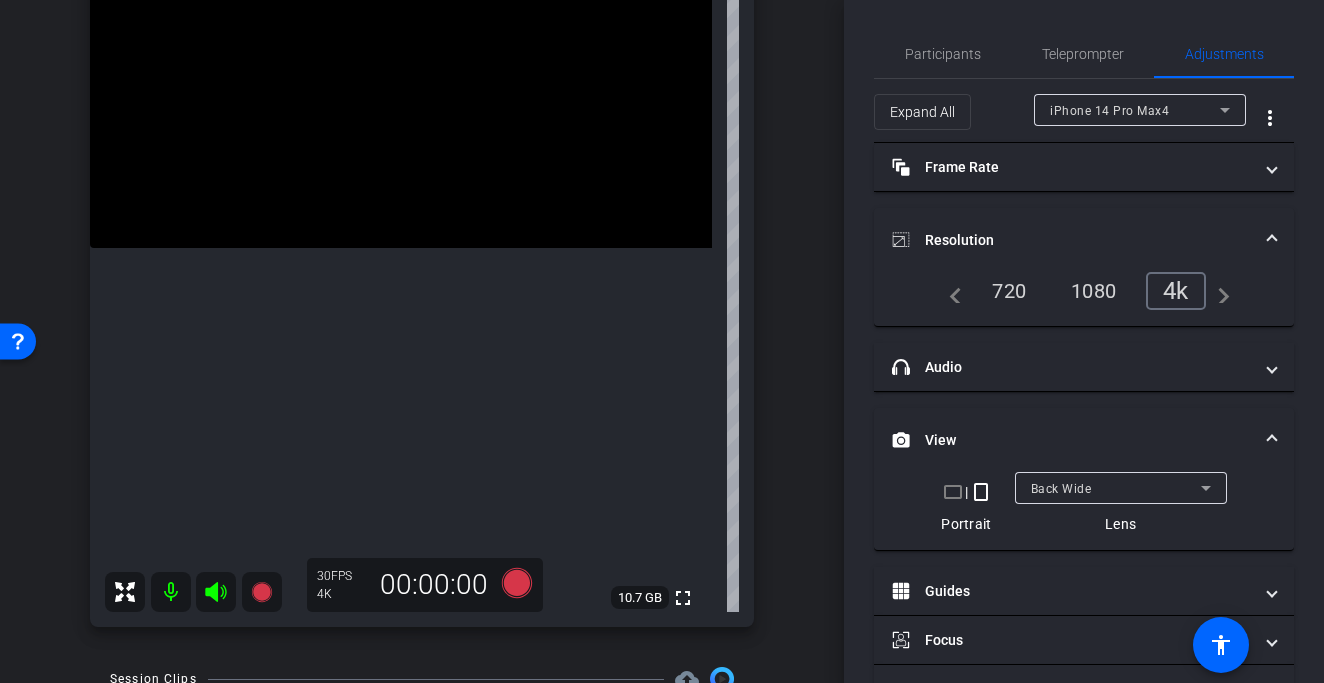 click at bounding box center [401, 92] 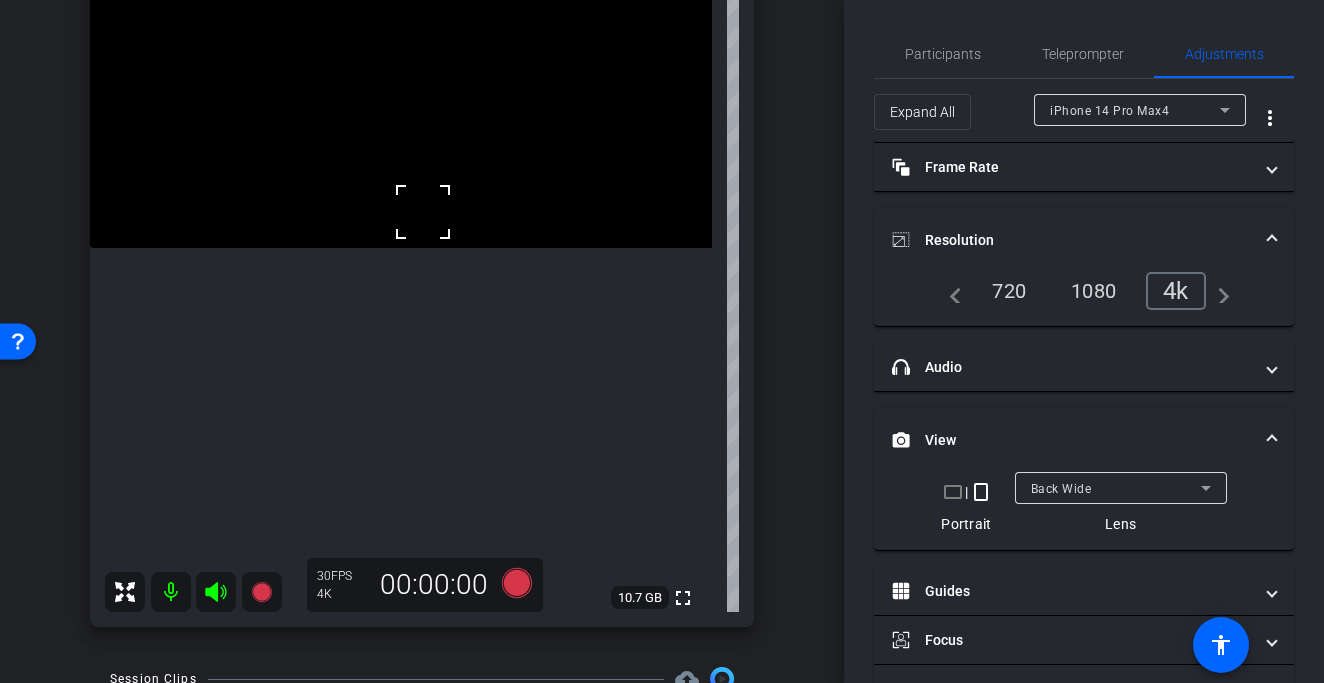 click at bounding box center (401, 92) 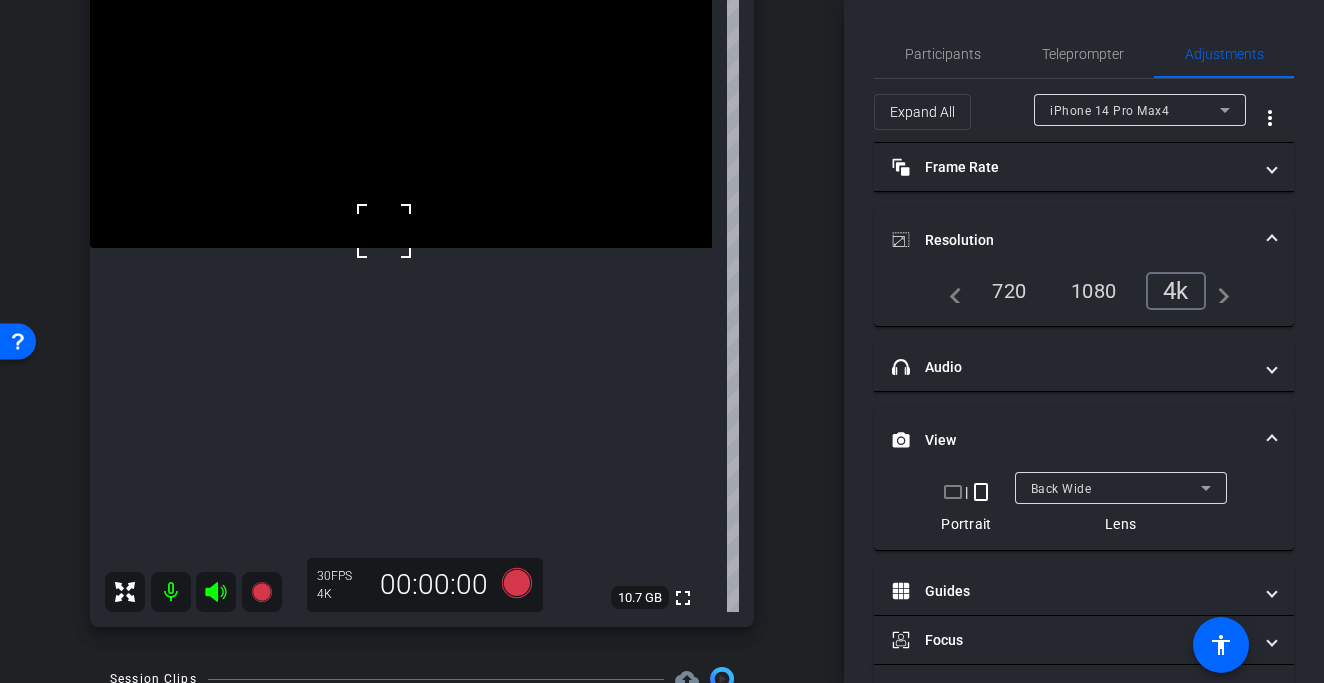 click at bounding box center (384, 231) 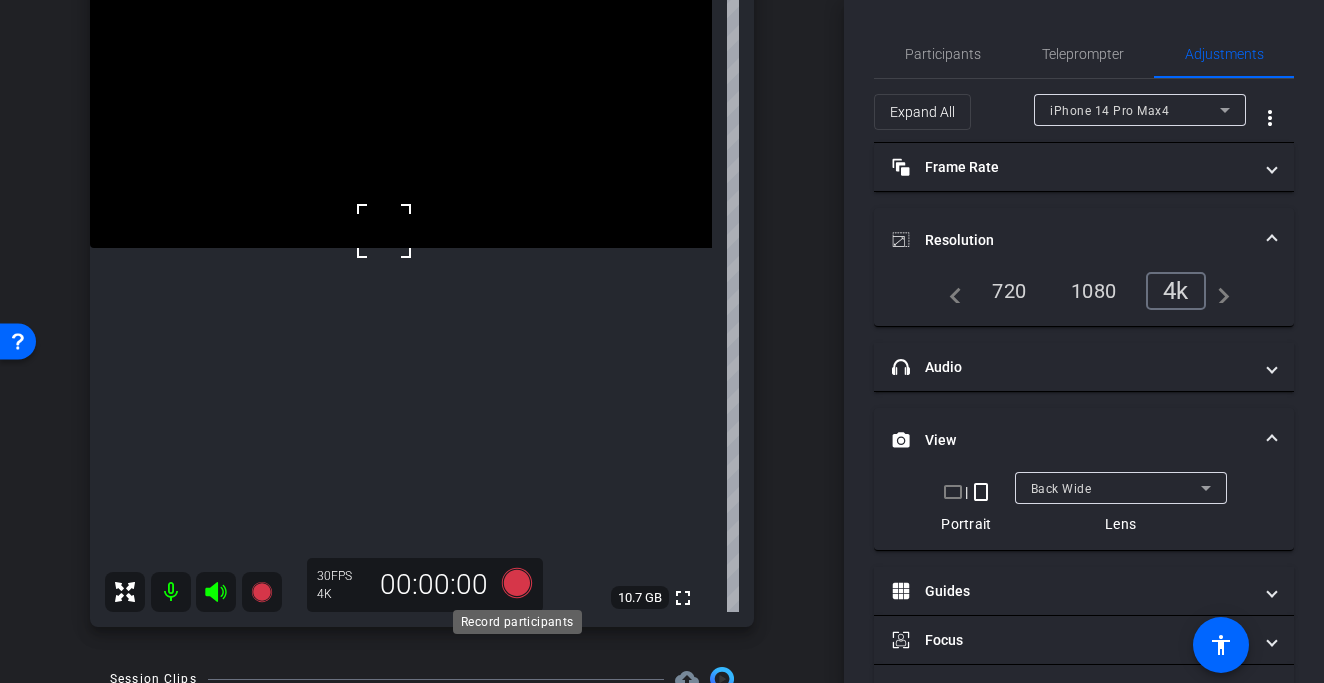 click 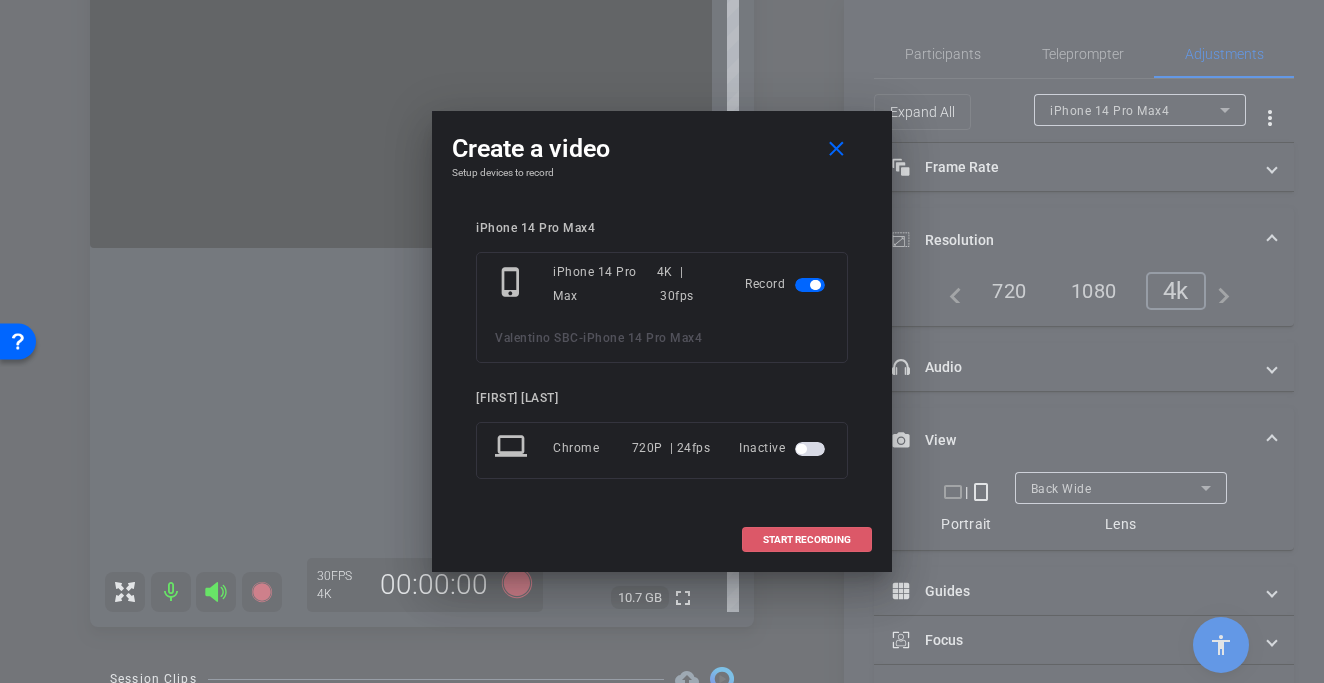 click on "START RECORDING" at bounding box center [807, 540] 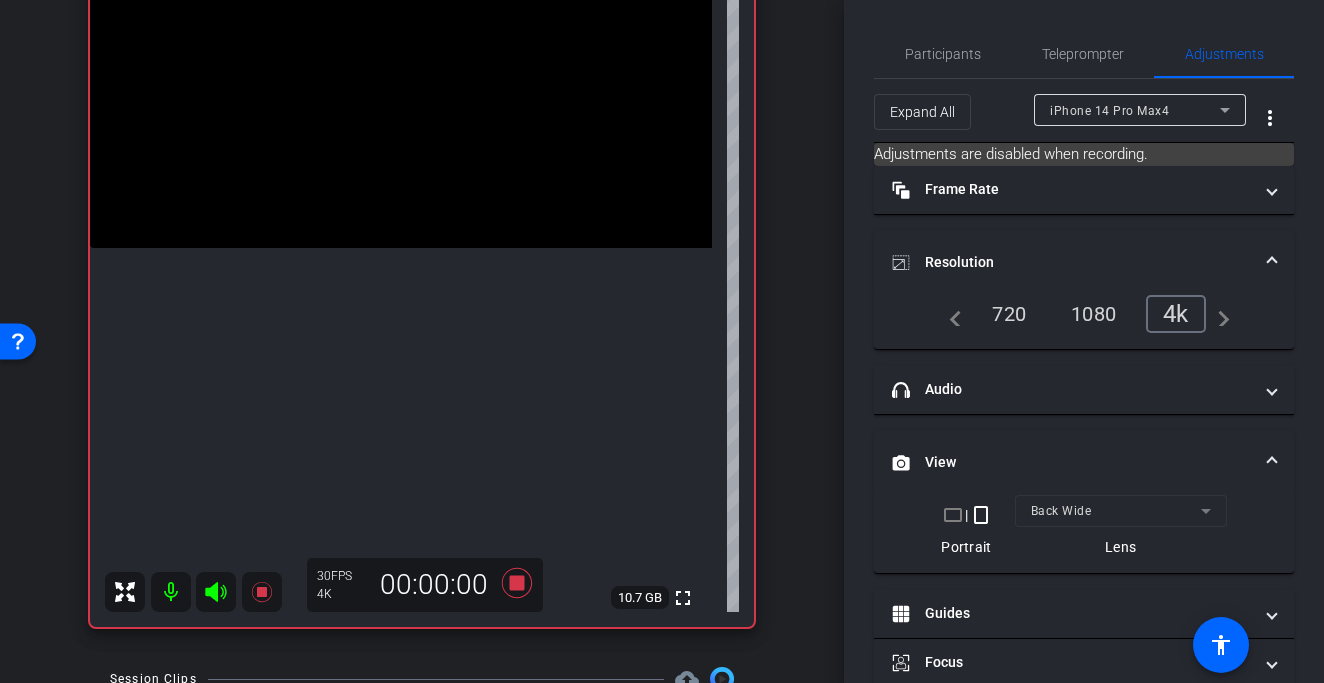 click at bounding box center [401, 92] 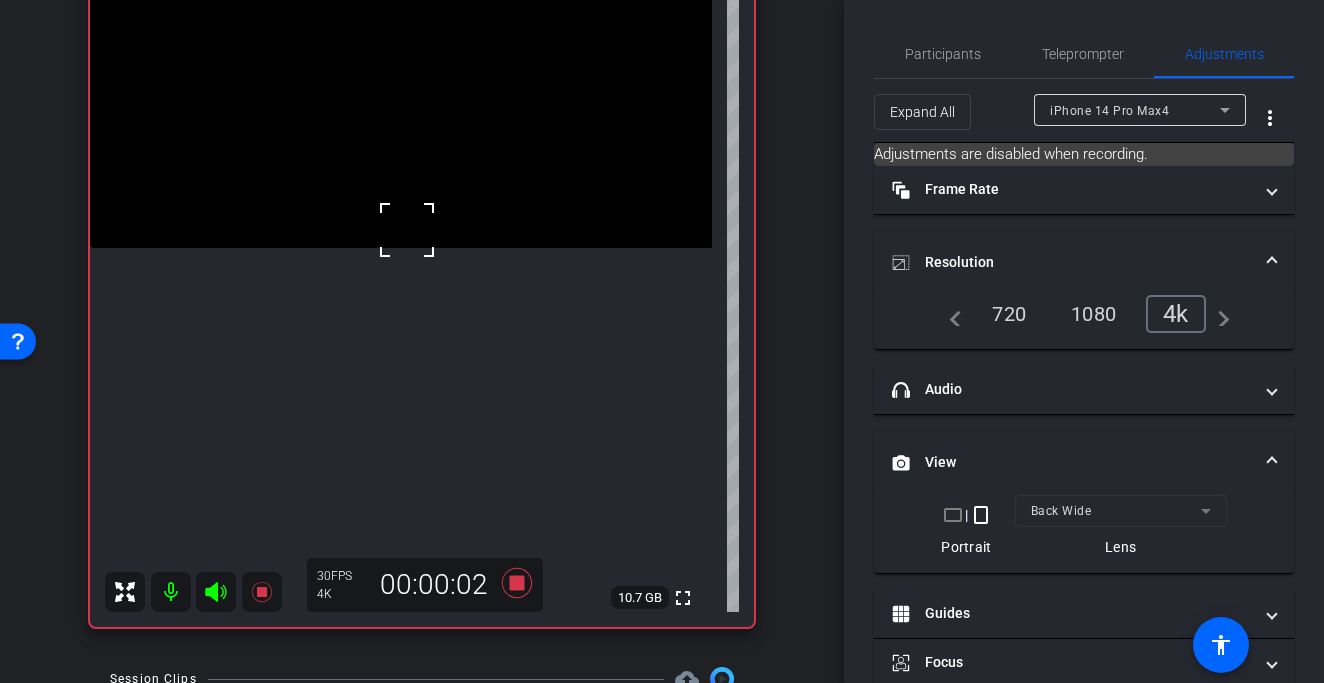 click at bounding box center [401, 92] 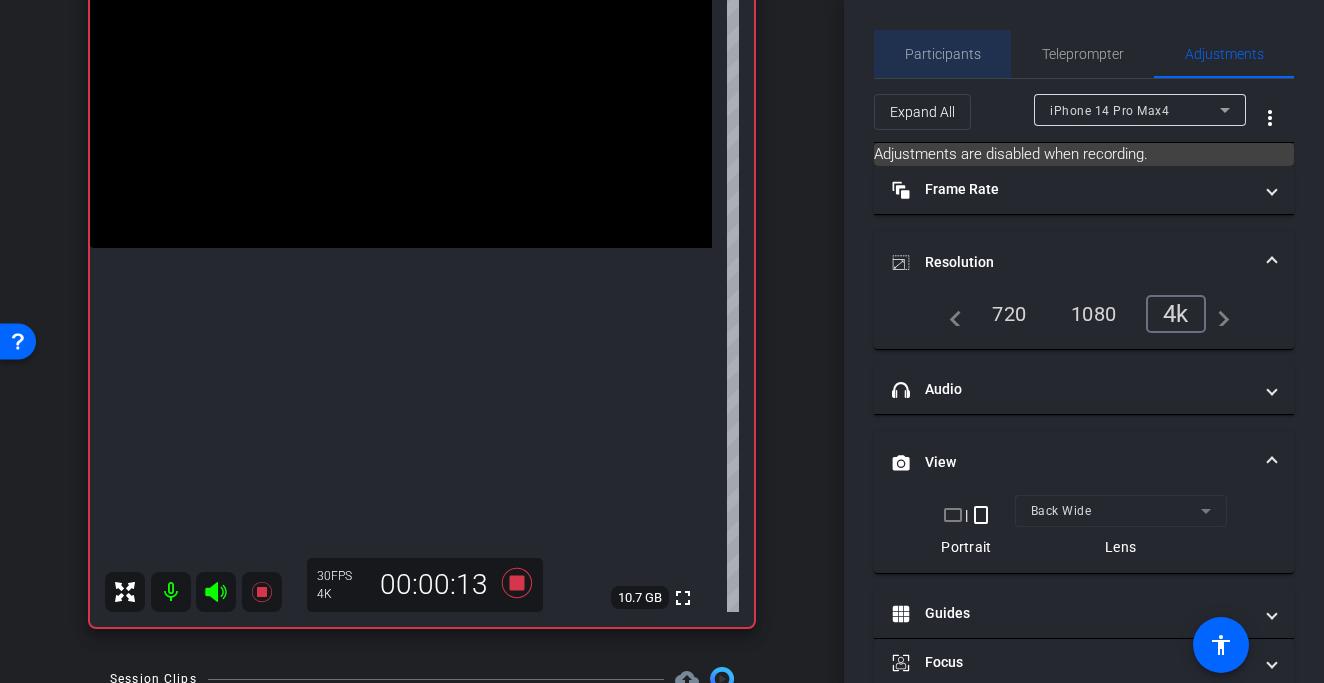 click on "Participants" at bounding box center [943, 54] 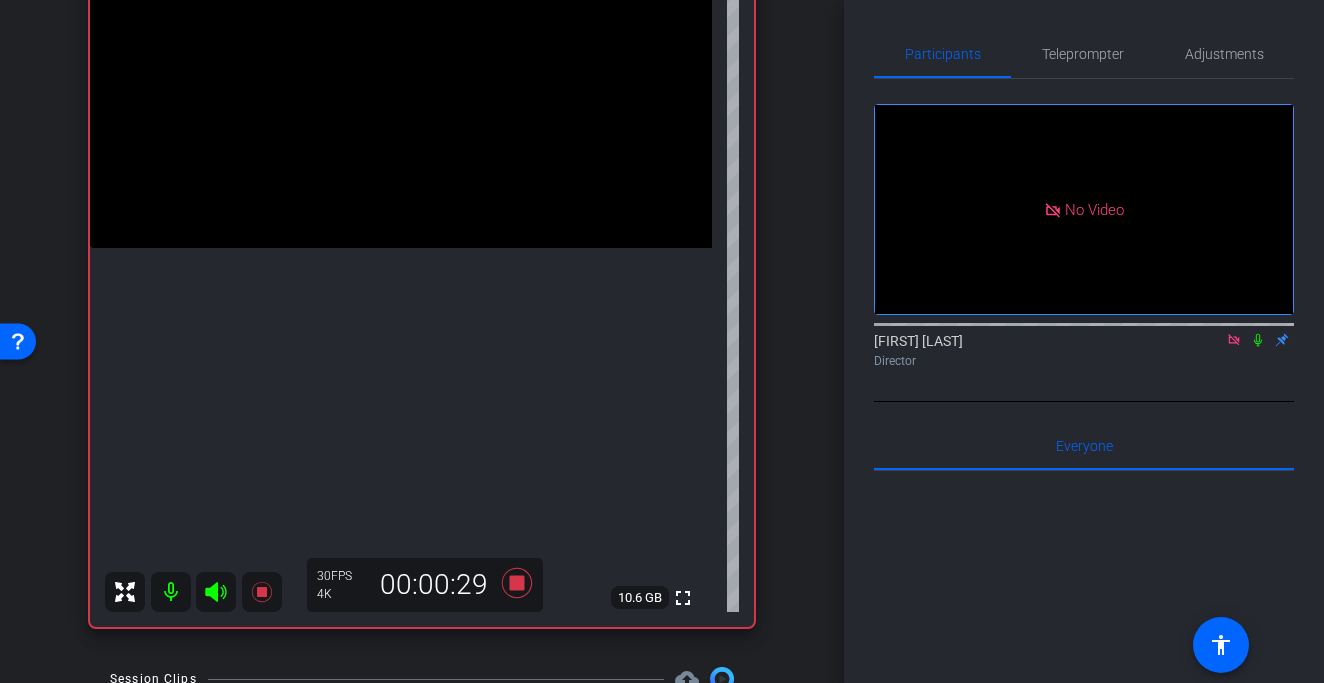 click at bounding box center (401, 92) 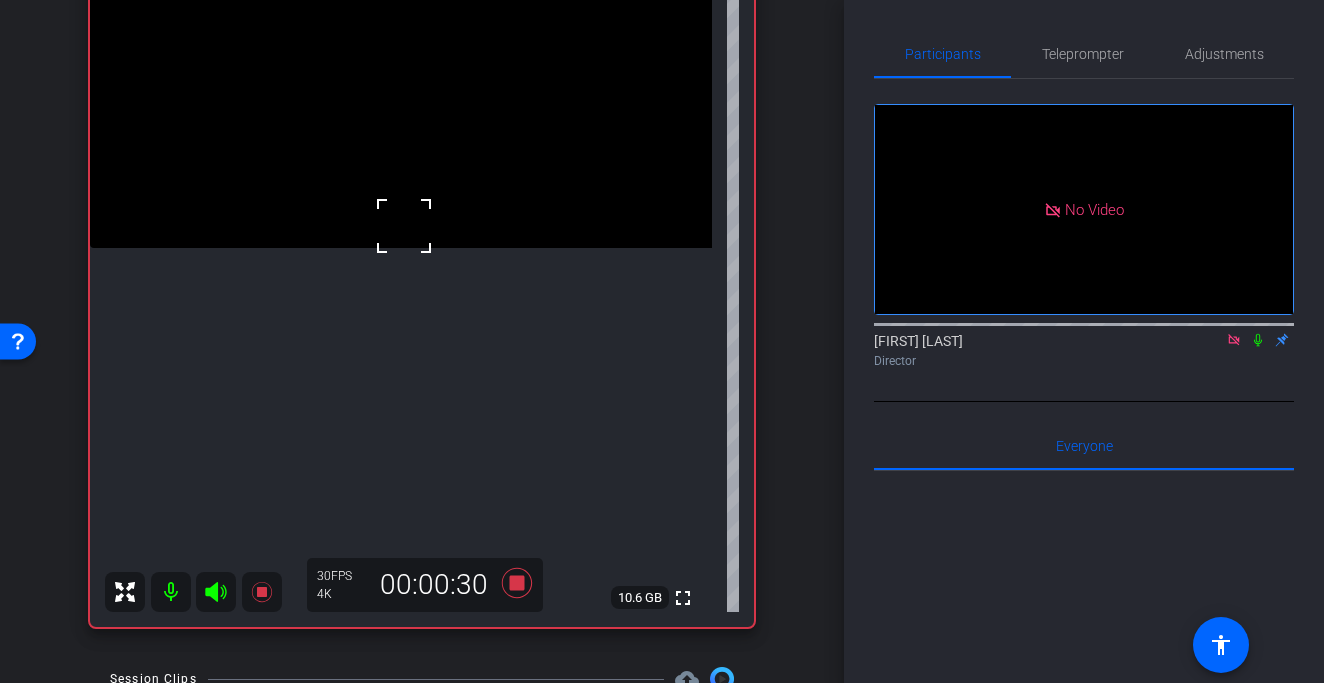 click at bounding box center (404, 226) 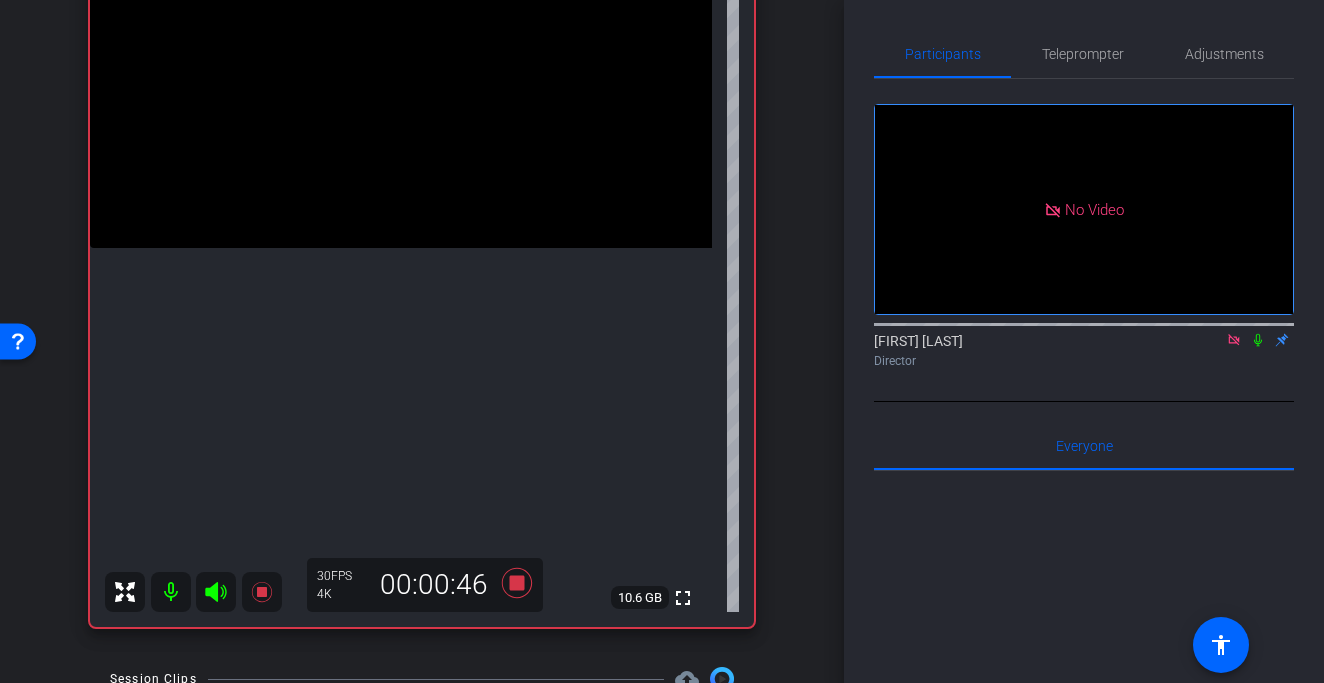 click at bounding box center (401, 92) 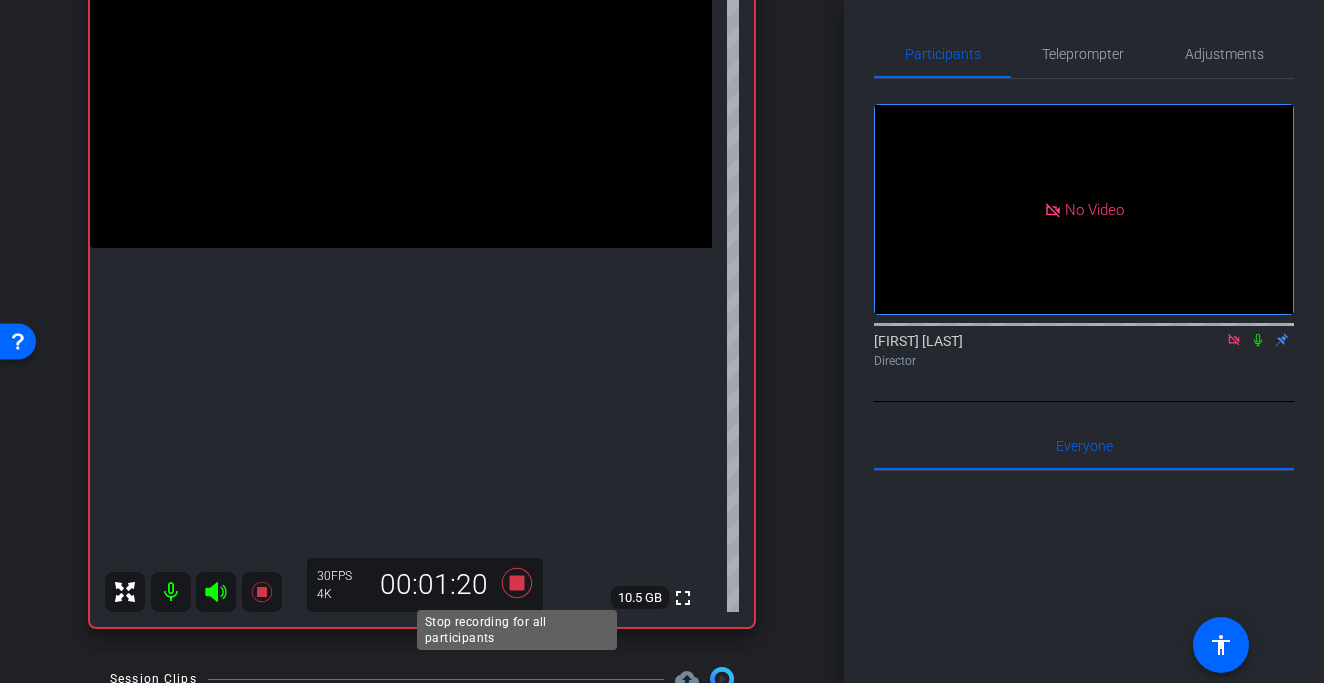 click 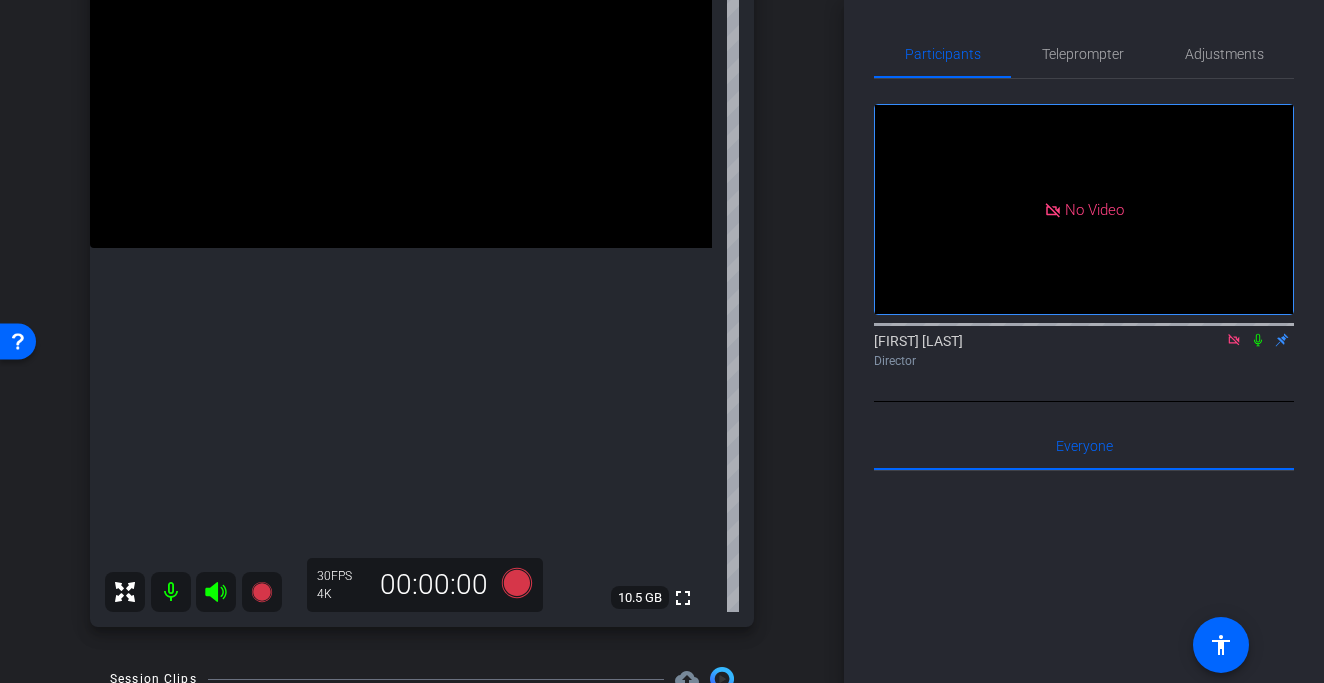 click at bounding box center [401, 92] 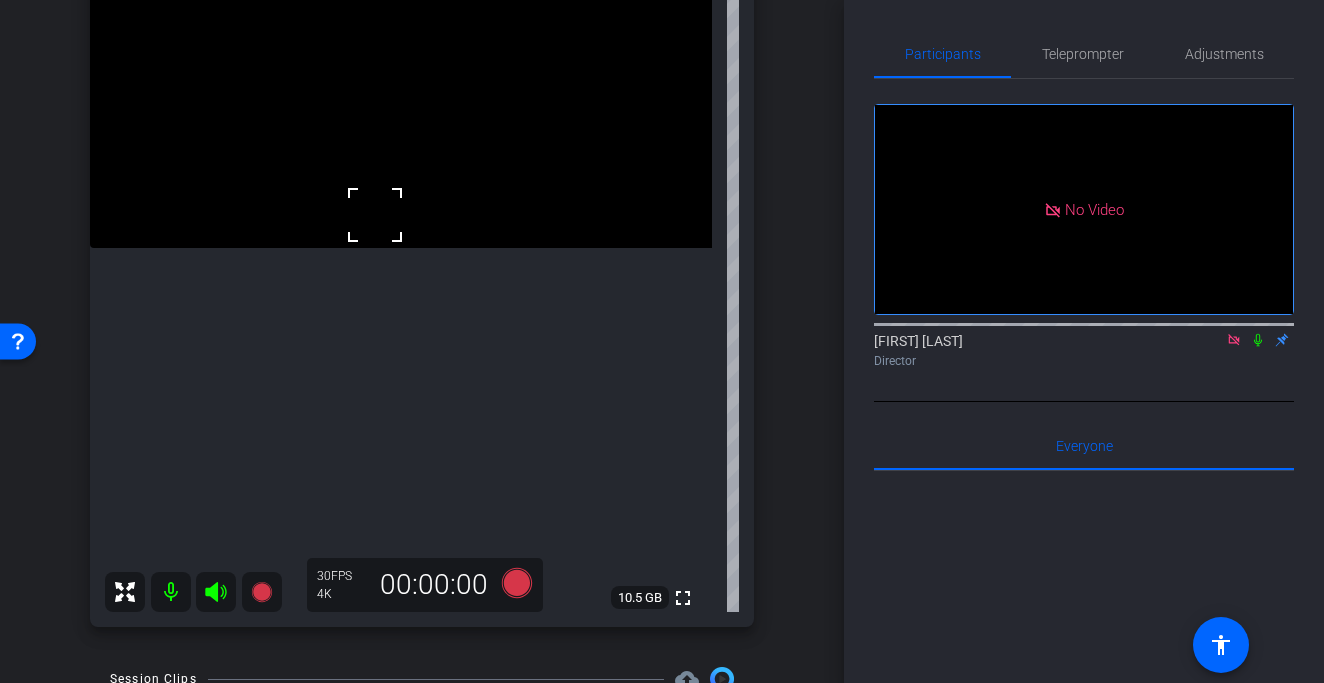 click at bounding box center [401, 92] 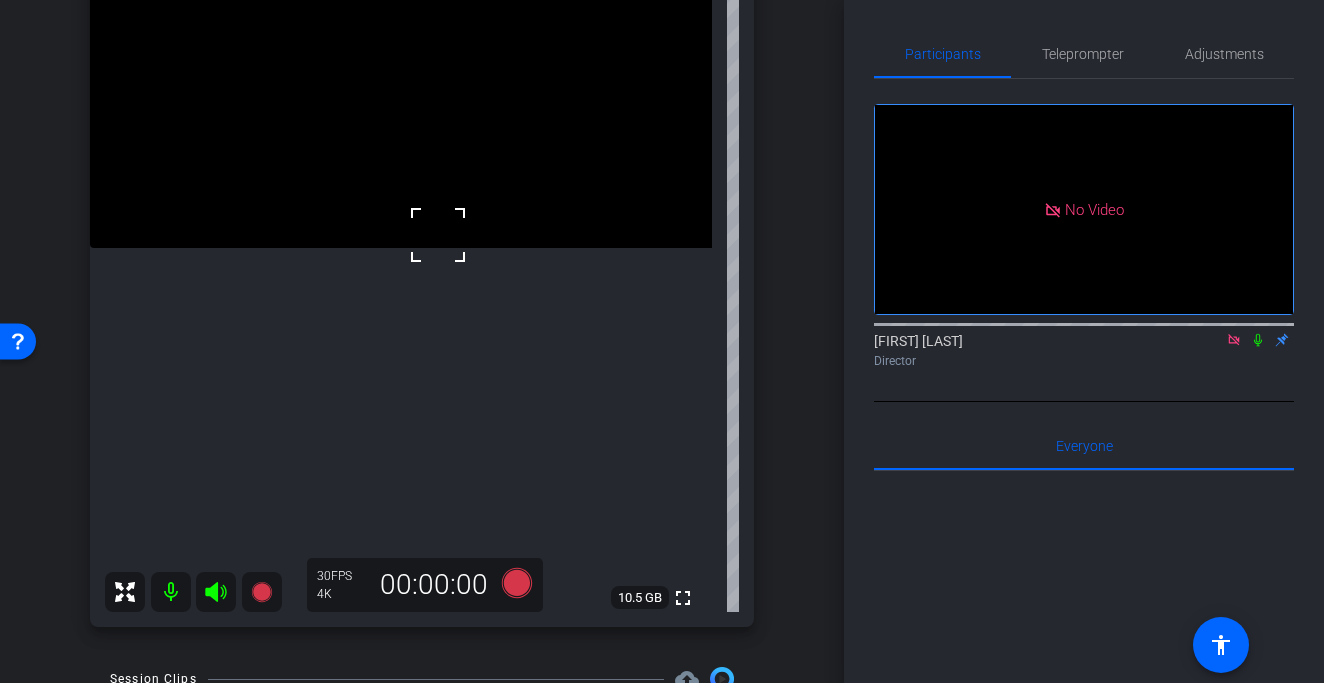 click at bounding box center (401, 92) 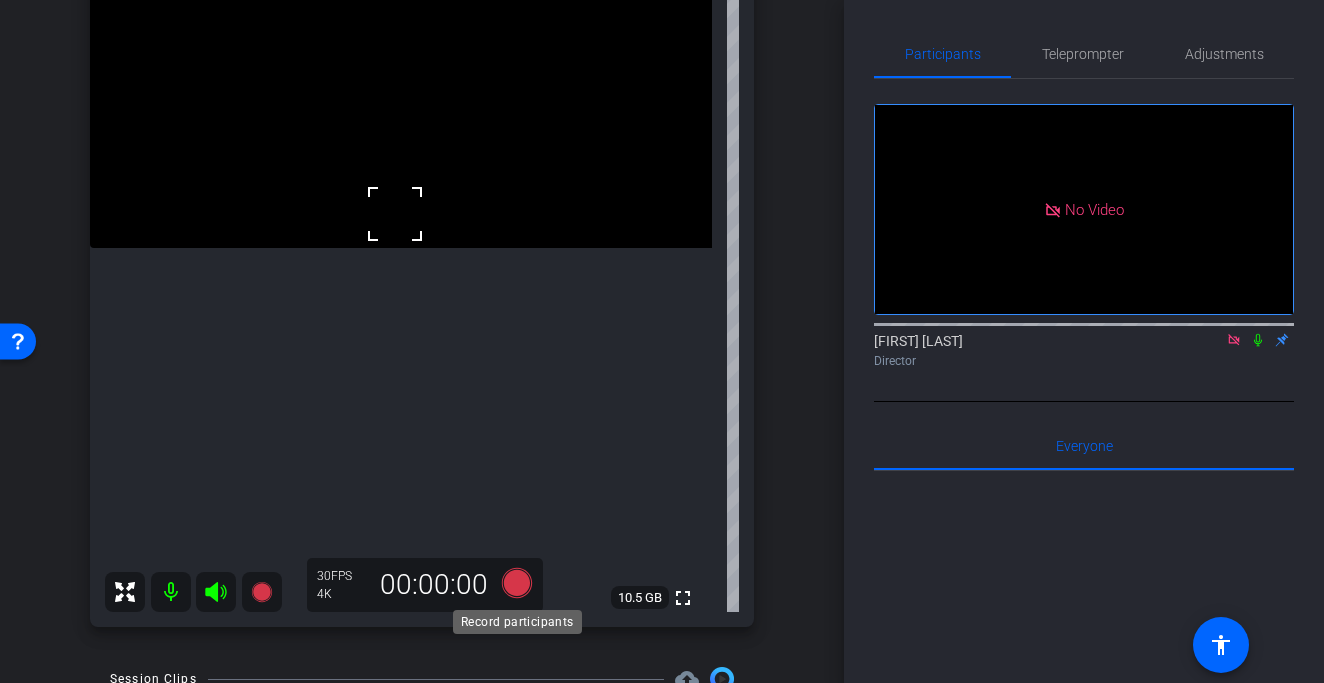click 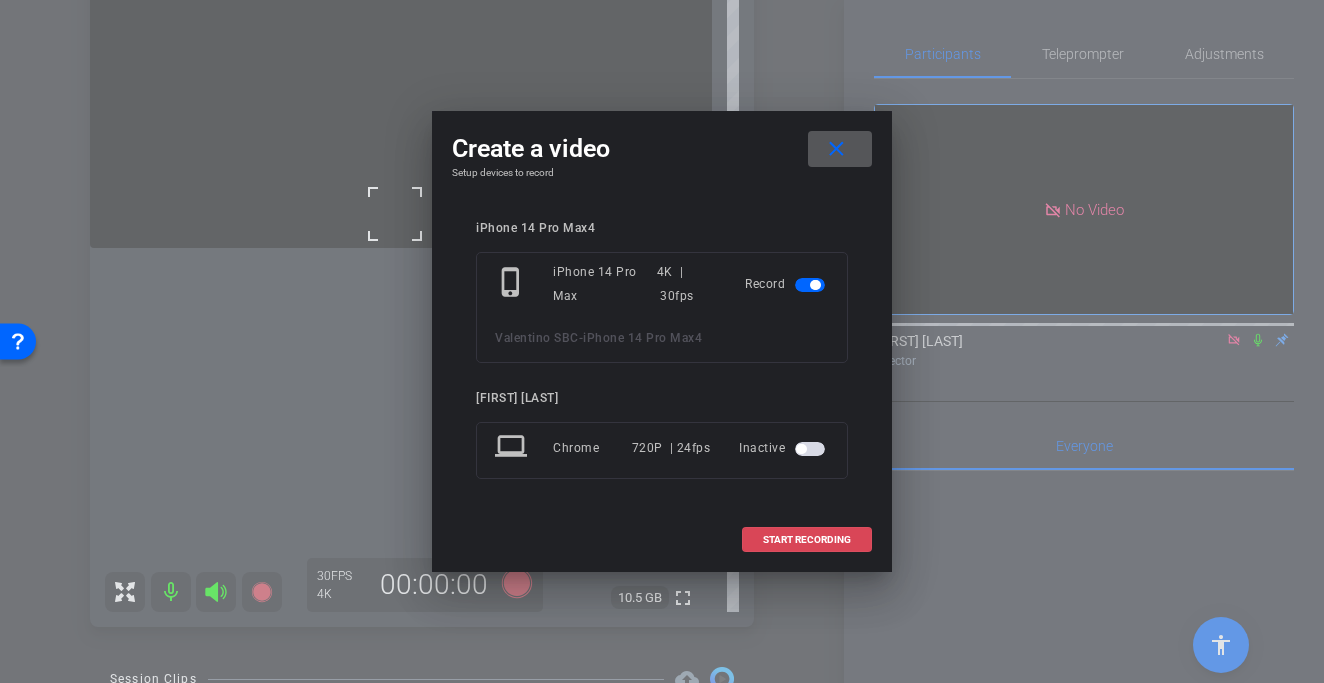 click on "START RECORDING" at bounding box center (807, 540) 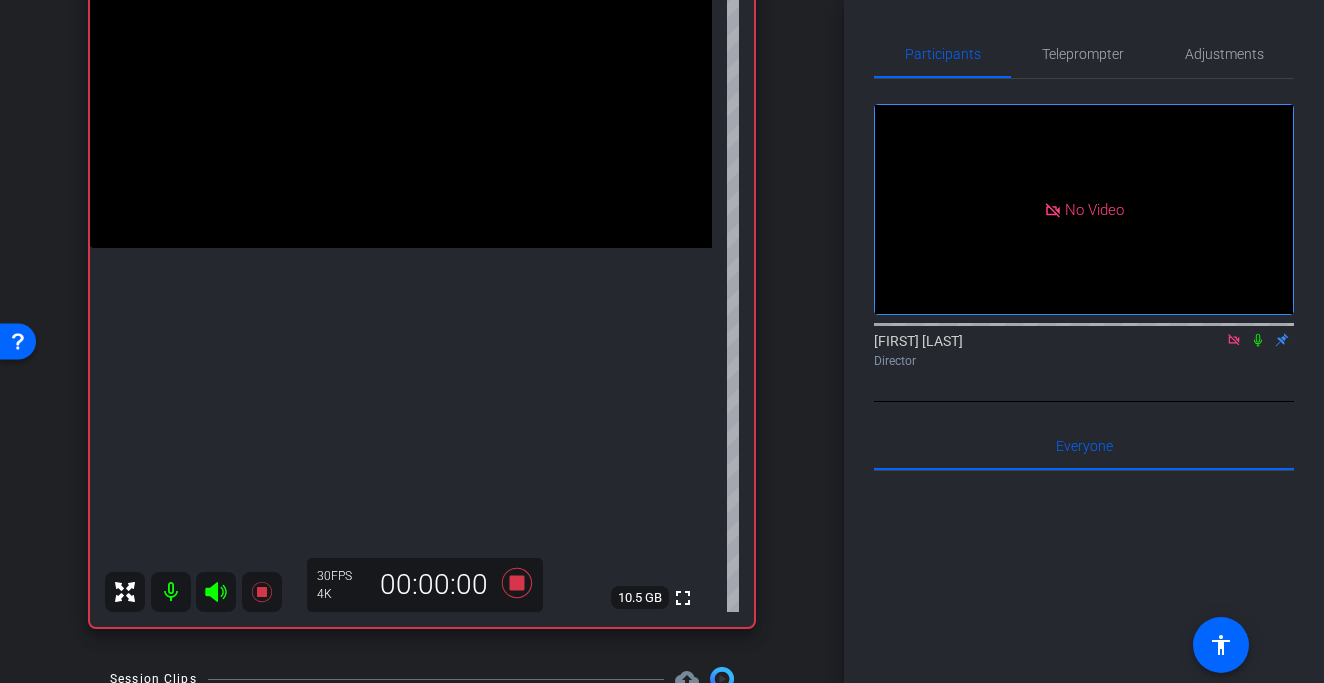 click at bounding box center [401, 92] 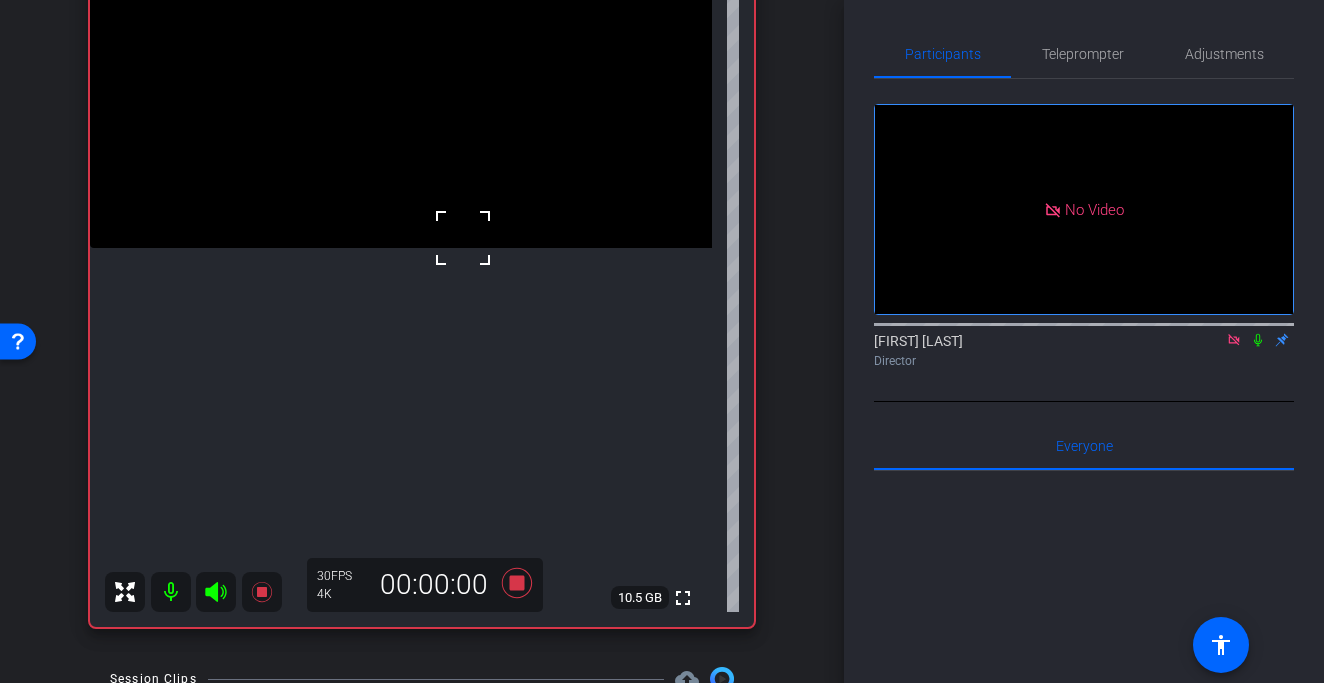 click at bounding box center (463, 238) 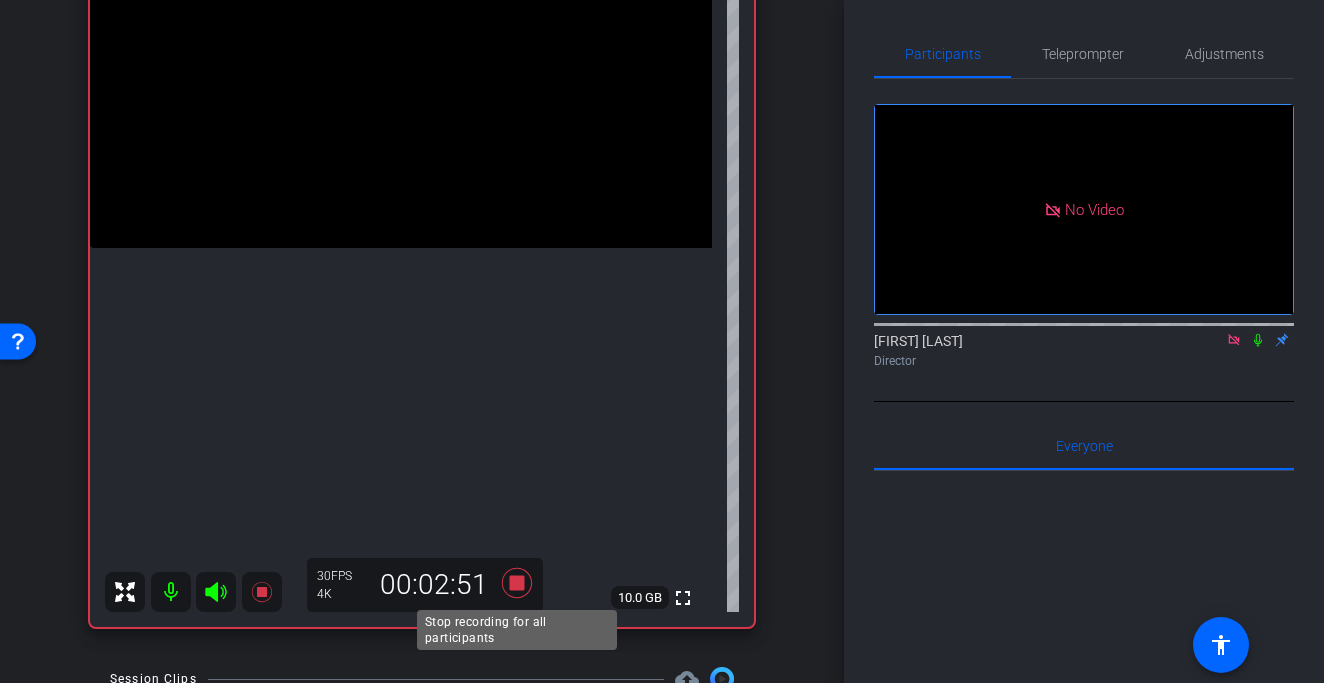 click 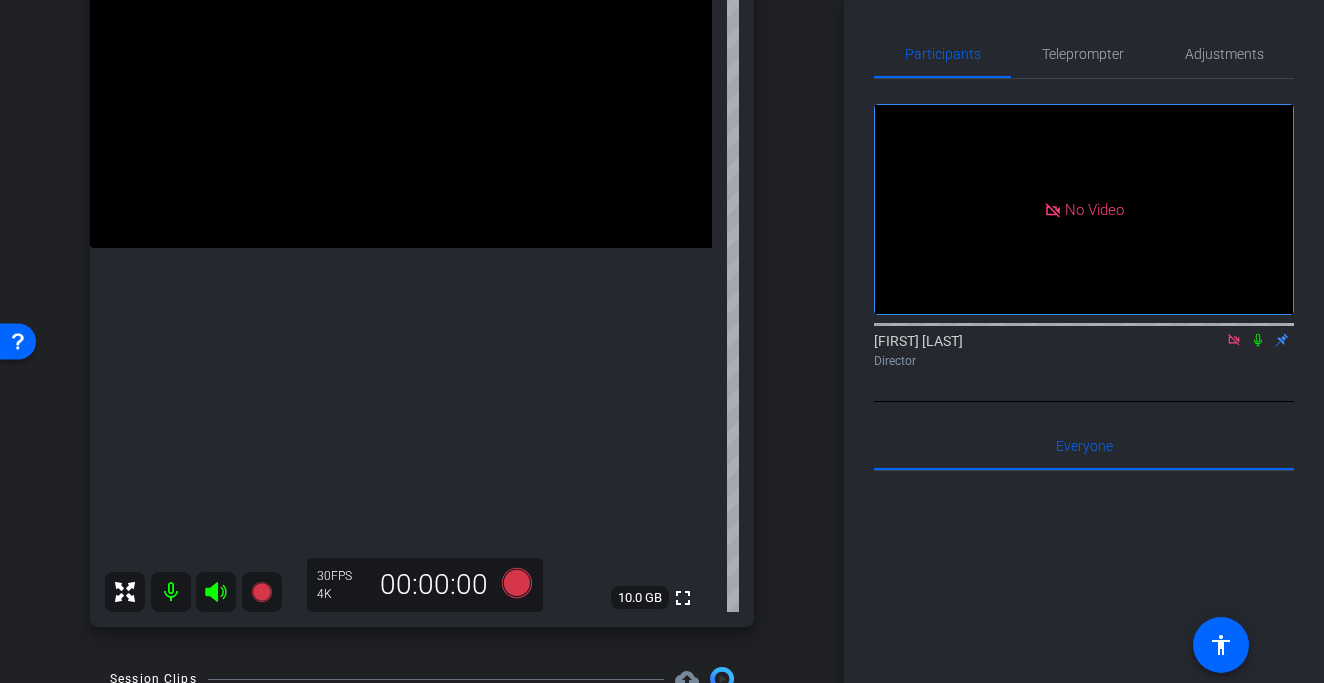 click at bounding box center (401, 92) 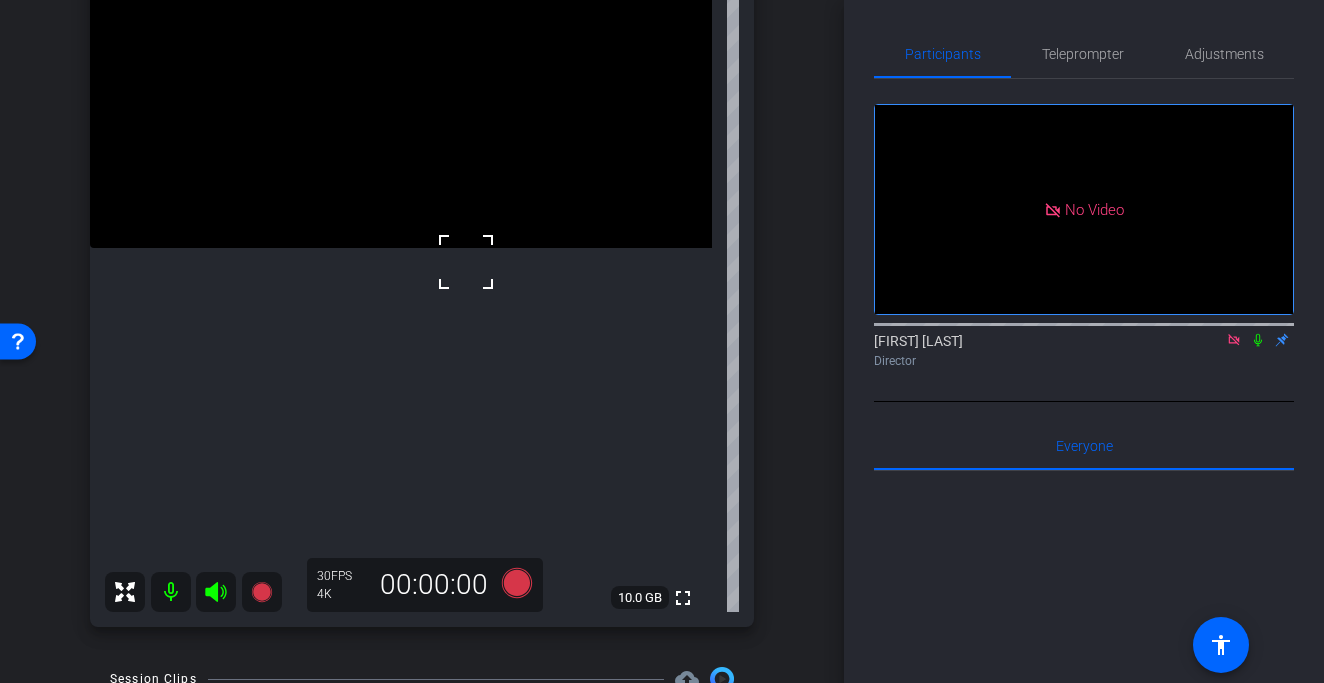 click at bounding box center [401, 92] 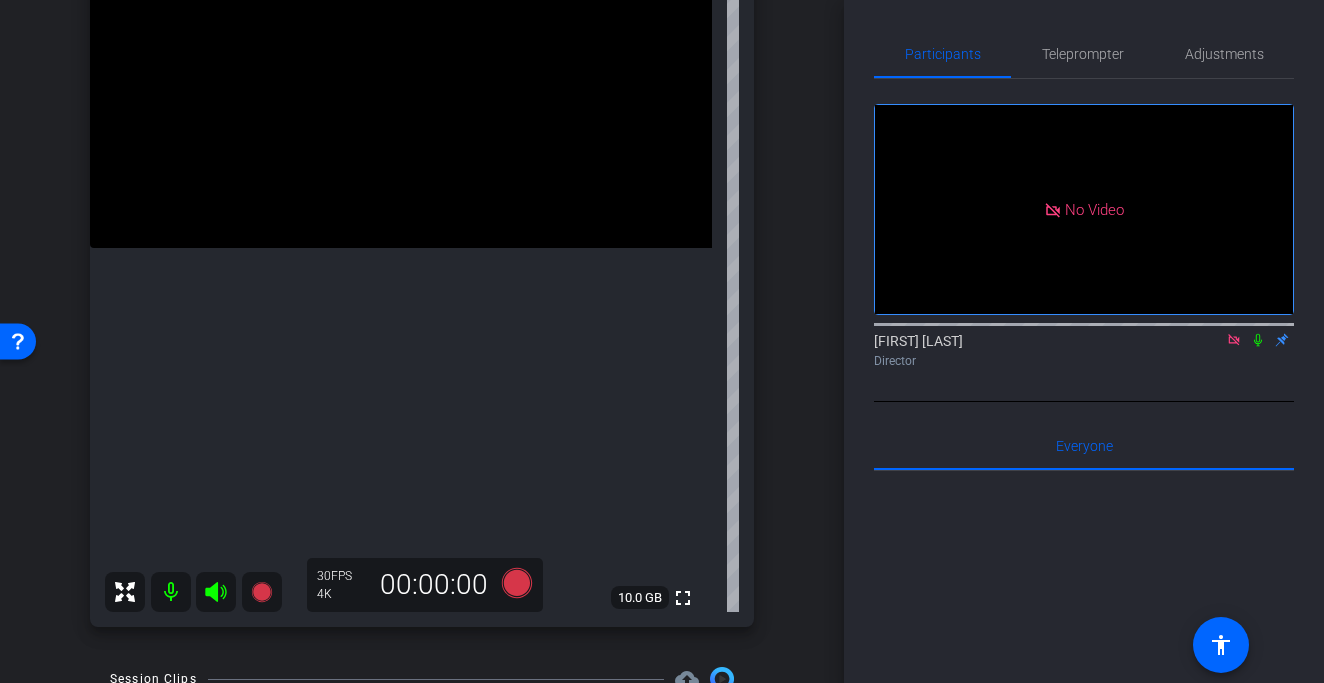 click at bounding box center [401, 92] 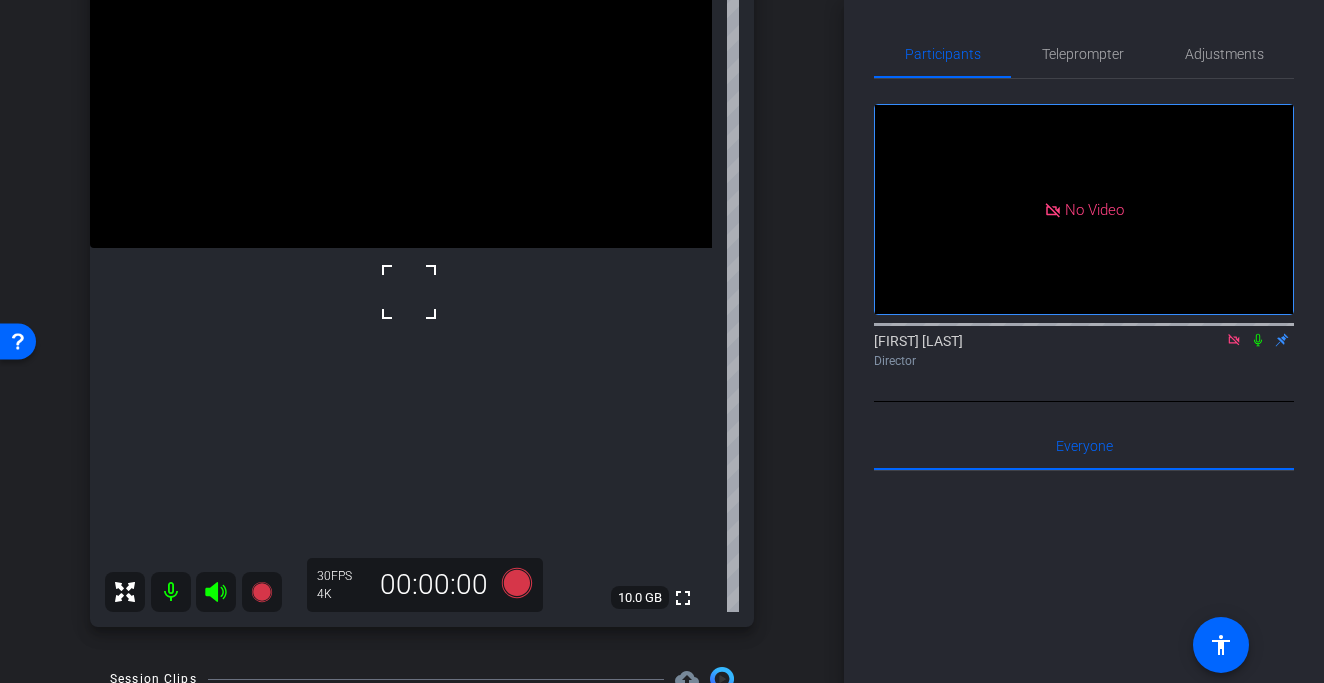 click at bounding box center (401, 92) 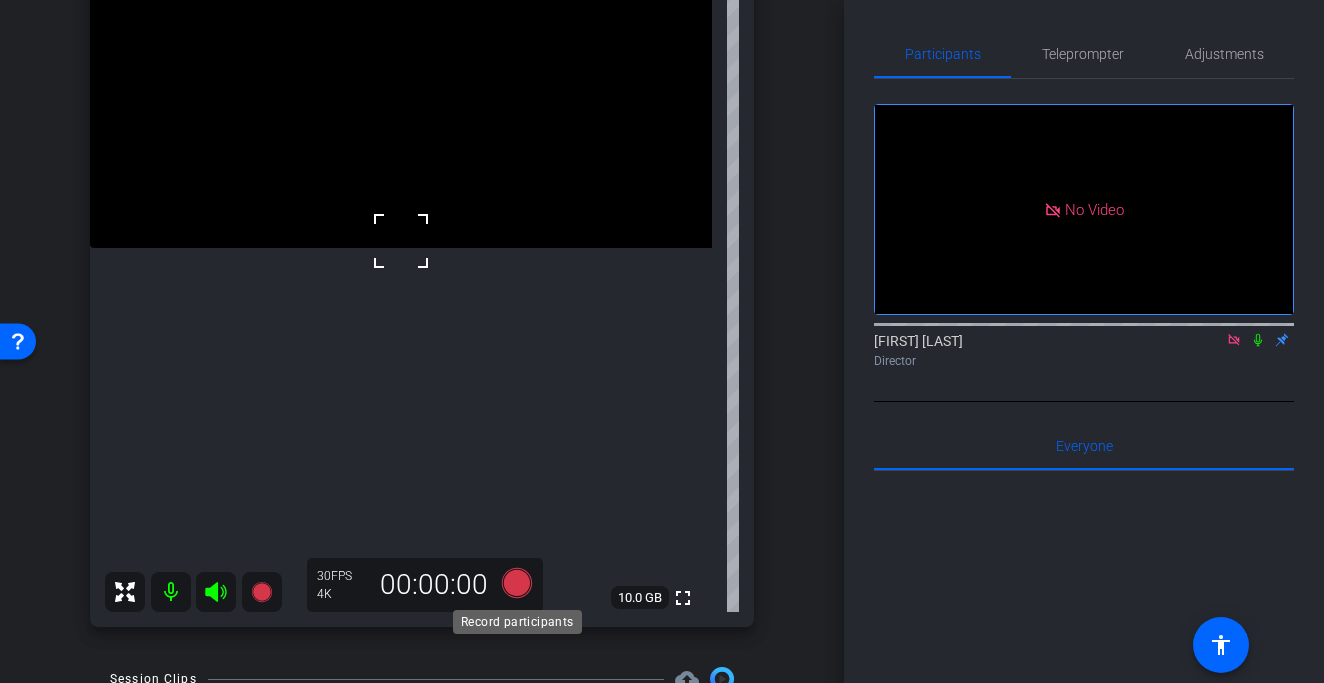 click 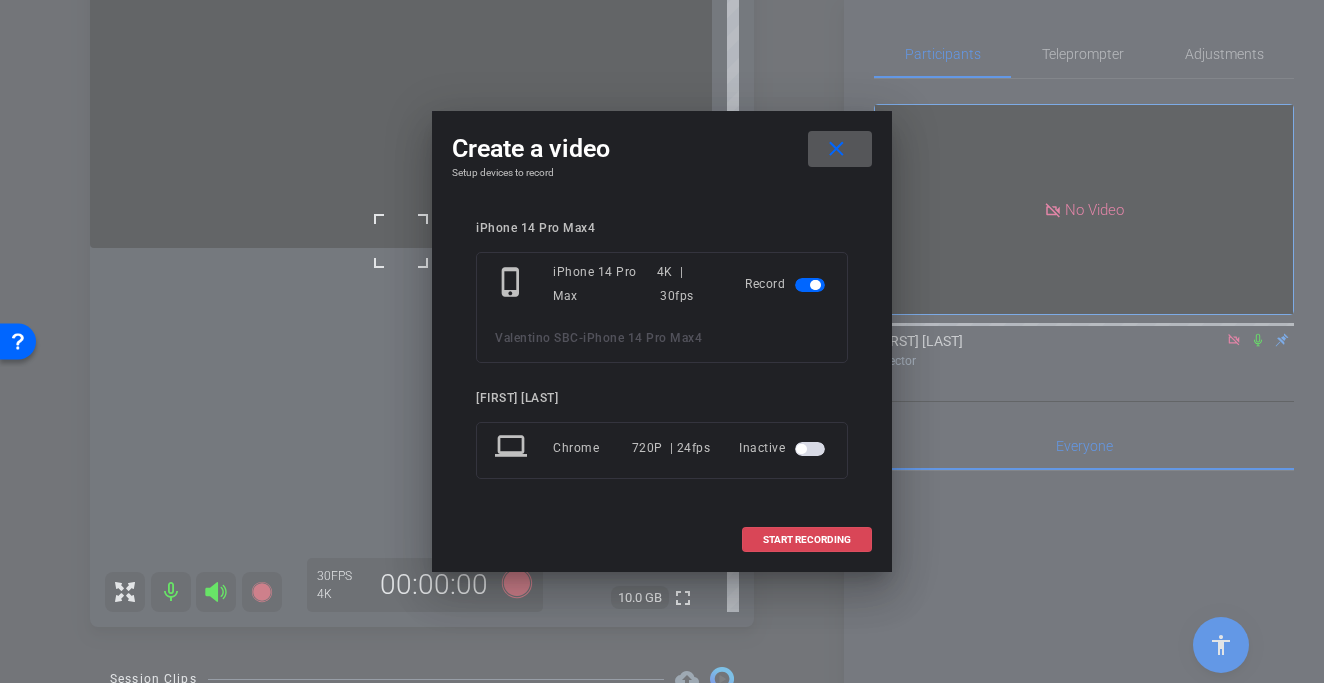 click on "START RECORDING" at bounding box center [807, 540] 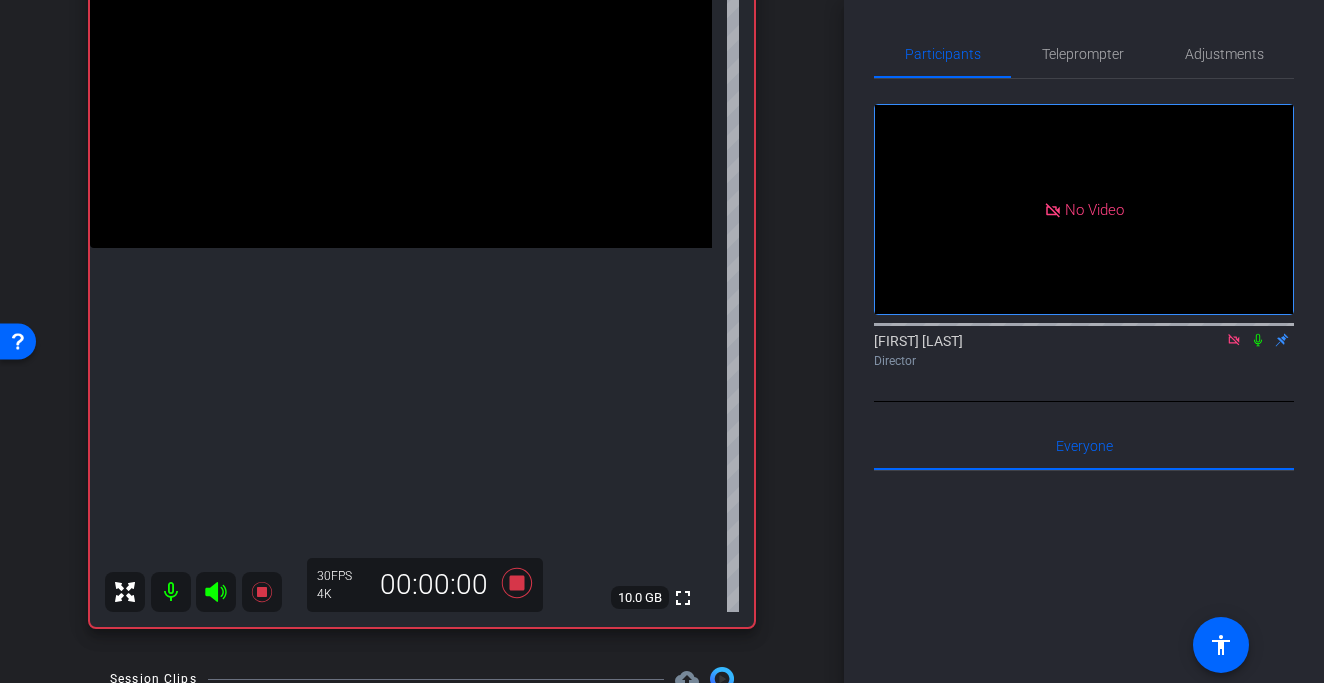 click at bounding box center (401, 92) 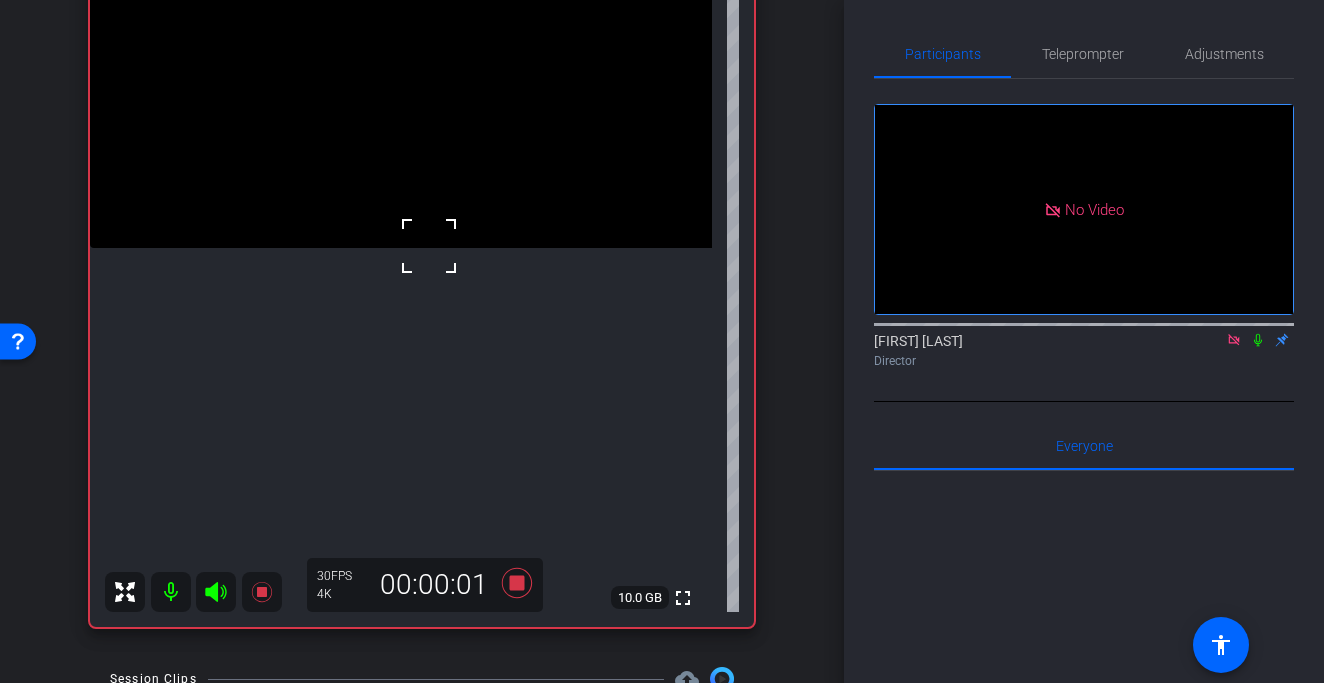 click at bounding box center [429, 246] 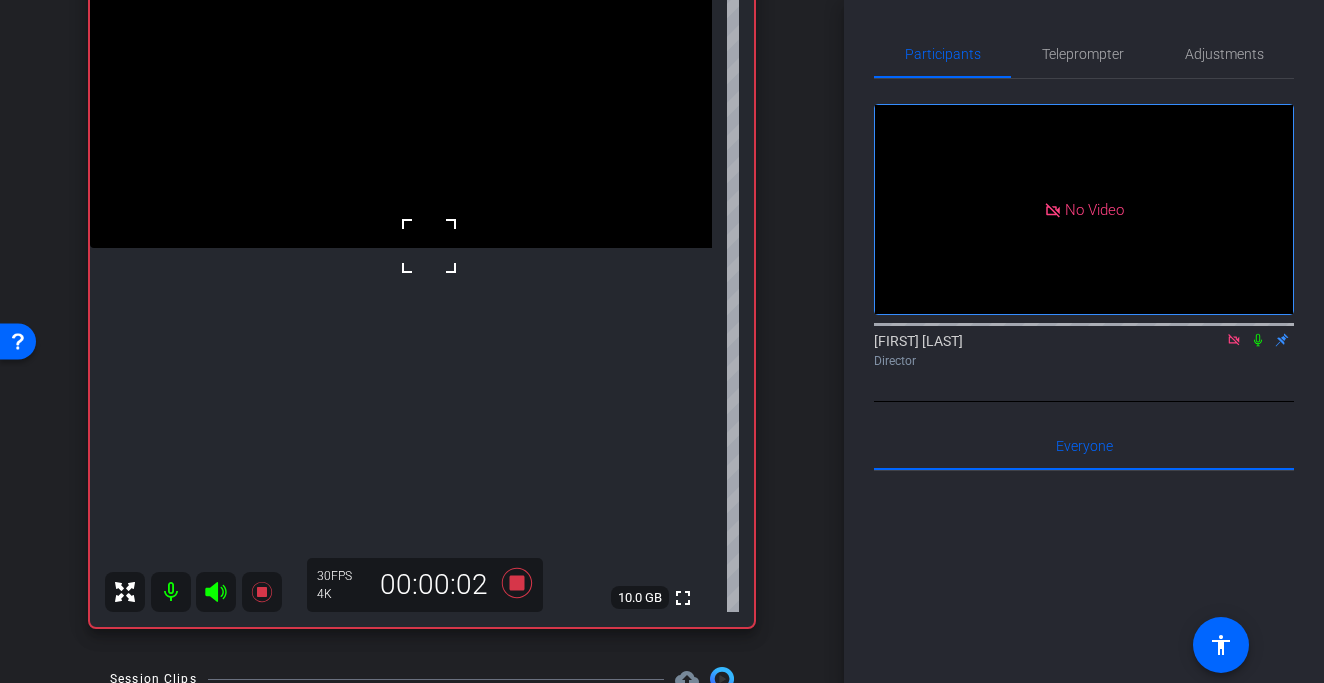 click at bounding box center [429, 246] 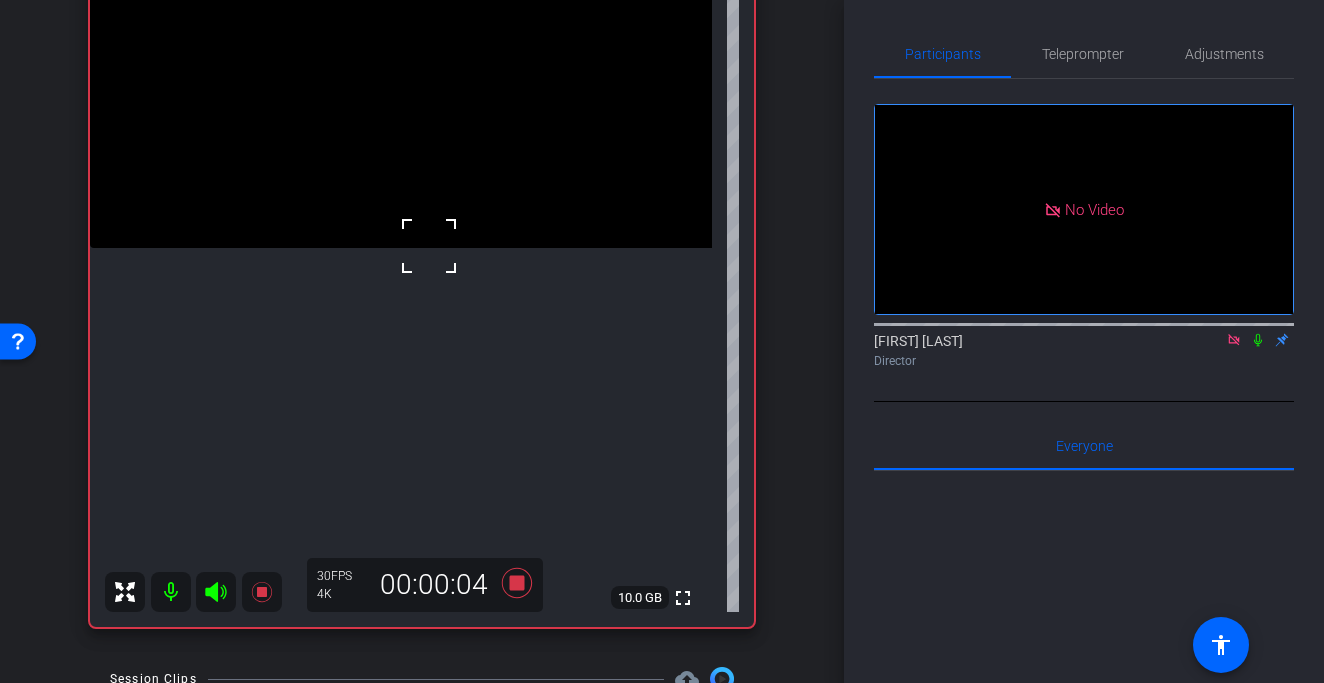 click at bounding box center [429, 246] 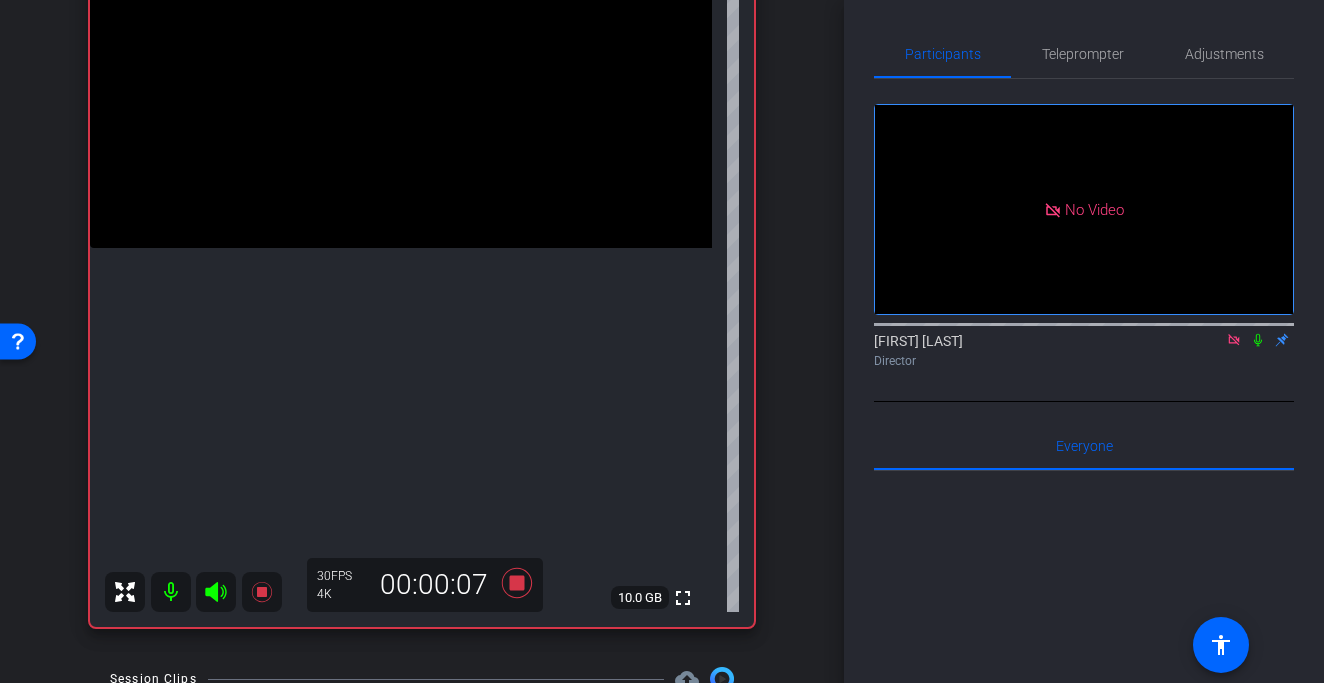 click at bounding box center (401, 92) 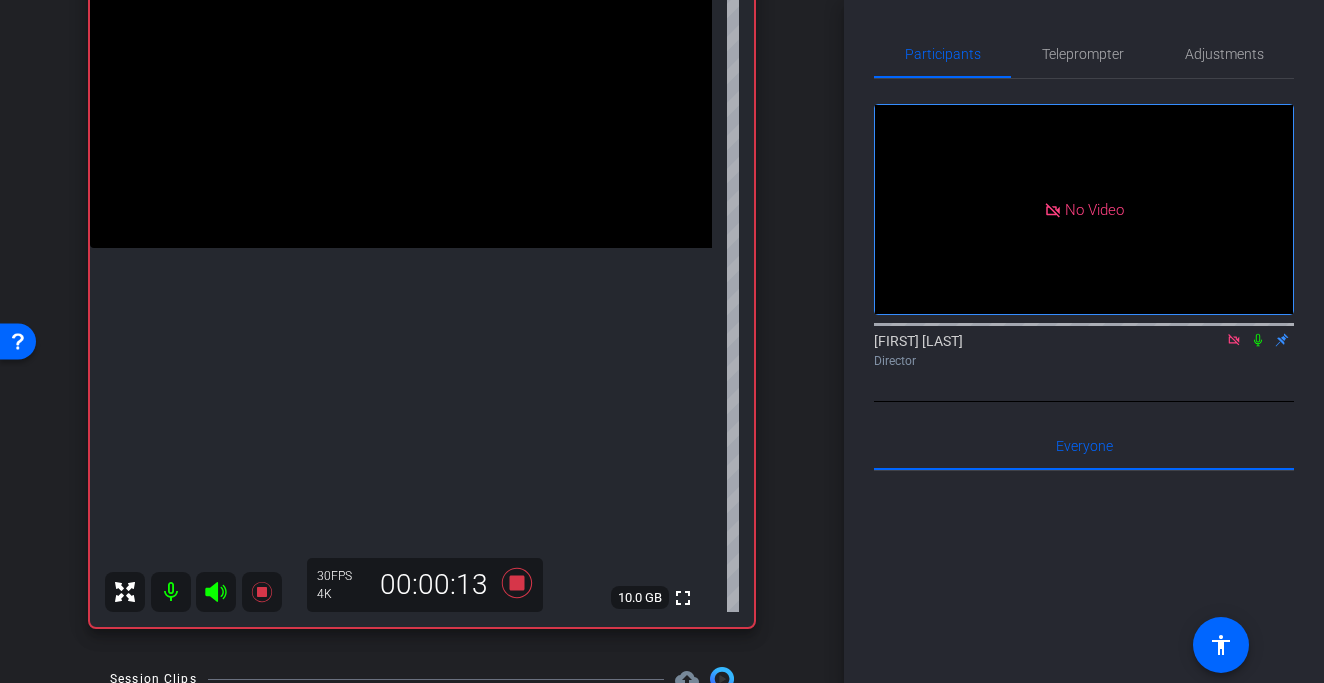 click at bounding box center (401, 92) 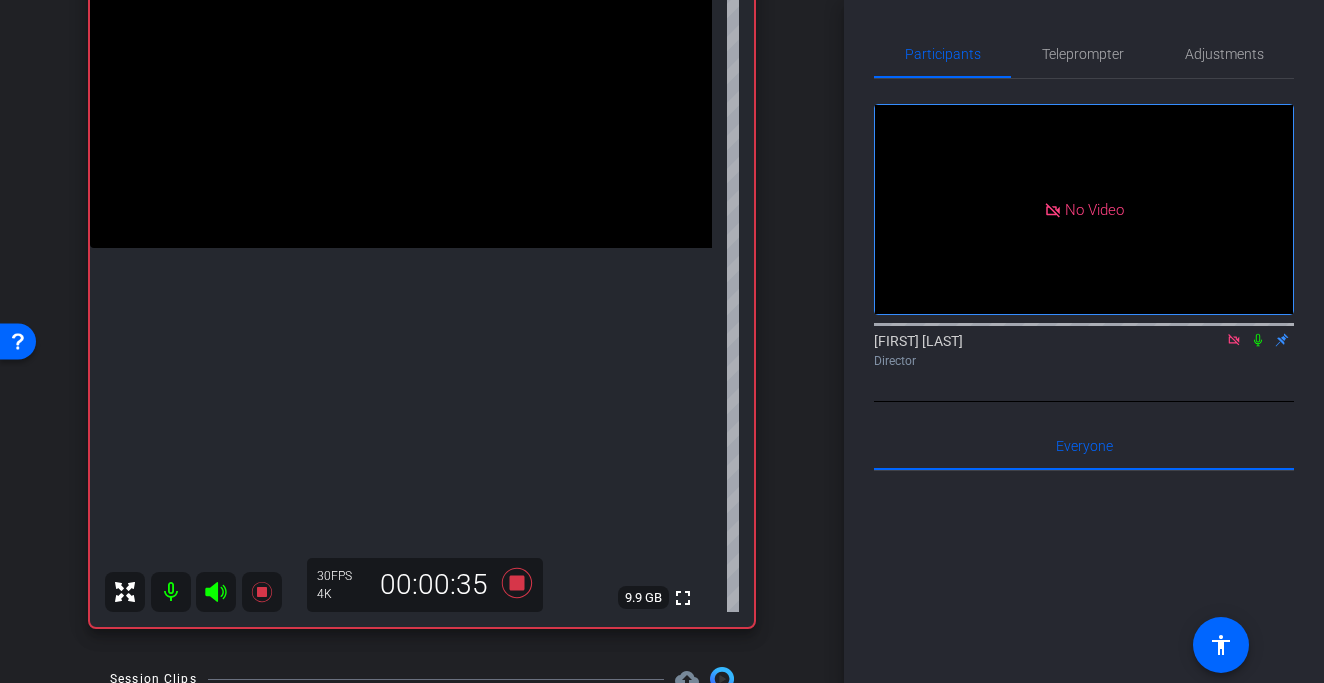 click at bounding box center (401, 92) 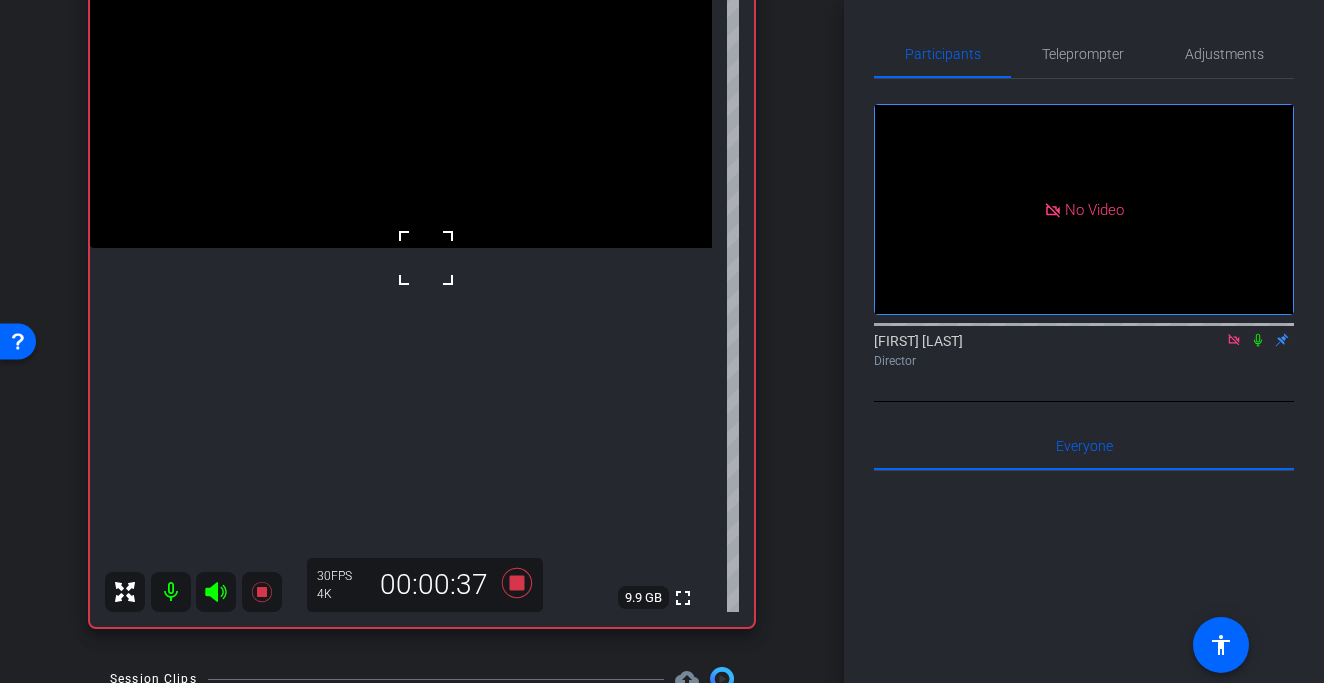 click at bounding box center [426, 258] 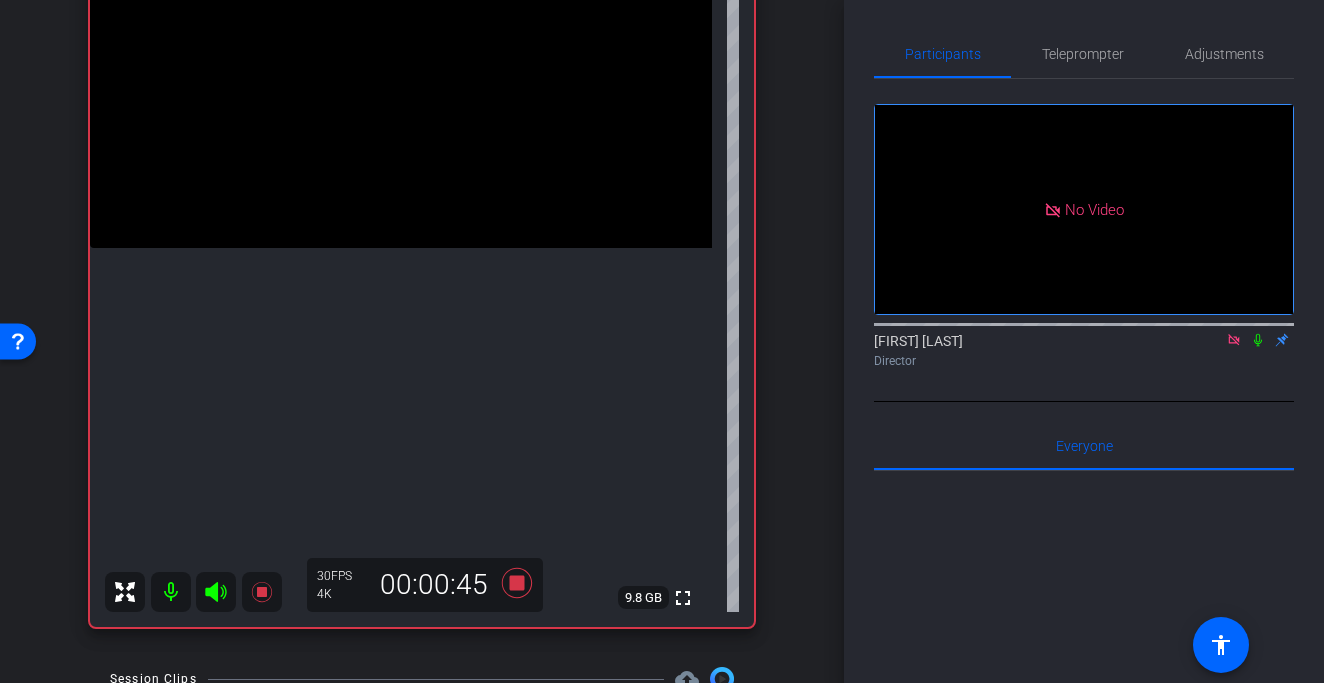 click at bounding box center (401, 92) 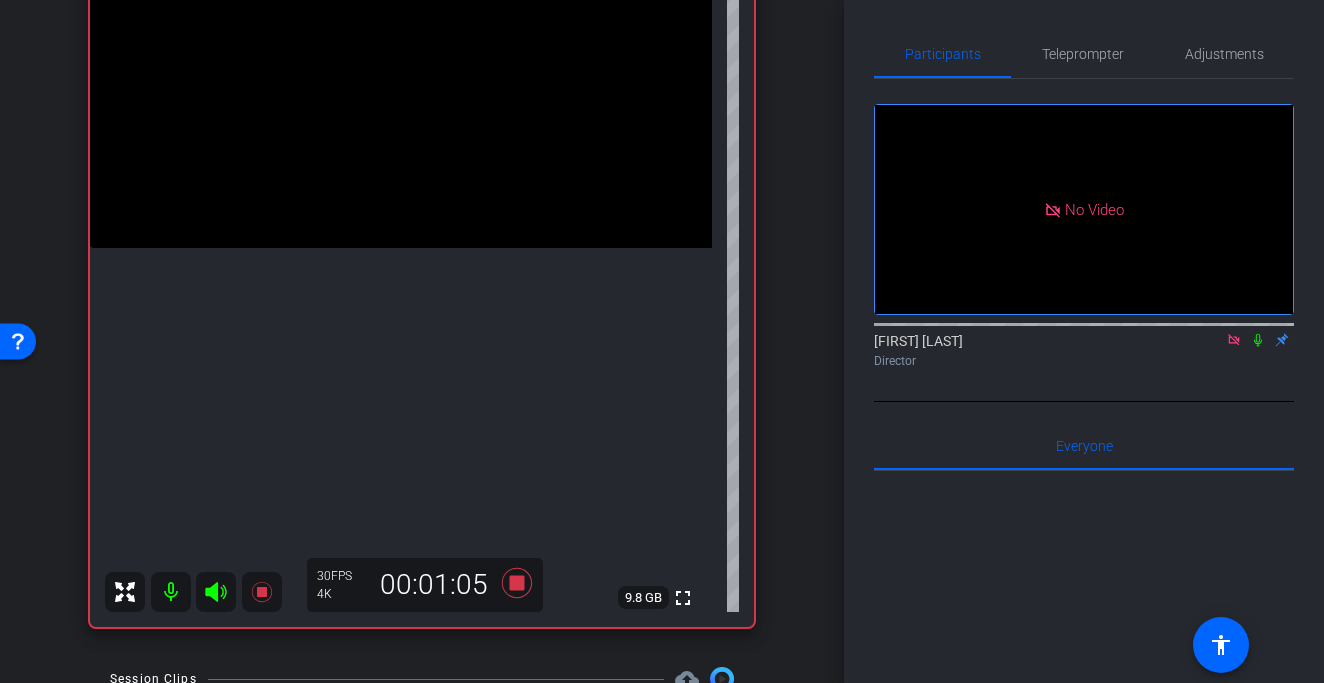 click at bounding box center (401, 92) 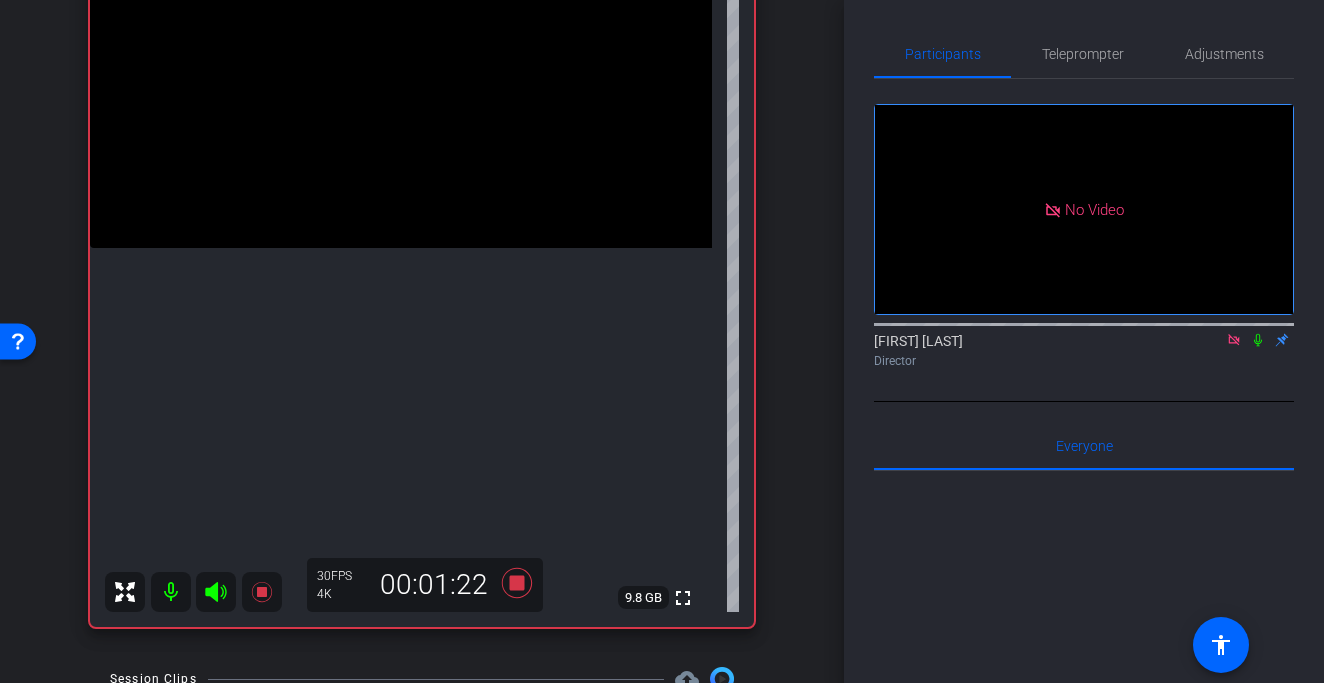 click at bounding box center [401, 92] 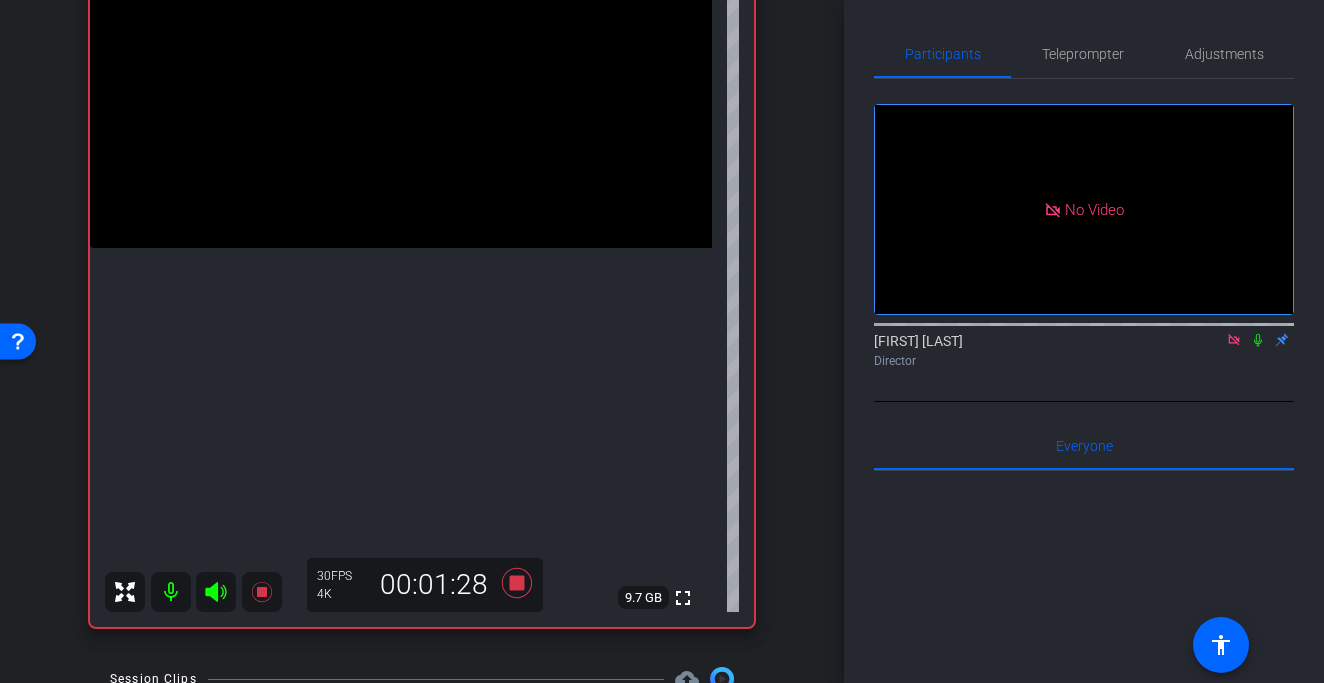 click at bounding box center [401, 92] 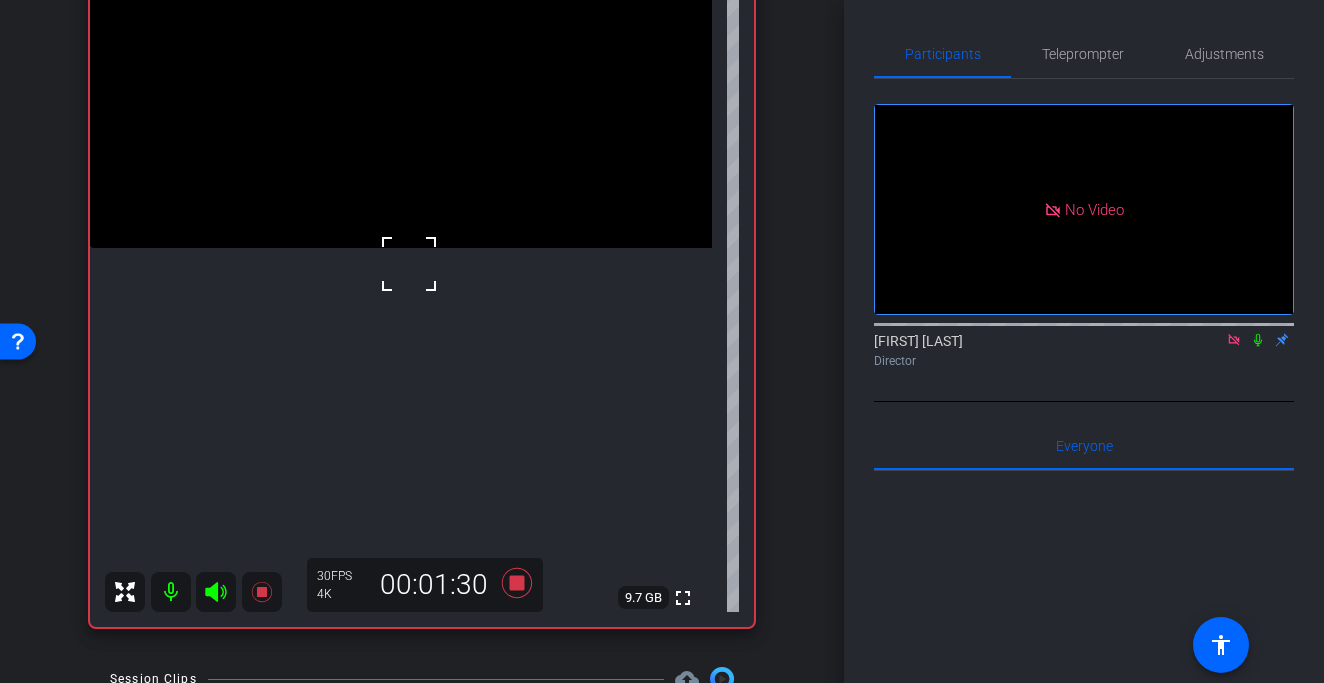 click at bounding box center (409, 264) 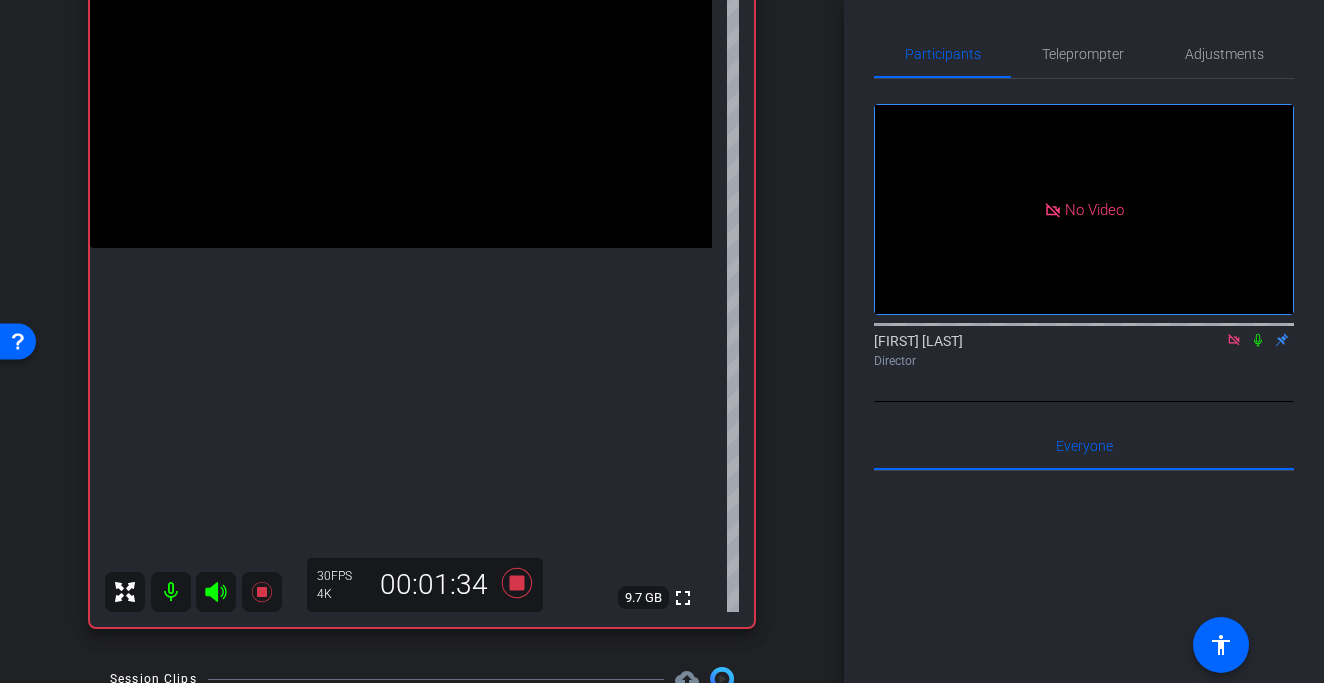 click at bounding box center (401, 92) 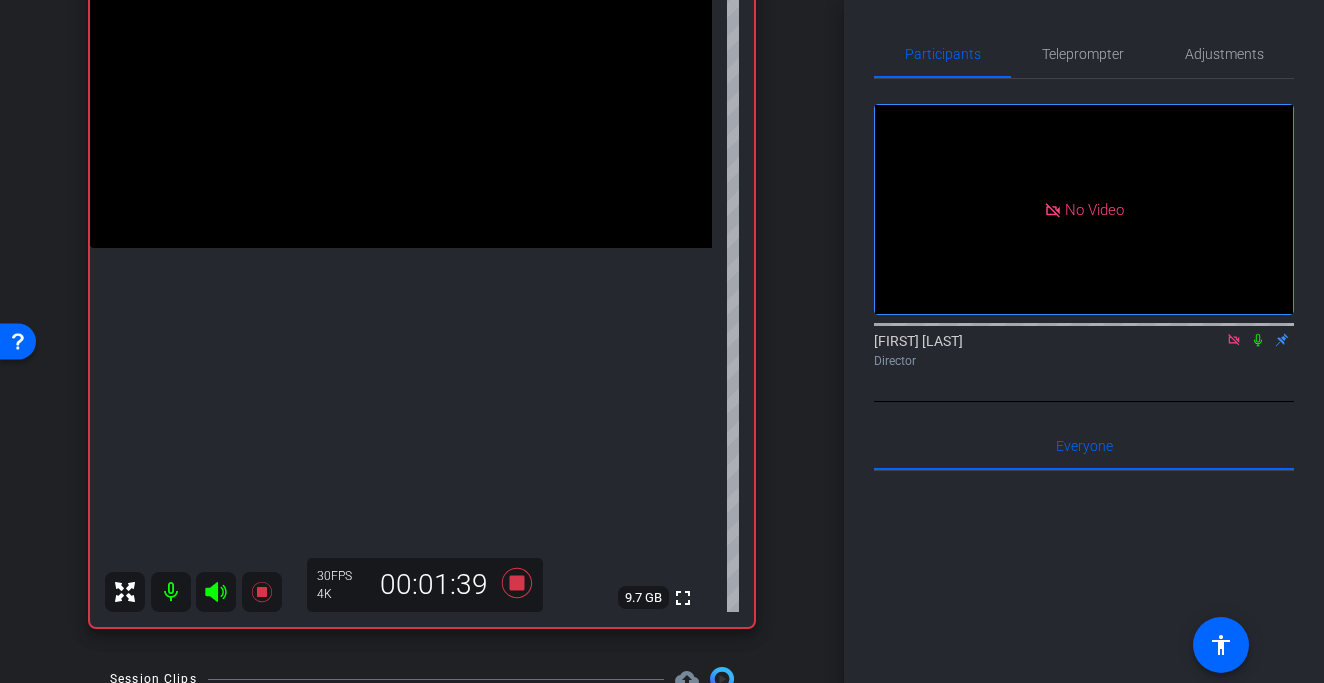 click at bounding box center (401, 92) 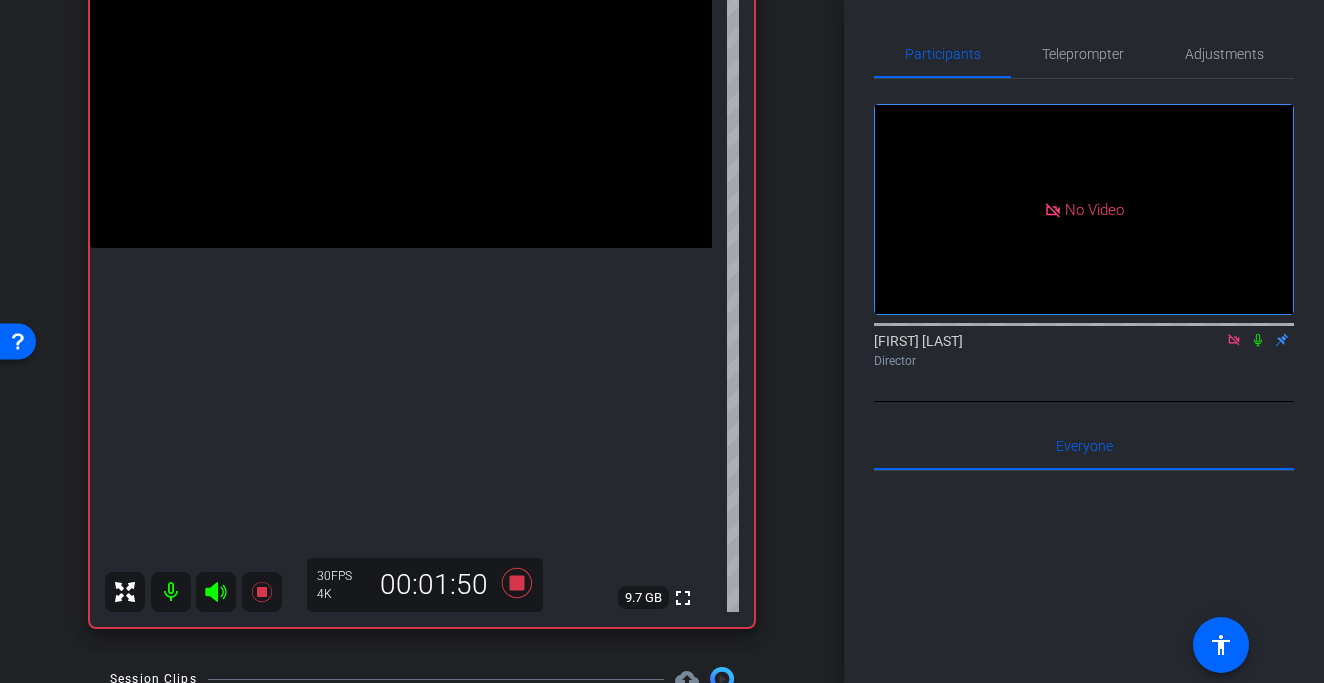 click at bounding box center (401, 92) 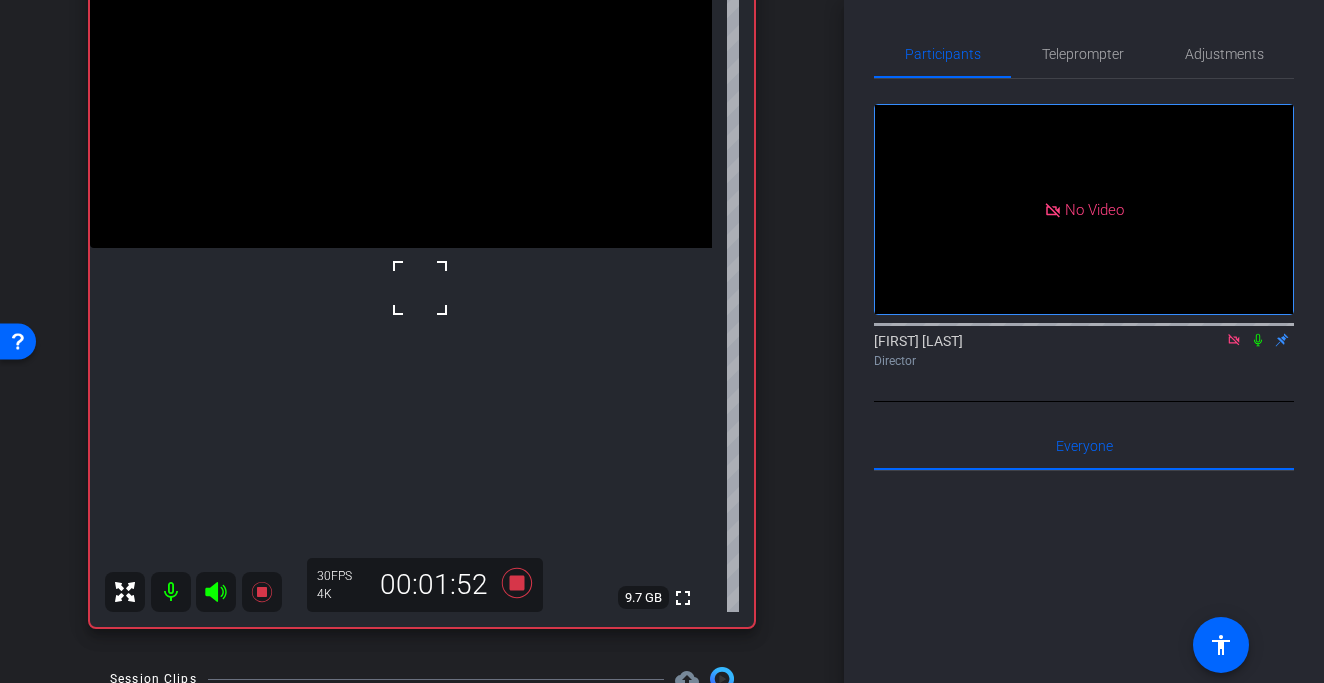 click at bounding box center (420, 288) 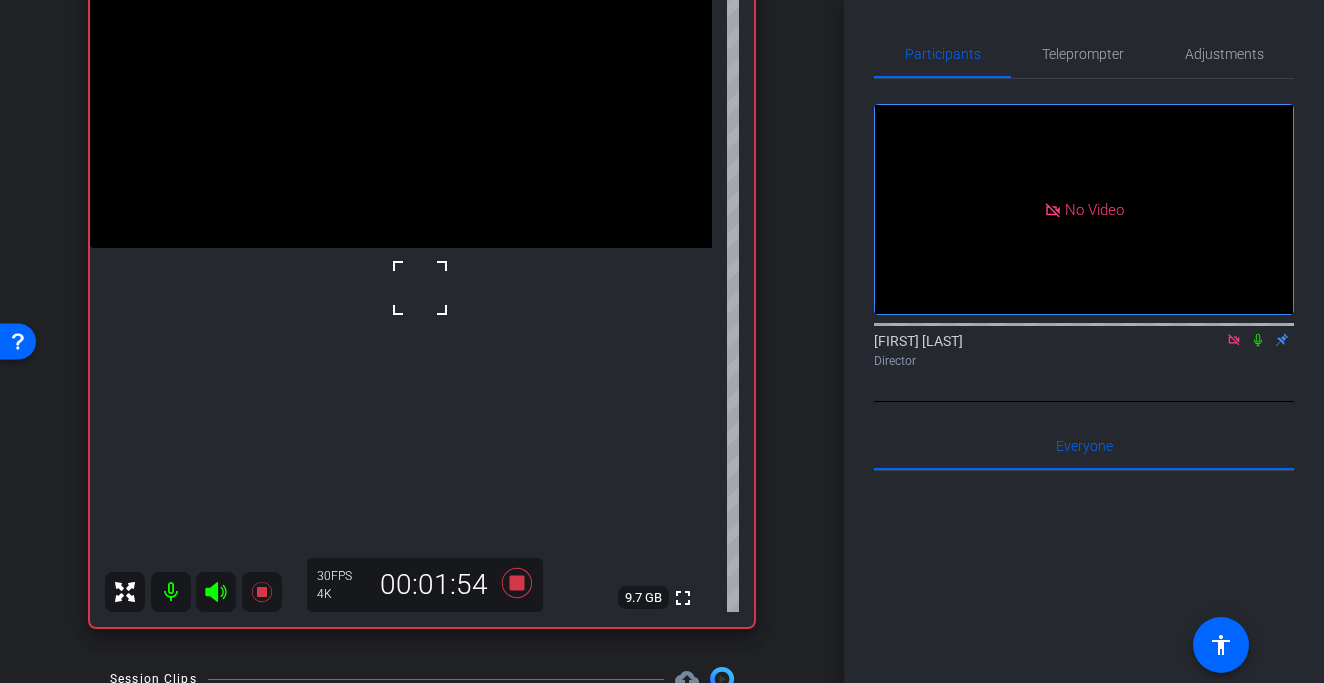 click at bounding box center (420, 288) 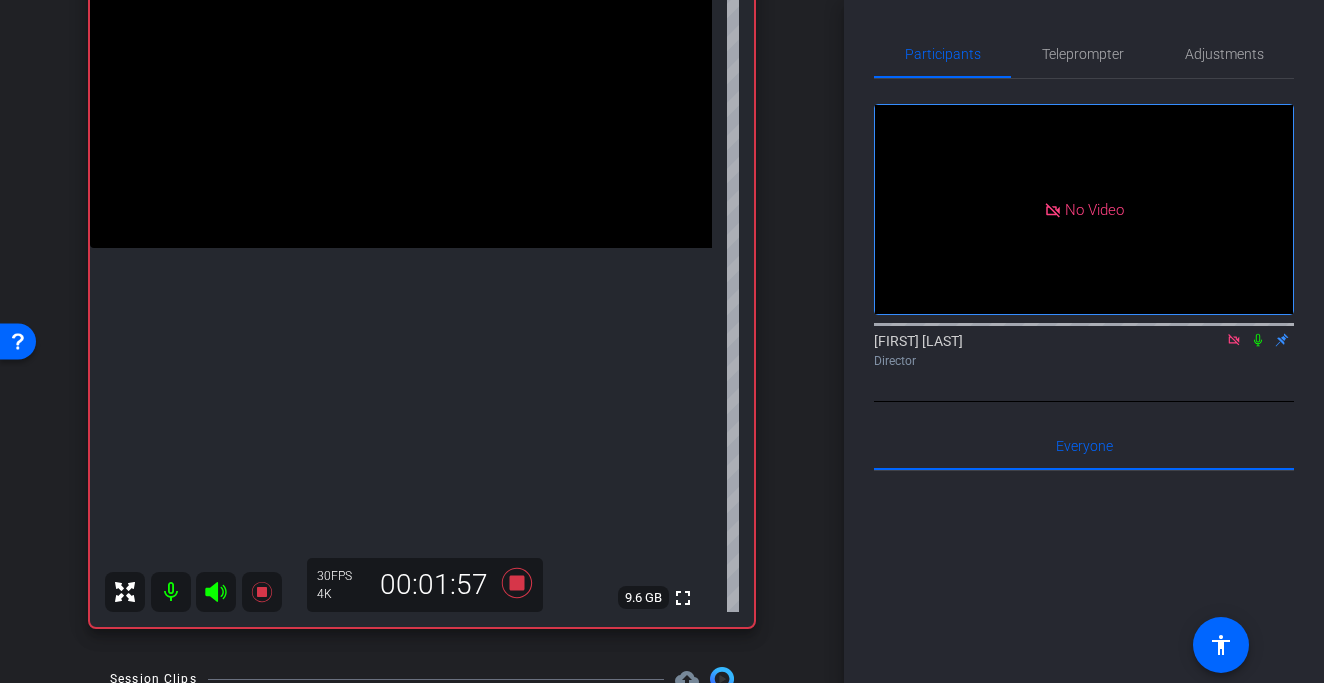 click at bounding box center [401, 92] 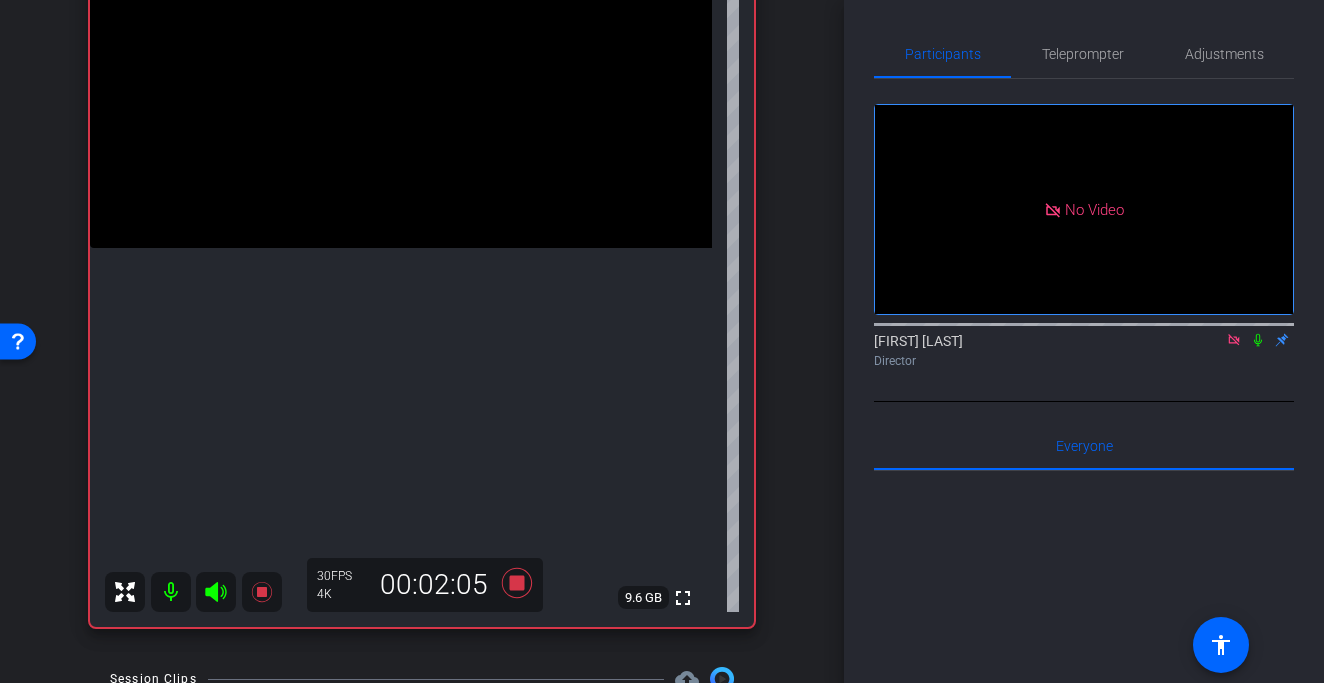 click at bounding box center [401, 92] 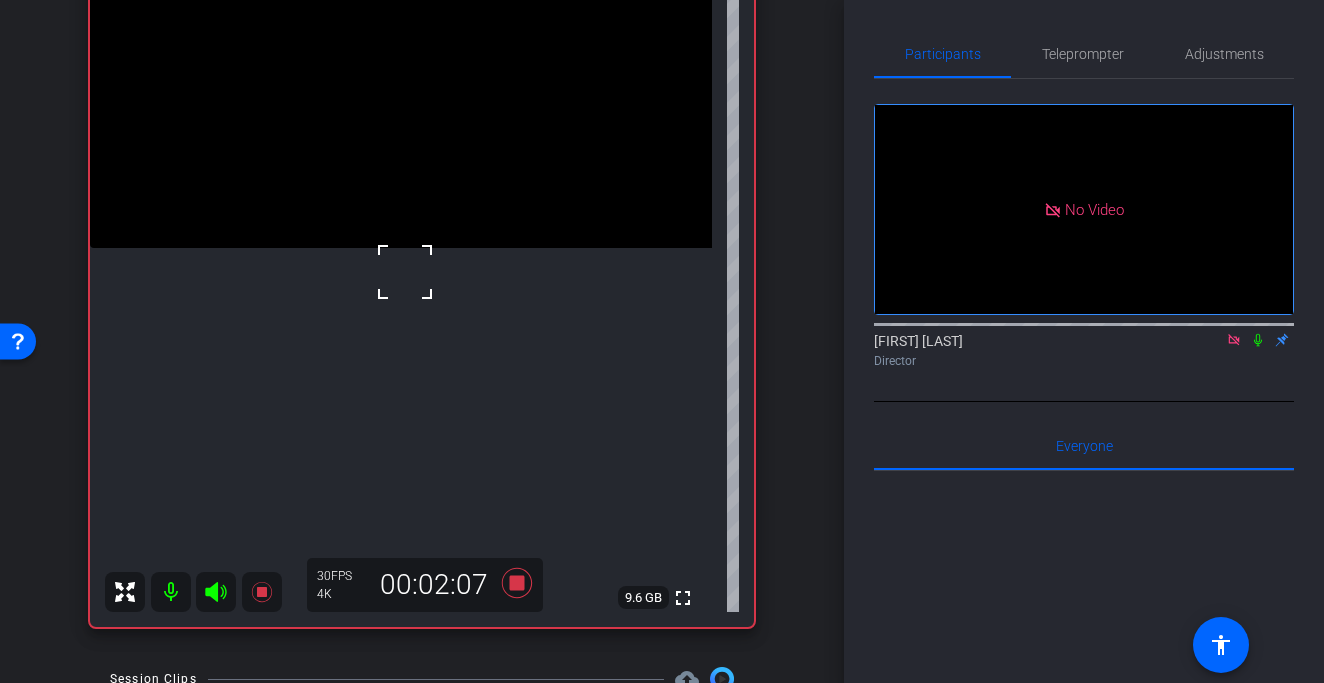 click at bounding box center [401, 92] 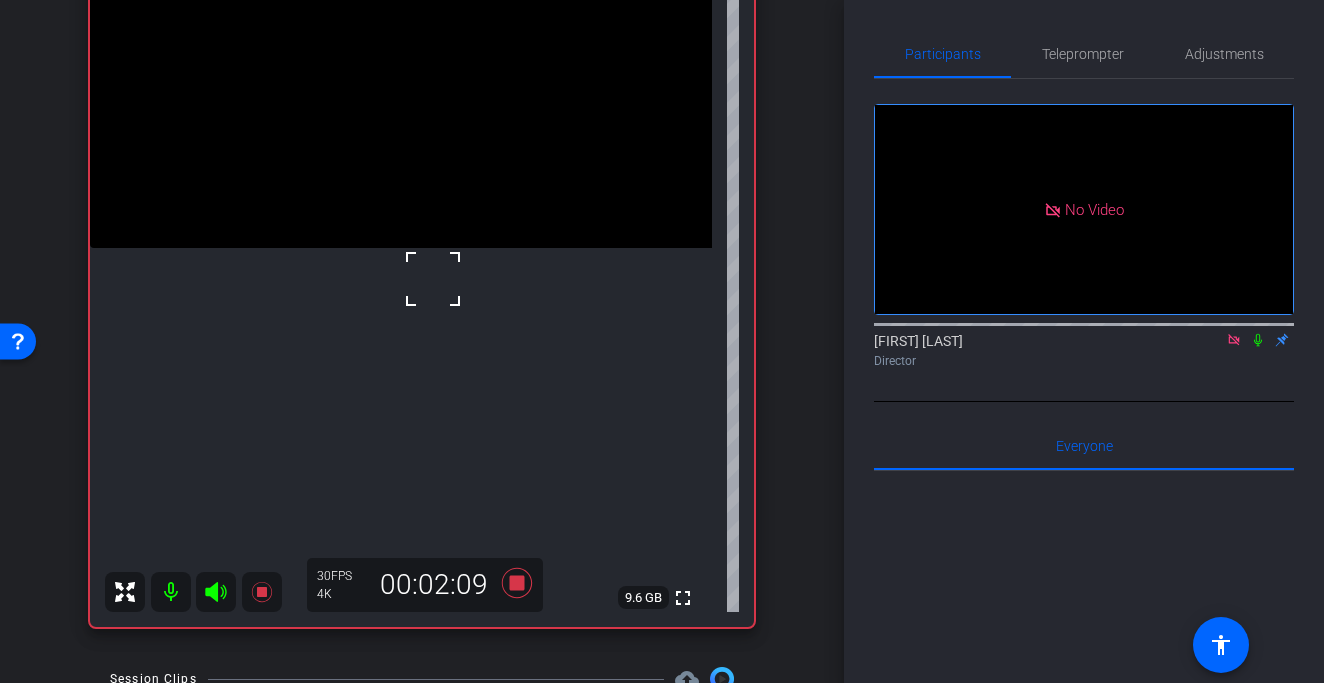 click at bounding box center [433, 279] 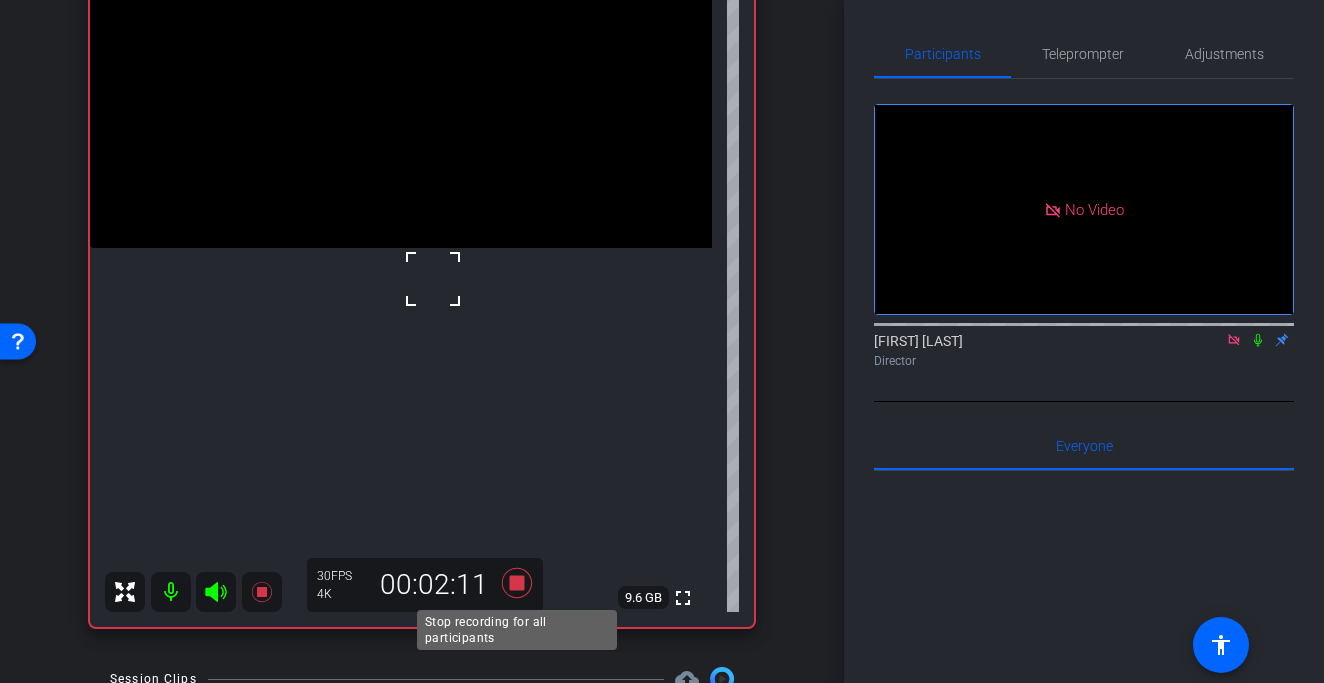 click 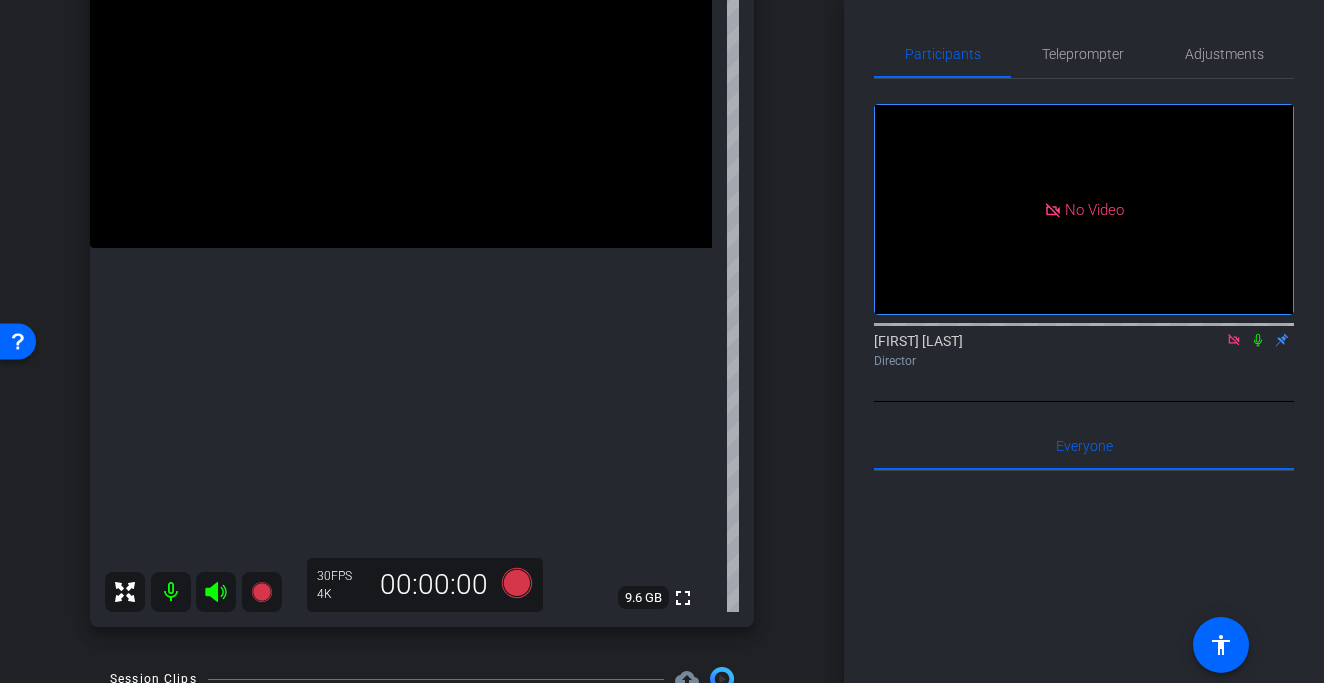 click at bounding box center [401, 92] 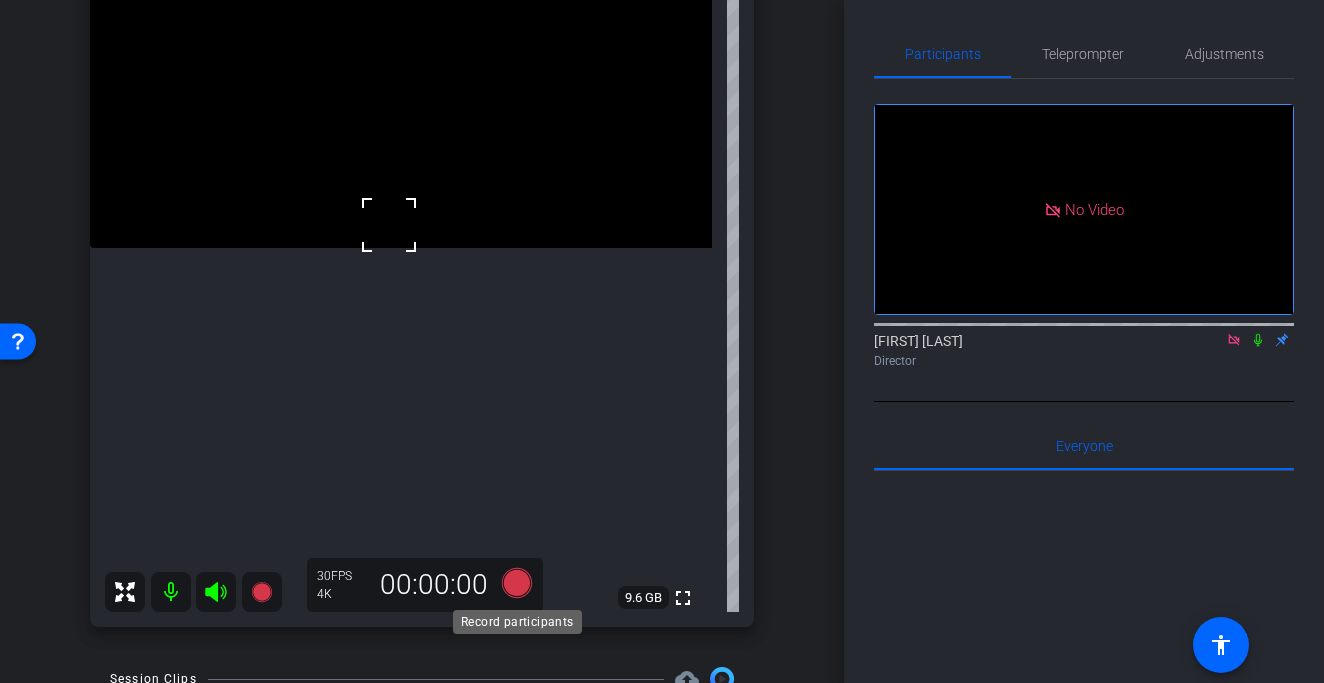 click 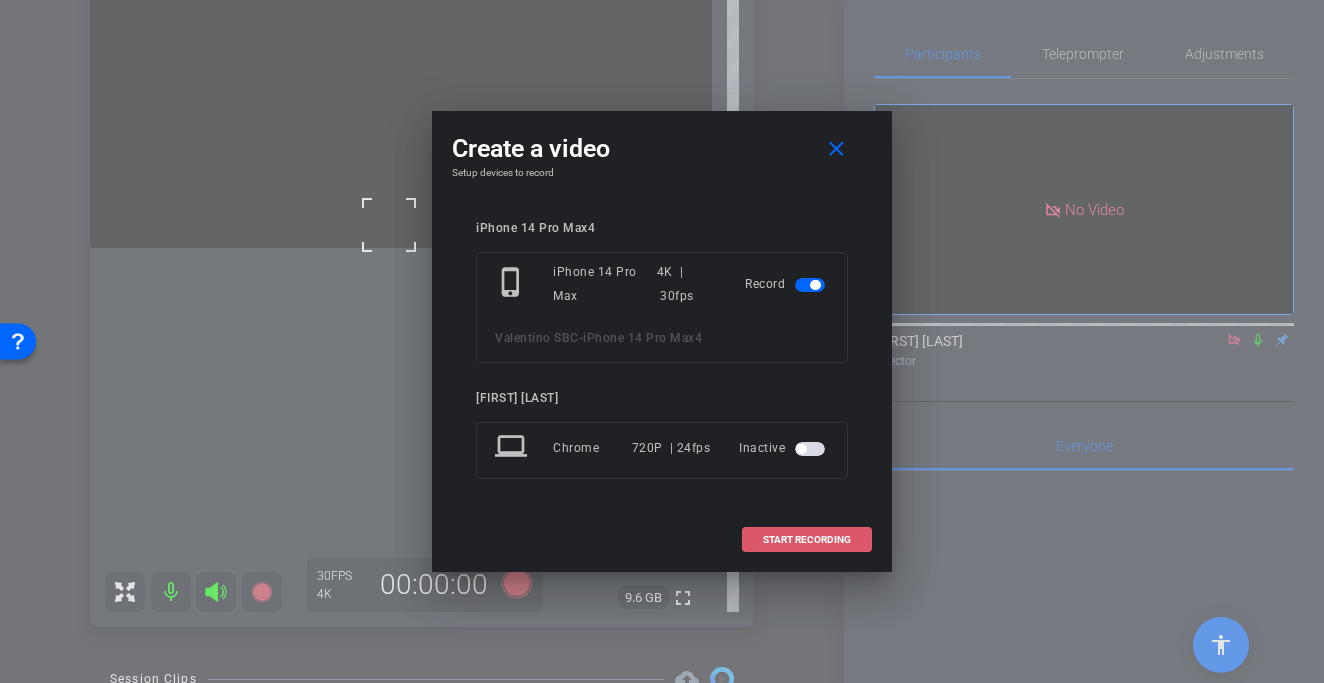 click on "START RECORDING" at bounding box center (807, 540) 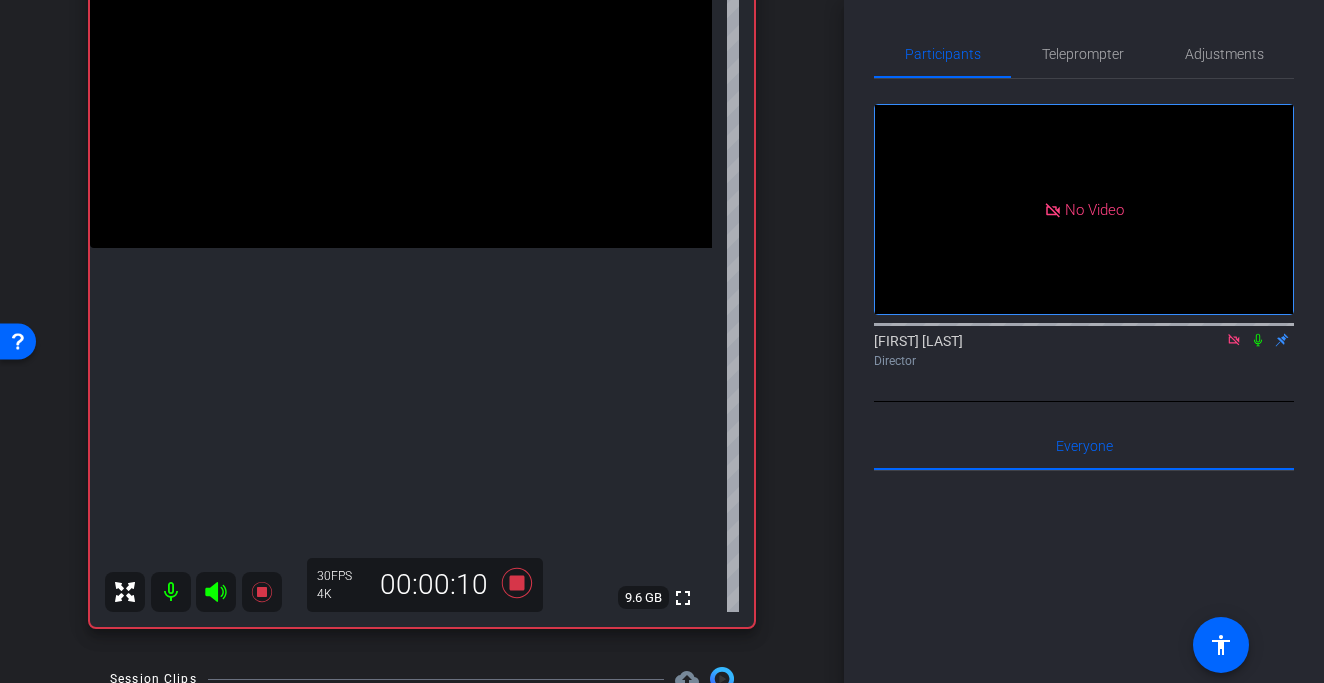 click at bounding box center (401, 92) 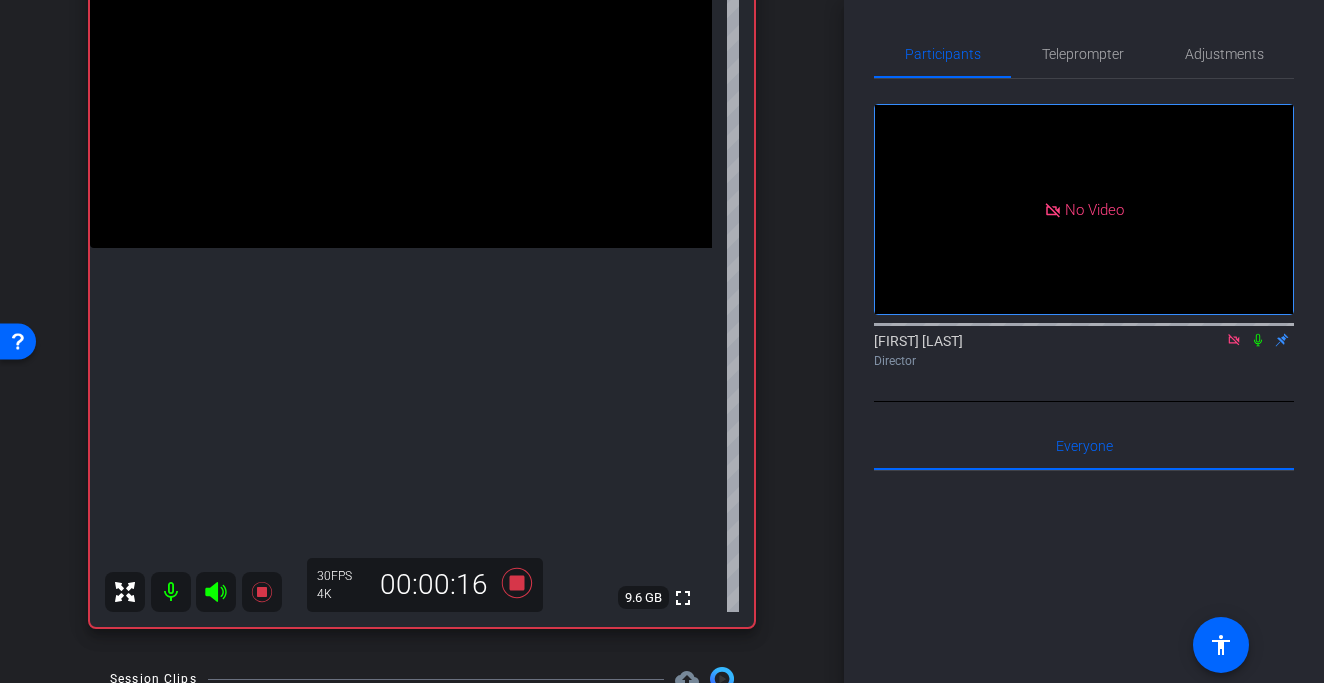 click at bounding box center (401, 92) 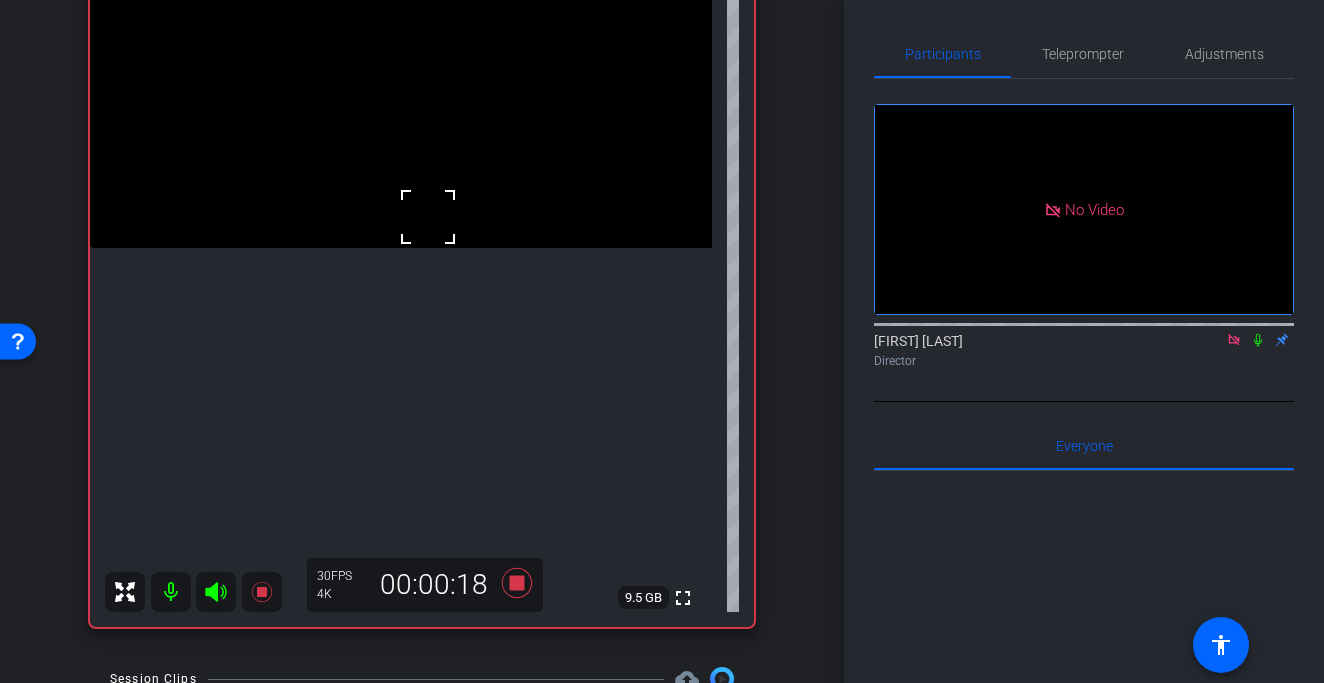 click at bounding box center (428, 217) 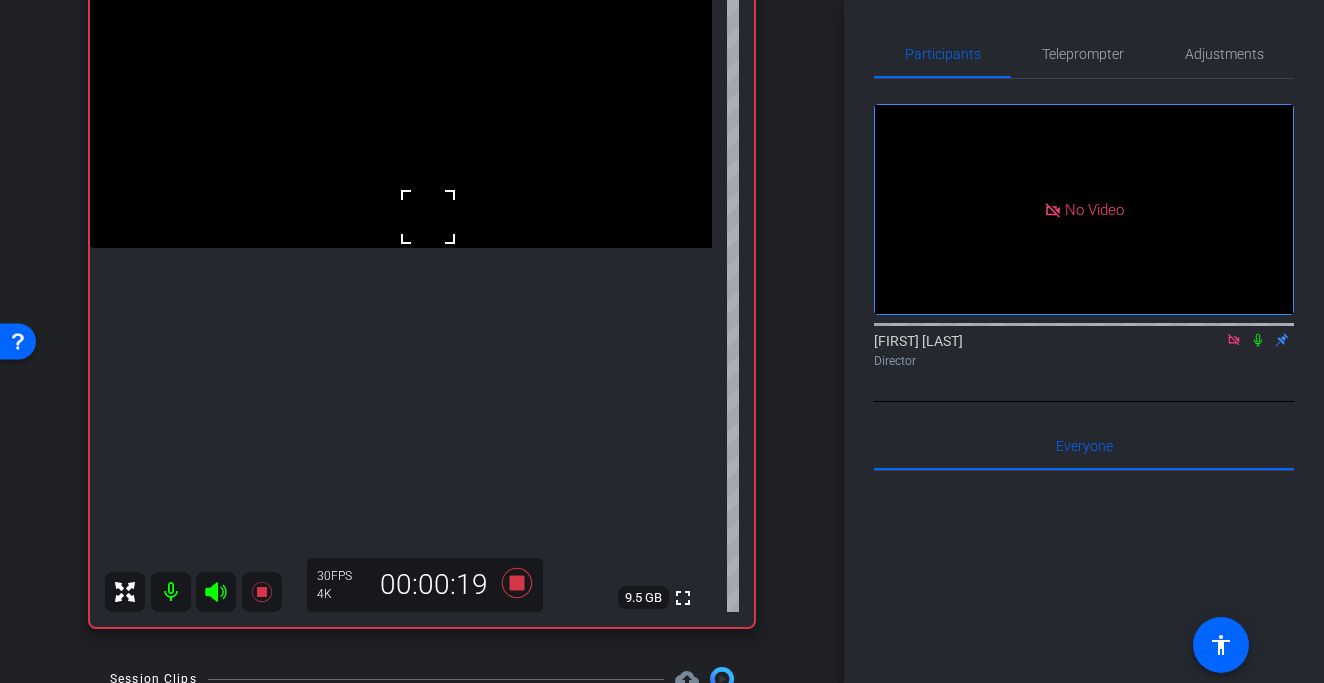 click at bounding box center (401, 92) 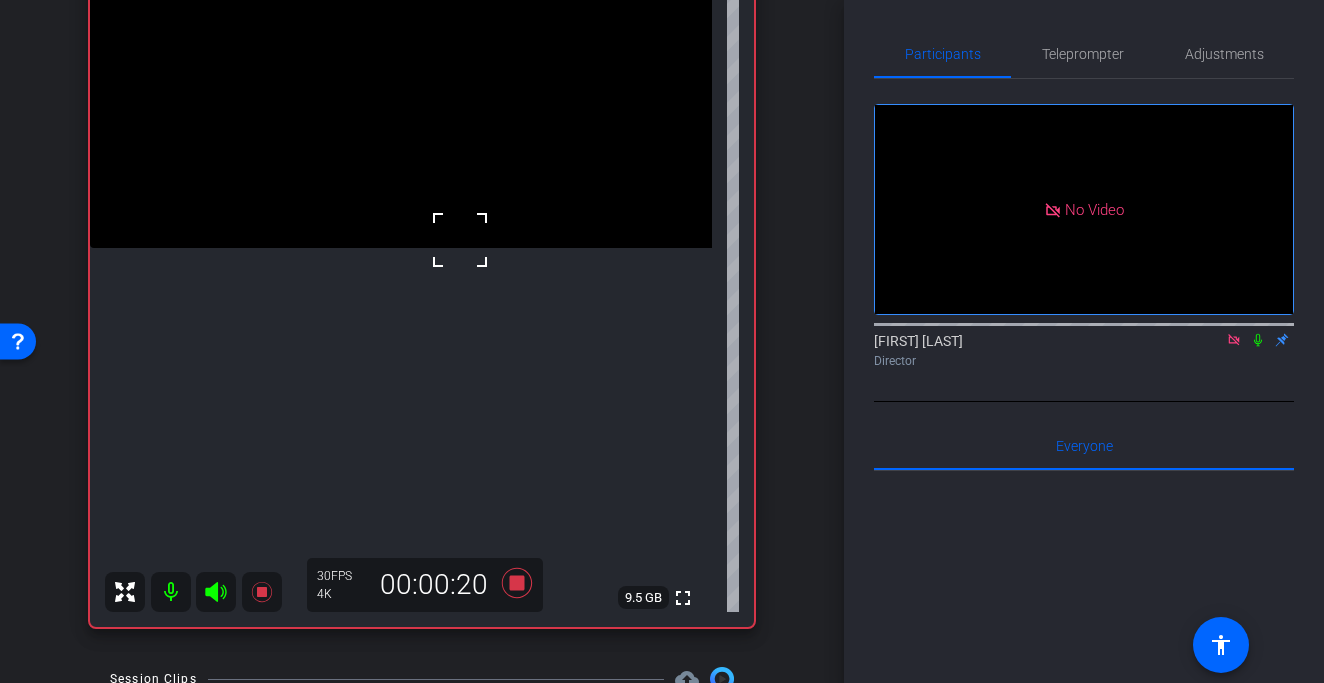 click at bounding box center (460, 240) 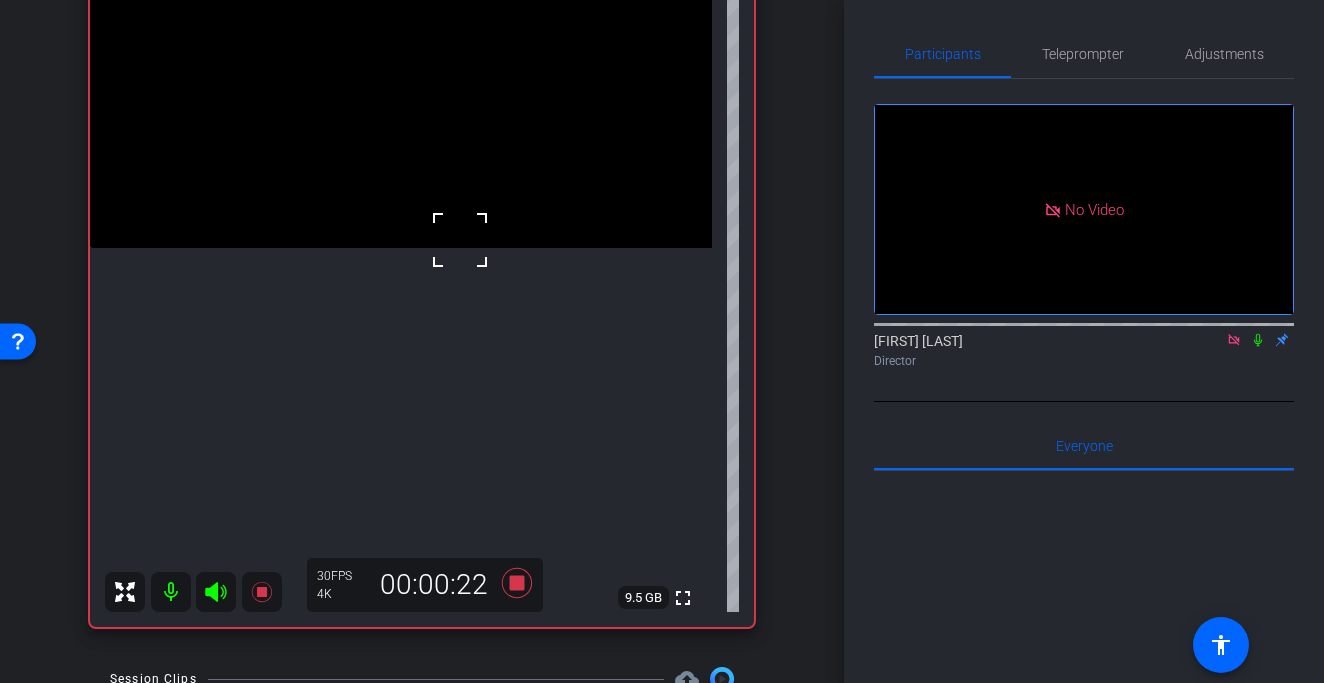 click at bounding box center [460, 240] 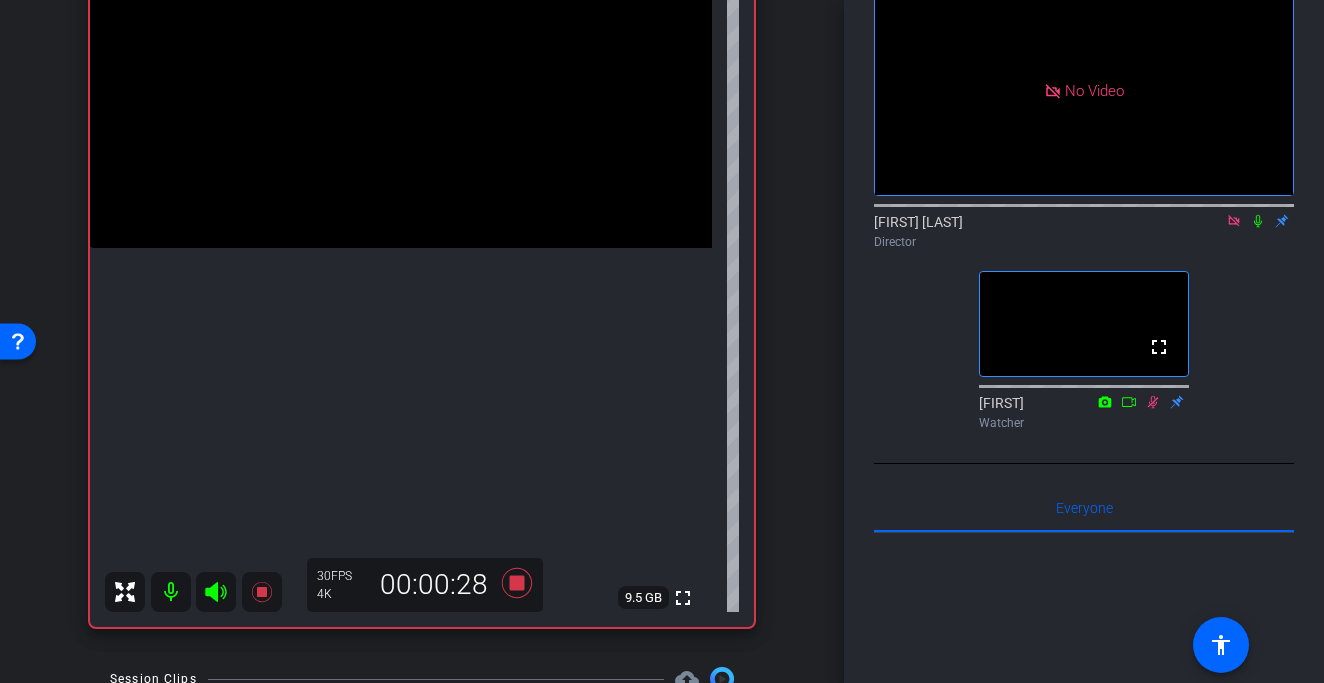 scroll, scrollTop: 118, scrollLeft: 0, axis: vertical 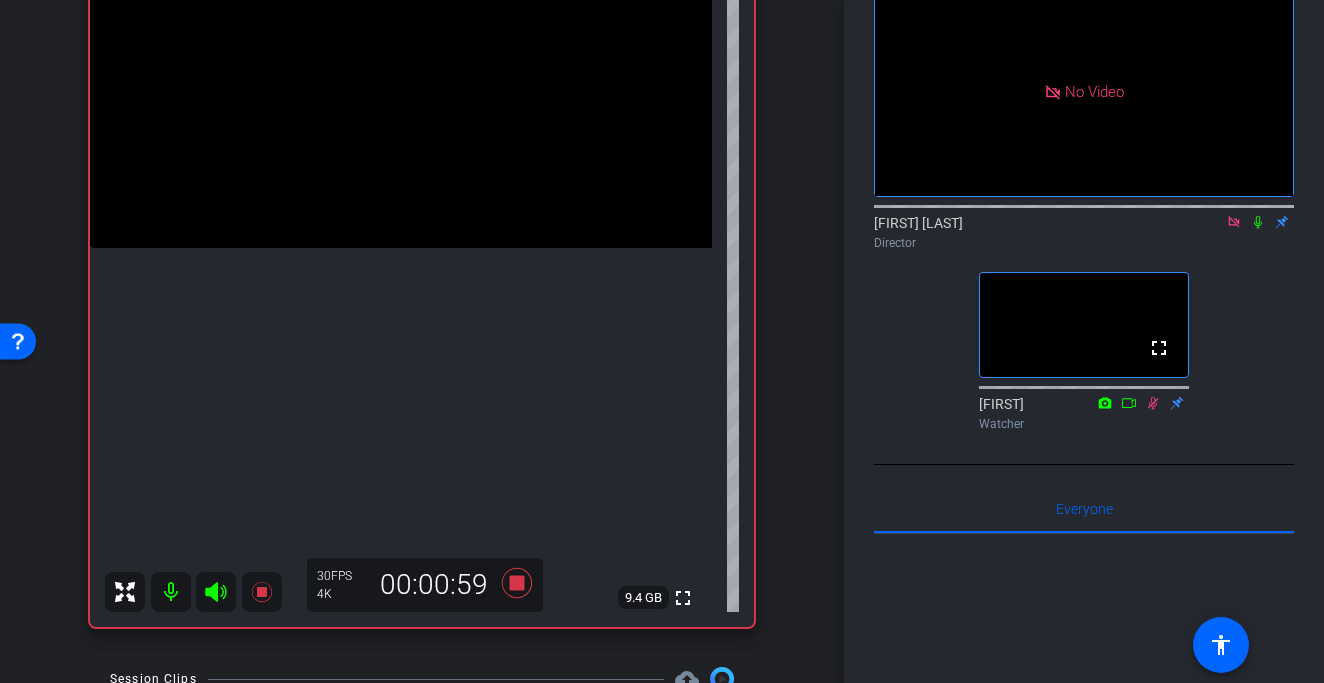 click at bounding box center (401, 92) 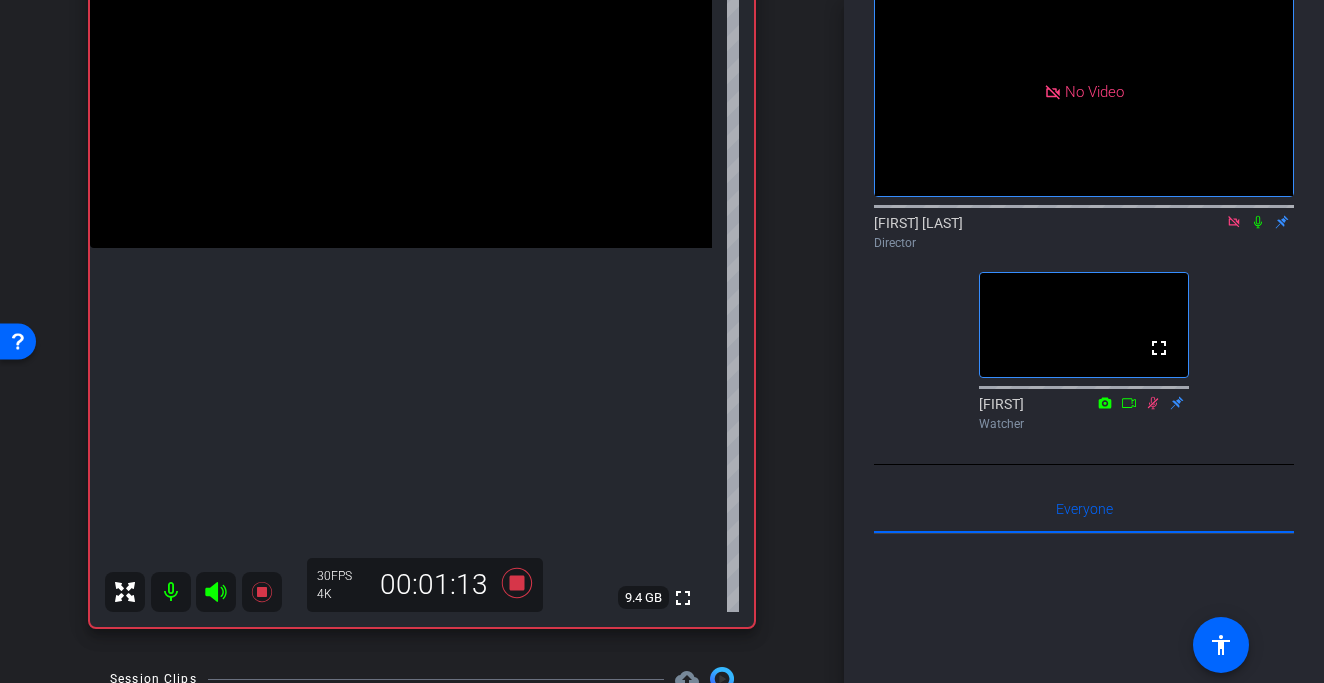 click at bounding box center (401, 92) 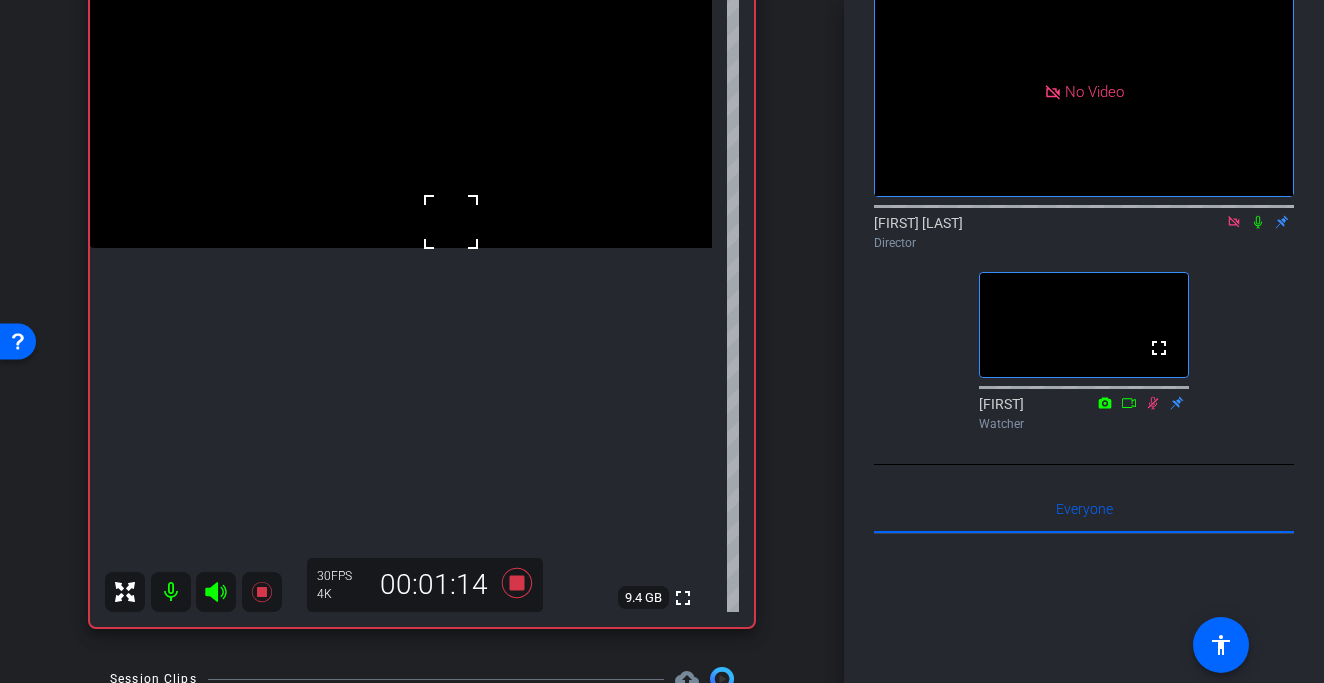 click at bounding box center (451, 222) 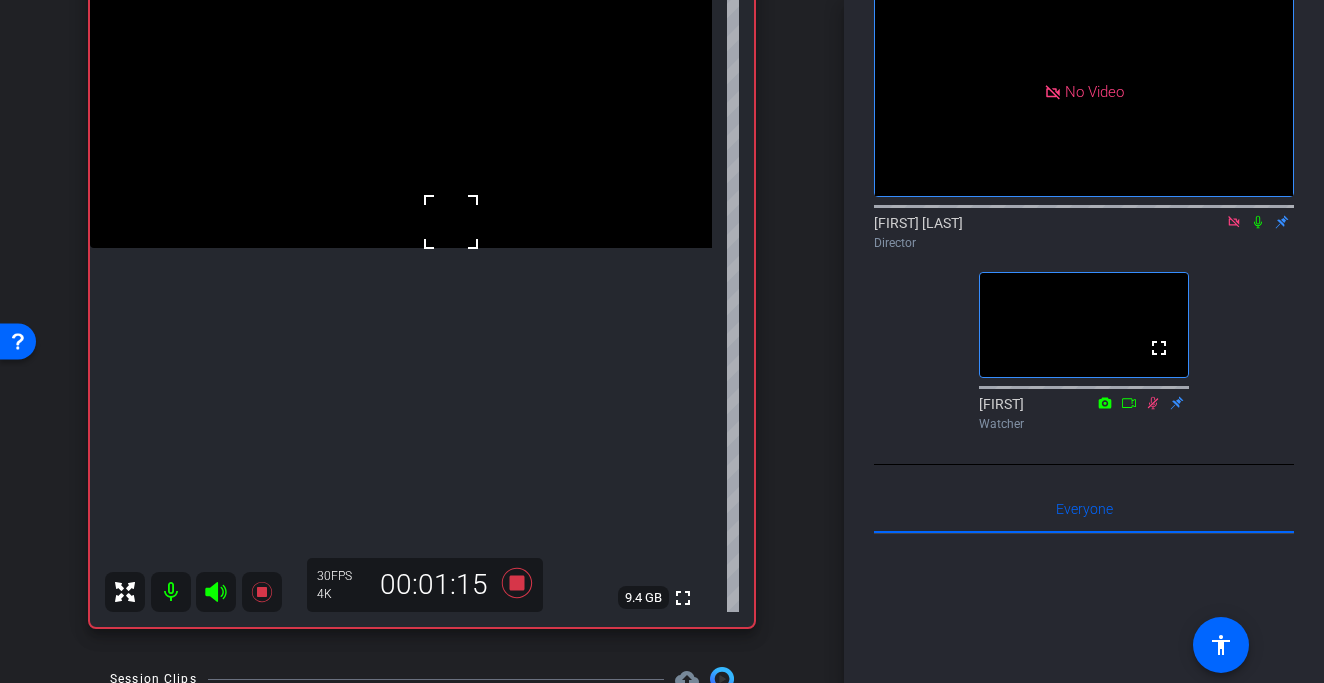 click at bounding box center [451, 222] 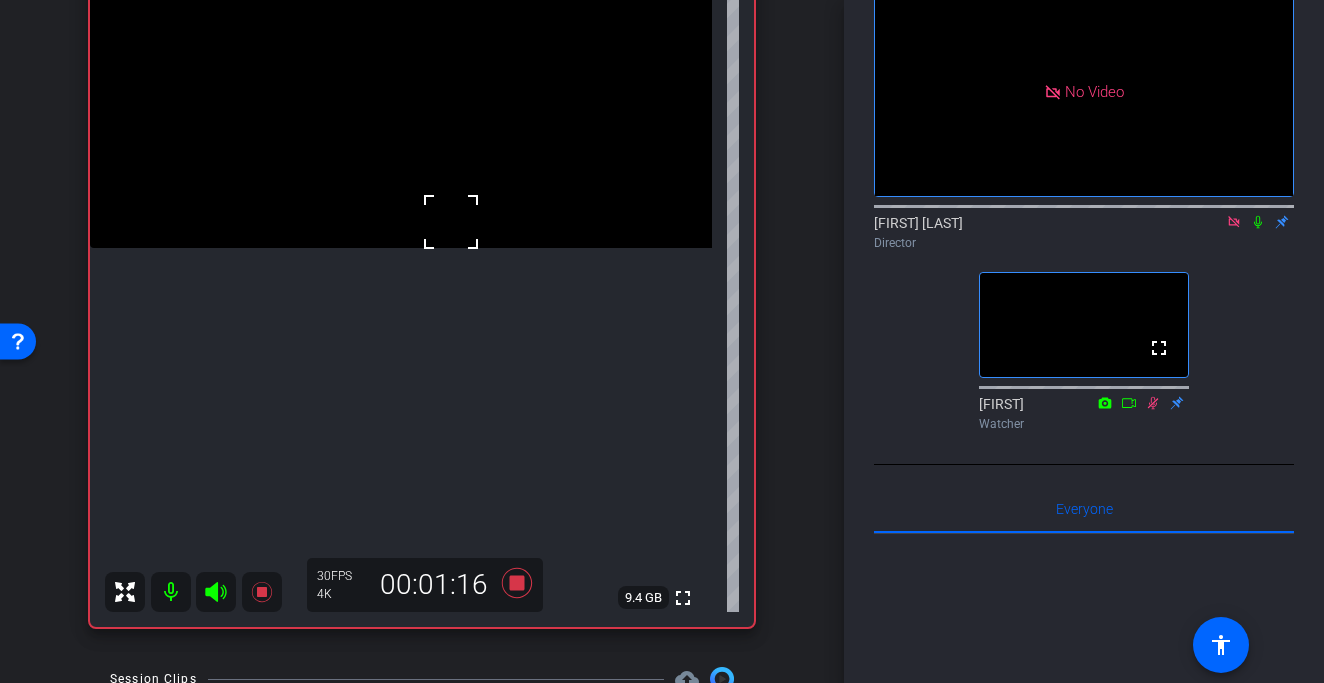 click at bounding box center [451, 222] 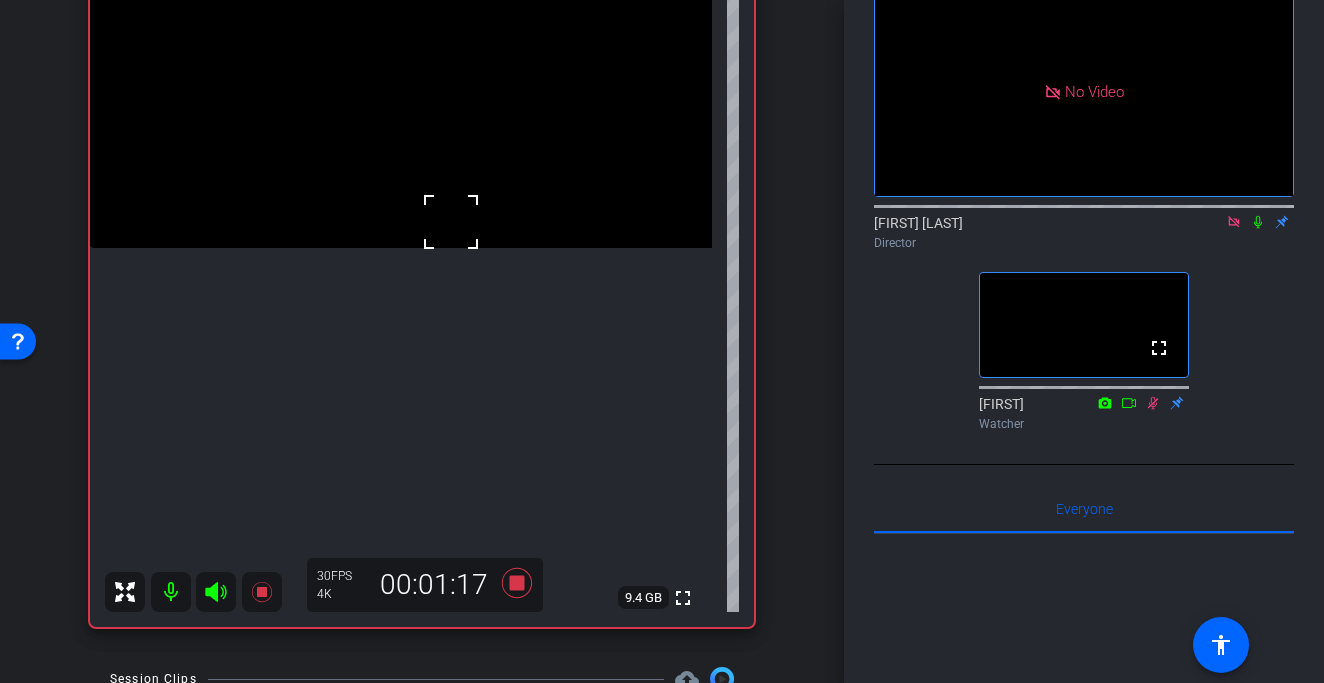 click at bounding box center (451, 222) 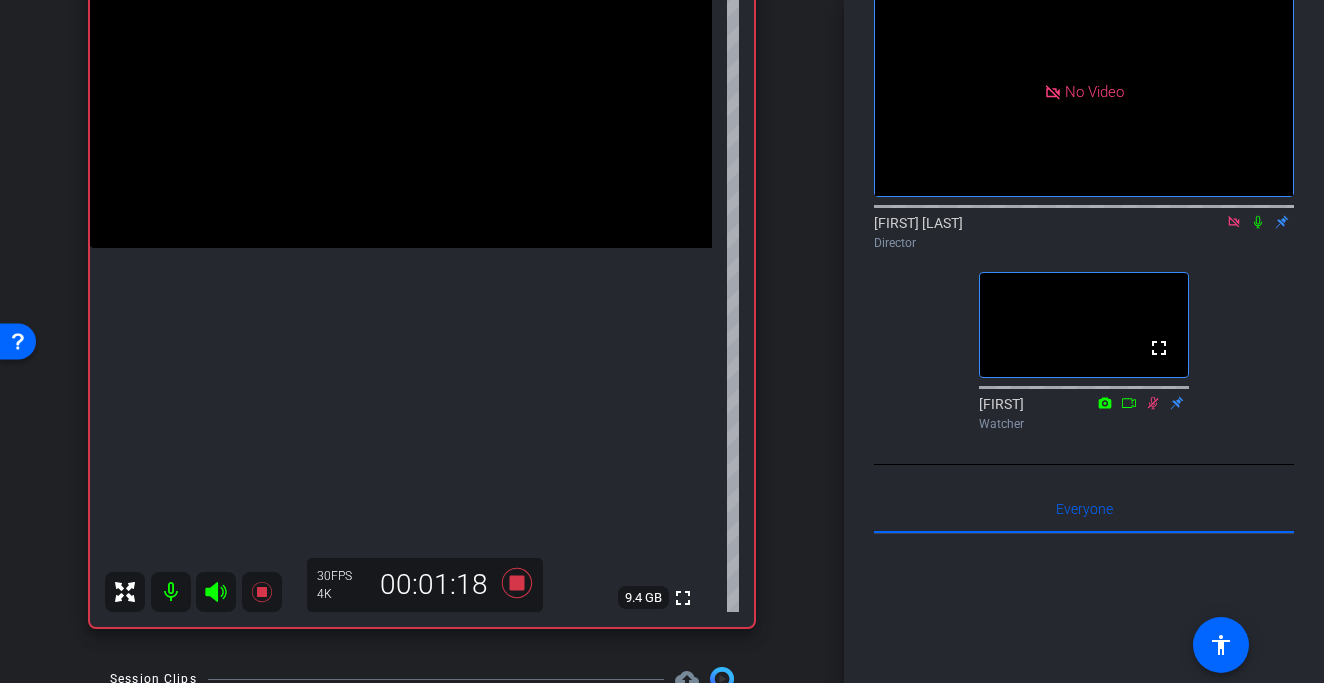 click at bounding box center [401, 92] 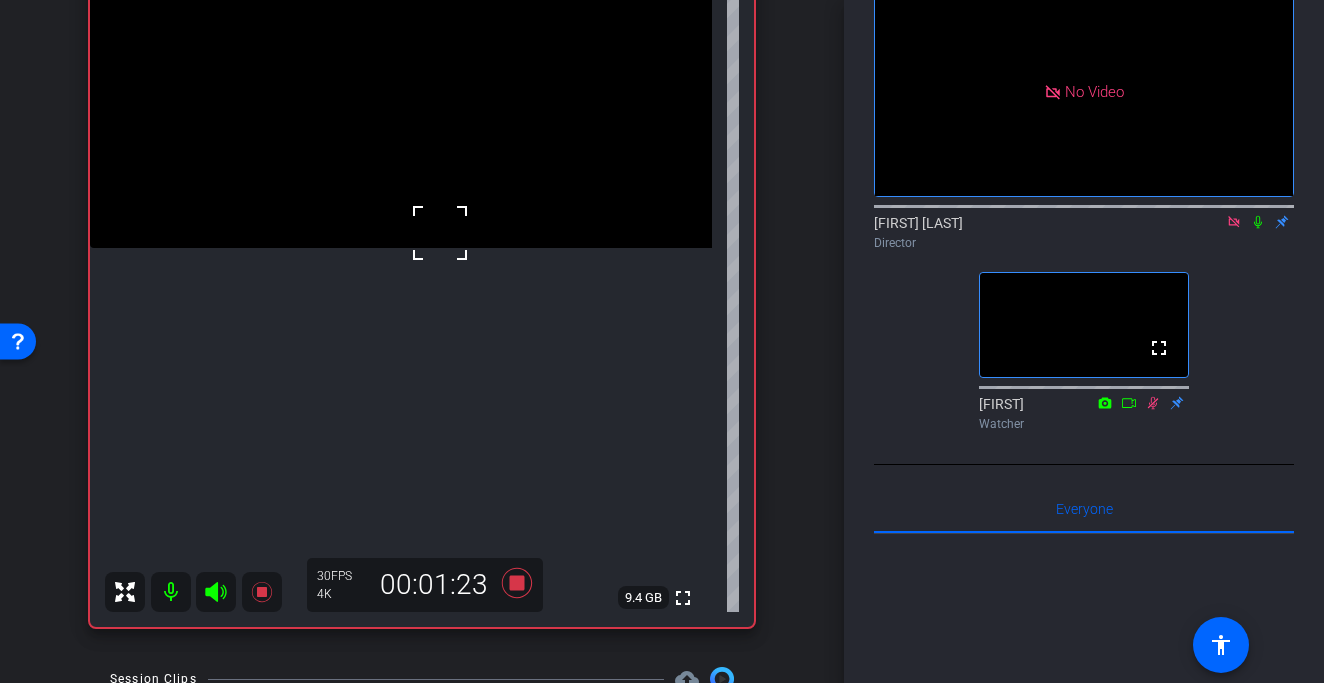 click at bounding box center (440, 233) 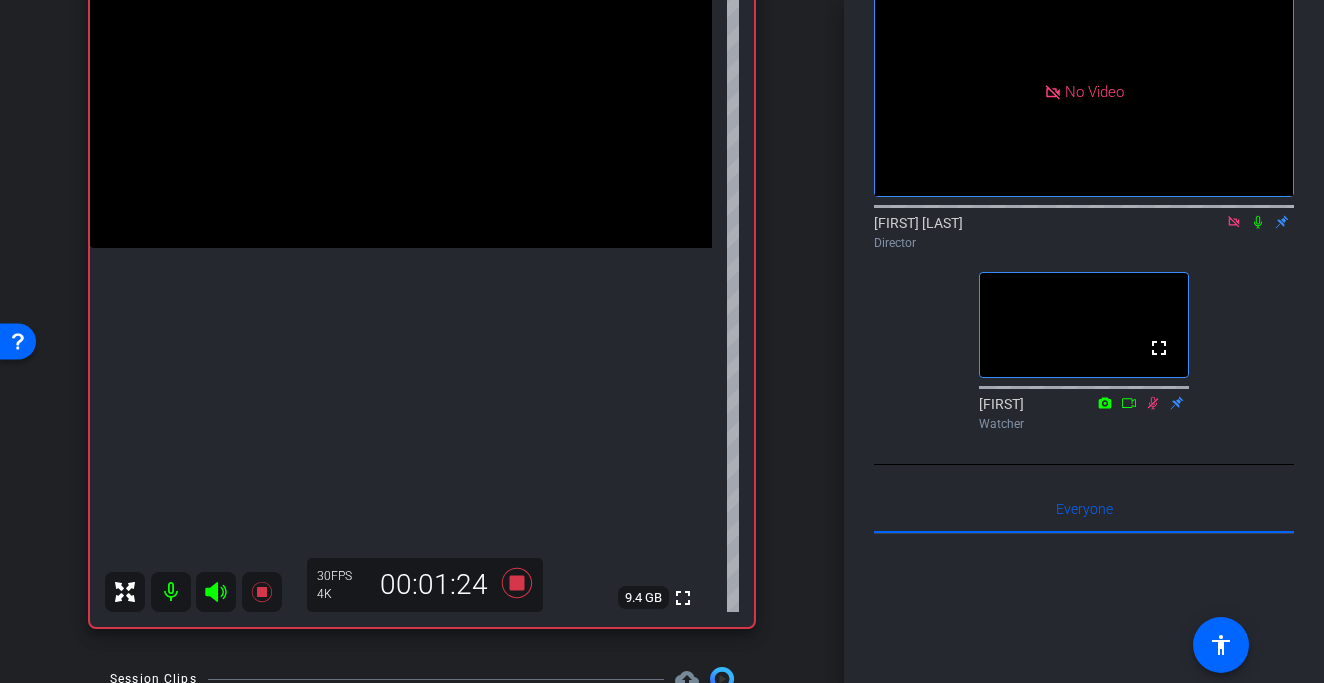 click at bounding box center [401, 92] 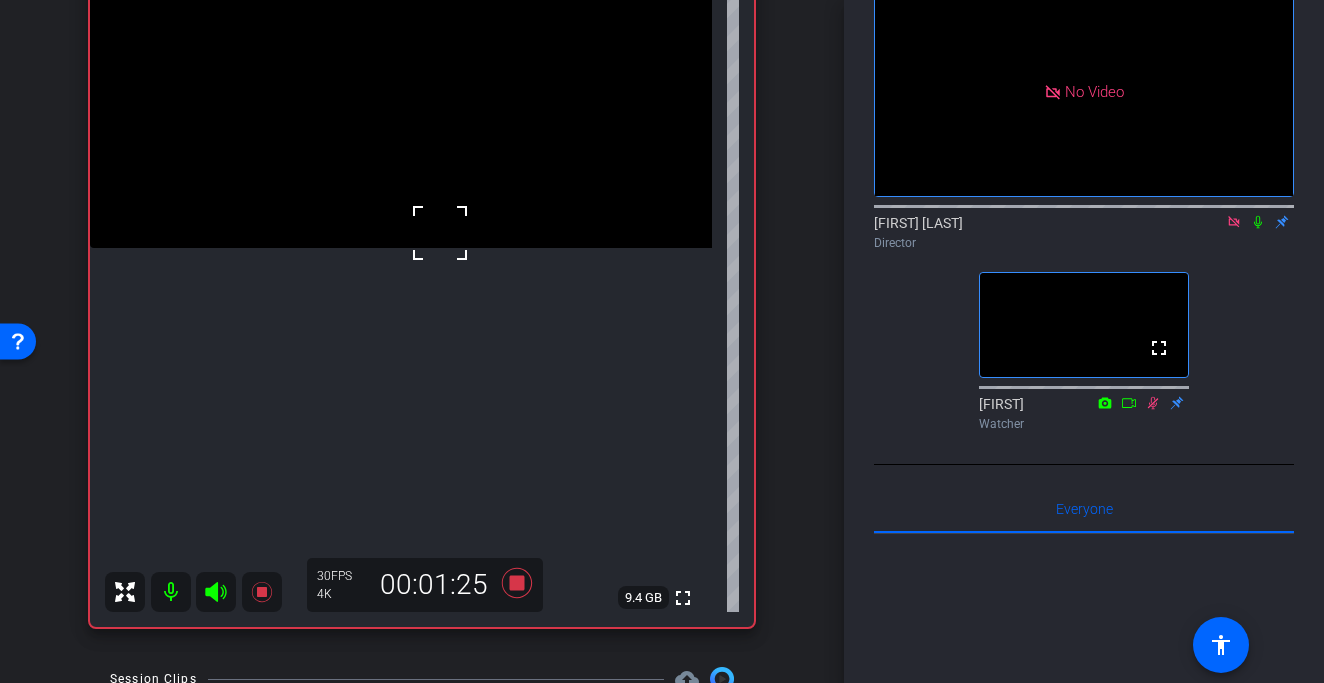 click at bounding box center (440, 233) 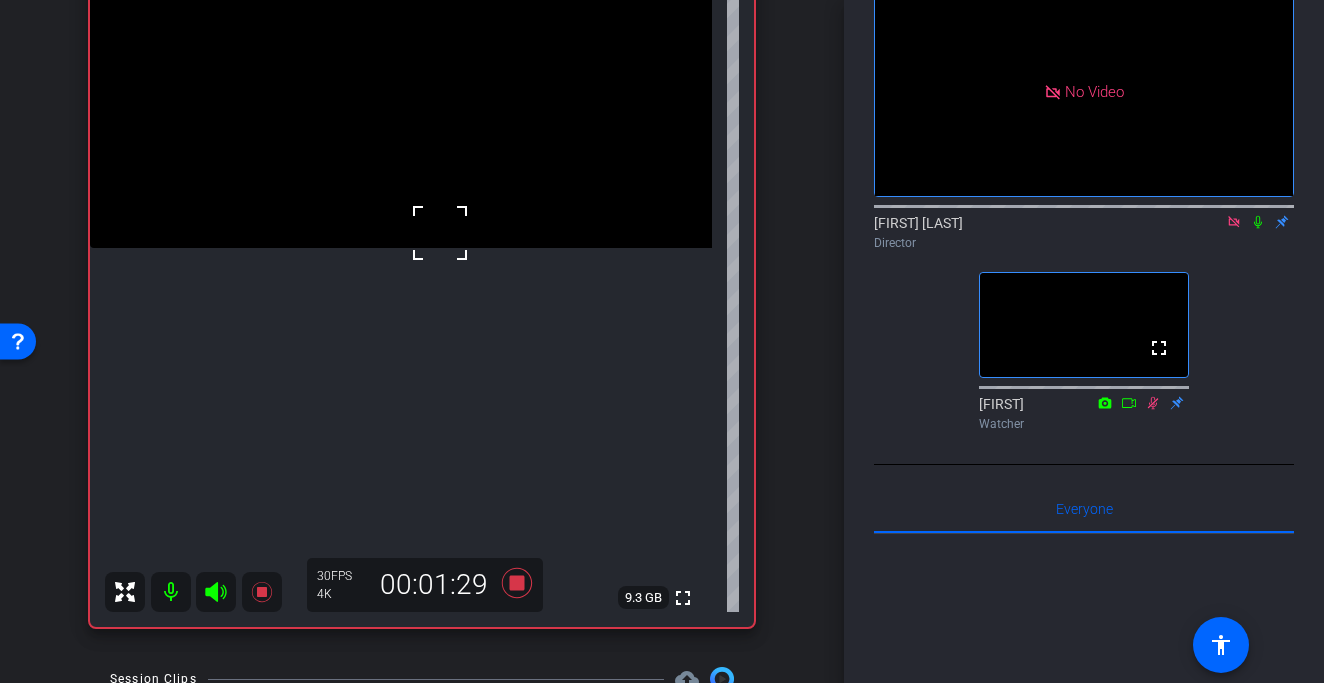 click at bounding box center (401, 92) 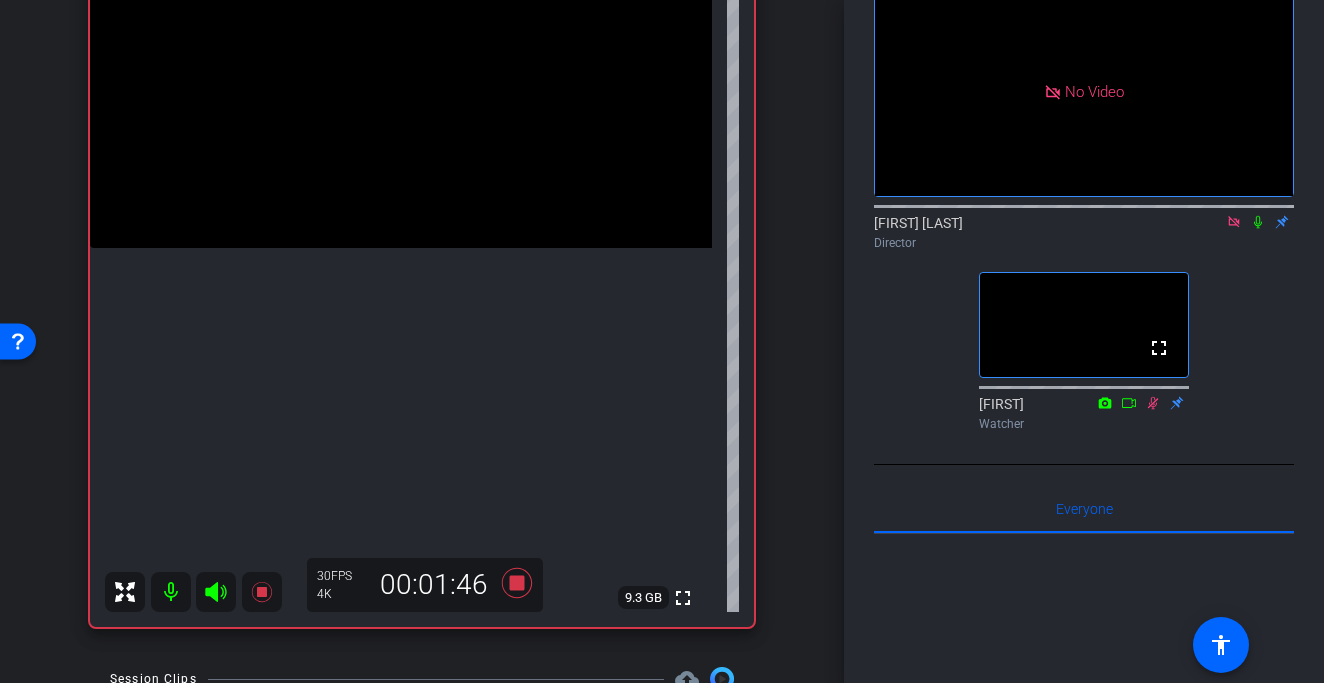 click at bounding box center [401, 92] 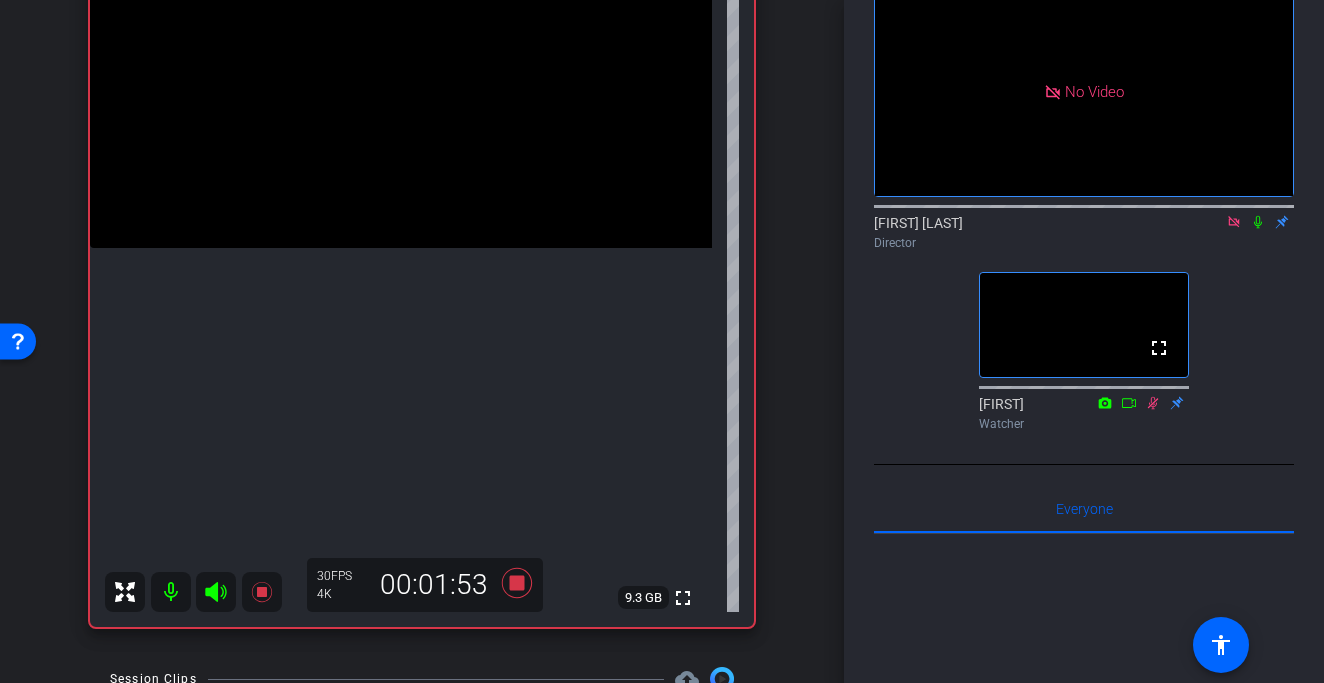 click at bounding box center [401, 92] 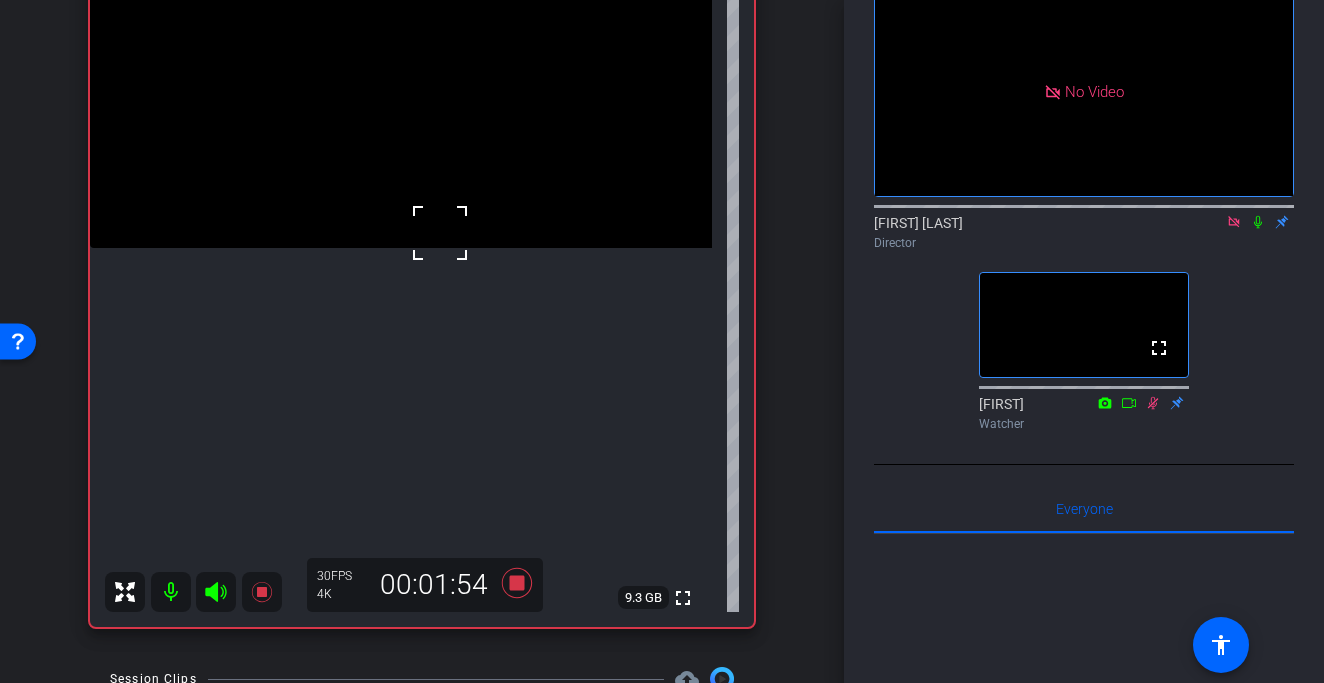 click at bounding box center (440, 233) 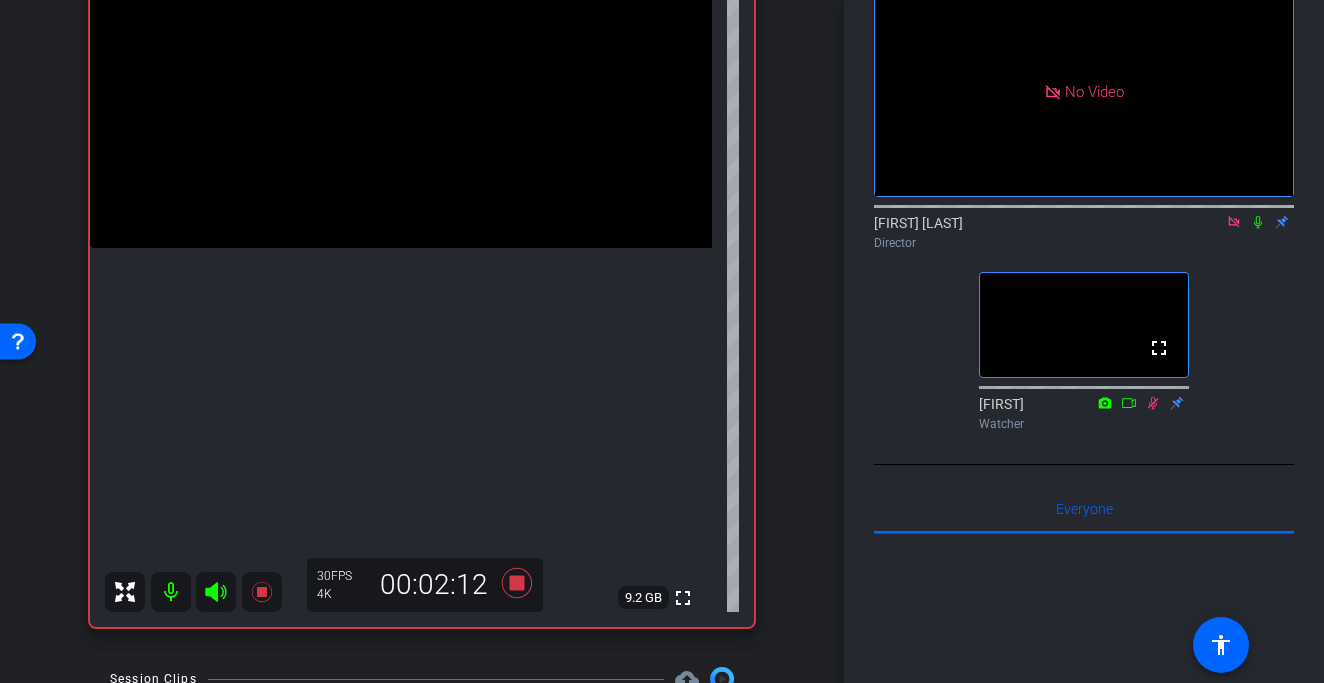 click at bounding box center (401, 92) 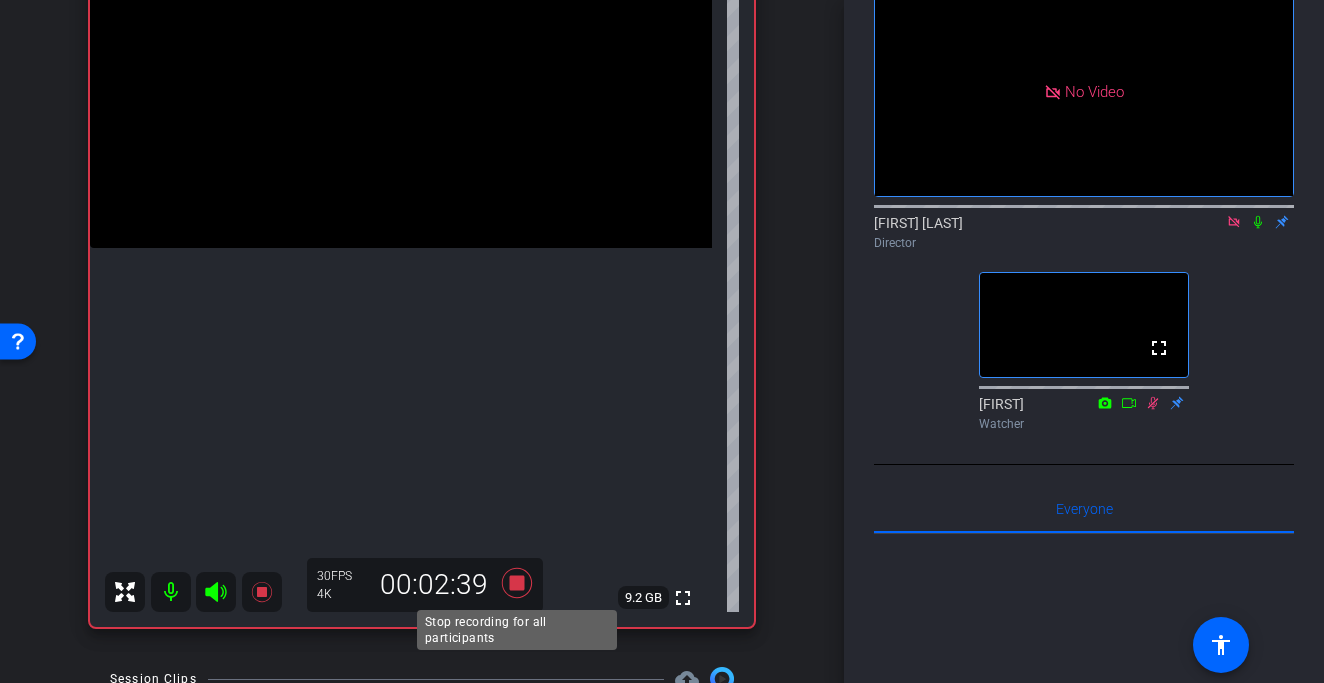click 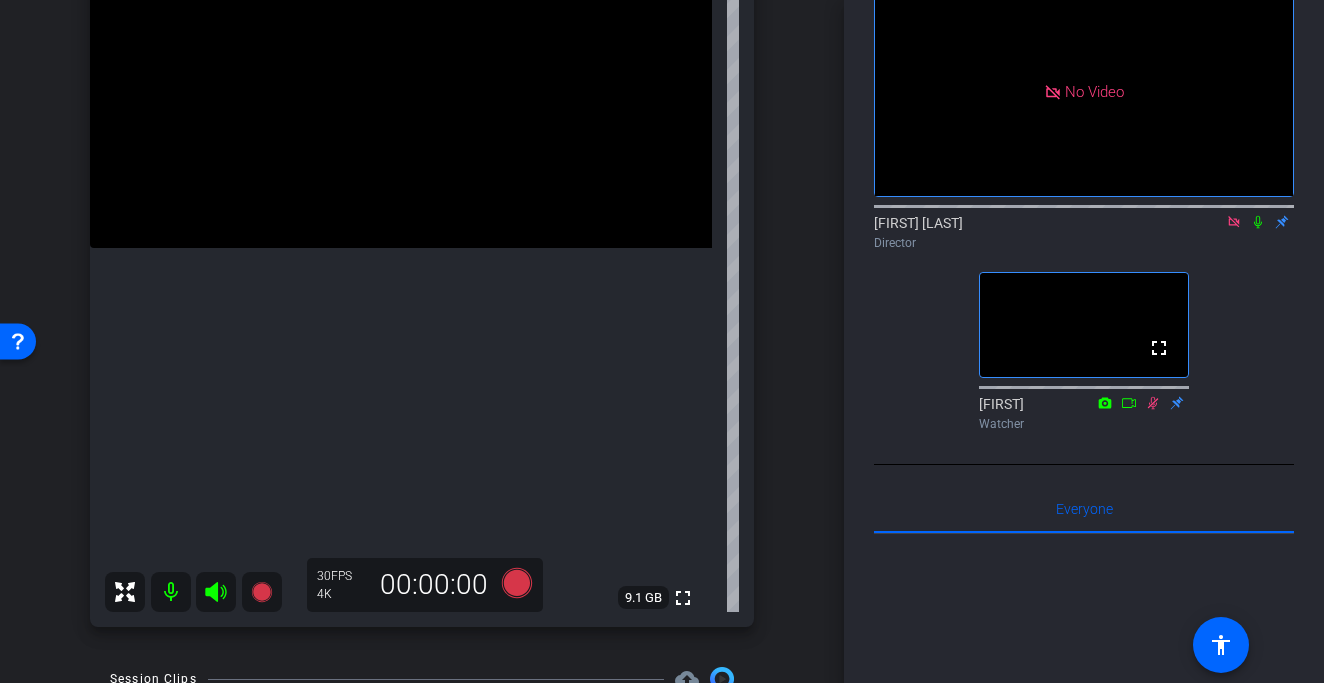 click at bounding box center (401, 92) 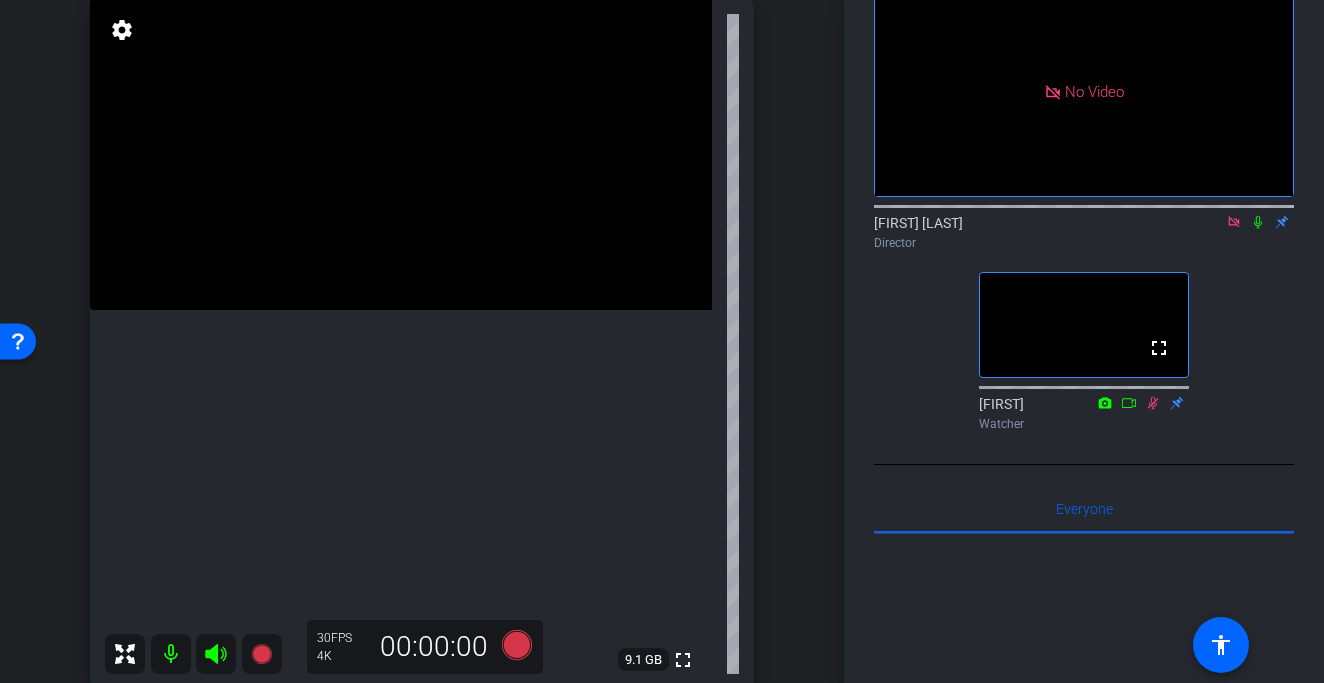 scroll, scrollTop: 214, scrollLeft: 0, axis: vertical 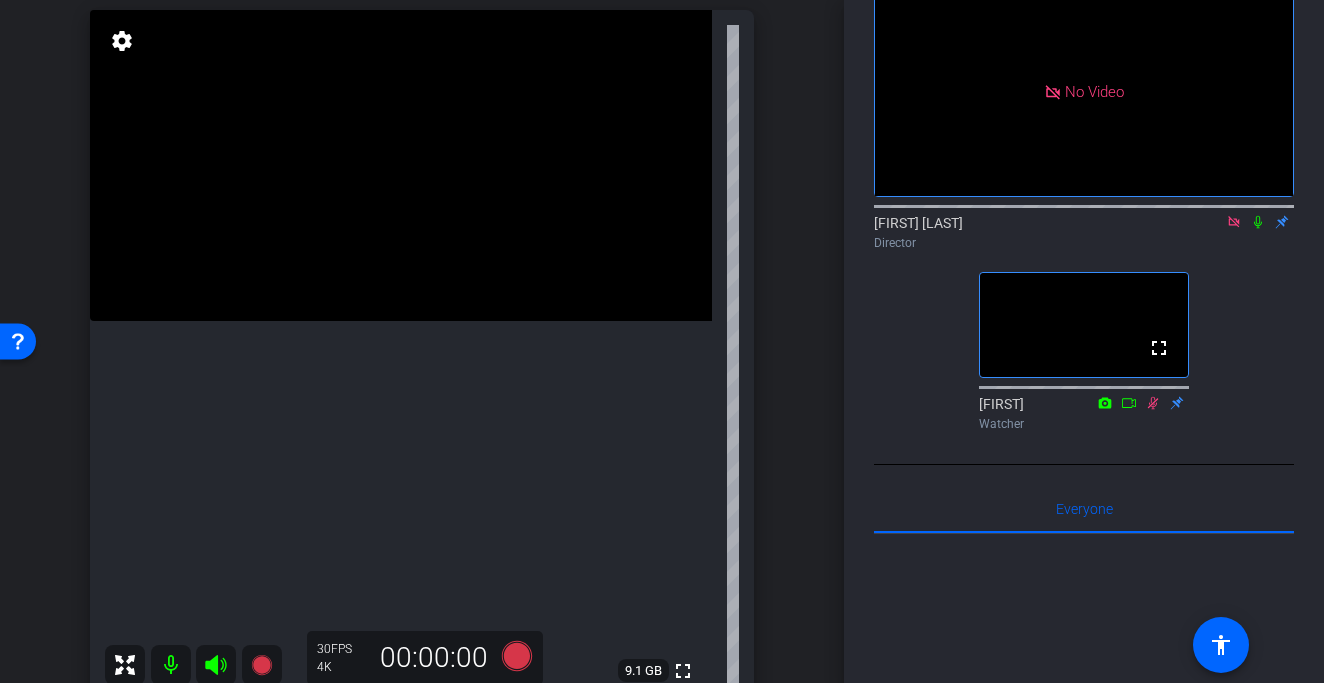 click at bounding box center [401, 165] 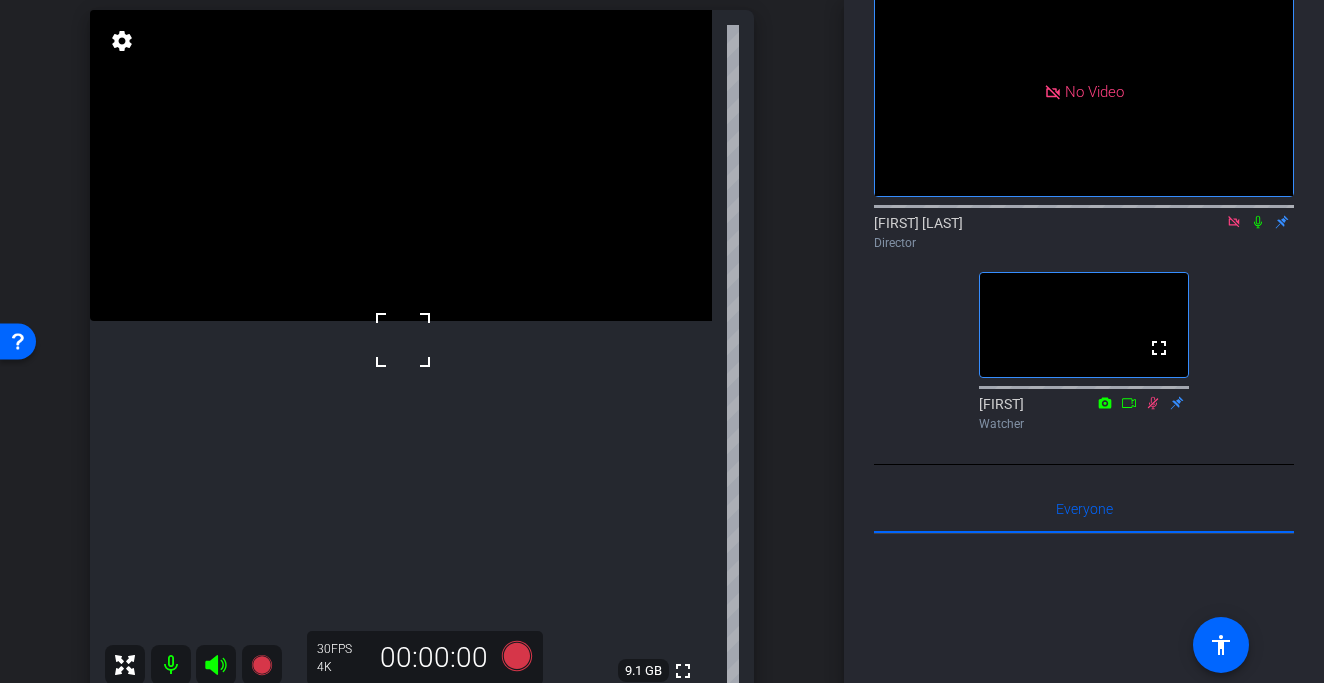 click at bounding box center [403, 340] 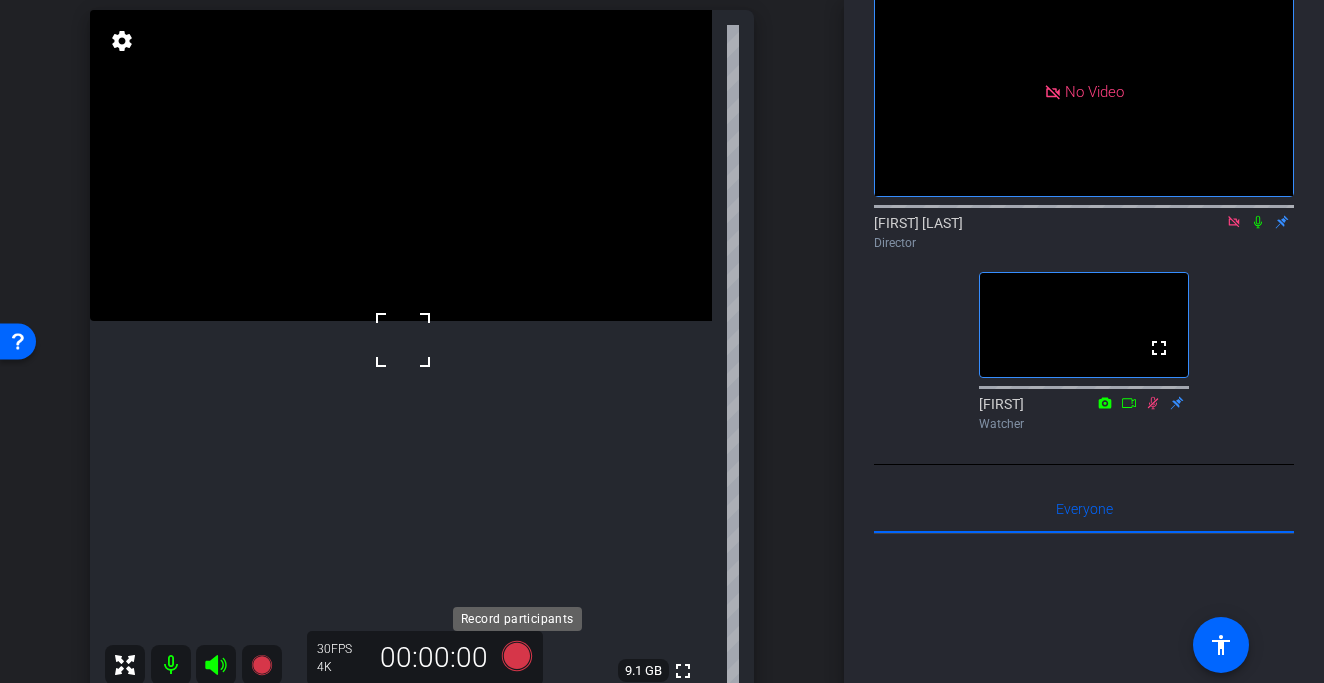 click 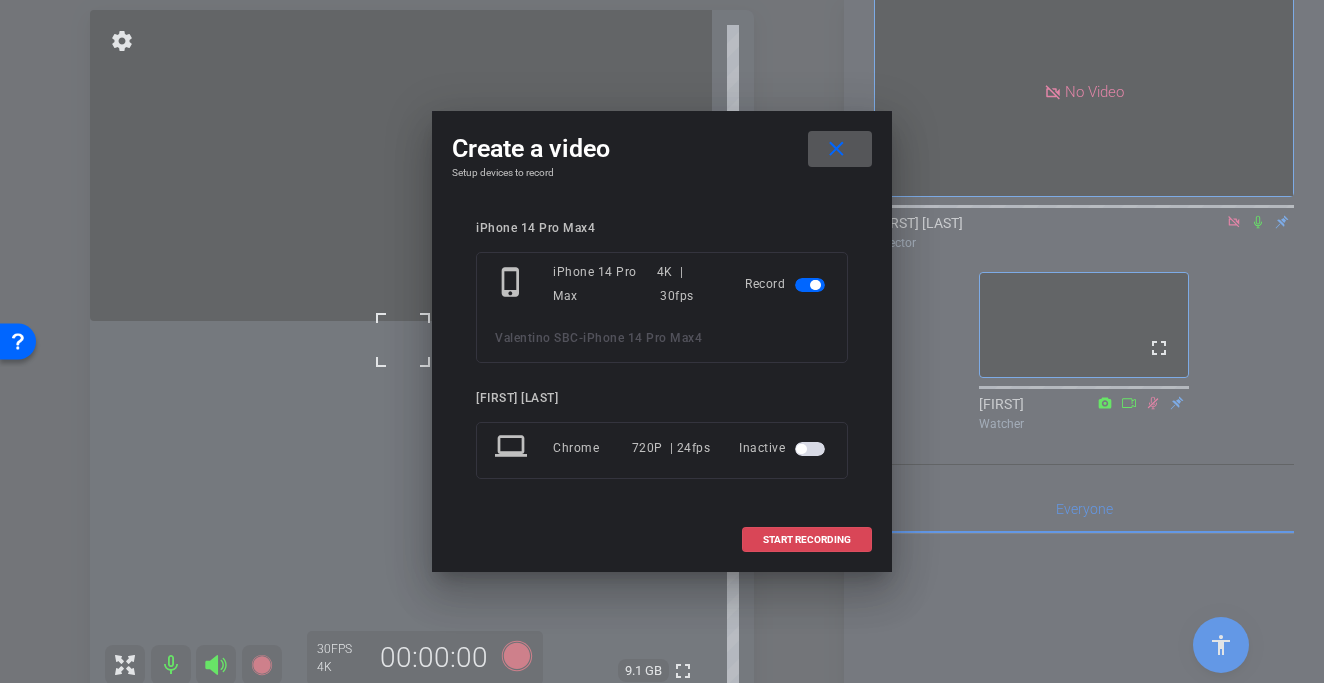 click on "START RECORDING" at bounding box center (807, 540) 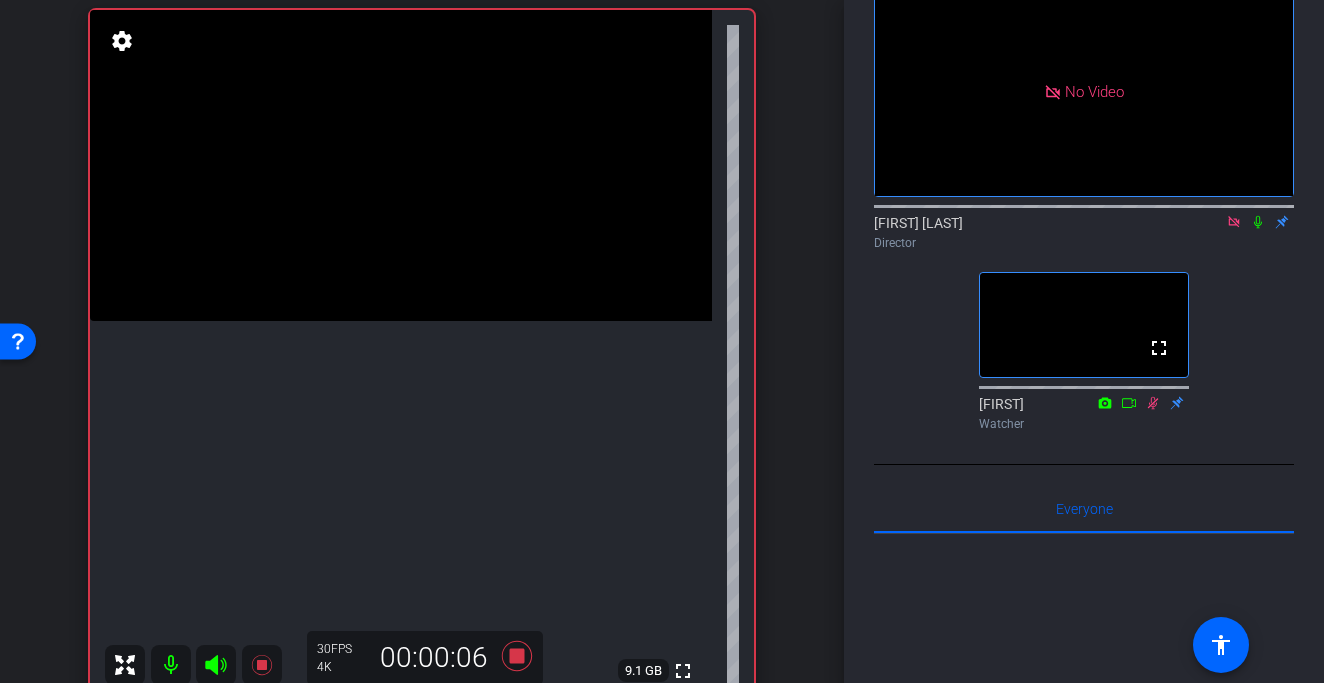 click at bounding box center [401, 165] 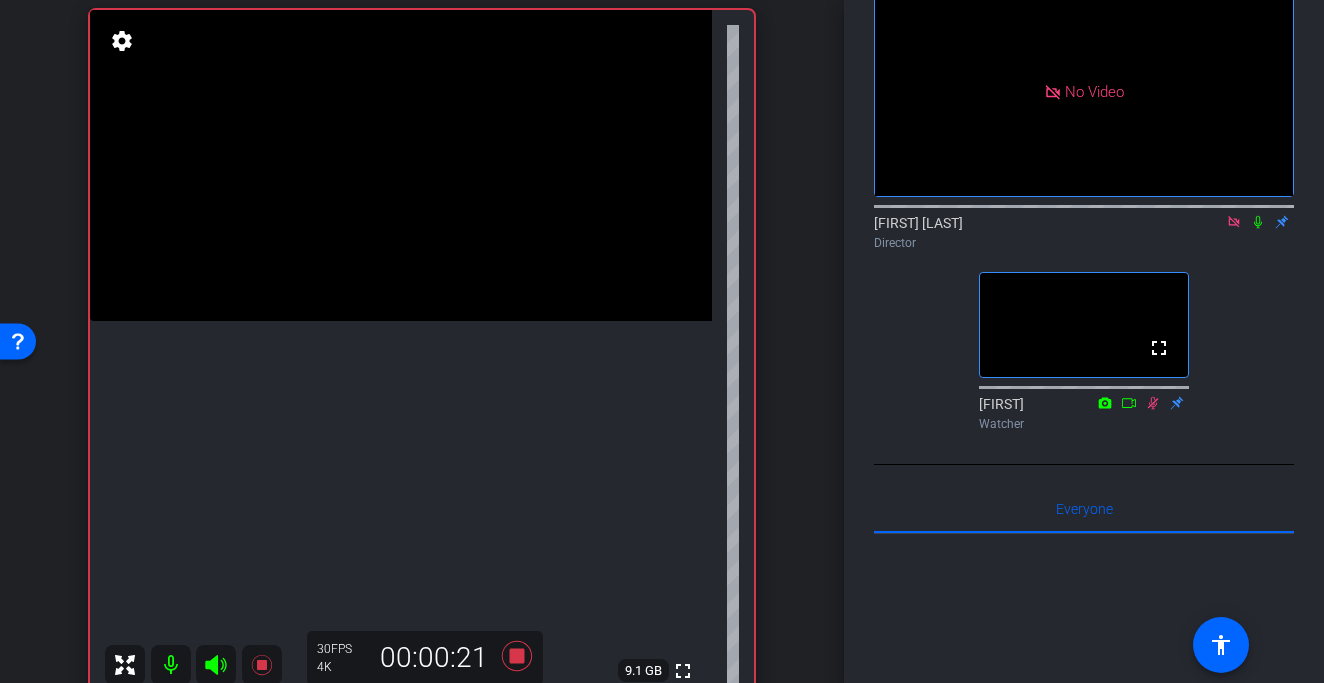 click at bounding box center [401, 165] 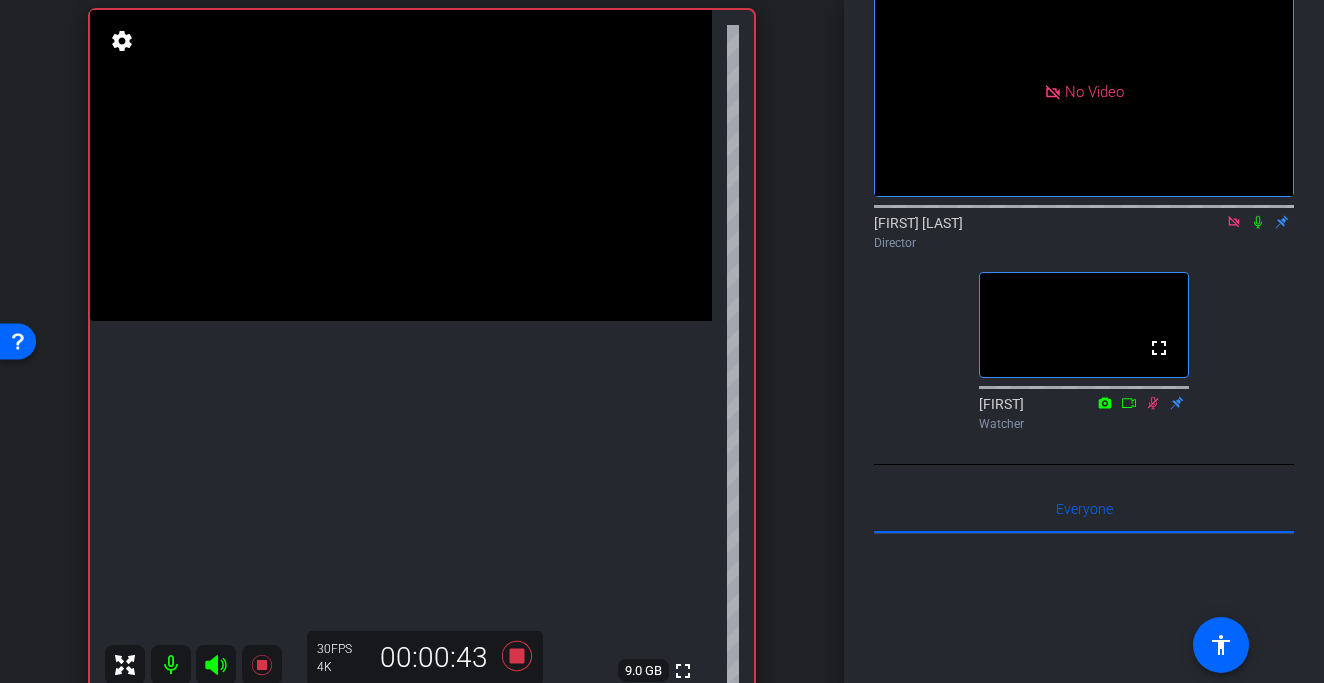 click at bounding box center [401, 165] 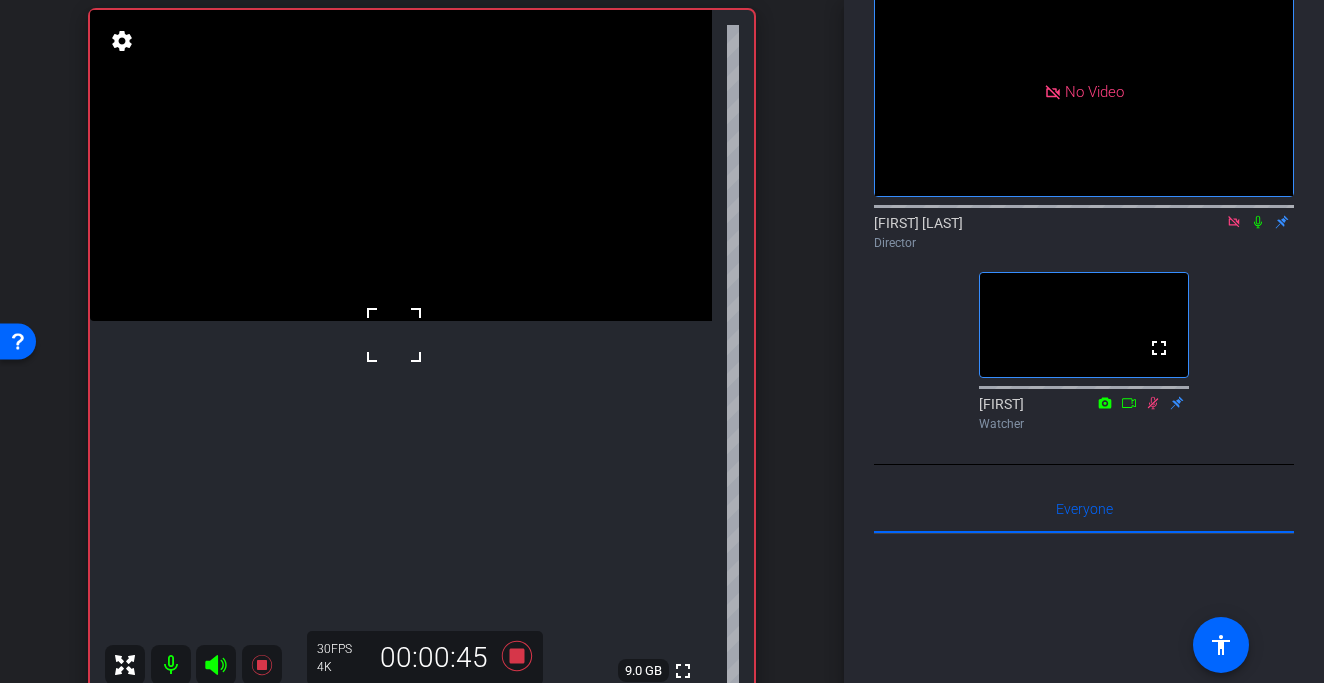 click at bounding box center [394, 335] 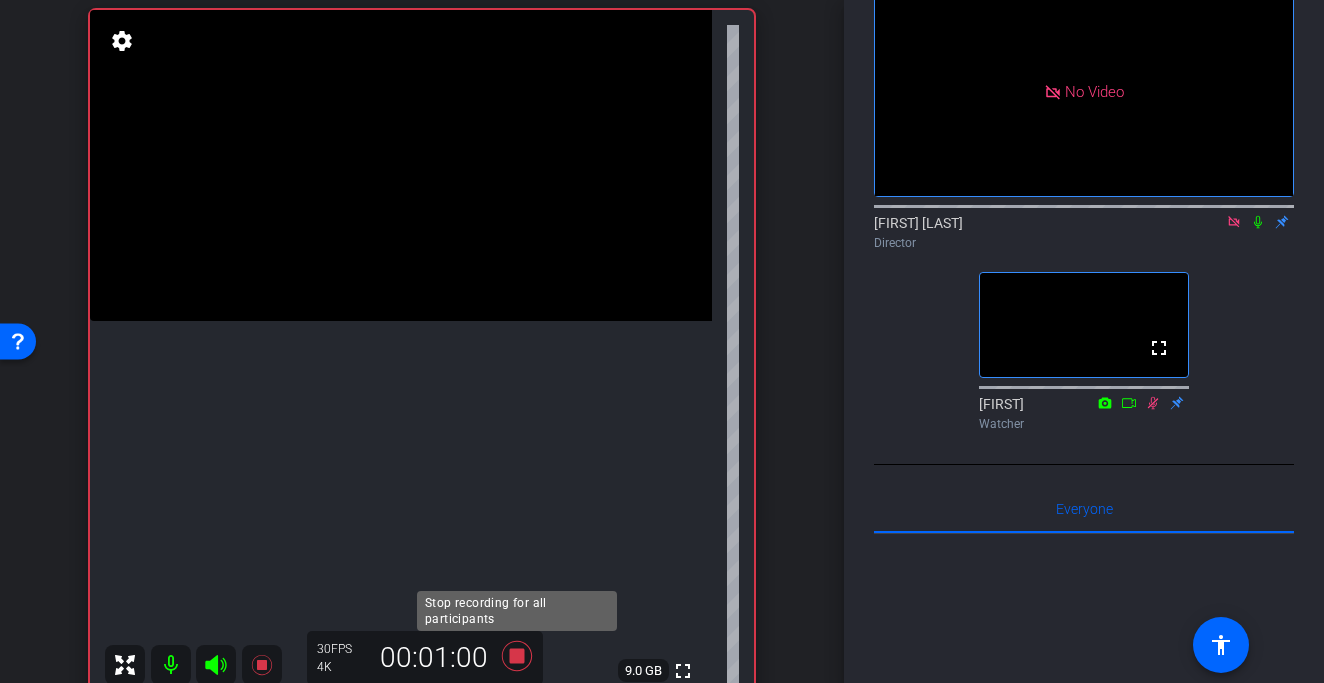 click 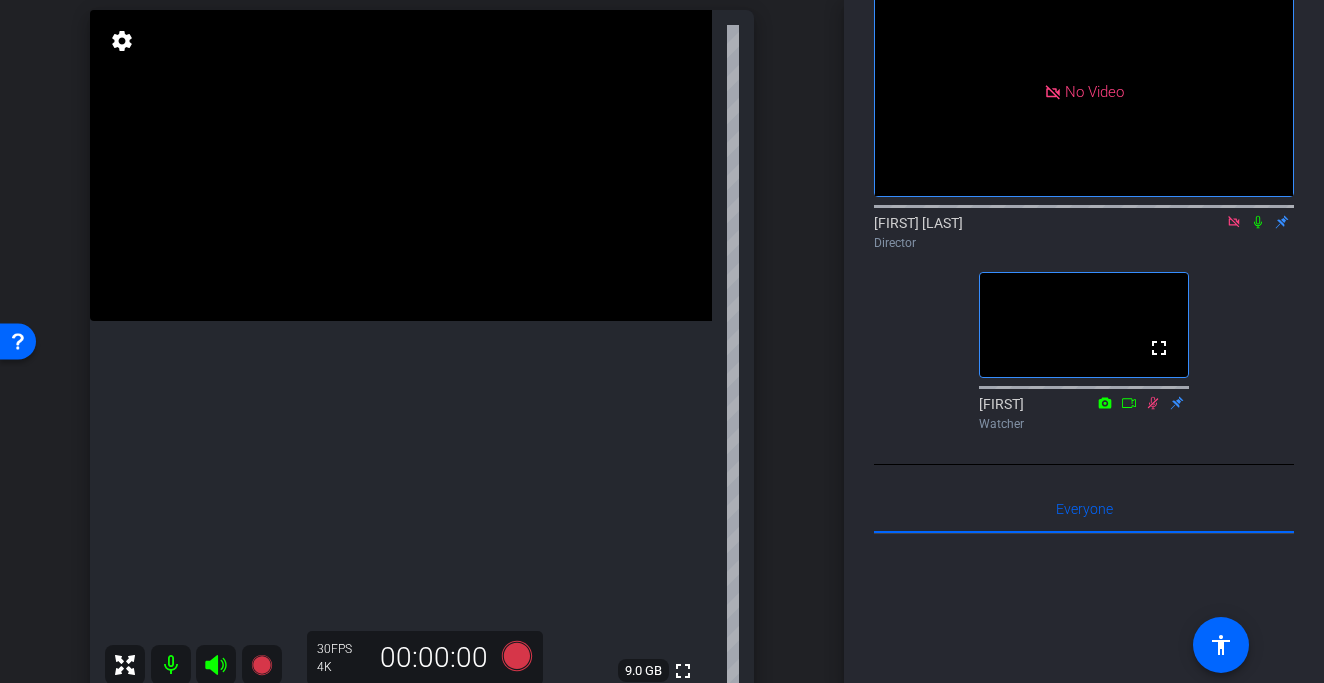 click at bounding box center [401, 165] 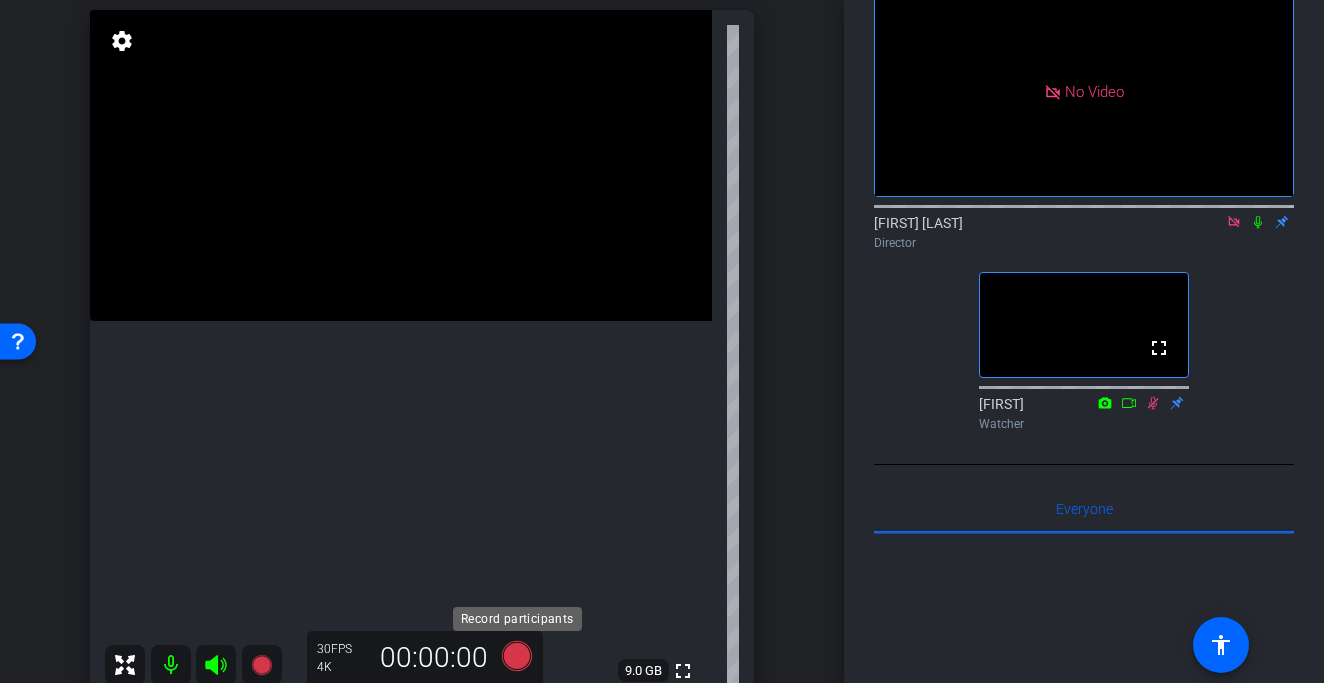 click 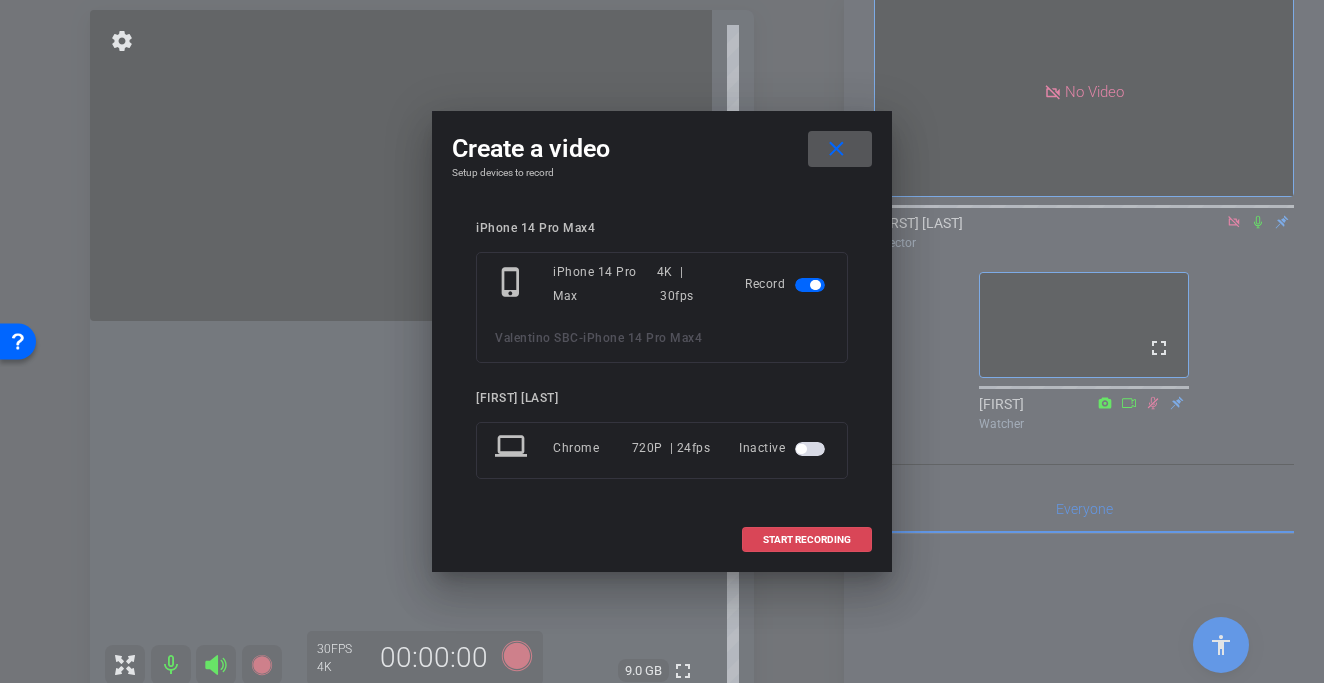 click on "START RECORDING" at bounding box center (807, 540) 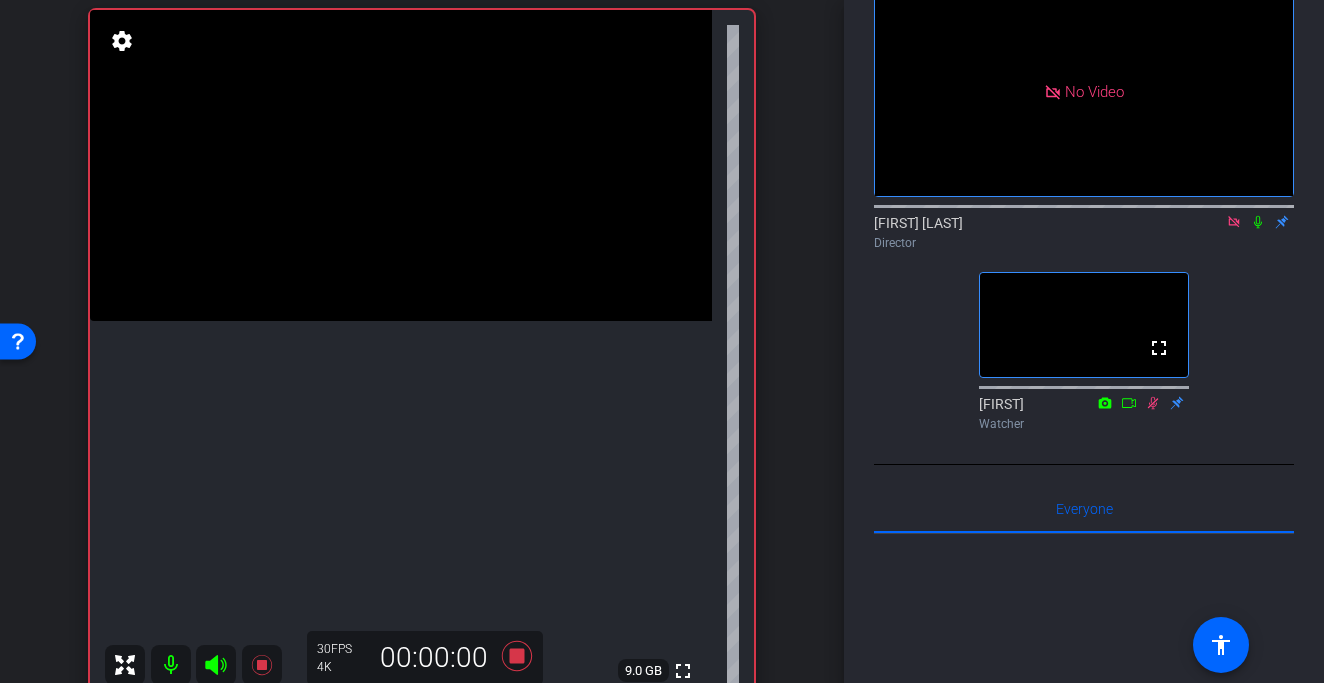 click at bounding box center (401, 165) 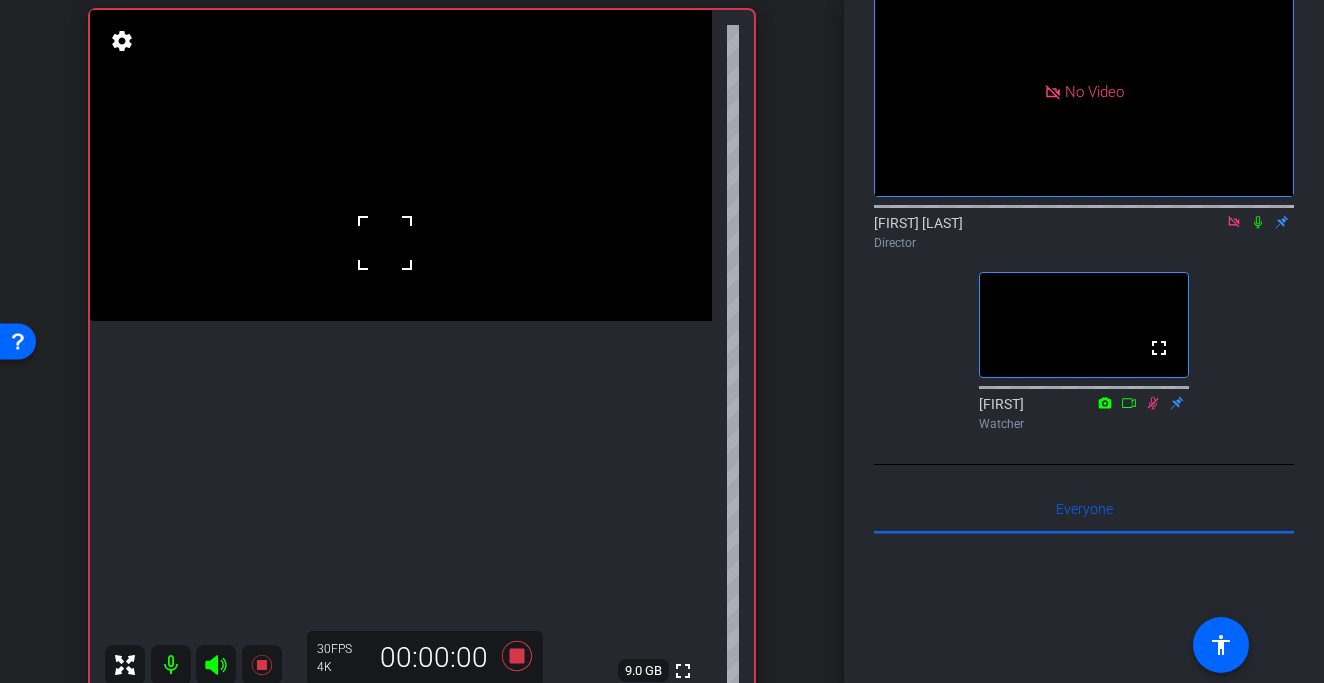 click at bounding box center [401, 165] 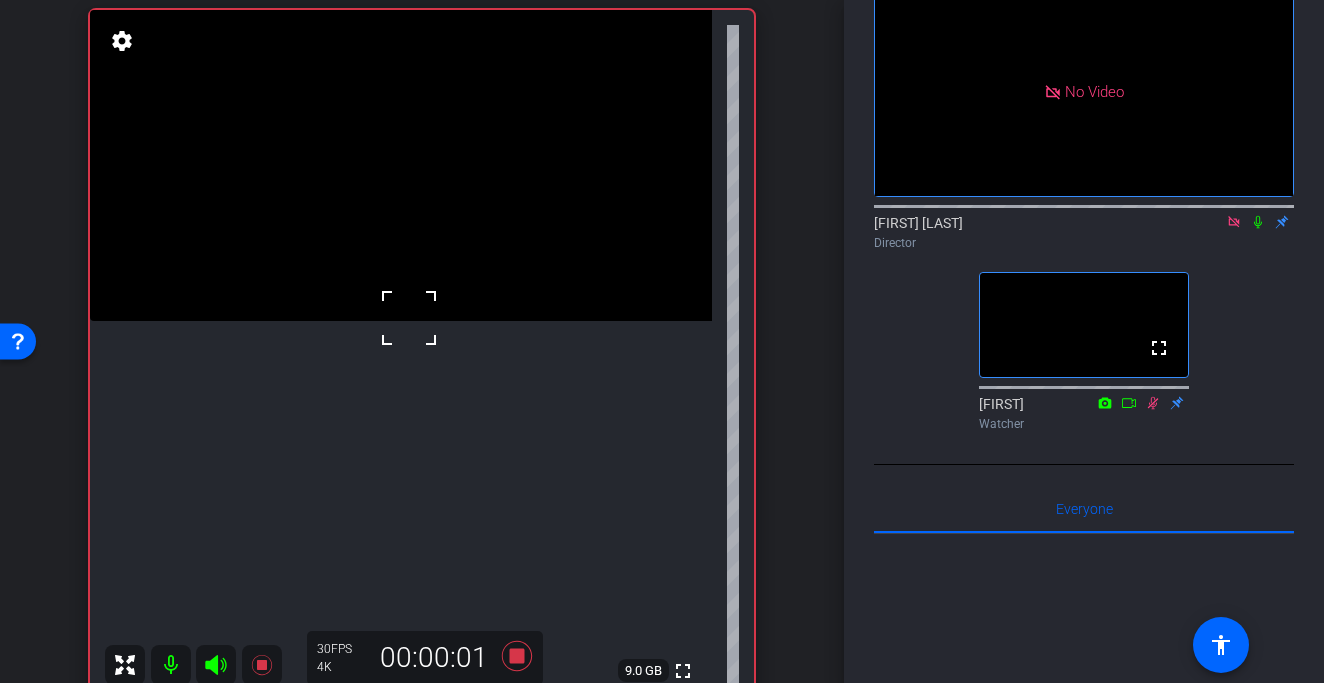 click at bounding box center (409, 318) 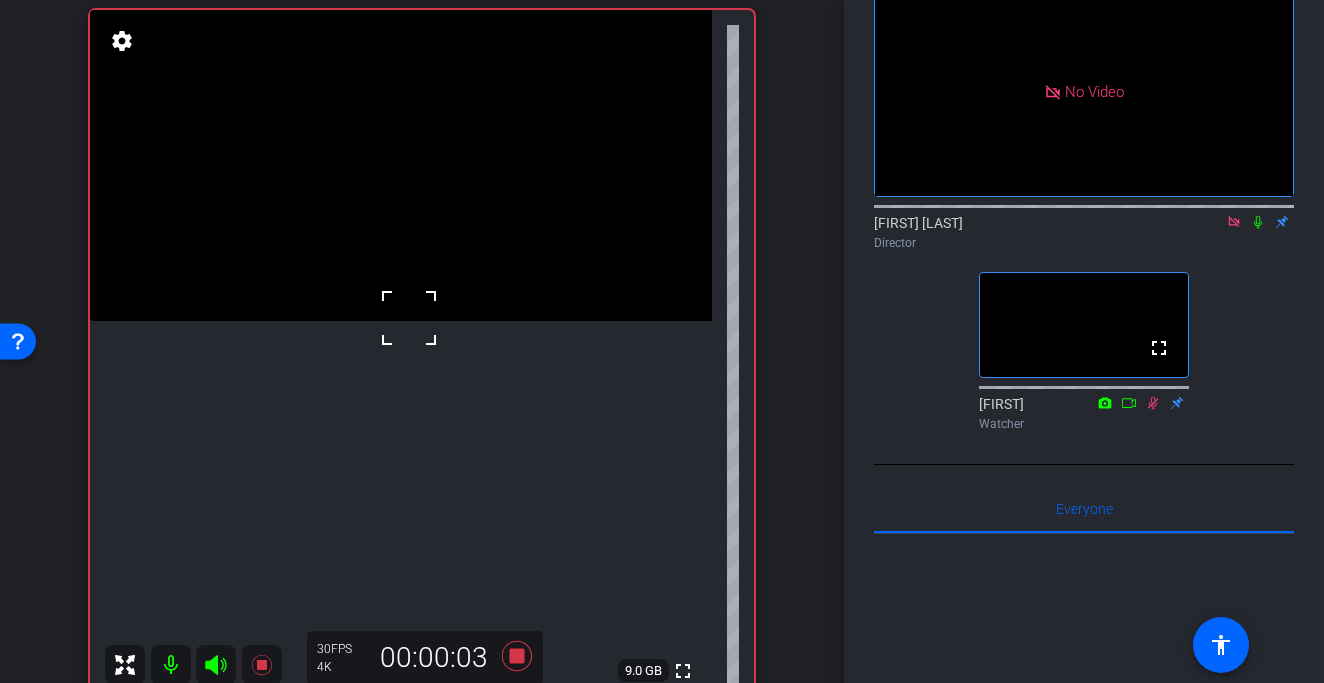 click at bounding box center (409, 318) 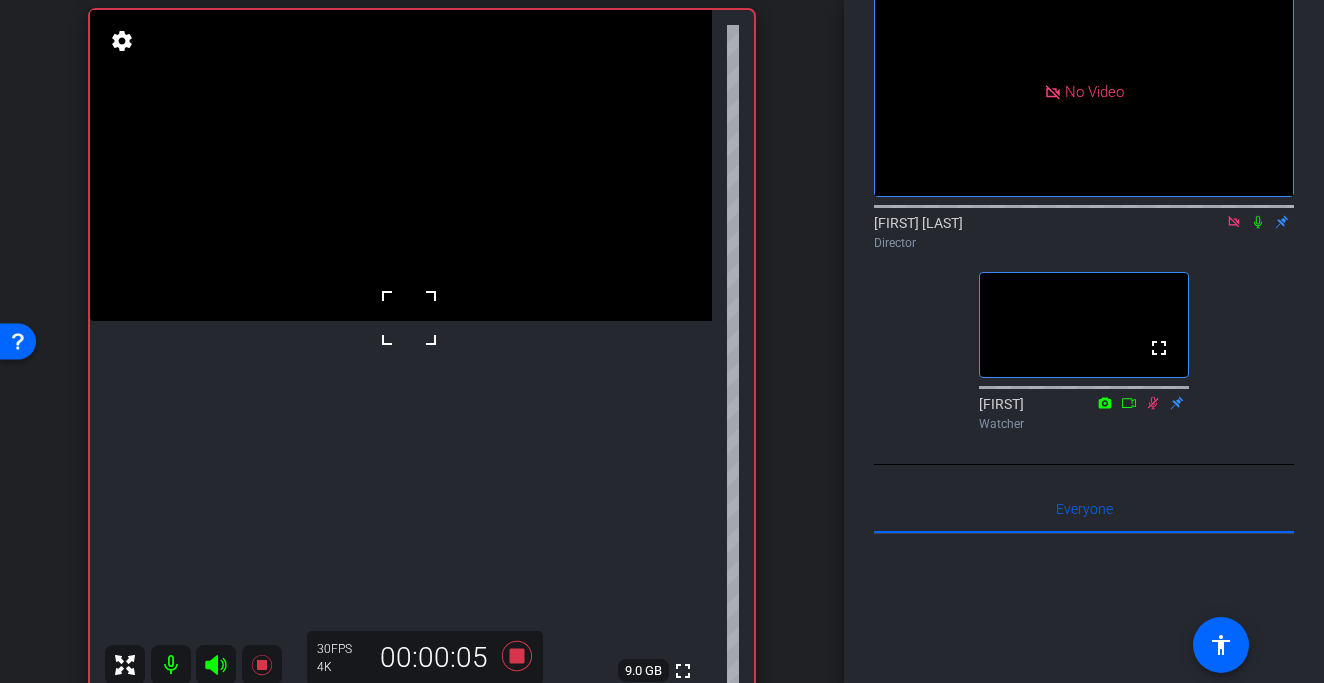 click at bounding box center (409, 318) 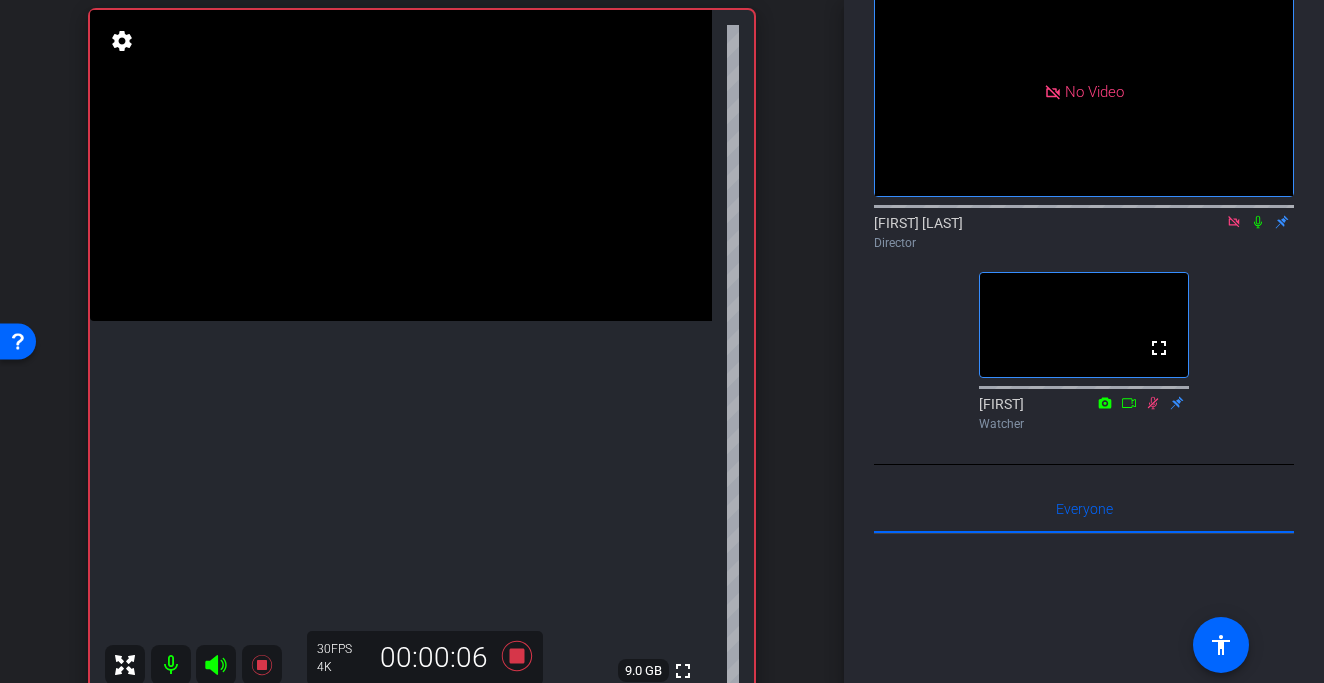 click at bounding box center [401, 165] 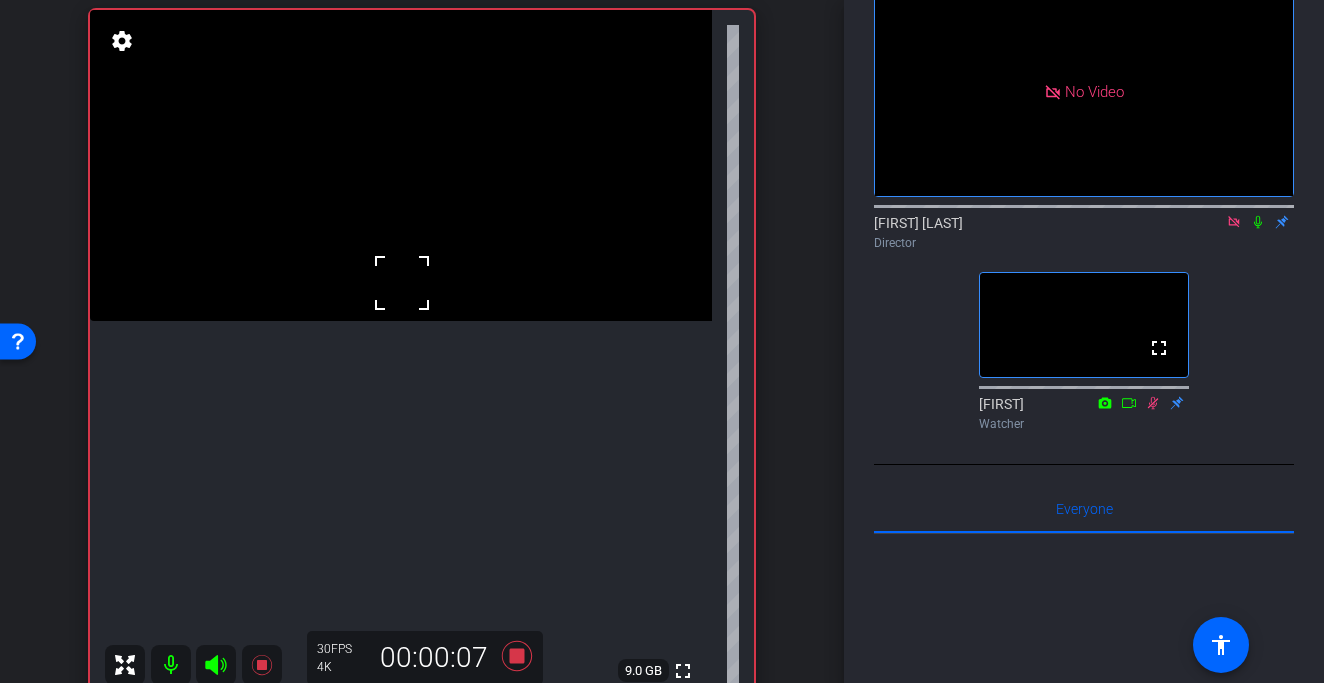 click at bounding box center [402, 283] 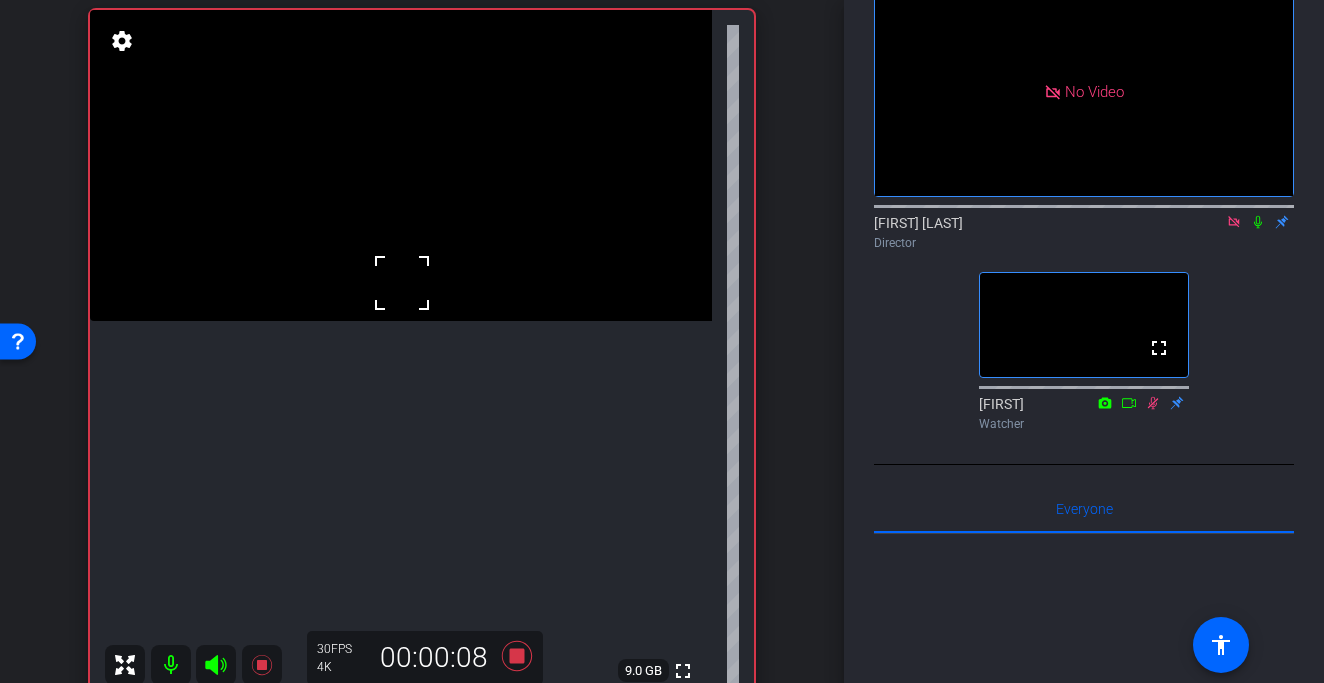 click at bounding box center [402, 283] 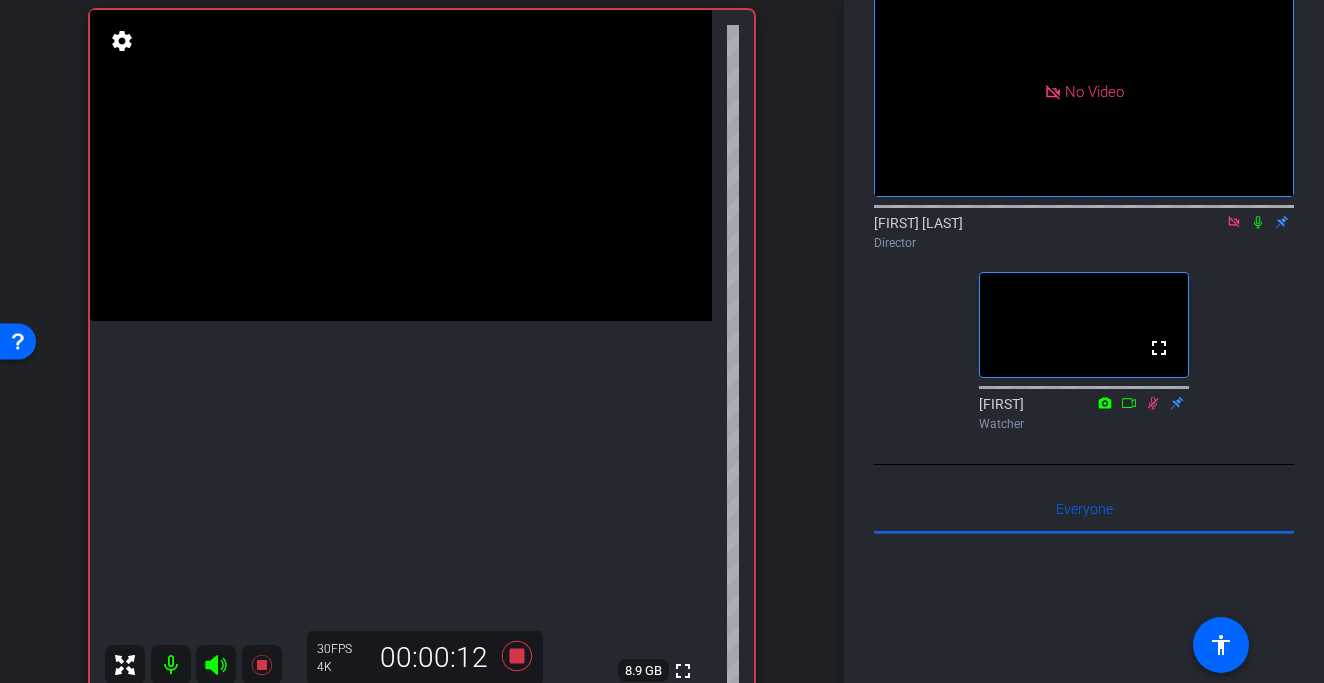 click at bounding box center (401, 165) 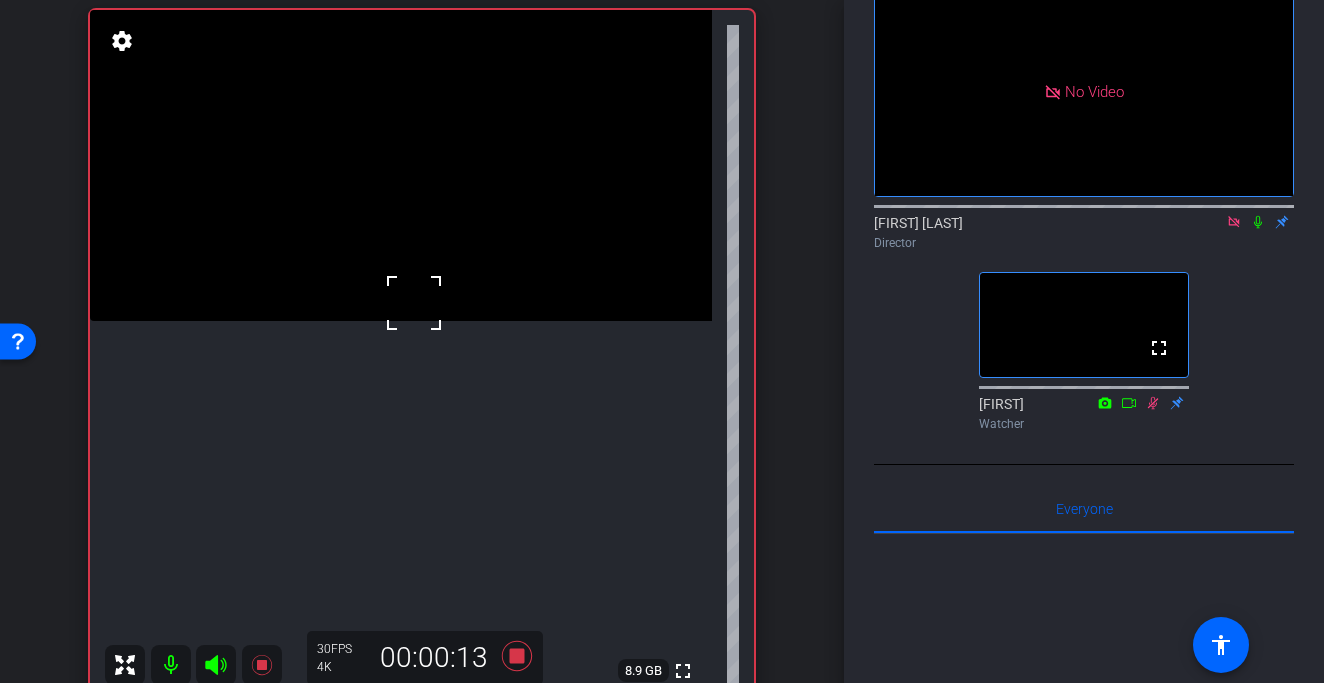 click at bounding box center [414, 303] 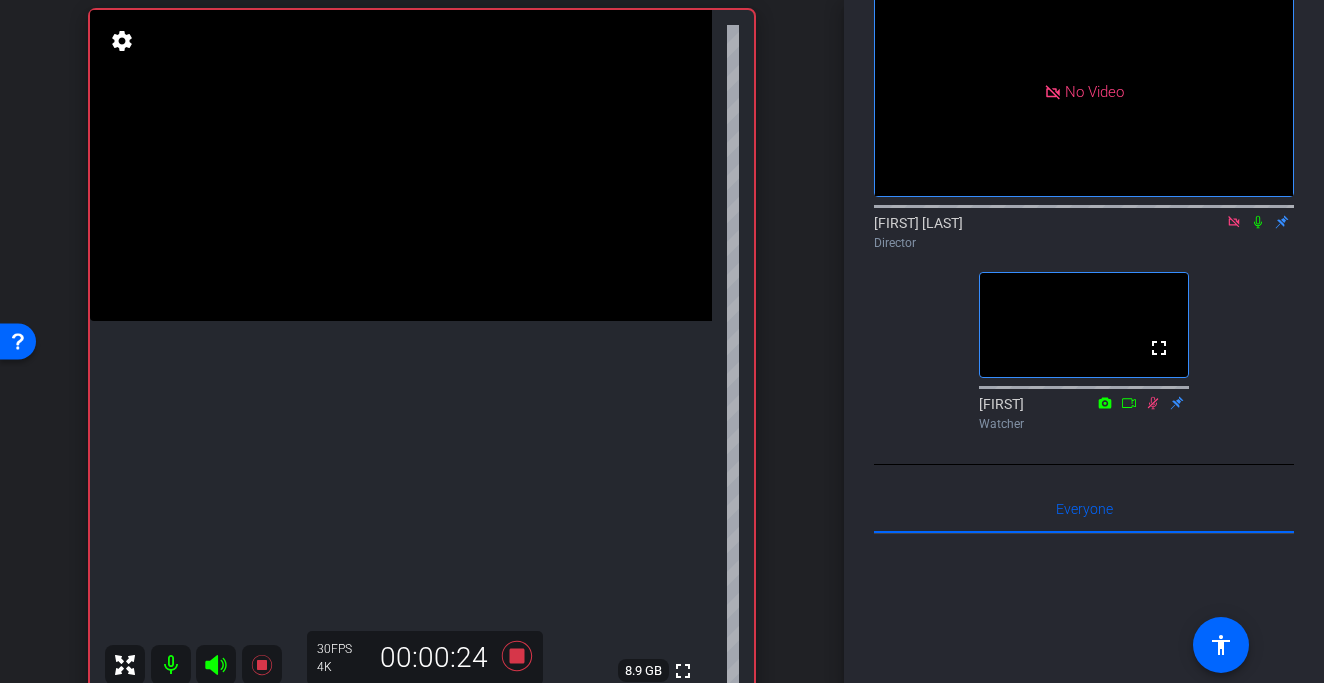 click at bounding box center (401, 165) 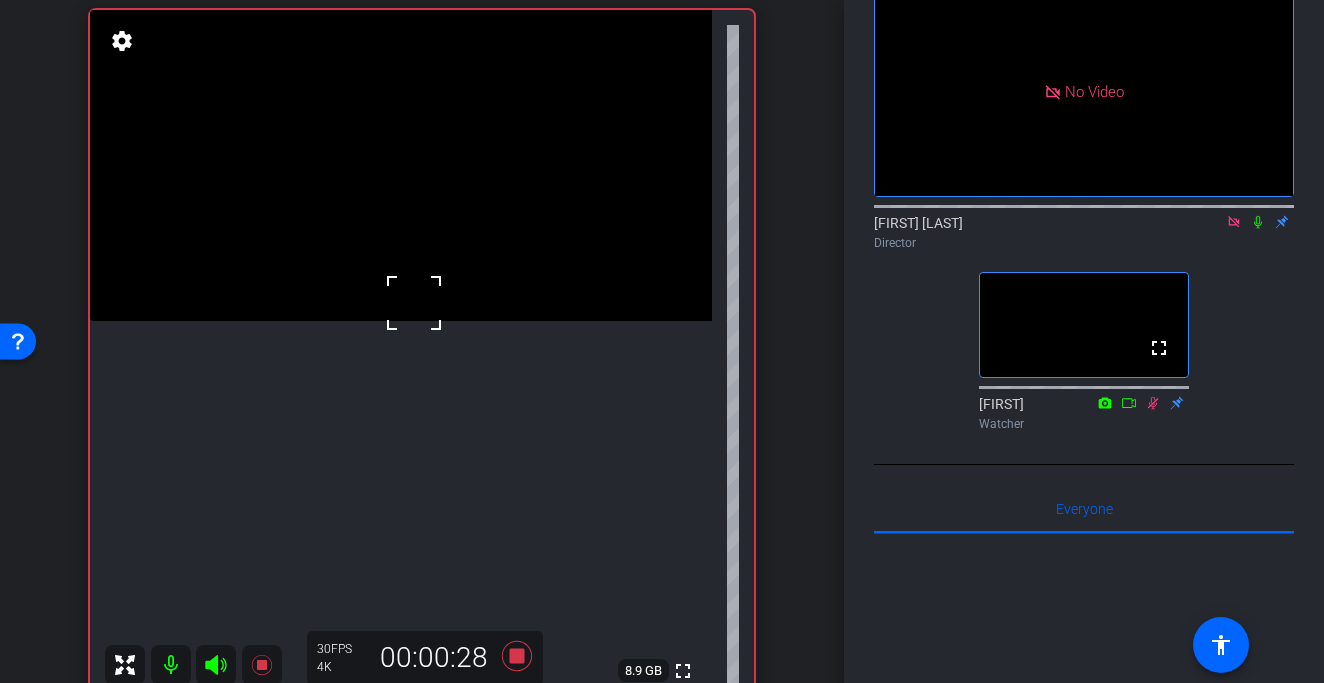 click at bounding box center [401, 165] 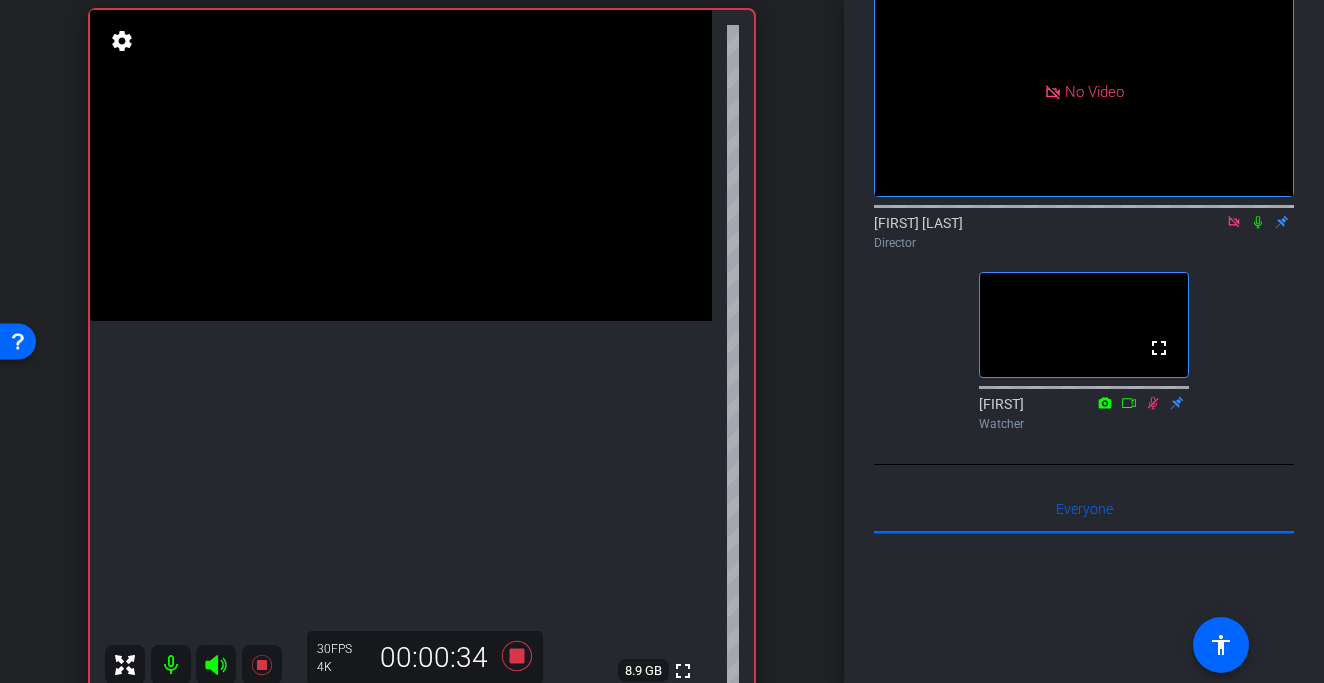 click at bounding box center (401, 165) 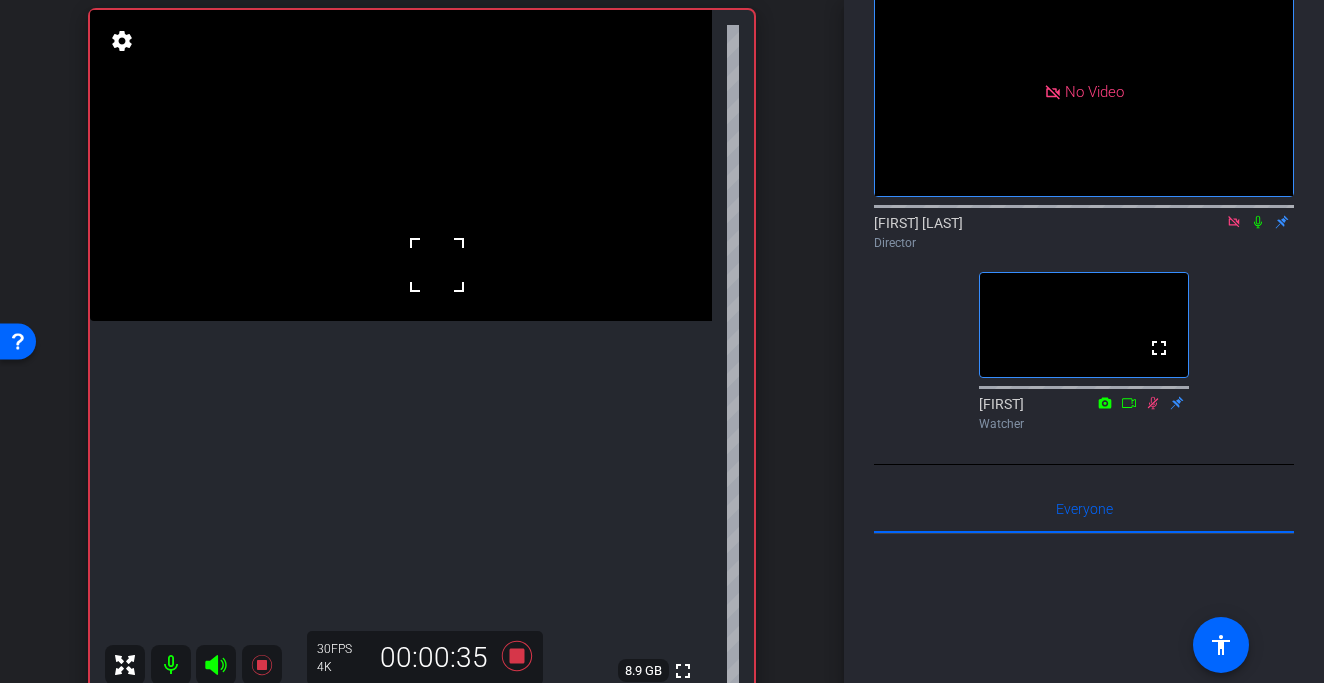 click at bounding box center [437, 265] 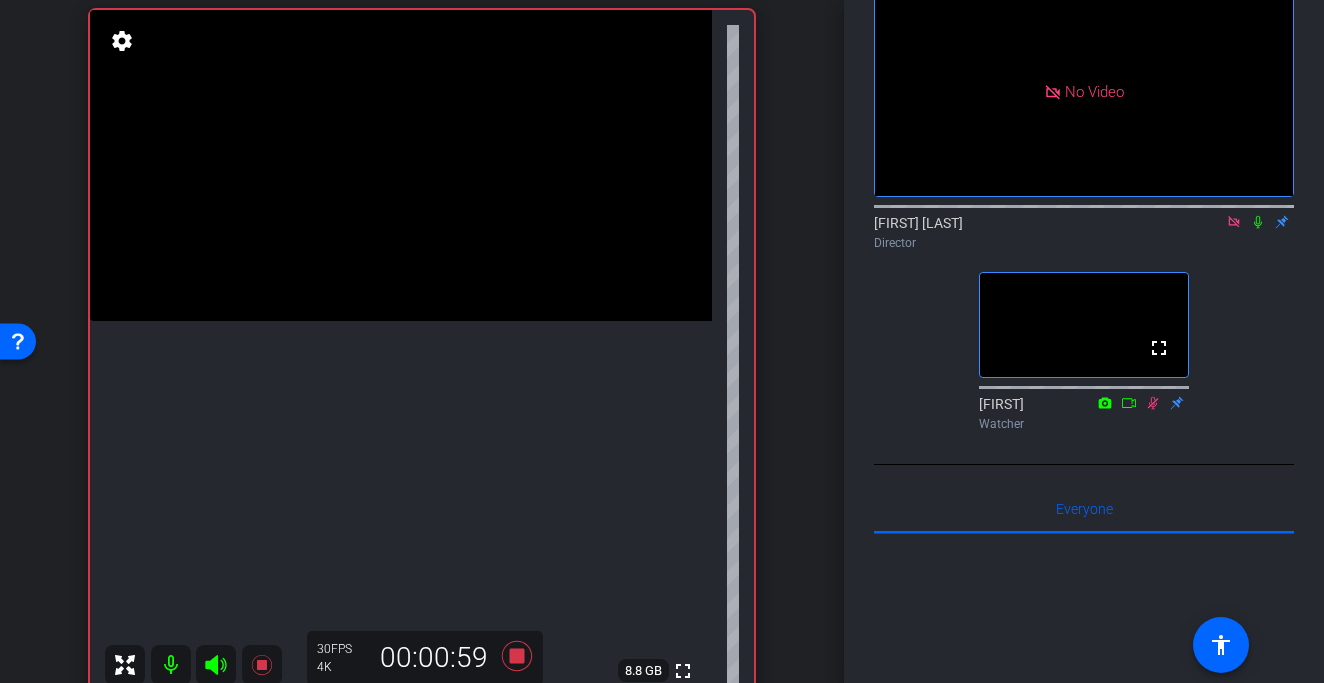 click at bounding box center (401, 165) 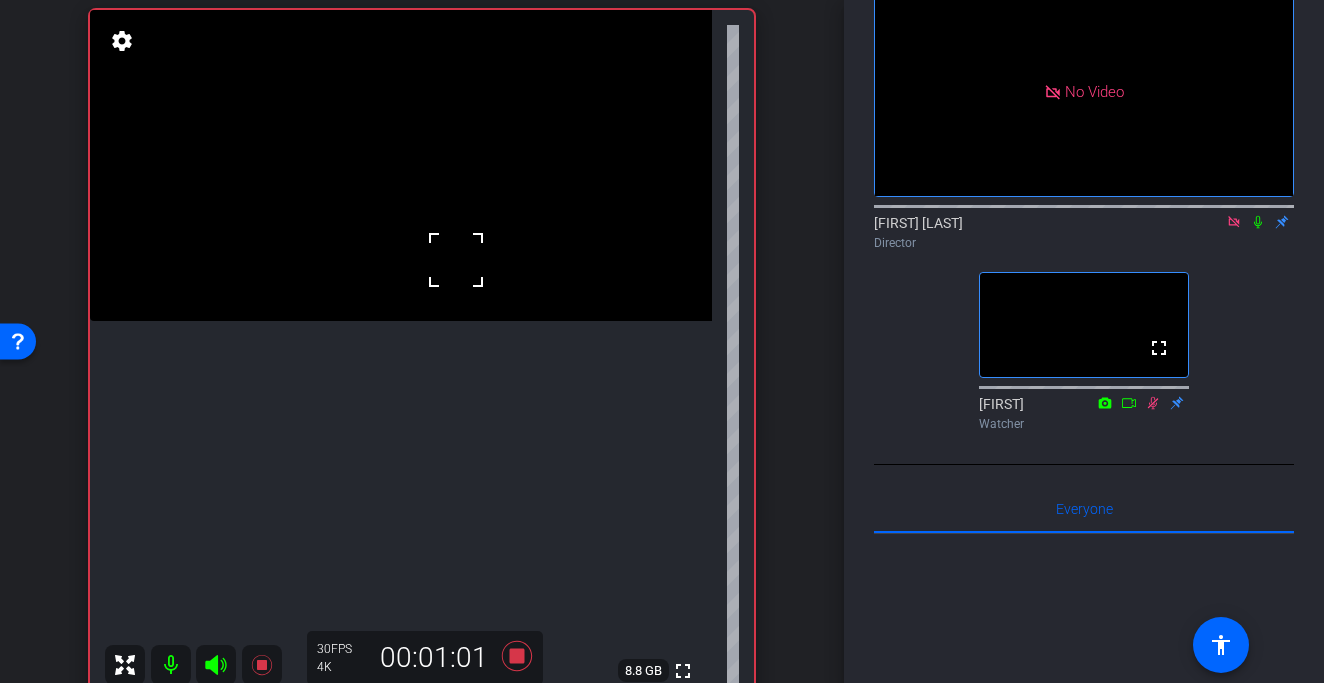 click at bounding box center [401, 165] 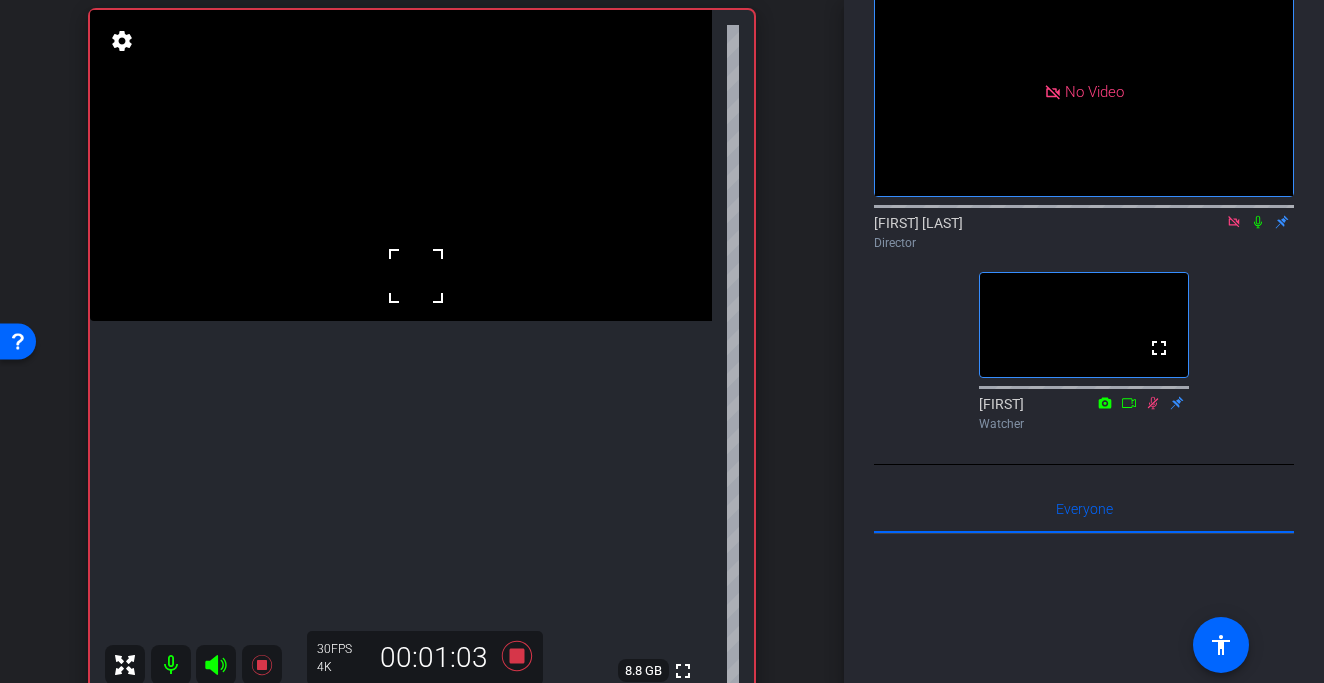 click at bounding box center [416, 276] 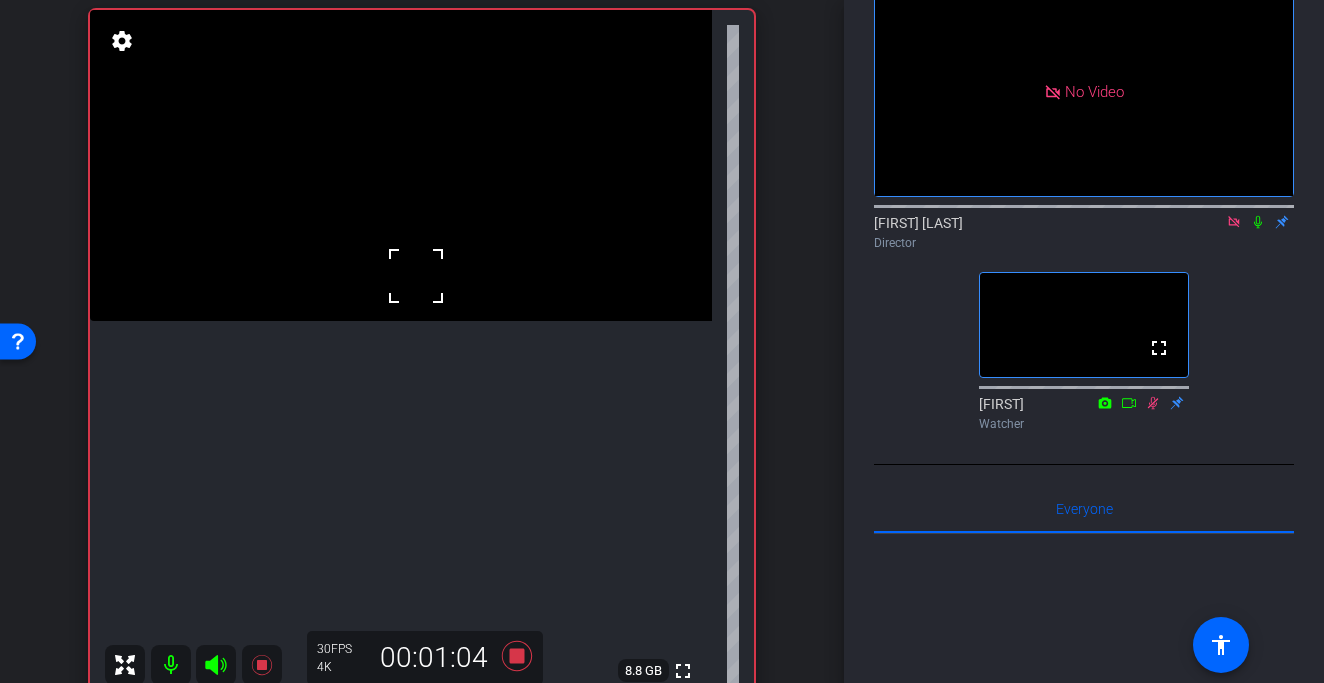 click at bounding box center [416, 276] 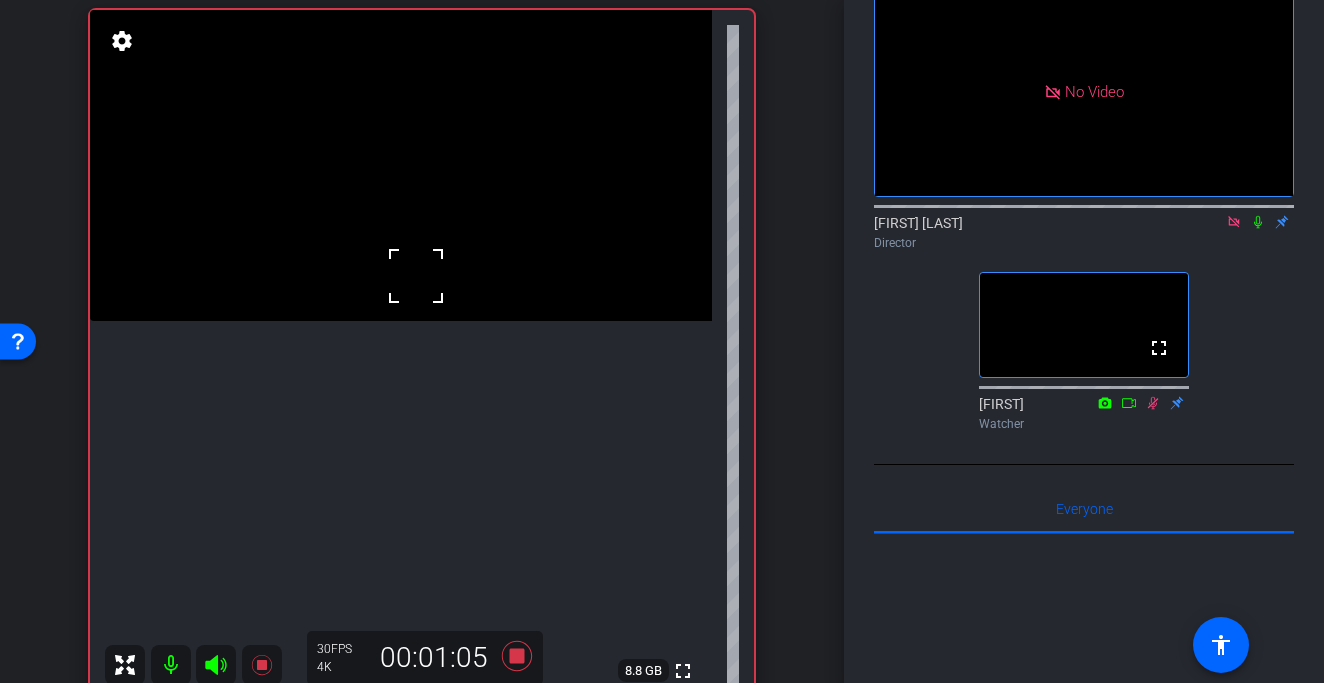 click at bounding box center (416, 276) 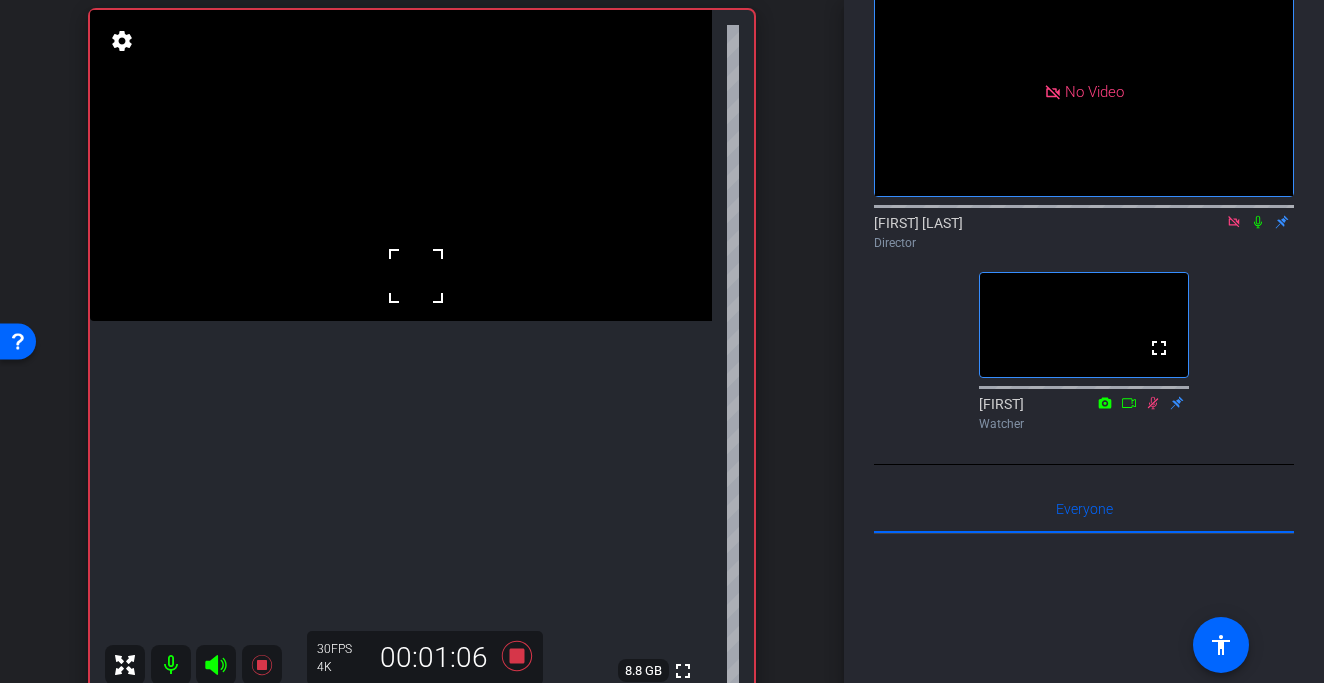 click at bounding box center (416, 276) 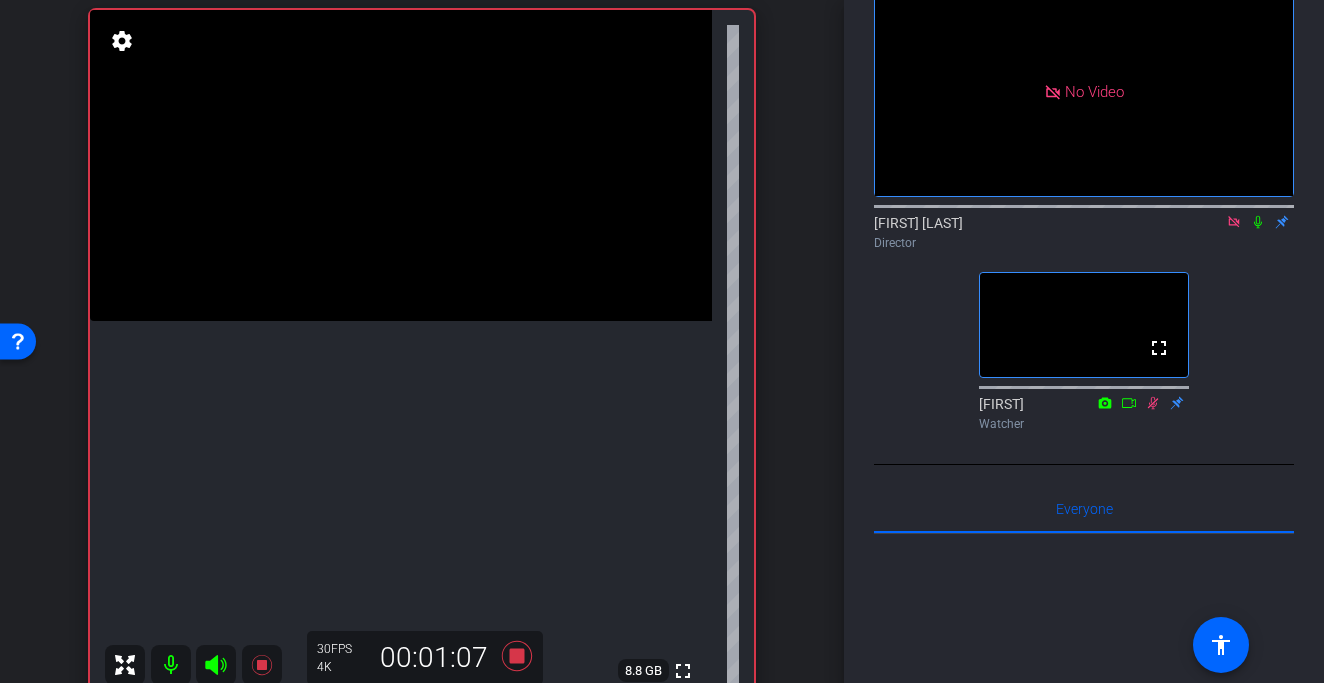 click at bounding box center [401, 165] 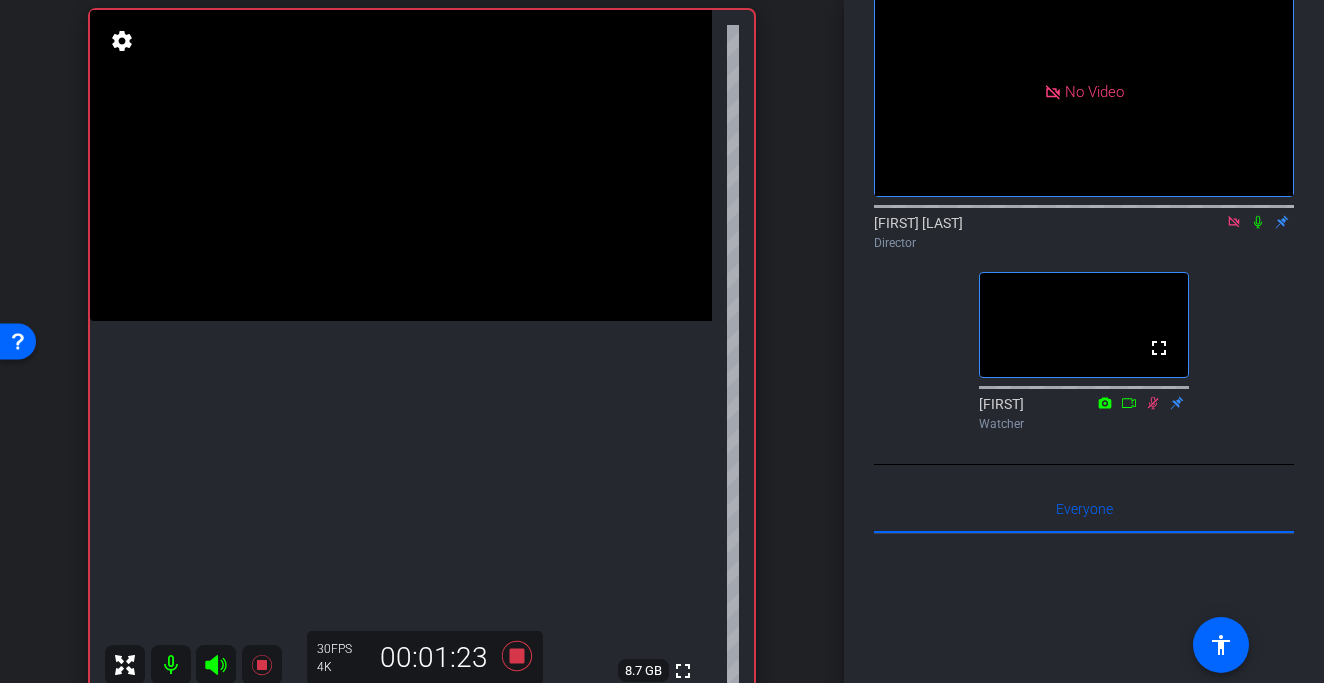 click at bounding box center (401, 165) 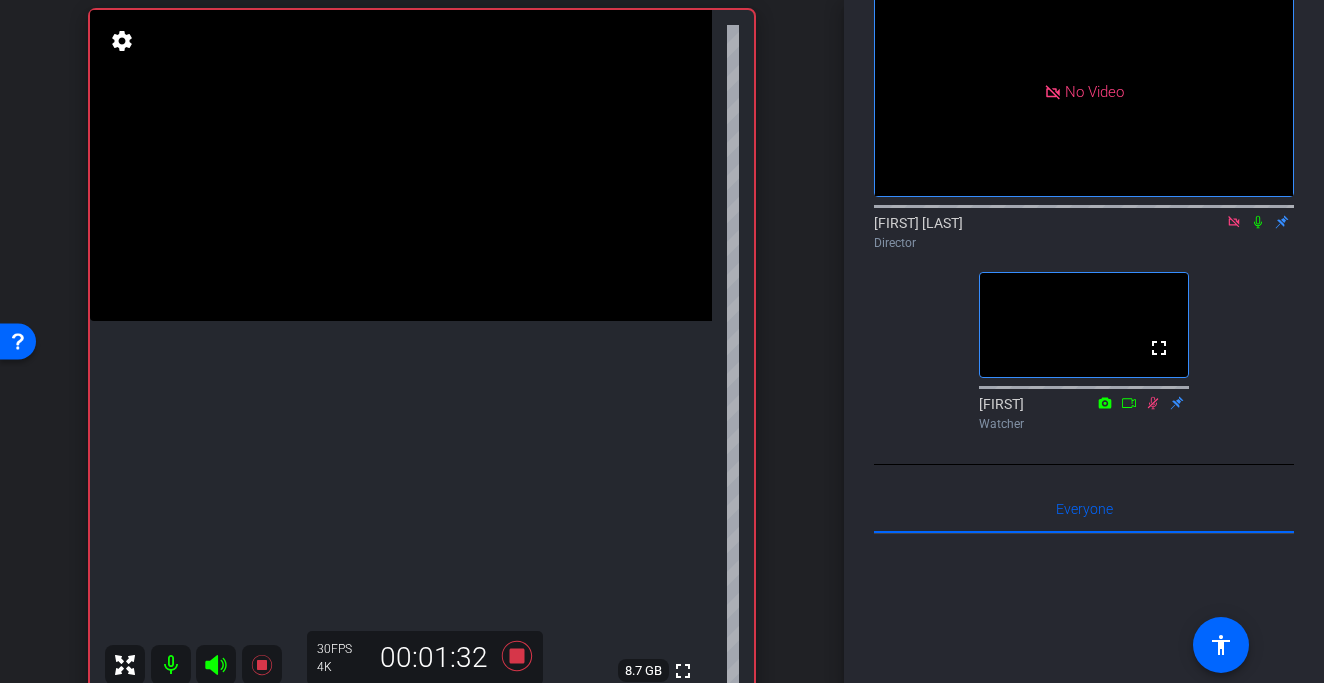 click at bounding box center (401, 165) 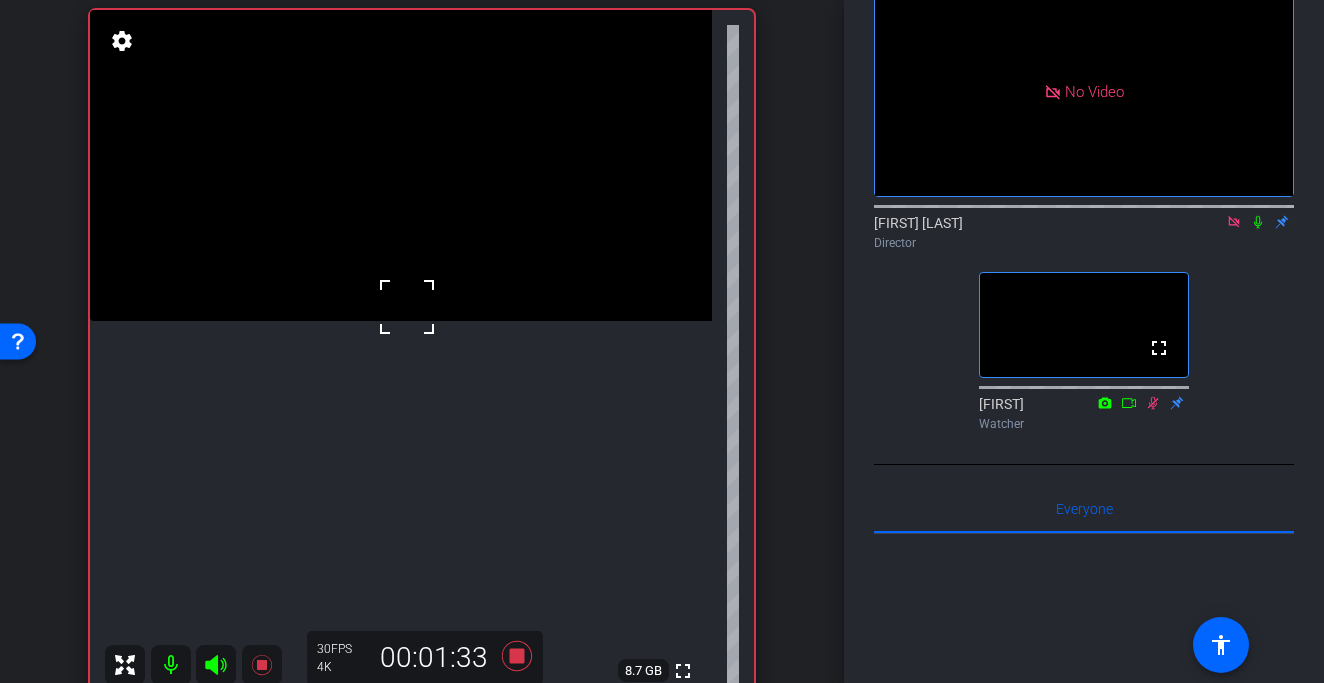 click at bounding box center [407, 307] 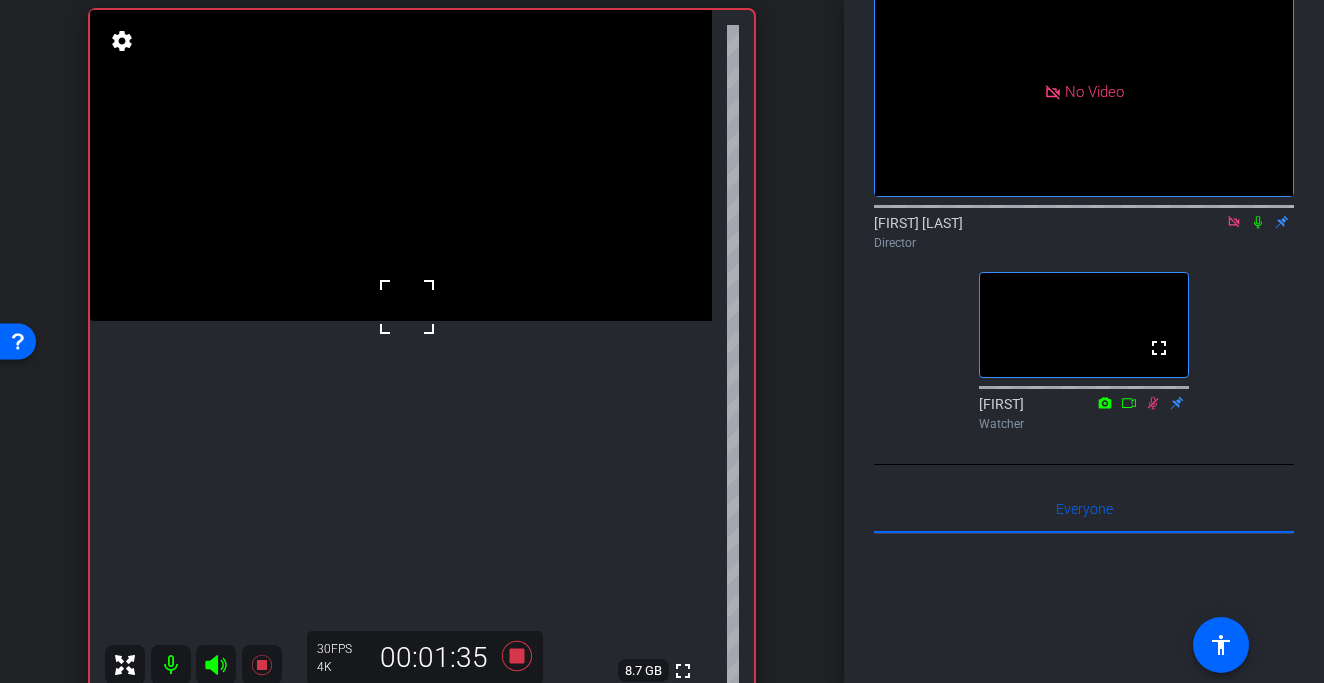 click at bounding box center (407, 307) 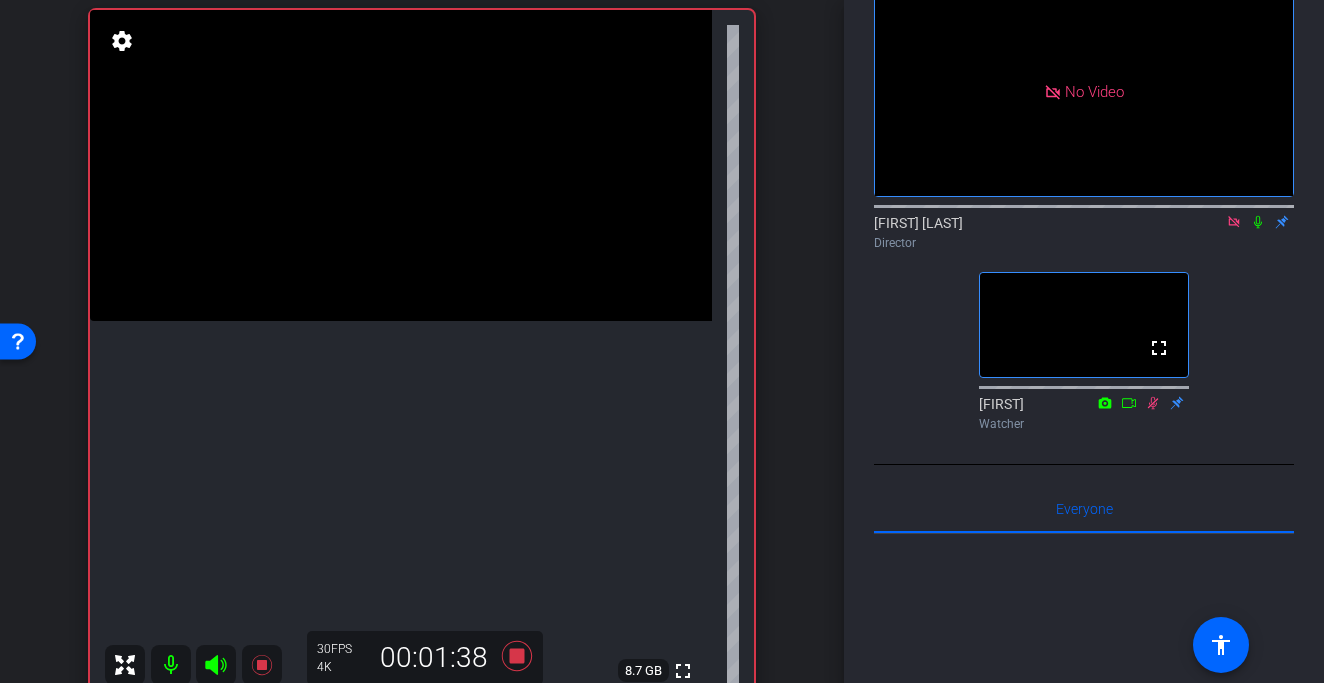 click at bounding box center (401, 165) 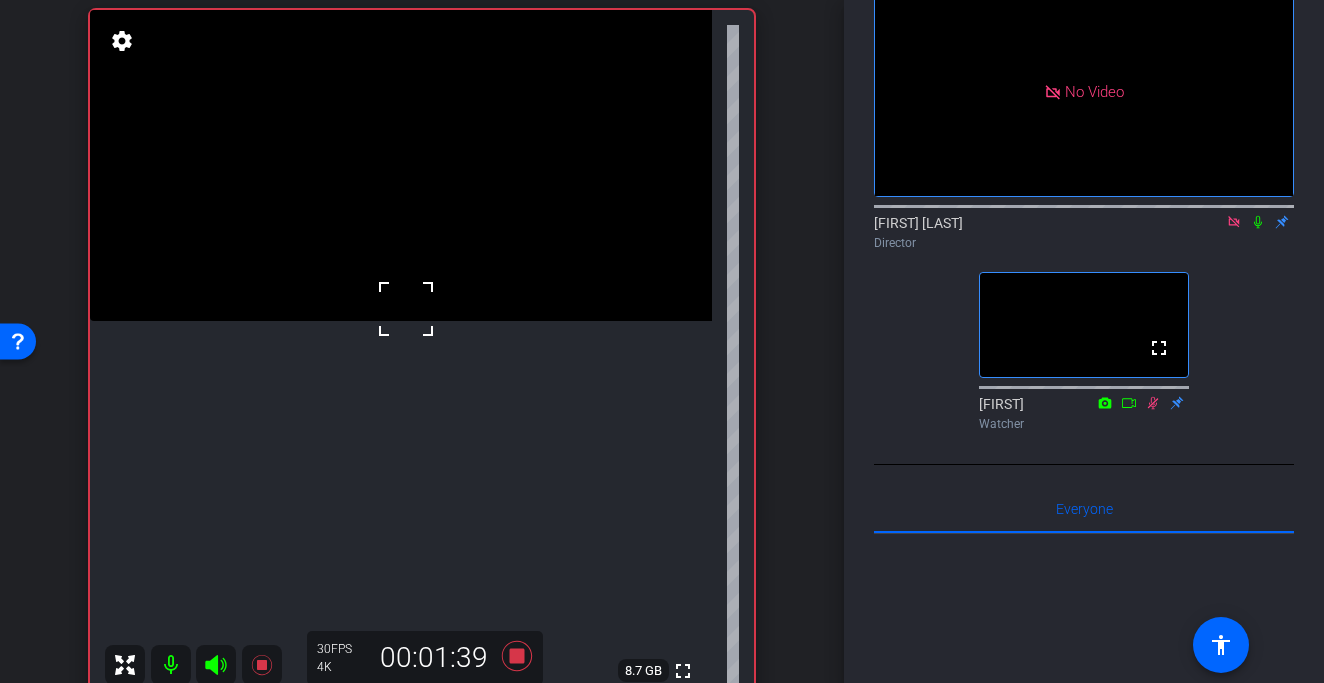 click at bounding box center [406, 309] 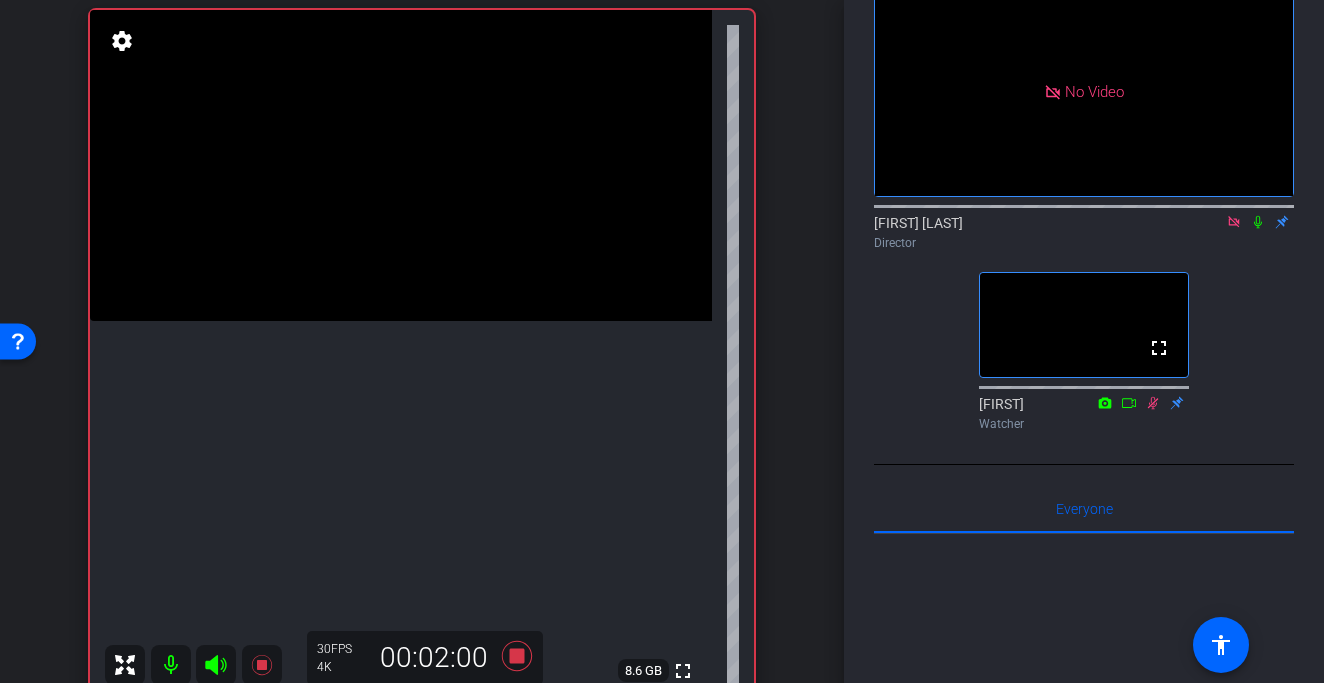 click at bounding box center [401, 165] 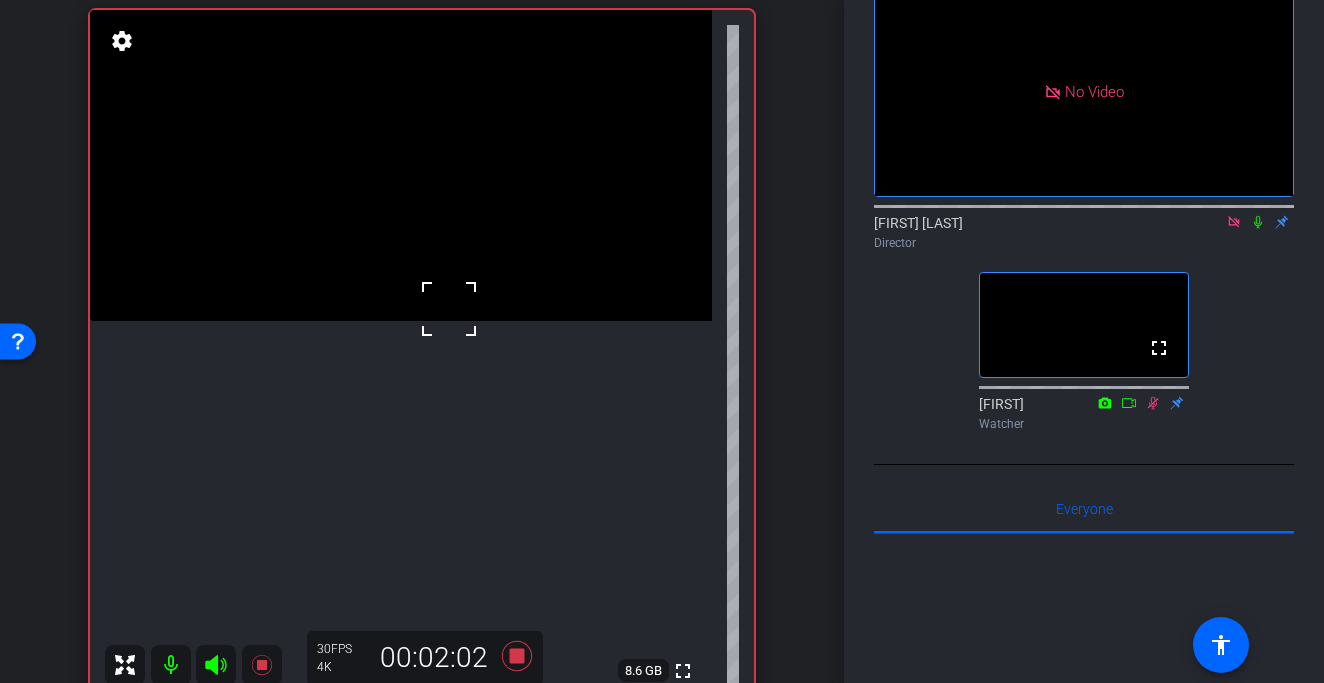 click at bounding box center [449, 309] 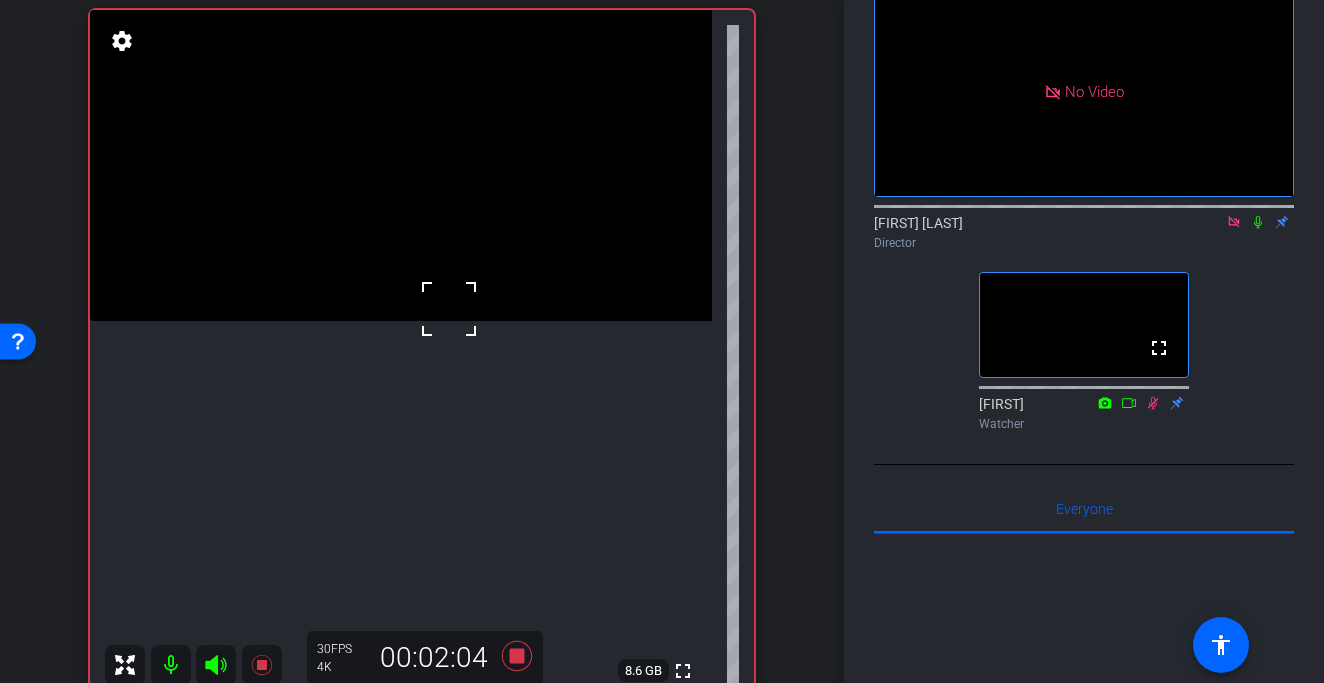 click at bounding box center [449, 309] 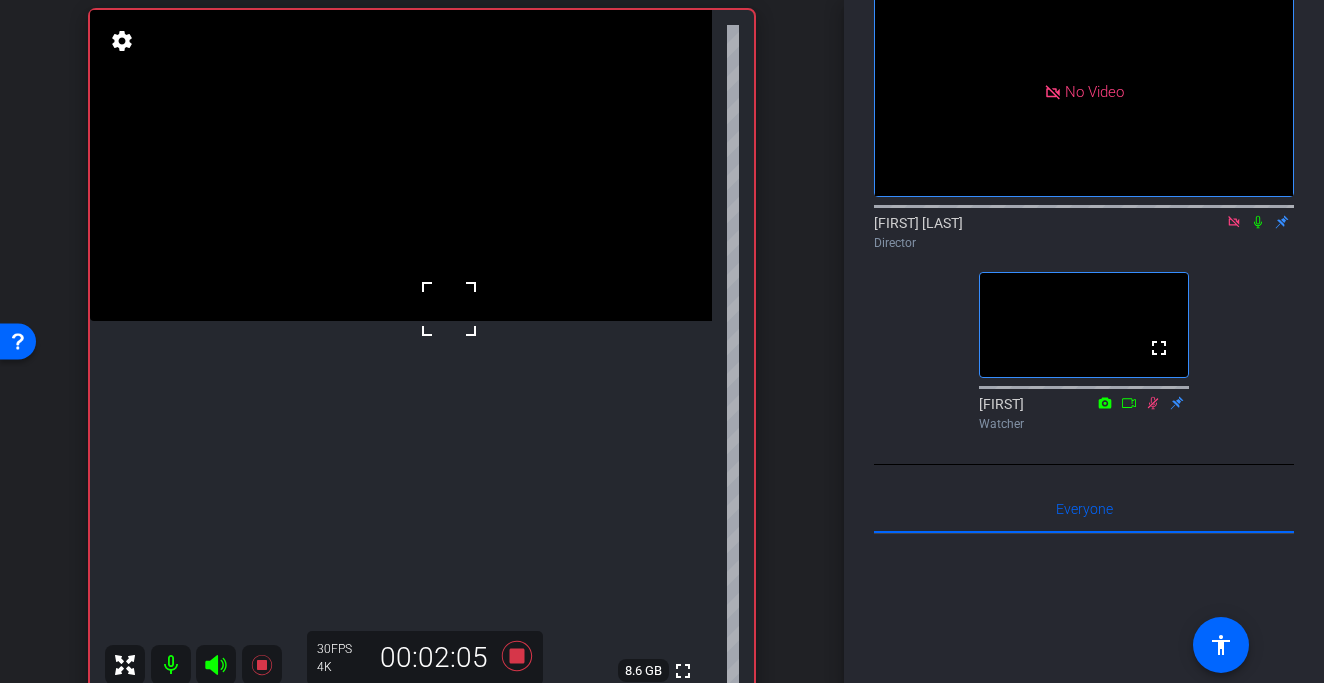 click at bounding box center (449, 309) 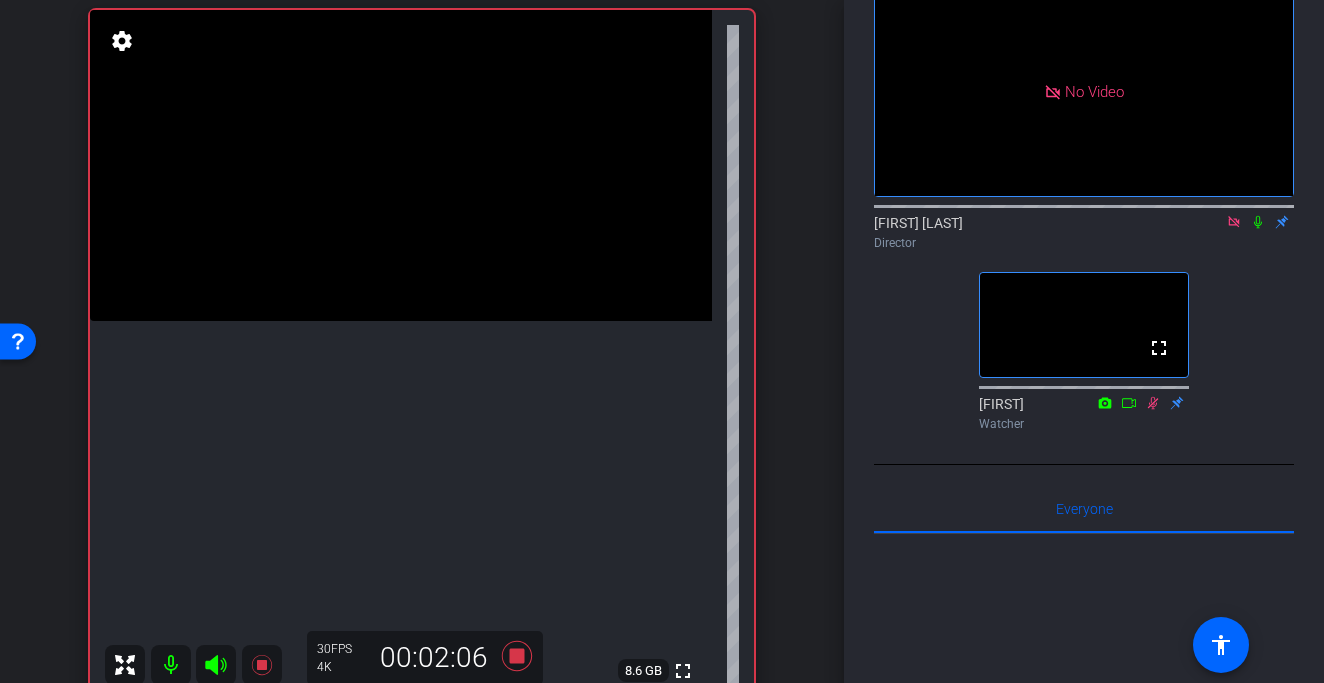click at bounding box center (401, 165) 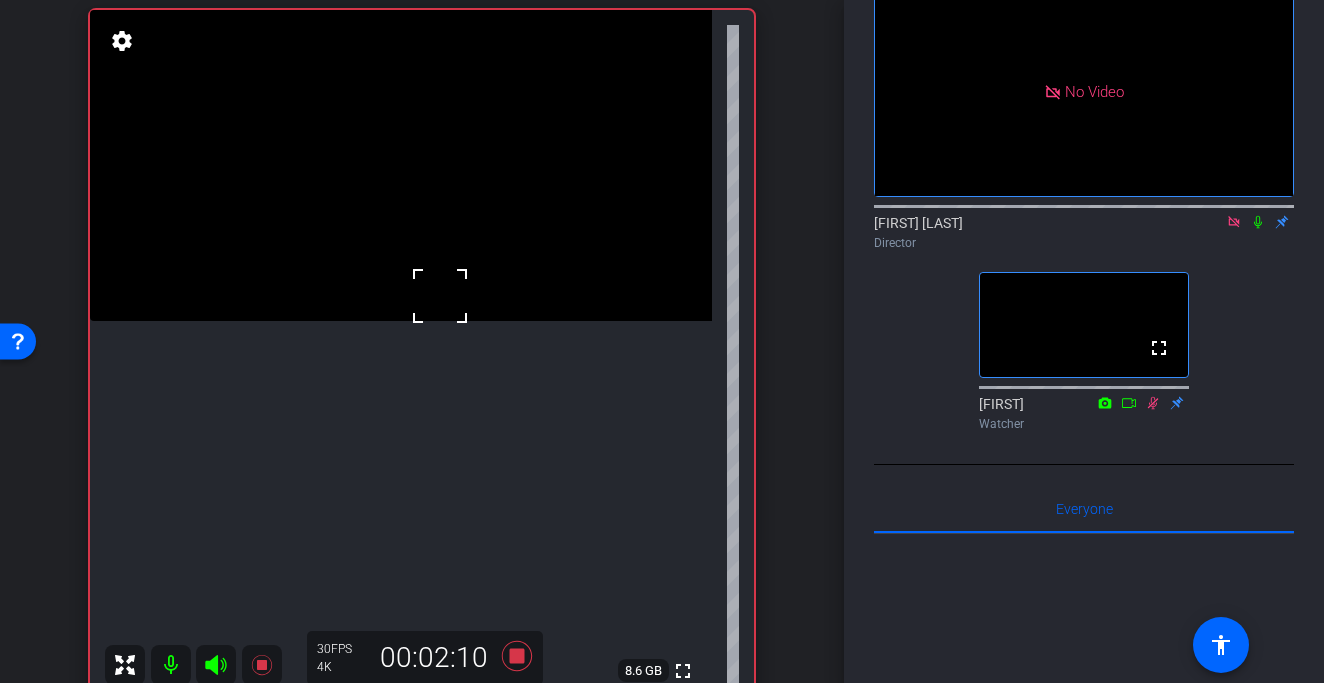 click at bounding box center (440, 296) 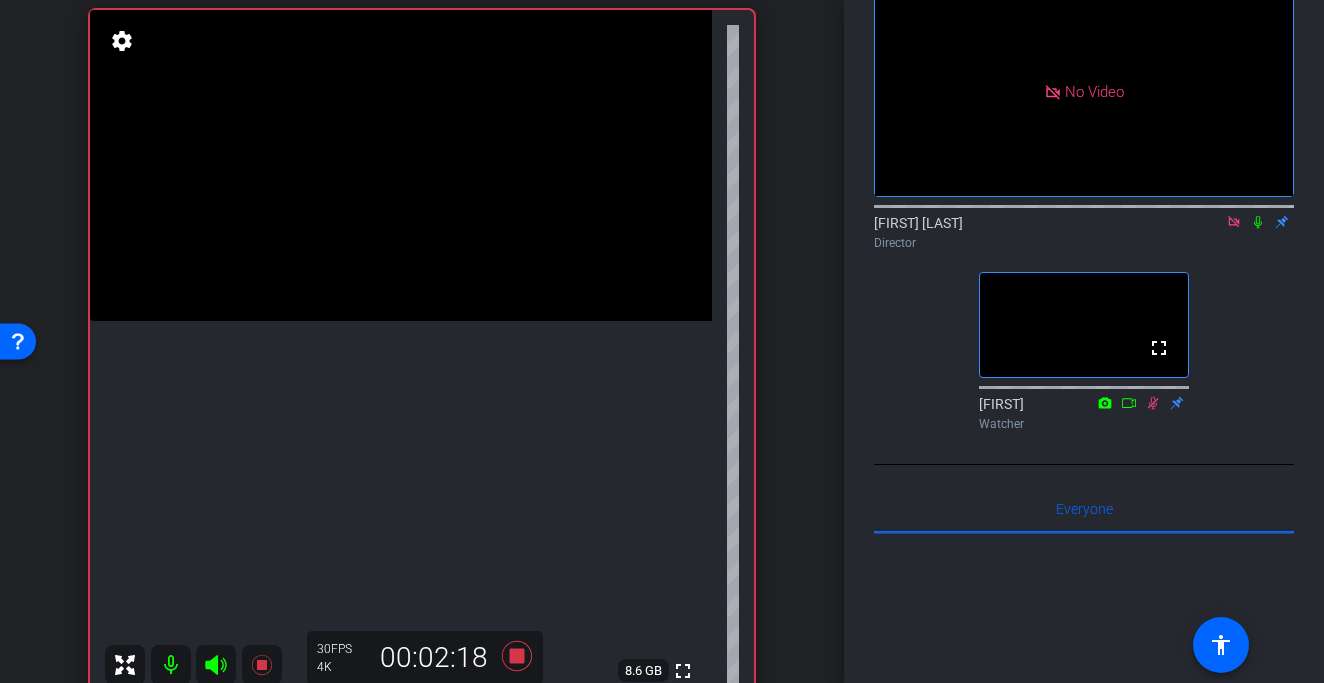 click at bounding box center [401, 165] 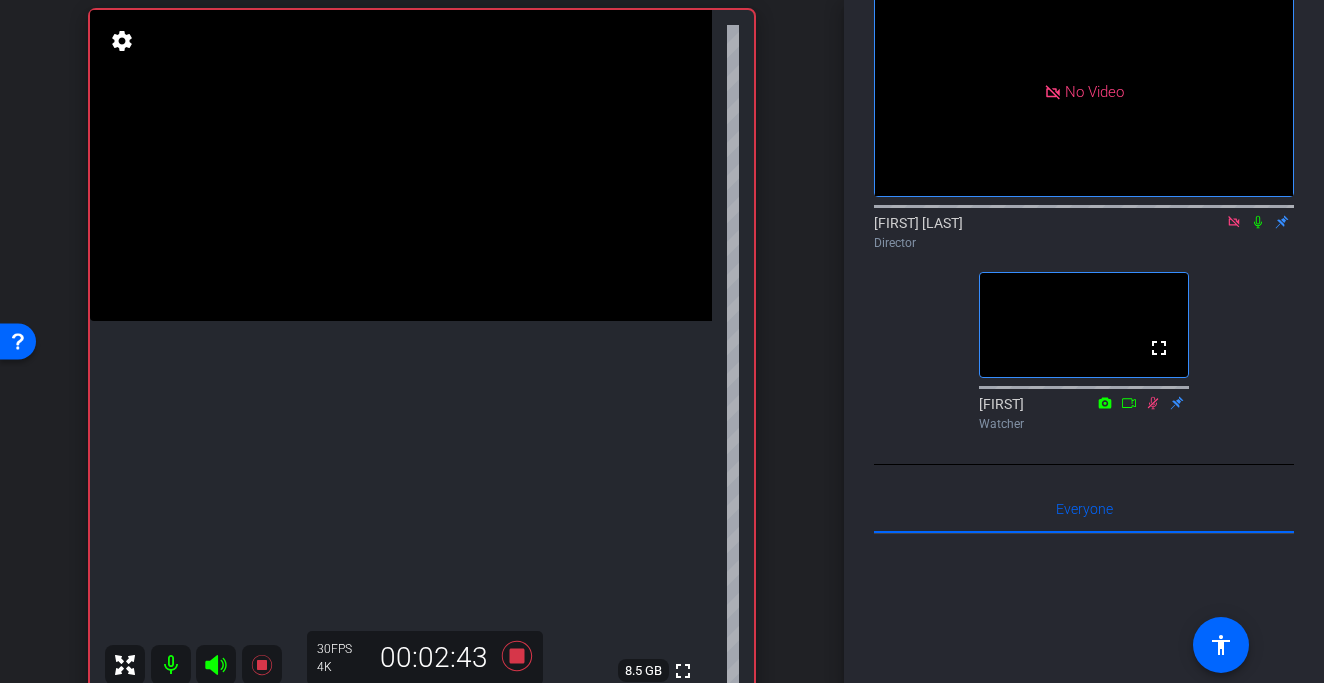 click at bounding box center [401, 165] 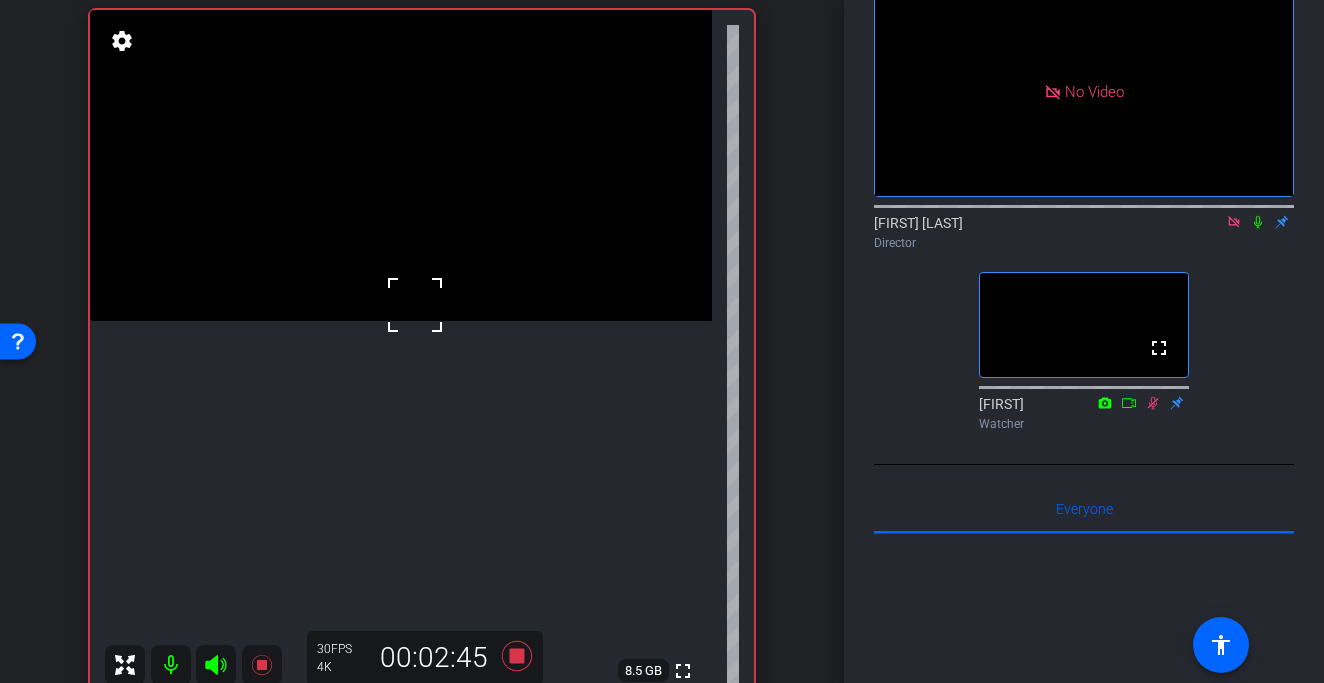 click at bounding box center [415, 305] 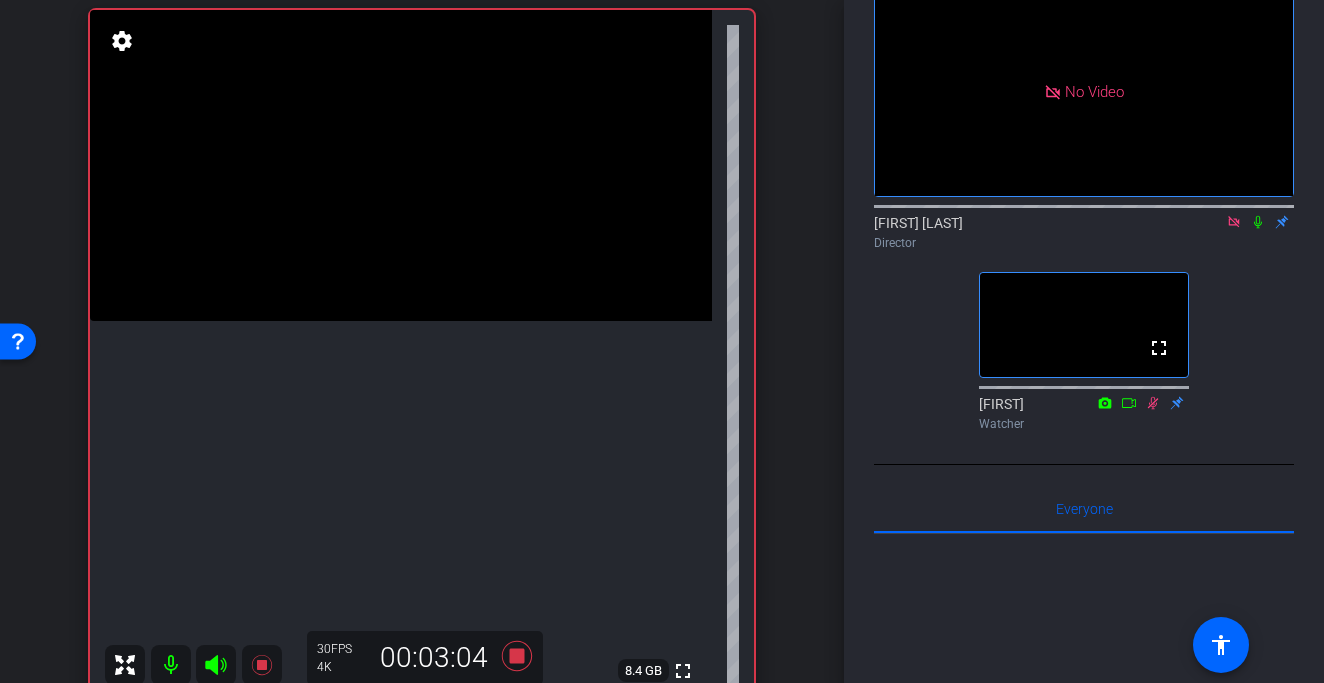 click at bounding box center (401, 165) 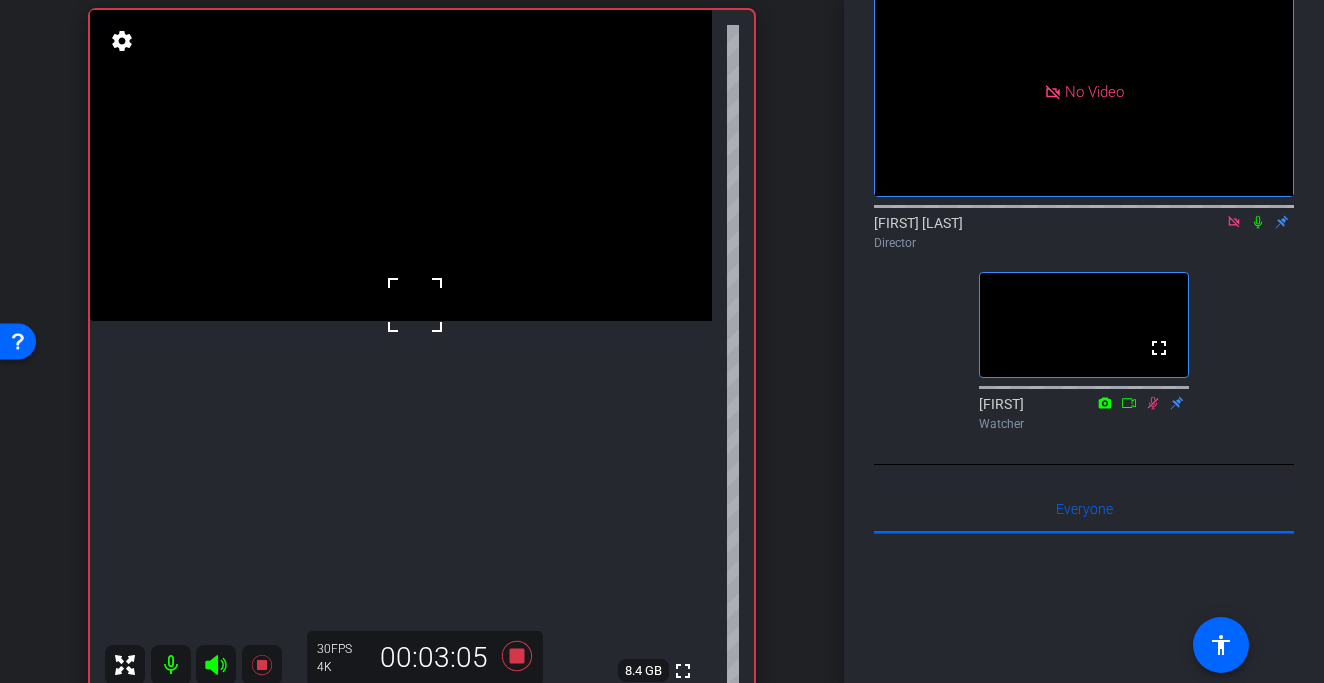 click at bounding box center [415, 305] 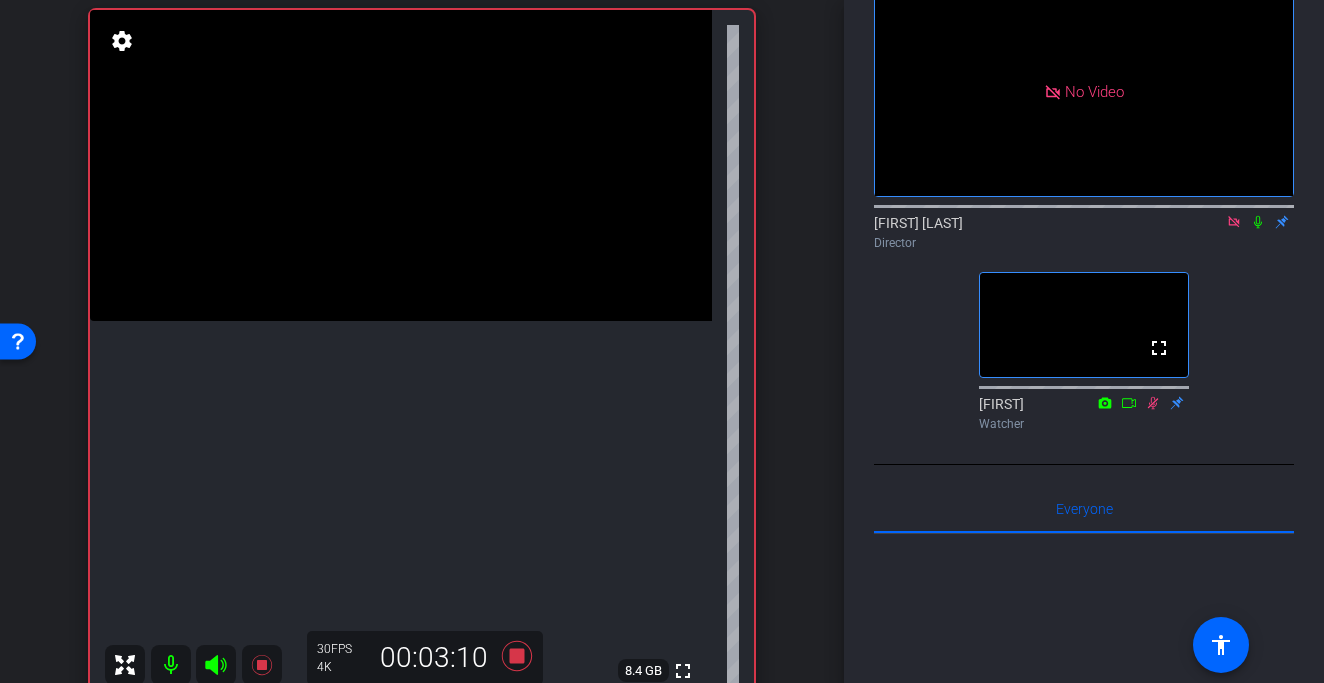 click at bounding box center (401, 165) 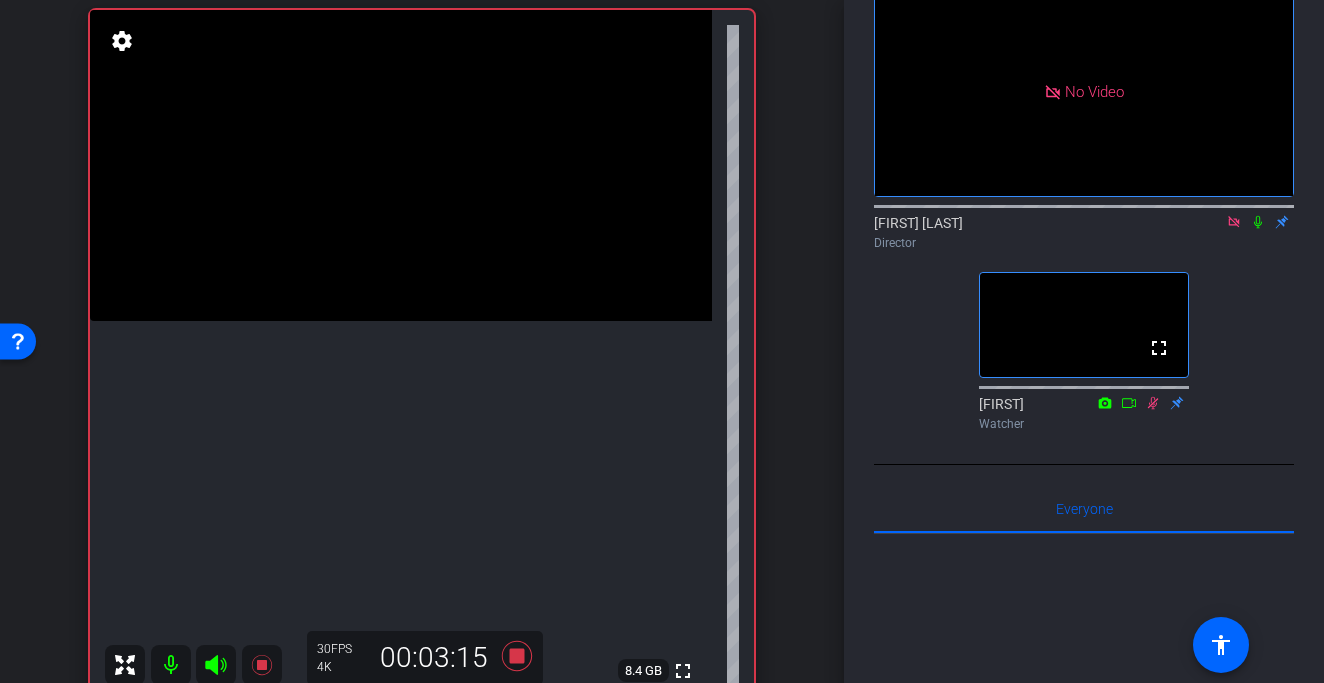 click at bounding box center (401, 165) 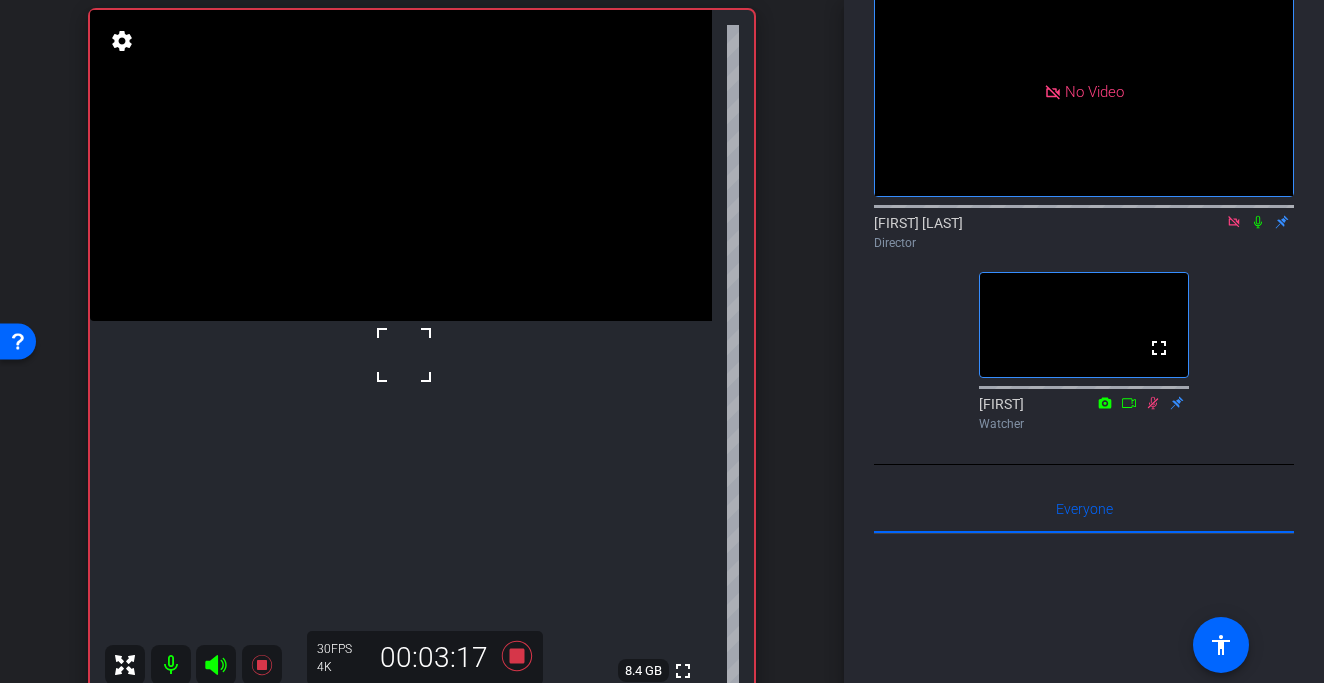click at bounding box center (404, 355) 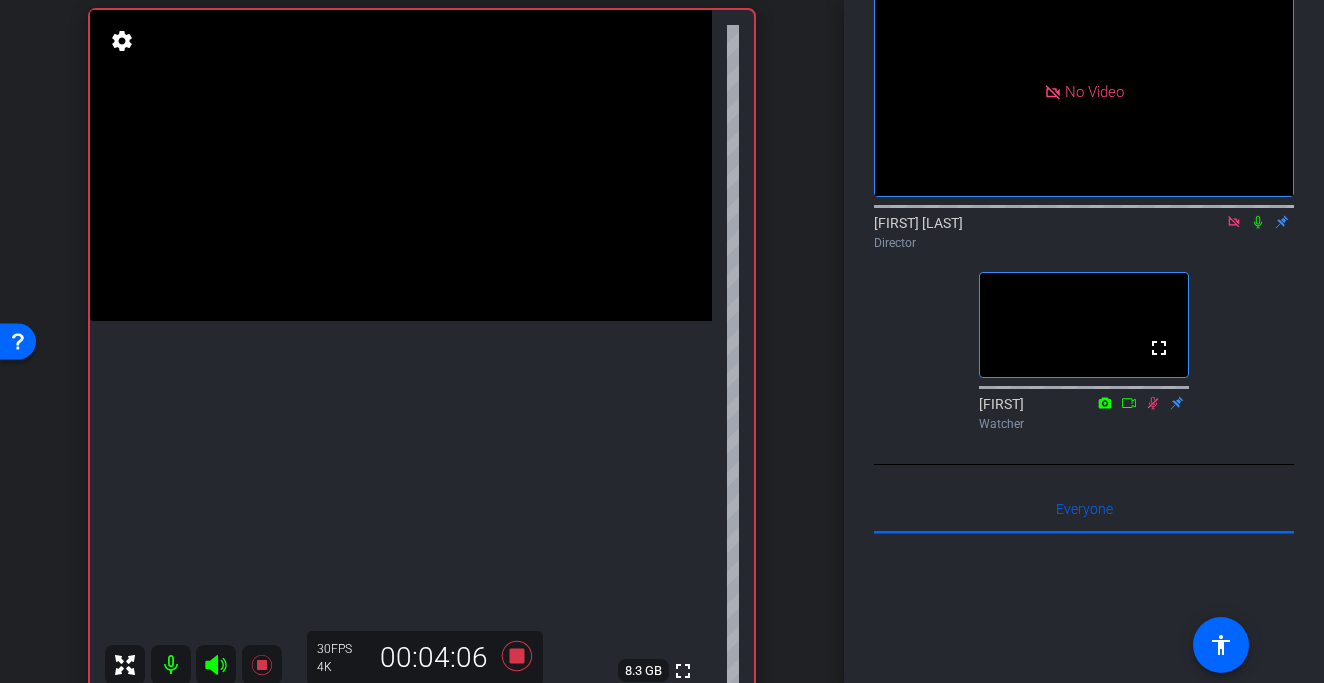 click at bounding box center [401, 165] 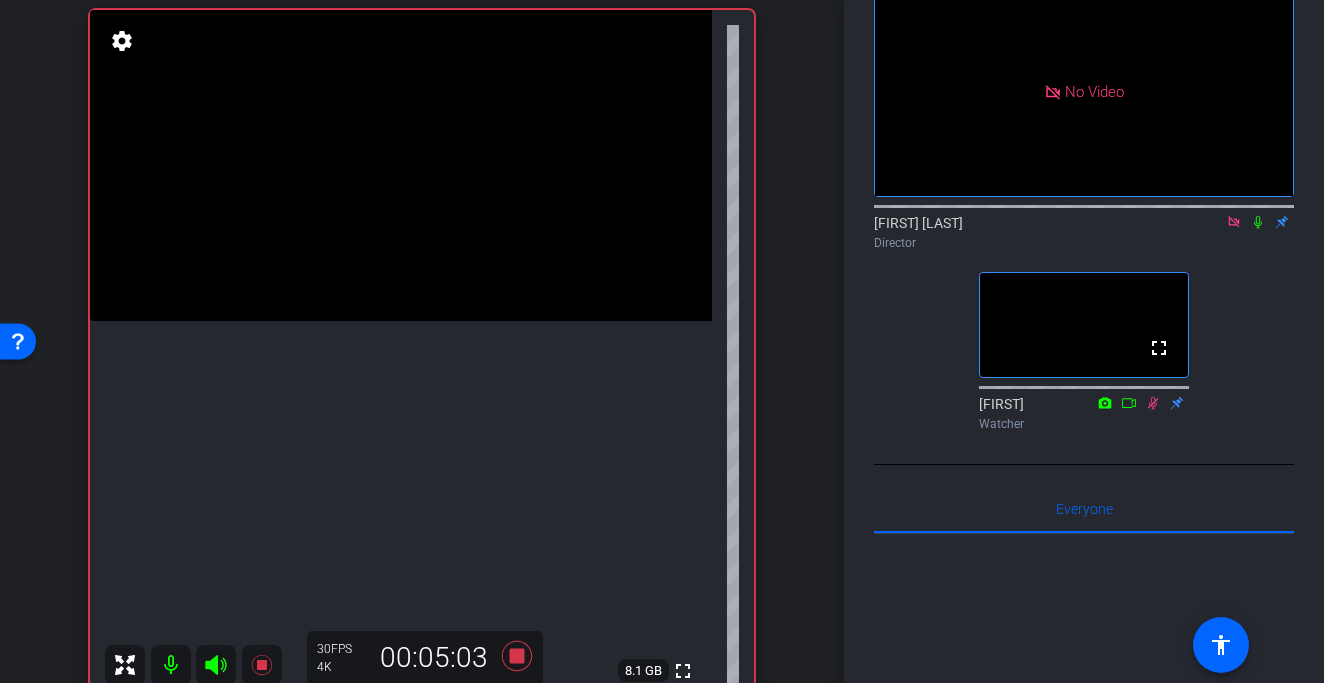 click at bounding box center (401, 165) 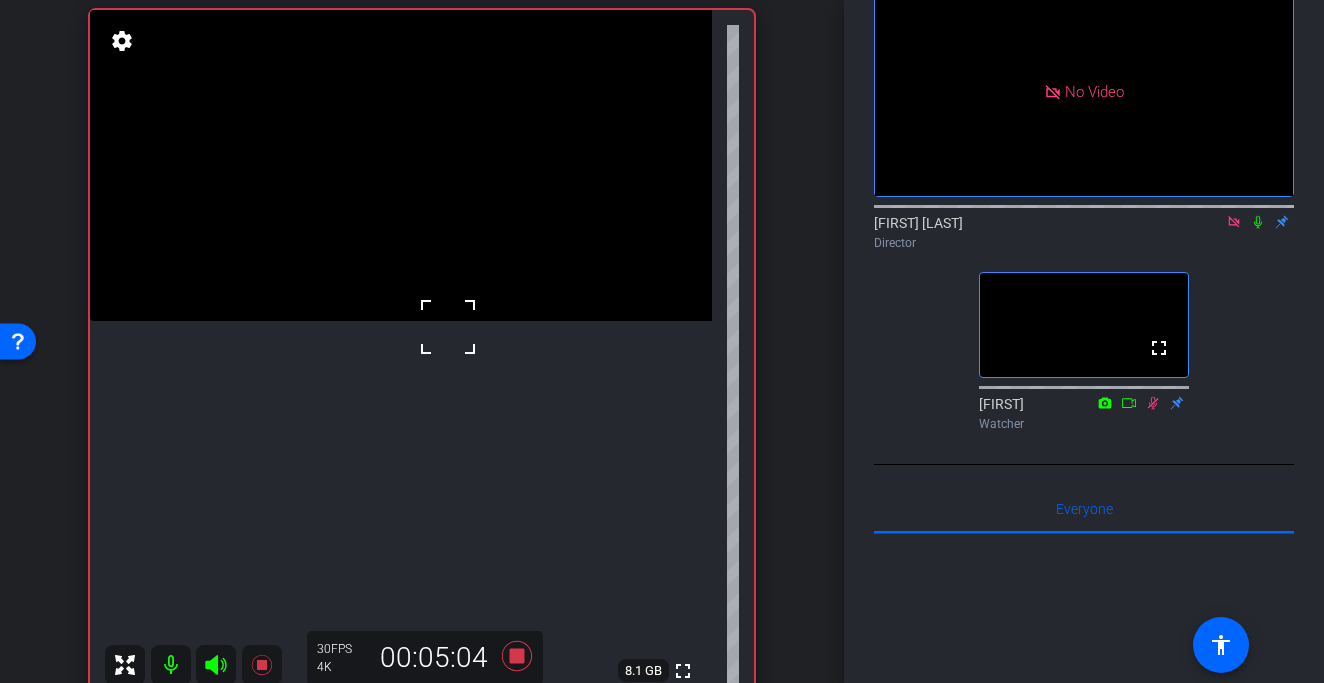 click at bounding box center [401, 165] 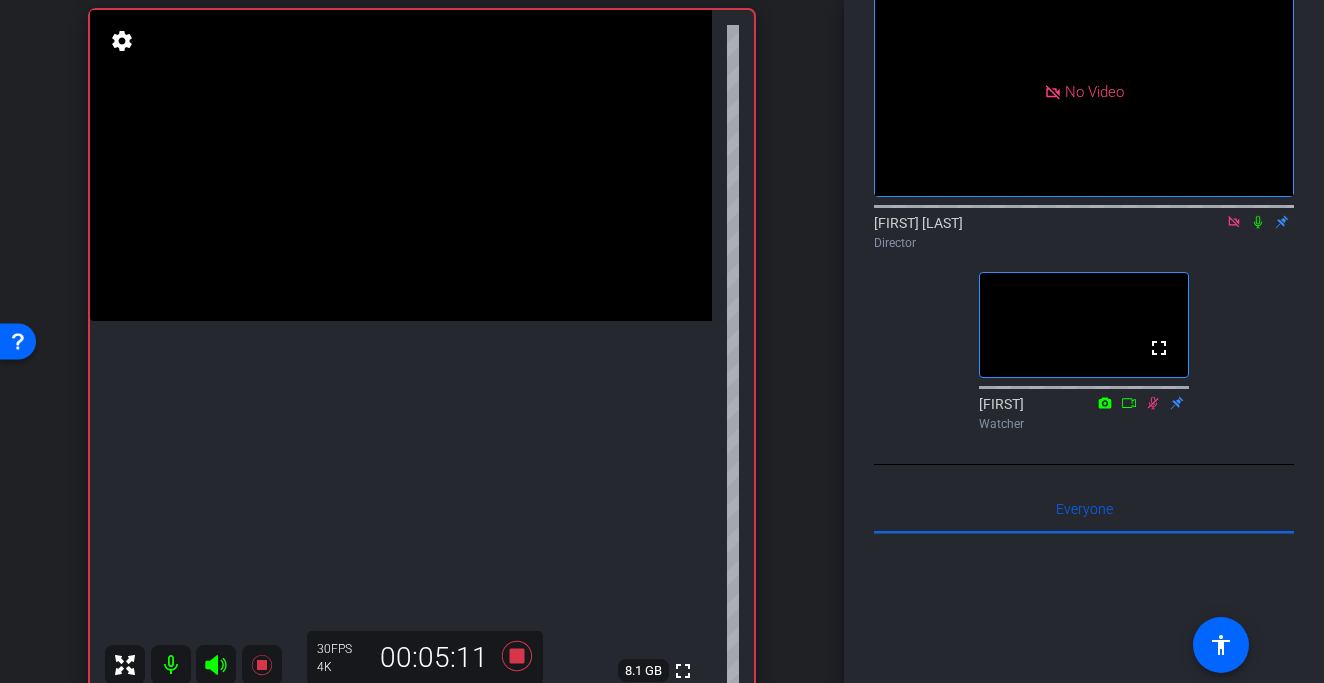 click at bounding box center (401, 165) 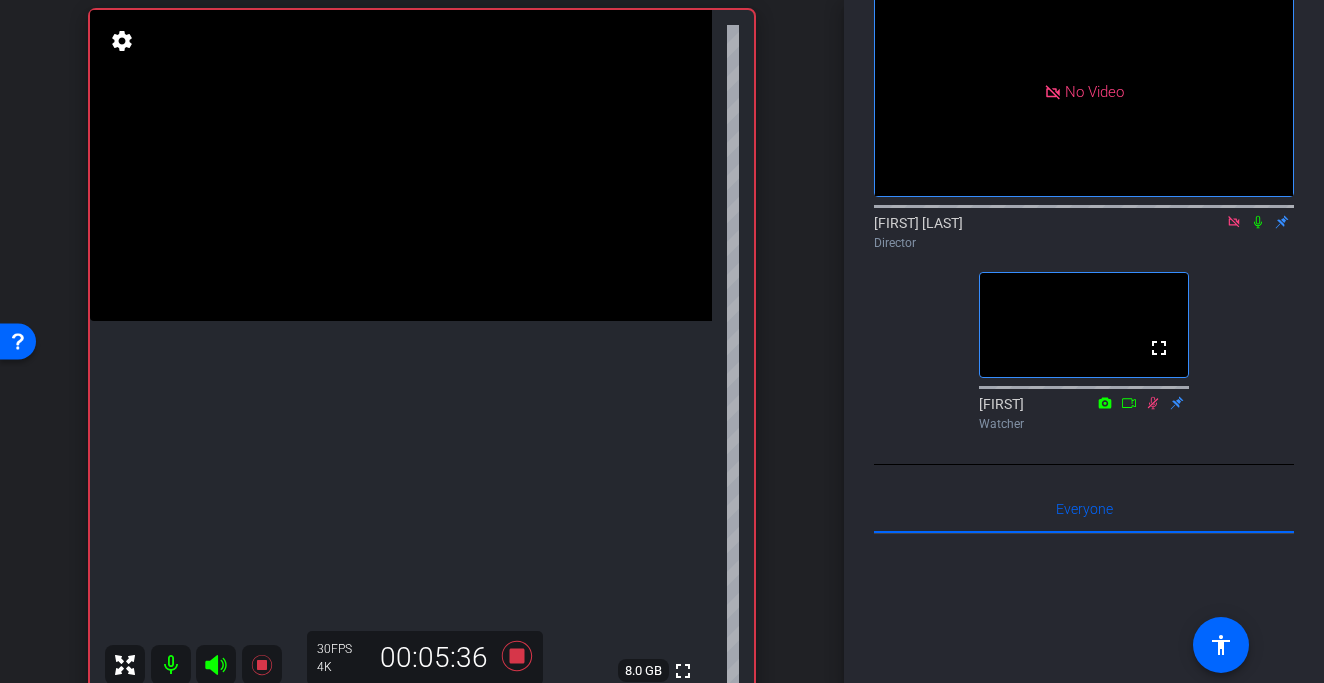 click at bounding box center (401, 165) 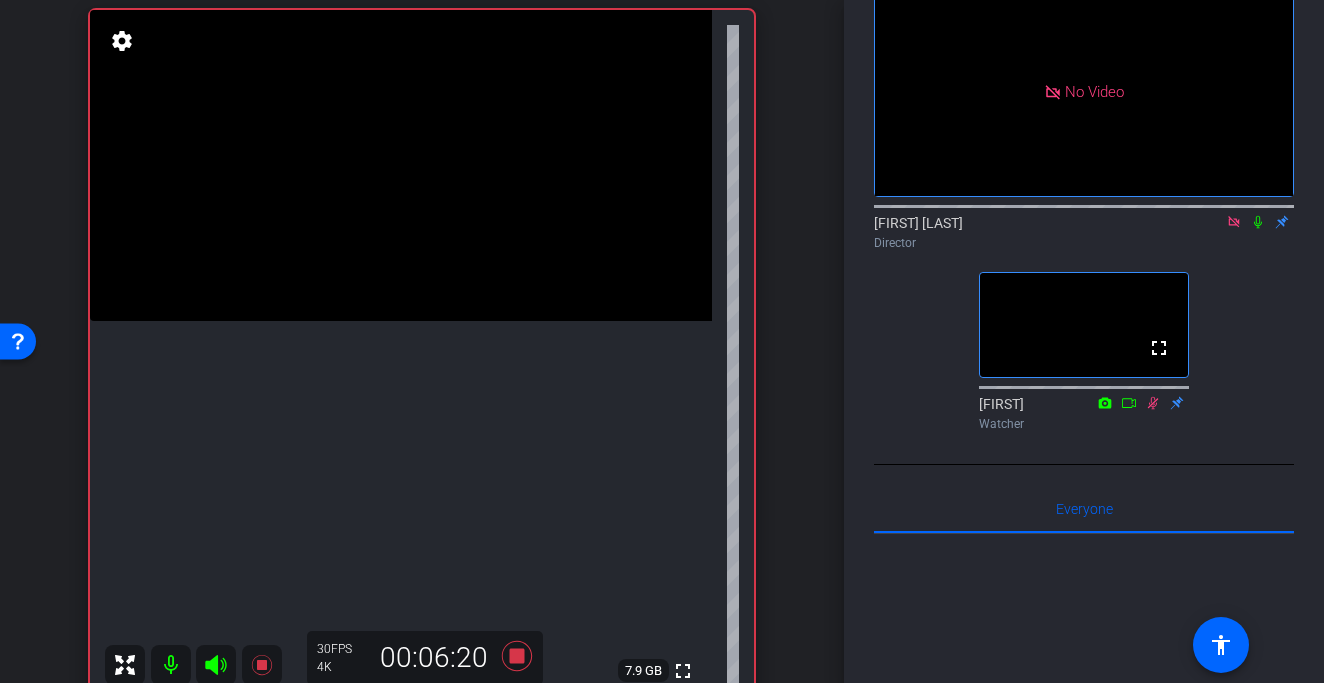 click at bounding box center (401, 165) 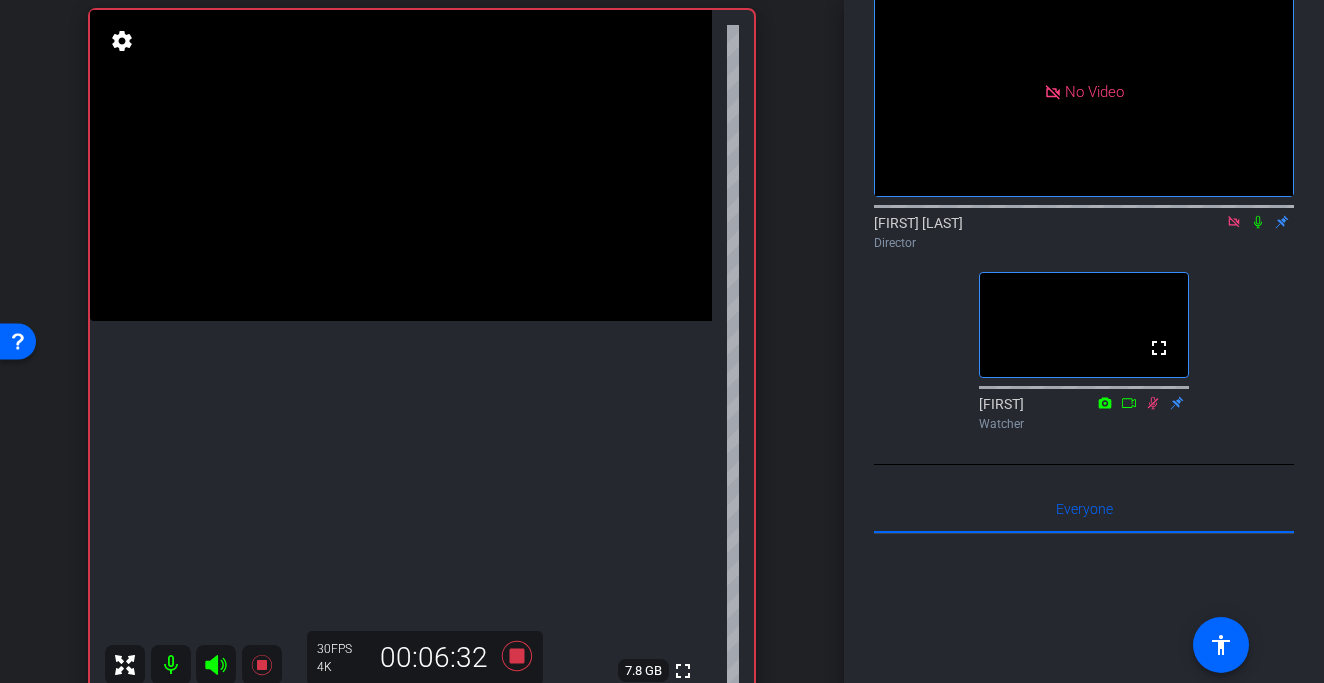 click at bounding box center [401, 165] 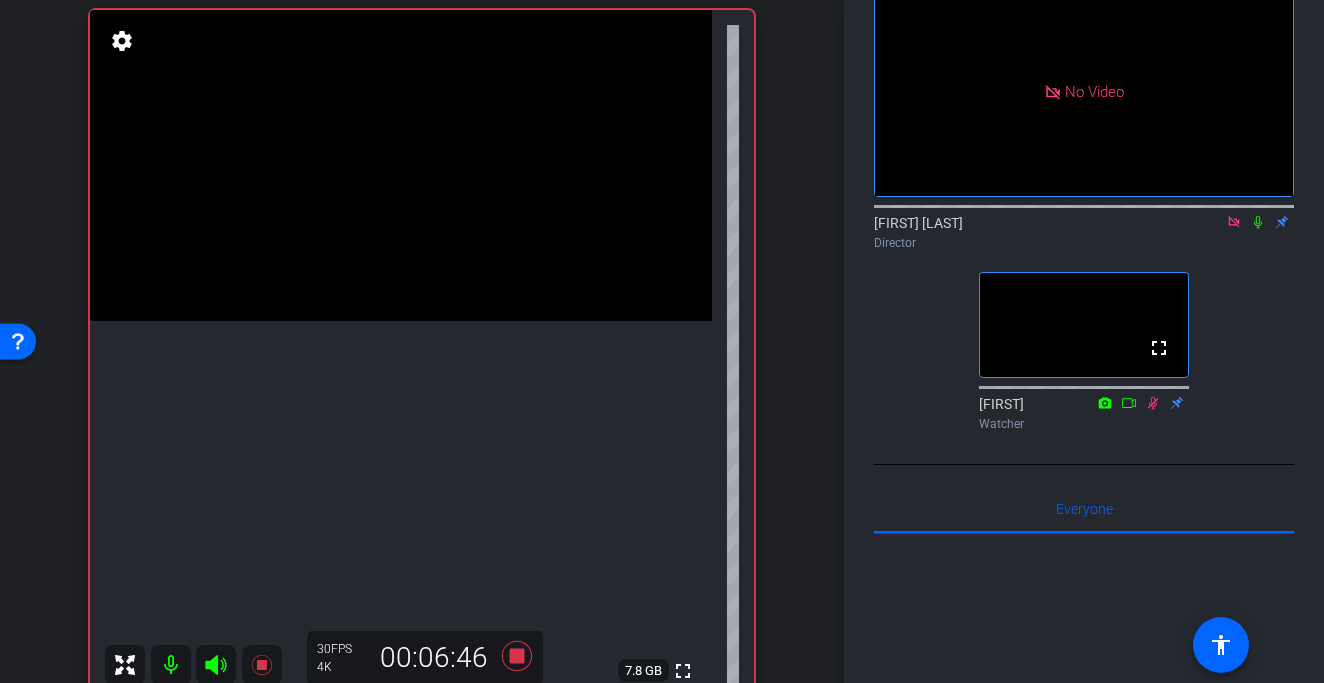 click at bounding box center (401, 165) 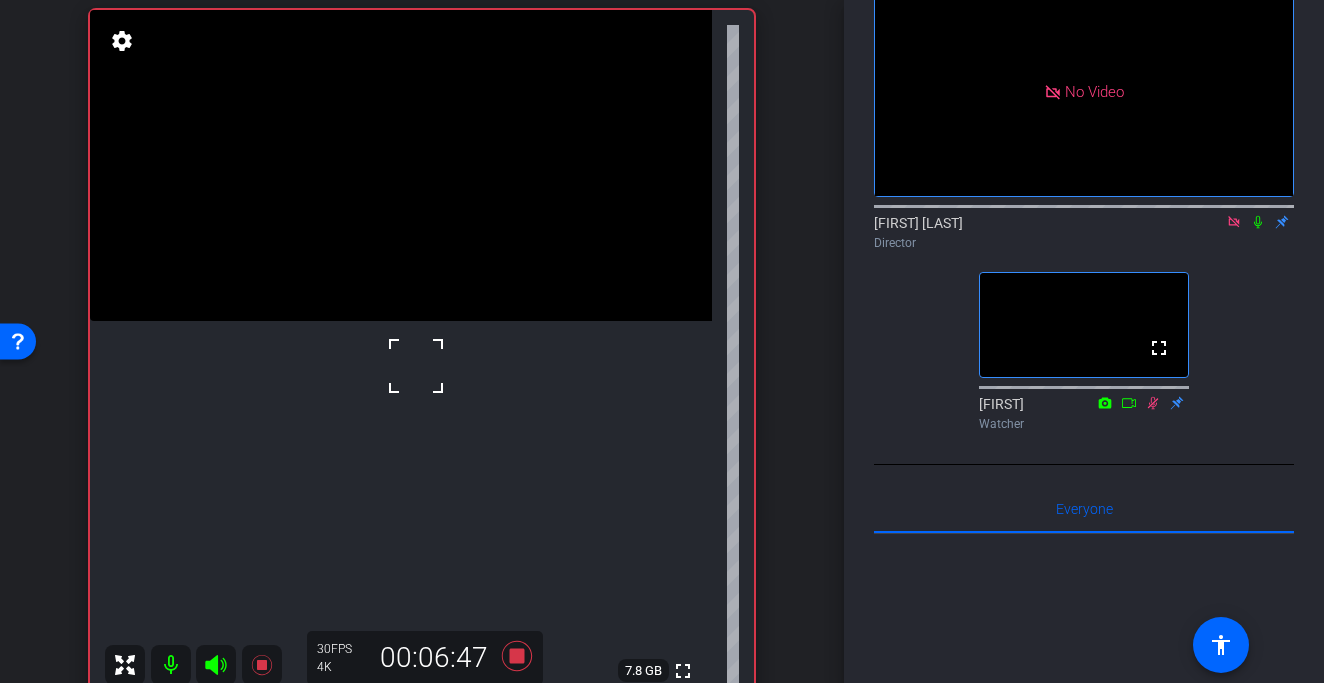 click at bounding box center [416, 366] 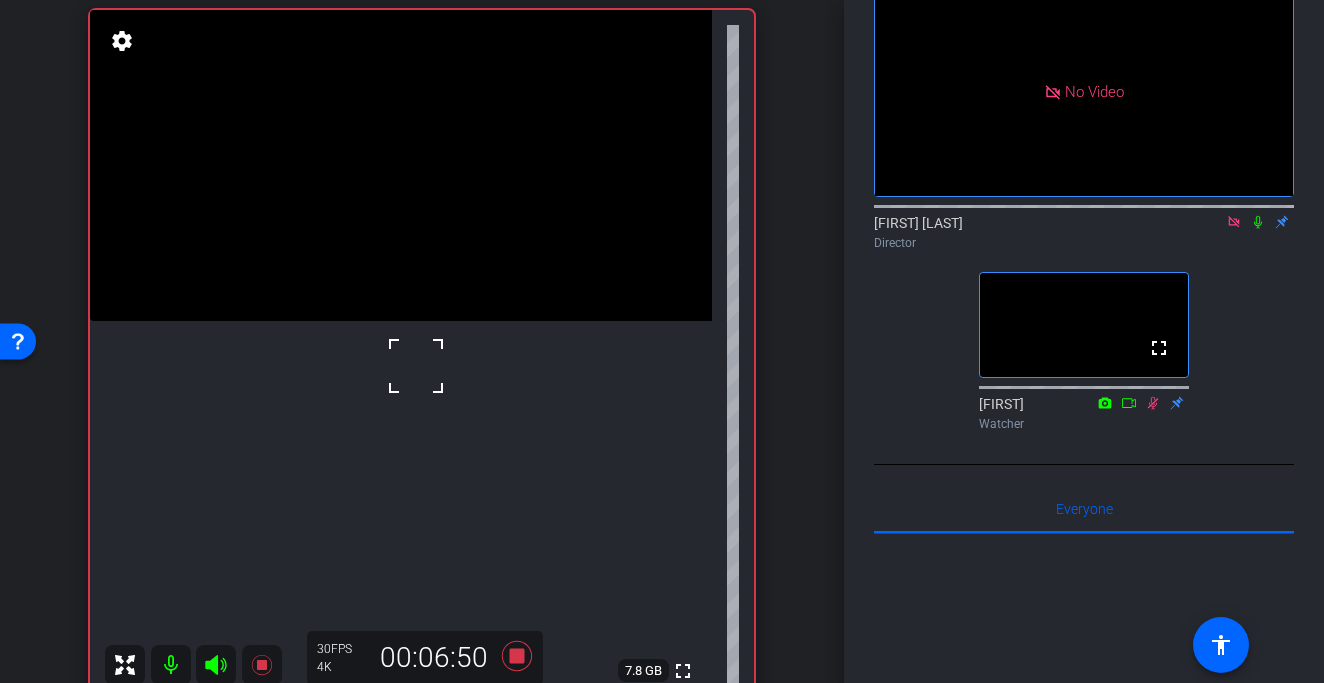 click at bounding box center [416, 366] 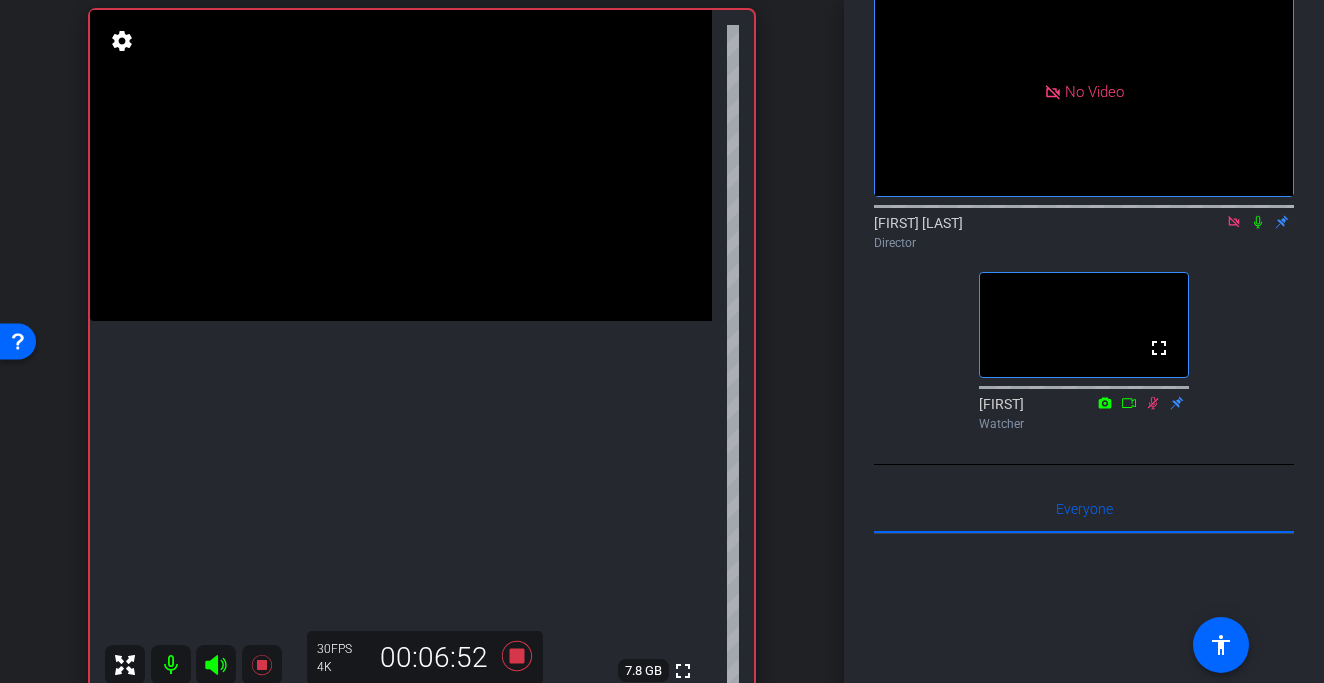 click at bounding box center [401, 165] 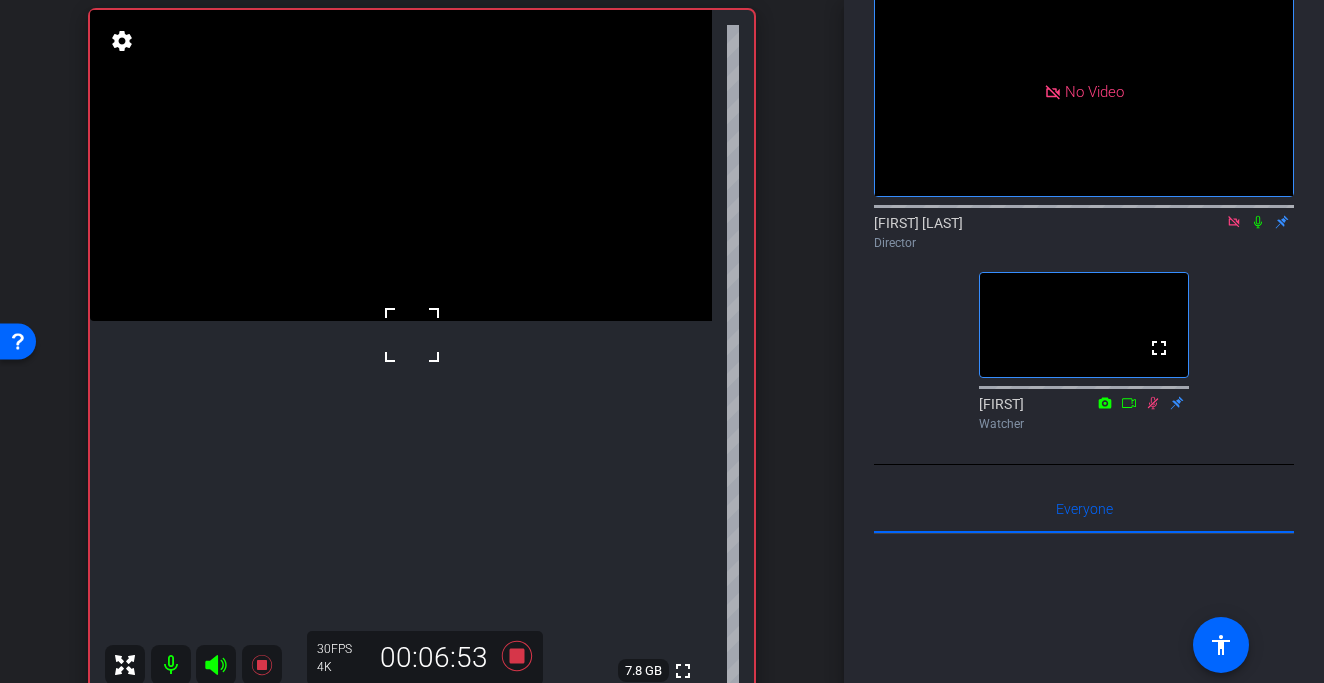 click at bounding box center [412, 335] 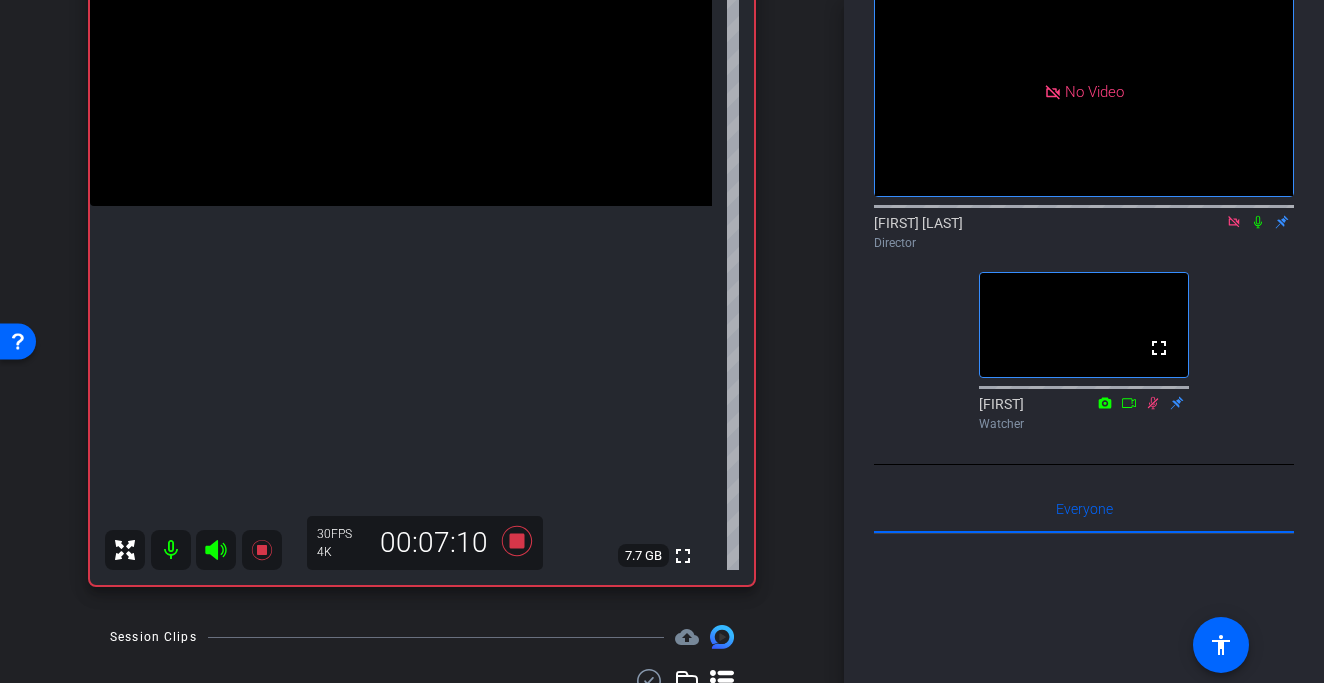 scroll, scrollTop: 368, scrollLeft: 0, axis: vertical 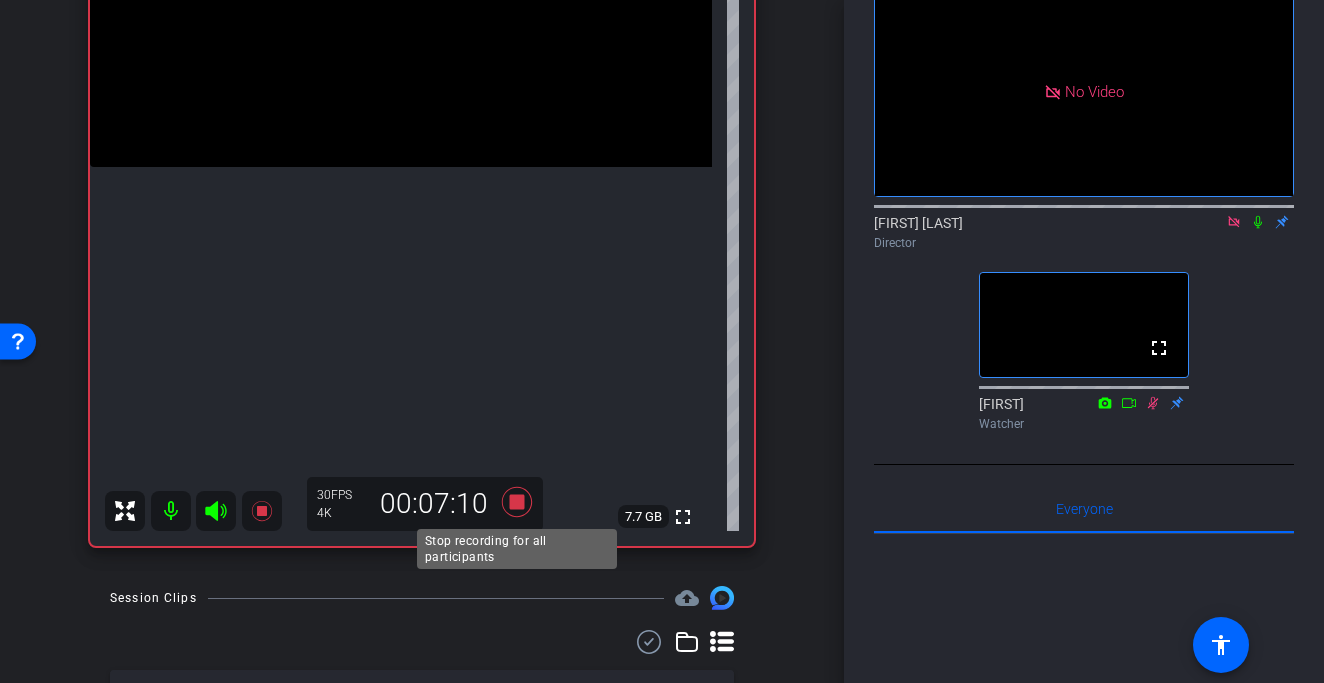 click 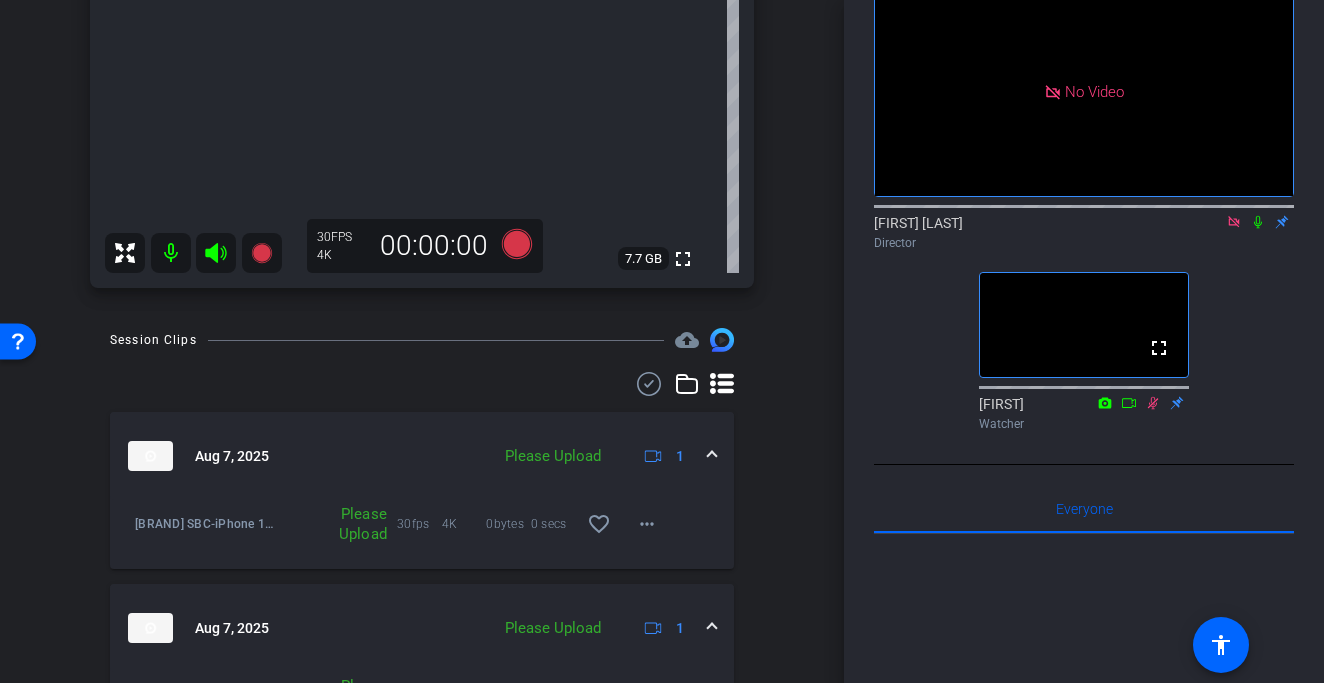 scroll, scrollTop: 744, scrollLeft: 0, axis: vertical 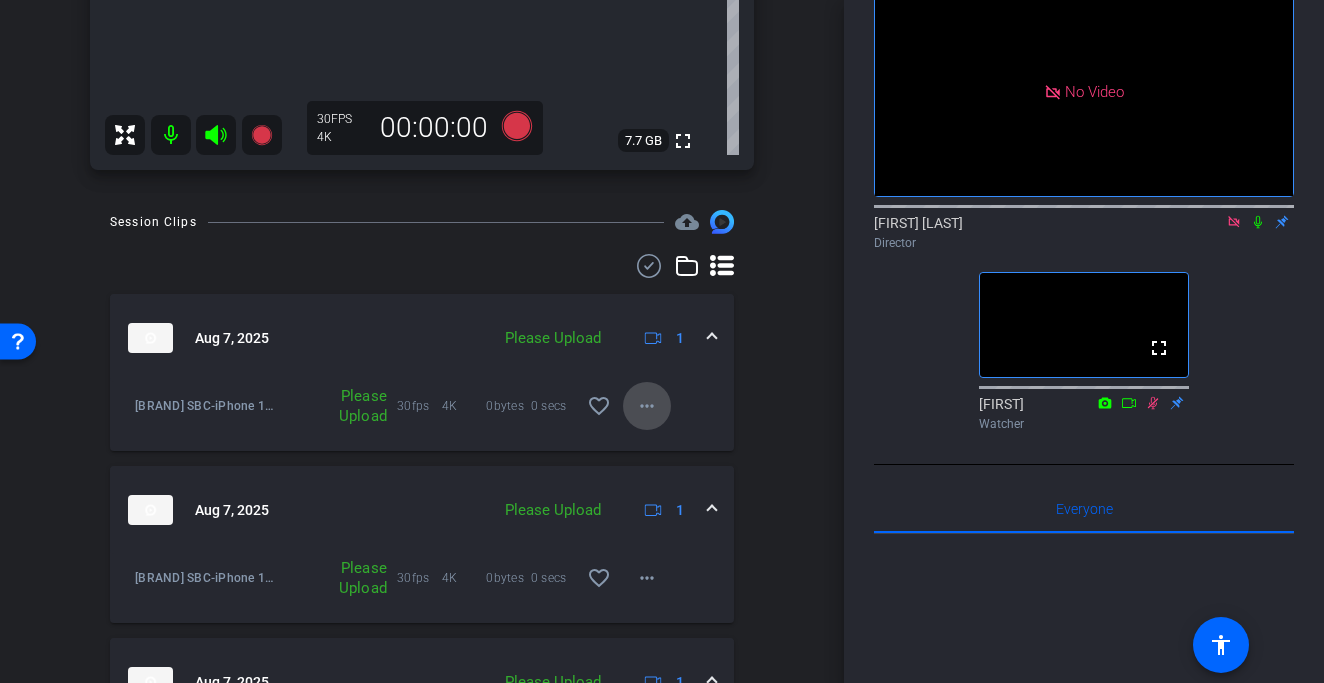 click on "more_horiz" at bounding box center [647, 406] 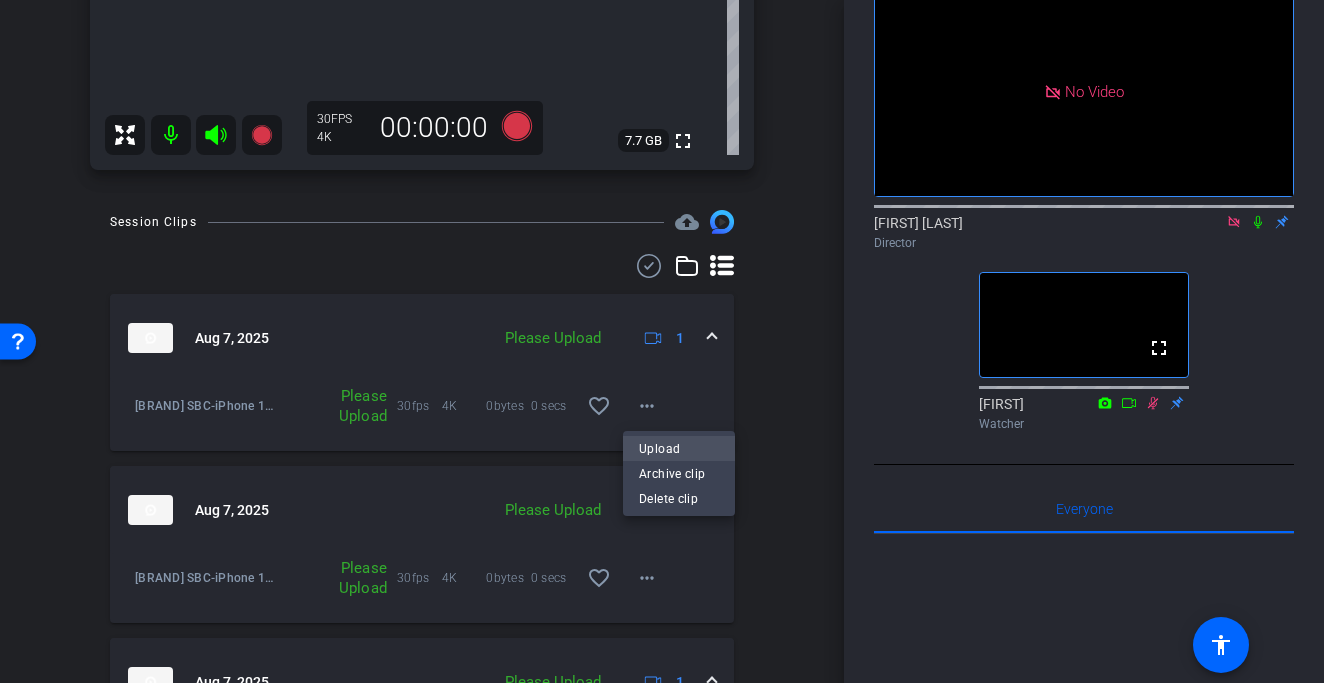 click on "Upload" at bounding box center (679, 448) 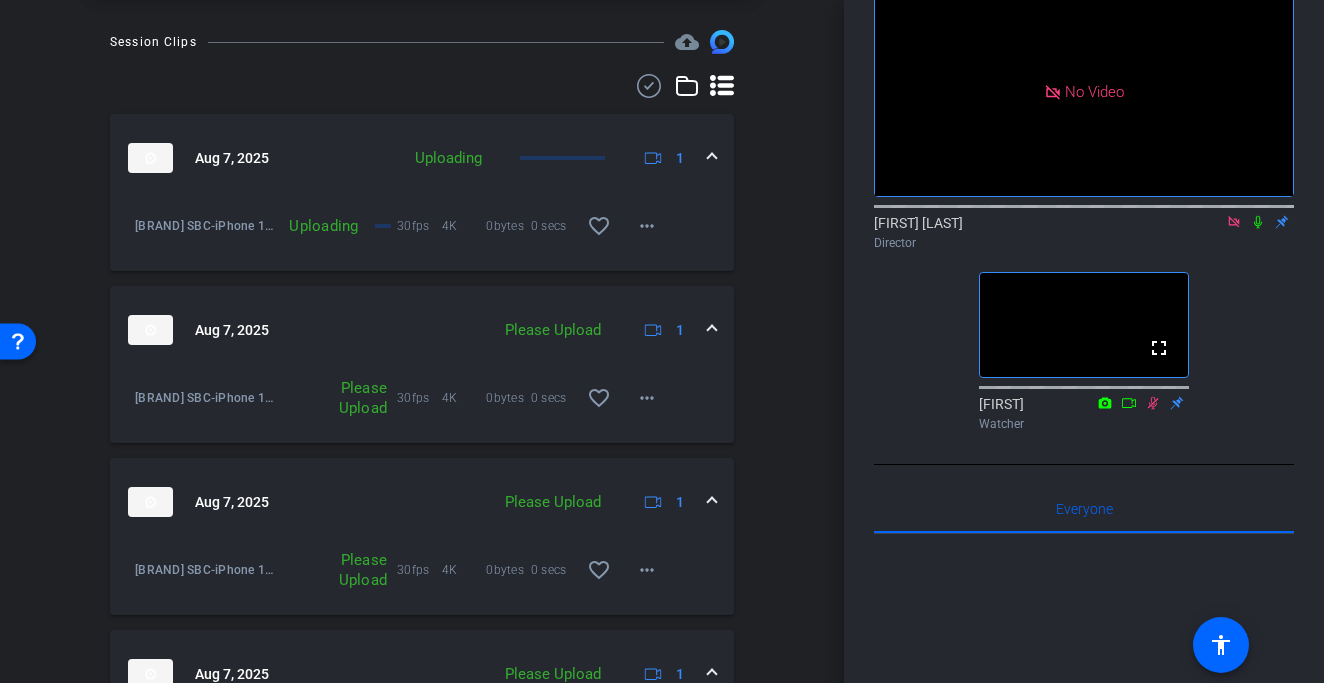 scroll, scrollTop: 928, scrollLeft: 0, axis: vertical 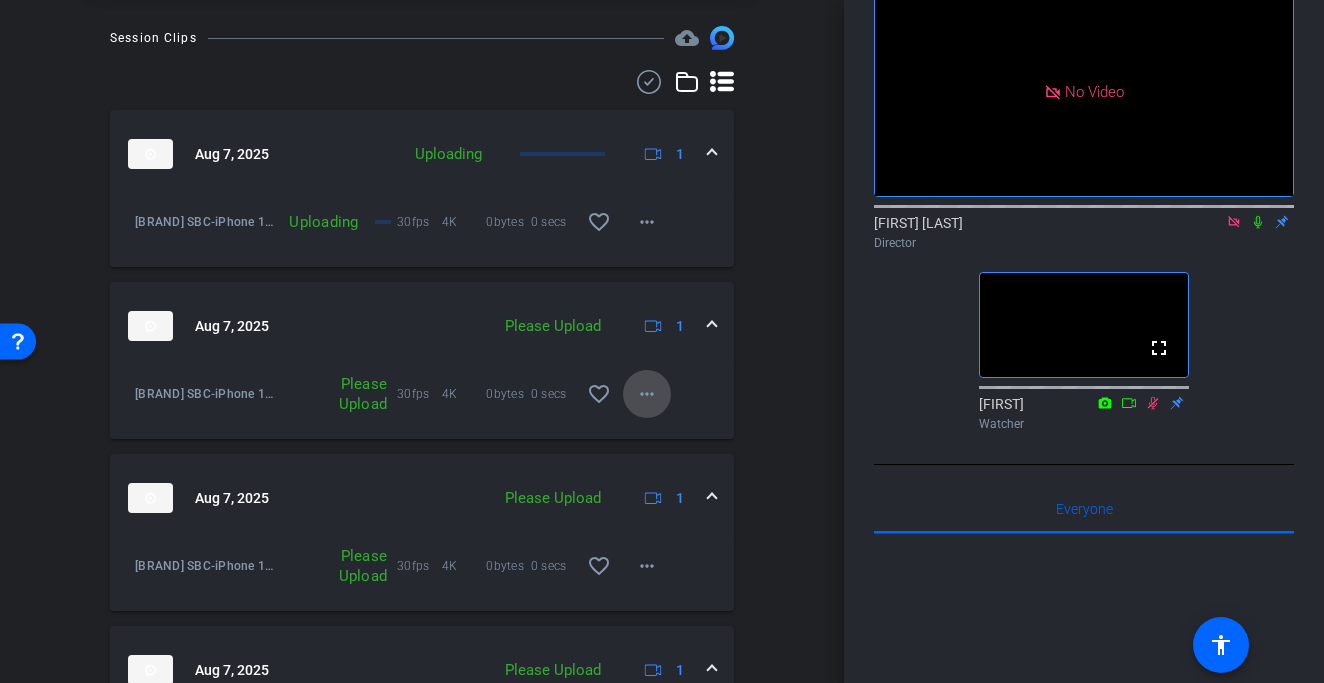 click on "more_horiz" at bounding box center [647, 394] 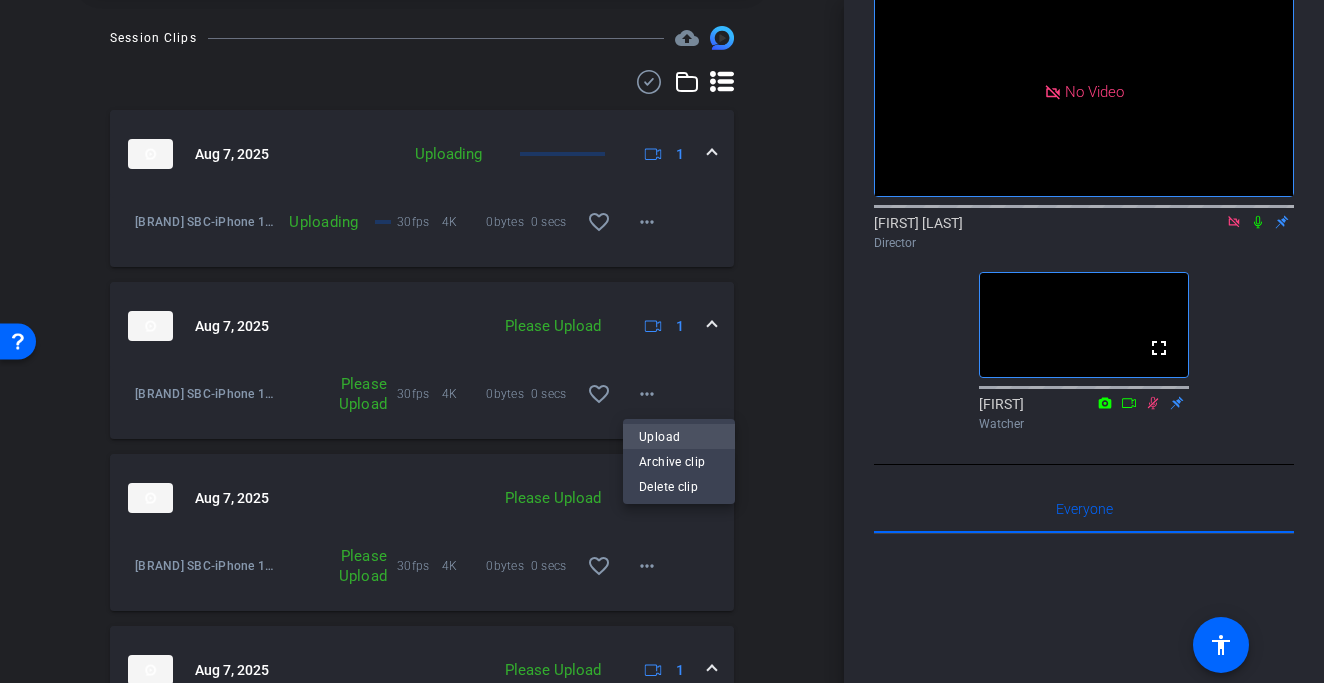 click on "Upload" at bounding box center [679, 436] 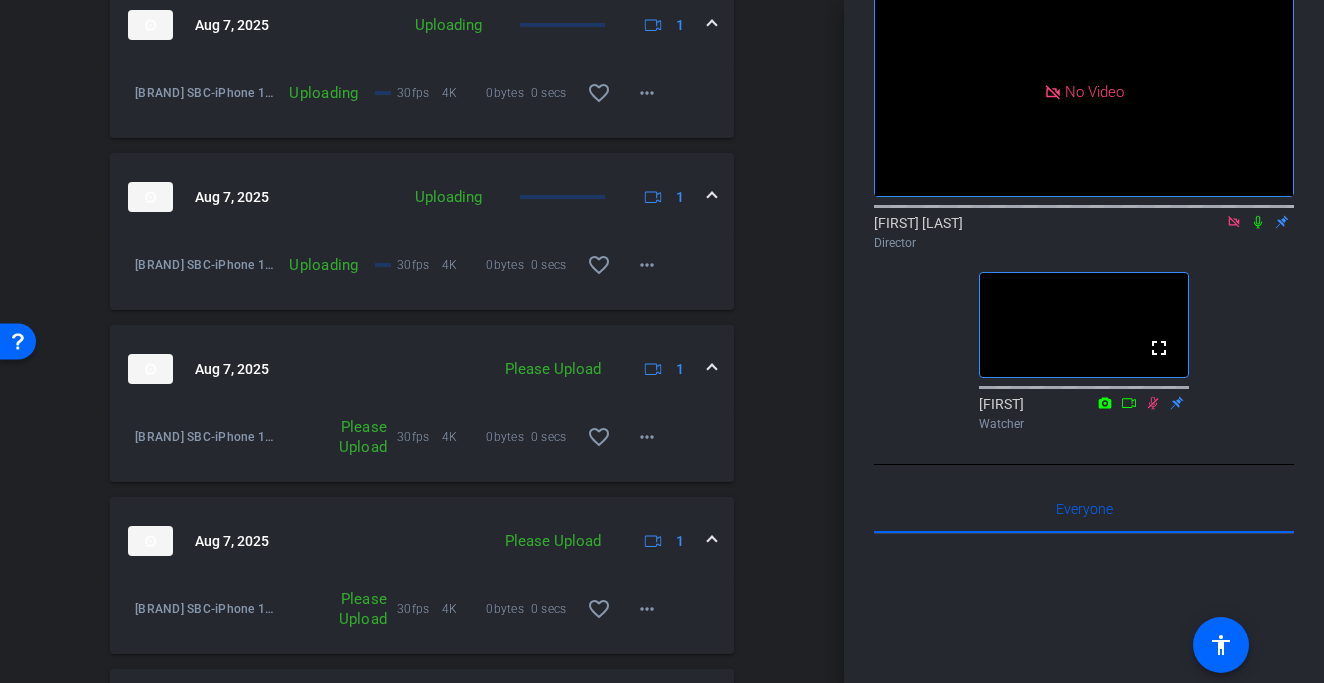 scroll, scrollTop: 1058, scrollLeft: 0, axis: vertical 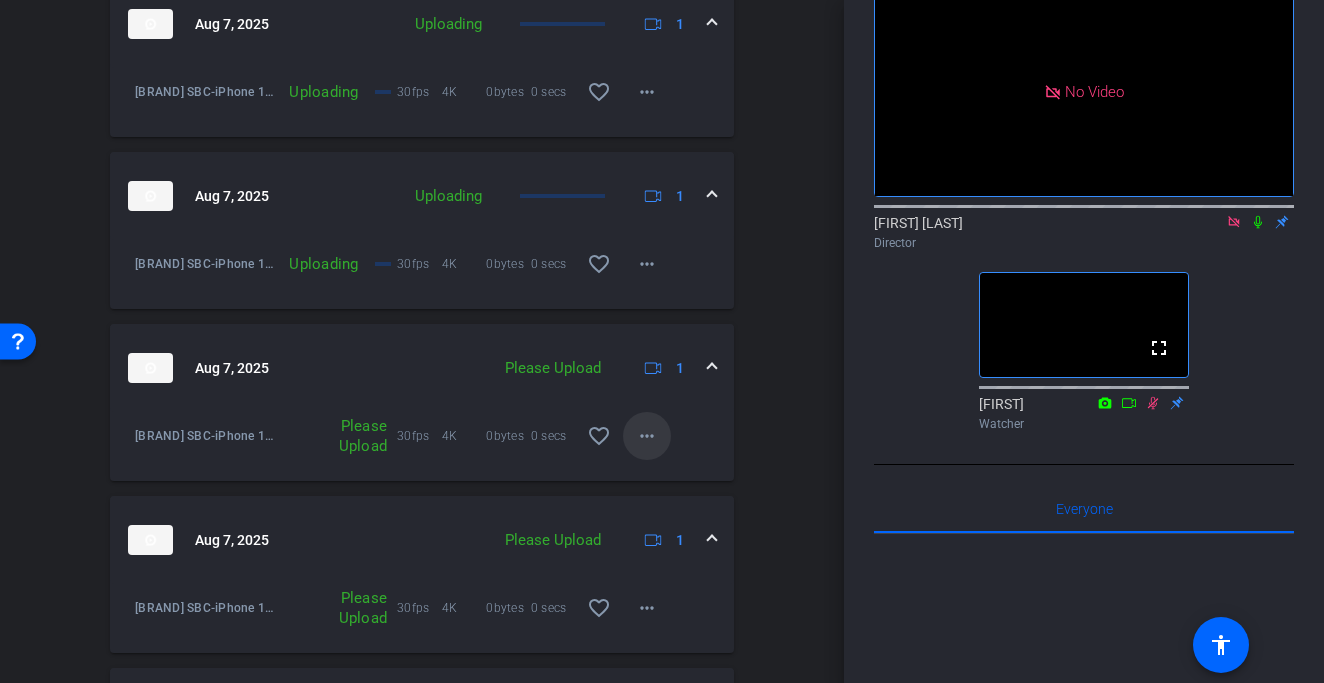click on "more_horiz" at bounding box center [647, 436] 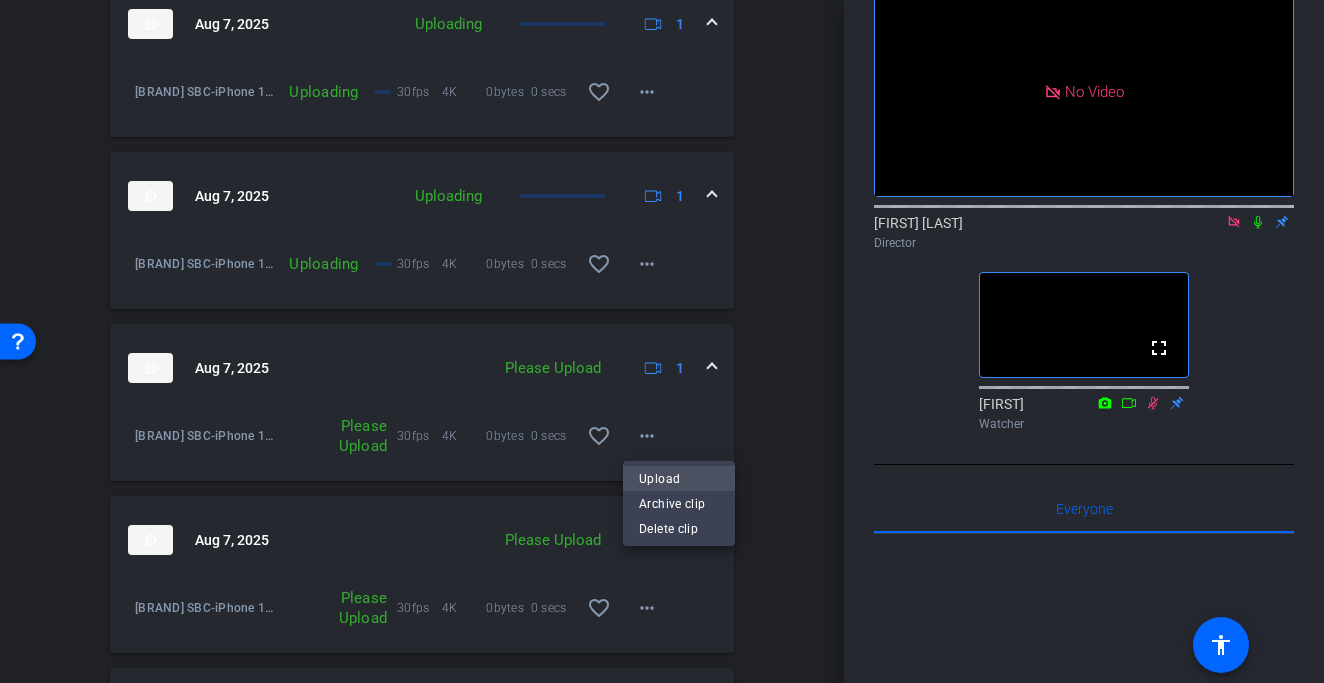 click on "Upload" at bounding box center [679, 478] 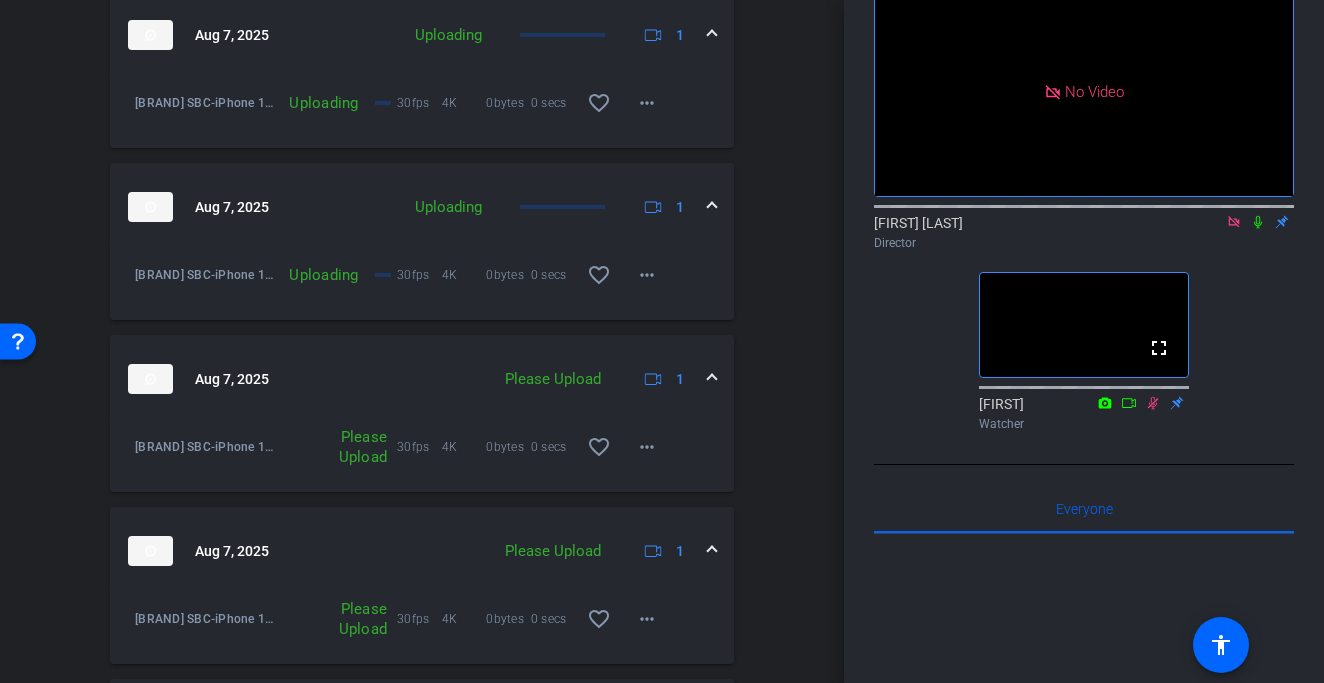 scroll, scrollTop: 1251, scrollLeft: 0, axis: vertical 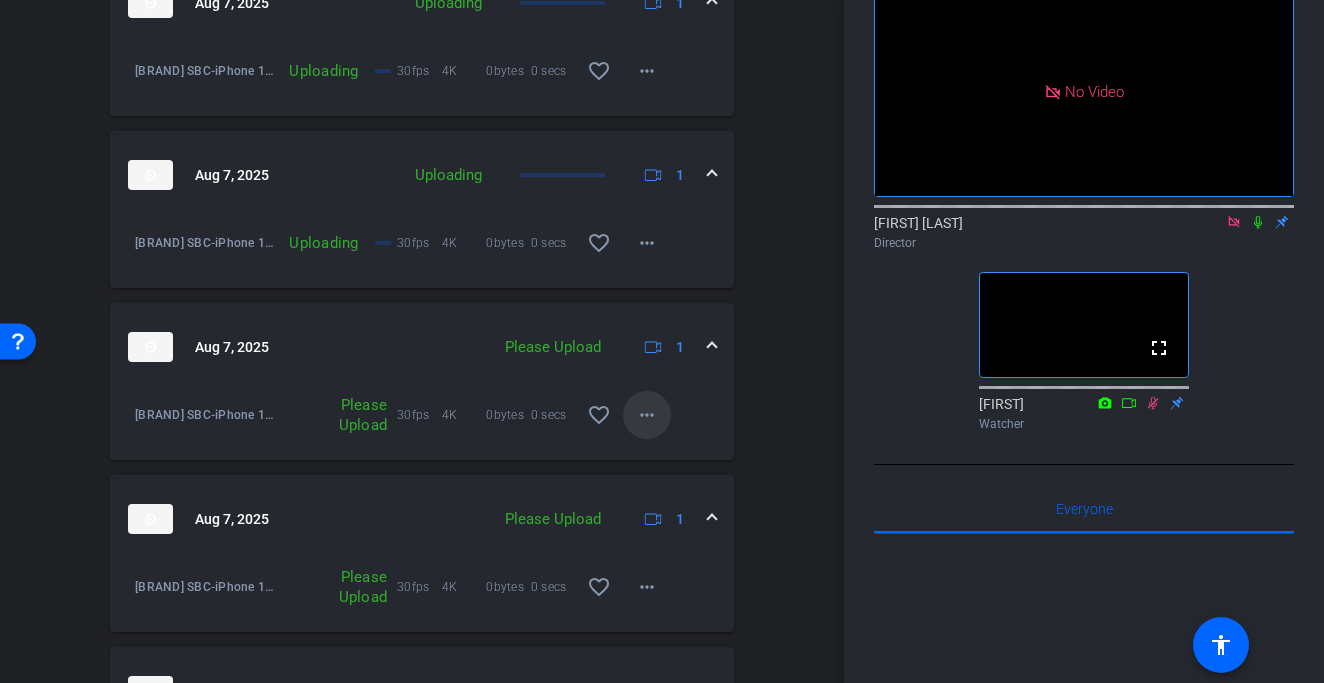 click on "more_horiz" at bounding box center (647, 415) 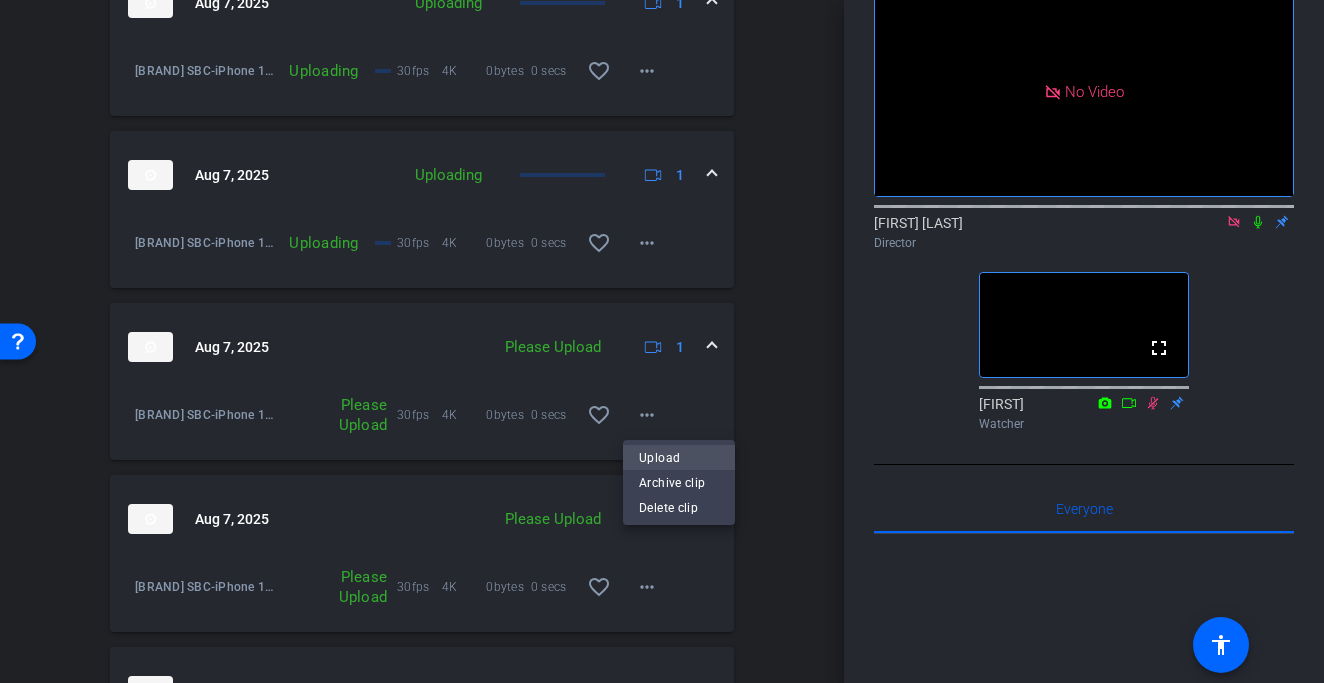 click on "Upload" at bounding box center (679, 457) 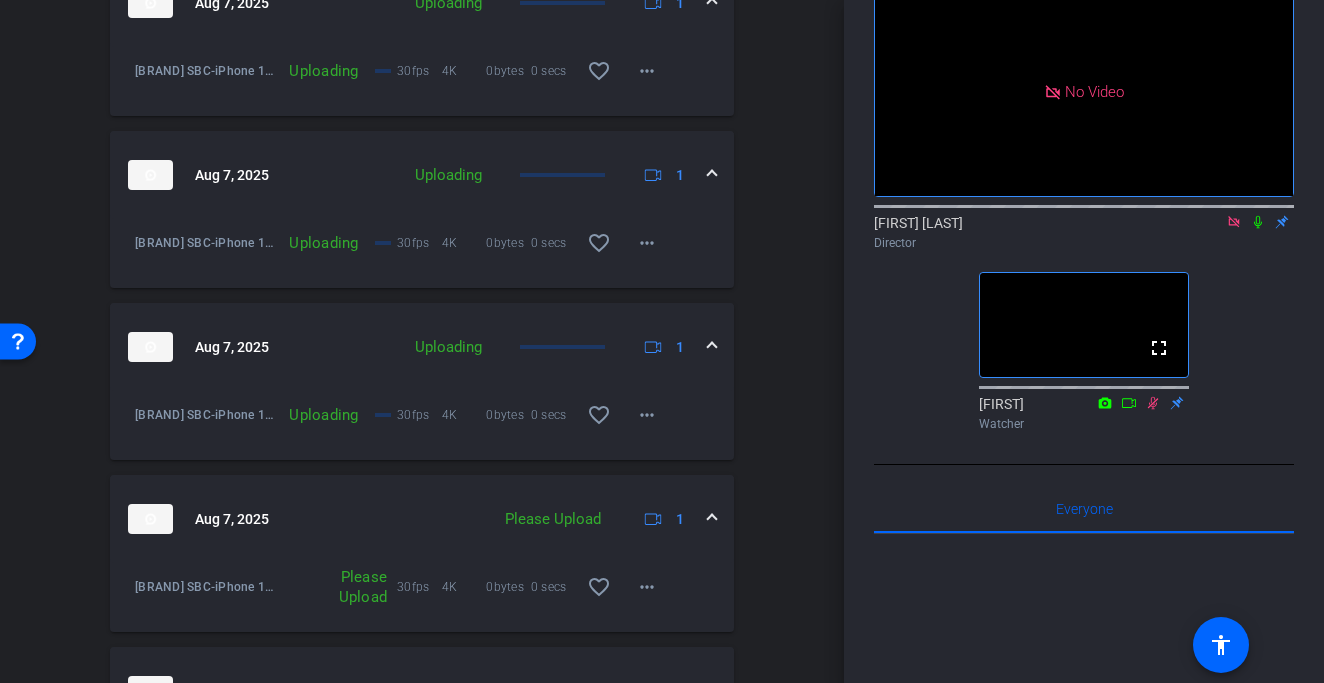 scroll, scrollTop: 1400, scrollLeft: 0, axis: vertical 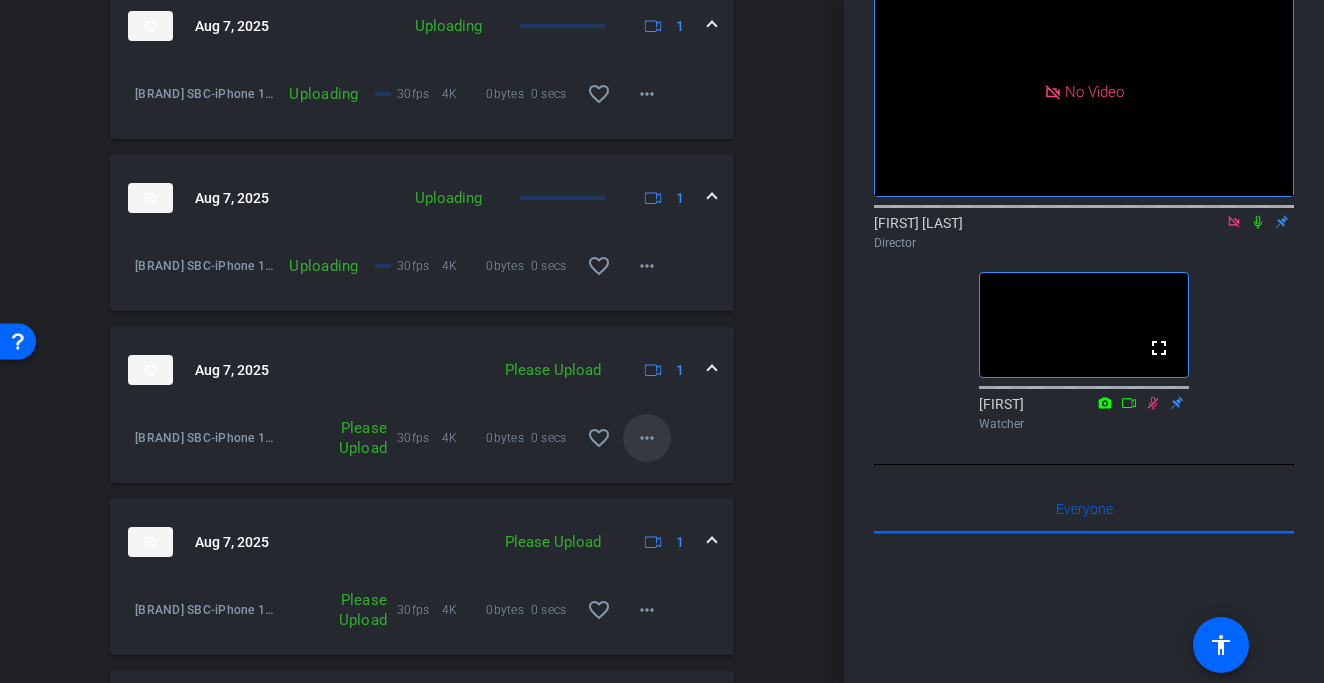 click on "more_horiz" at bounding box center (647, 438) 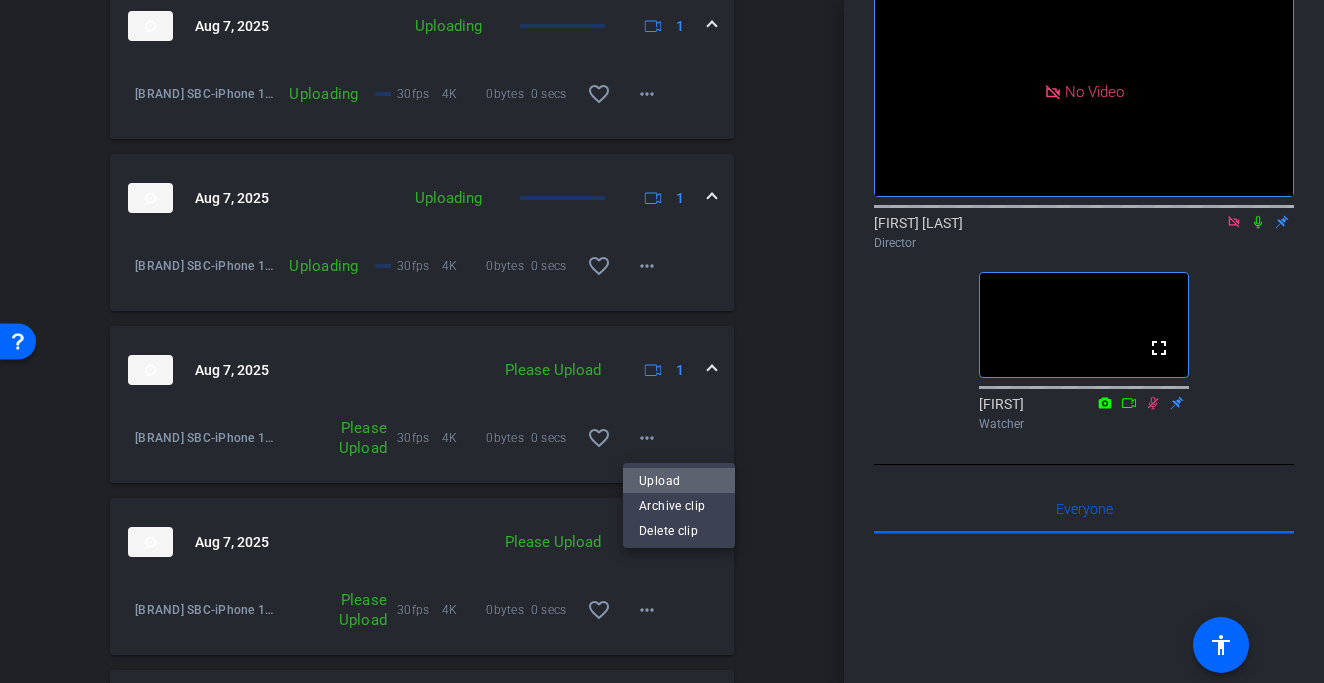 click on "Upload" at bounding box center (679, 480) 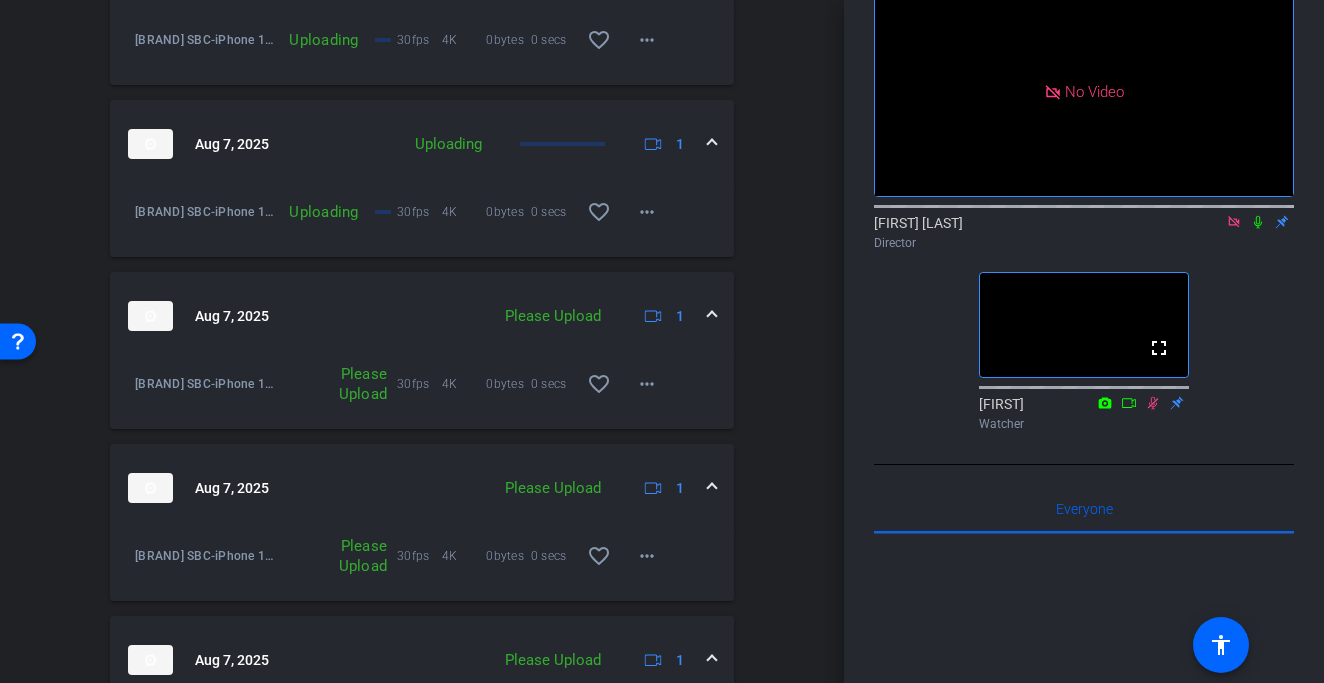 scroll, scrollTop: 1628, scrollLeft: 0, axis: vertical 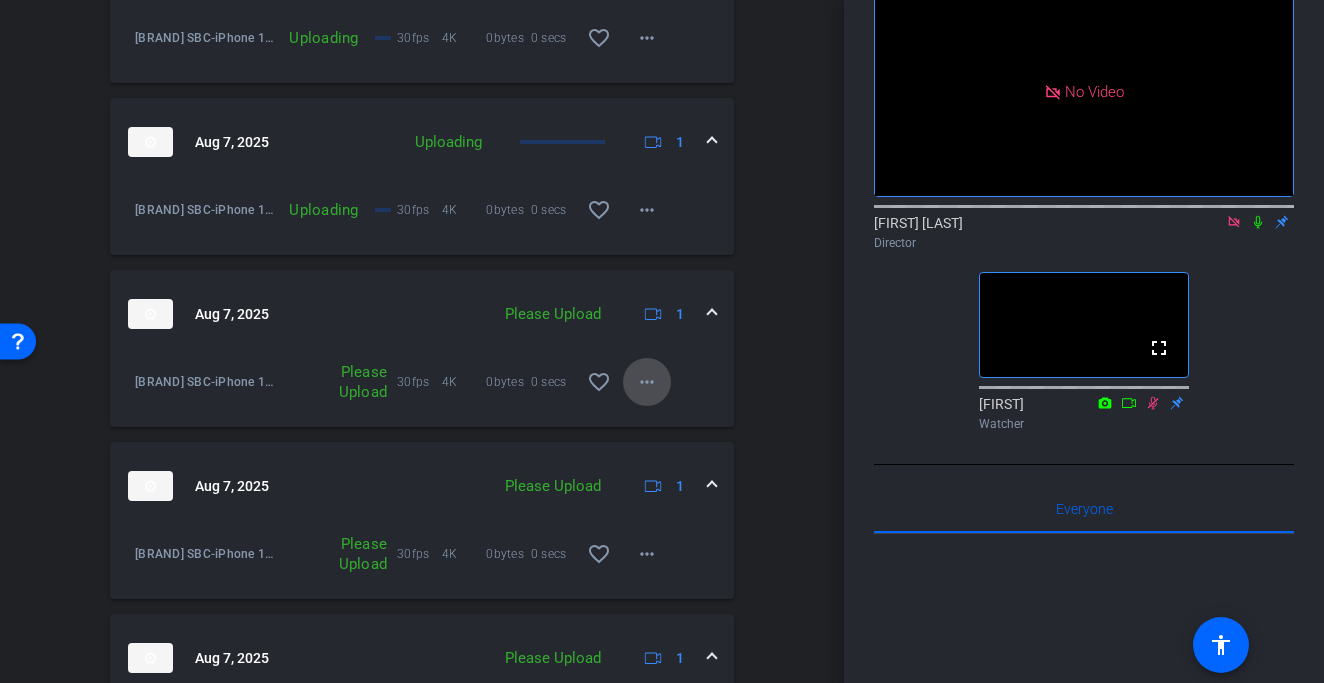 click on "more_horiz" at bounding box center [647, 382] 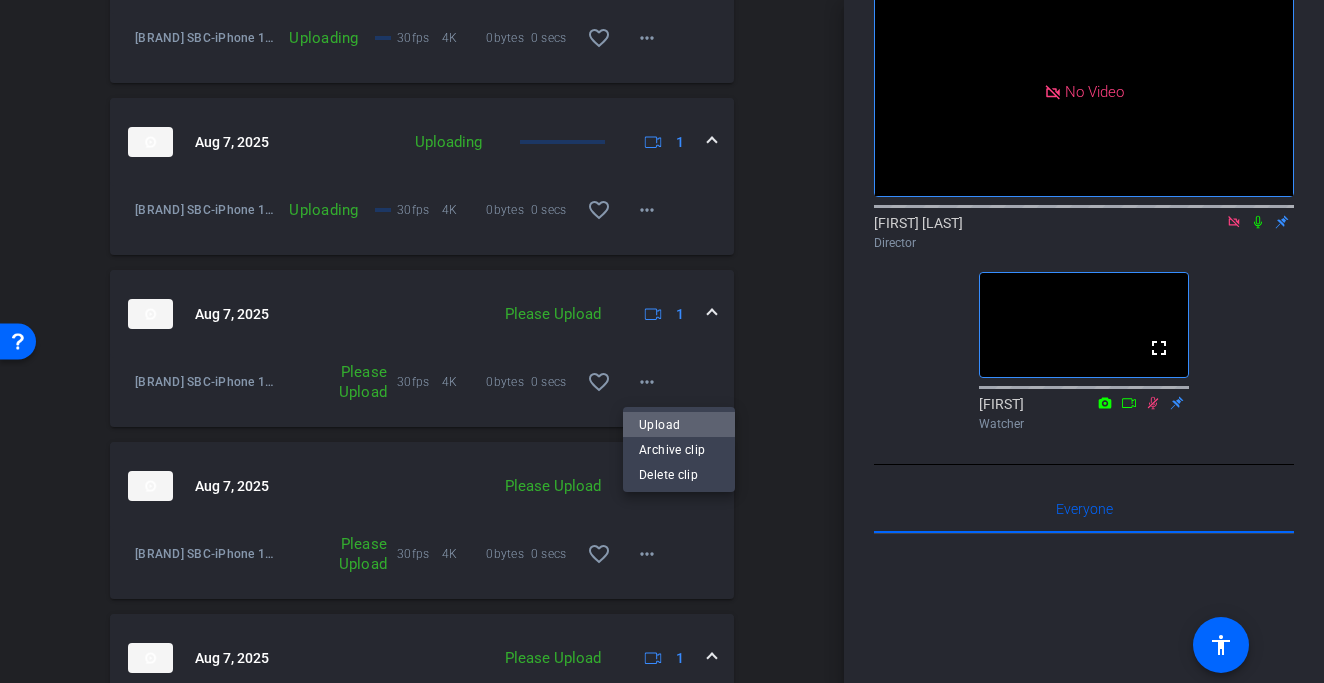 click on "Upload" at bounding box center (679, 424) 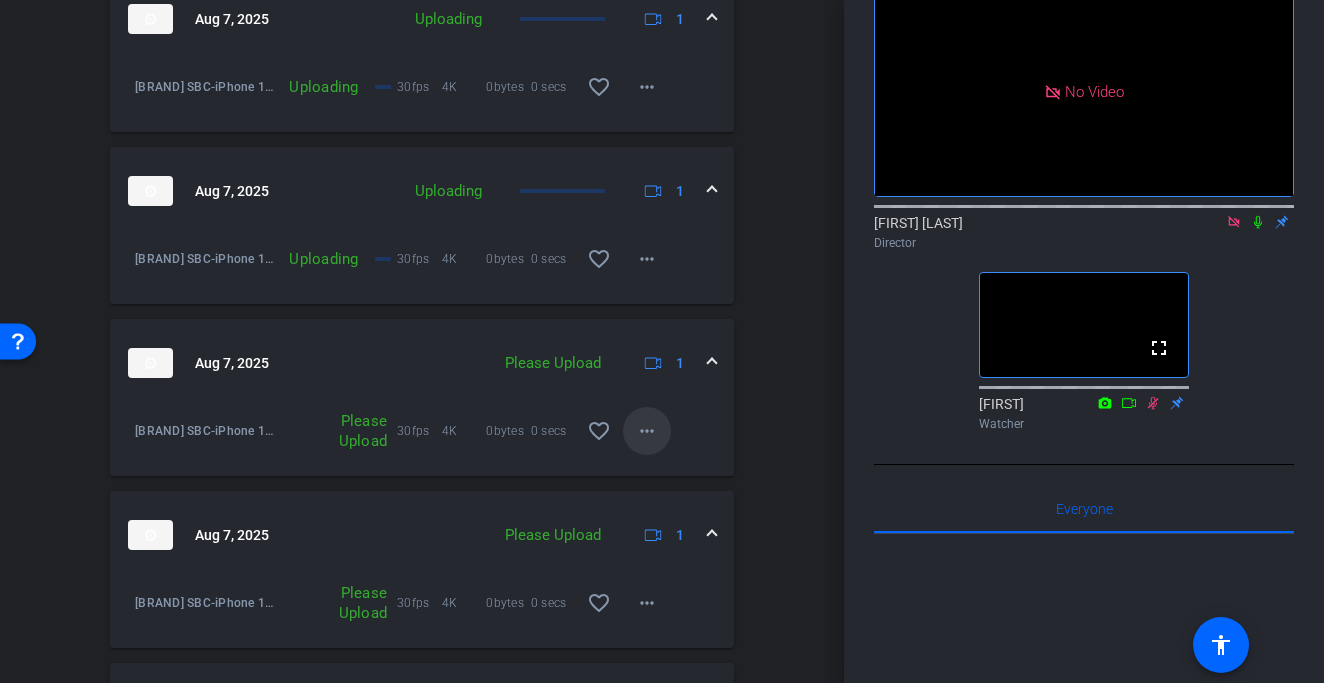 scroll, scrollTop: 1856, scrollLeft: 0, axis: vertical 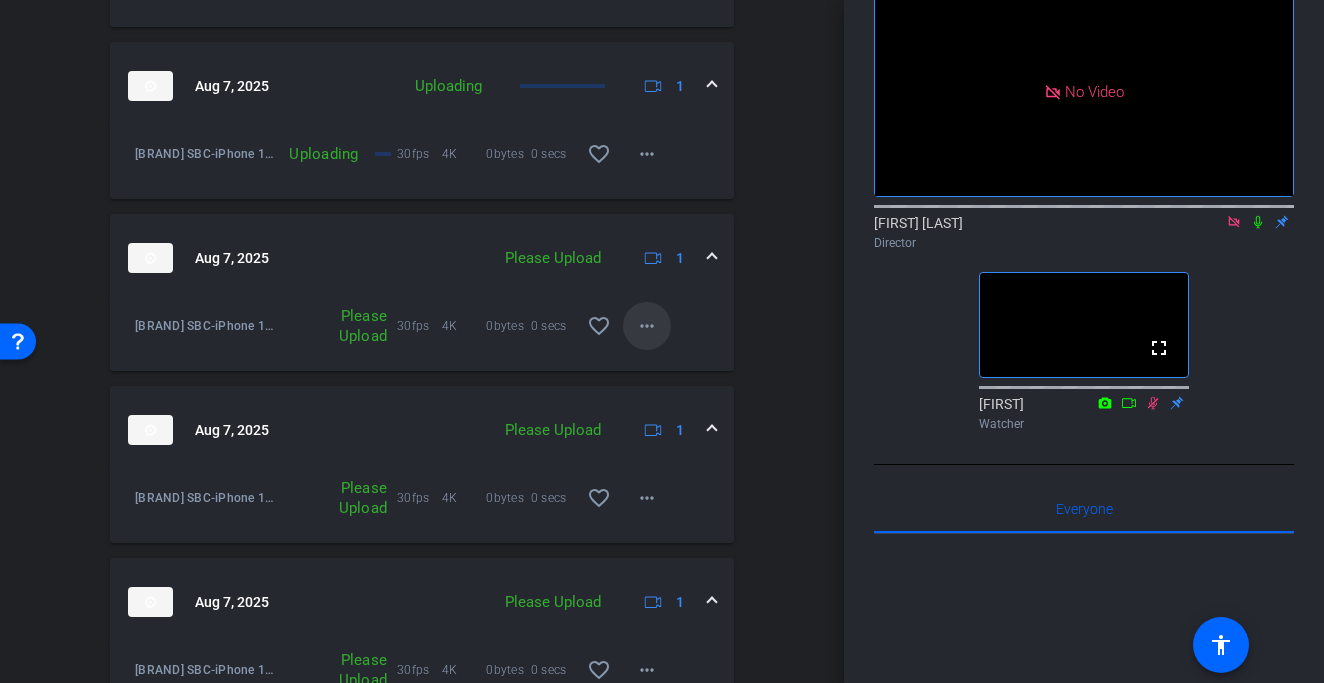 click on "more_horiz" at bounding box center [647, 326] 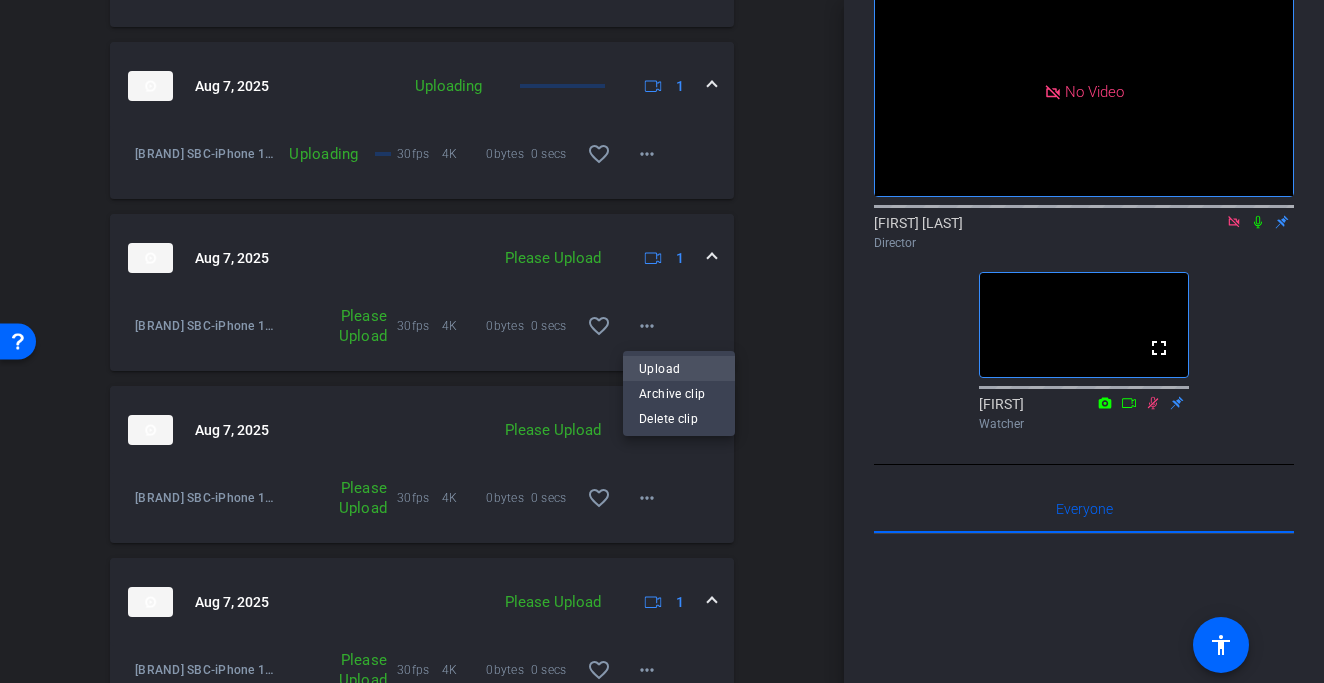 click on "Upload" at bounding box center [679, 368] 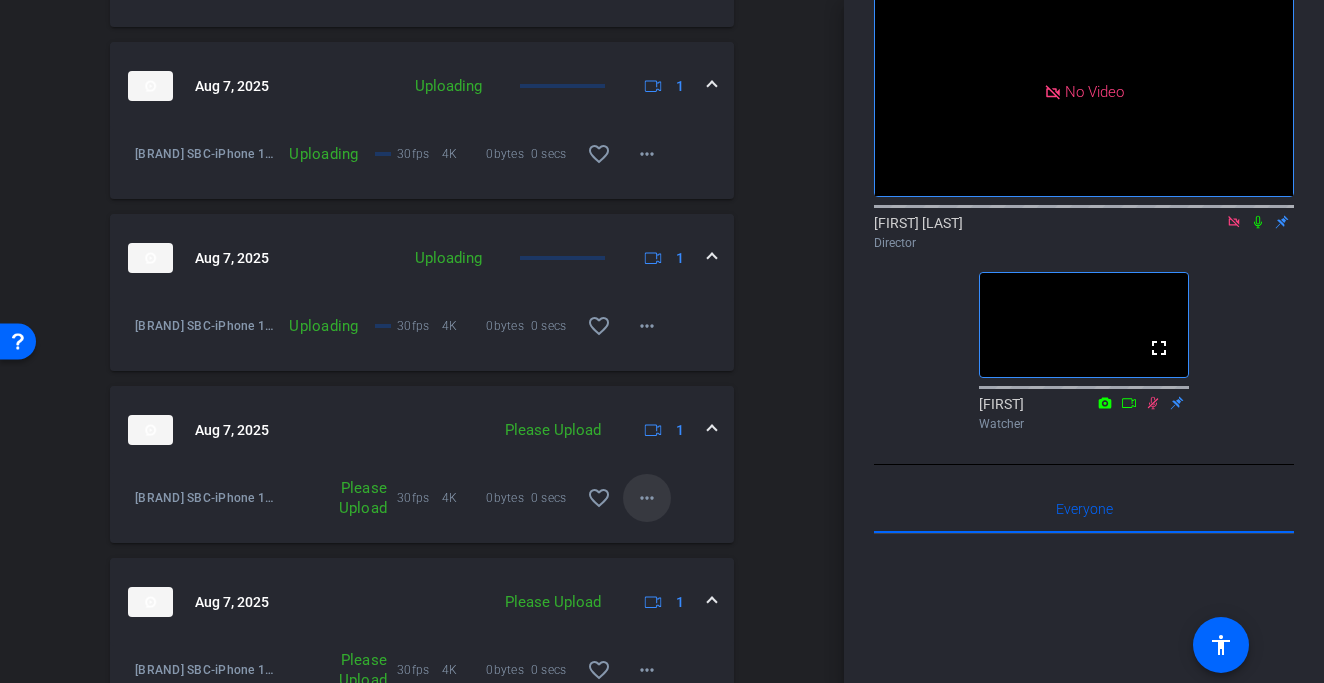 click on "more_horiz" at bounding box center [647, 498] 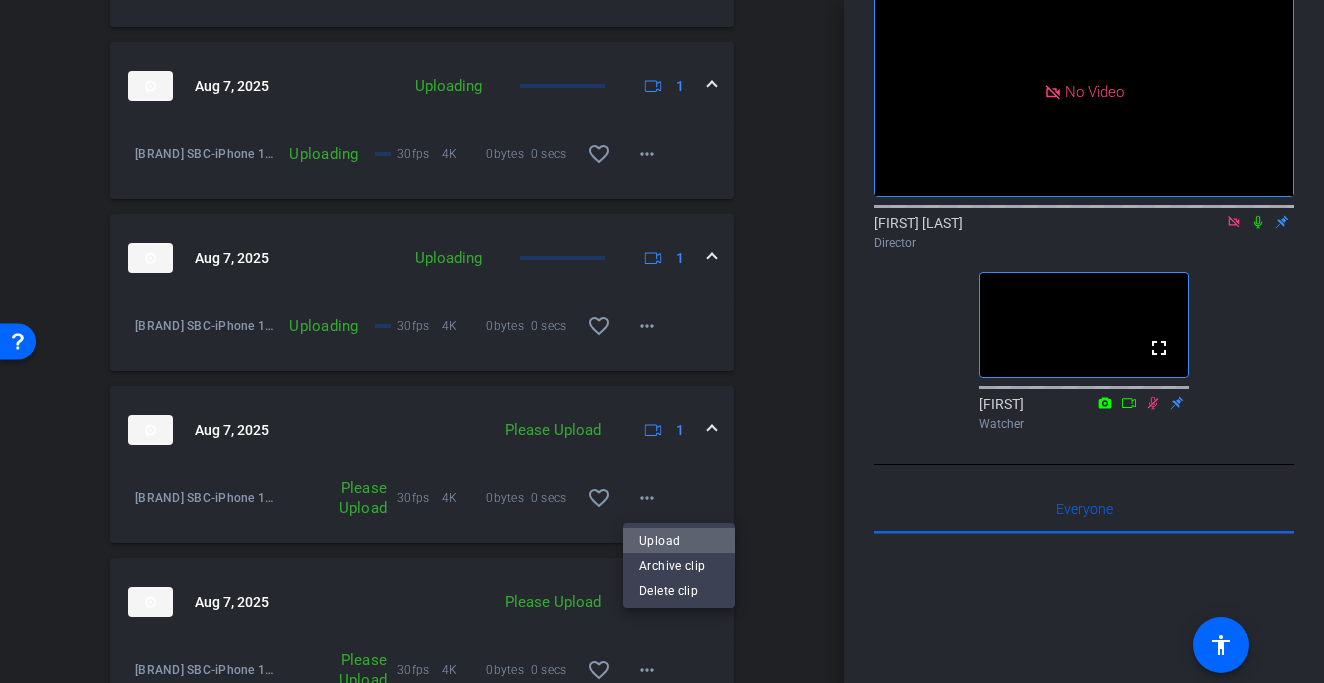 click on "Upload" at bounding box center (679, 540) 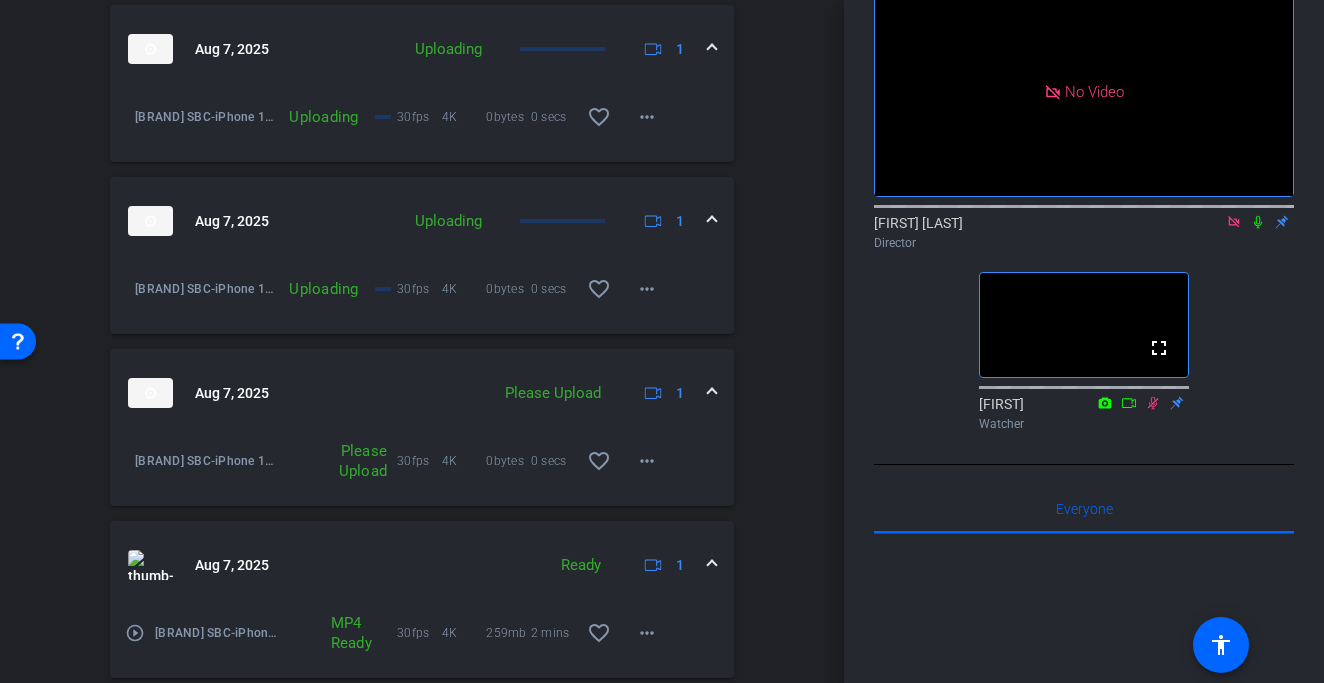 scroll, scrollTop: 2068, scrollLeft: 0, axis: vertical 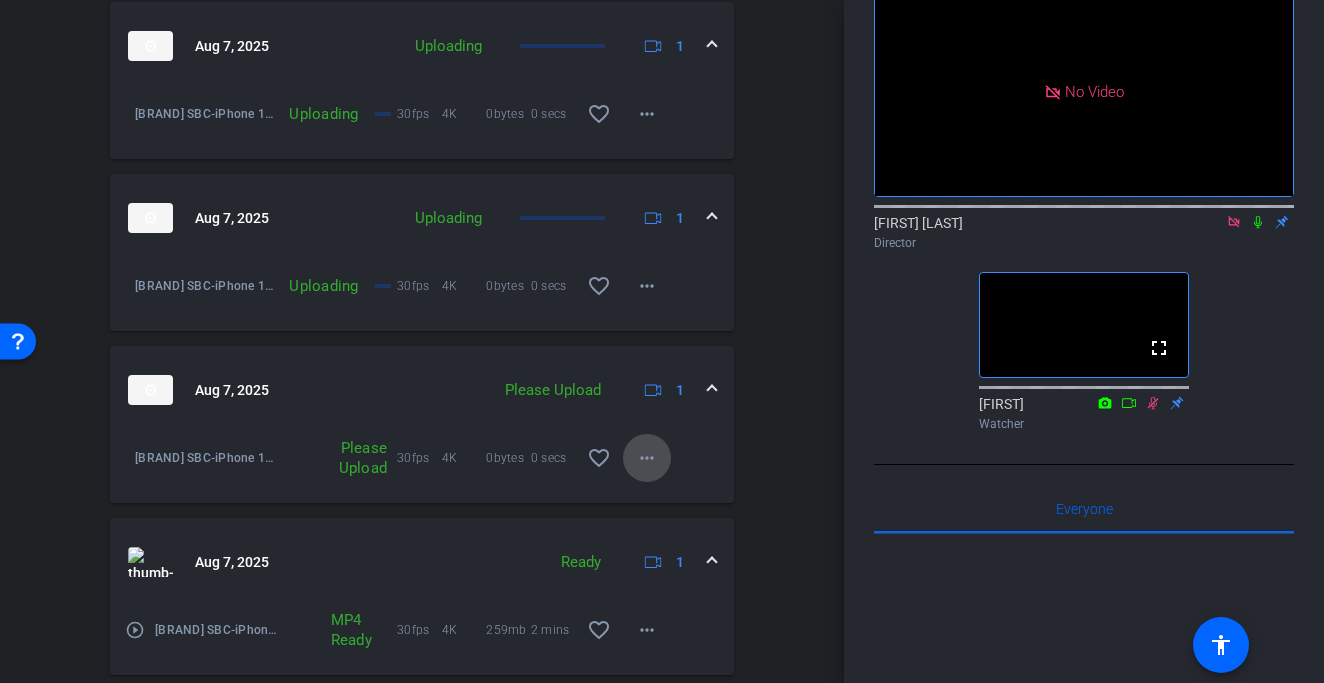 click on "more_horiz" at bounding box center [647, 458] 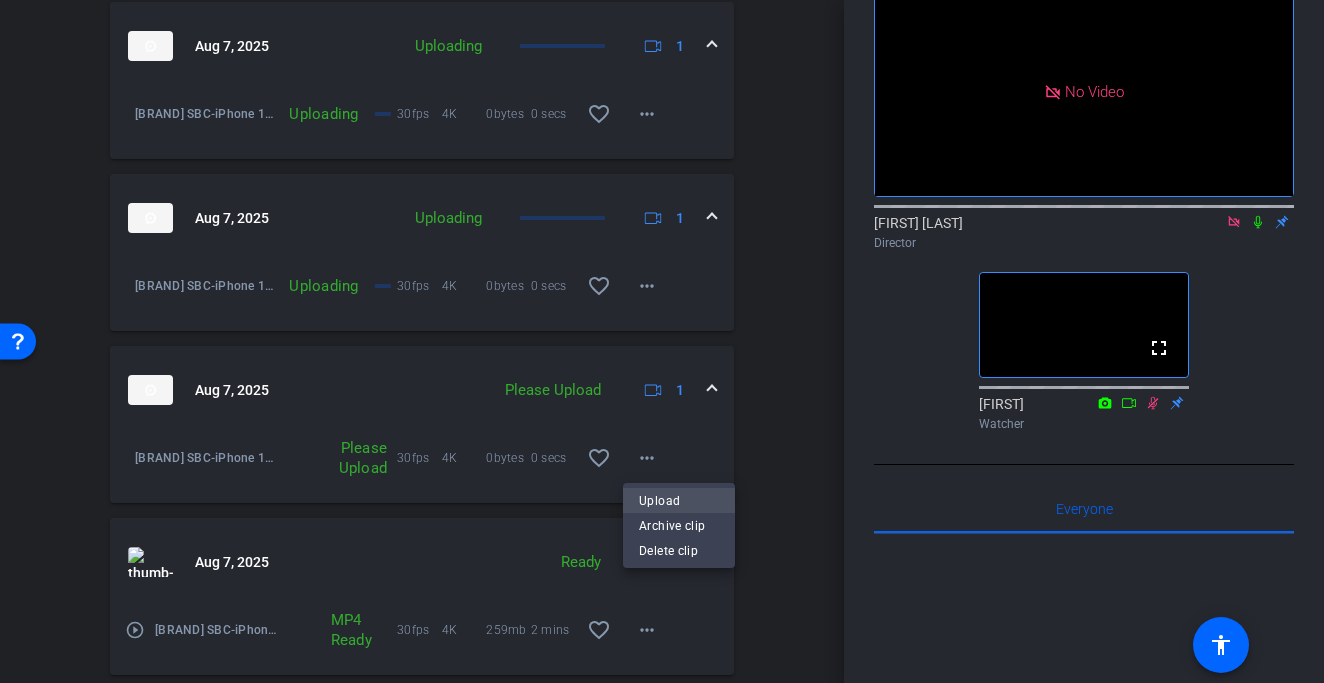 click on "Upload" at bounding box center [679, 500] 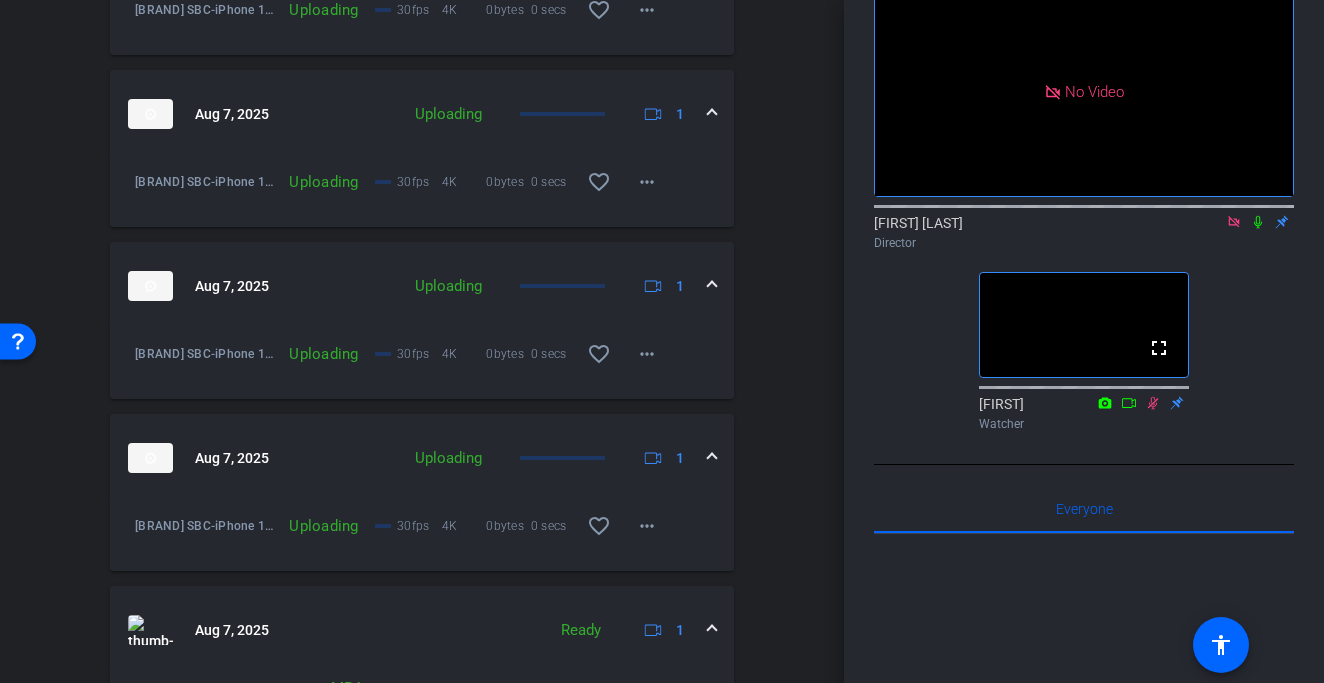 scroll, scrollTop: 2131, scrollLeft: 0, axis: vertical 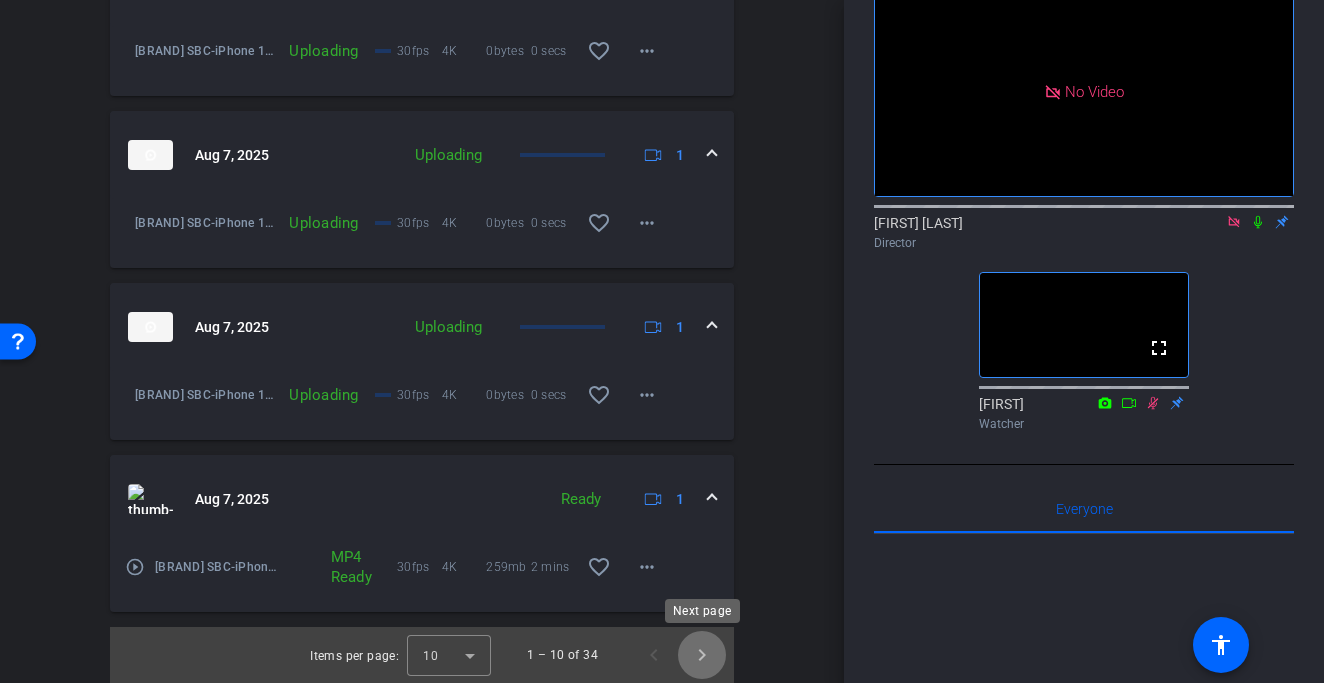 click 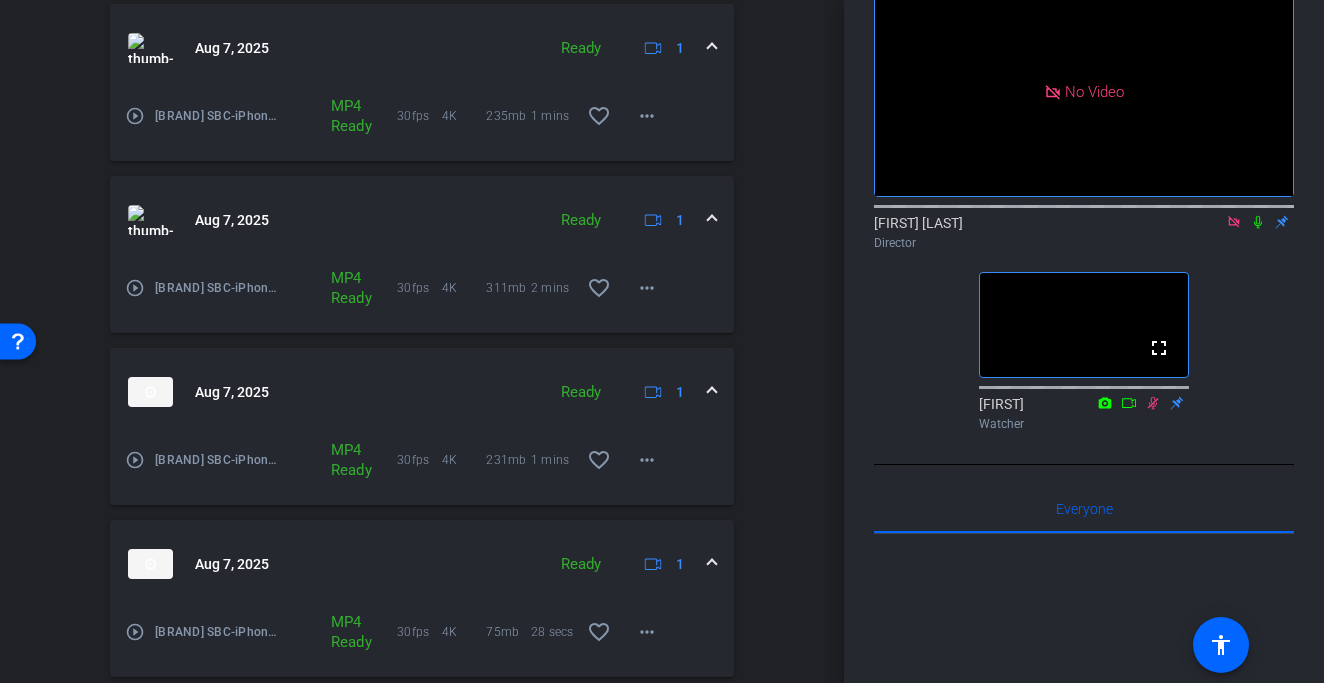 scroll, scrollTop: 2131, scrollLeft: 0, axis: vertical 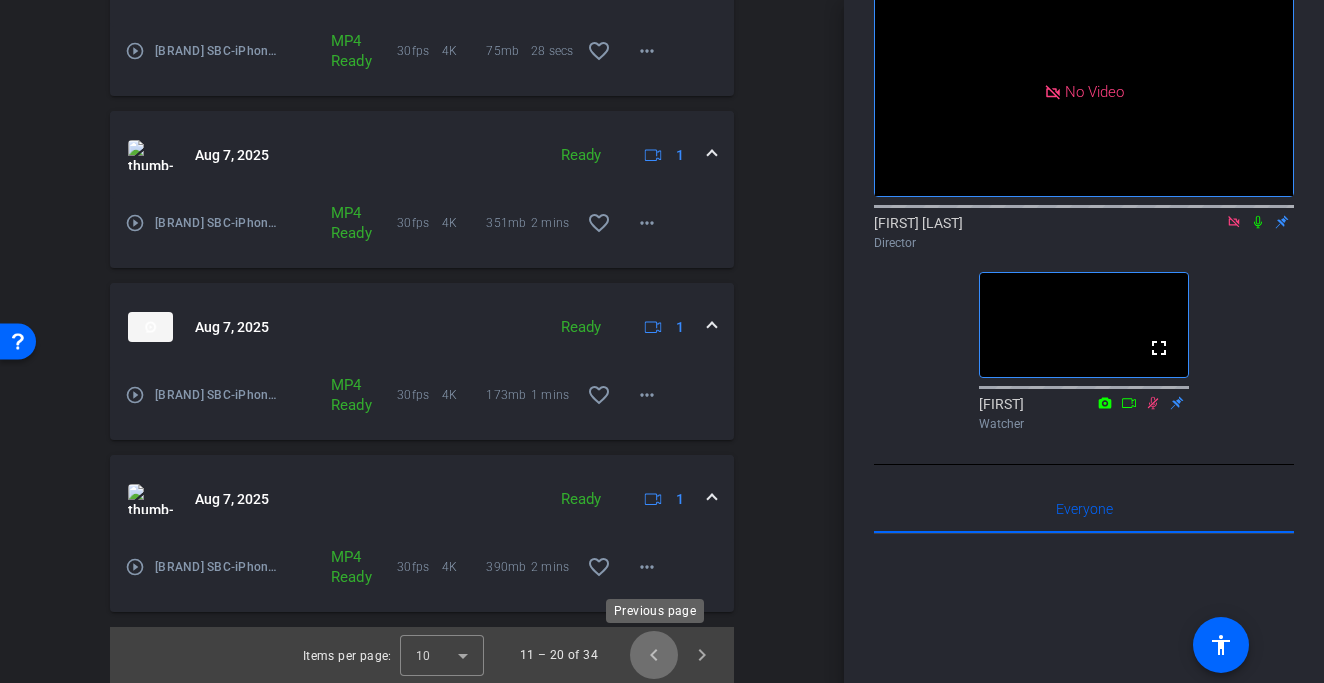 click 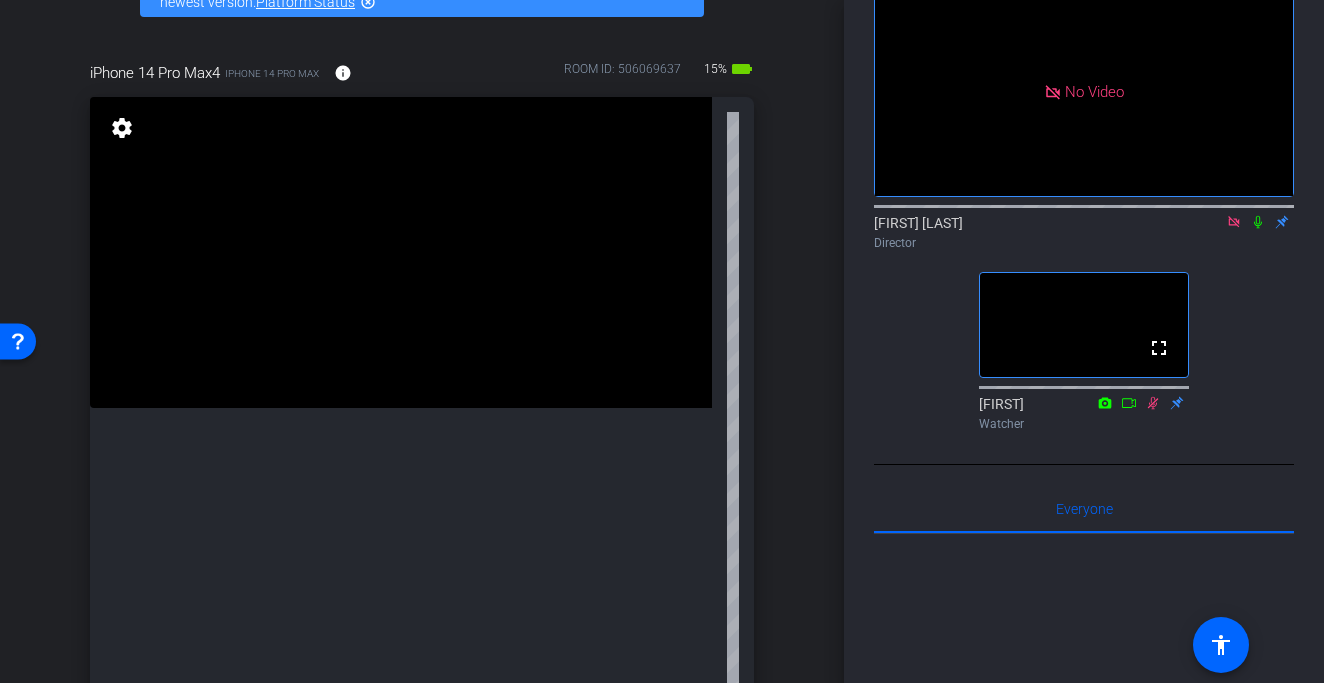 scroll, scrollTop: 231, scrollLeft: 0, axis: vertical 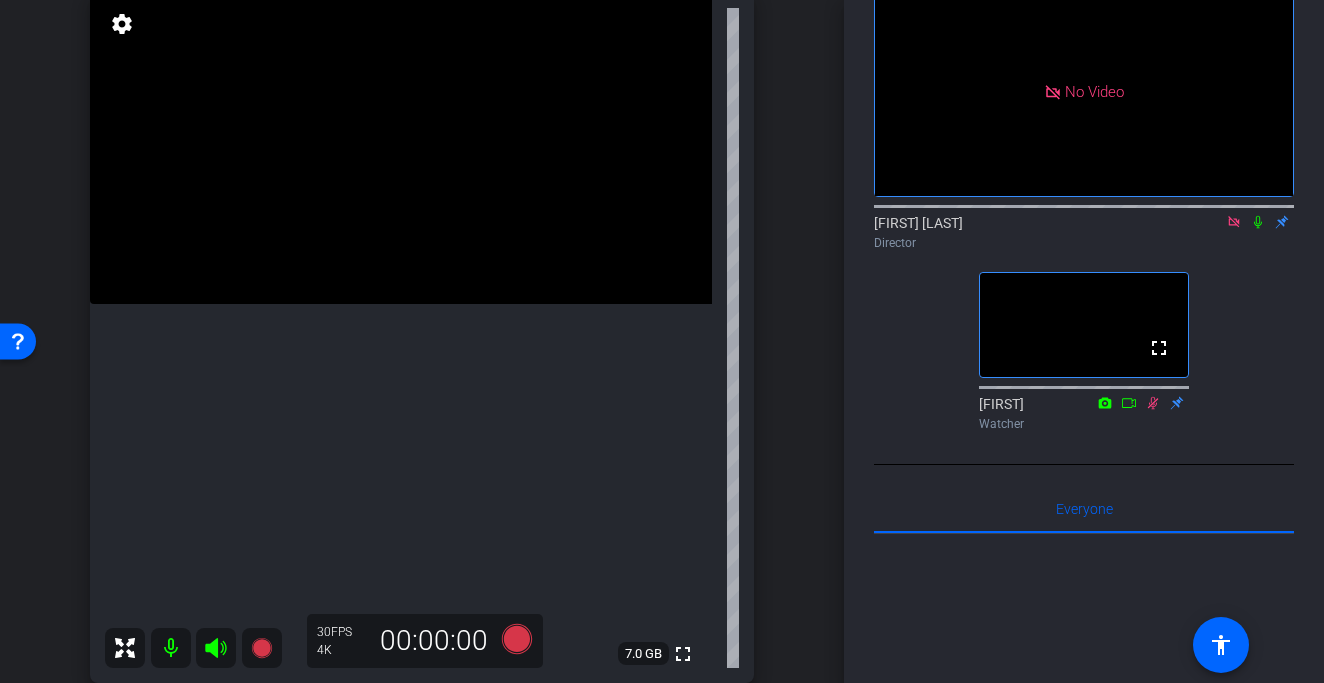click at bounding box center [401, 148] 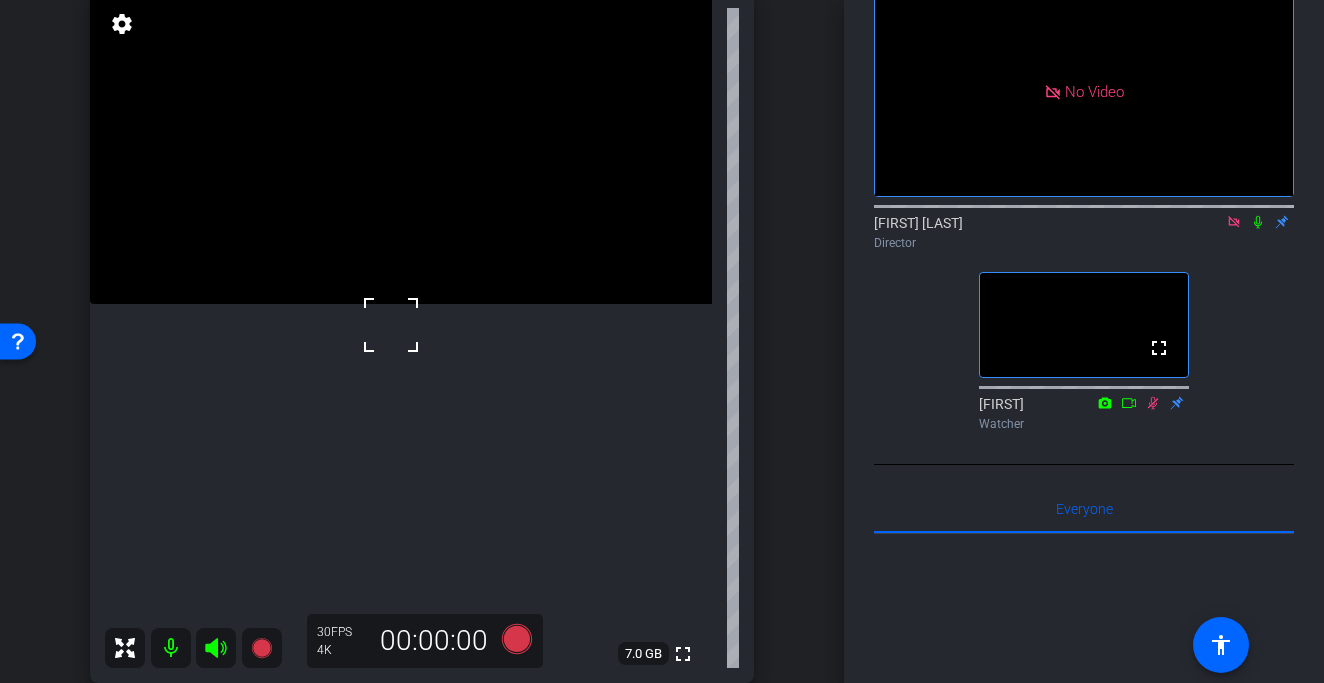 click at bounding box center (391, 325) 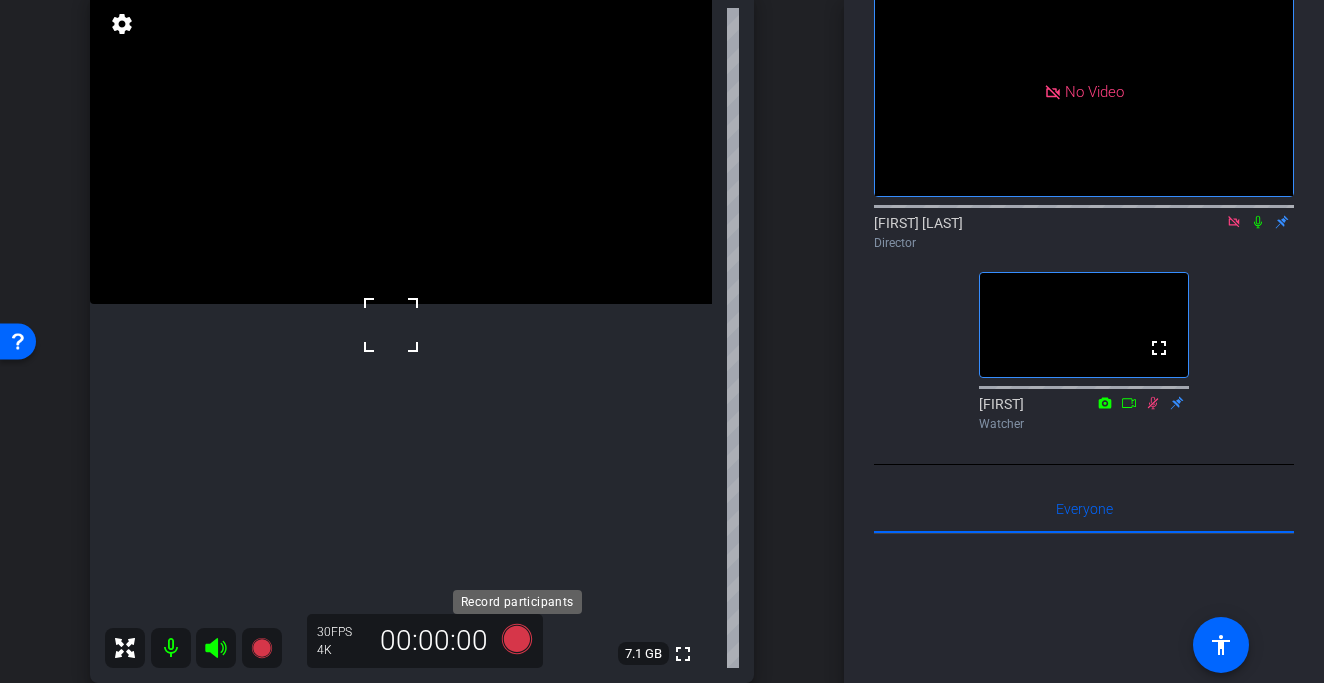 click 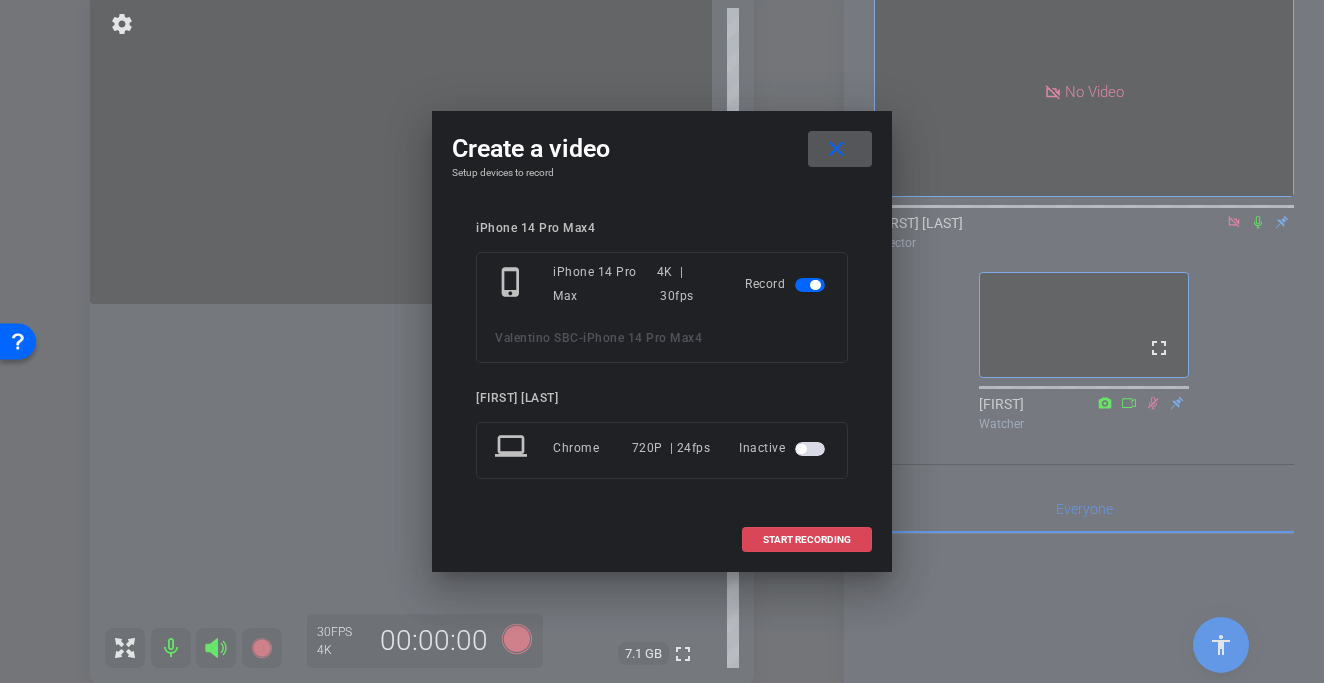 click on "START RECORDING" at bounding box center (807, 540) 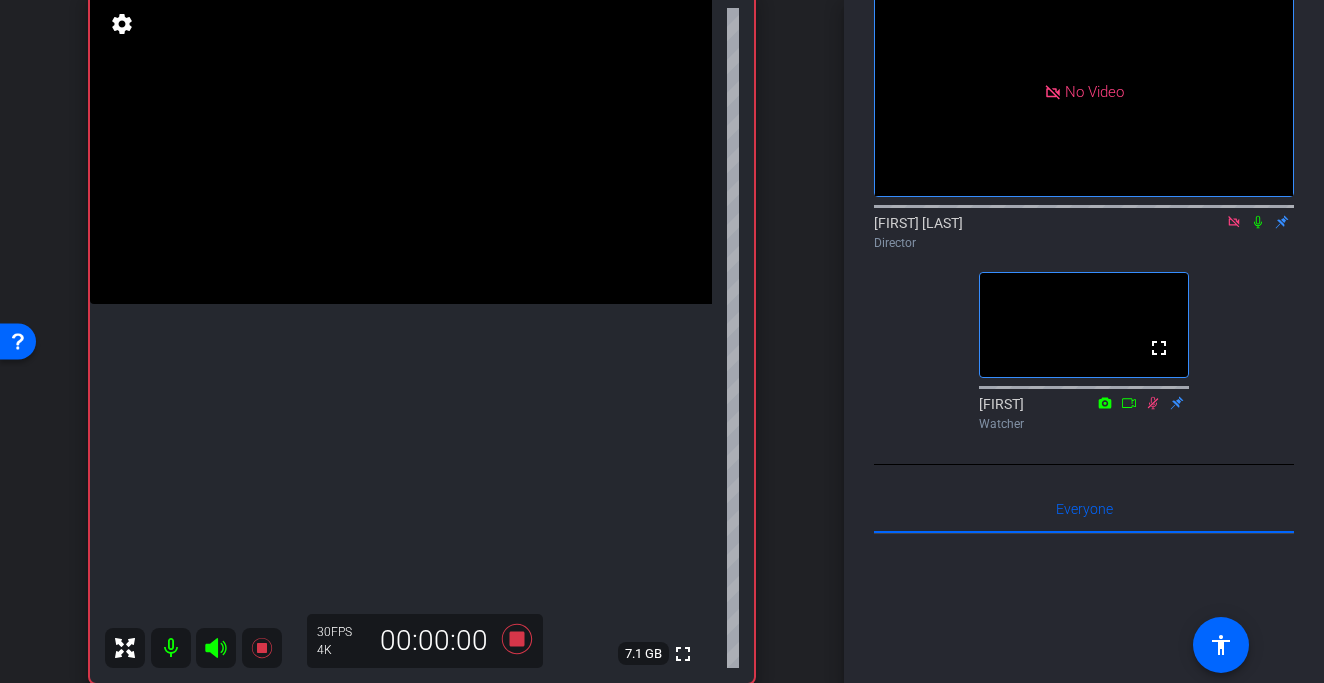 click at bounding box center [401, 148] 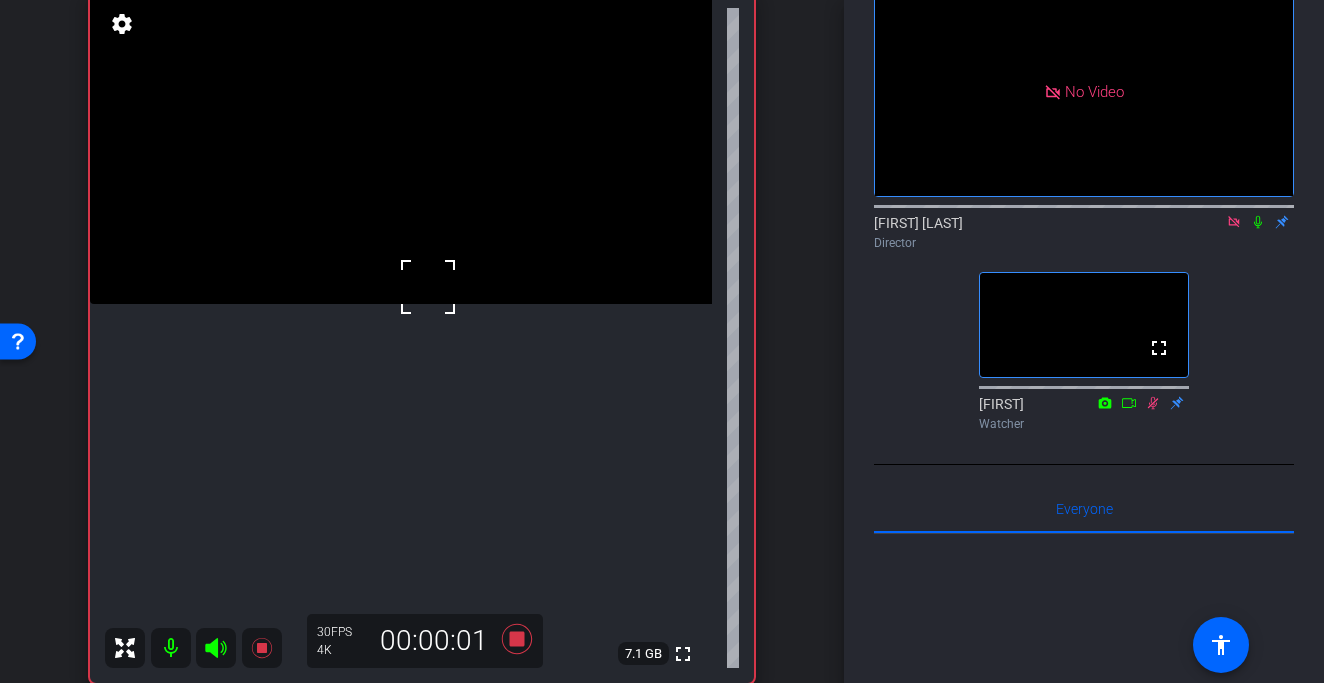 click at bounding box center [401, 148] 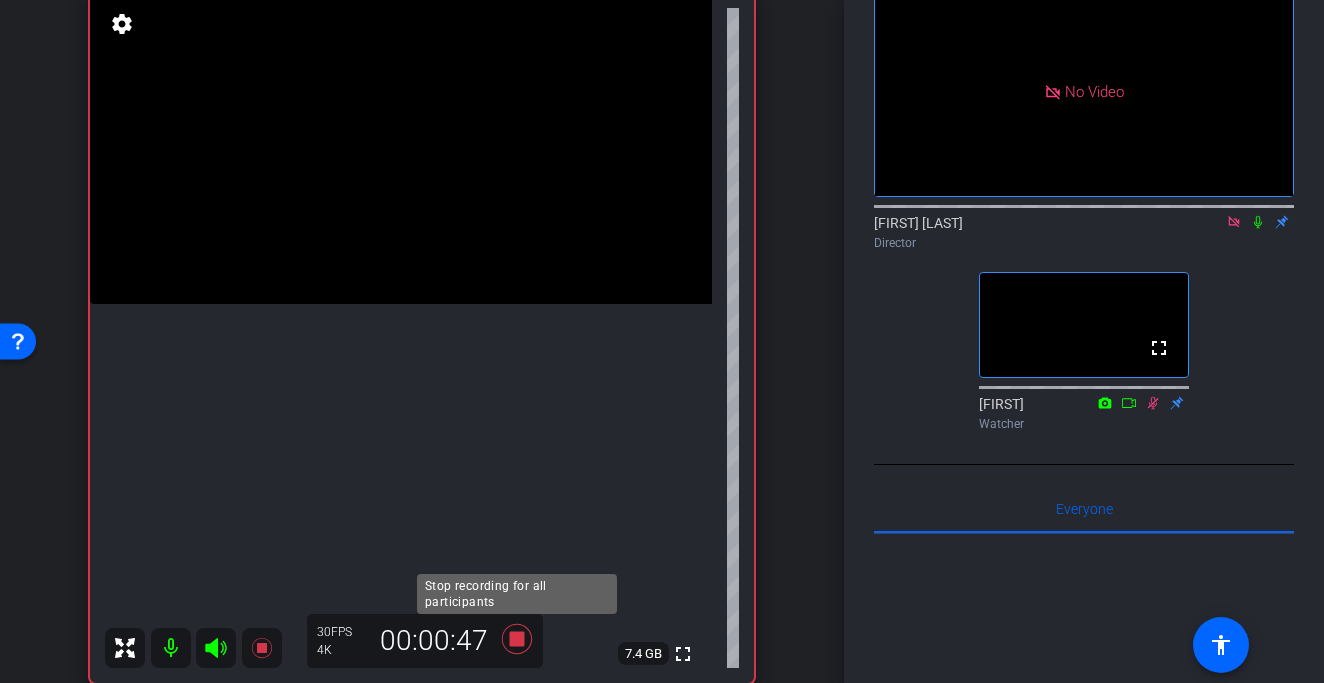 click 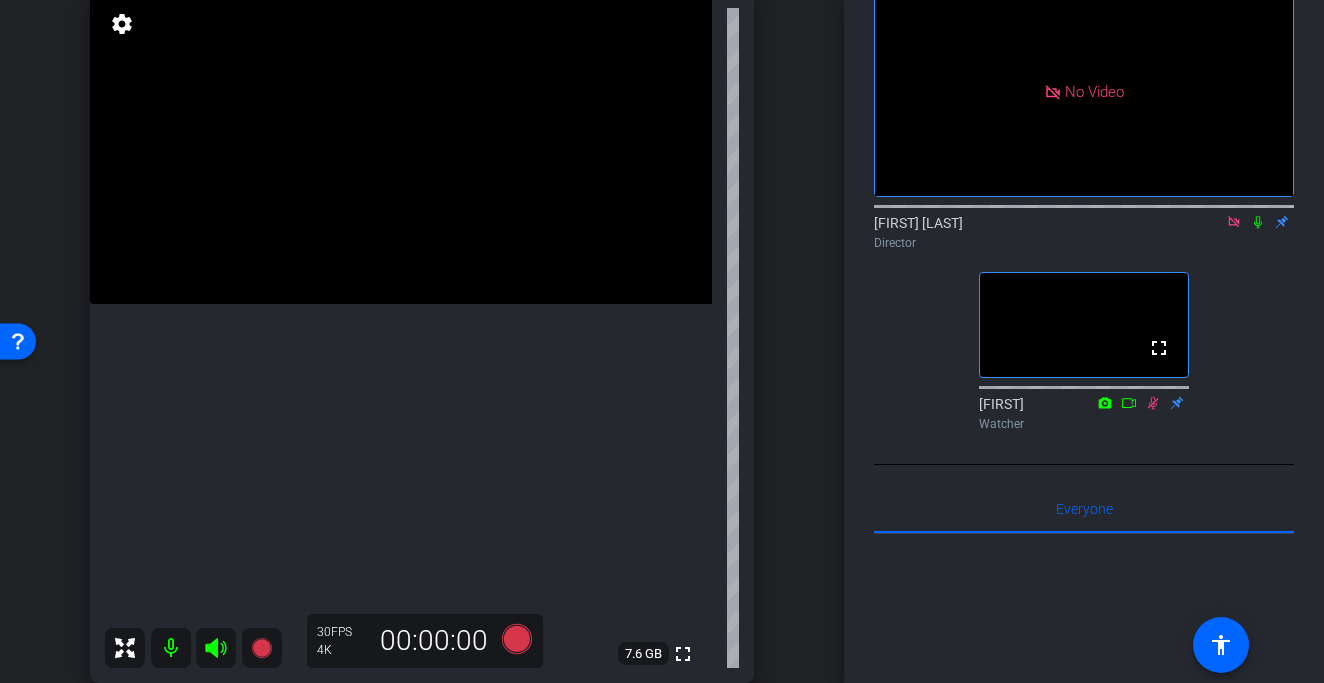 click at bounding box center (401, 148) 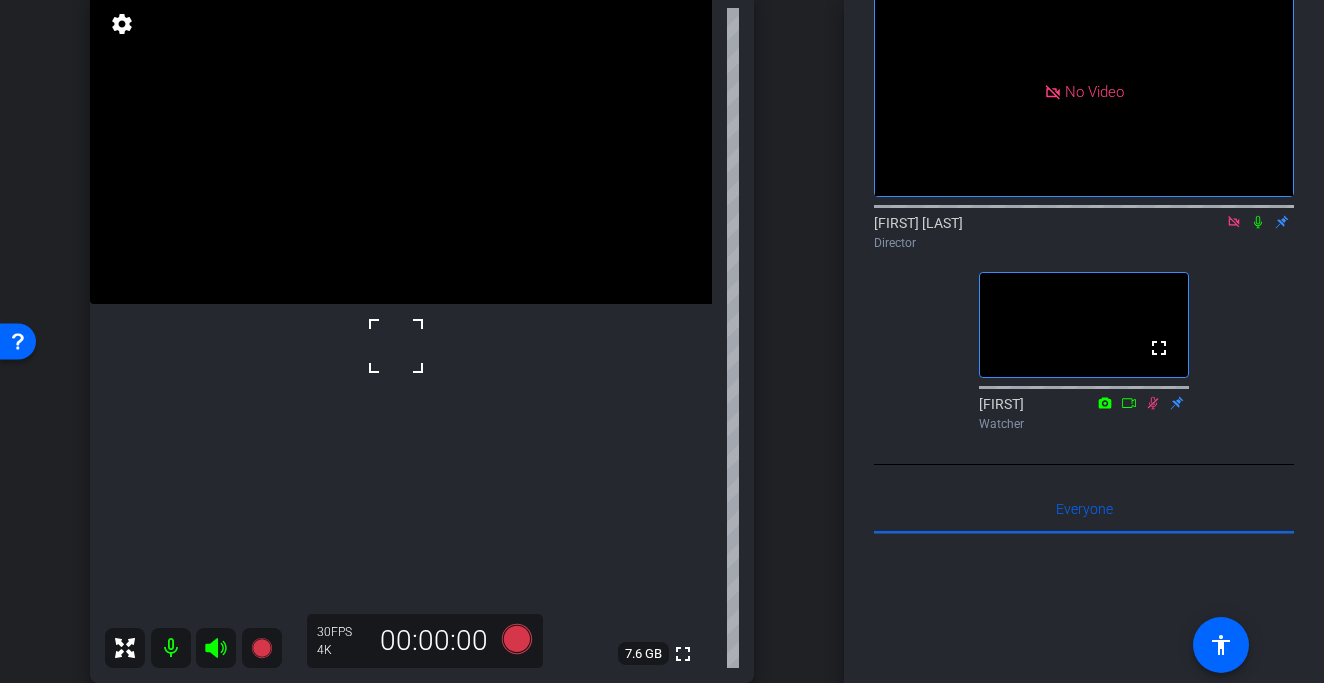 click at bounding box center [401, 148] 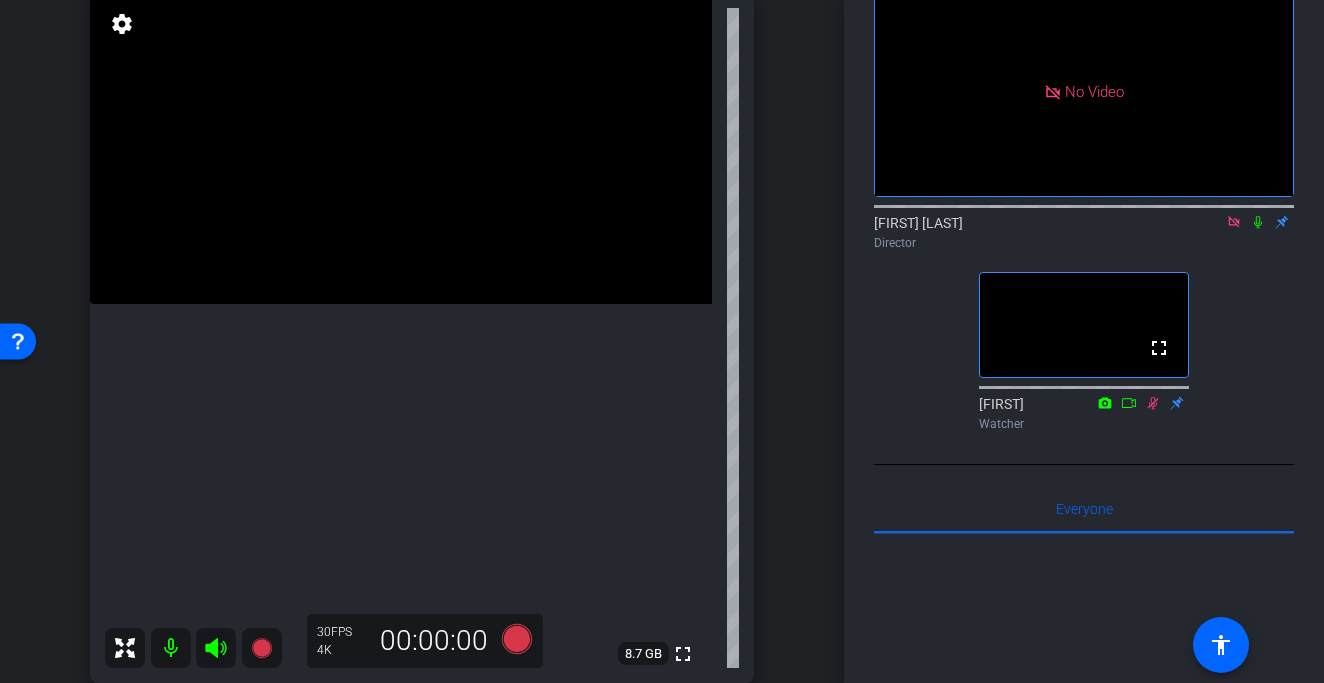 click at bounding box center [401, 148] 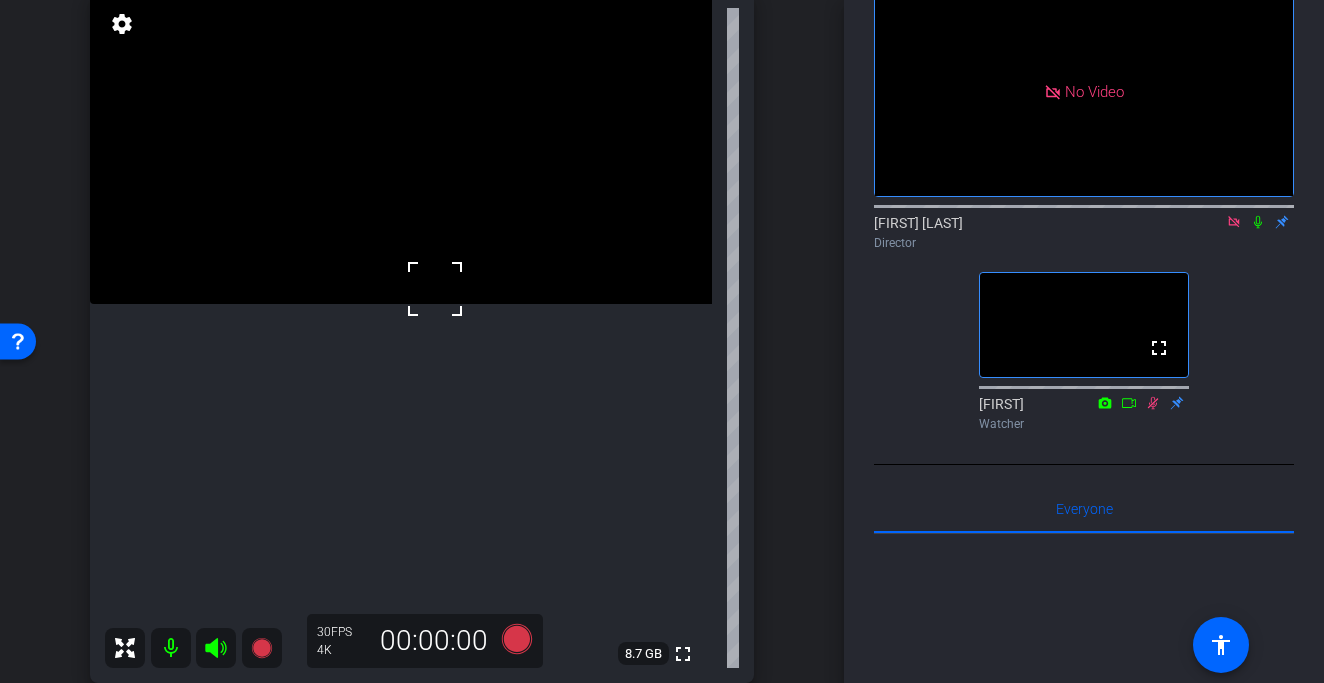 click at bounding box center [401, 148] 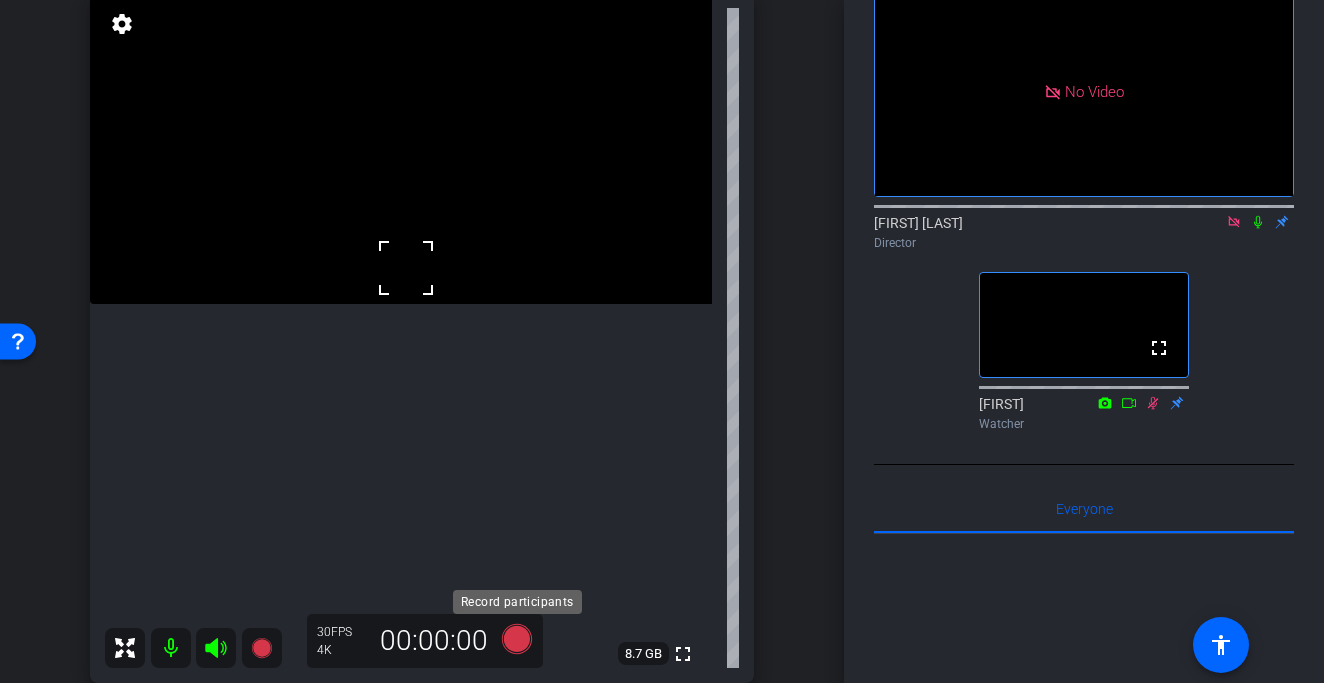 click 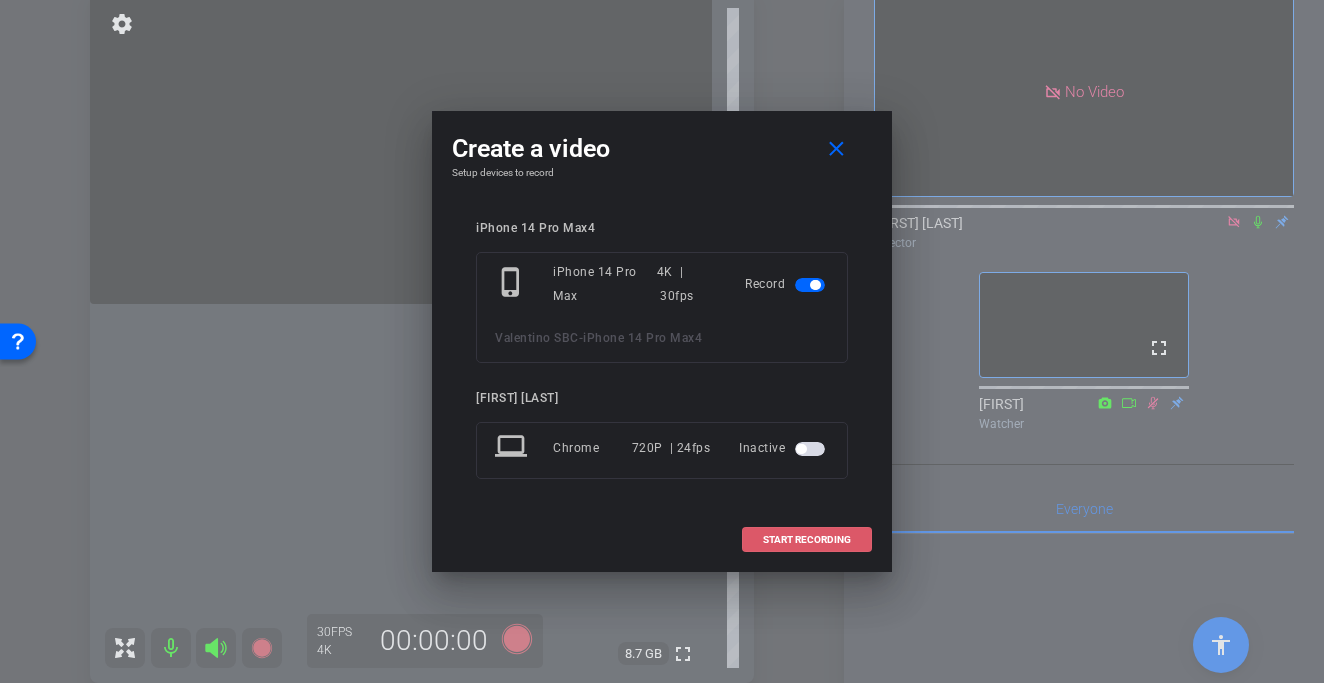 click on "START RECORDING" at bounding box center (807, 540) 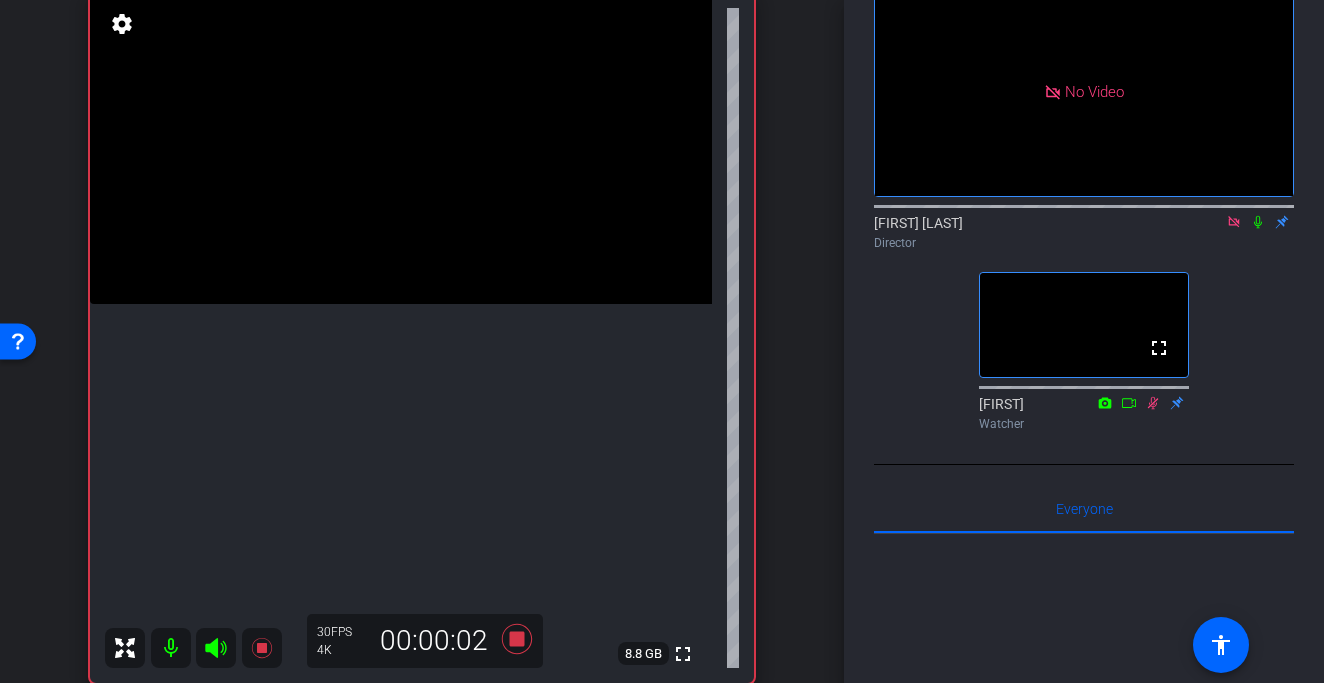 click at bounding box center (401, 148) 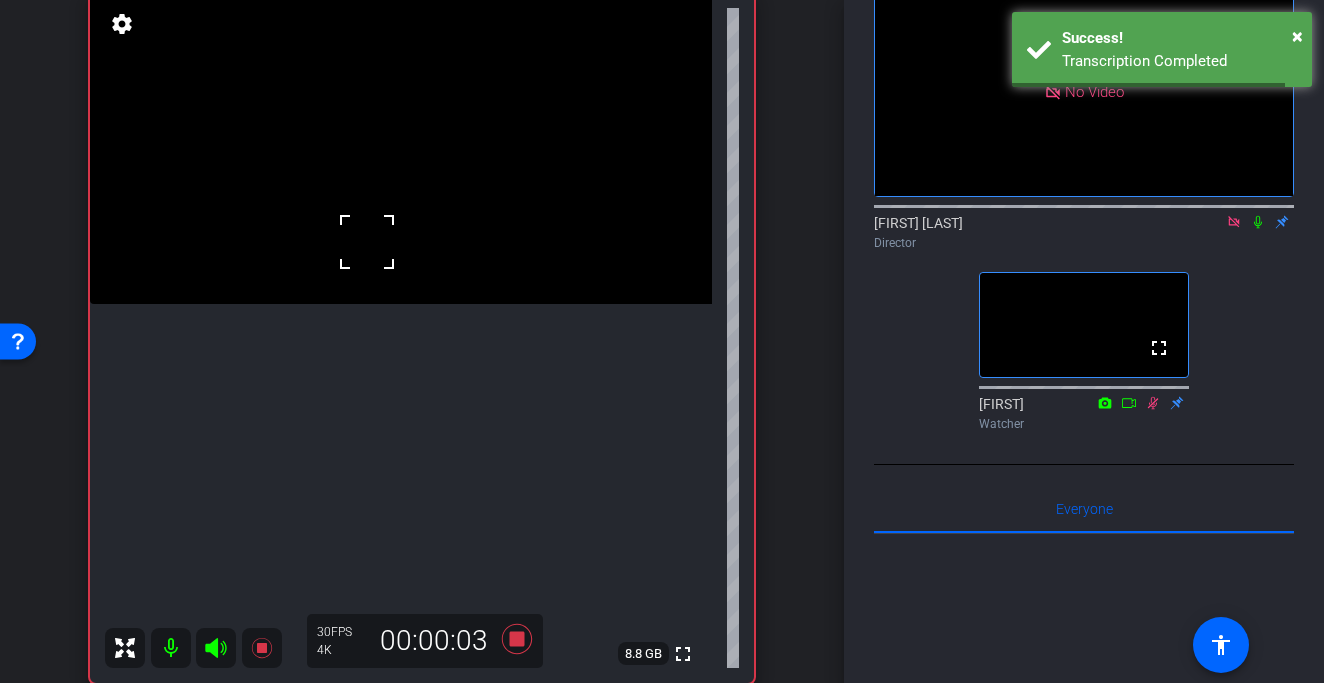 click at bounding box center (401, 148) 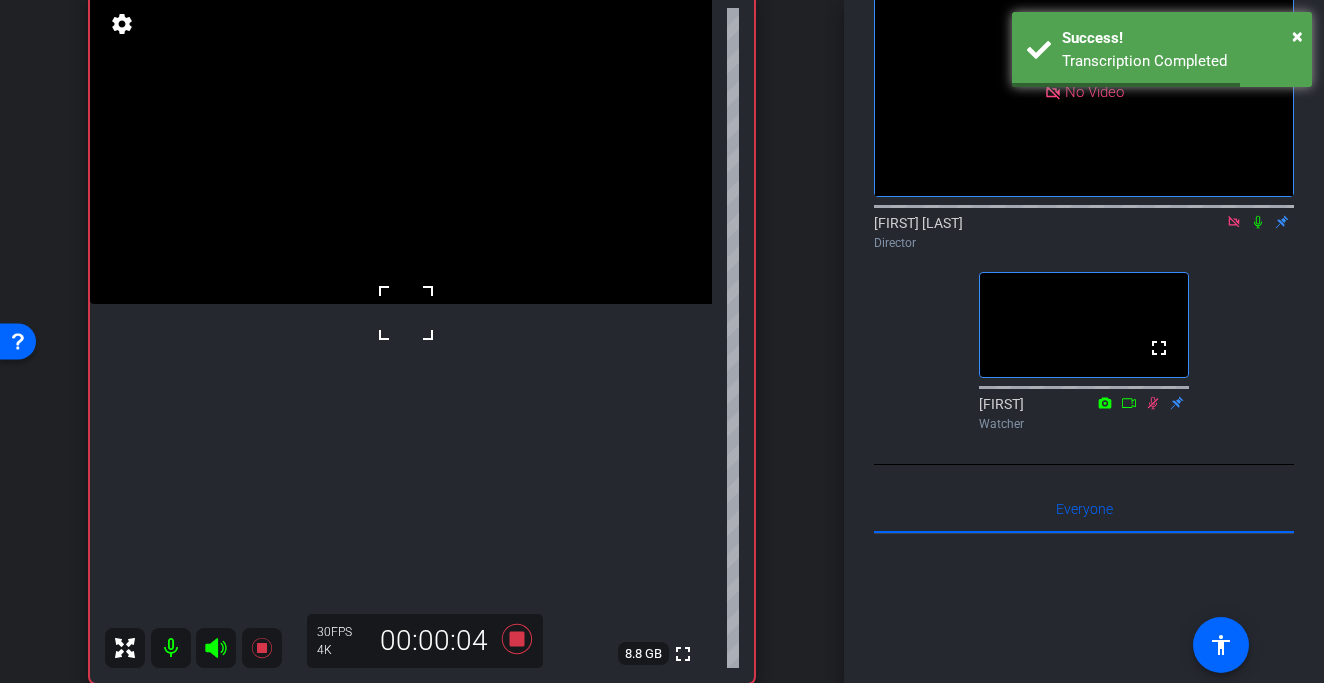click at bounding box center (401, 148) 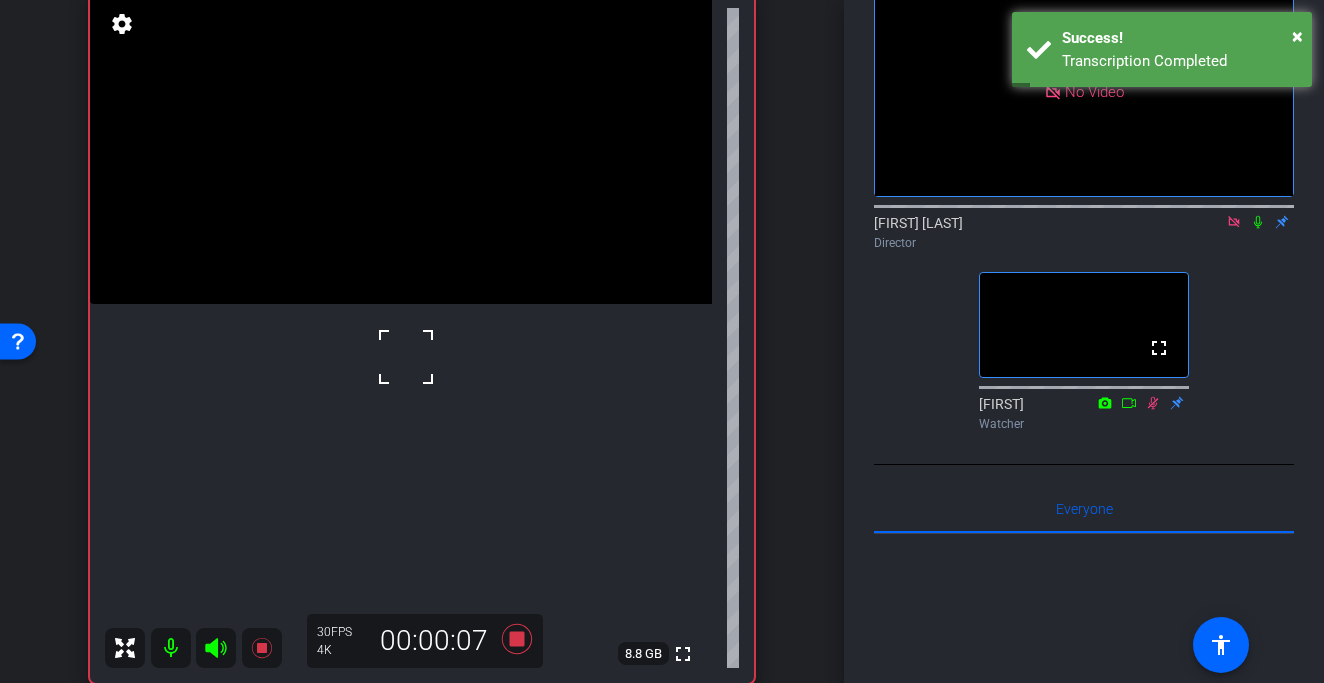 click at bounding box center (401, 148) 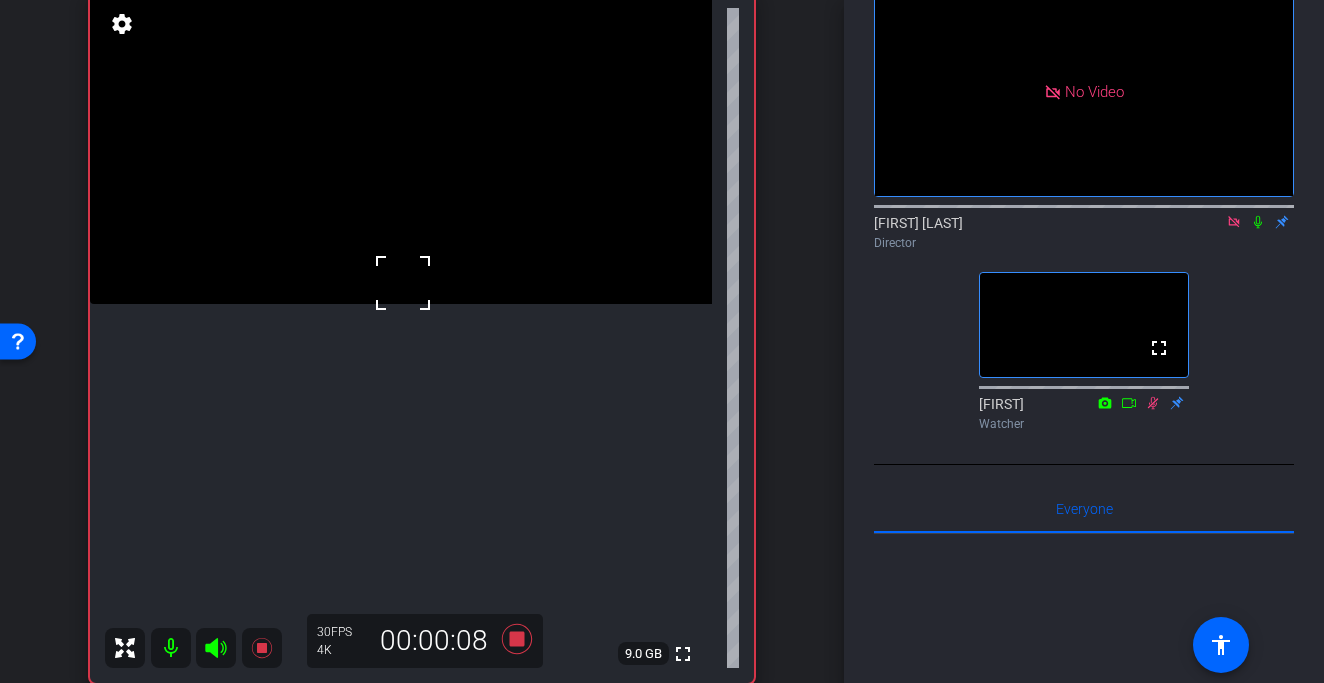 click at bounding box center [401, 148] 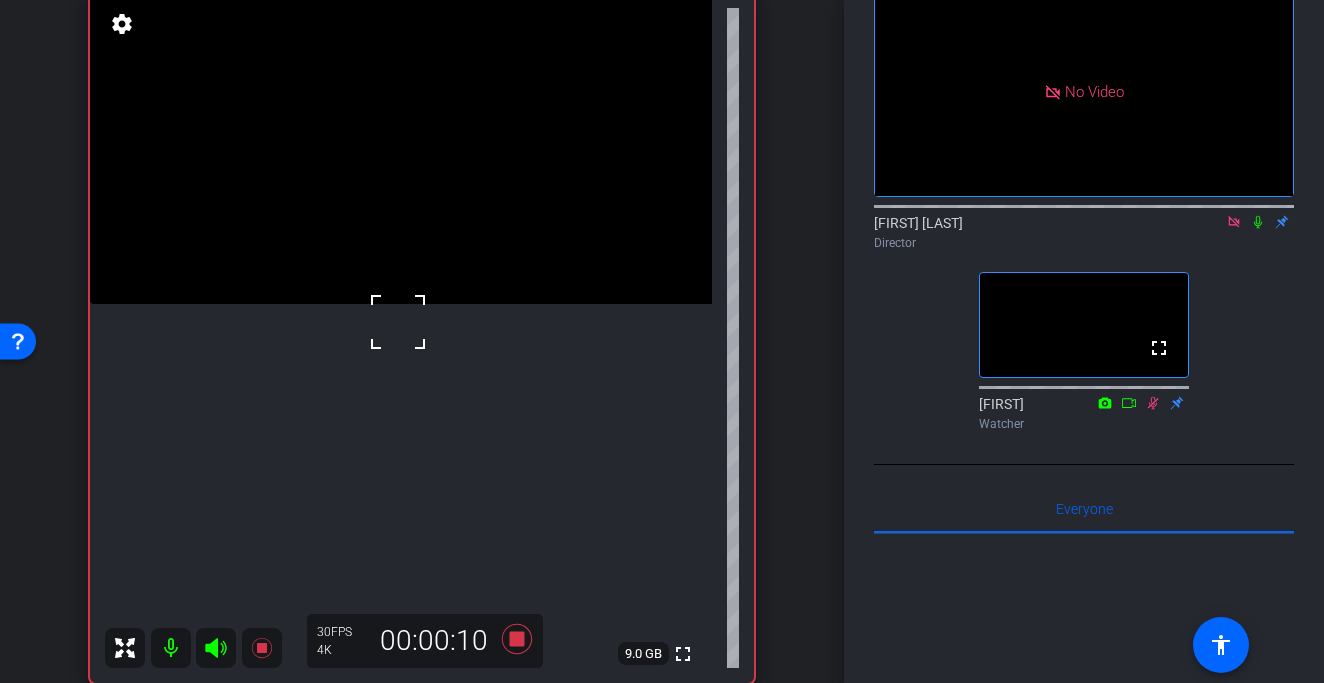 click at bounding box center [401, 148] 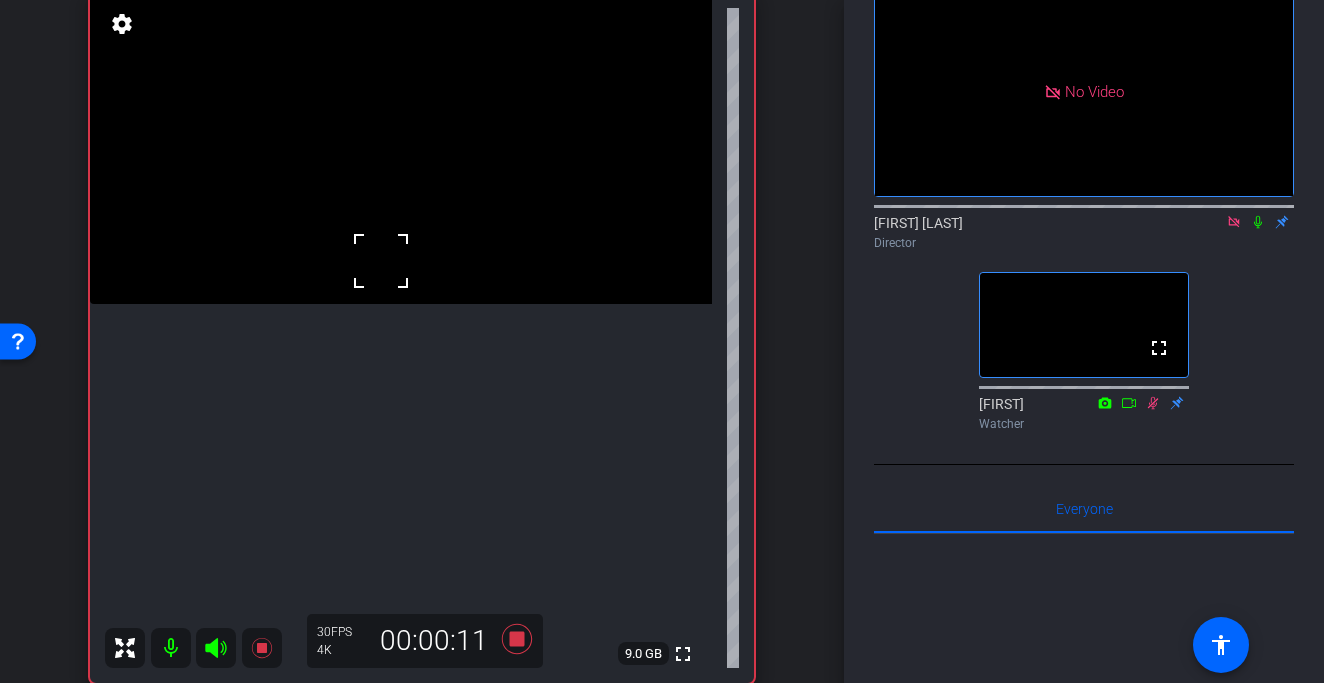click at bounding box center (381, 261) 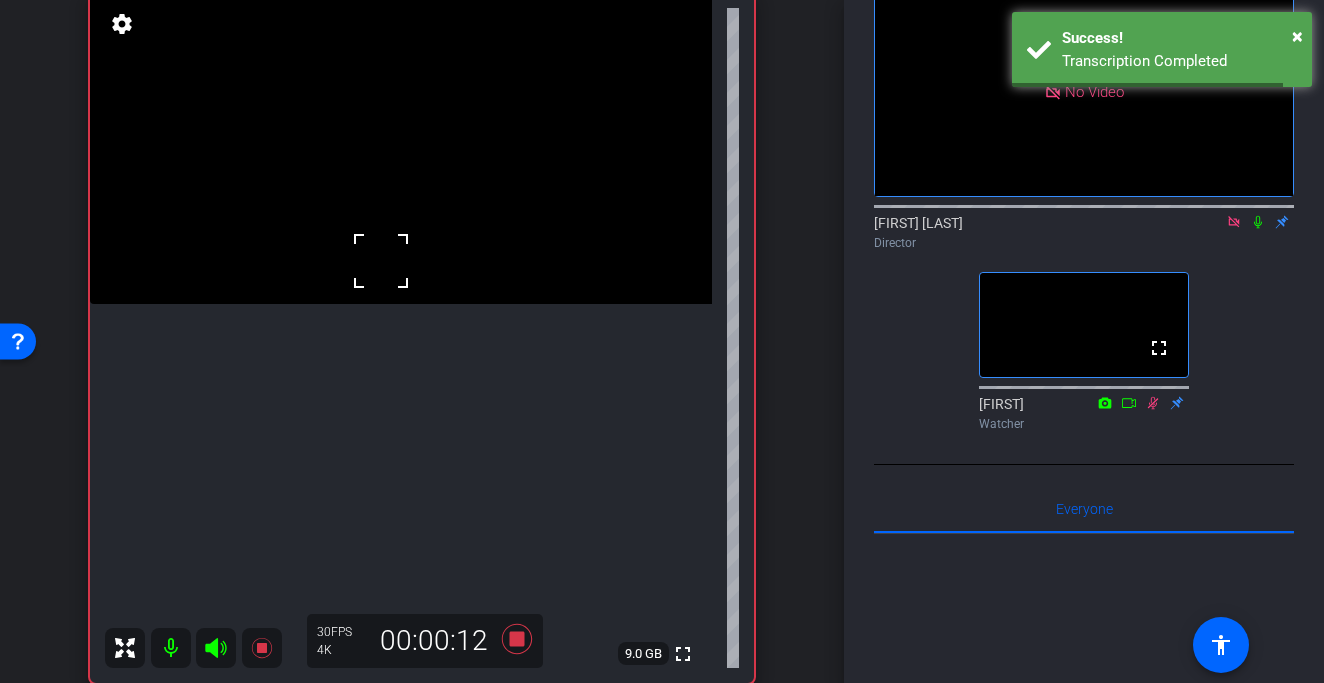 click at bounding box center (381, 261) 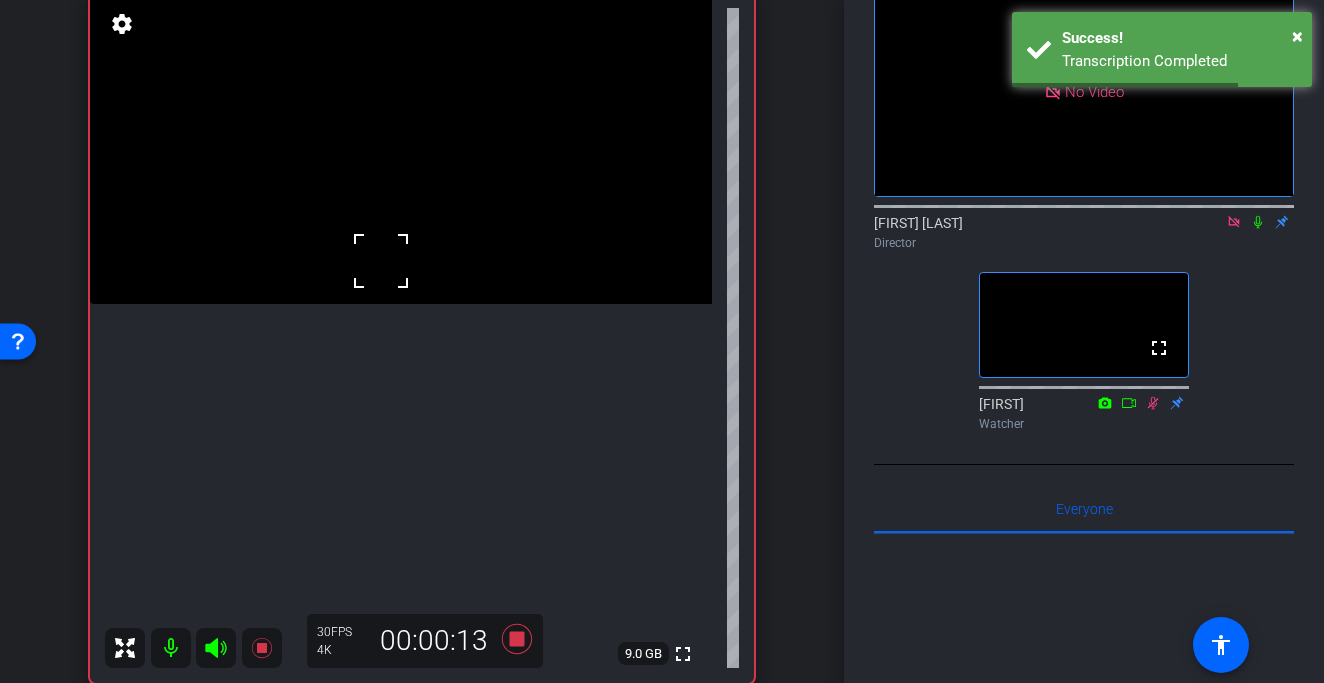 click at bounding box center [401, 148] 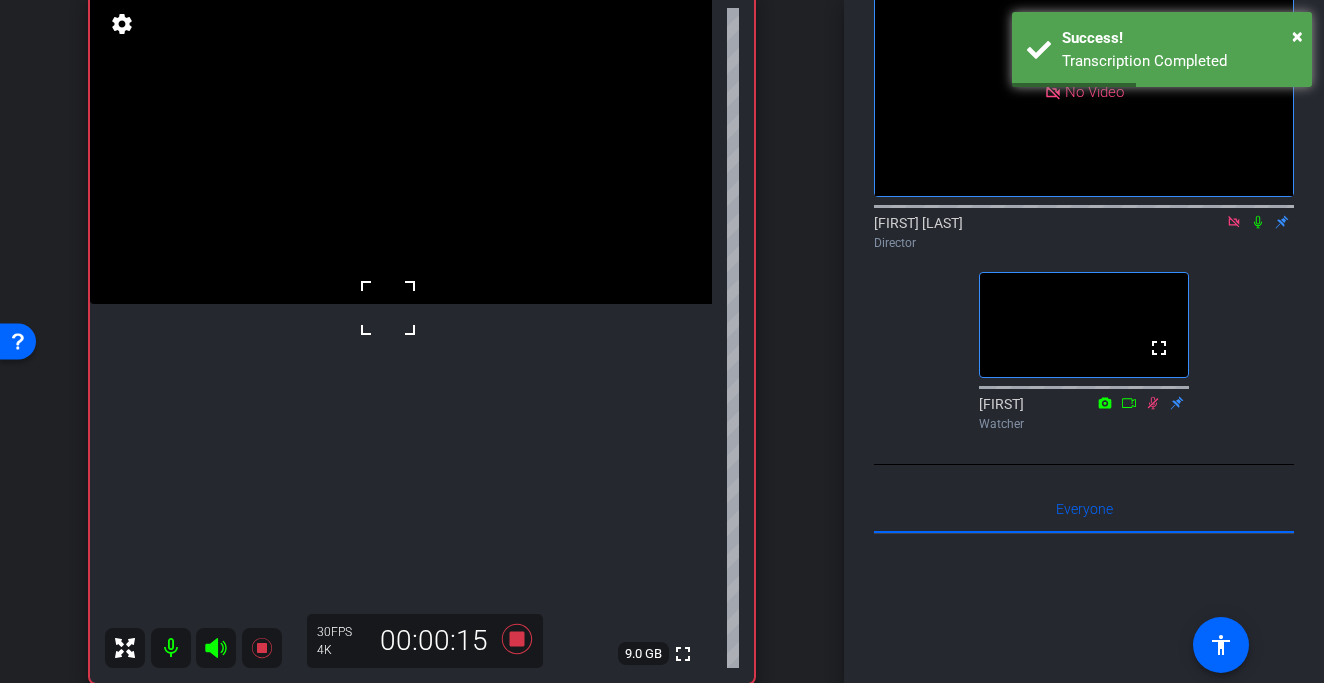 click at bounding box center (388, 308) 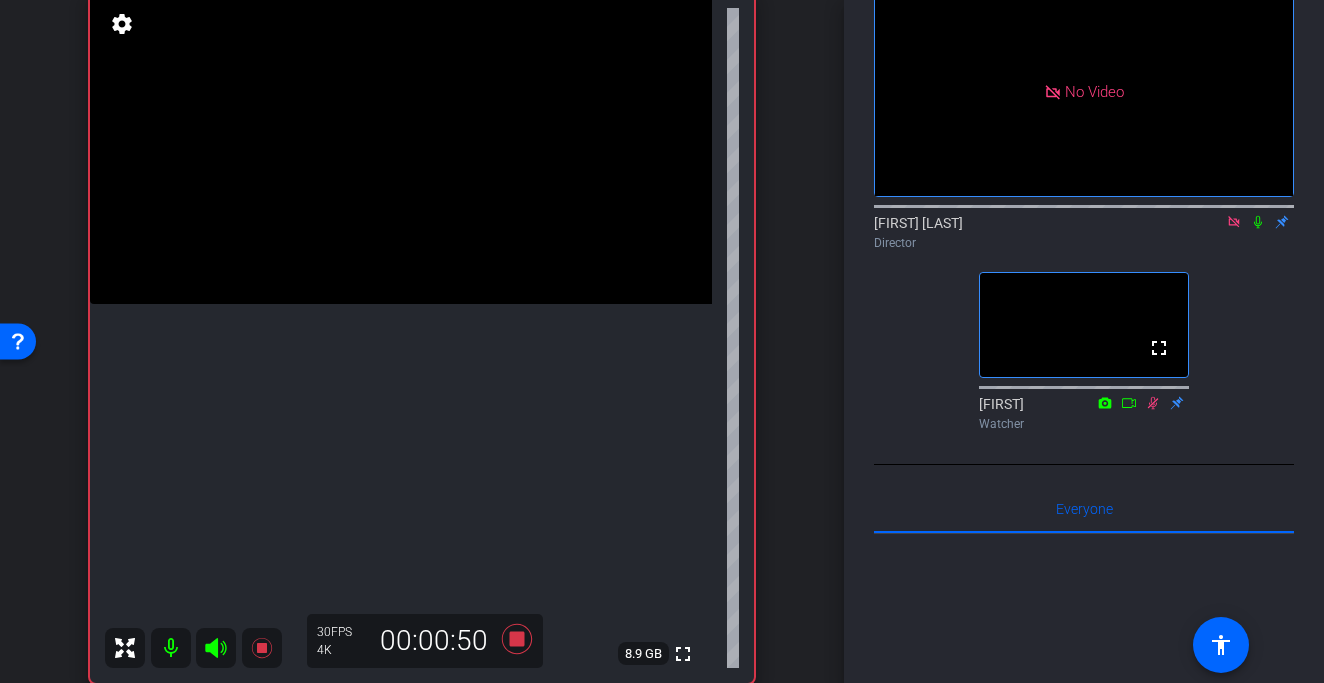 click at bounding box center [401, 148] 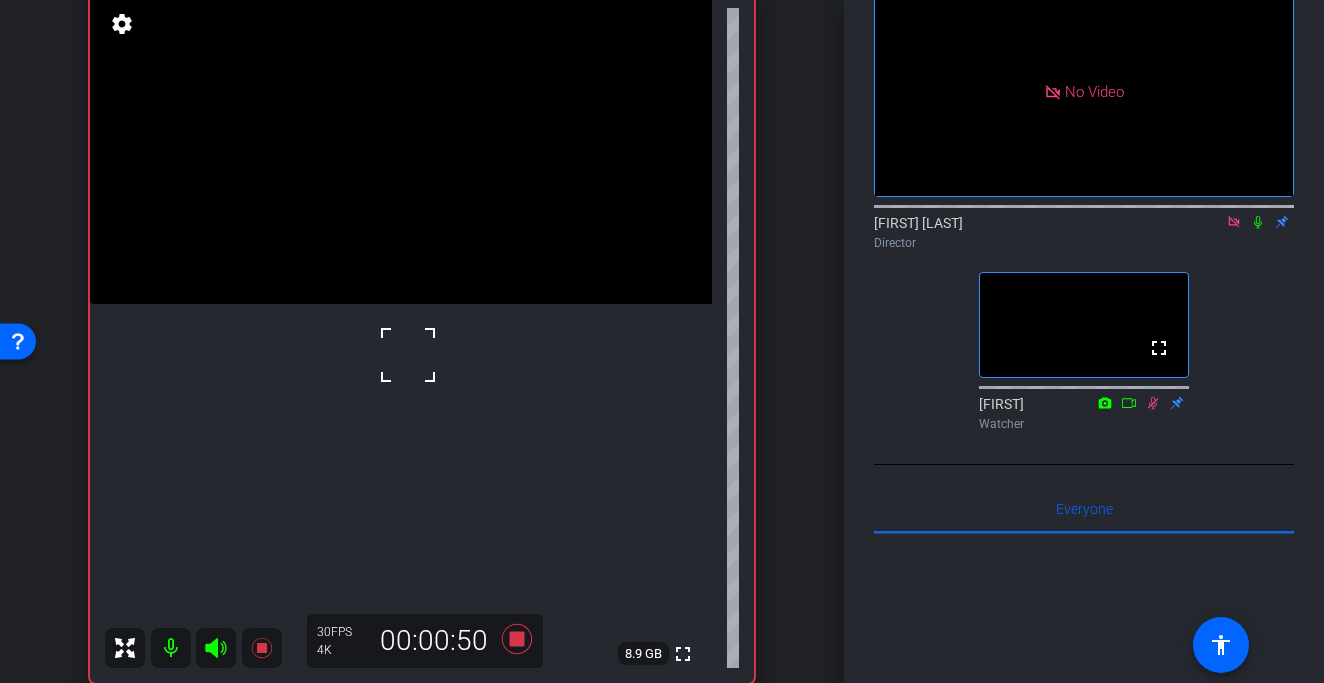 click at bounding box center [401, 148] 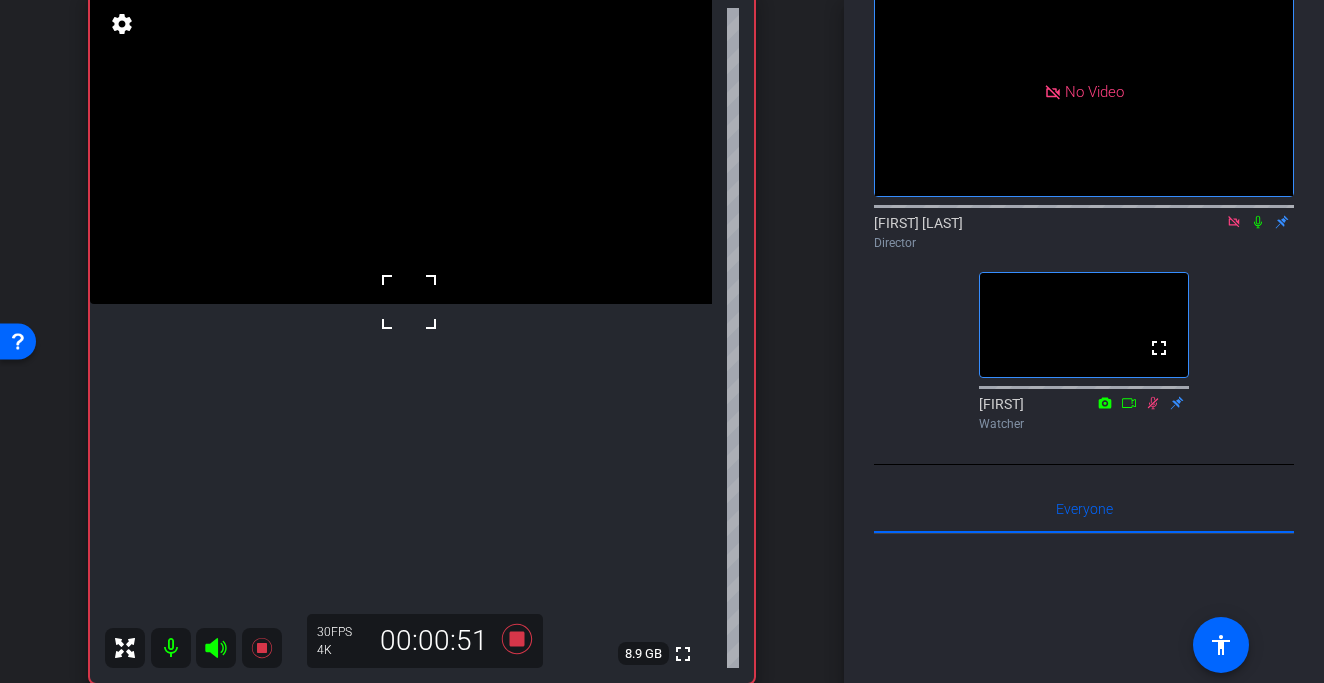 click at bounding box center (409, 302) 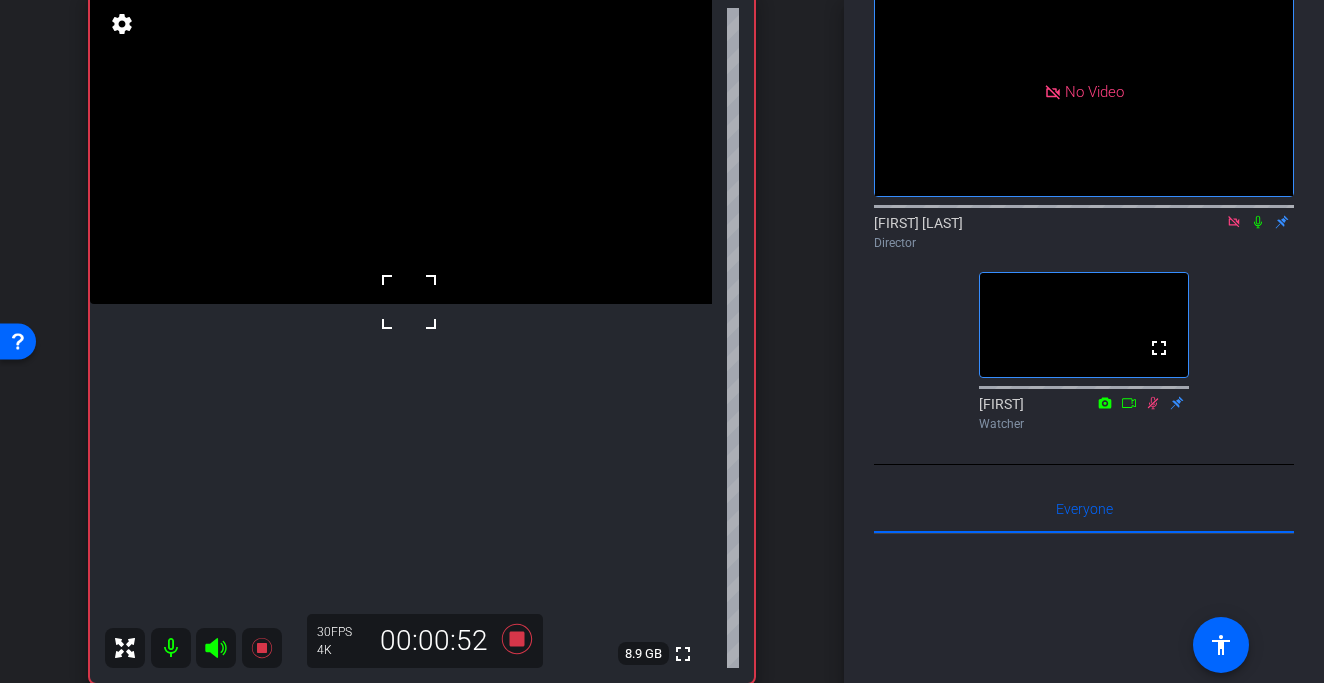 click at bounding box center [401, 148] 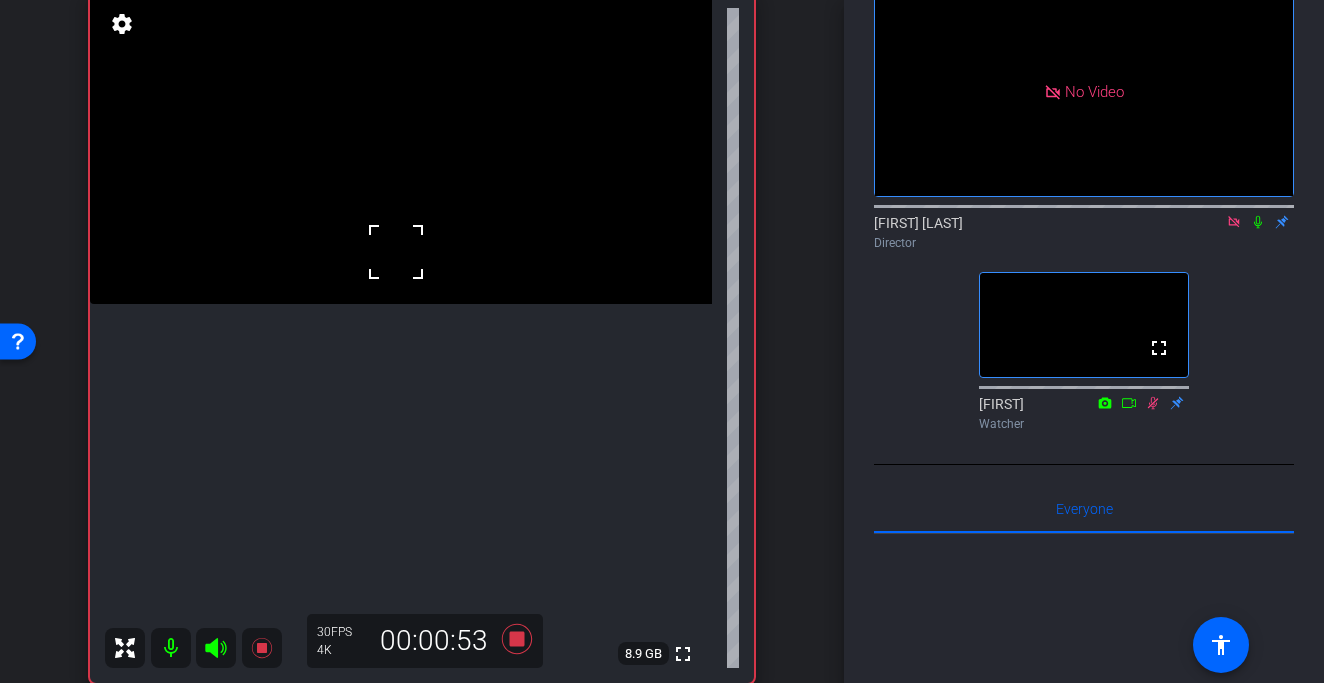 click at bounding box center [396, 252] 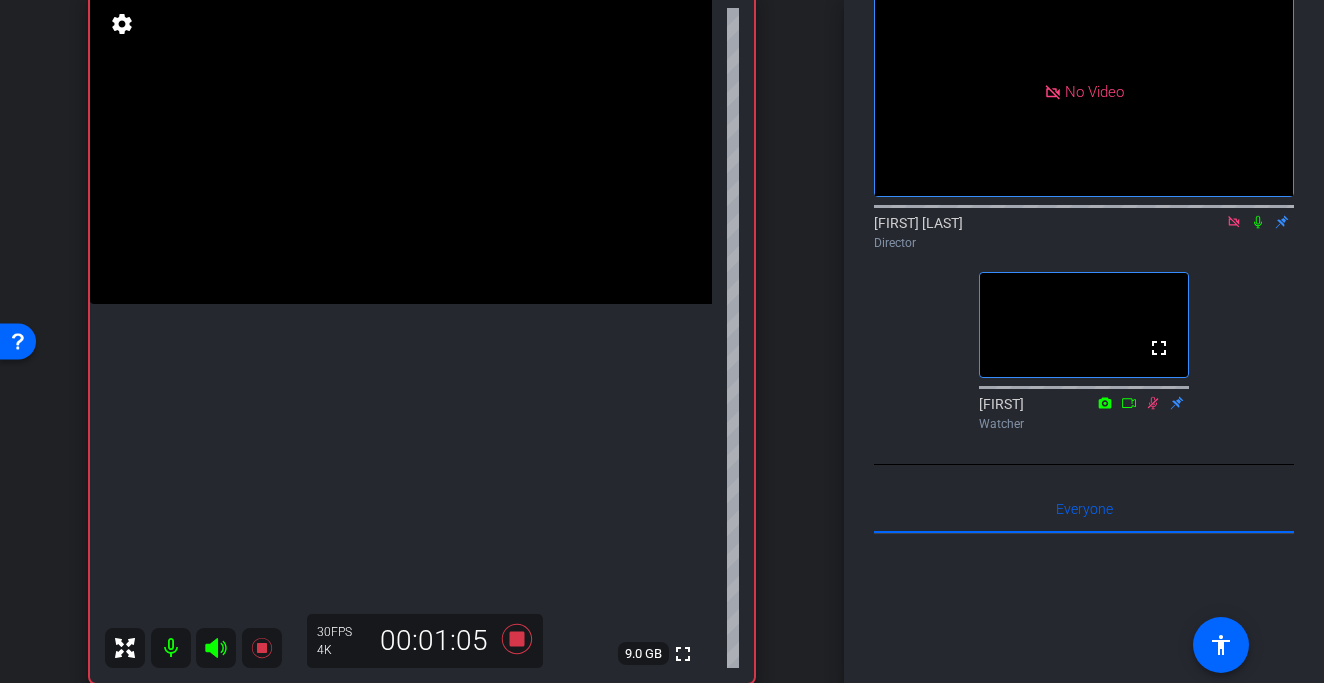 click at bounding box center (401, 148) 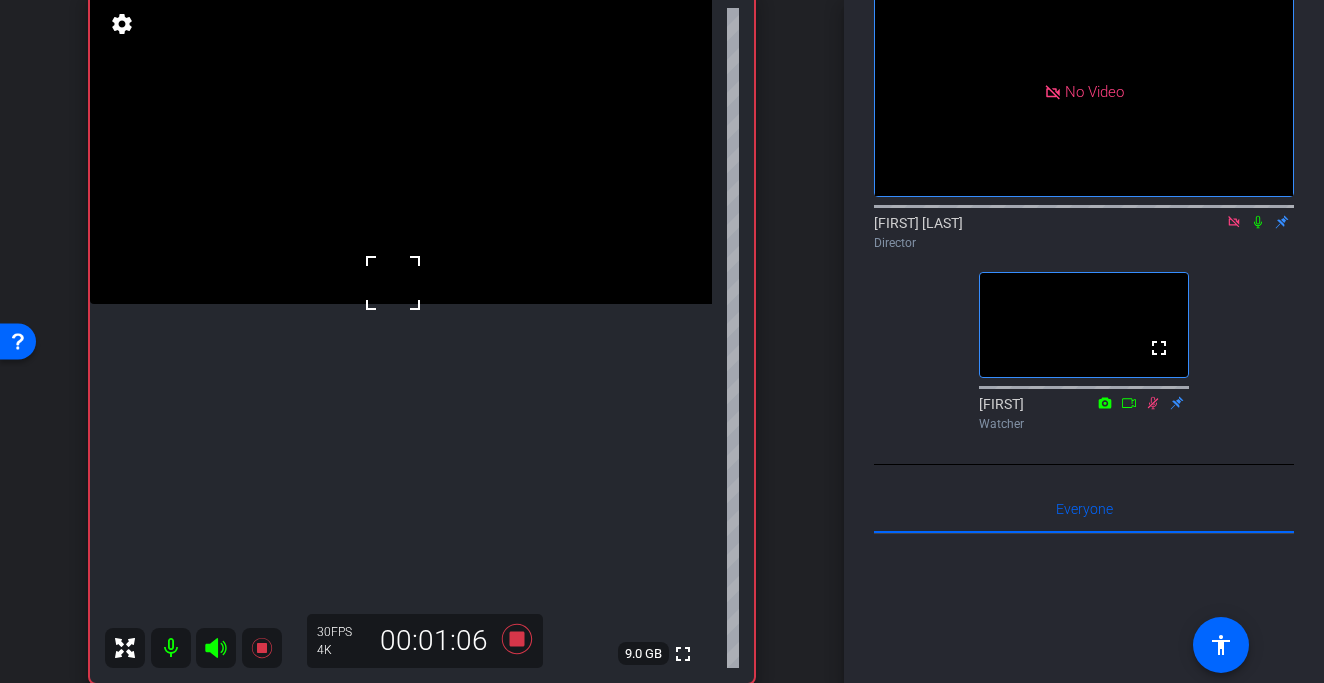 click at bounding box center [393, 283] 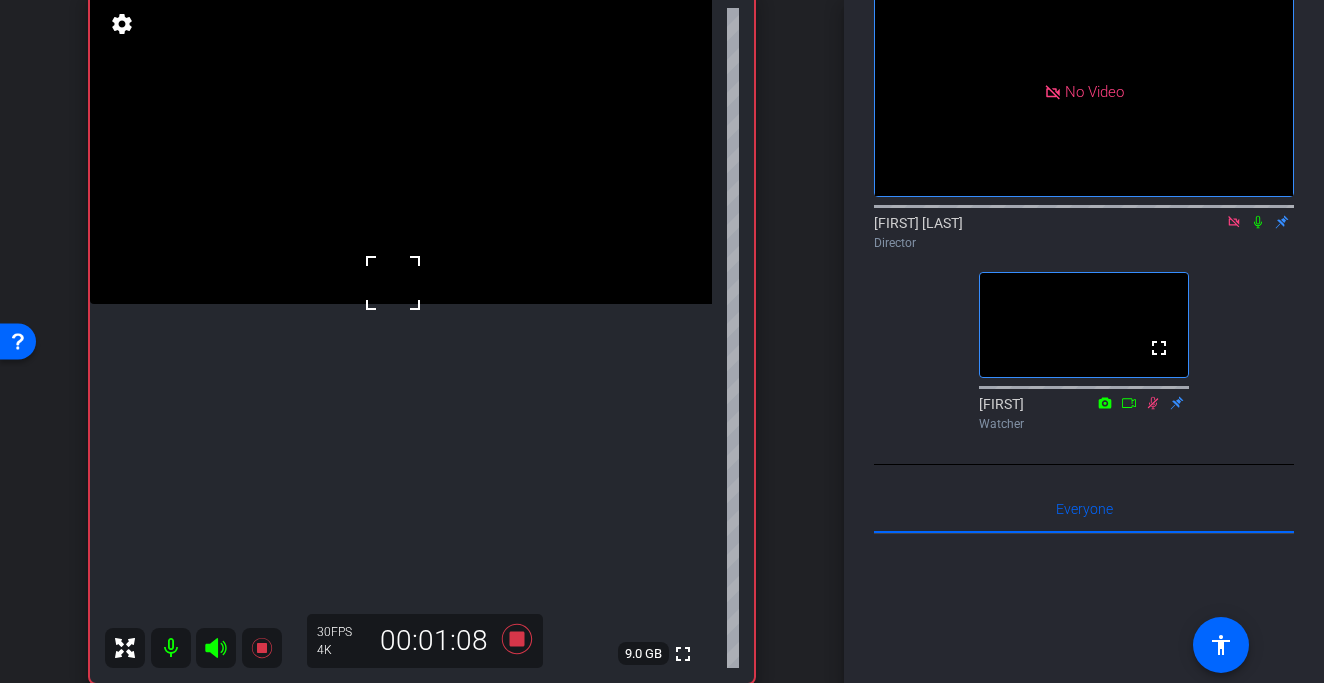 click at bounding box center [393, 283] 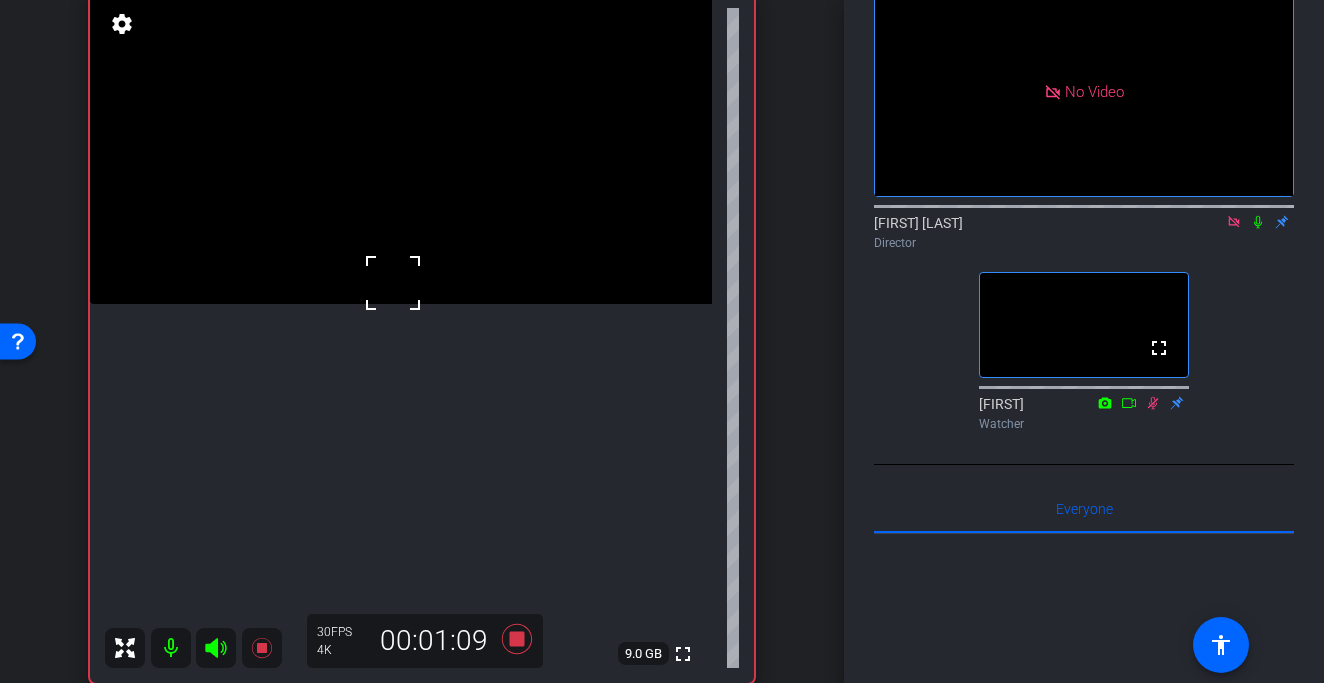 click at bounding box center [393, 283] 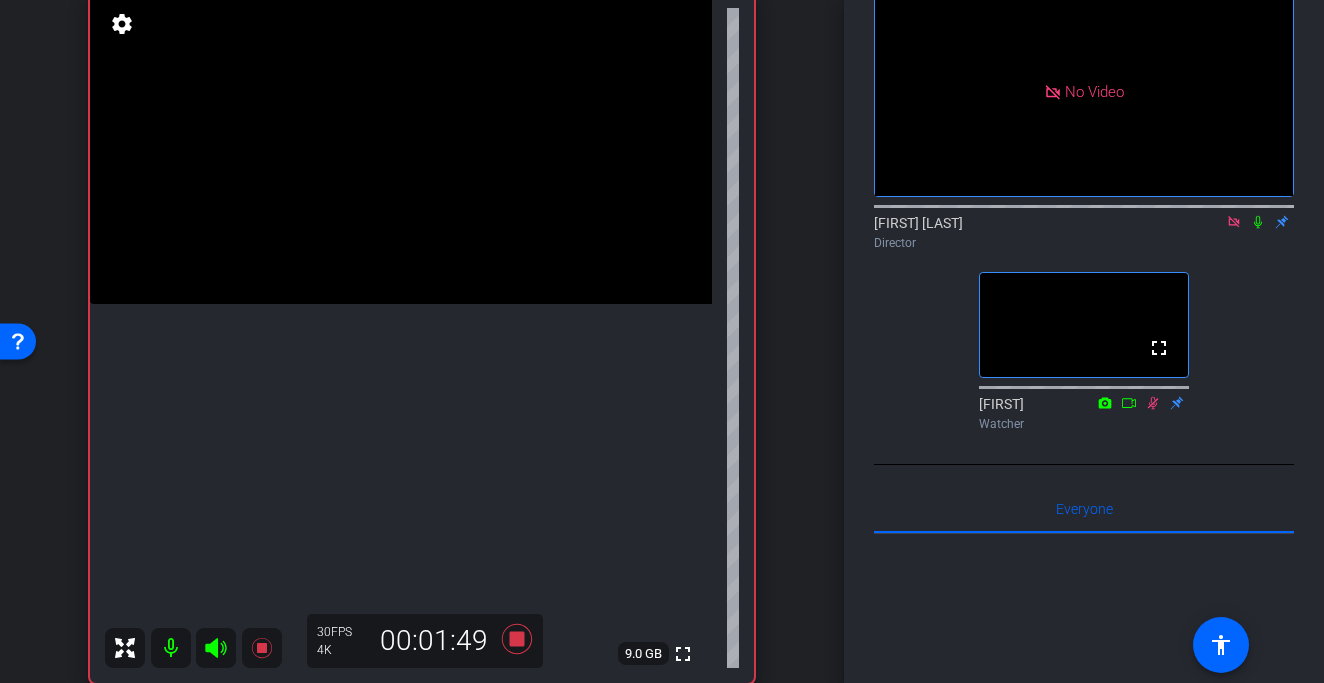 click at bounding box center [401, 148] 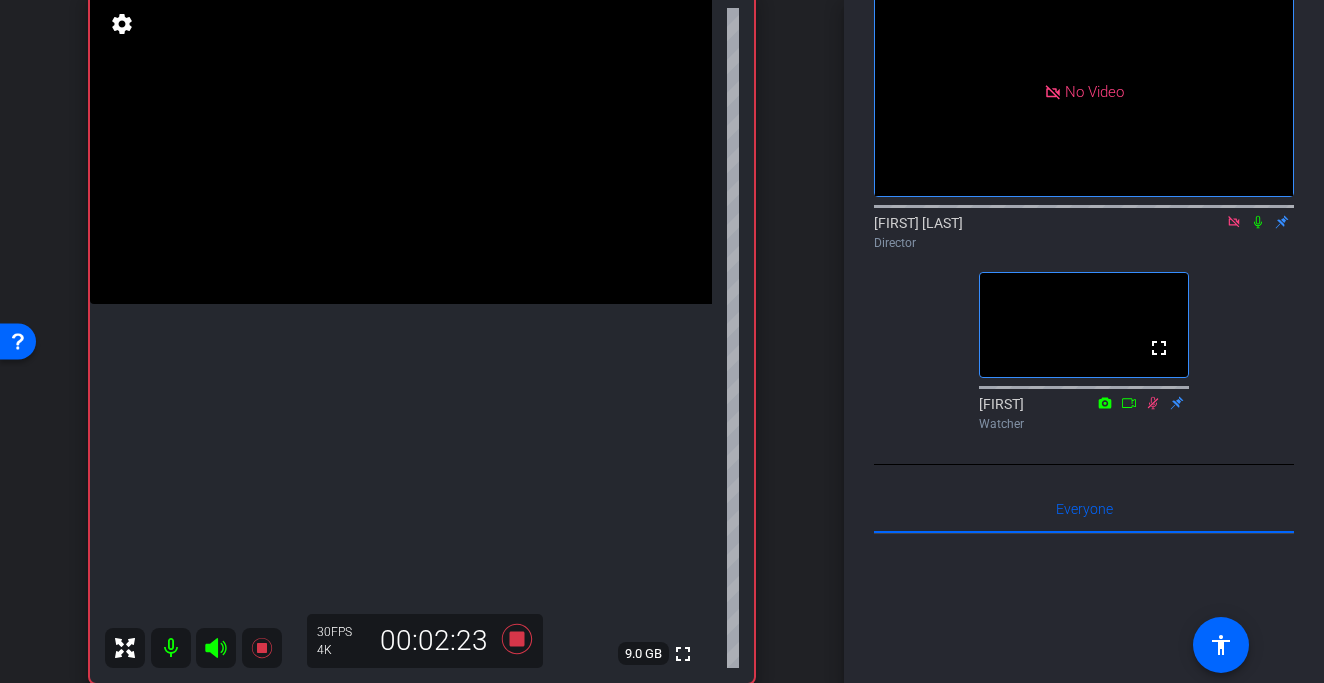 click at bounding box center [401, 148] 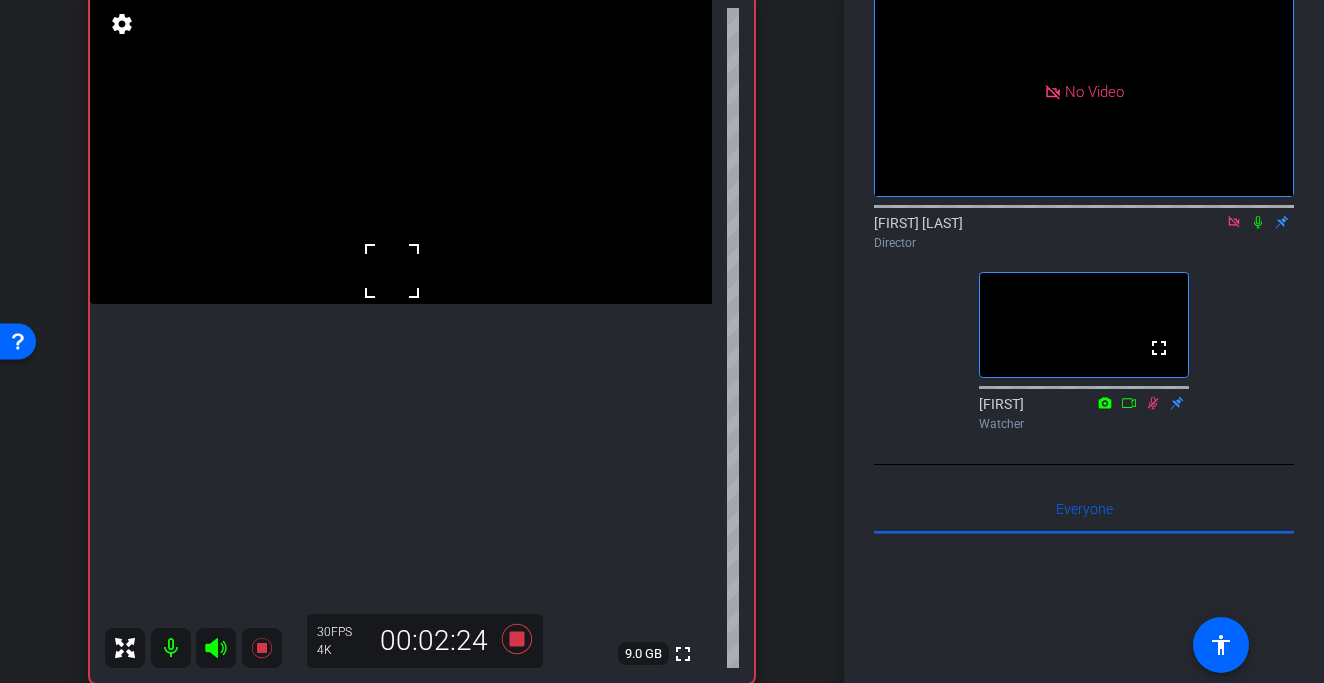 click at bounding box center [401, 148] 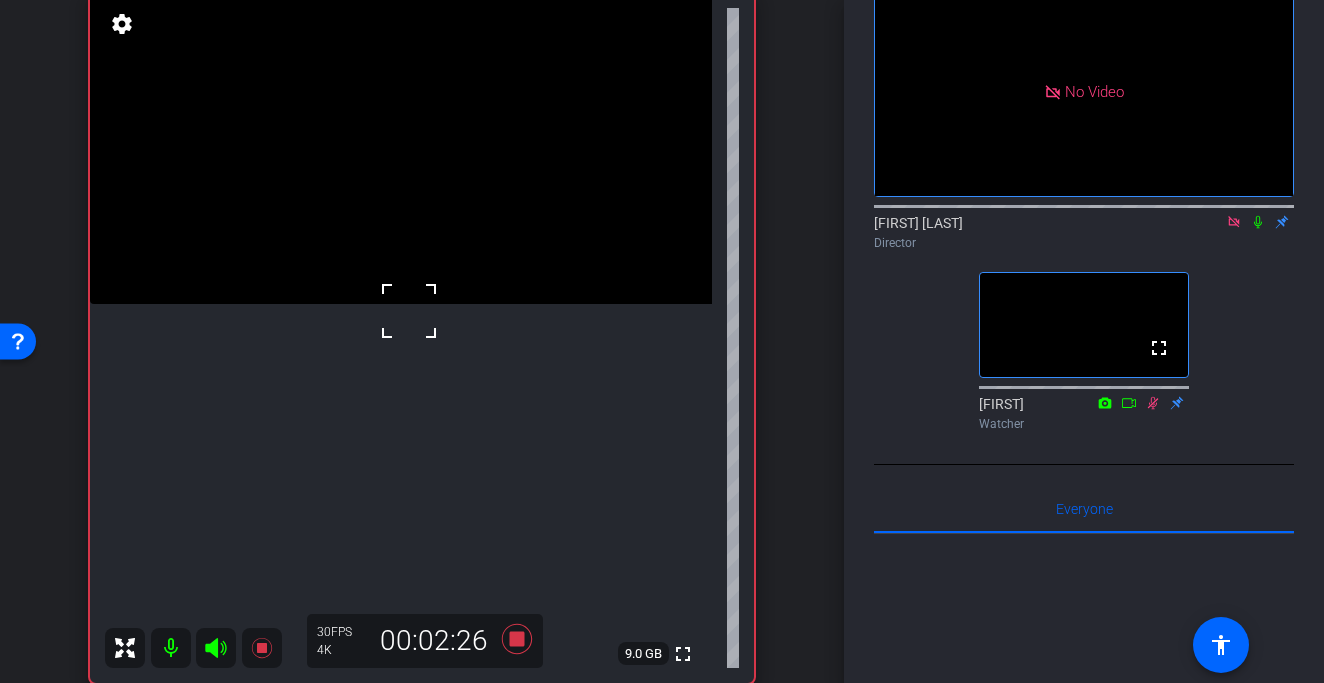 click at bounding box center (409, 311) 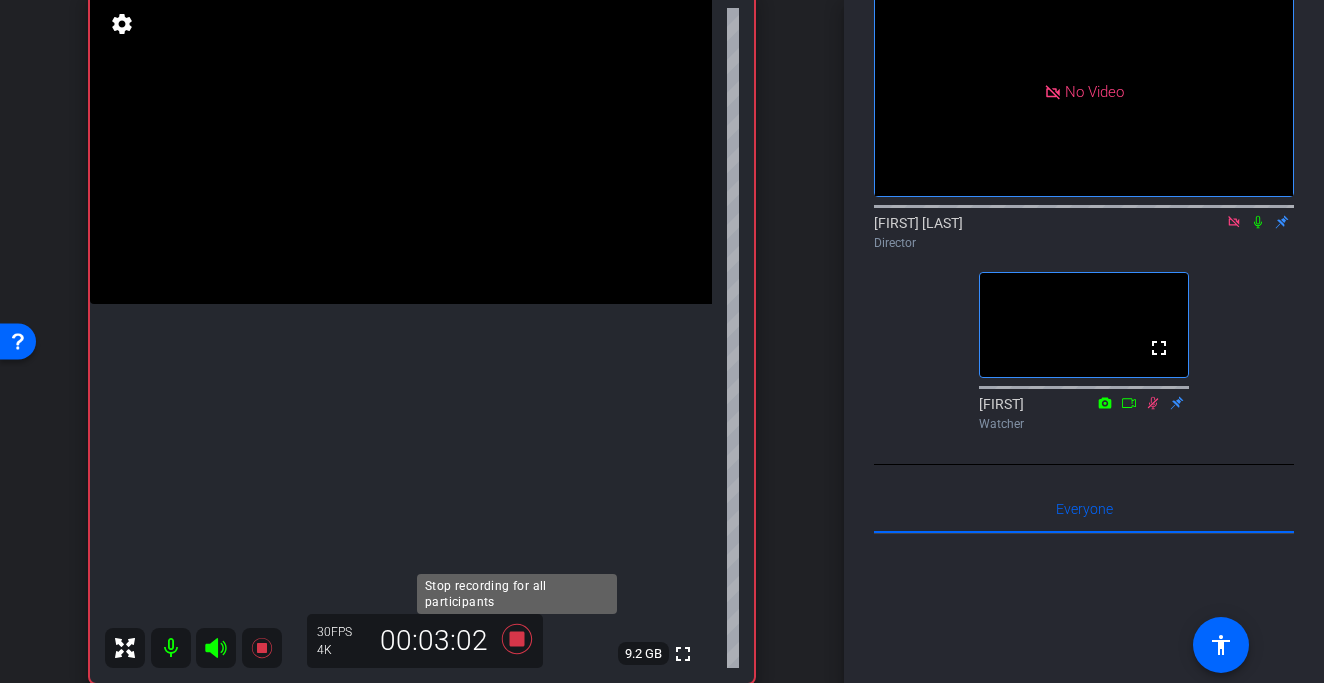 click 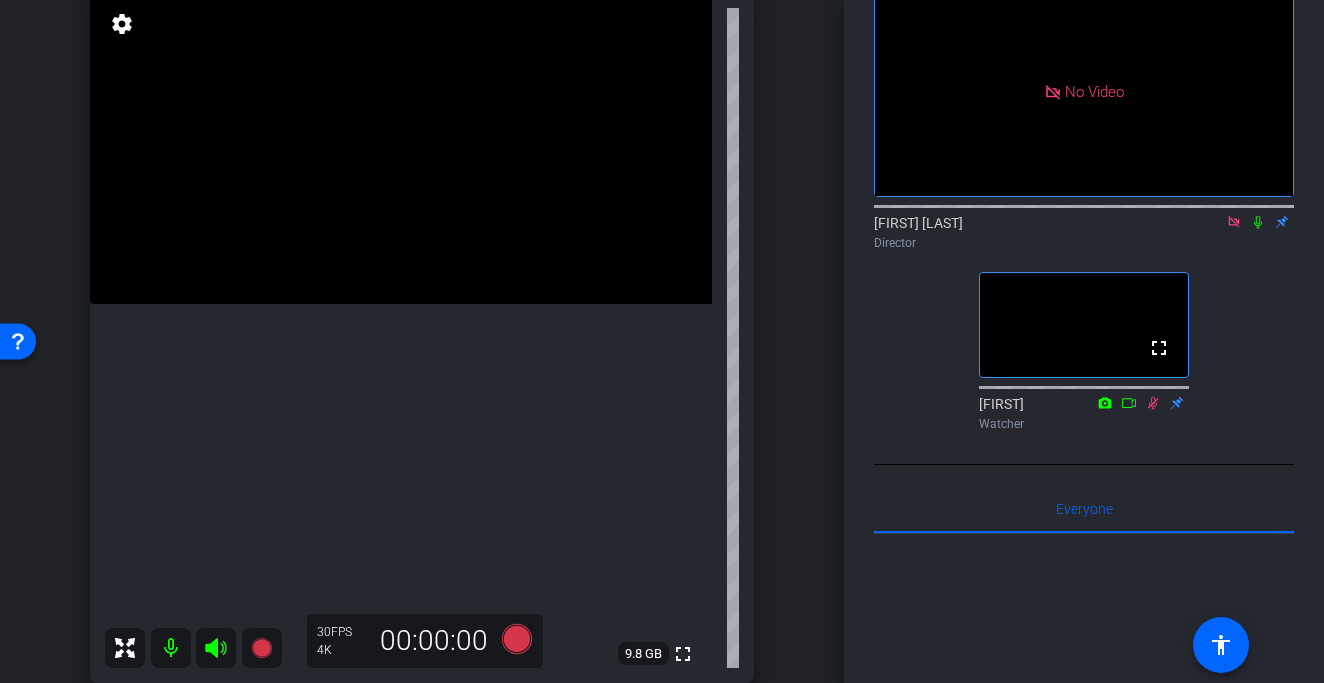 click at bounding box center [401, 148] 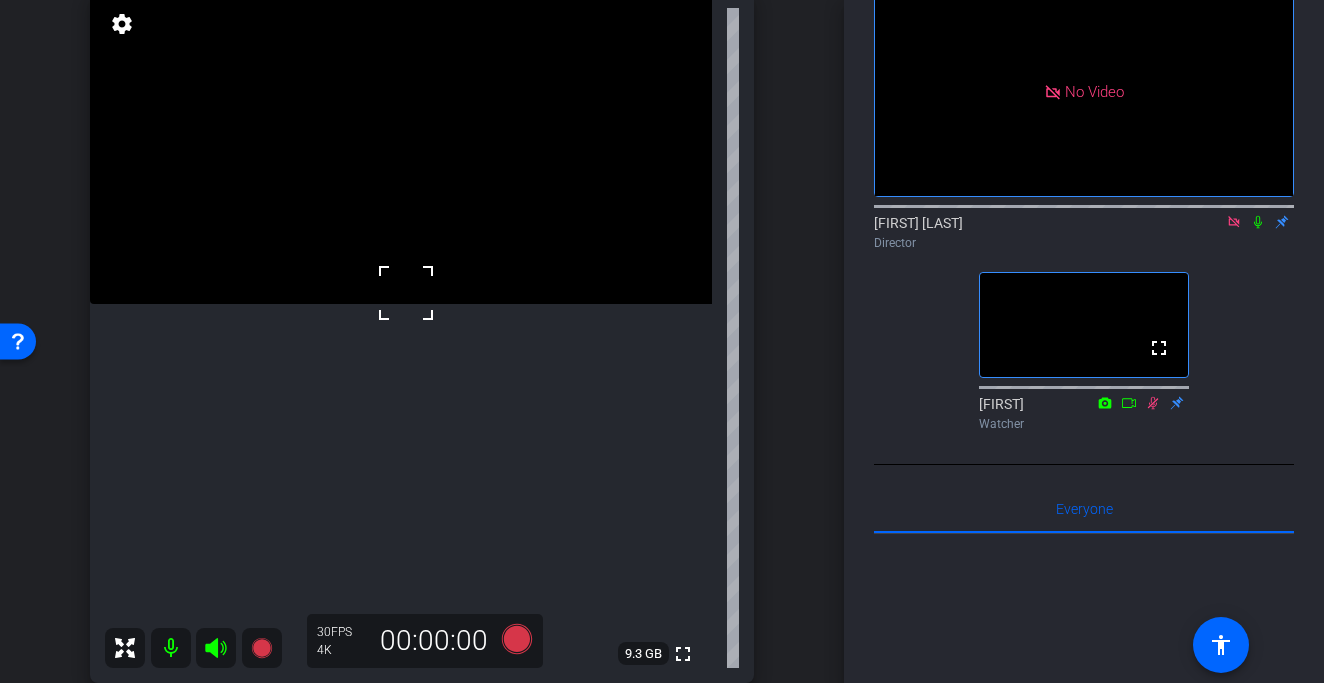 click on "fullscreen settings  9.3 GB" at bounding box center [422, 338] 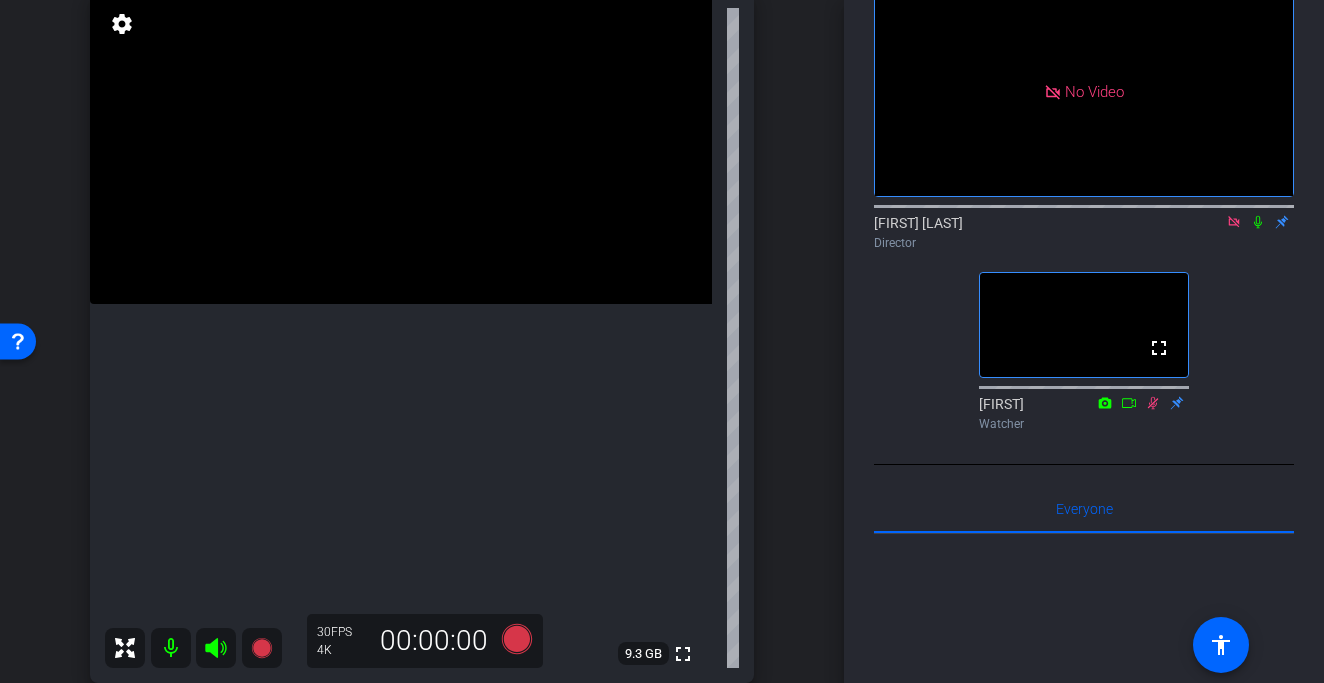 click at bounding box center (401, 148) 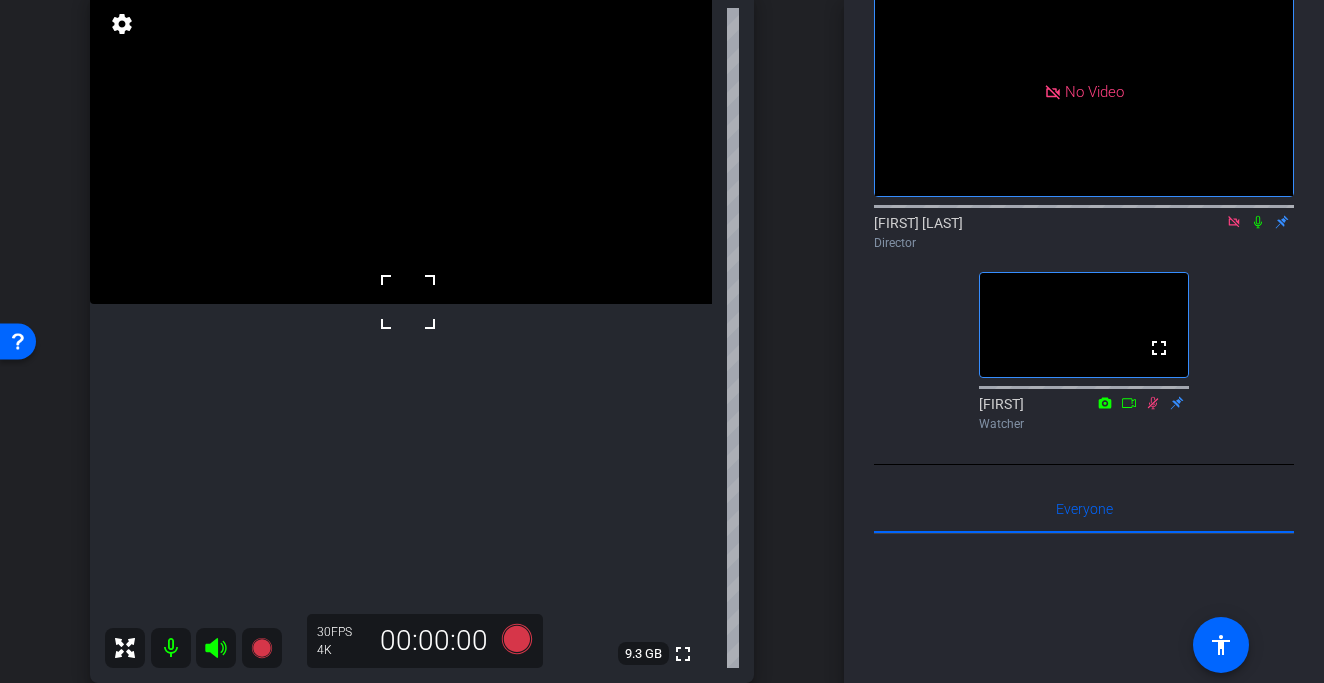 click at bounding box center (408, 302) 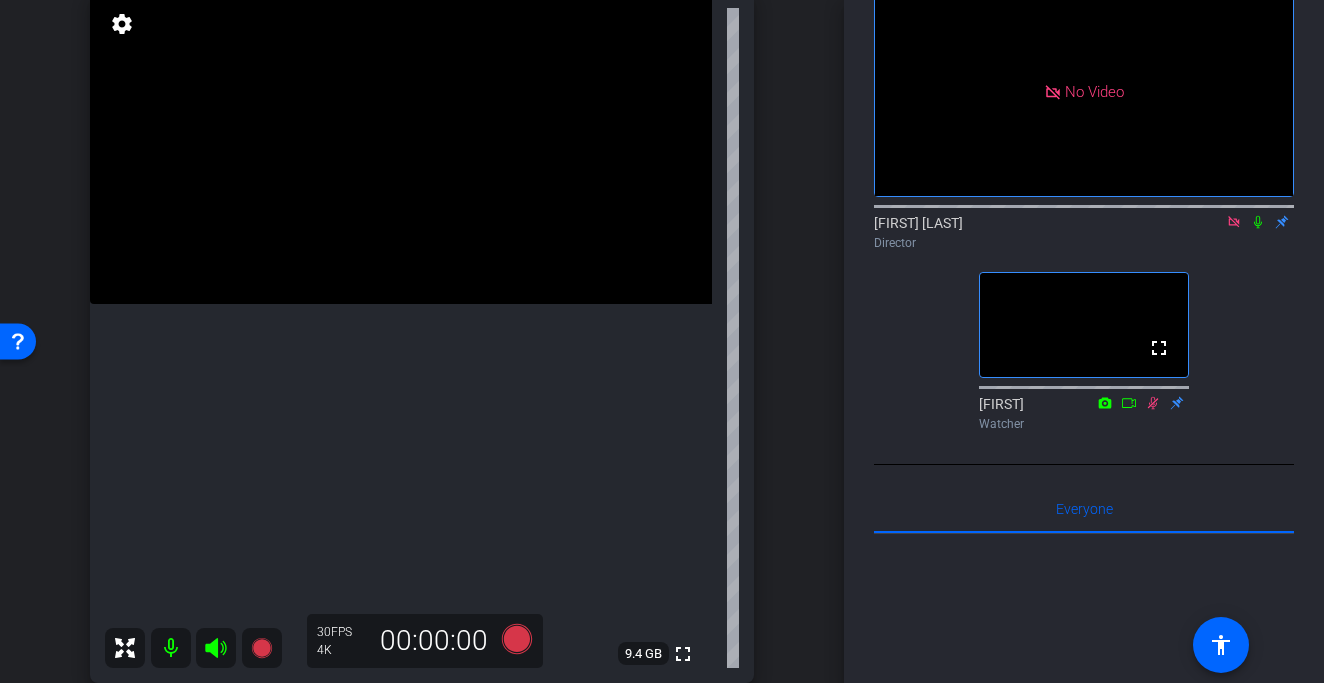 click at bounding box center [401, 148] 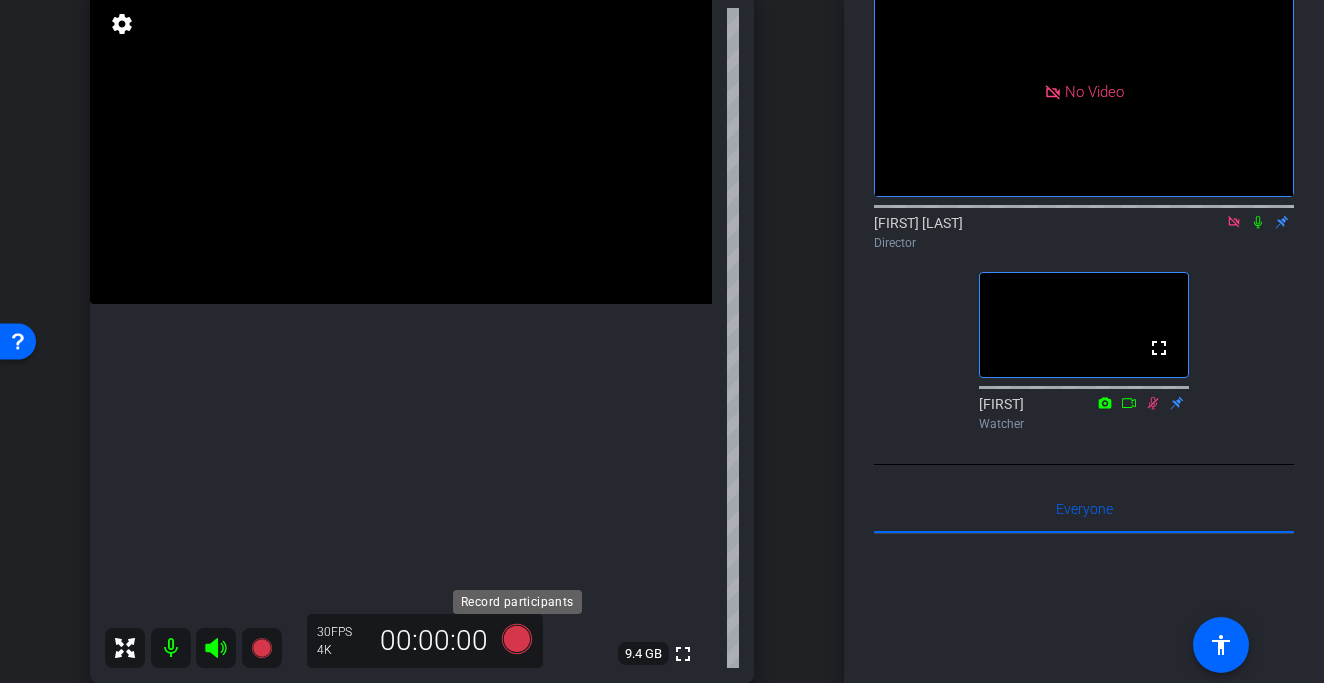click 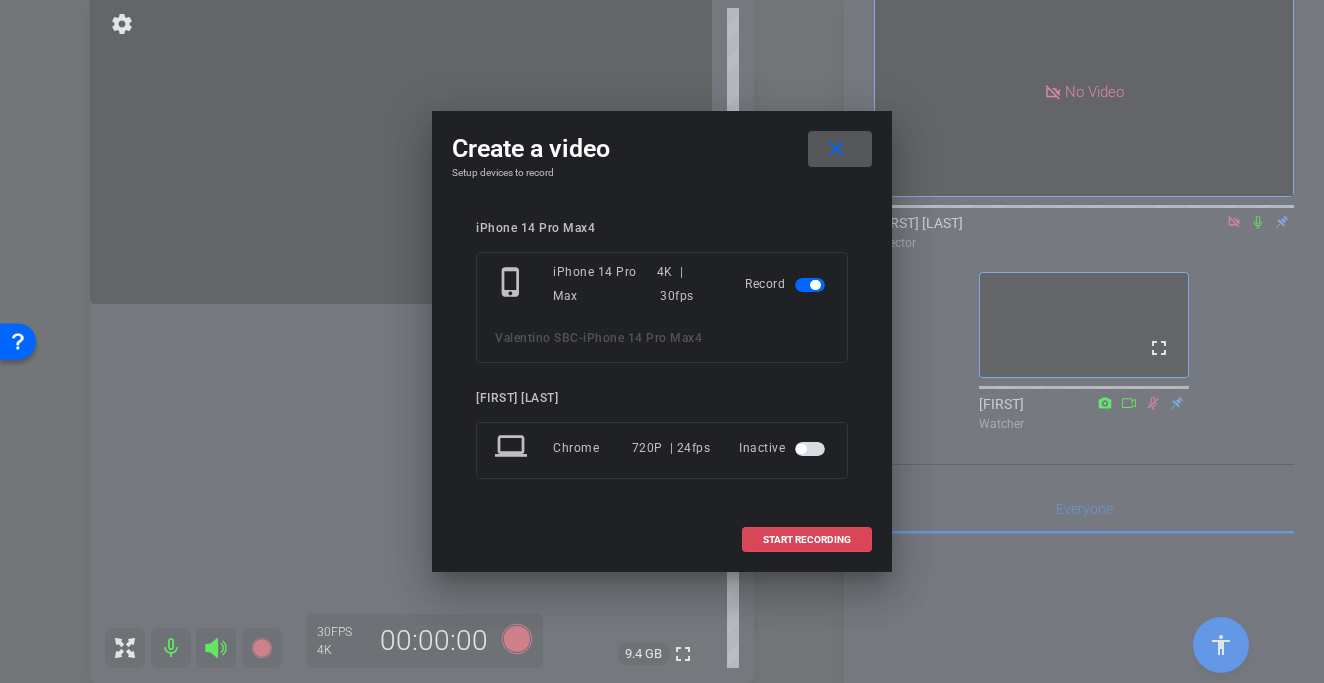 click on "START RECORDING" at bounding box center [807, 540] 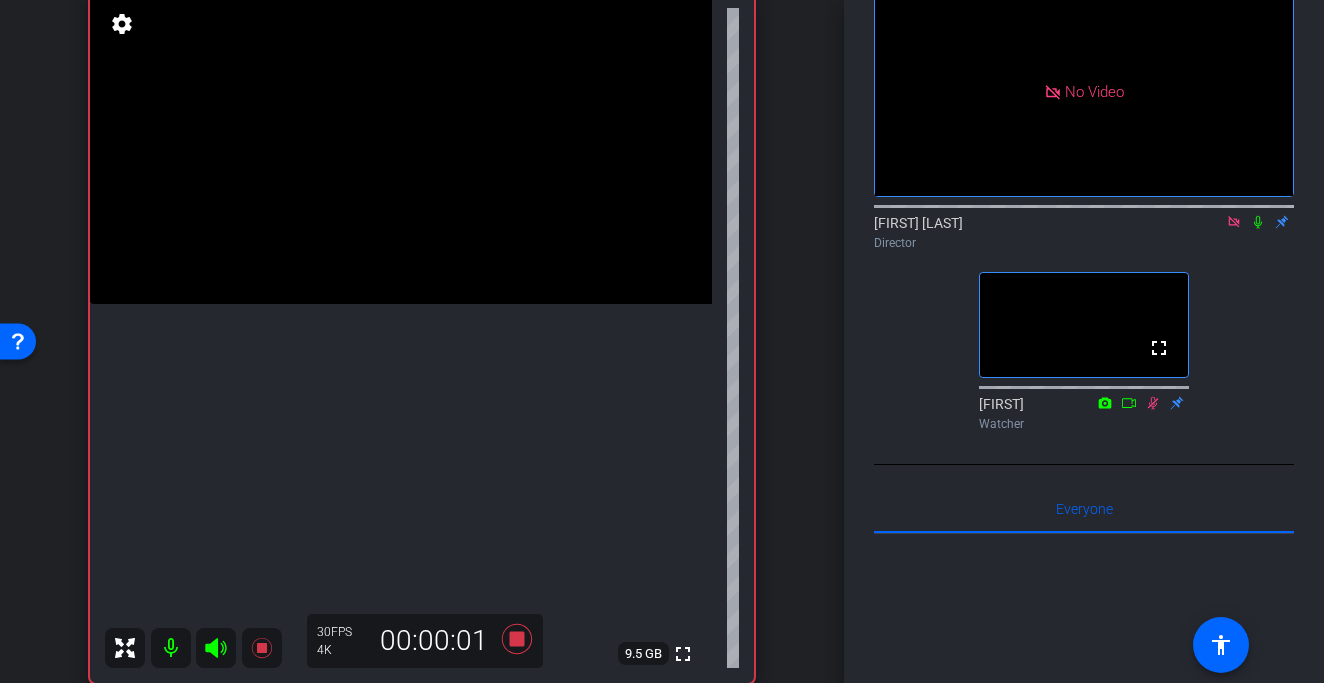 click at bounding box center (401, 148) 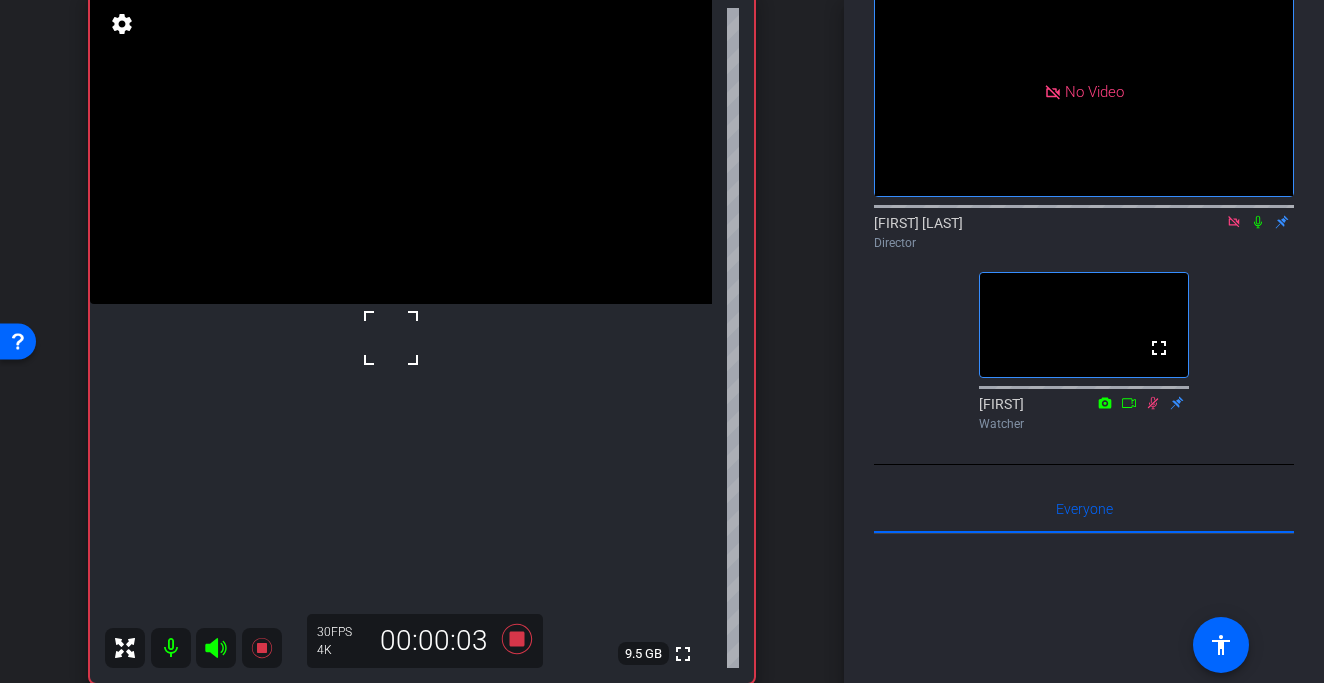 click at bounding box center (391, 338) 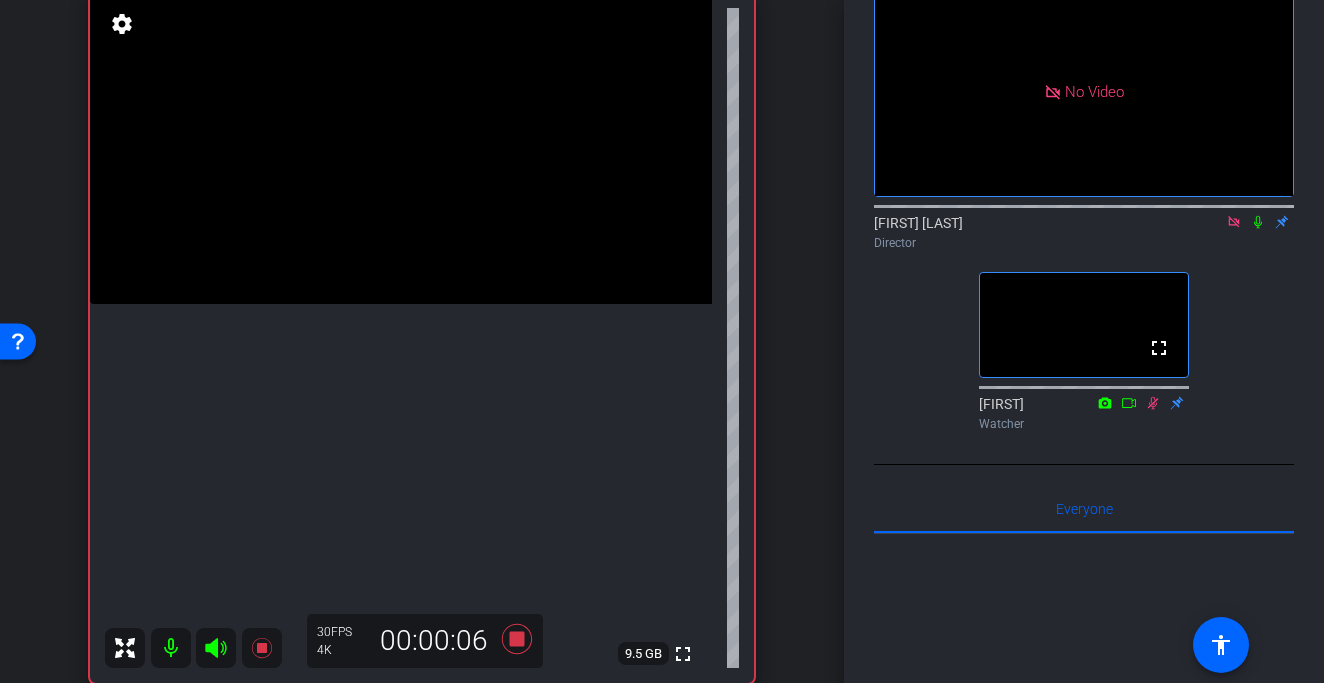 click at bounding box center [401, 148] 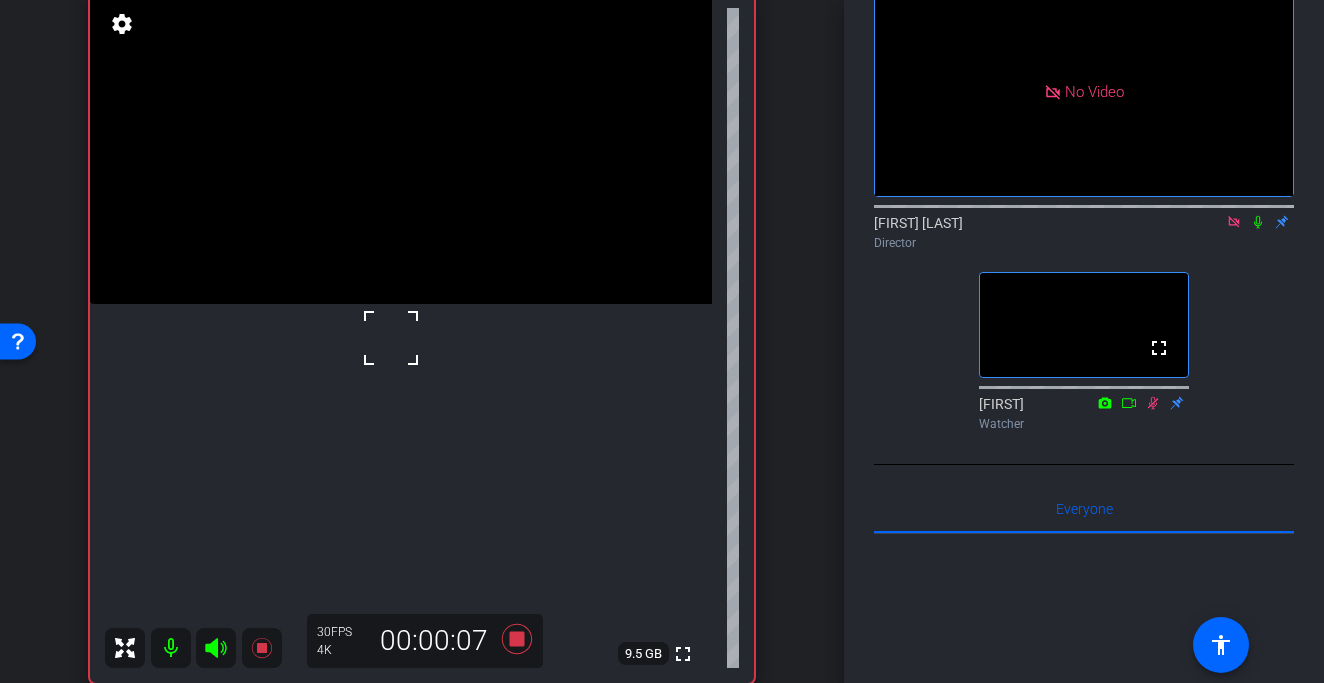 click at bounding box center (391, 338) 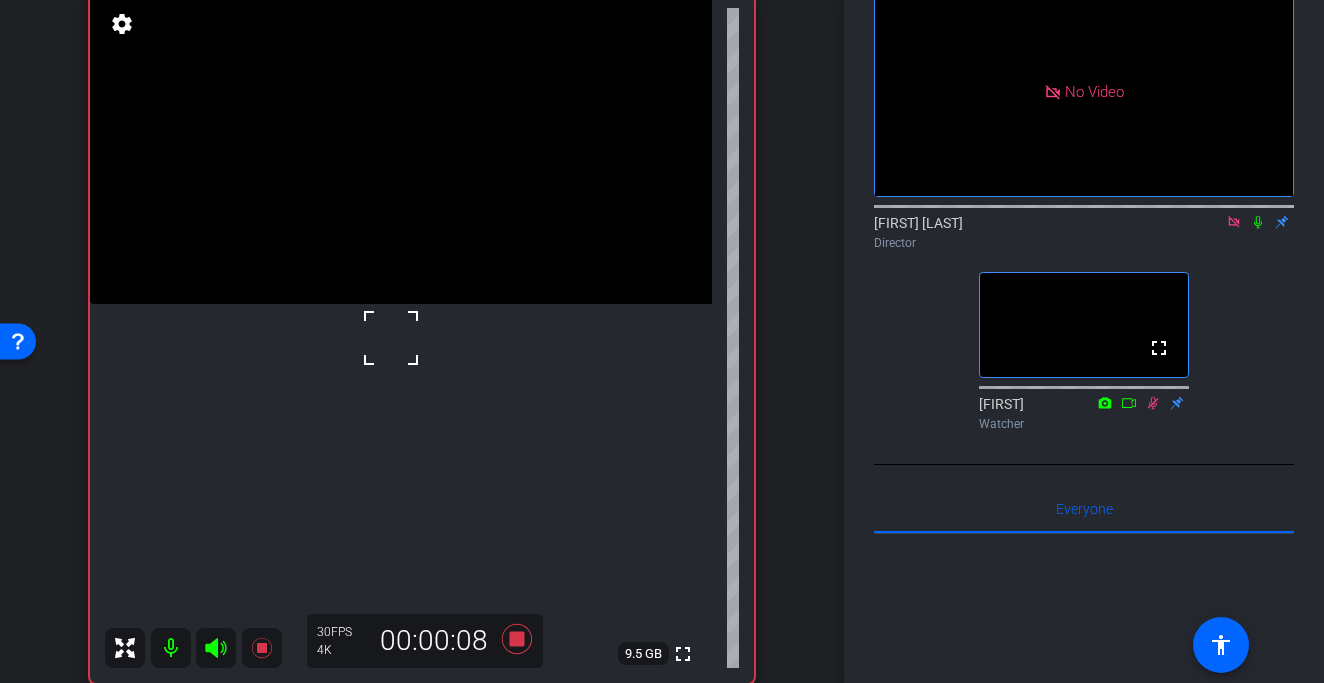 click at bounding box center (391, 338) 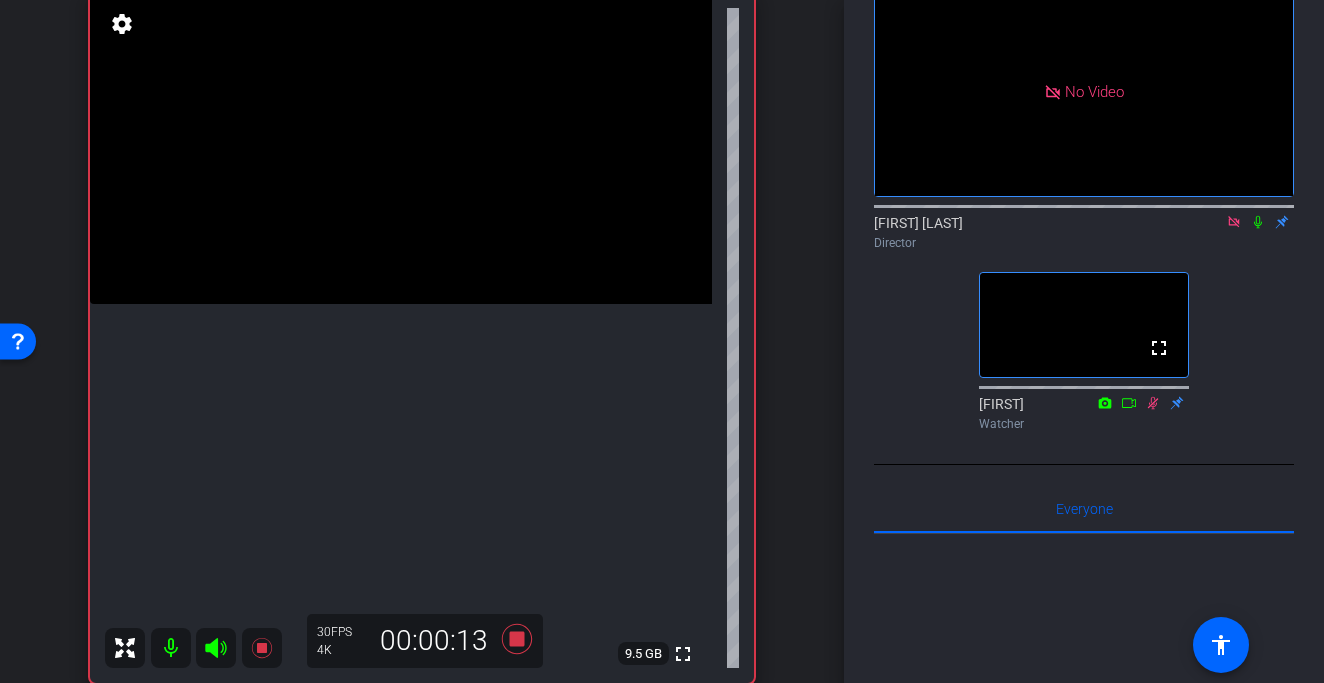 click at bounding box center (401, 148) 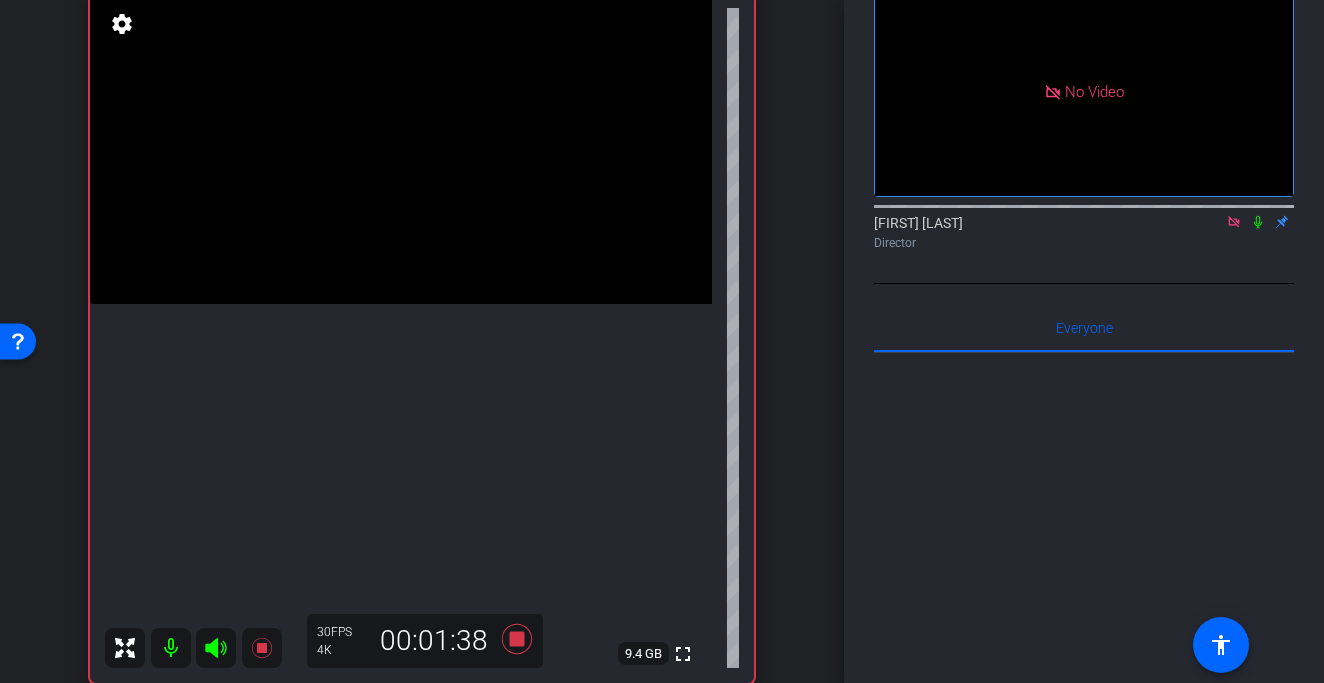 click at bounding box center (401, 148) 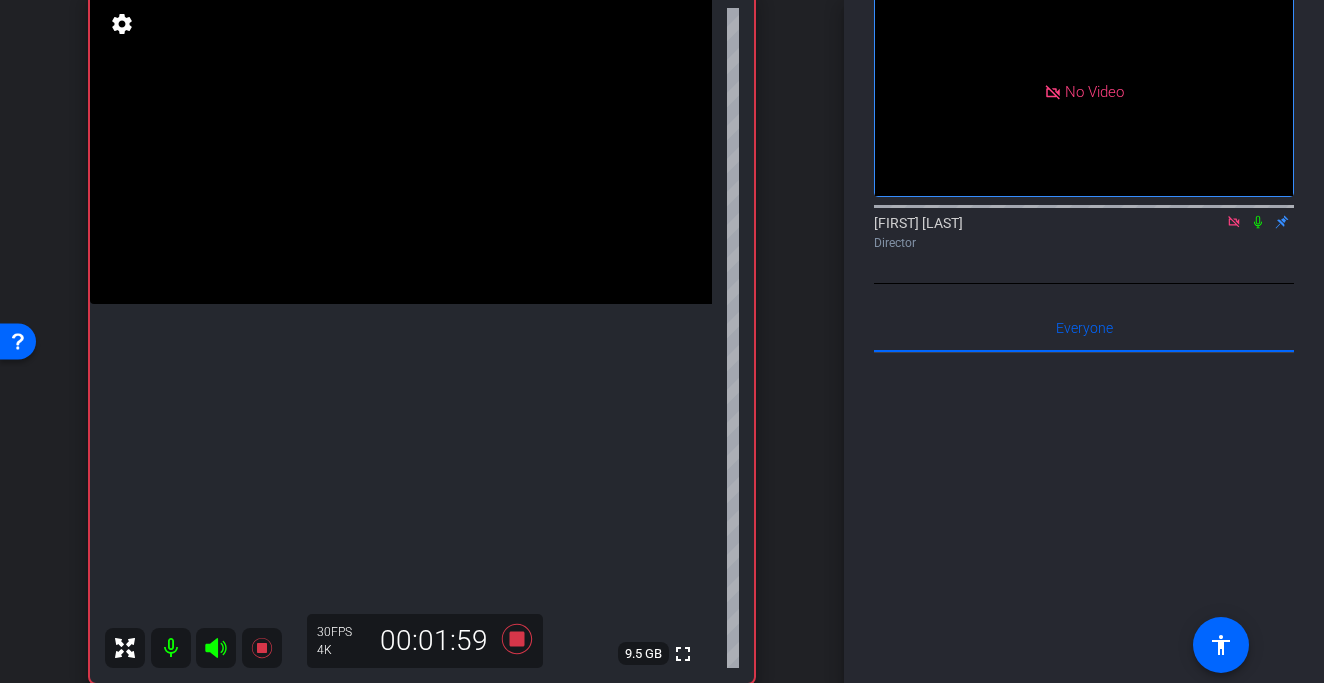 click at bounding box center [401, 148] 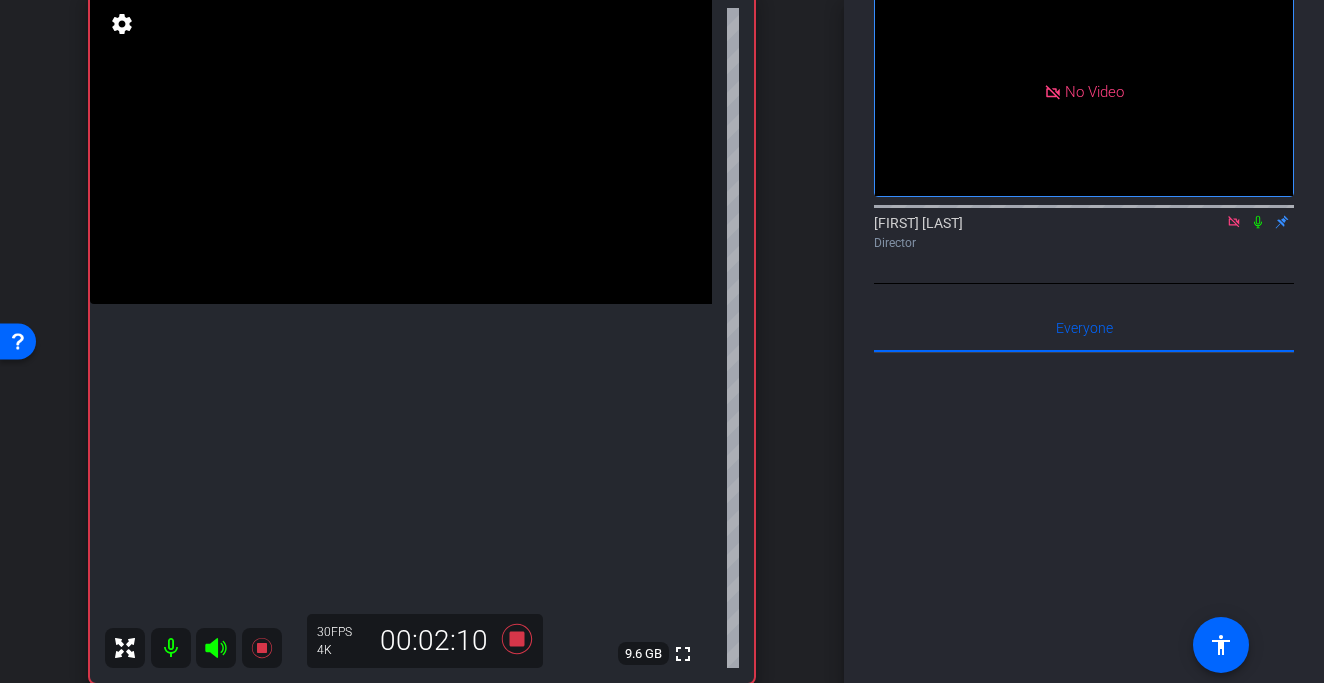 click at bounding box center (401, 148) 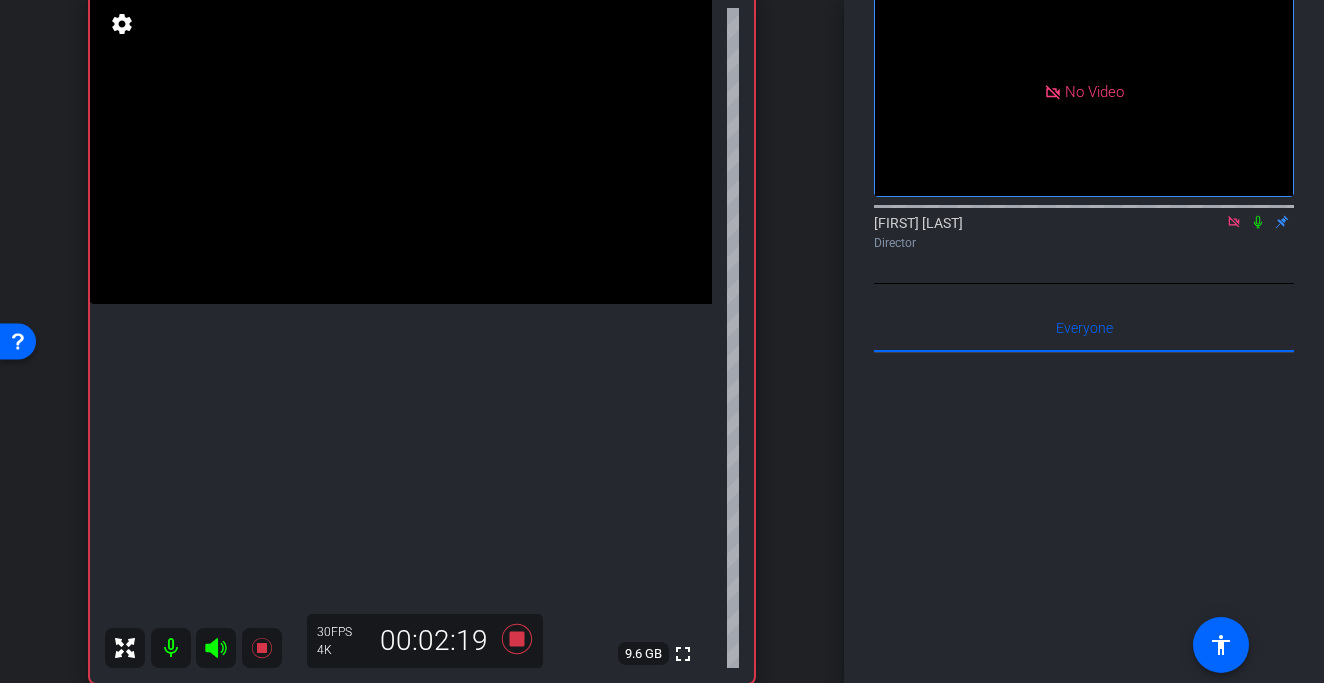 click at bounding box center [401, 148] 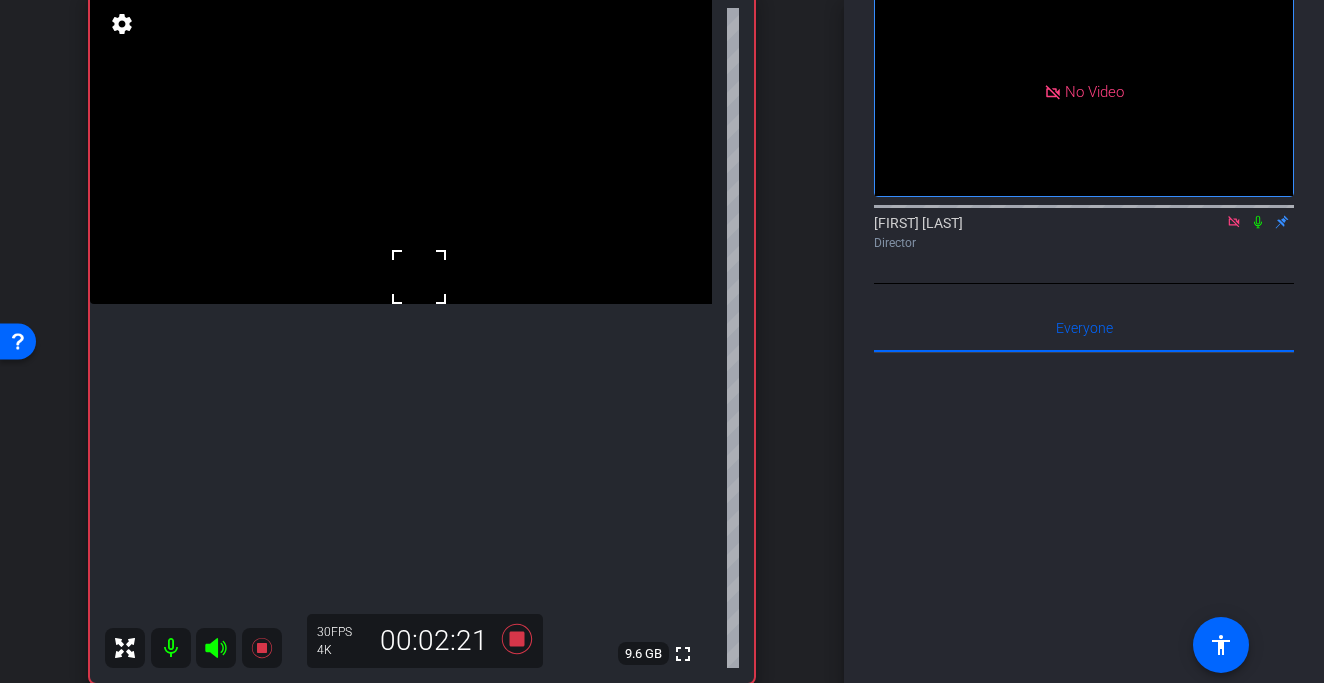 click at bounding box center (419, 277) 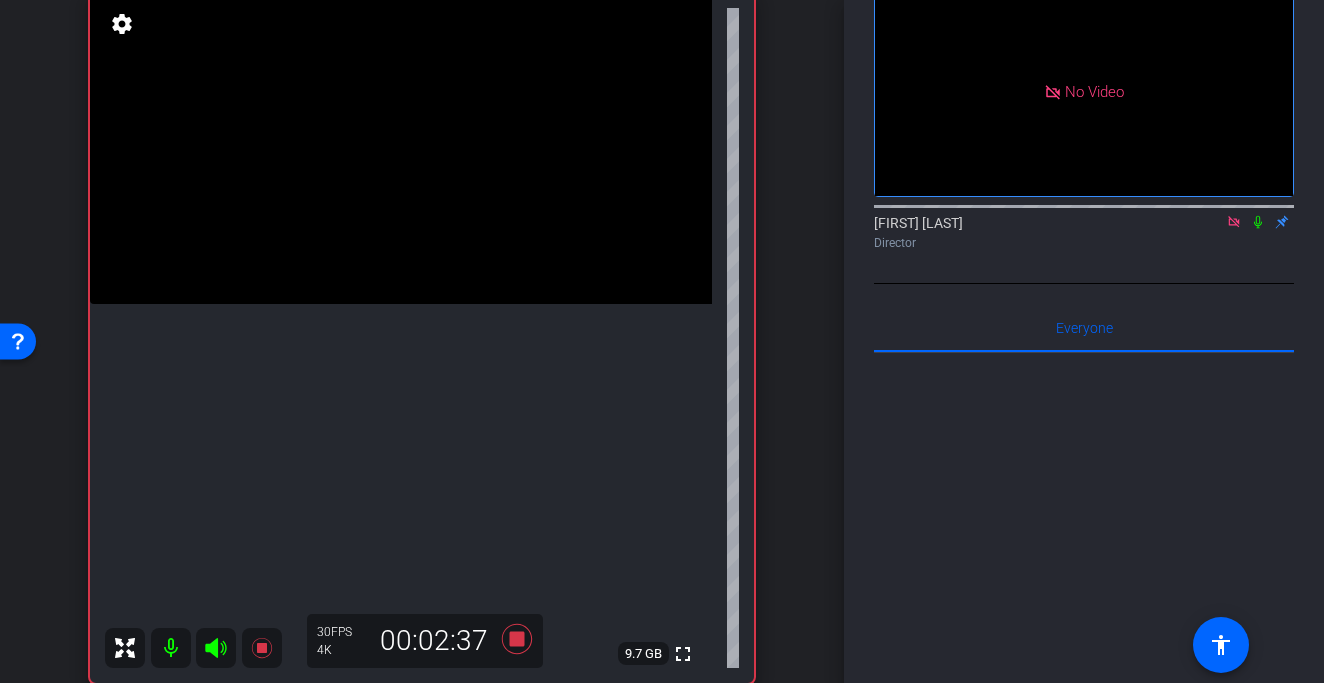 click at bounding box center (401, 148) 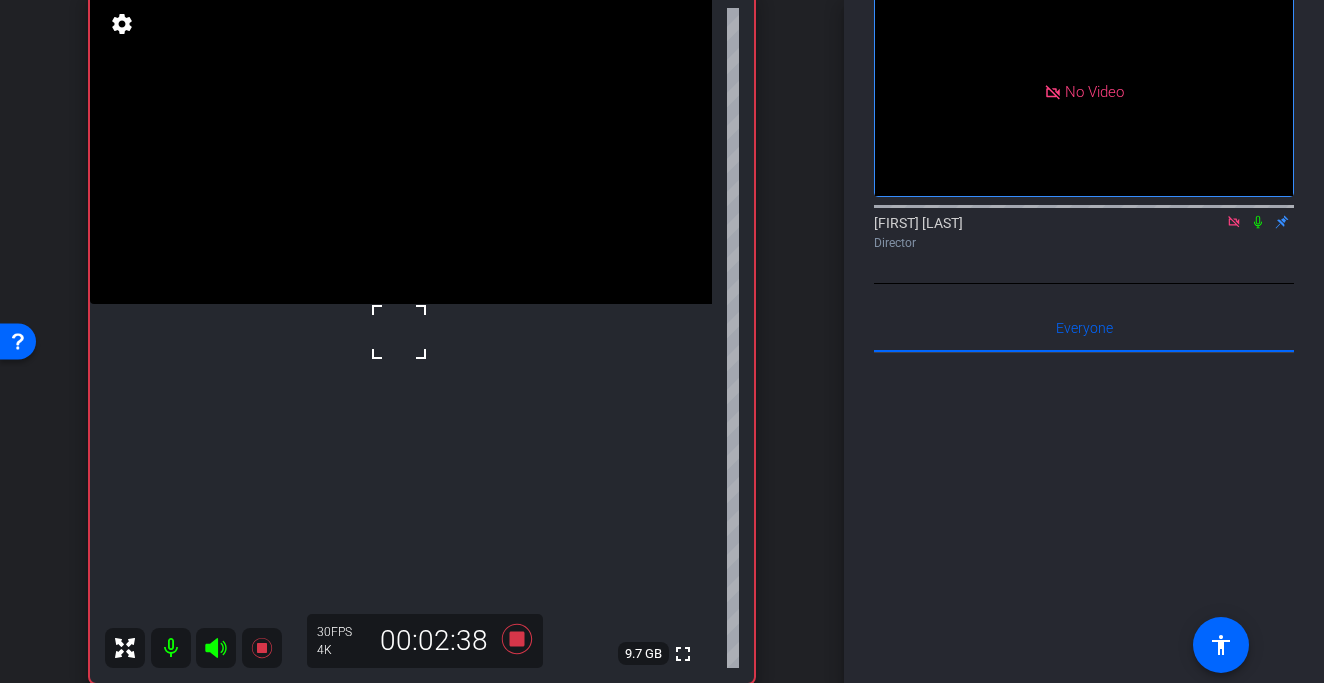 click at bounding box center (399, 332) 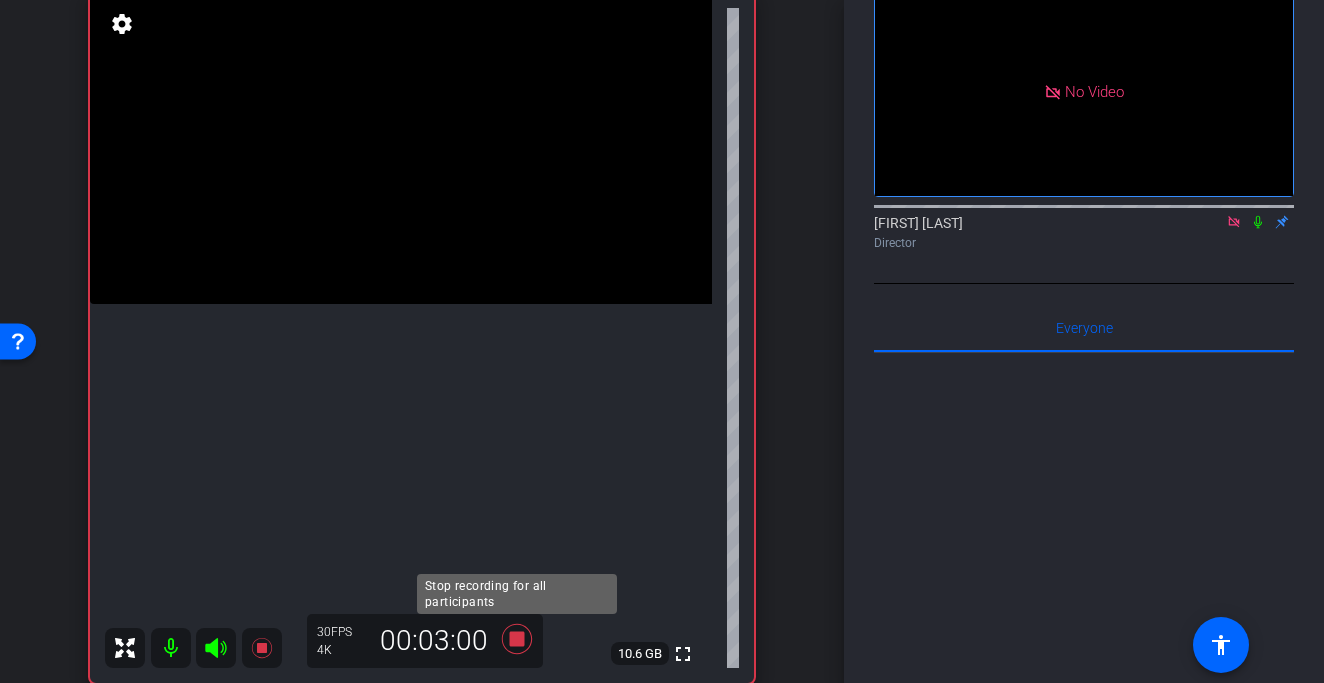 click 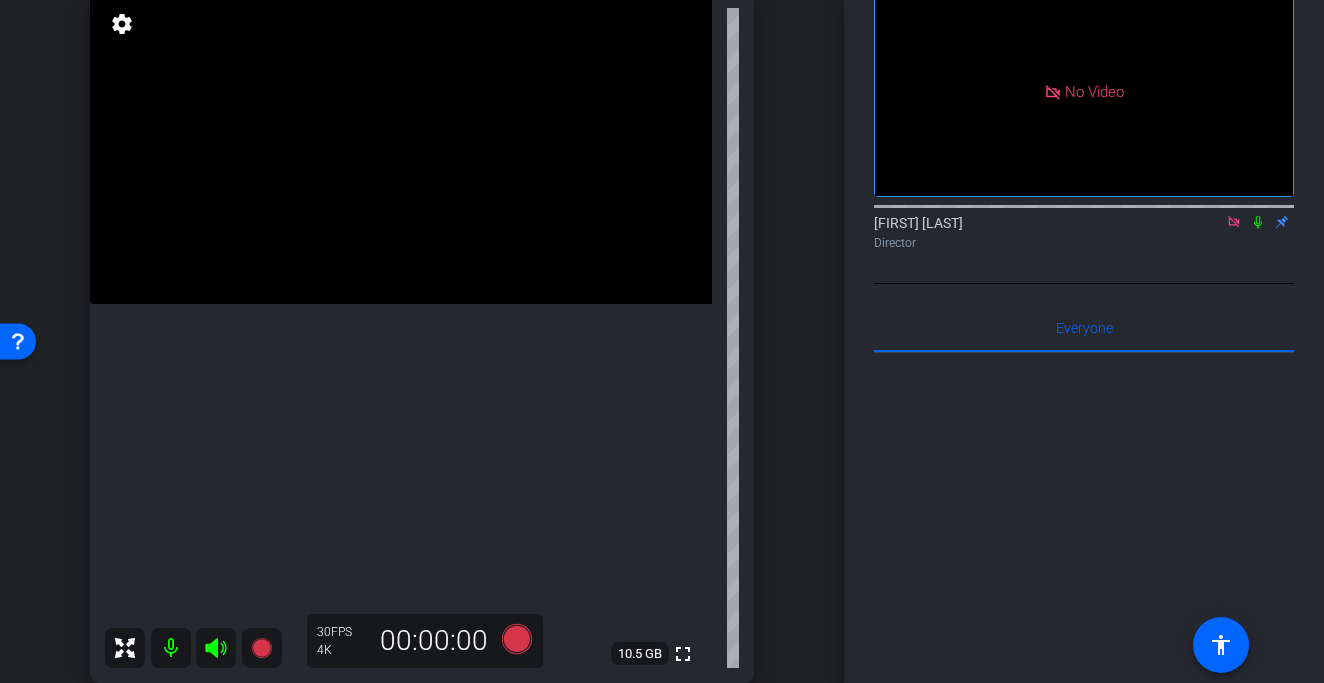 click at bounding box center [401, 148] 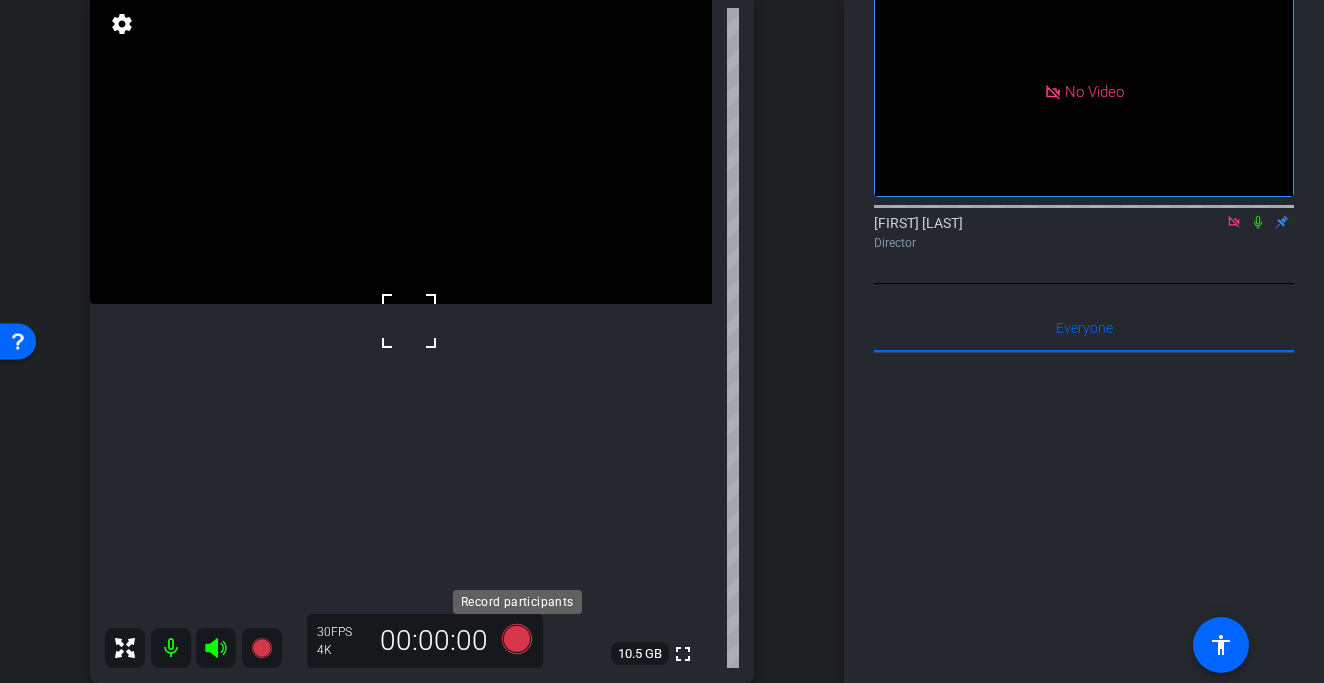 click 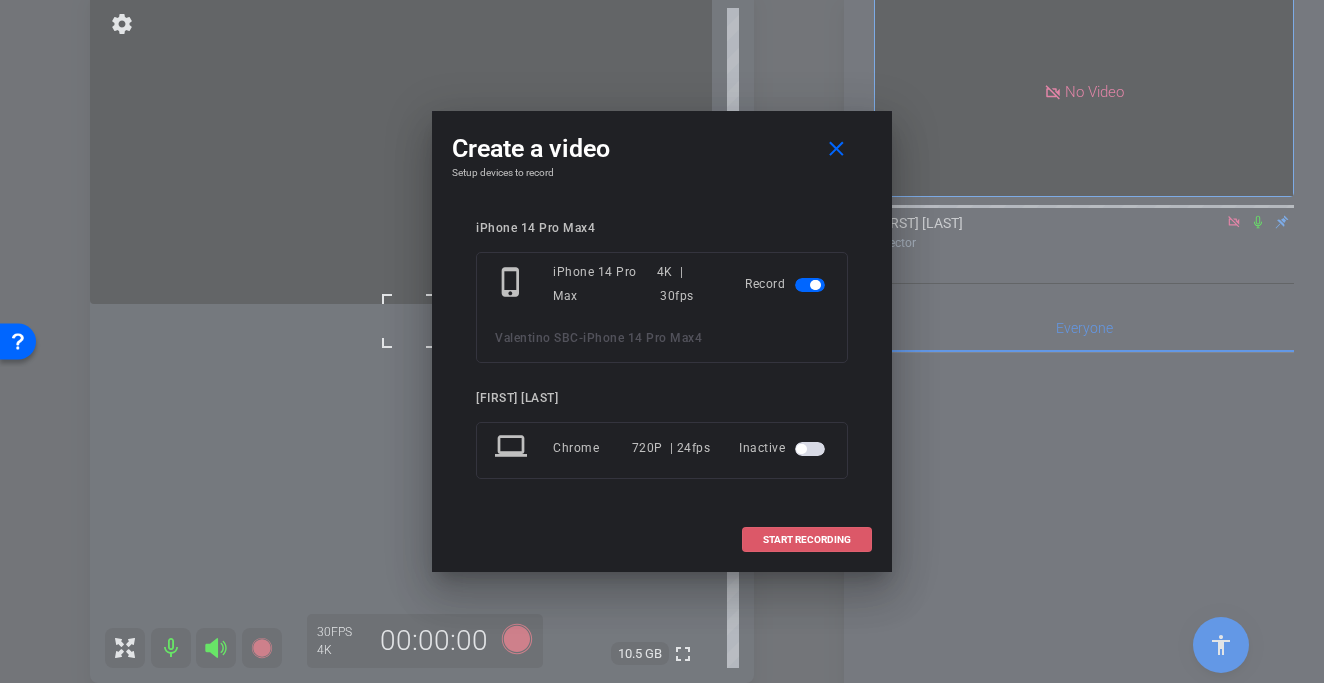 click on "START RECORDING" at bounding box center (807, 540) 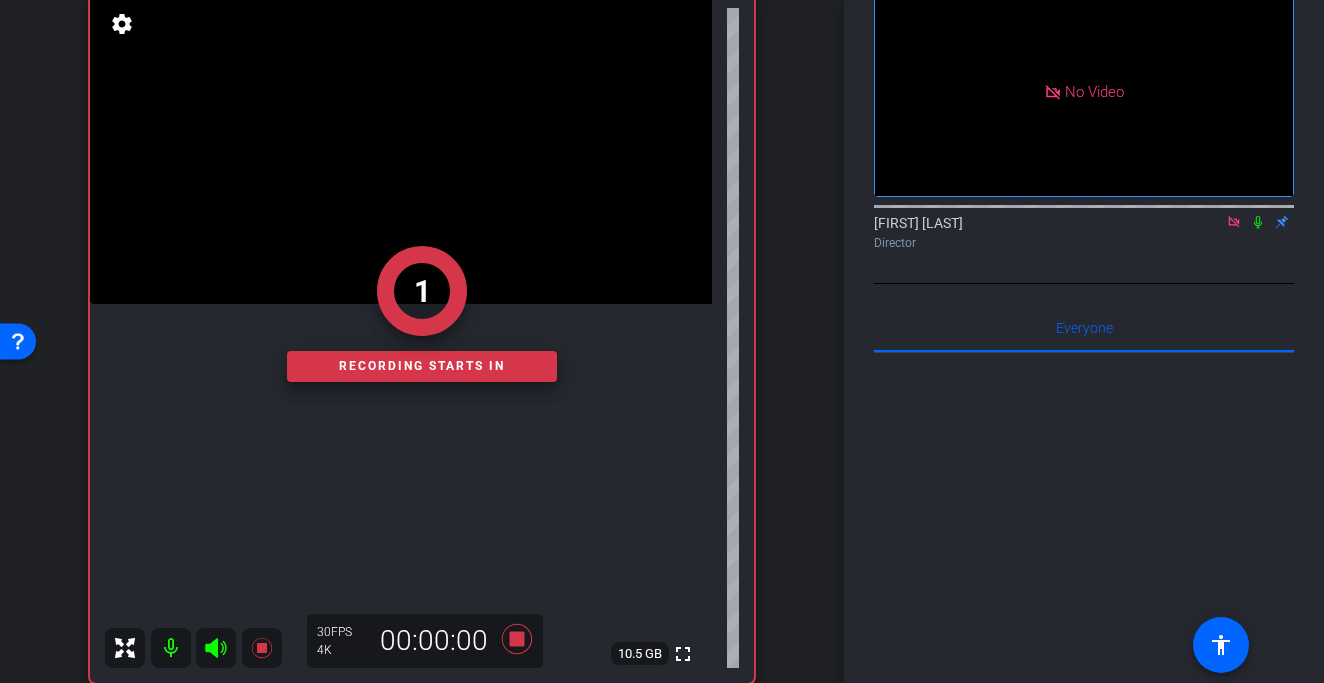 click on "1   Recording starts in" 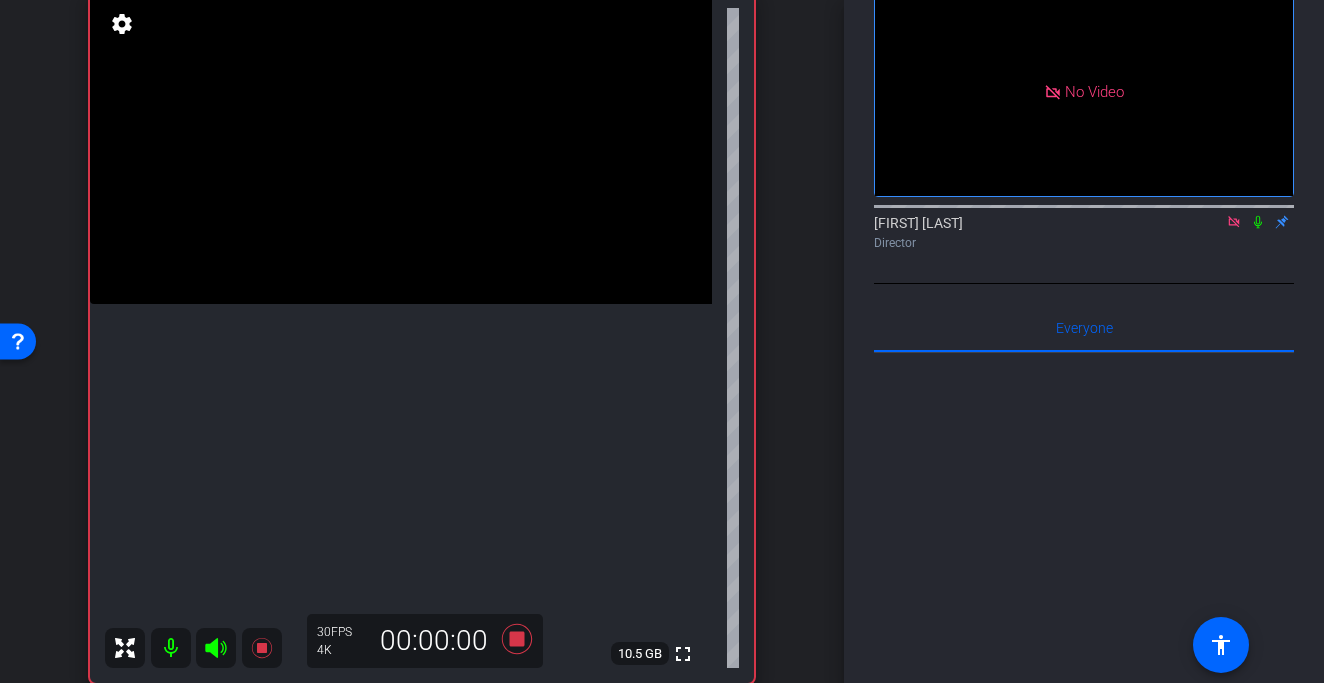 click at bounding box center (401, 148) 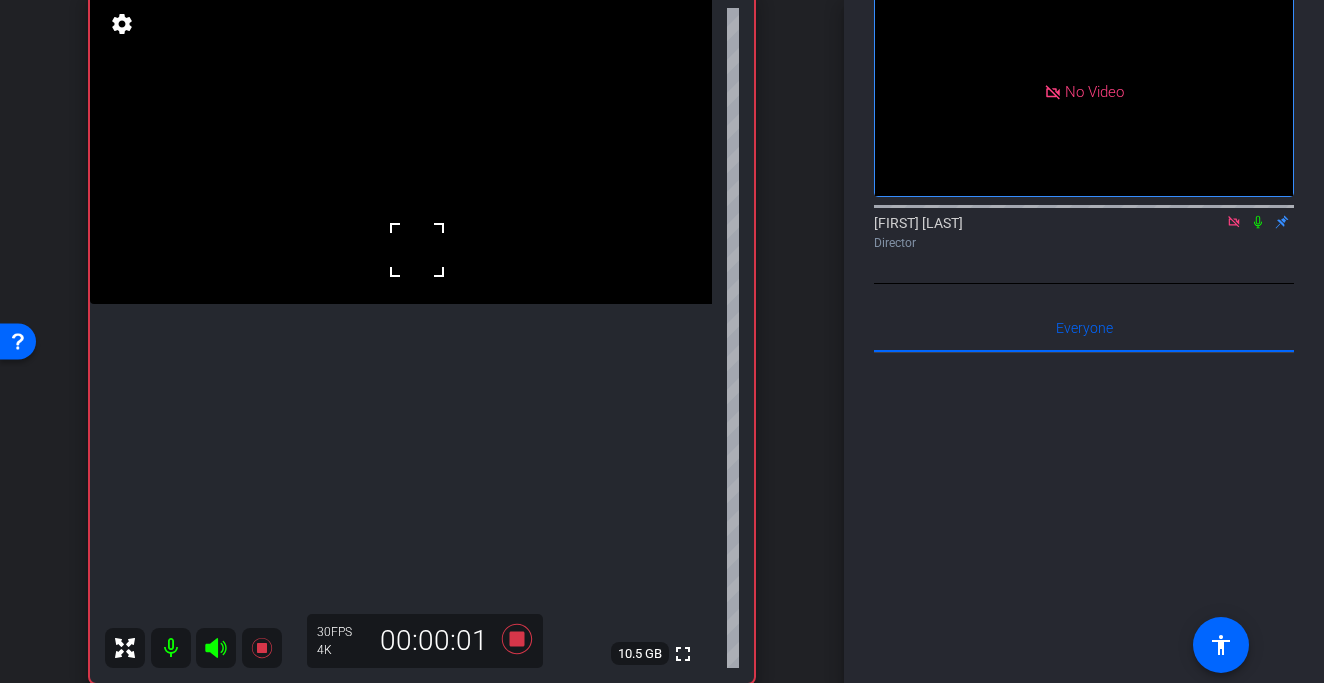 click at bounding box center [401, 148] 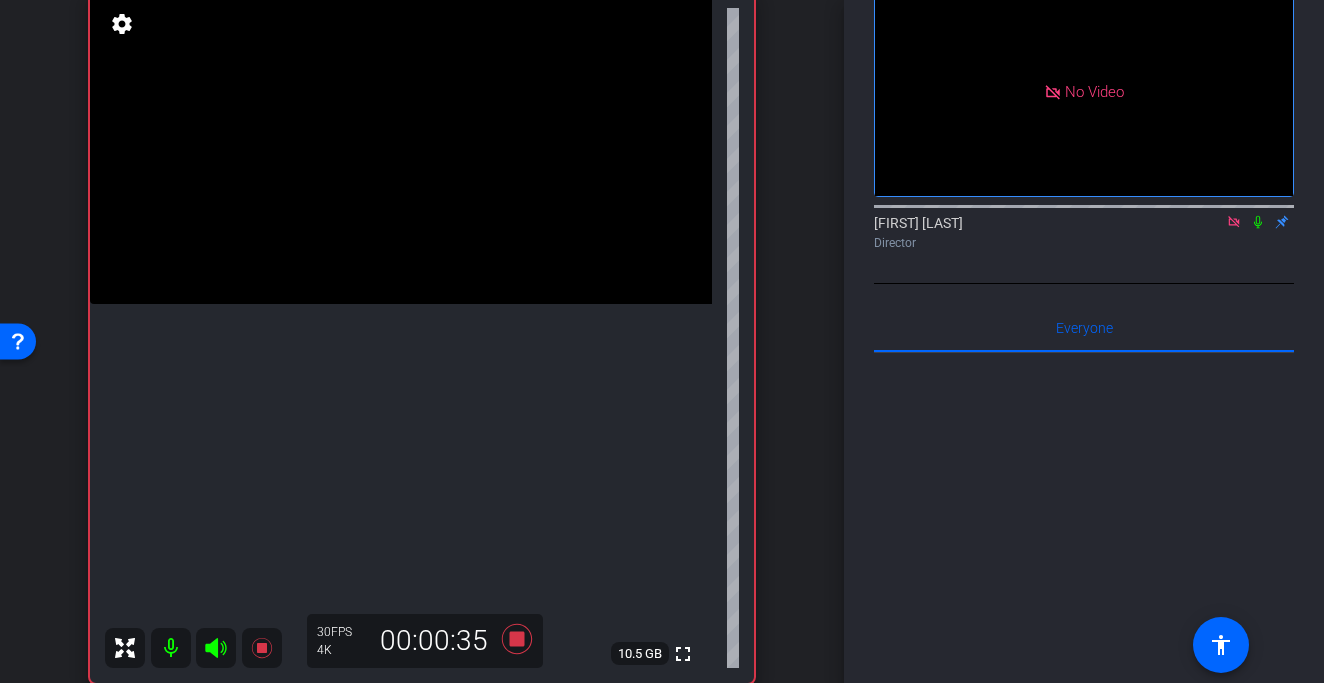 click at bounding box center [401, 148] 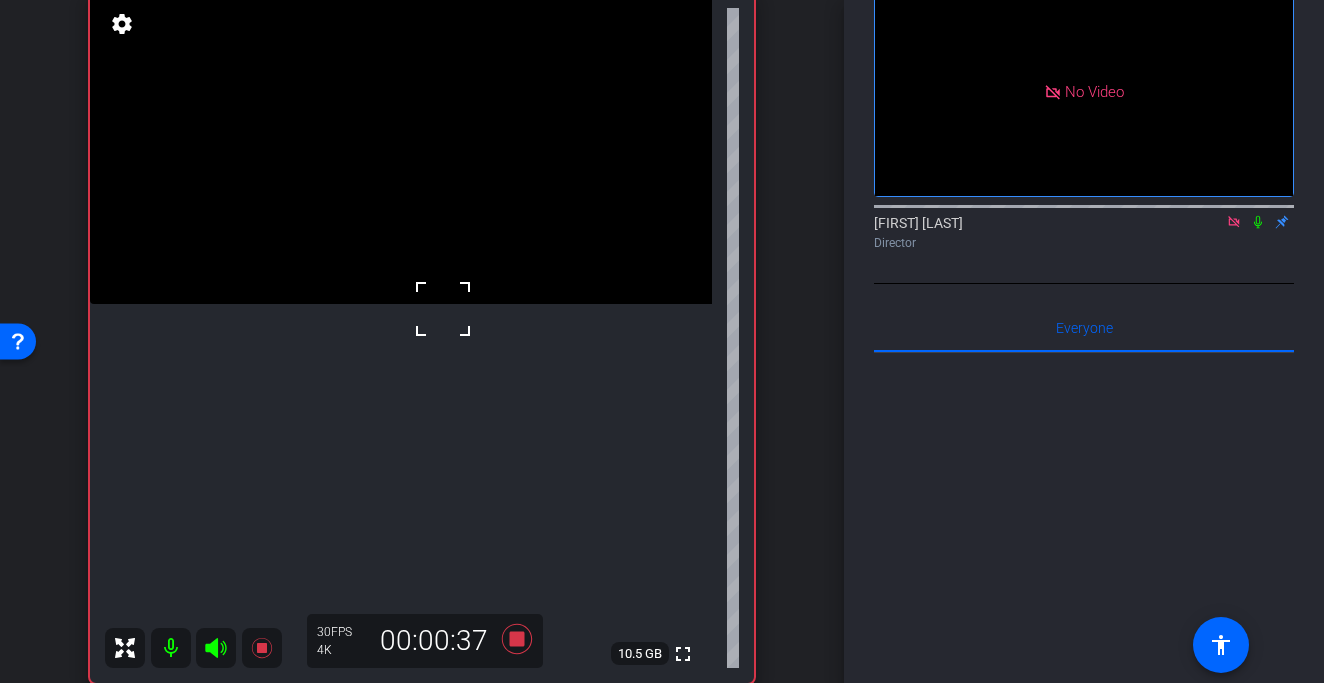 click at bounding box center [401, 148] 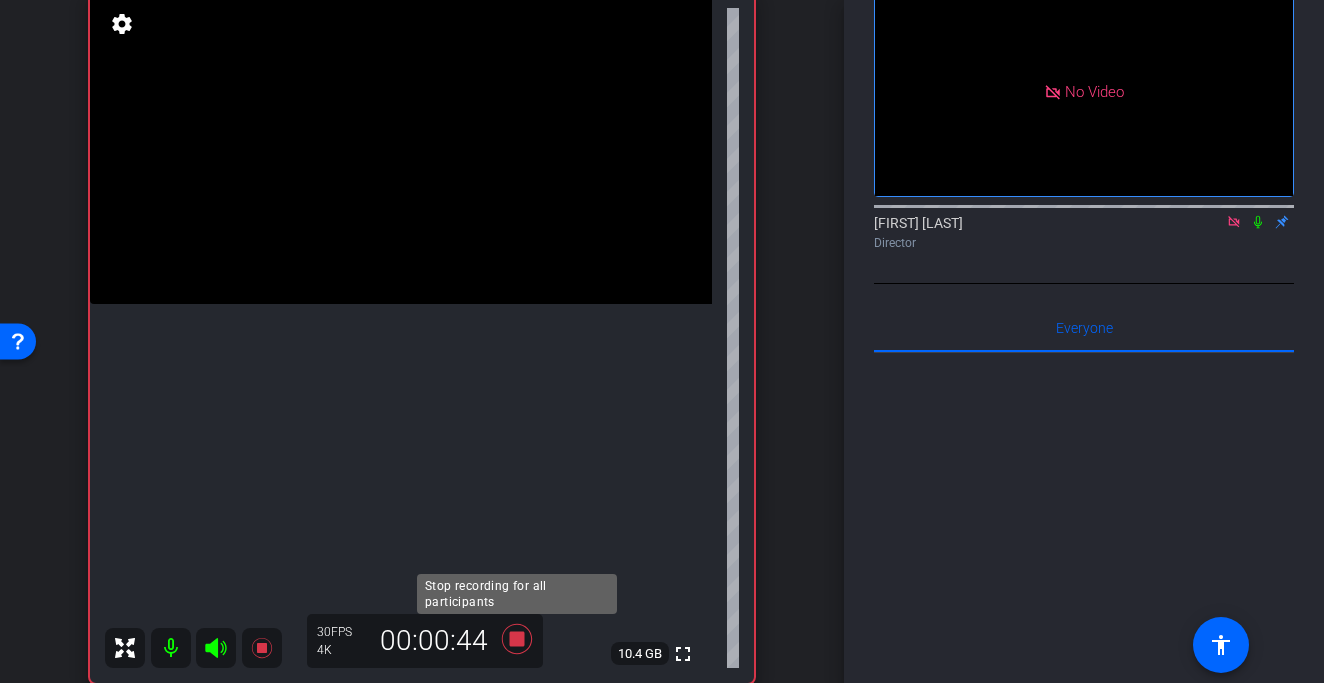 click 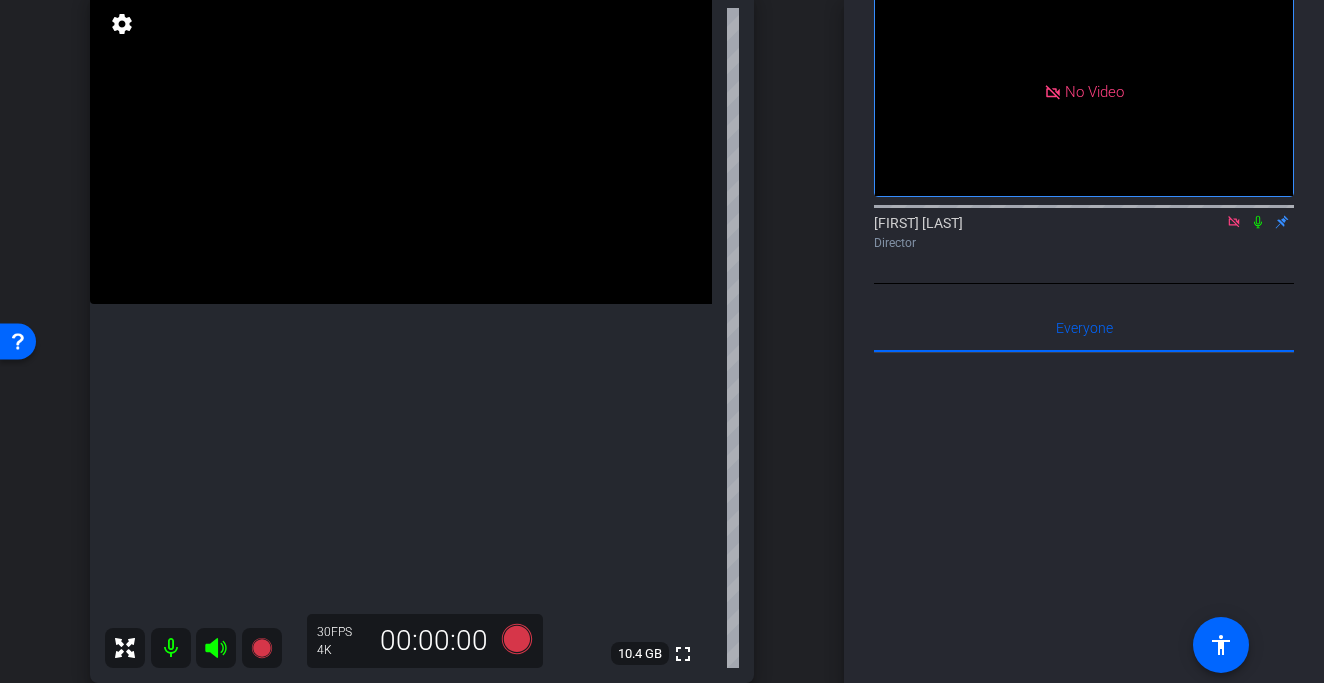 click at bounding box center [401, 148] 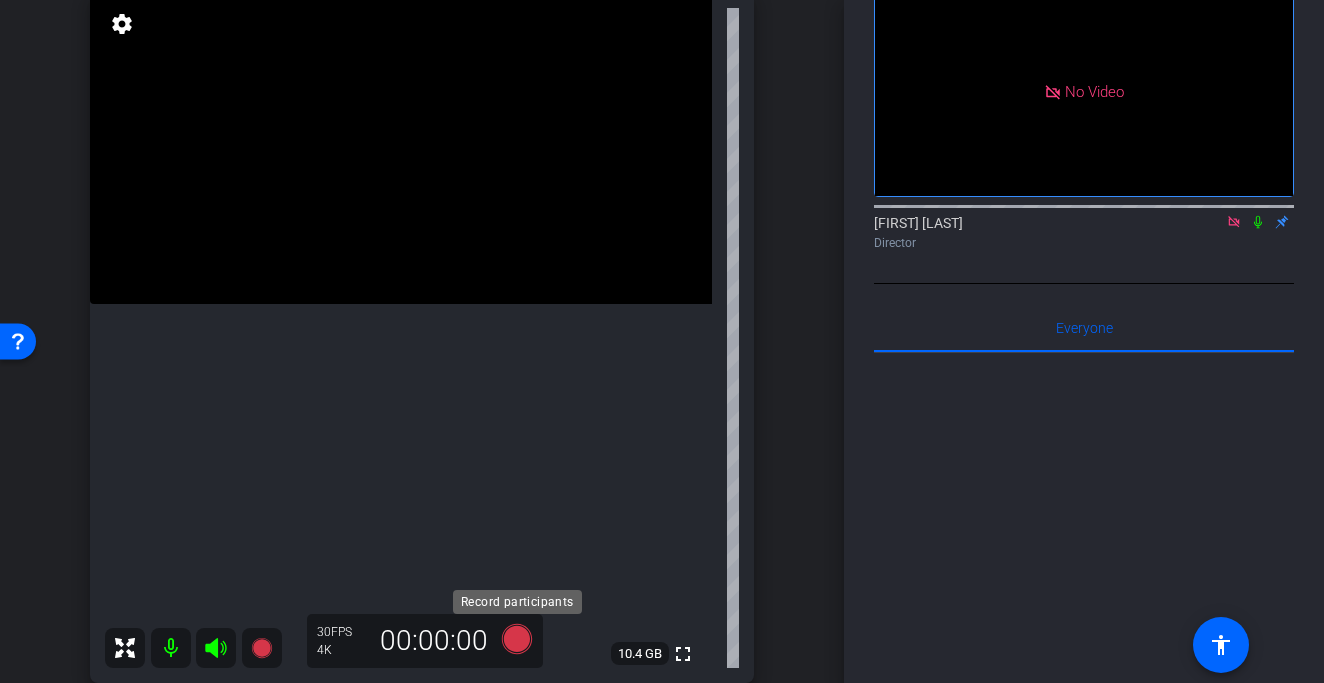 click 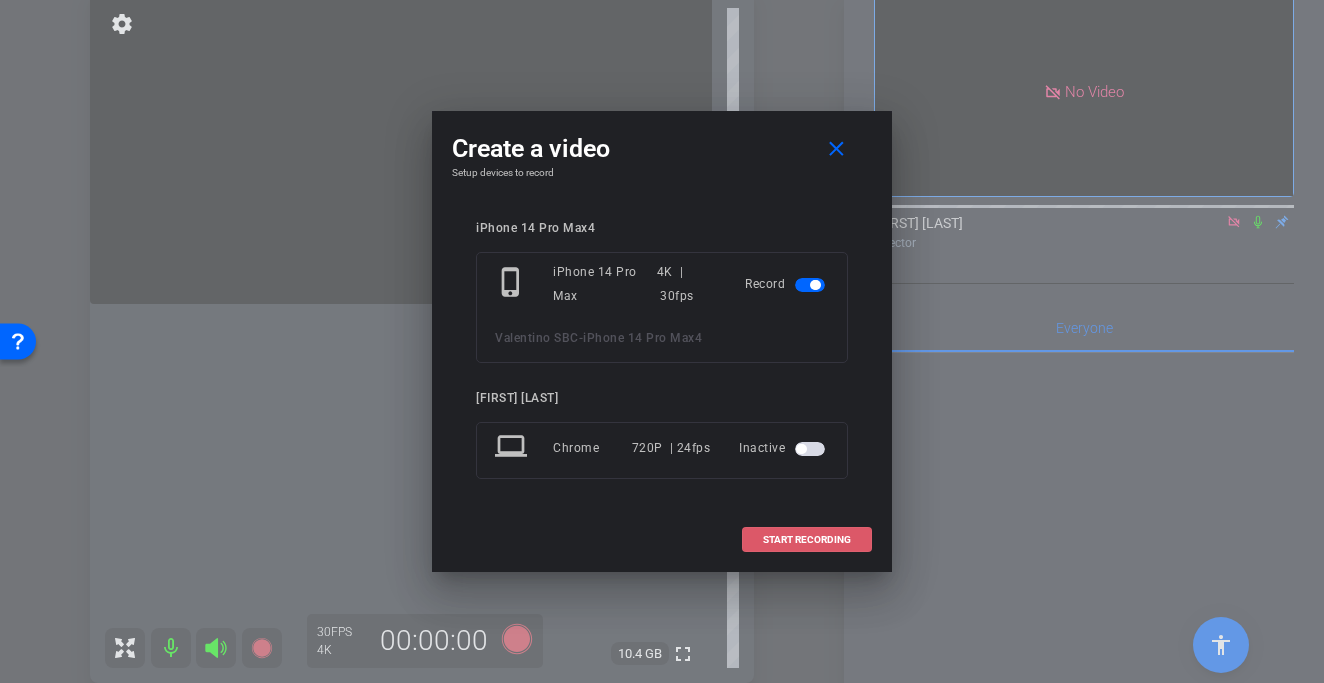 click on "START RECORDING" at bounding box center [807, 540] 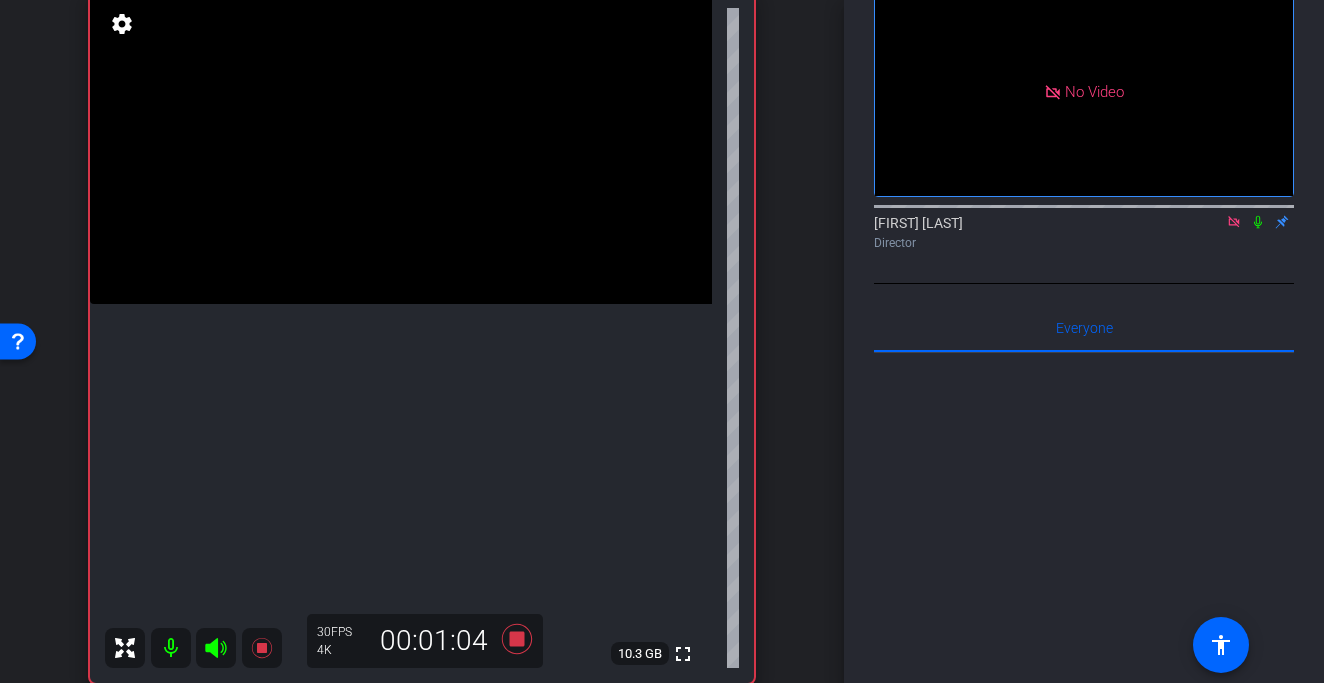 click at bounding box center [401, 148] 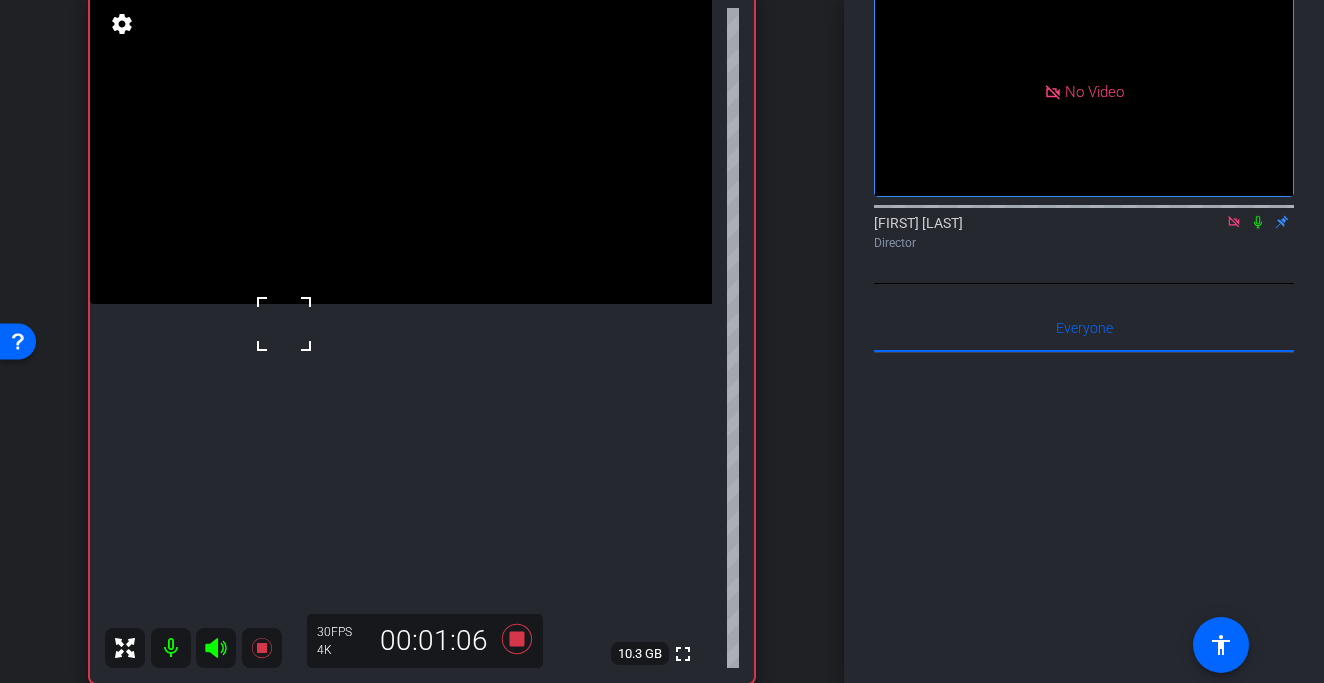 click at bounding box center (401, 148) 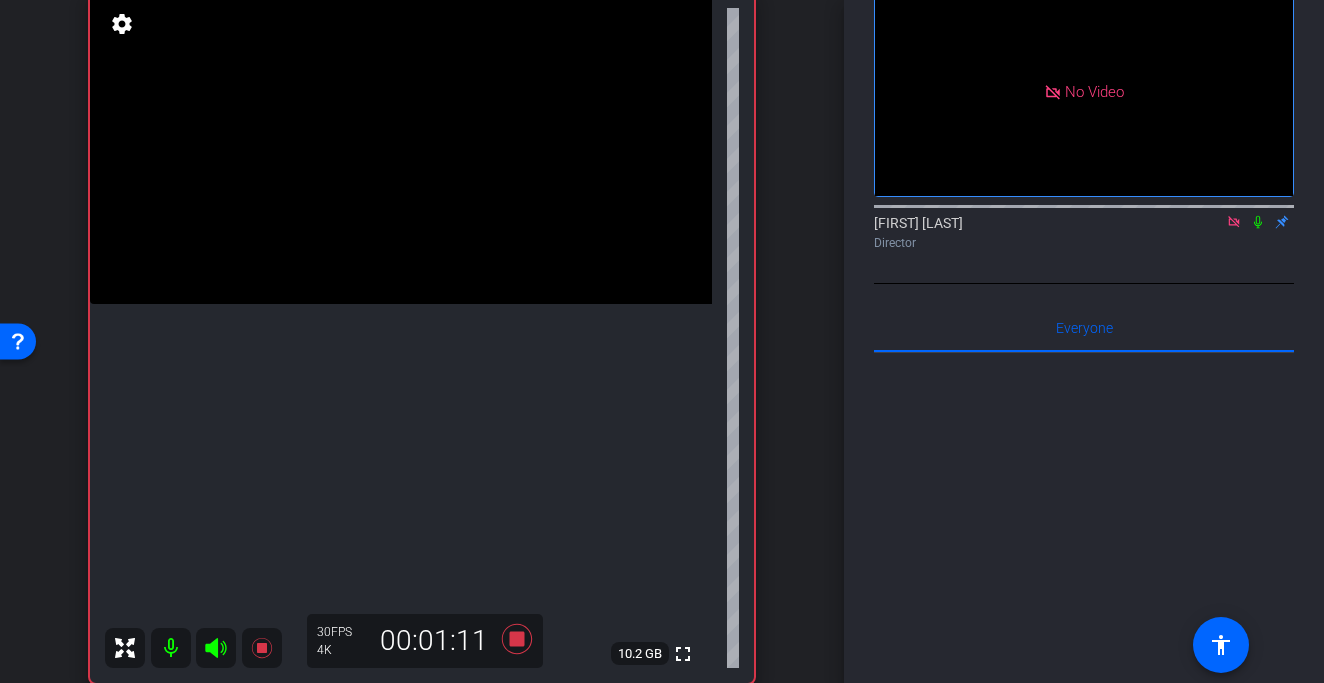 click at bounding box center [401, 148] 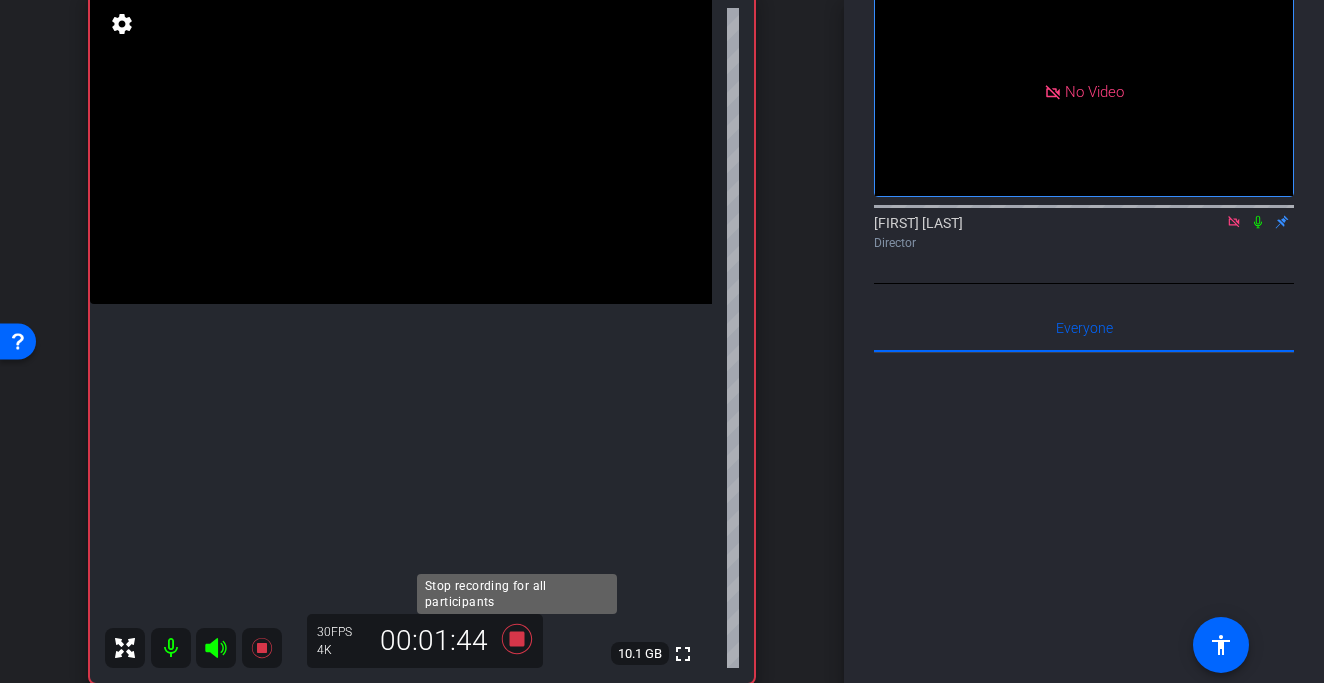 click 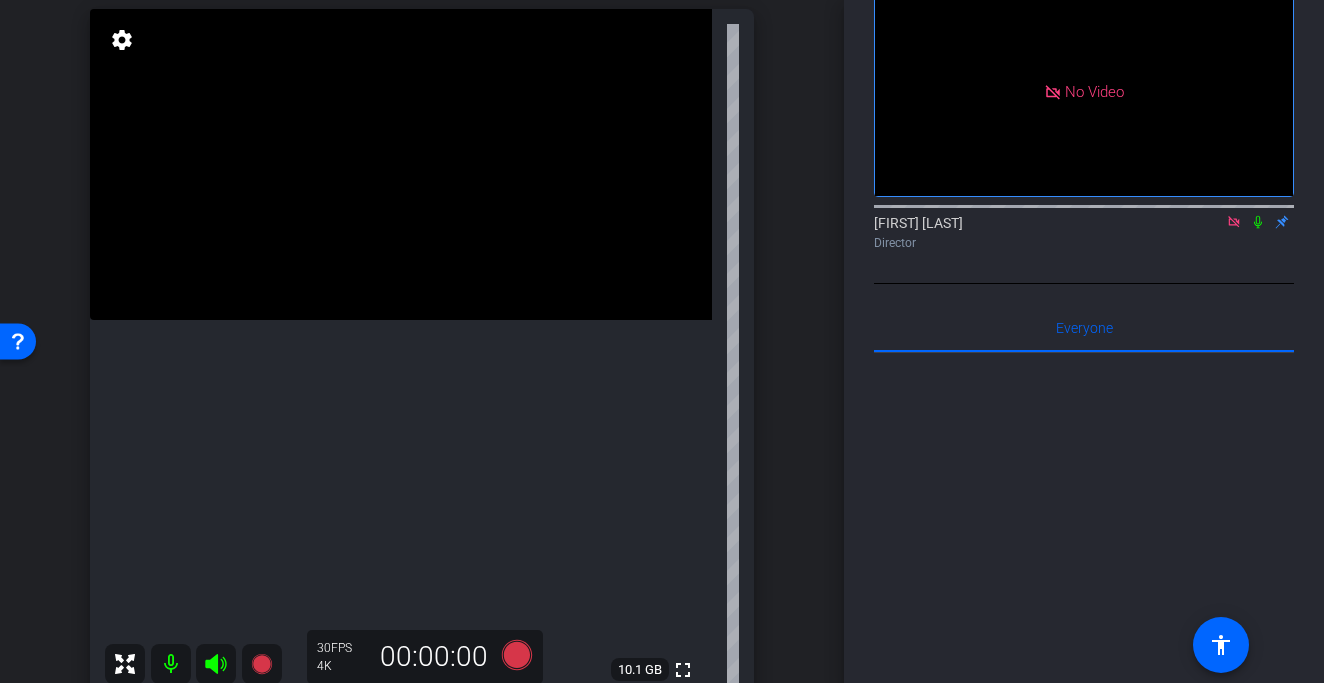 scroll, scrollTop: 220, scrollLeft: 0, axis: vertical 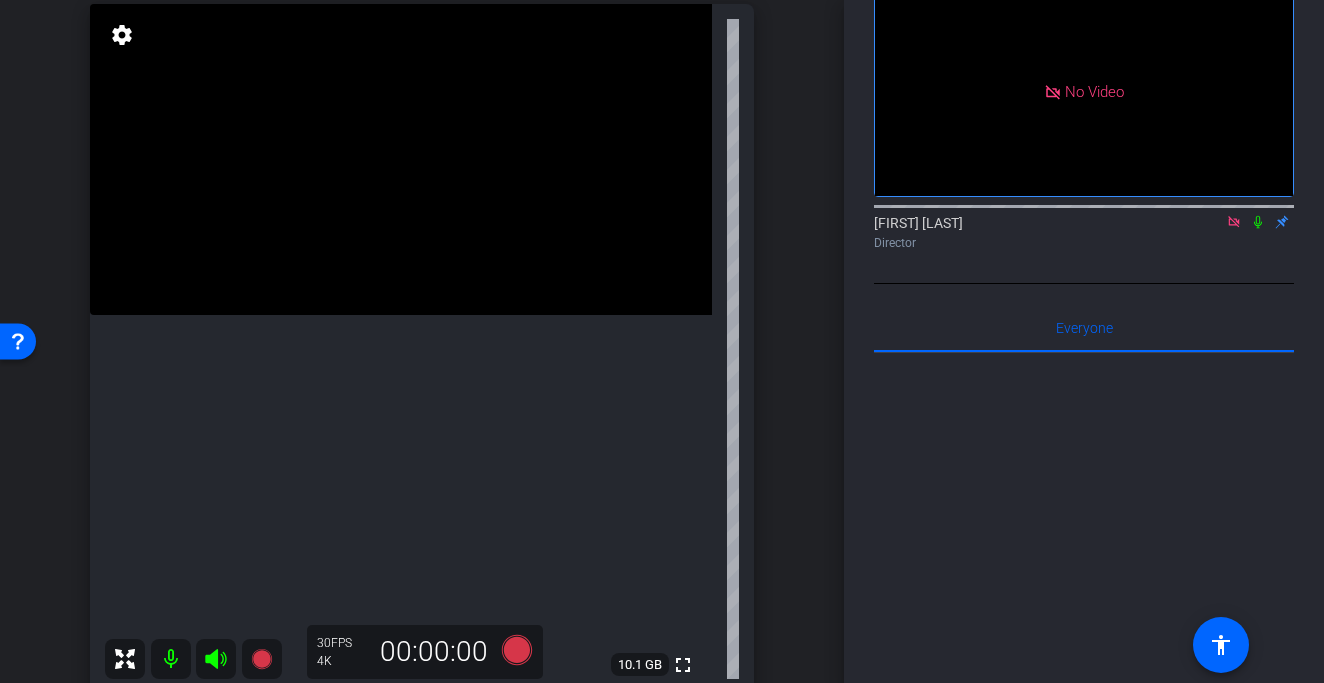 click at bounding box center [401, 159] 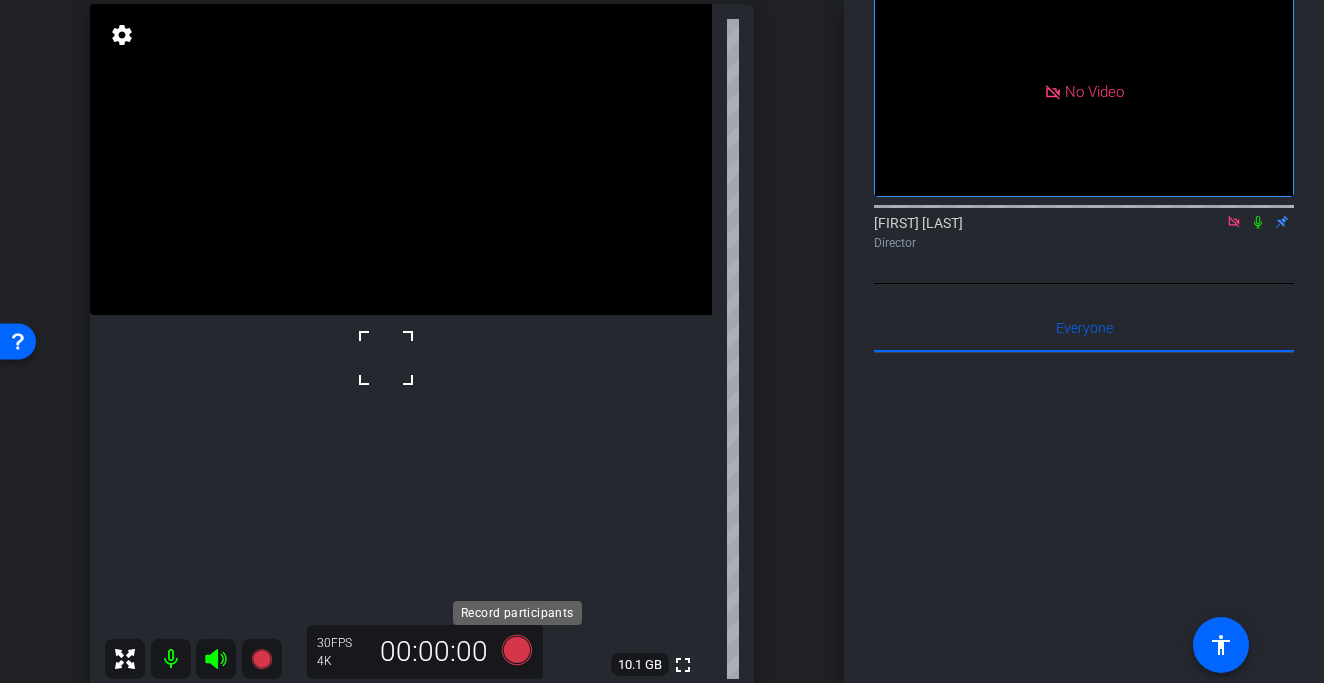 click 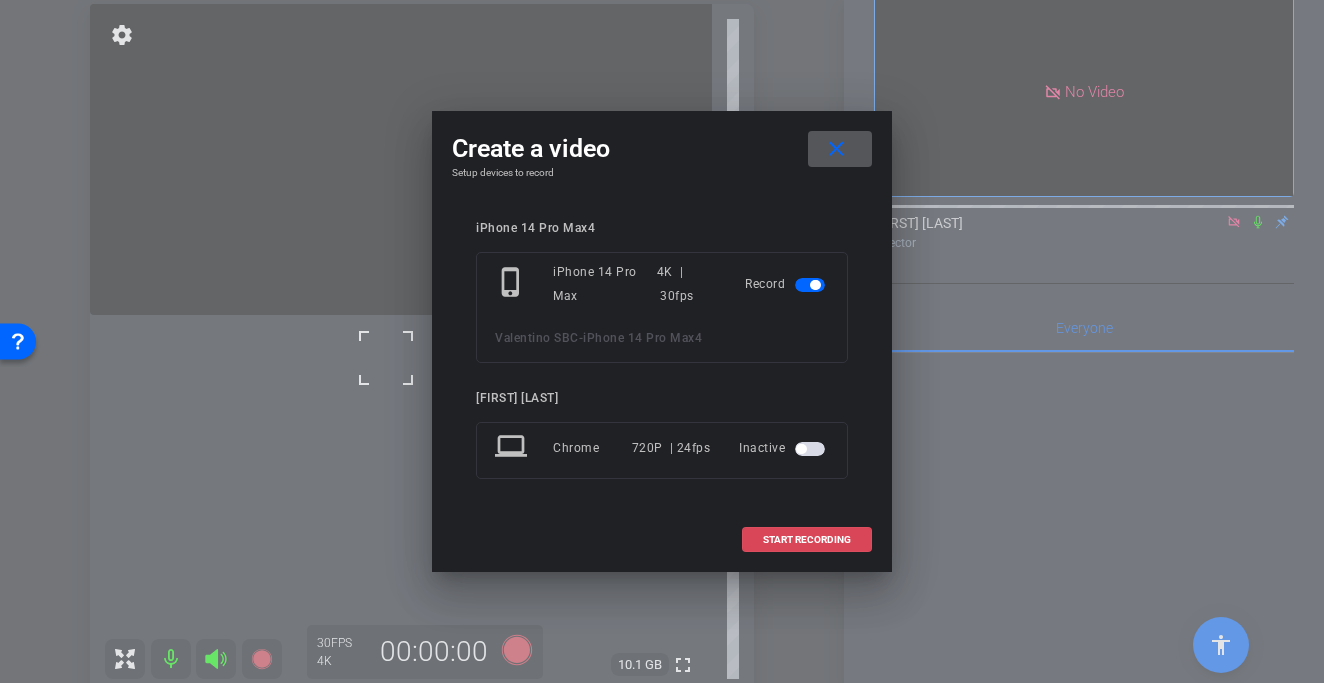 click on "START RECORDING" at bounding box center [807, 540] 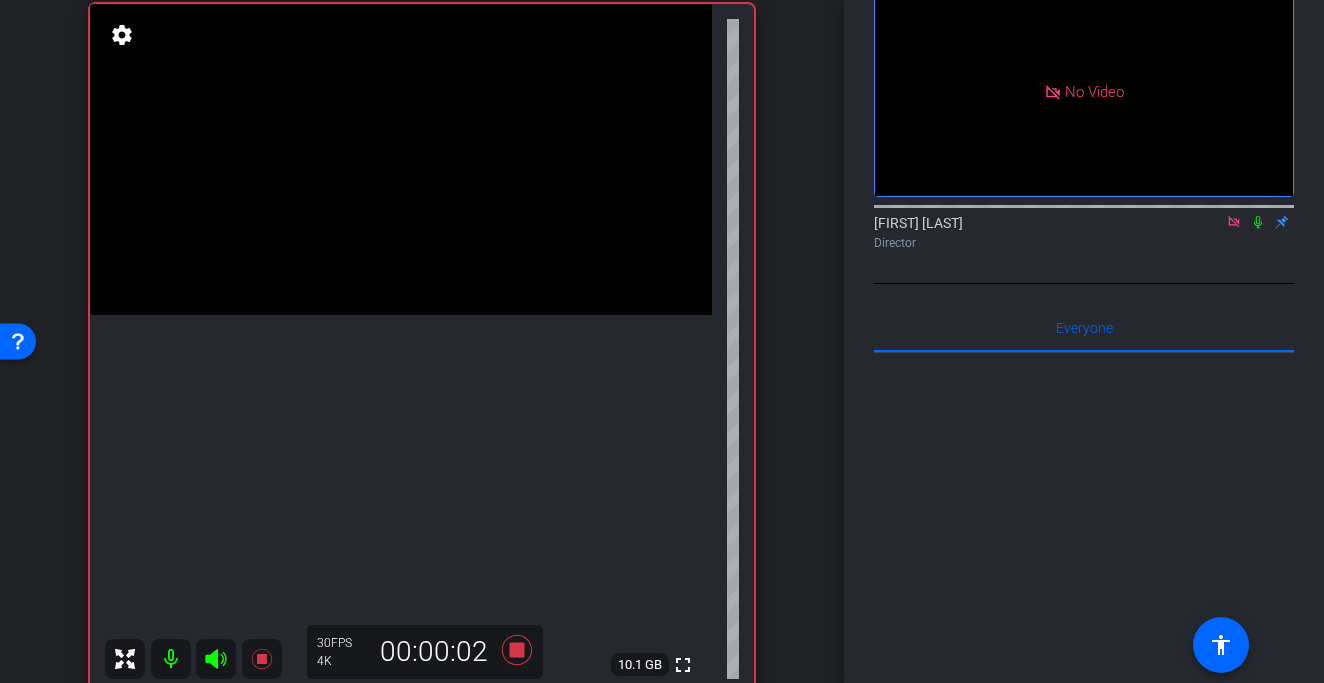 click at bounding box center [401, 159] 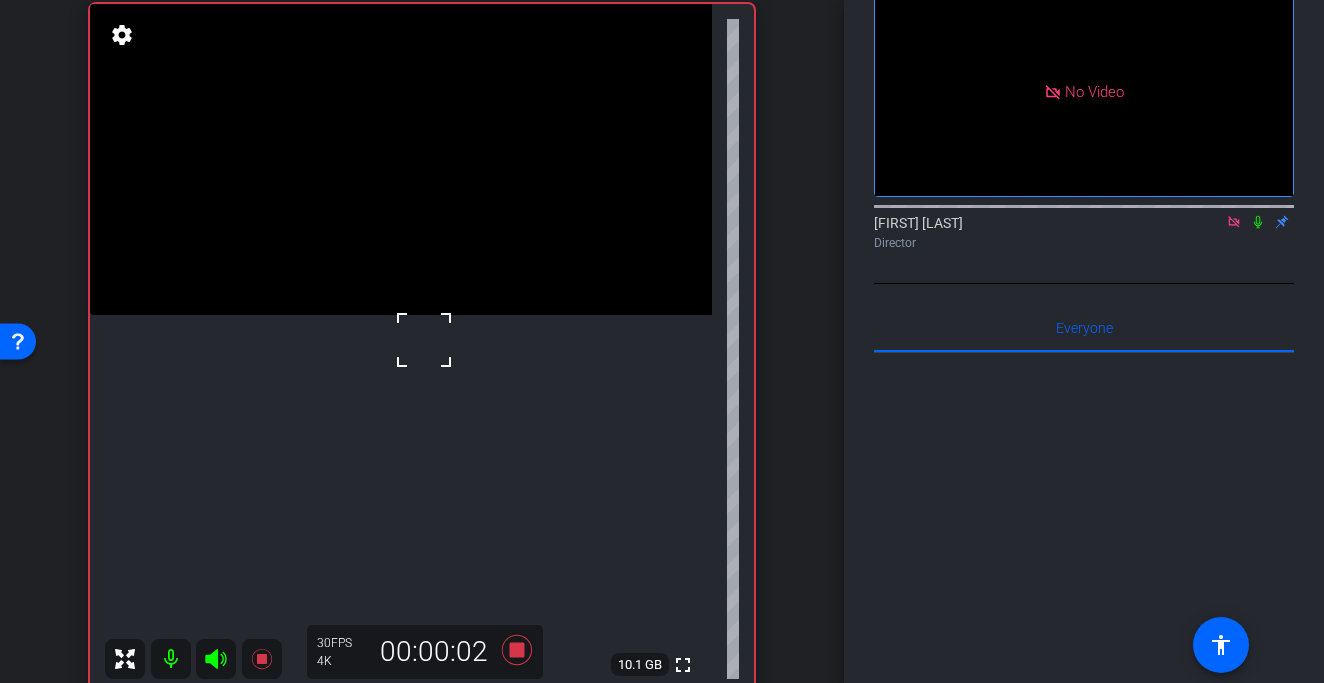click at bounding box center [401, 159] 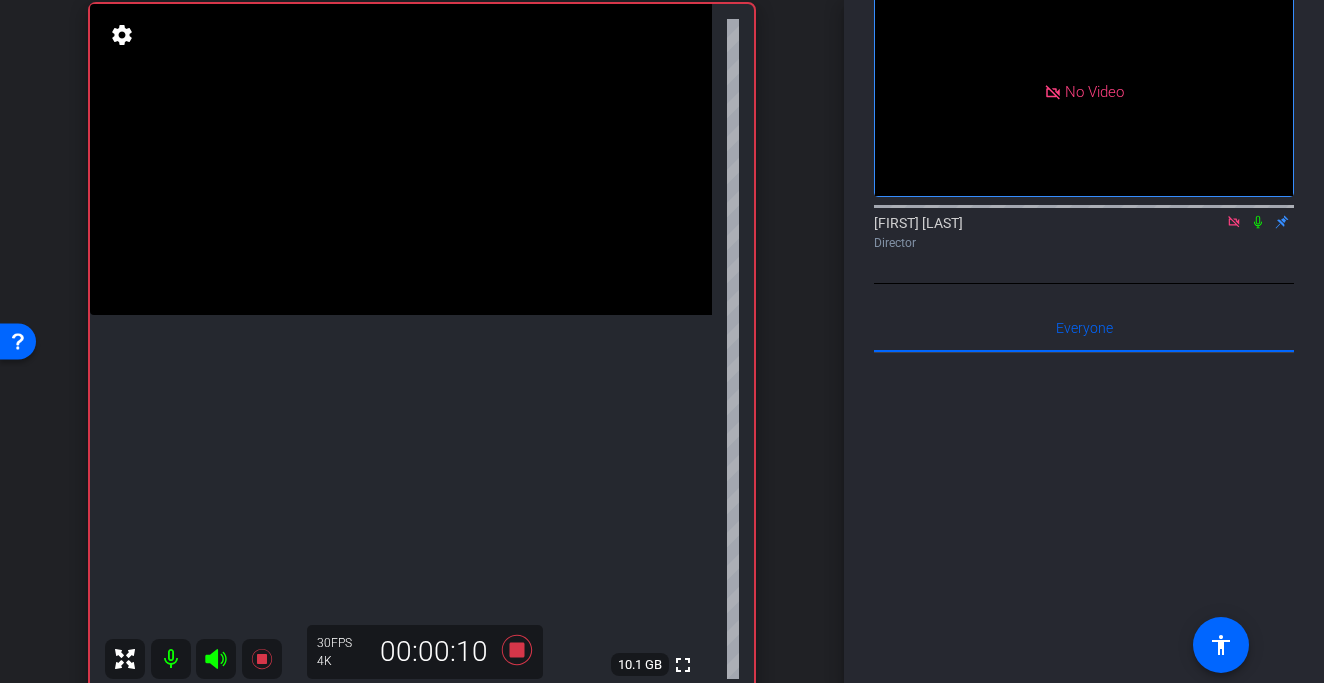 click at bounding box center (401, 159) 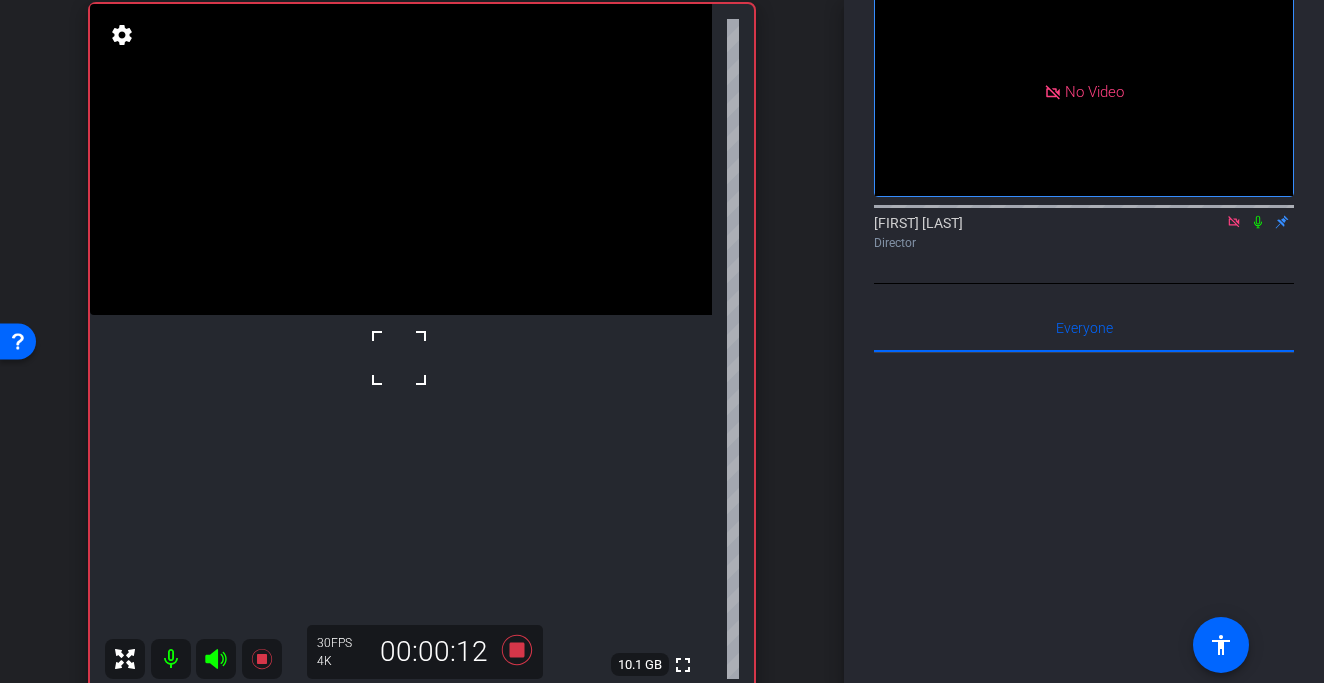 click at bounding box center [399, 358] 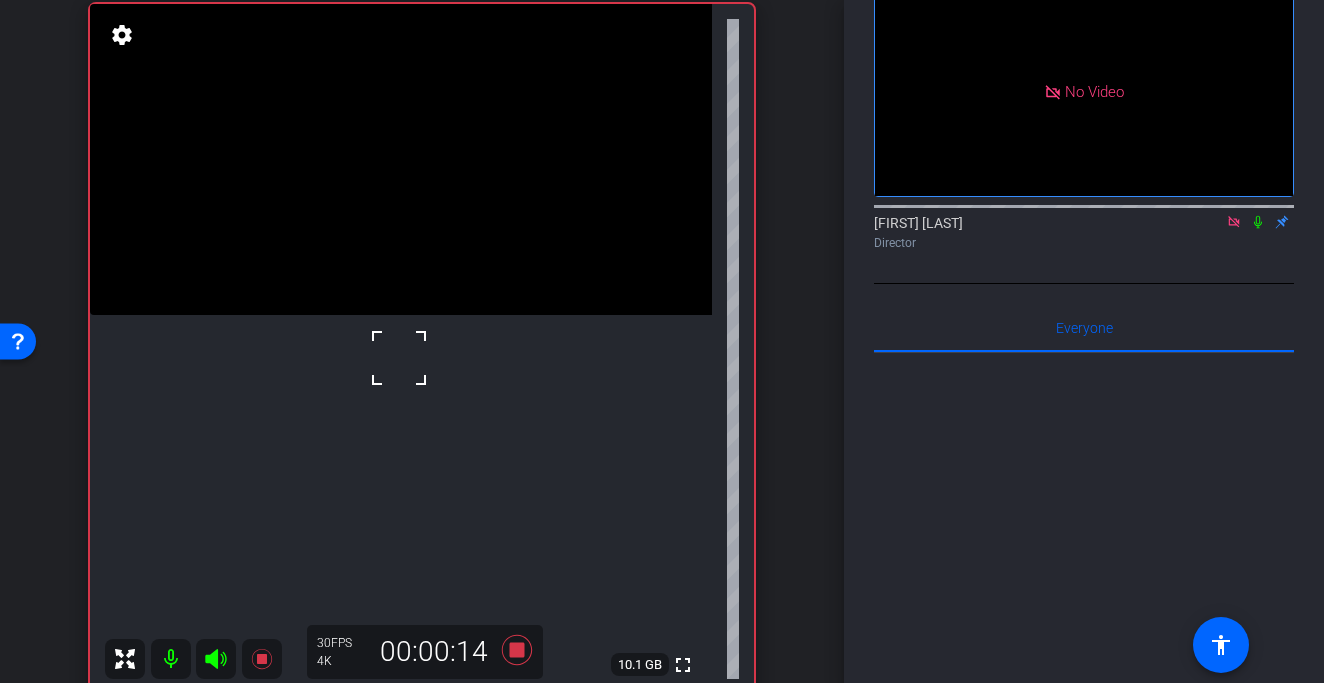 click at bounding box center (401, 159) 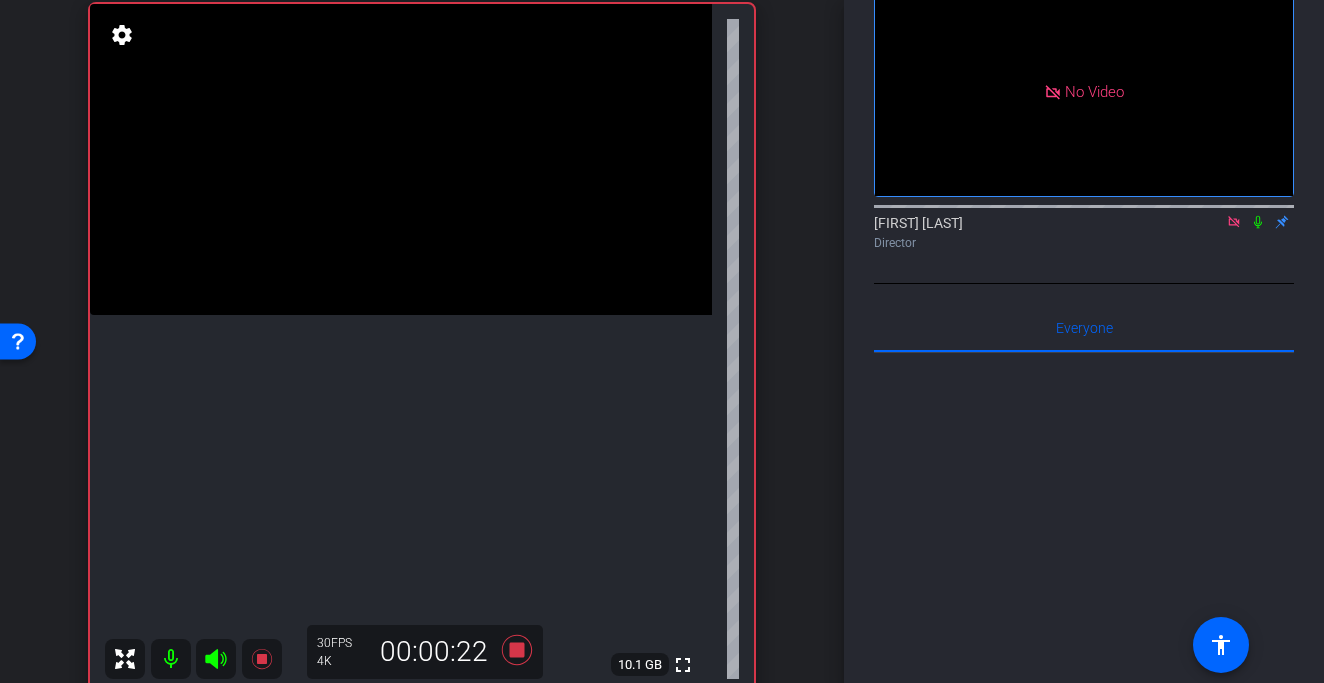 click at bounding box center [401, 159] 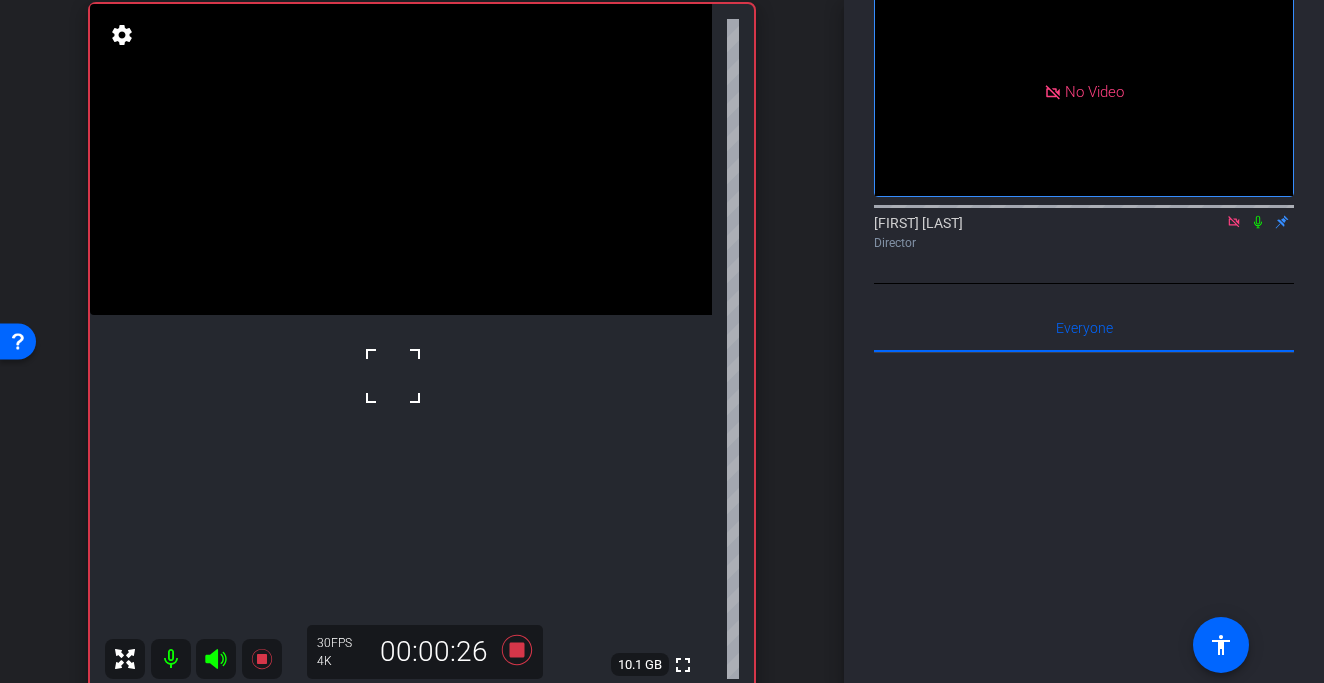 click at bounding box center [393, 376] 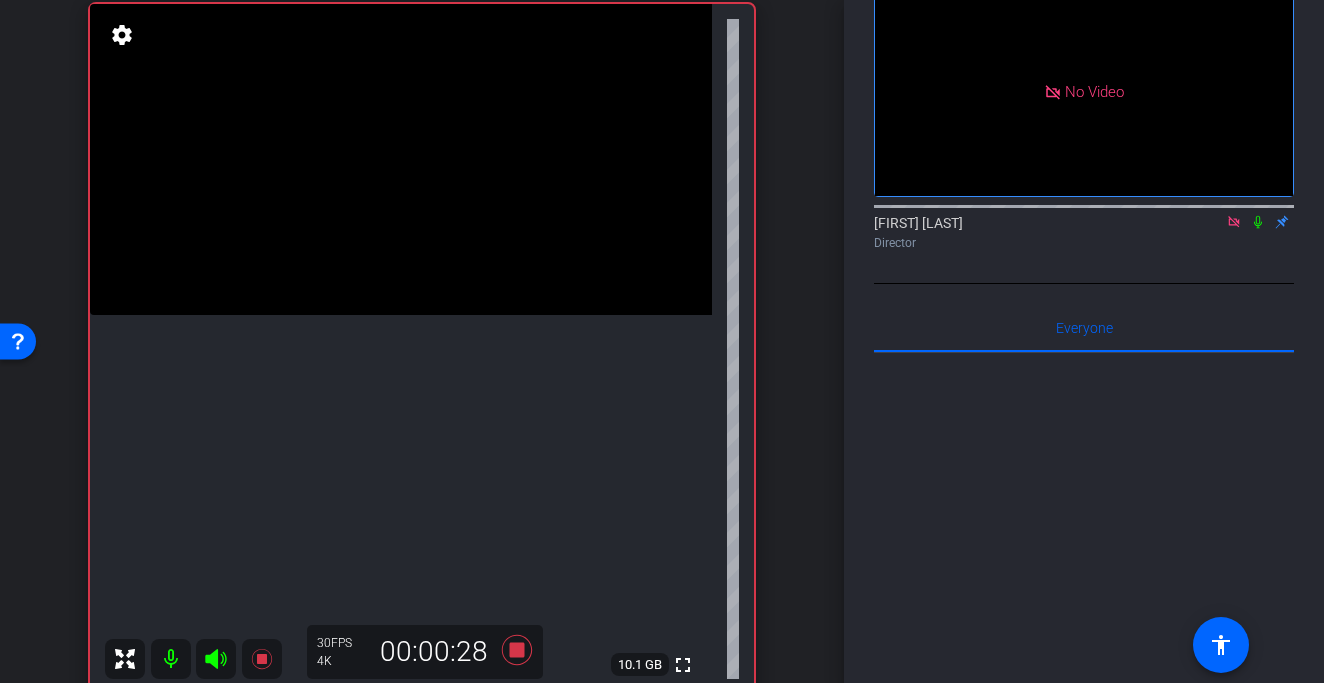 click at bounding box center [401, 159] 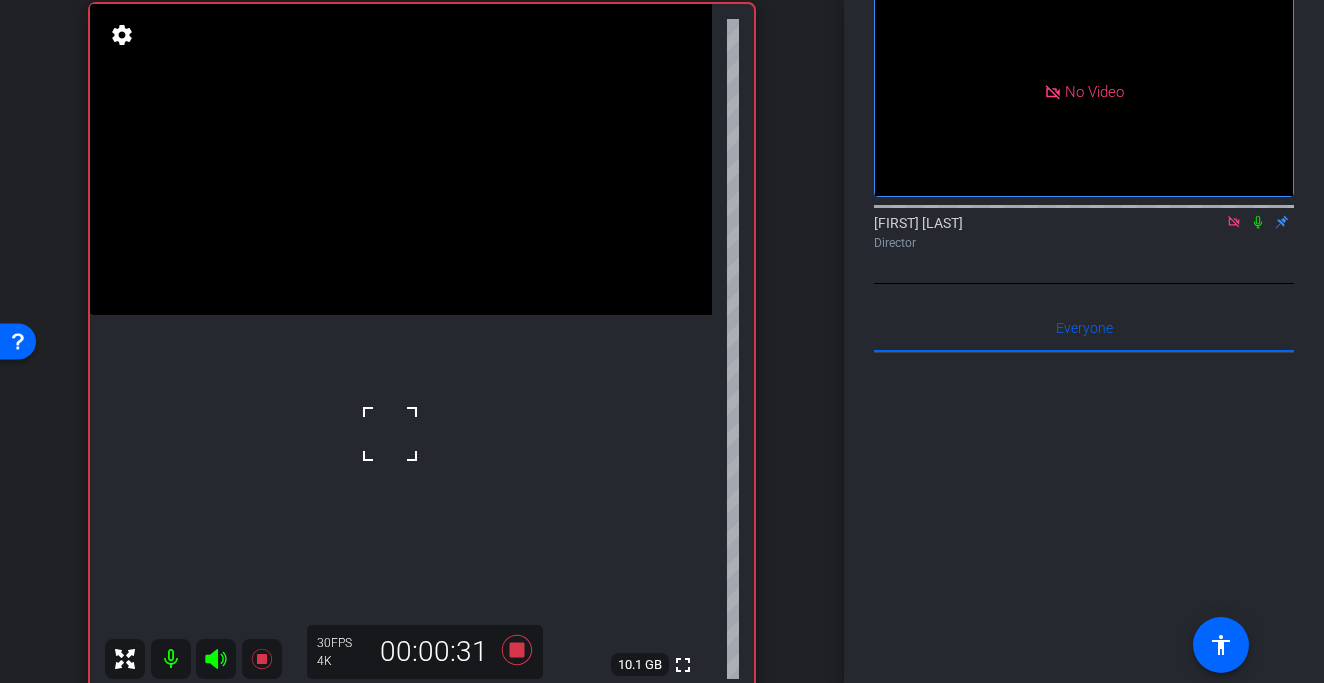 click at bounding box center [401, 159] 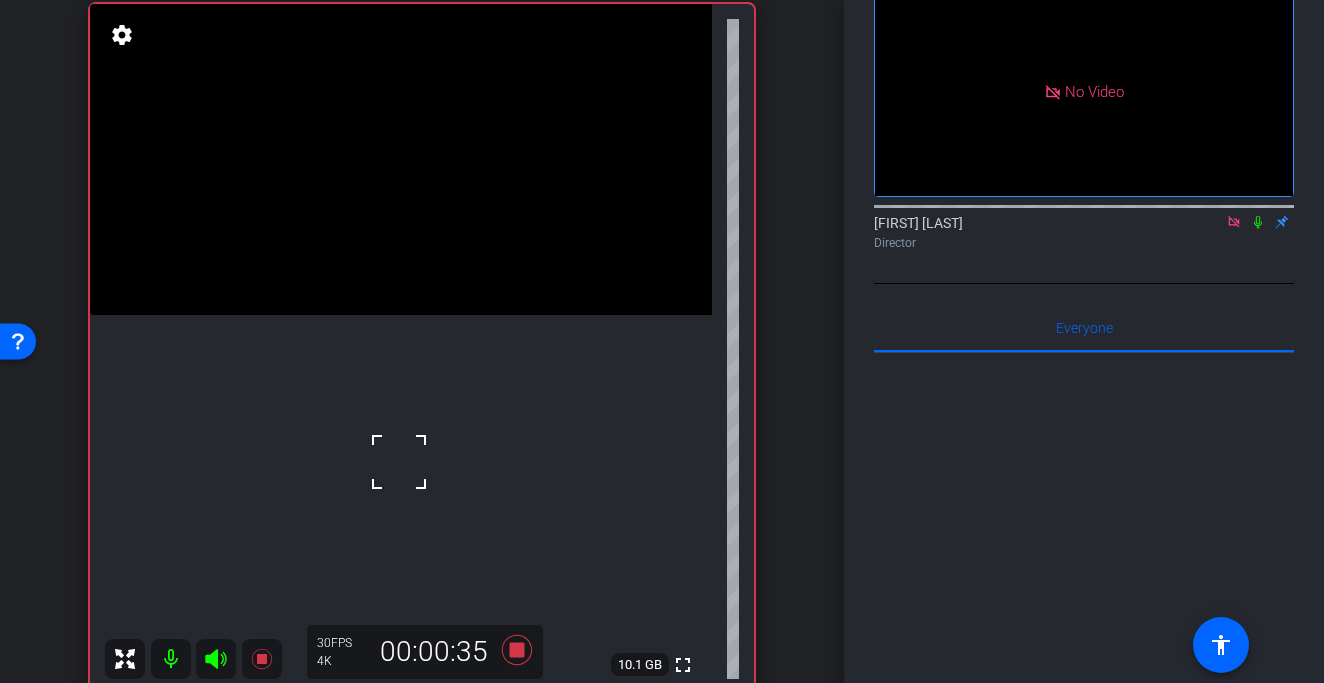 click at bounding box center [399, 462] 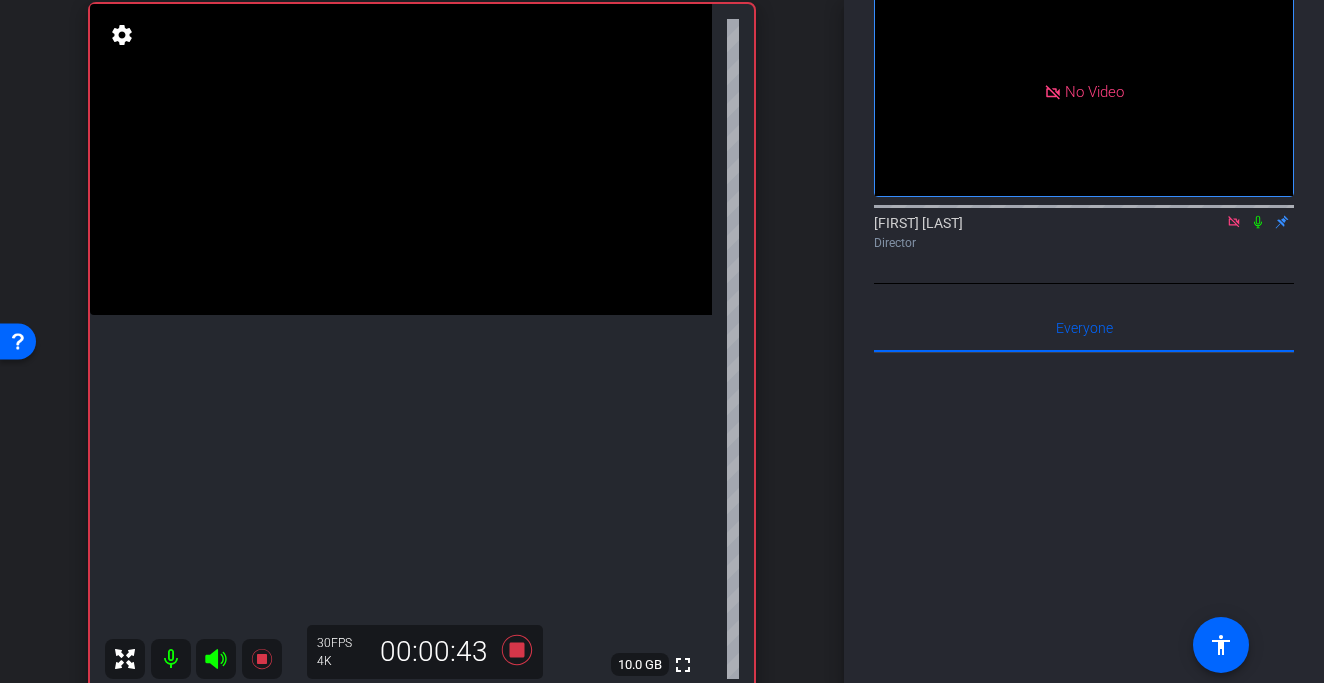 click at bounding box center (401, 159) 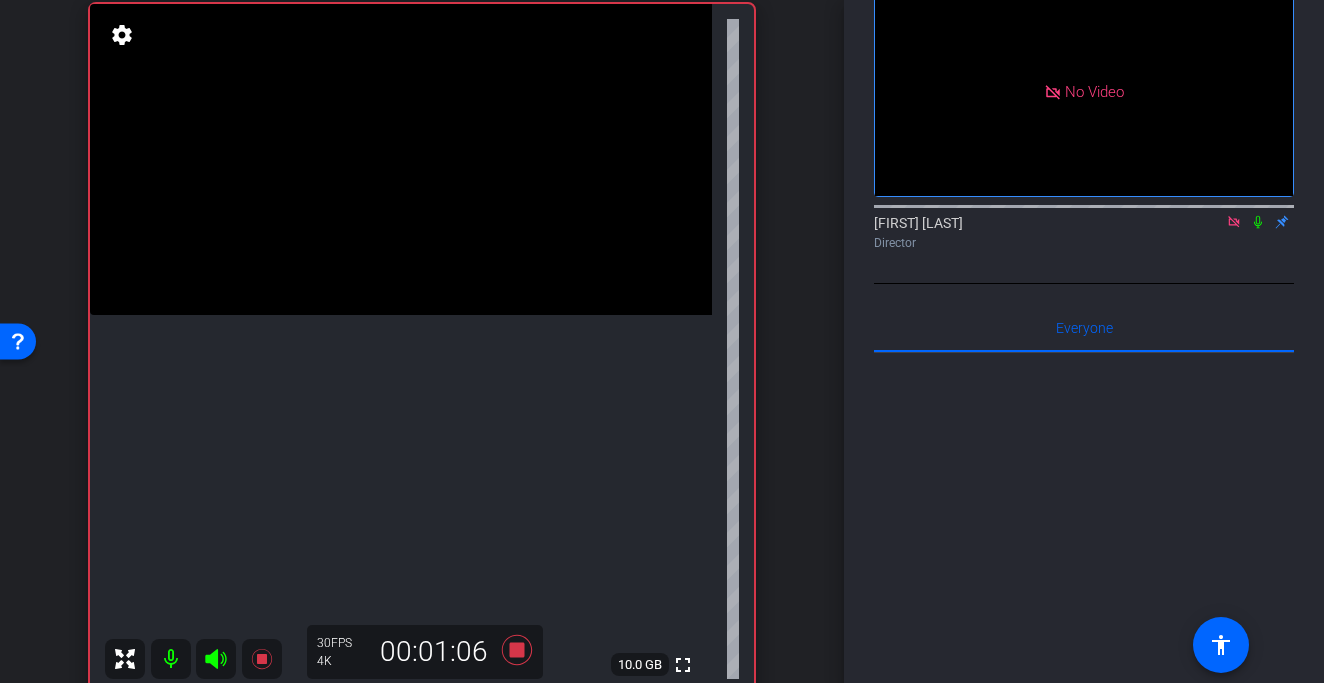 click at bounding box center [401, 159] 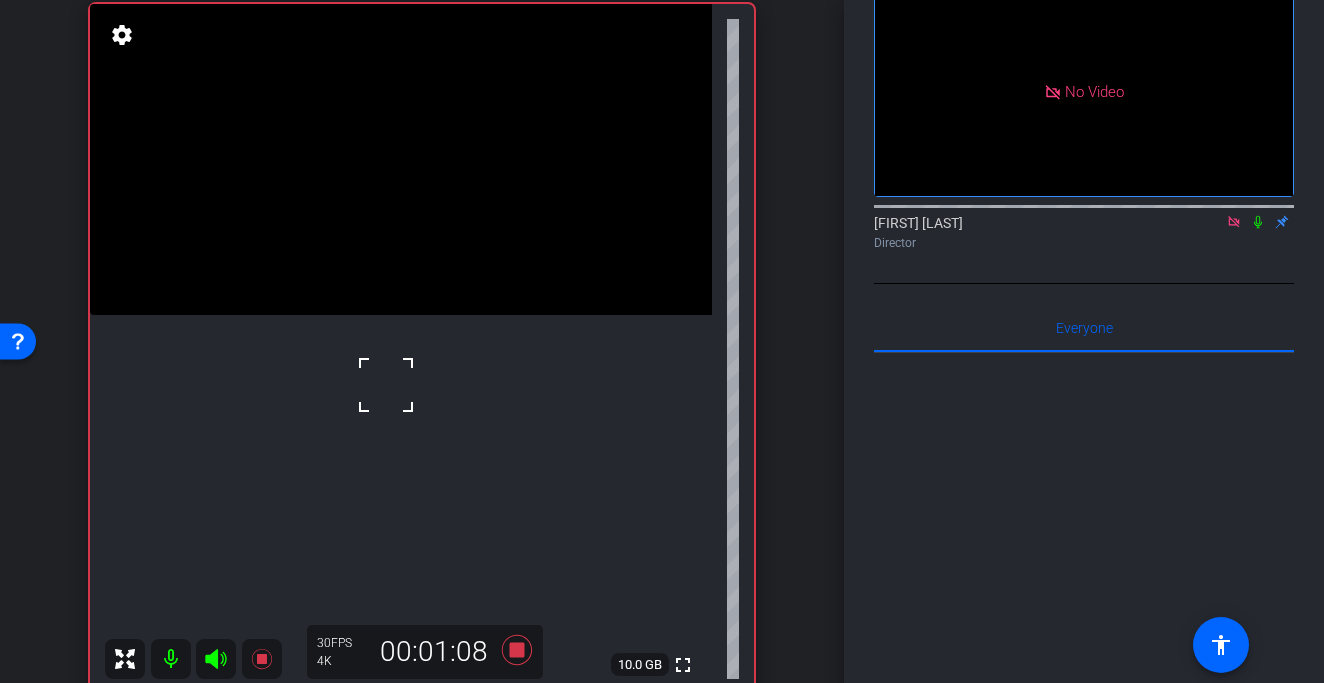 click at bounding box center [386, 385] 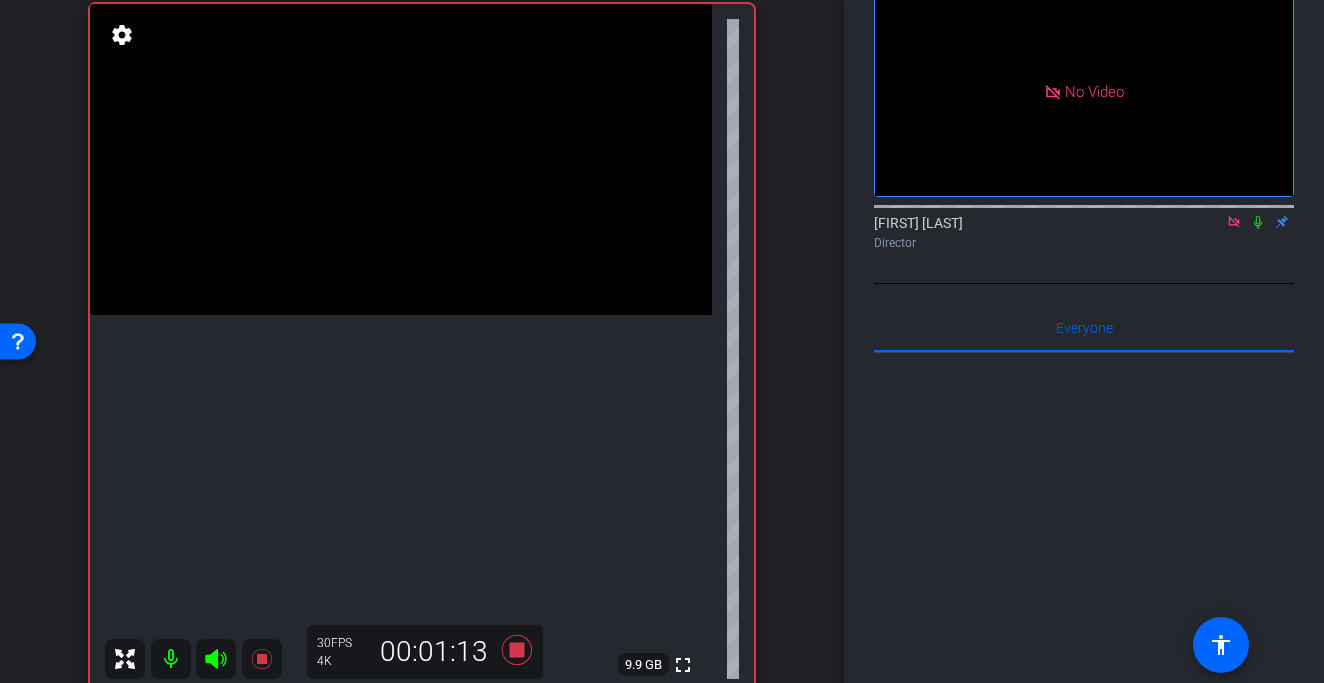 click at bounding box center (401, 159) 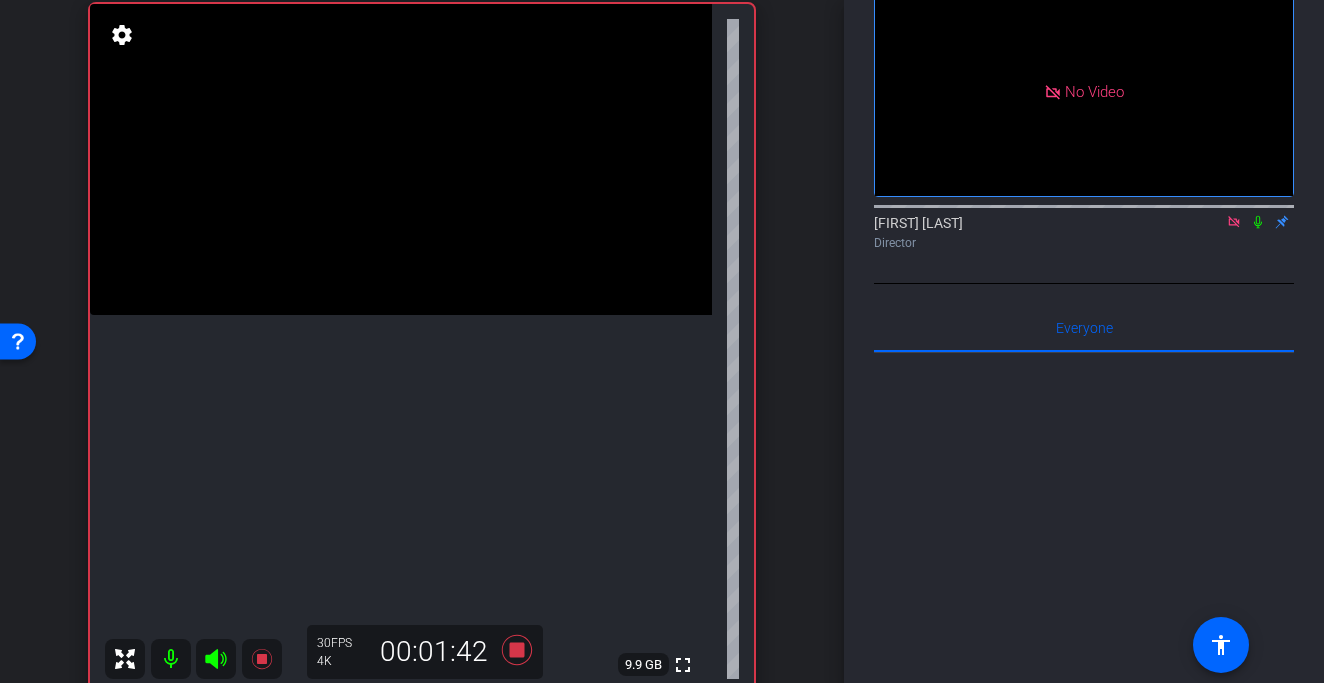 click at bounding box center (401, 159) 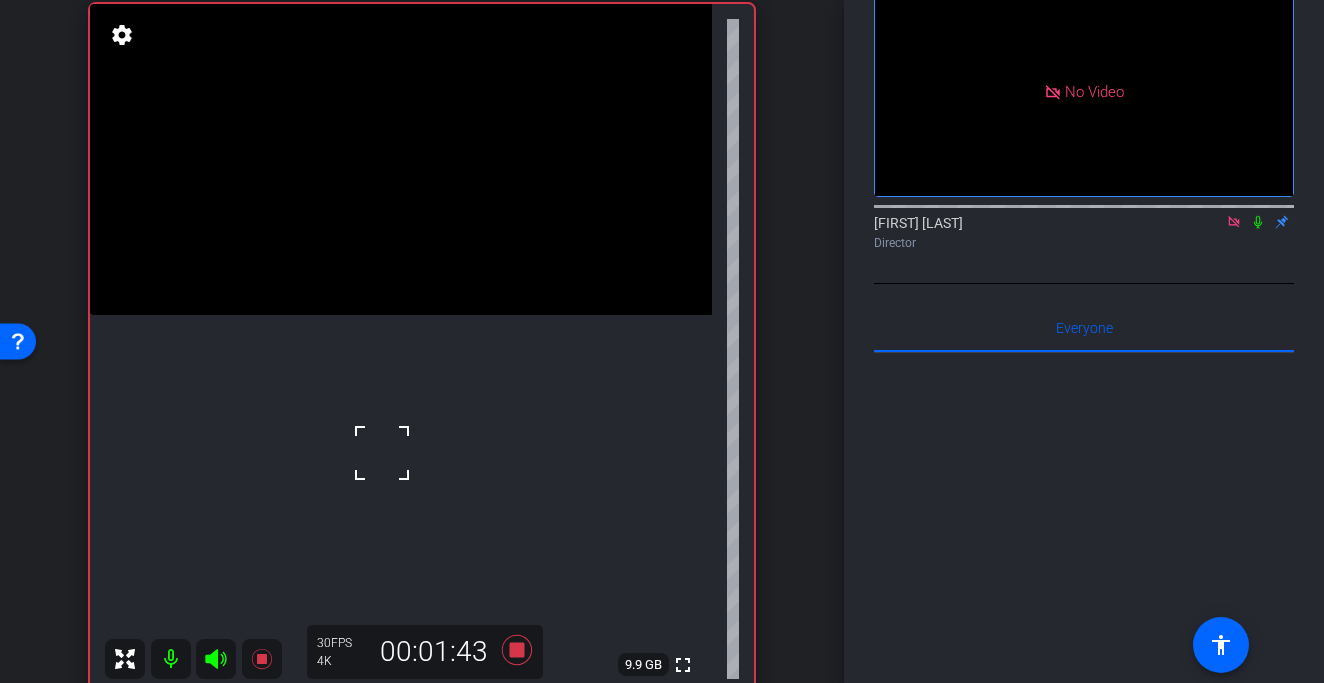 click at bounding box center [382, 453] 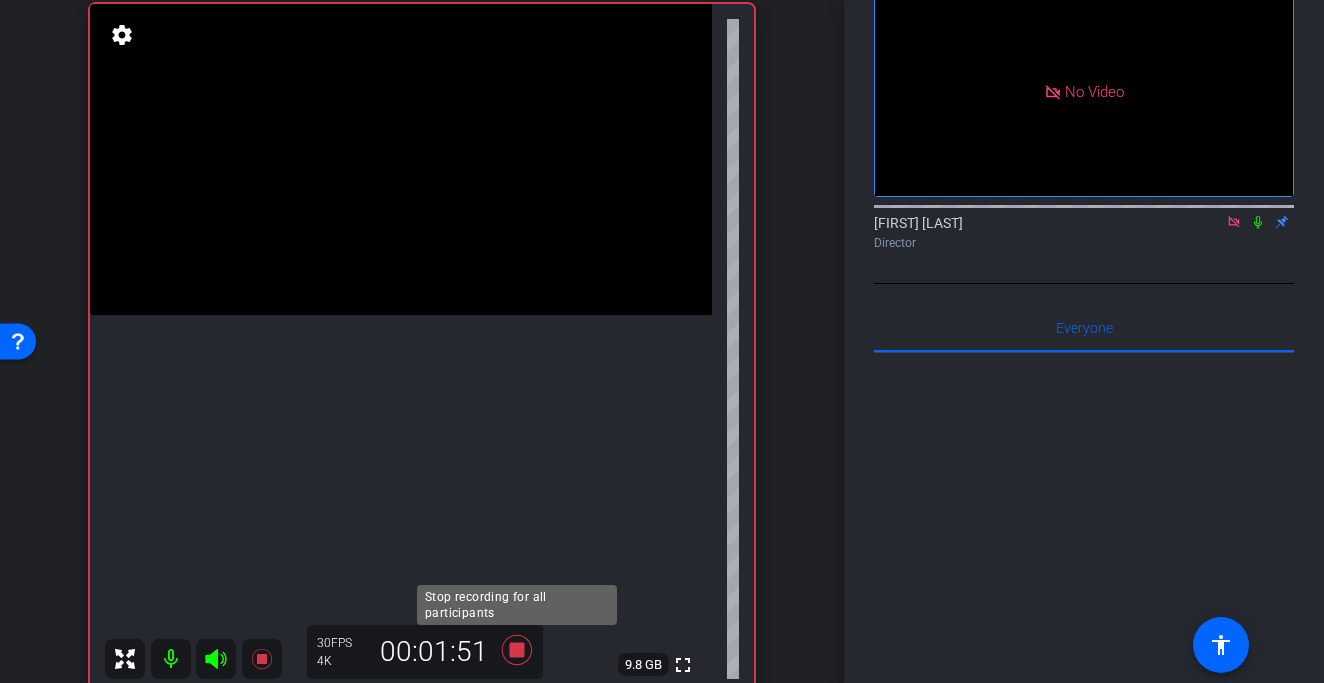 click 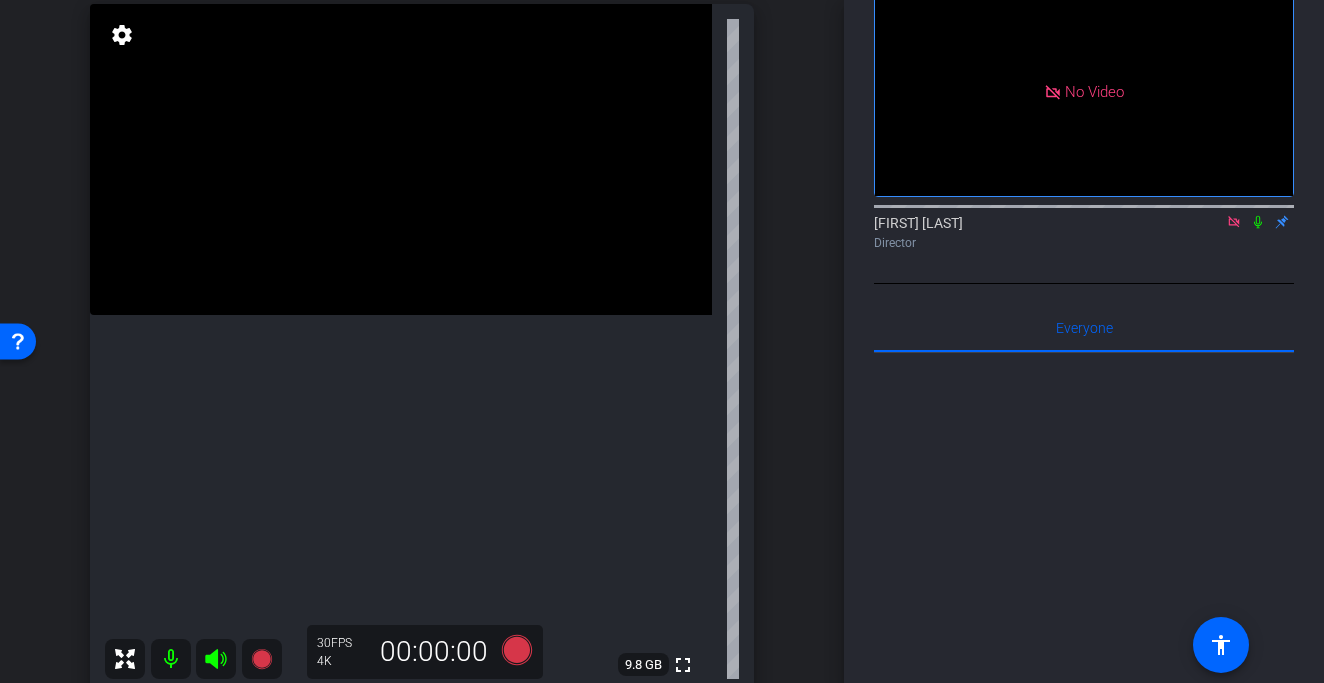 click at bounding box center (401, 159) 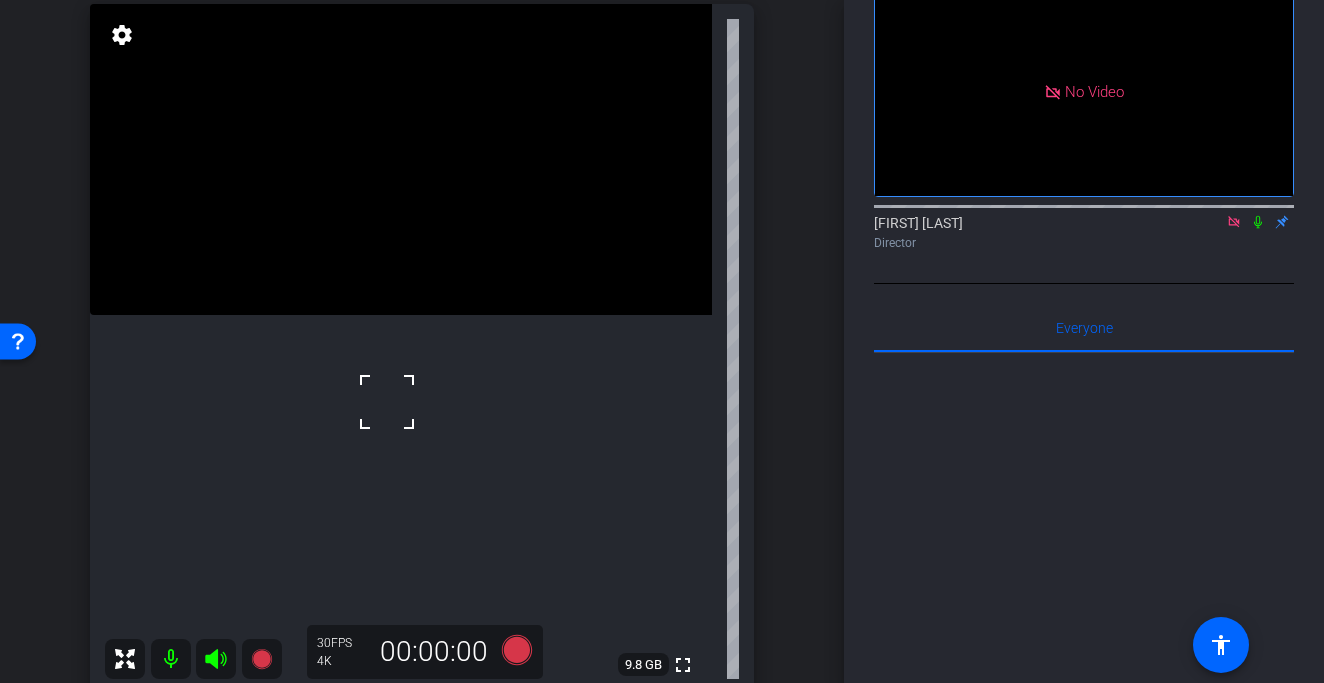 click at bounding box center (387, 402) 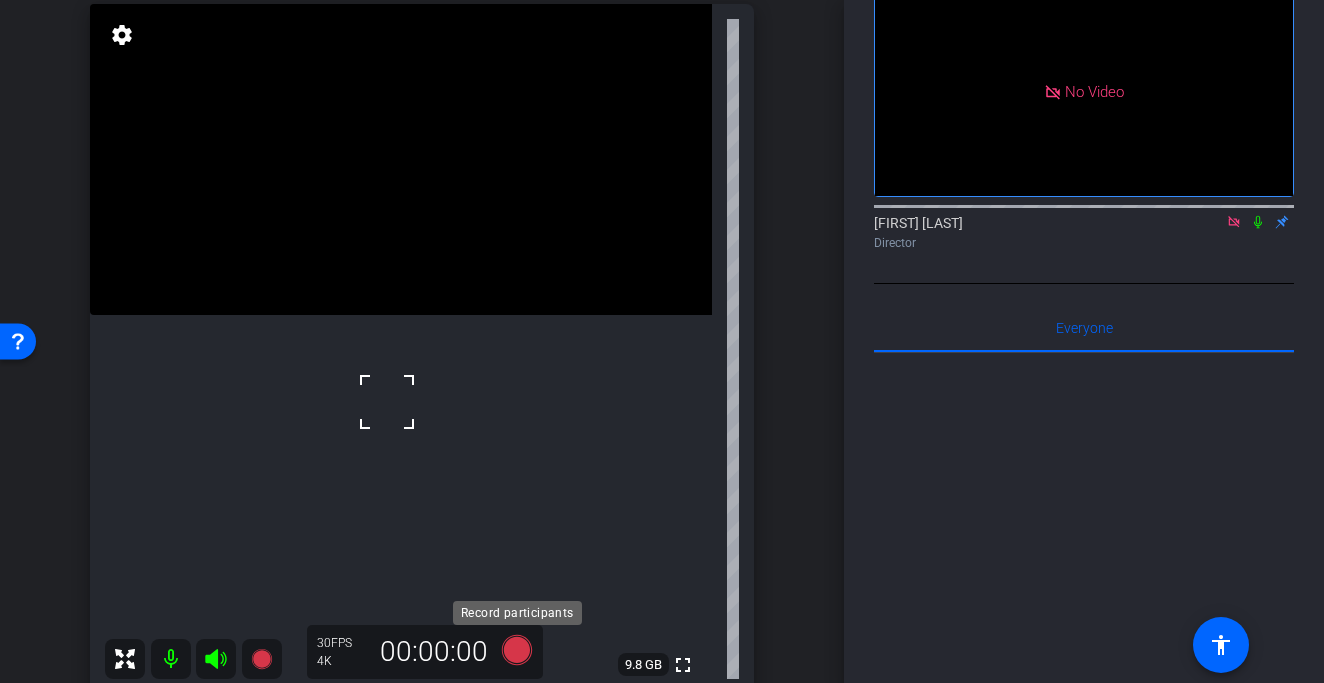 click 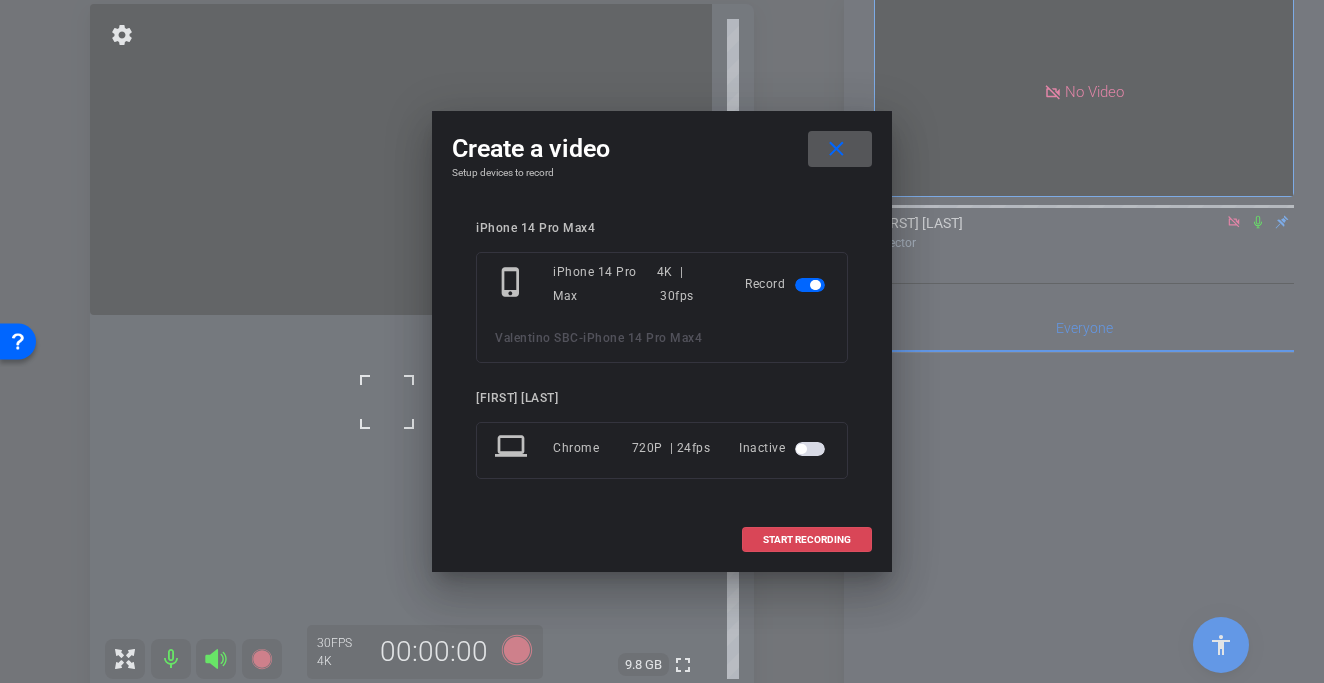 click at bounding box center (807, 540) 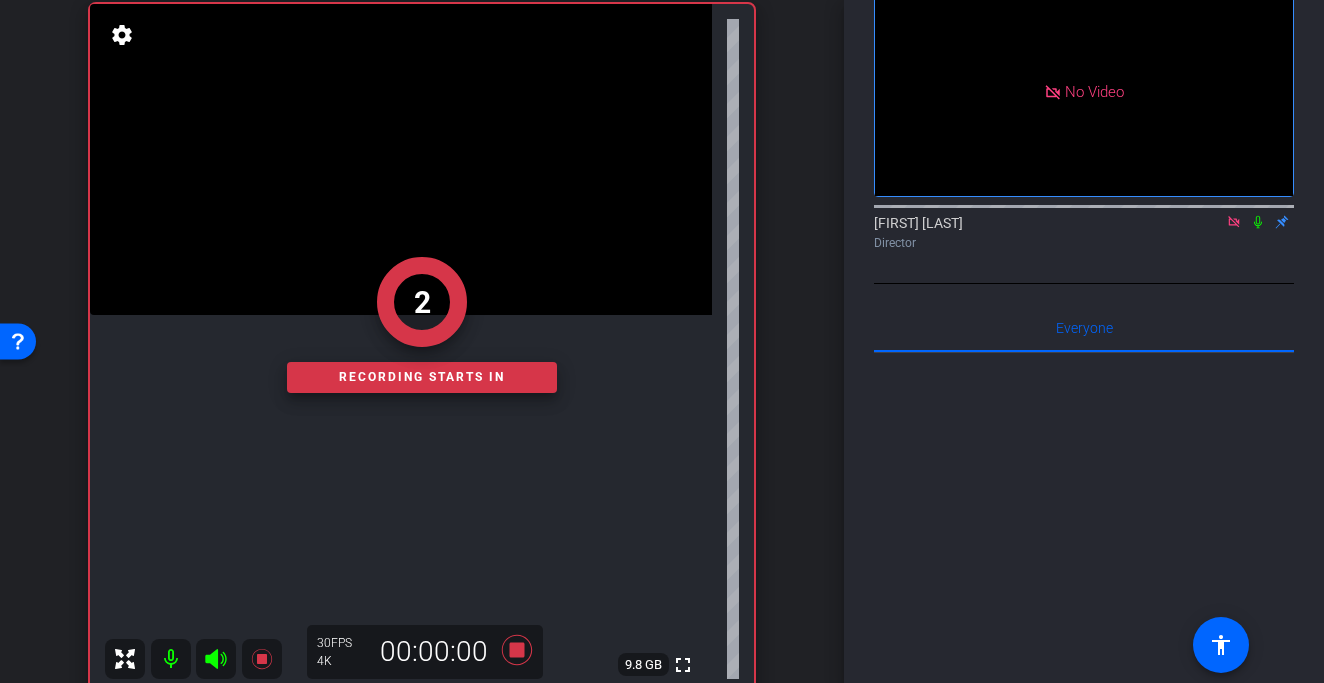 click on "2   Recording starts in" 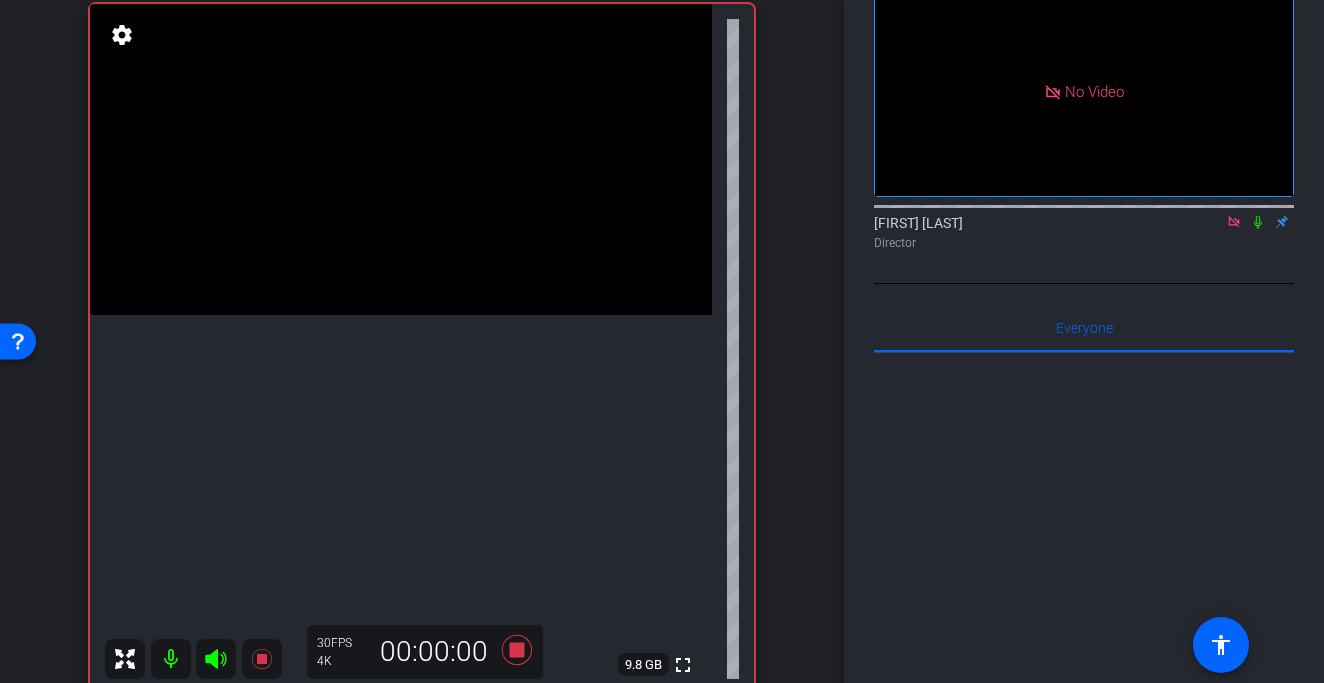 click at bounding box center (401, 159) 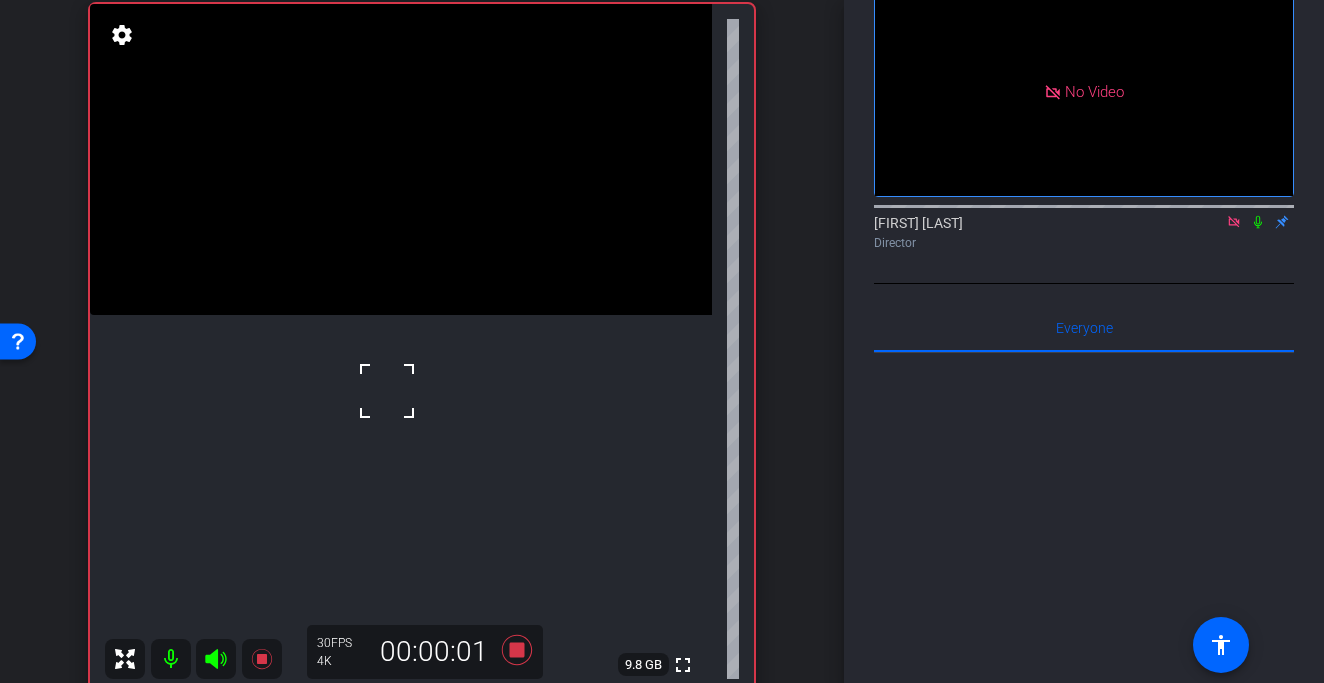 click at bounding box center (387, 391) 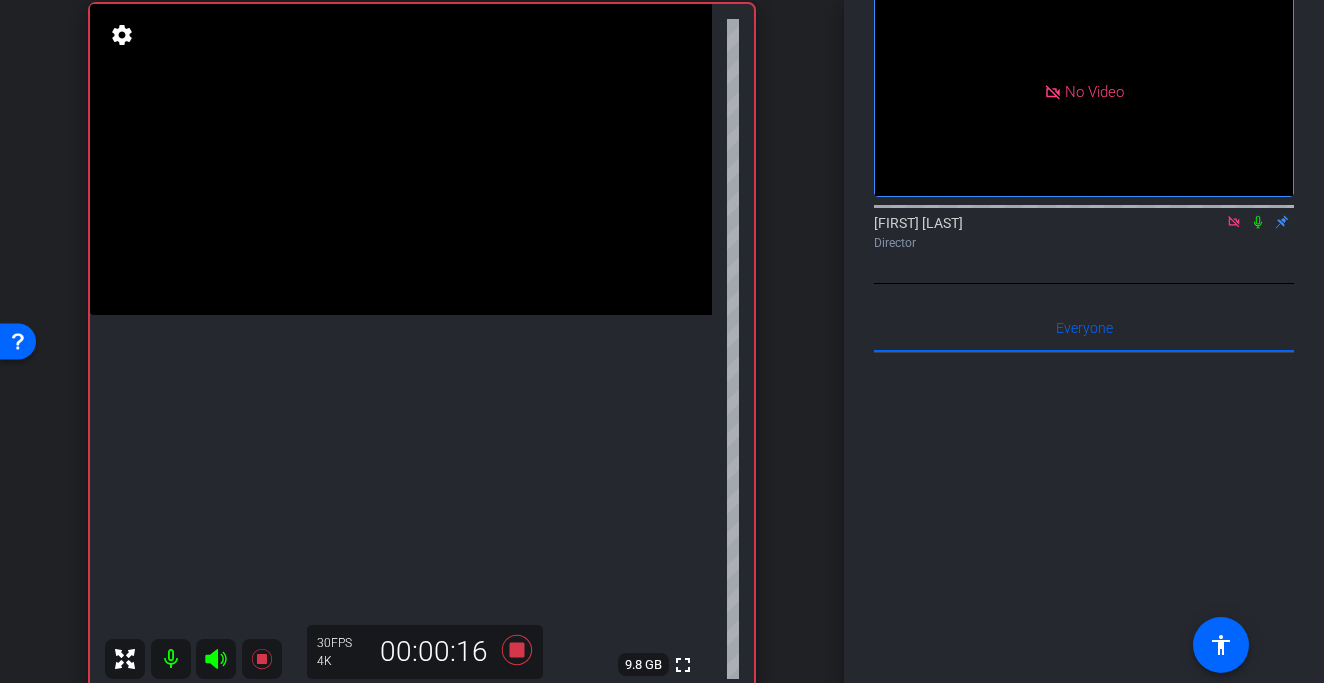 click at bounding box center (401, 159) 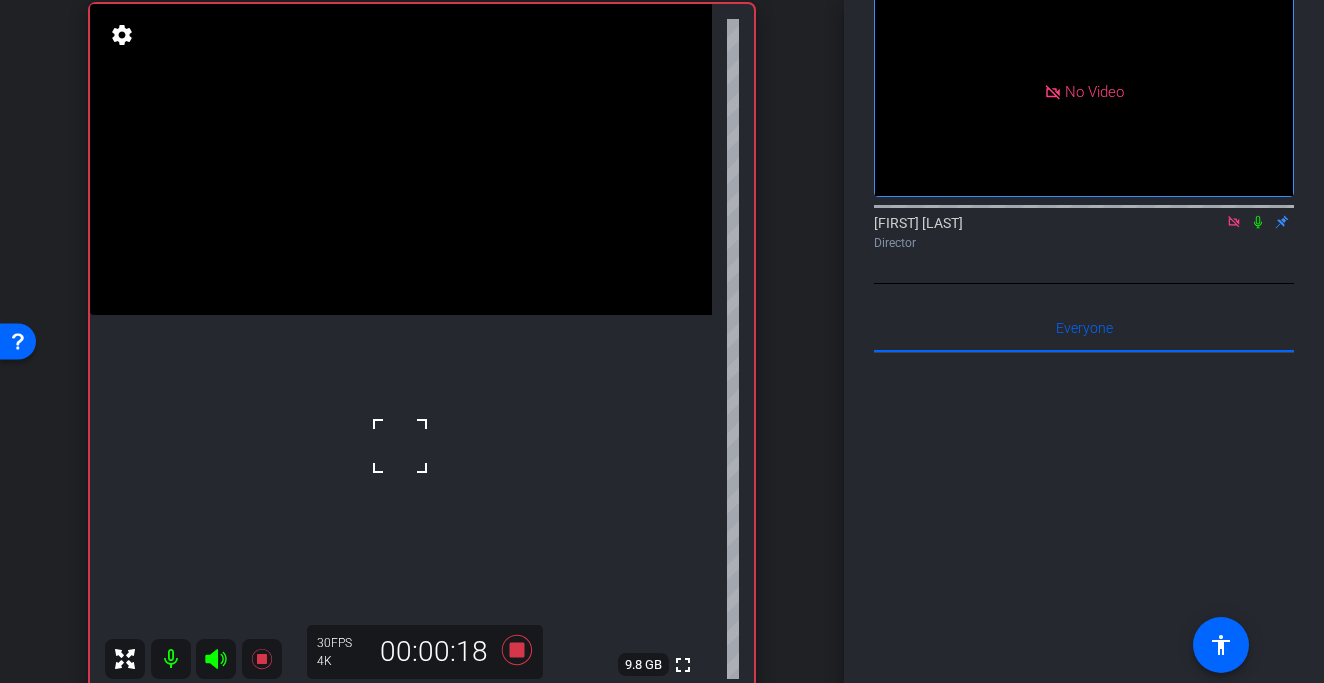 click at bounding box center [400, 446] 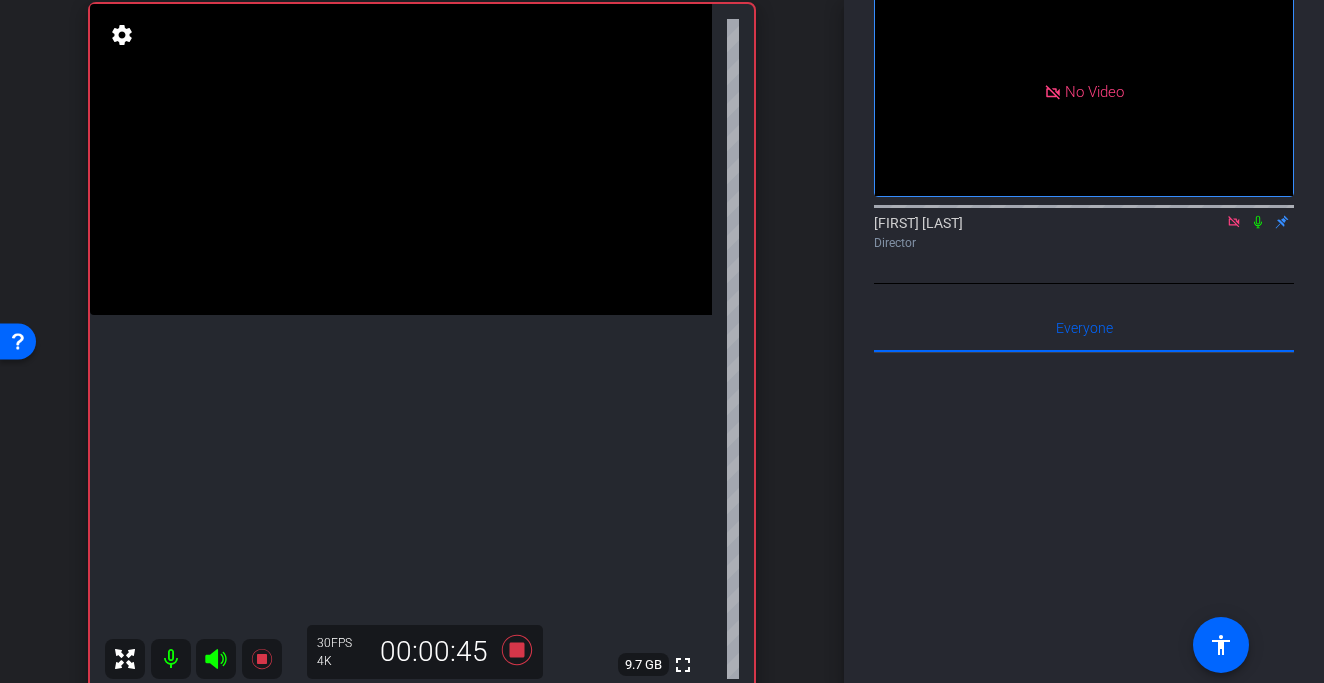 click at bounding box center (401, 159) 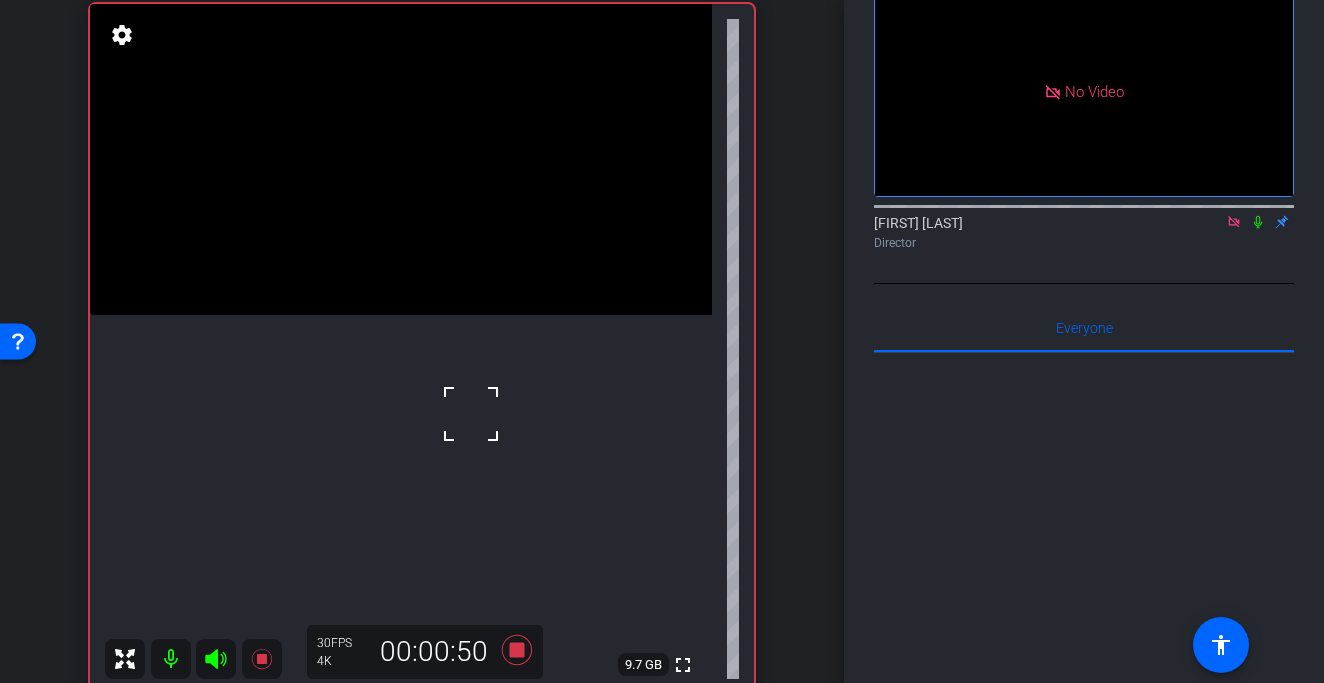 click at bounding box center [401, 159] 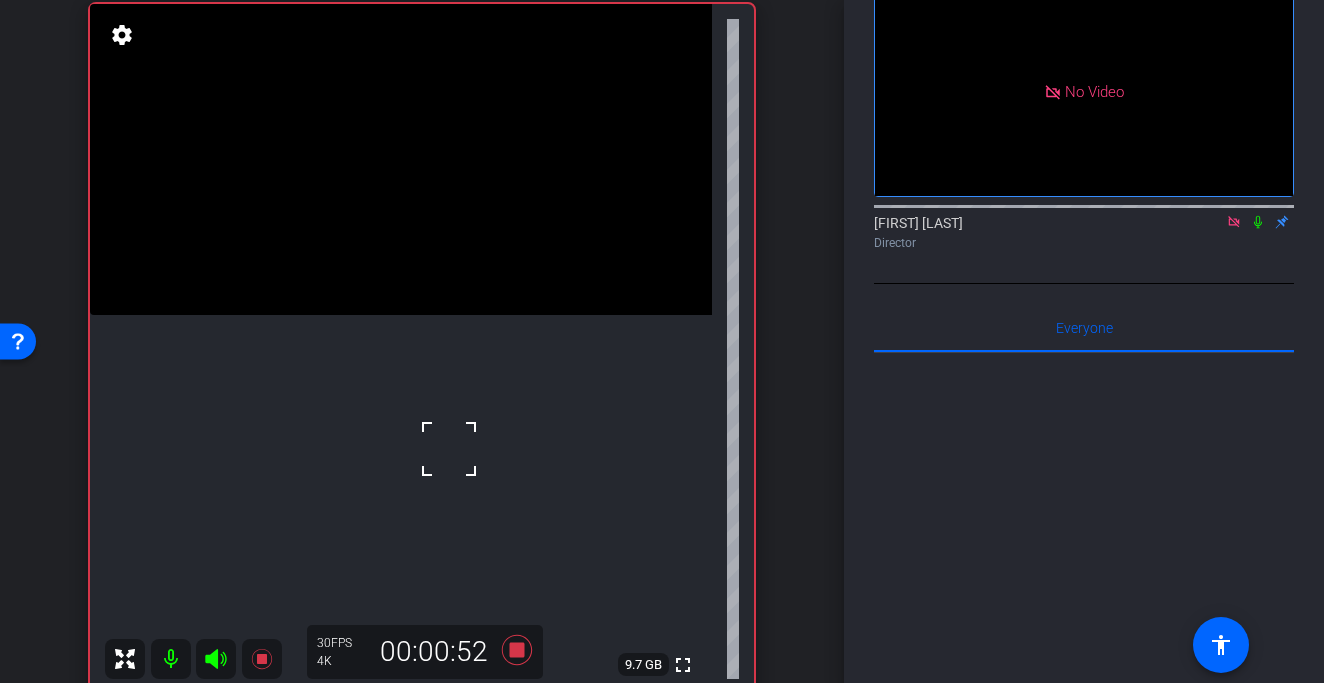 click at bounding box center [401, 159] 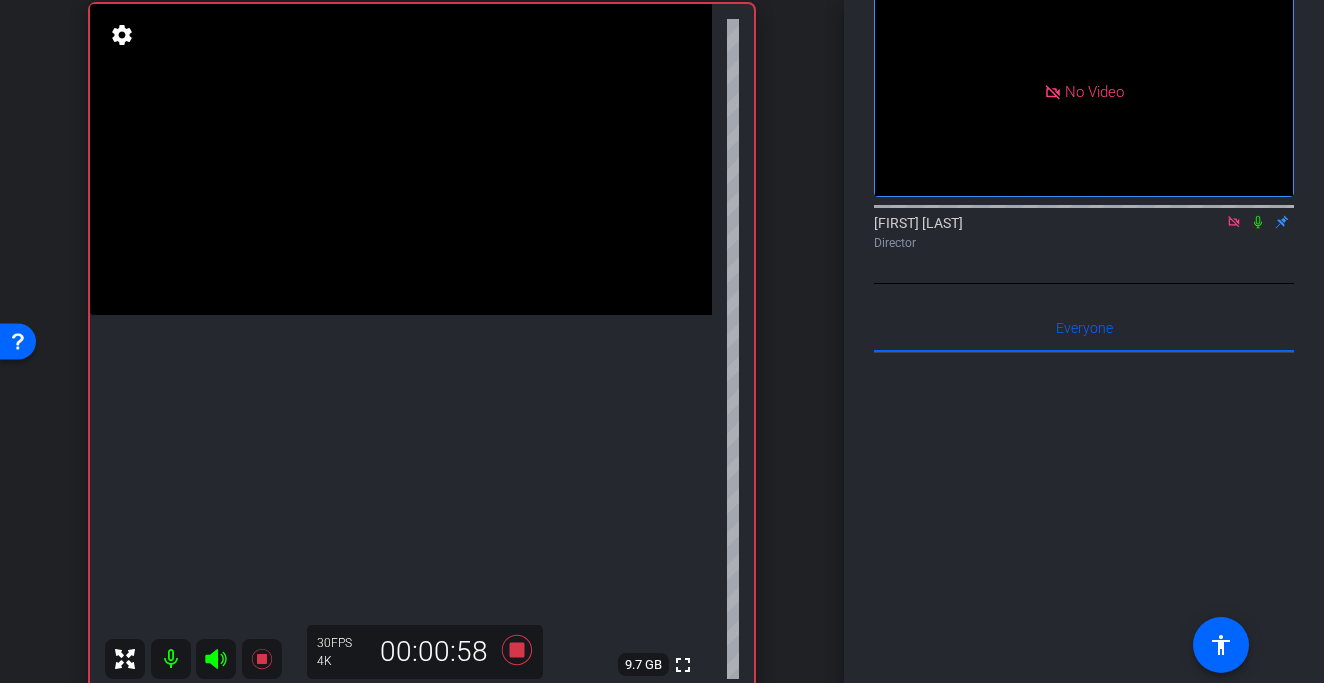 click at bounding box center [401, 159] 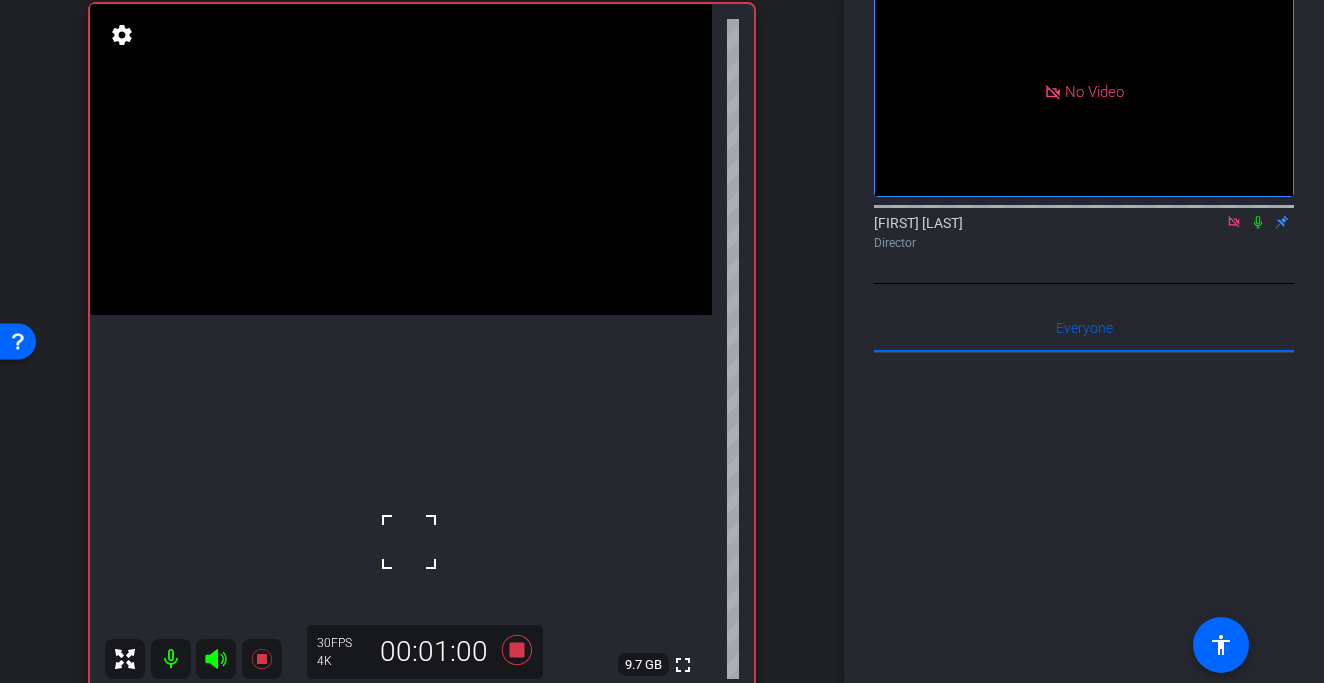 click at bounding box center (401, 159) 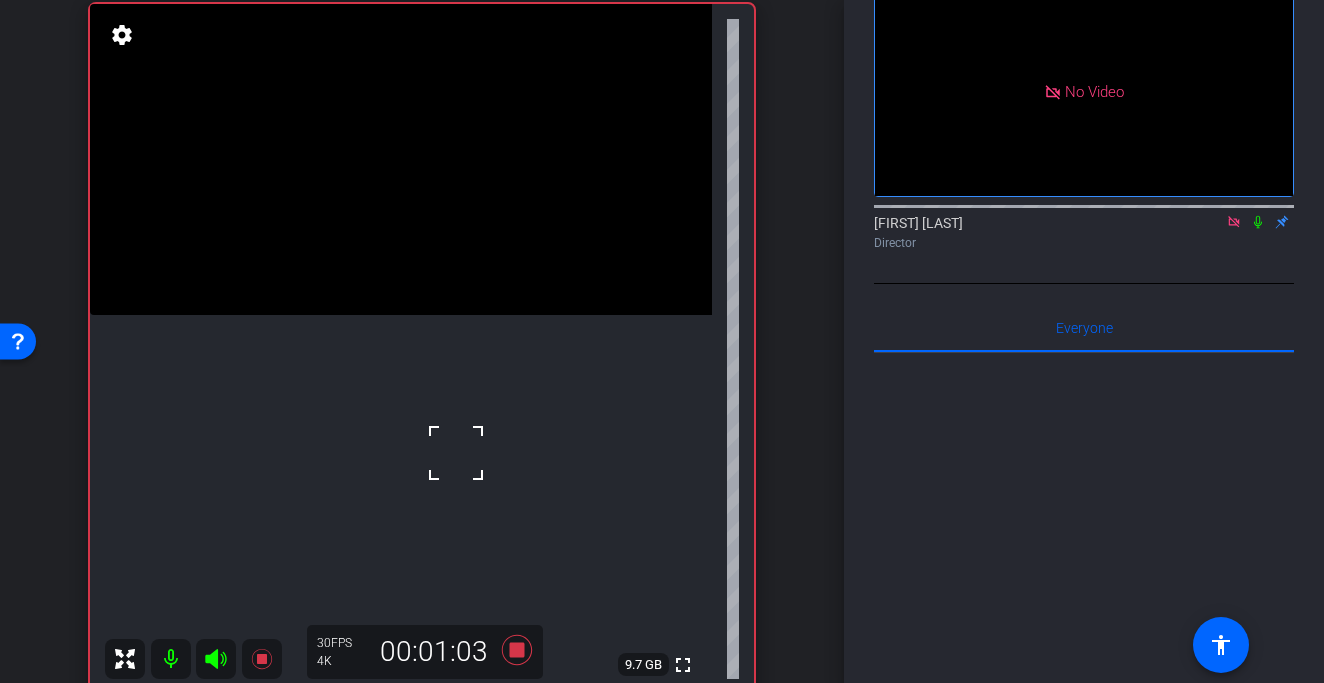 click at bounding box center [401, 159] 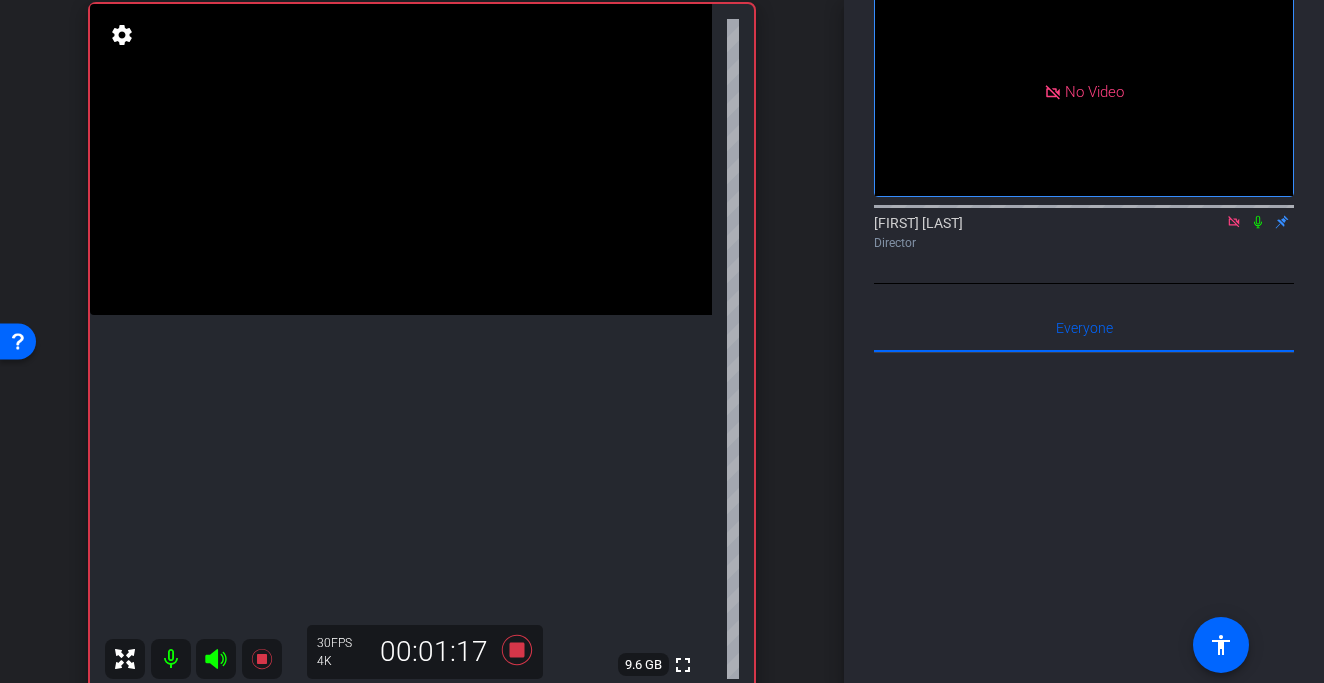click at bounding box center [401, 159] 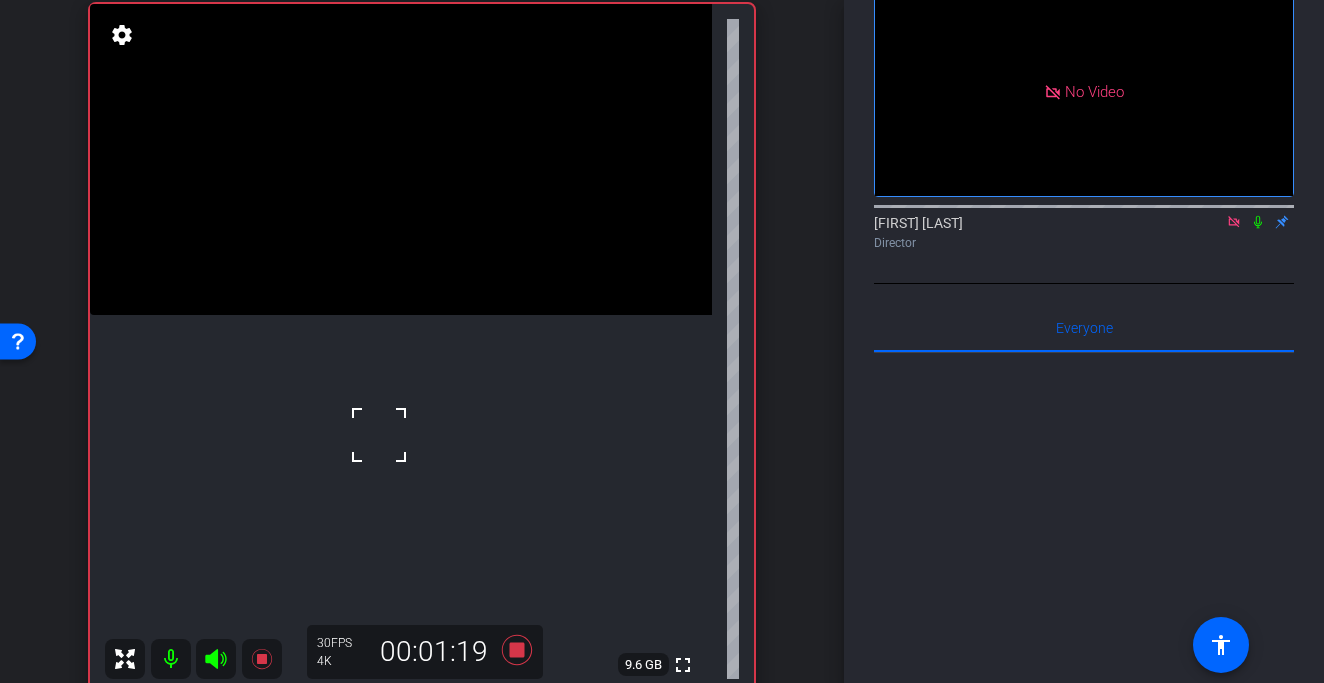 click at bounding box center [401, 159] 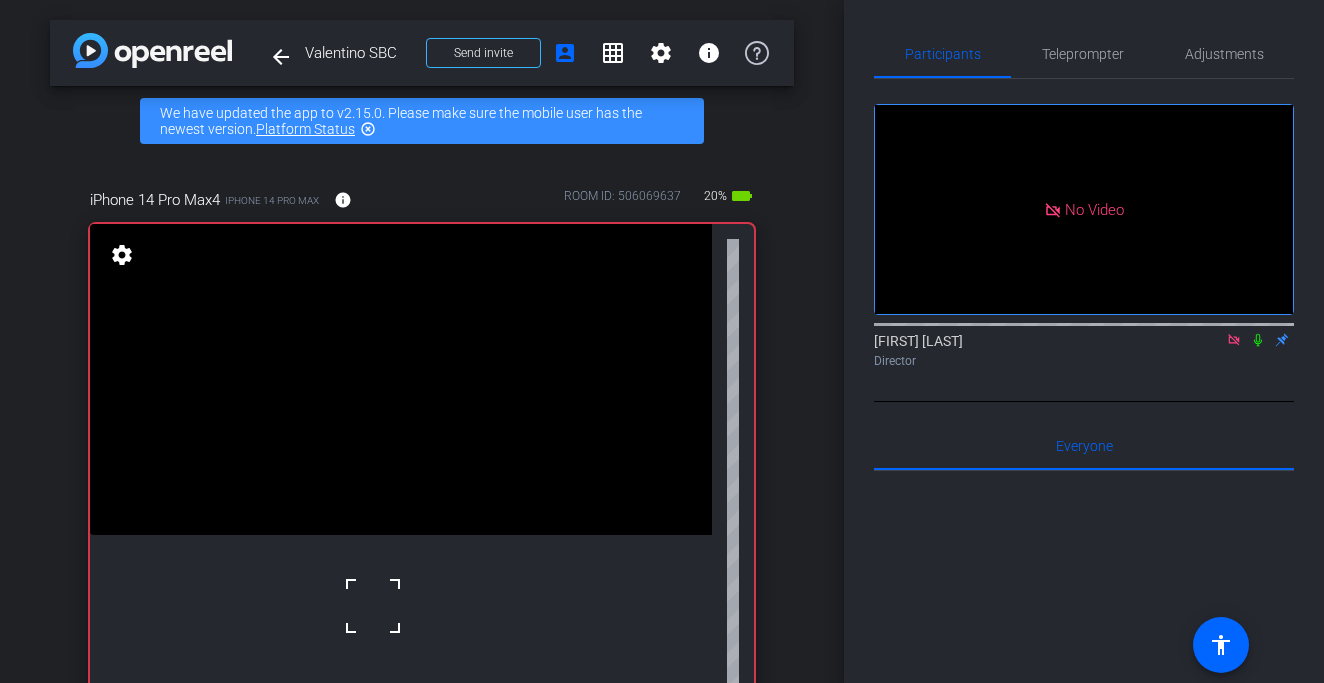 scroll, scrollTop: 0, scrollLeft: 0, axis: both 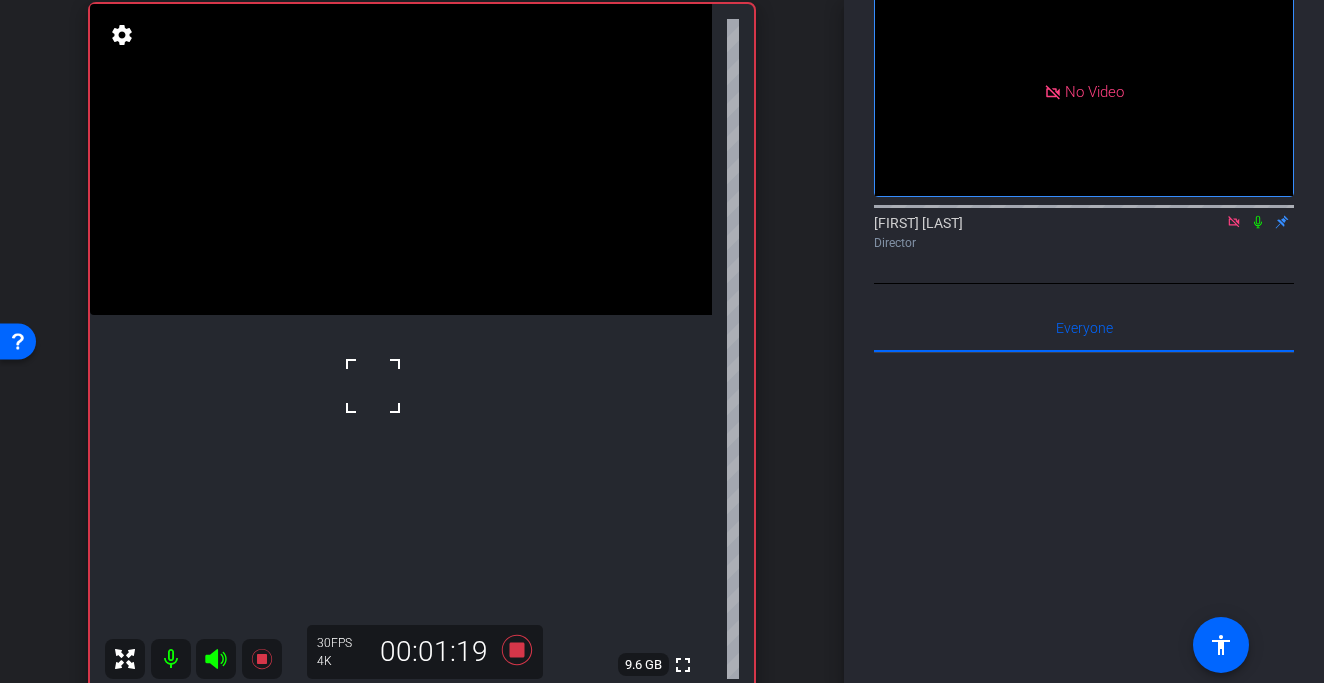 click at bounding box center (373, 386) 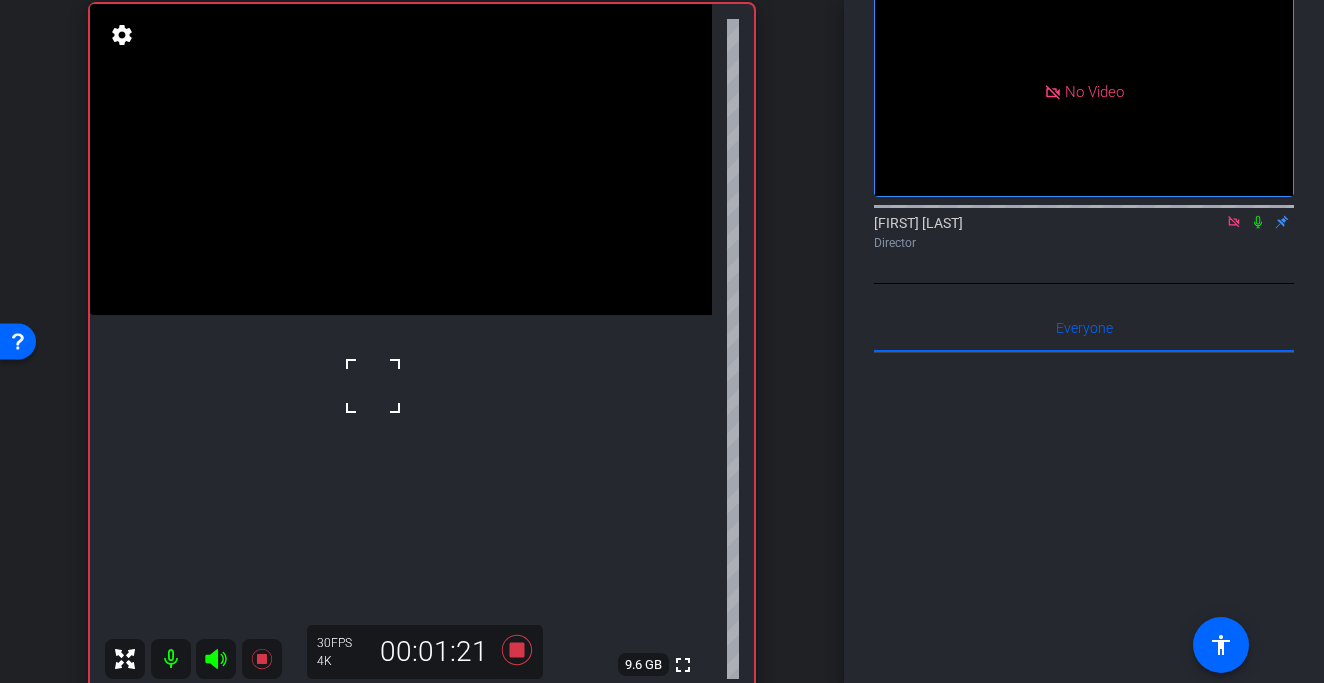 click at bounding box center (373, 386) 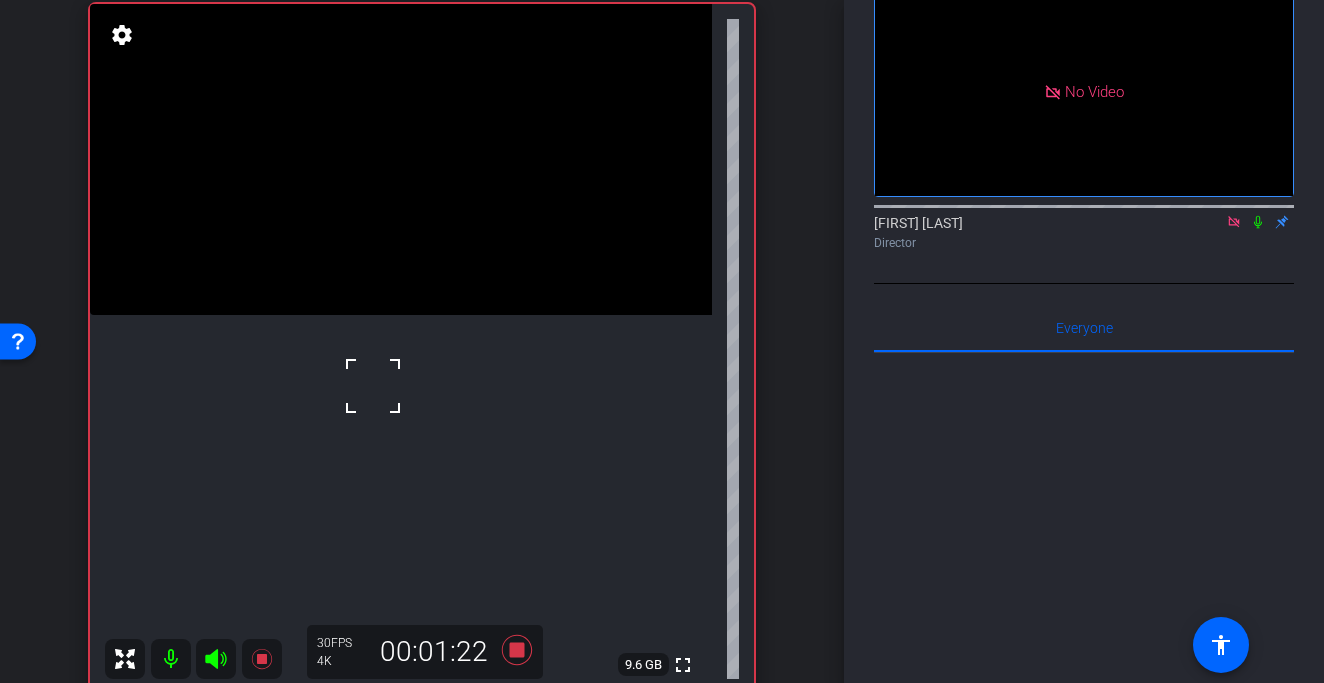 click at bounding box center [373, 386] 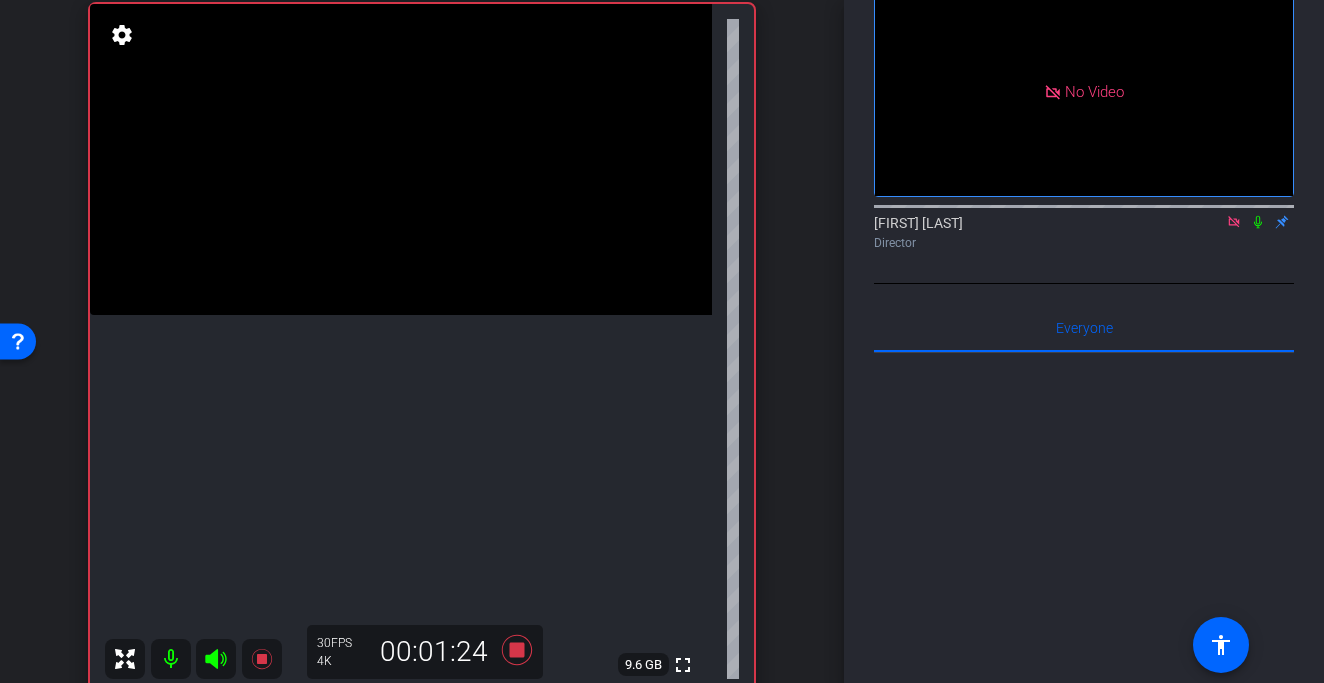 click at bounding box center [401, 159] 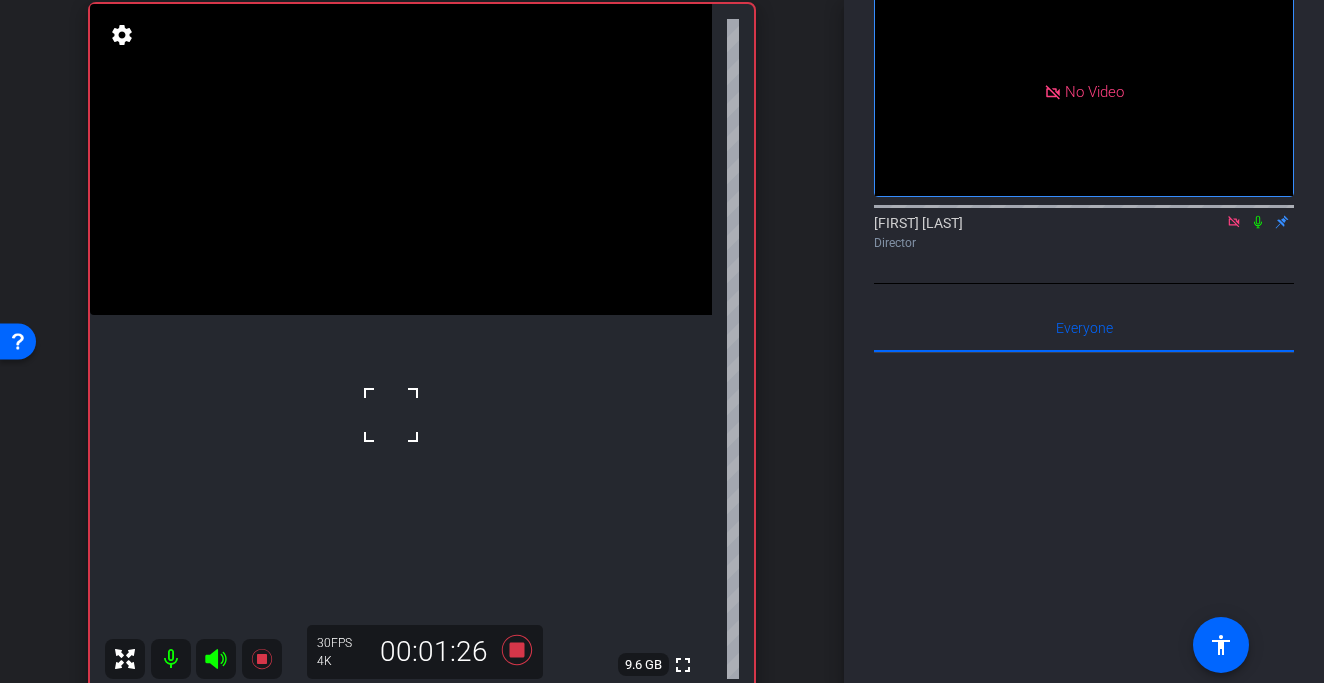 click at bounding box center [391, 415] 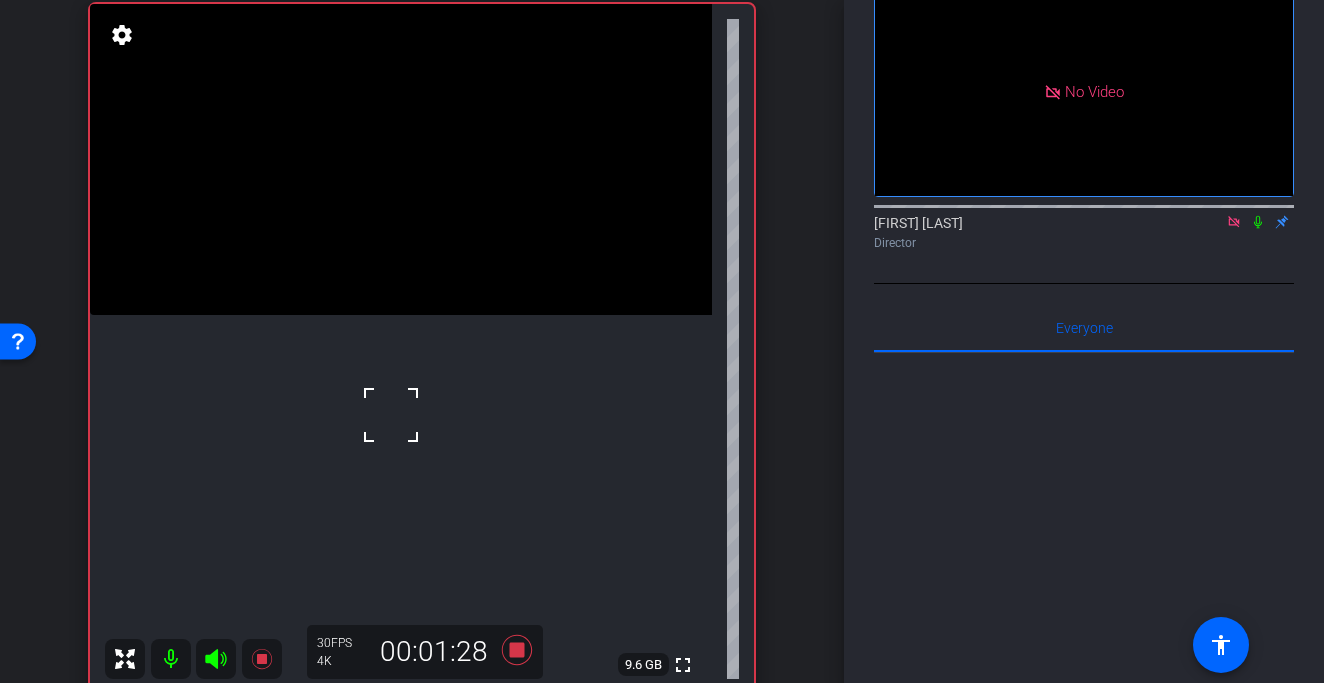 click at bounding box center (391, 415) 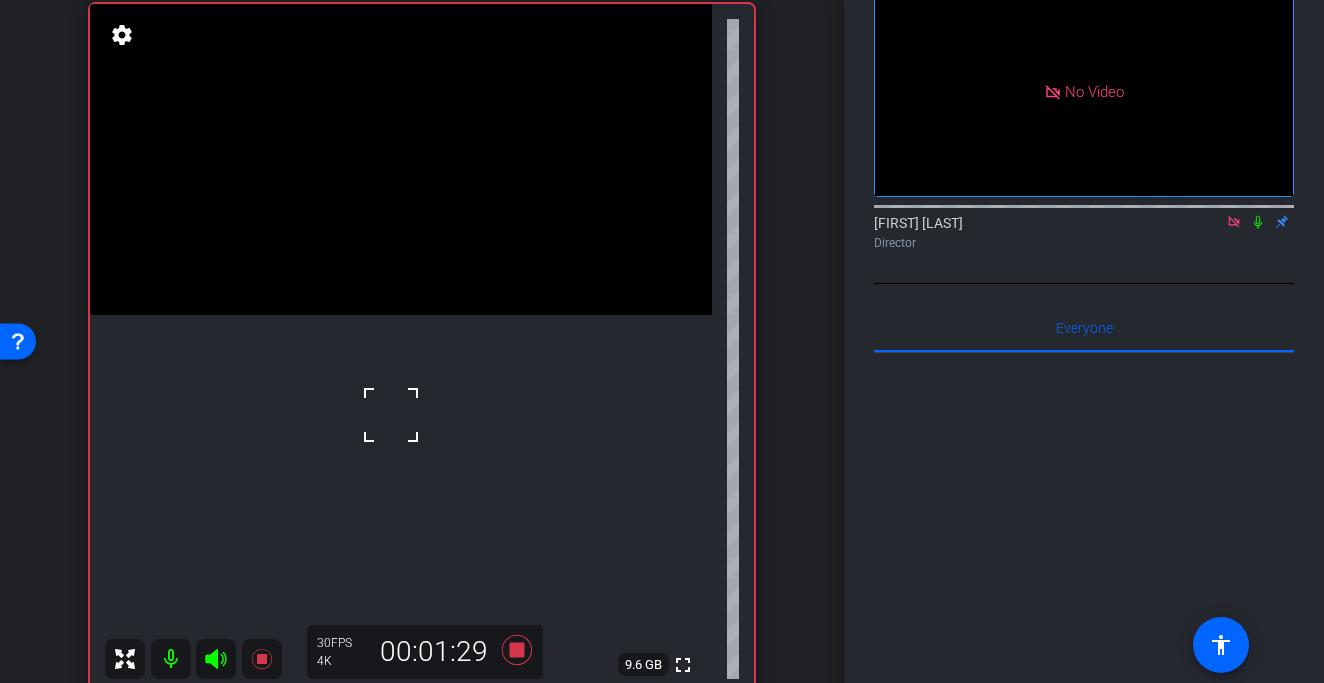 click at bounding box center [401, 159] 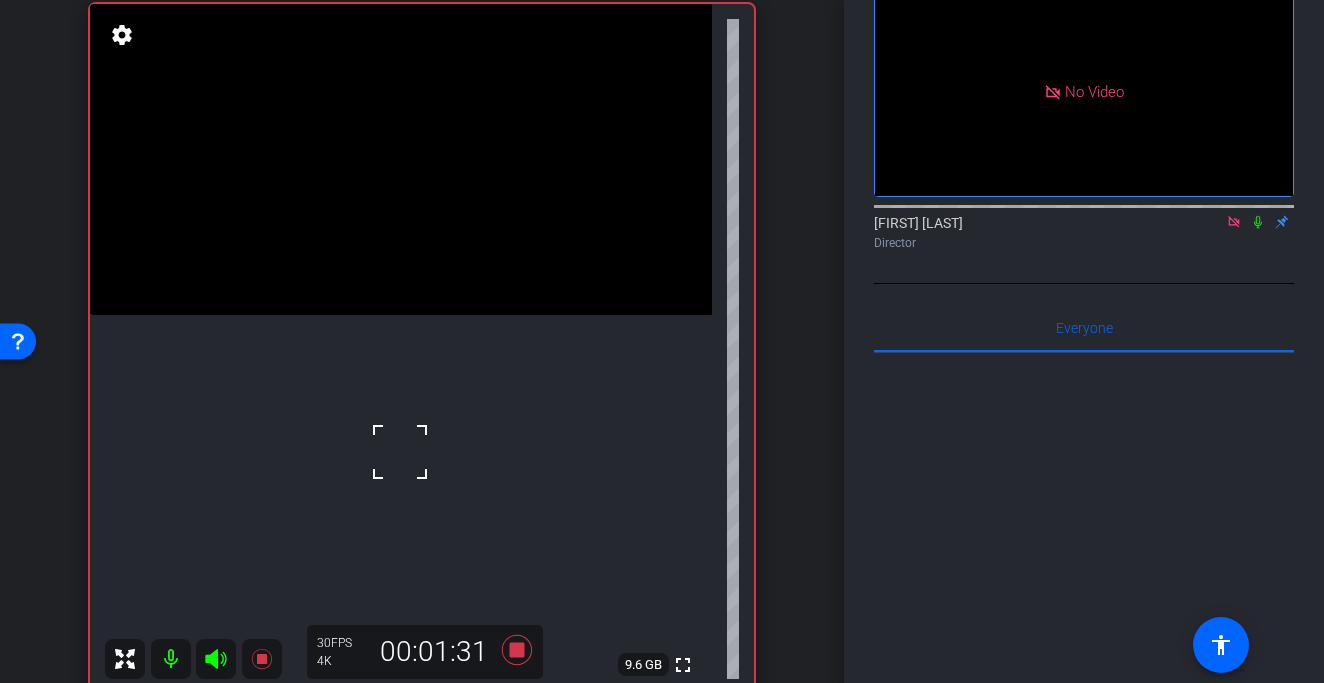 click at bounding box center (400, 452) 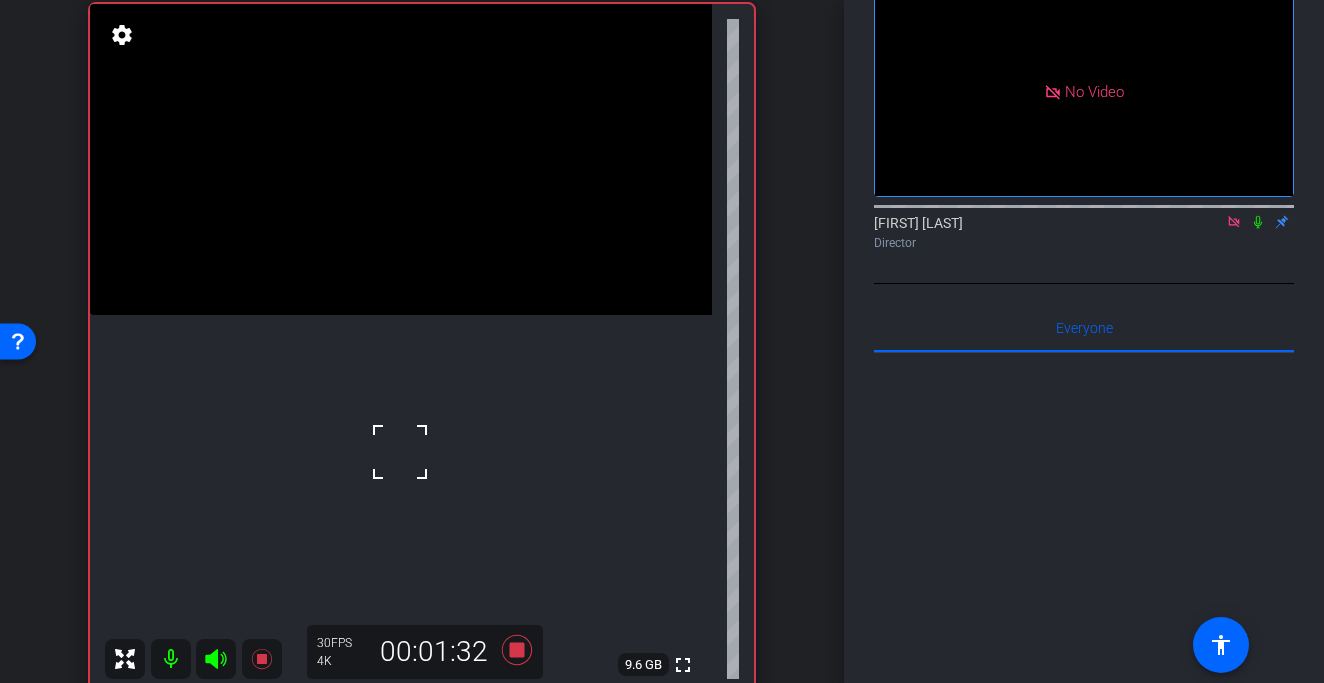 click at bounding box center [400, 452] 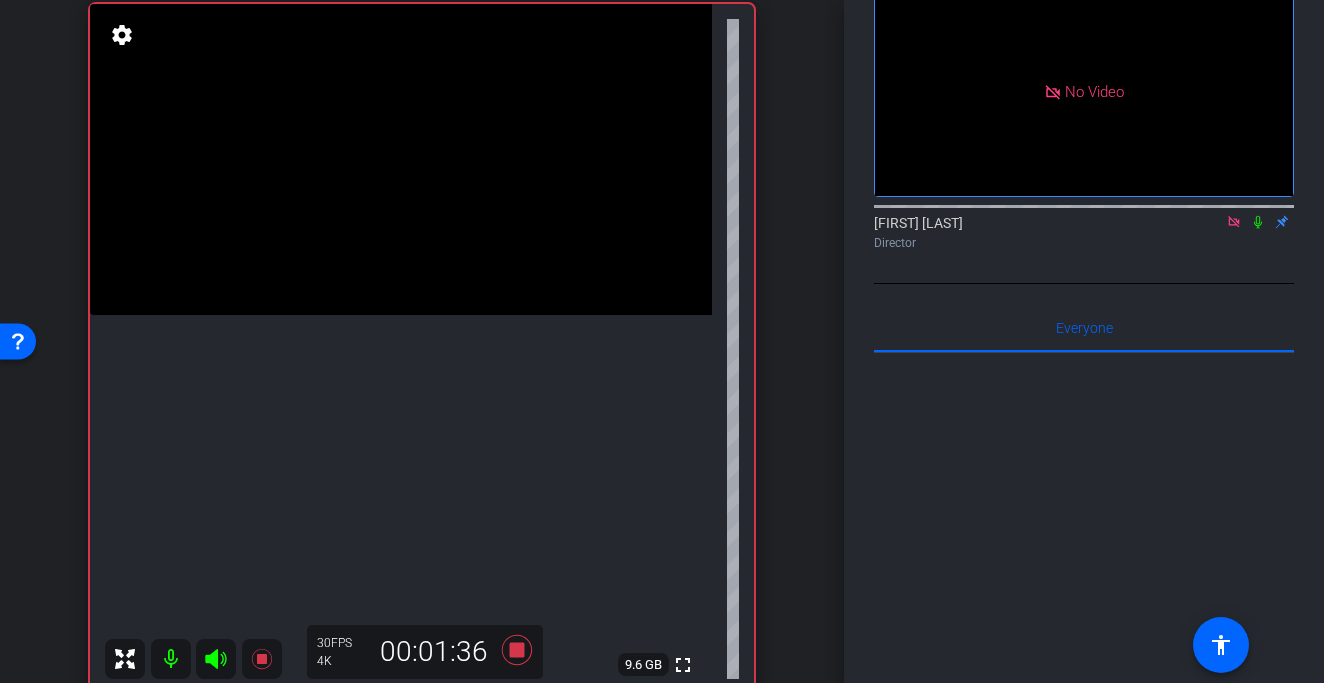 click at bounding box center (401, 159) 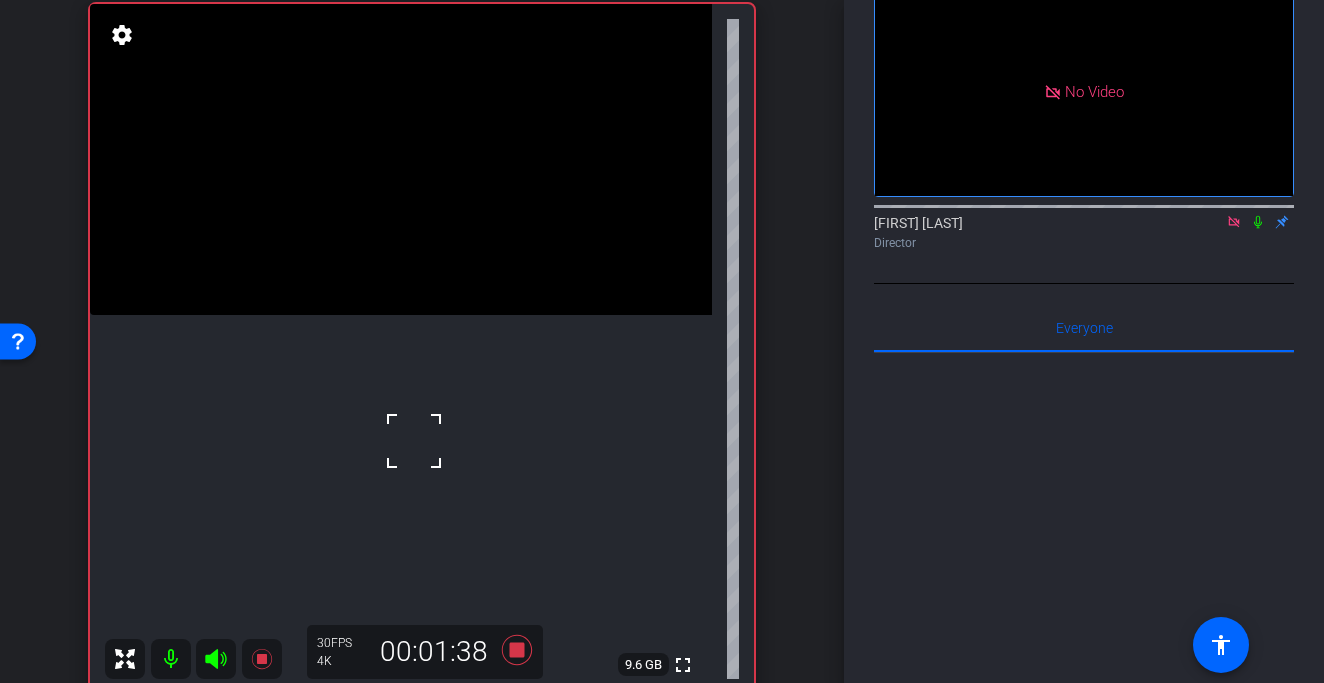 click at bounding box center (414, 441) 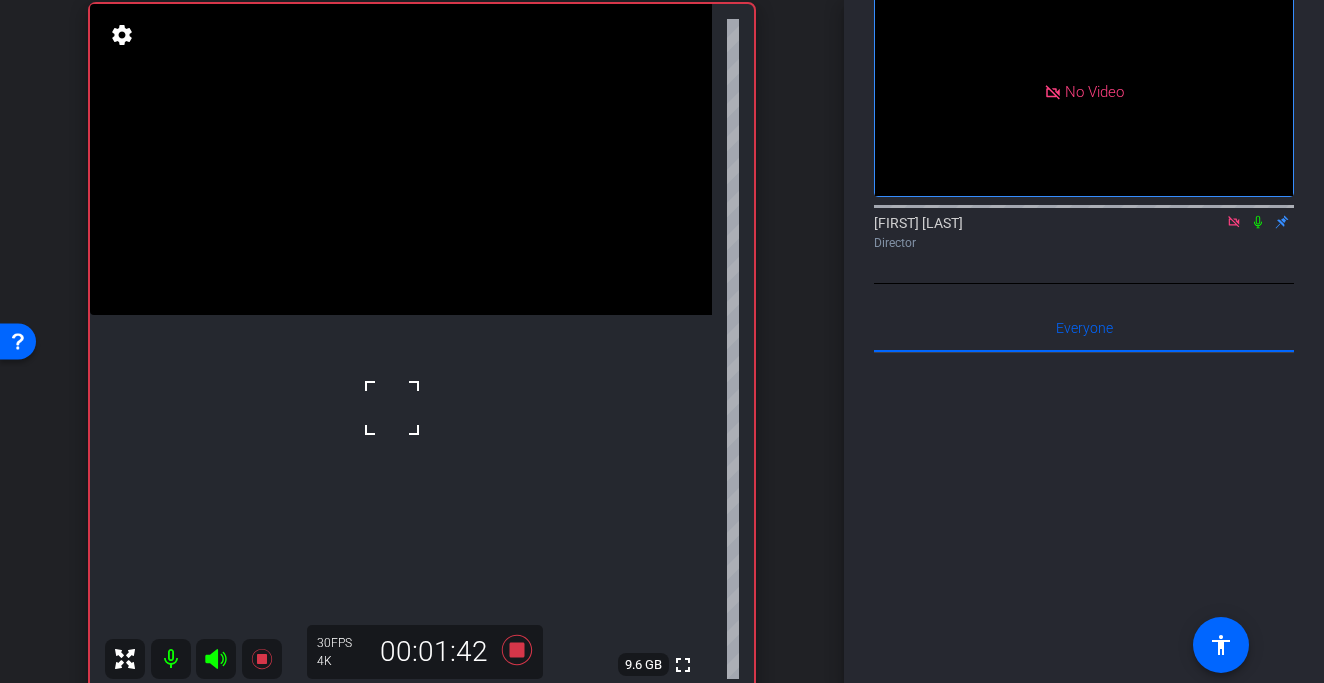 click at bounding box center (392, 408) 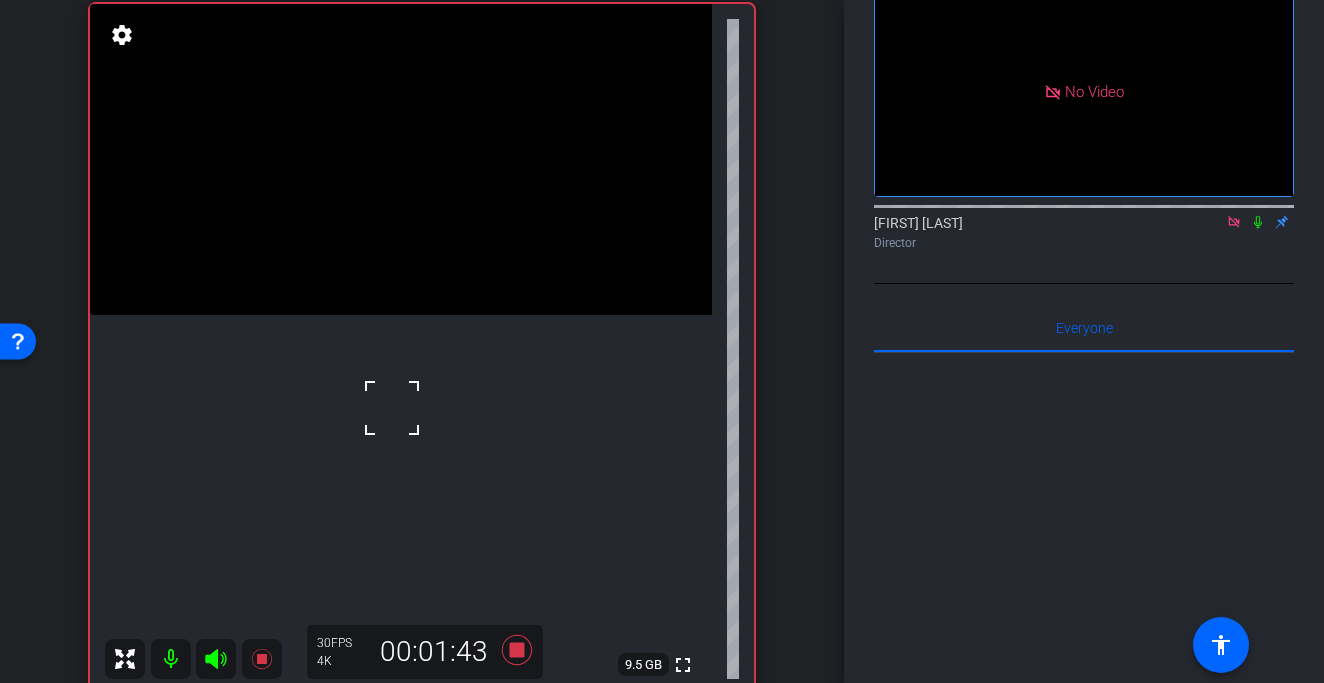 click at bounding box center (392, 408) 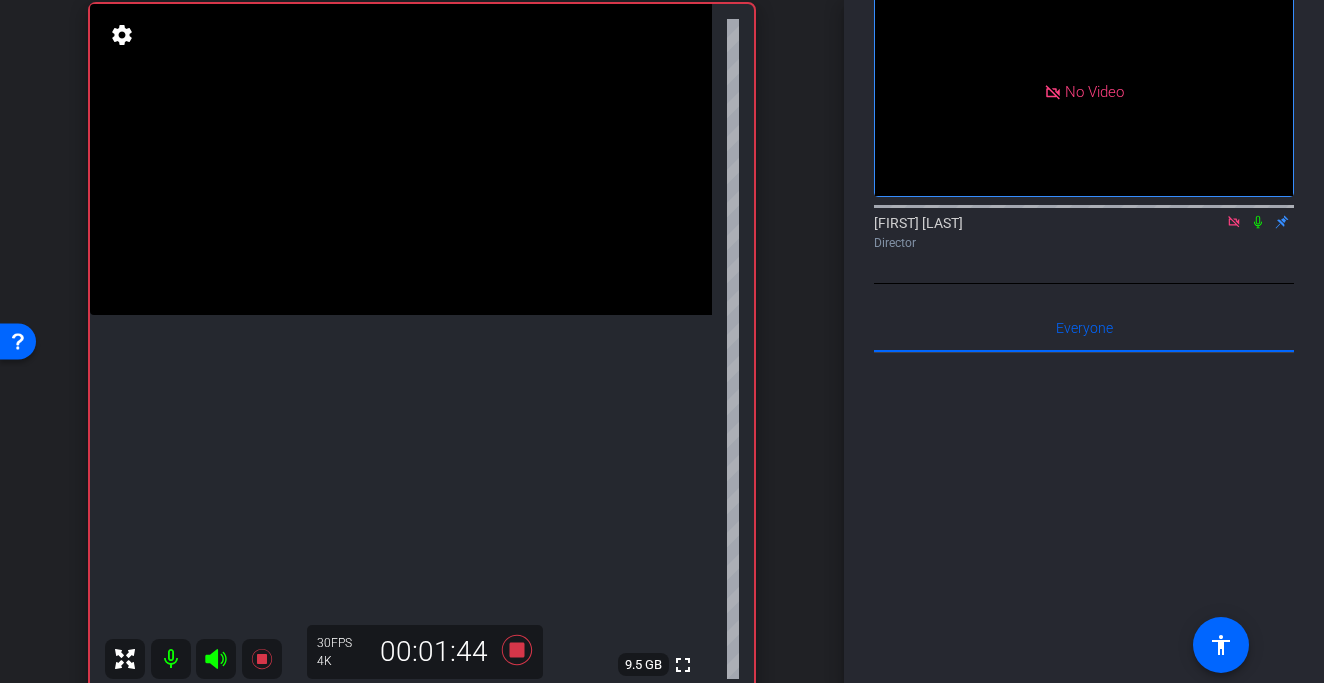 click at bounding box center [401, 159] 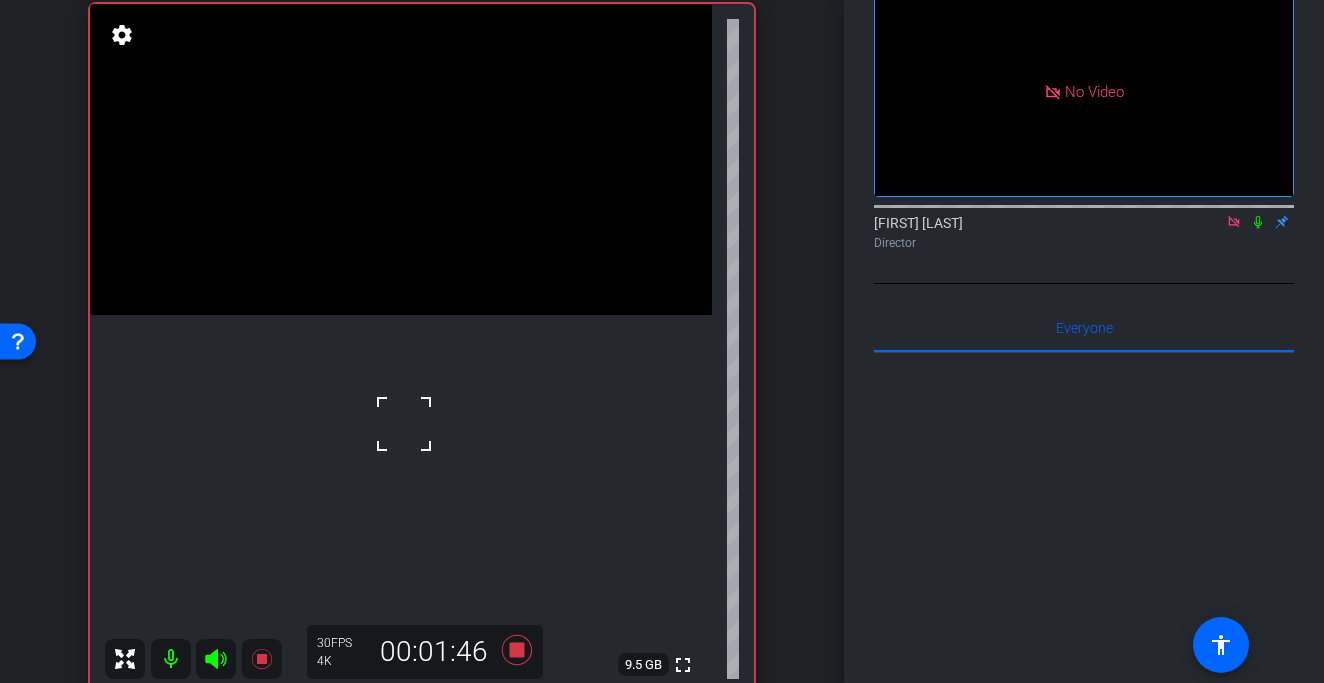 click at bounding box center (404, 424) 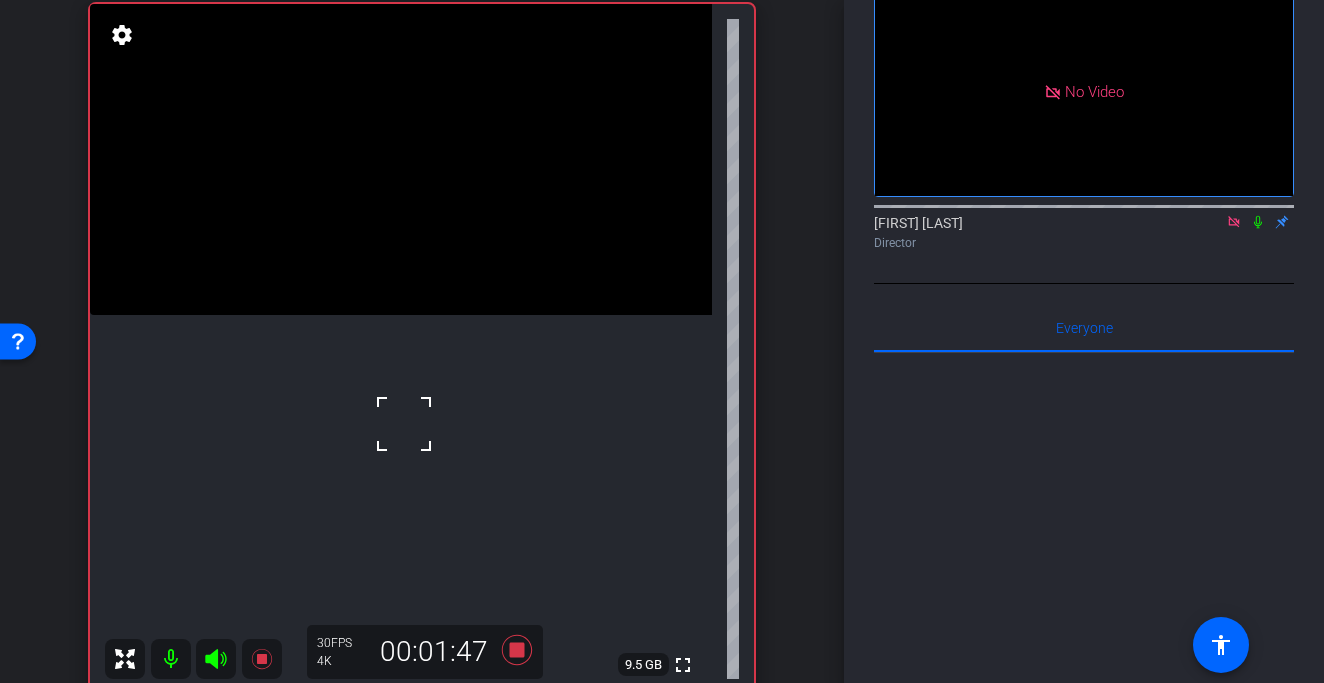 click at bounding box center (401, 159) 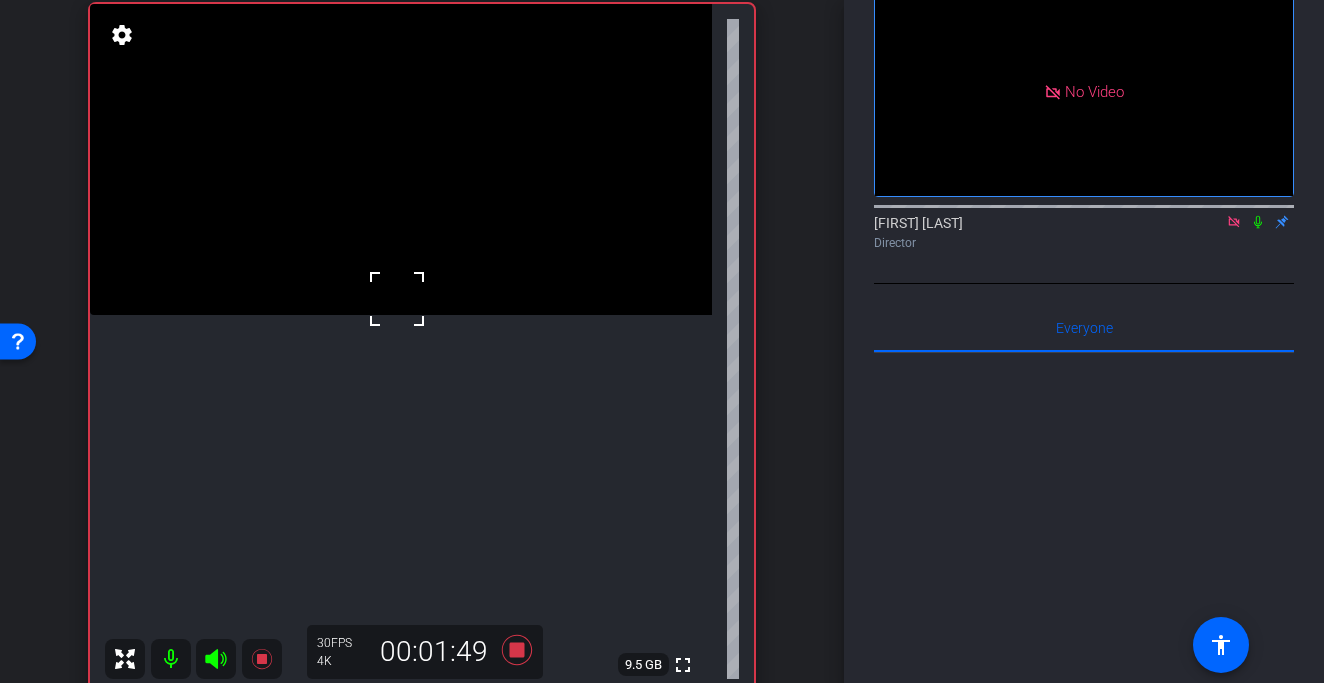 click at bounding box center (397, 299) 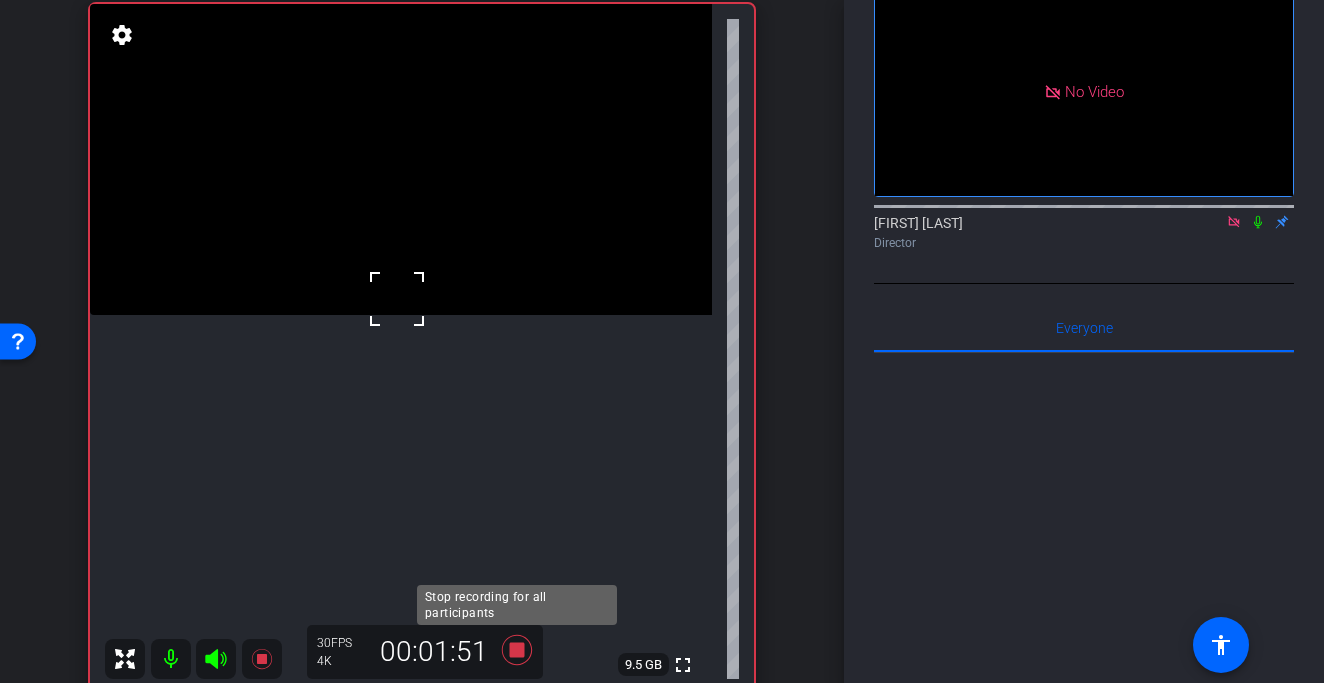 click 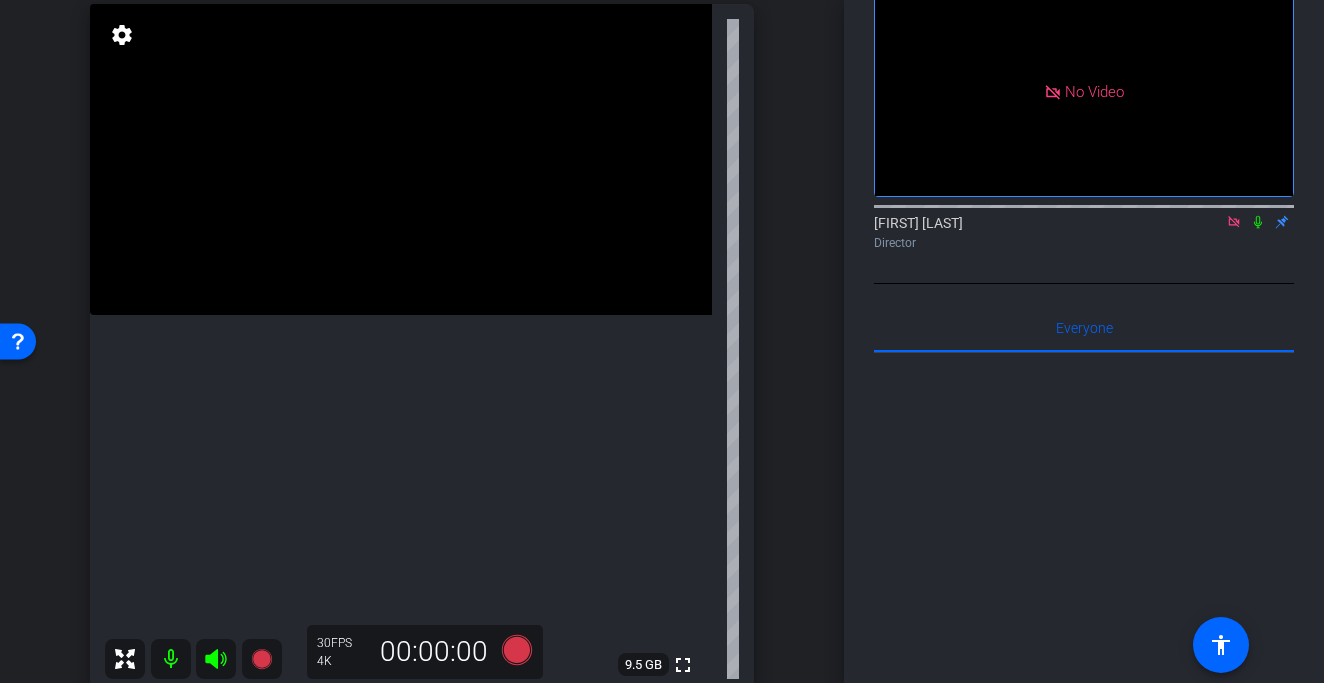 click at bounding box center (401, 159) 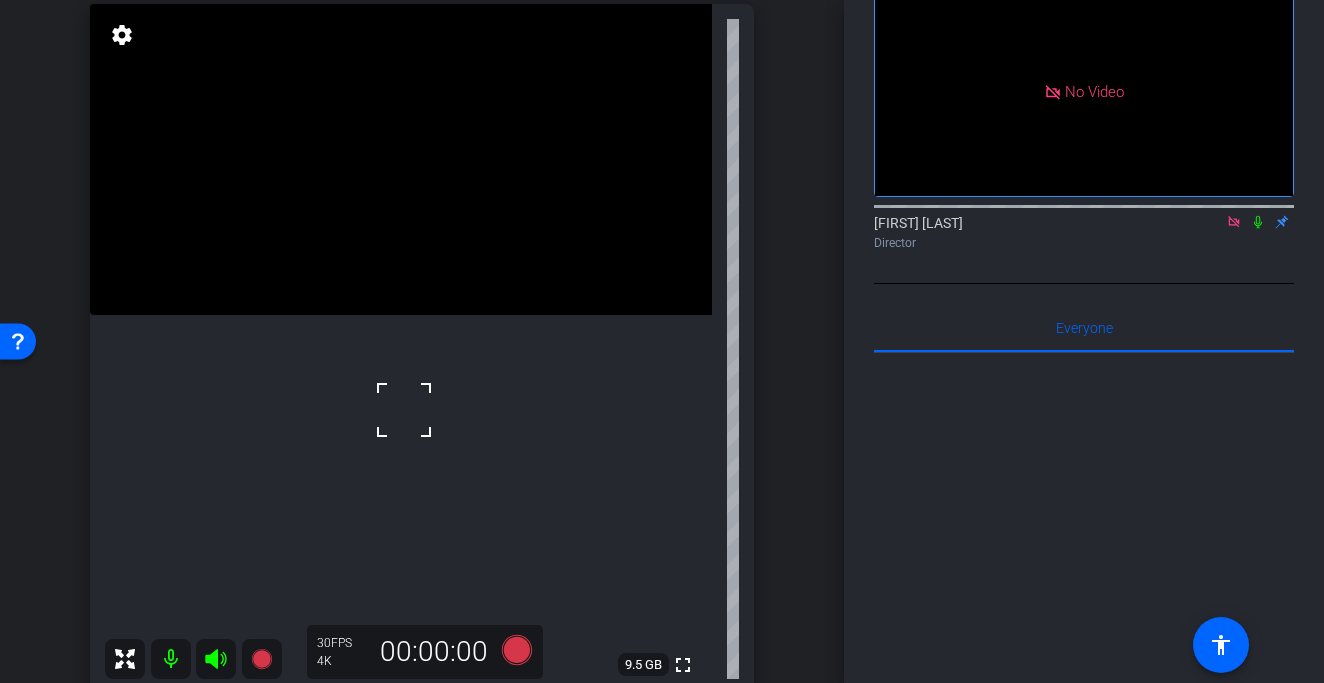 click at bounding box center [404, 410] 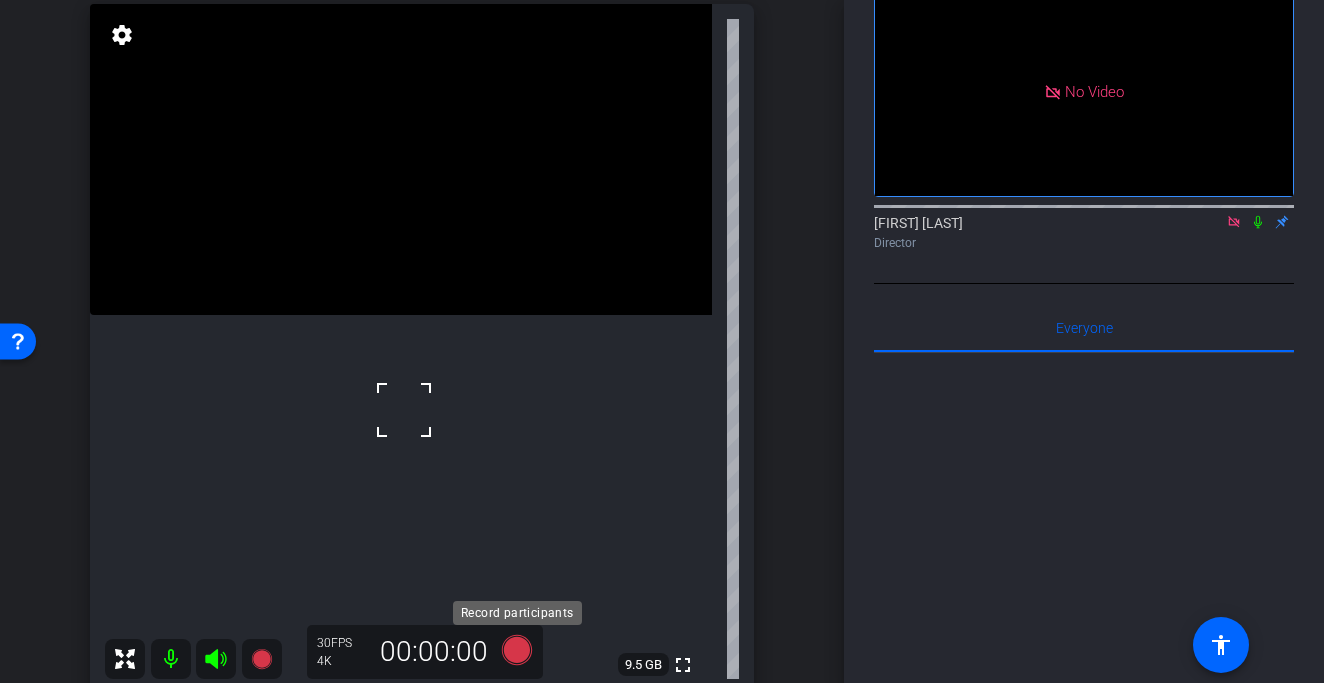 click 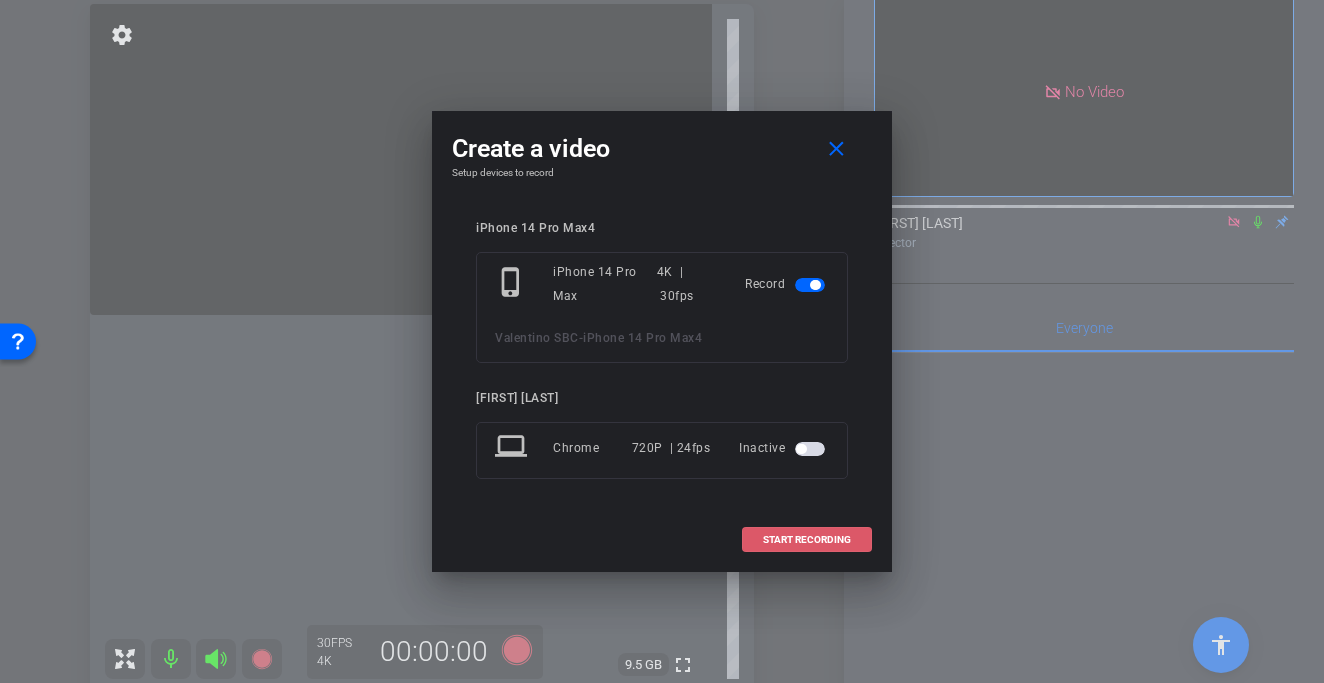 click on "START RECORDING" at bounding box center [807, 540] 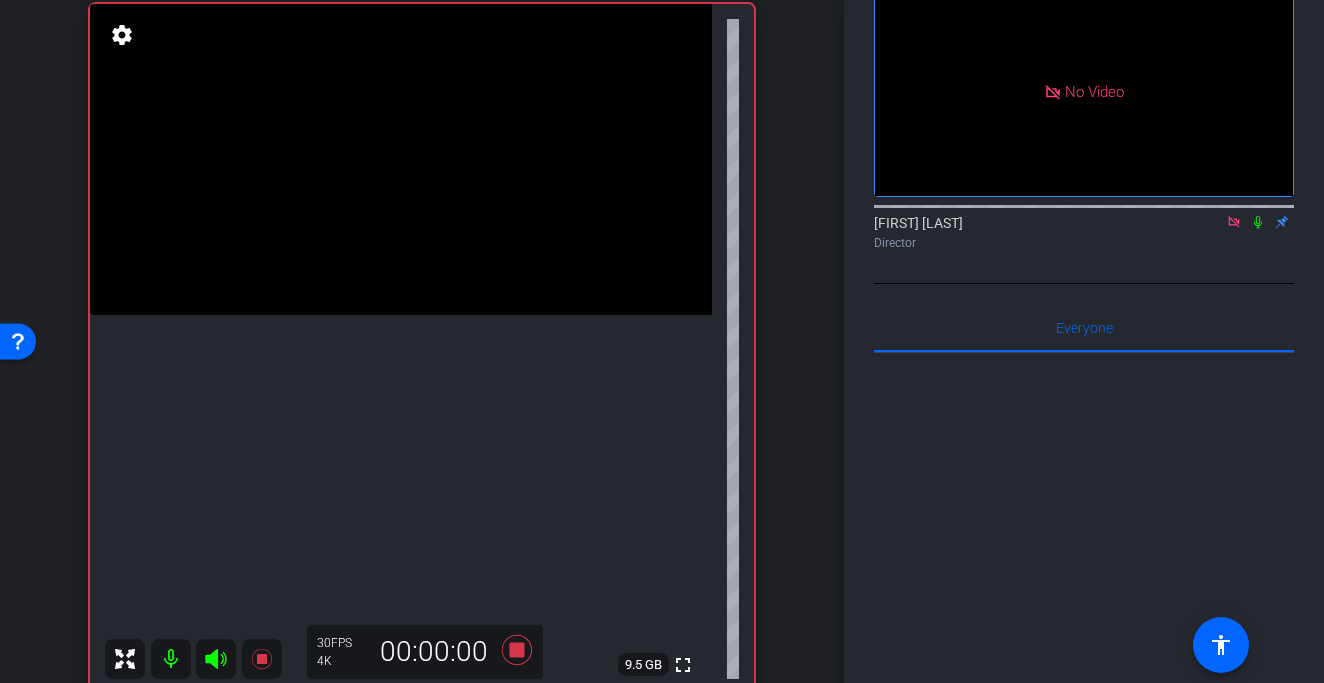 click at bounding box center (401, 159) 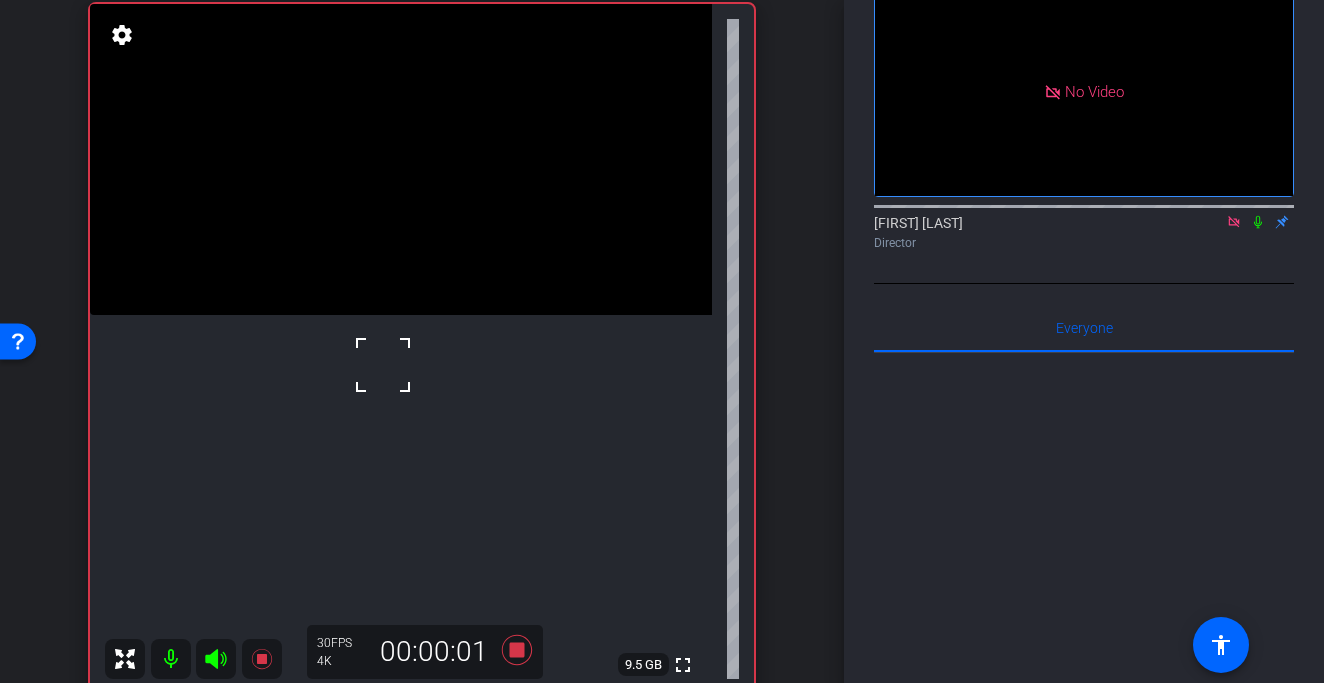 click at bounding box center [383, 365] 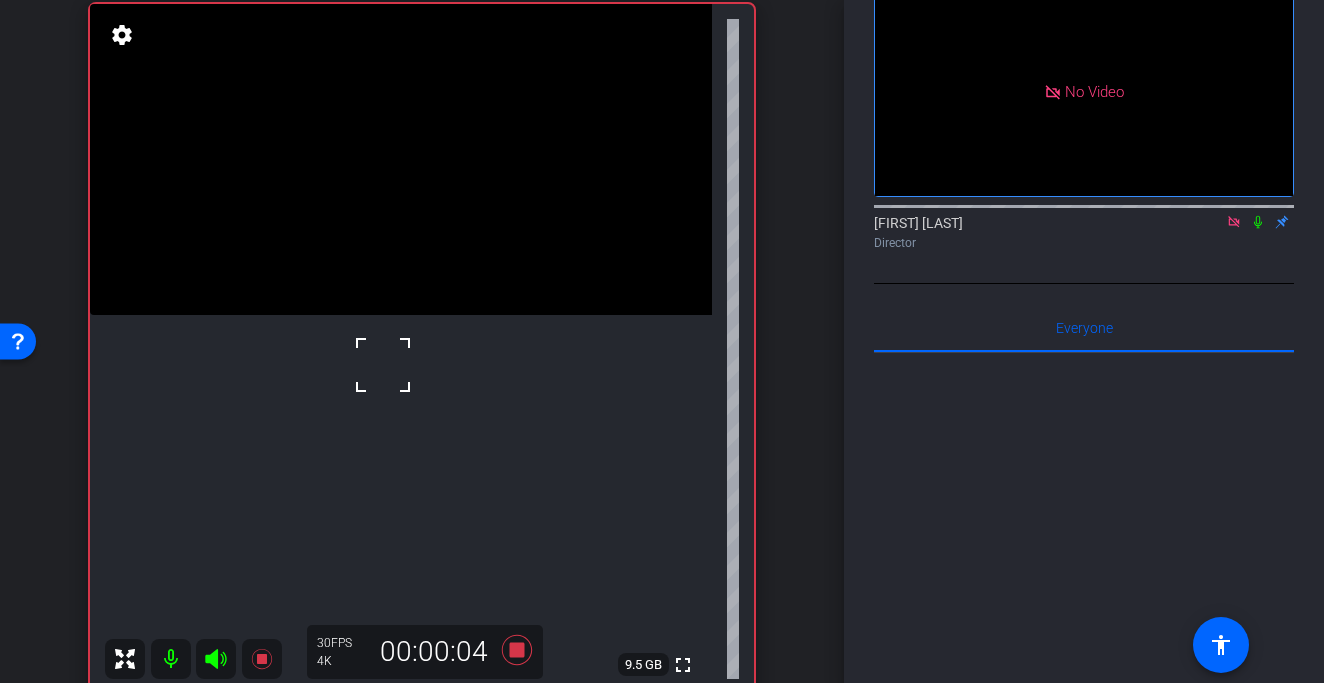 click at bounding box center [401, 159] 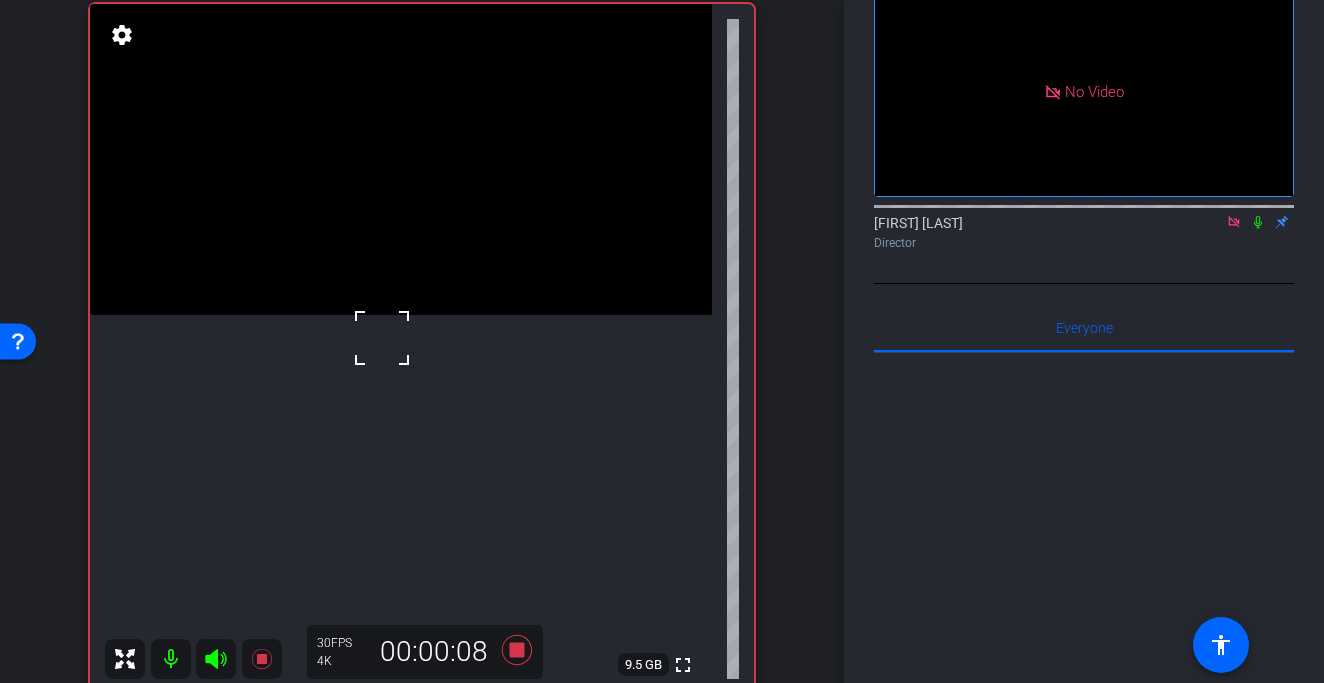 click at bounding box center (401, 159) 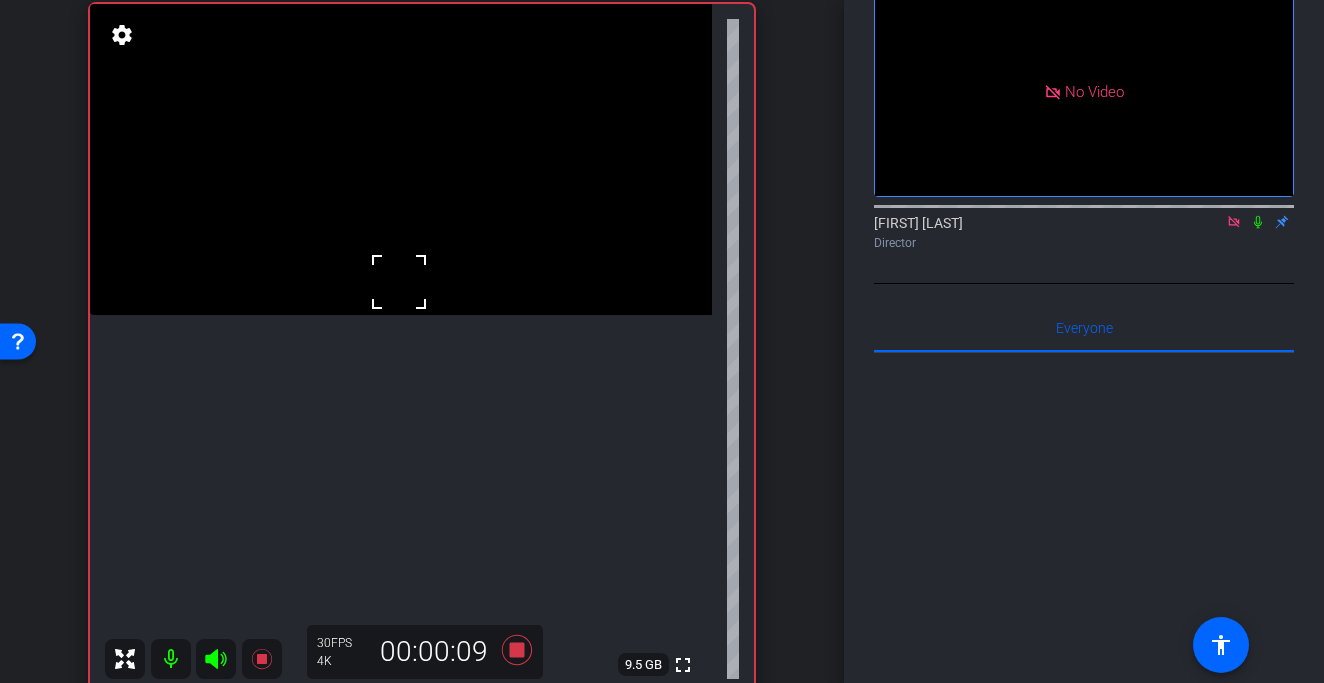 click at bounding box center [401, 159] 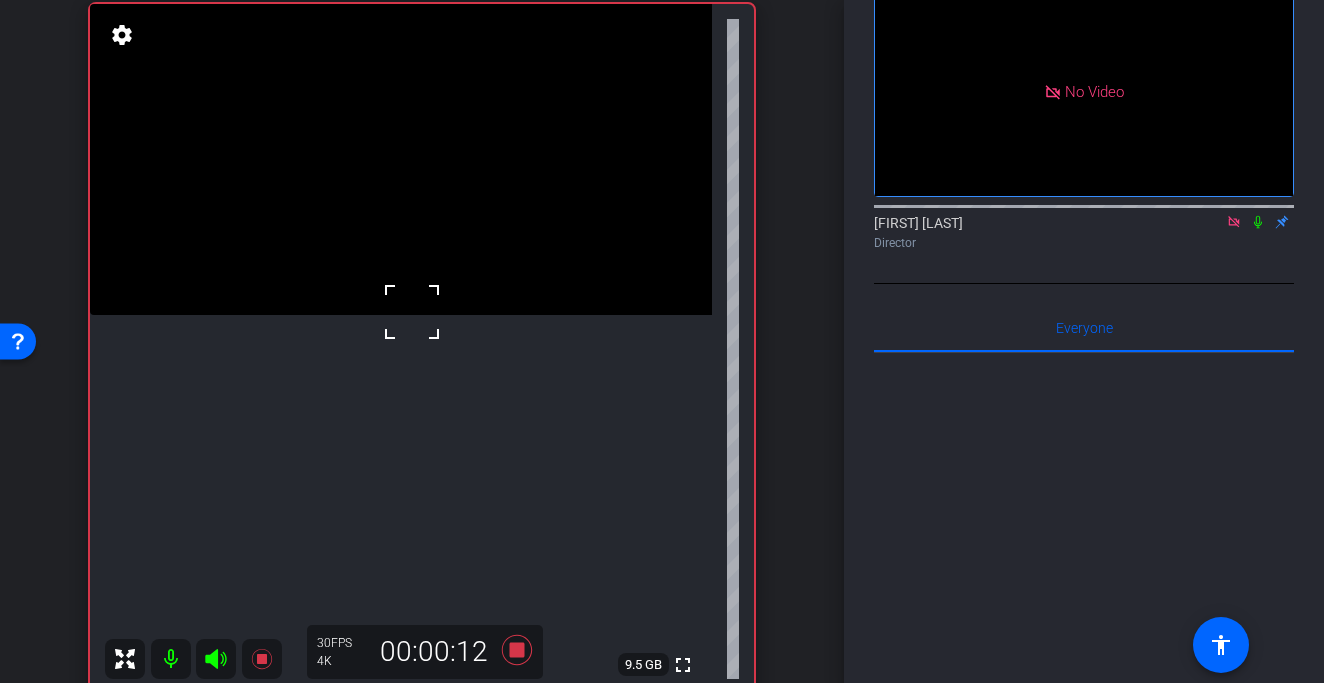 click at bounding box center [412, 312] 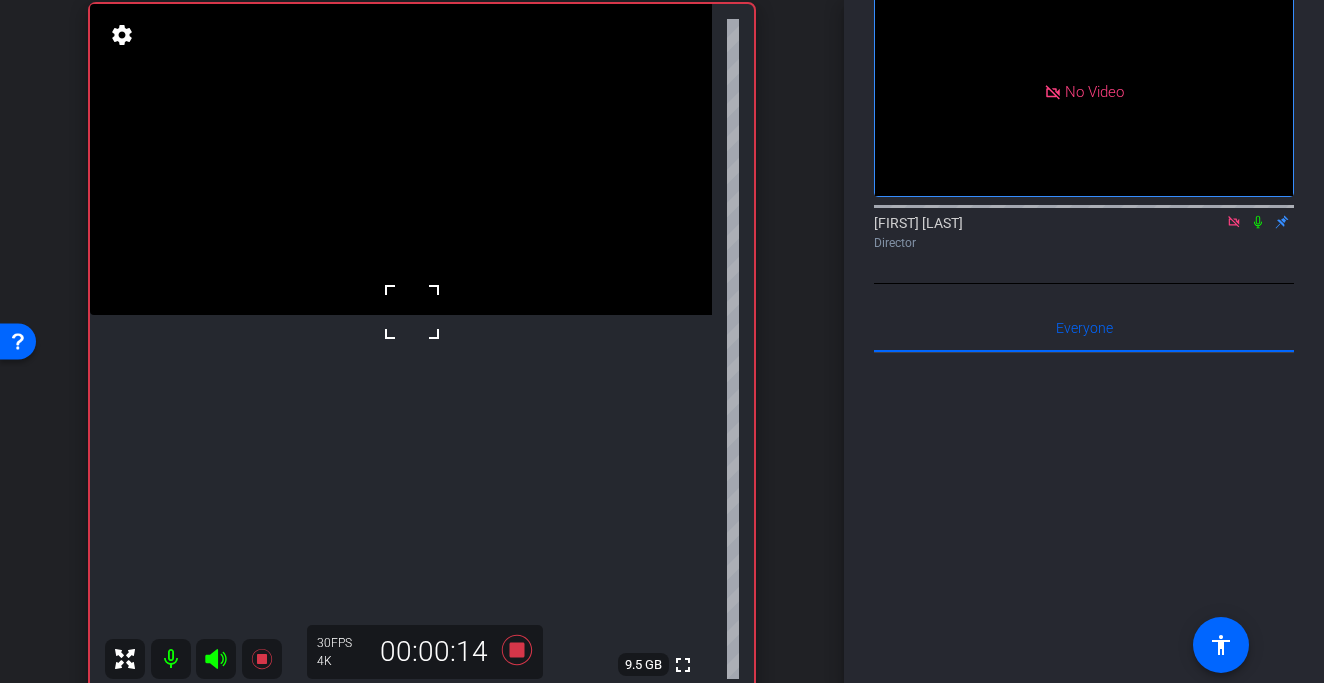 click at bounding box center (412, 312) 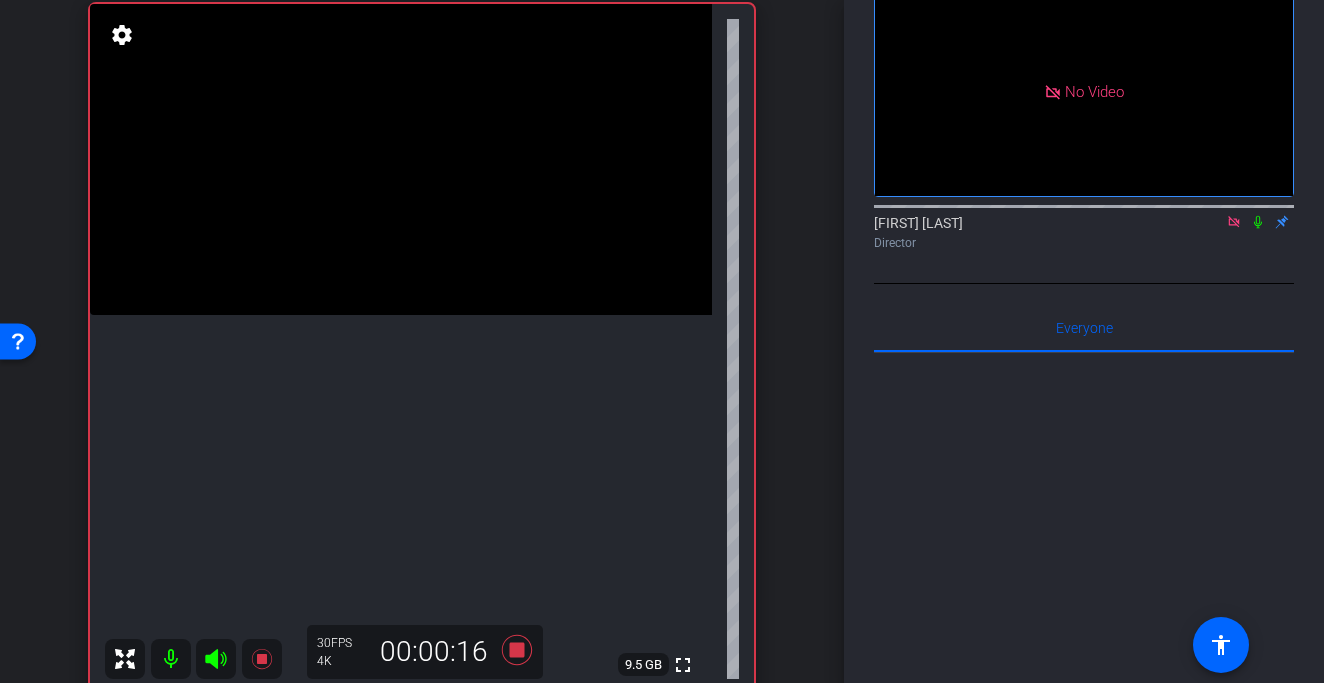 click at bounding box center (401, 159) 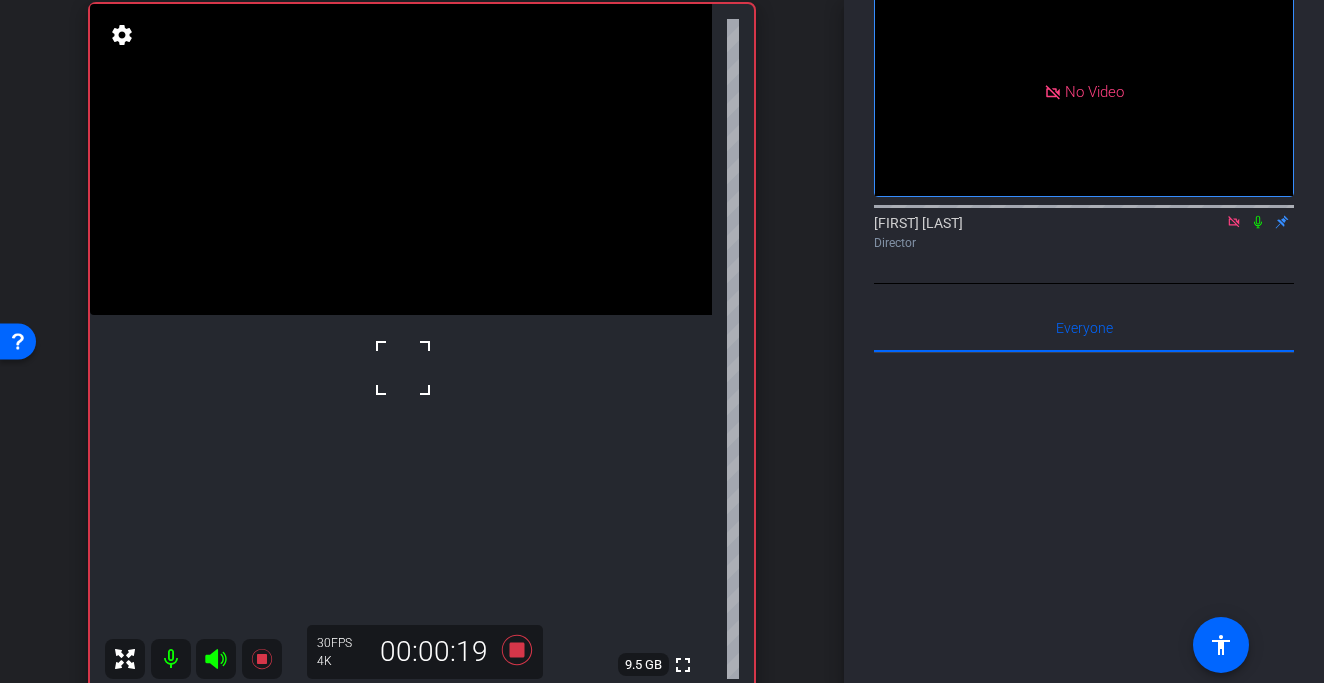click at bounding box center [403, 368] 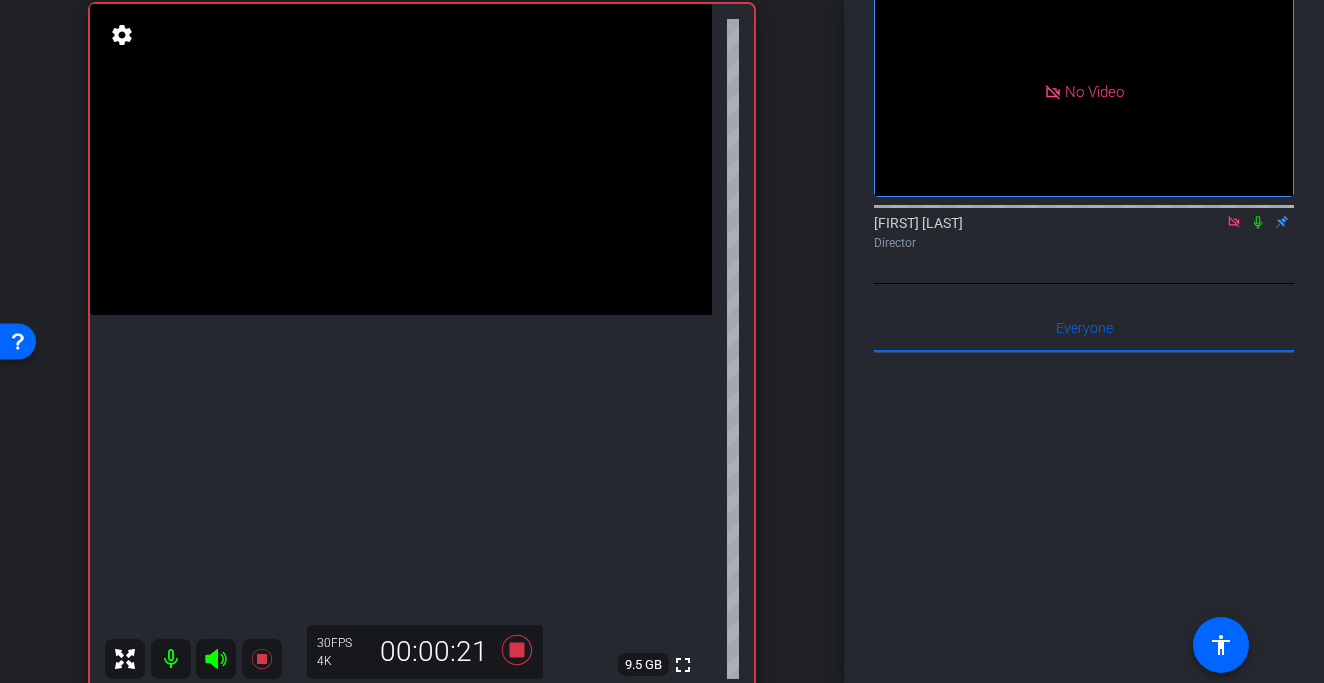 click at bounding box center (401, 159) 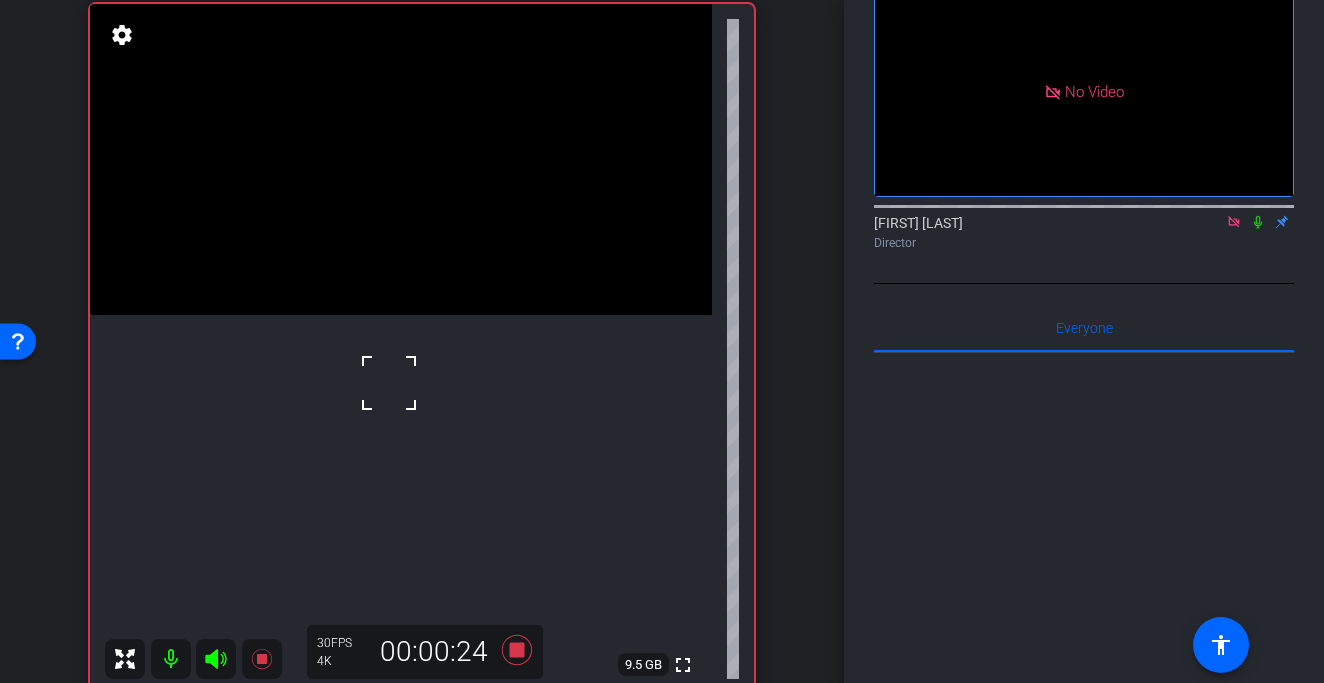 click at bounding box center [389, 383] 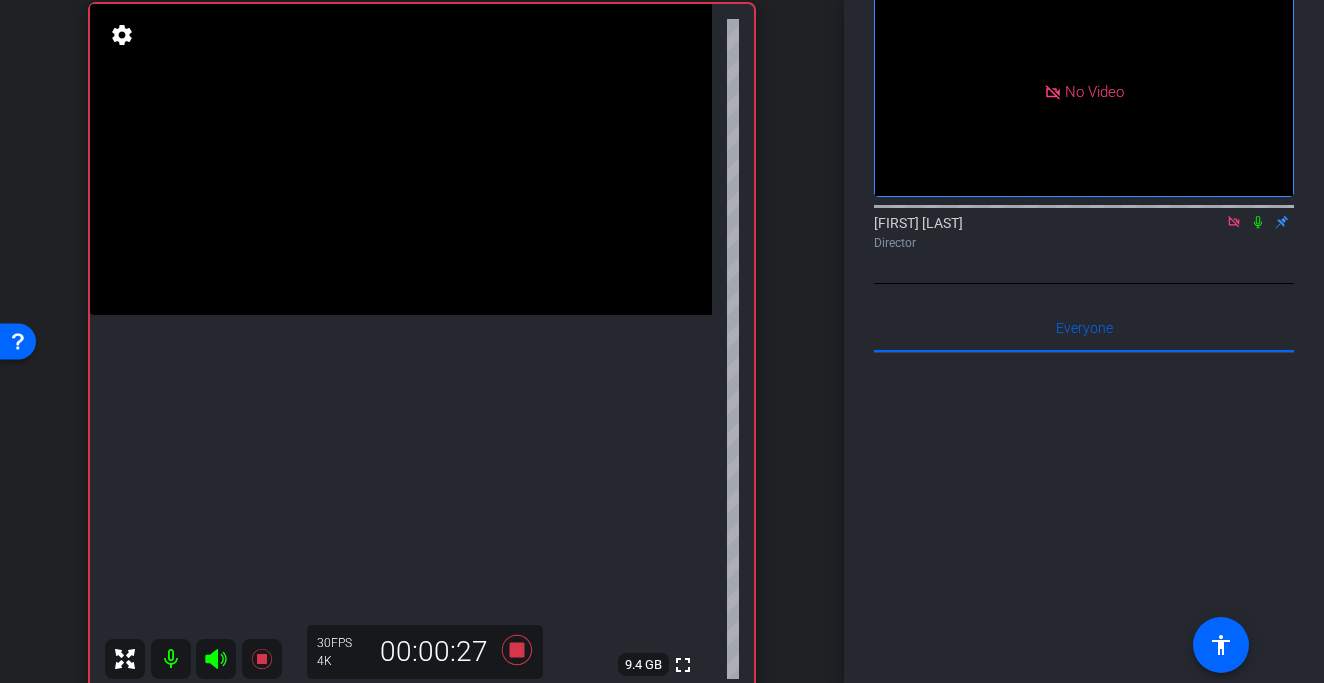 click at bounding box center [401, 159] 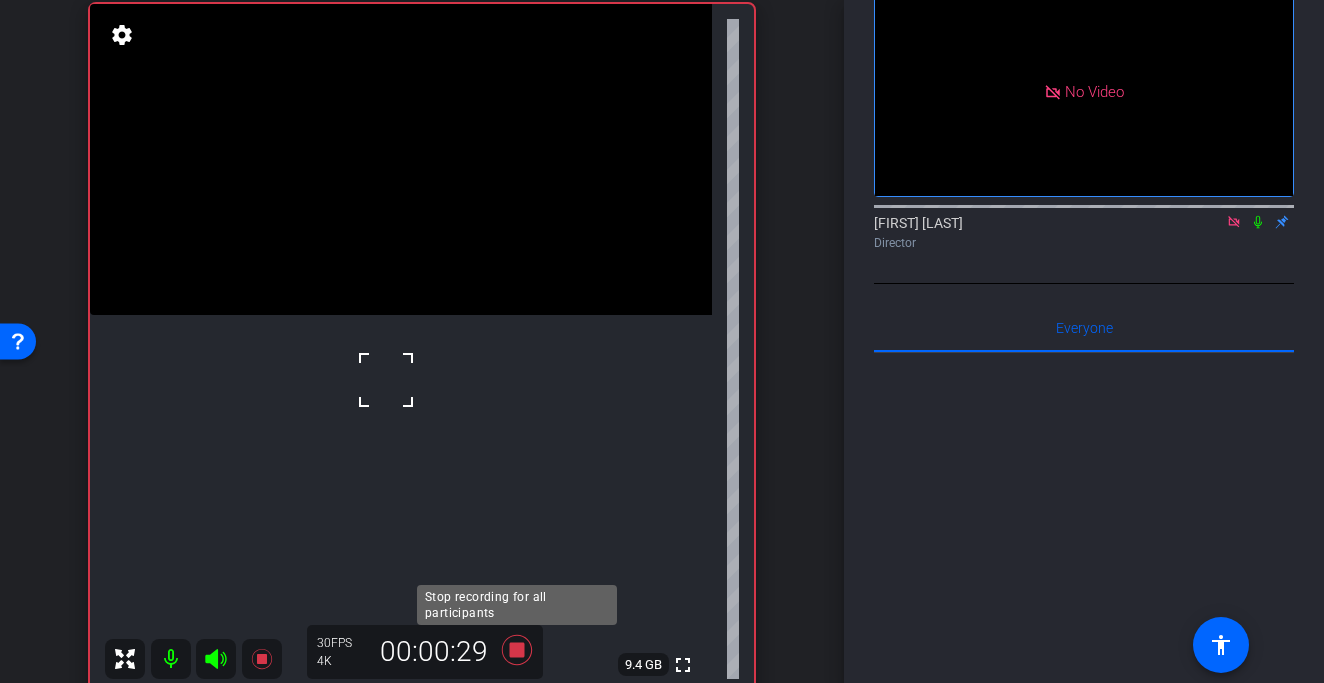 click 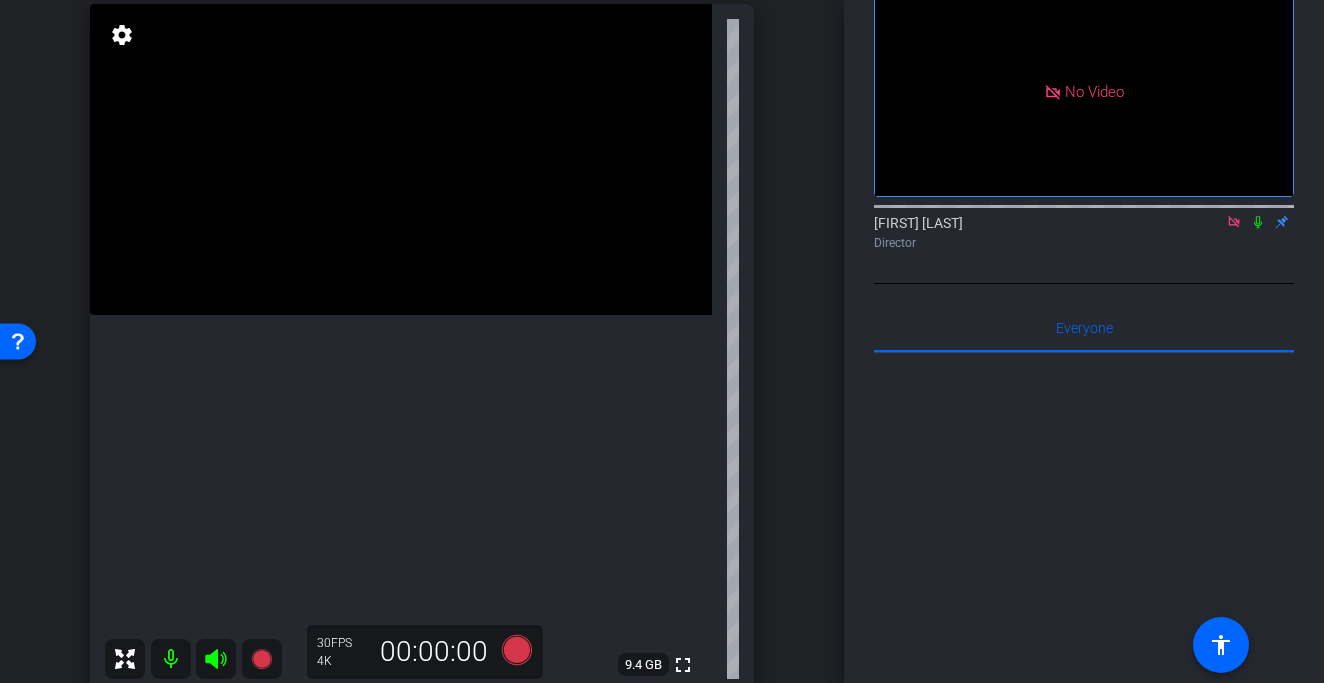 click at bounding box center [401, 159] 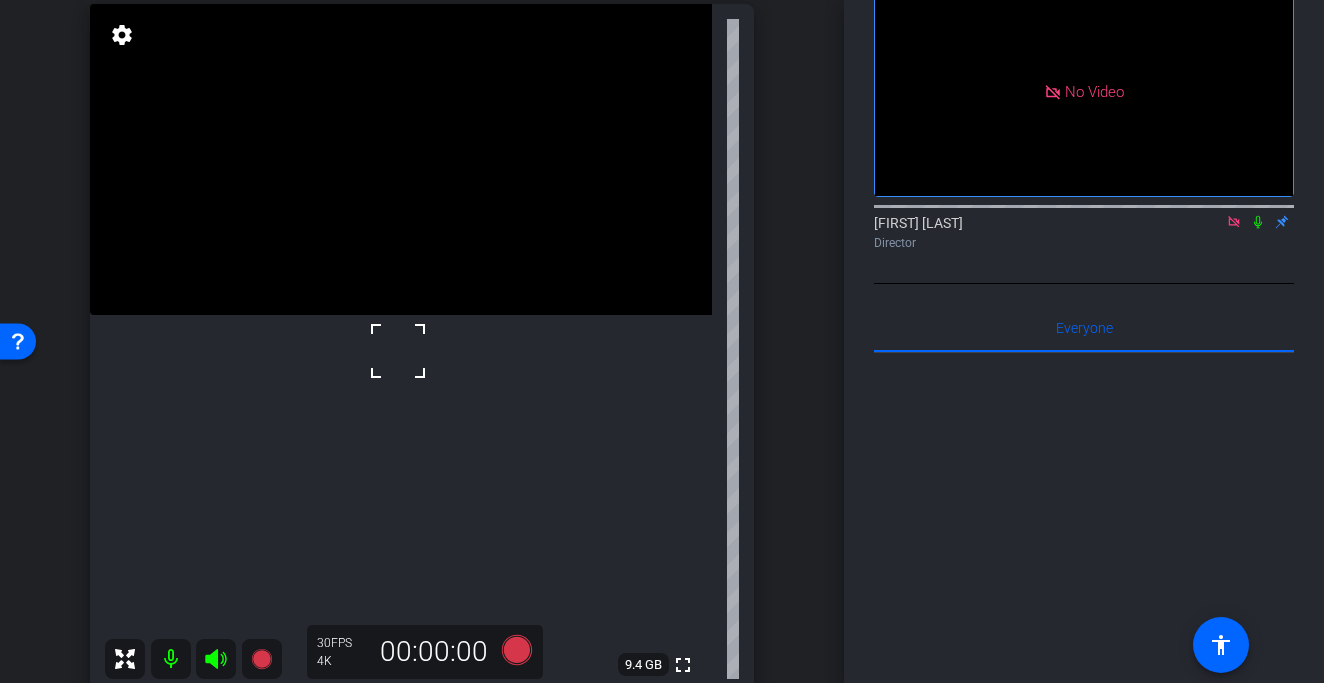 click at bounding box center (401, 159) 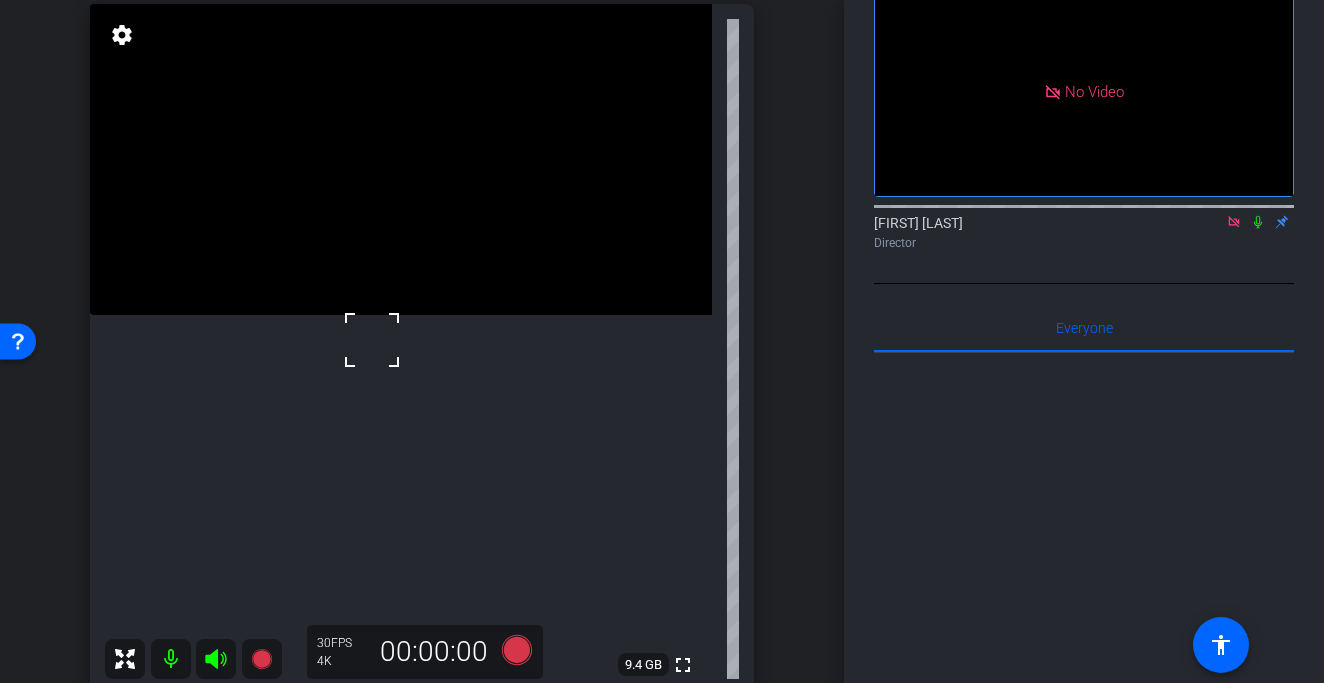 click at bounding box center (401, 159) 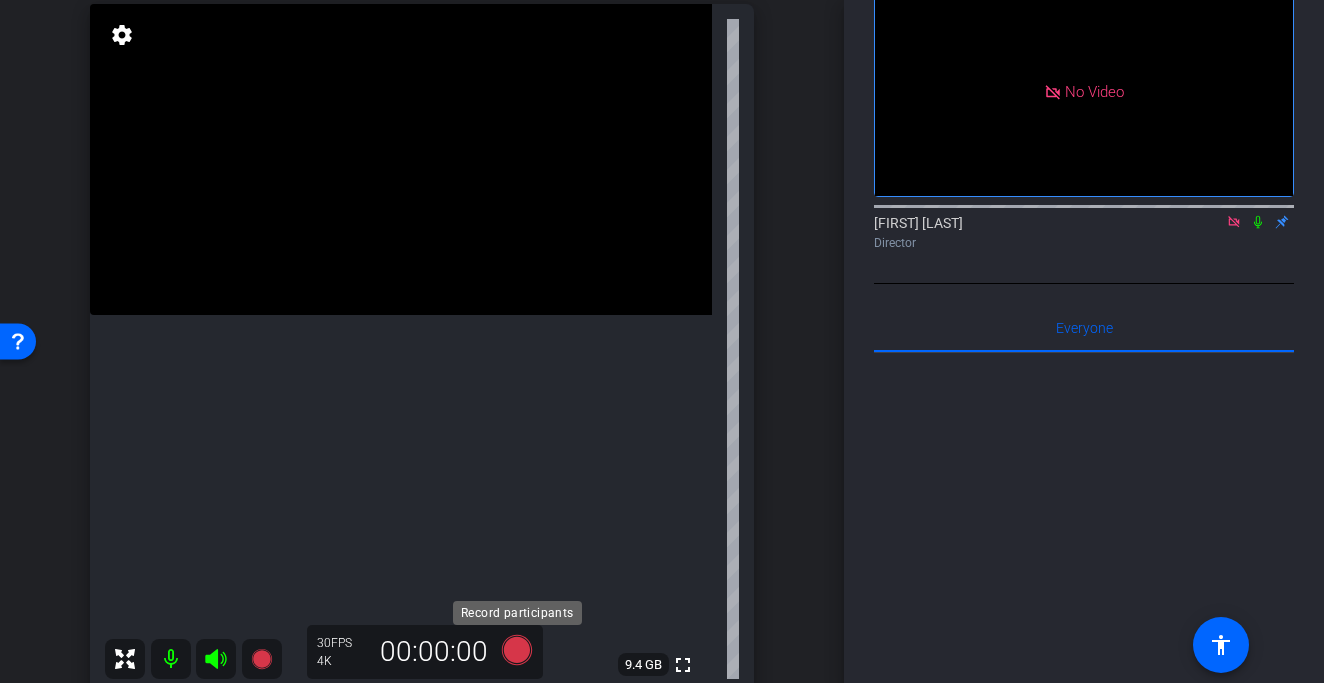 click 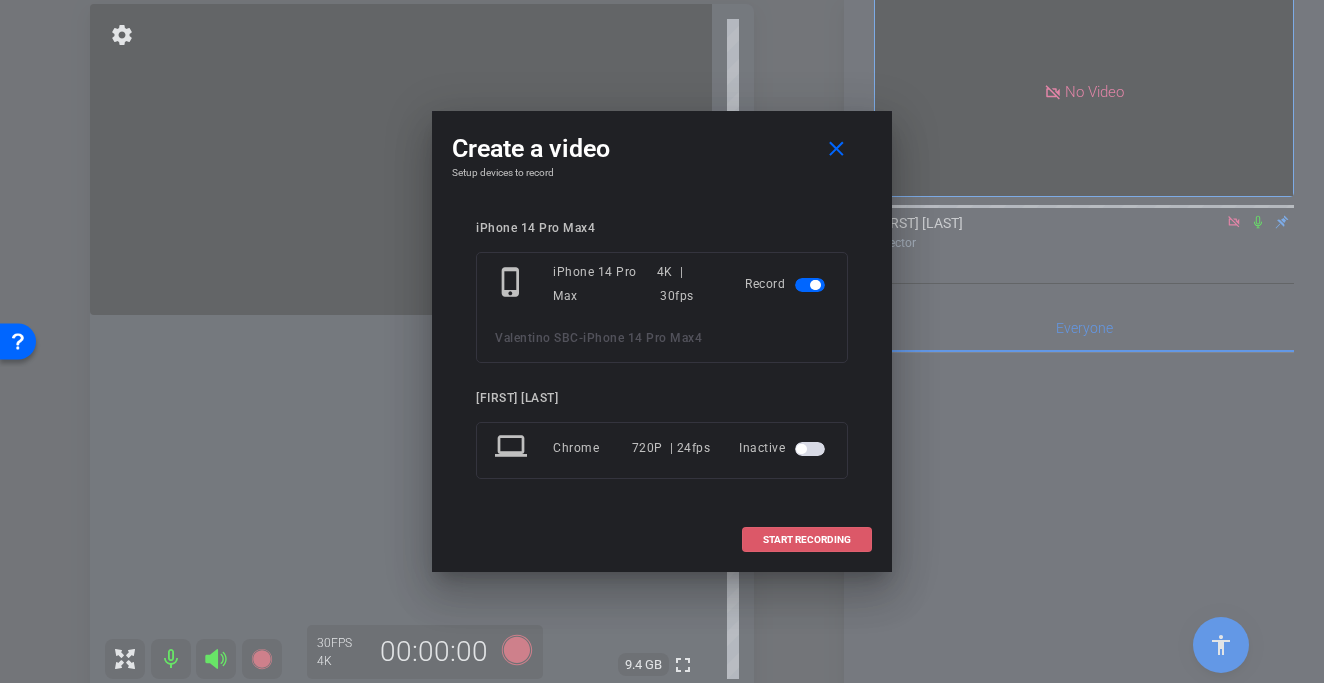click on "START RECORDING" at bounding box center (807, 540) 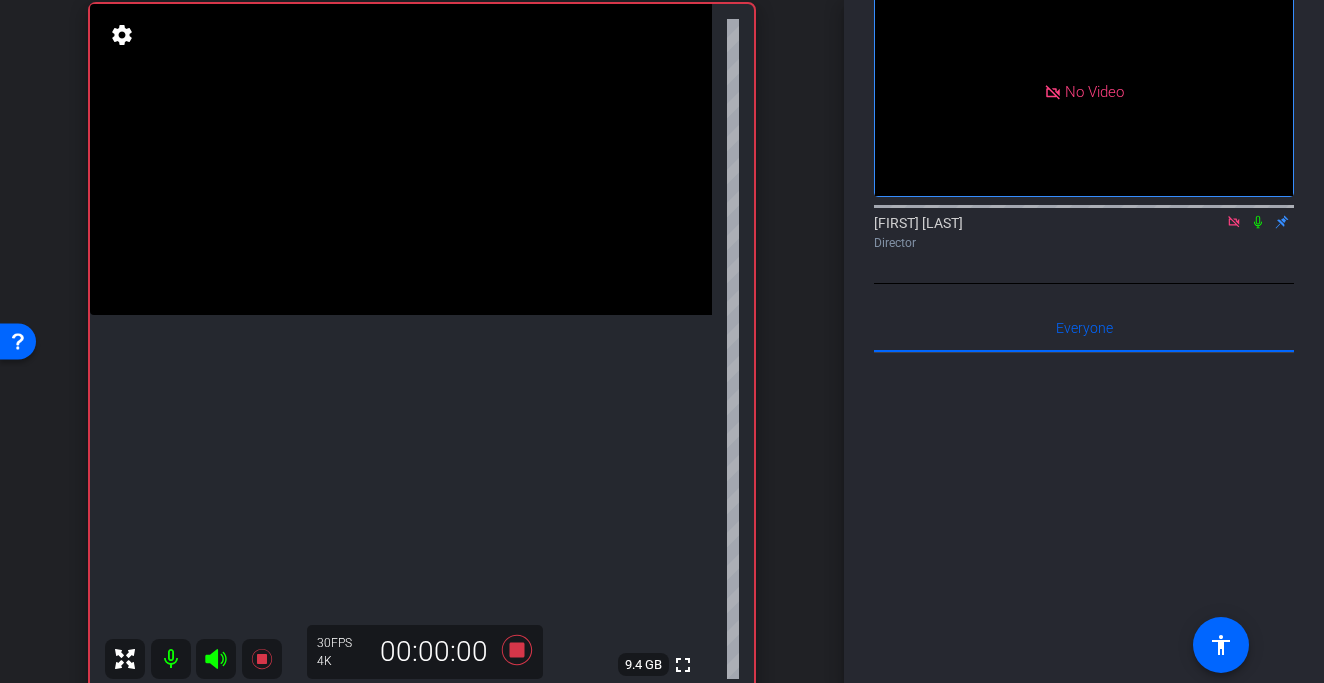 click at bounding box center (401, 159) 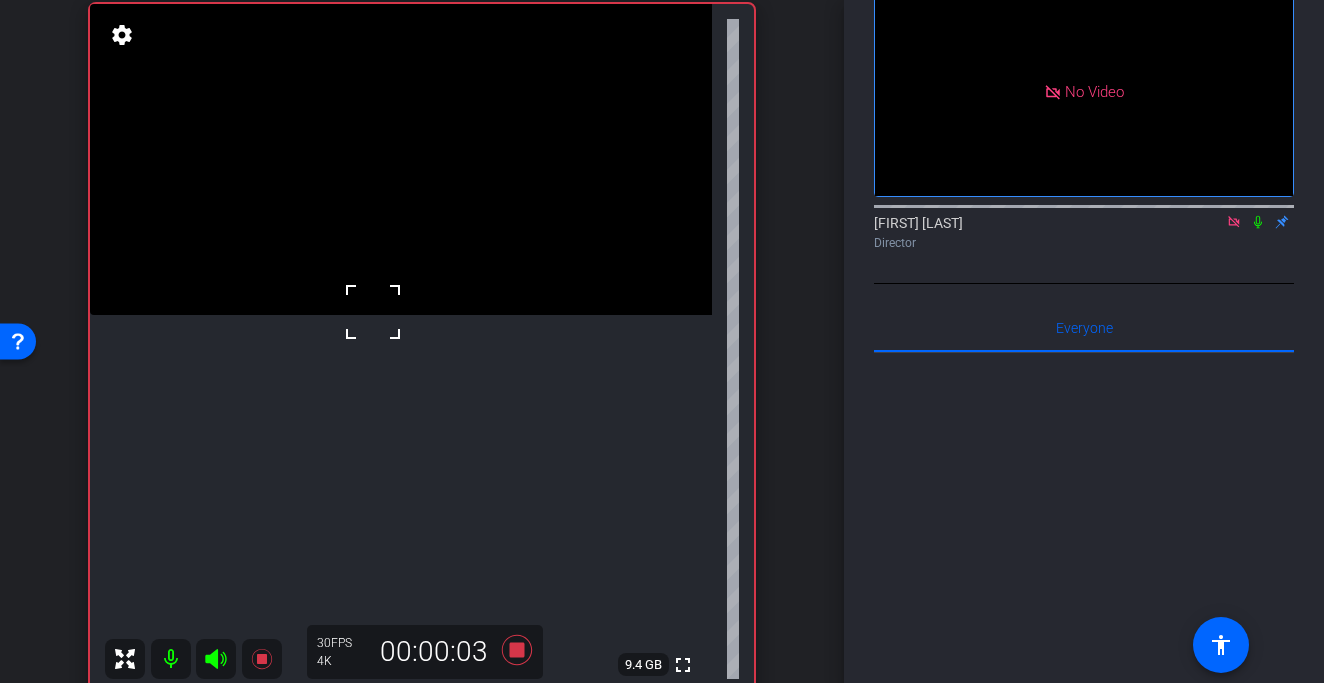 click at bounding box center [373, 312] 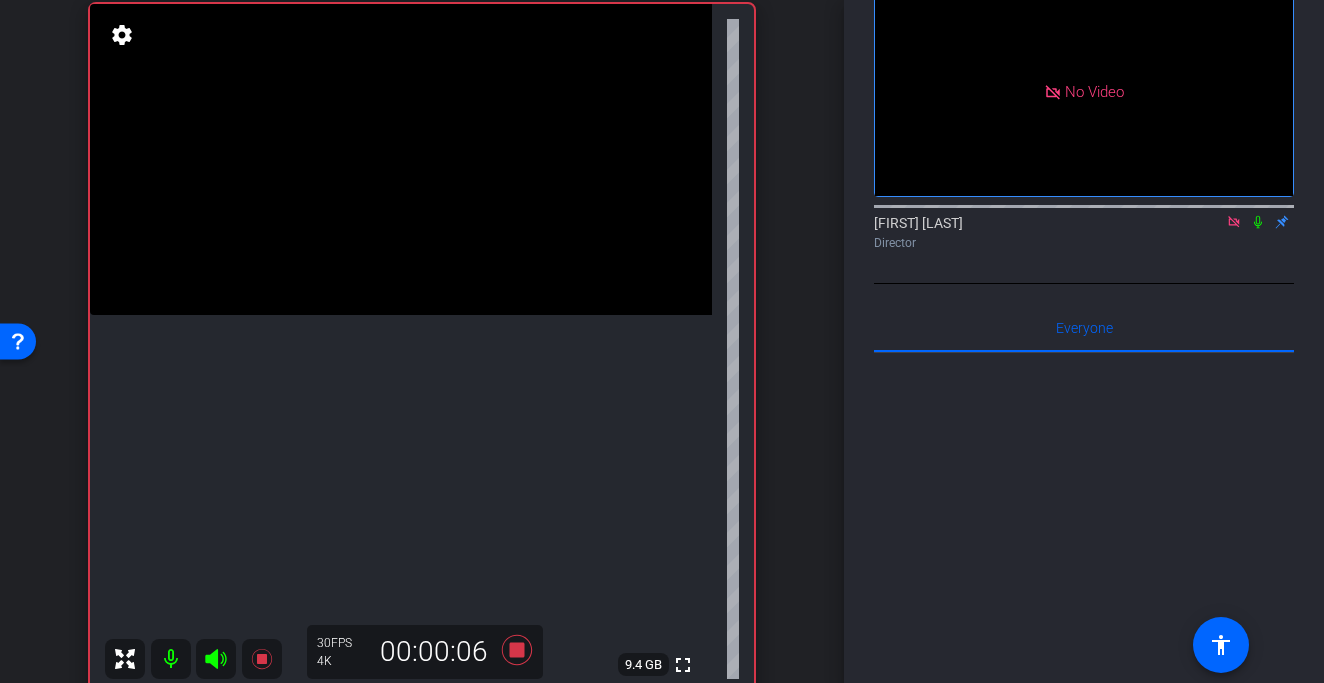 click at bounding box center [401, 159] 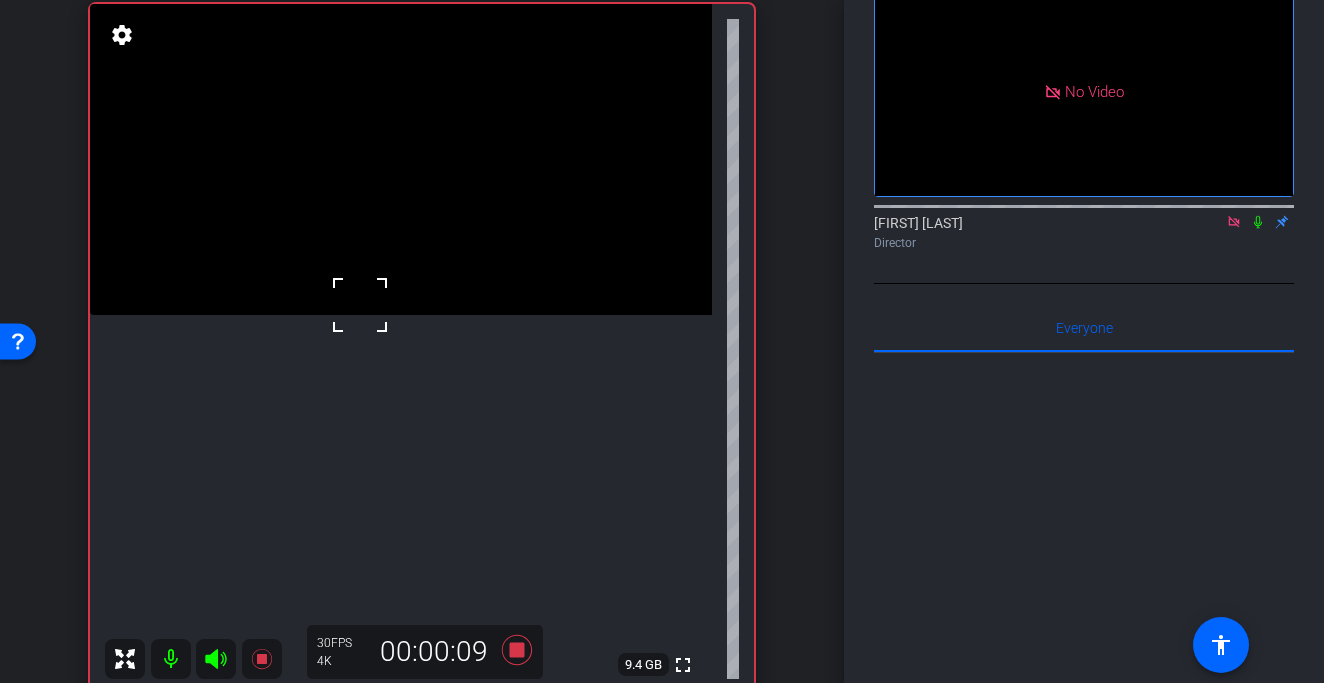 click at bounding box center (360, 305) 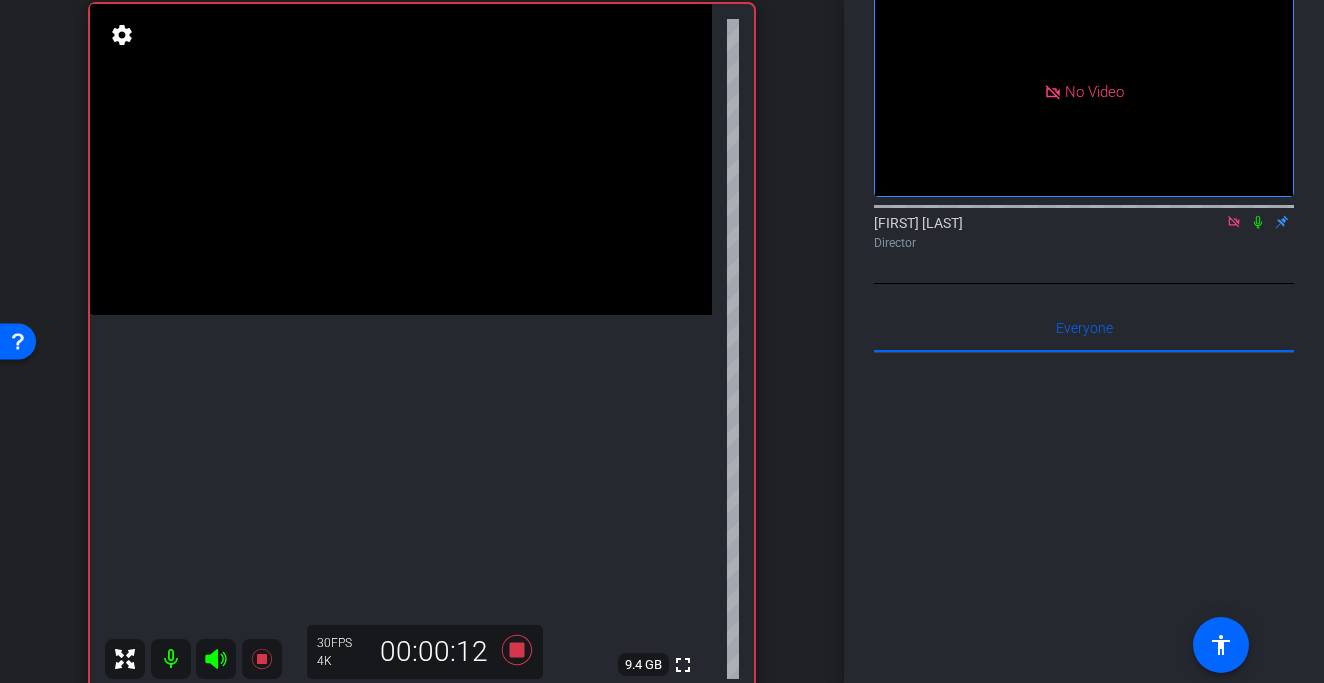 click at bounding box center [401, 159] 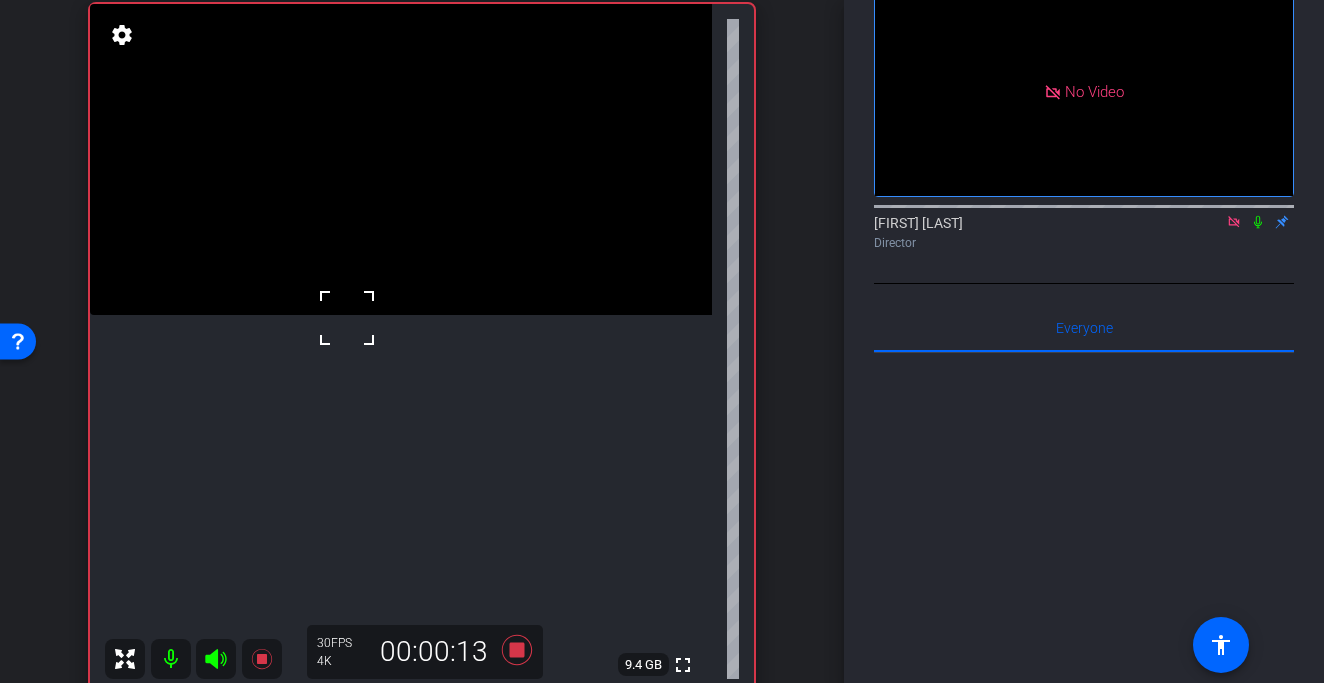 click at bounding box center (401, 159) 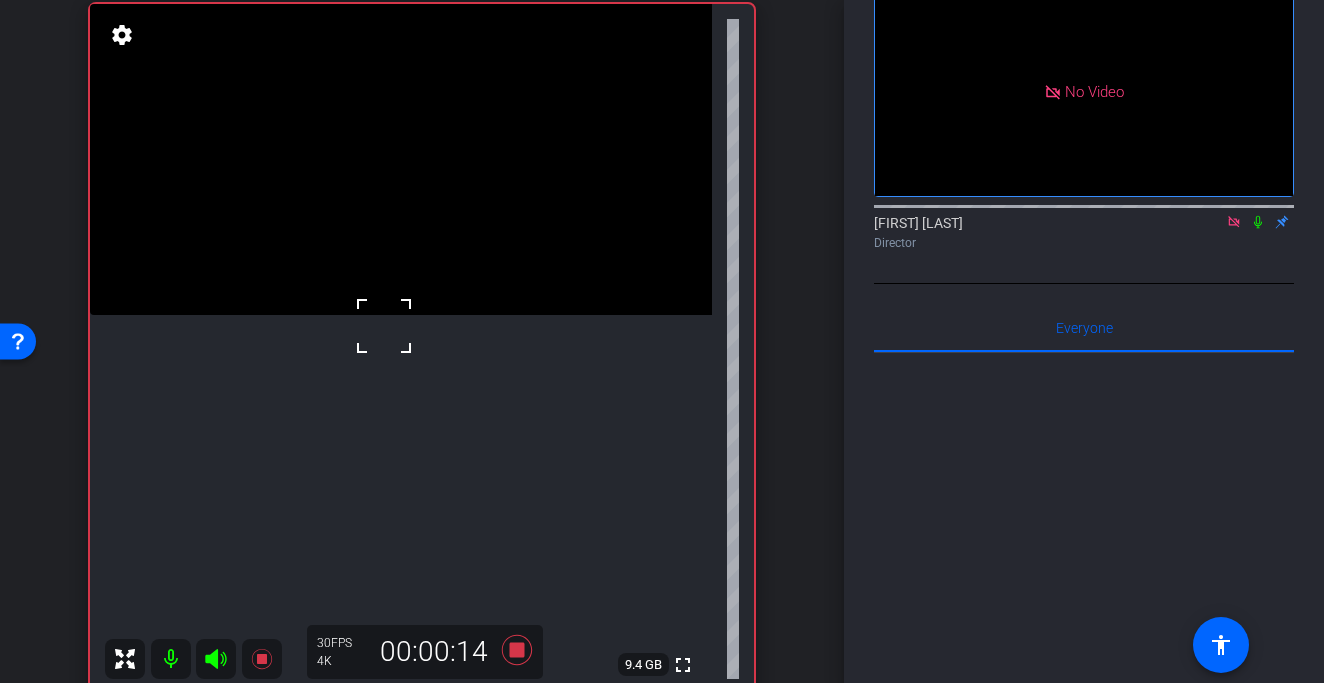 click at bounding box center (384, 326) 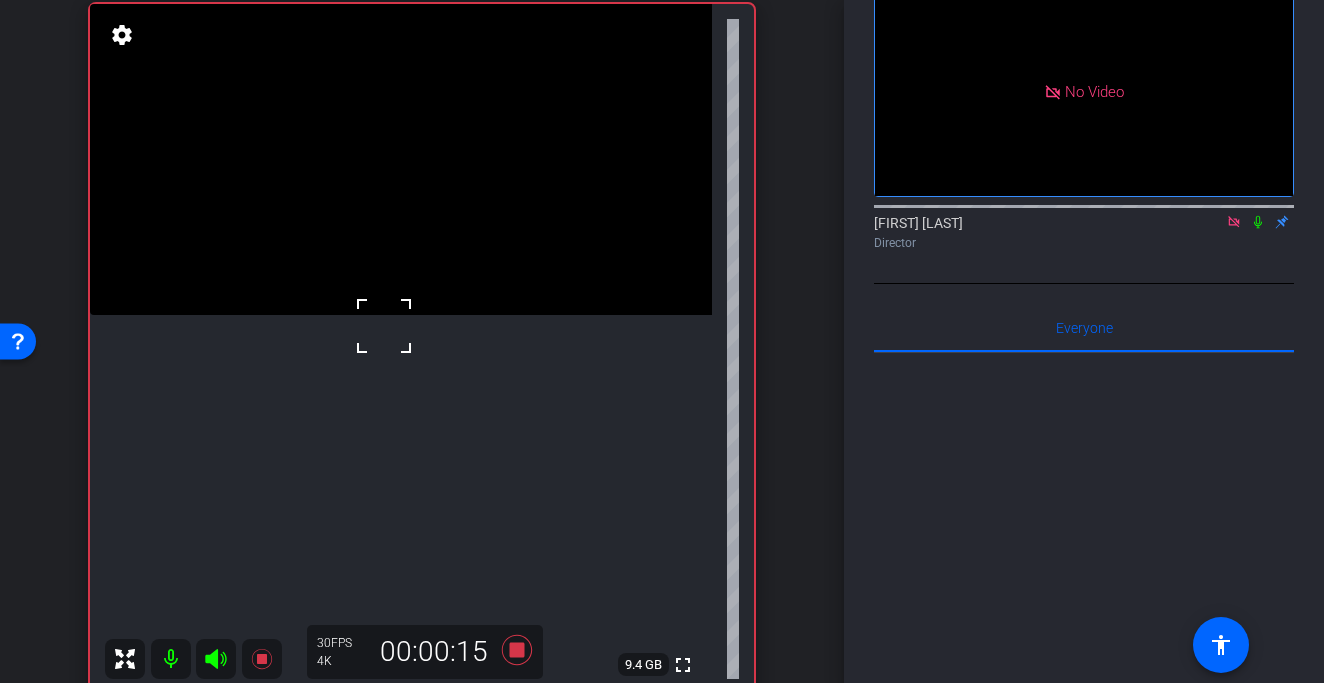 click at bounding box center (401, 159) 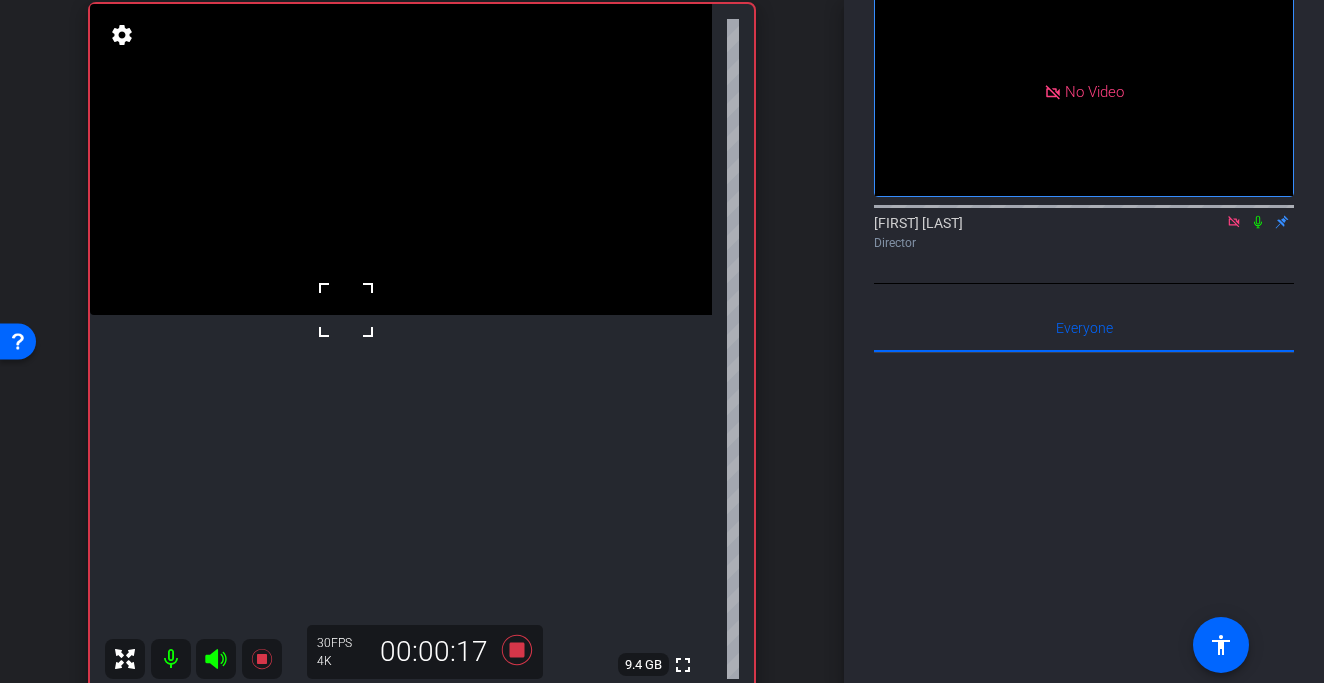 click at bounding box center [346, 310] 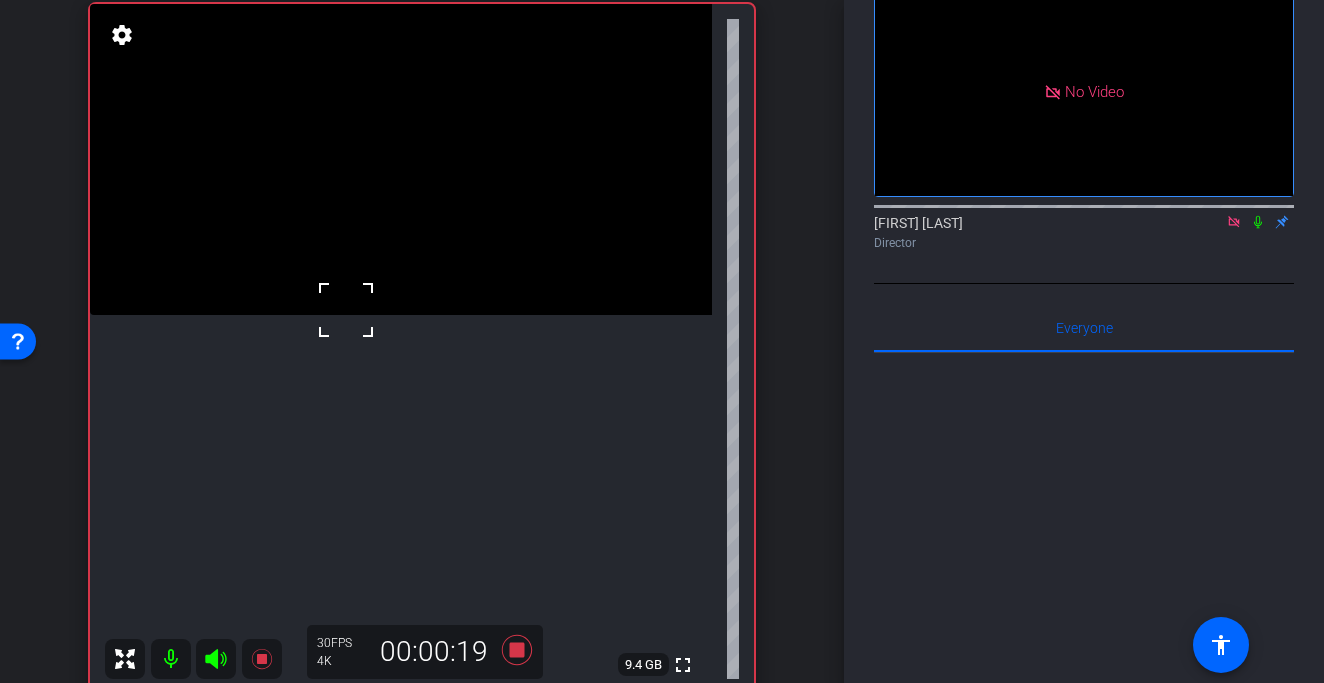 click at bounding box center (401, 159) 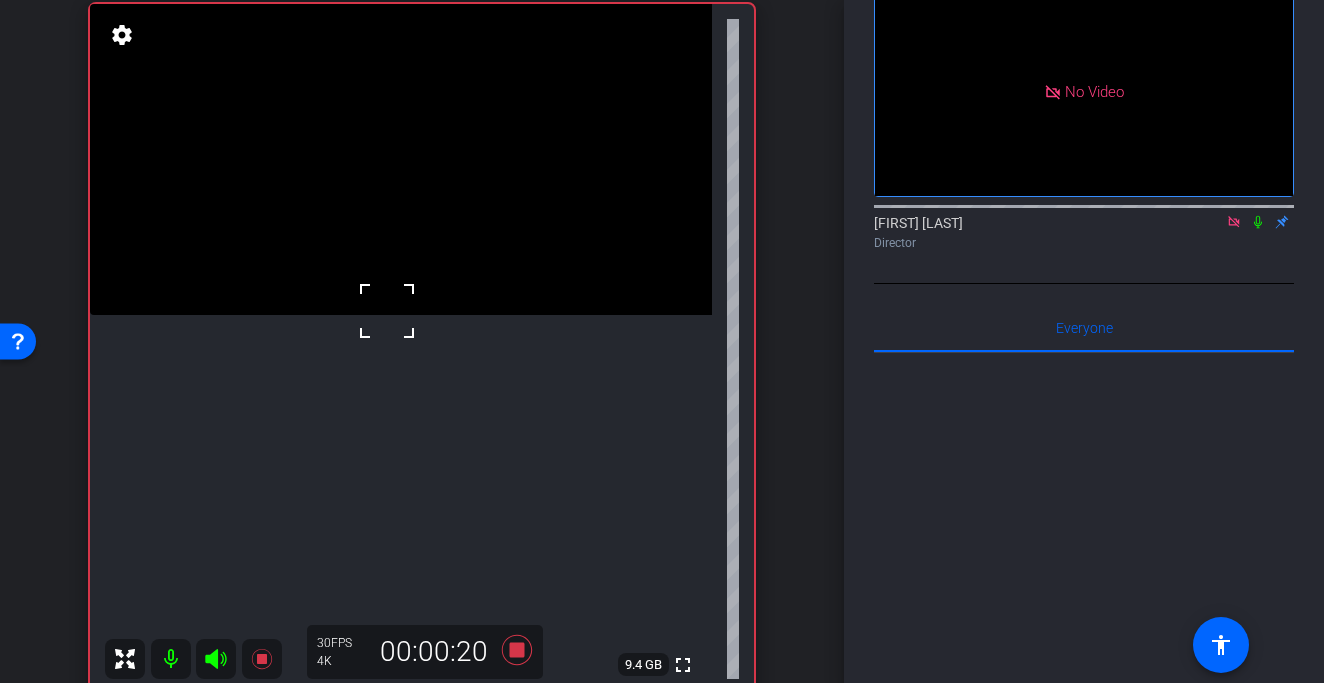 click at bounding box center [387, 311] 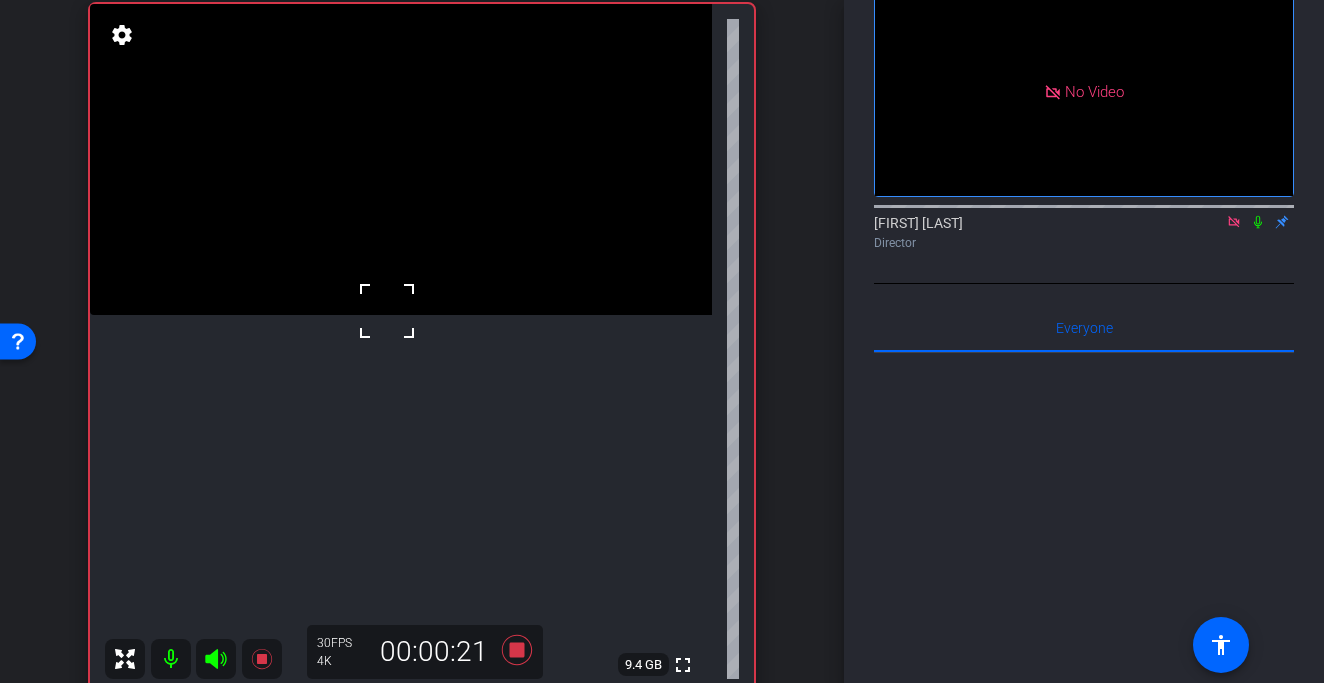 click at bounding box center (387, 311) 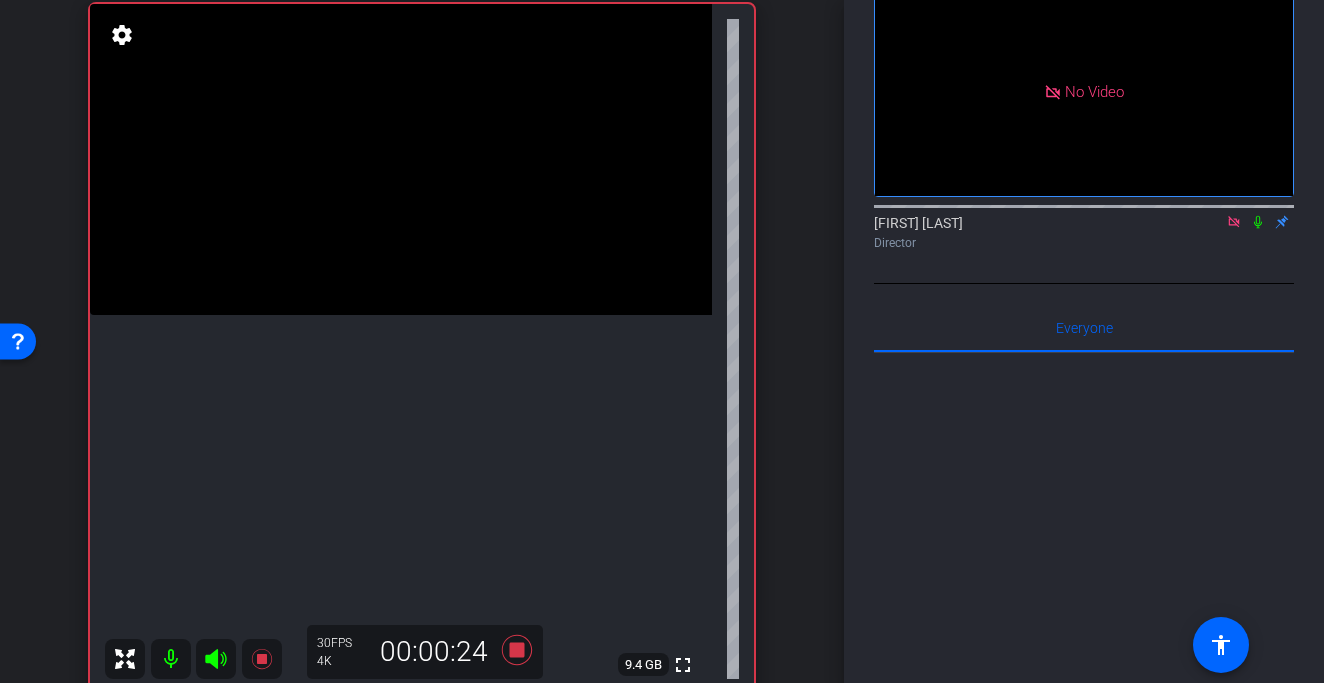 click at bounding box center (401, 159) 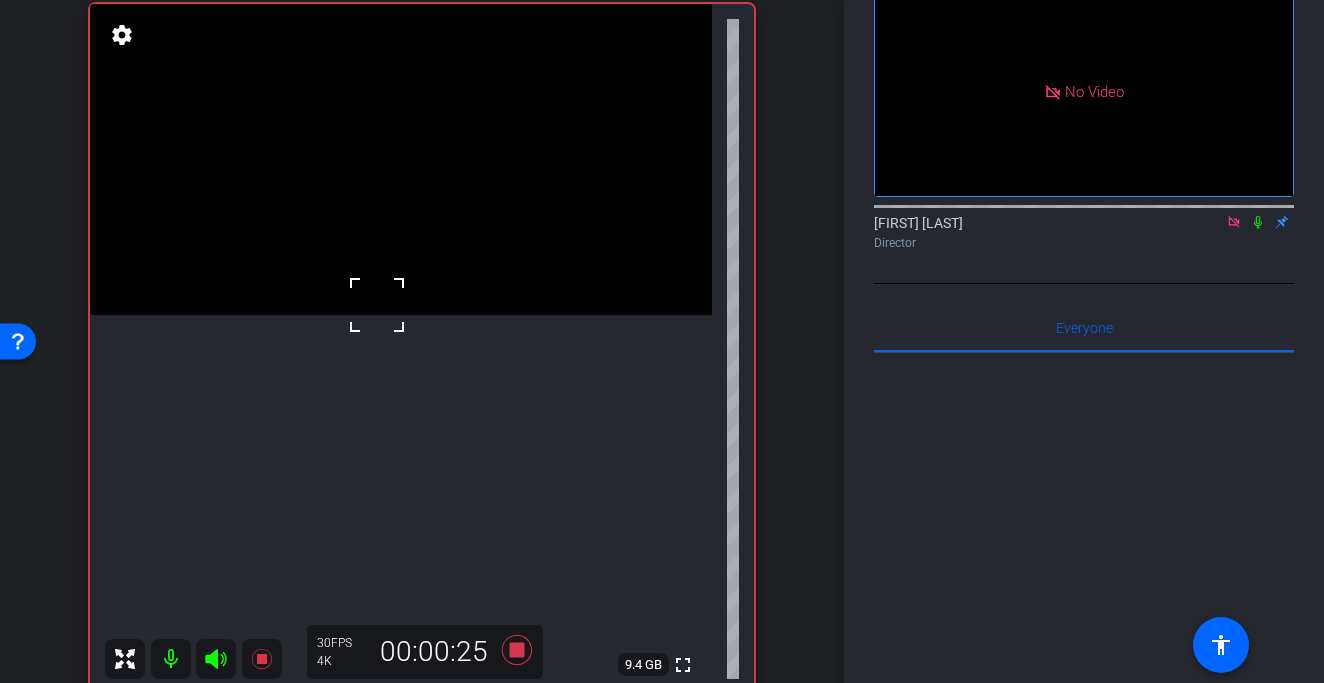 click at bounding box center [377, 305] 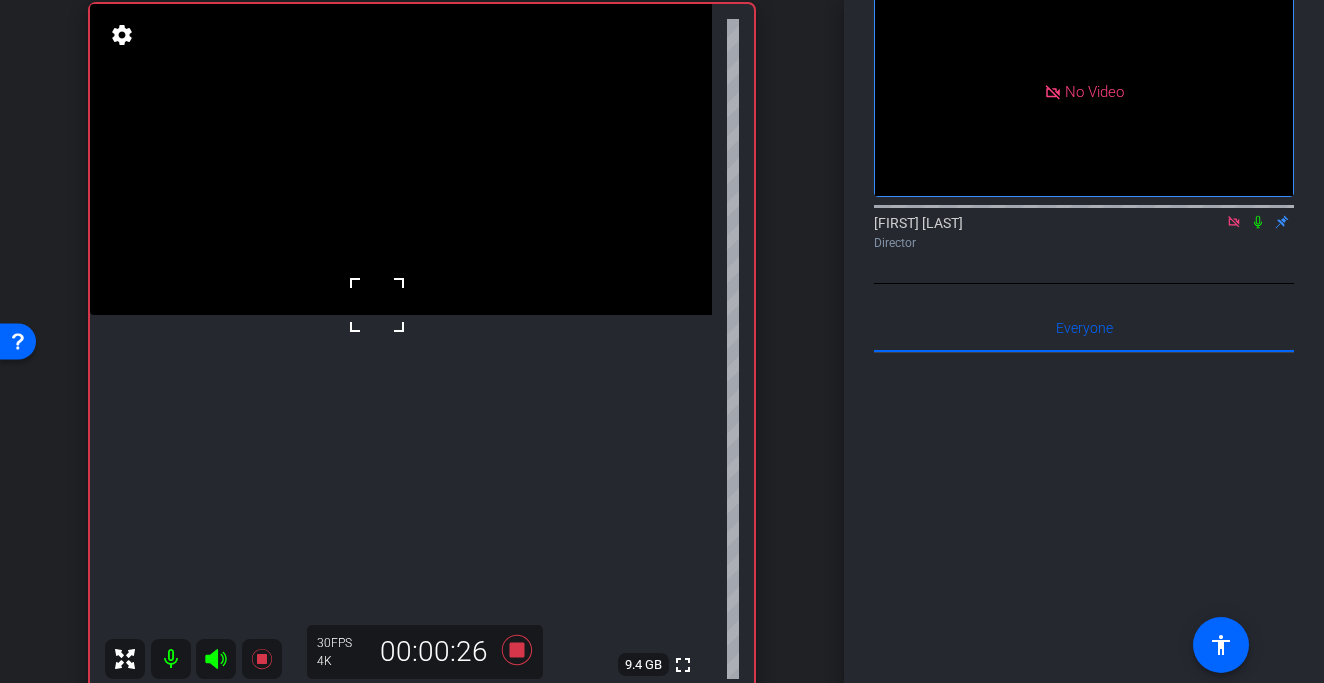click at bounding box center (377, 305) 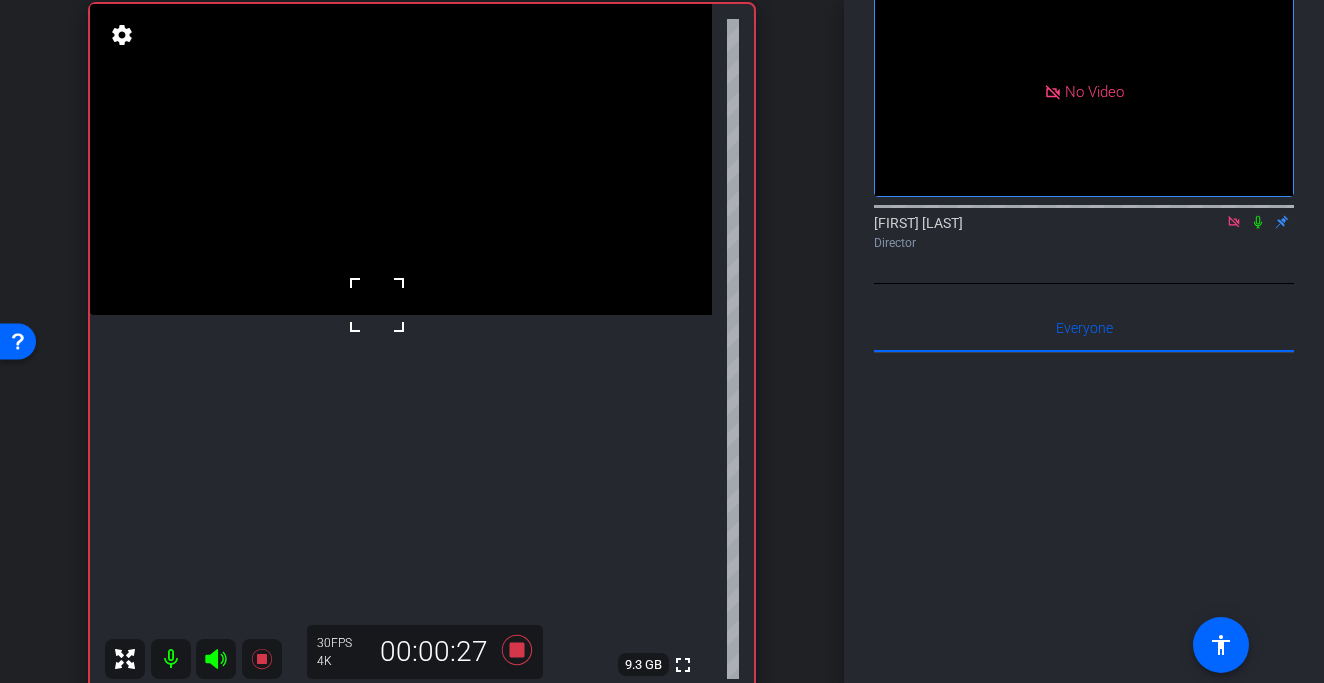 click at bounding box center (377, 305) 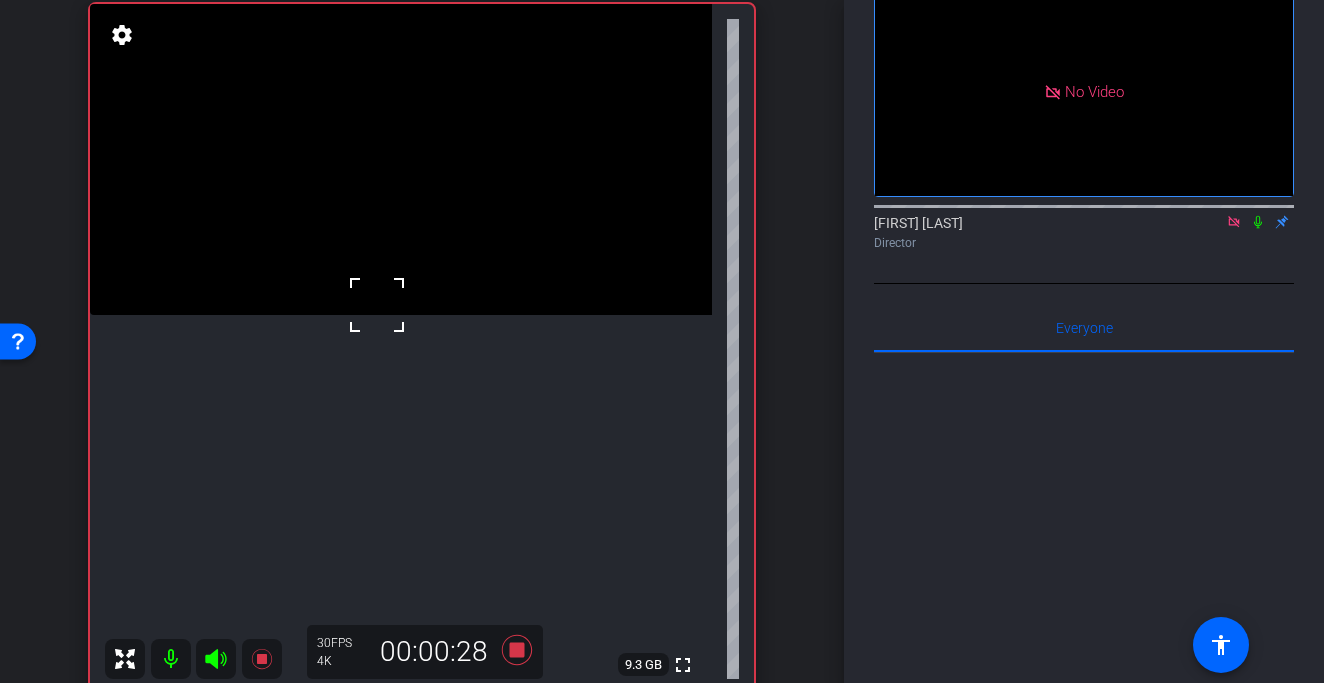 click at bounding box center [377, 305] 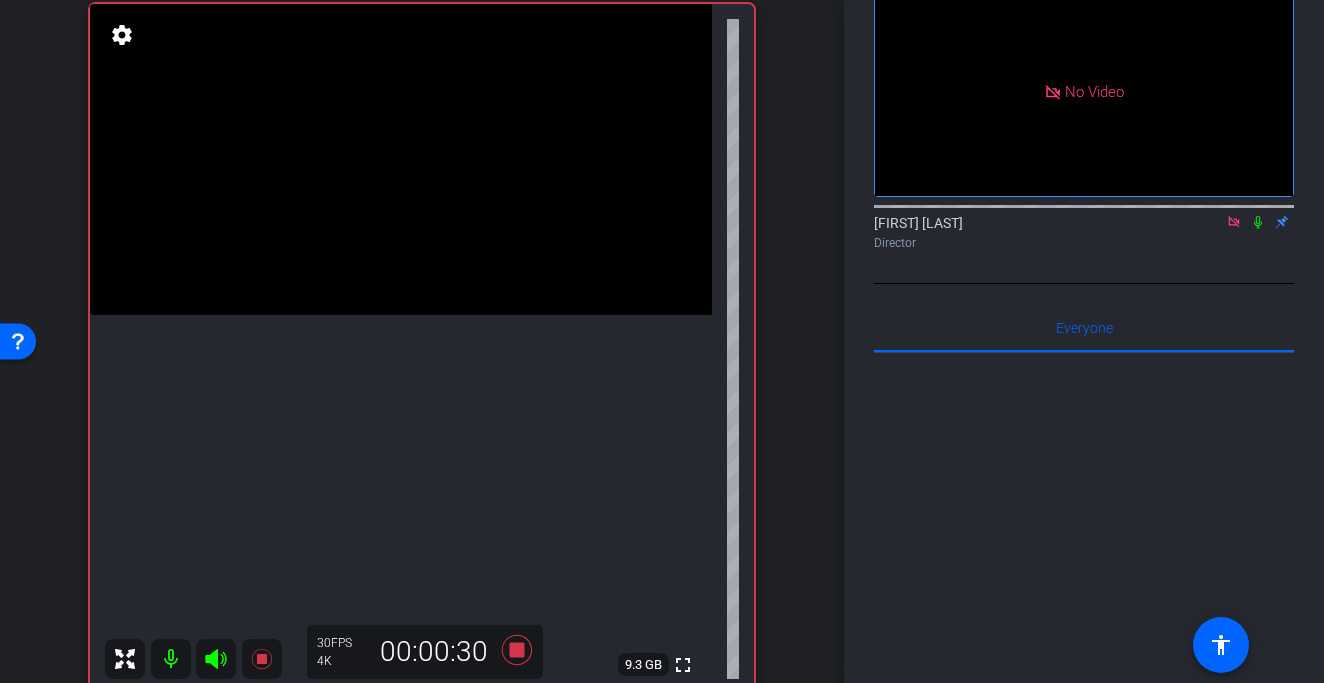 click at bounding box center [401, 159] 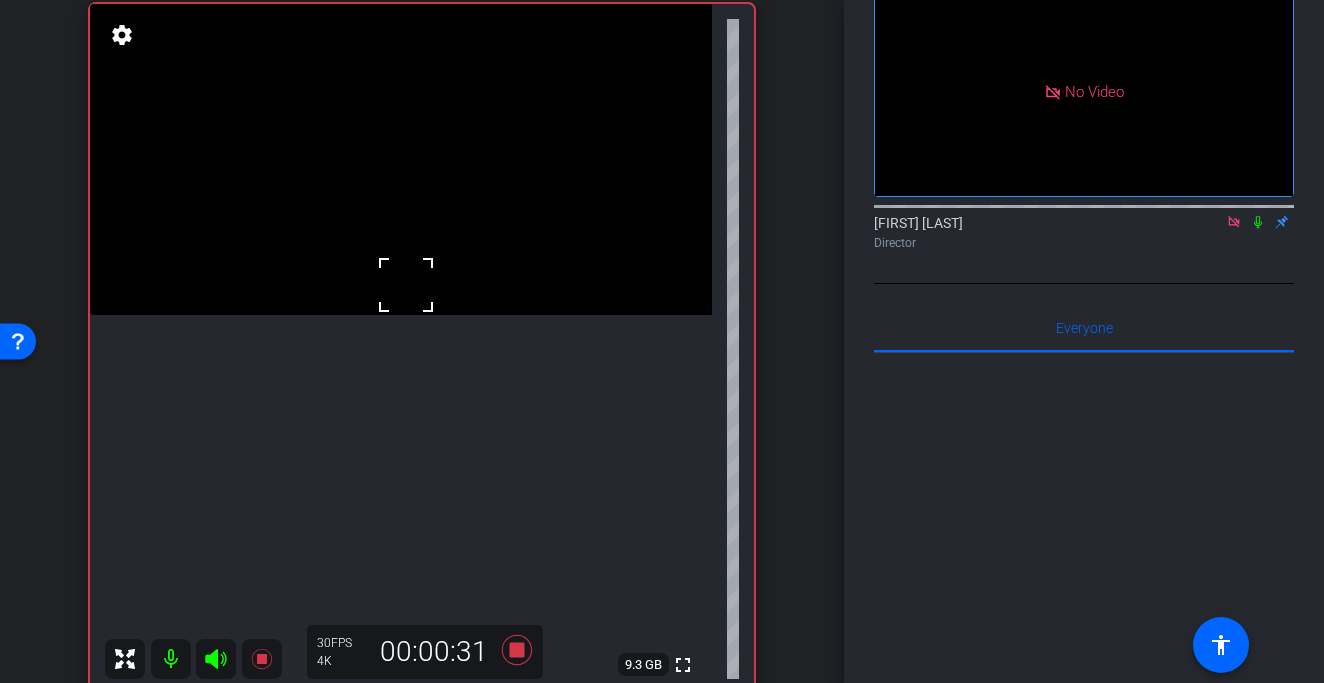 click at bounding box center [406, 285] 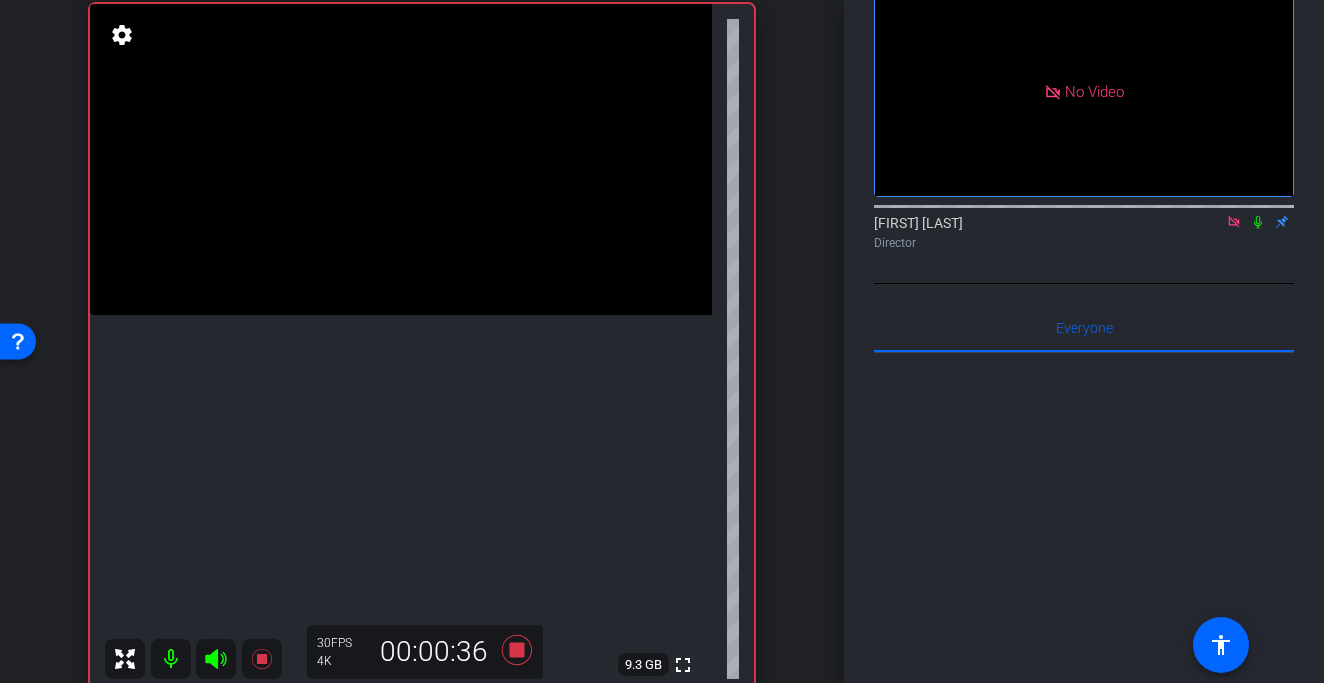 click at bounding box center [401, 159] 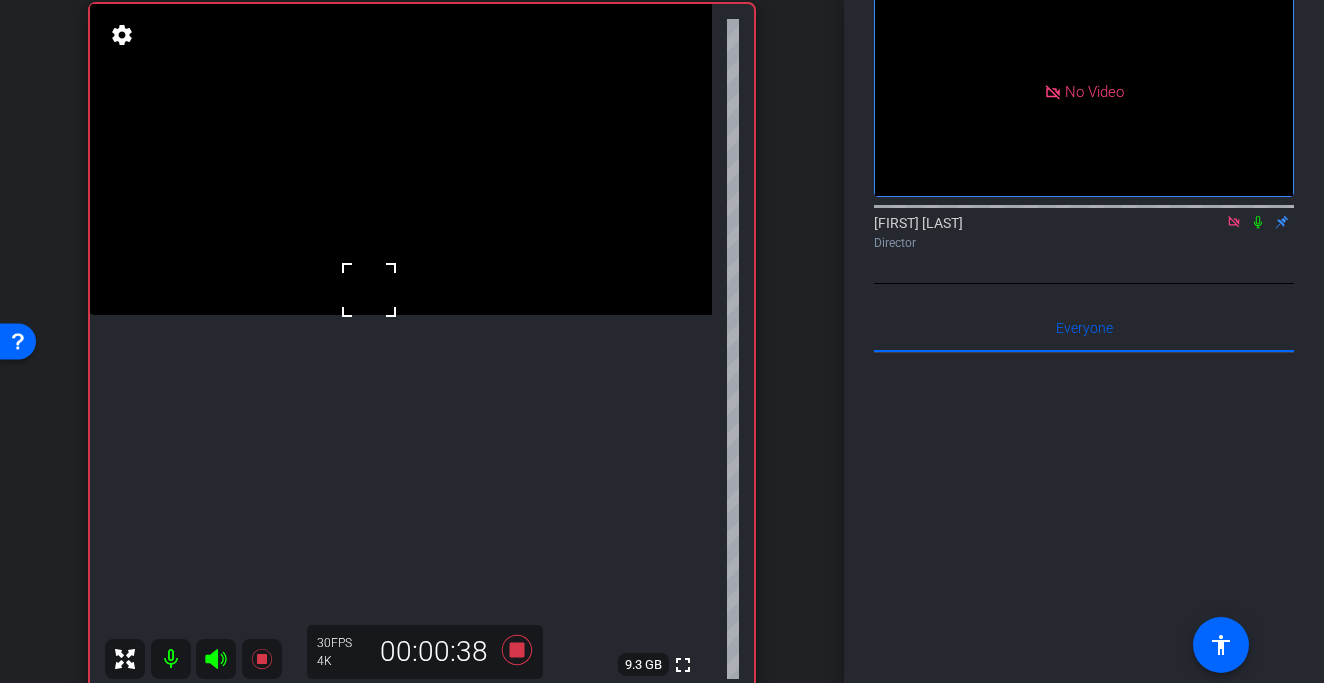 click at bounding box center [369, 290] 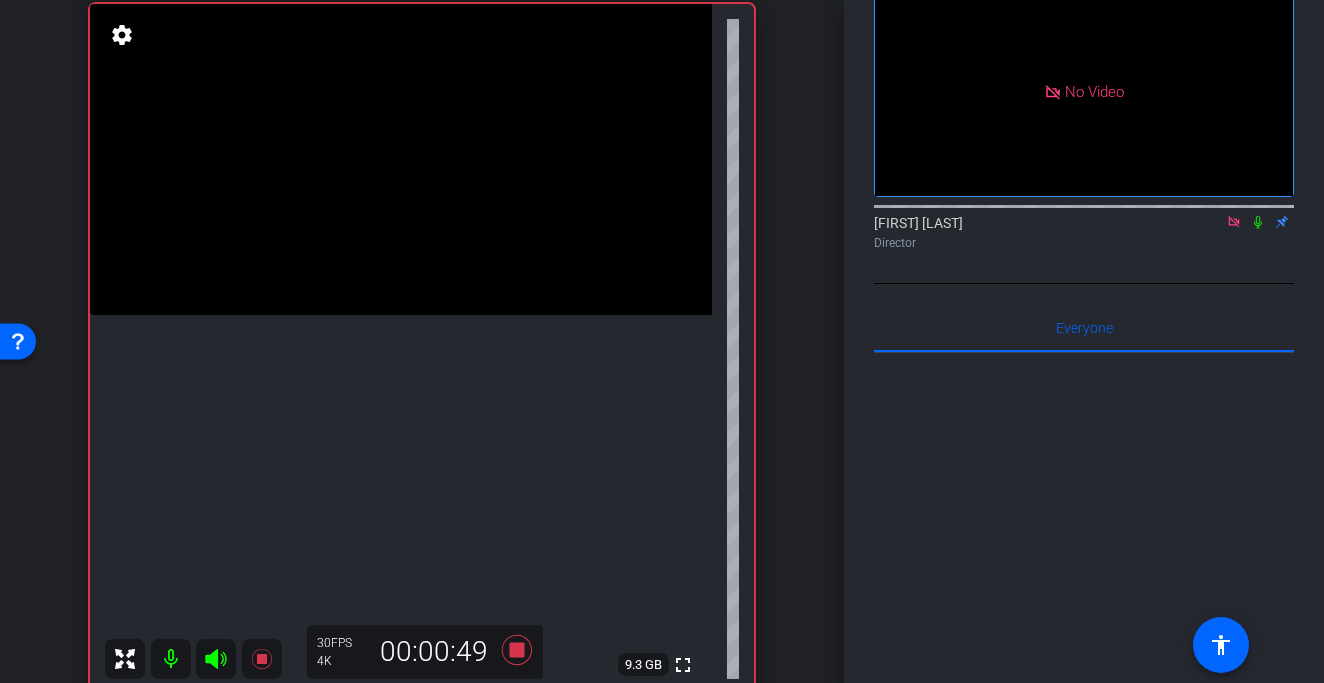 click at bounding box center [401, 159] 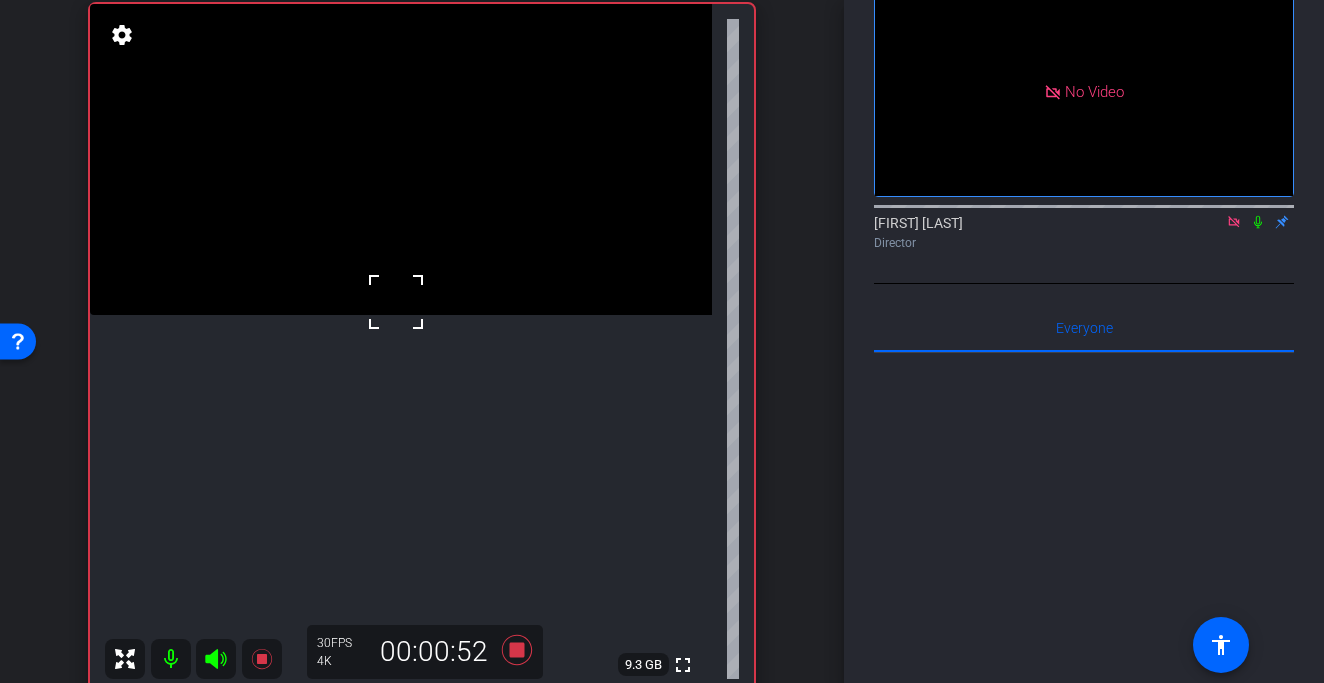 click at bounding box center [396, 302] 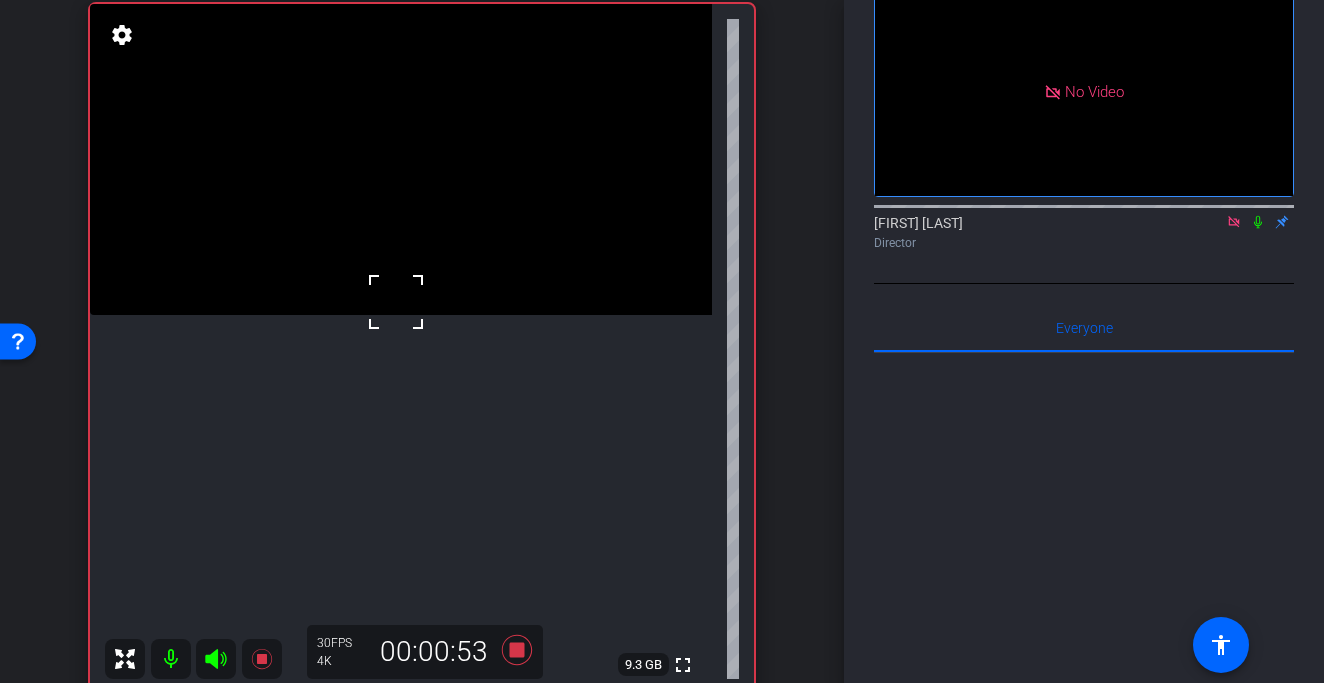 click at bounding box center (396, 302) 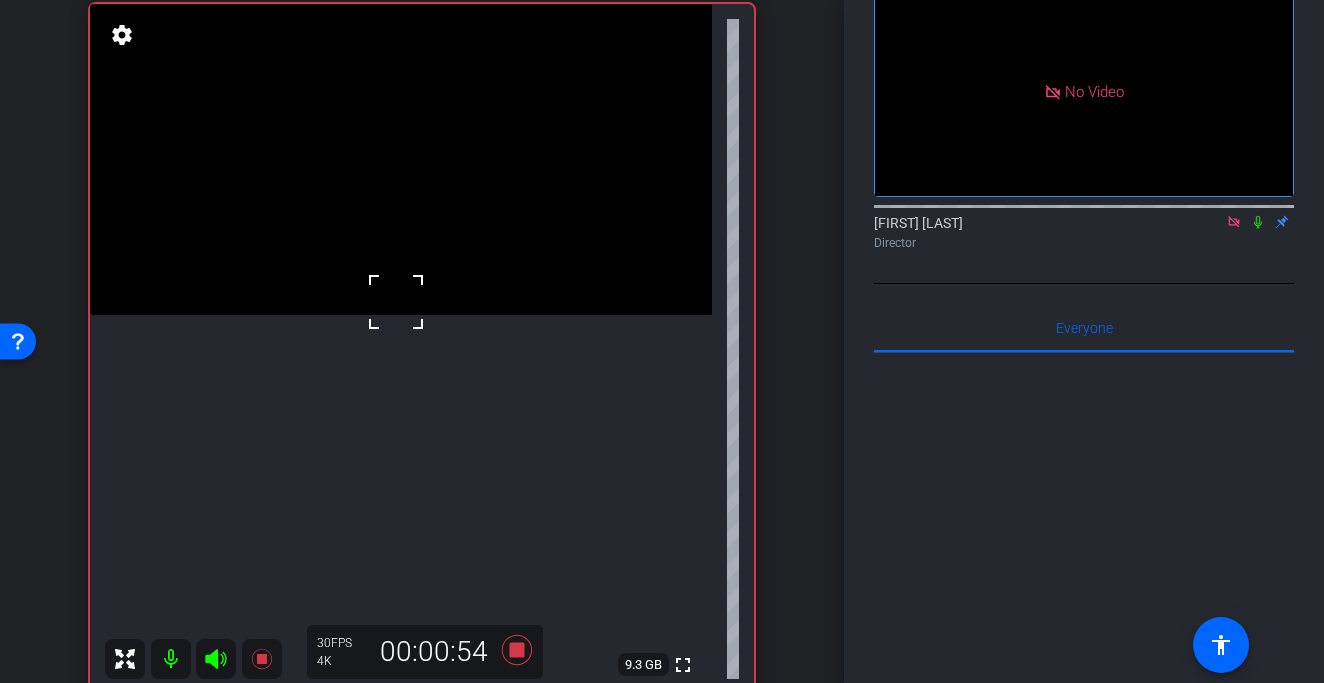 click at bounding box center (396, 302) 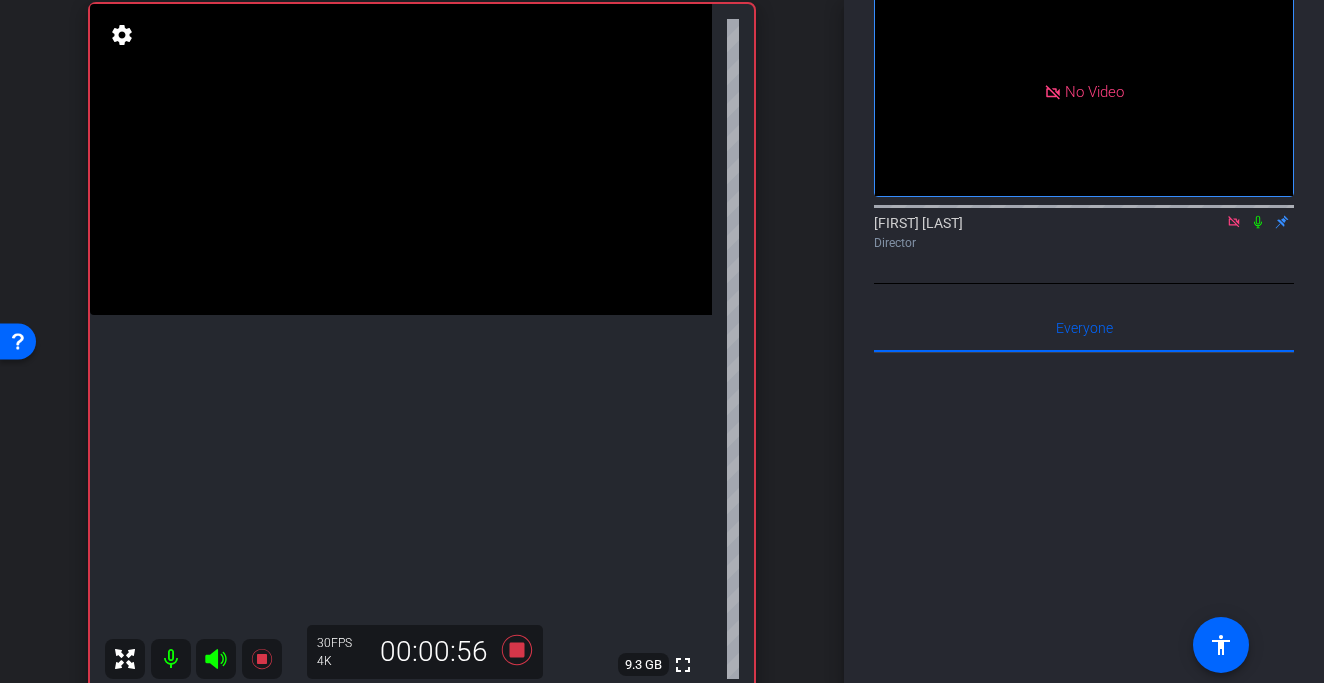click at bounding box center [401, 159] 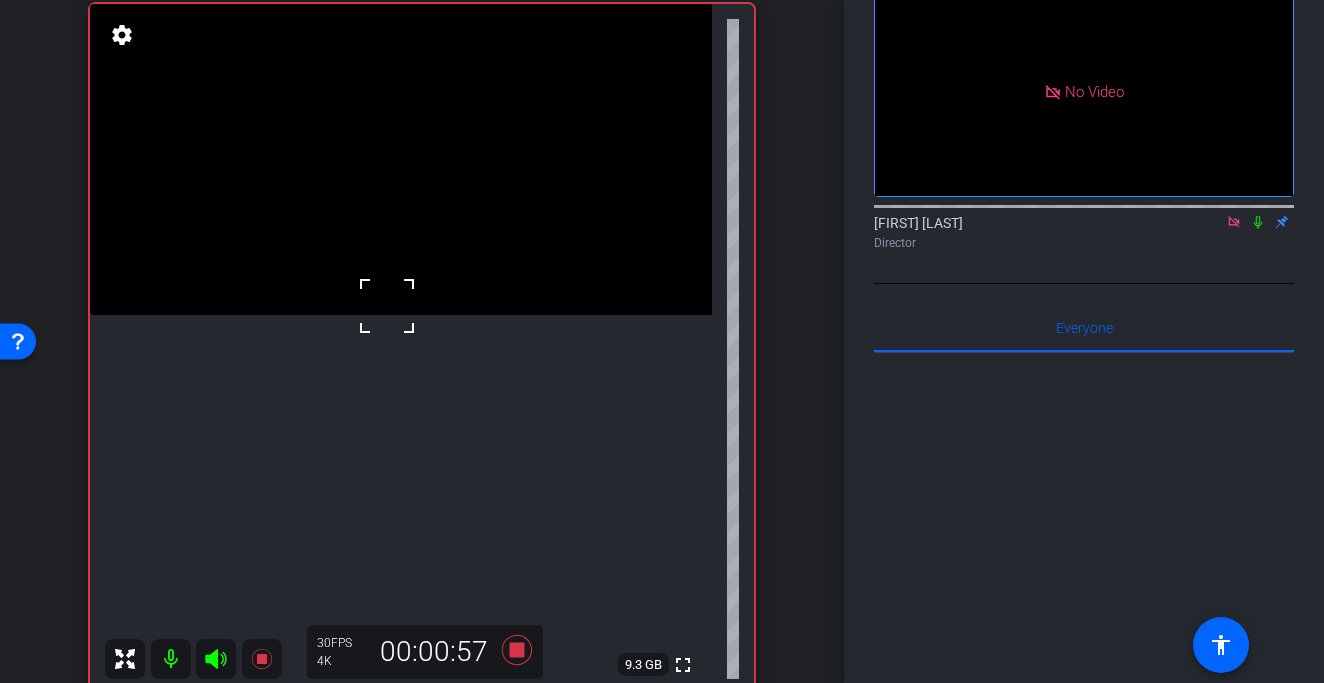 click at bounding box center [387, 306] 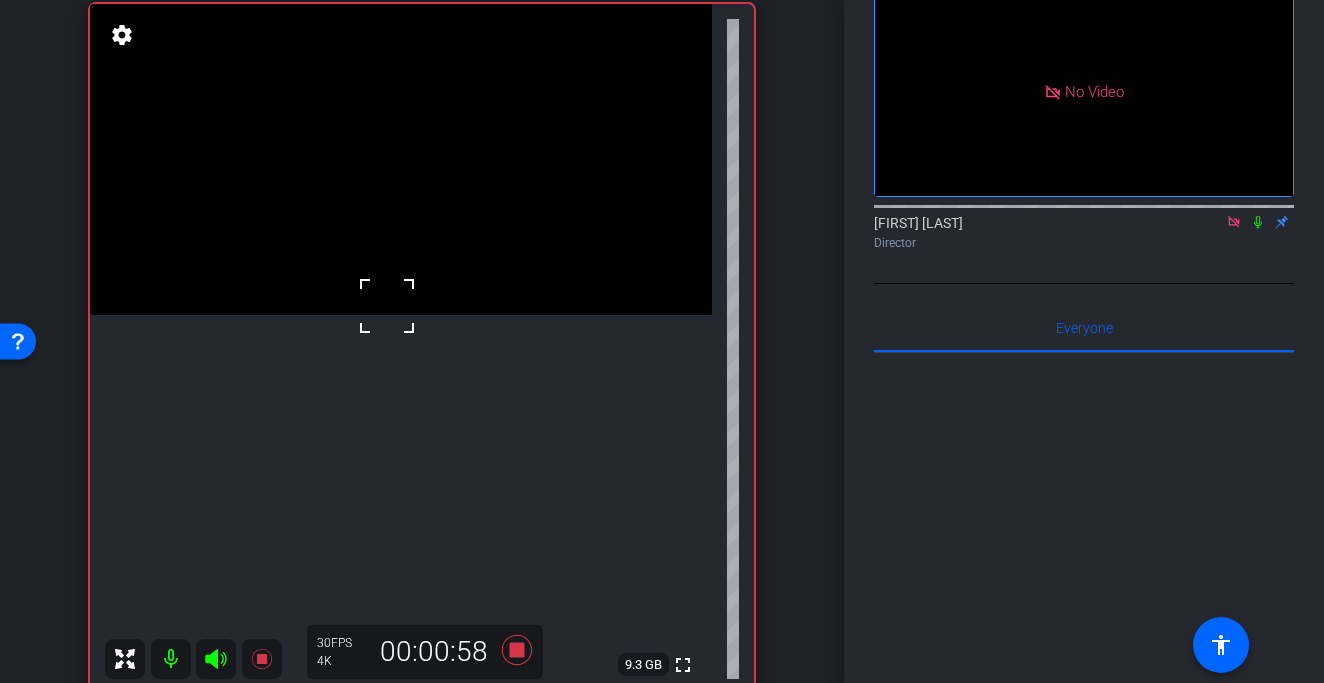 click at bounding box center [387, 306] 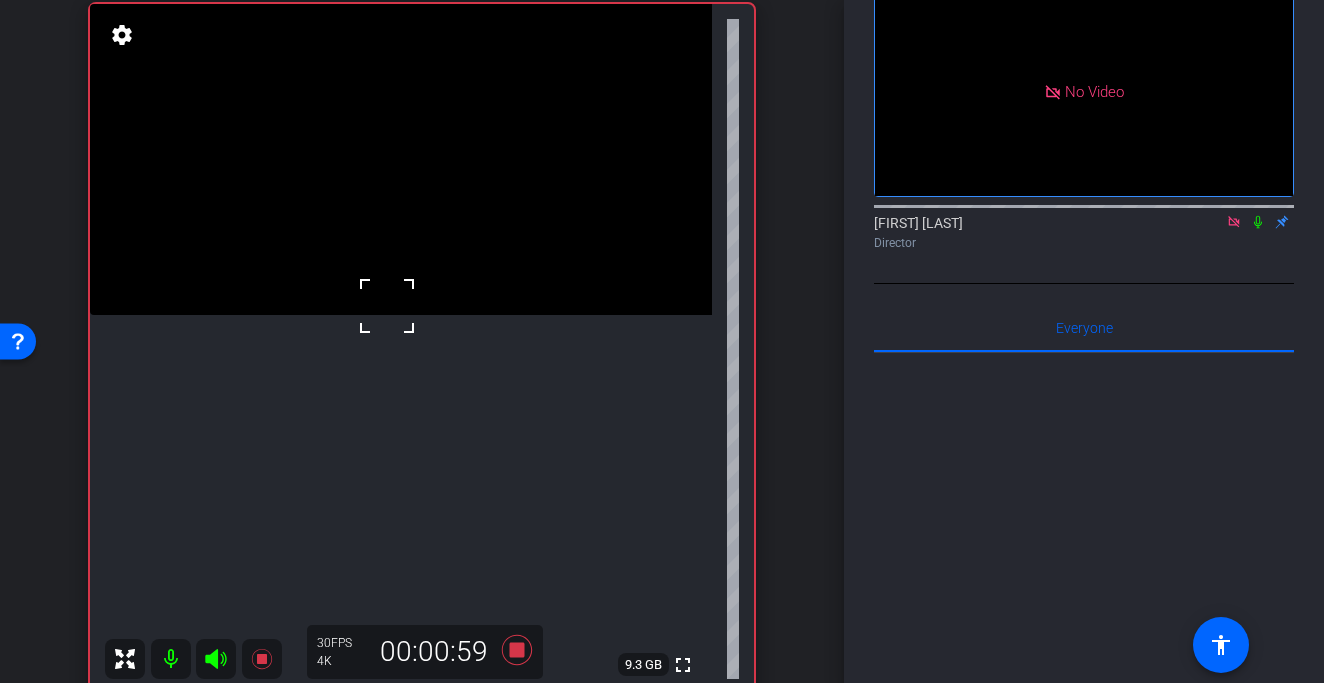 click at bounding box center [387, 306] 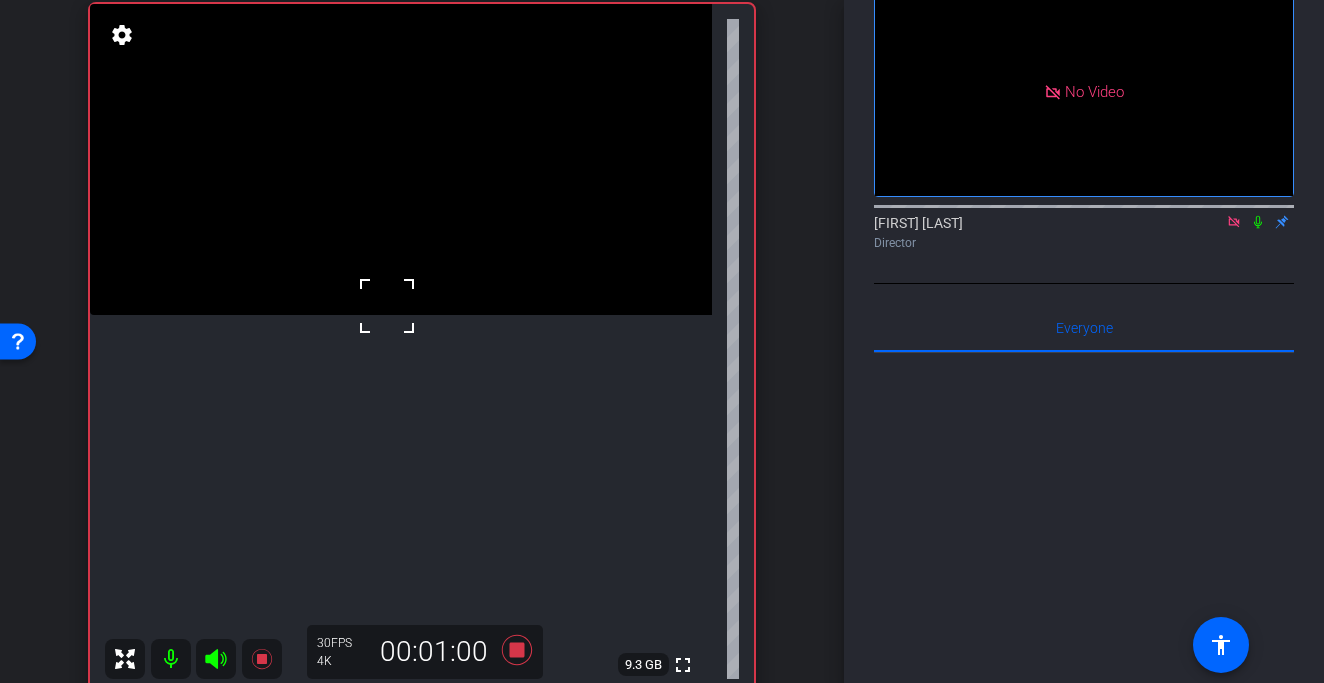 click at bounding box center (387, 306) 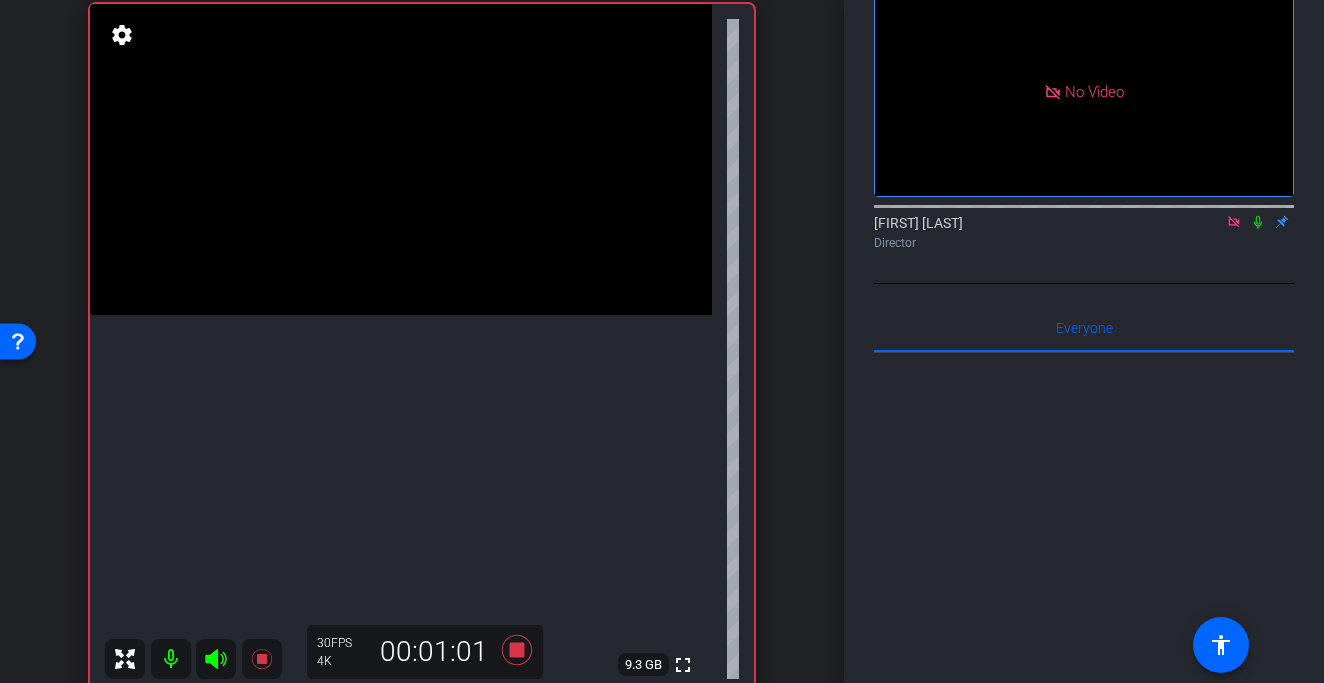 click at bounding box center (401, 159) 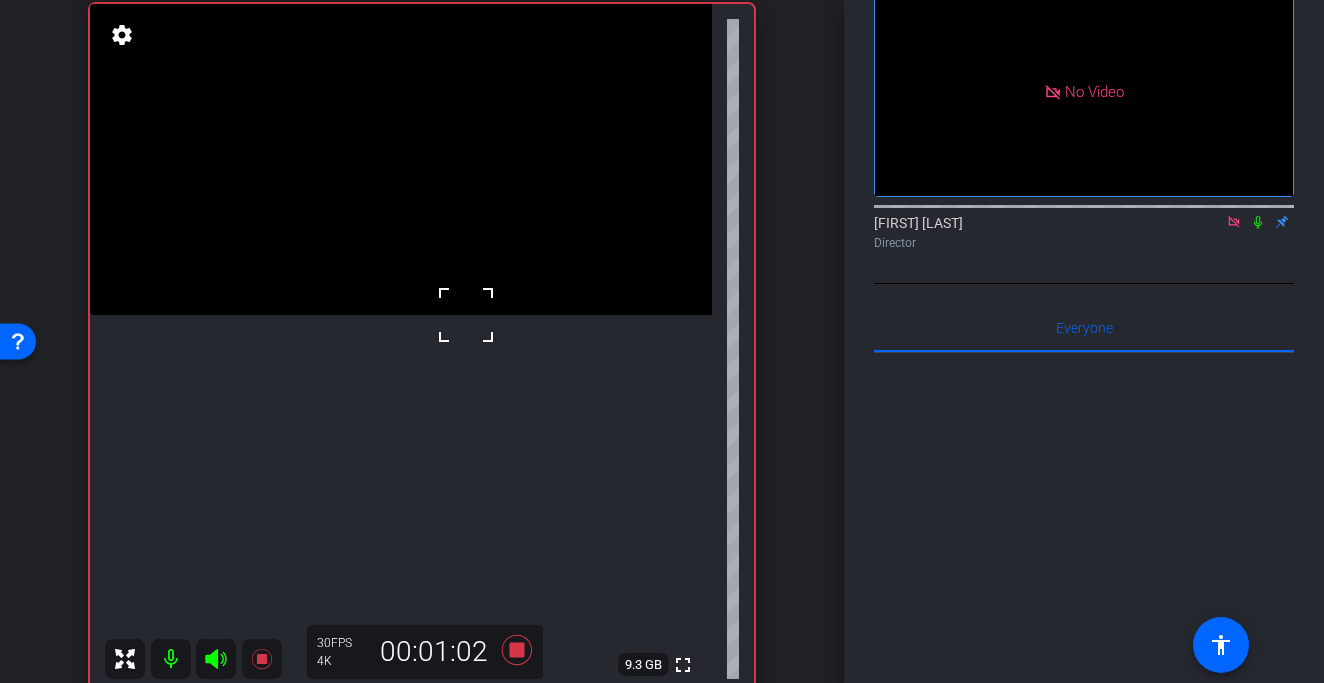 click at bounding box center (401, 159) 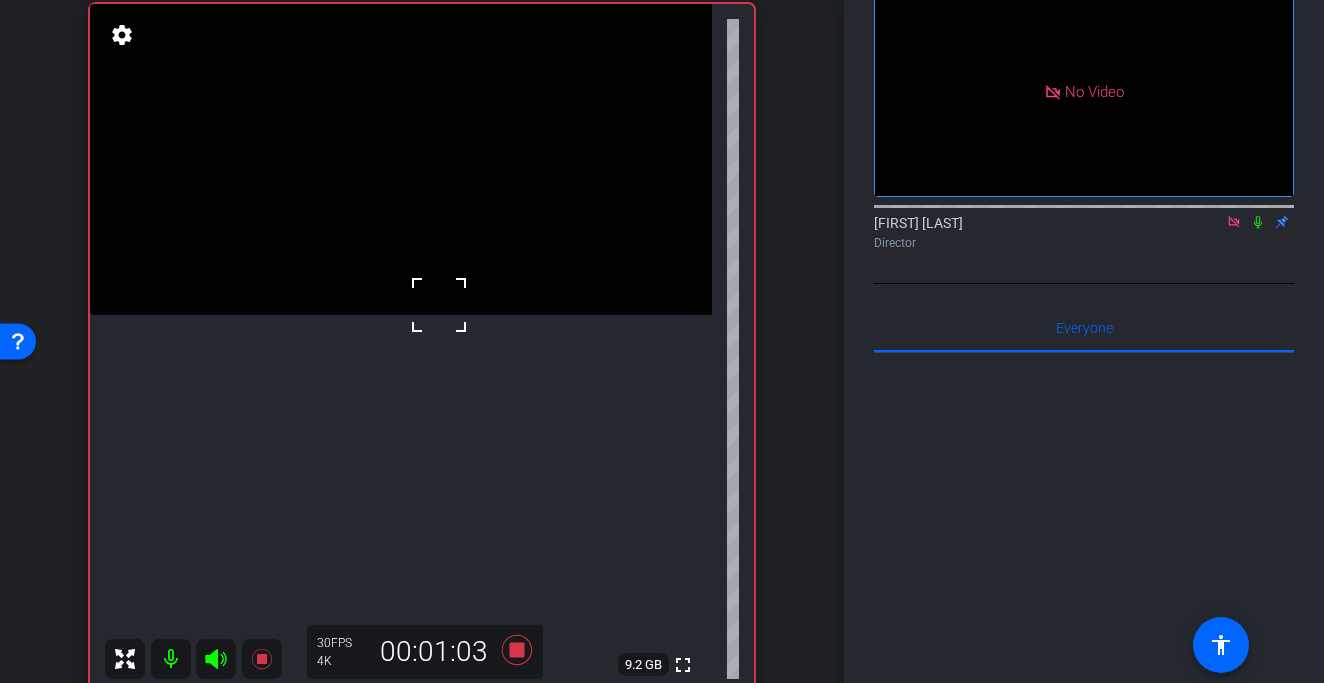 click at bounding box center [401, 159] 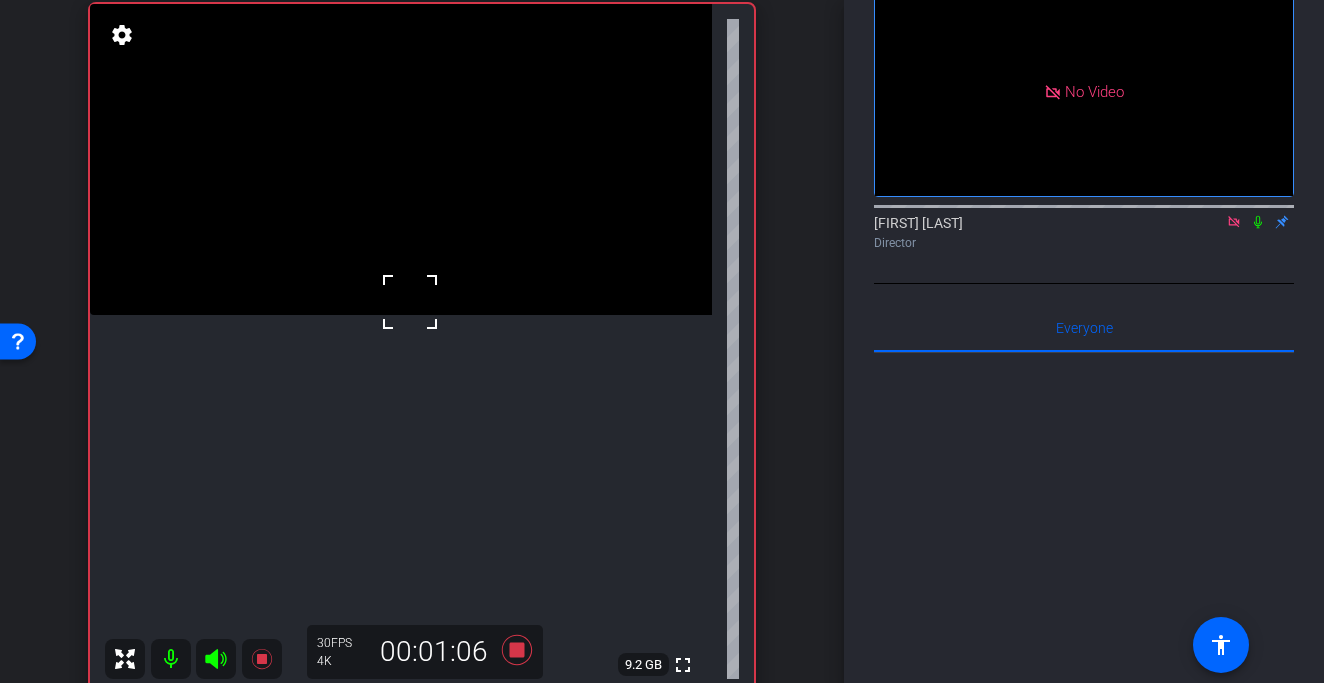 click at bounding box center (401, 159) 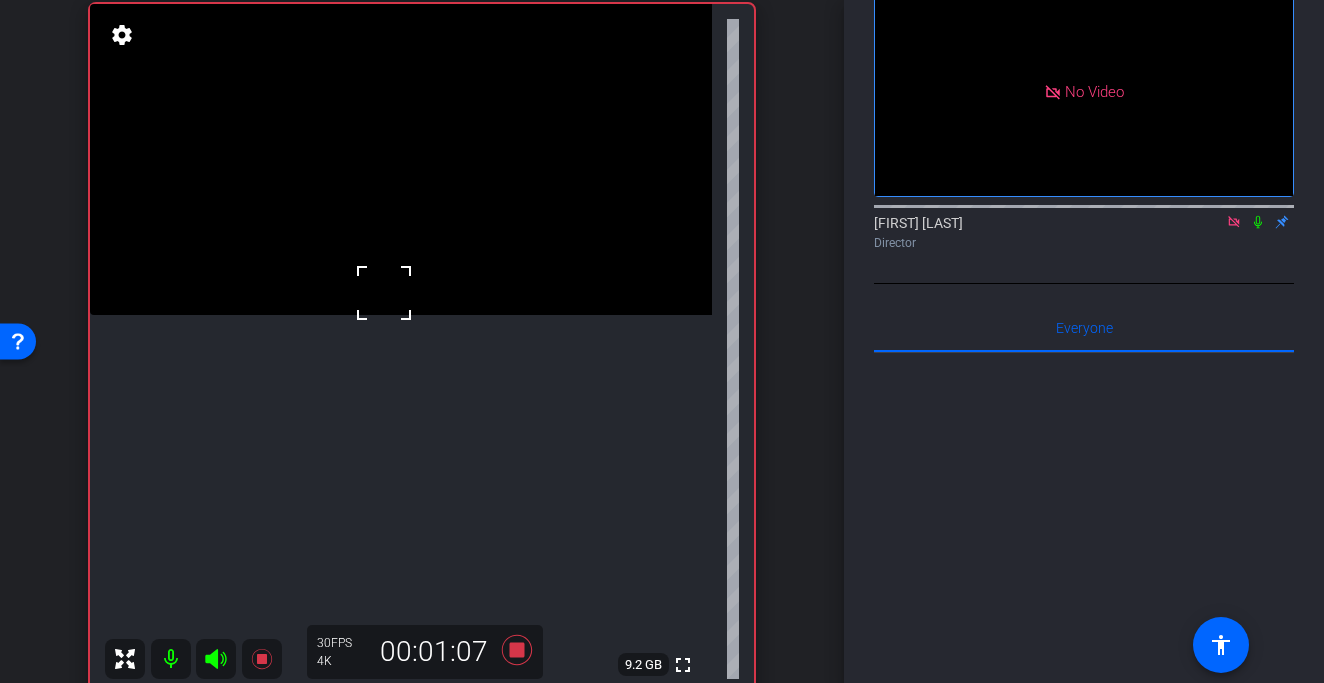 click at bounding box center [384, 293] 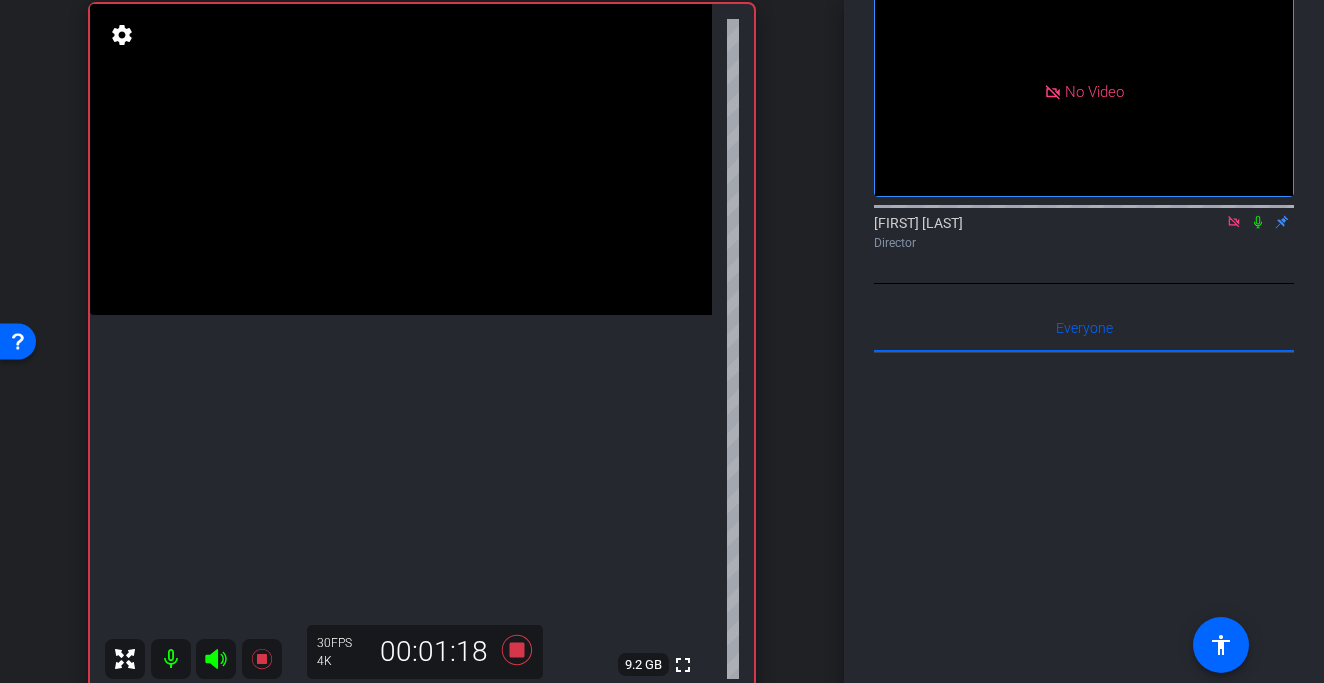 click at bounding box center (401, 159) 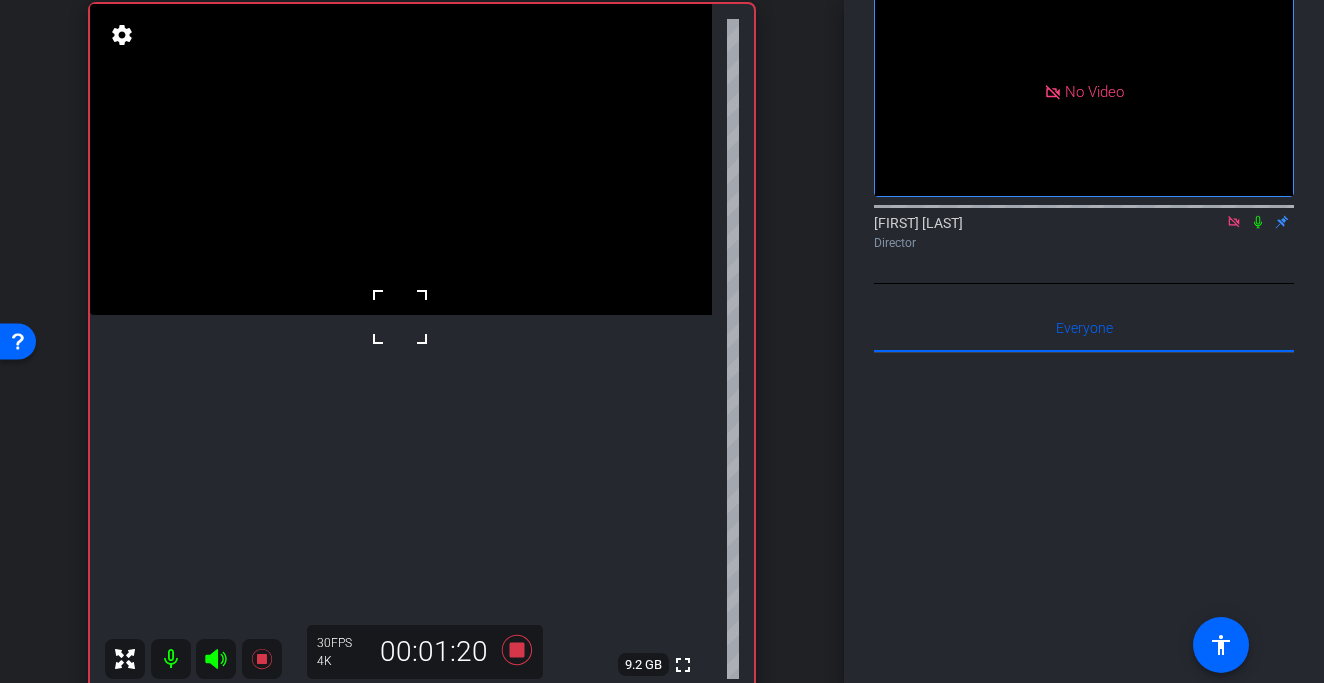 click at bounding box center (400, 317) 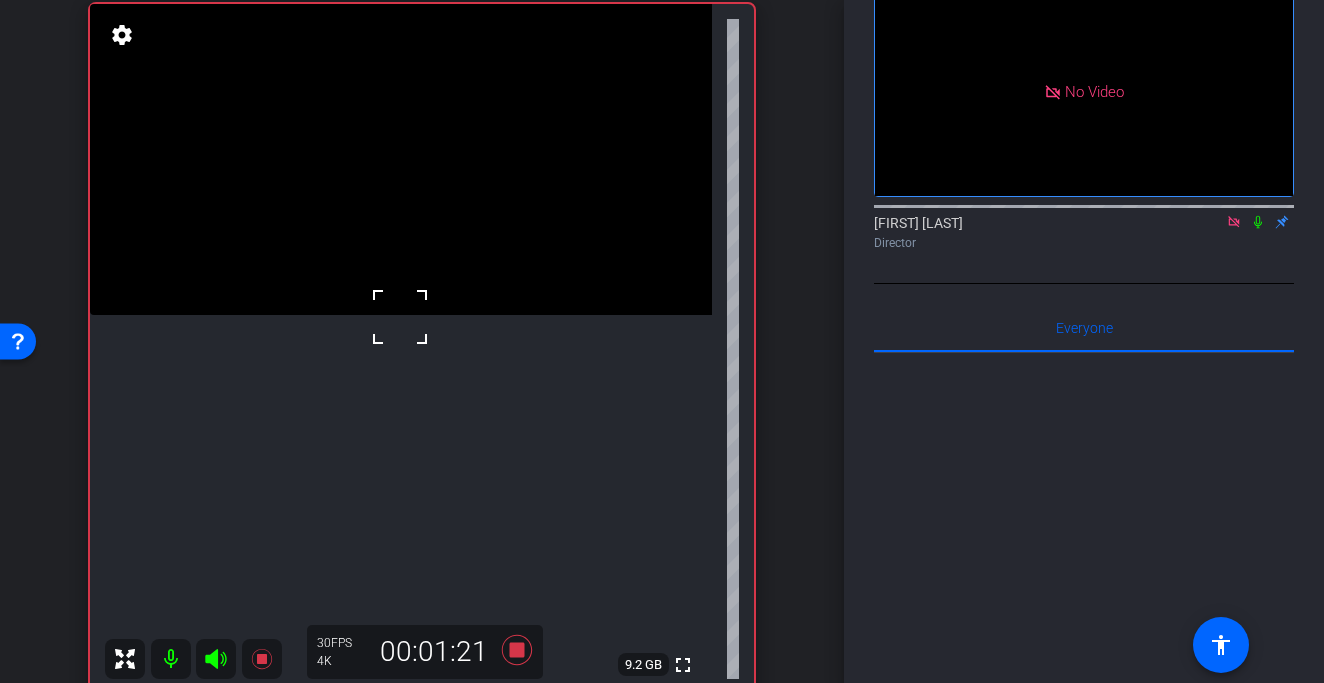 click at bounding box center (400, 317) 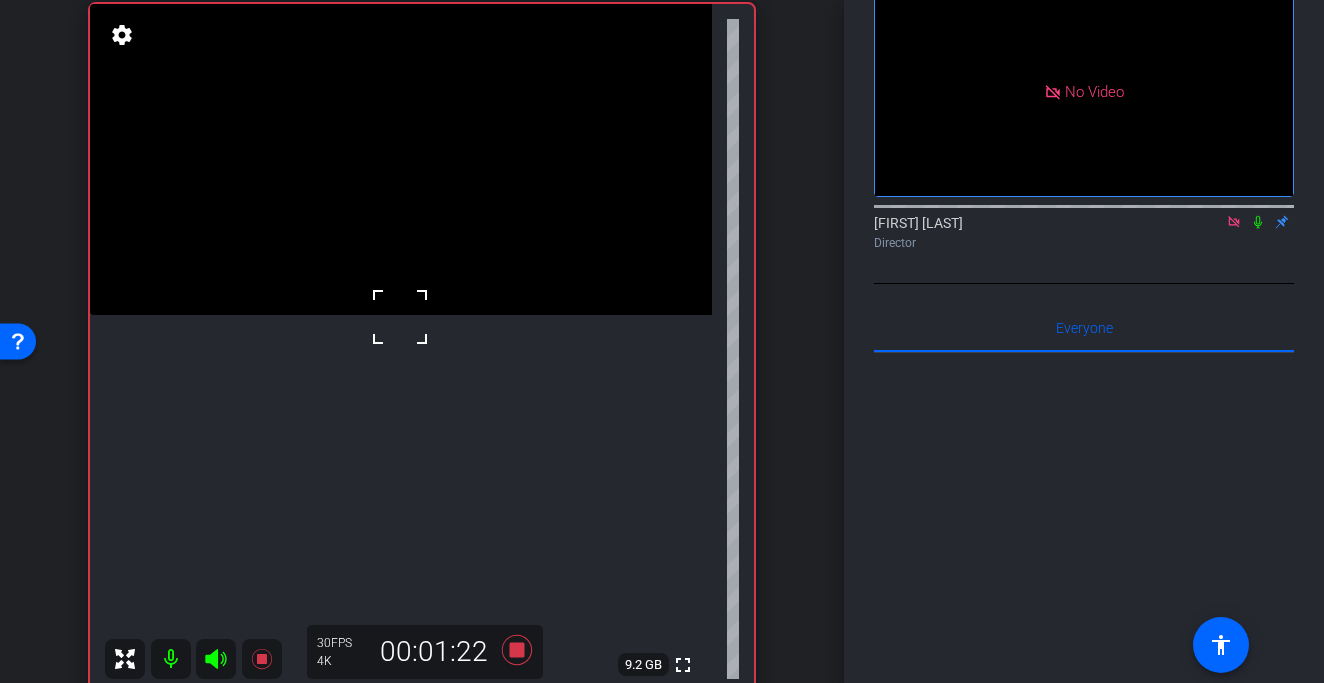 click at bounding box center (400, 317) 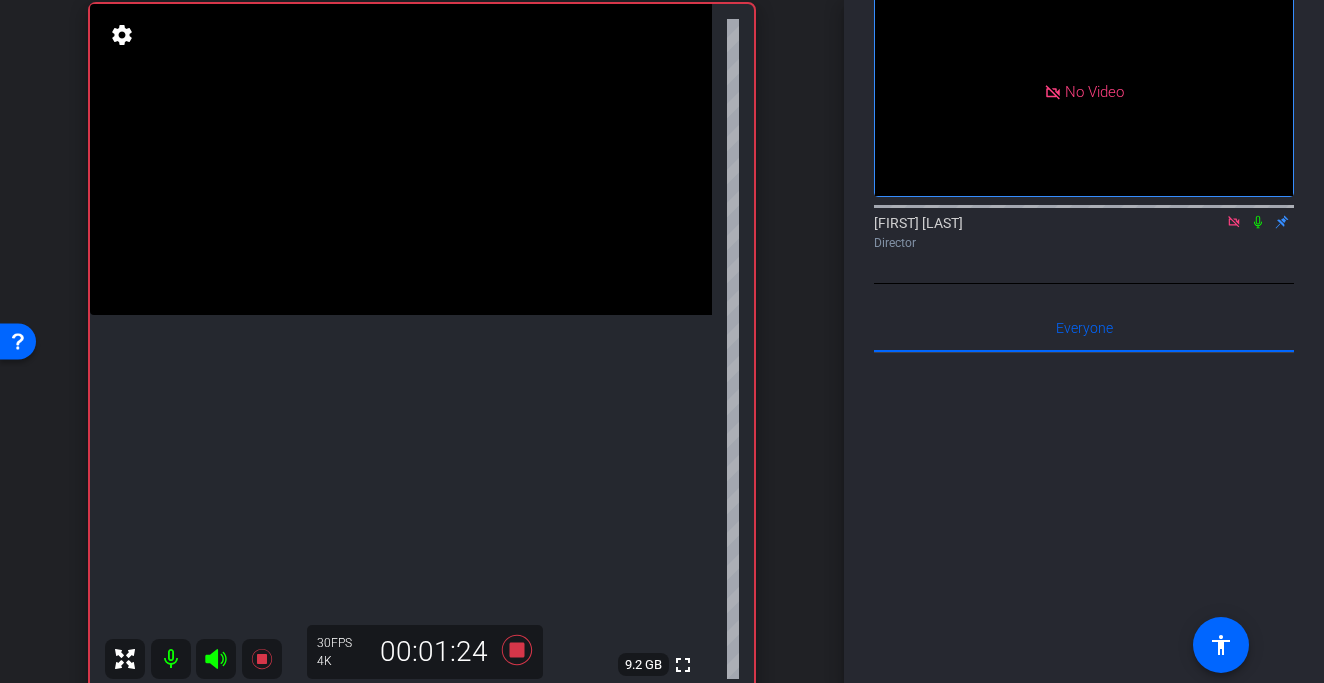 click at bounding box center [401, 159] 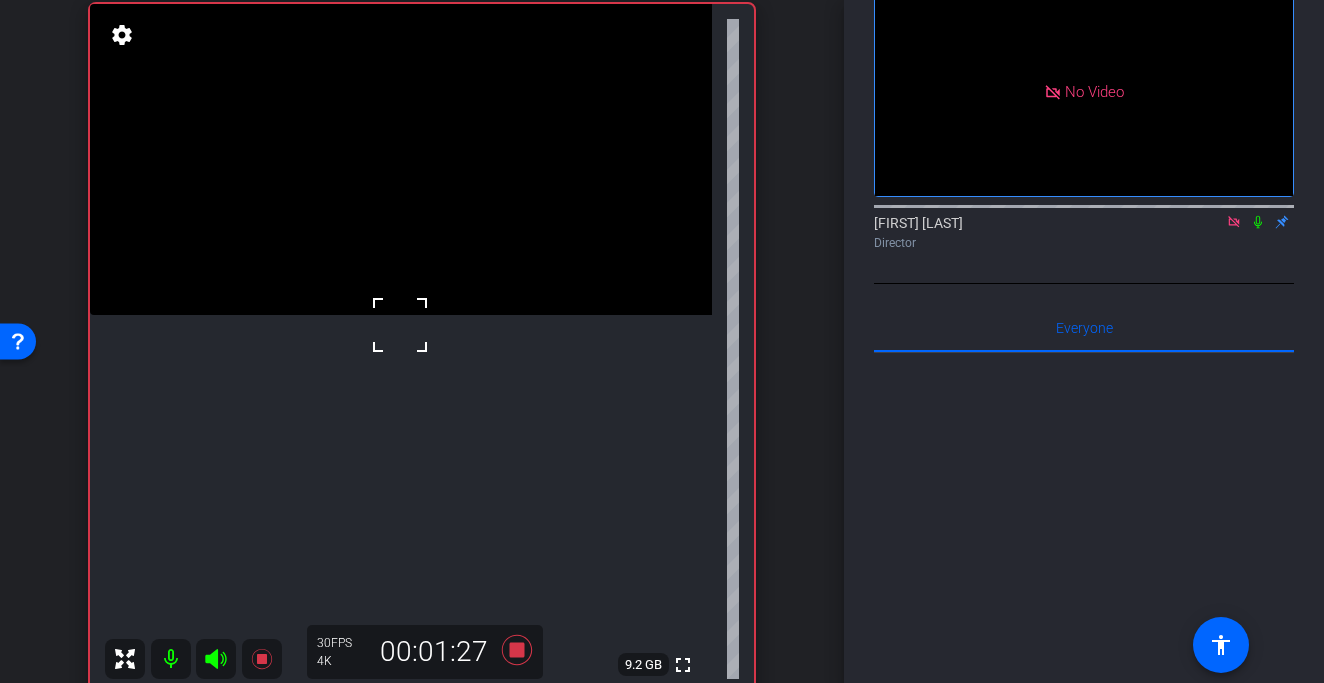 click at bounding box center (400, 325) 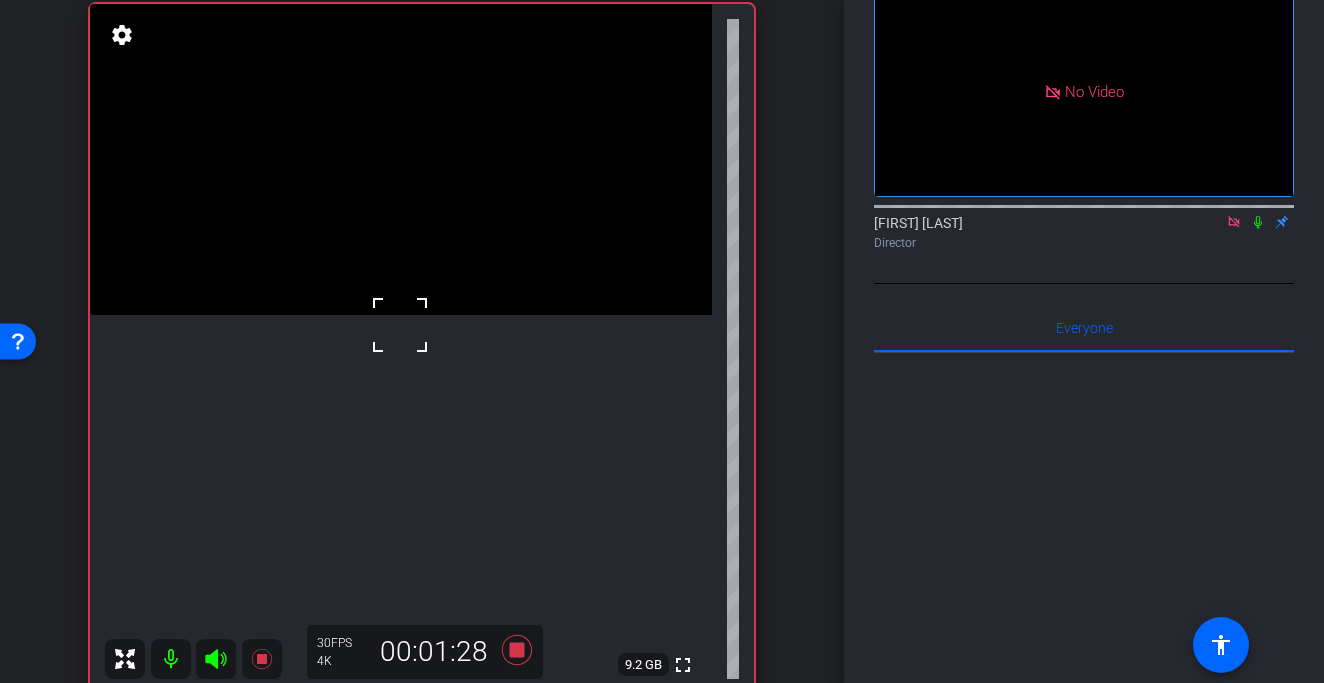 click at bounding box center (400, 325) 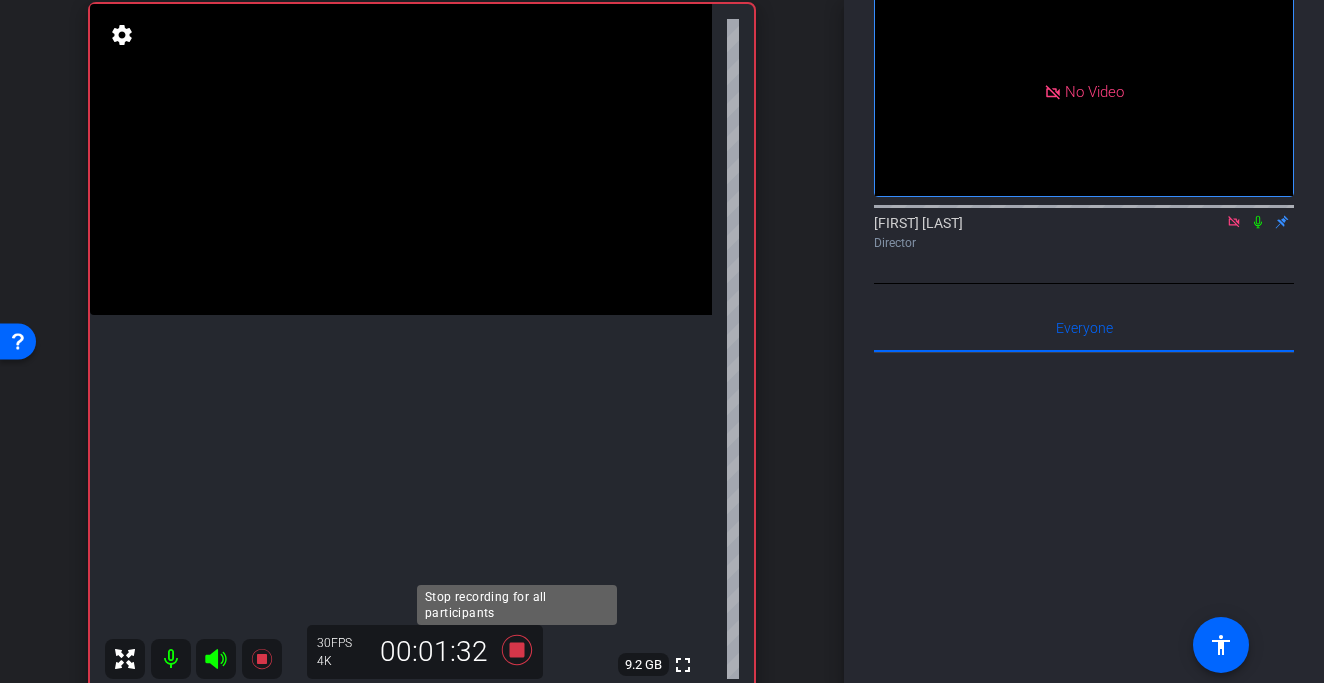 click 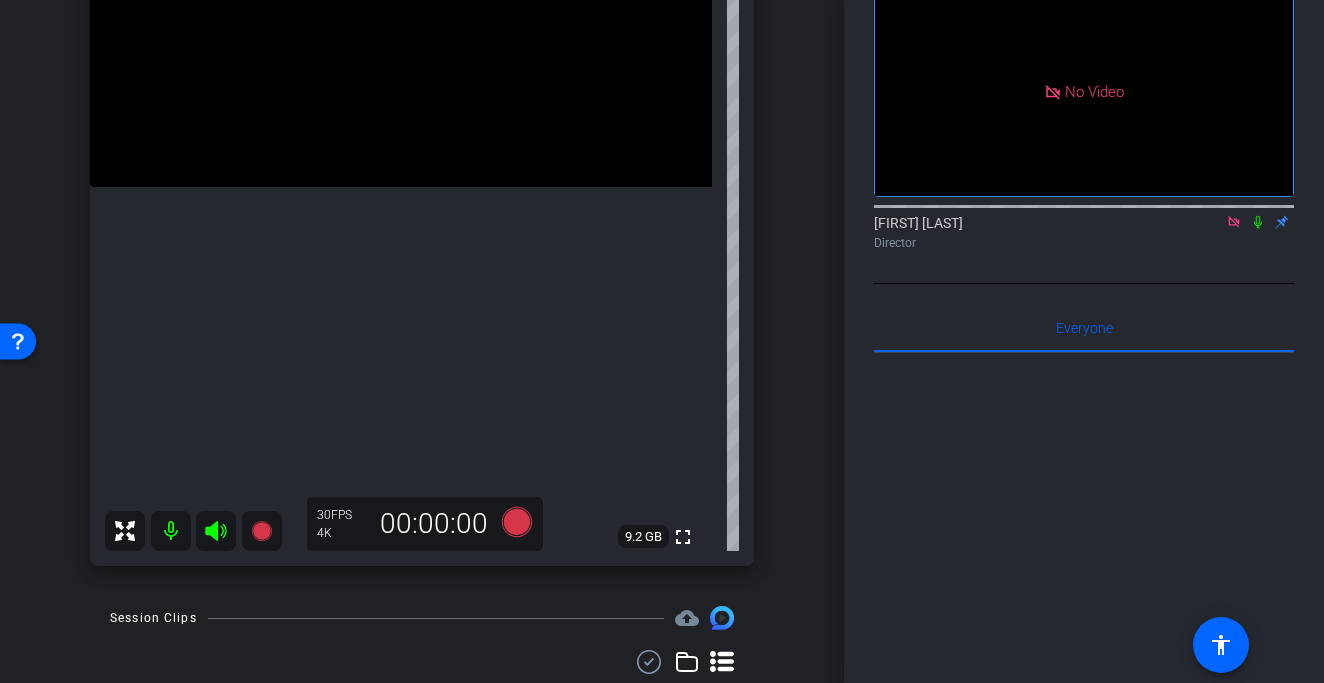 scroll, scrollTop: 336, scrollLeft: 0, axis: vertical 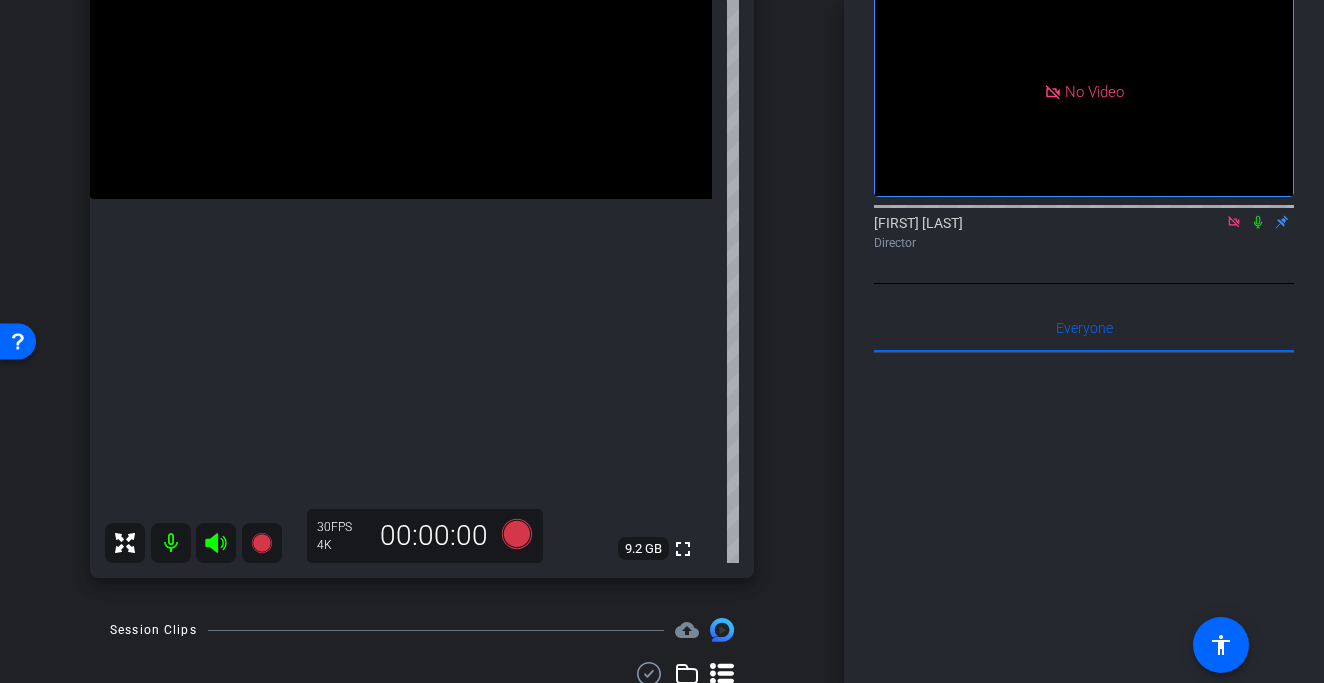 click at bounding box center [401, 43] 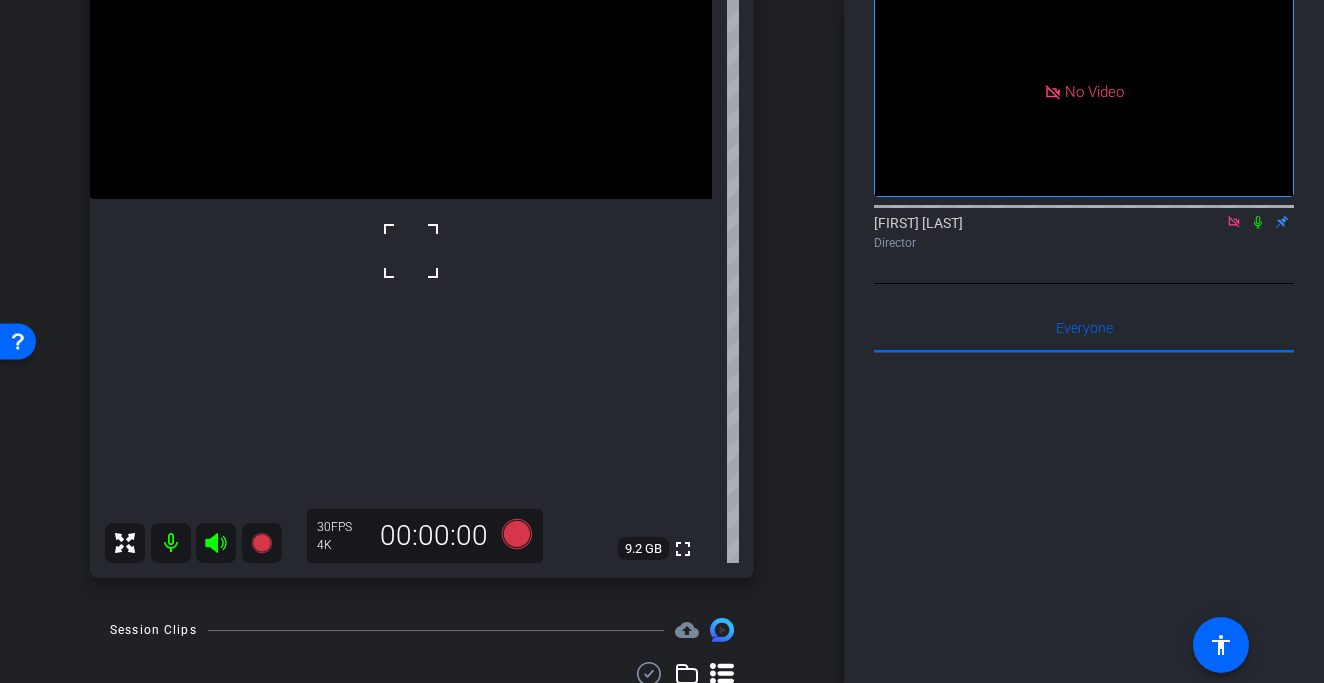 click at bounding box center (401, 43) 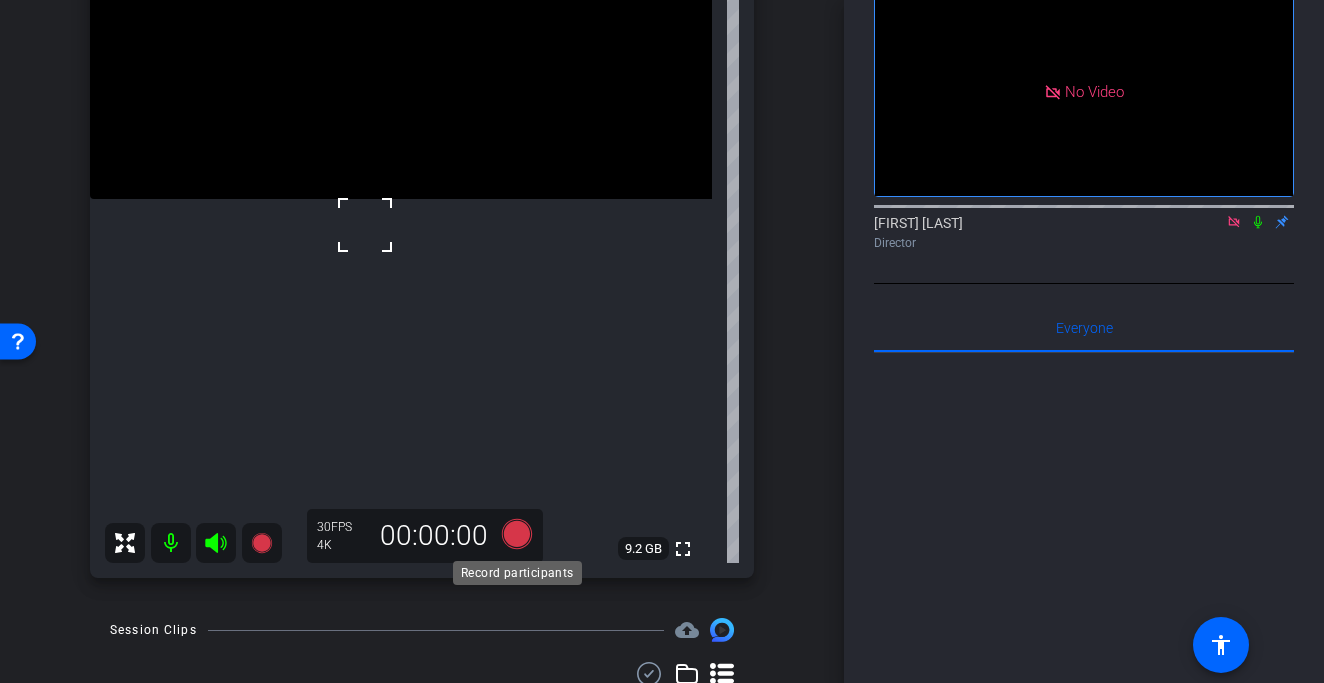 click 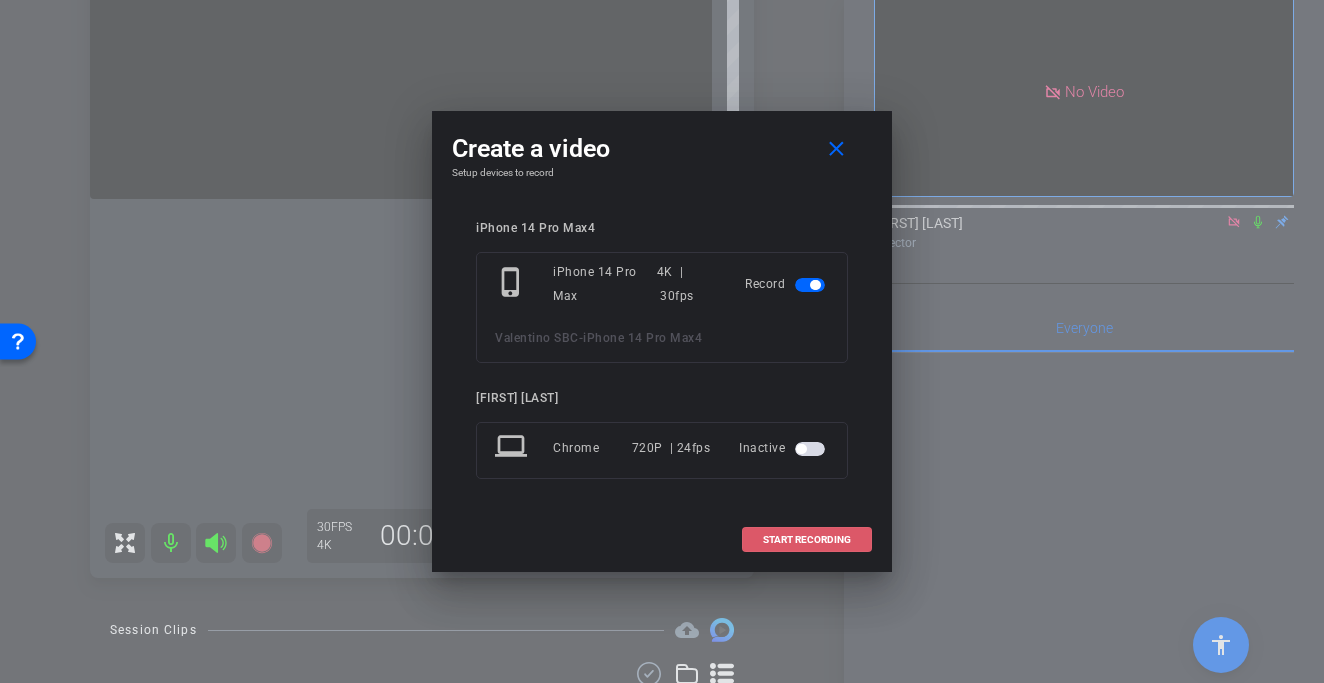 click on "START RECORDING" at bounding box center (807, 540) 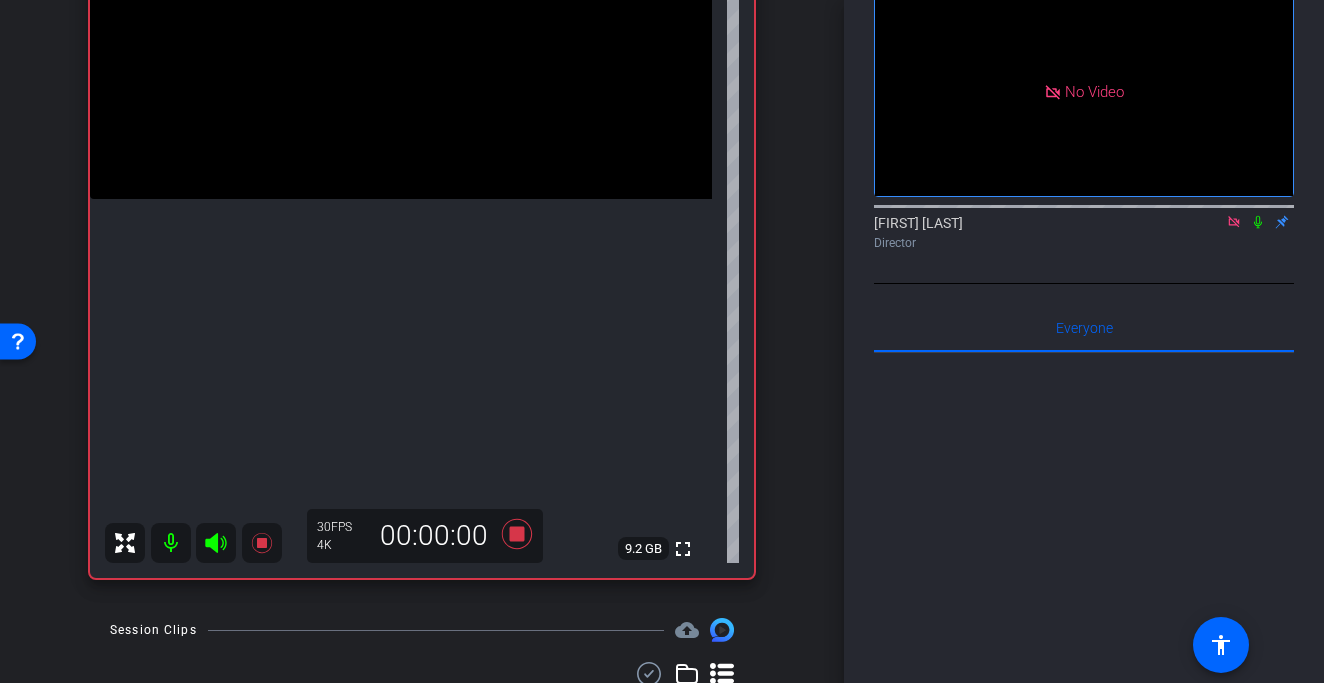 click at bounding box center [401, 43] 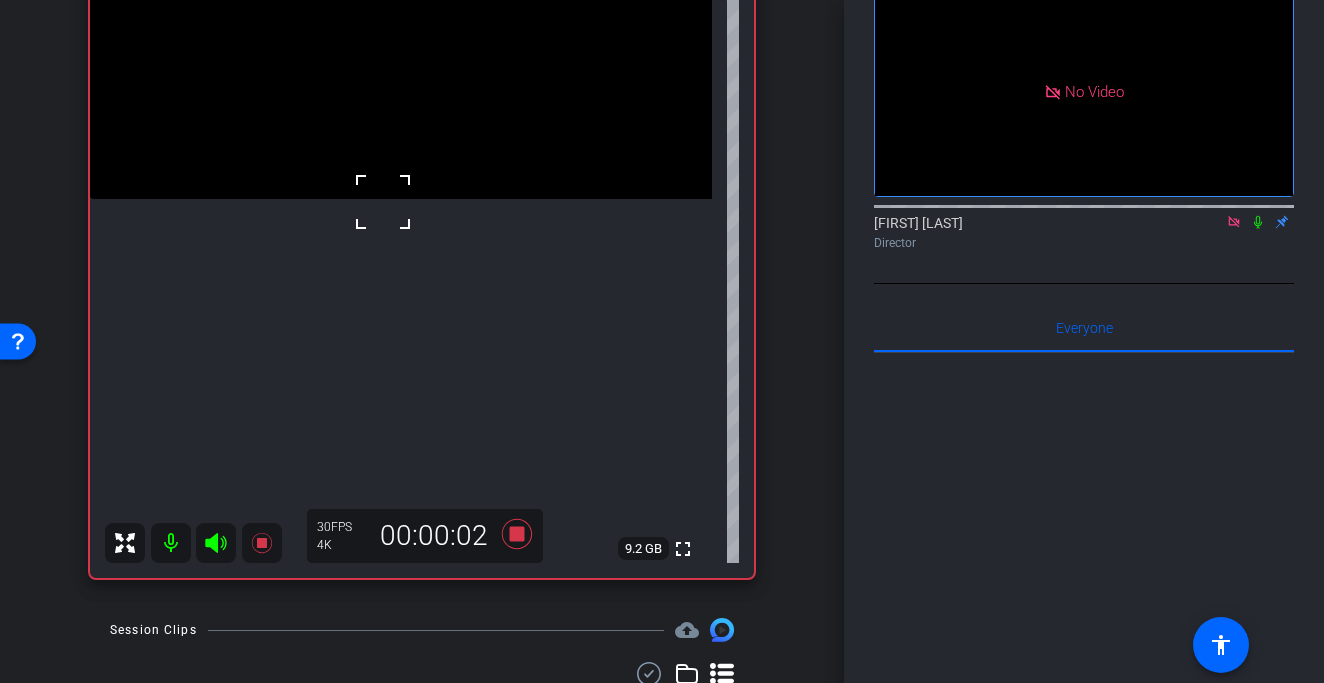 click at bounding box center (358, 177) 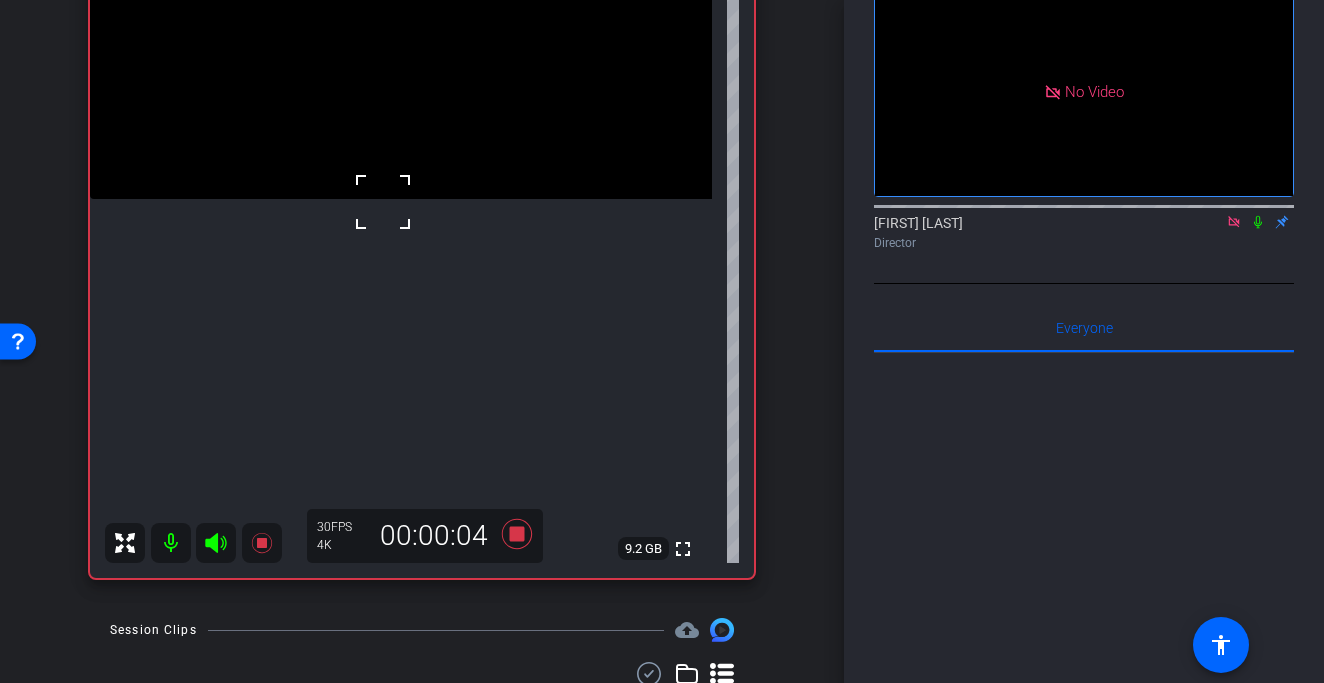 click at bounding box center [401, 43] 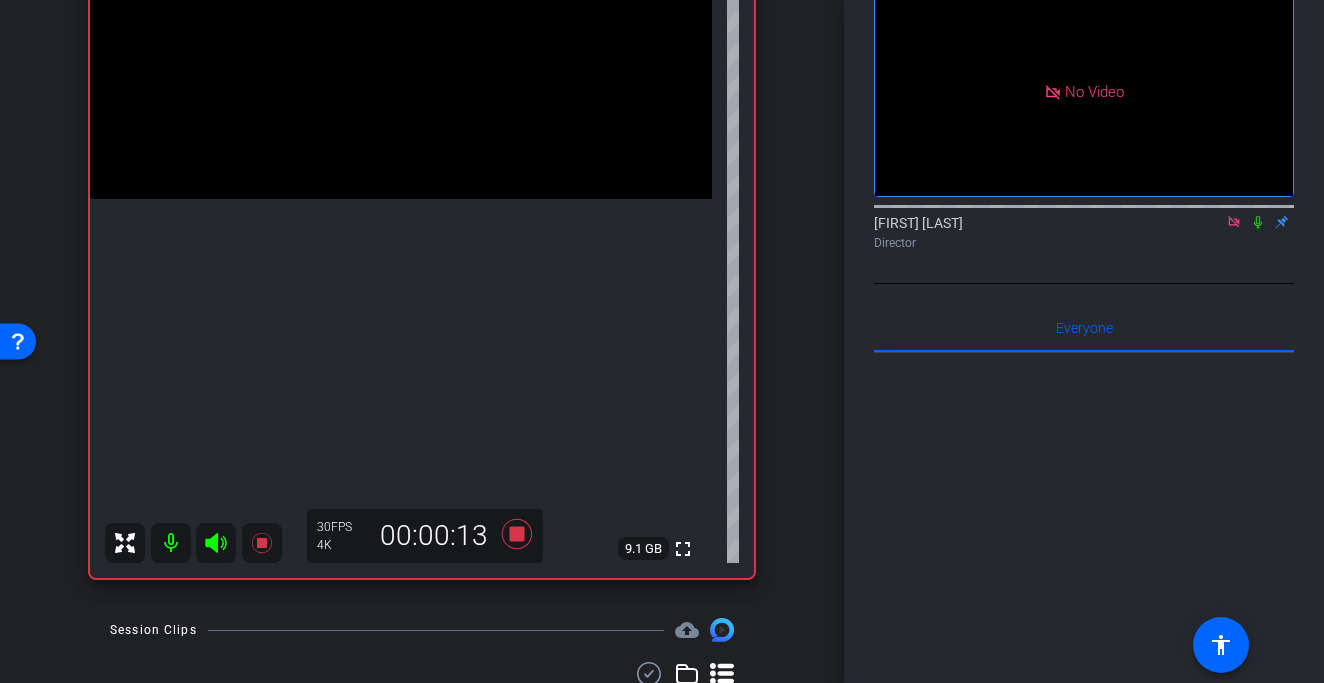 click at bounding box center [401, 43] 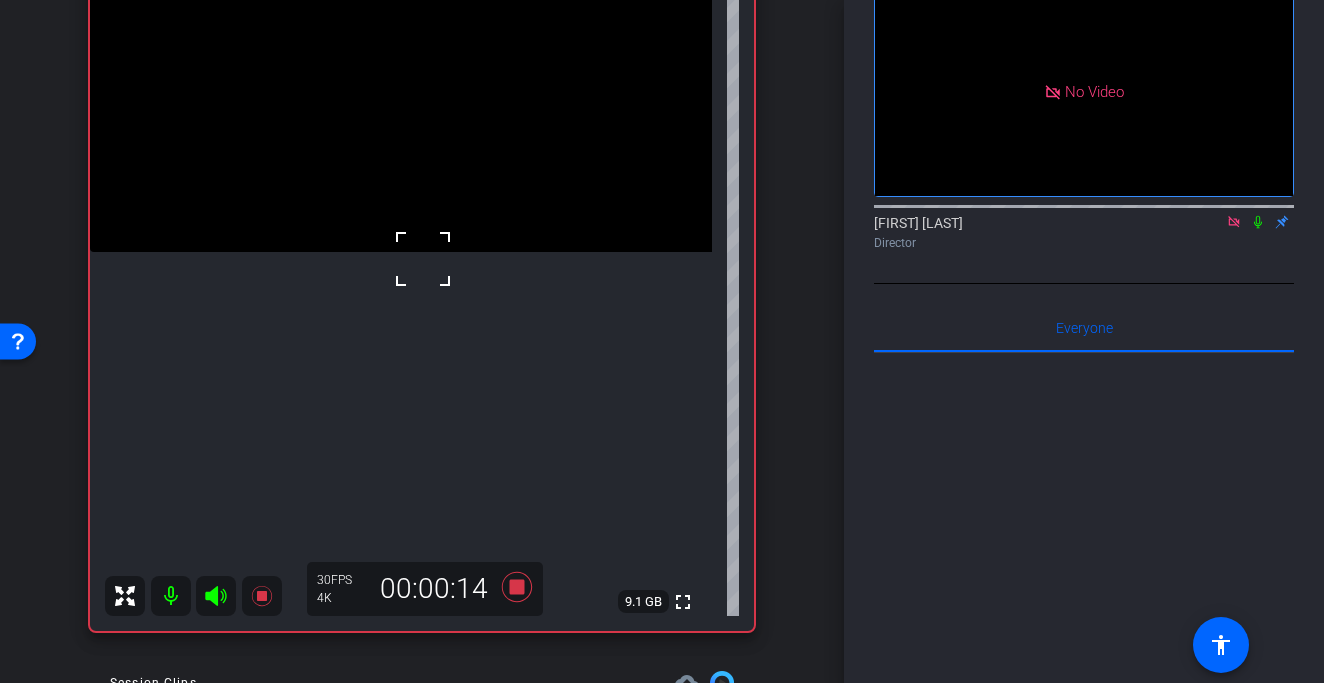 scroll, scrollTop: 277, scrollLeft: 0, axis: vertical 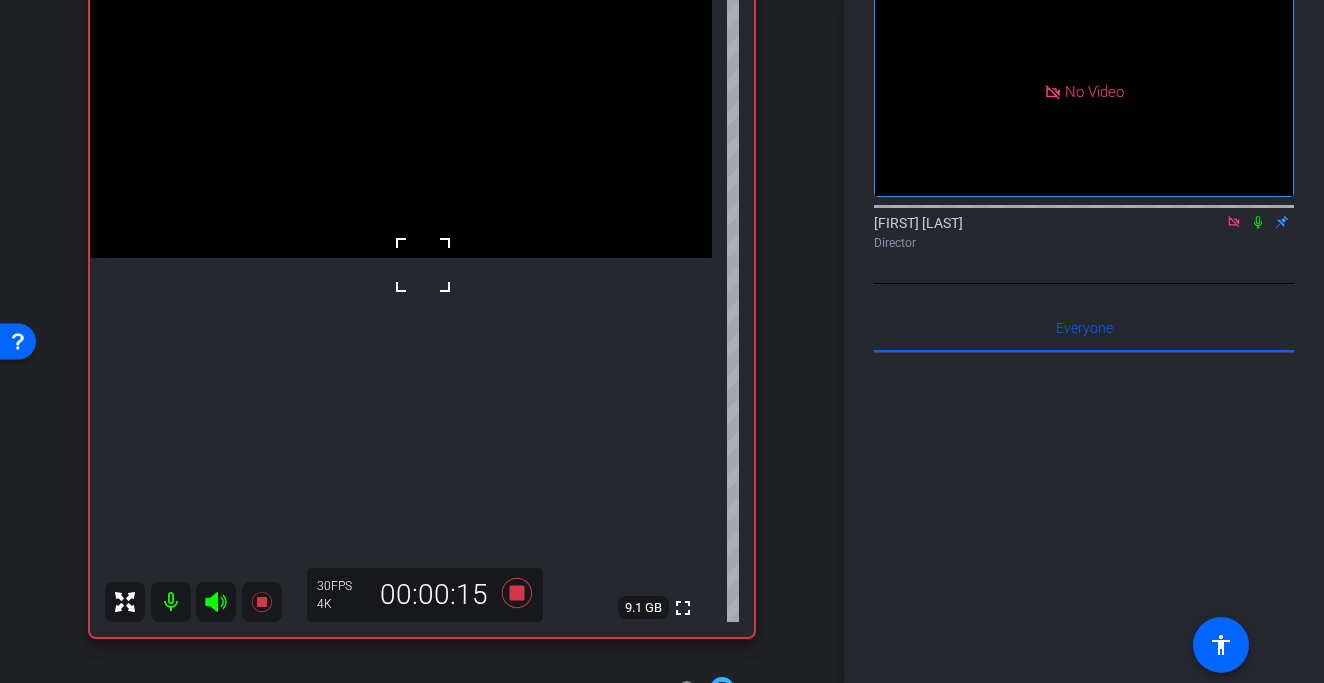 click at bounding box center [423, 265] 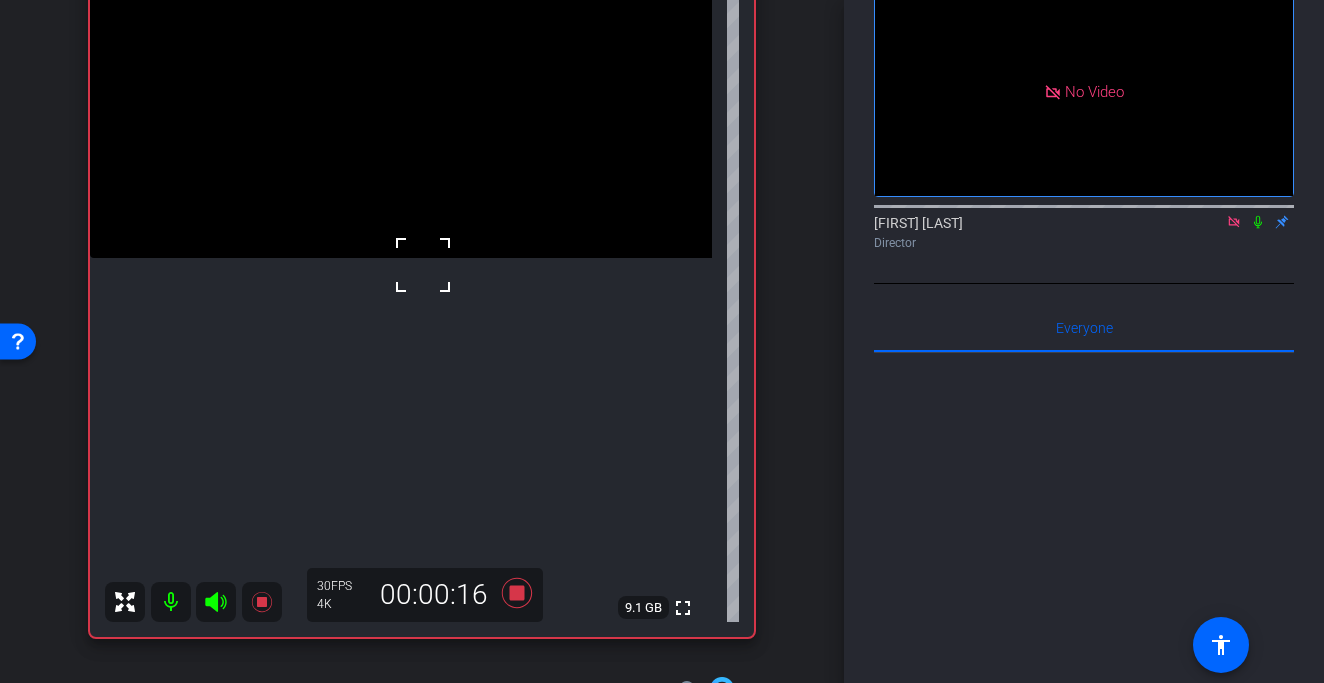 click at bounding box center [423, 265] 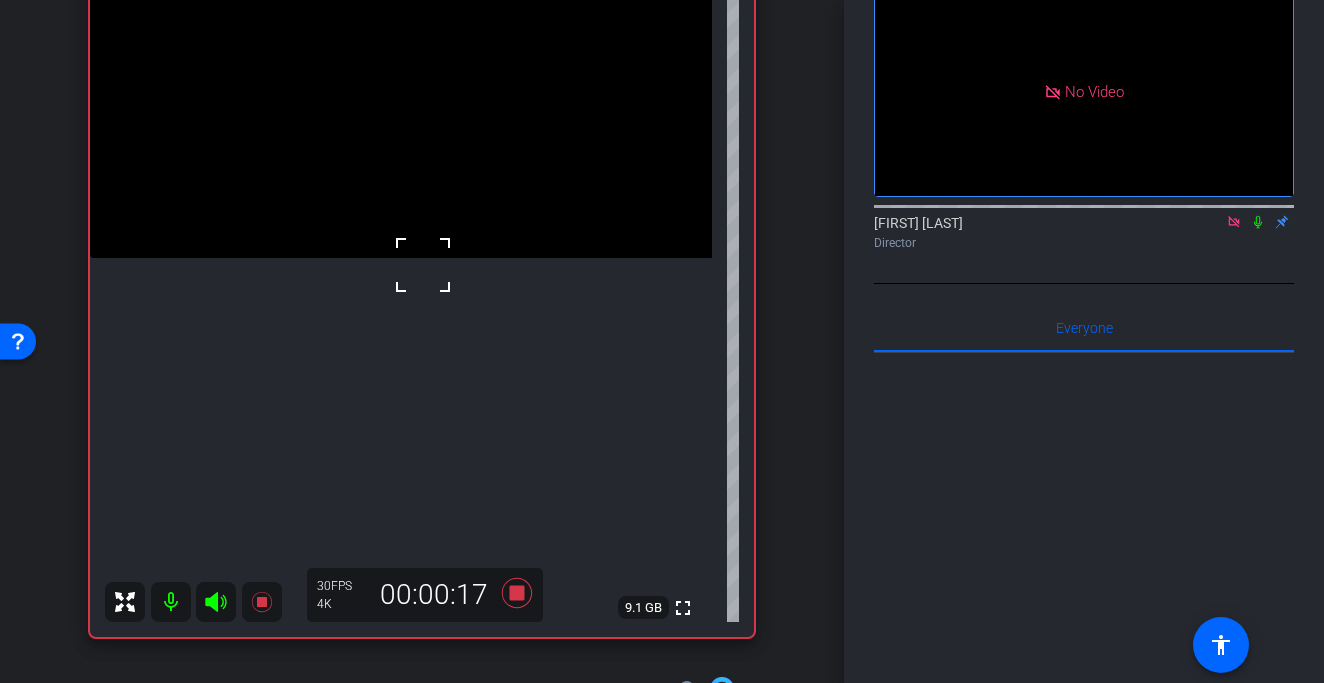 click at bounding box center (423, 265) 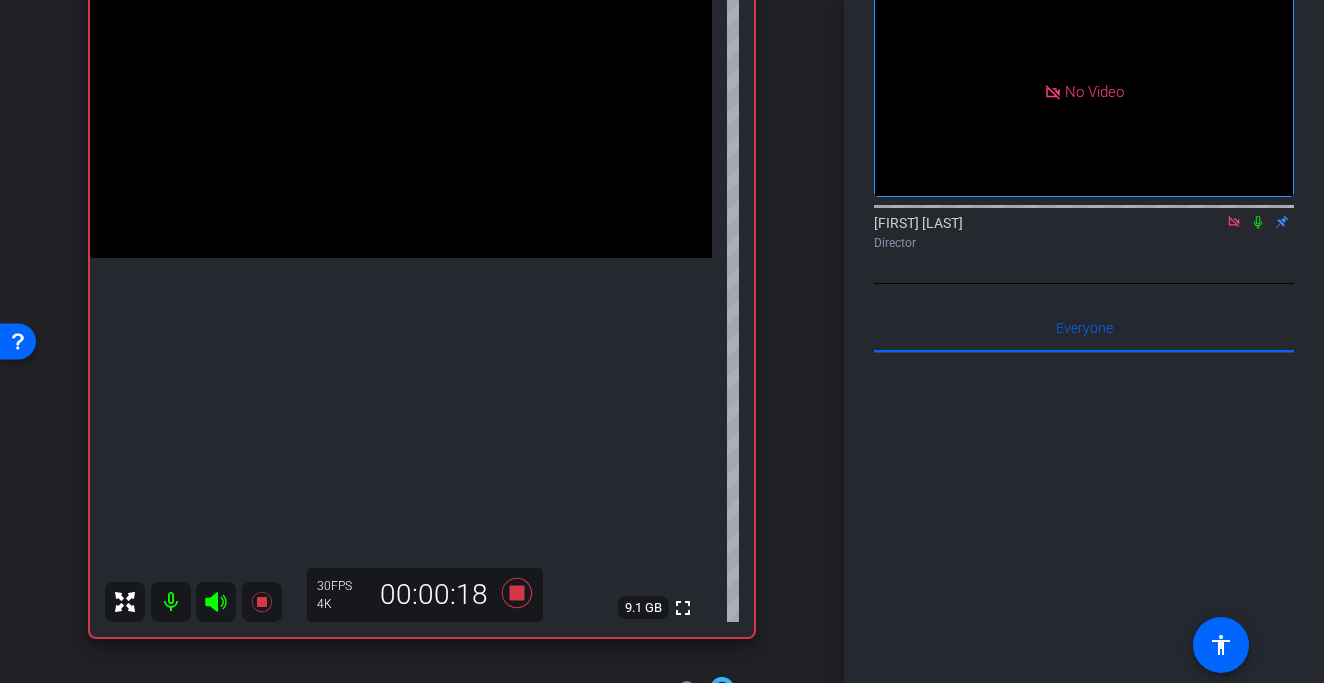click at bounding box center [401, 102] 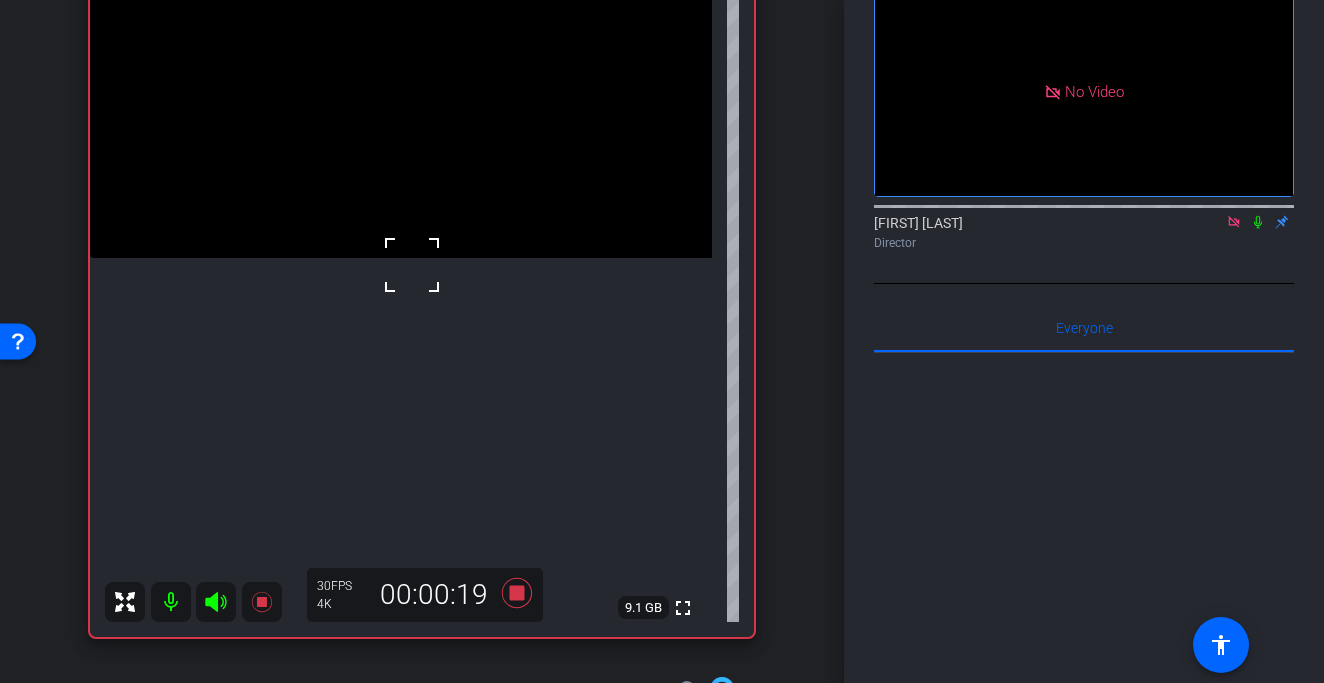 click at bounding box center (412, 265) 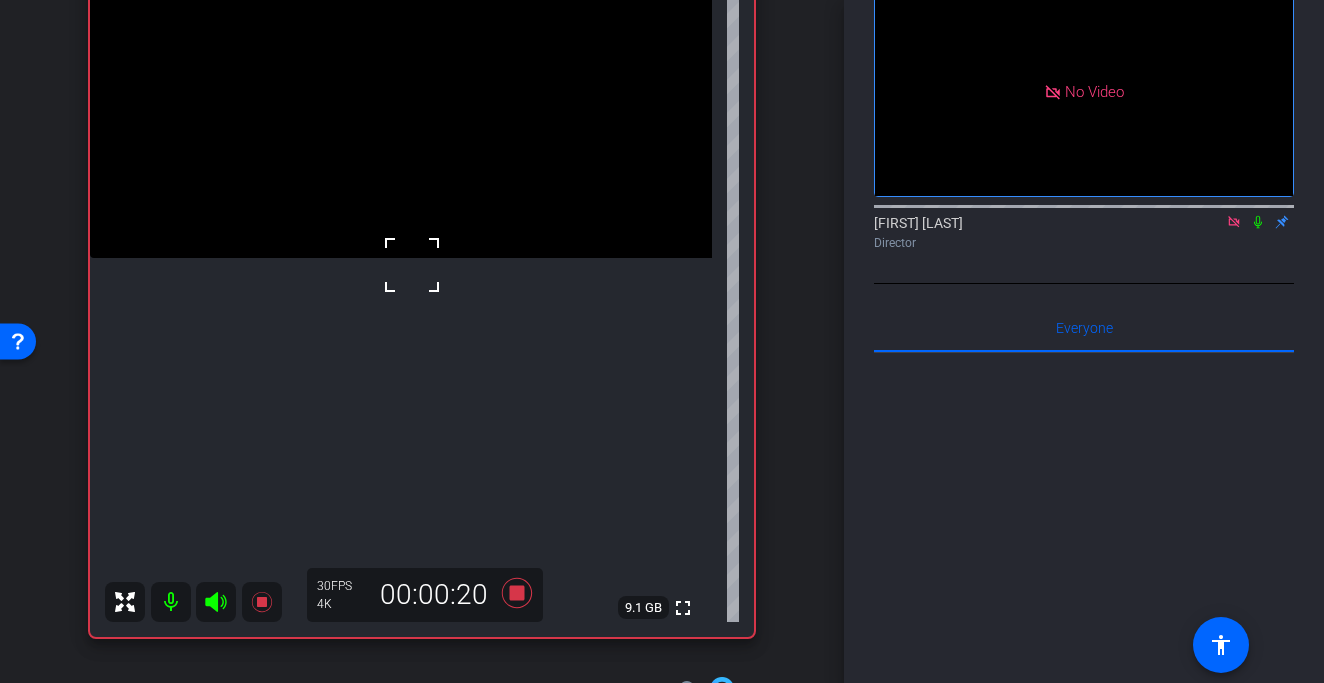 click at bounding box center (412, 265) 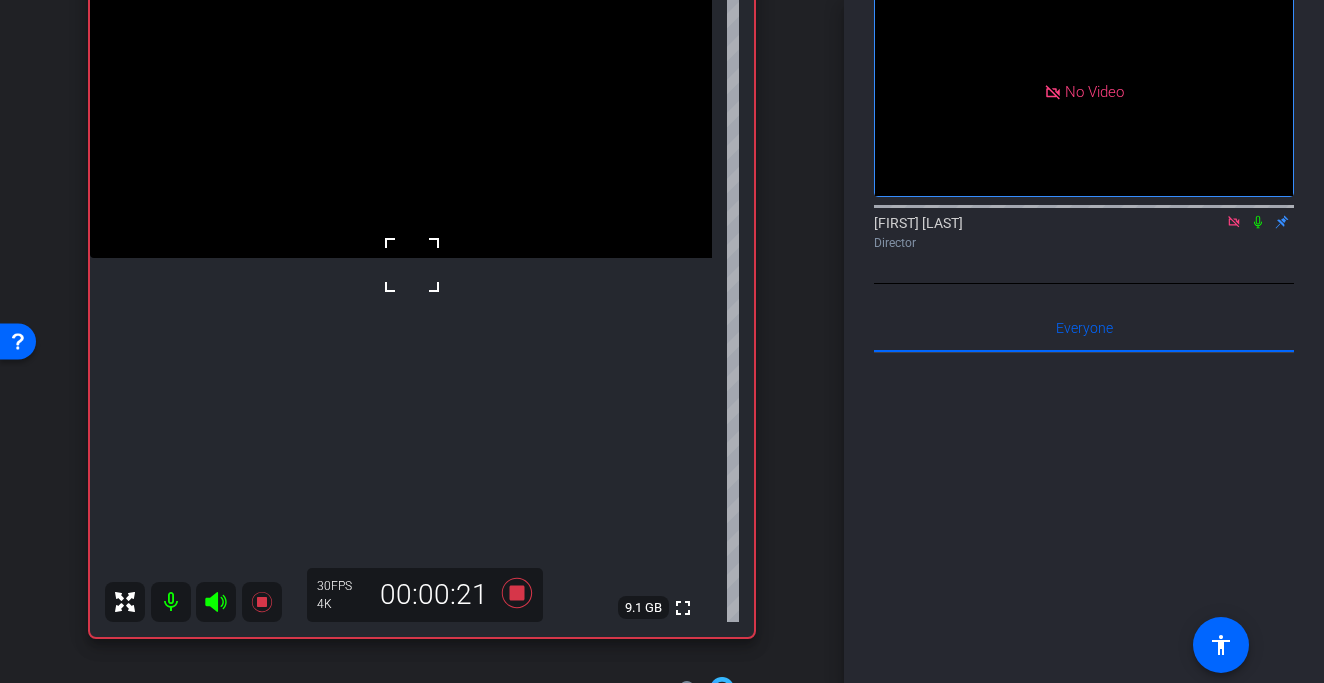 click at bounding box center [412, 265] 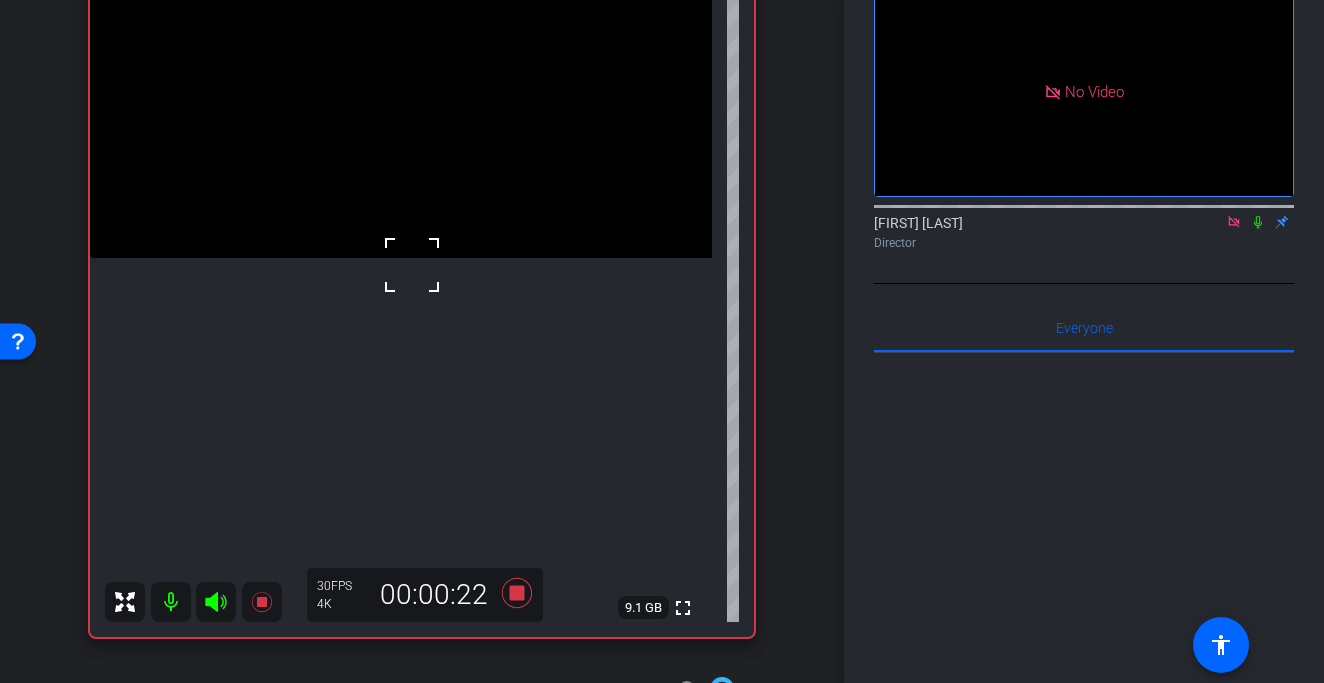 click at bounding box center [412, 265] 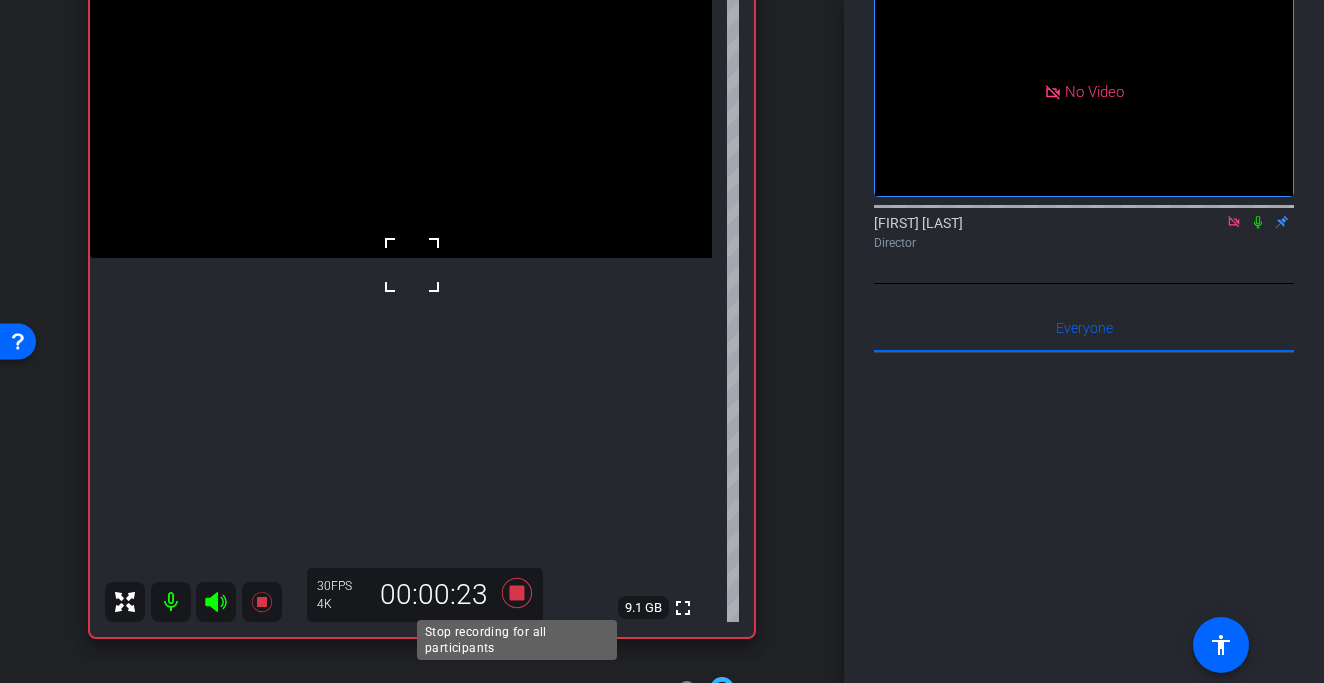 click 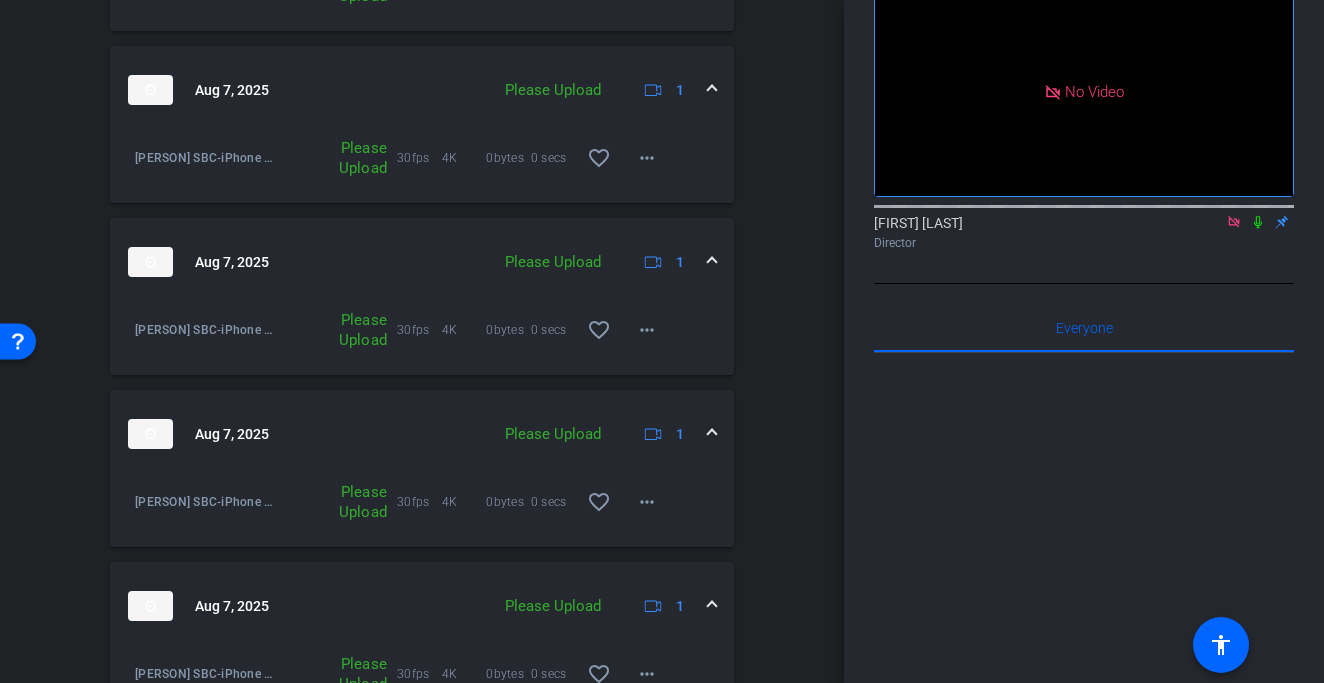 scroll, scrollTop: 2131, scrollLeft: 0, axis: vertical 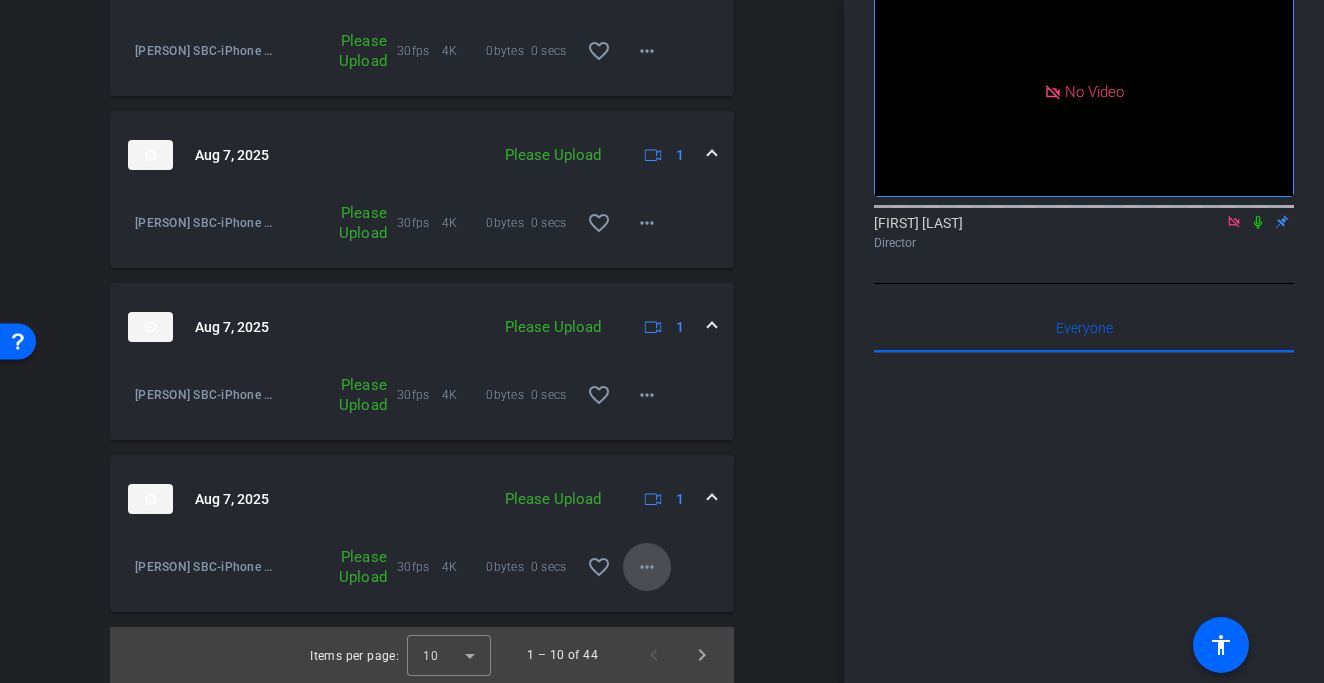 click on "more_horiz" at bounding box center [647, 567] 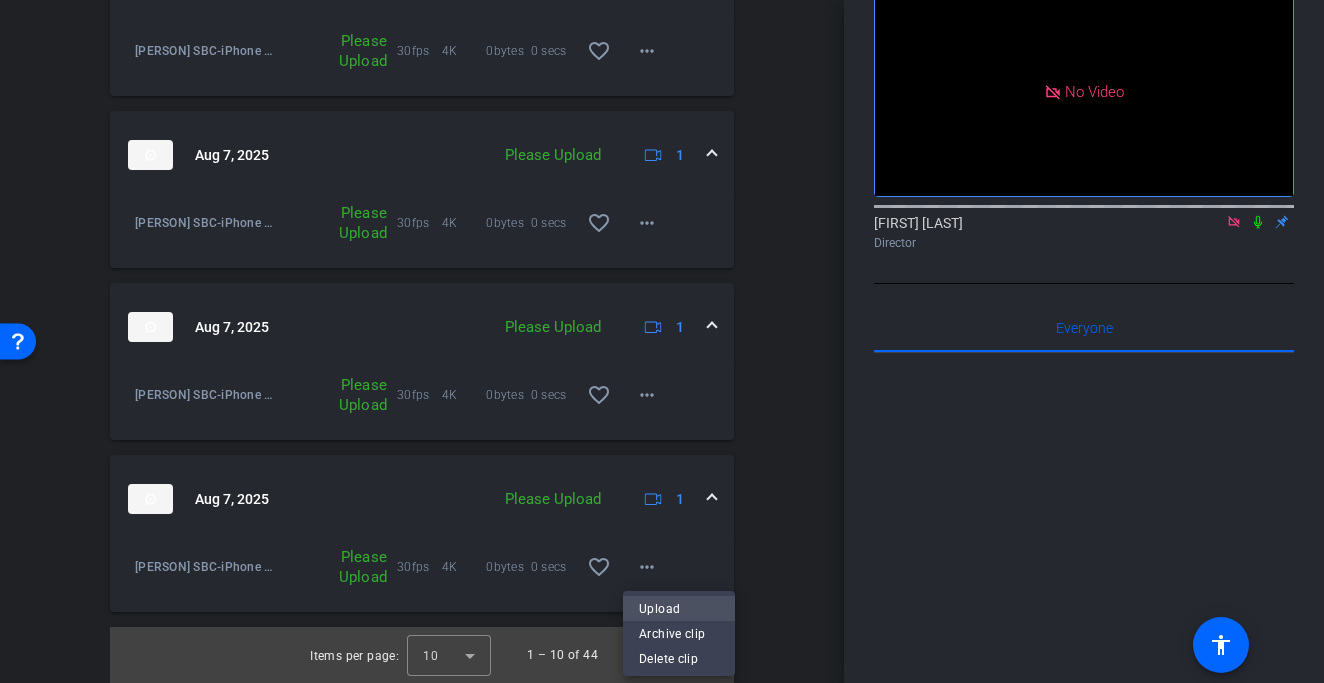 click on "Upload" at bounding box center (679, 609) 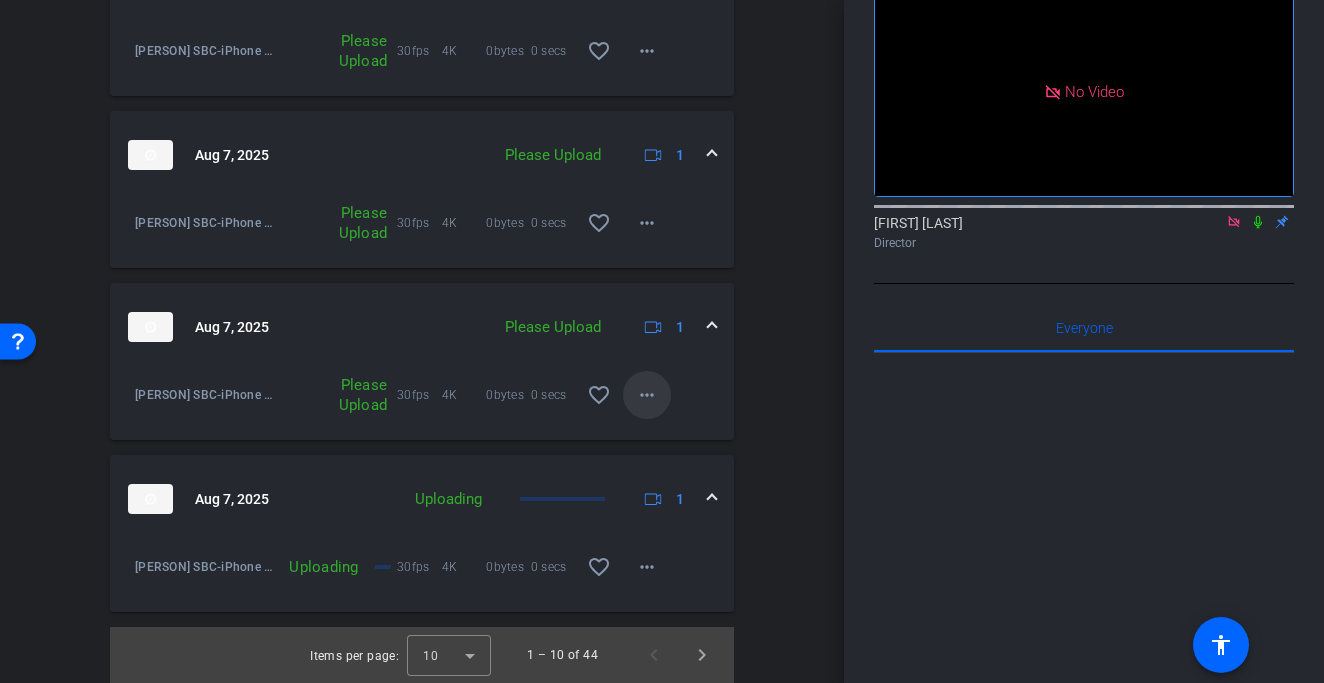 click on "more_horiz" at bounding box center [647, 395] 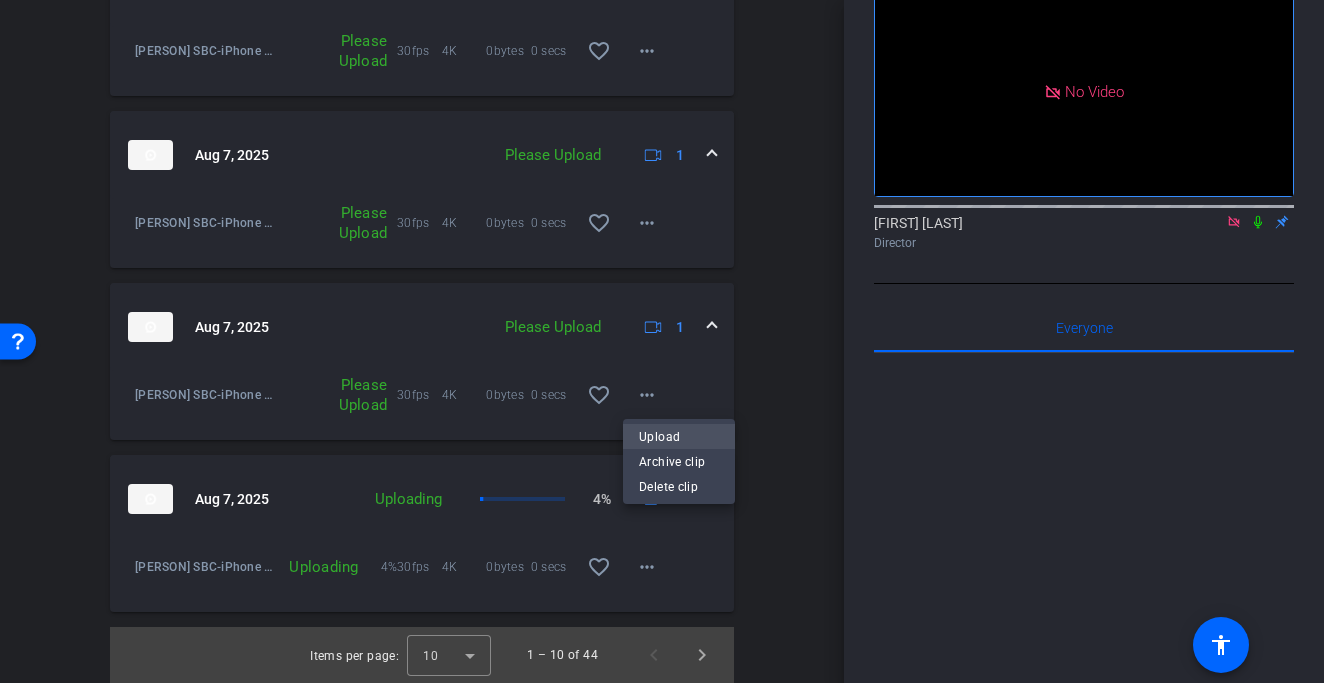 click on "Upload" at bounding box center [679, 437] 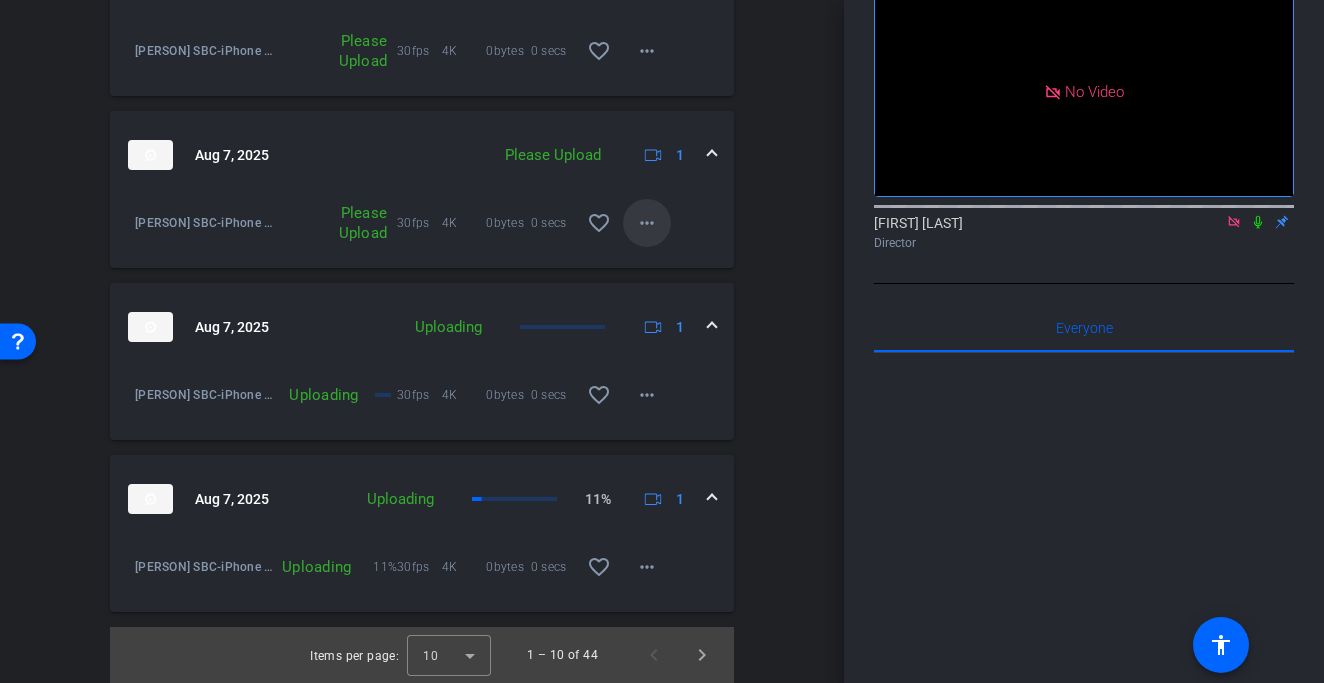 click on "more_horiz" at bounding box center [647, 223] 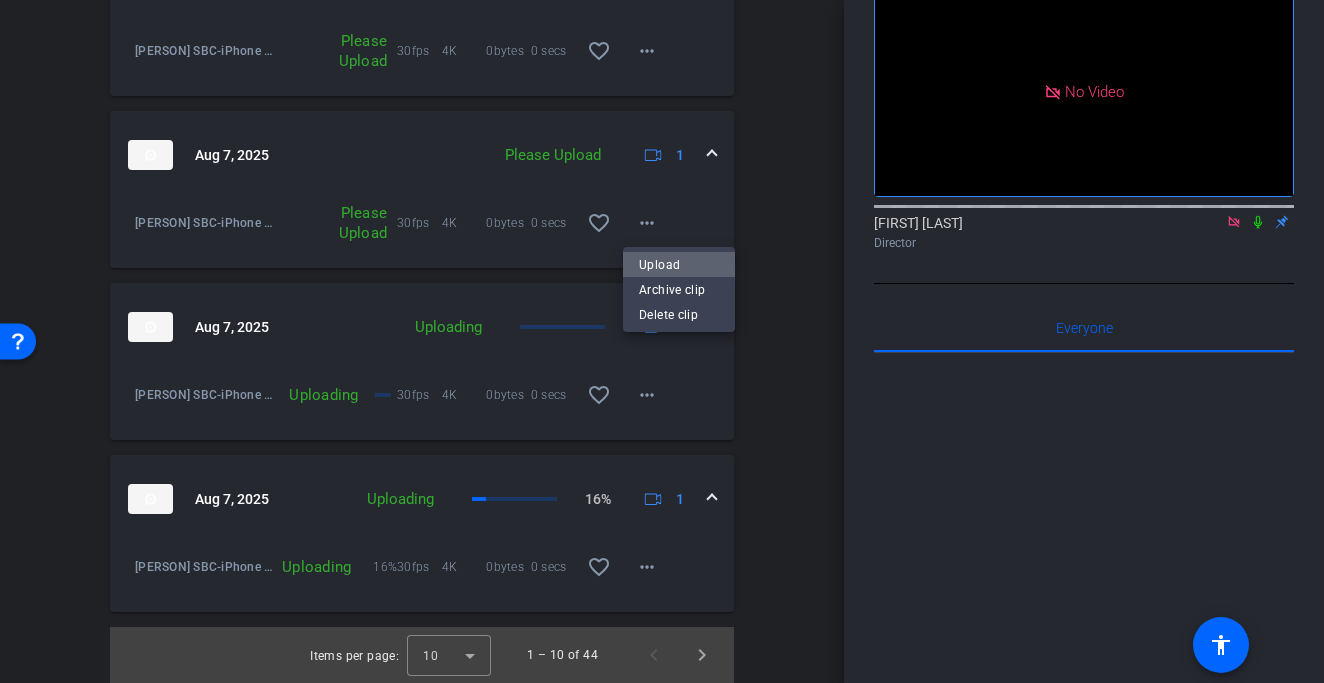 click on "Upload" at bounding box center [679, 265] 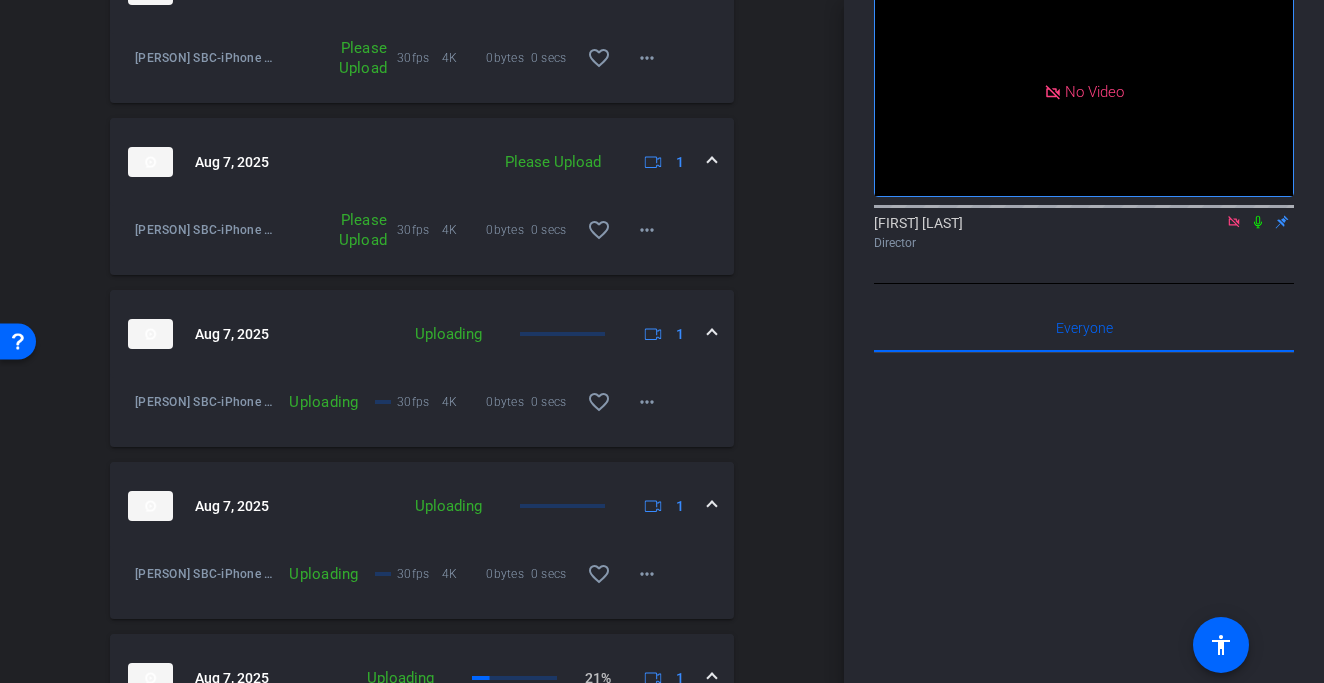 scroll, scrollTop: 1944, scrollLeft: 0, axis: vertical 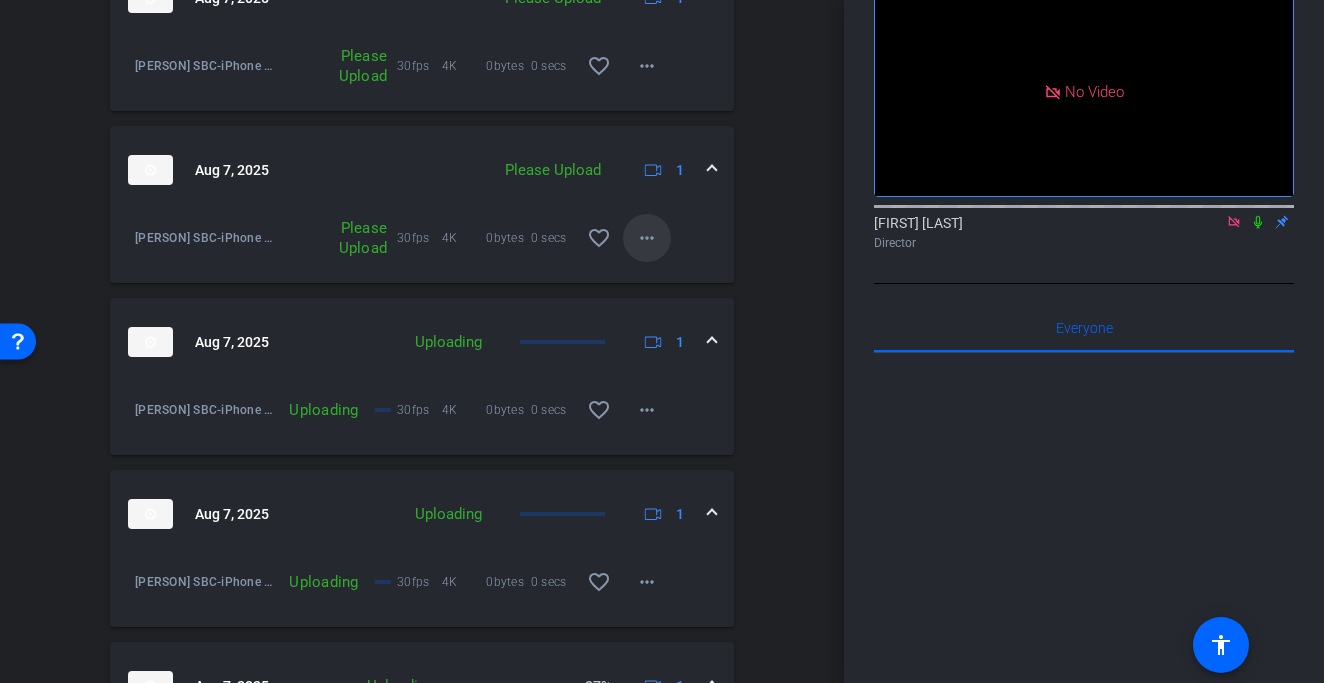 click on "more_horiz" at bounding box center (647, 238) 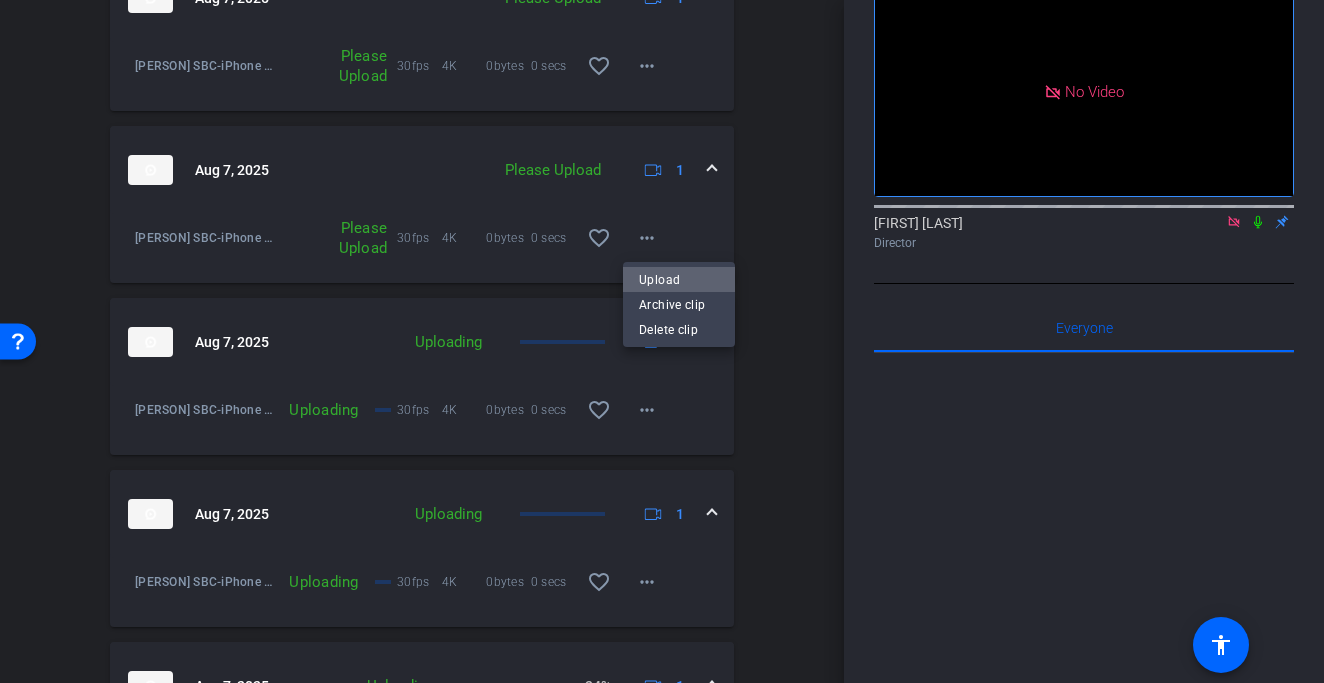 click on "Upload" at bounding box center (679, 280) 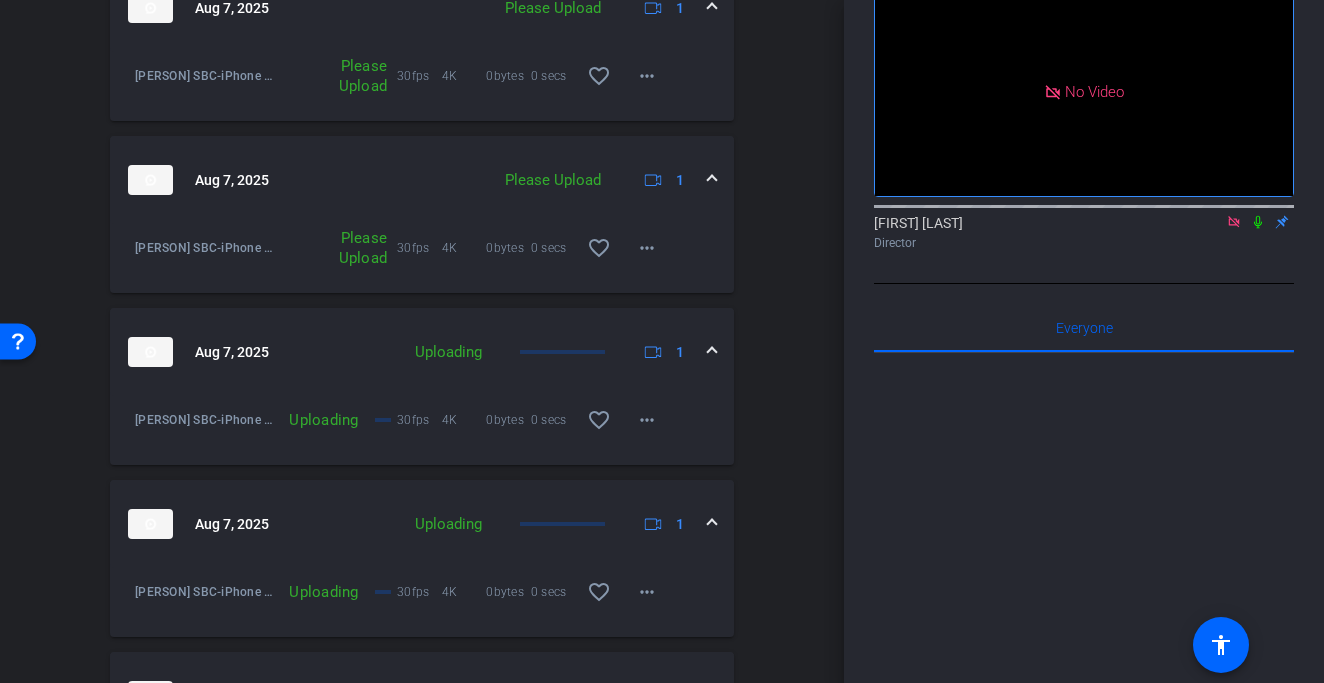 scroll, scrollTop: 1760, scrollLeft: 0, axis: vertical 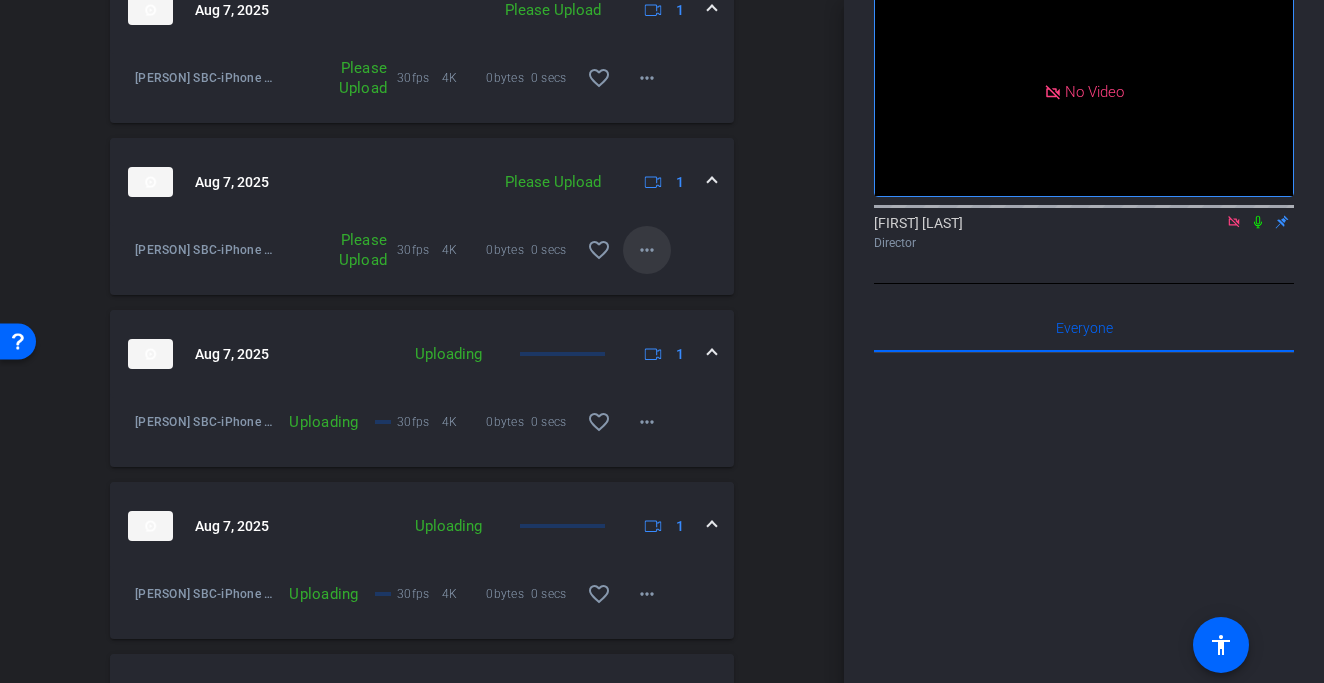 click on "more_horiz" at bounding box center [647, 250] 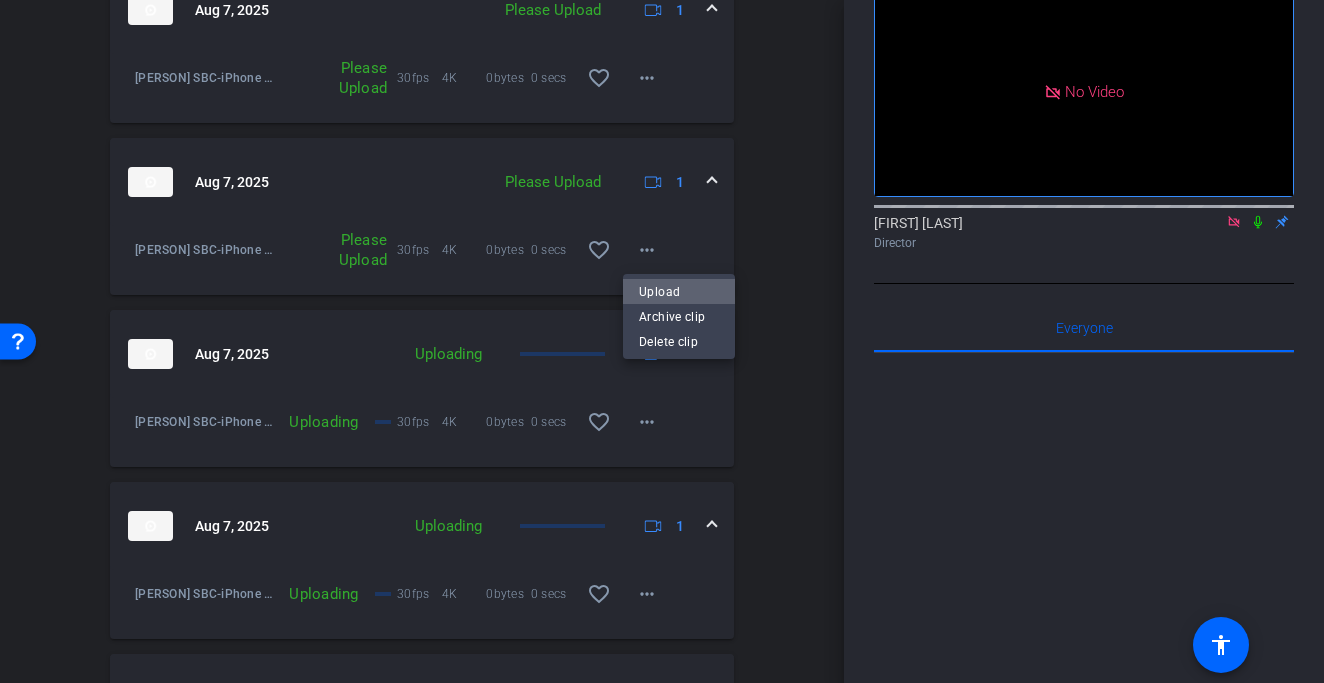 click on "Upload" at bounding box center (679, 292) 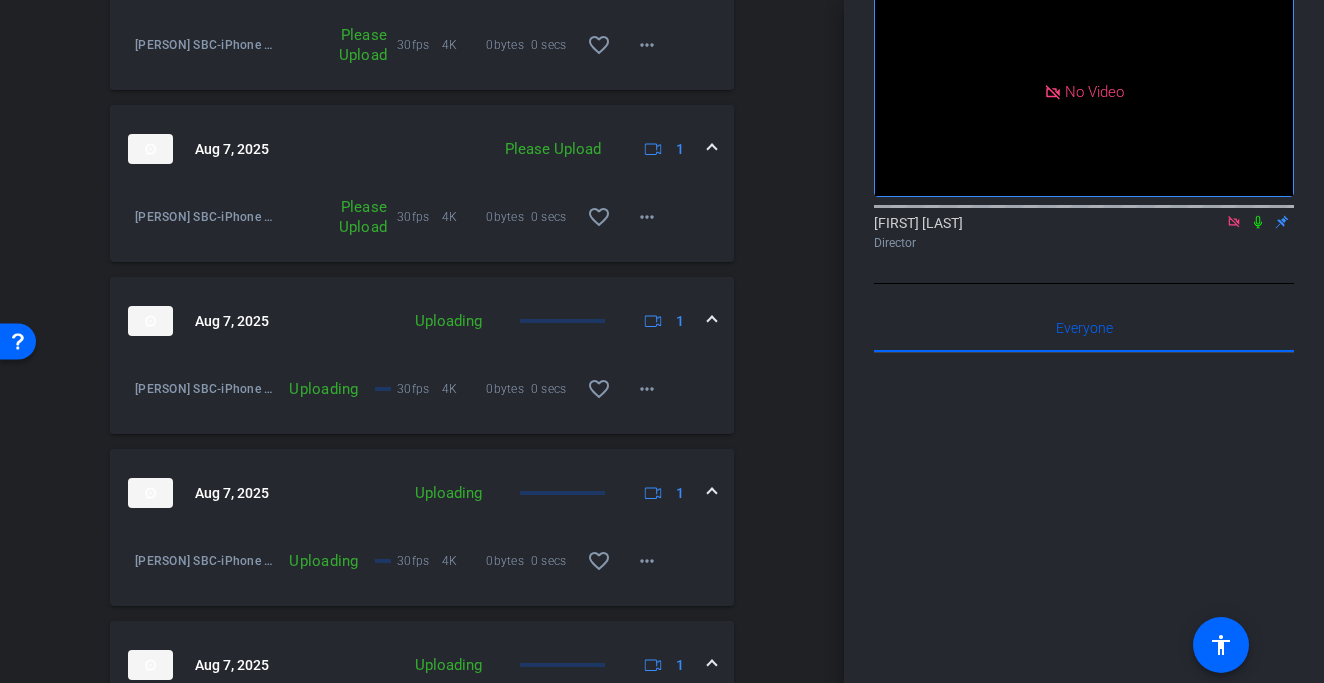 scroll, scrollTop: 1619, scrollLeft: 0, axis: vertical 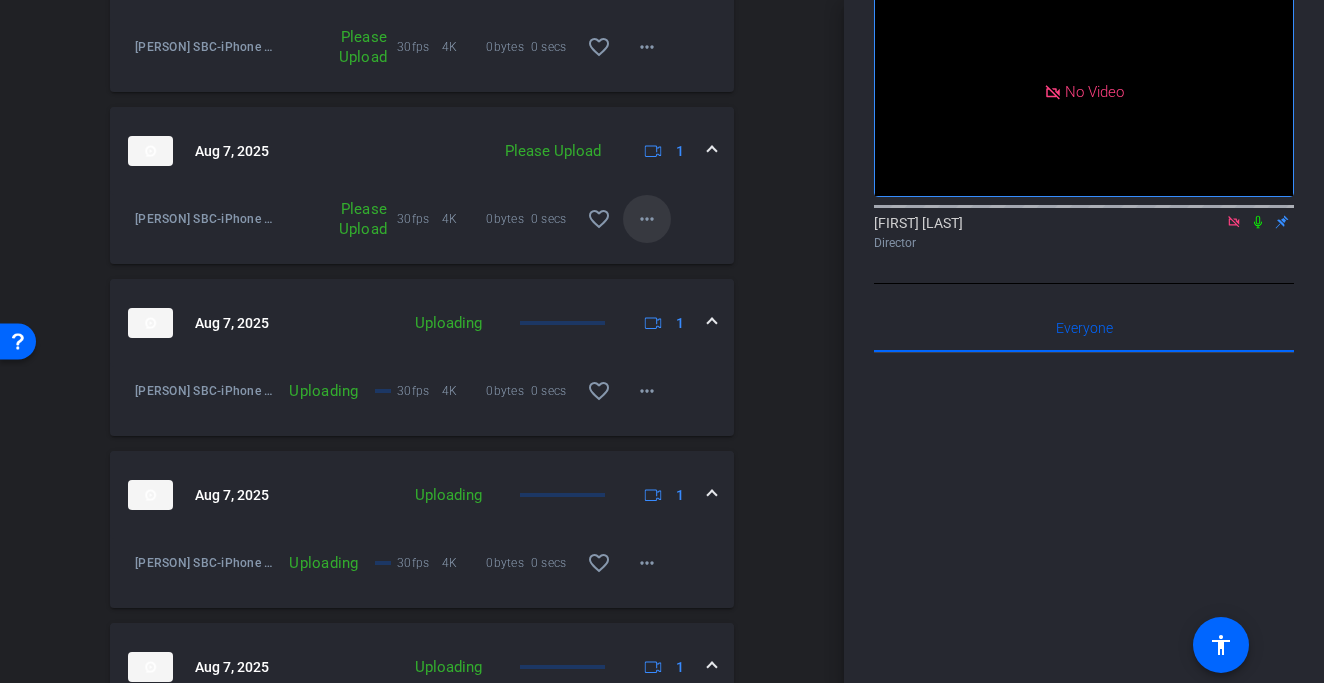 click on "more_horiz" at bounding box center (647, 219) 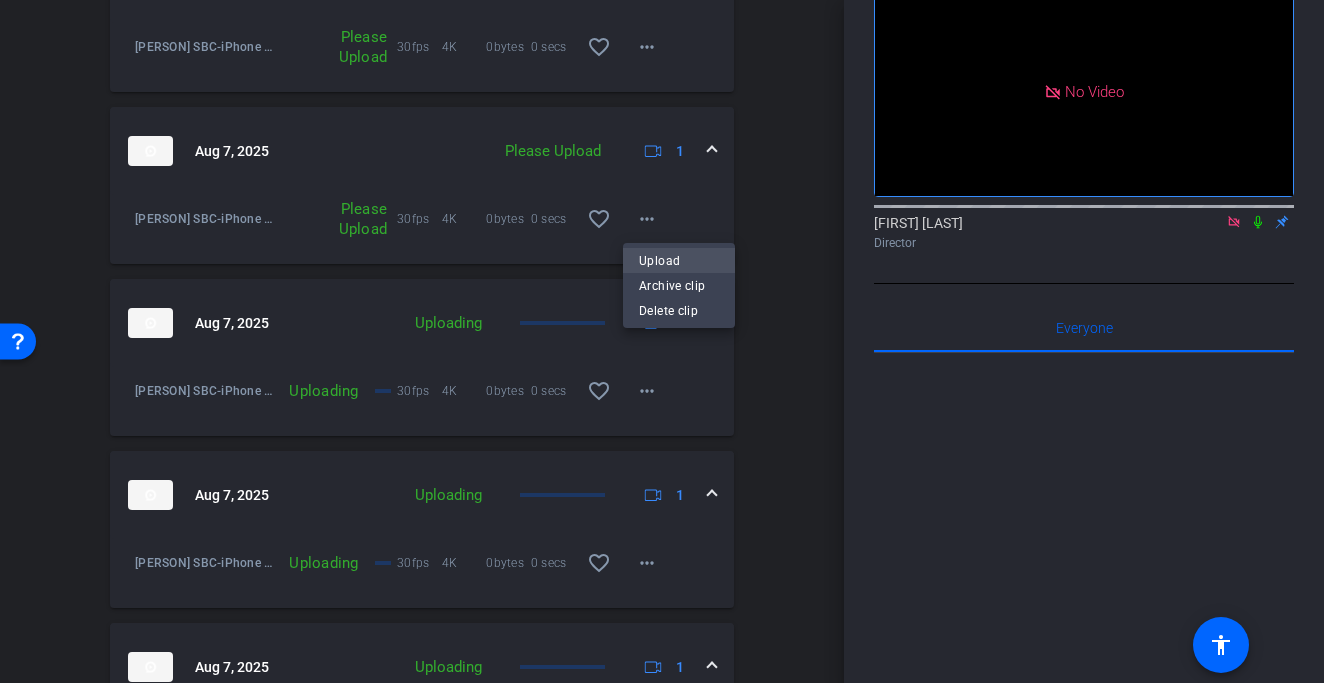 click on "Upload" at bounding box center [679, 261] 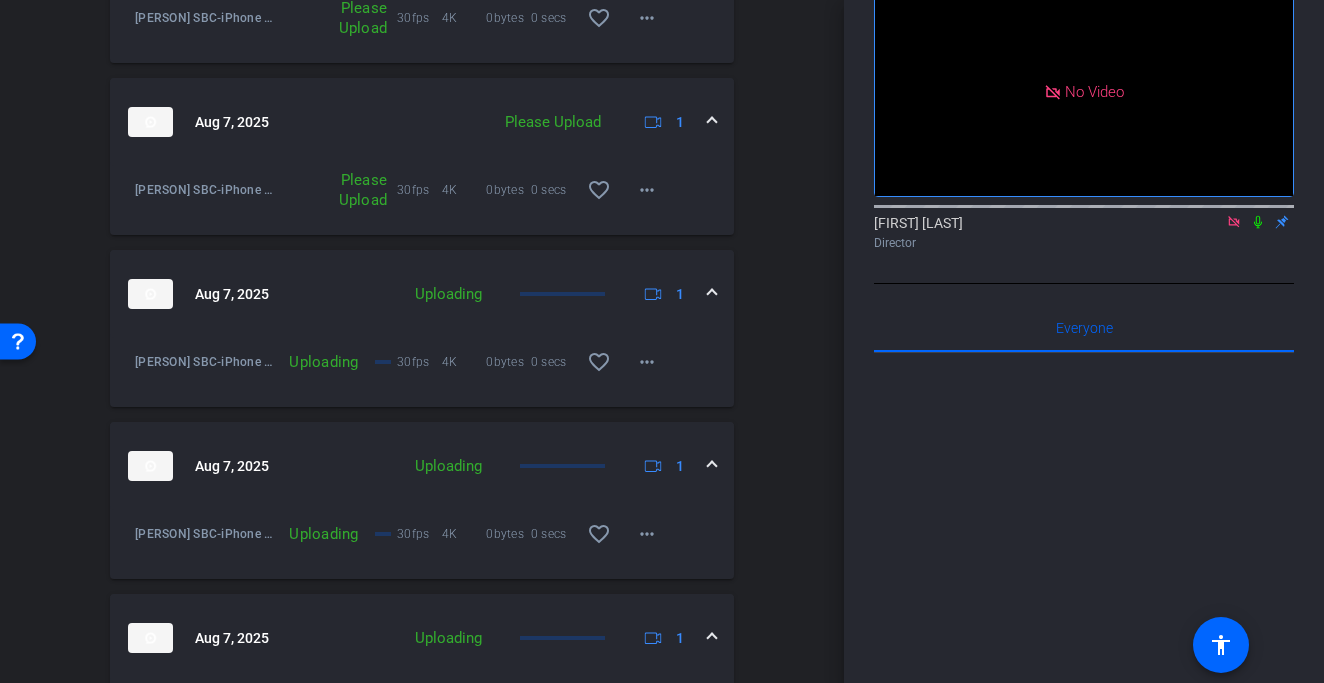 scroll, scrollTop: 1457, scrollLeft: 0, axis: vertical 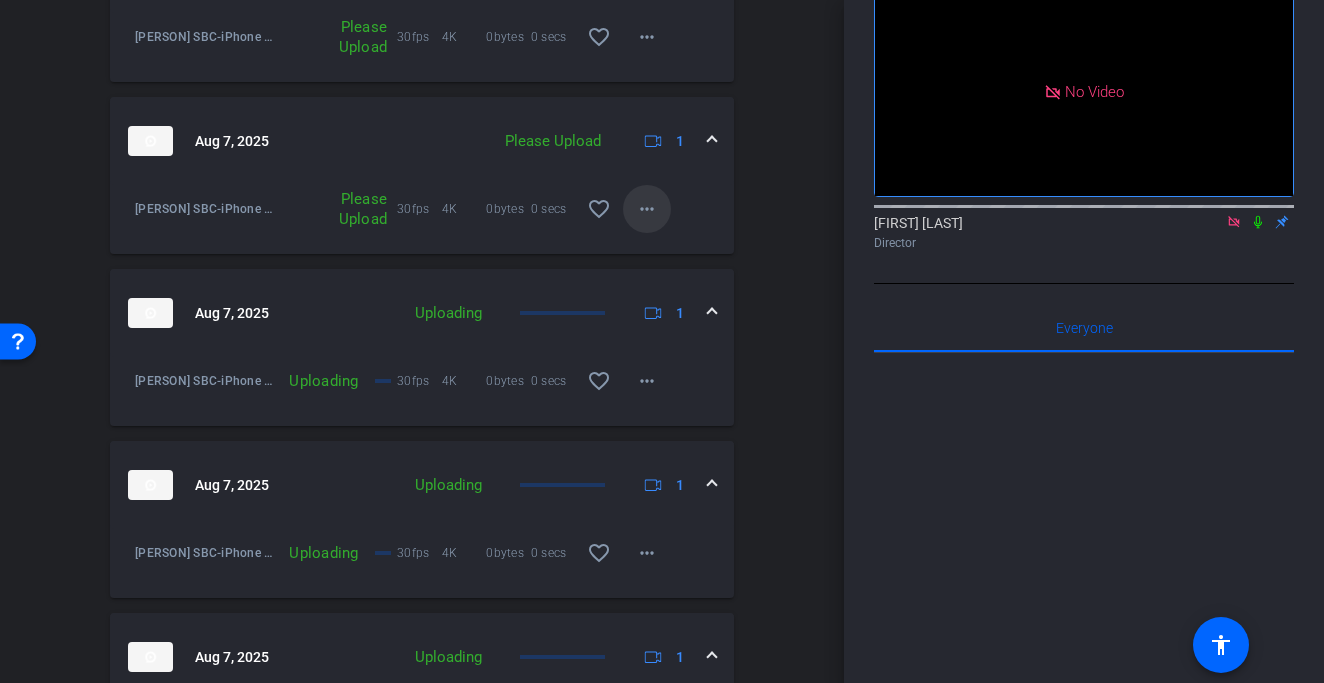click on "more_horiz" at bounding box center (647, 209) 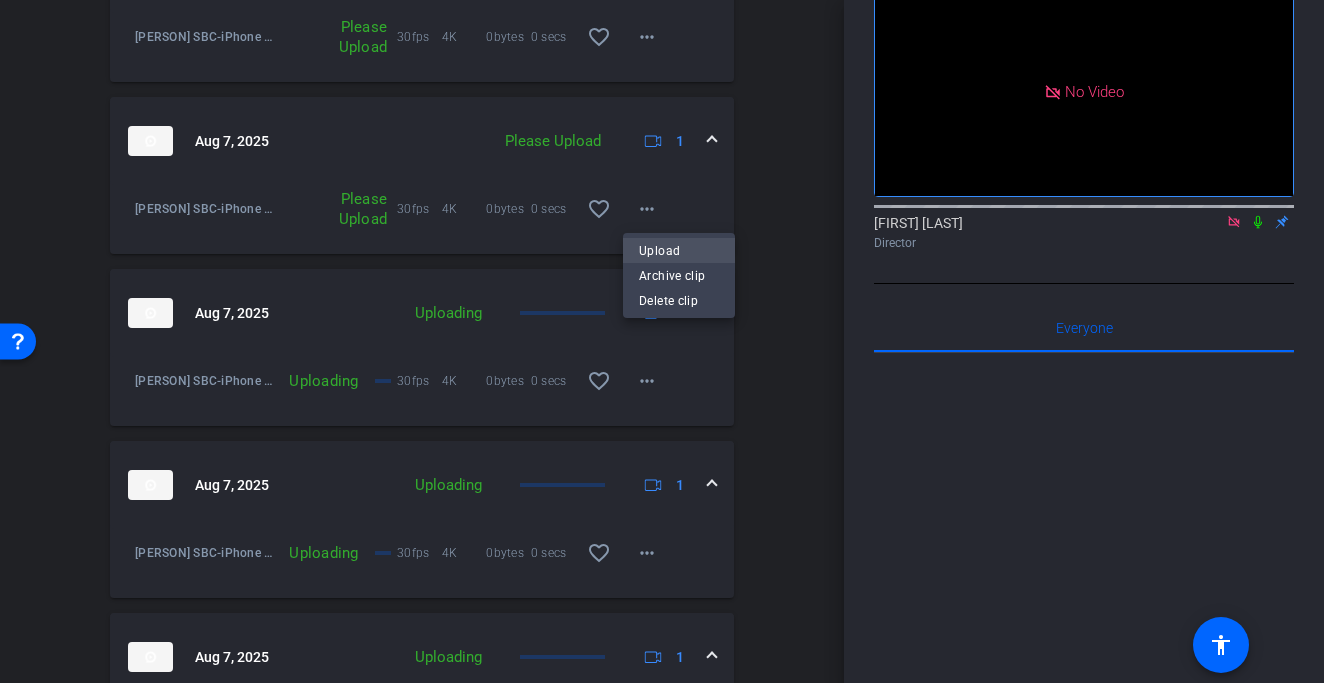 click on "Upload" at bounding box center [679, 251] 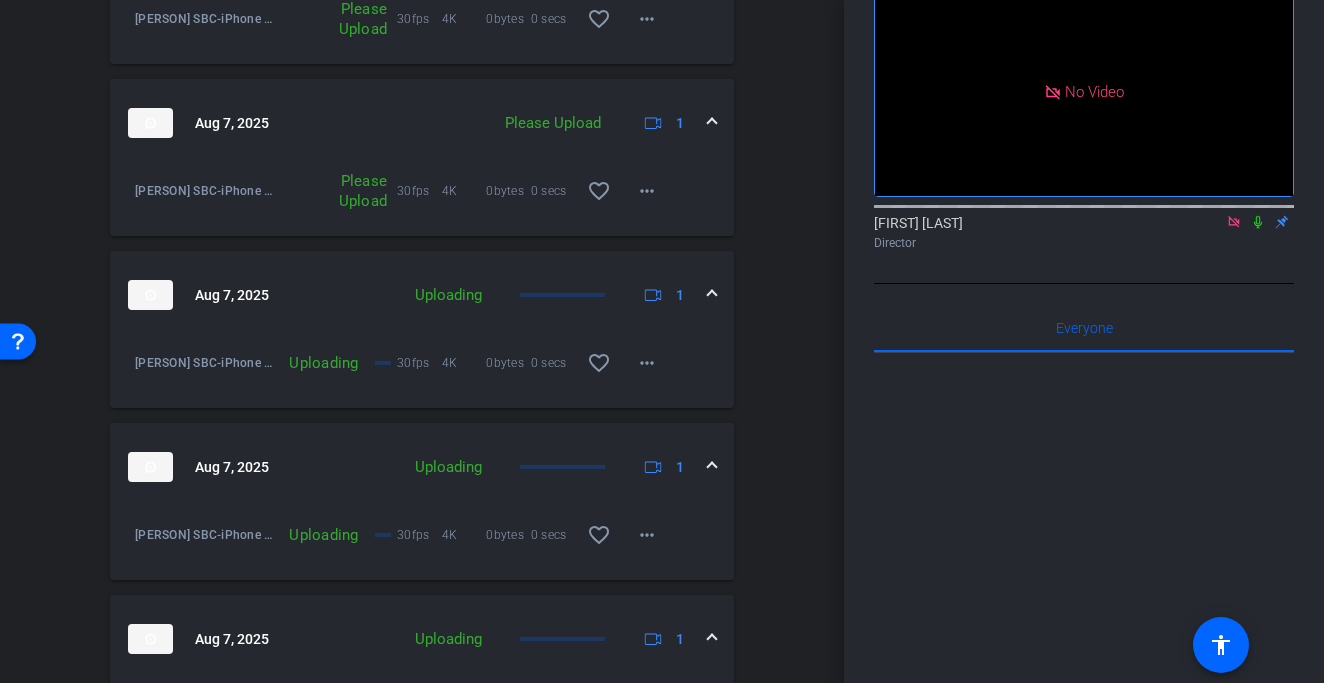 scroll, scrollTop: 1272, scrollLeft: 0, axis: vertical 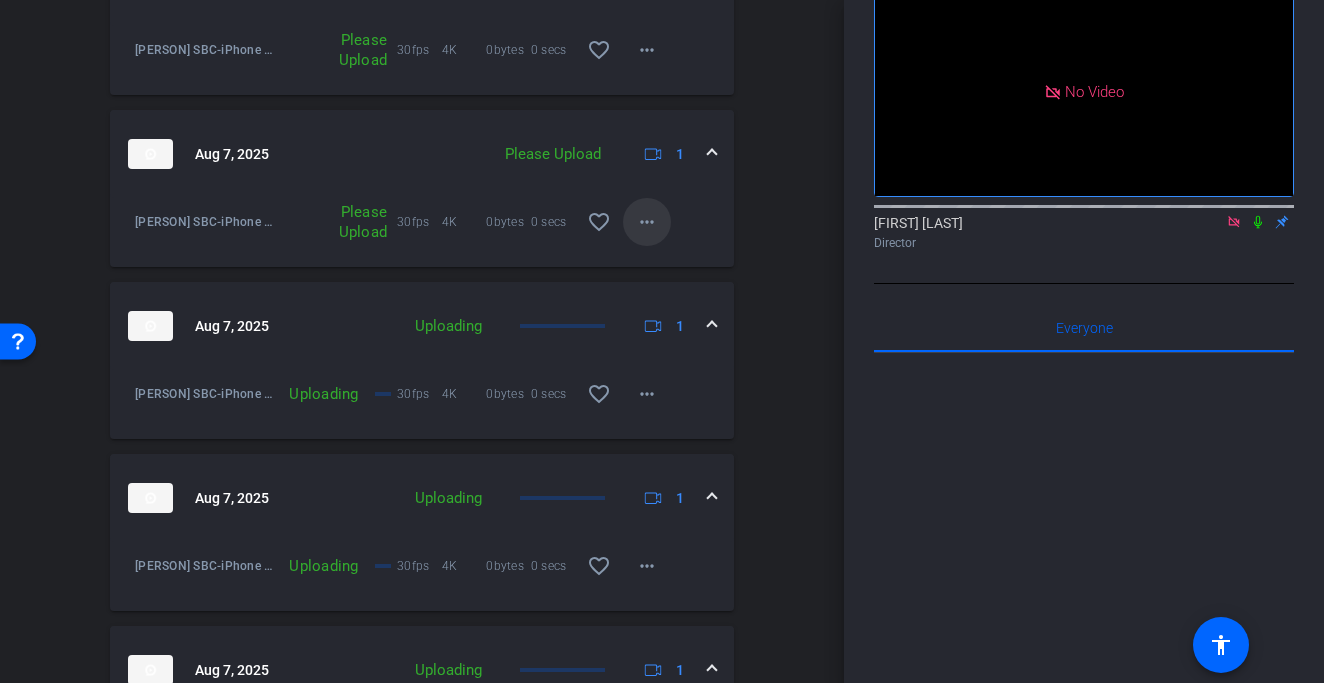 click on "more_horiz" at bounding box center (647, 222) 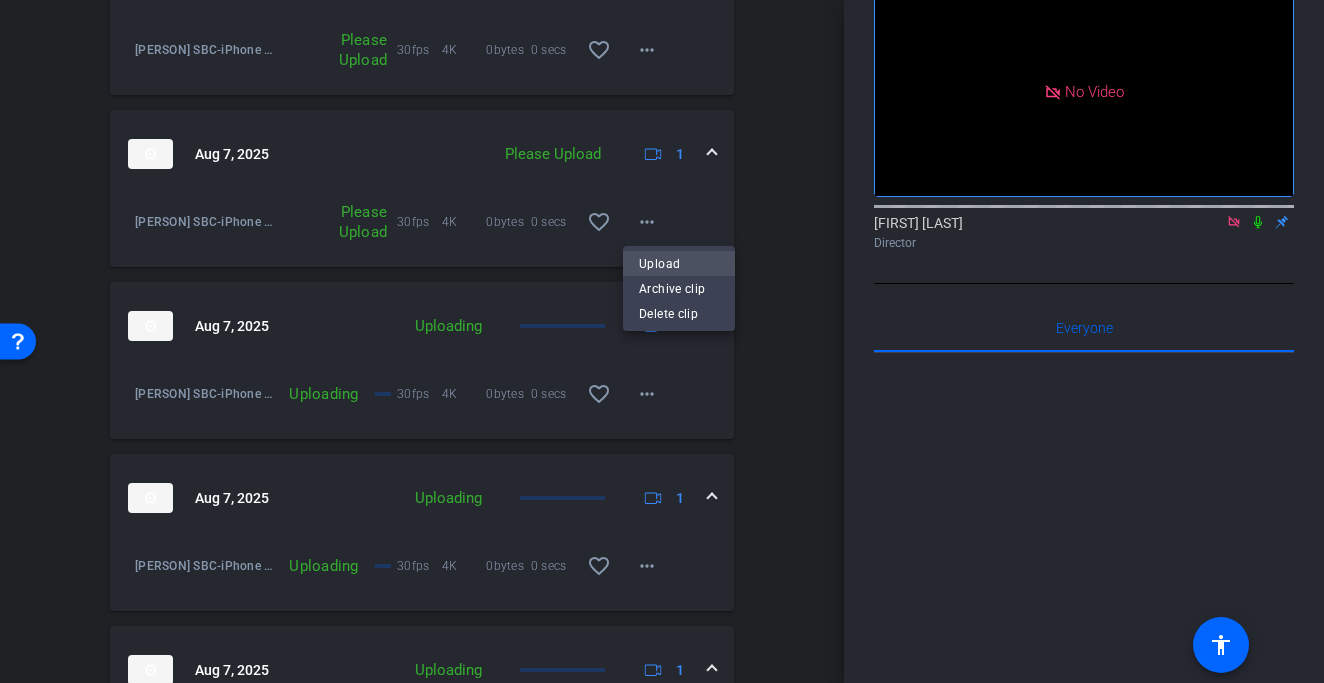click on "Upload" at bounding box center [679, 264] 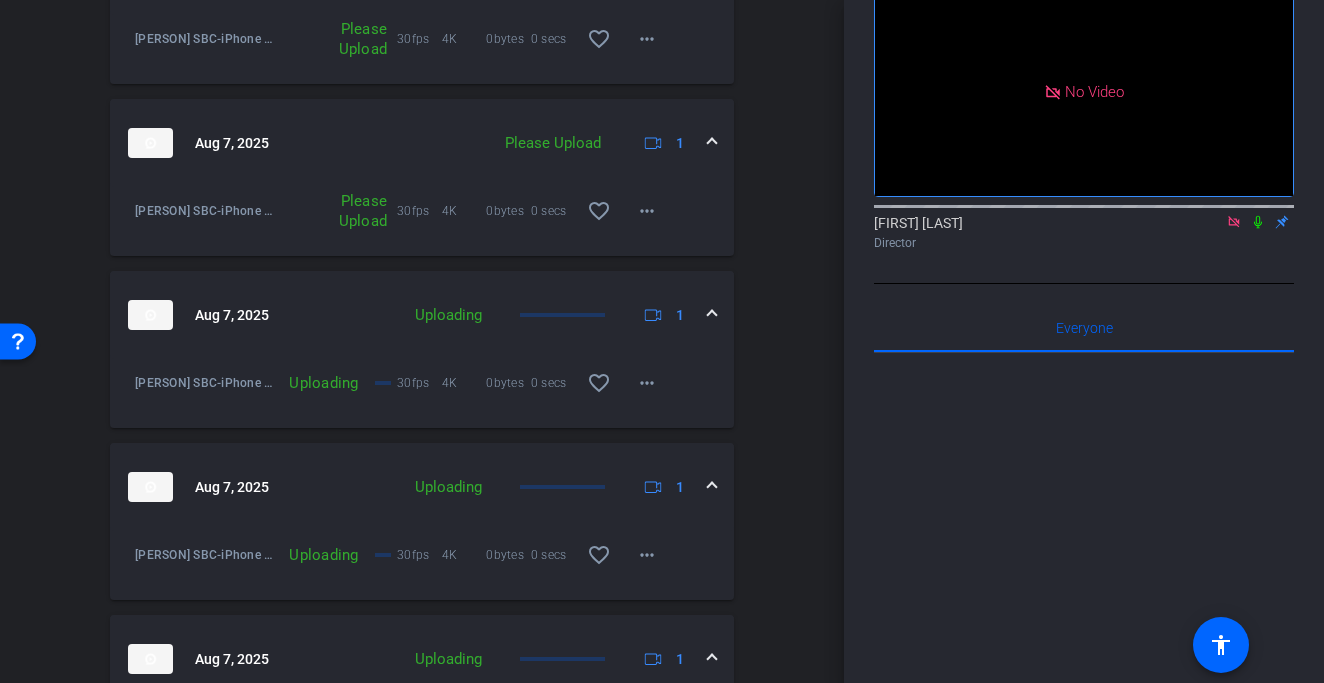 scroll, scrollTop: 1095, scrollLeft: 0, axis: vertical 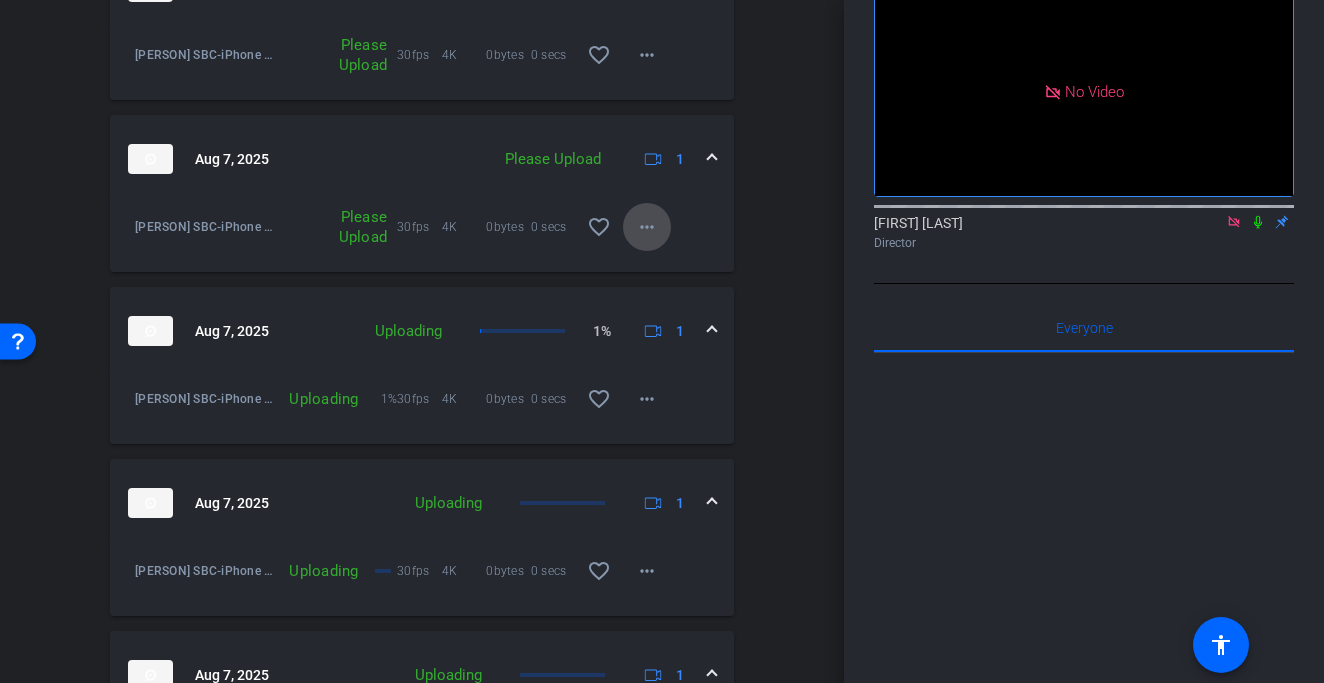 click on "more_horiz" at bounding box center [647, 227] 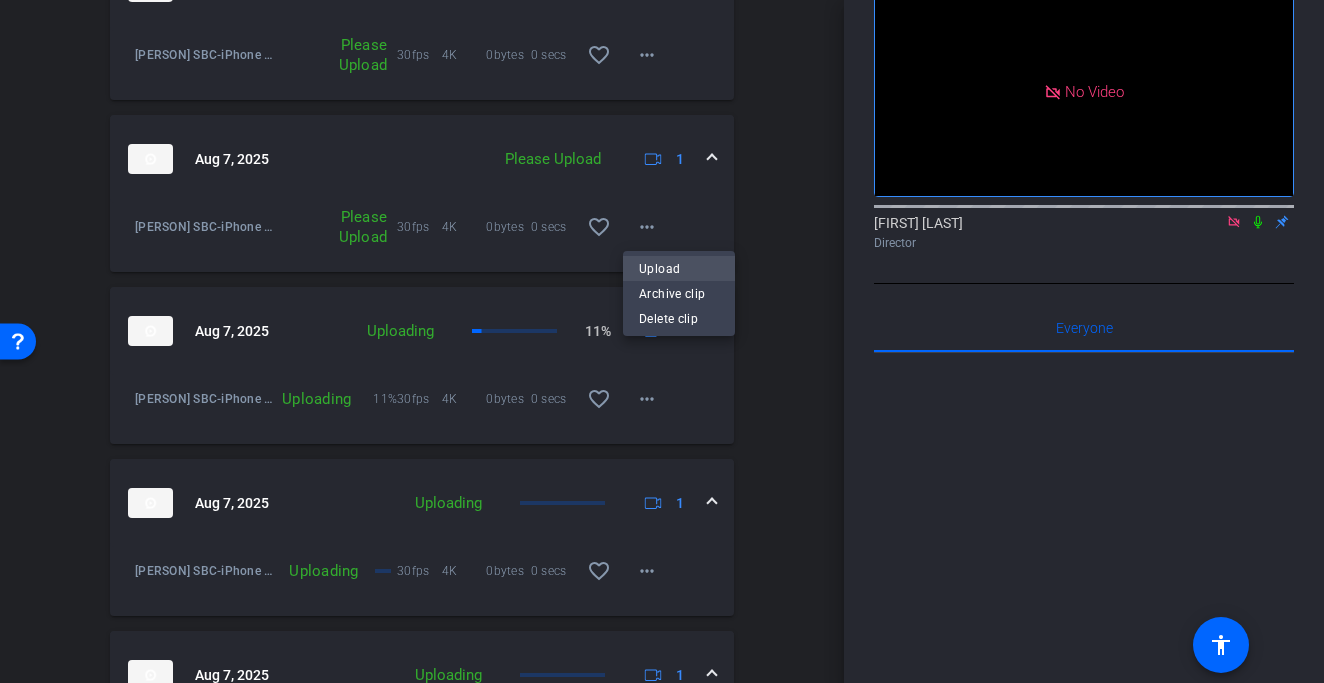 click on "Upload" at bounding box center (679, 269) 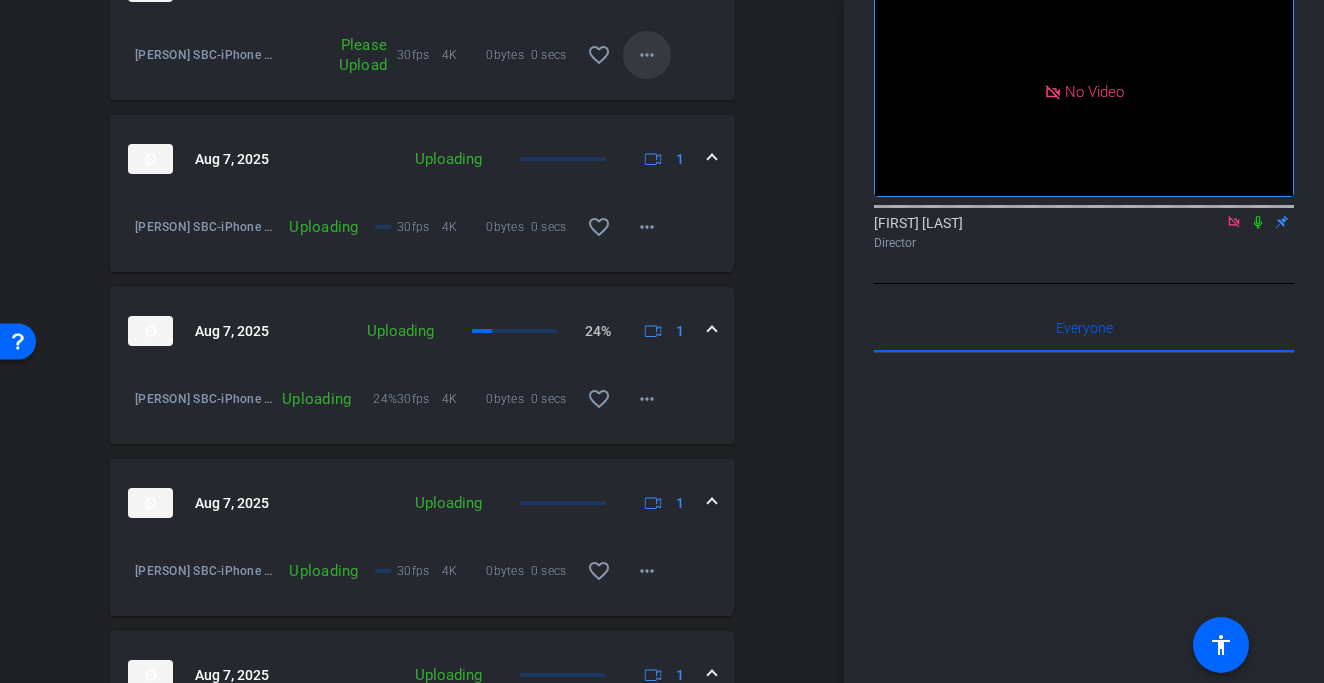 scroll, scrollTop: 920, scrollLeft: 0, axis: vertical 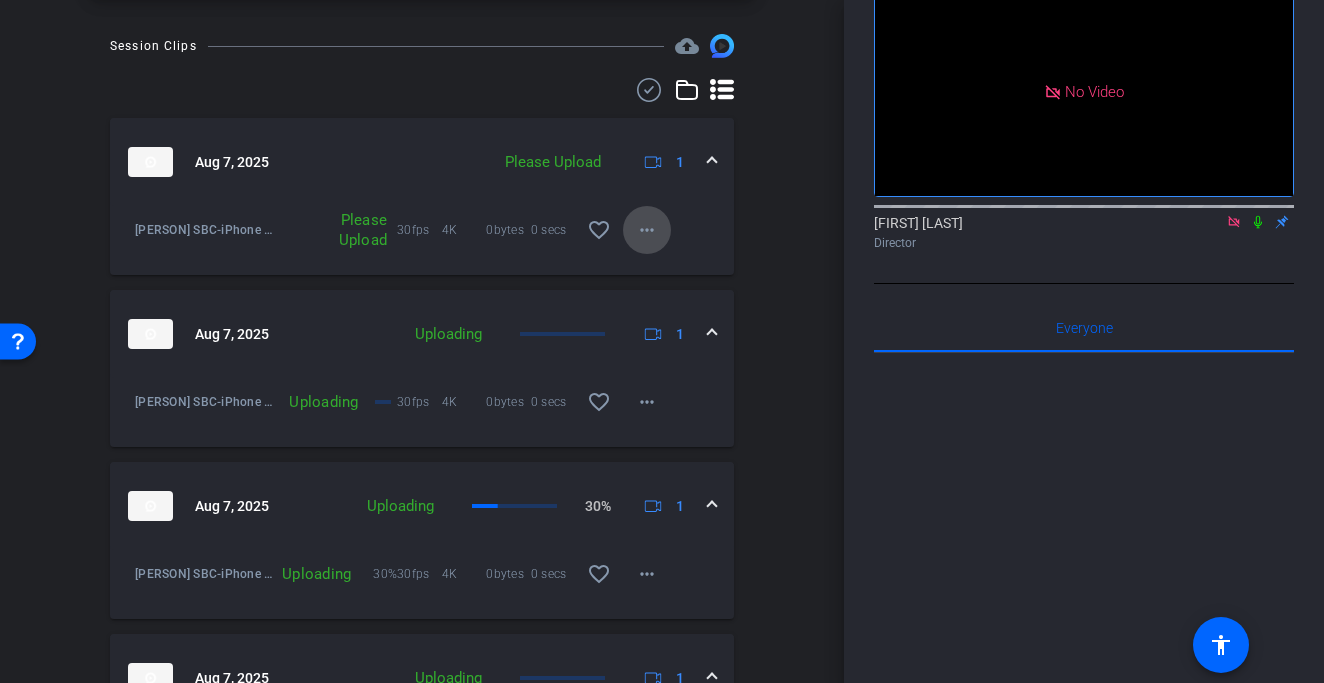 click on "more_horiz" at bounding box center [647, 230] 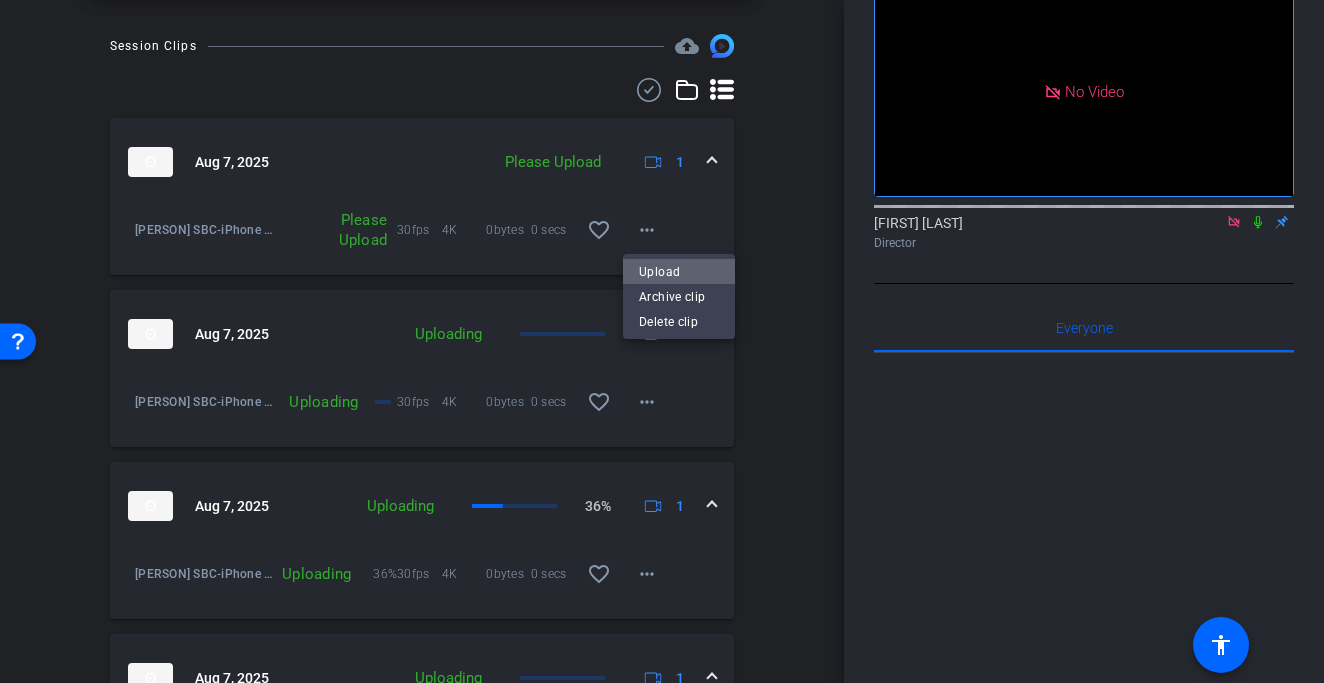 click on "Upload" at bounding box center [679, 272] 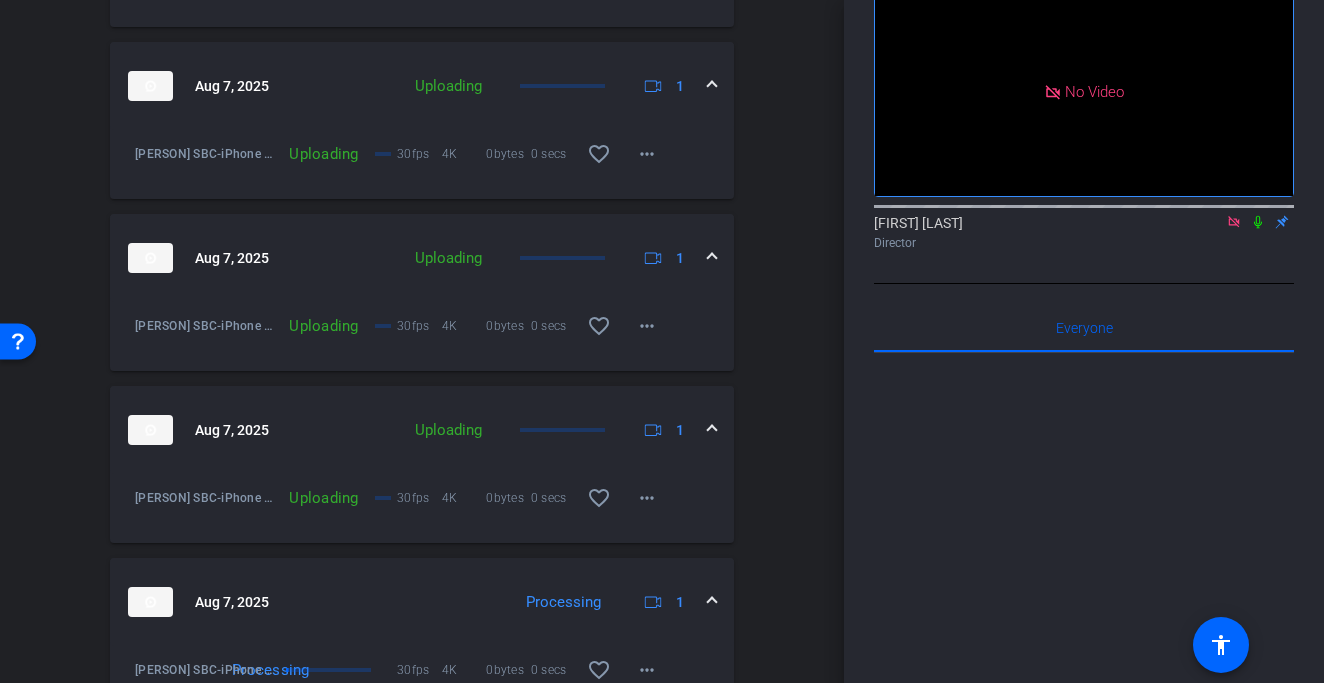 scroll, scrollTop: 2131, scrollLeft: 0, axis: vertical 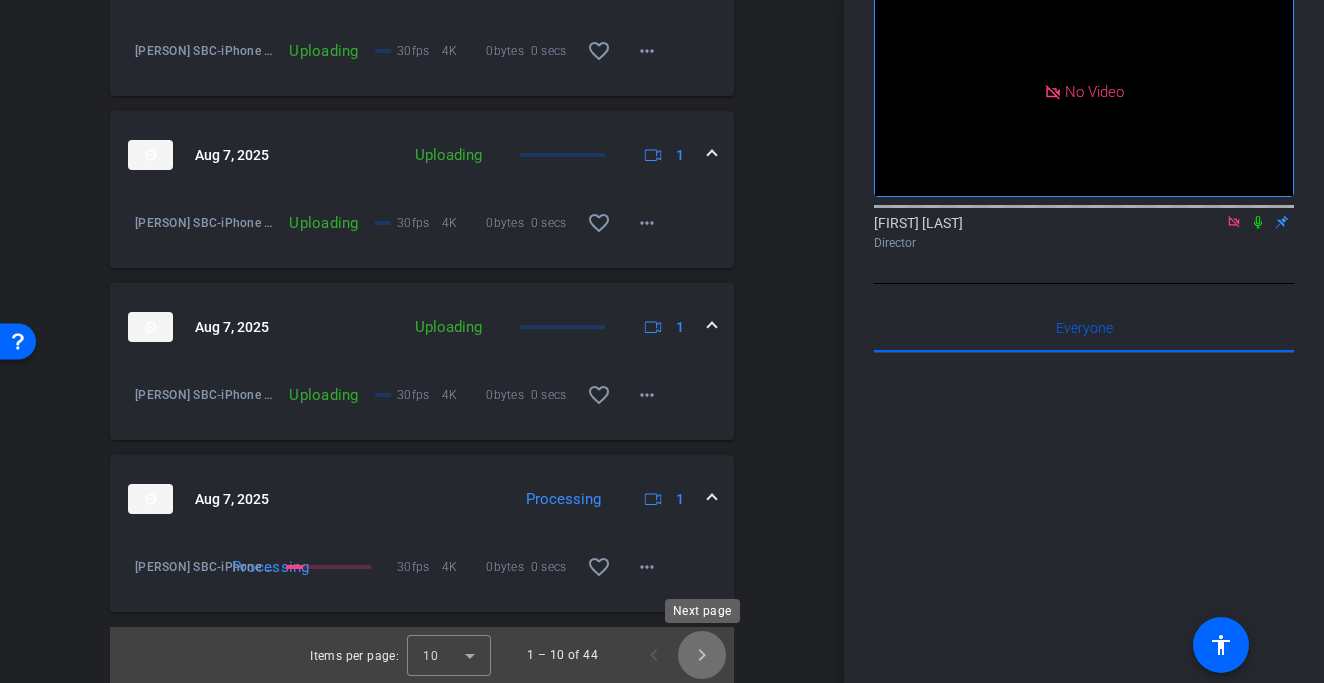 click 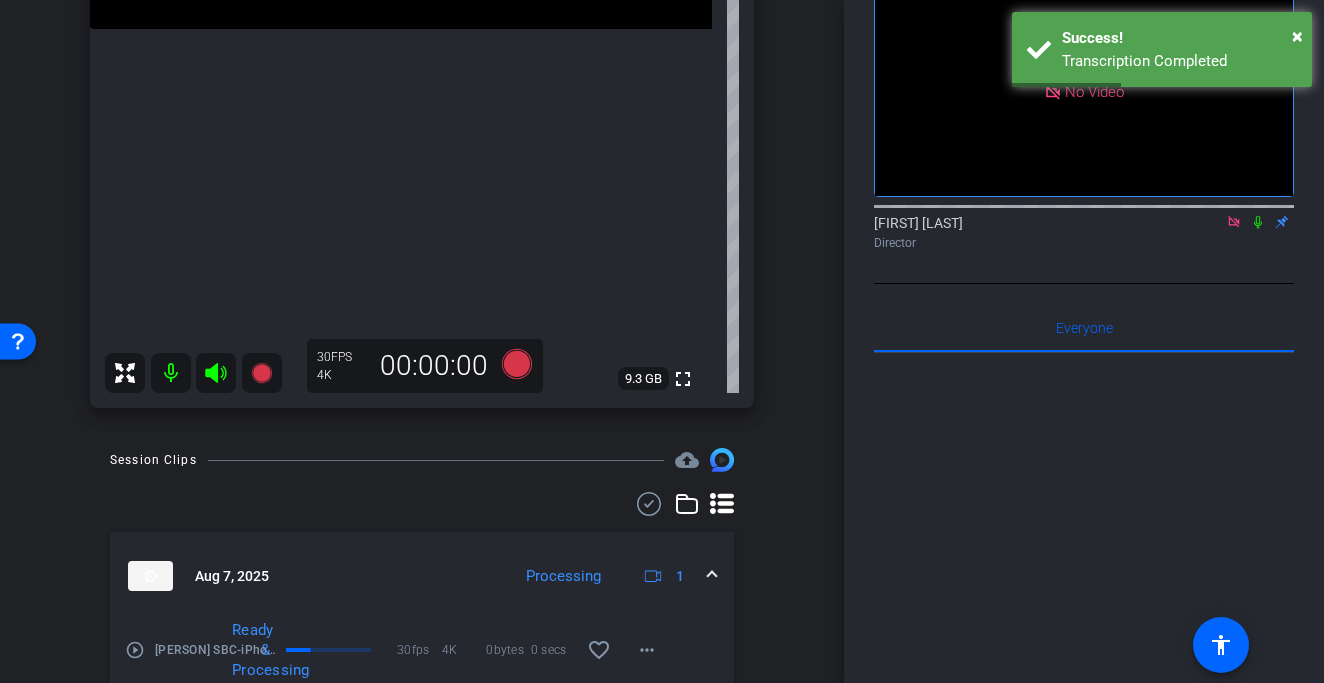 scroll, scrollTop: 565, scrollLeft: 0, axis: vertical 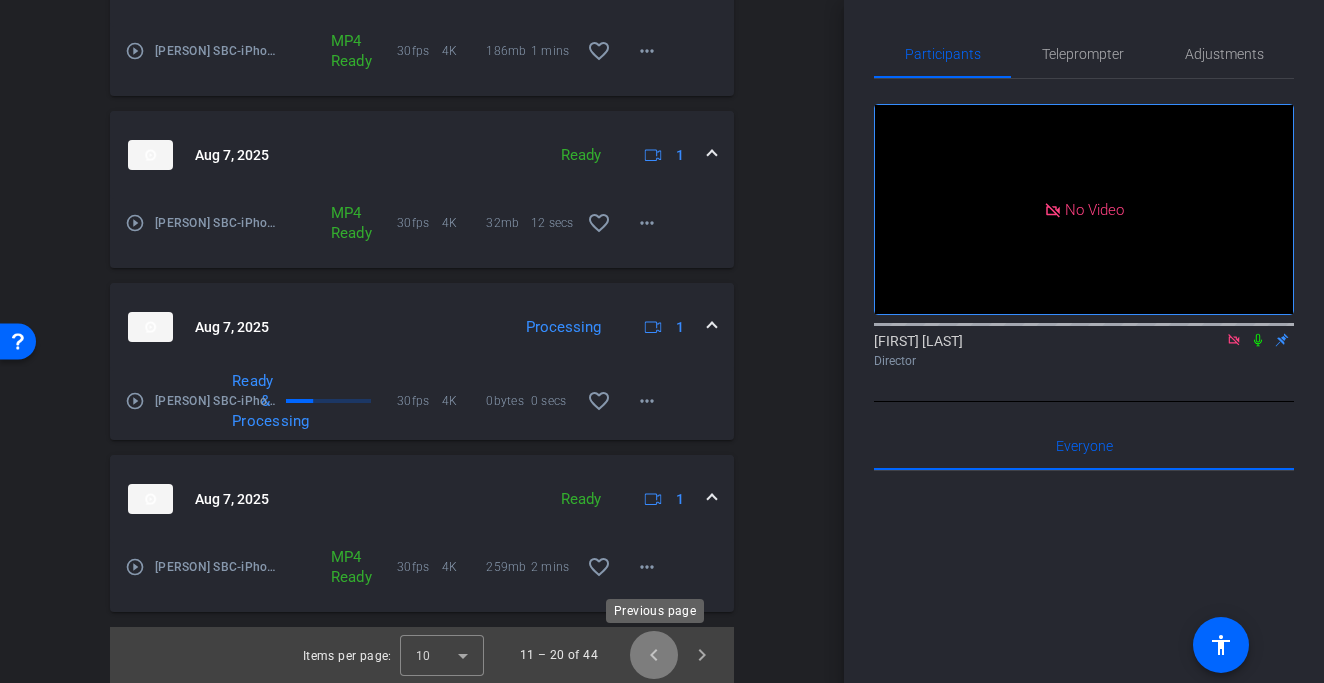 click 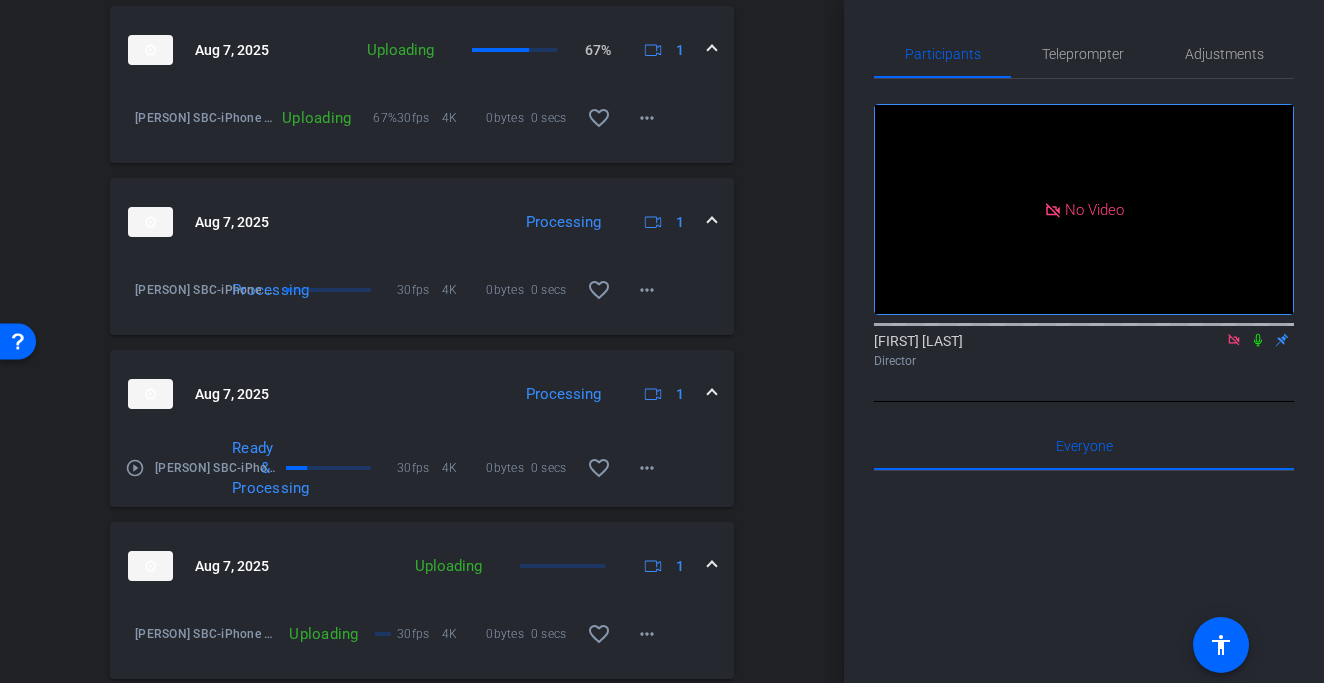 scroll, scrollTop: 2131, scrollLeft: 0, axis: vertical 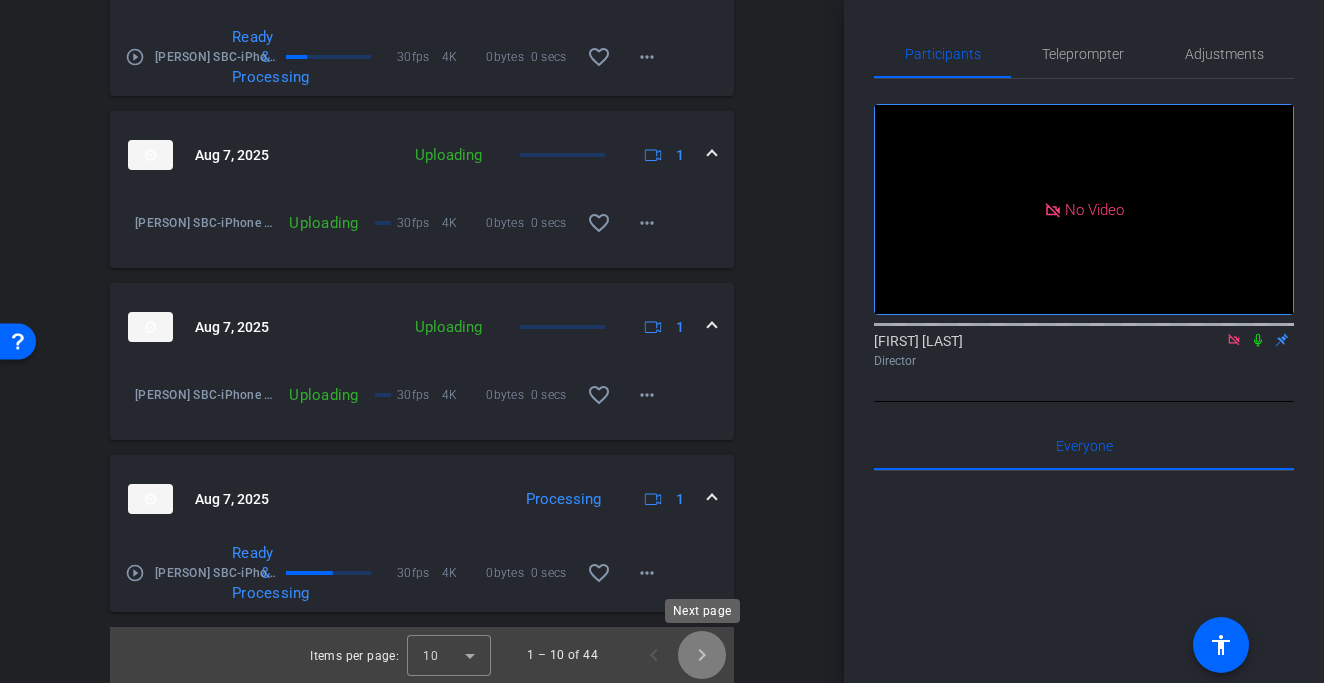 click 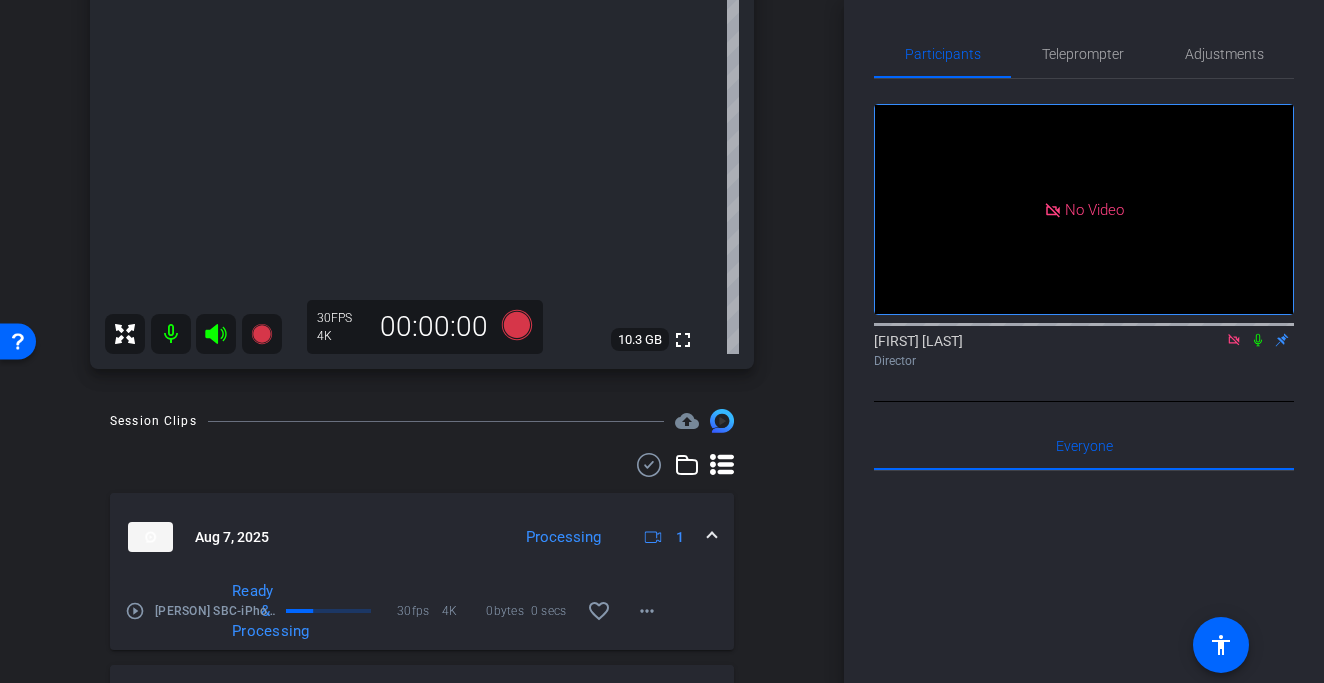 scroll, scrollTop: 2131, scrollLeft: 0, axis: vertical 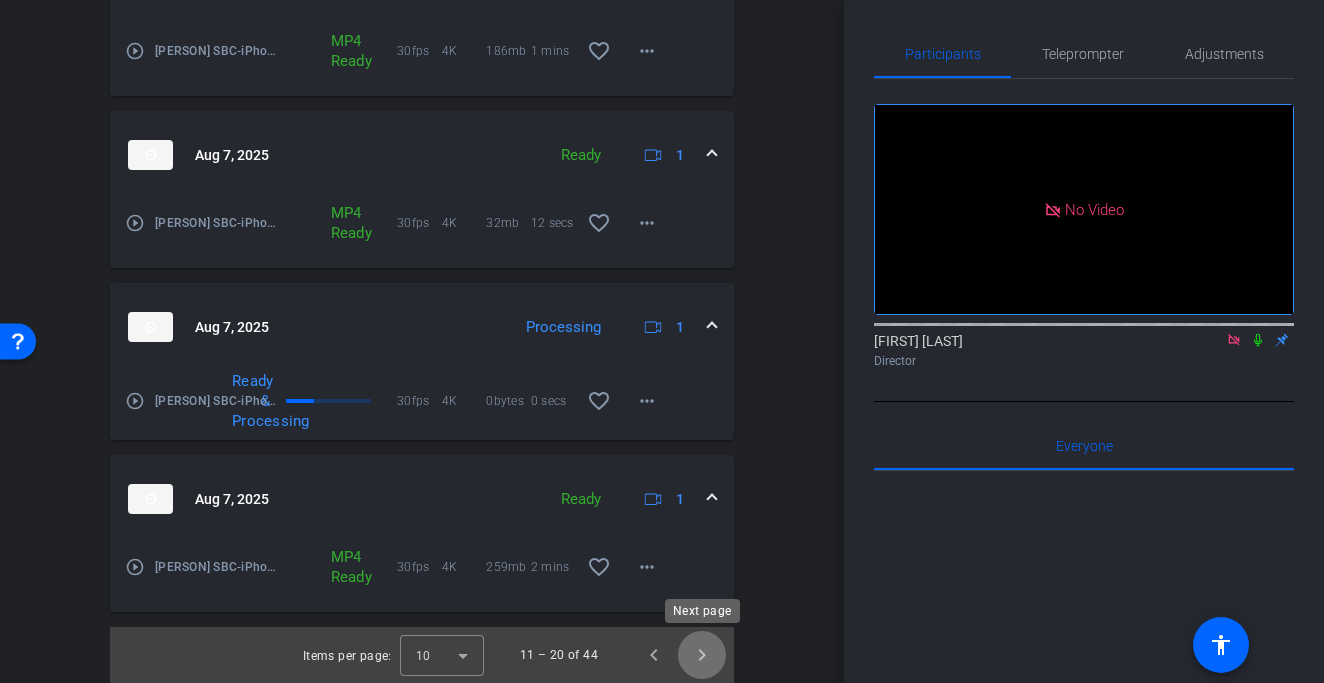 click 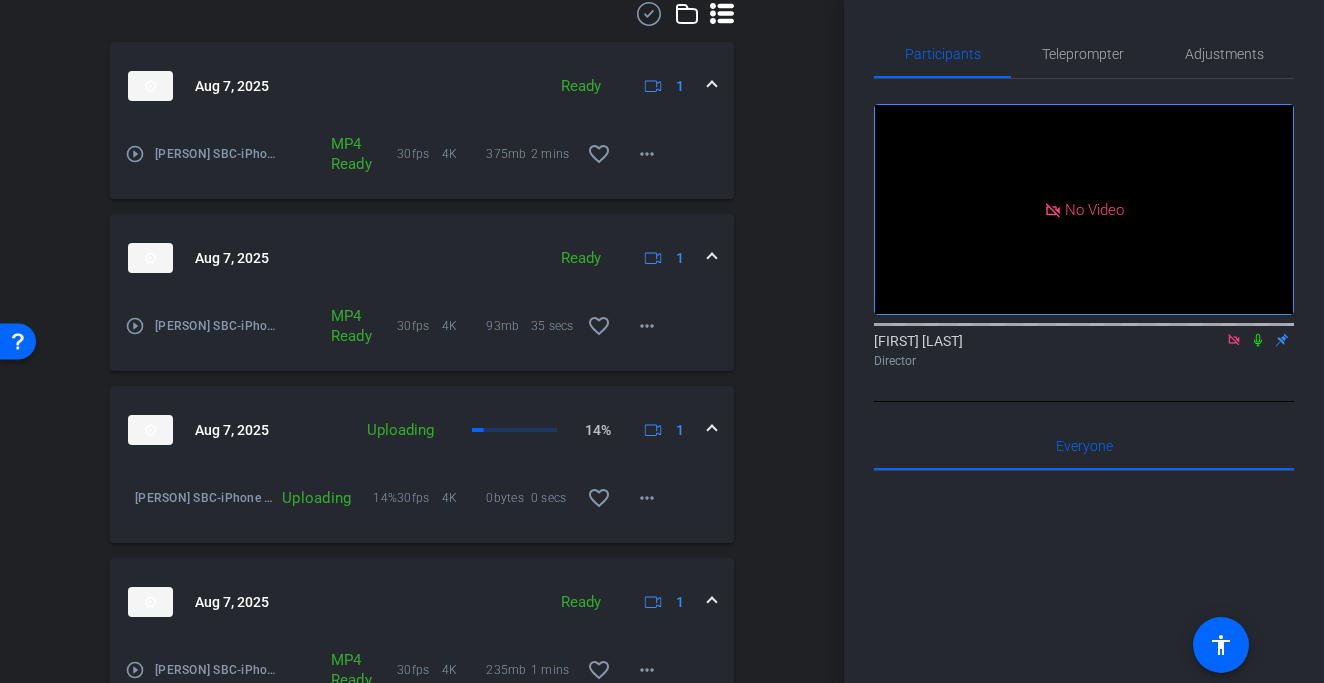 scroll, scrollTop: 1055, scrollLeft: 0, axis: vertical 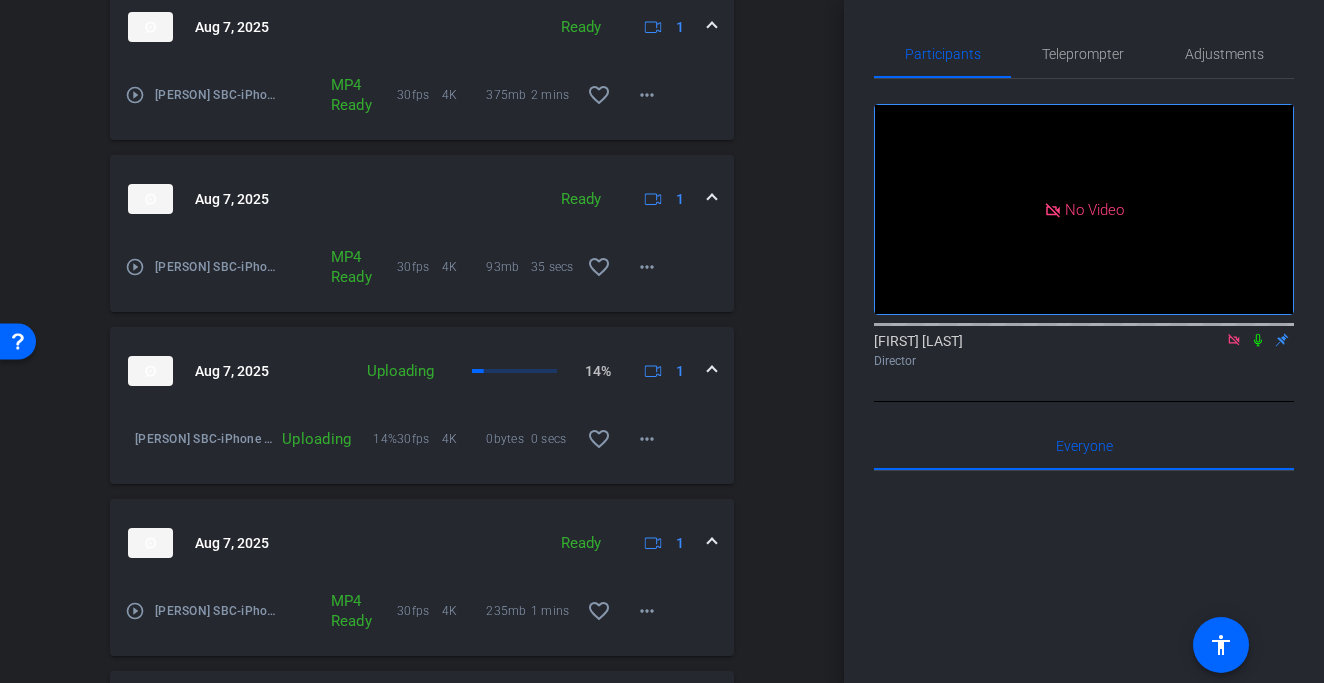 click 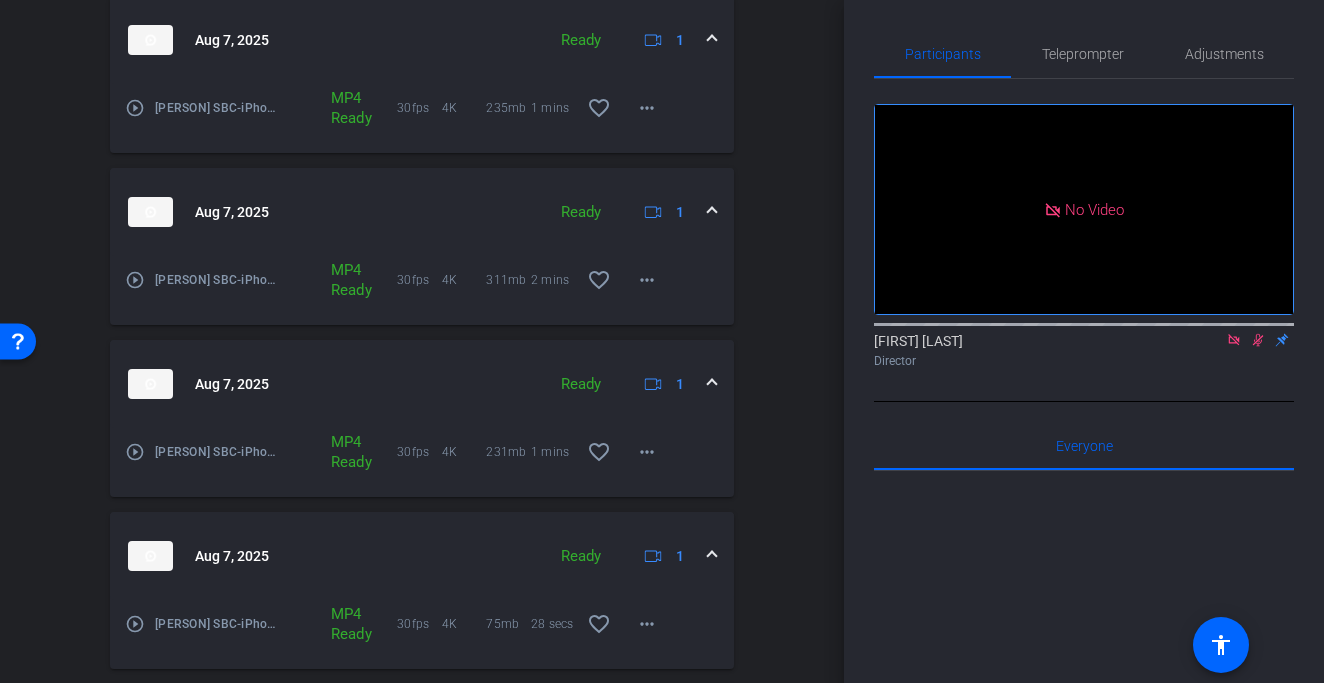 scroll, scrollTop: 2131, scrollLeft: 0, axis: vertical 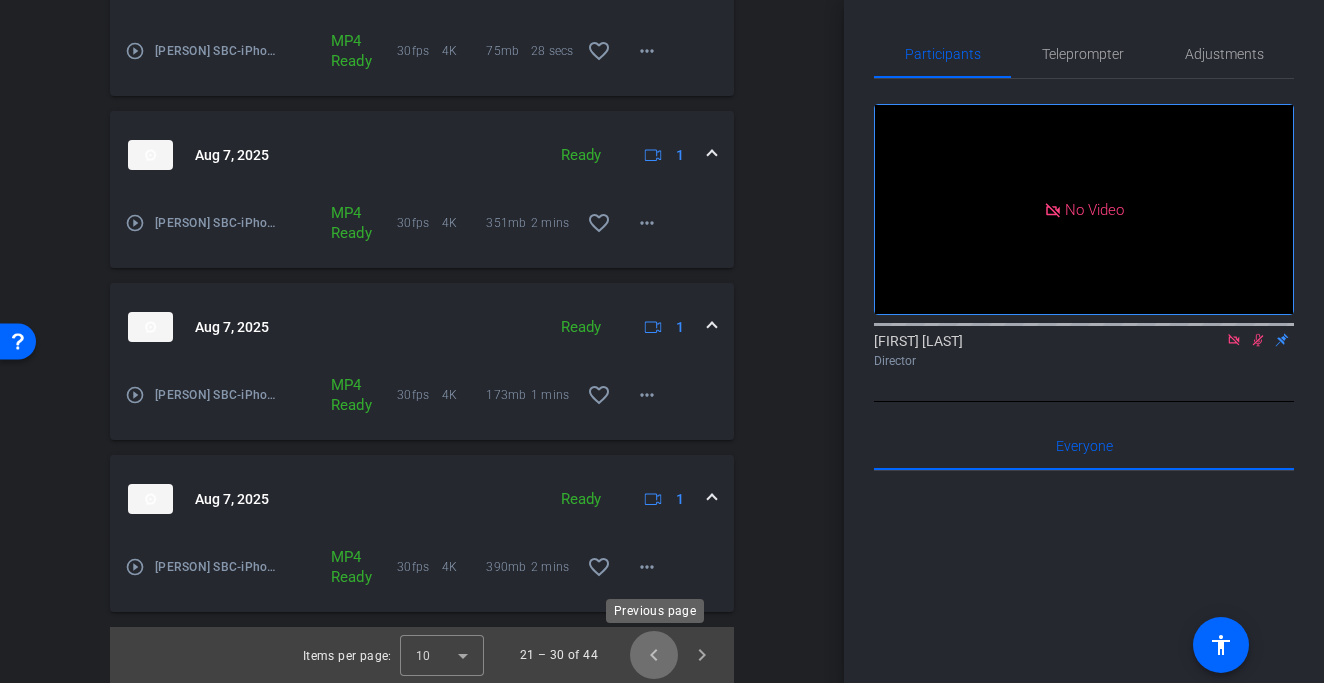 click 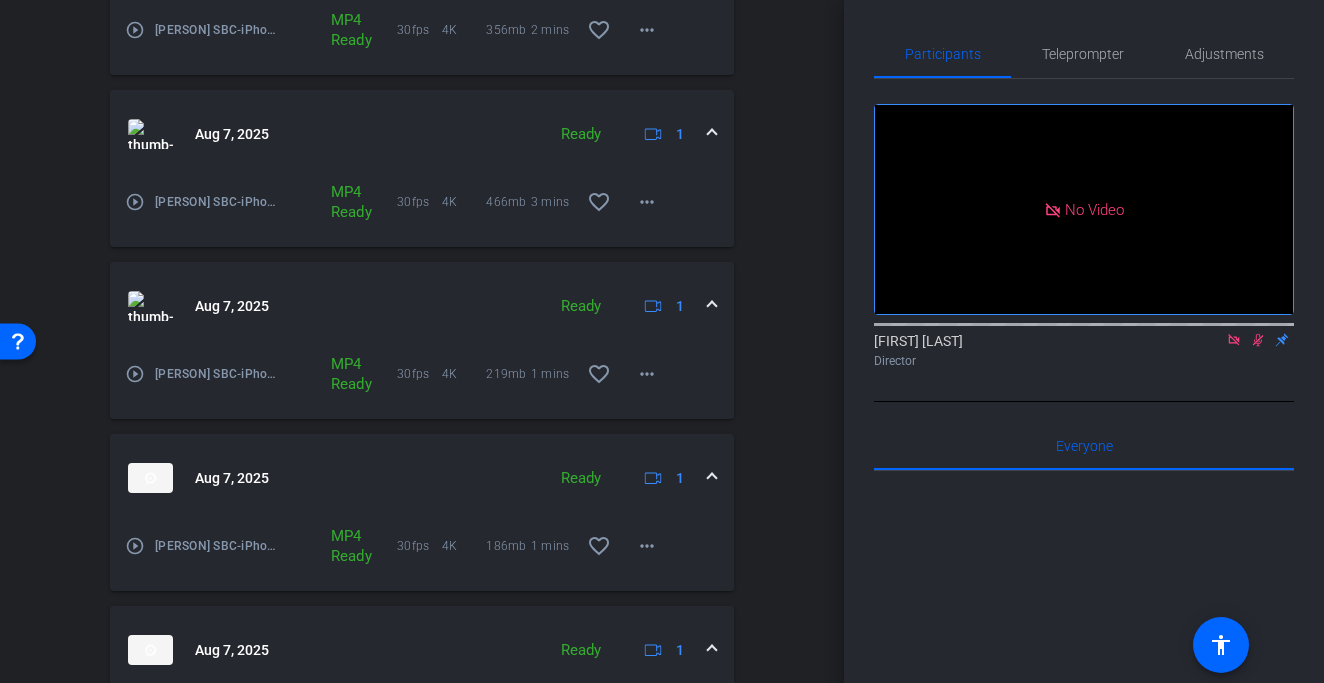 scroll, scrollTop: 2131, scrollLeft: 0, axis: vertical 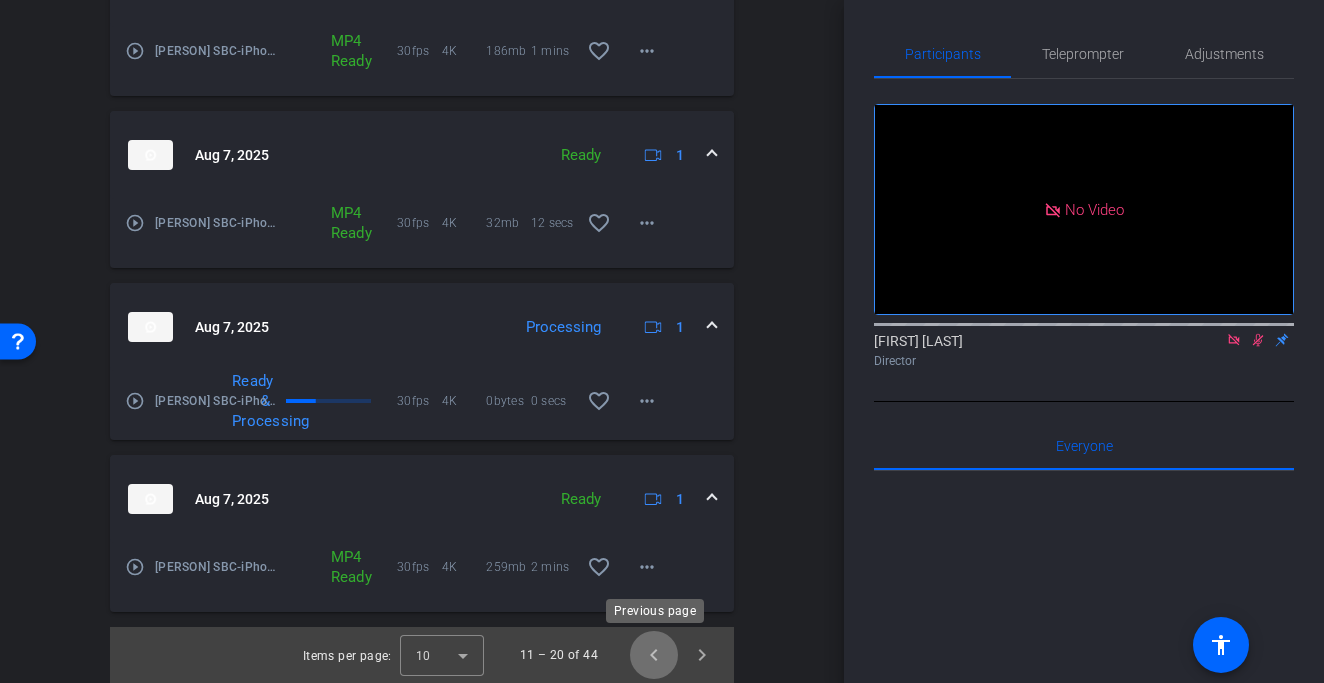 click 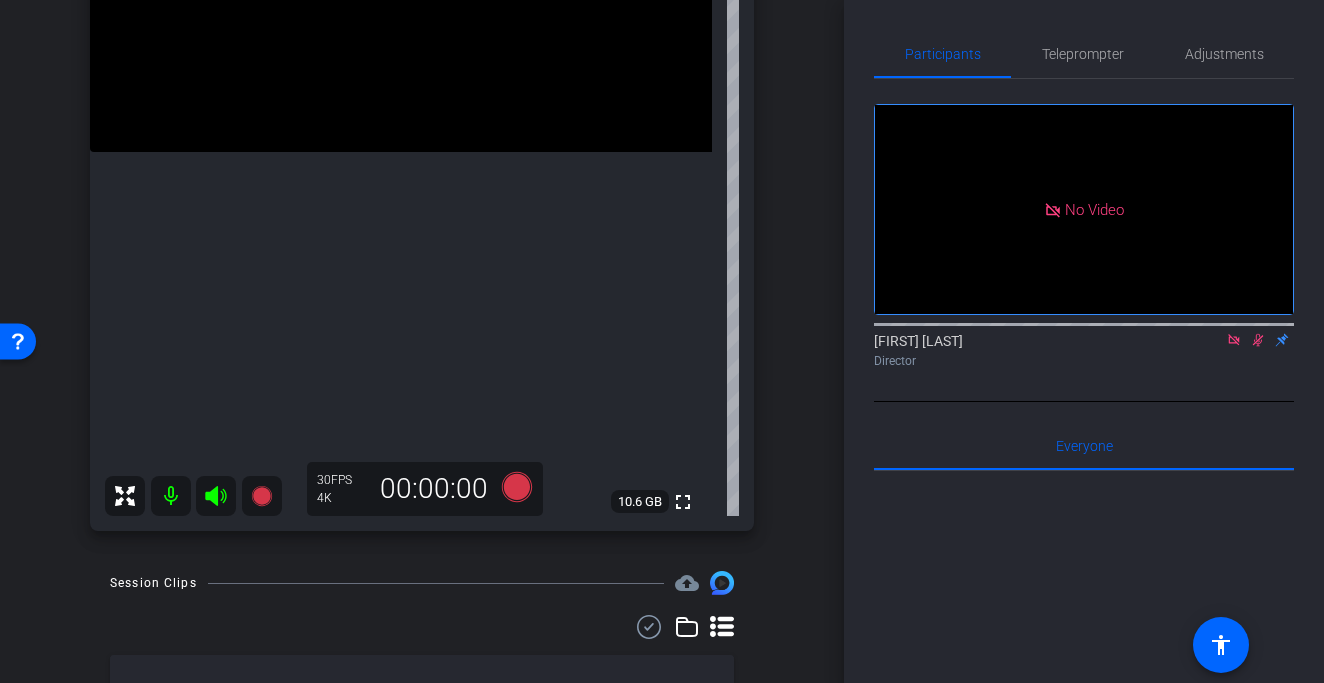 scroll, scrollTop: 386, scrollLeft: 0, axis: vertical 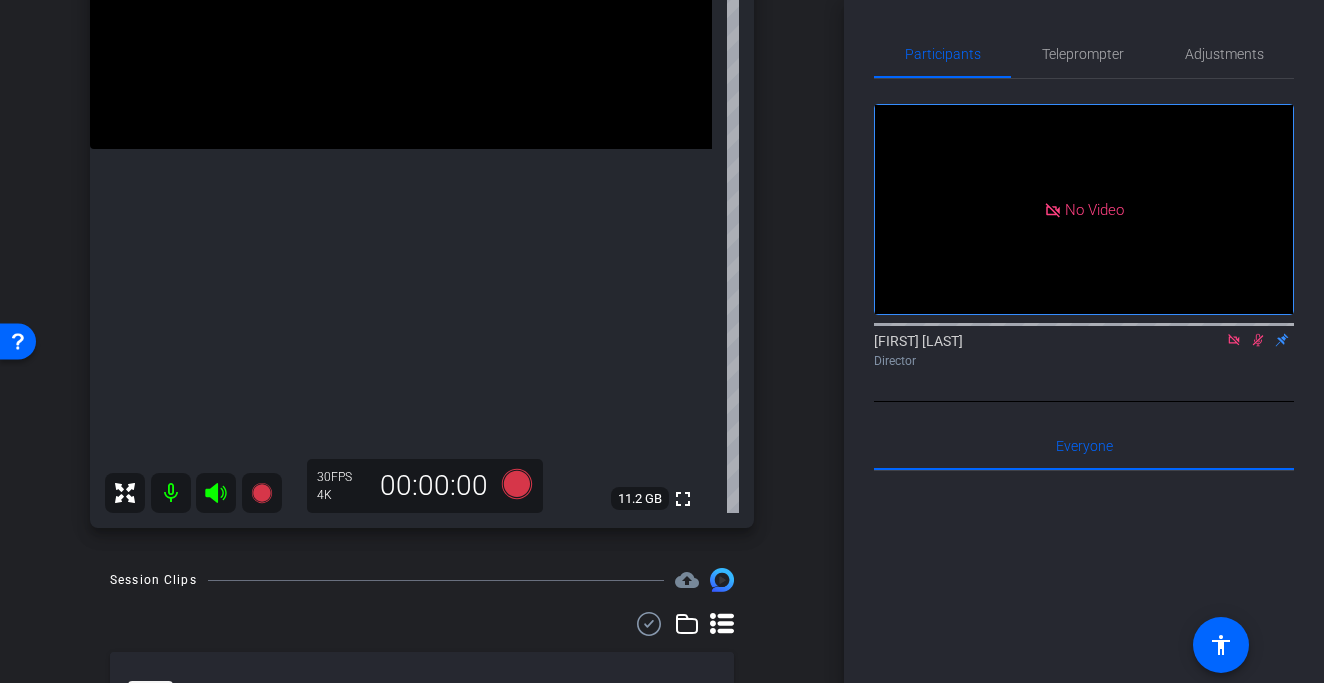 click at bounding box center [401, -7] 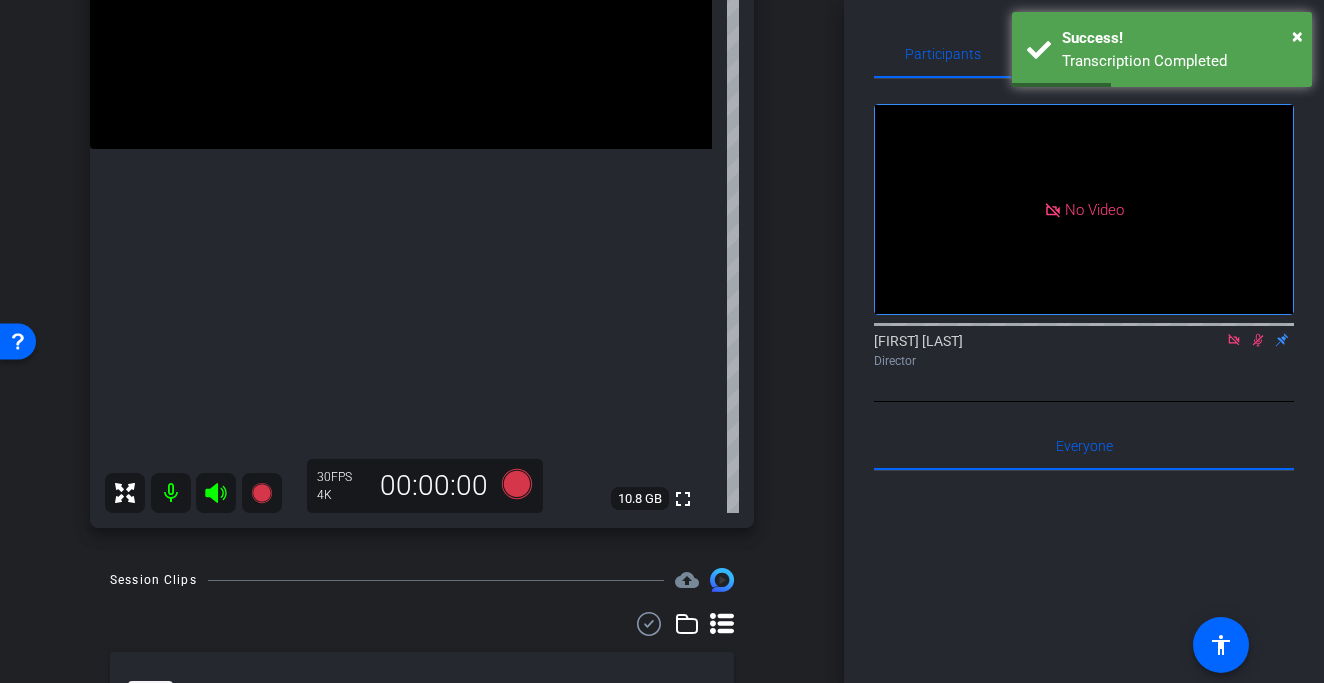 click 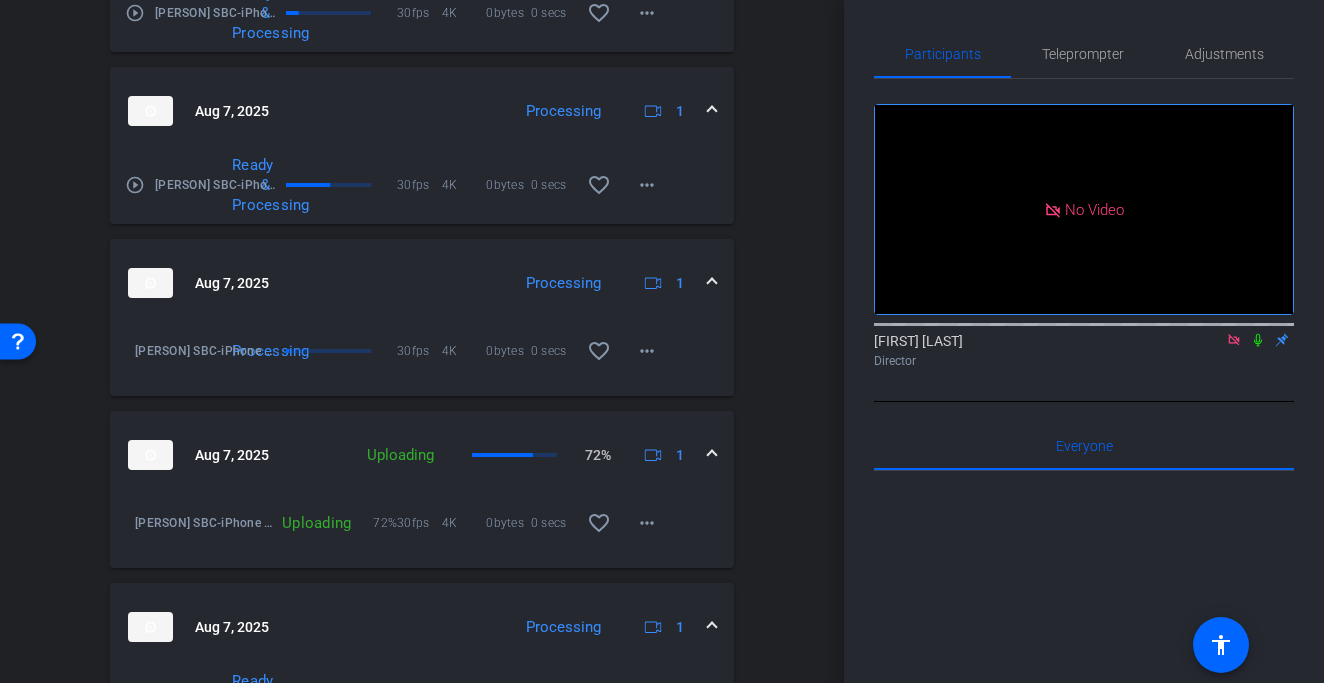 scroll, scrollTop: 2131, scrollLeft: 0, axis: vertical 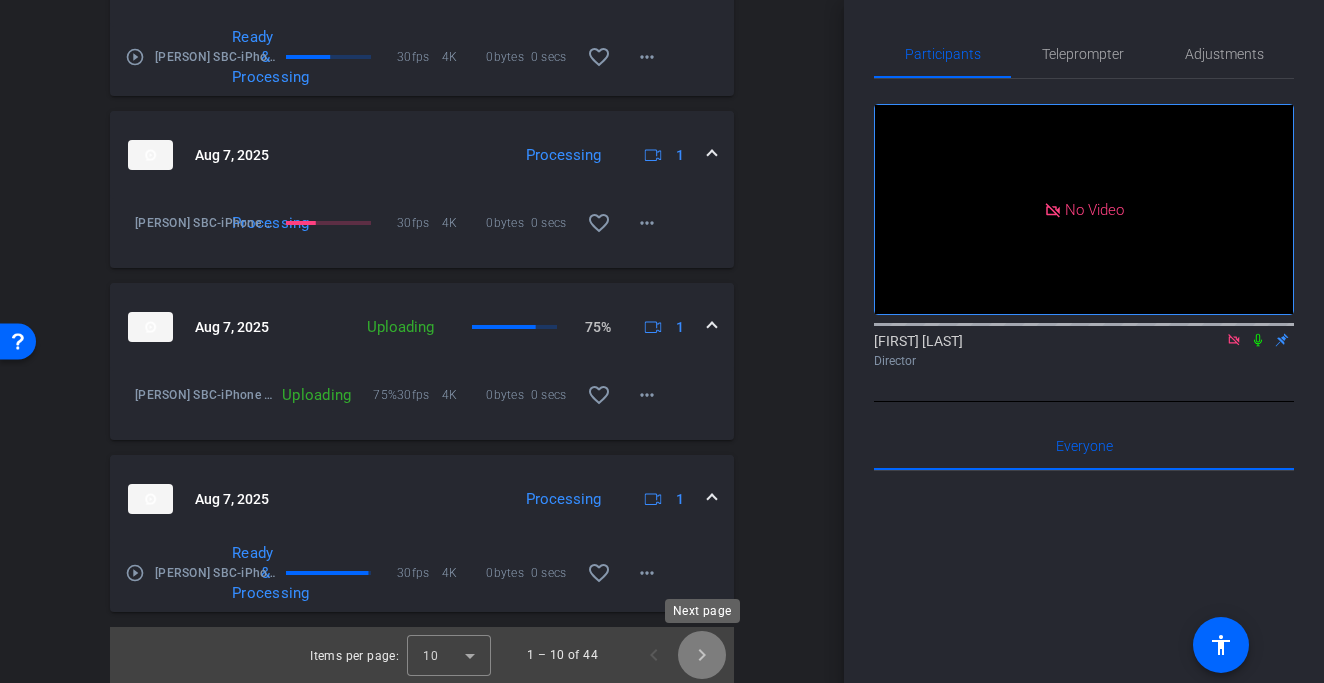 click 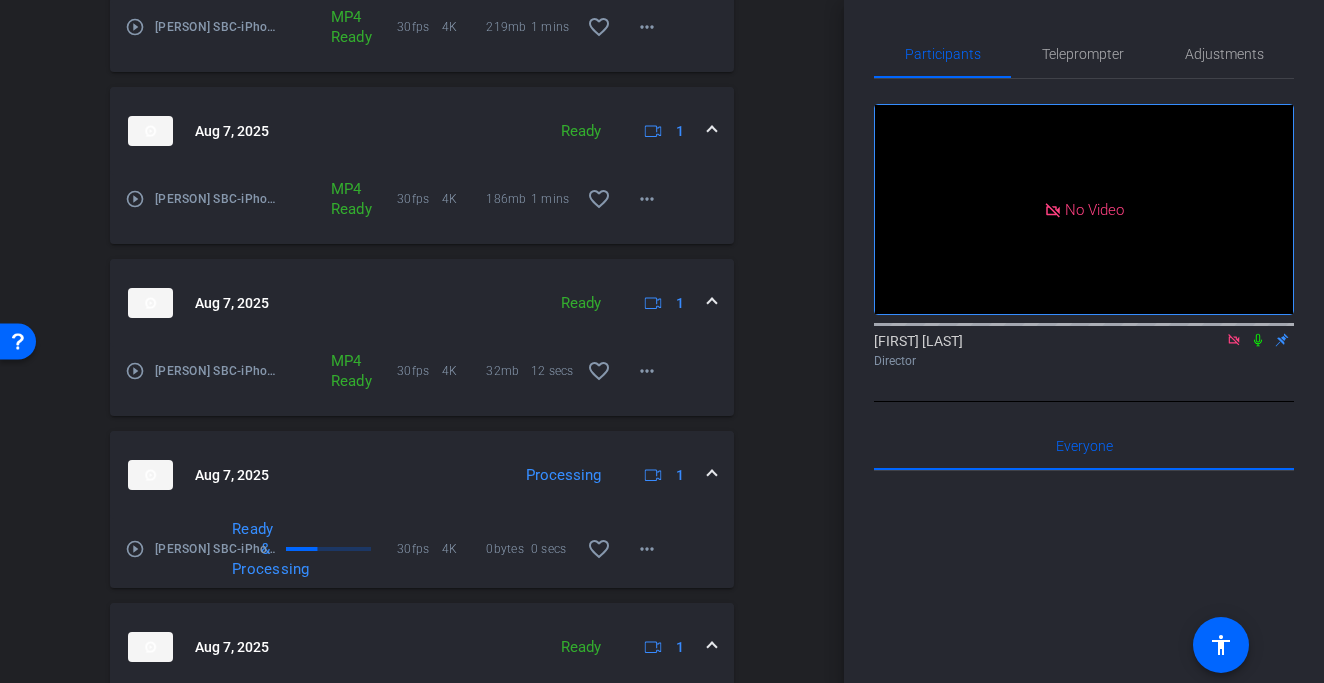 scroll, scrollTop: 2131, scrollLeft: 0, axis: vertical 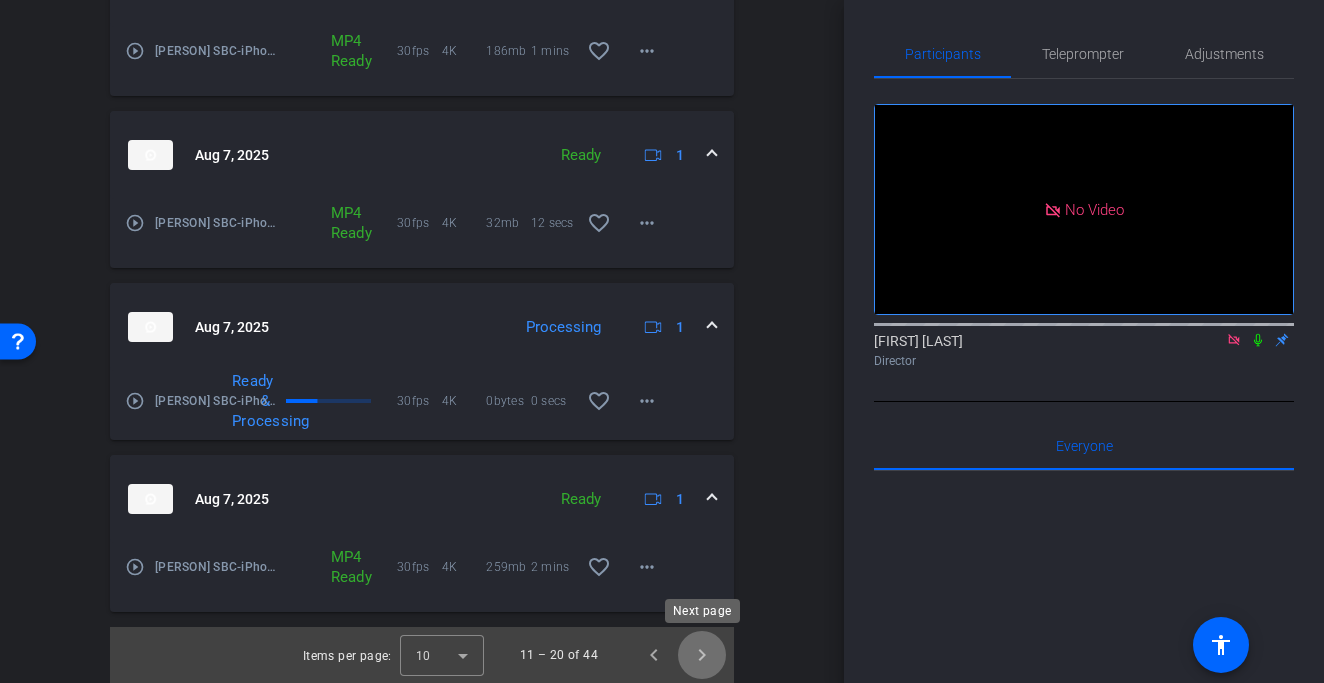 click 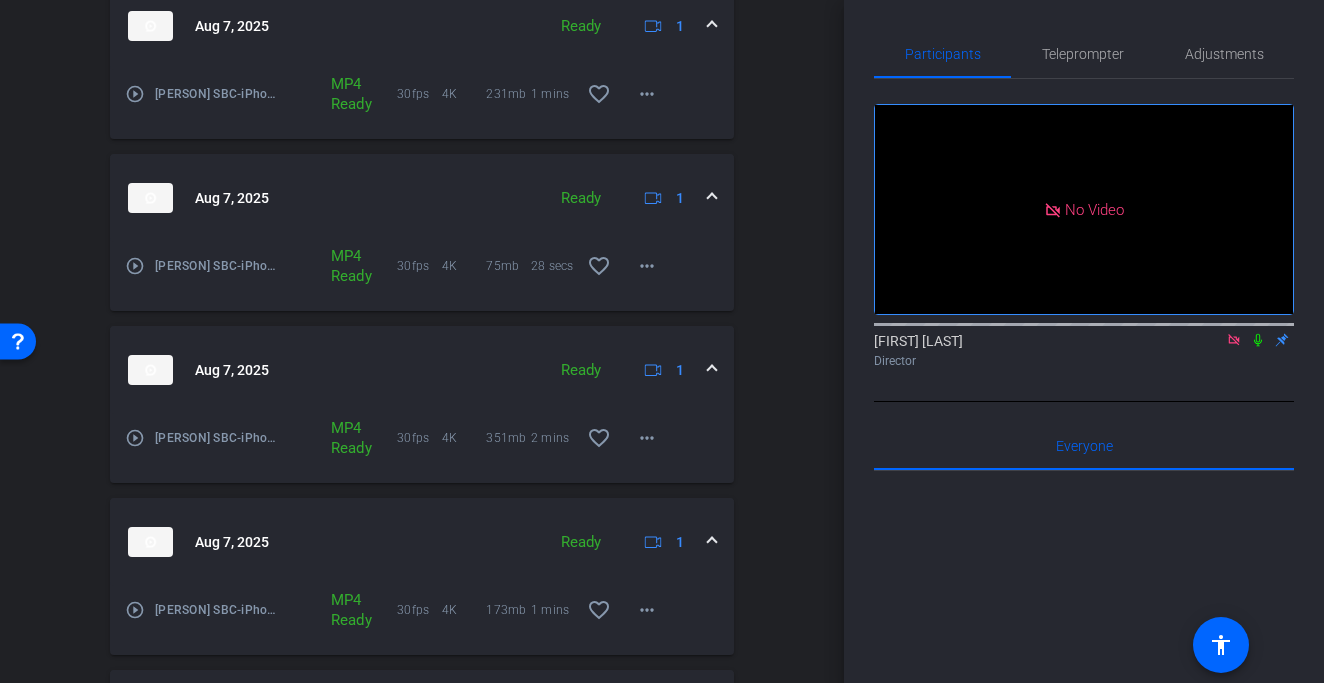 scroll, scrollTop: 2131, scrollLeft: 0, axis: vertical 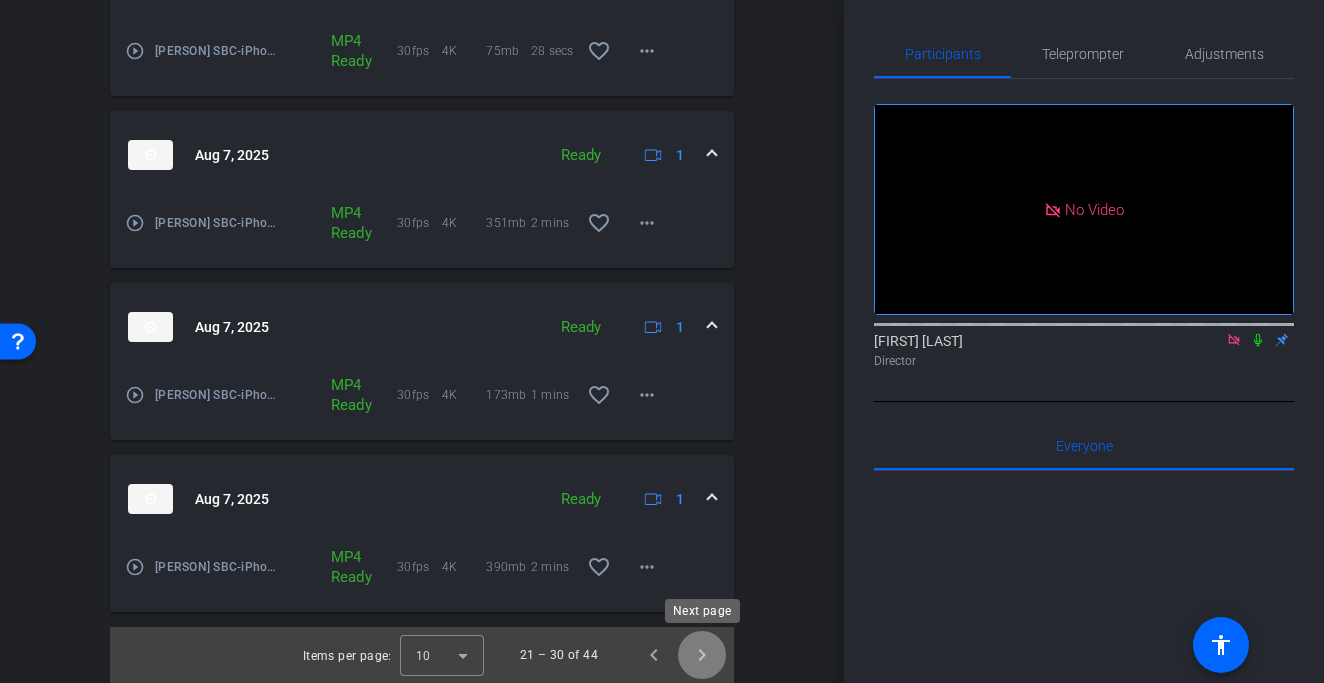 click 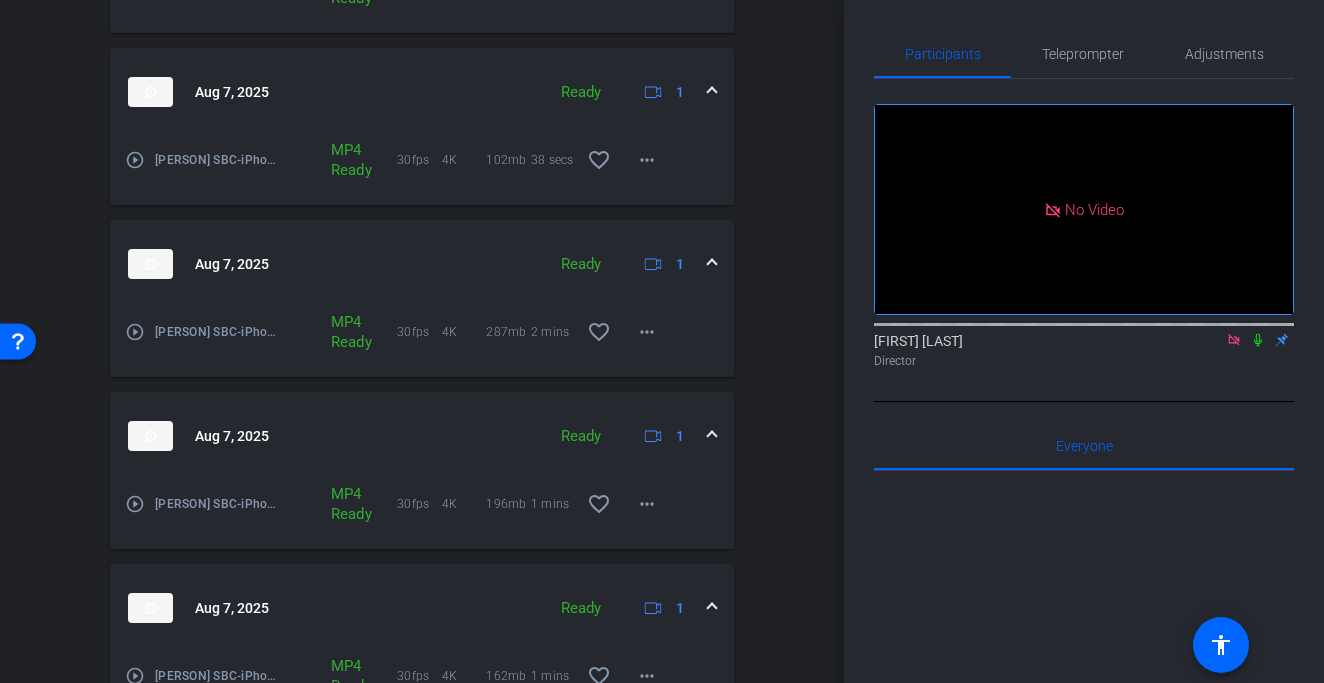 scroll, scrollTop: 2131, scrollLeft: 0, axis: vertical 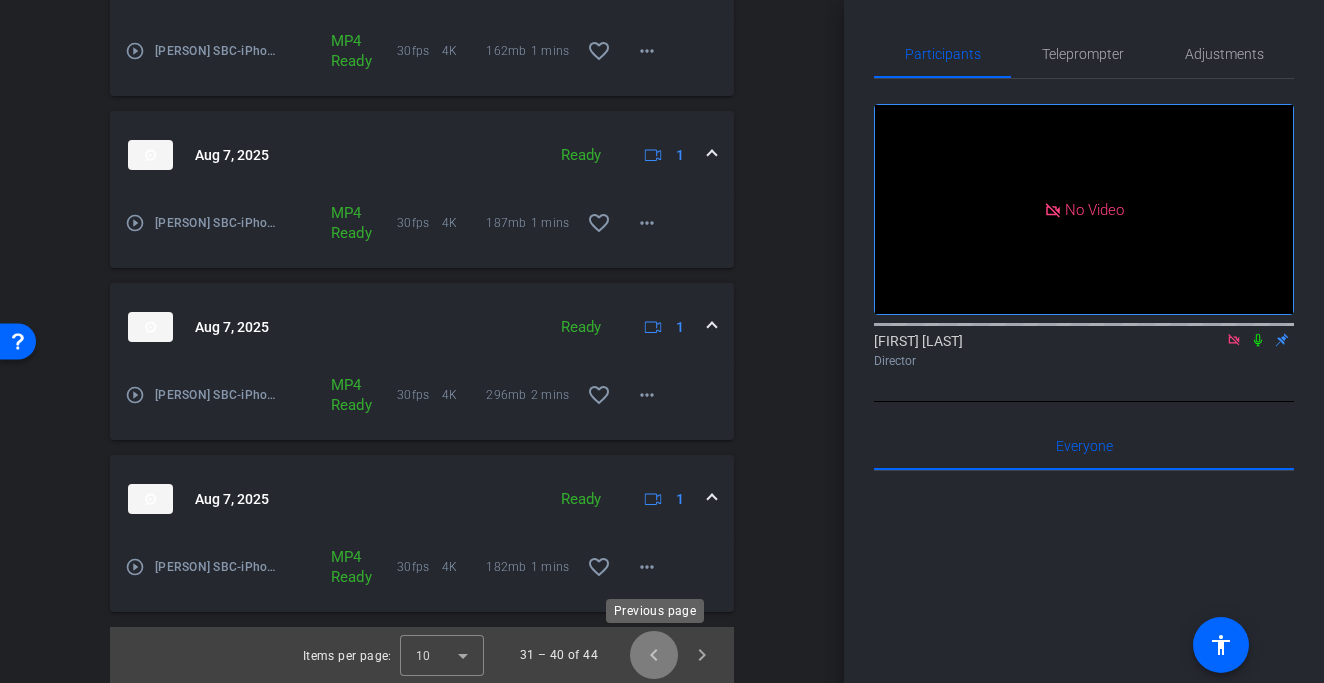 click 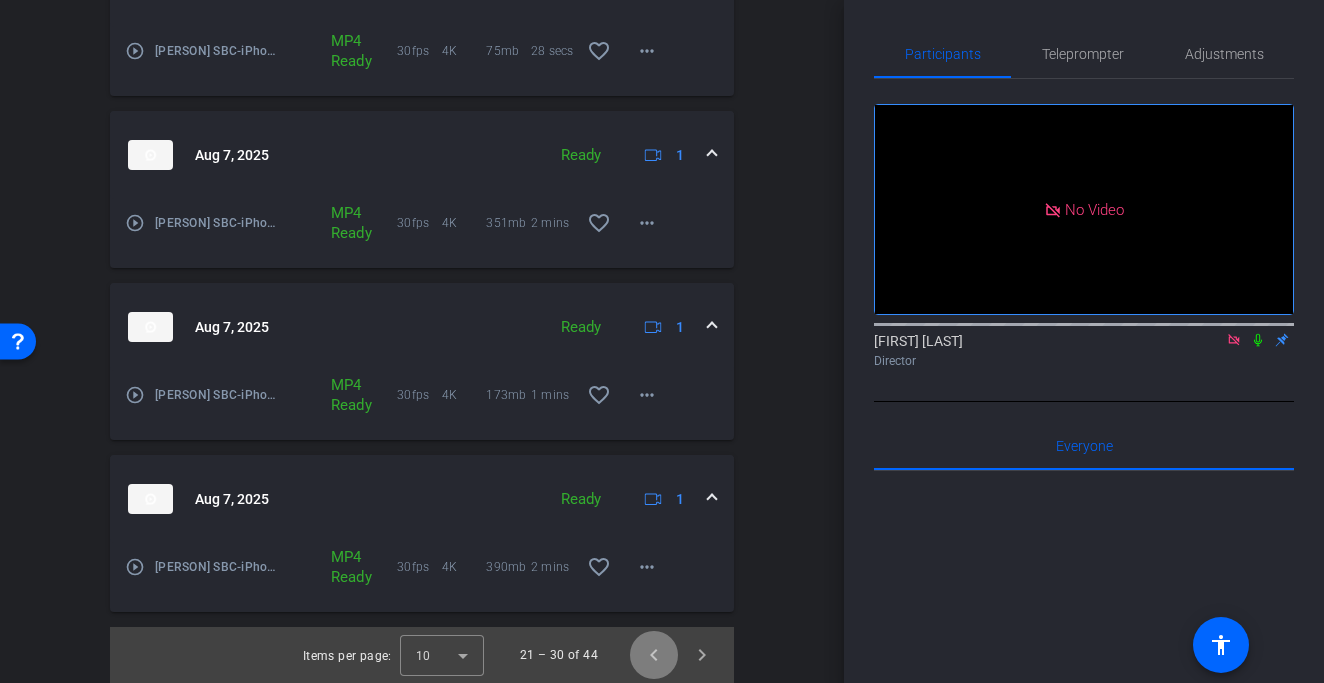 click 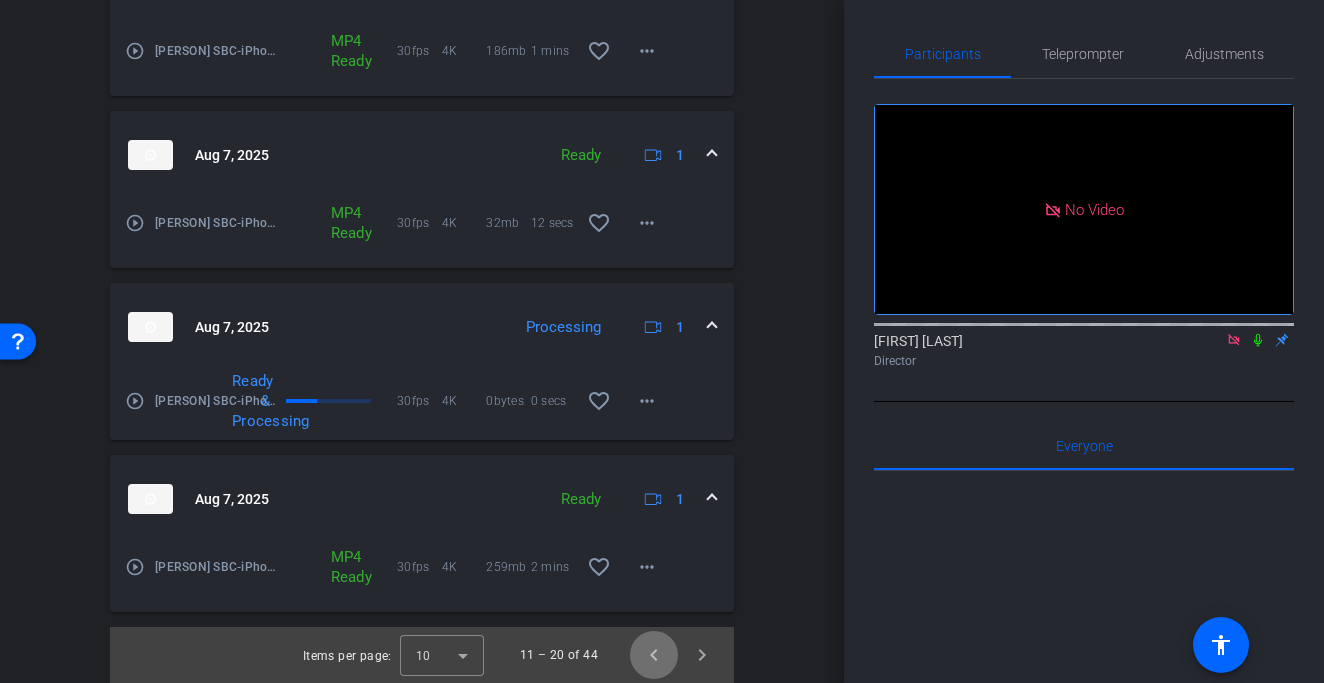 click 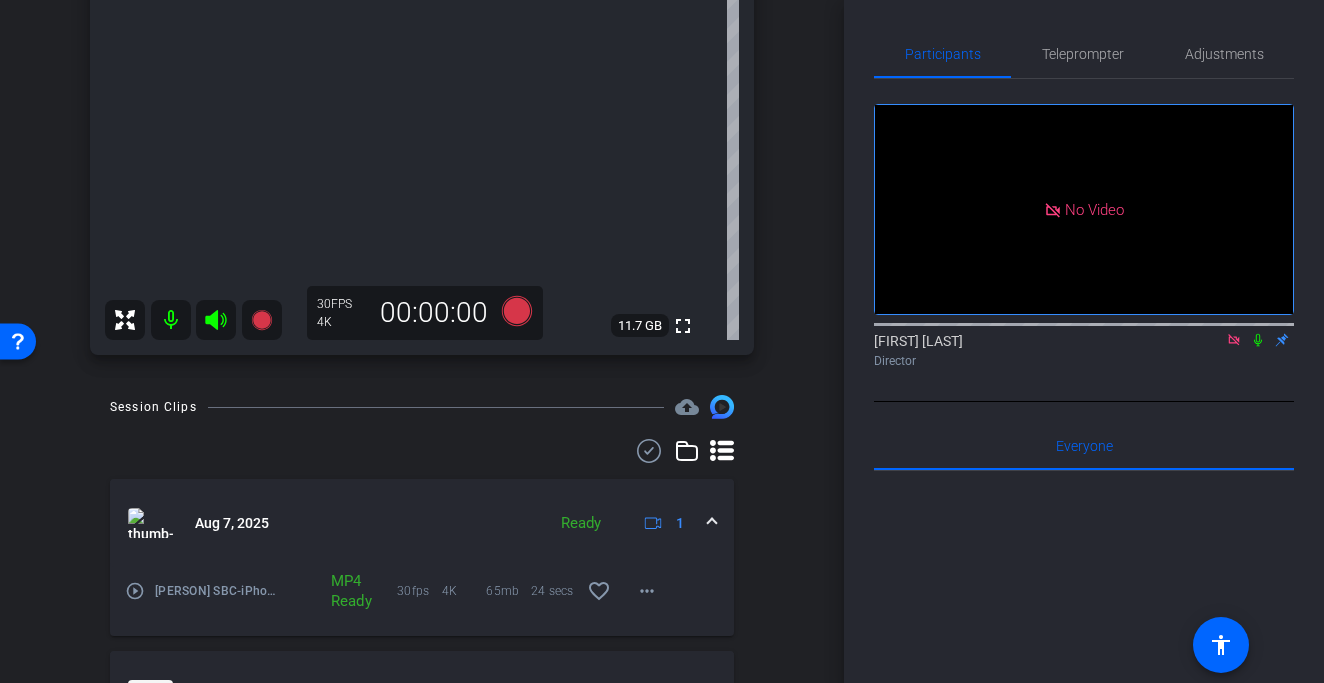 scroll, scrollTop: 2131, scrollLeft: 0, axis: vertical 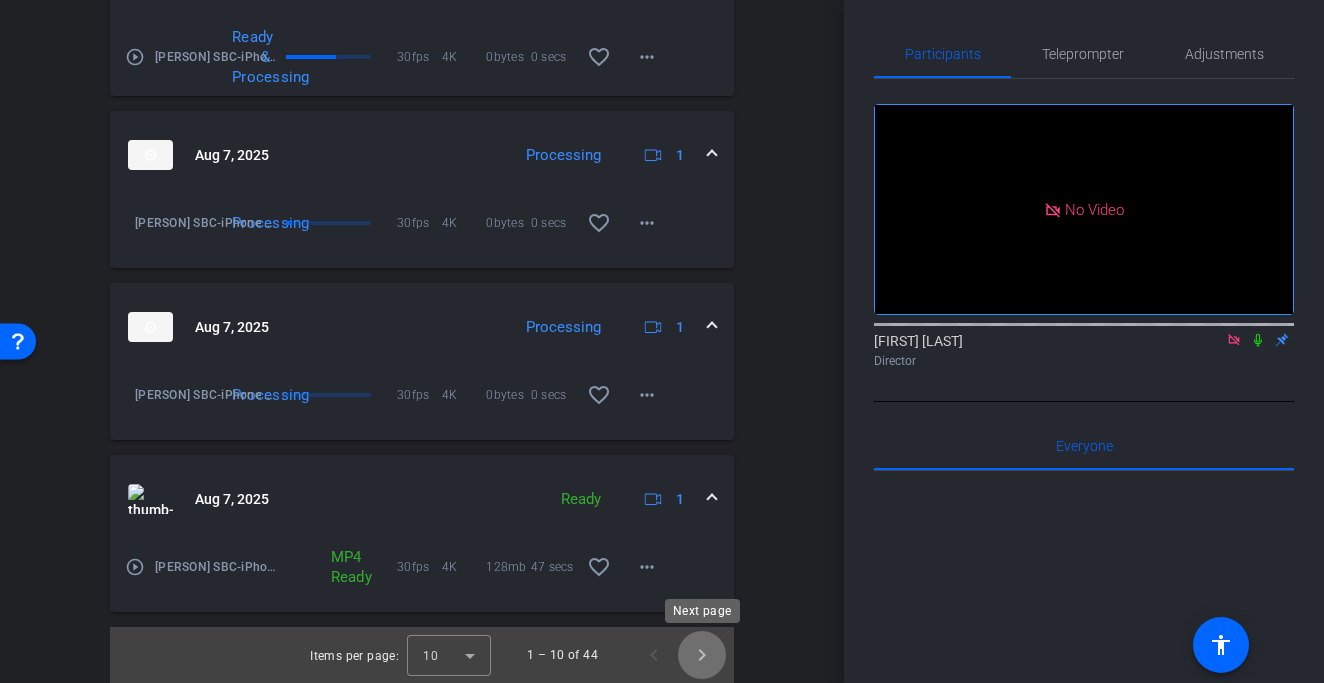 click 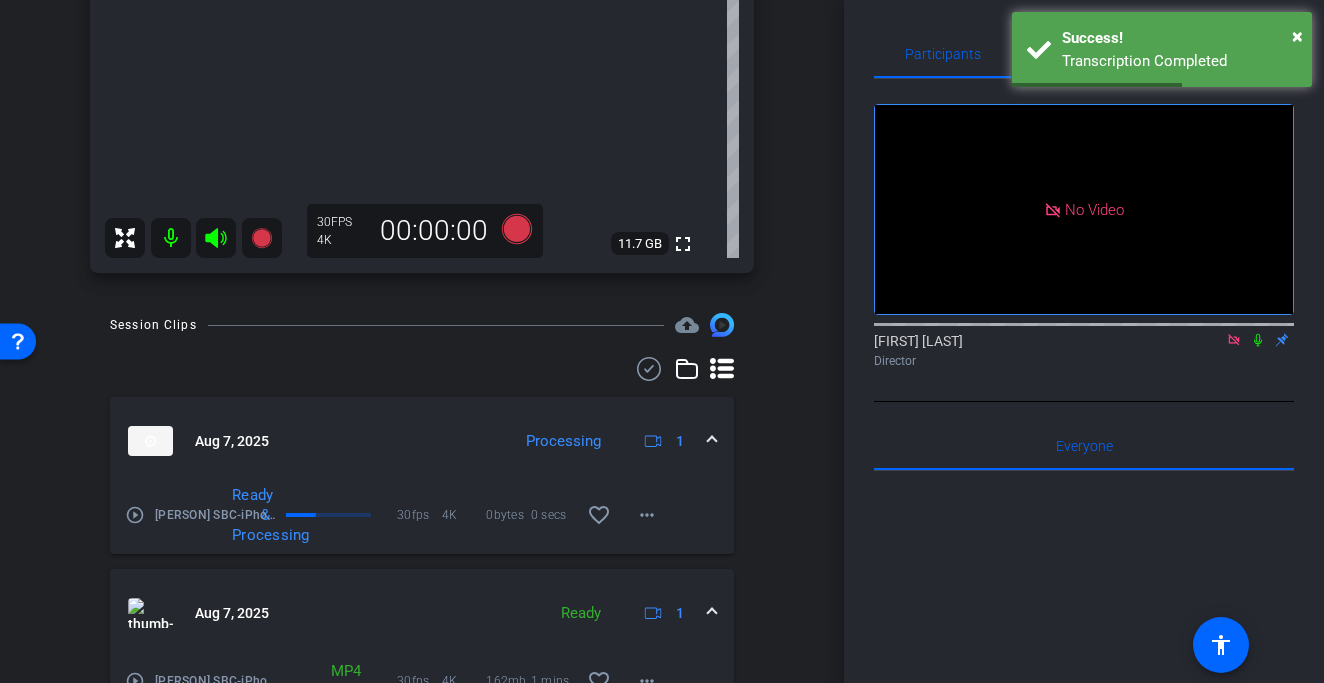 scroll, scrollTop: 2131, scrollLeft: 0, axis: vertical 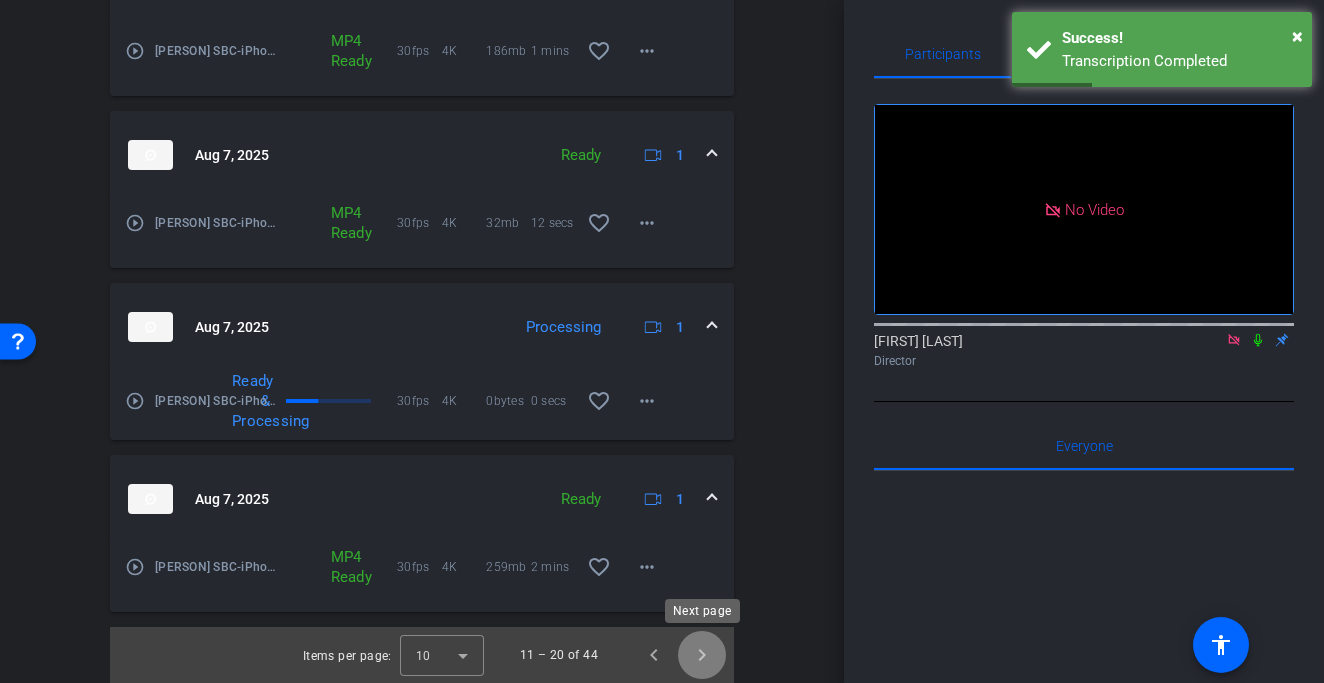 click 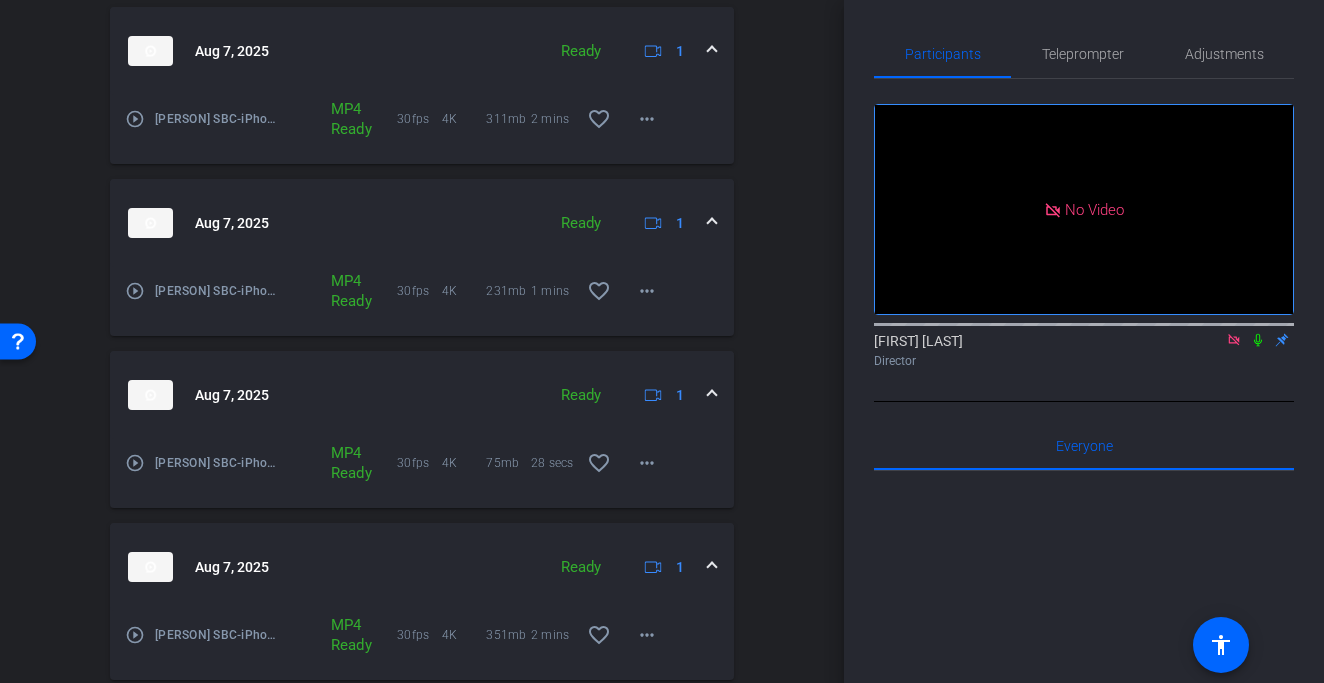 scroll, scrollTop: 2131, scrollLeft: 0, axis: vertical 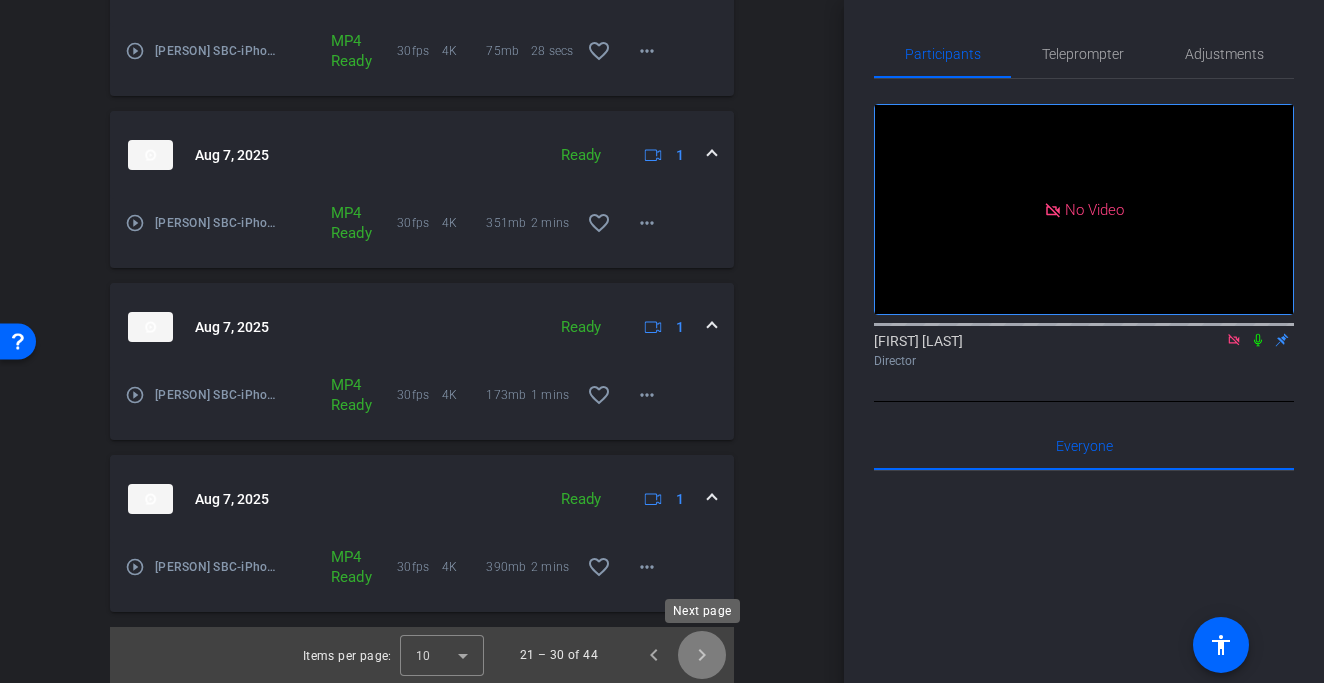 click 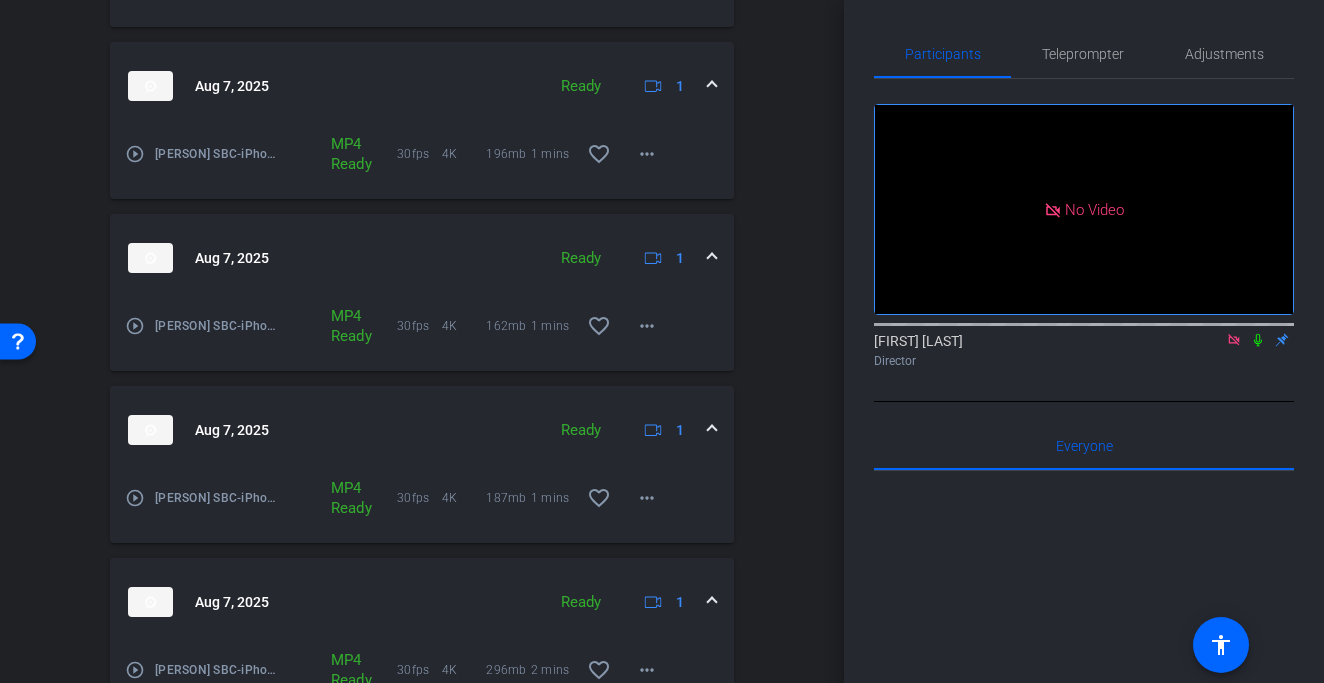 scroll, scrollTop: 2131, scrollLeft: 0, axis: vertical 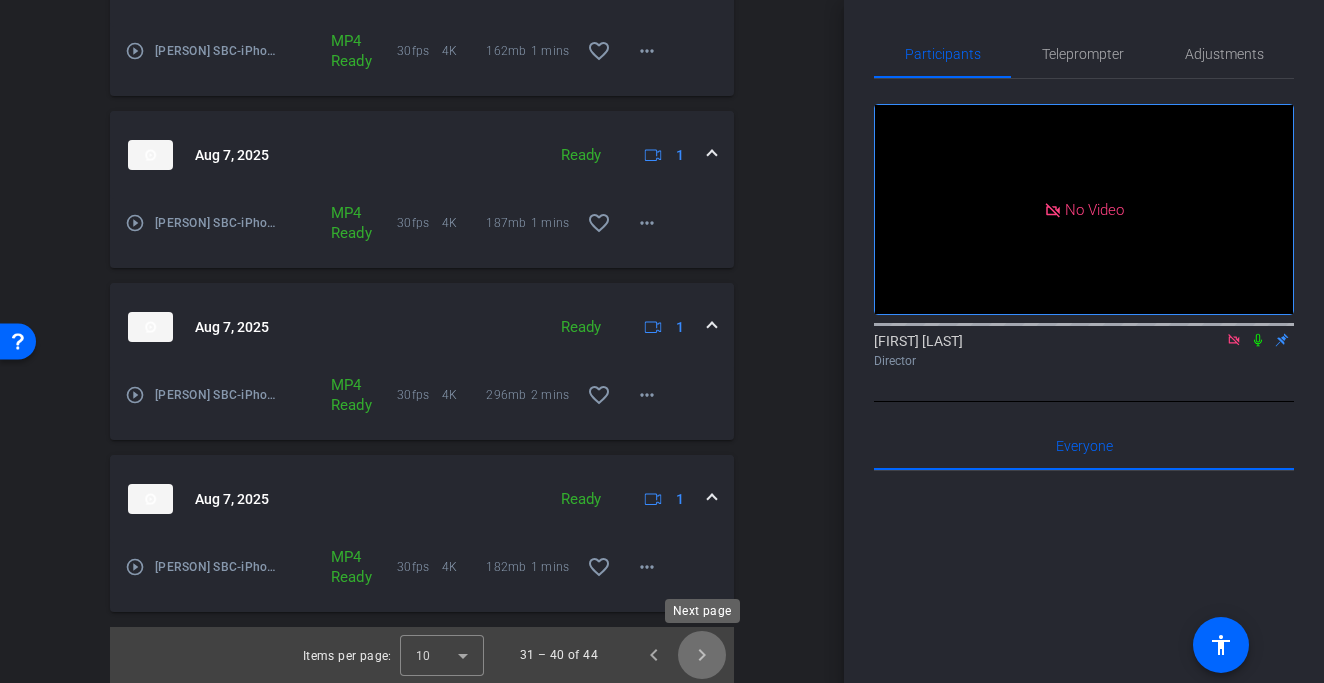 click 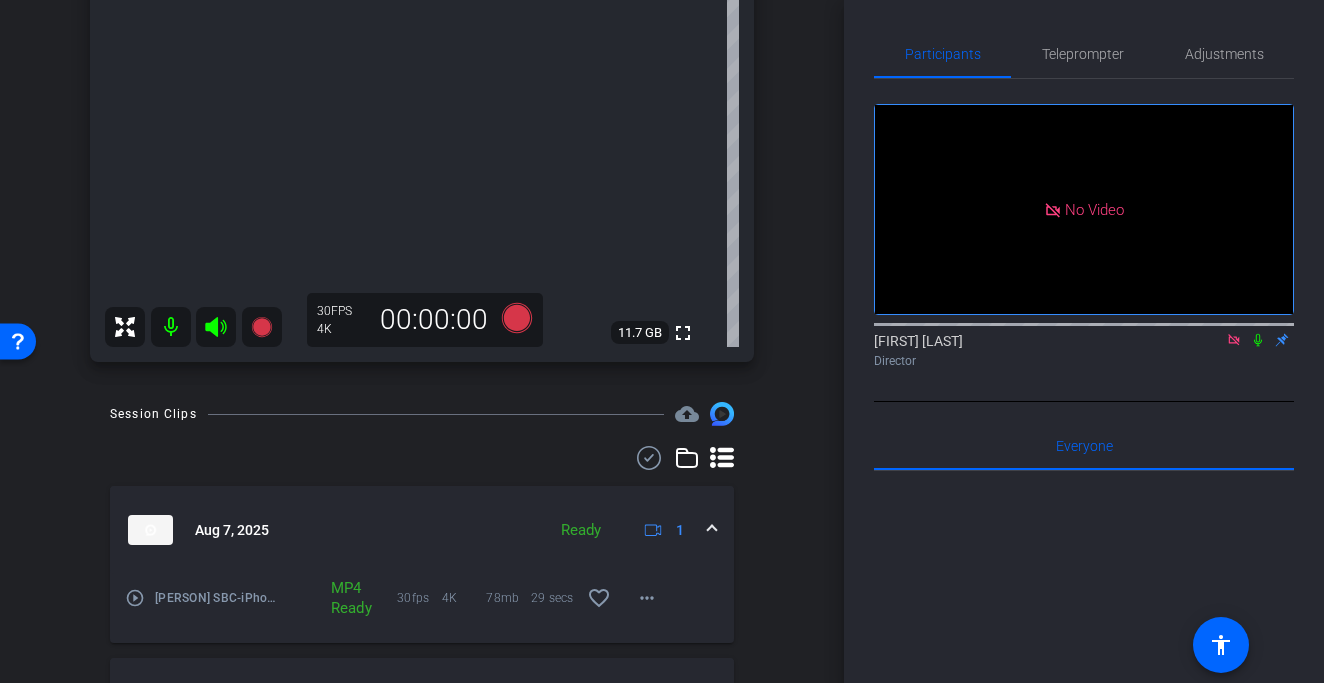 scroll, scrollTop: 1099, scrollLeft: 0, axis: vertical 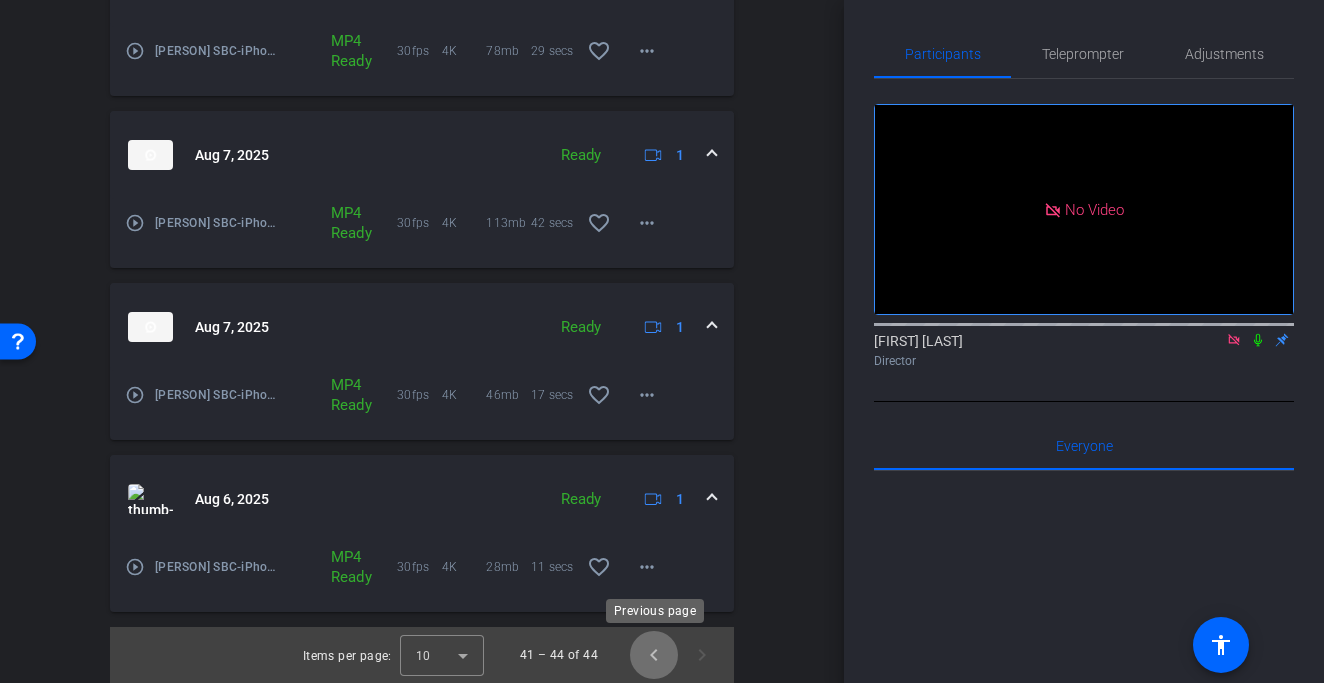 click 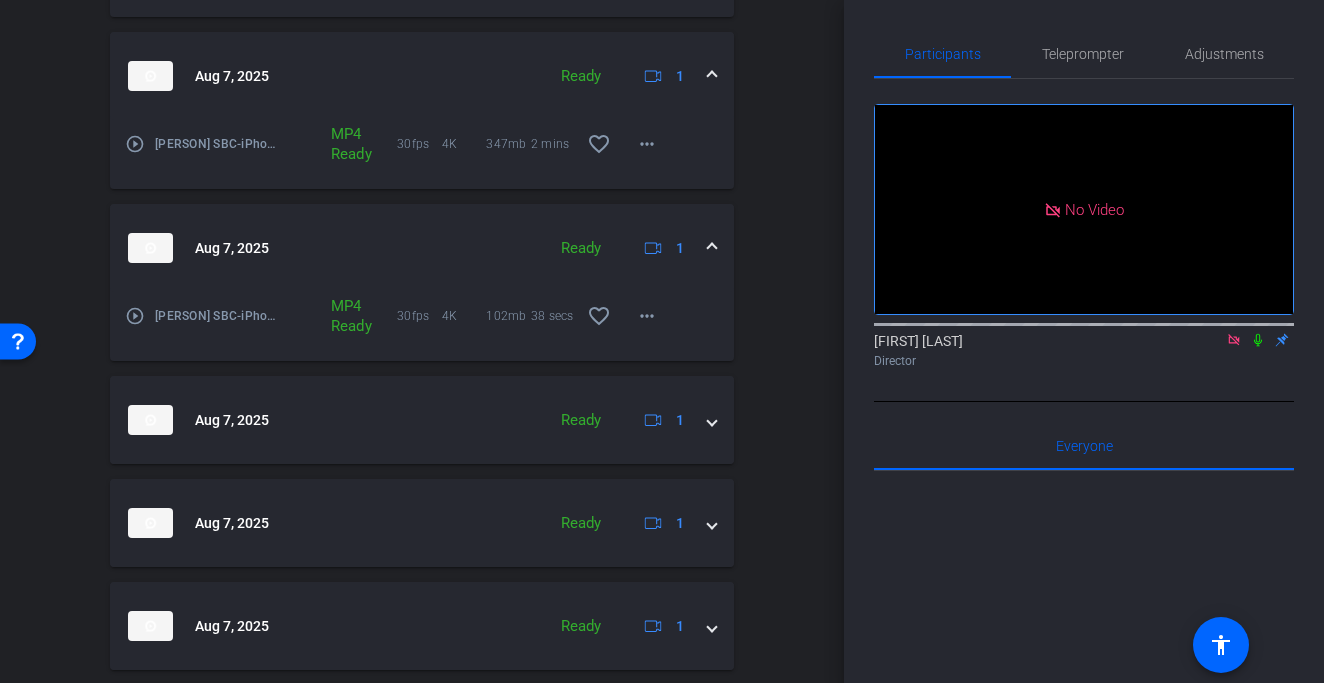 scroll, scrollTop: 1717, scrollLeft: 0, axis: vertical 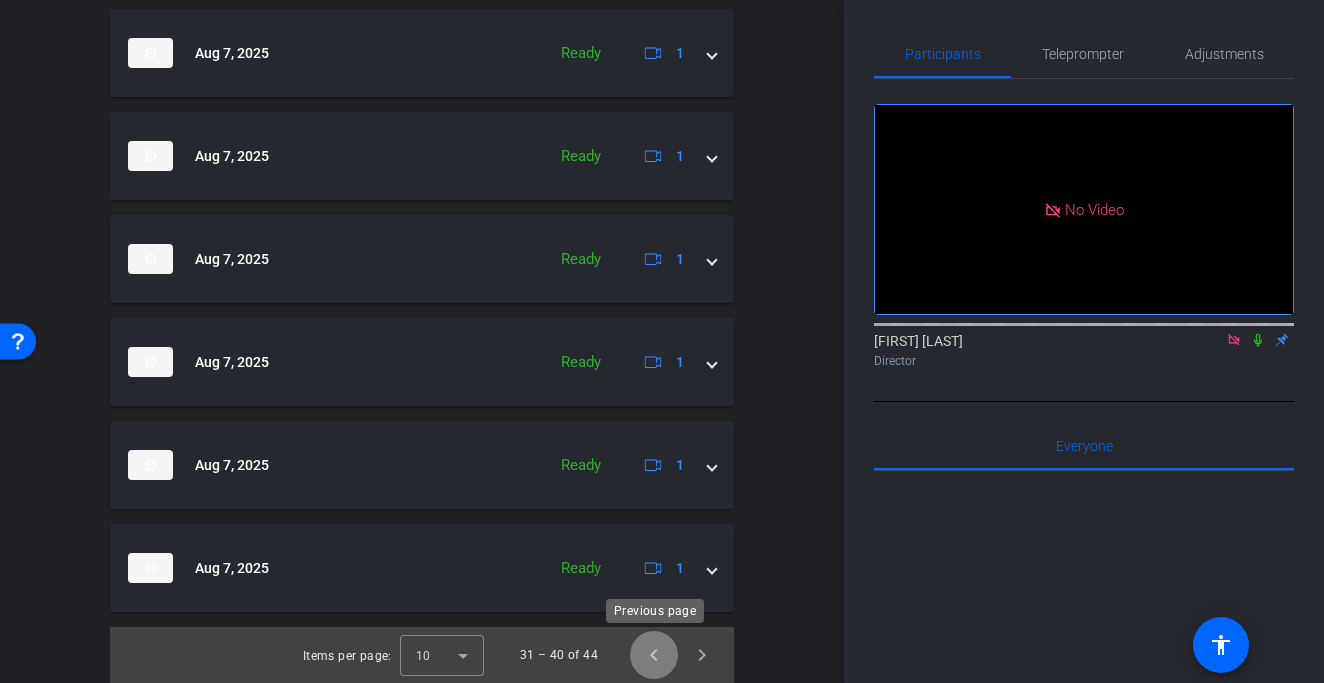 click 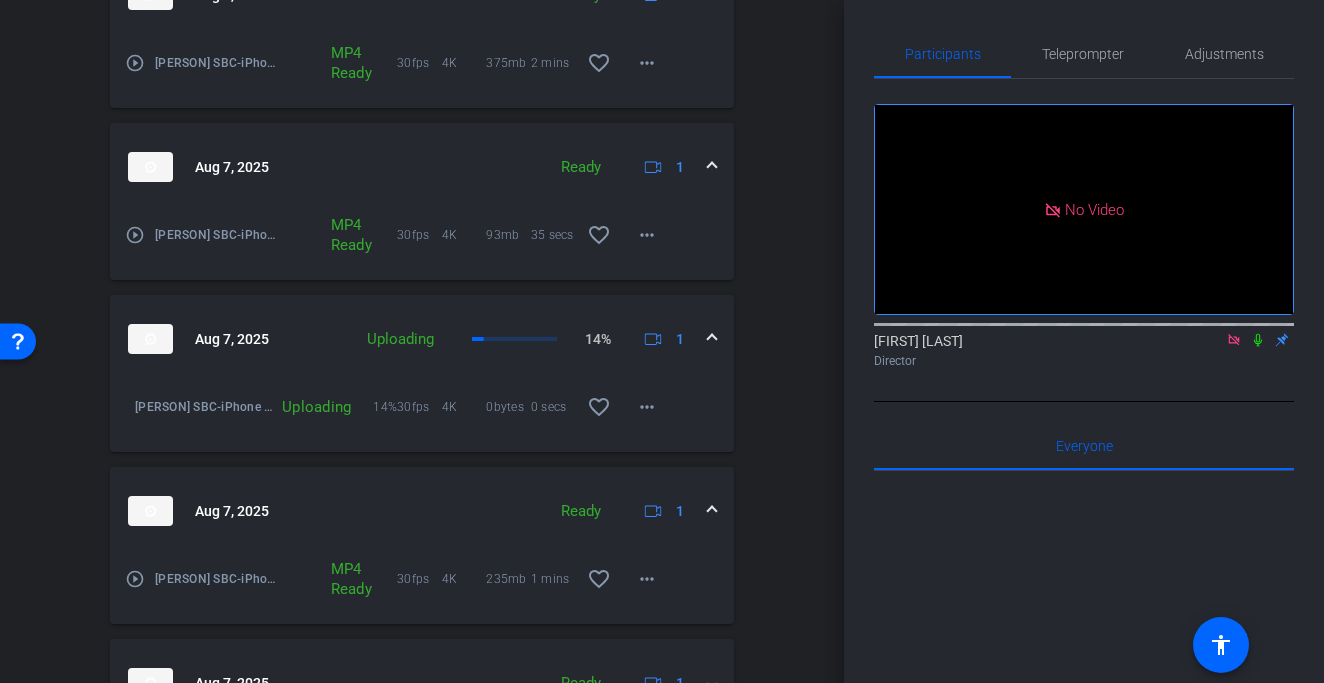 scroll, scrollTop: 1101, scrollLeft: 0, axis: vertical 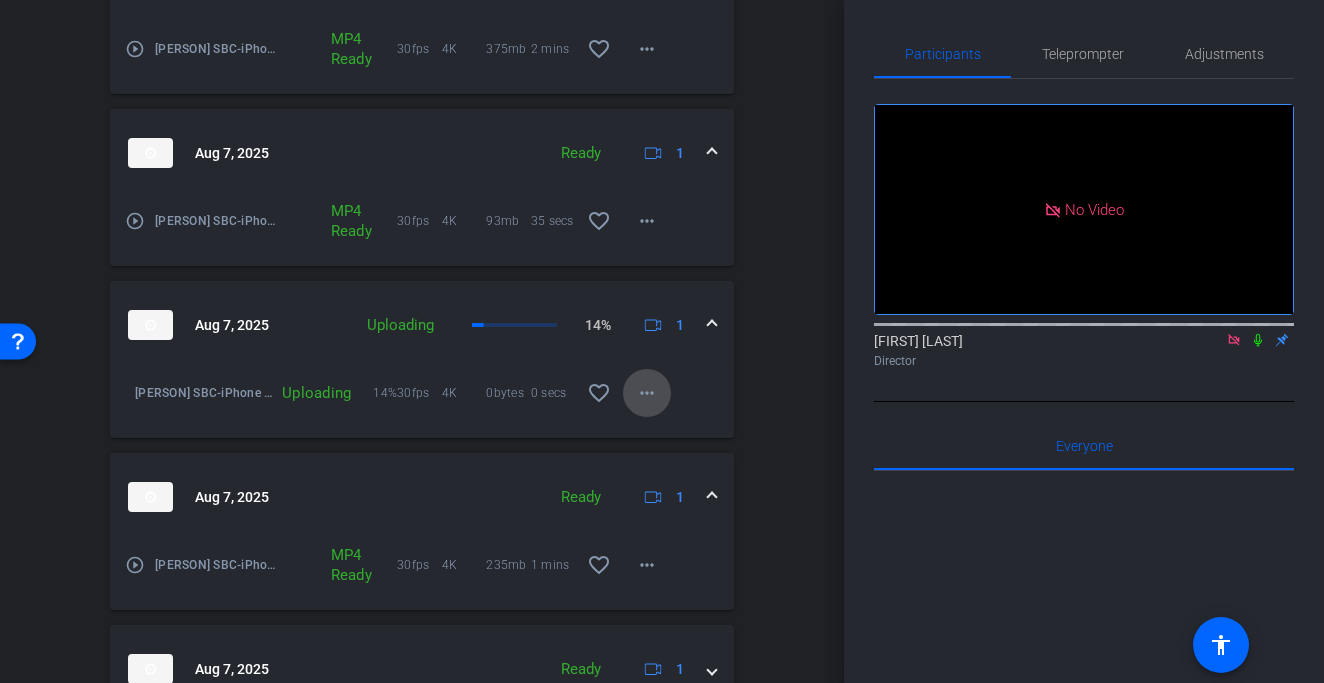click on "more_horiz" at bounding box center (647, 393) 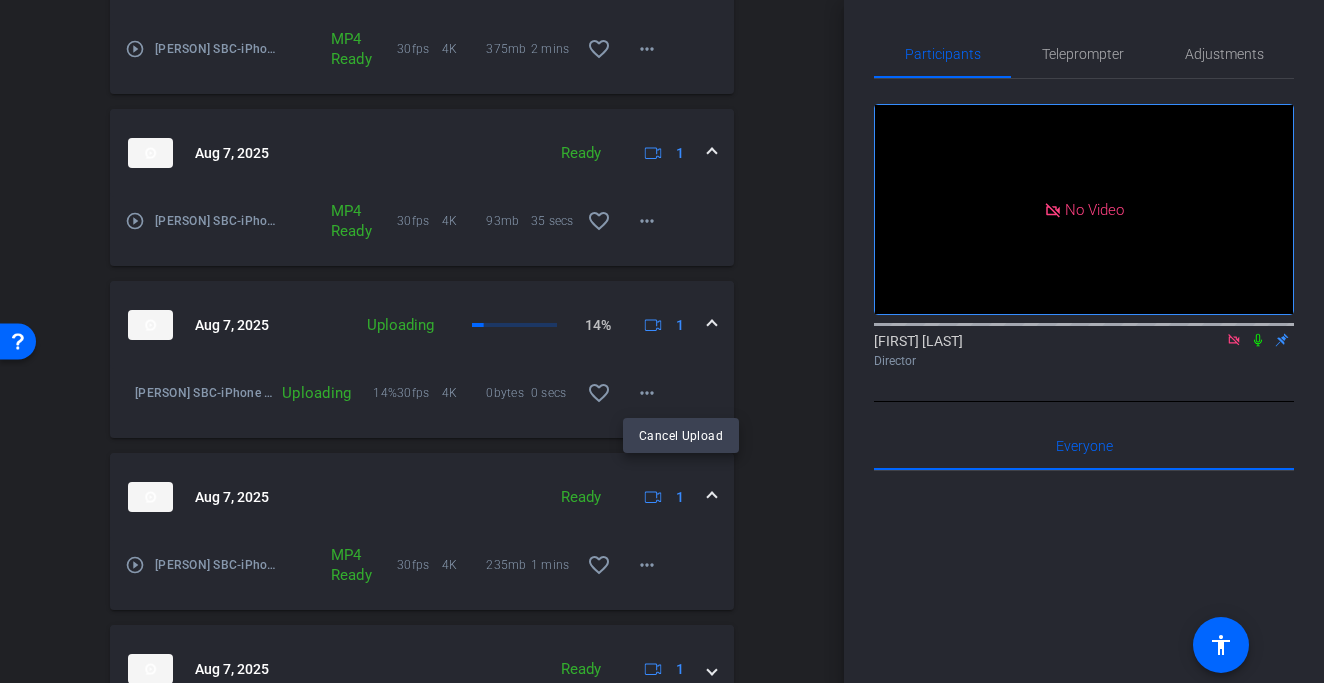 click at bounding box center [662, 341] 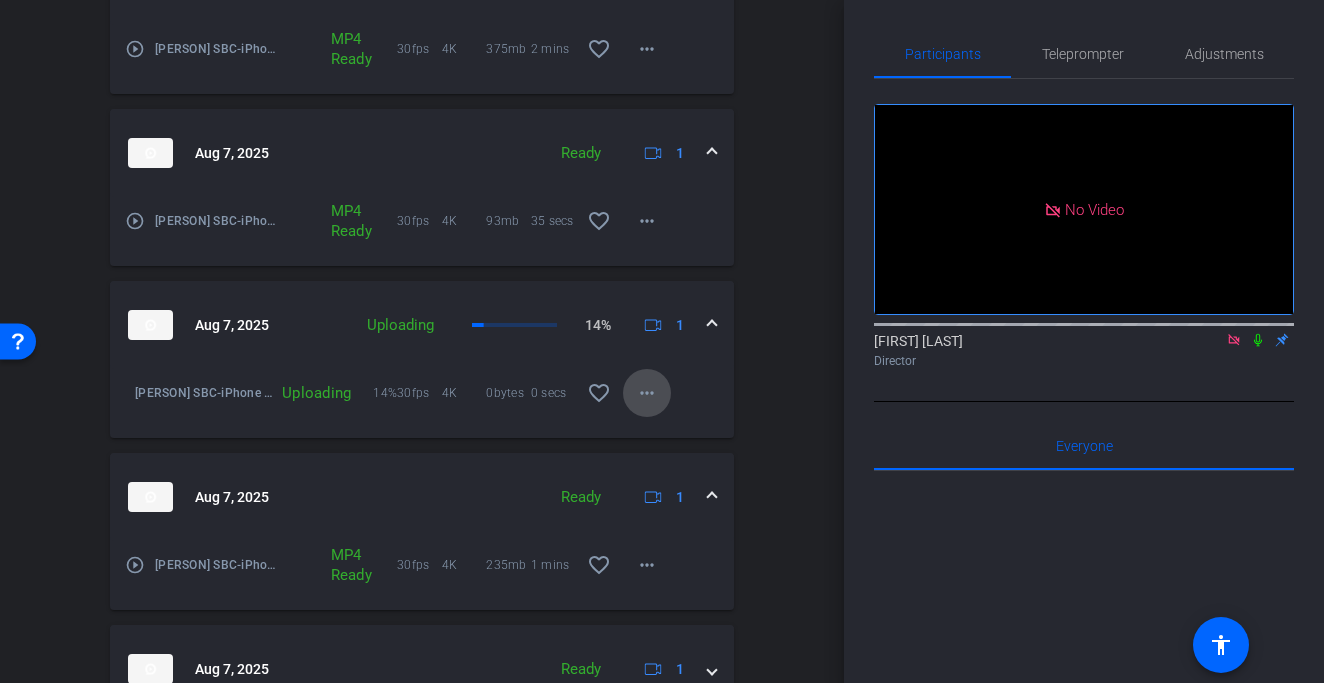 click on "more_horiz" at bounding box center (647, 393) 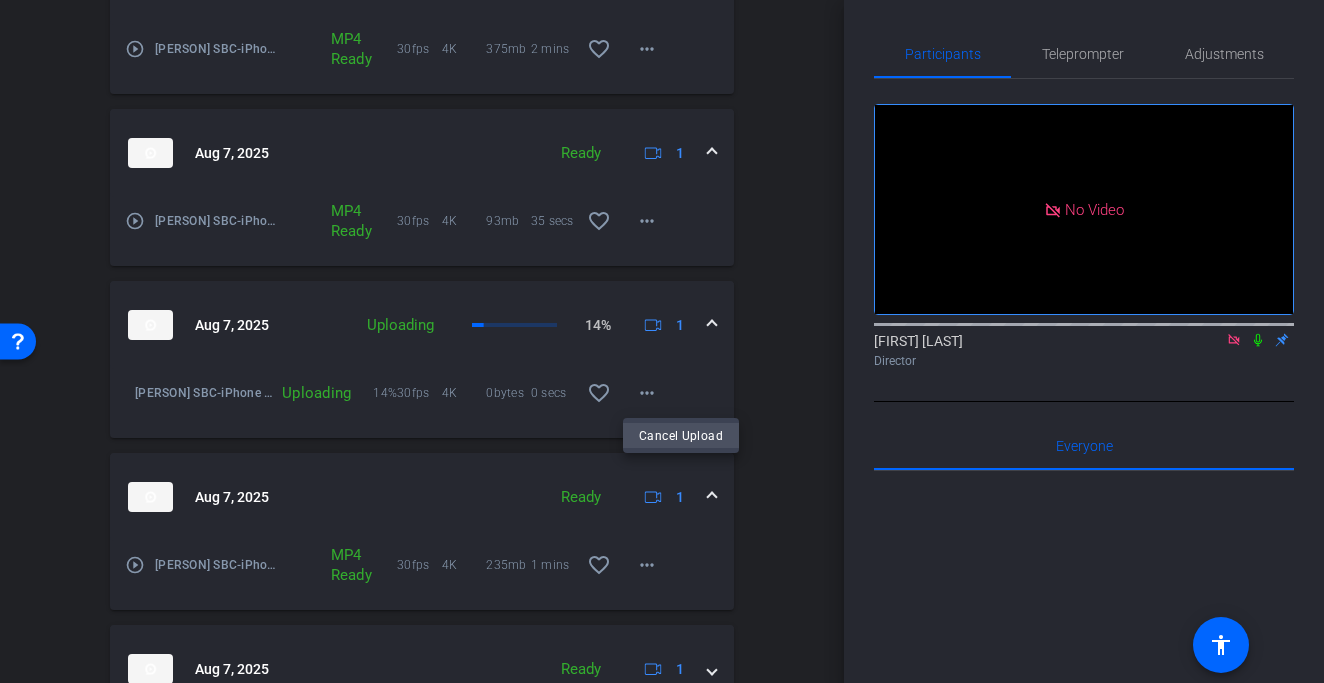 click on "Cancel Upload" at bounding box center [681, 435] 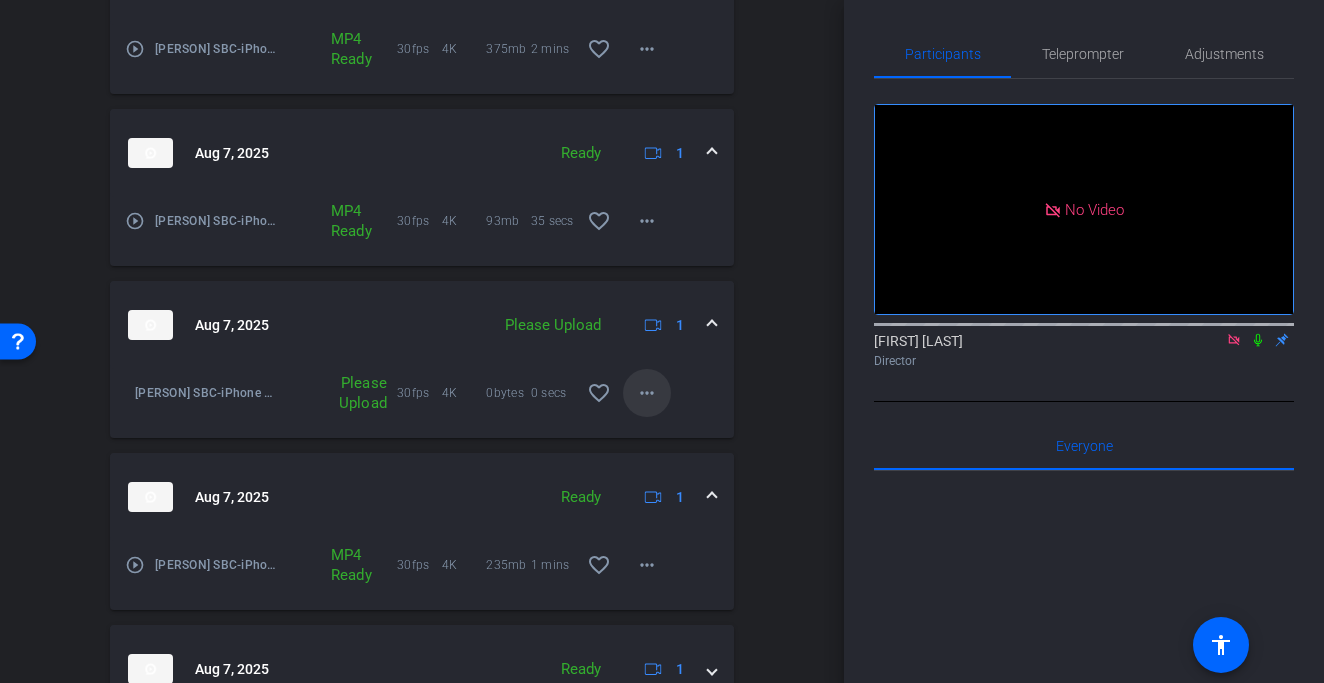 click on "more_horiz" at bounding box center [647, 393] 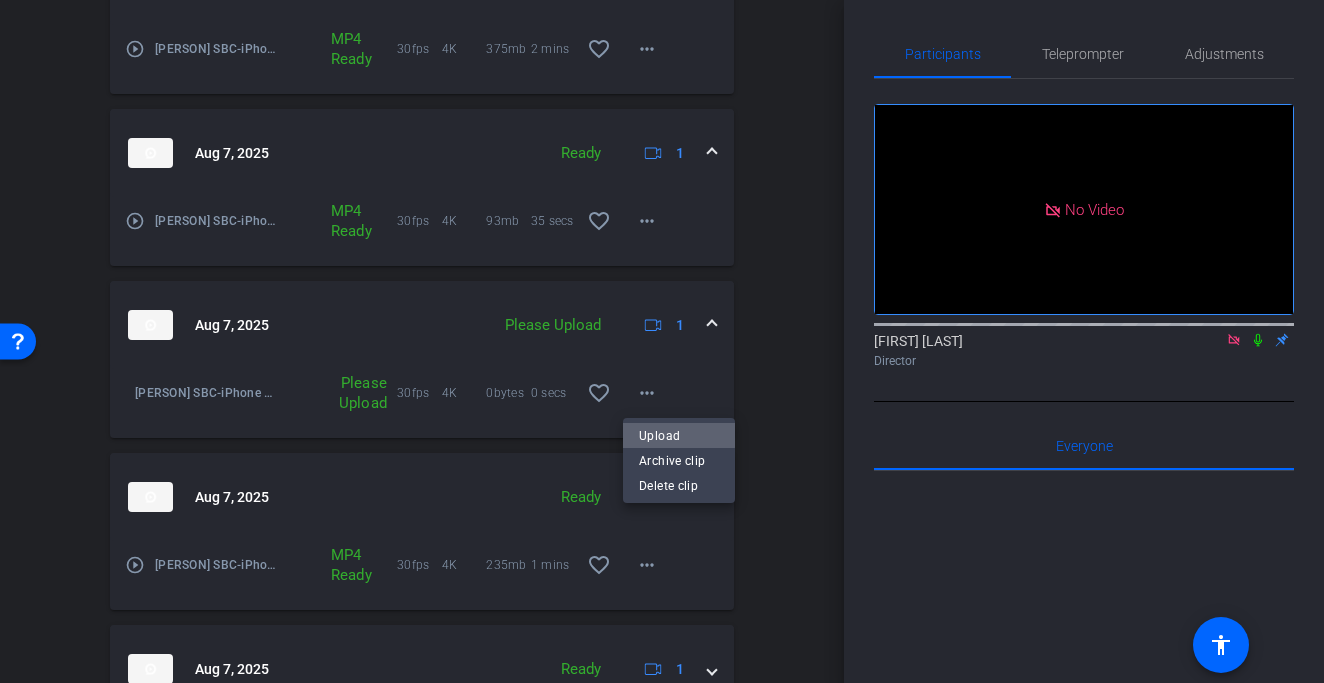 click on "Upload" at bounding box center (679, 435) 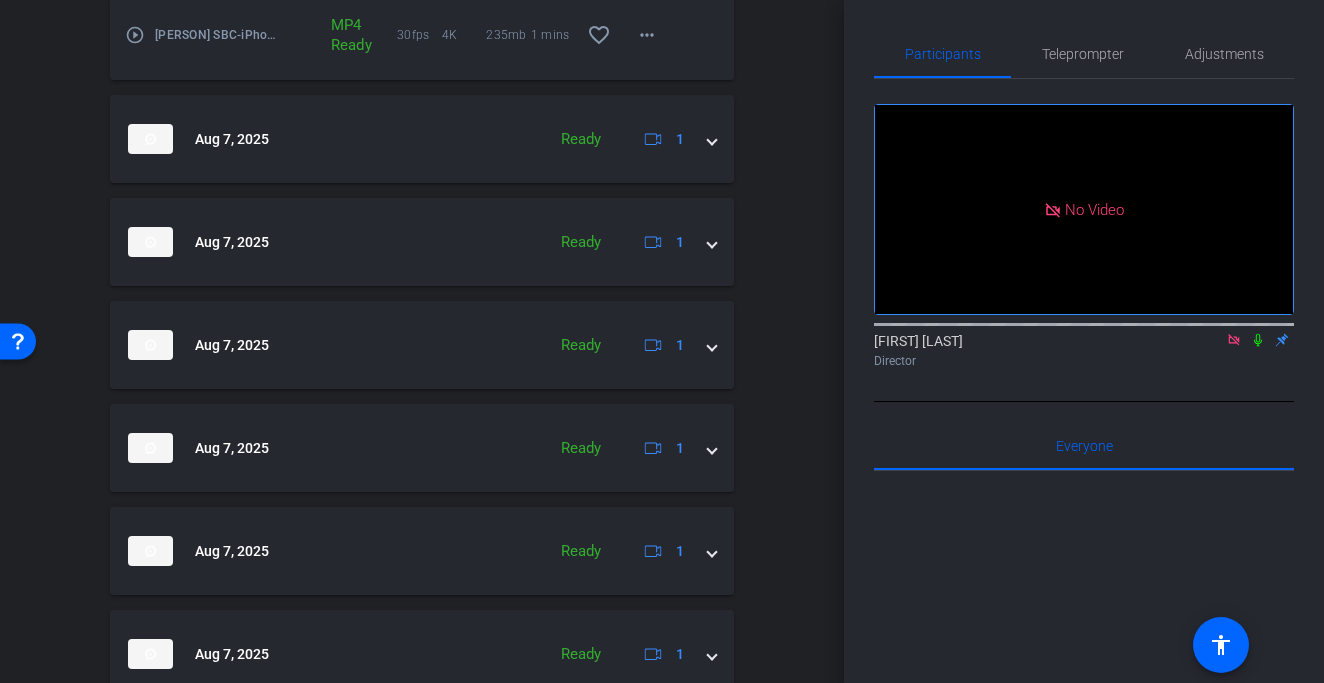 scroll, scrollTop: 1717, scrollLeft: 0, axis: vertical 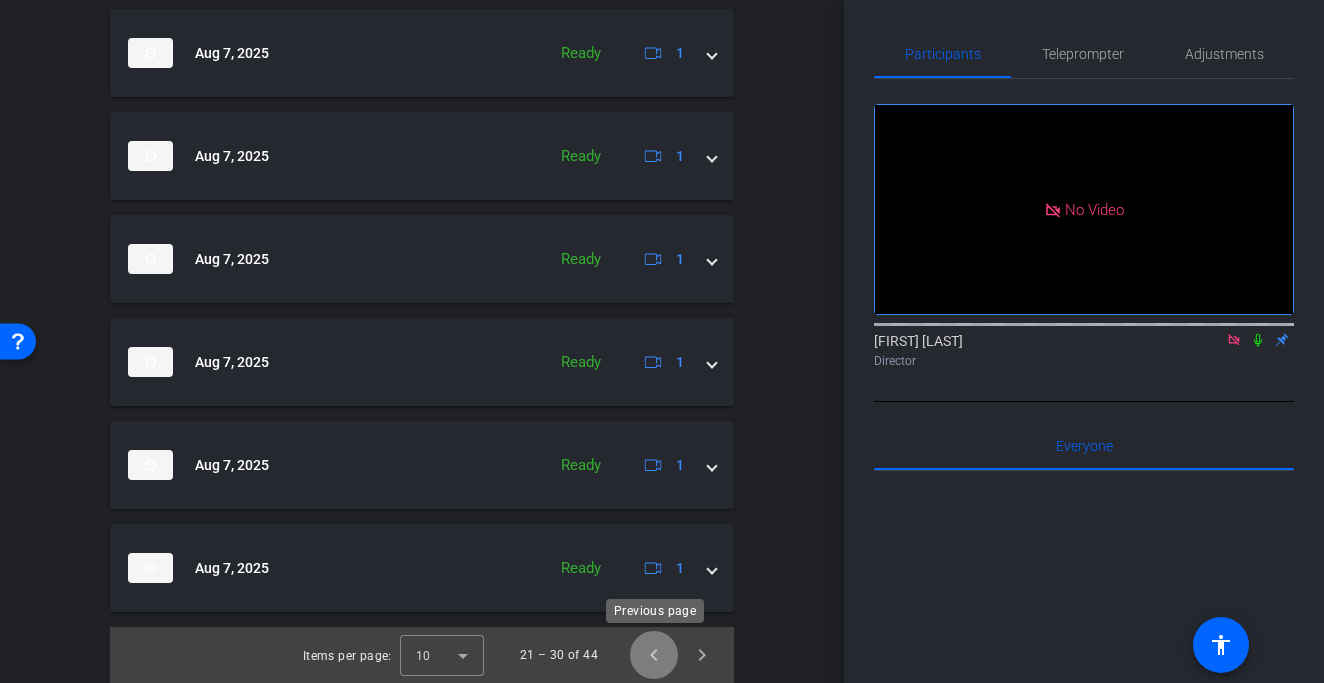 click 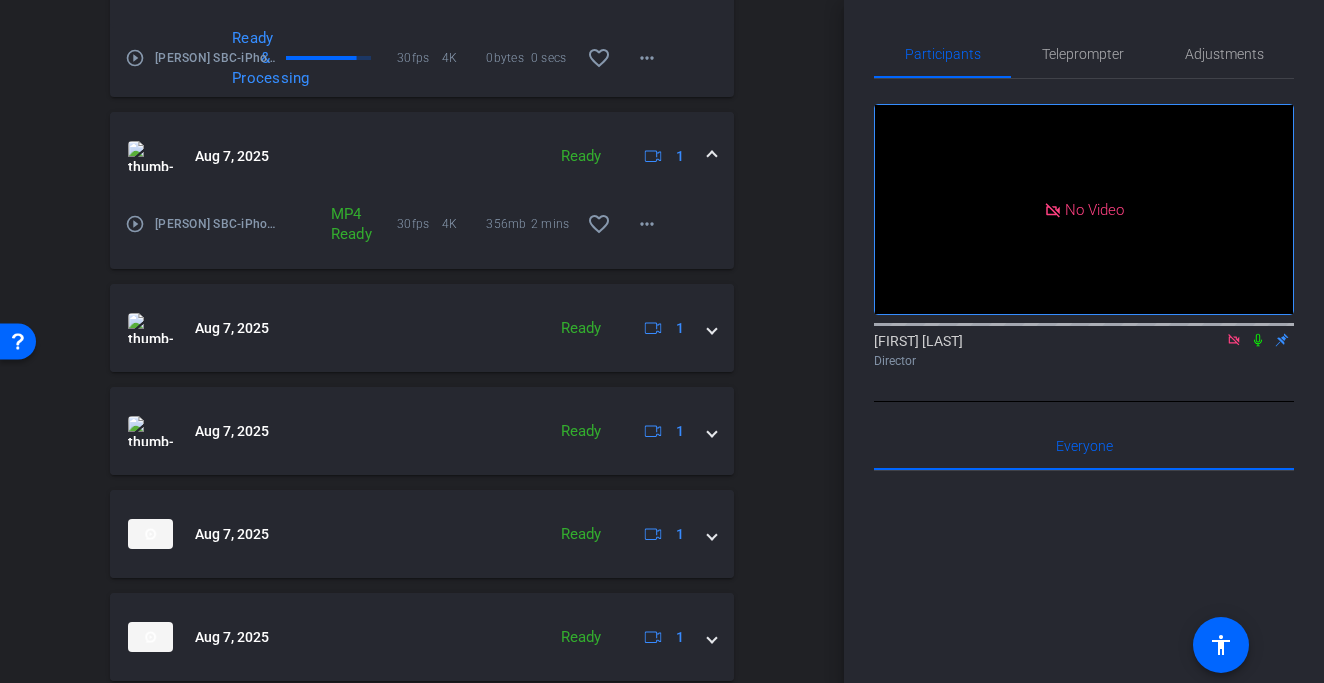 scroll, scrollTop: 1717, scrollLeft: 0, axis: vertical 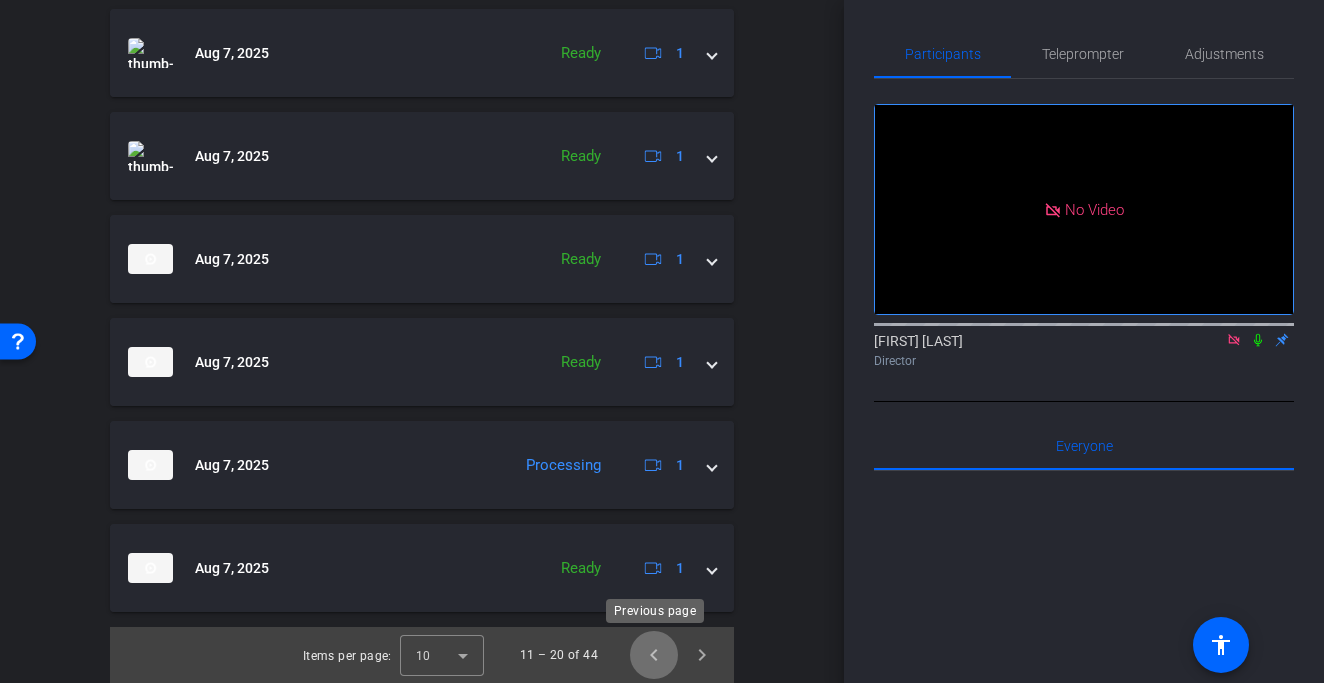 click 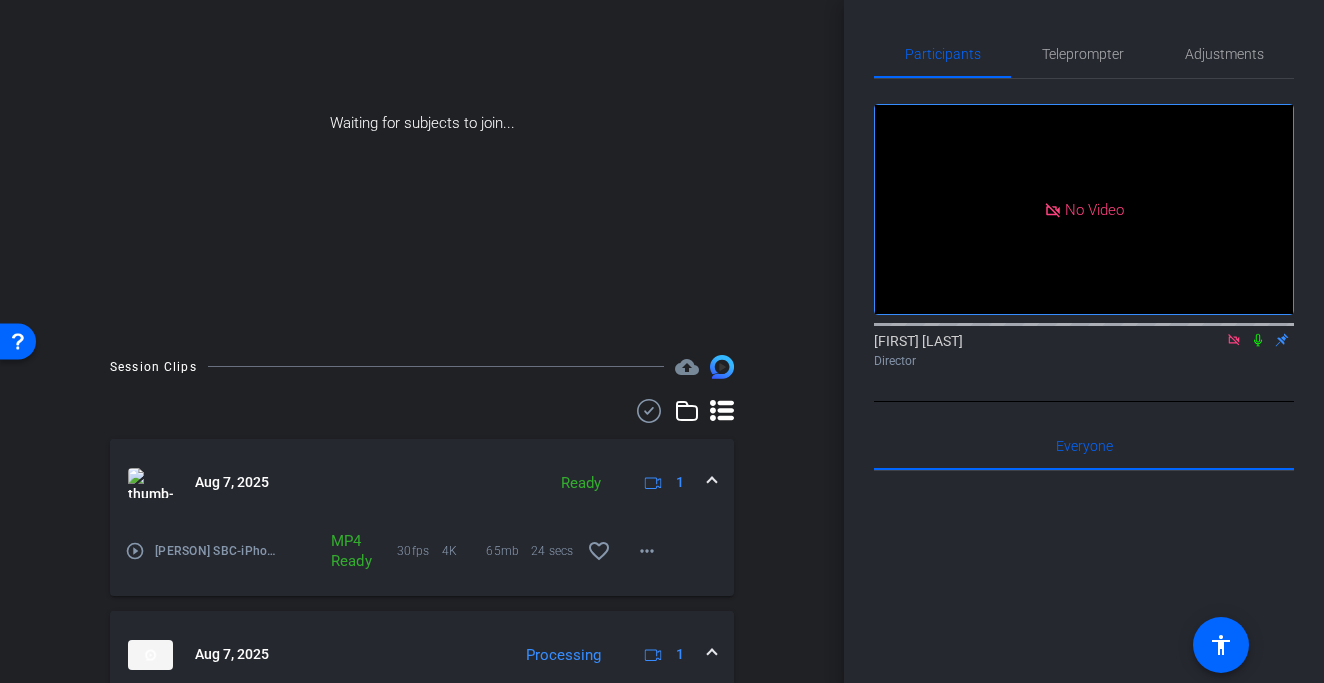 scroll, scrollTop: 252, scrollLeft: 0, axis: vertical 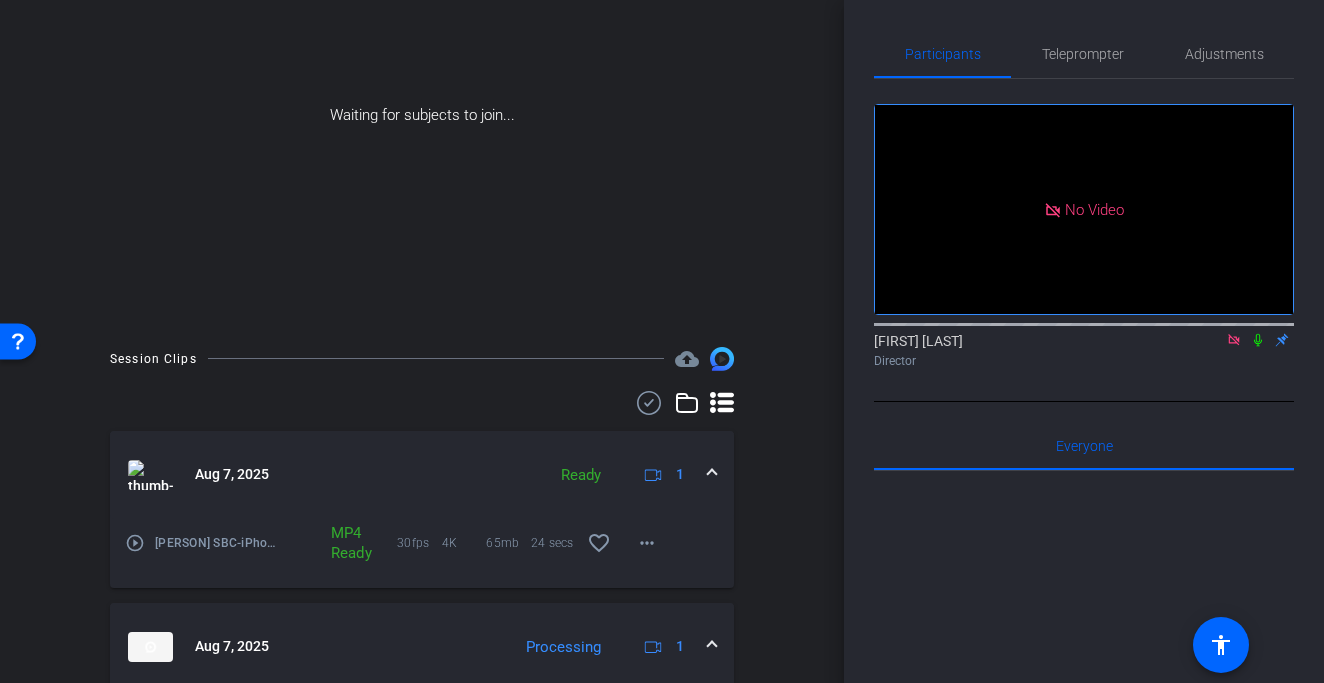click 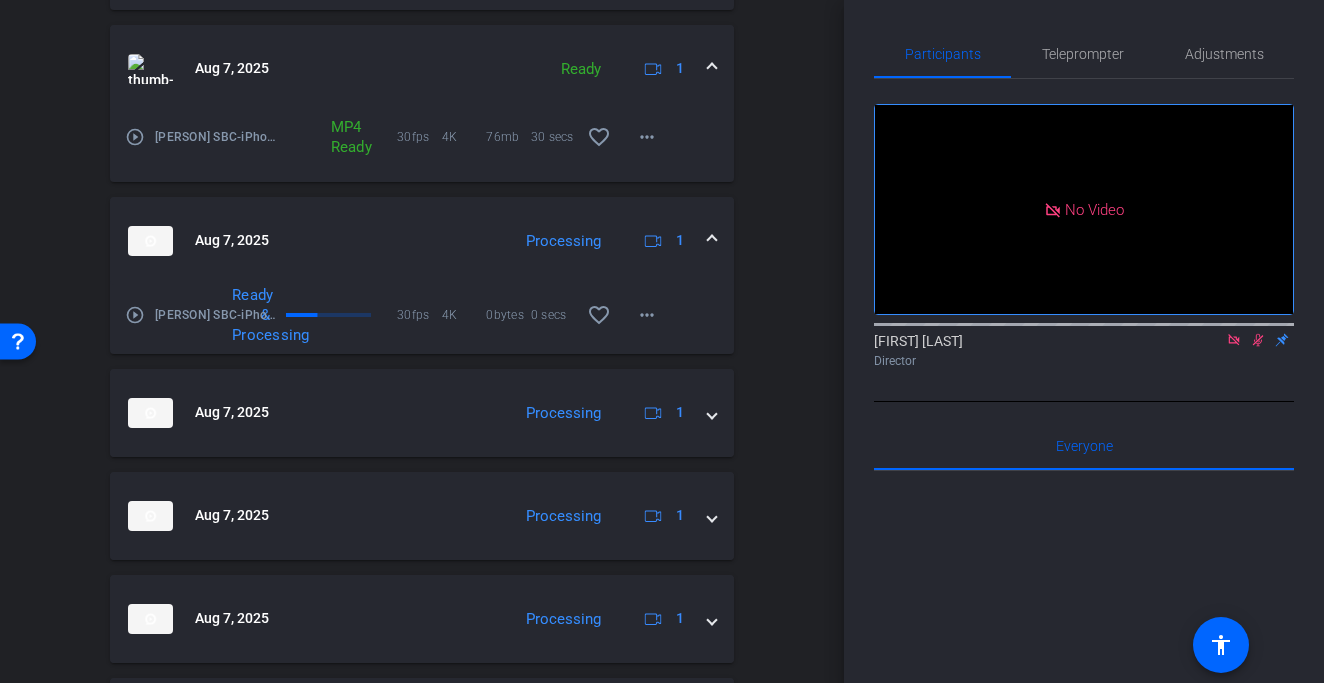 scroll, scrollTop: 1362, scrollLeft: 0, axis: vertical 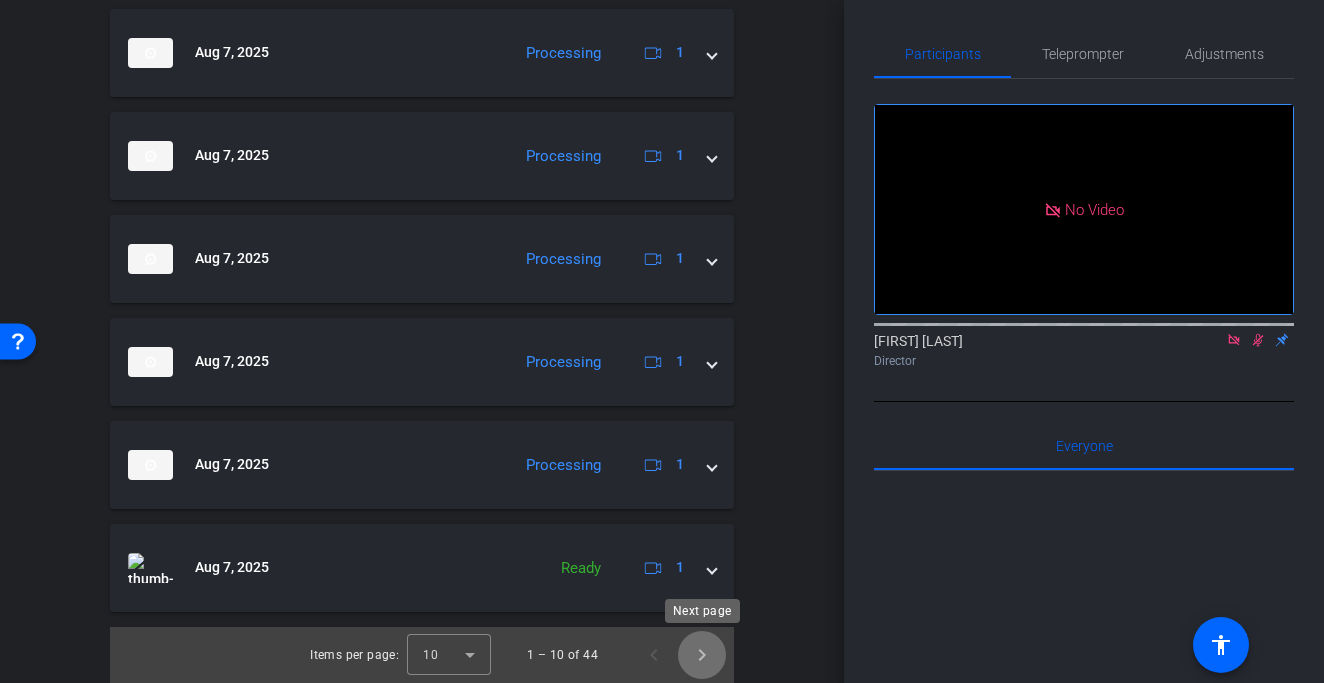 click 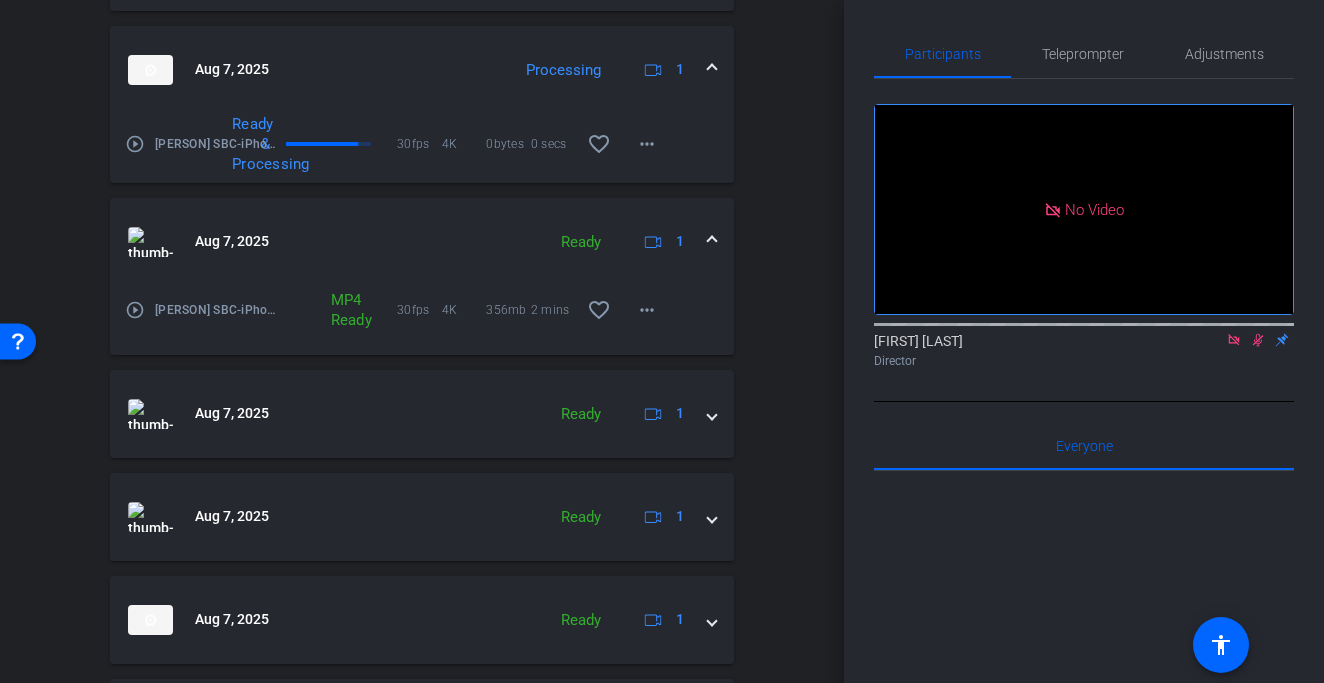 scroll, scrollTop: 1362, scrollLeft: 0, axis: vertical 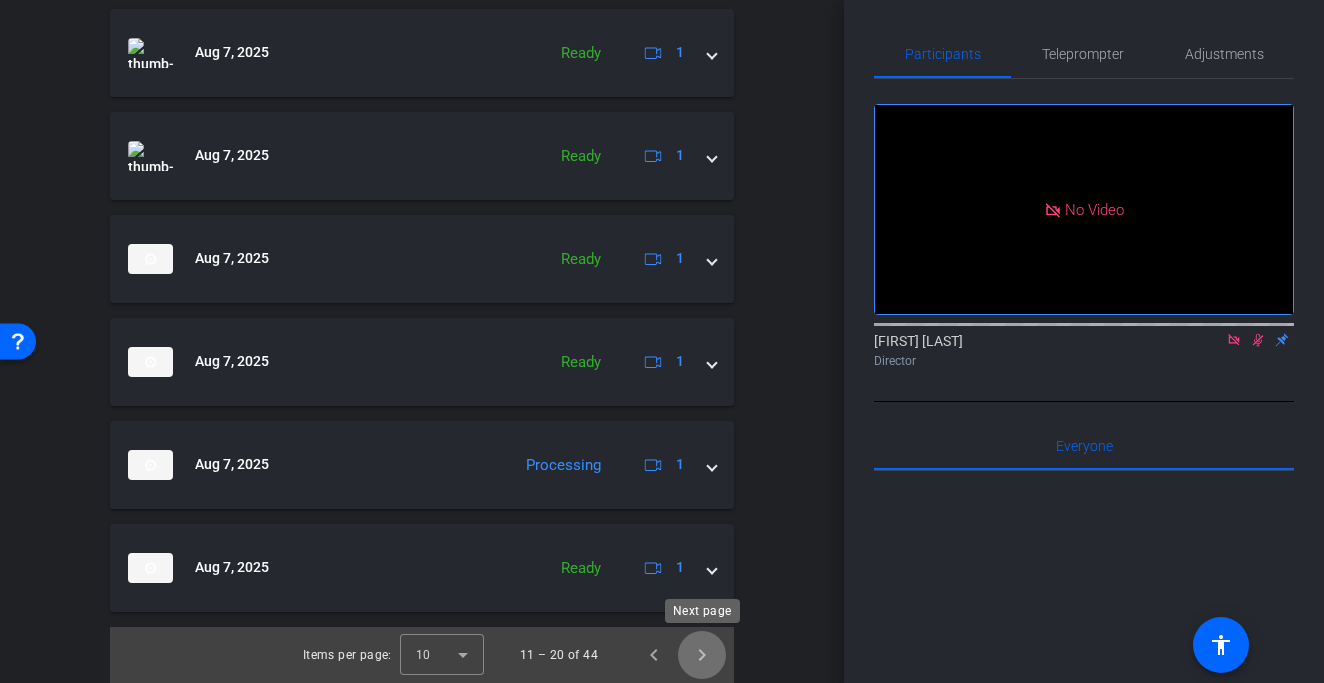 click 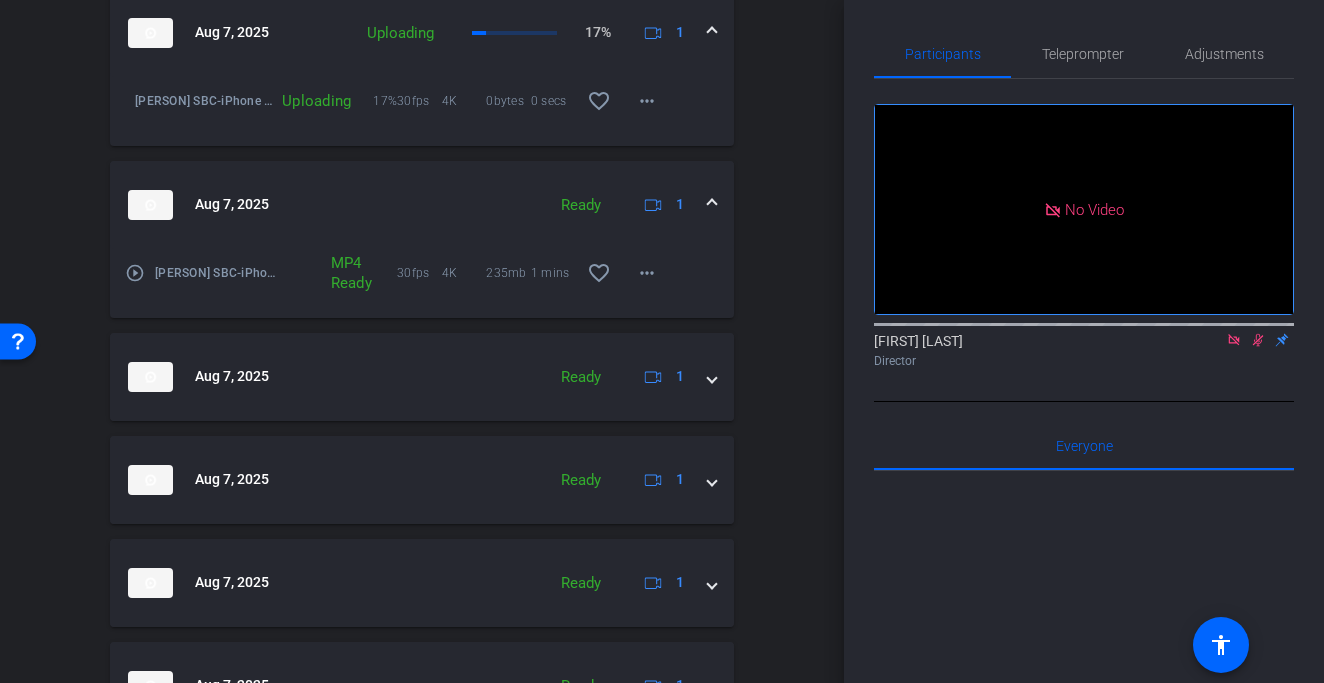 scroll, scrollTop: 1362, scrollLeft: 0, axis: vertical 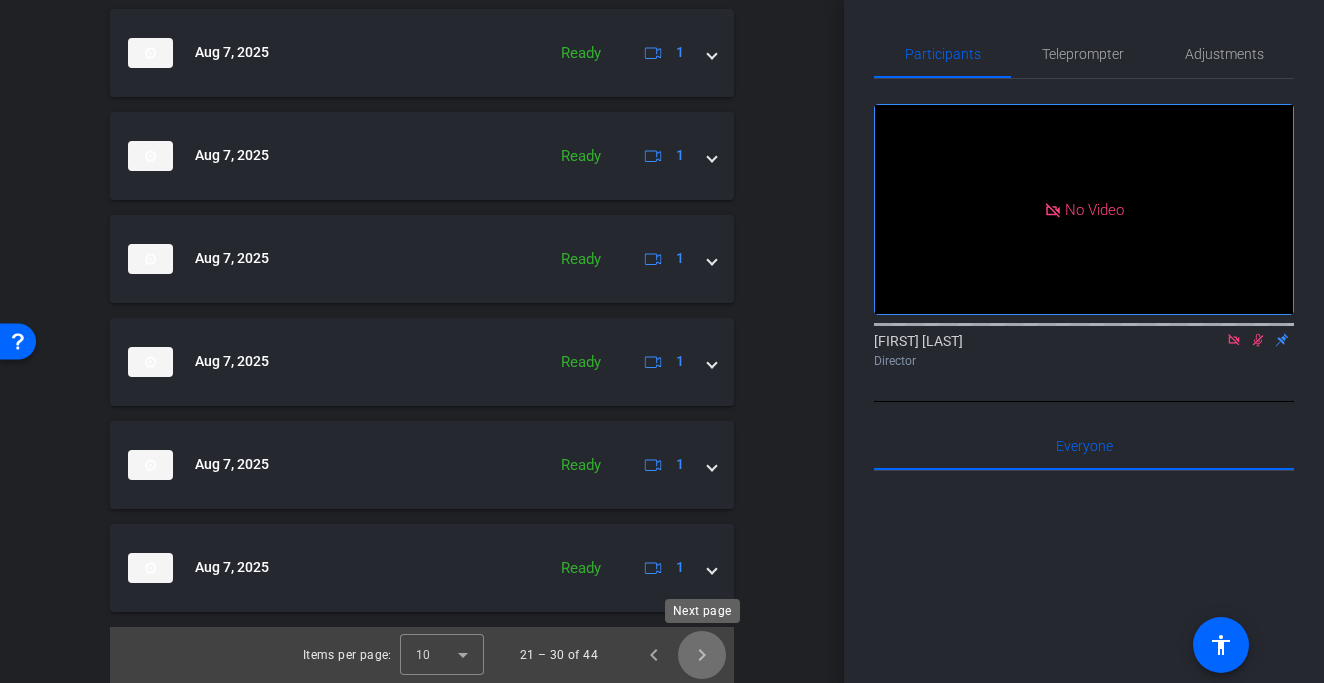 click 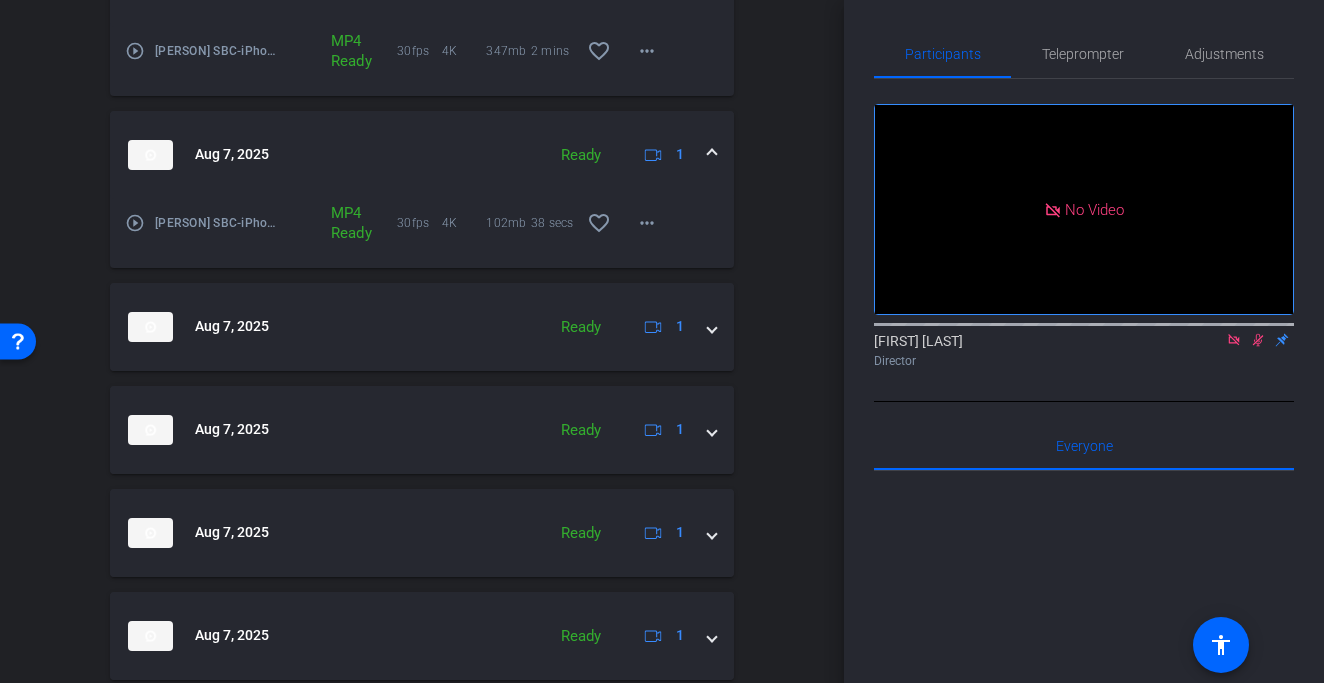 scroll, scrollTop: 1362, scrollLeft: 0, axis: vertical 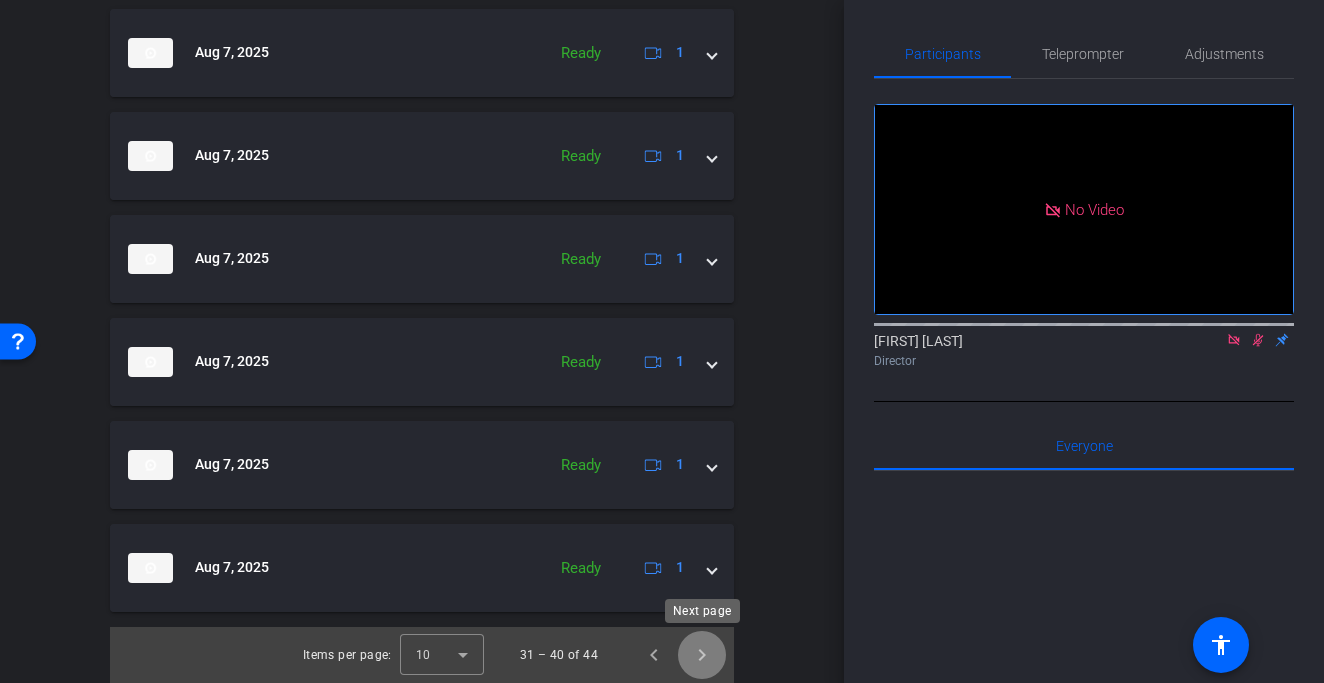 click 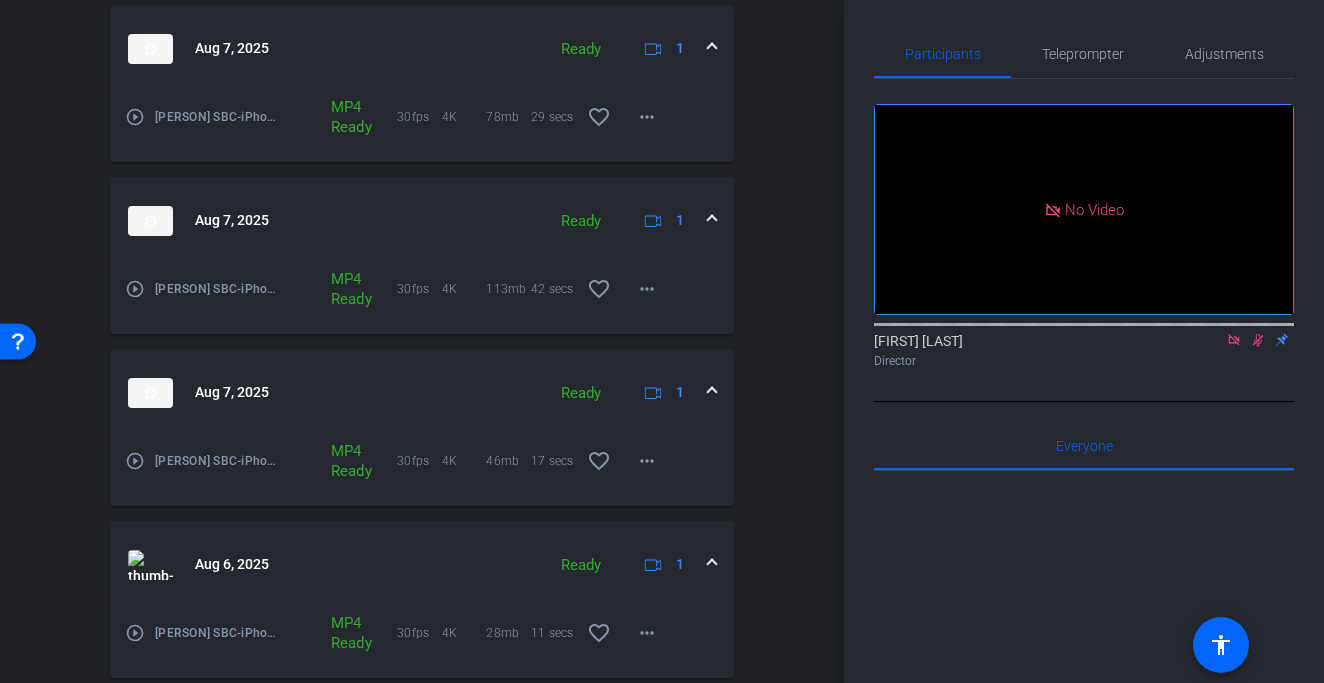 scroll, scrollTop: 744, scrollLeft: 0, axis: vertical 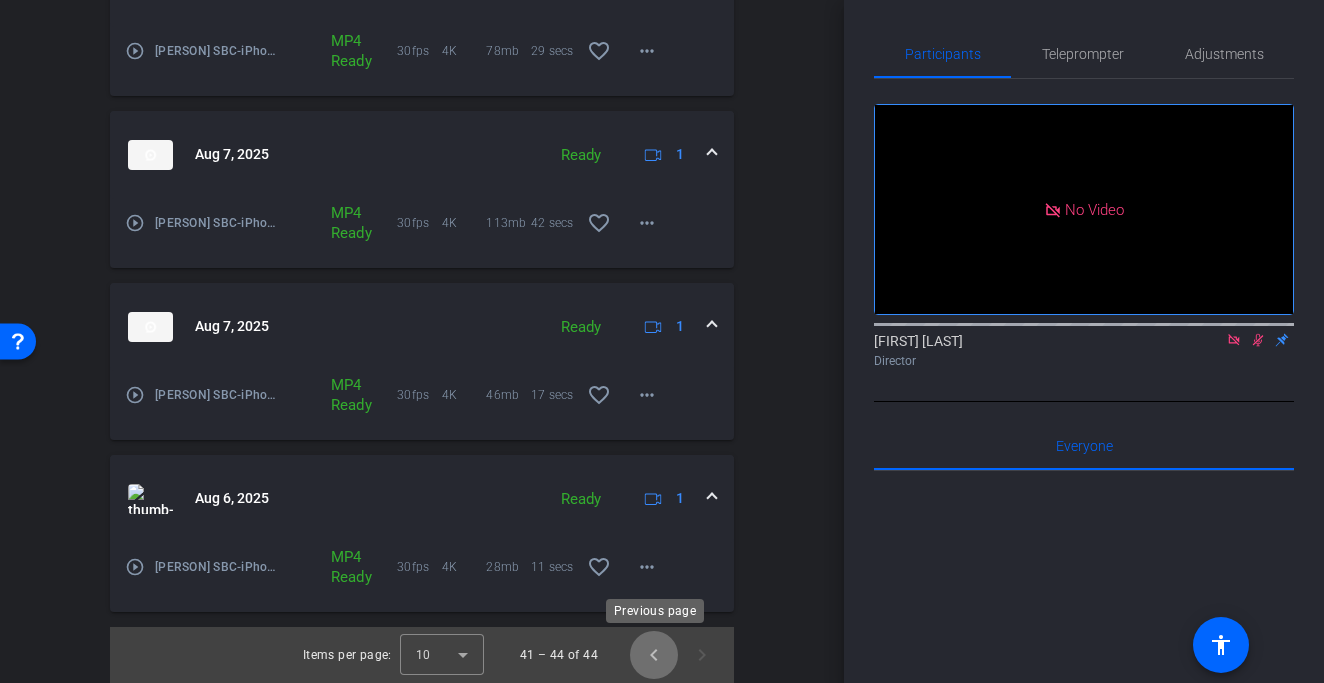 click 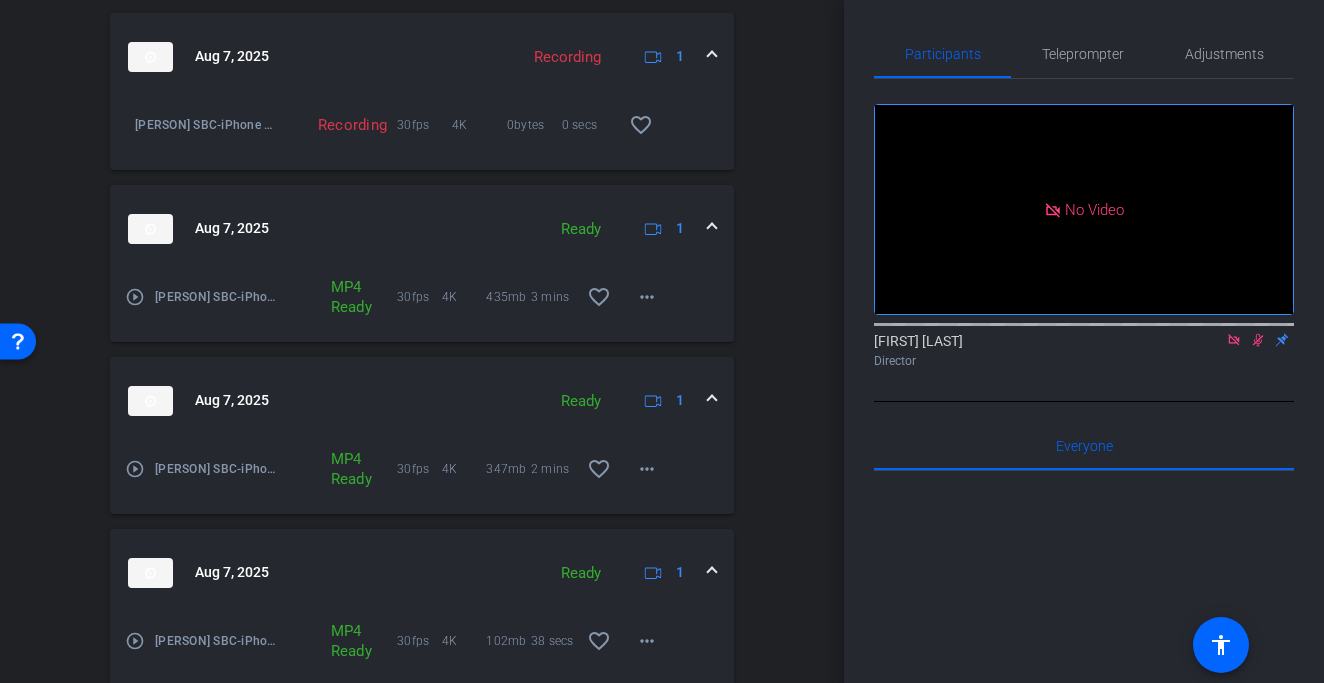 scroll, scrollTop: 1362, scrollLeft: 0, axis: vertical 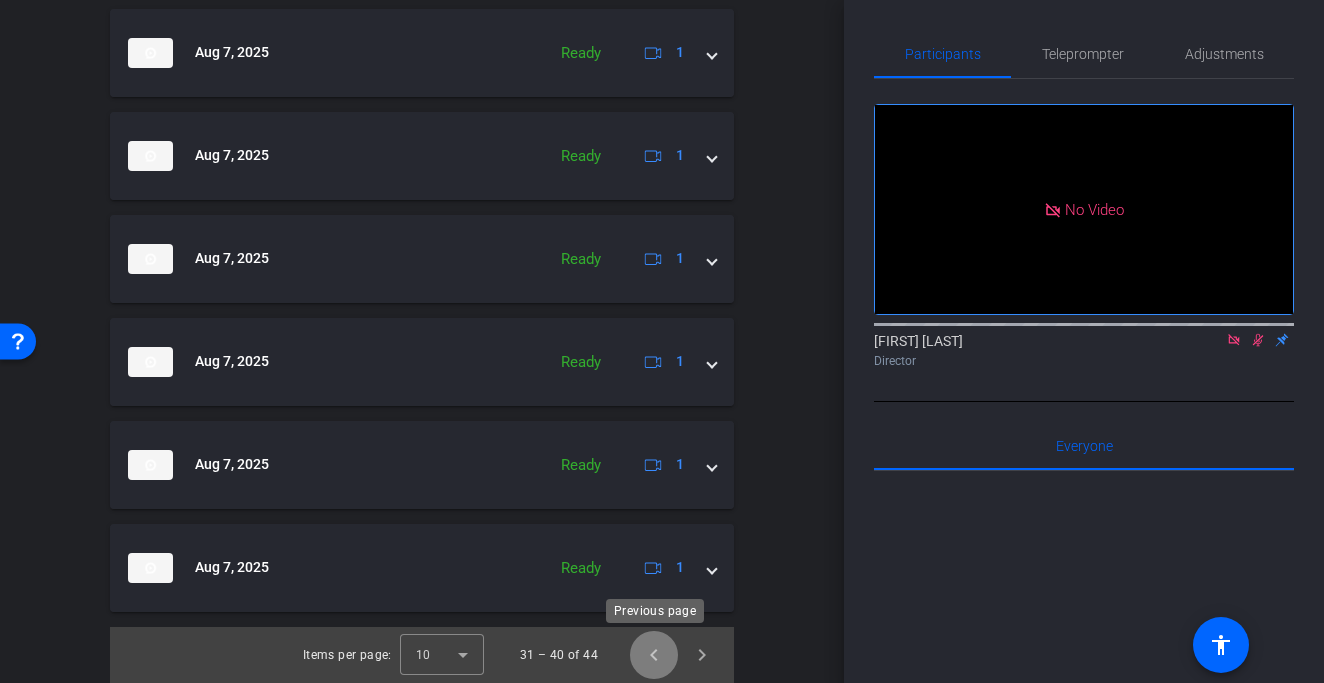 click 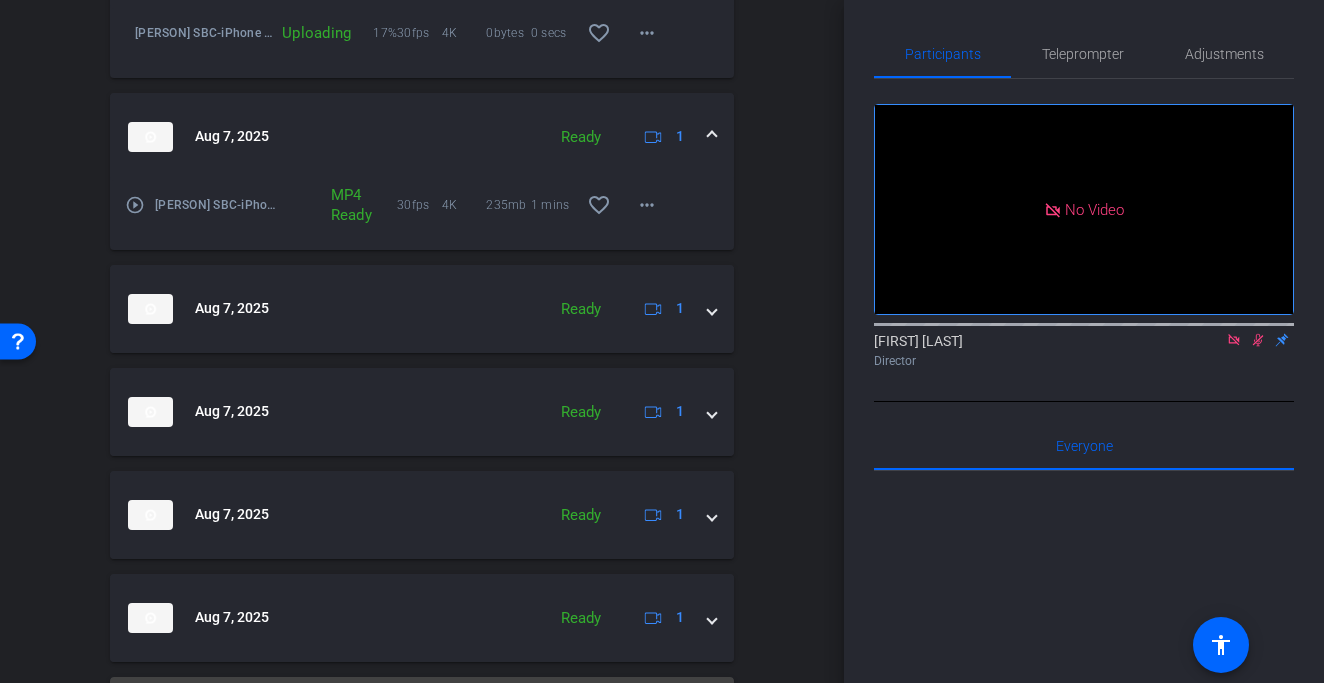 scroll, scrollTop: 1362, scrollLeft: 0, axis: vertical 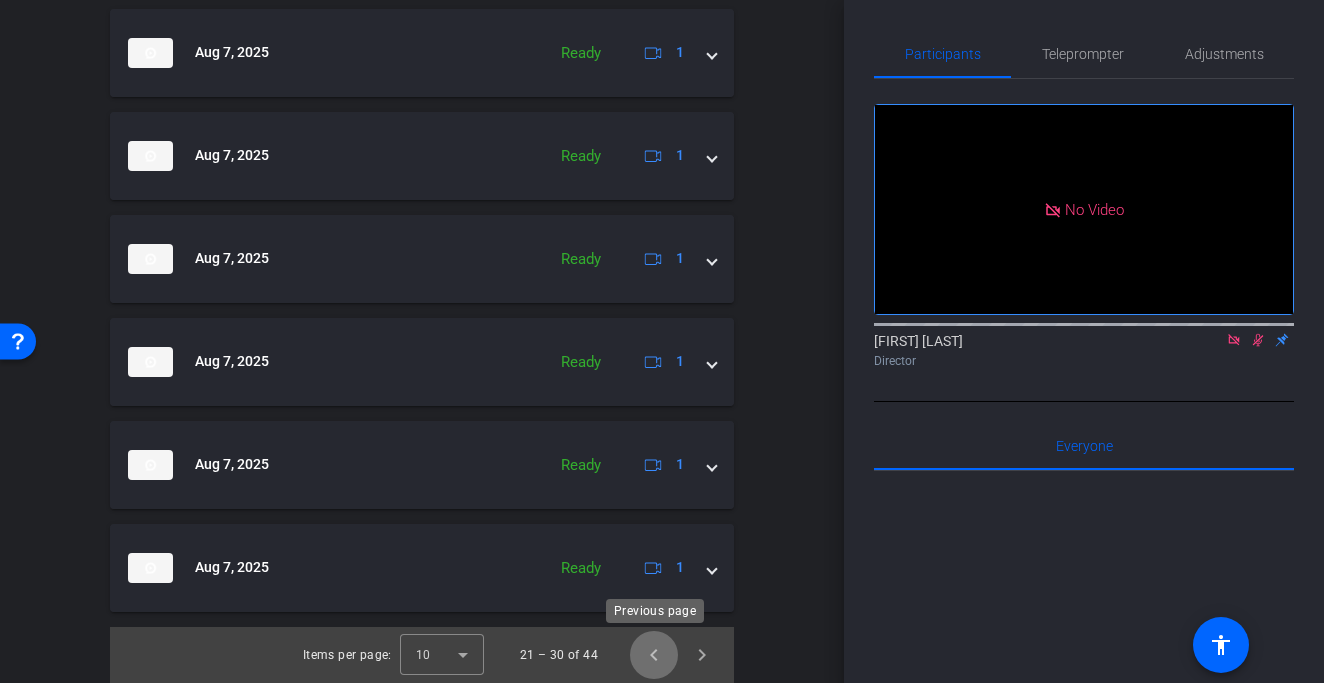 click 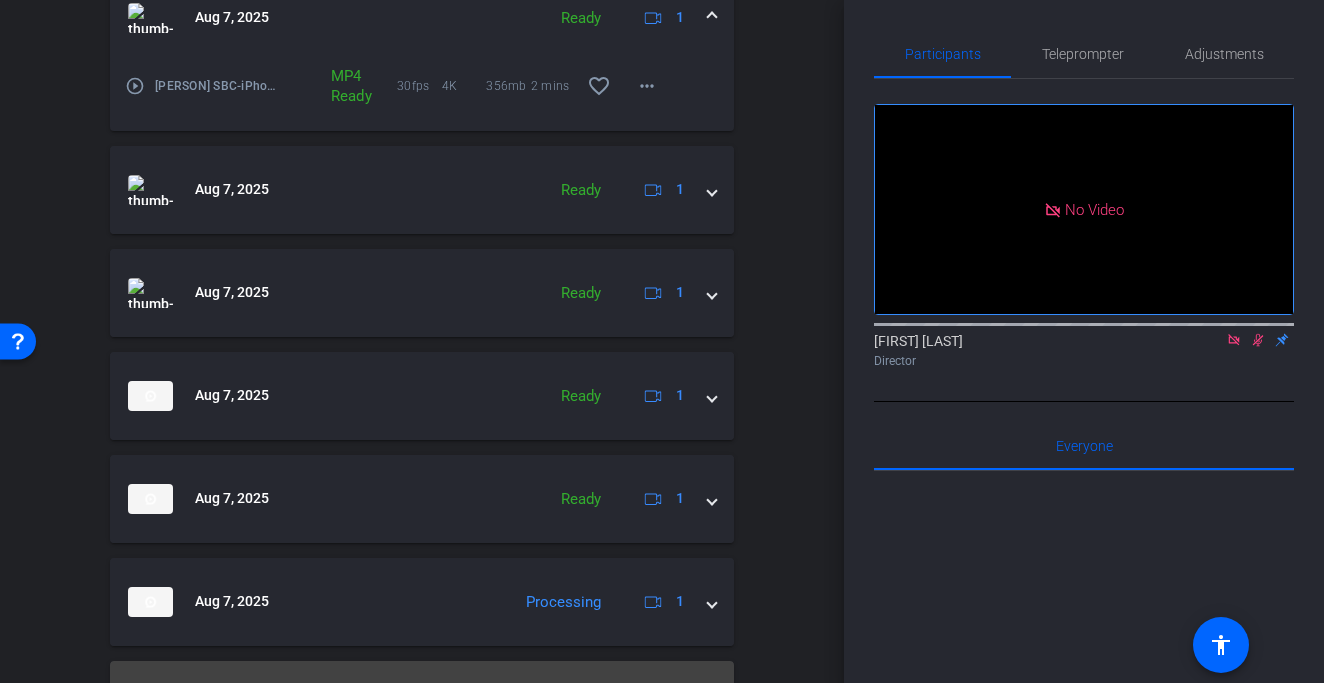 scroll, scrollTop: 1362, scrollLeft: 0, axis: vertical 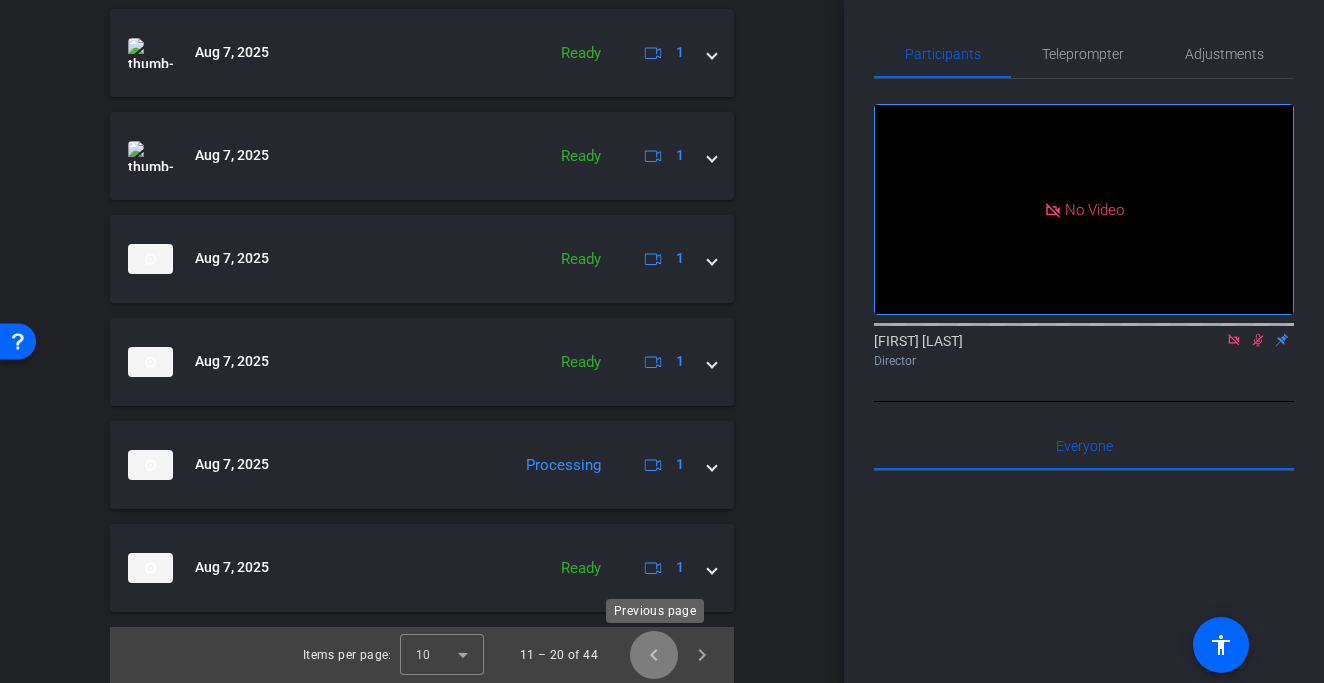 click 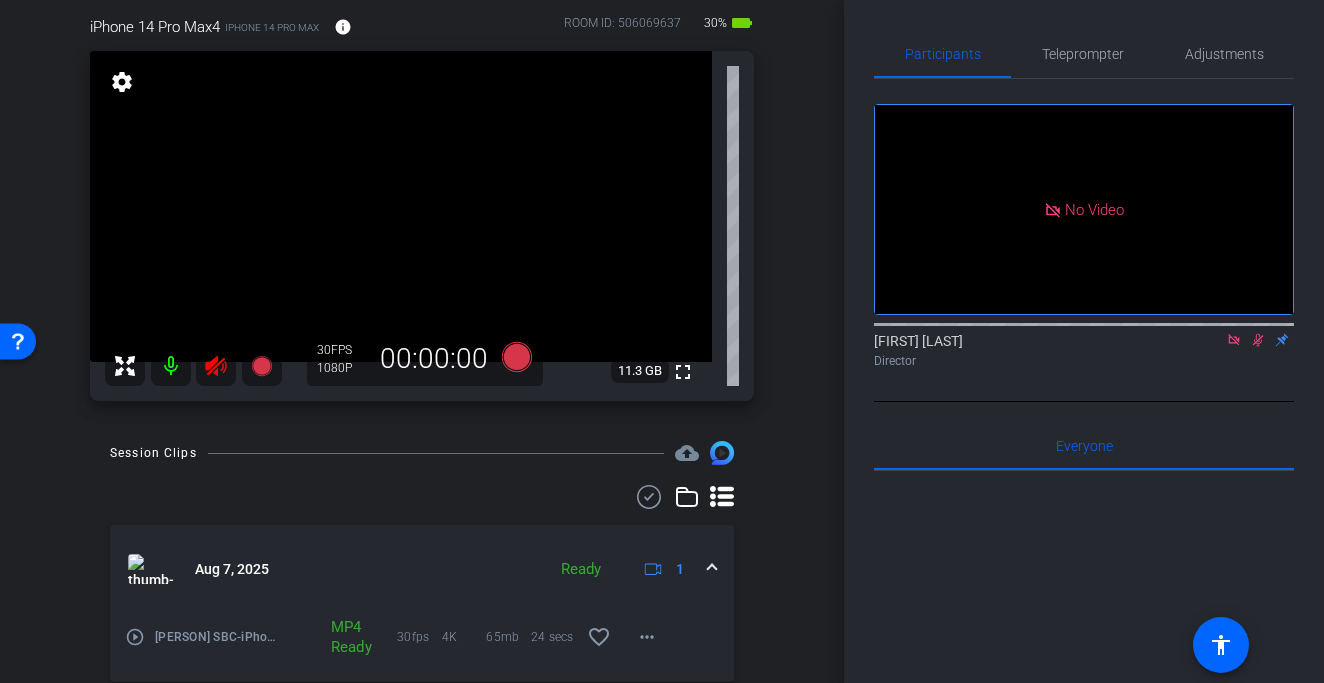 scroll, scrollTop: 172, scrollLeft: 0, axis: vertical 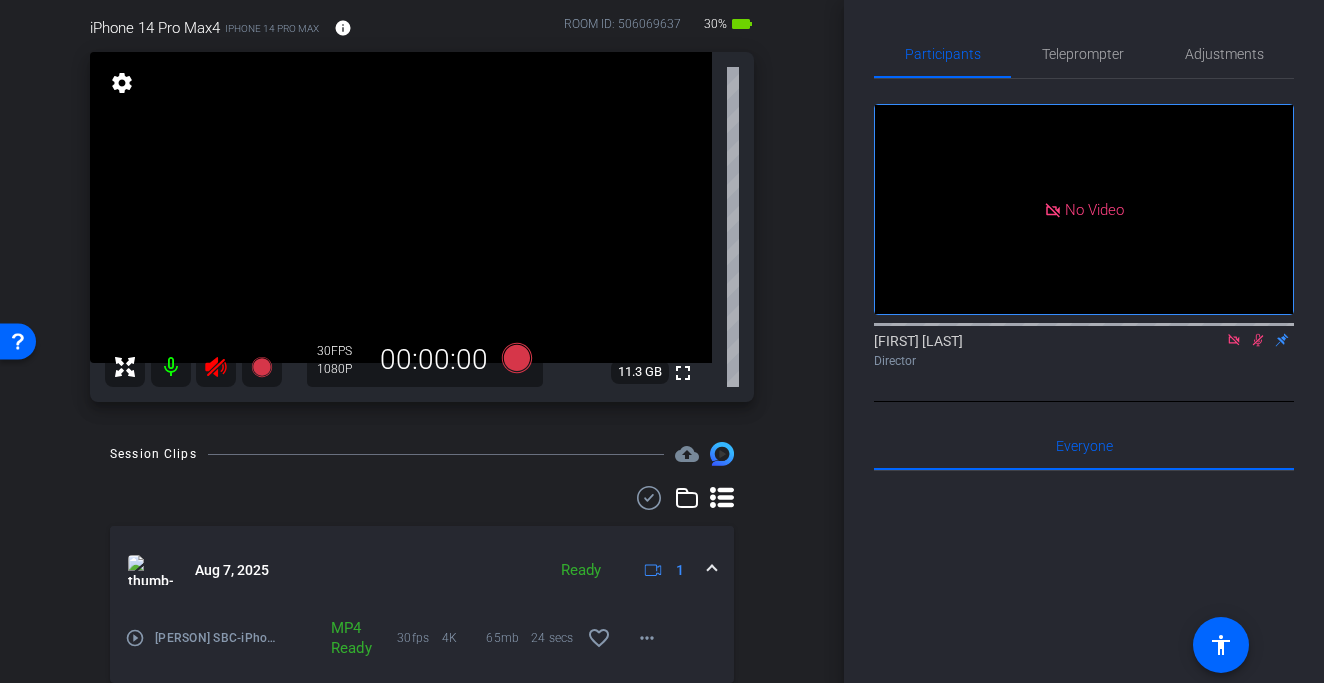click 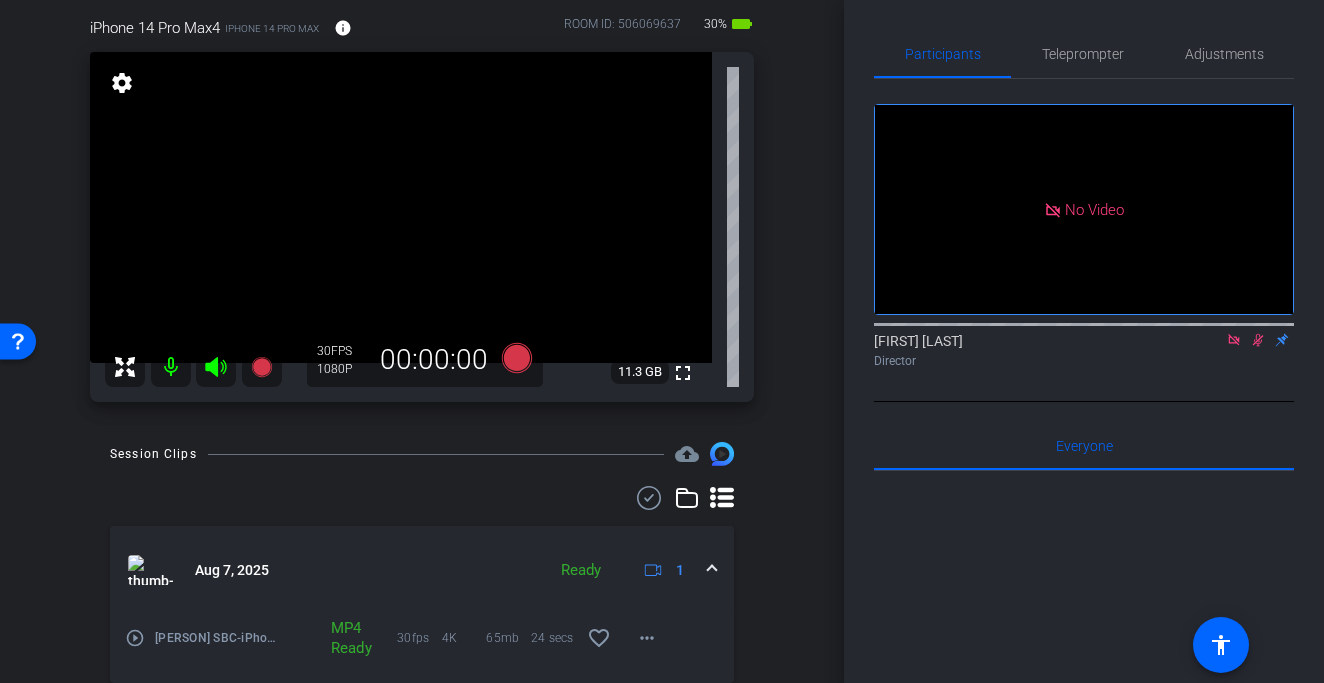 click 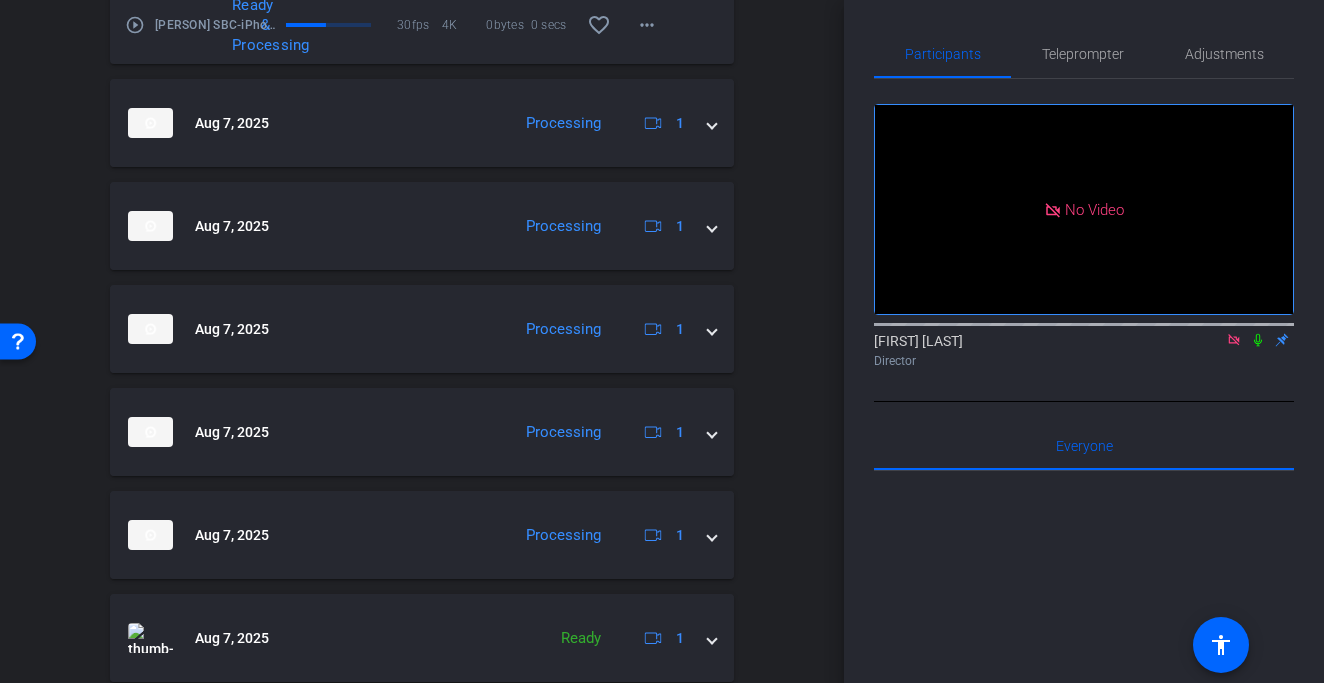 scroll, scrollTop: 1377, scrollLeft: 0, axis: vertical 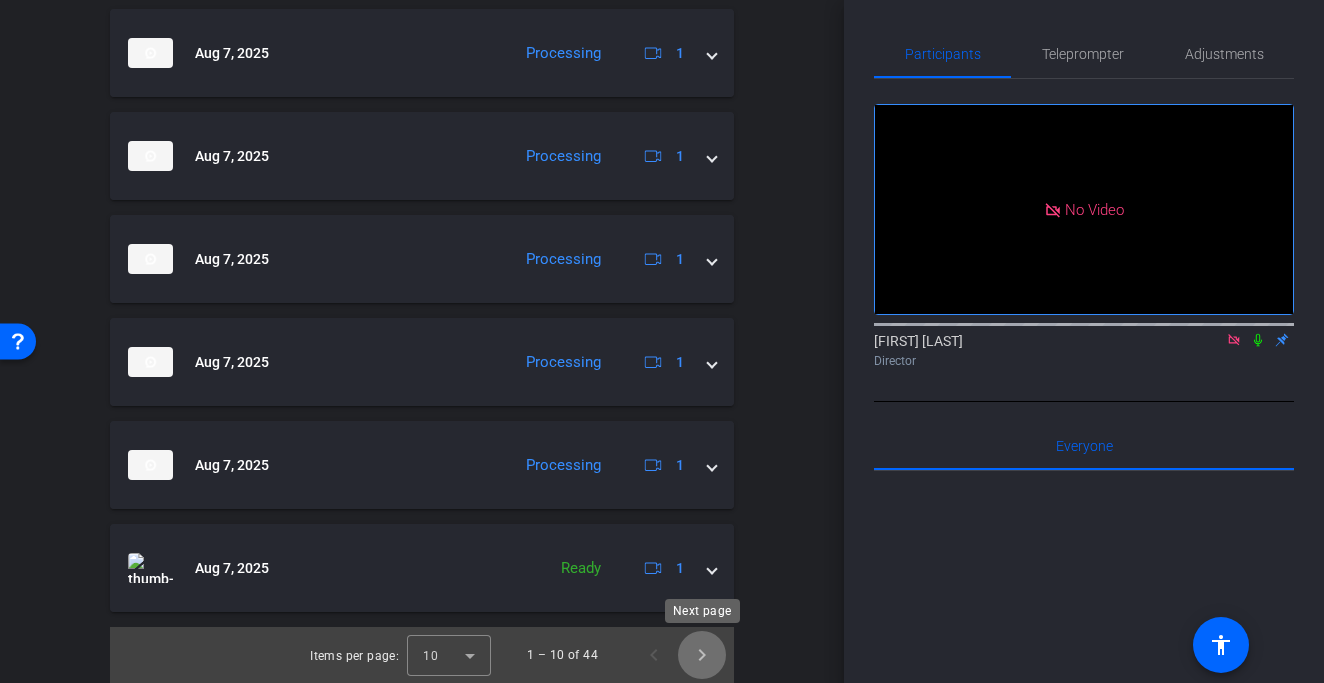 click 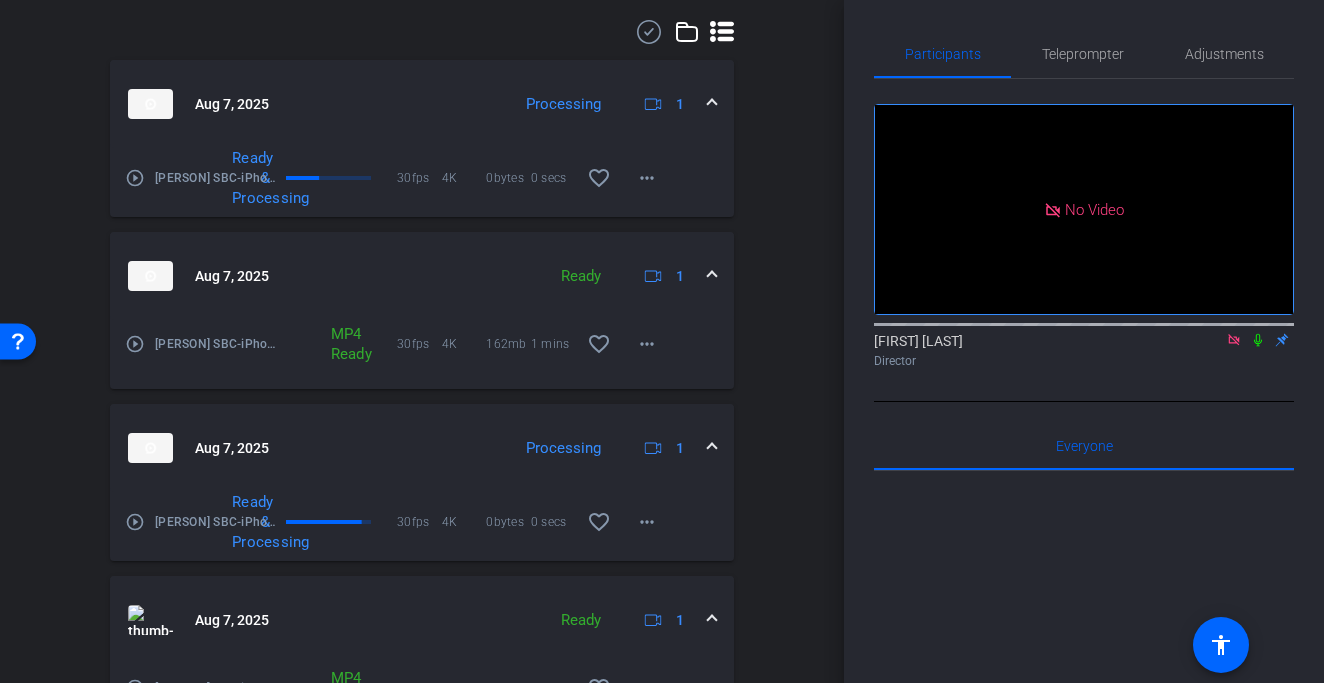scroll, scrollTop: 1377, scrollLeft: 0, axis: vertical 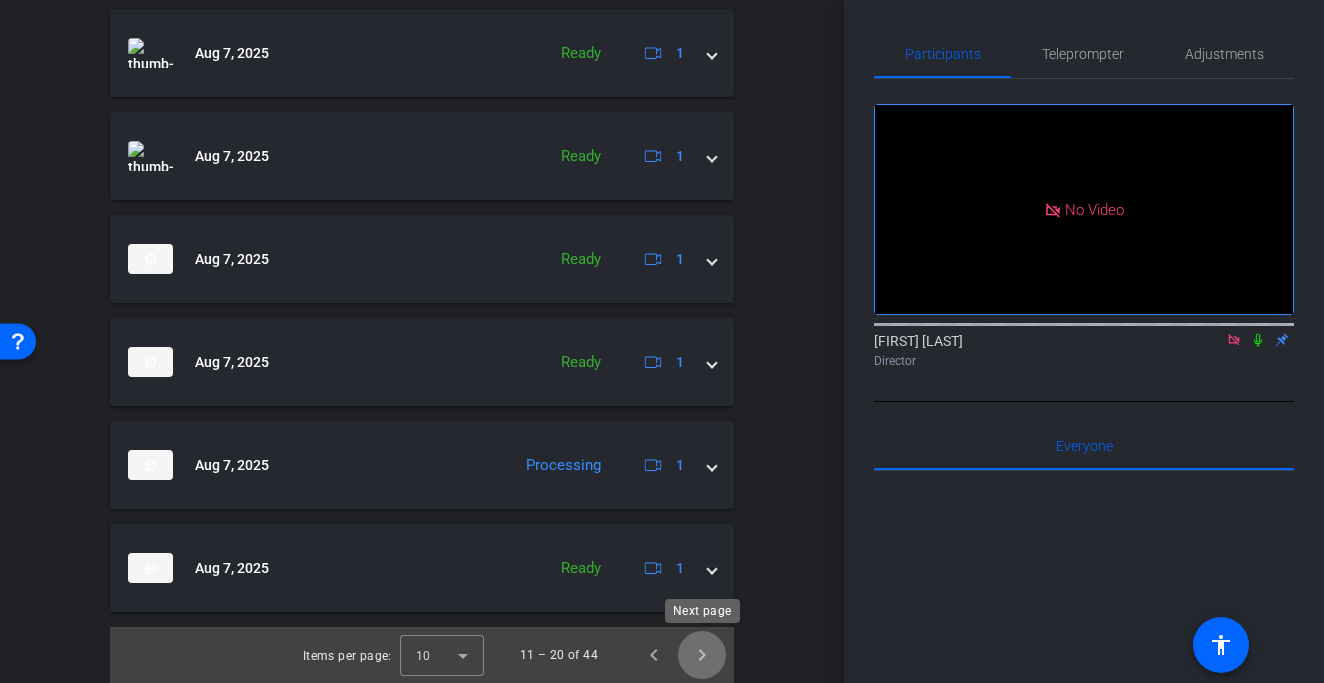 click 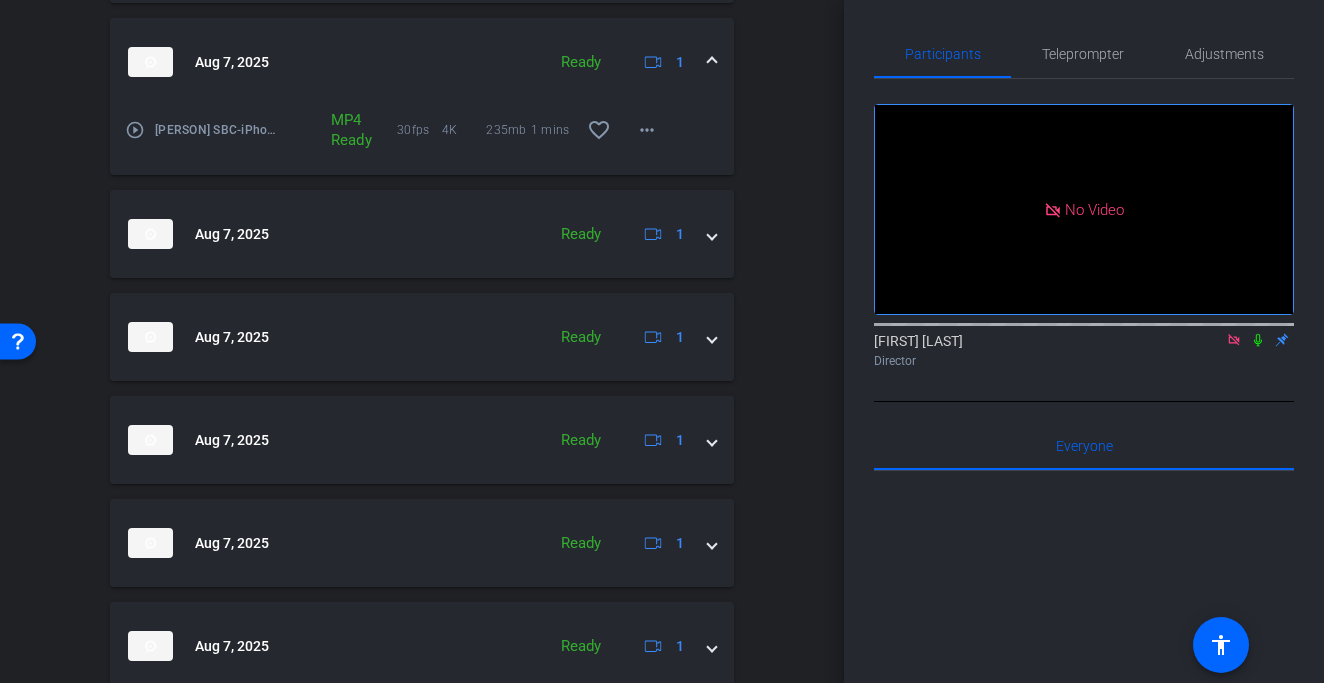 scroll, scrollTop: 1377, scrollLeft: 0, axis: vertical 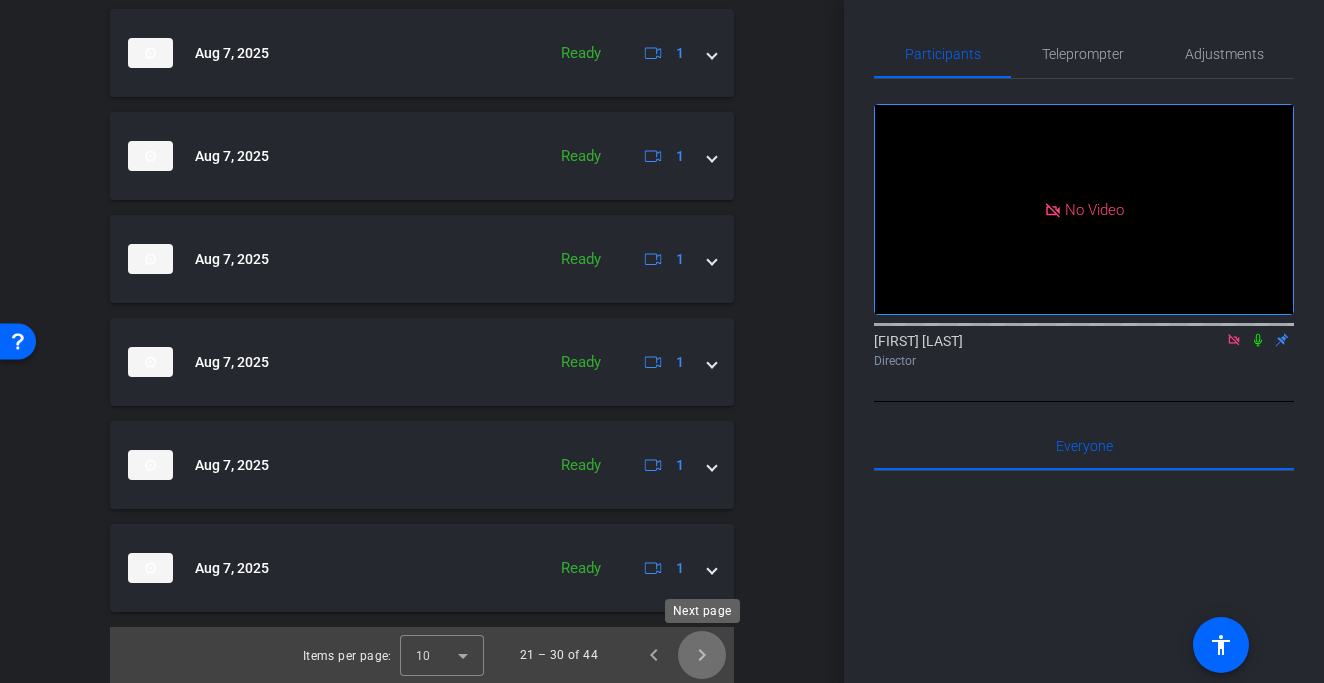 click 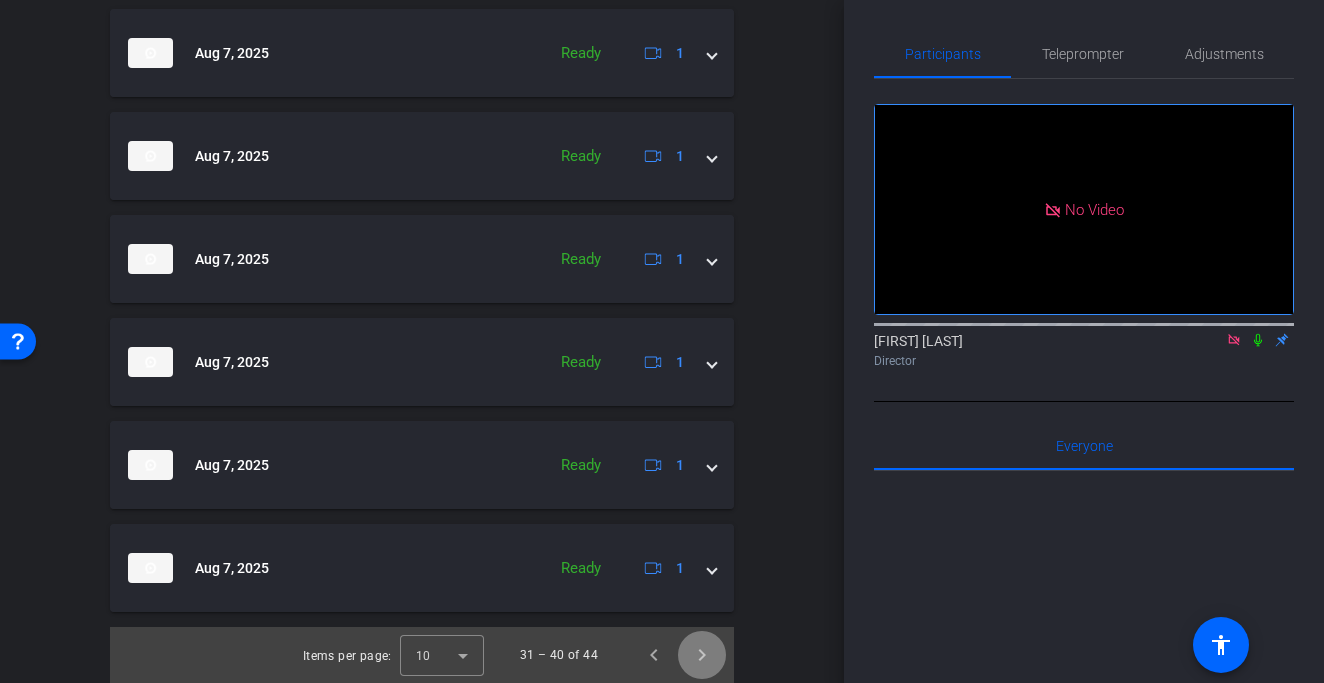 click 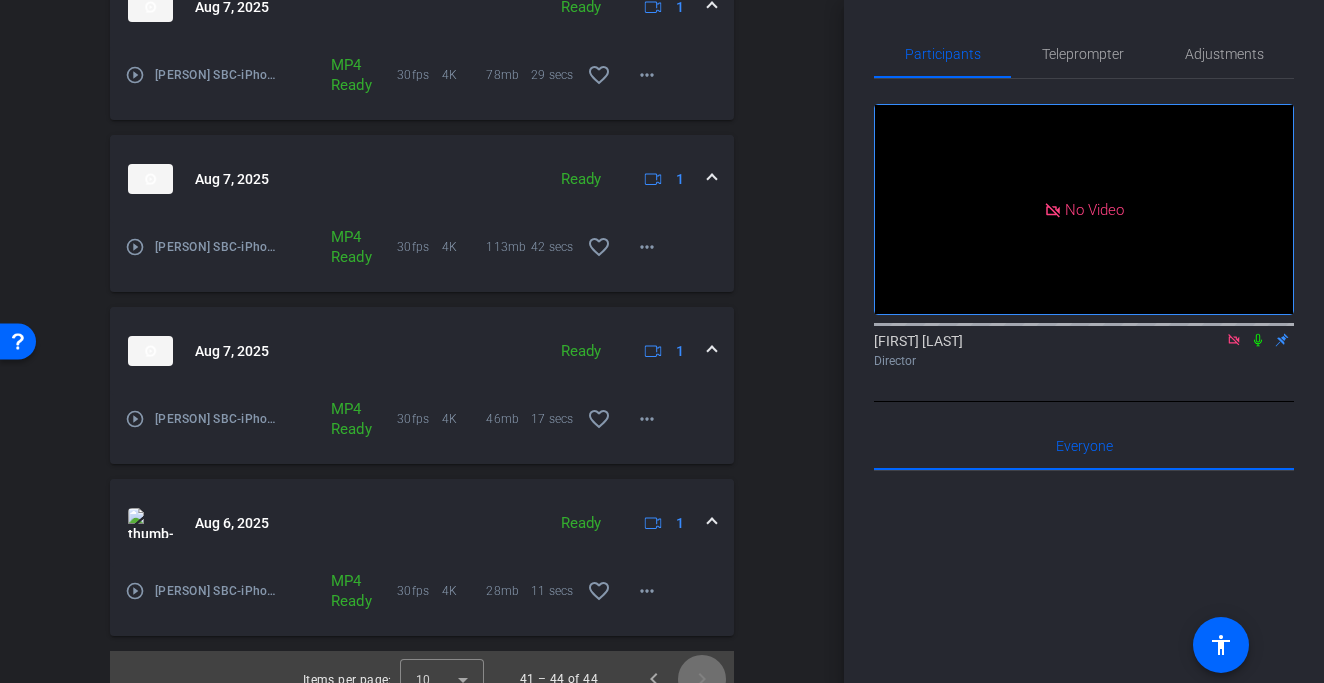 scroll, scrollTop: 759, scrollLeft: 0, axis: vertical 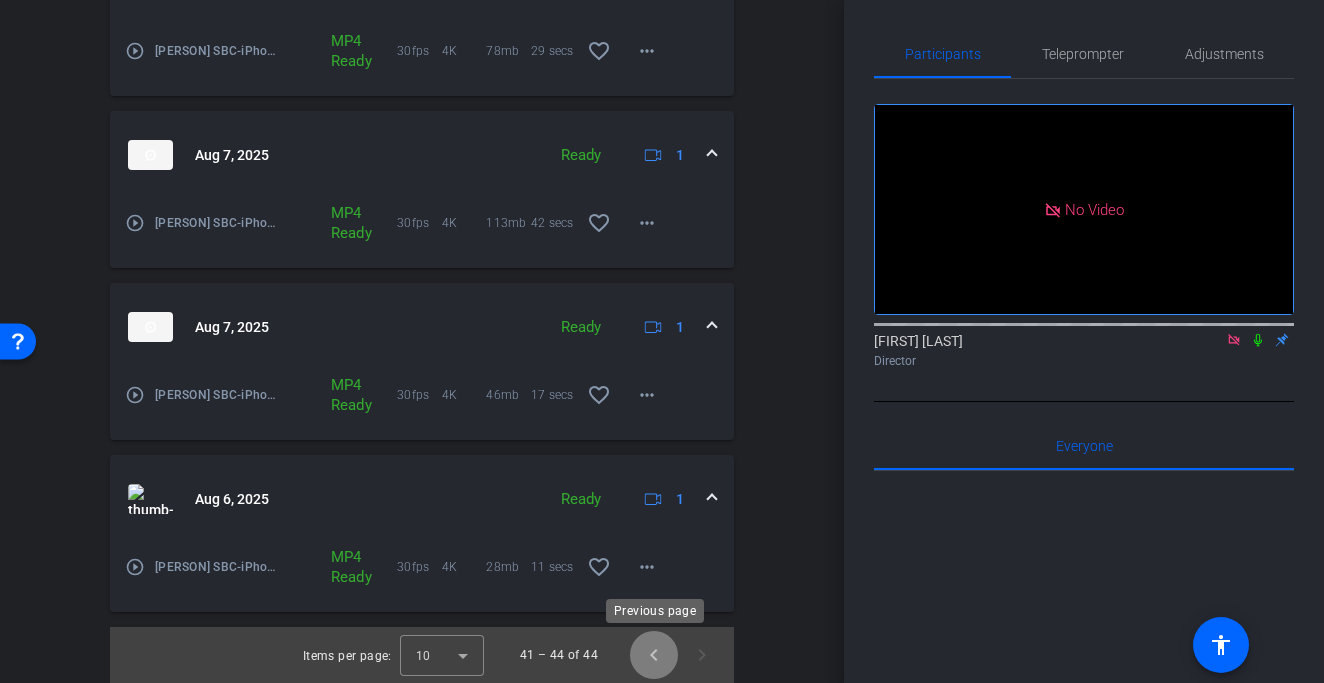 click 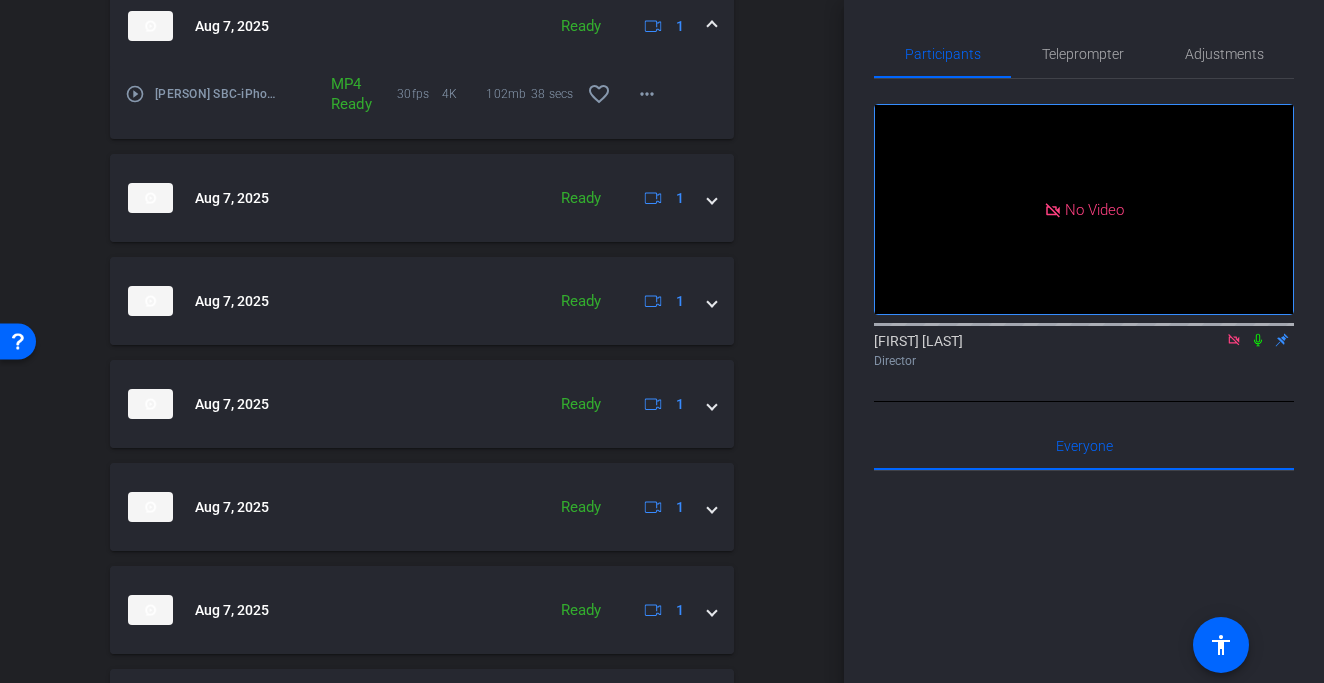 scroll, scrollTop: 1377, scrollLeft: 0, axis: vertical 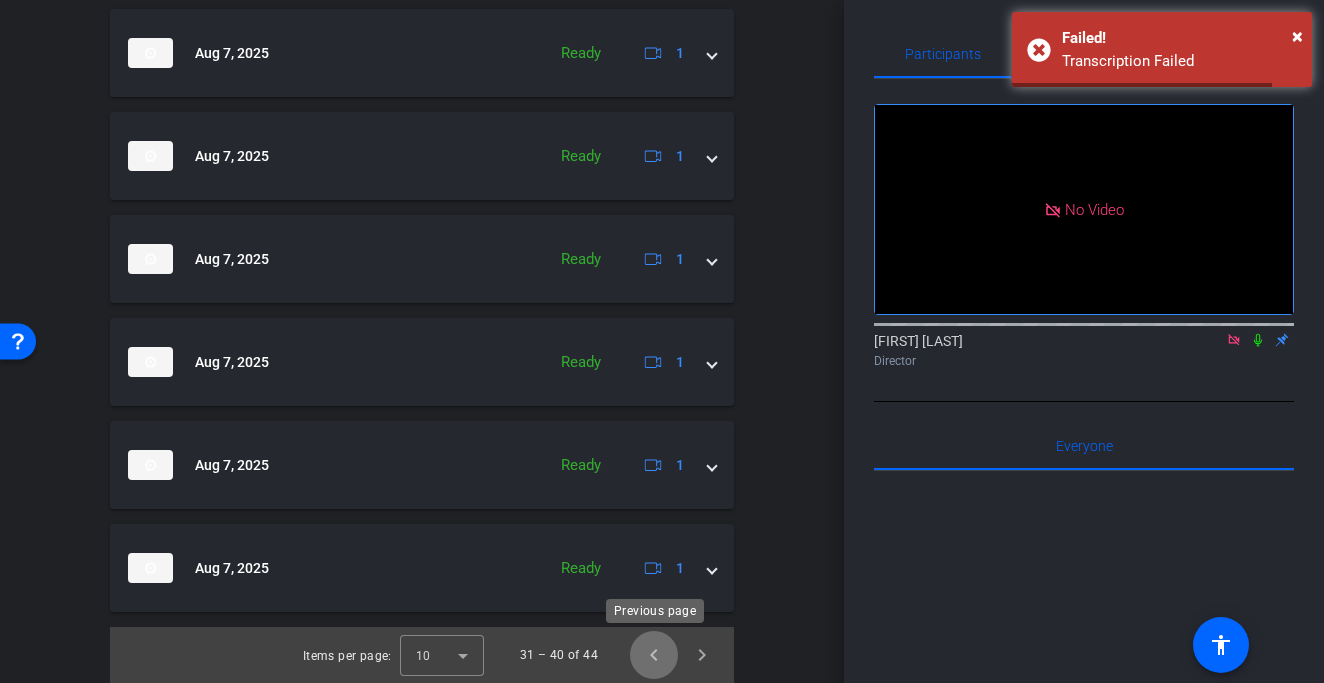 click 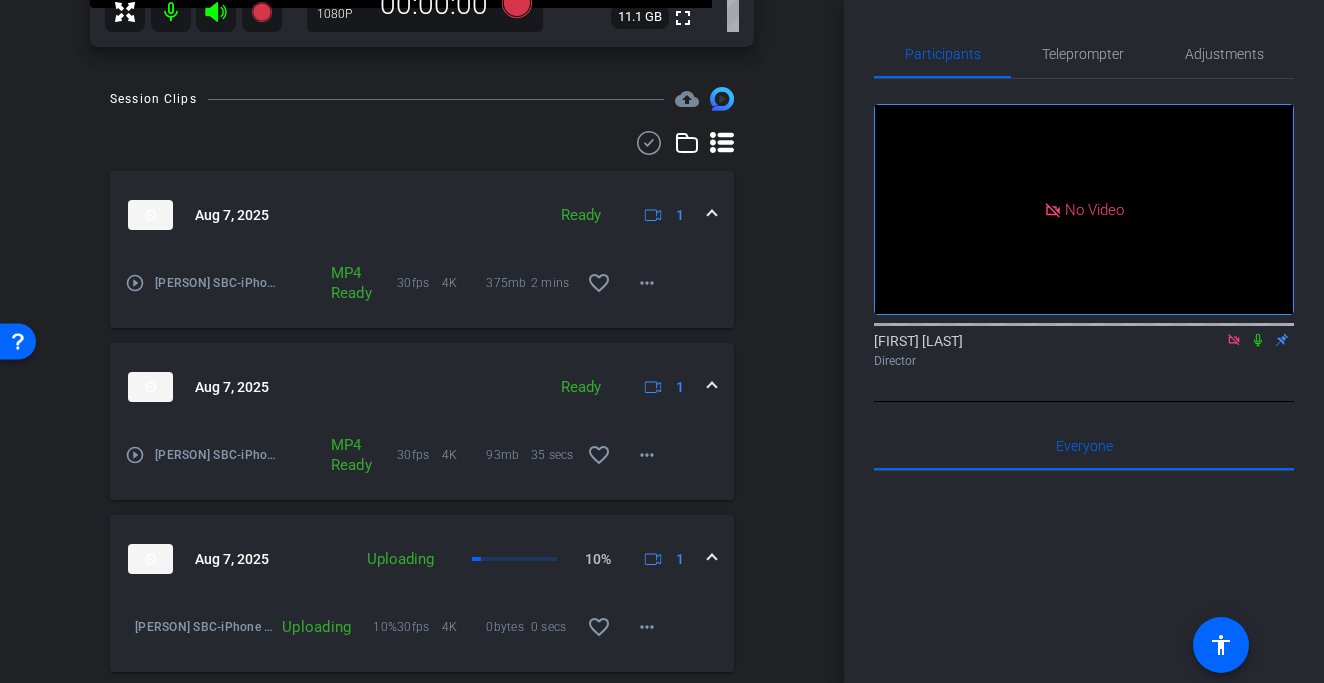 scroll, scrollTop: 1377, scrollLeft: 0, axis: vertical 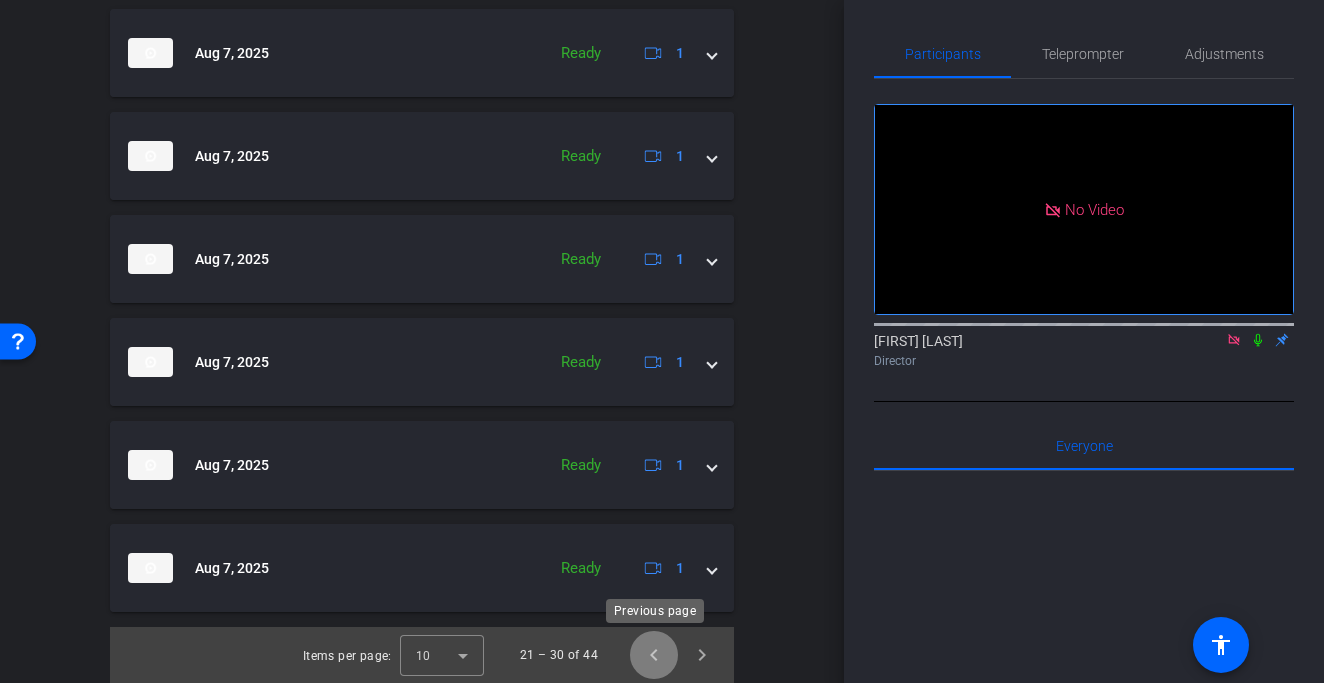 click 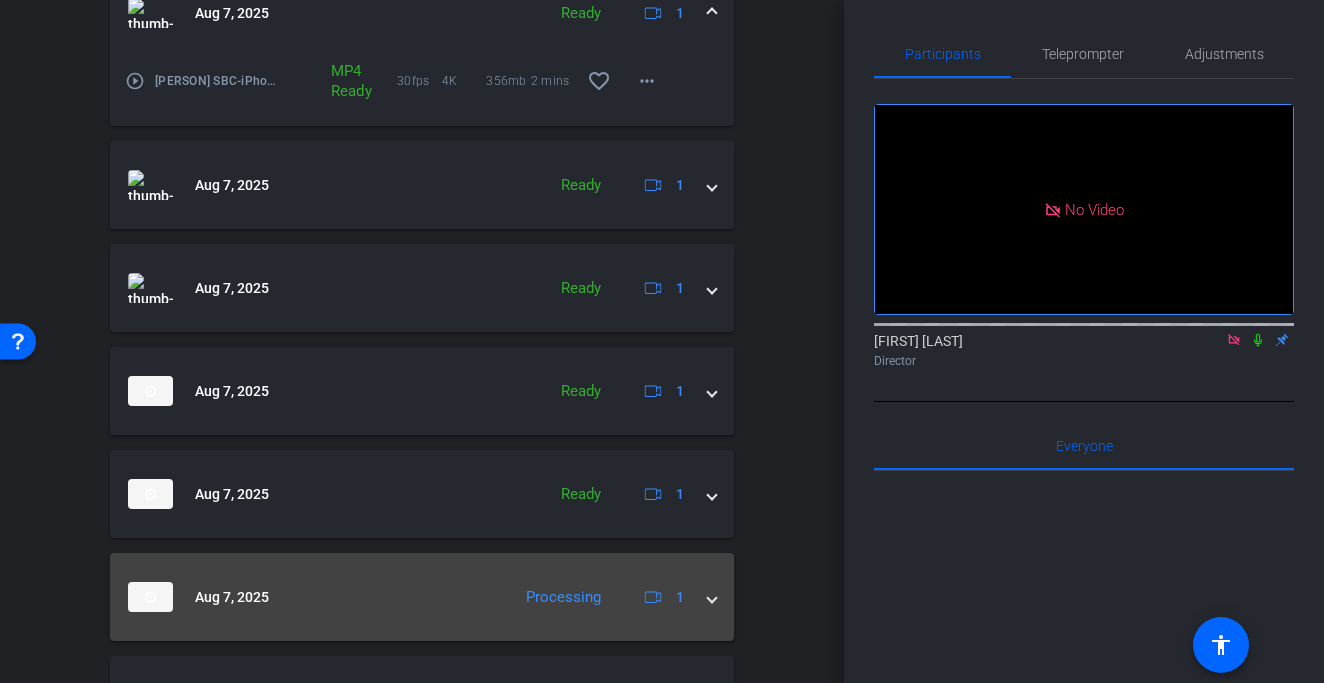 scroll, scrollTop: 1377, scrollLeft: 0, axis: vertical 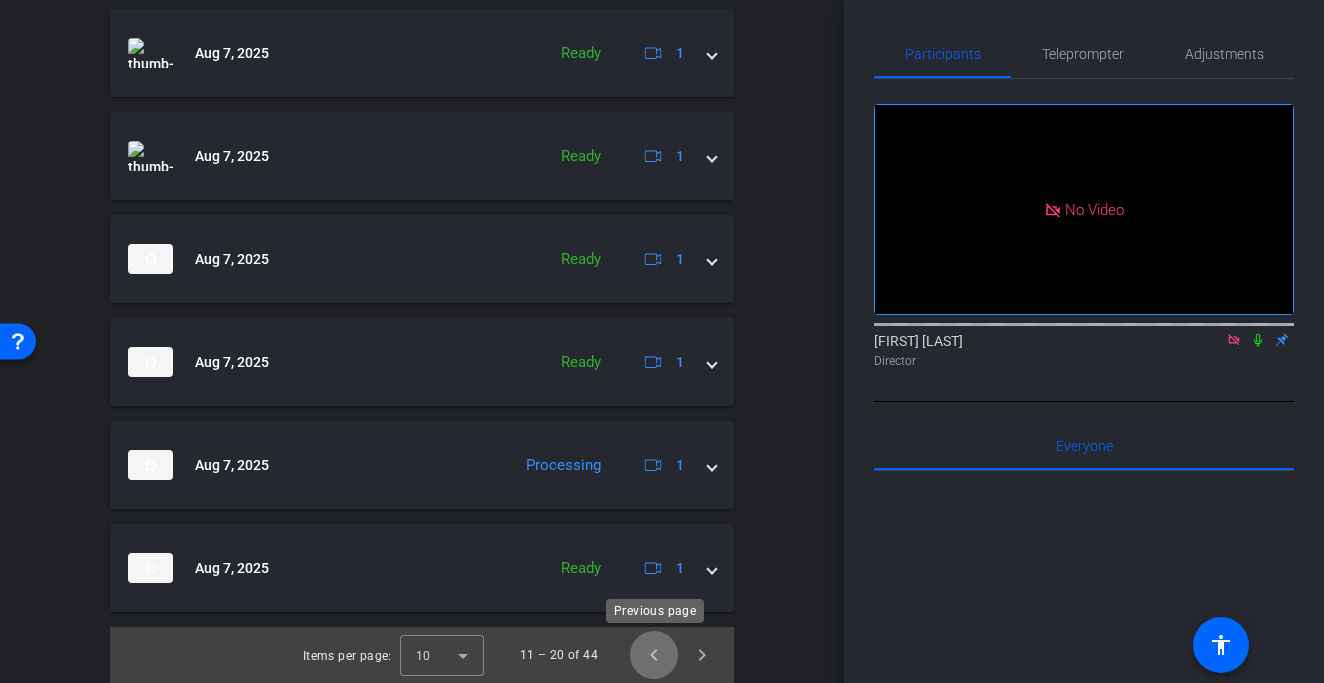 click 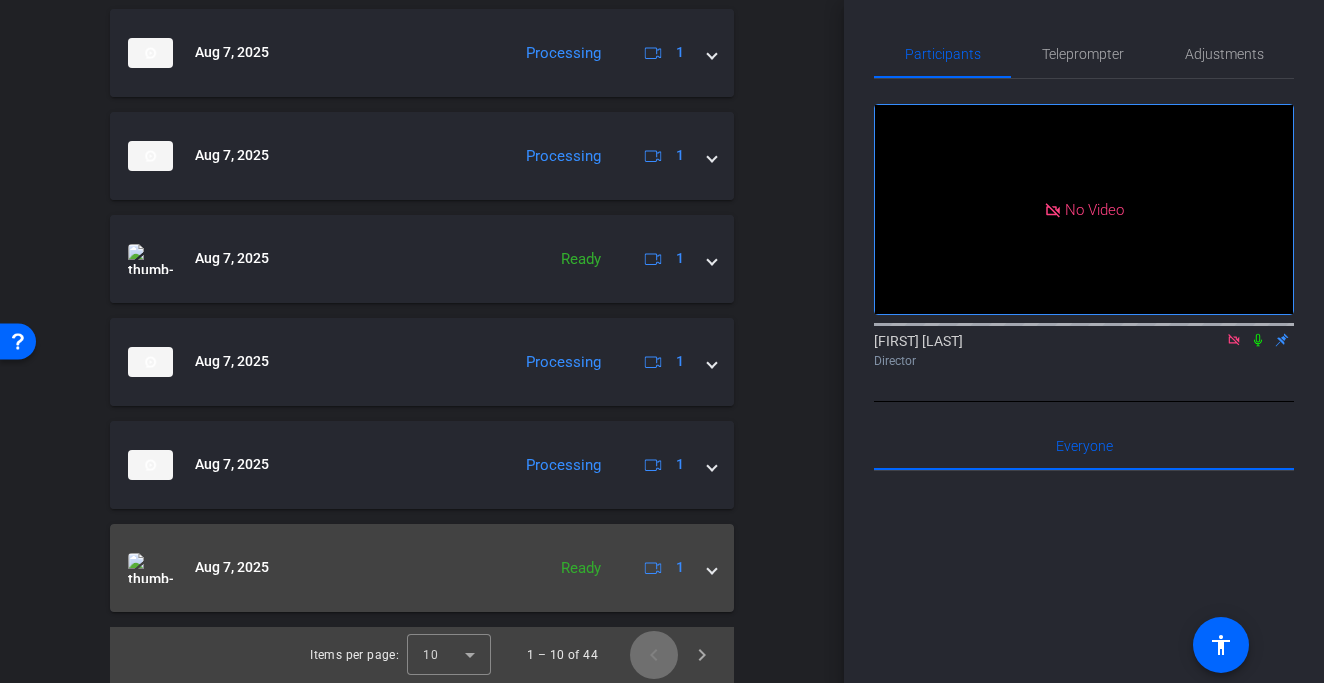scroll, scrollTop: 1362, scrollLeft: 0, axis: vertical 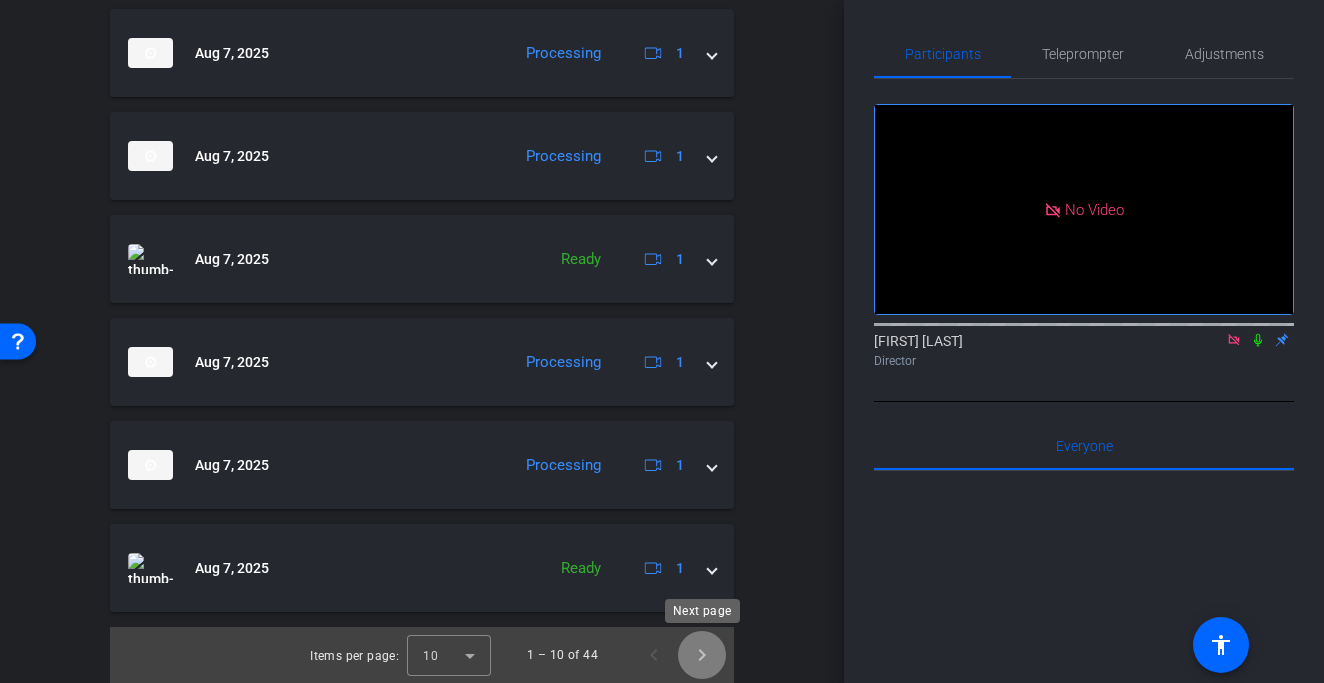 click 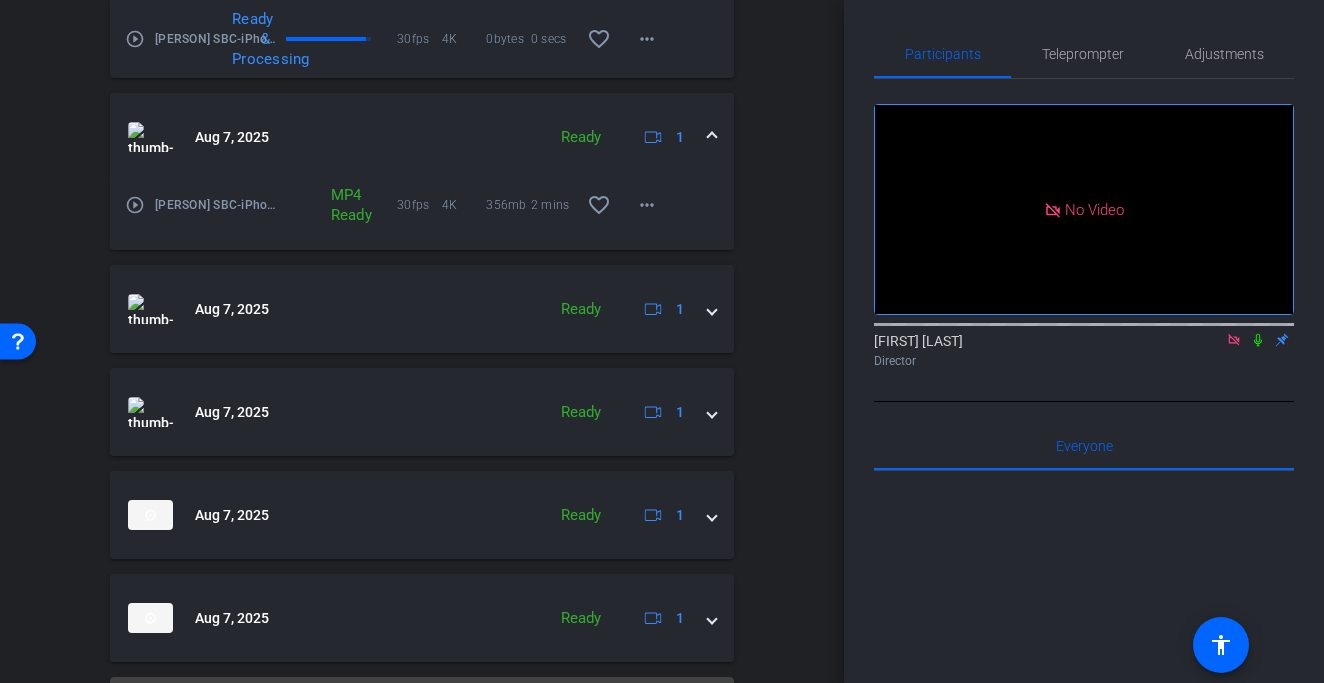 scroll, scrollTop: 1377, scrollLeft: 0, axis: vertical 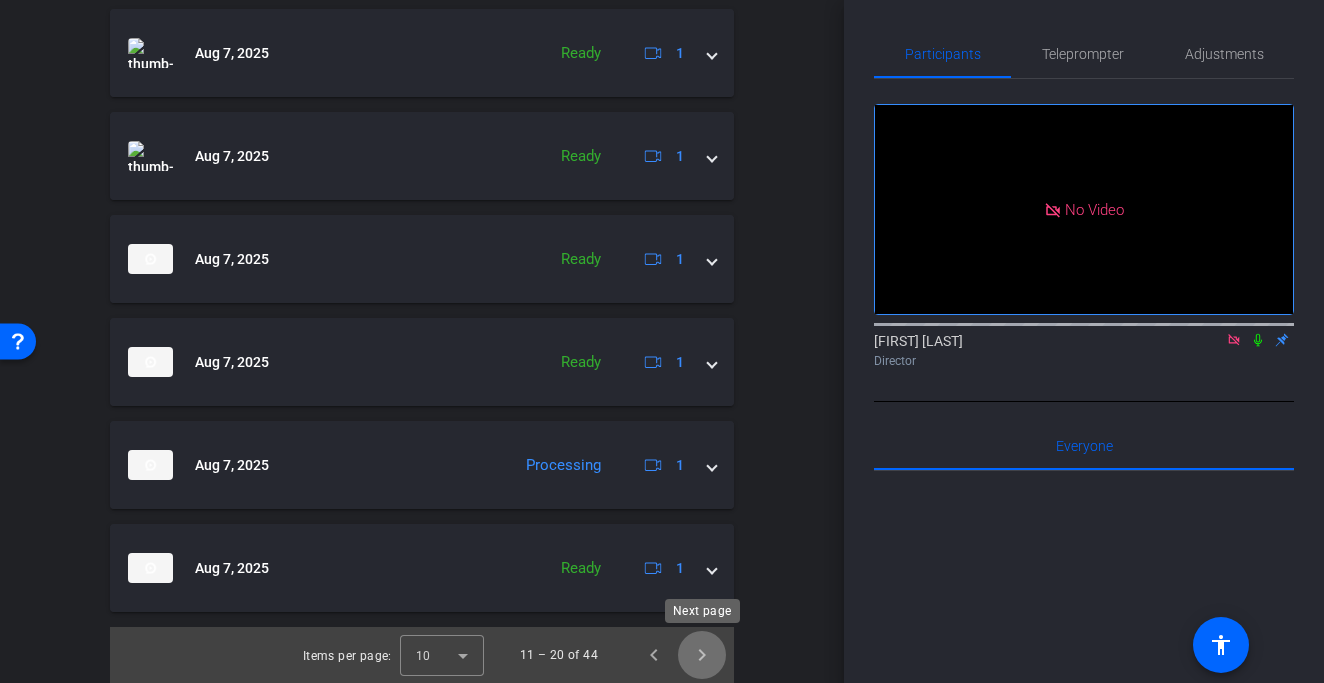 click 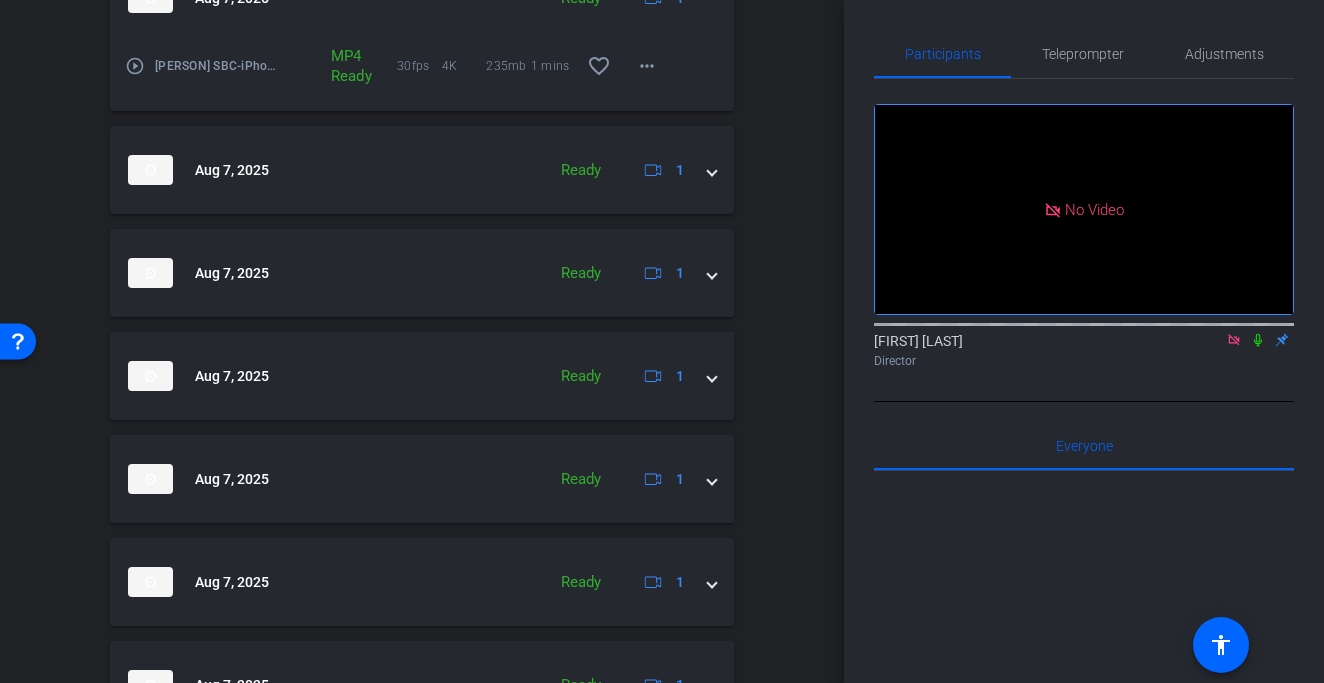 scroll, scrollTop: 1377, scrollLeft: 0, axis: vertical 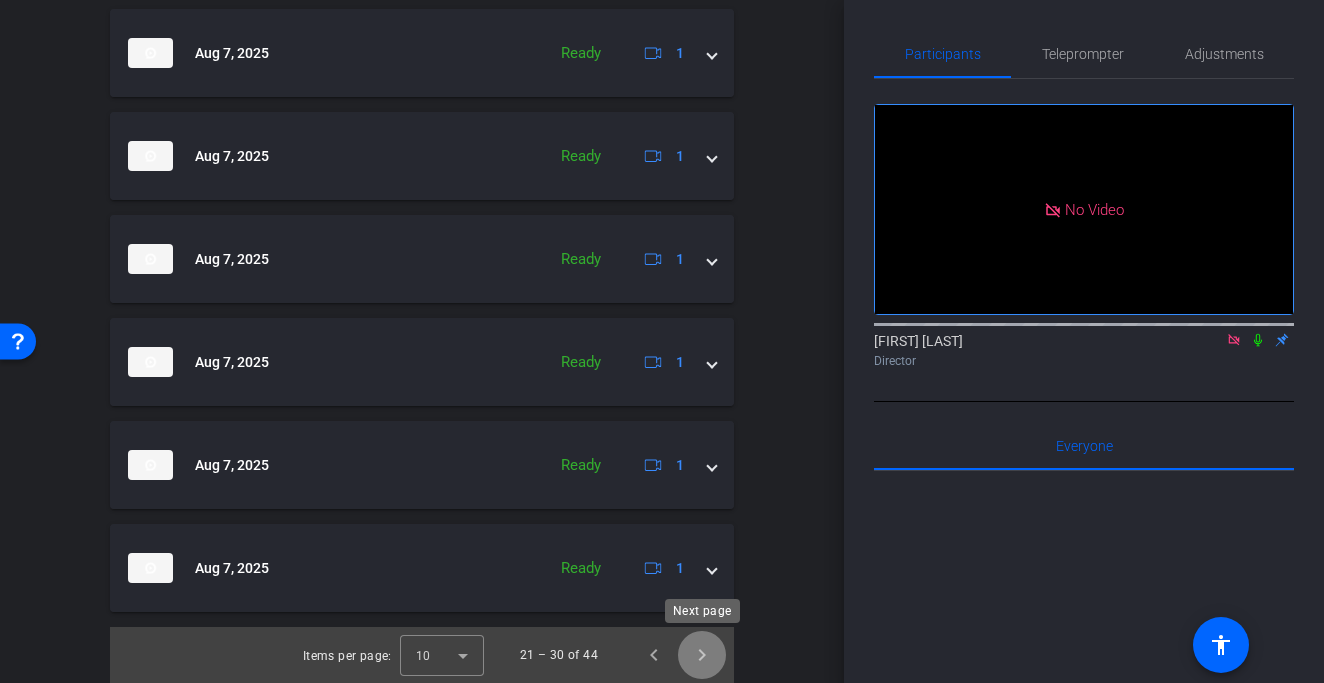 click 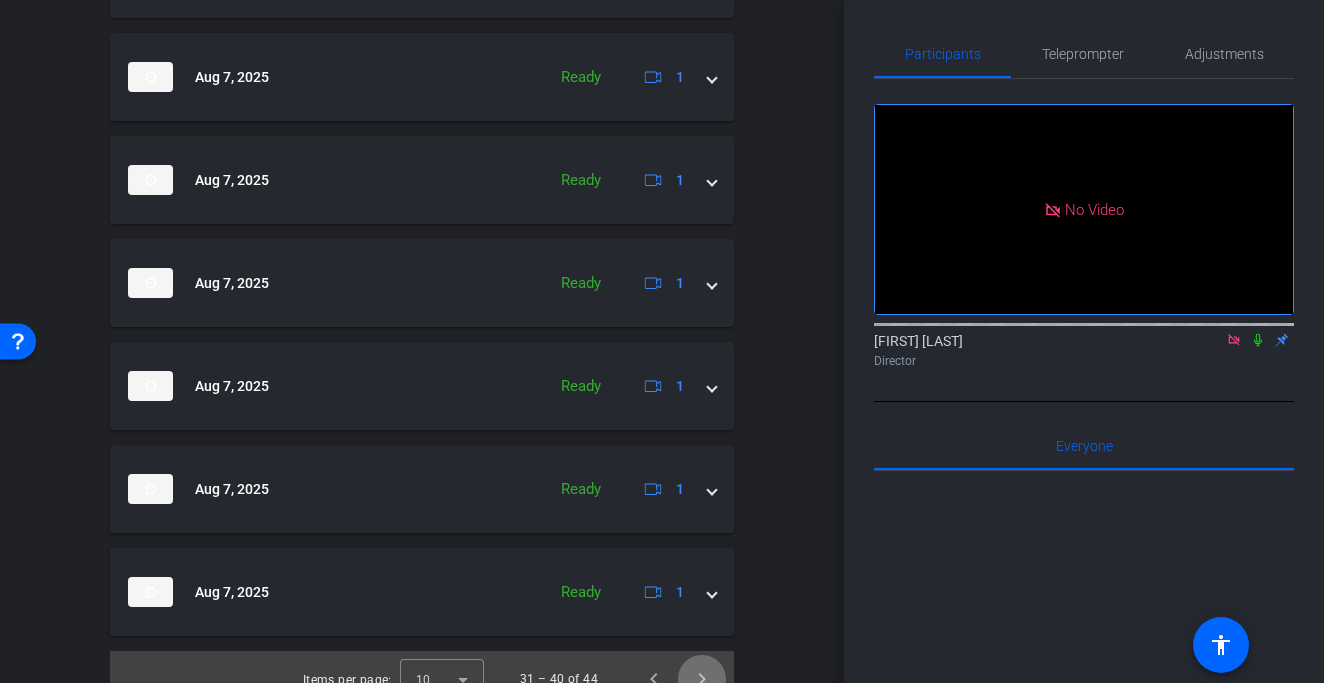 scroll, scrollTop: 1717, scrollLeft: 0, axis: vertical 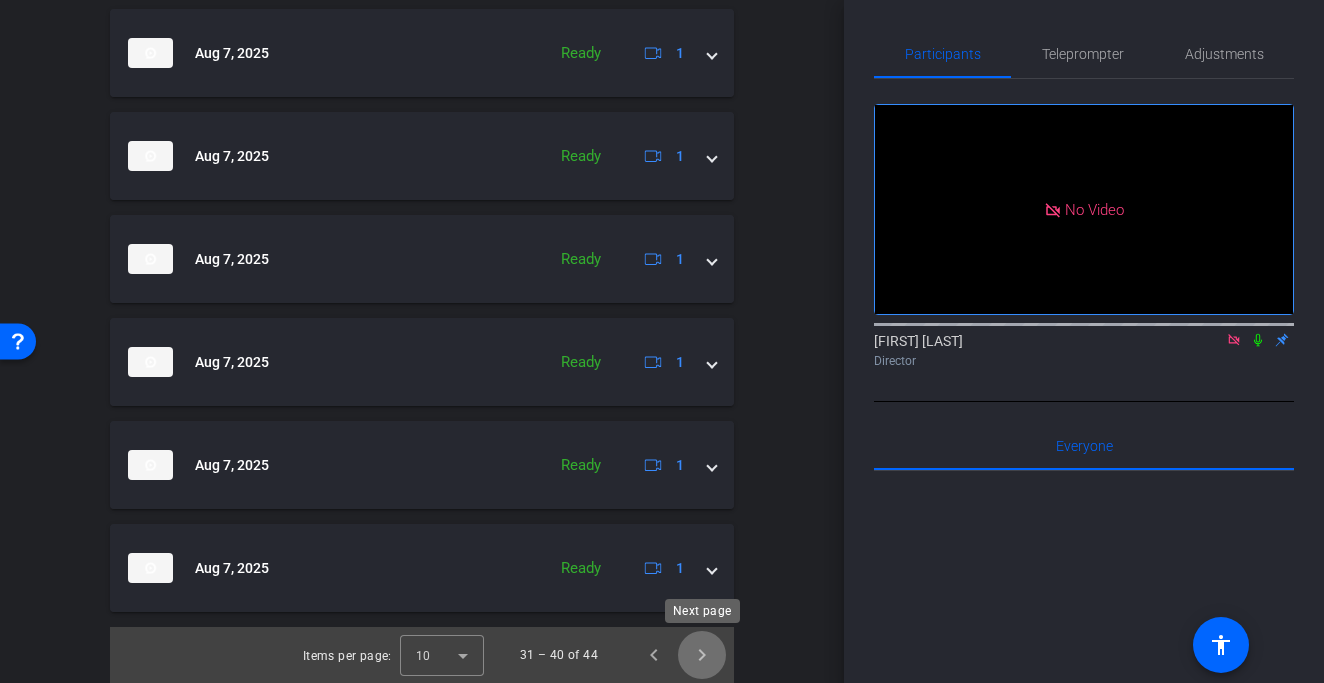 click 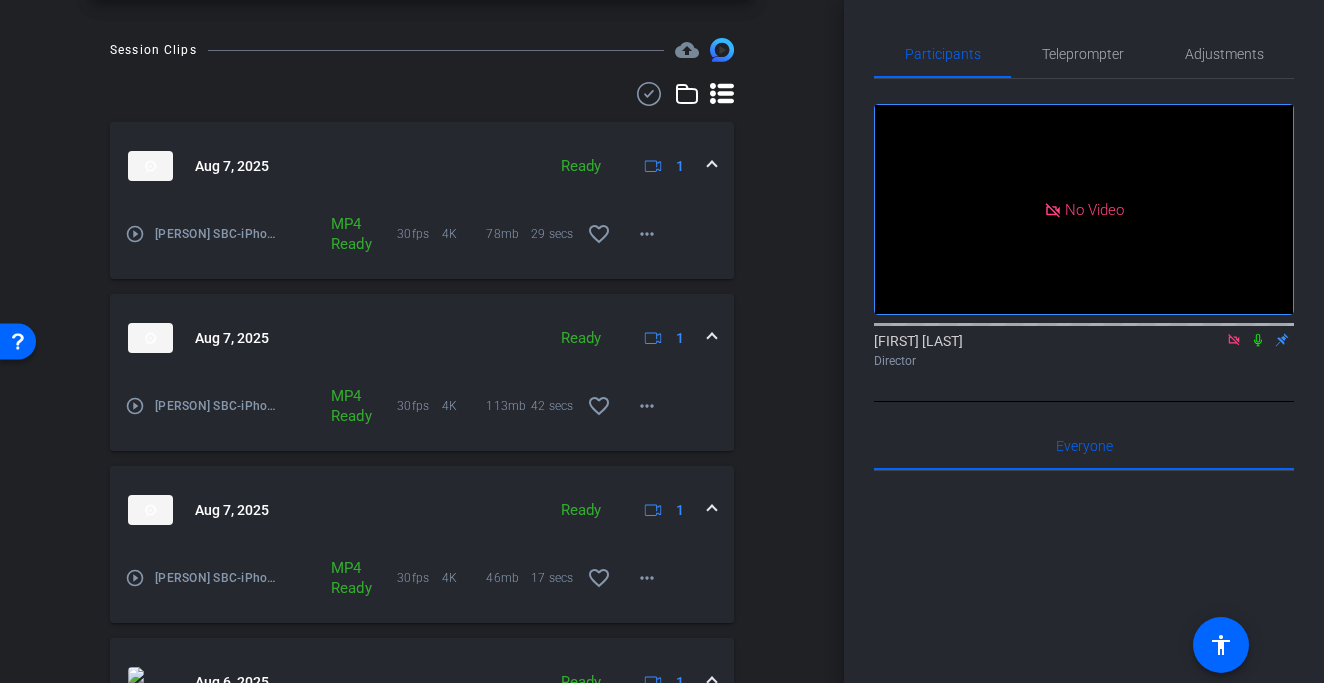 scroll, scrollTop: 1099, scrollLeft: 0, axis: vertical 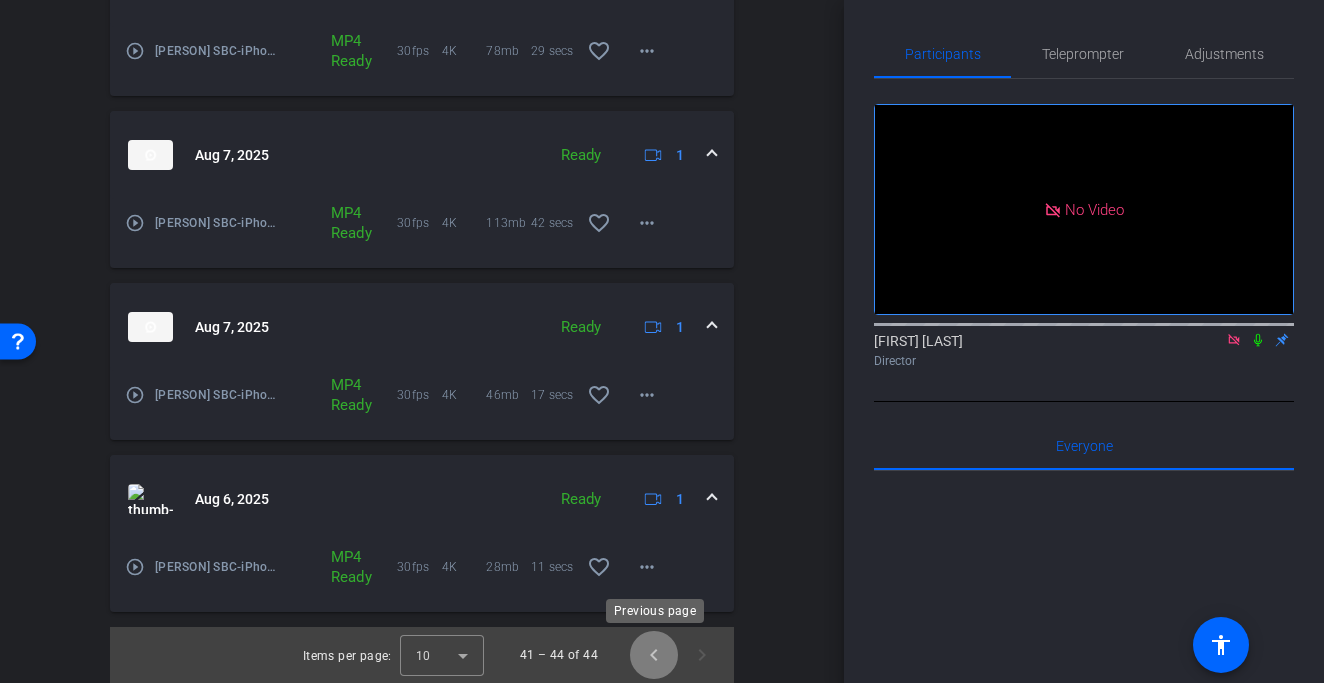 click 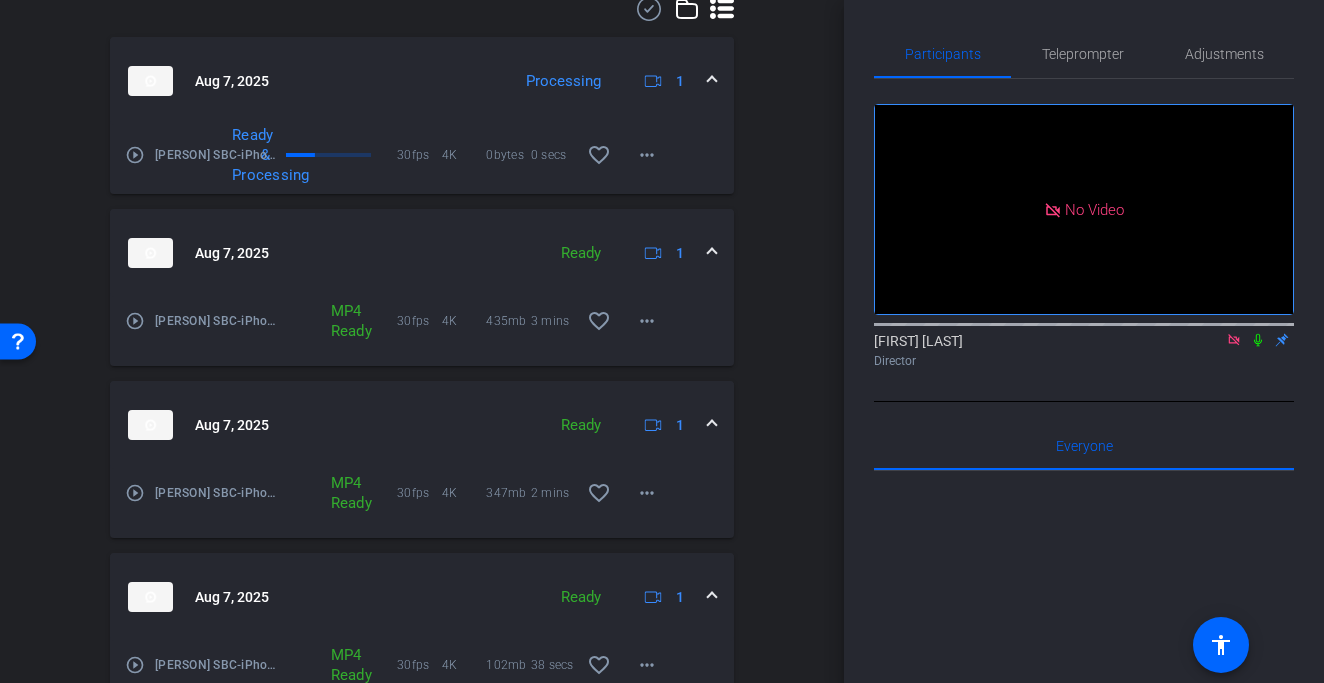 scroll, scrollTop: 1717, scrollLeft: 0, axis: vertical 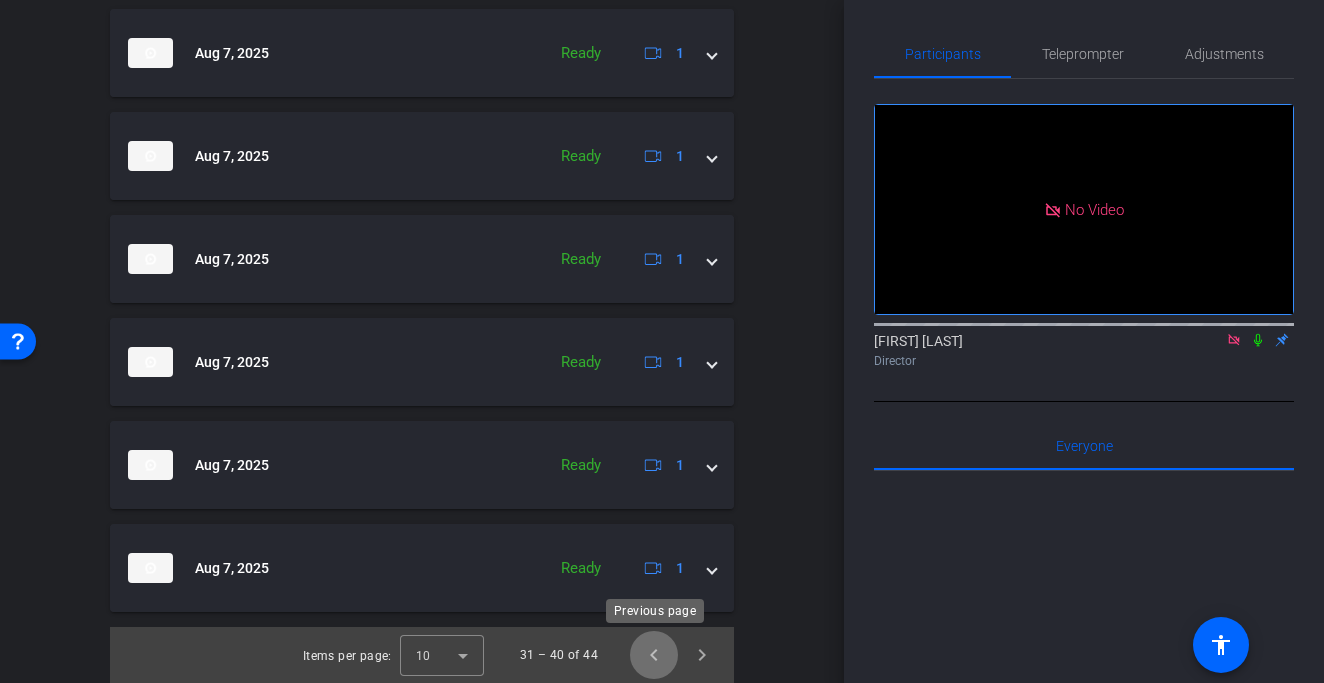 click 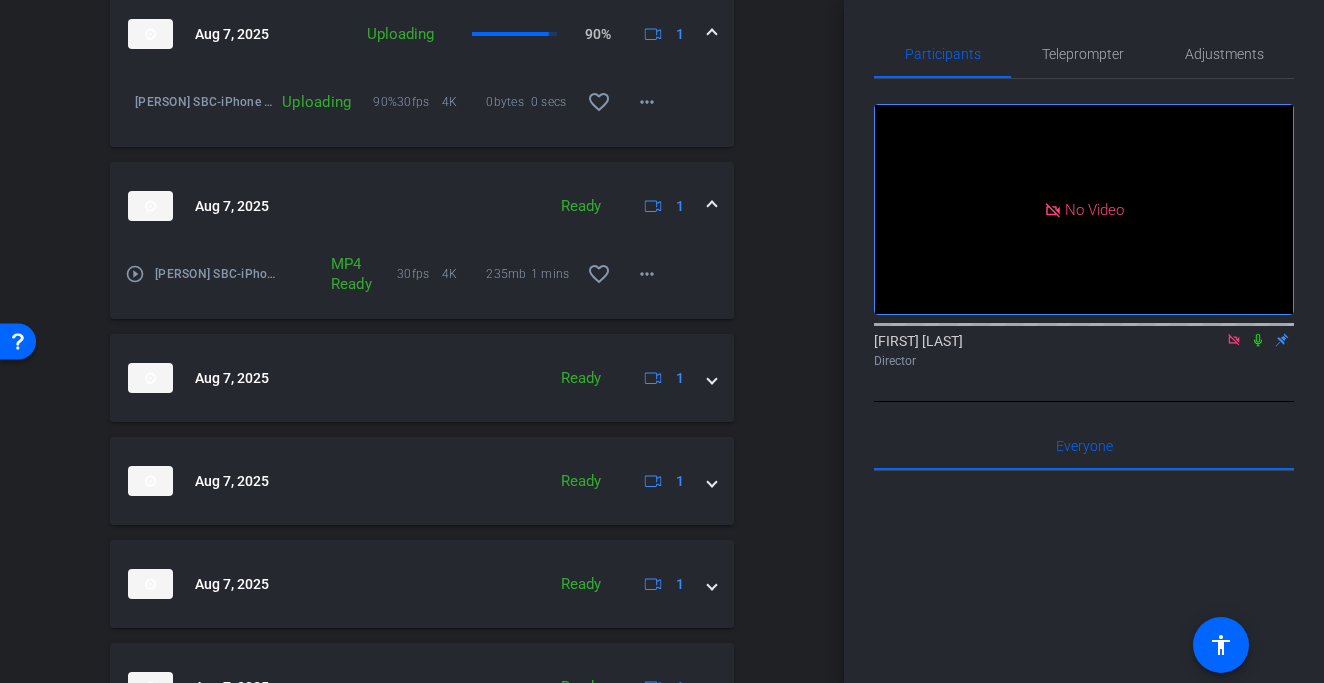 scroll, scrollTop: 1717, scrollLeft: 0, axis: vertical 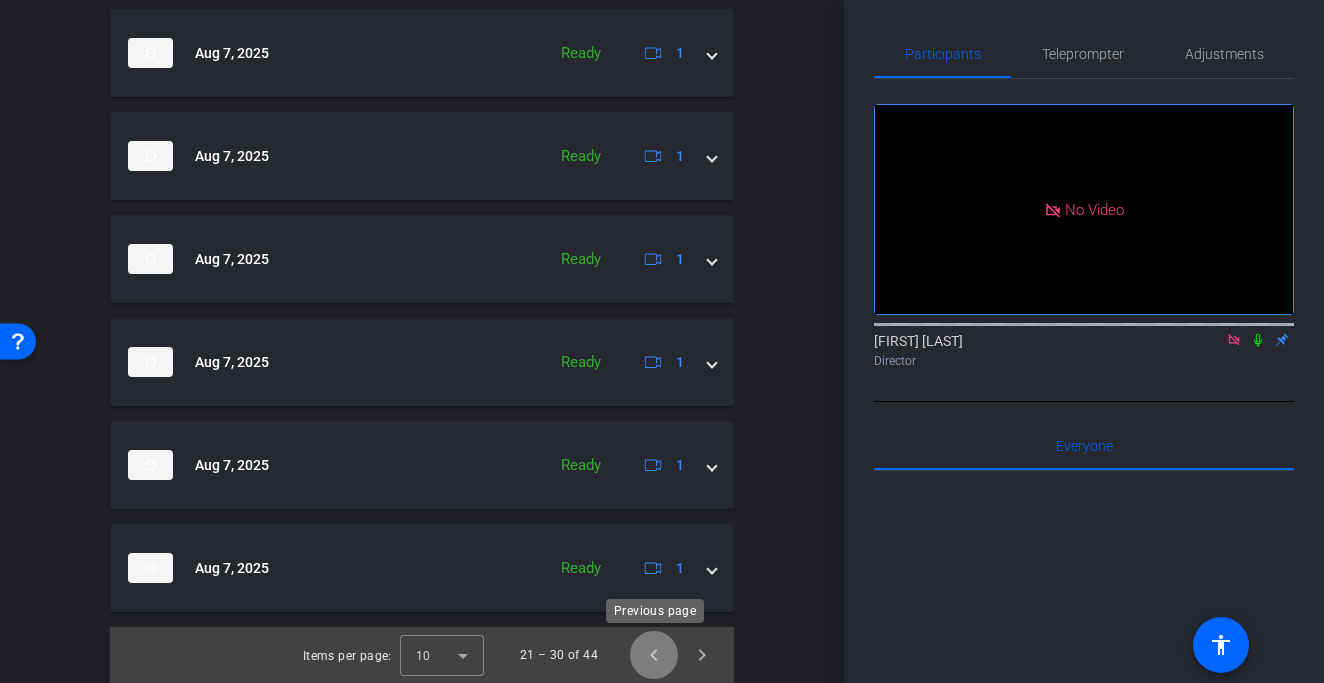 click 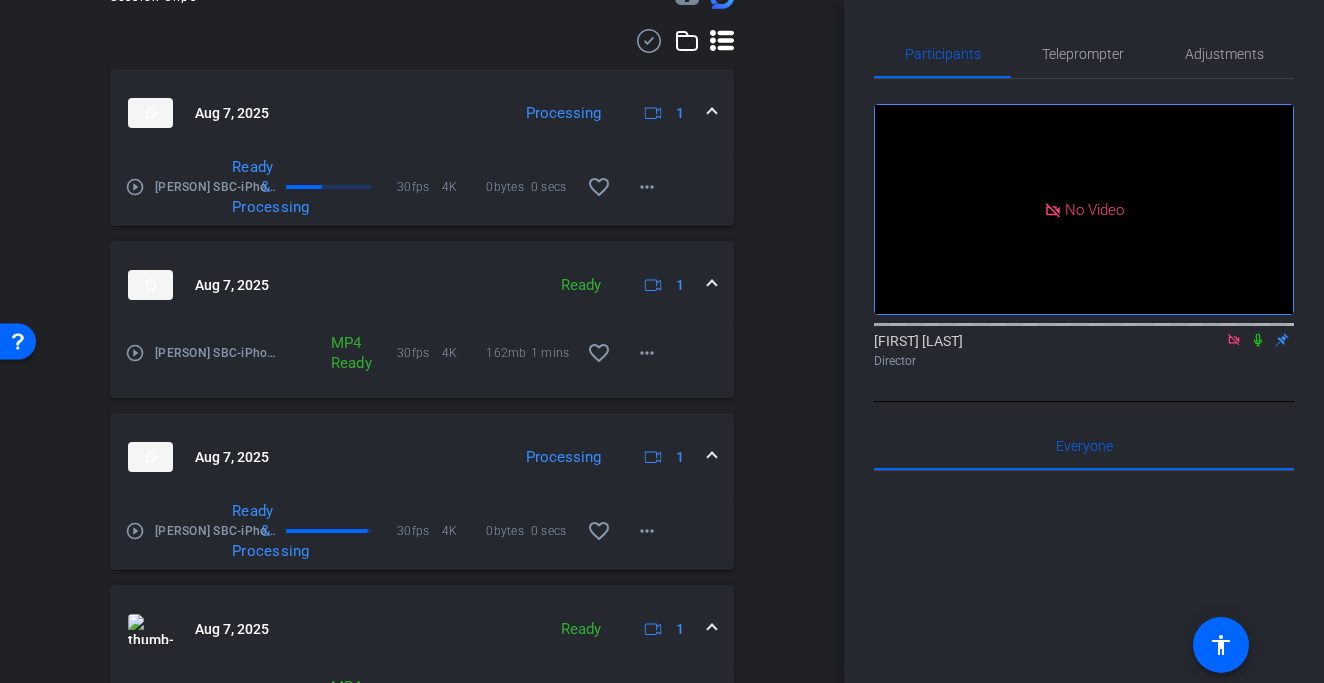 scroll, scrollTop: 1377, scrollLeft: 0, axis: vertical 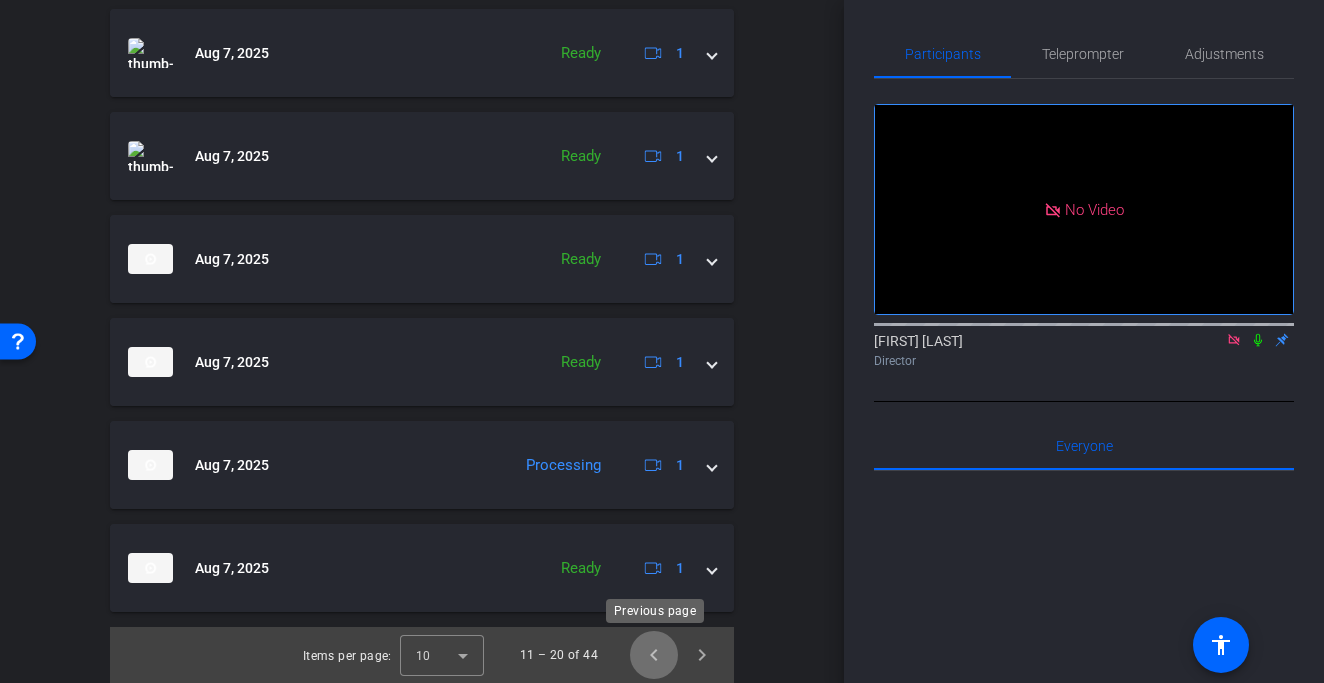 click 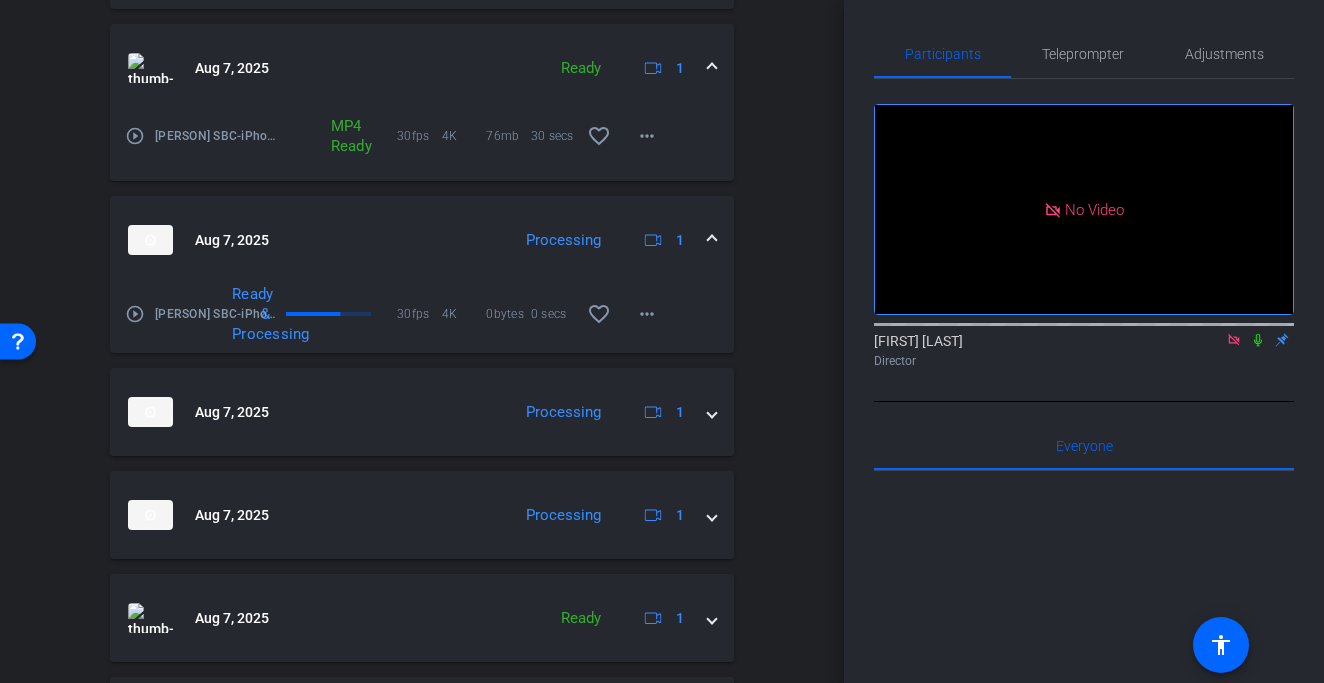 scroll, scrollTop: 1717, scrollLeft: 0, axis: vertical 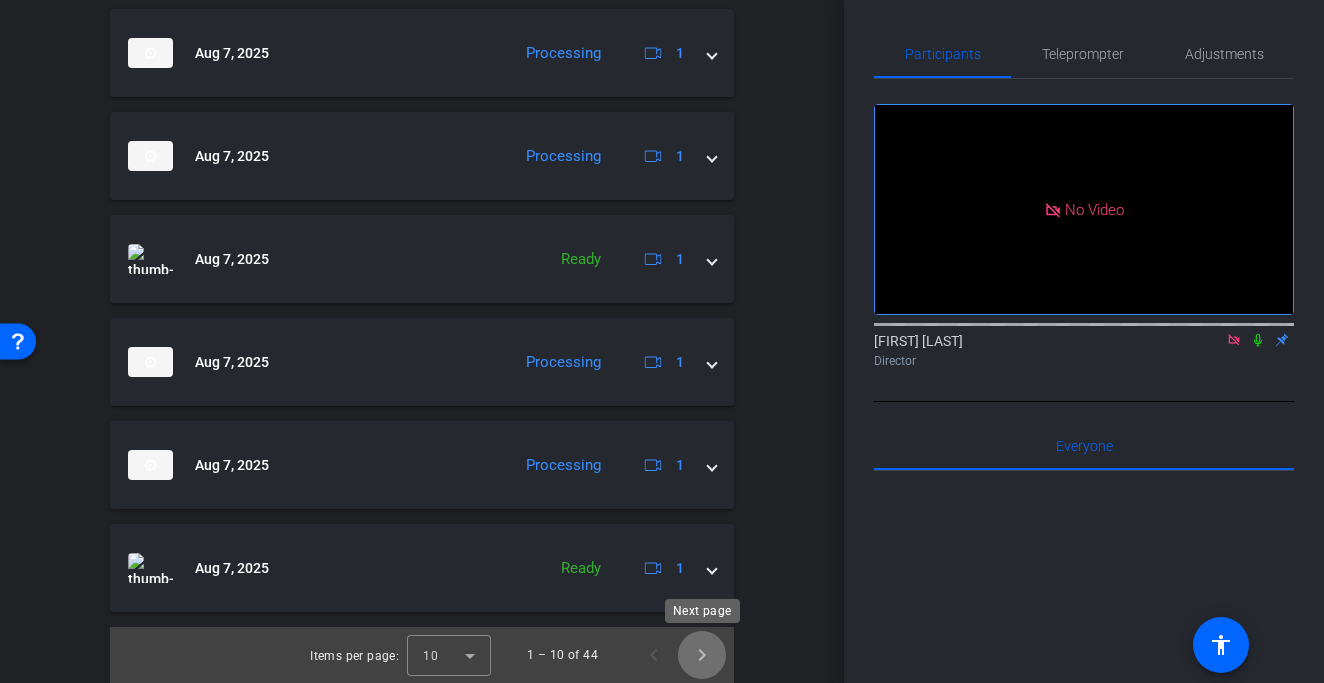 click 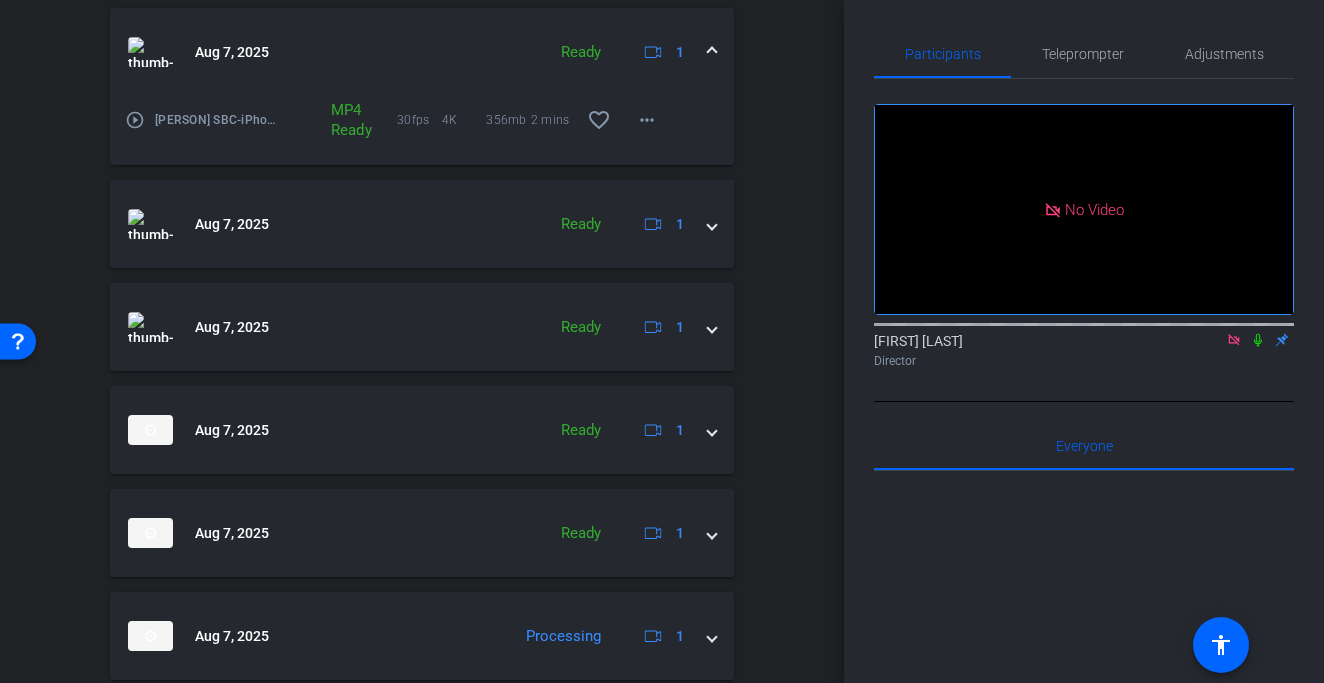 scroll, scrollTop: 1717, scrollLeft: 0, axis: vertical 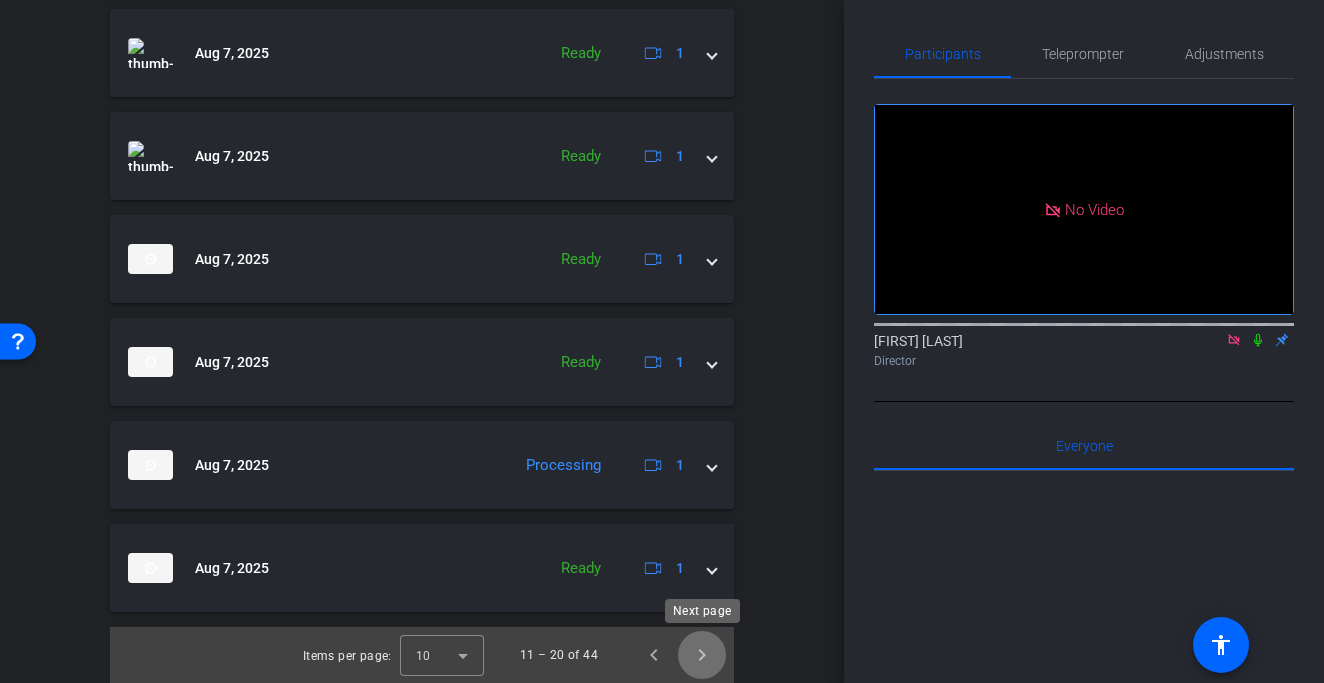 click 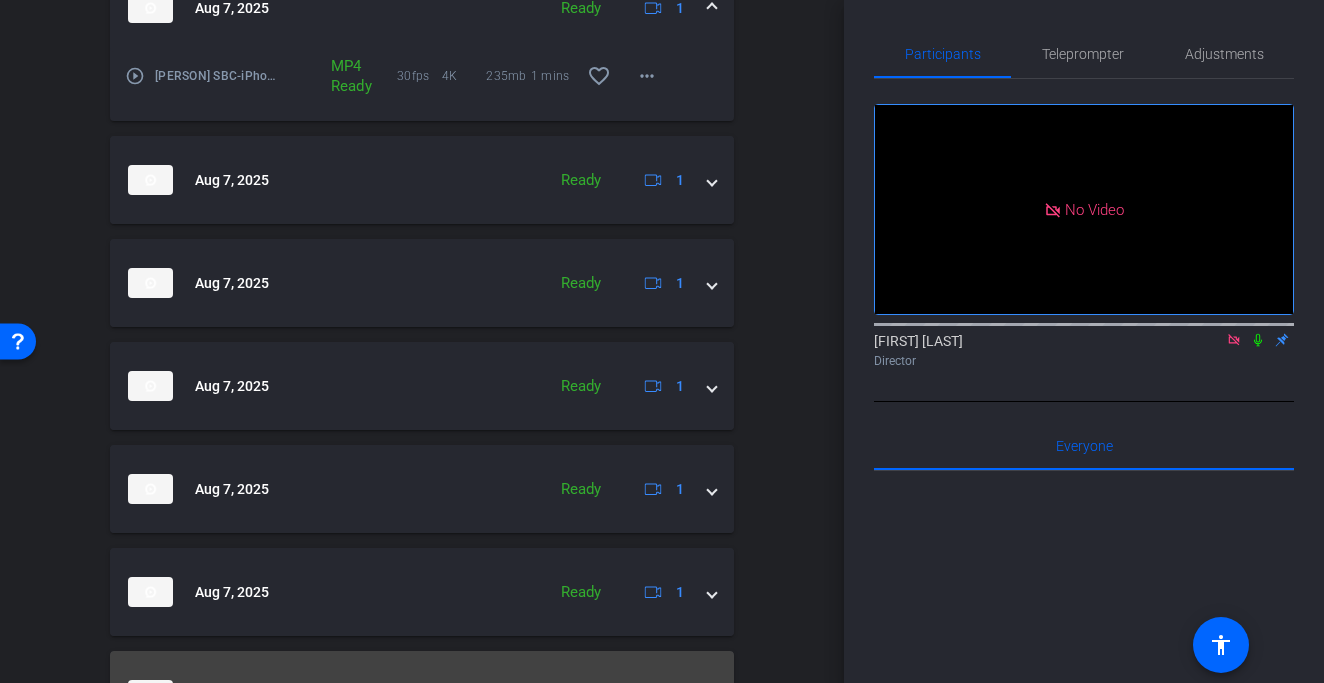 scroll, scrollTop: 1717, scrollLeft: 0, axis: vertical 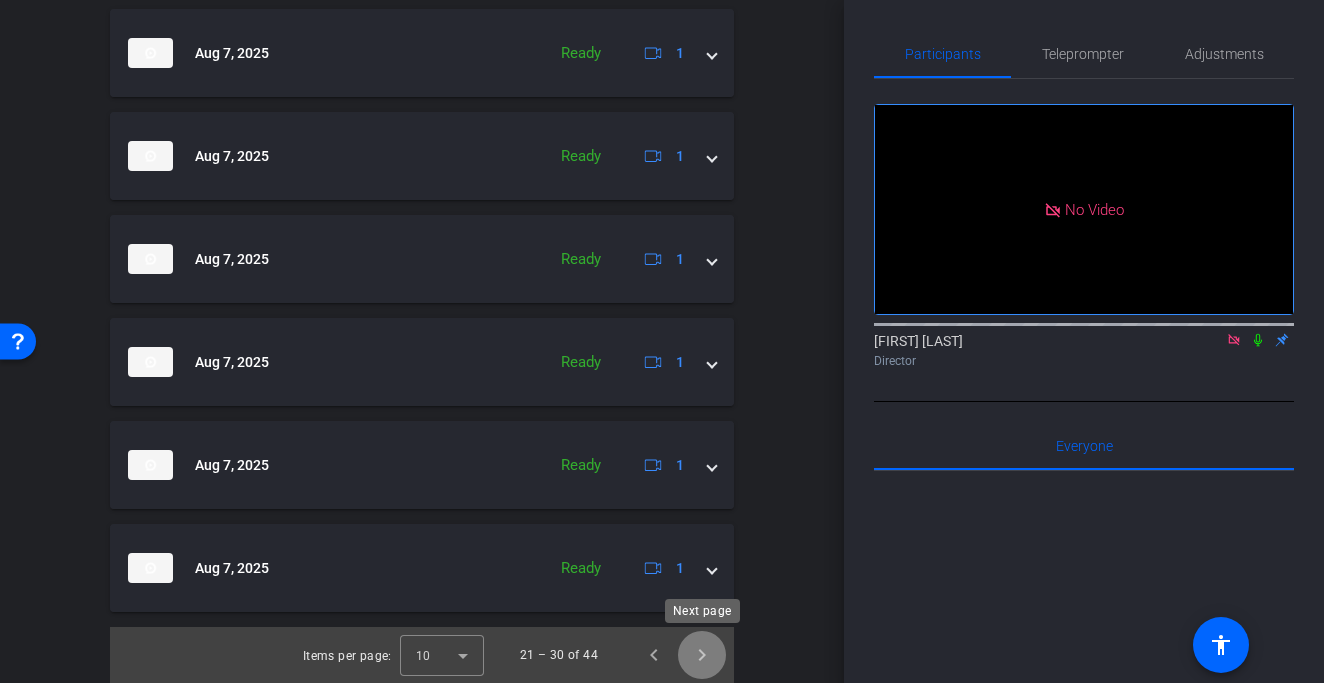 click 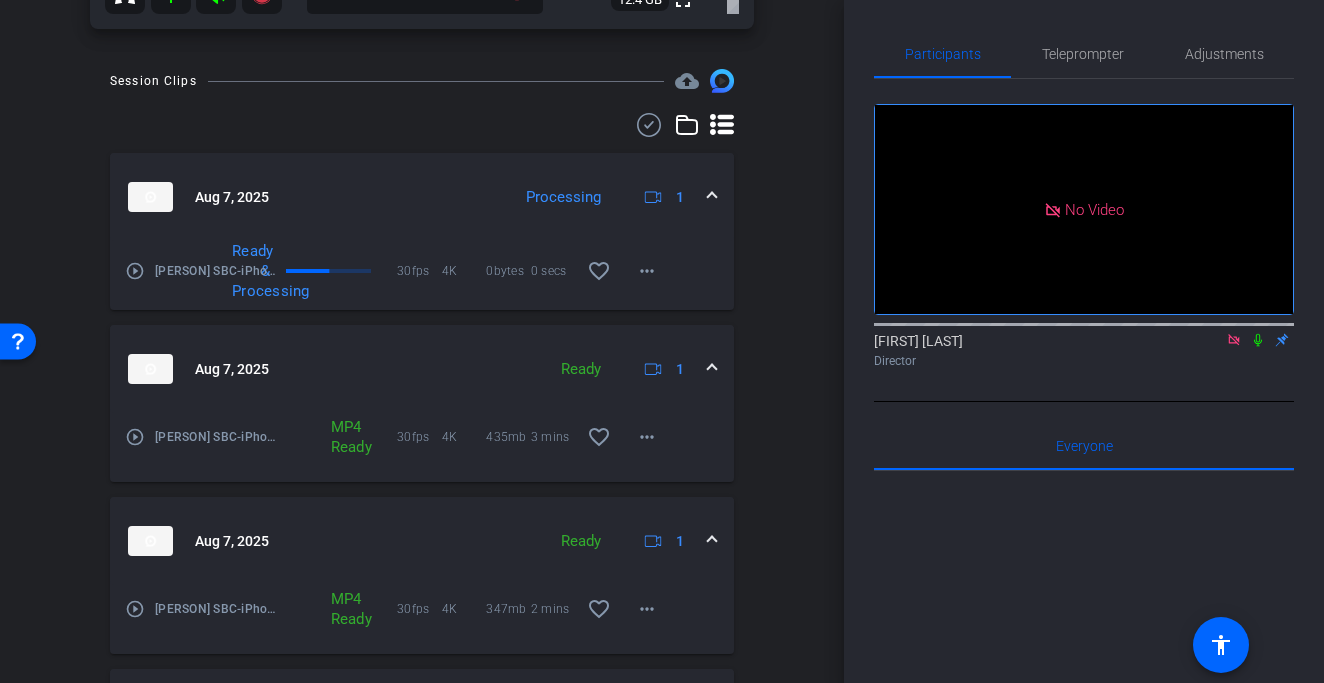 scroll, scrollTop: 1717, scrollLeft: 0, axis: vertical 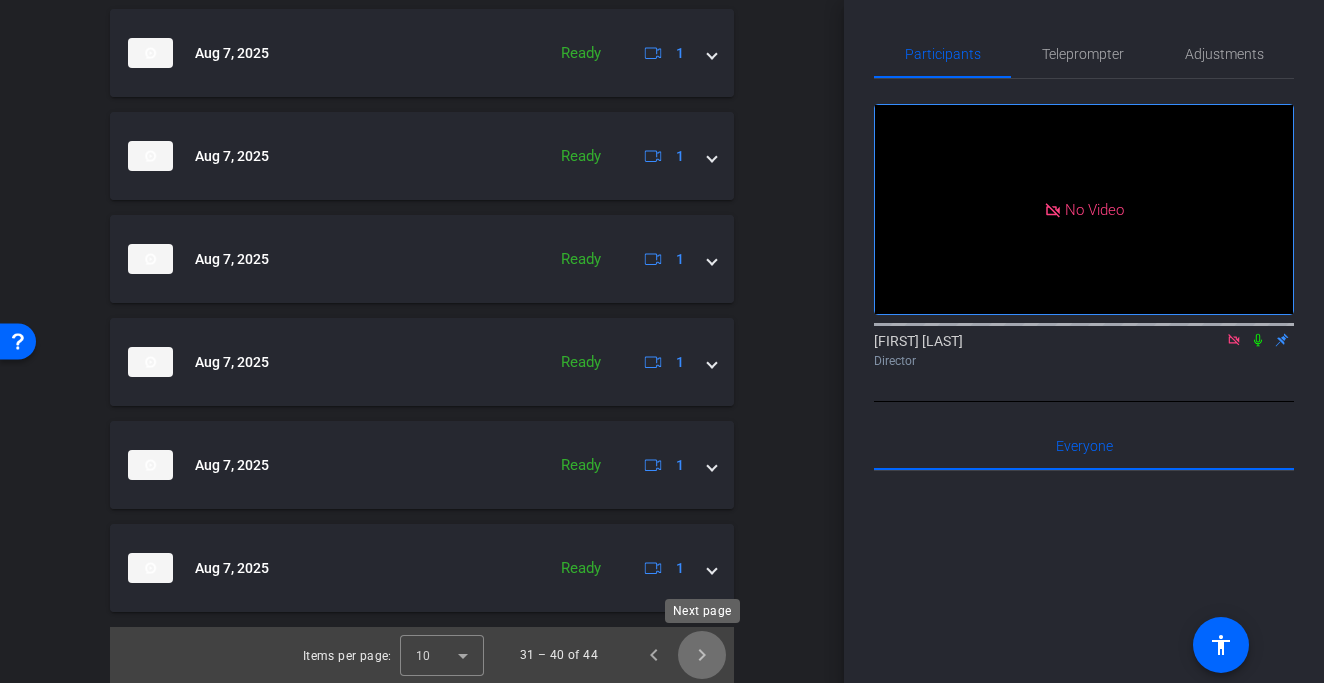 click 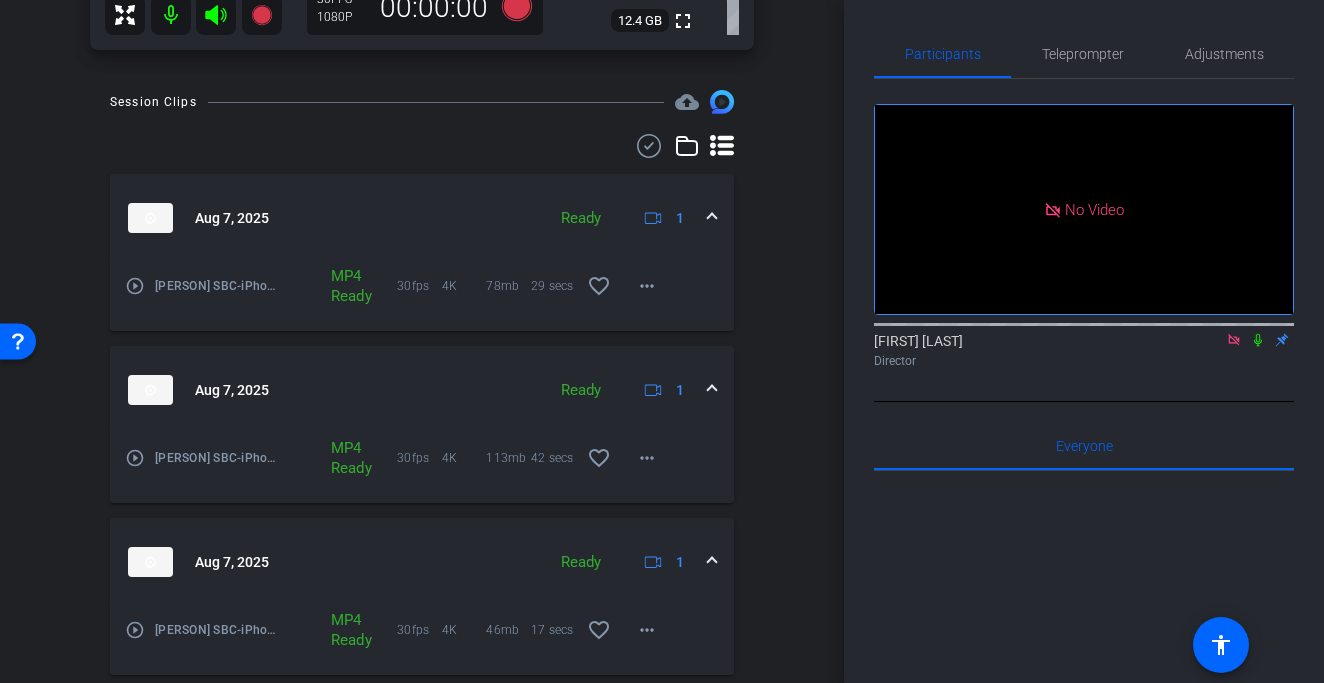 scroll, scrollTop: 1099, scrollLeft: 0, axis: vertical 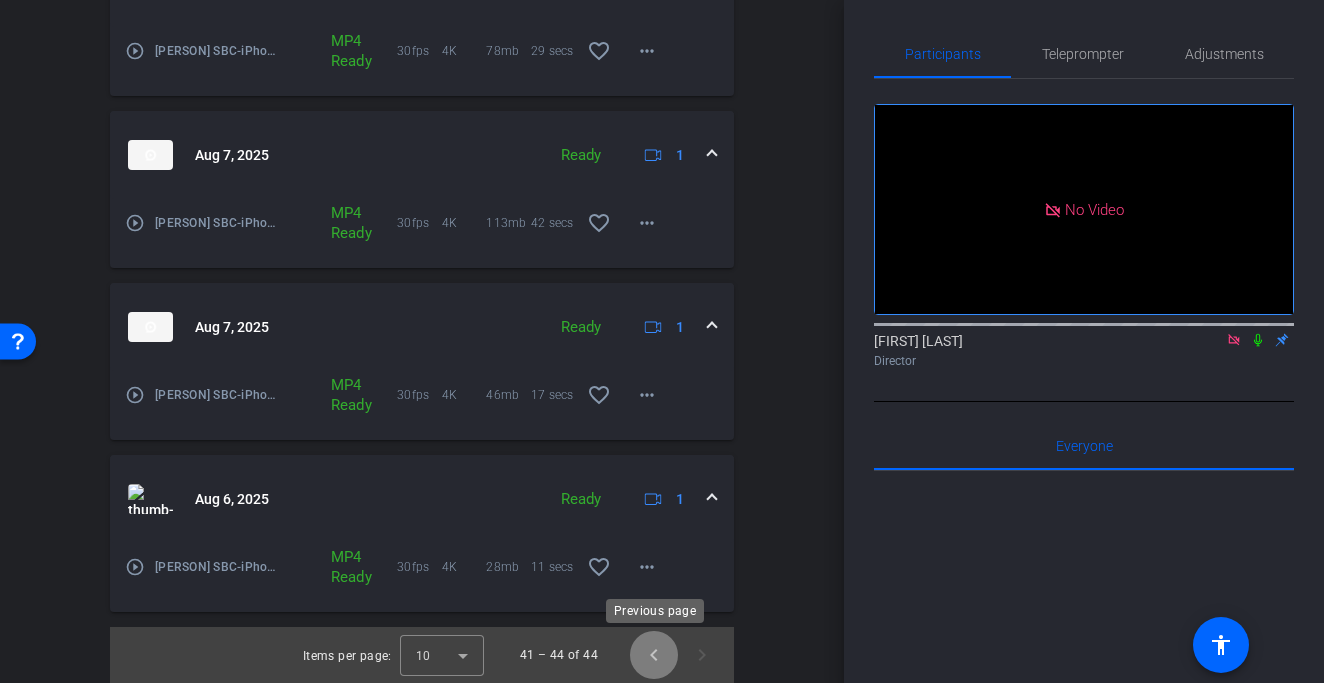 click 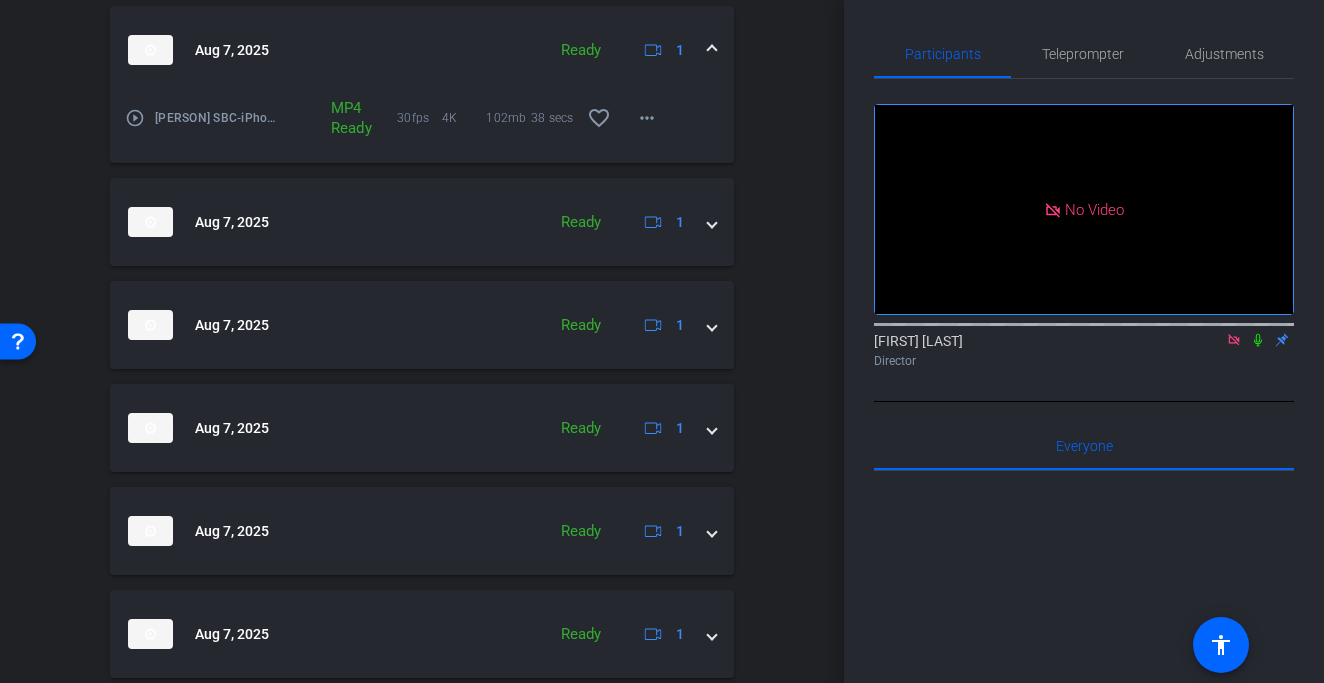 scroll, scrollTop: 1717, scrollLeft: 0, axis: vertical 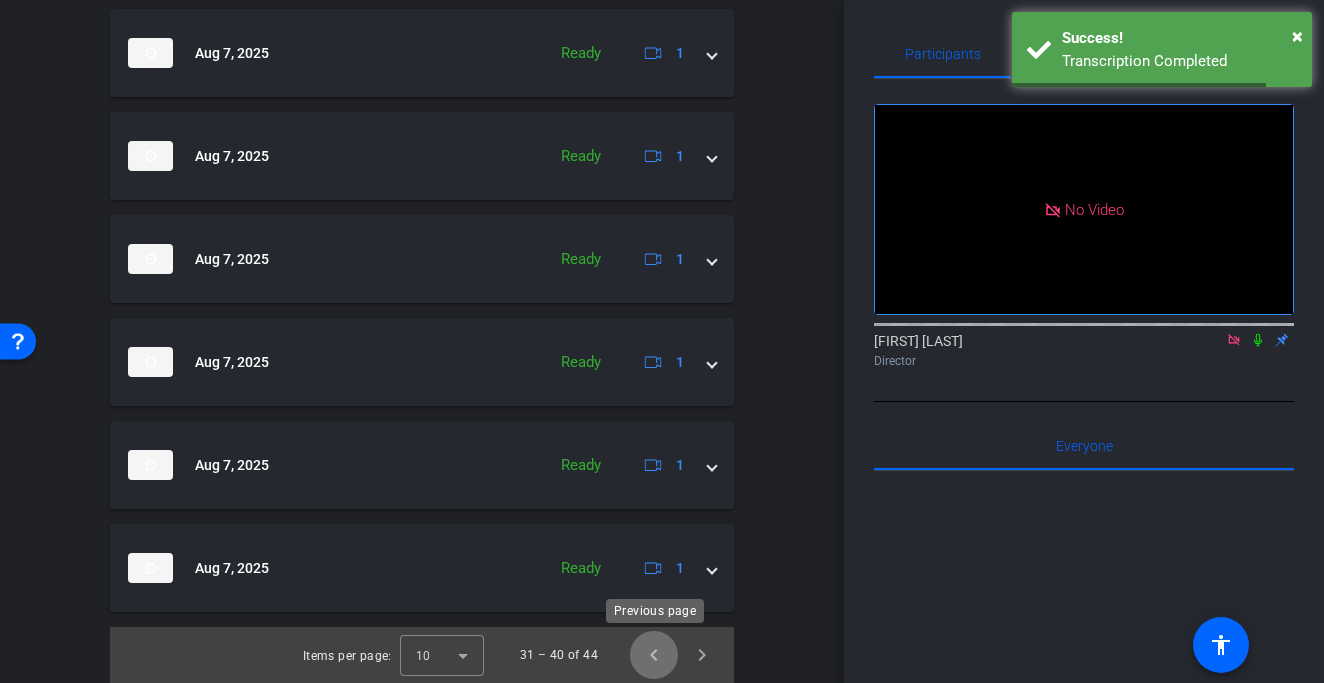 click 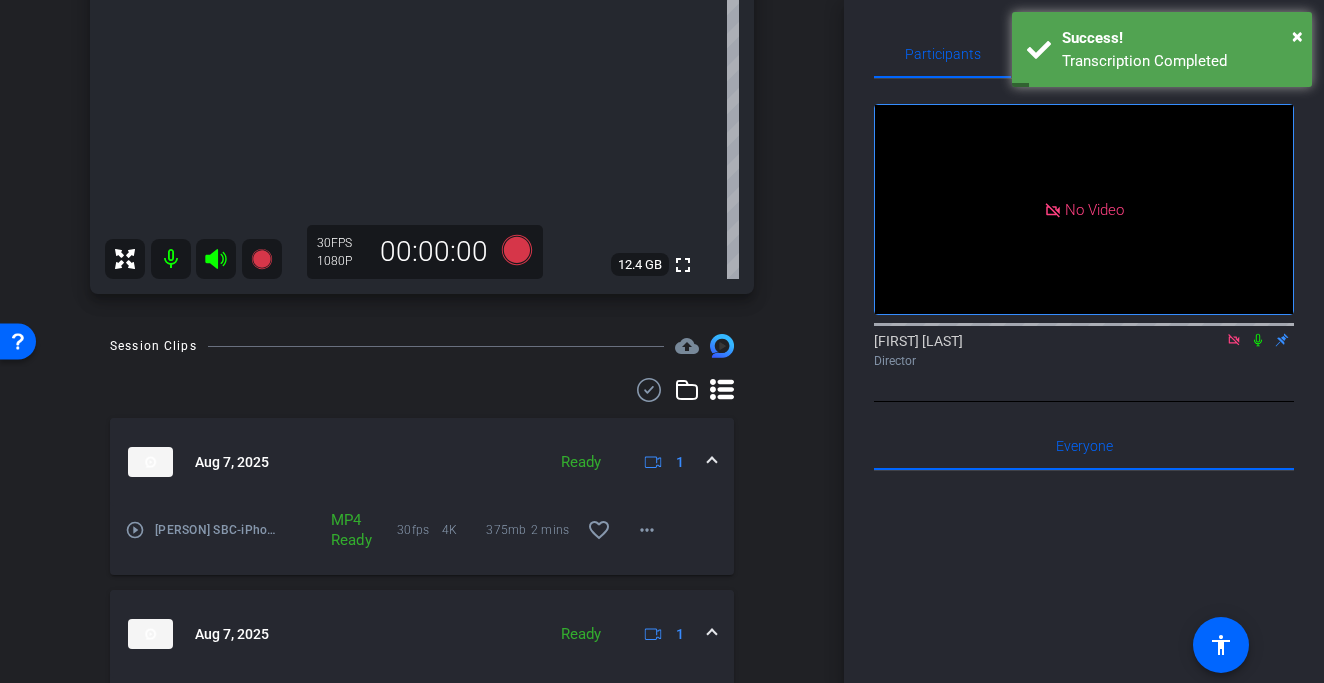 scroll, scrollTop: 1717, scrollLeft: 0, axis: vertical 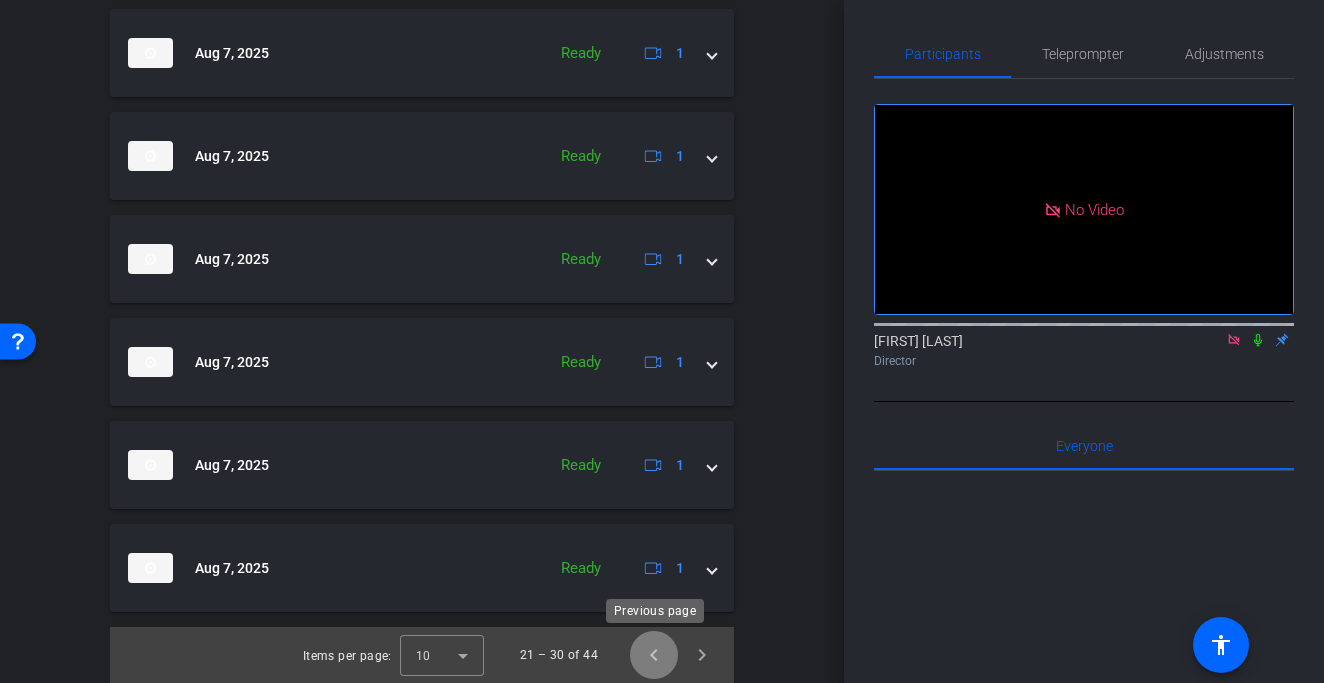 click 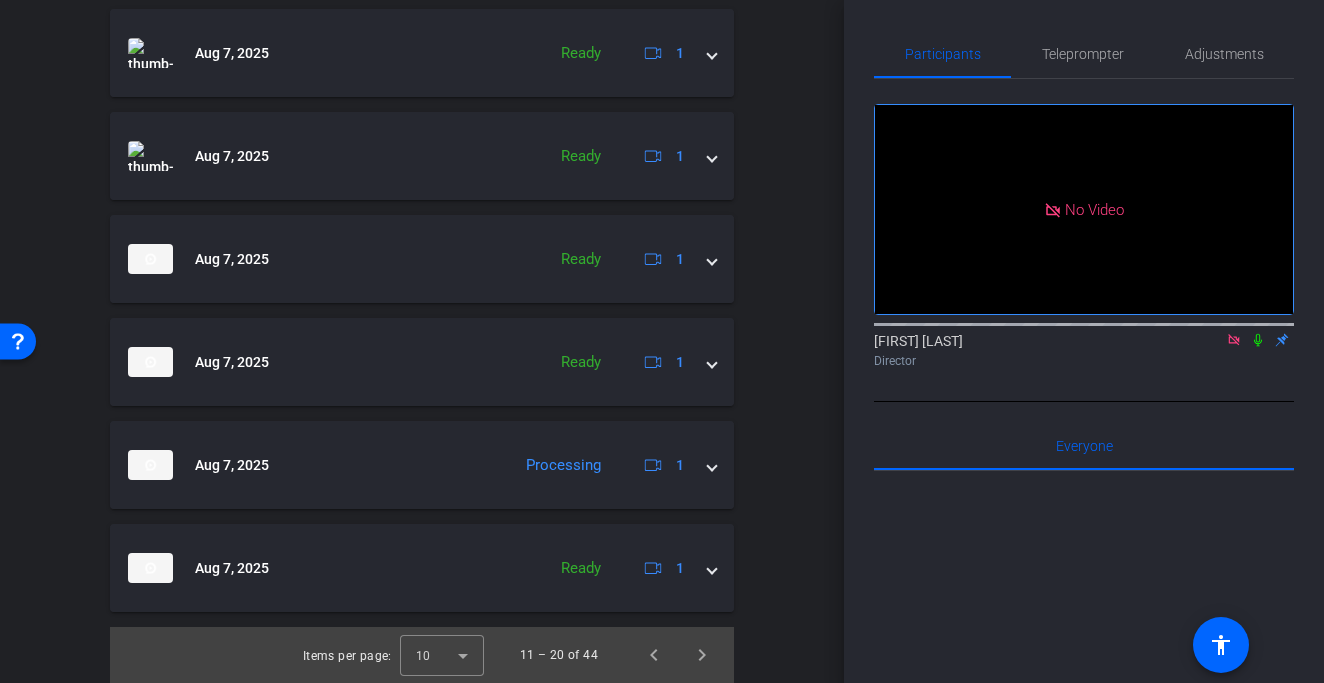 click 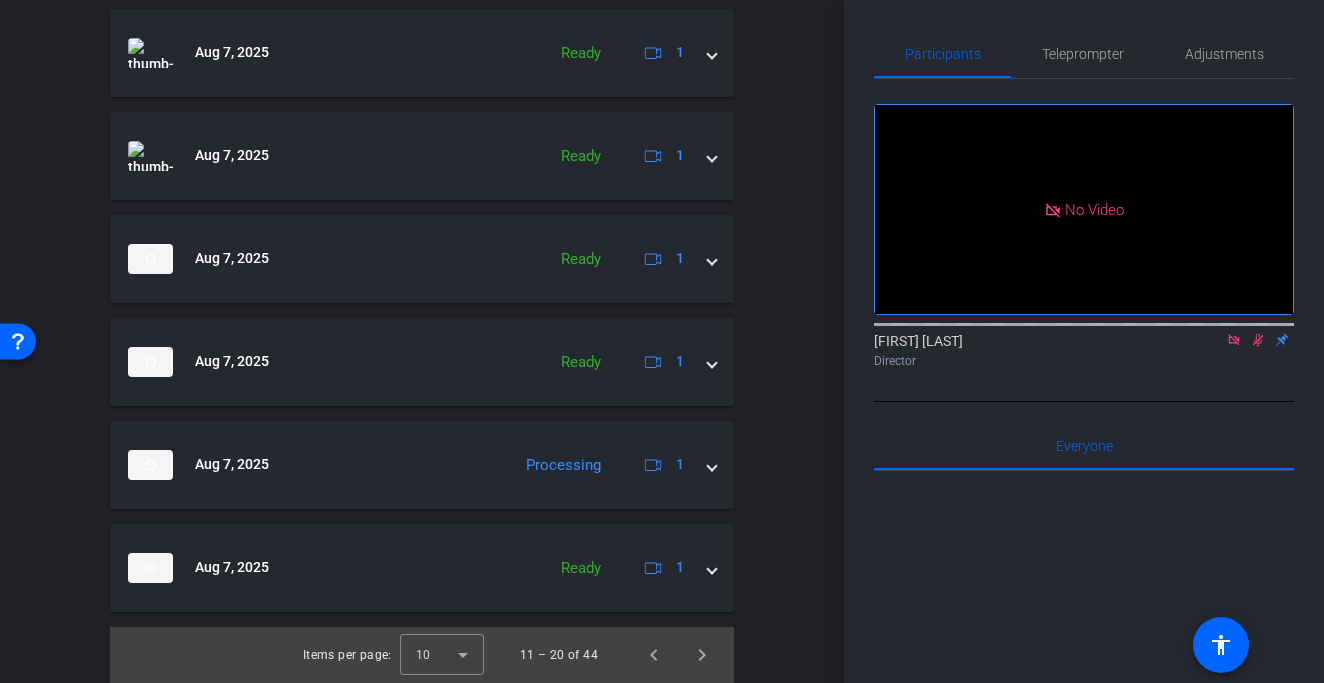 scroll, scrollTop: 1362, scrollLeft: 0, axis: vertical 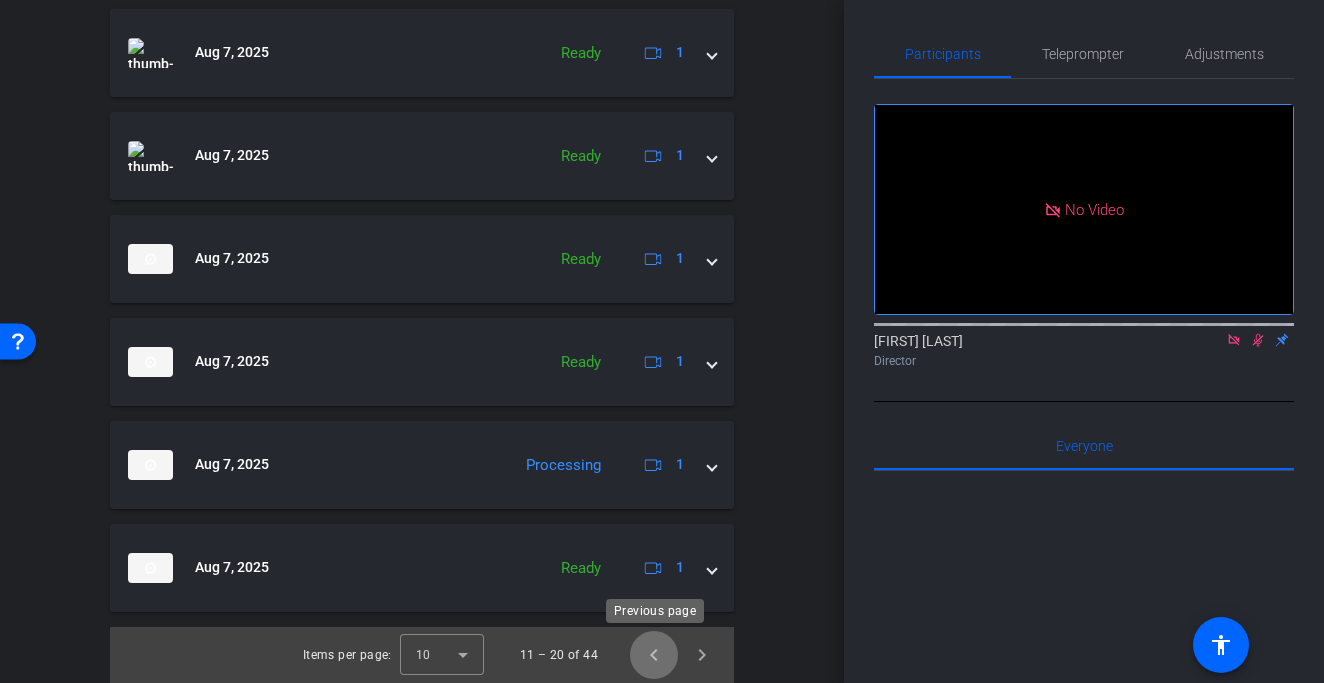 click 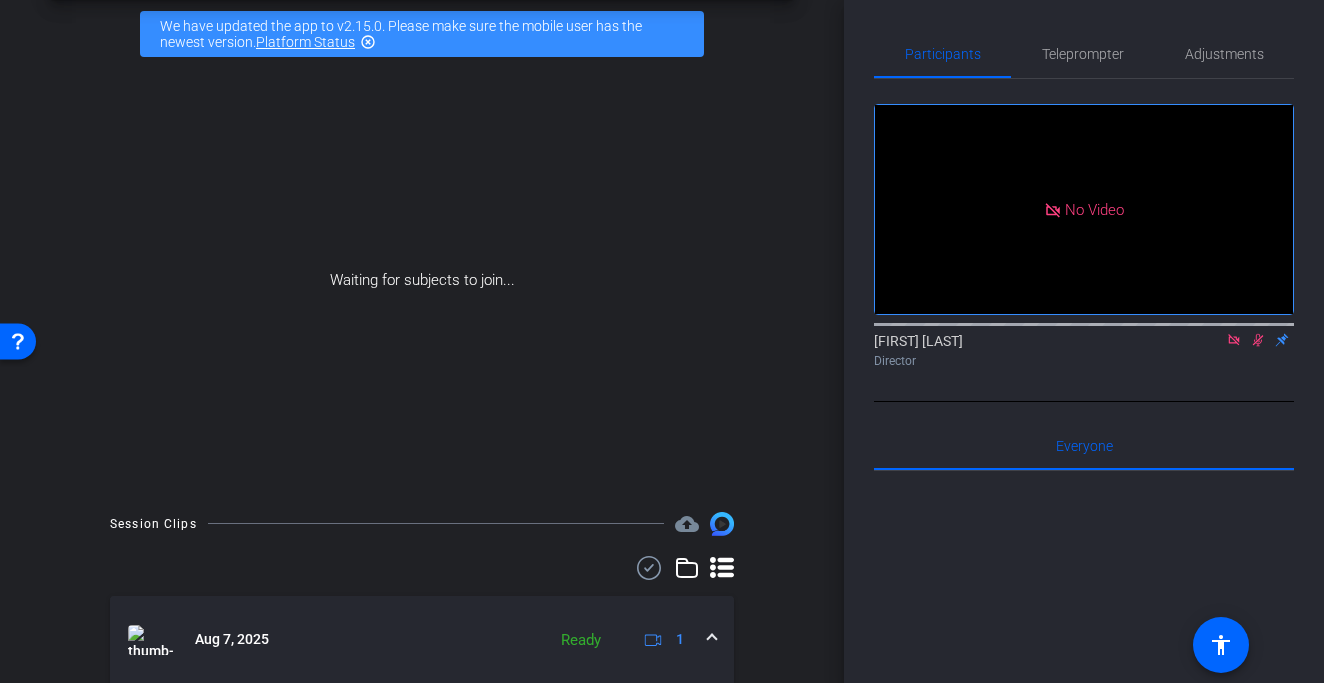 scroll, scrollTop: 0, scrollLeft: 0, axis: both 